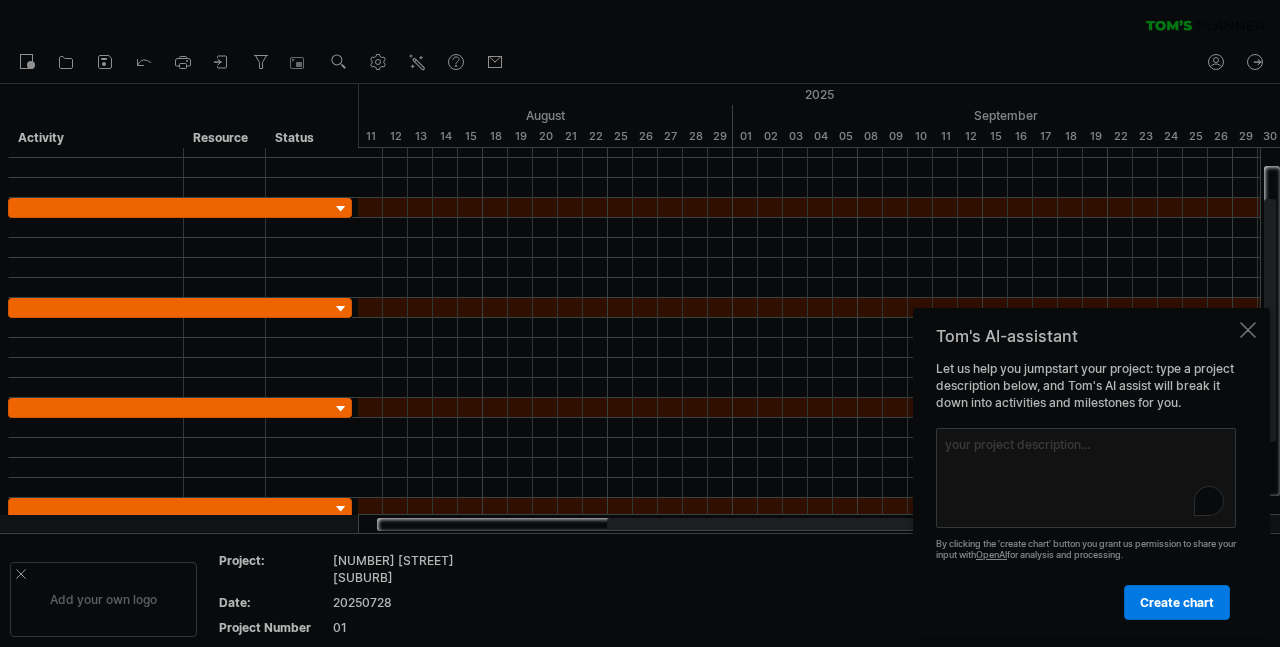 scroll, scrollTop: 0, scrollLeft: 0, axis: both 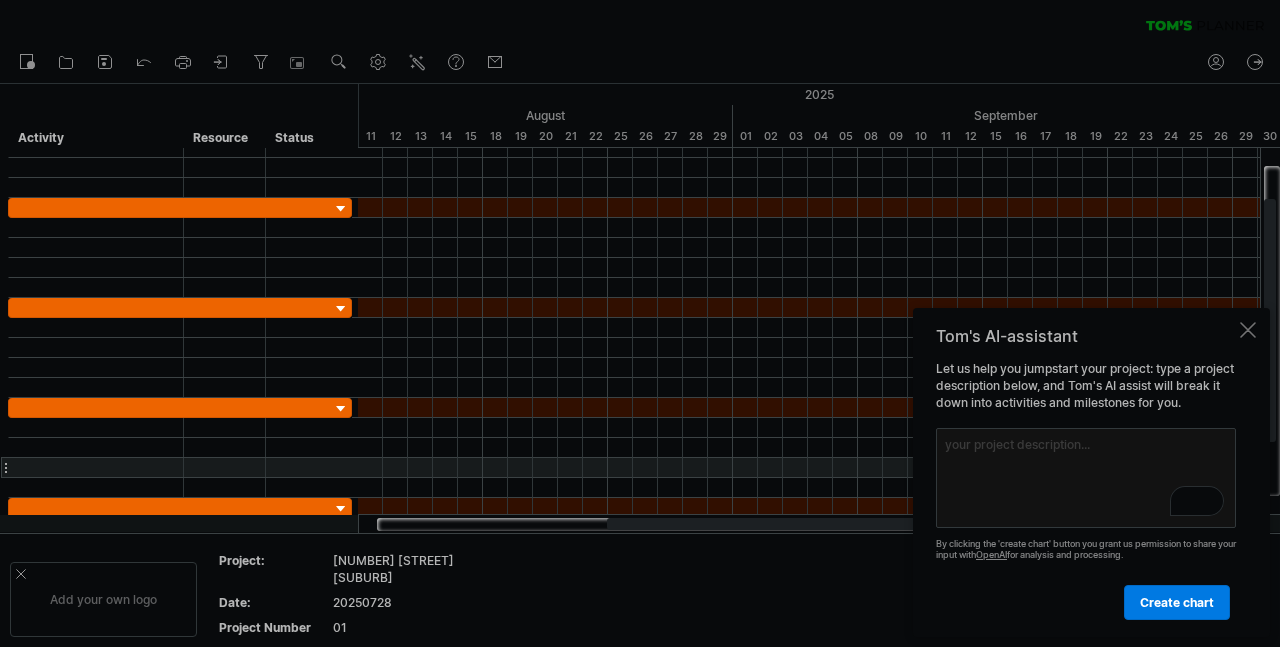 click at bounding box center (1086, 478) 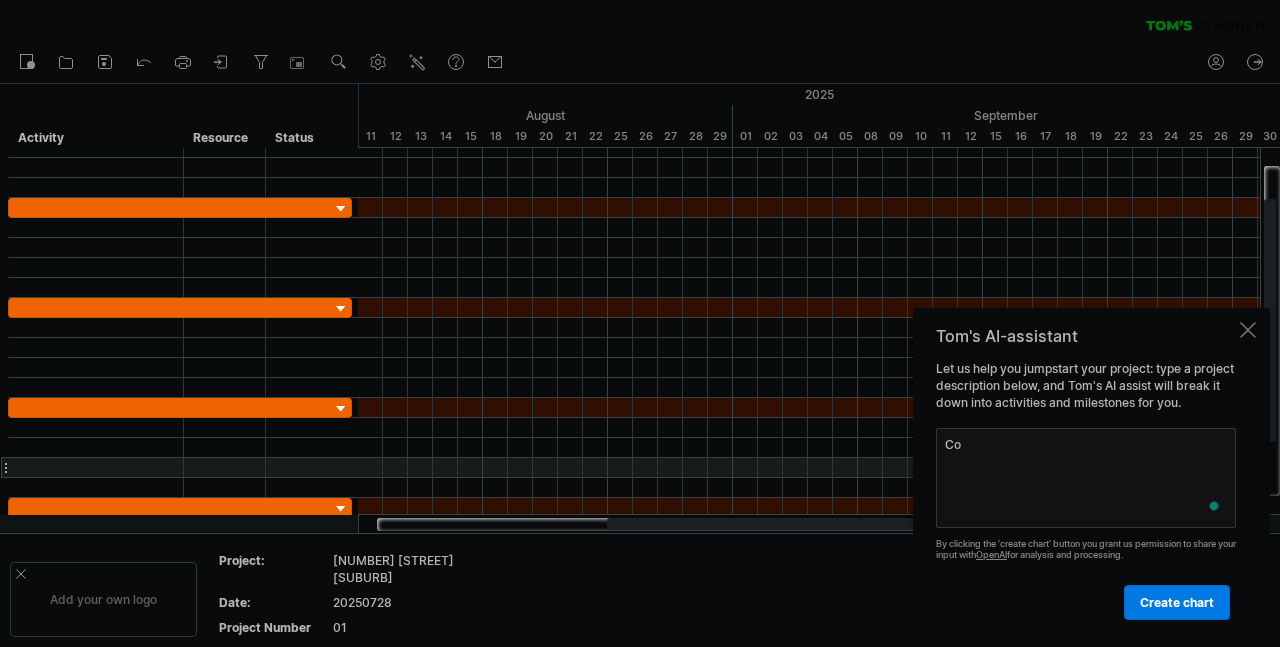 type on "C" 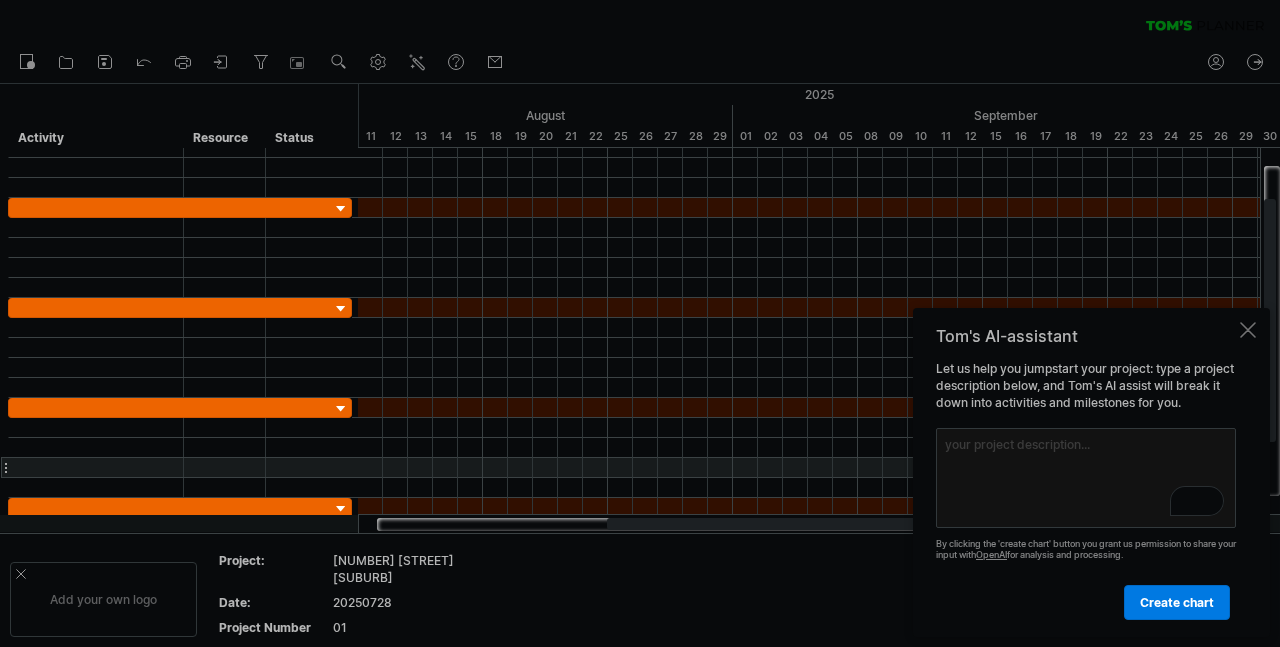 type on "T" 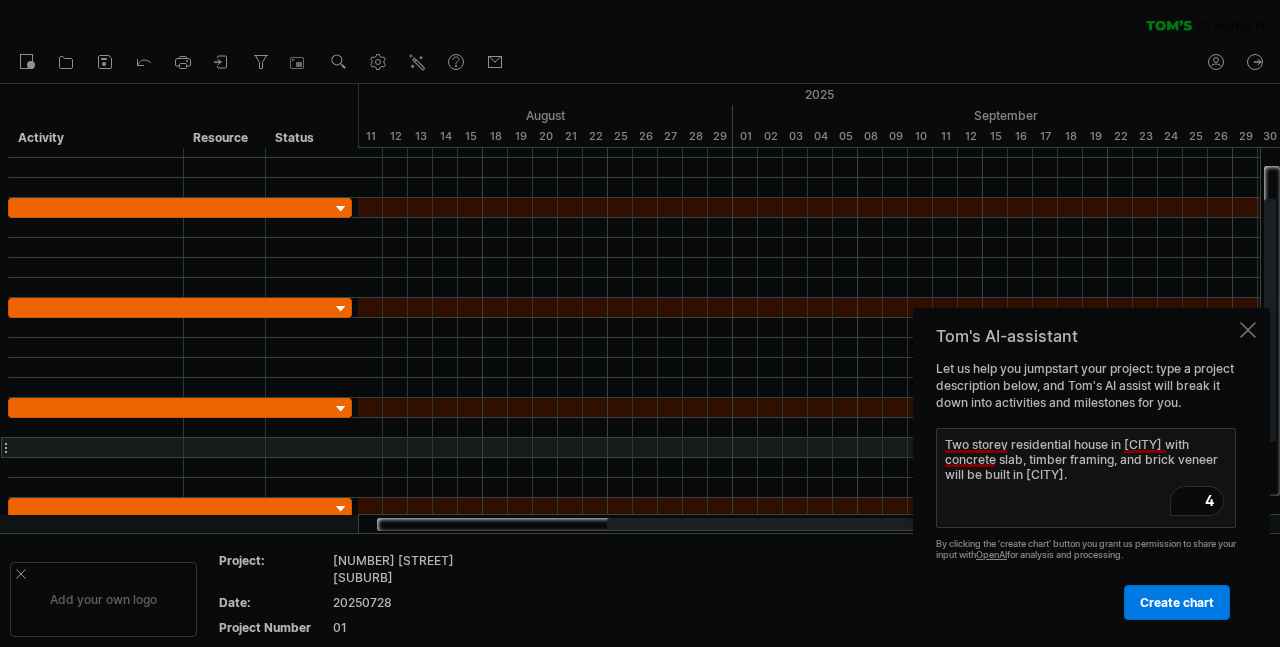 click on "Two storey residential house in Sydeny with concrete slab, timber framing, and brick veneer will be built in Sydney." at bounding box center (1086, 478) 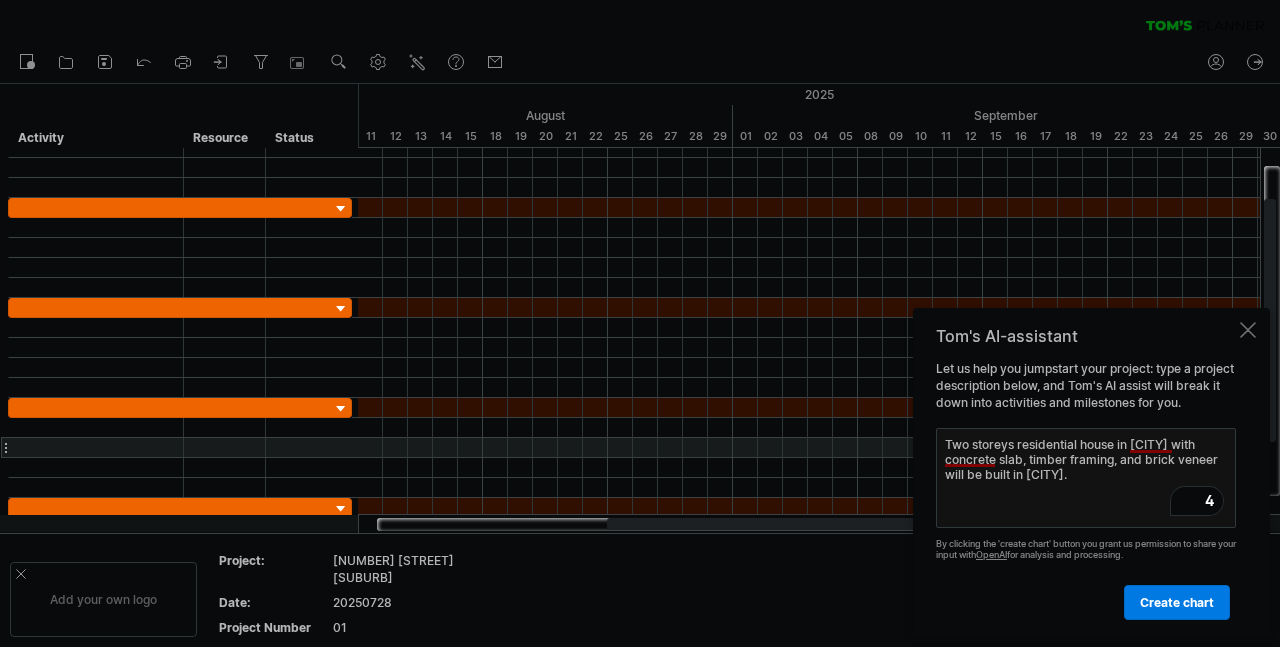 click on "Two storeys residential house in Sydeny with concrete slab, timber framing, and brick veneer will be built in Sydney." at bounding box center [1086, 478] 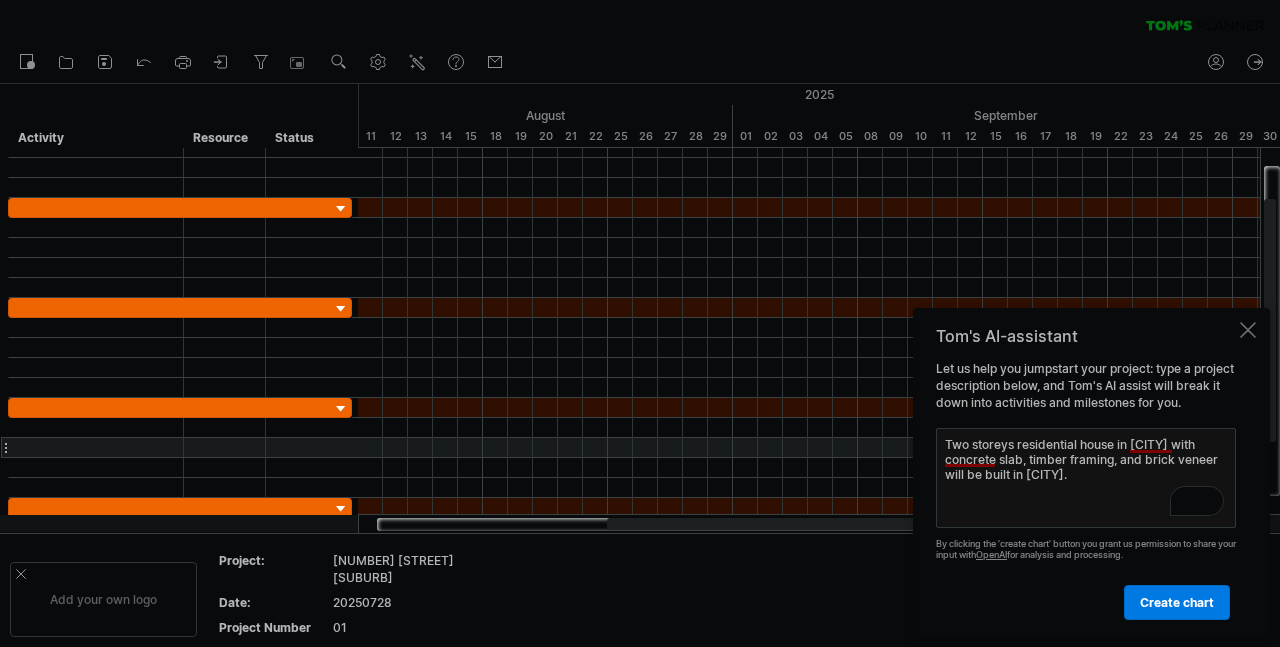 click on "Two storeys residential house in Sydeny with concrete slab, timber framing, and brick veneer will be built in Sydney." at bounding box center [1086, 478] 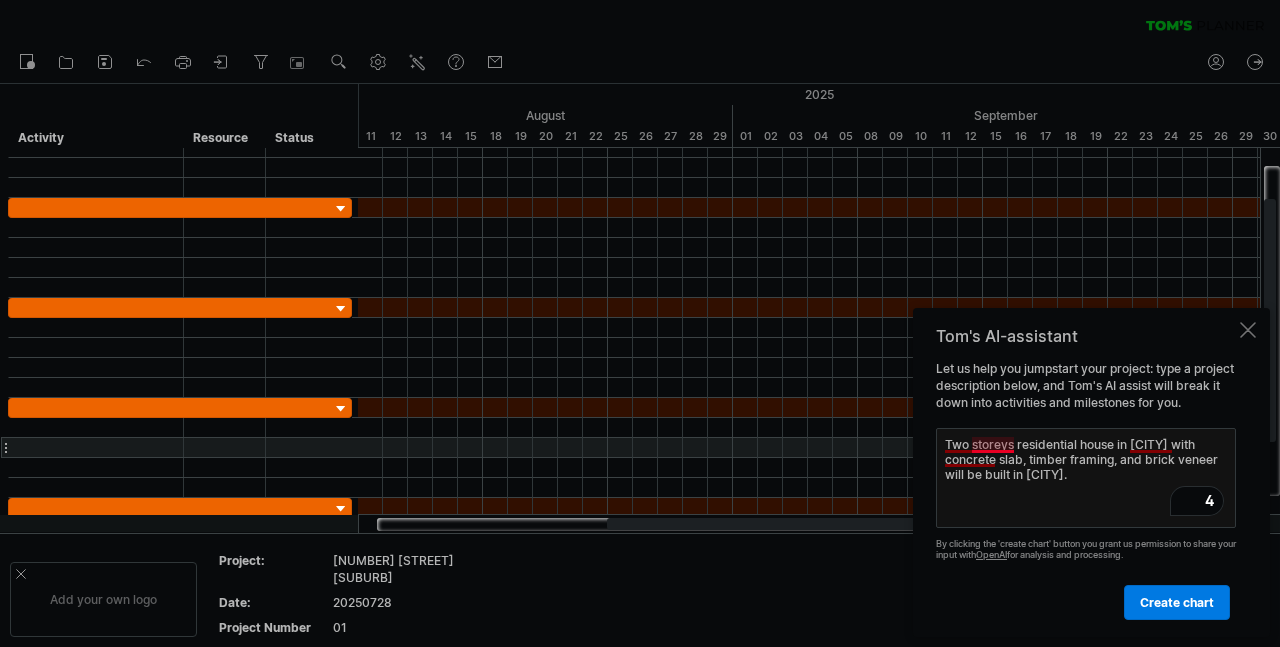 click on "Two storeys residential house in Sydeny with concrete slab, timber framing, and brick veneer will be built in Sydney." at bounding box center (1086, 478) 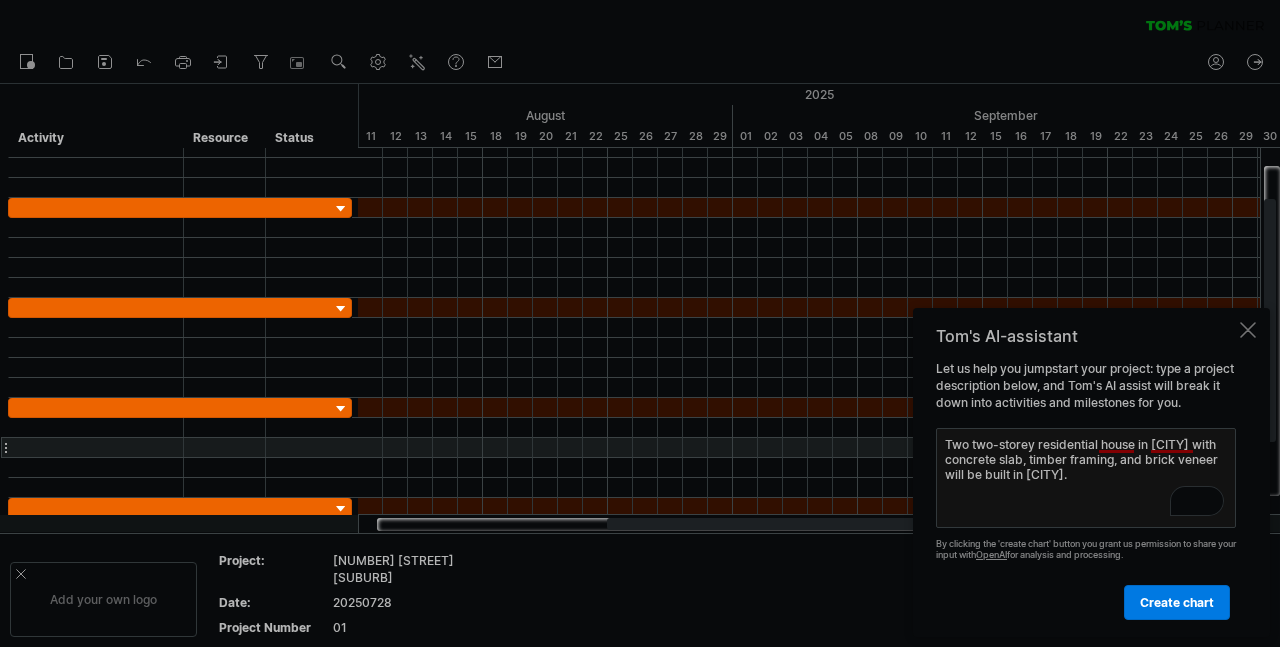 click on "Two two-storey residential house in Sydeny with concrete slab, timber framing, and brick veneer will be built in Sydney." at bounding box center [1086, 478] 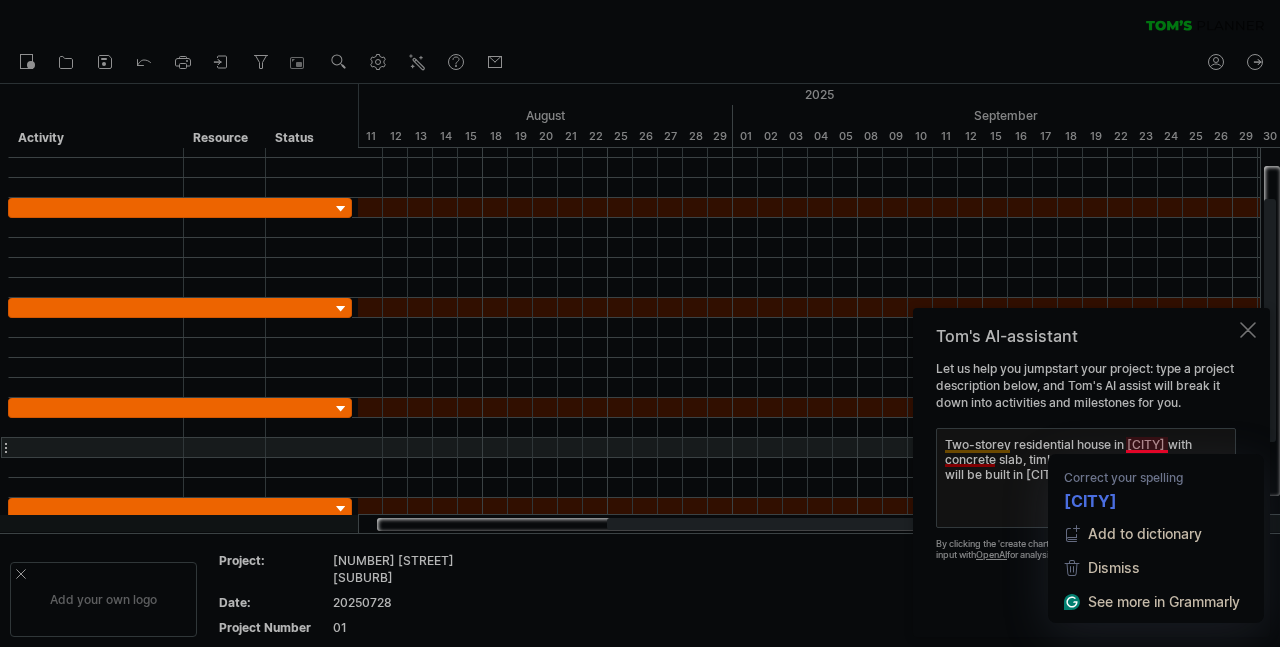 click on "Two-storey residential house in Sydeny with concrete slab, timber framing, and brick veneer will be built in Sydney." at bounding box center (1086, 478) 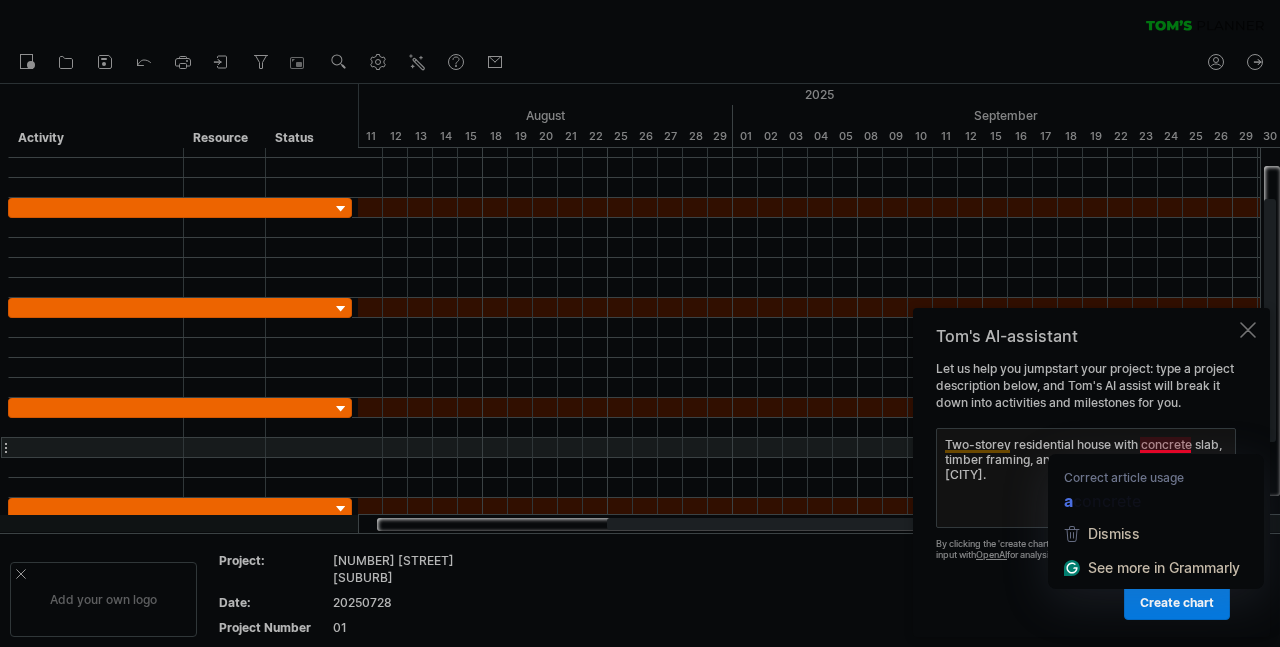 click on "Two-storey residential house with concrete slab, timber framing, and brick veneer will be built in Sydney." at bounding box center [1086, 478] 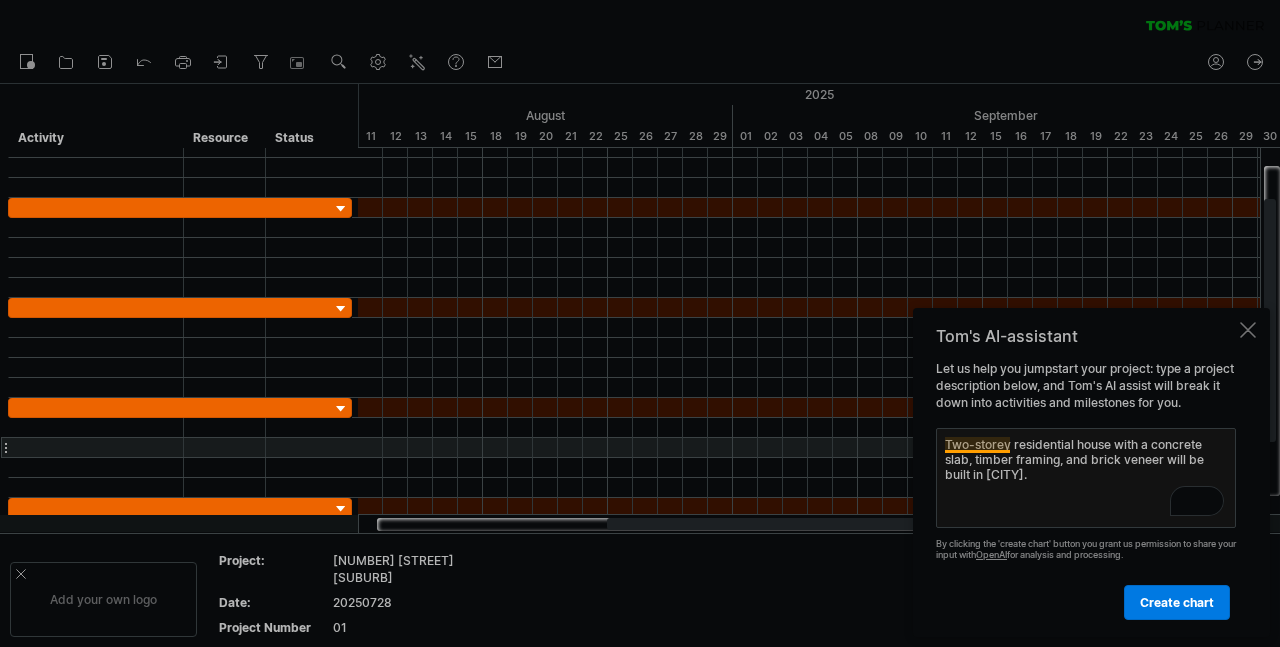 click on "Two-storey residential house with a concrete slab, timber framing, and brick veneer will be built in Sydney." at bounding box center (1086, 478) 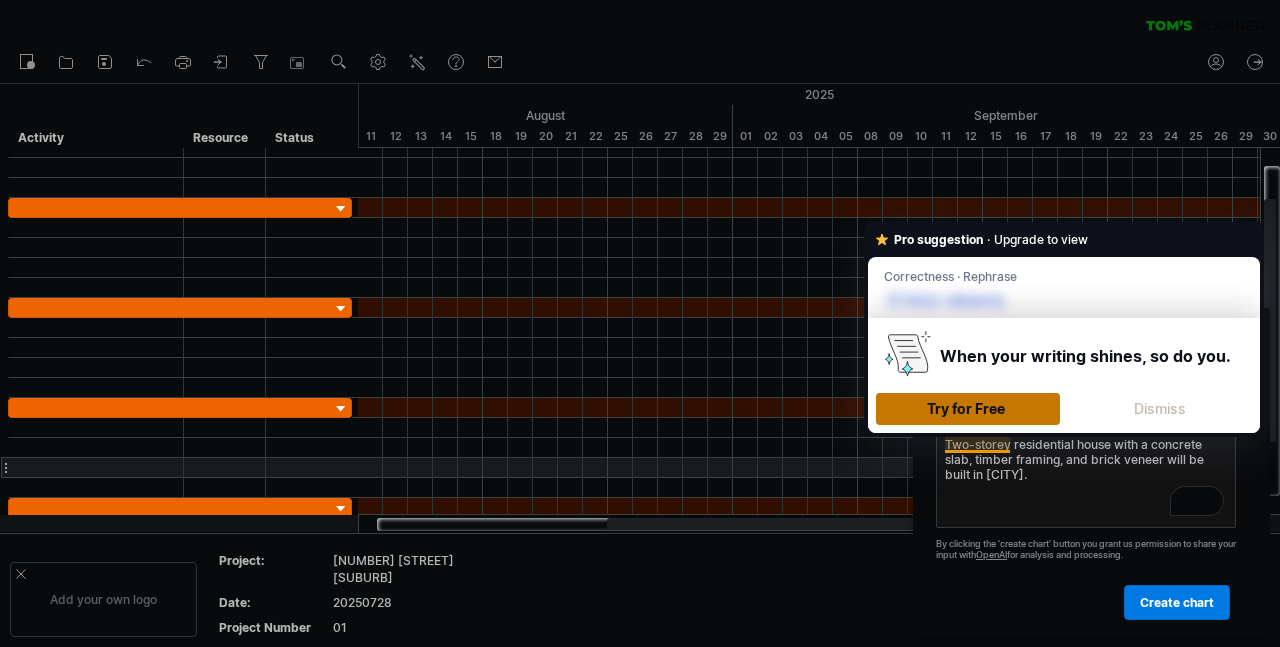 click on "Two-storey residential house with a concrete slab, timber framing, and brick veneer will be built in Sydney." at bounding box center [1086, 478] 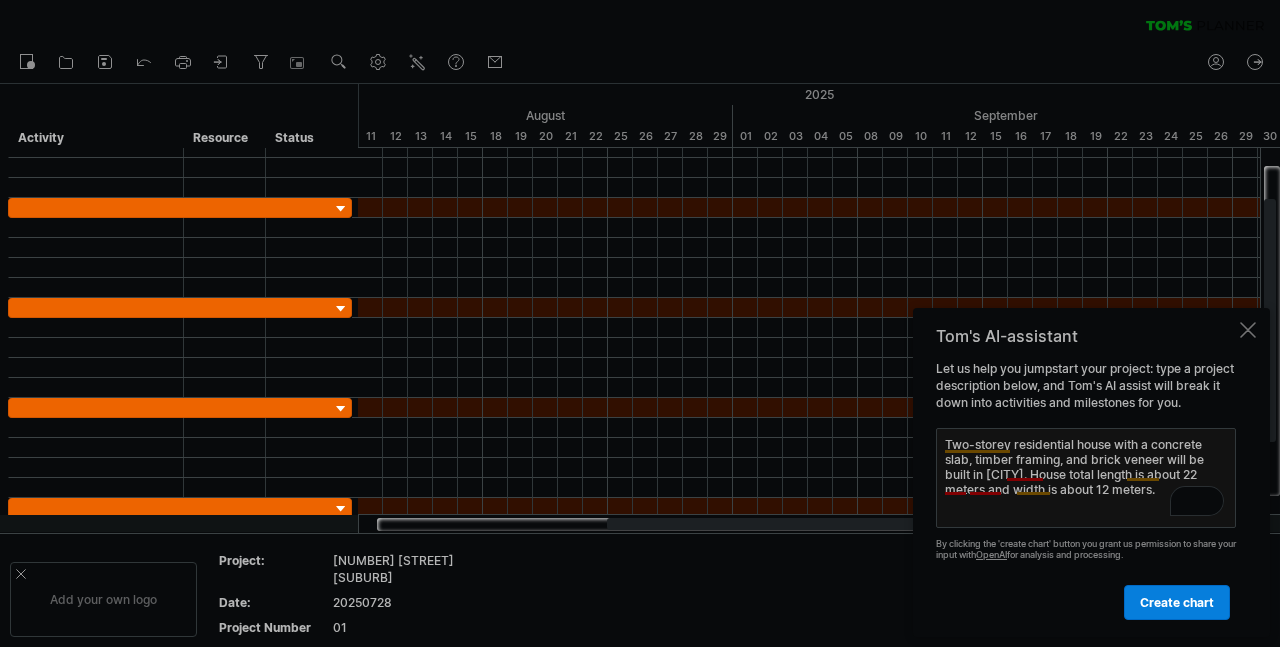 type on "Two-storey residential house with a concrete slab, timber framing, and brick veneer will be built in Sydney. House total length is about 22 meters and width is about 12 meters." 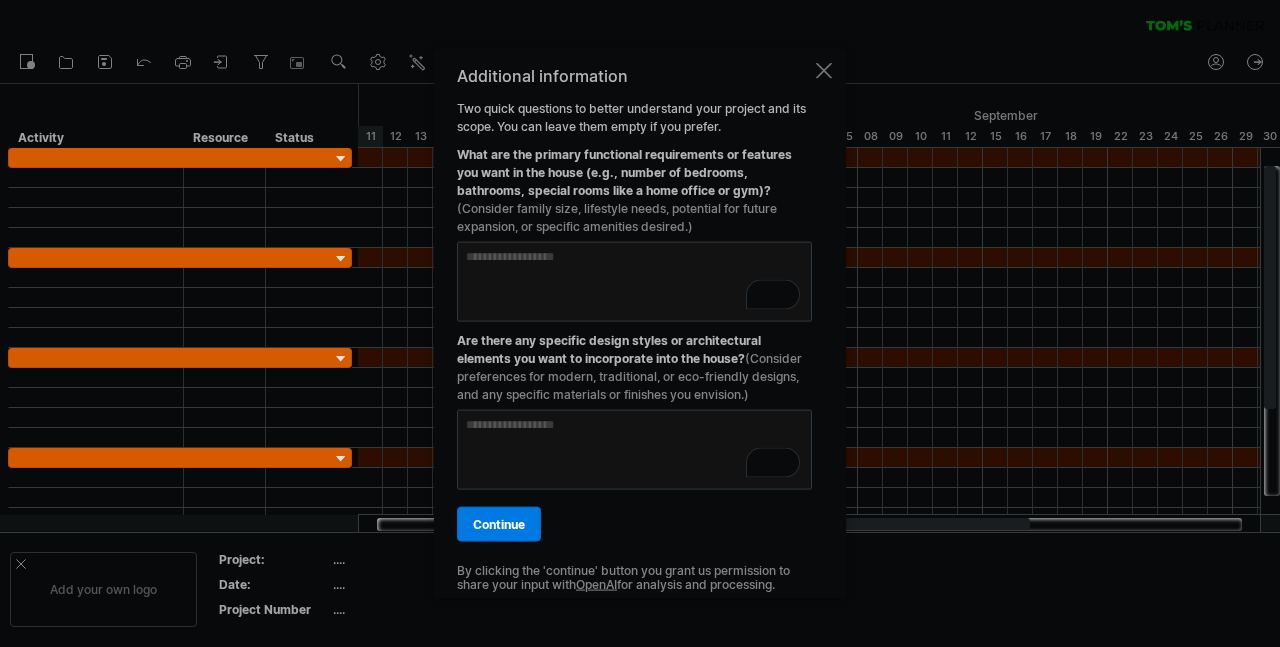 click at bounding box center [634, 281] 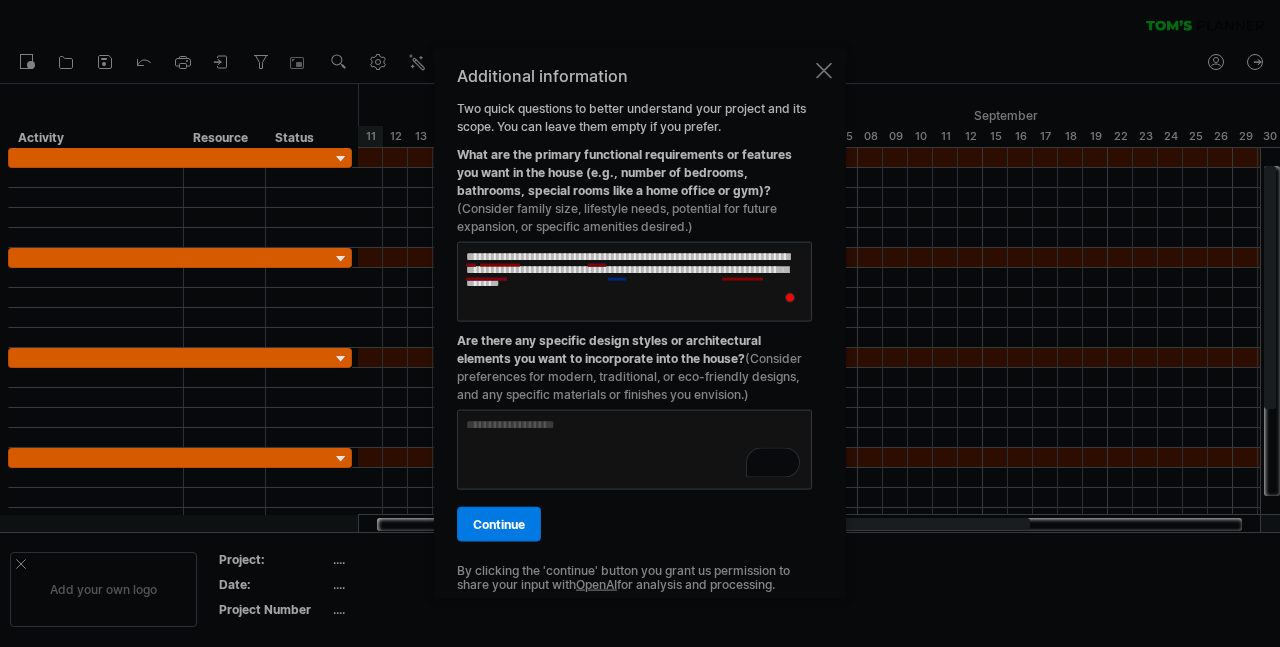 click on "**********" at bounding box center [634, 281] 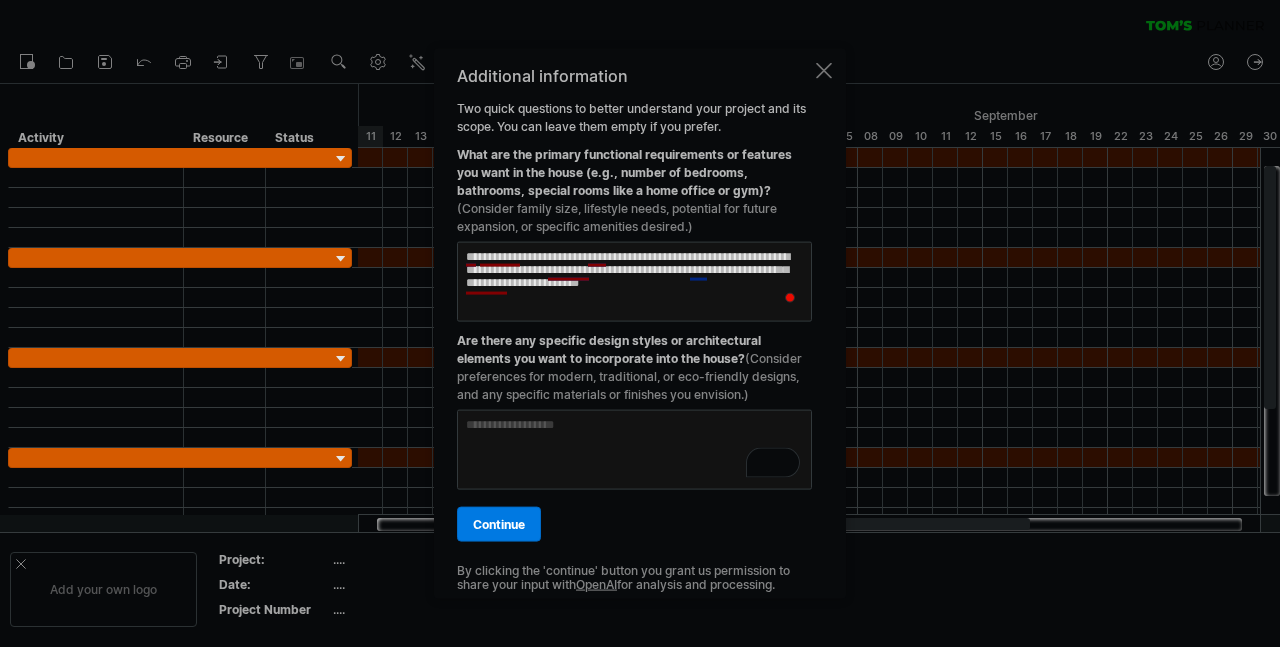 click on "**********" at bounding box center (634, 281) 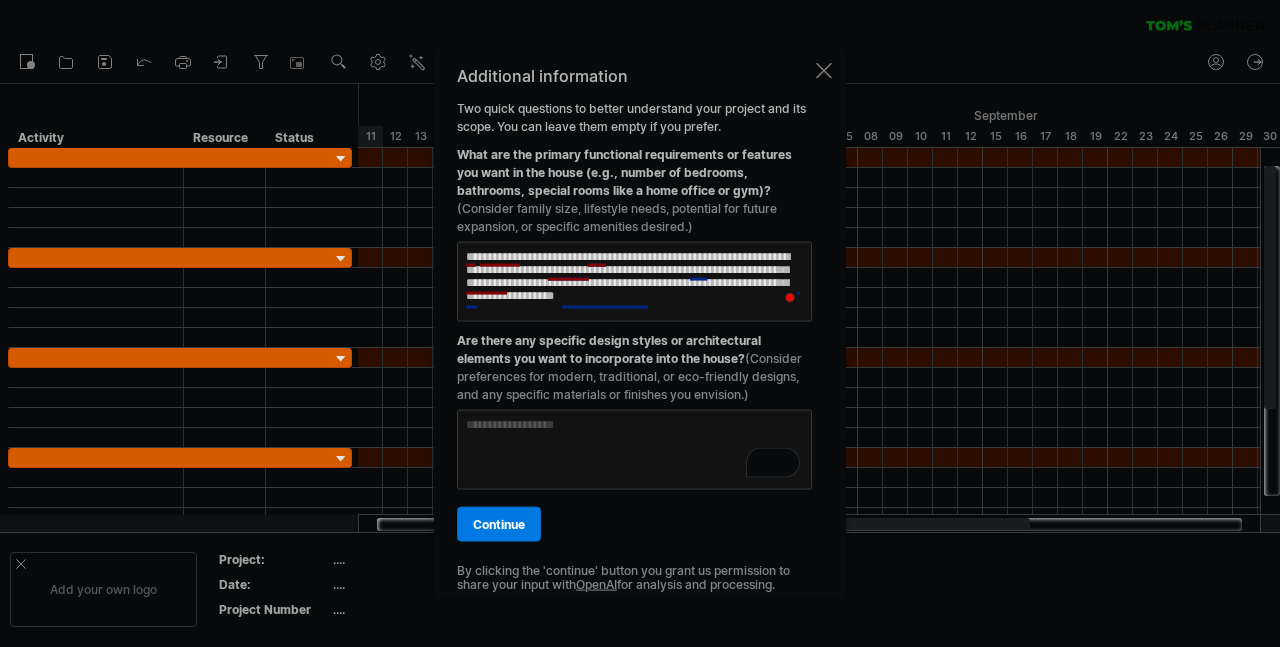type on "**********" 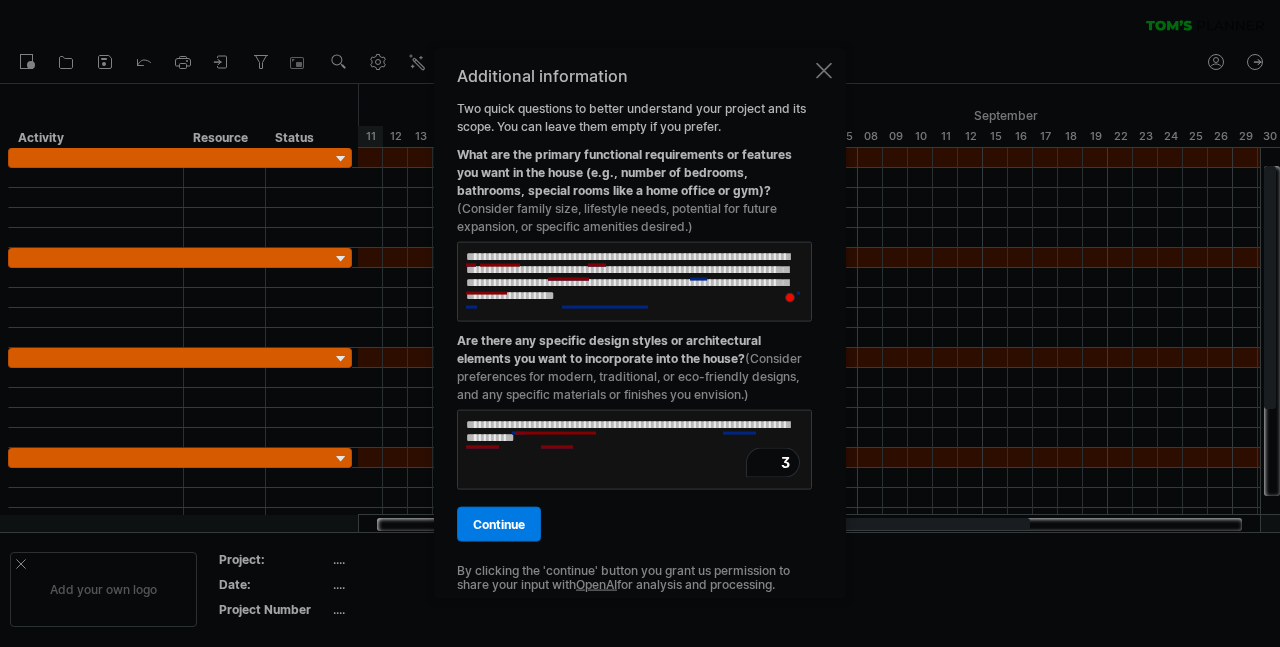 click on "**********" at bounding box center [634, 449] 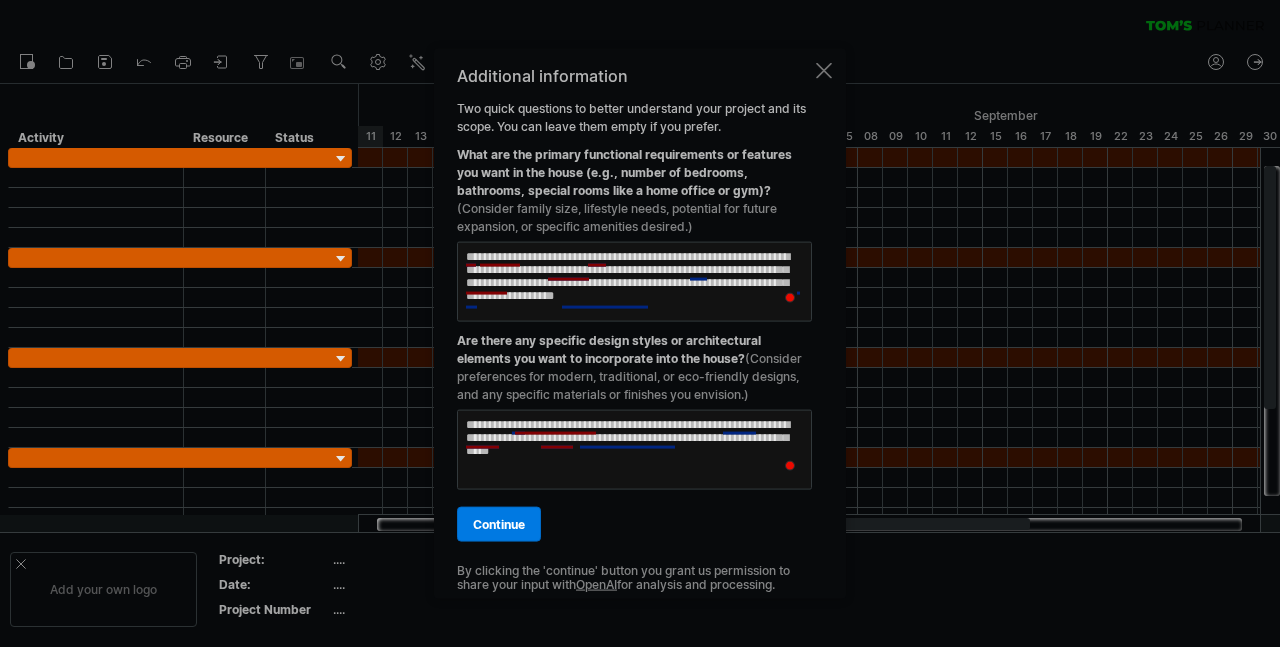 click on "**********" at bounding box center (634, 449) 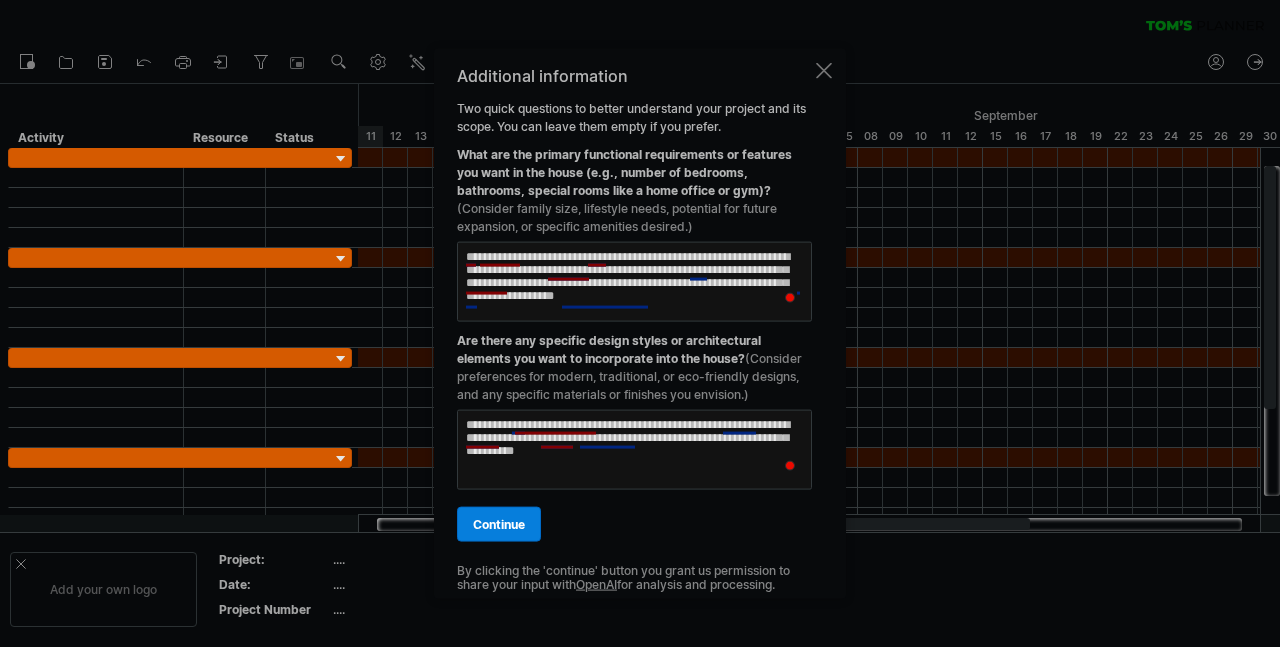 type on "**********" 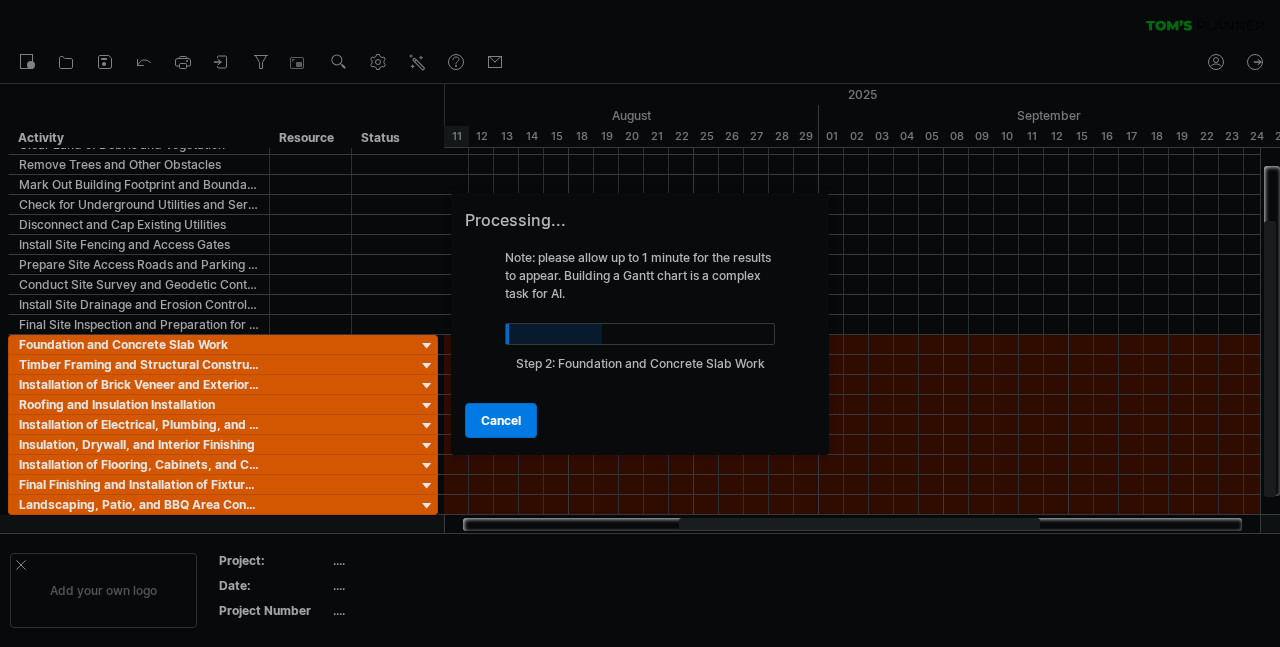 scroll, scrollTop: 0, scrollLeft: 0, axis: both 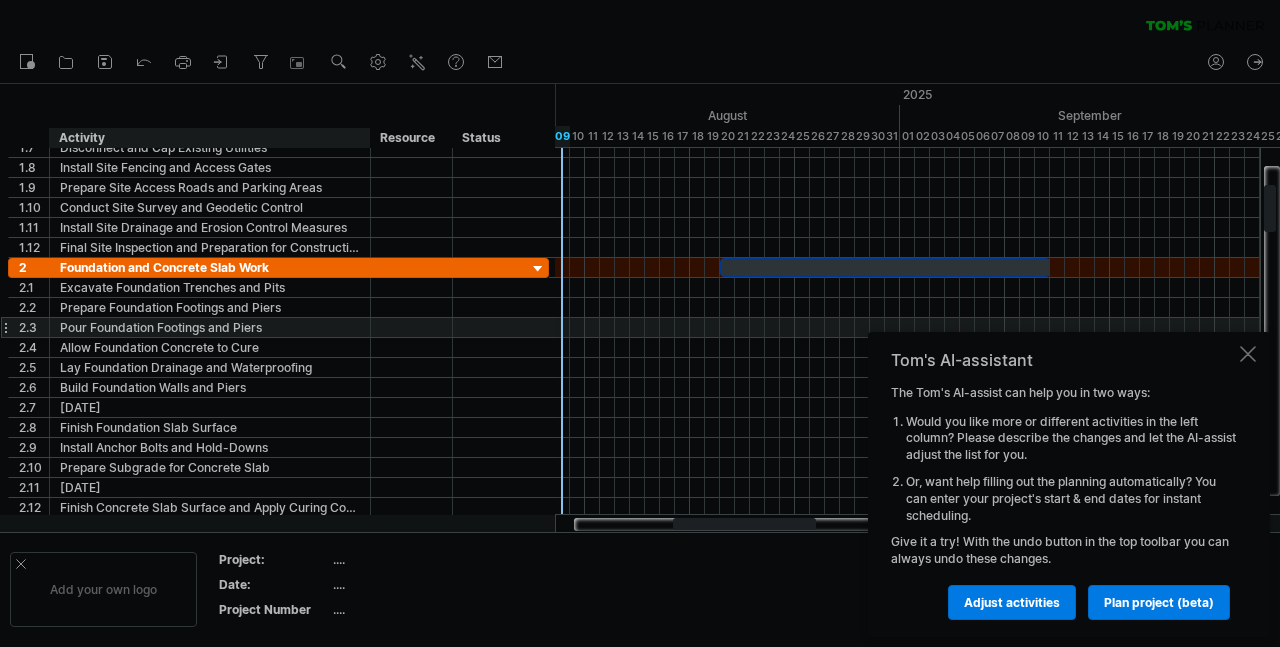 click on "Pour Foundation Footings and Piers" at bounding box center (210, 327) 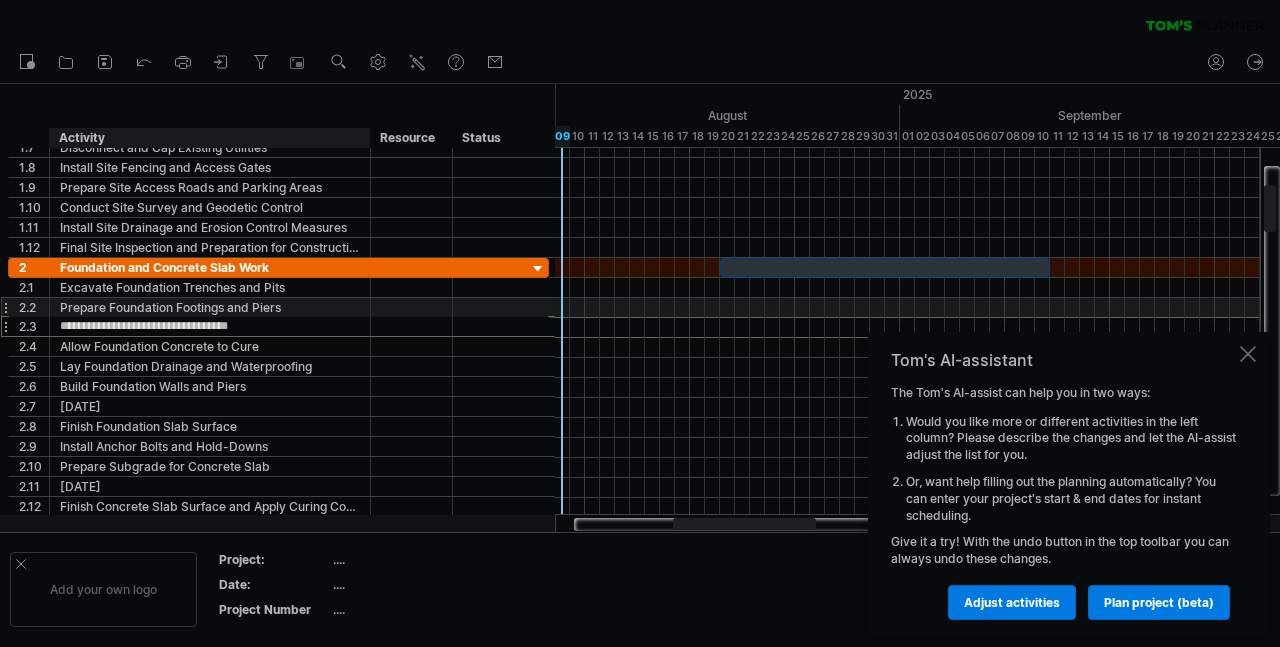 click on "Prepare Foundation Footings and Piers" at bounding box center [210, 307] 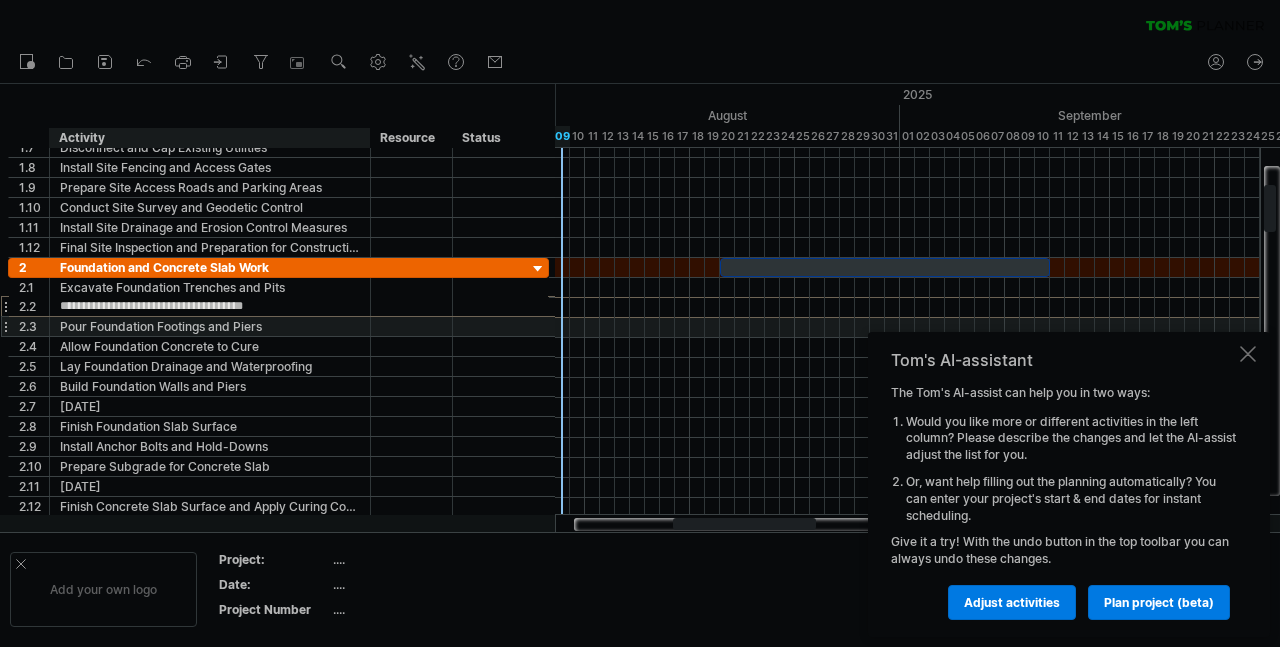 click on "Pour Foundation Footings and Piers" at bounding box center [210, 326] 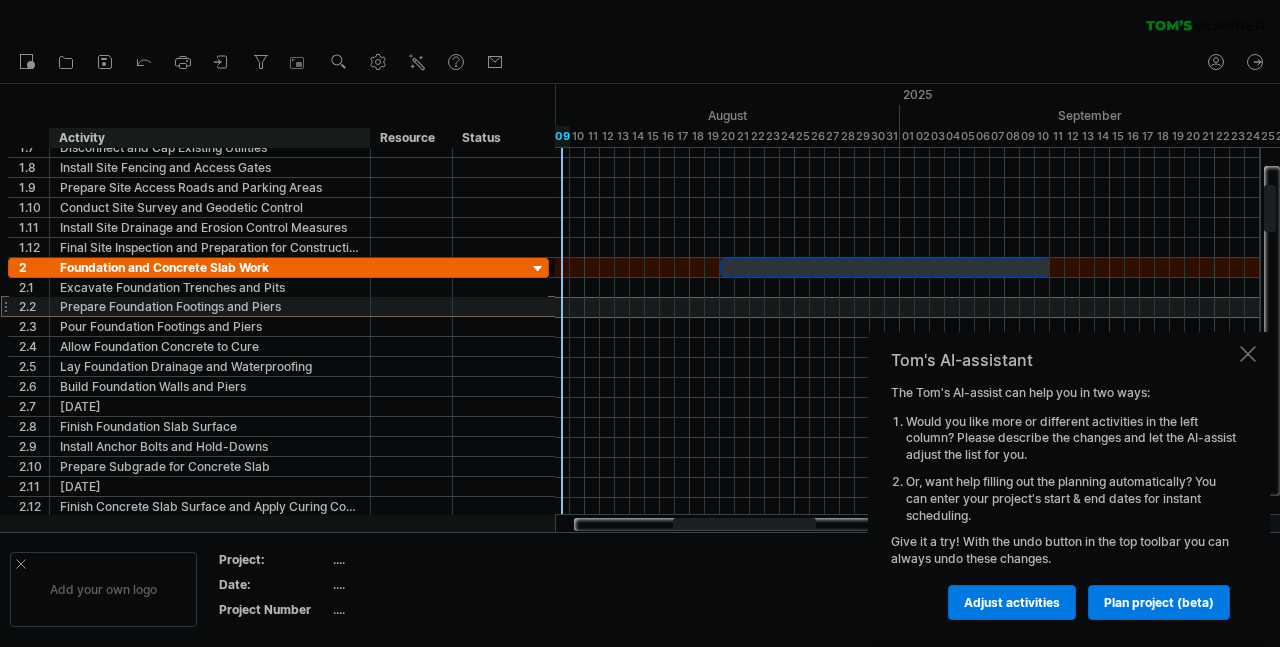 click on "Prepare Foundation Footings and Piers" at bounding box center (210, 306) 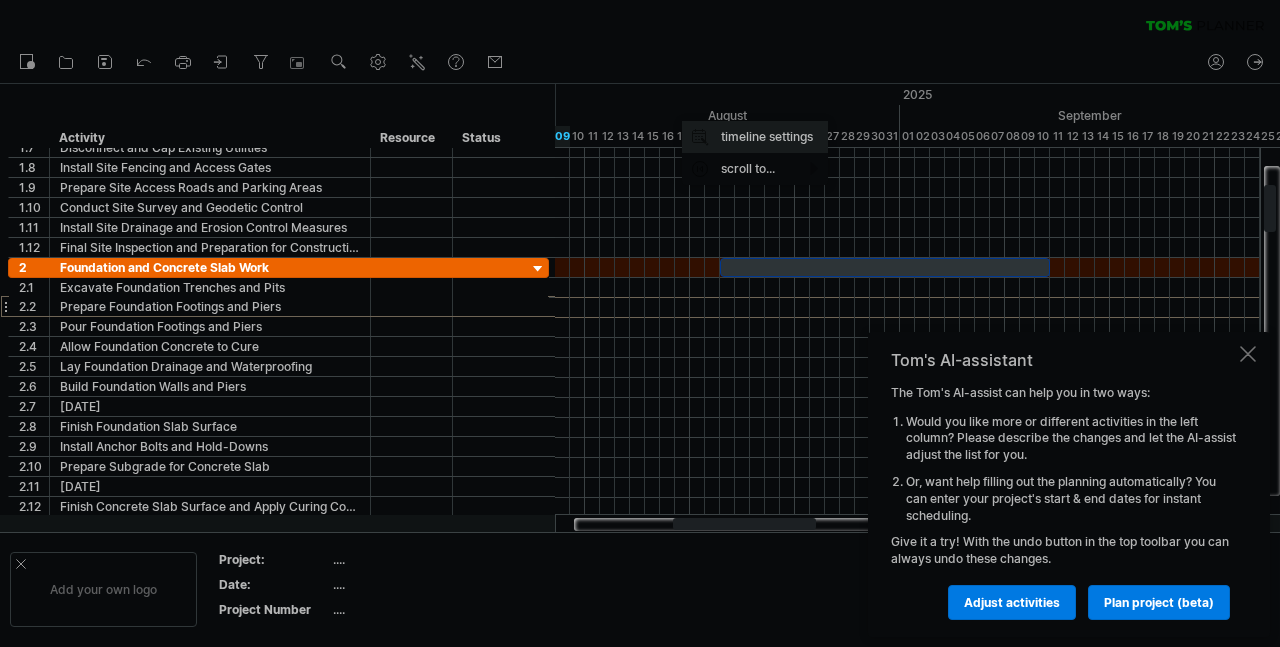 click on "timeline settings" at bounding box center [755, 137] 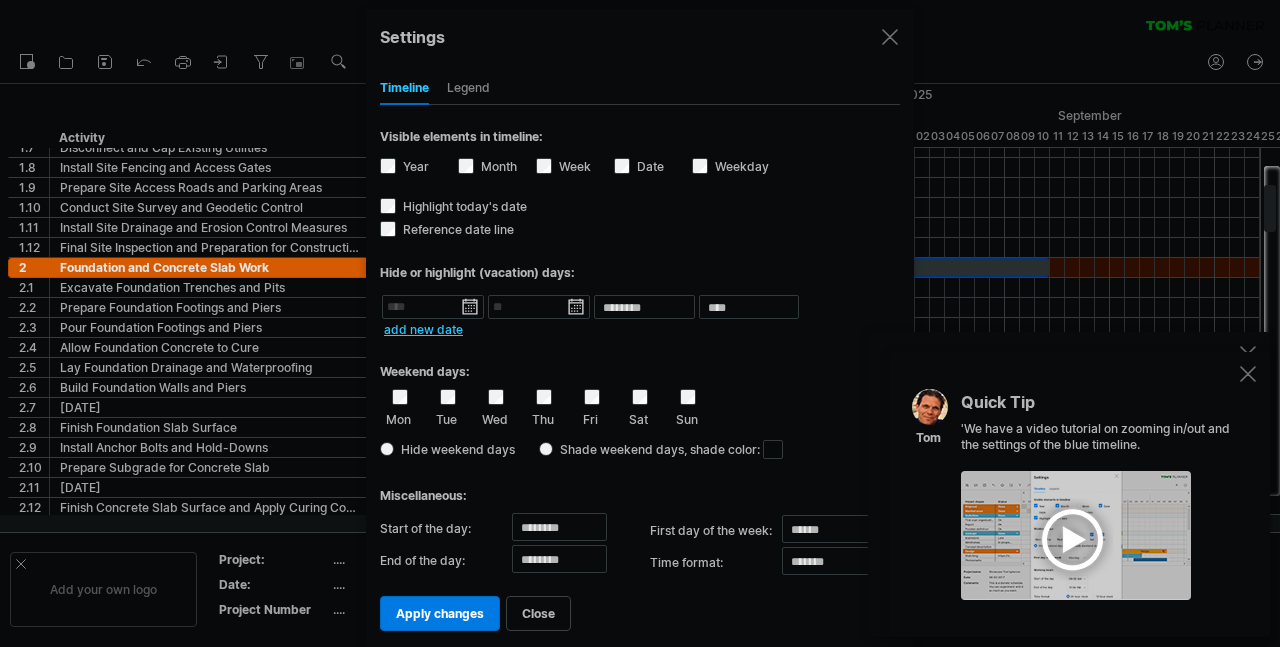 click on "Month" at bounding box center [497, 166] 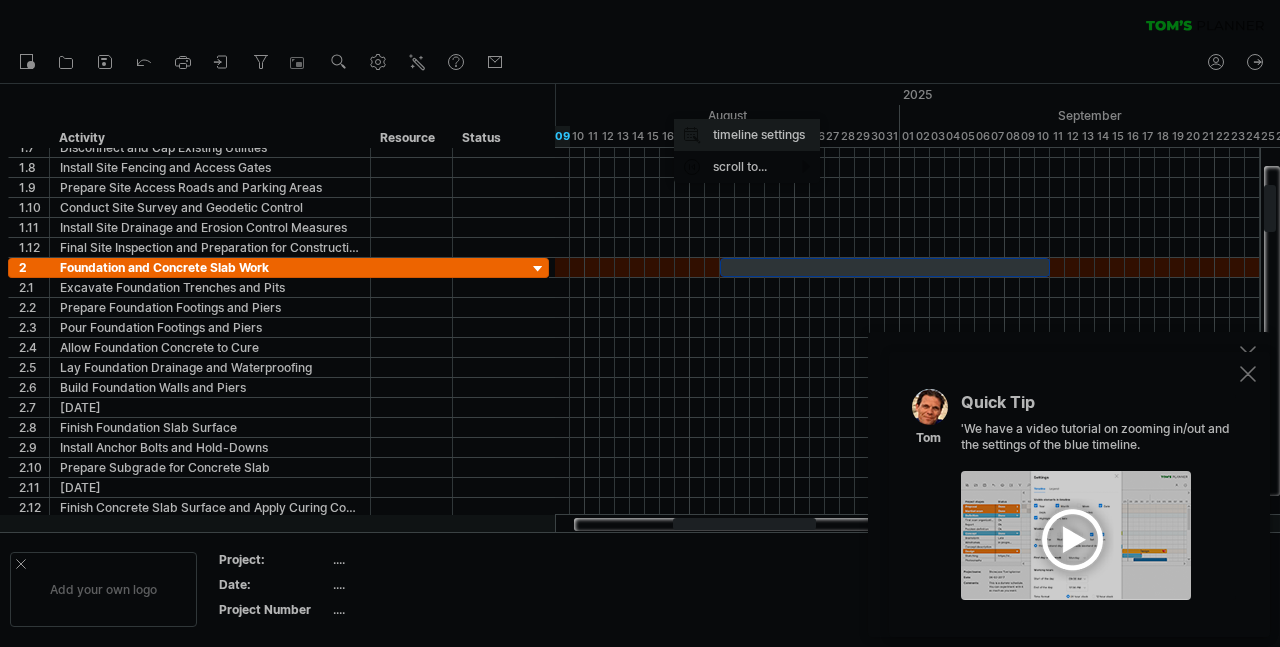 click on "timeline settings" at bounding box center [747, 135] 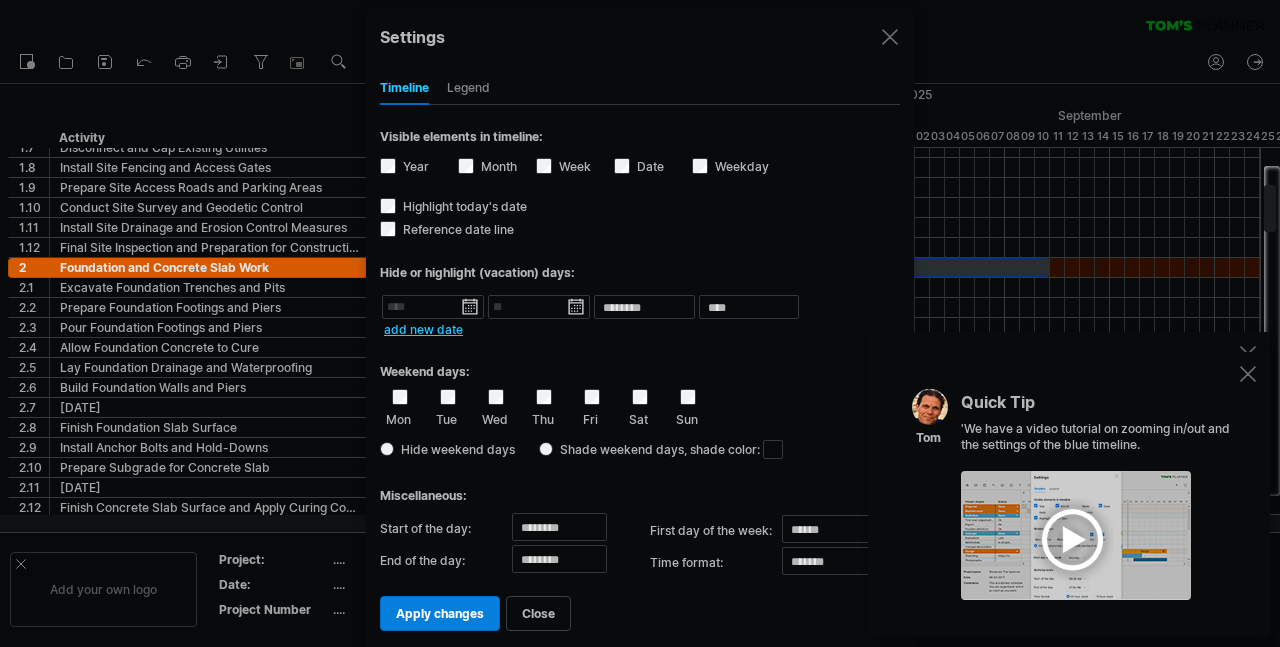 click on "apply changes" at bounding box center (440, 613) 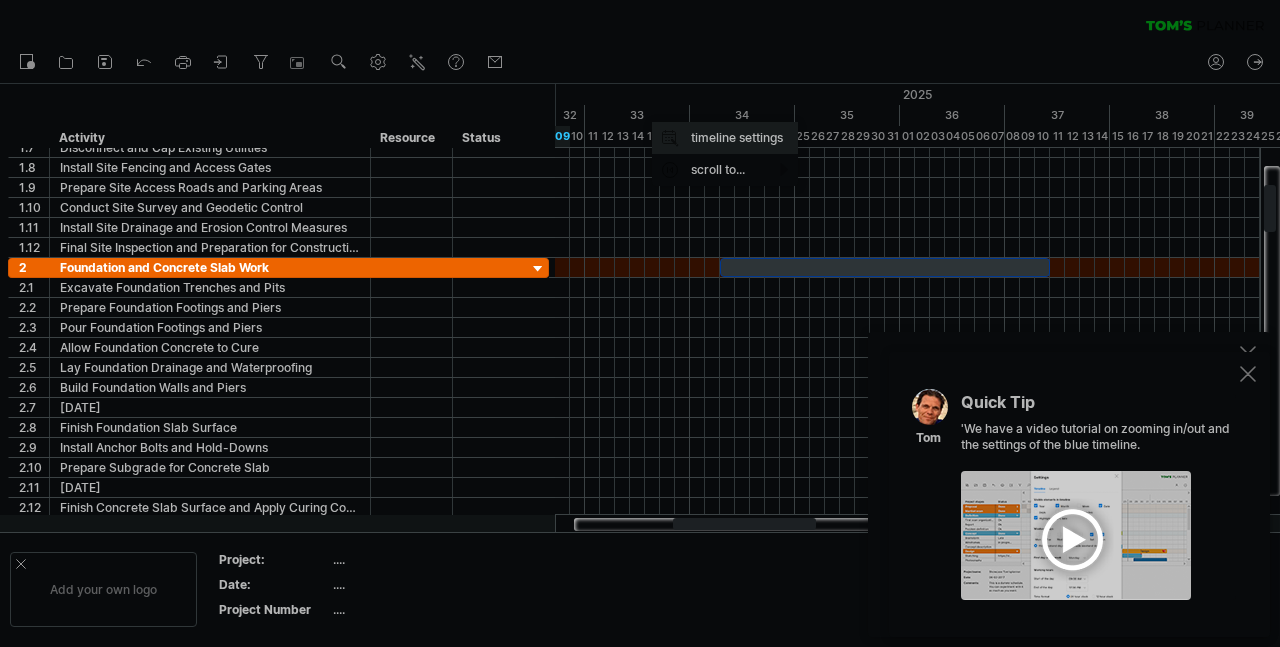 click on "timeline settings" at bounding box center [725, 138] 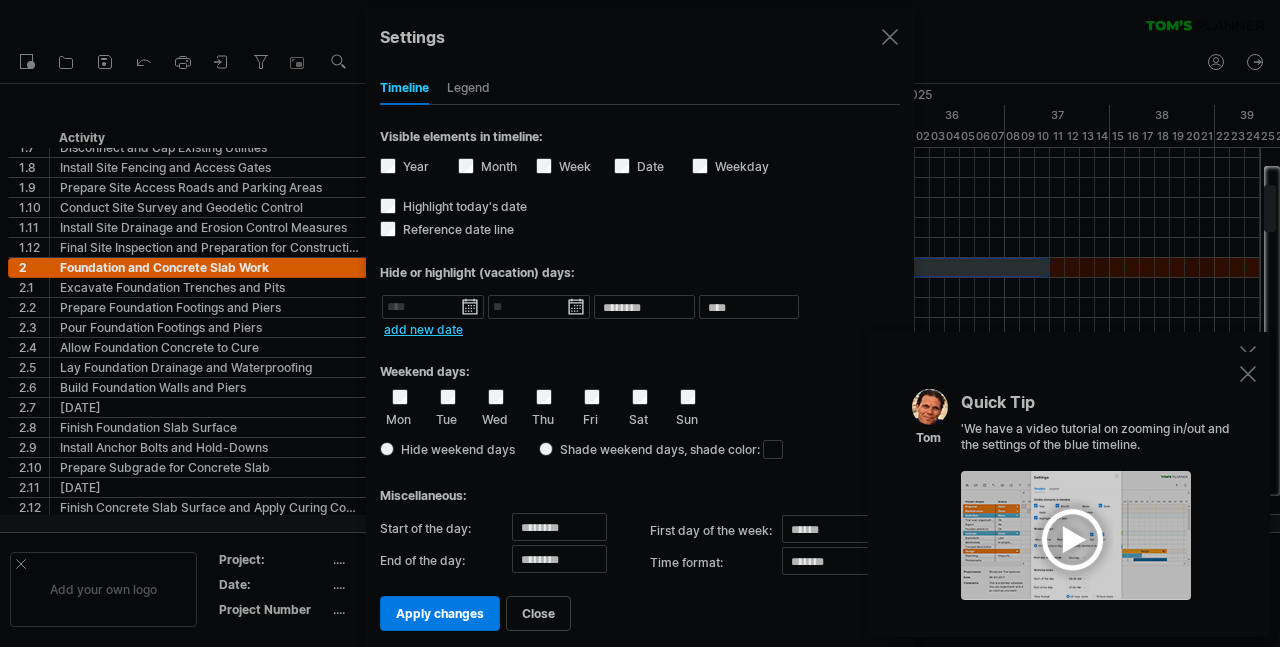 click on "Month" at bounding box center (497, 166) 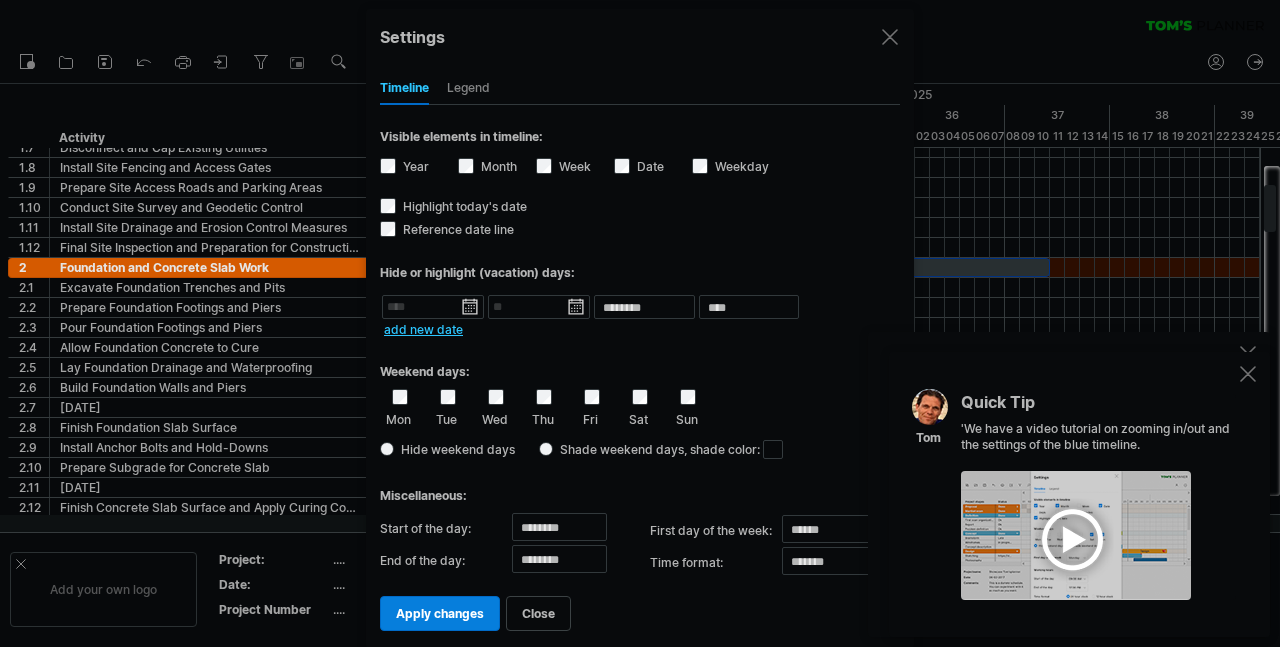 click on "apply changes" at bounding box center (440, 613) 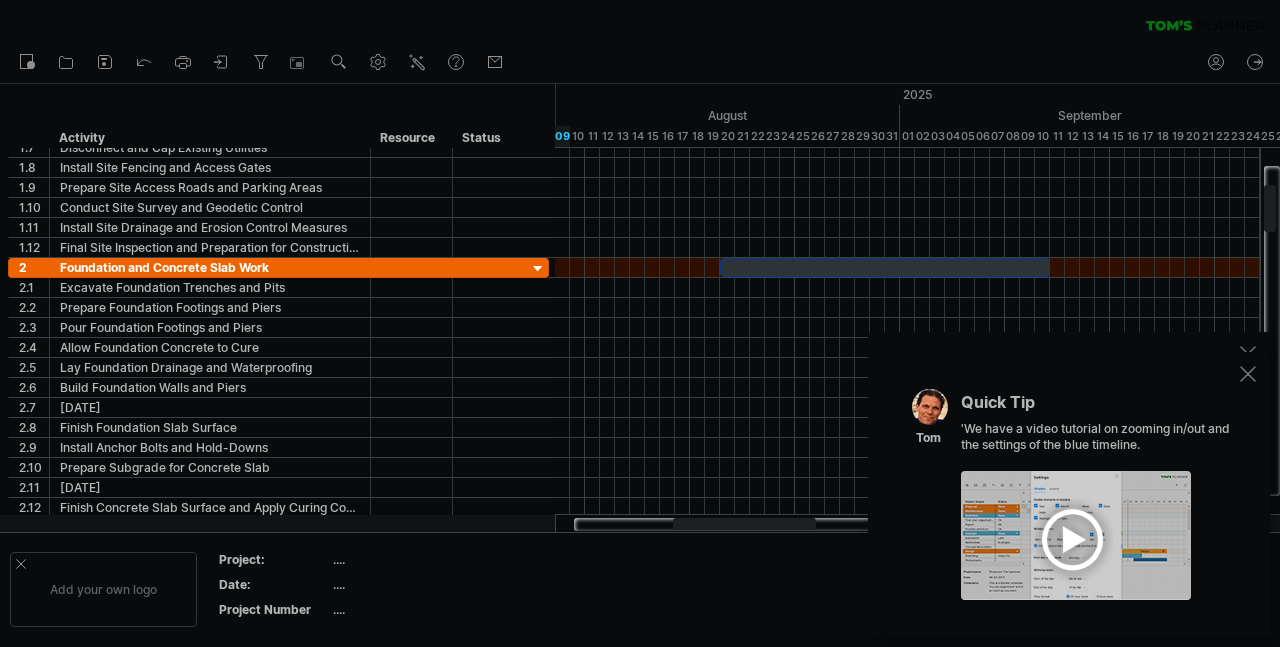 click at bounding box center (565, 96) 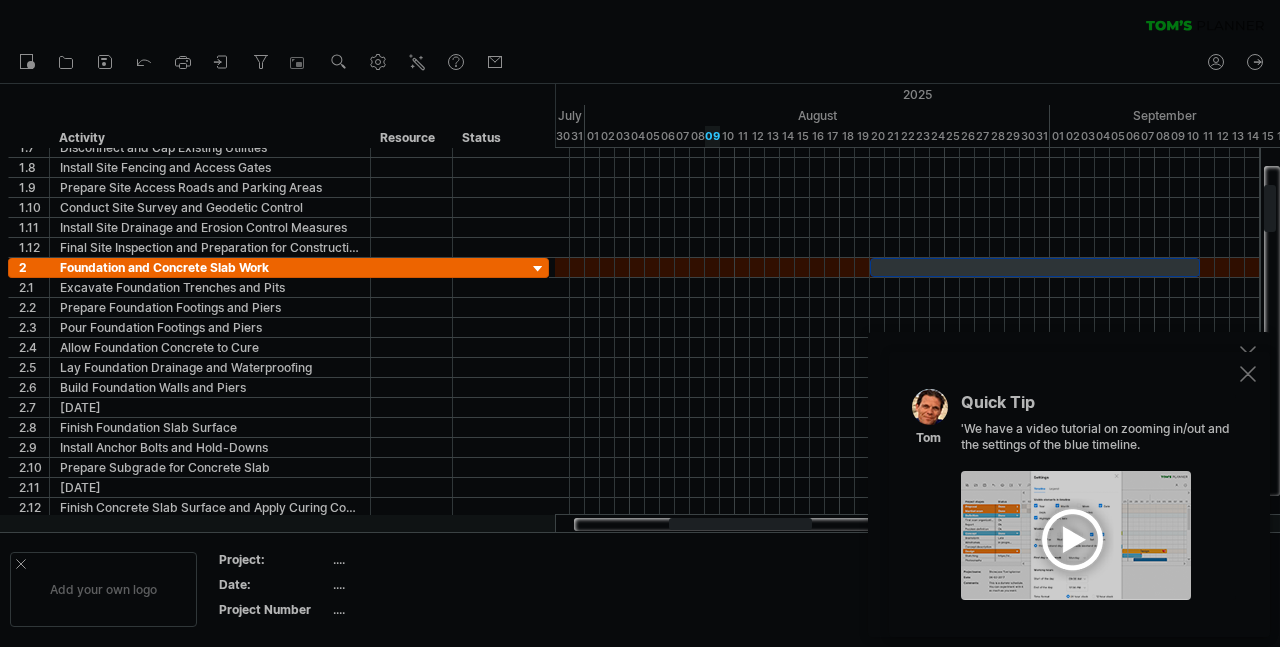 click at bounding box center (565, 96) 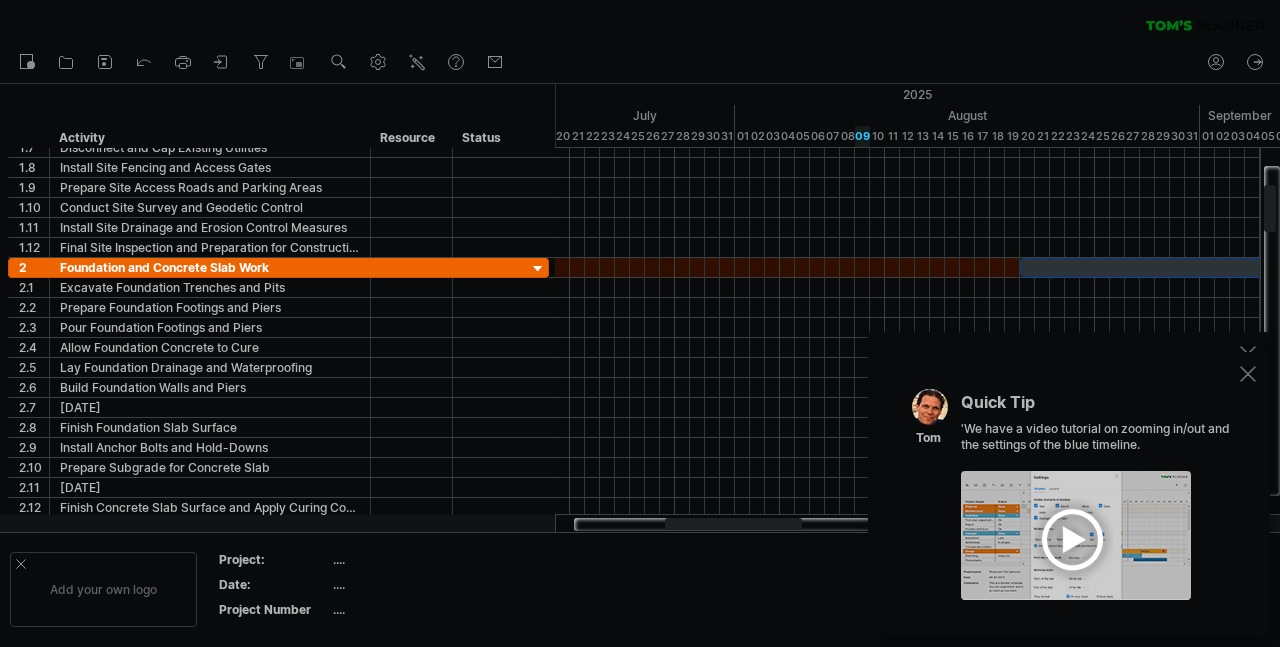 click at bounding box center (565, 96) 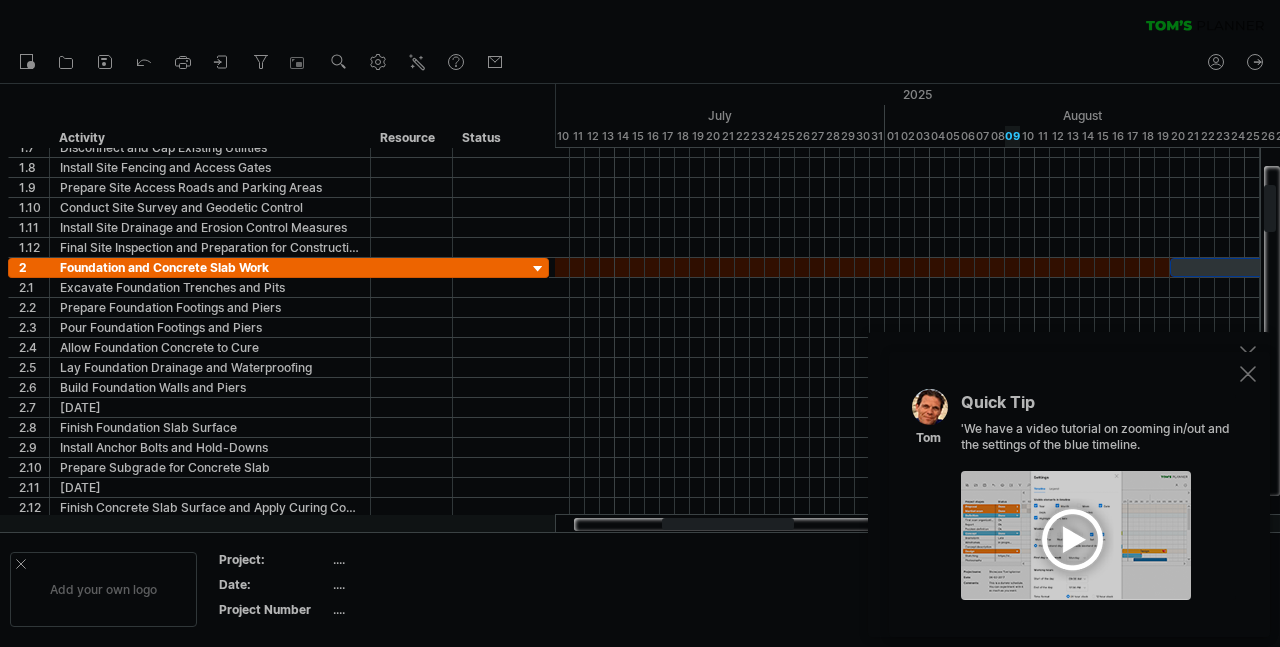 click at bounding box center (565, 96) 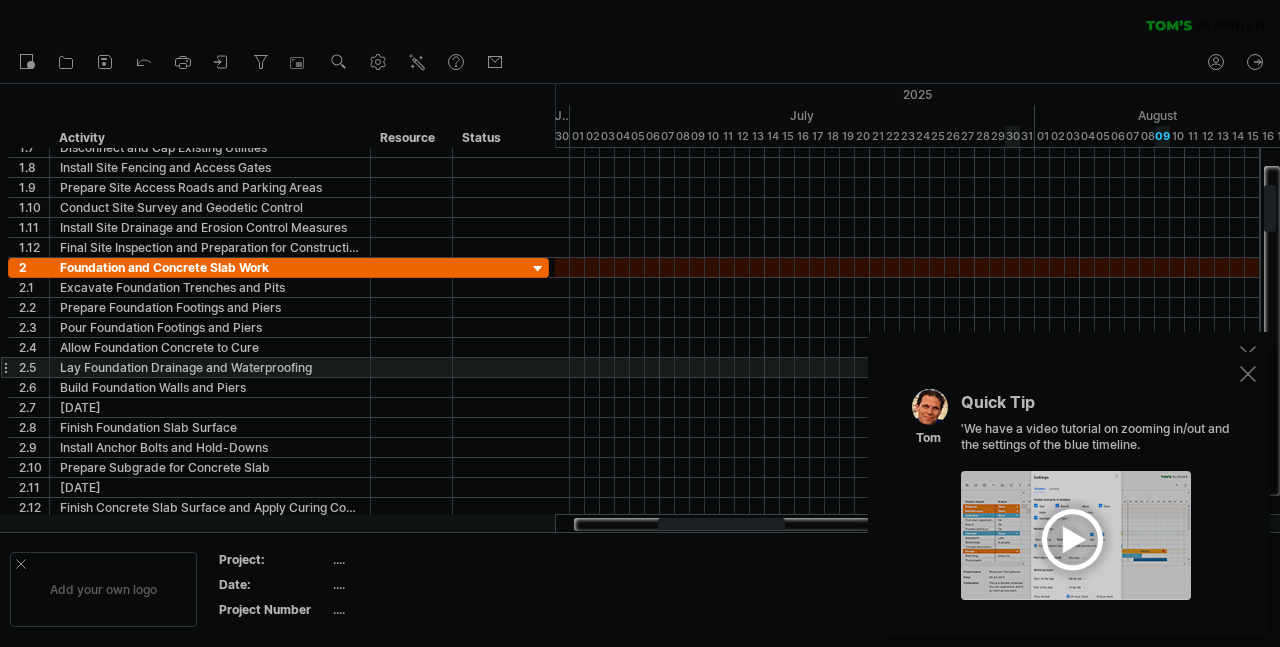 click at bounding box center [1248, 374] 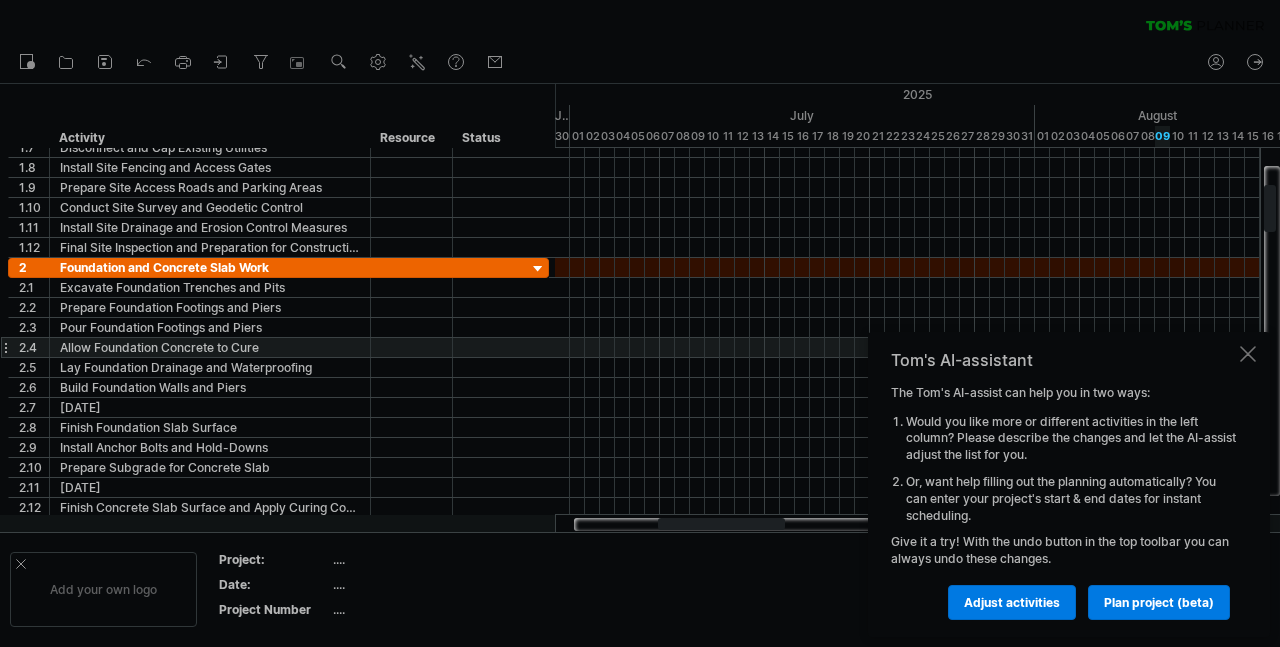 click at bounding box center (1248, 354) 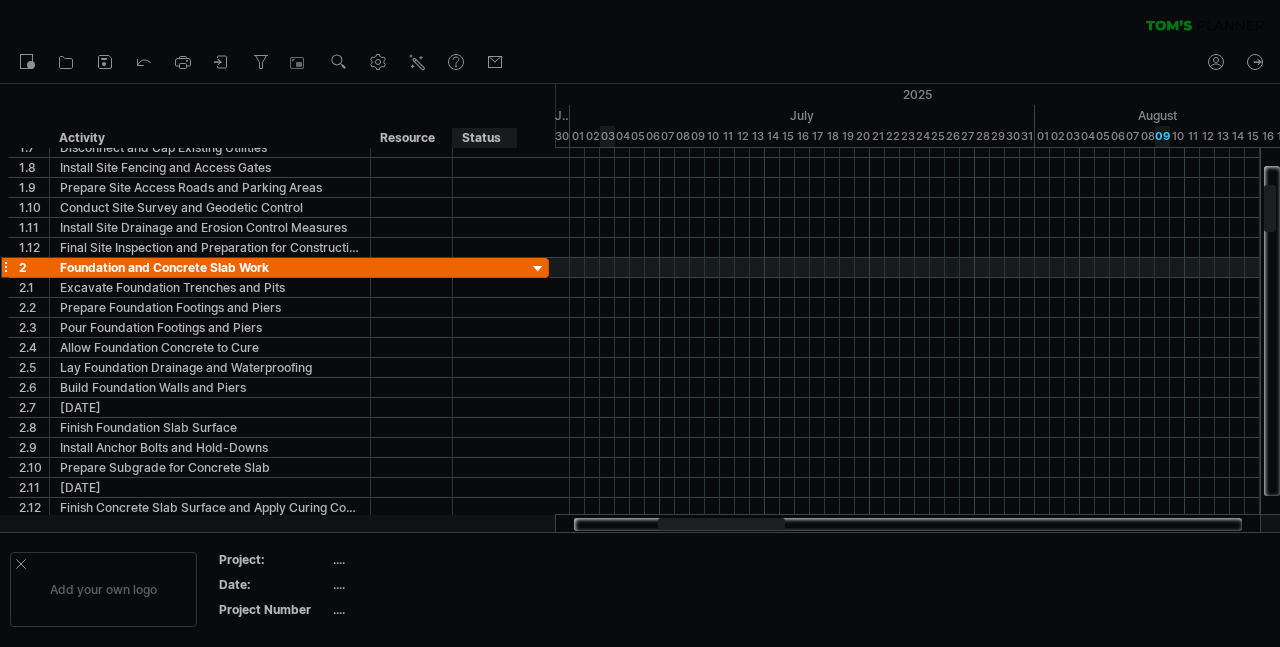 click at bounding box center [538, 269] 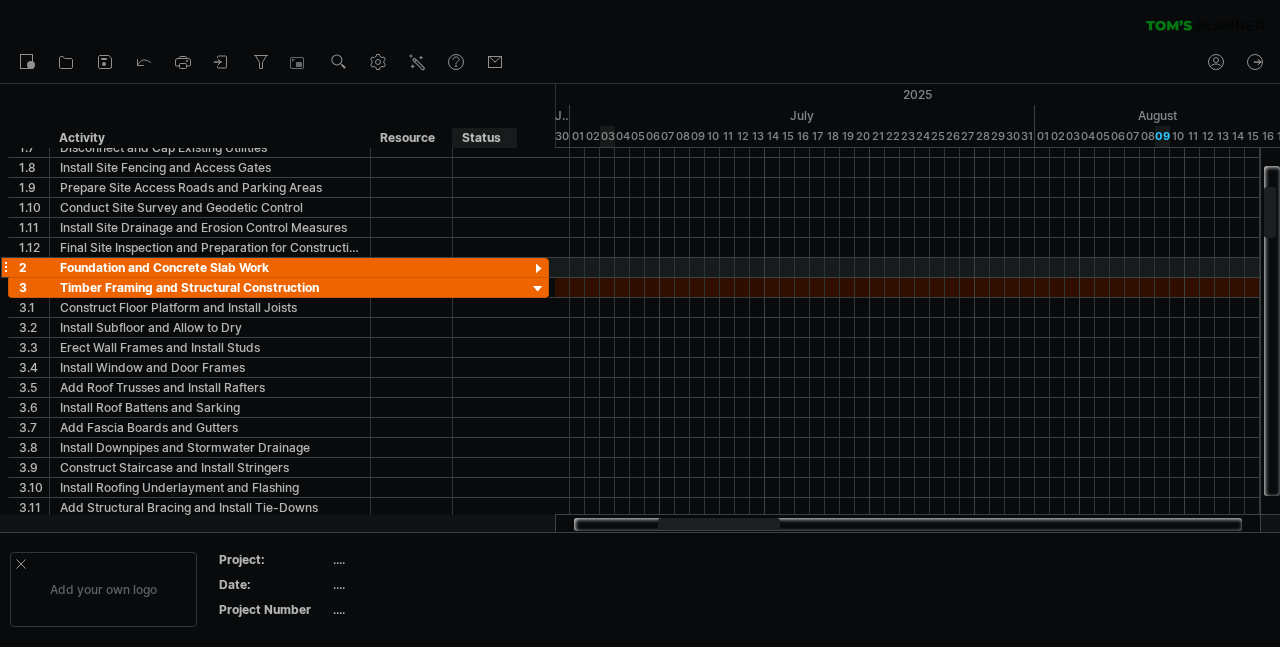 click at bounding box center (538, 269) 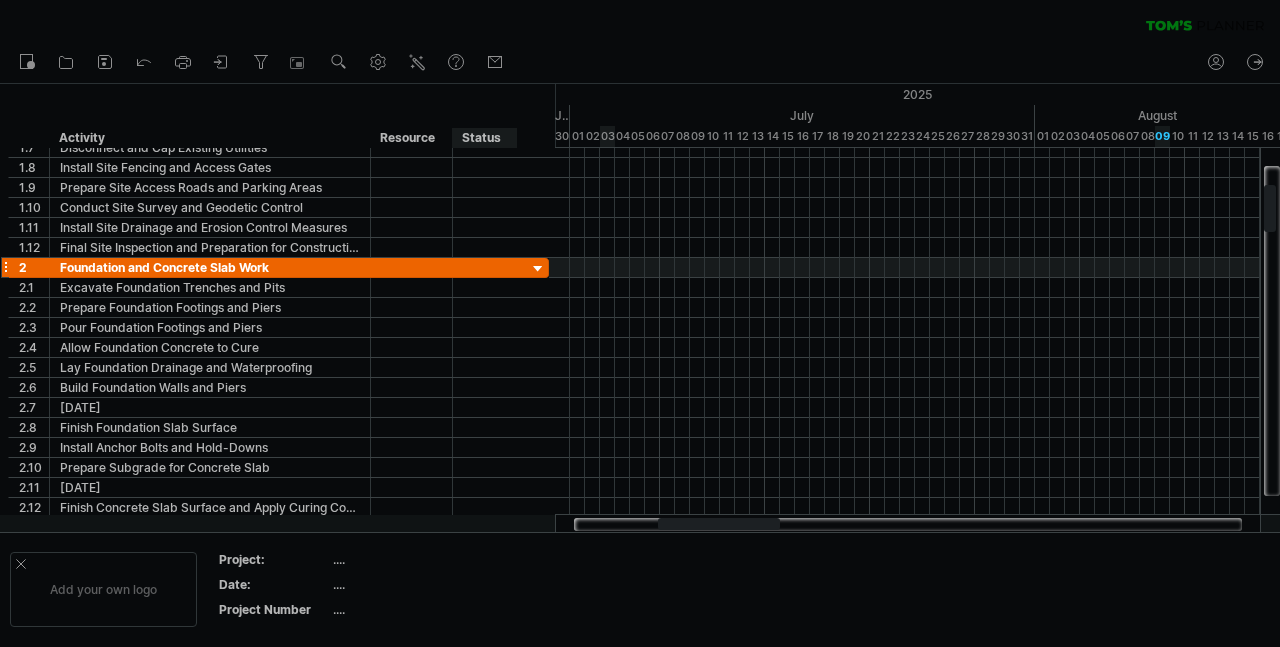 click at bounding box center (538, 269) 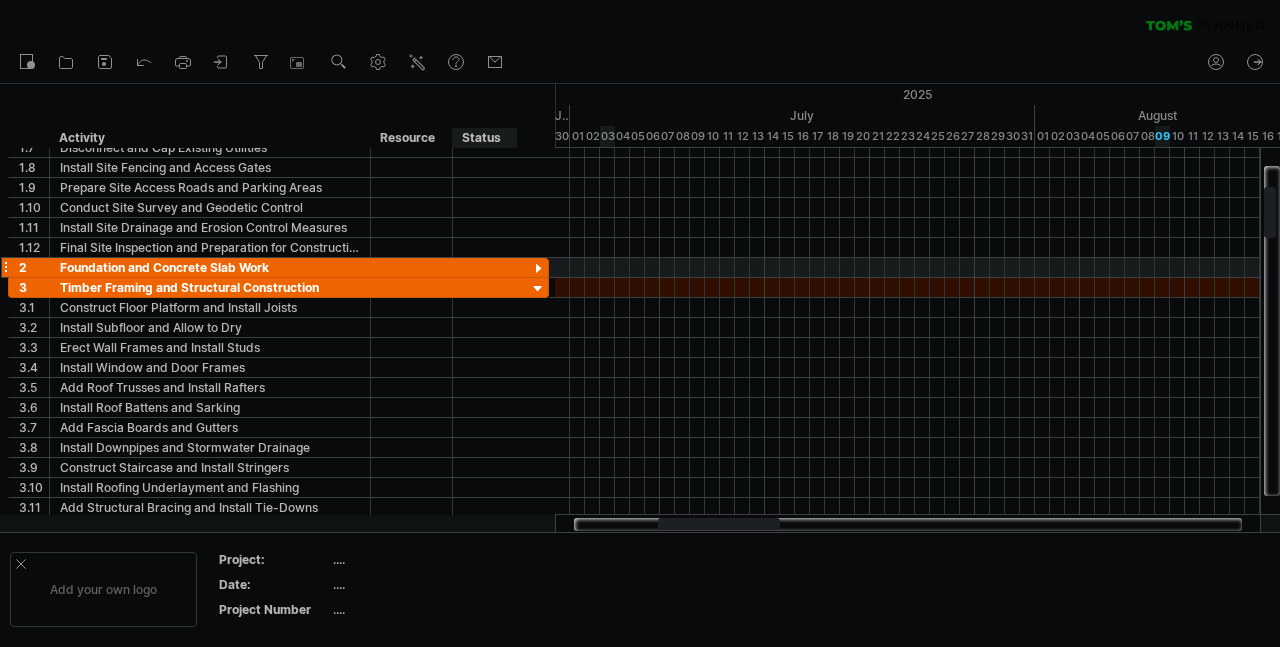 click at bounding box center (538, 269) 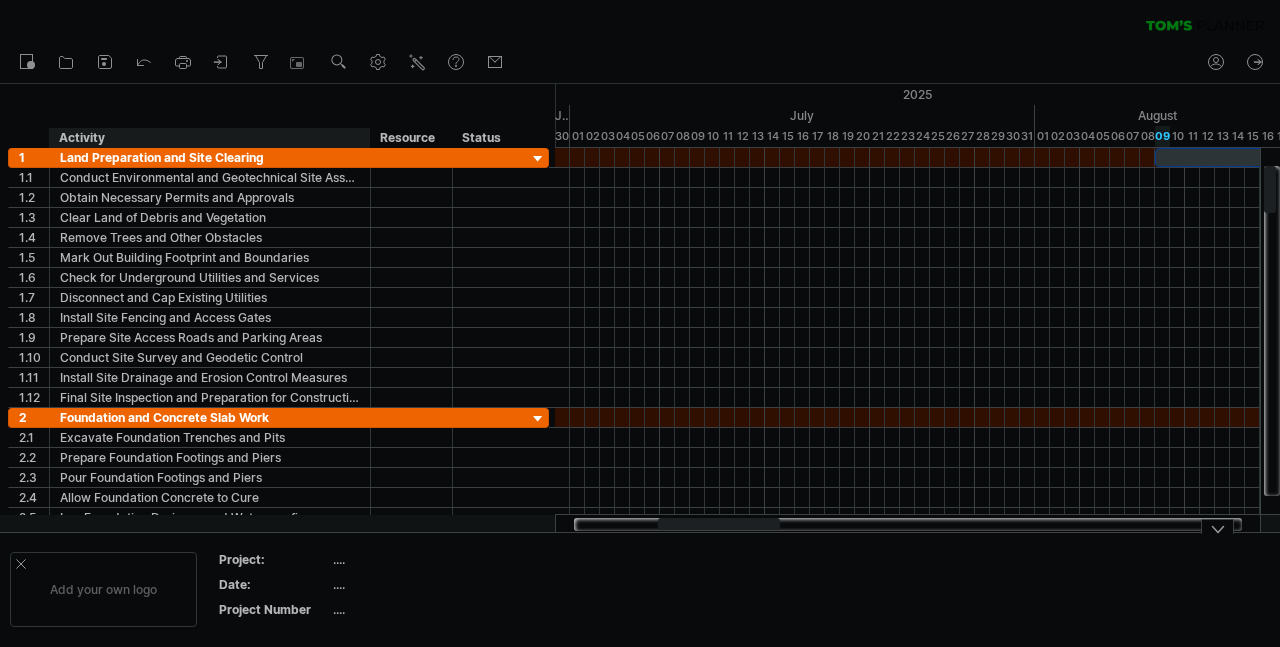 click on "...." at bounding box center (417, 559) 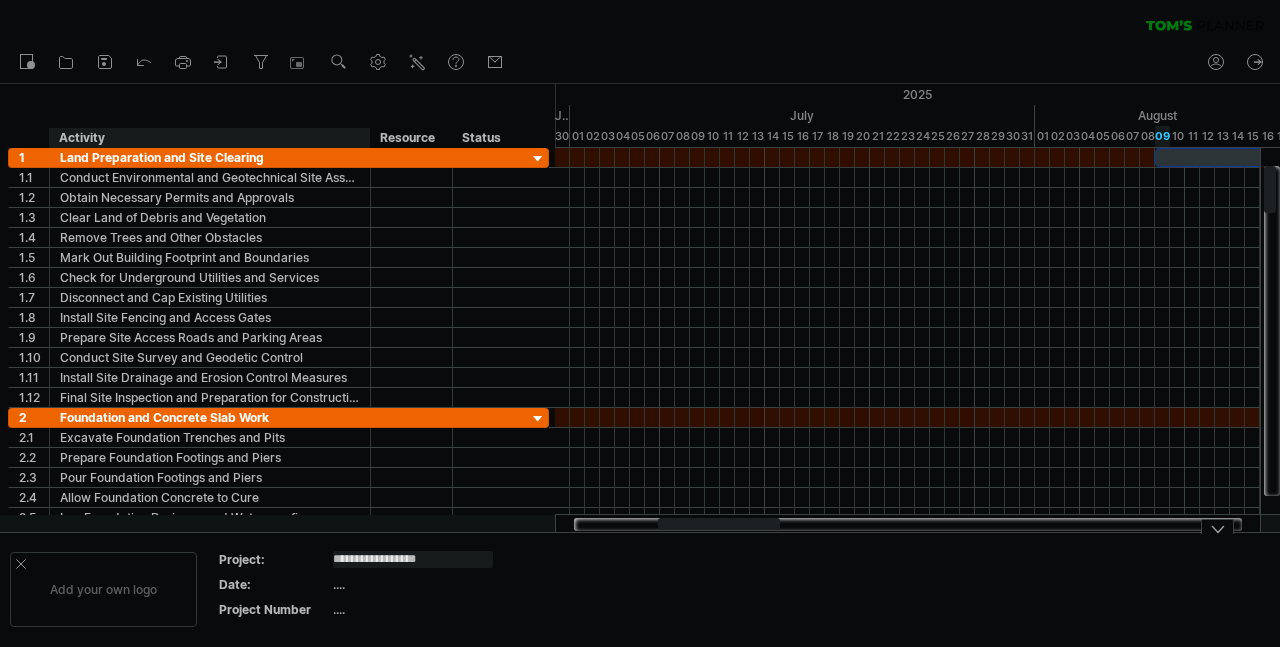 type on "**********" 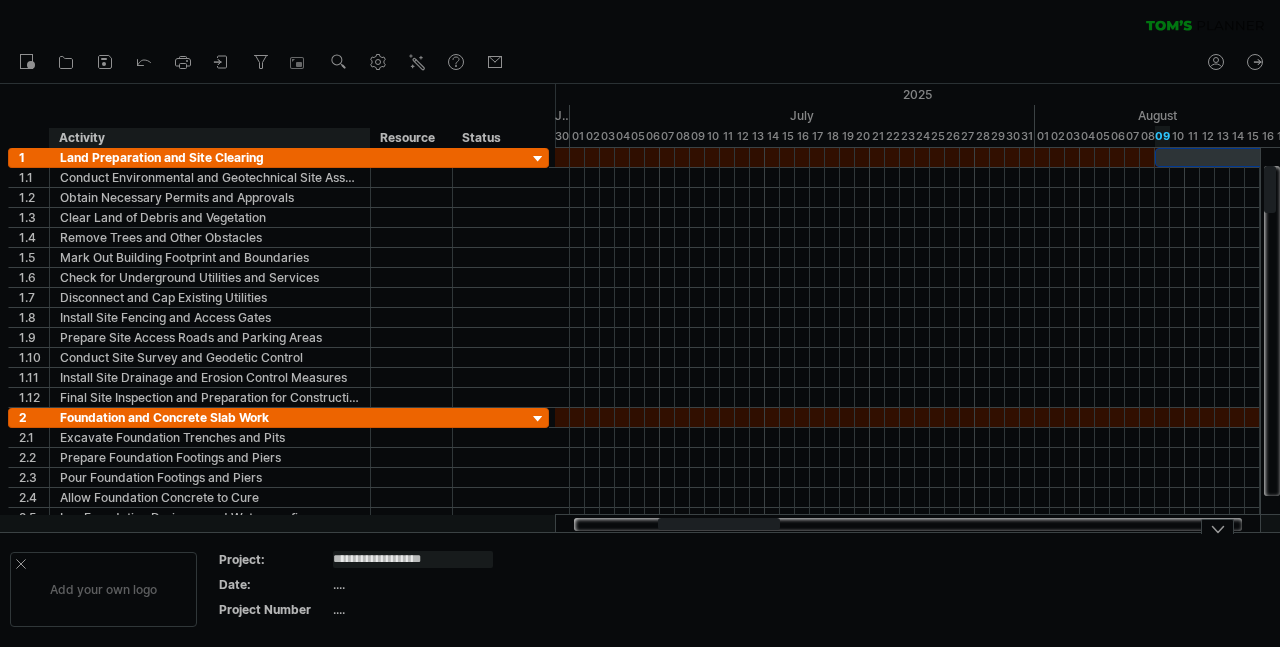 click on "...." at bounding box center [417, 609] 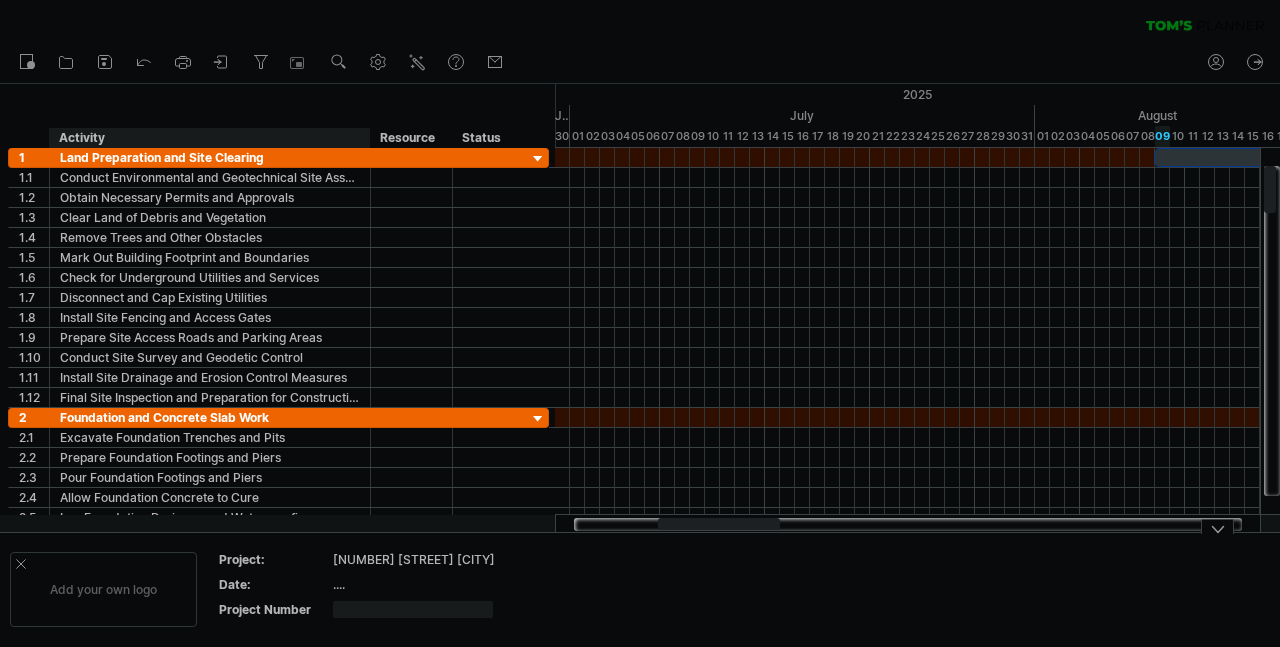 click on "...." at bounding box center [417, 584] 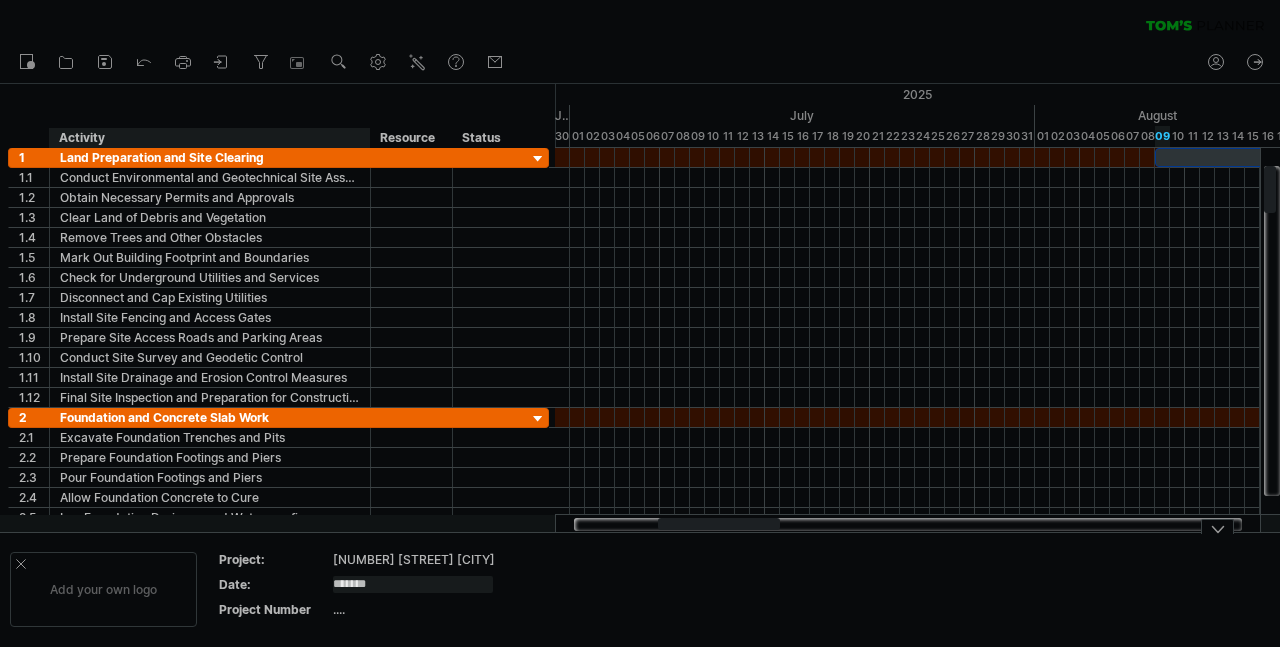 type on "********" 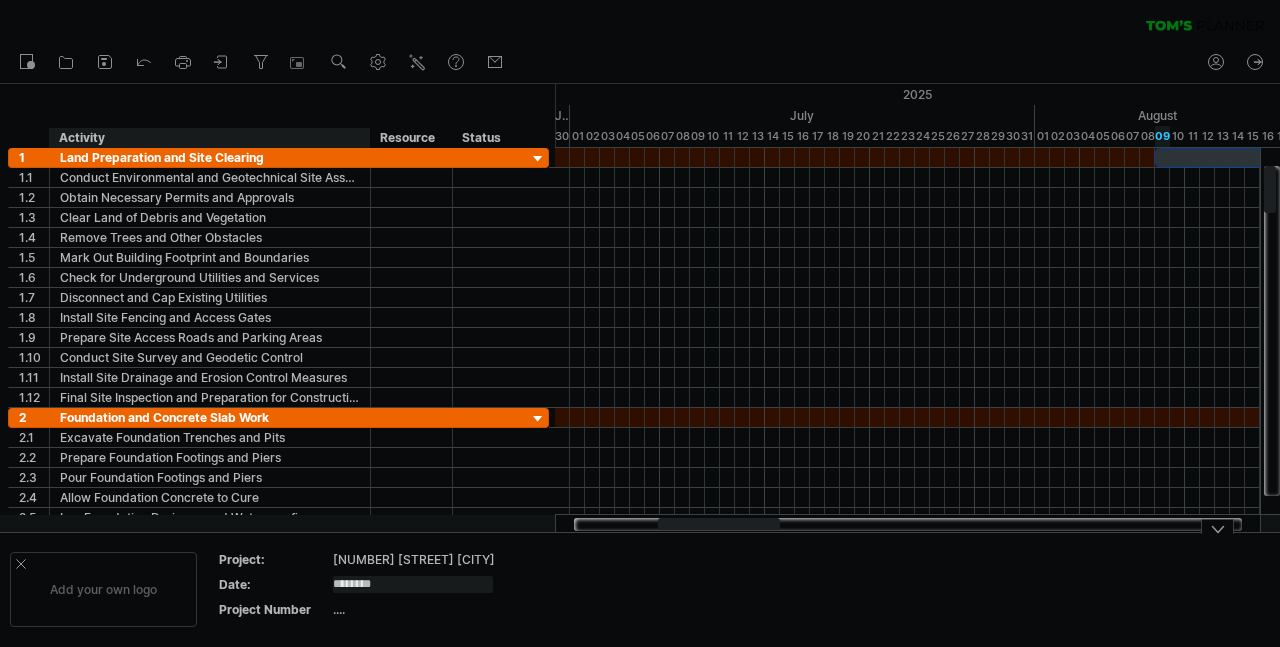 click on "...." at bounding box center (417, 609) 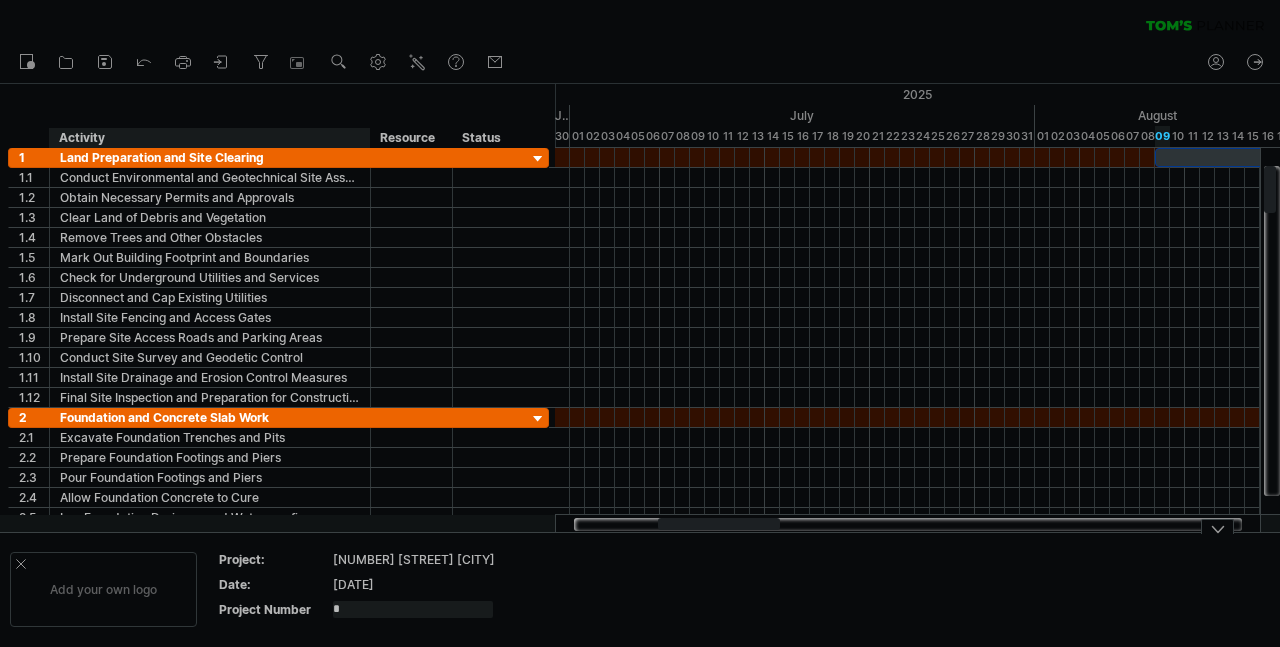type on "**" 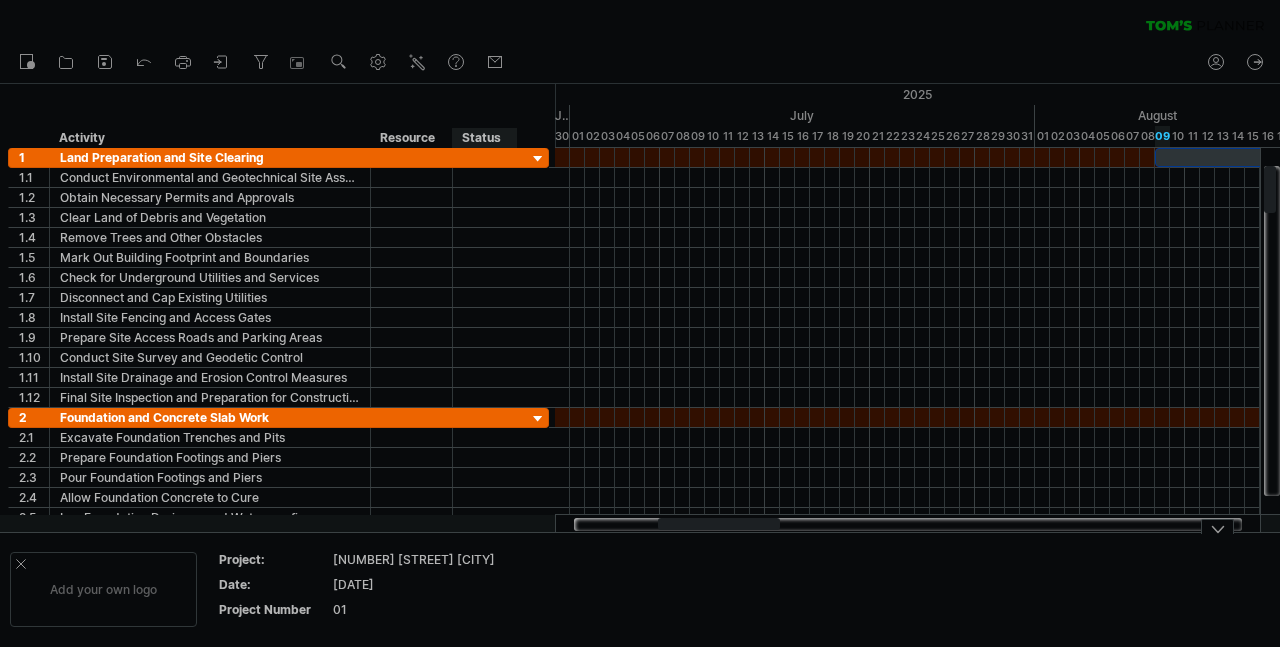 click on "[NUMBER] [STREET] [CITY]" at bounding box center (418, 562) 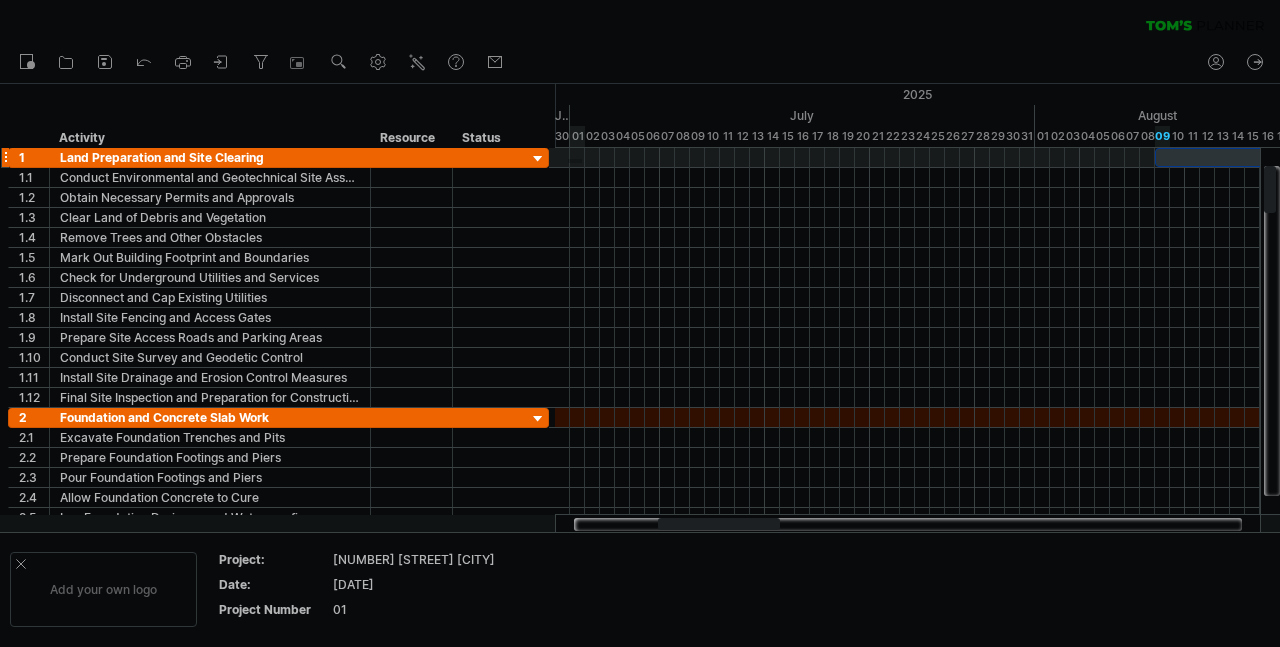 drag, startPoint x: 568, startPoint y: 159, endPoint x: 582, endPoint y: 163, distance: 14.56022 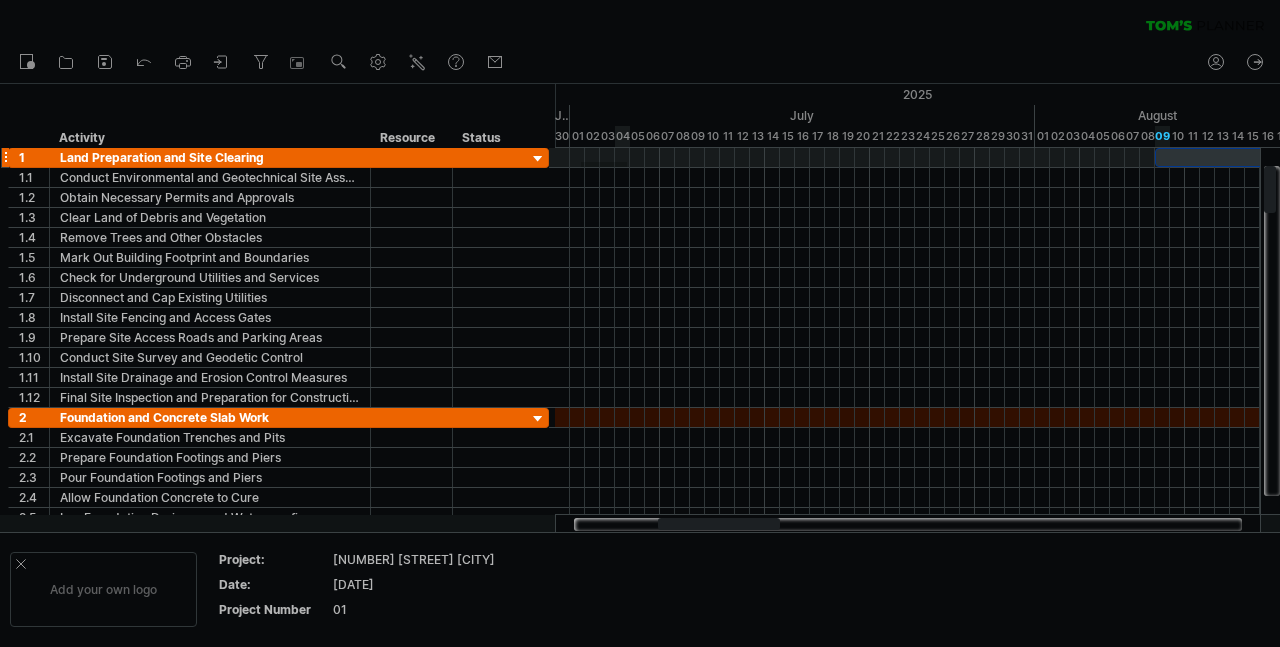 drag, startPoint x: 581, startPoint y: 162, endPoint x: 627, endPoint y: 167, distance: 46.270943 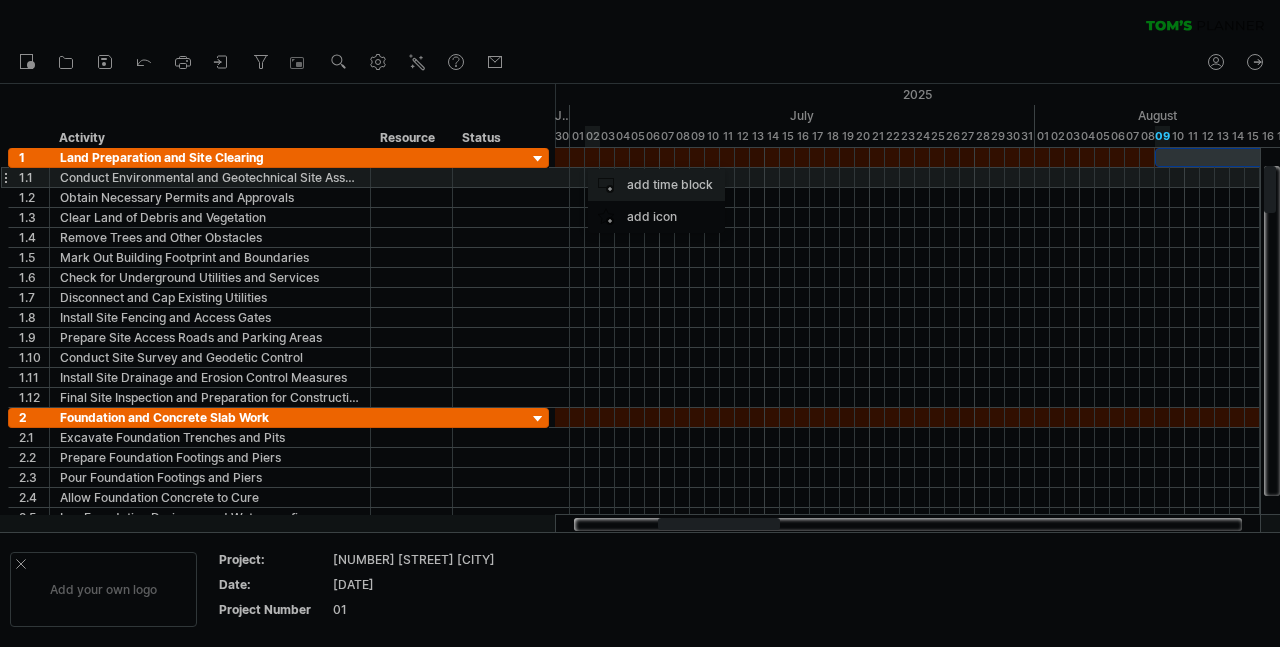 click on "add time block" at bounding box center (656, 185) 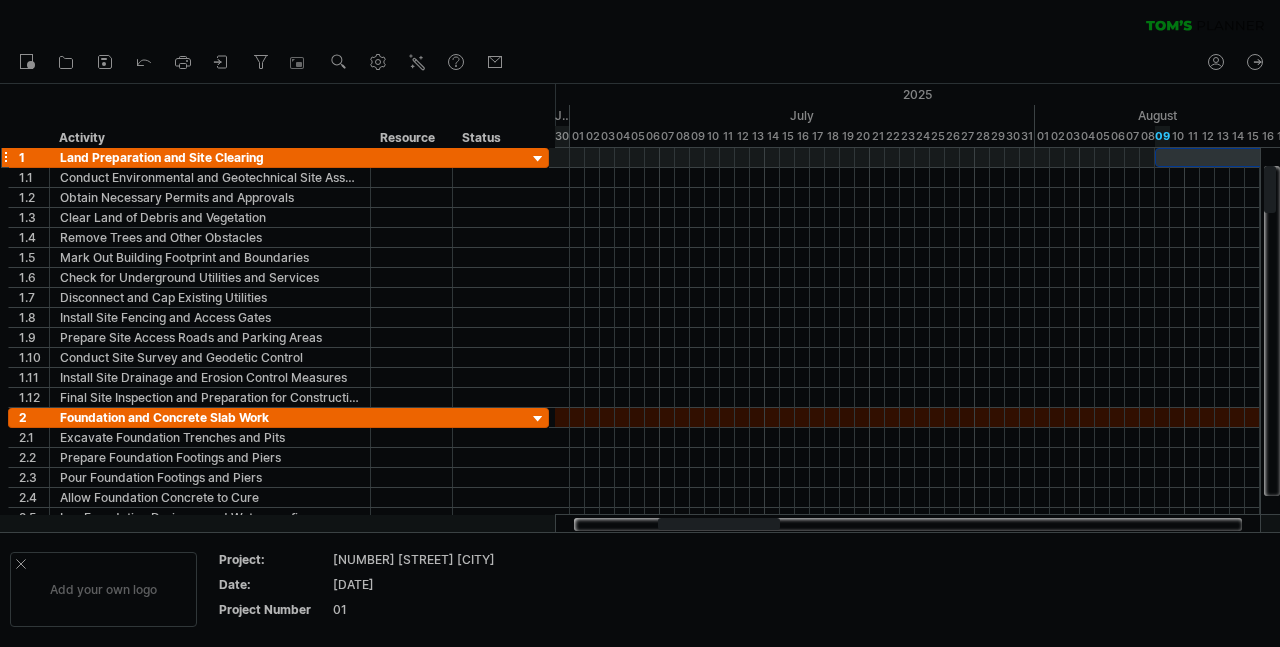 click at bounding box center [538, 159] 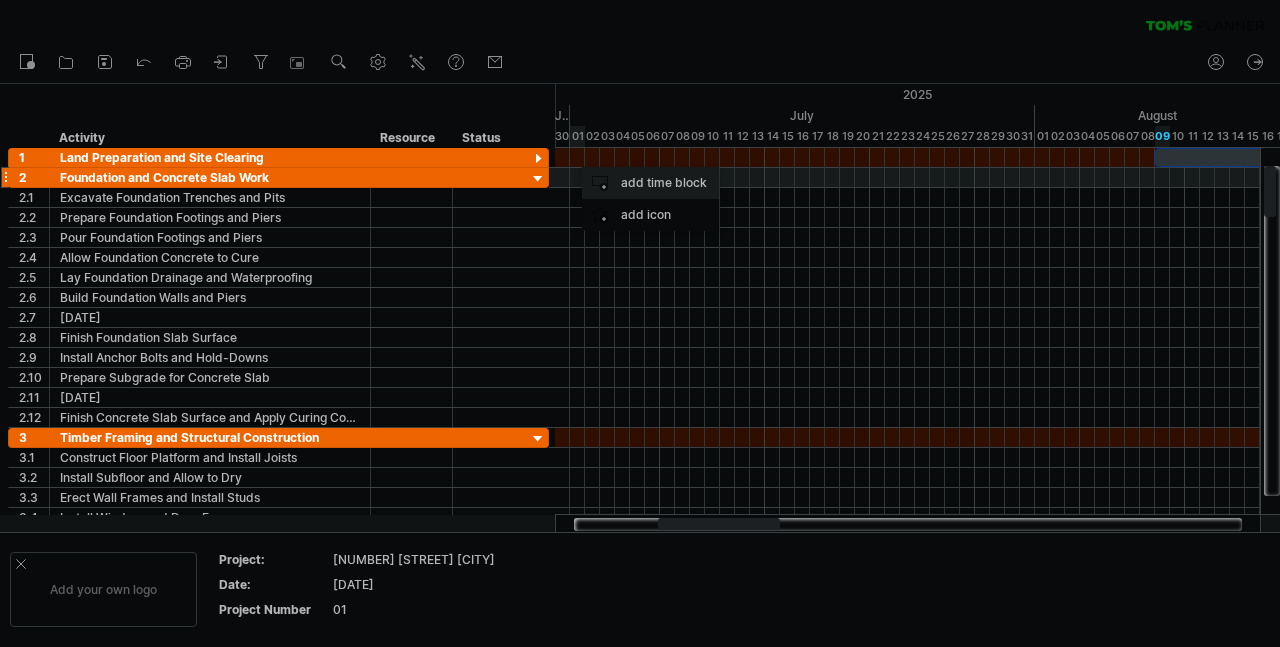 click on "add time block" at bounding box center [650, 183] 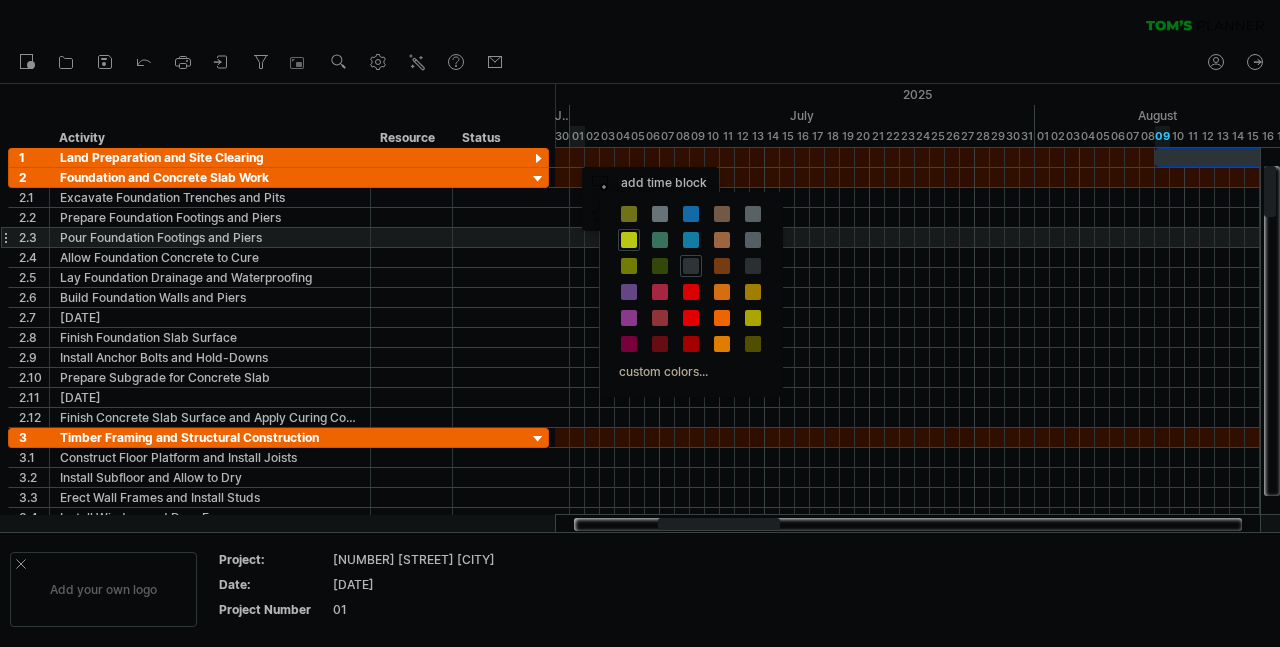 click at bounding box center (629, 240) 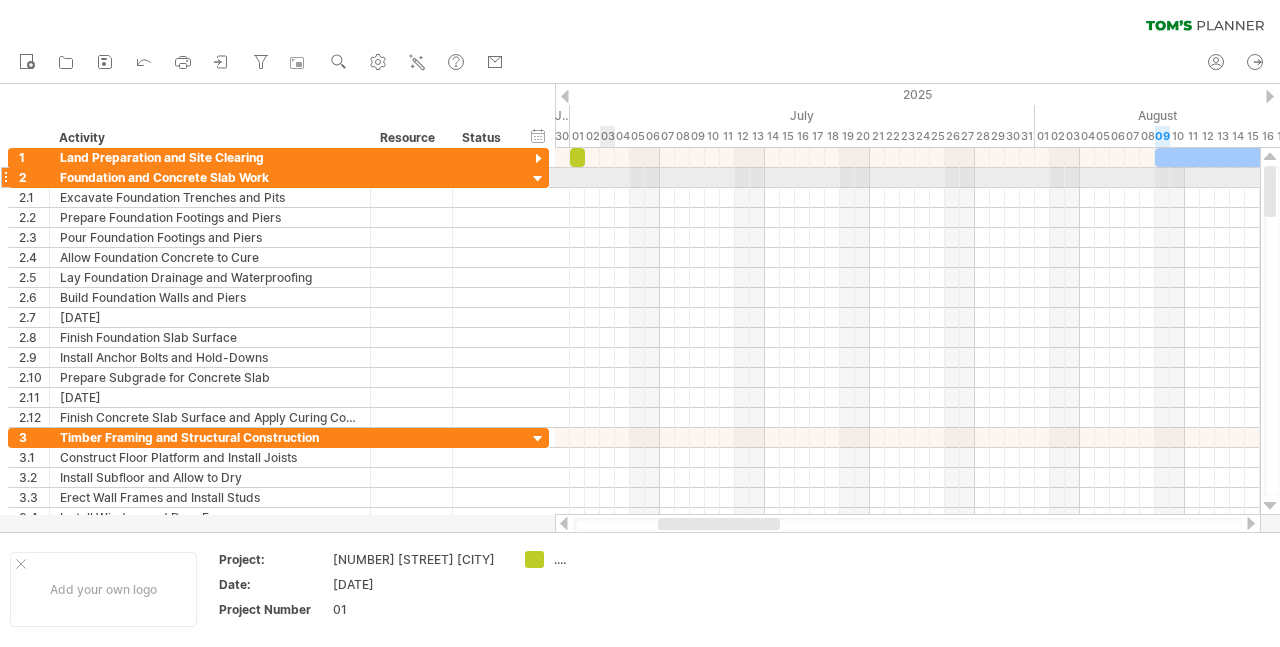 click at bounding box center [907, 178] 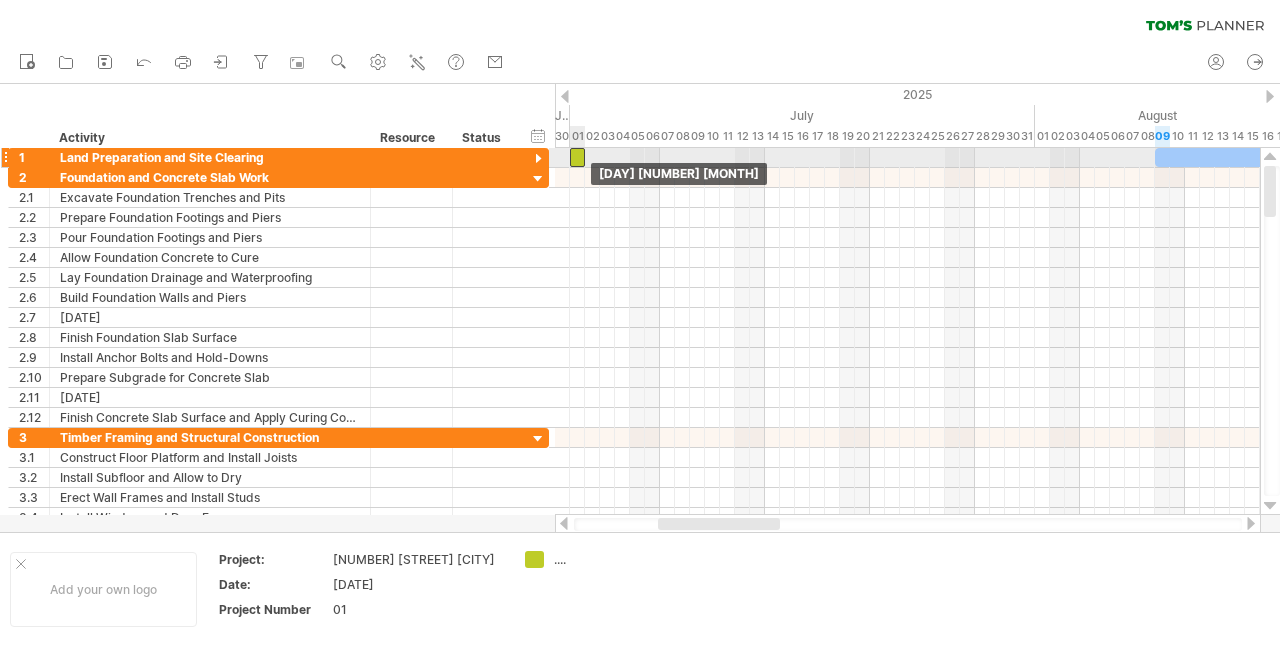 click at bounding box center (577, 157) 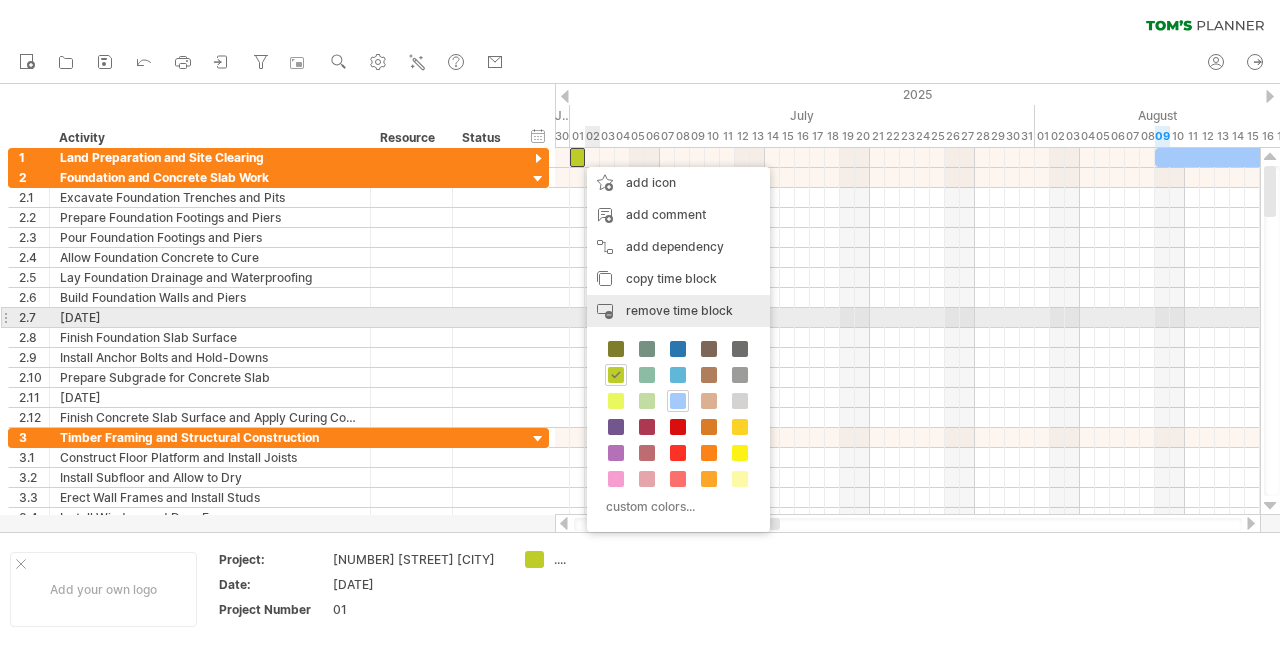 click on "remove time block" at bounding box center [679, 310] 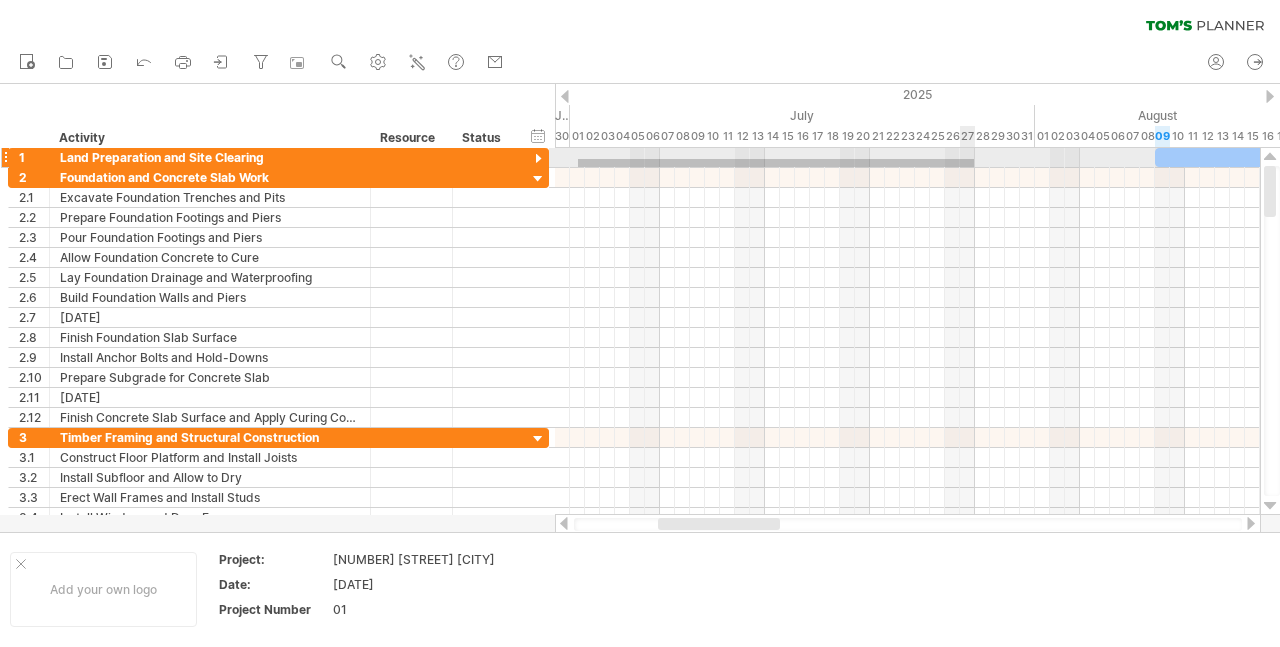 drag, startPoint x: 578, startPoint y: 159, endPoint x: 974, endPoint y: 167, distance: 396.0808 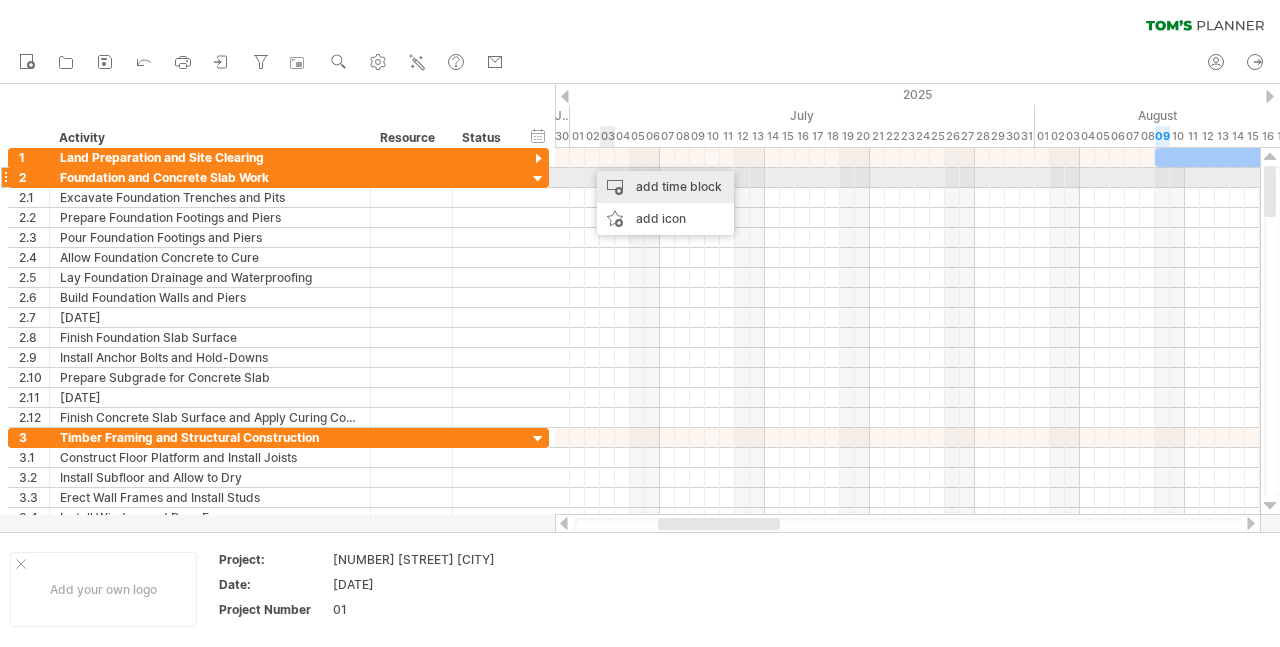 click on "add time block" at bounding box center (665, 187) 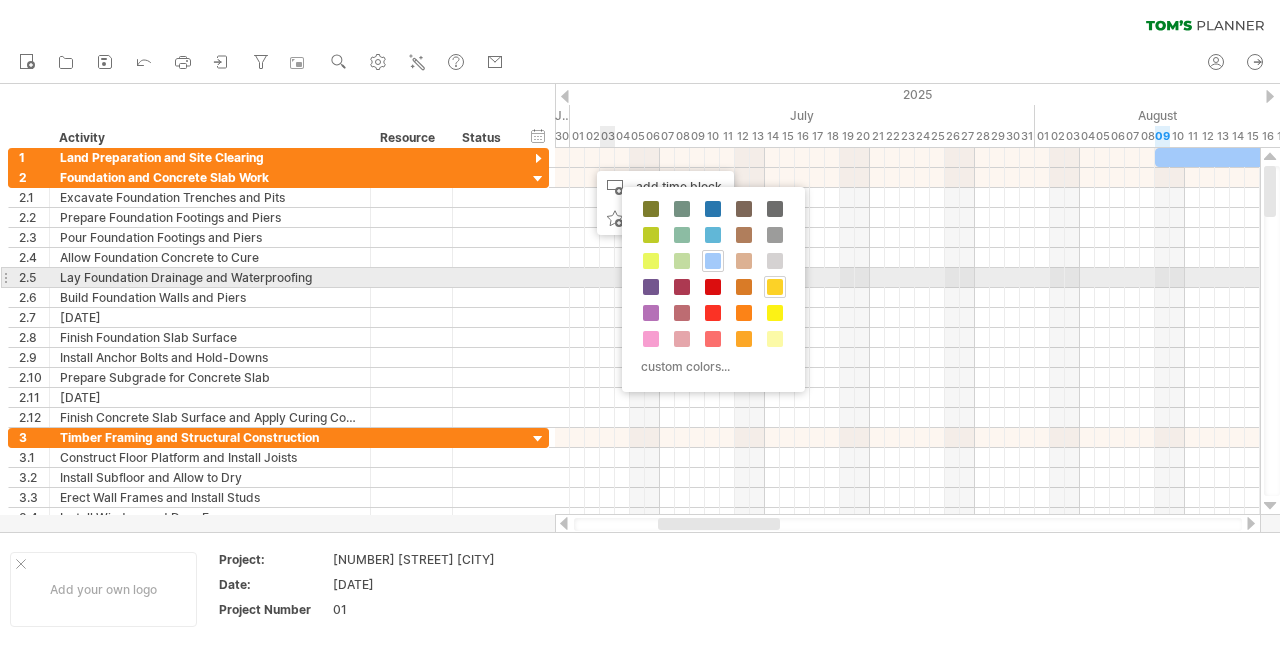 click at bounding box center (775, 287) 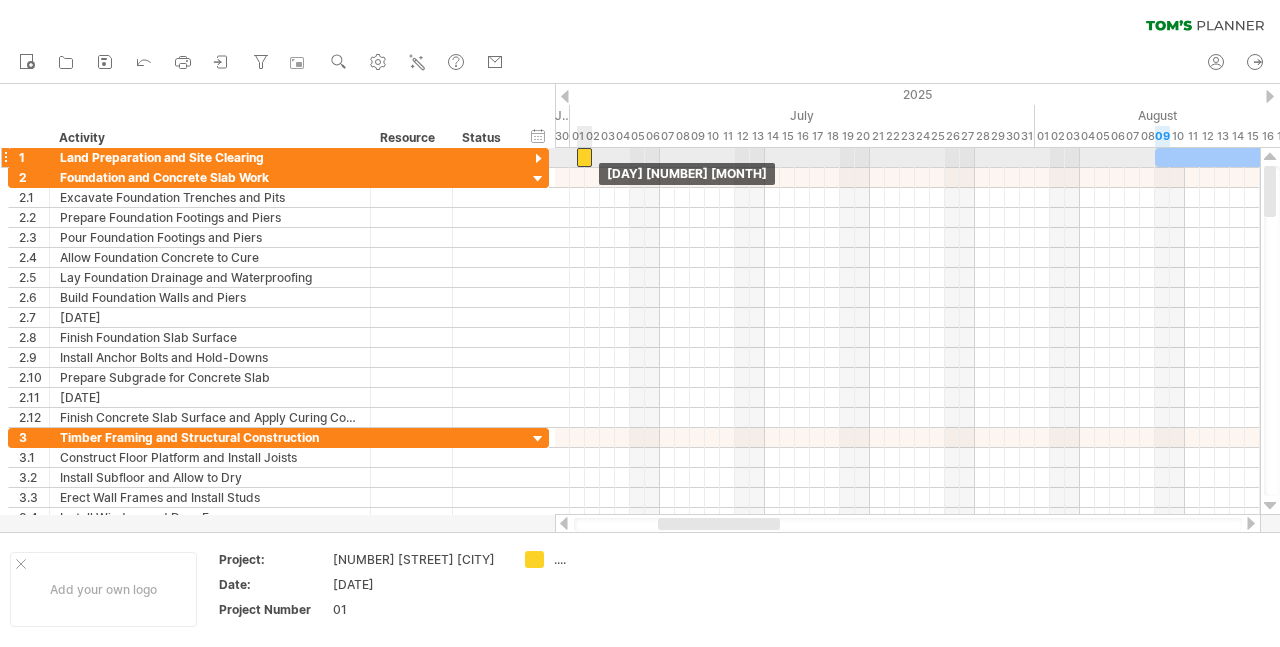 drag, startPoint x: 590, startPoint y: 160, endPoint x: 580, endPoint y: 161, distance: 10.049875 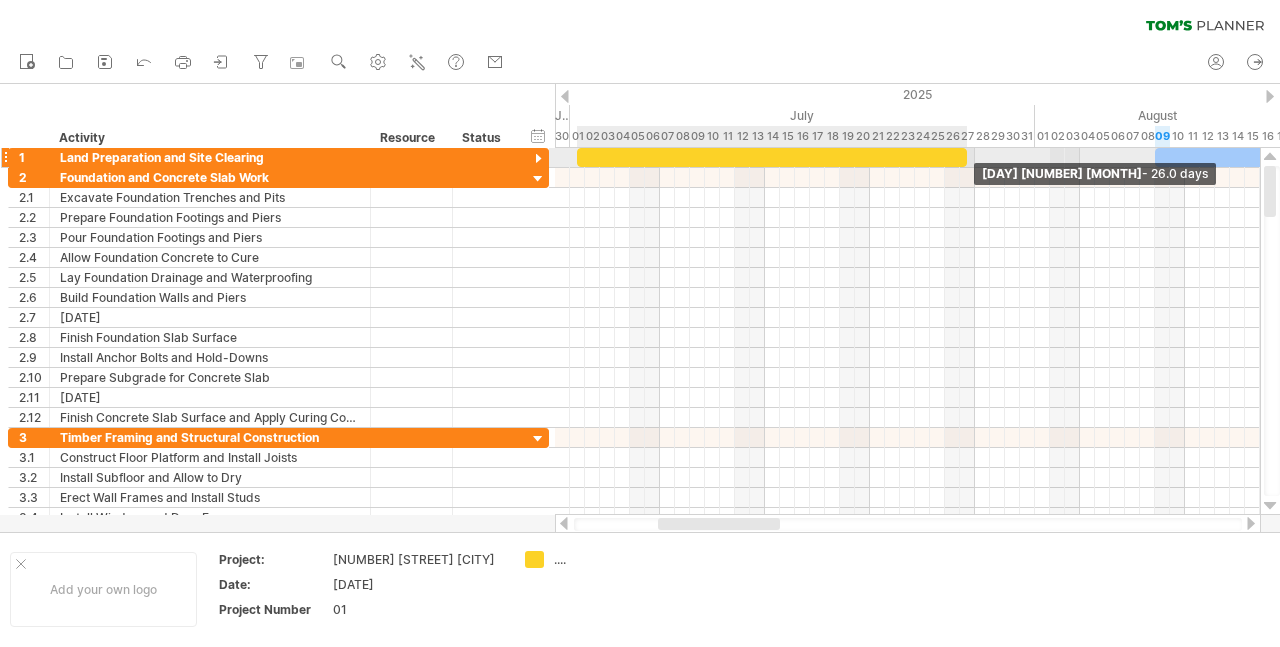 drag, startPoint x: 593, startPoint y: 157, endPoint x: 968, endPoint y: 149, distance: 375.08533 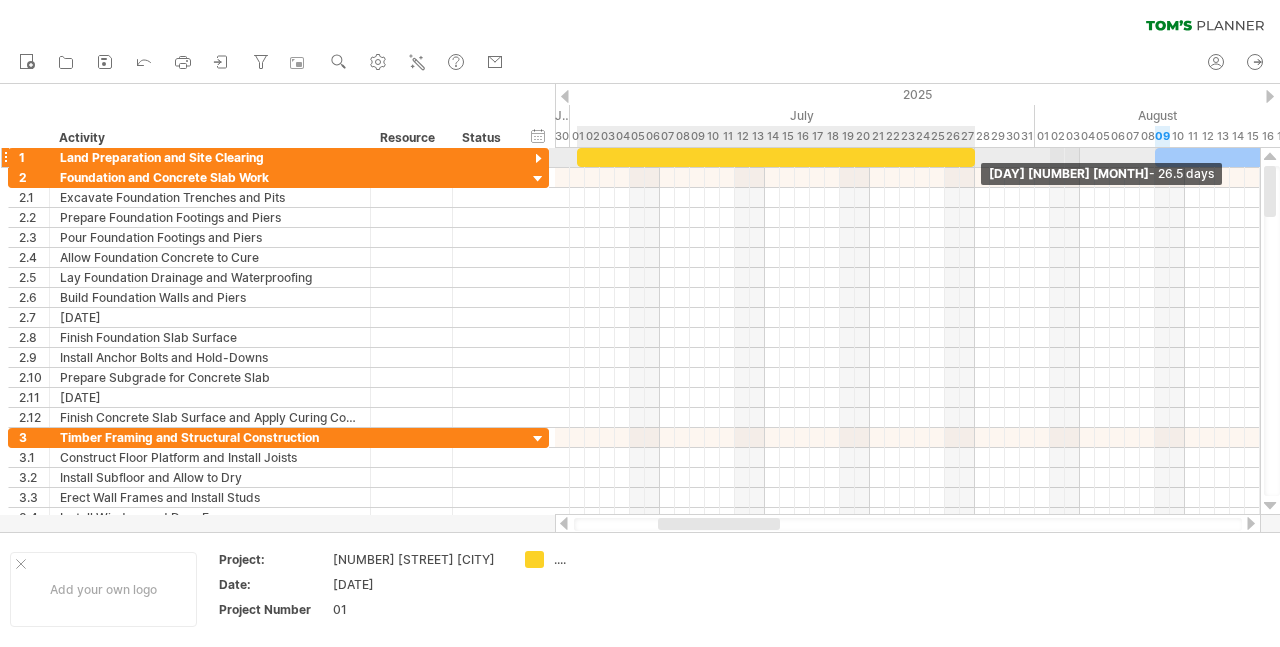 drag, startPoint x: 964, startPoint y: 154, endPoint x: 974, endPoint y: 155, distance: 10.049875 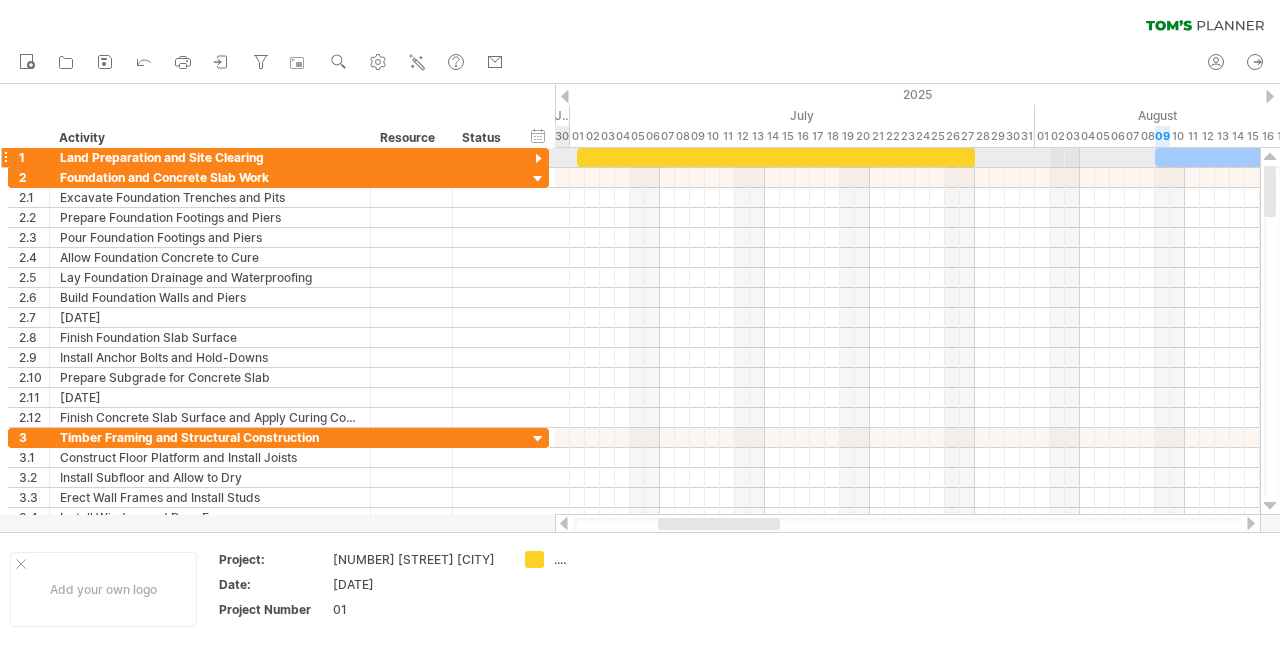 click at bounding box center (538, 159) 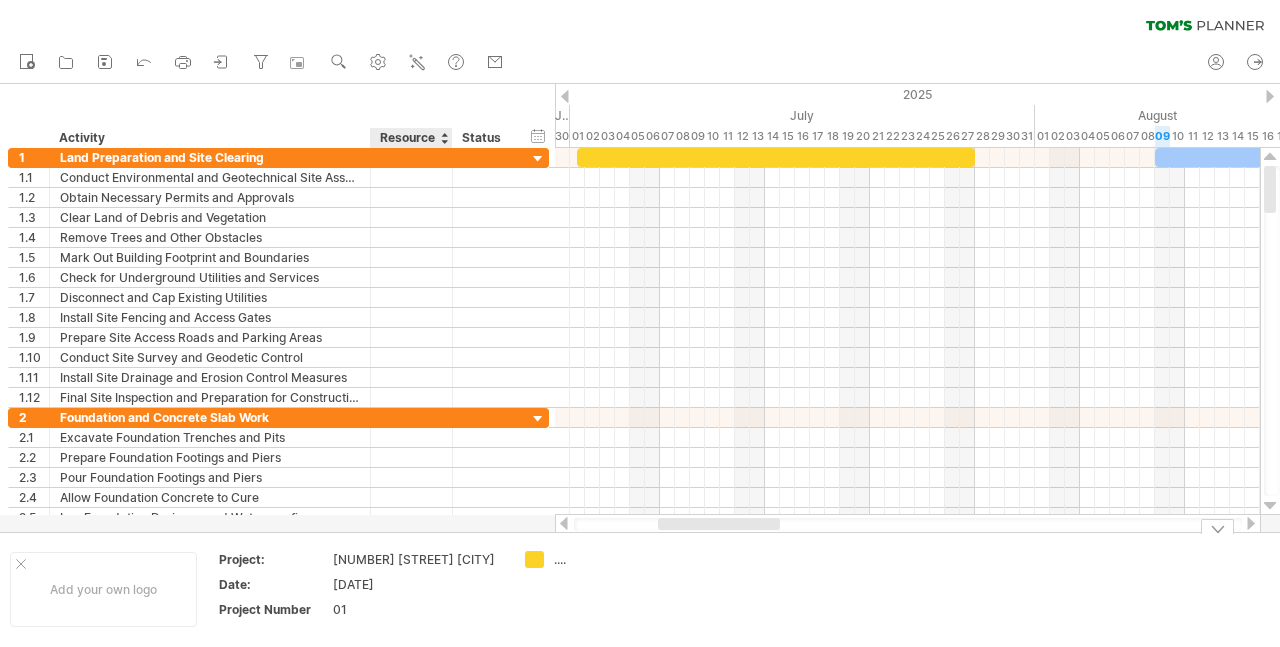 click on "20250701" at bounding box center (417, 584) 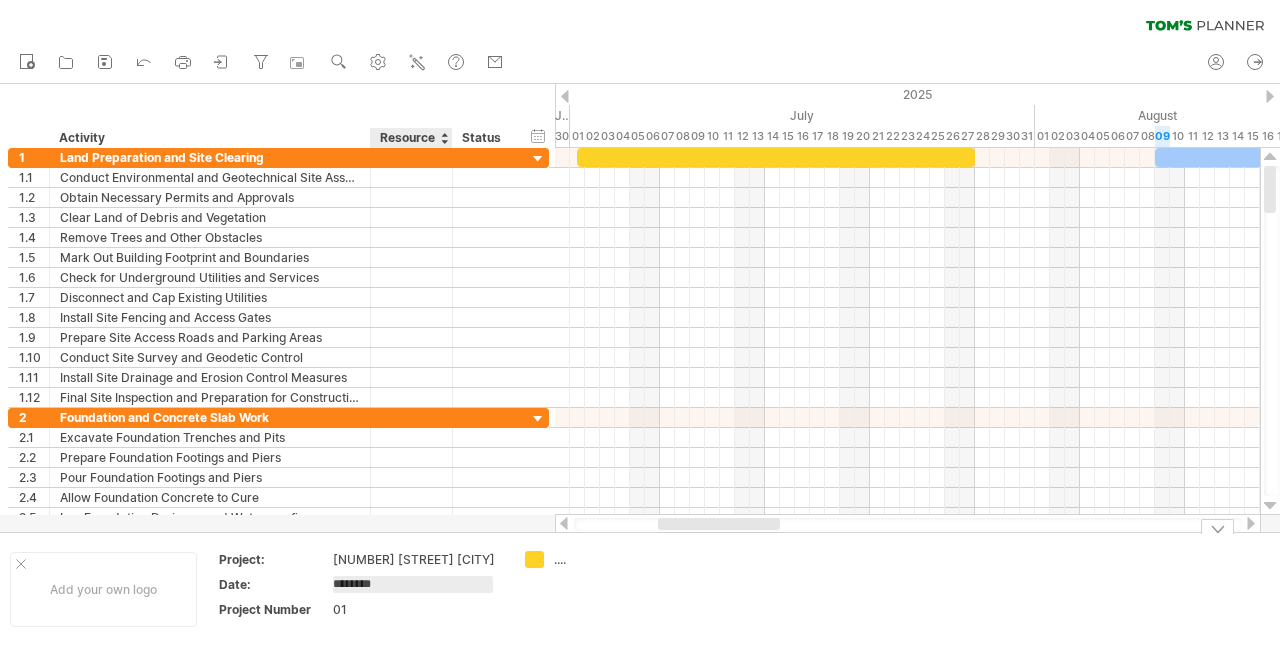 click on "********" at bounding box center (413, 584) 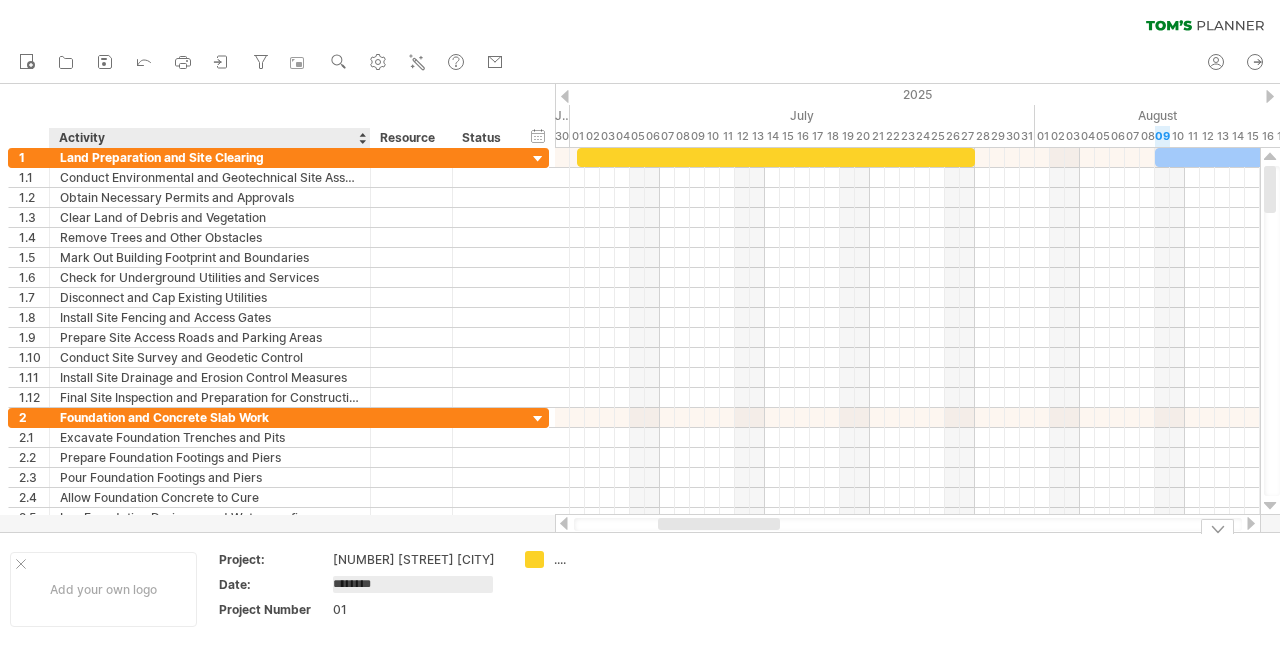 click on "********" at bounding box center [413, 584] 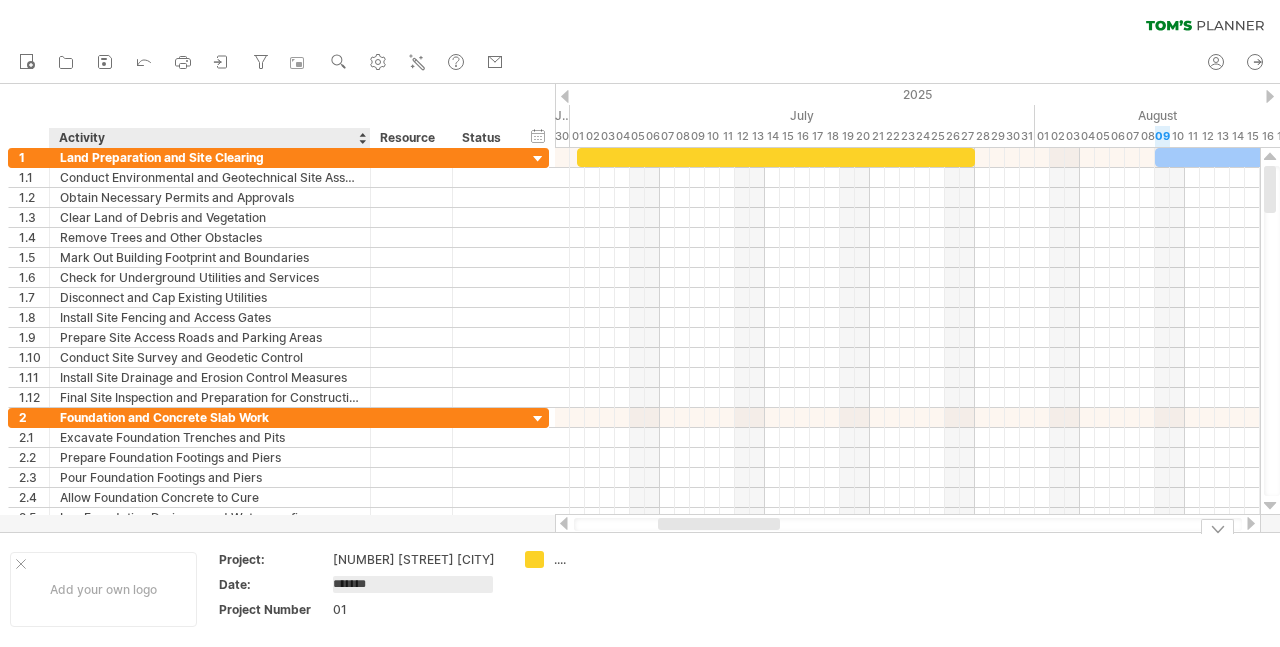 type on "********" 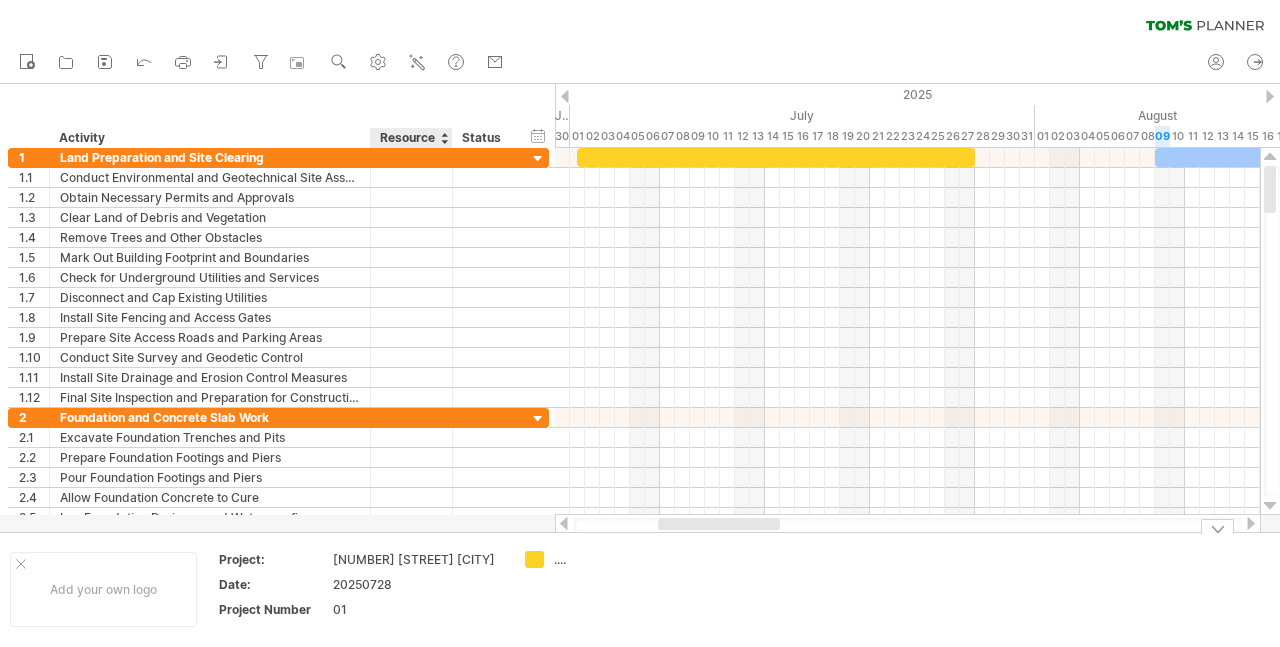 click on "20250728" at bounding box center [418, 587] 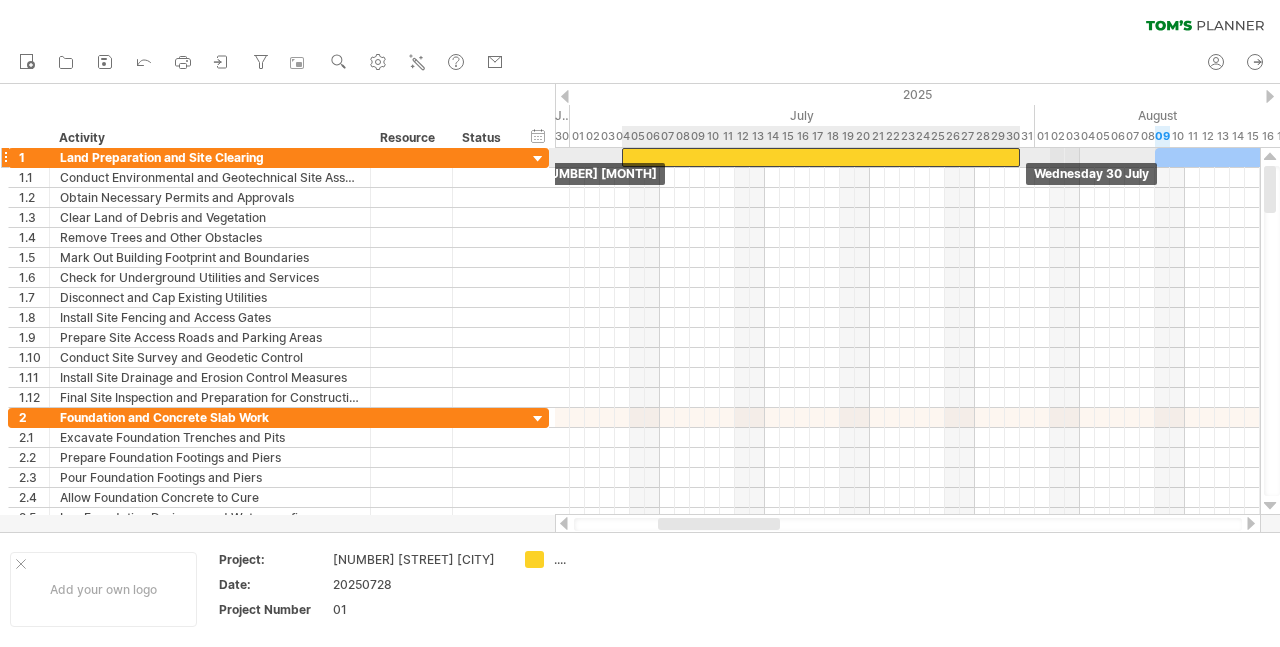 drag, startPoint x: 586, startPoint y: 150, endPoint x: 634, endPoint y: 153, distance: 48.09366 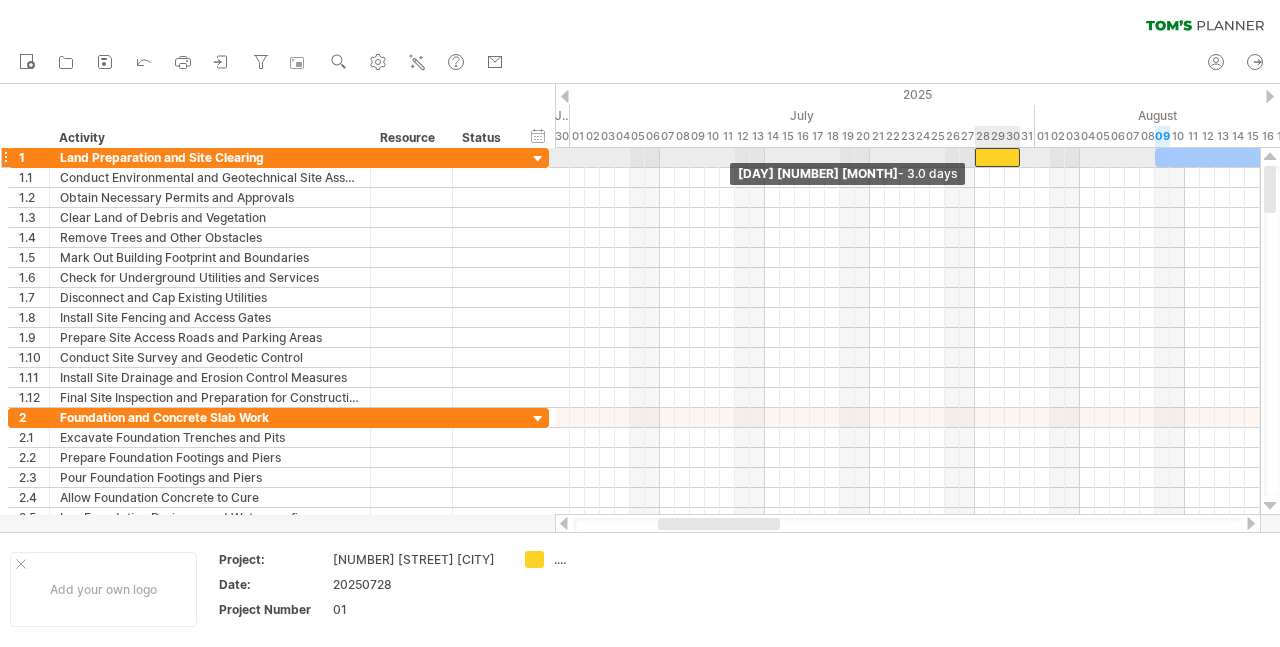 drag, startPoint x: 624, startPoint y: 155, endPoint x: 976, endPoint y: 155, distance: 352 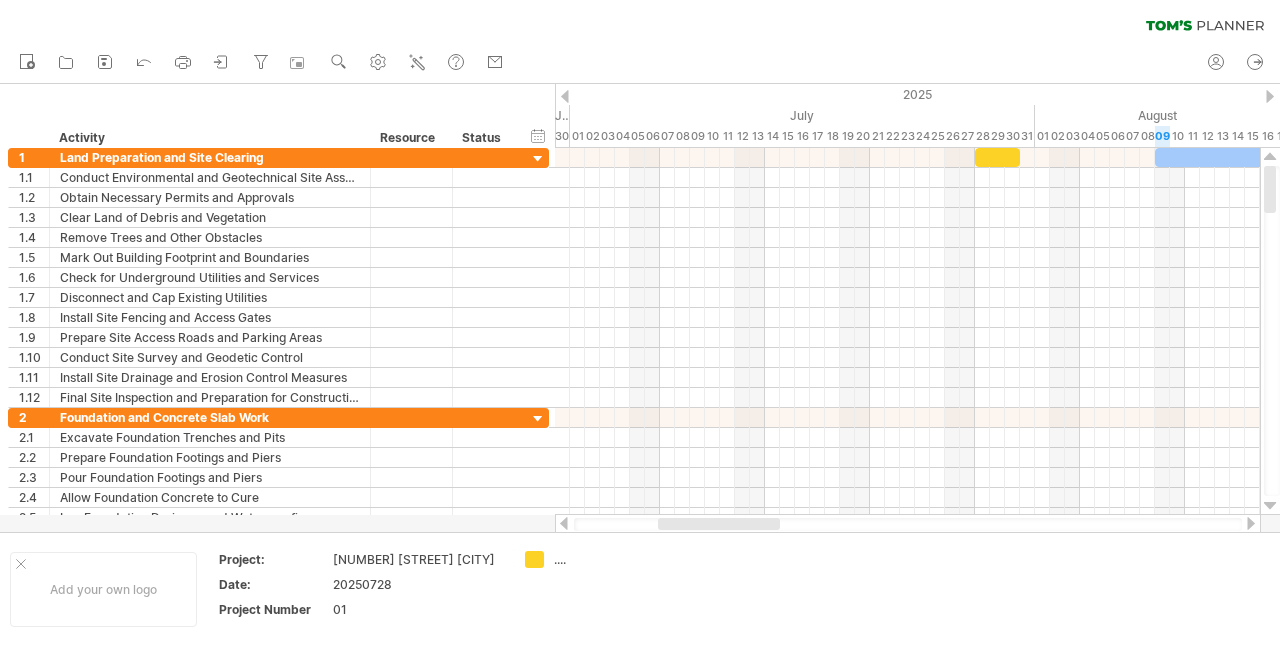 click at bounding box center [565, 96] 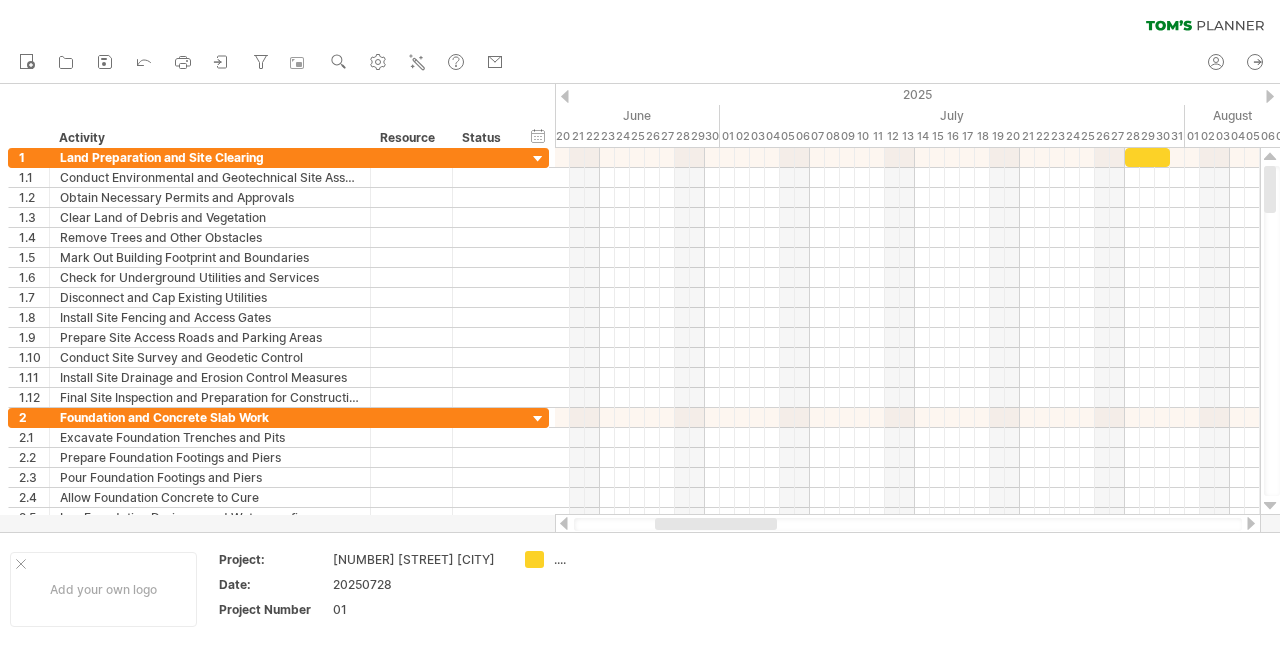 click at bounding box center [1270, 96] 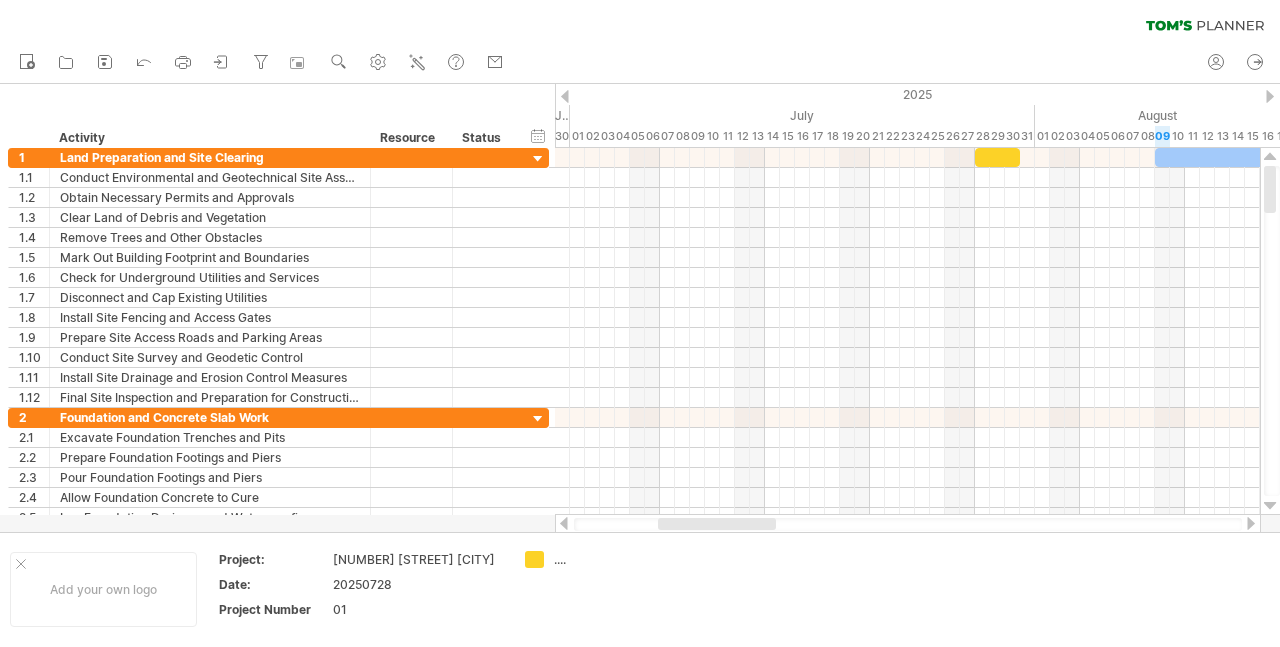 click at bounding box center (1270, 96) 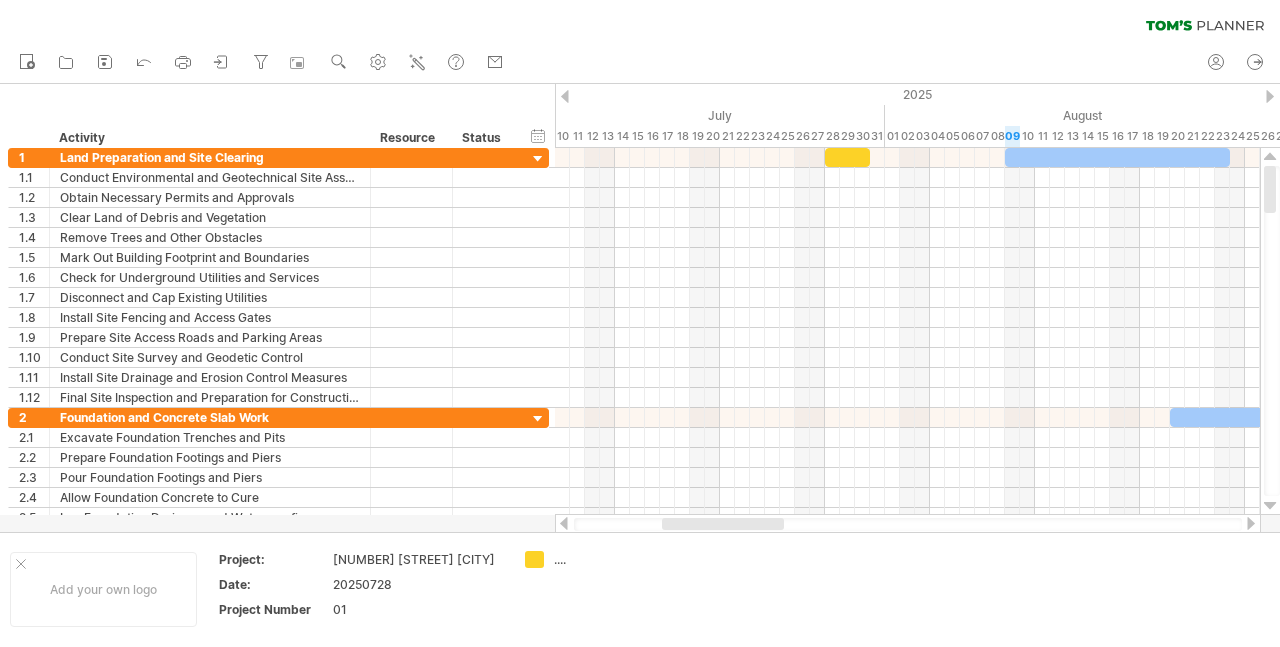 click at bounding box center (1270, 96) 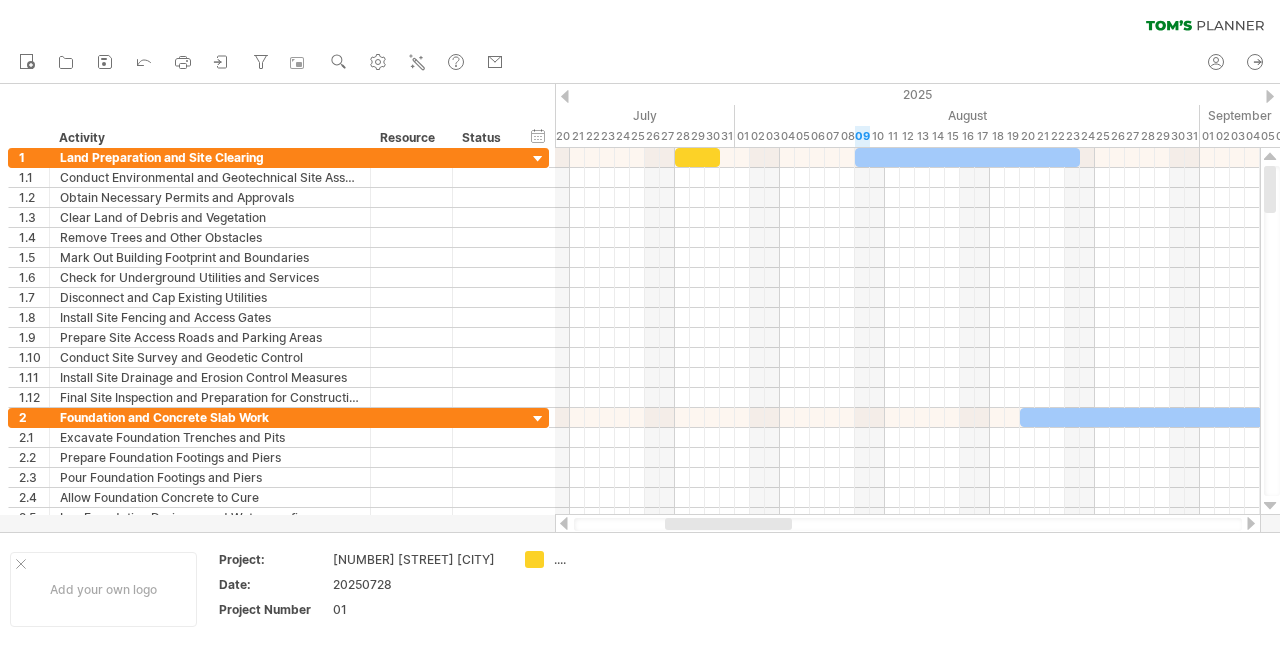 click at bounding box center (1270, 96) 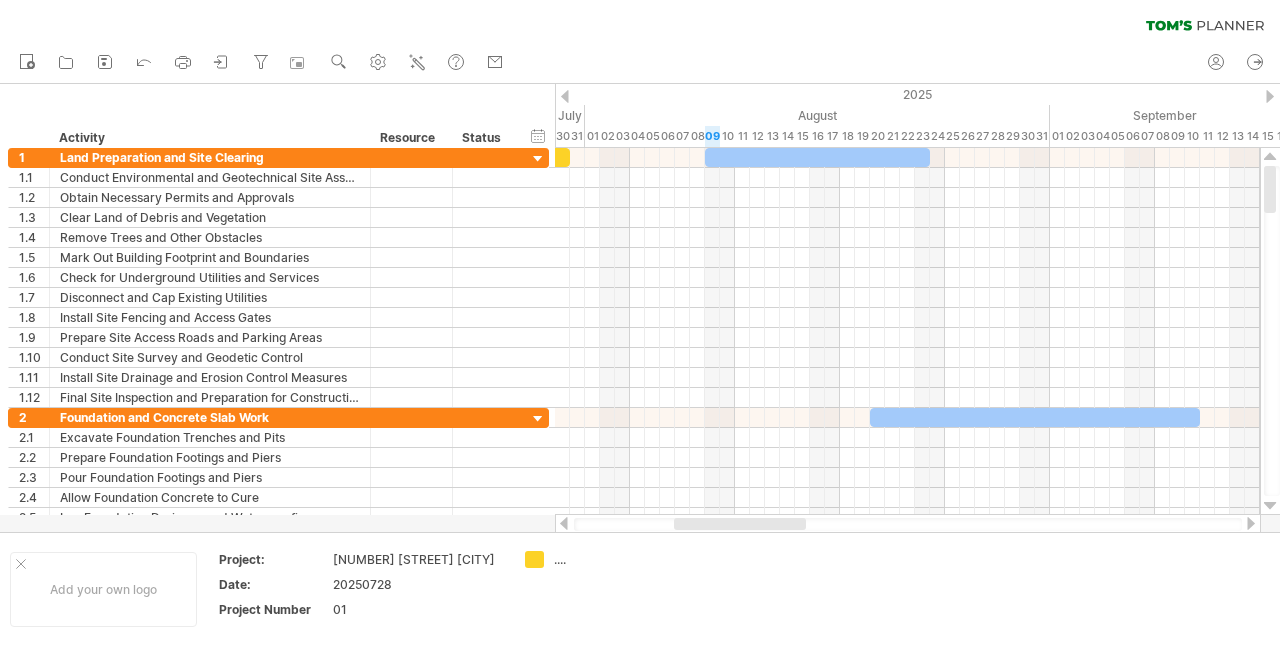 click at bounding box center (565, 96) 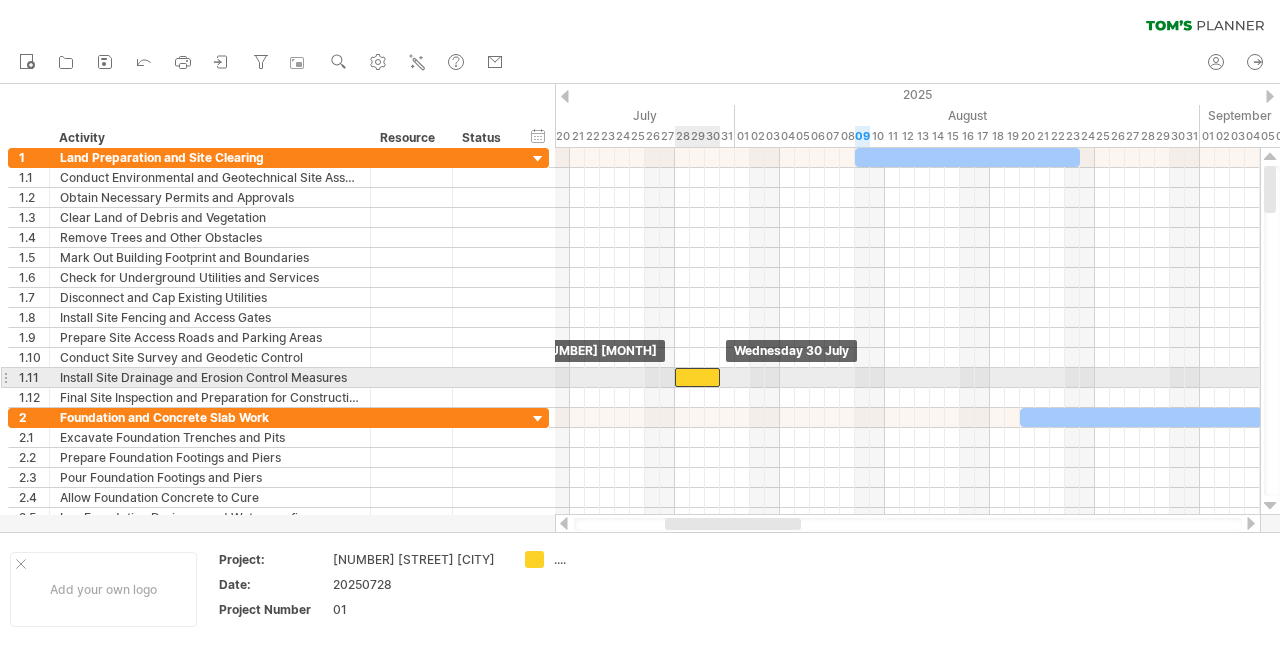 drag, startPoint x: 690, startPoint y: 155, endPoint x: 693, endPoint y: 373, distance: 218.02065 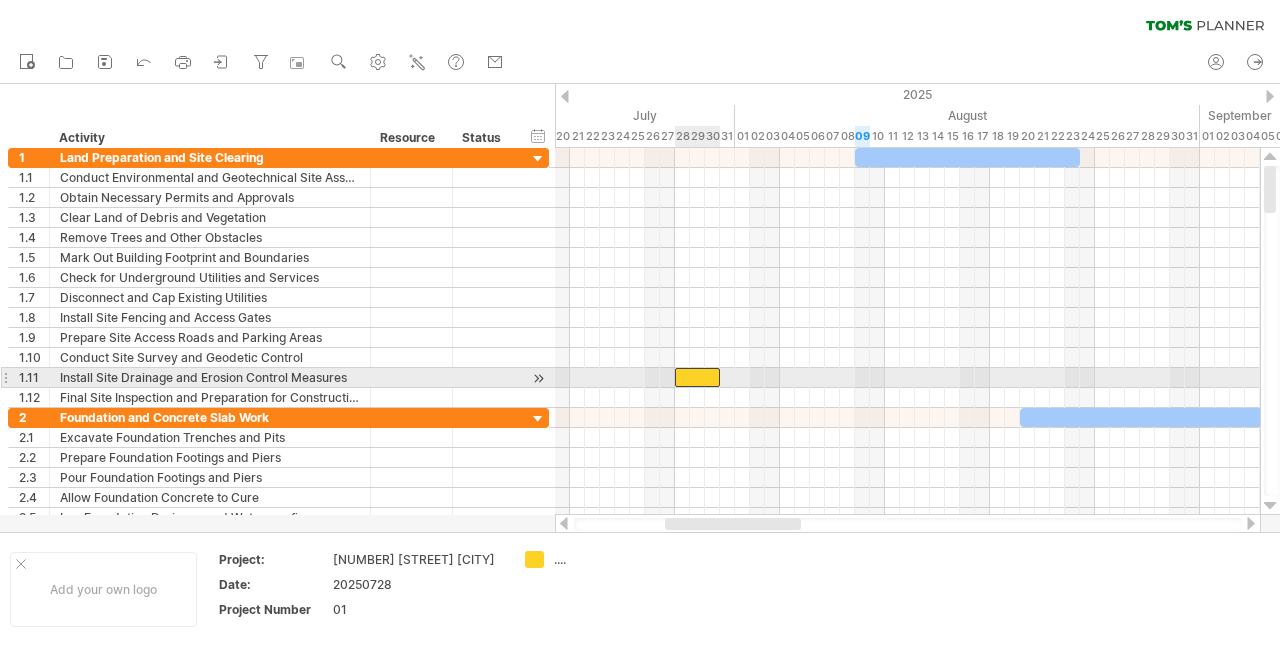 click at bounding box center [697, 377] 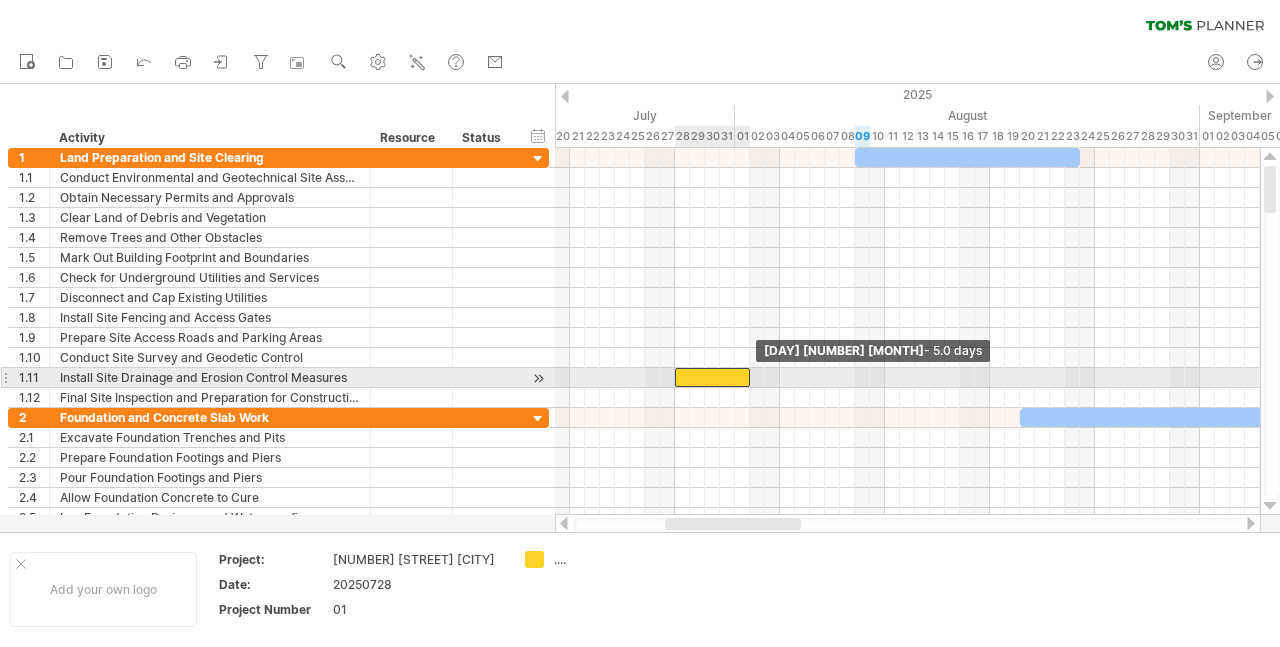 drag, startPoint x: 720, startPoint y: 375, endPoint x: 748, endPoint y: 376, distance: 28.01785 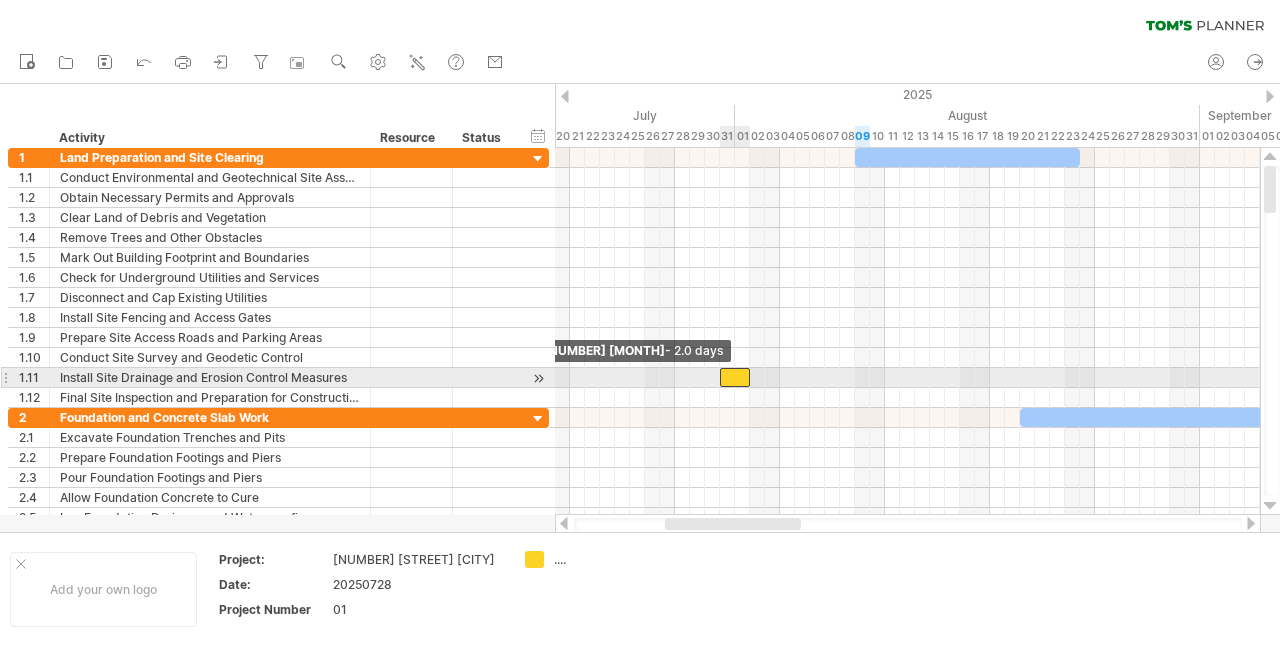 drag, startPoint x: 676, startPoint y: 377, endPoint x: 722, endPoint y: 377, distance: 46 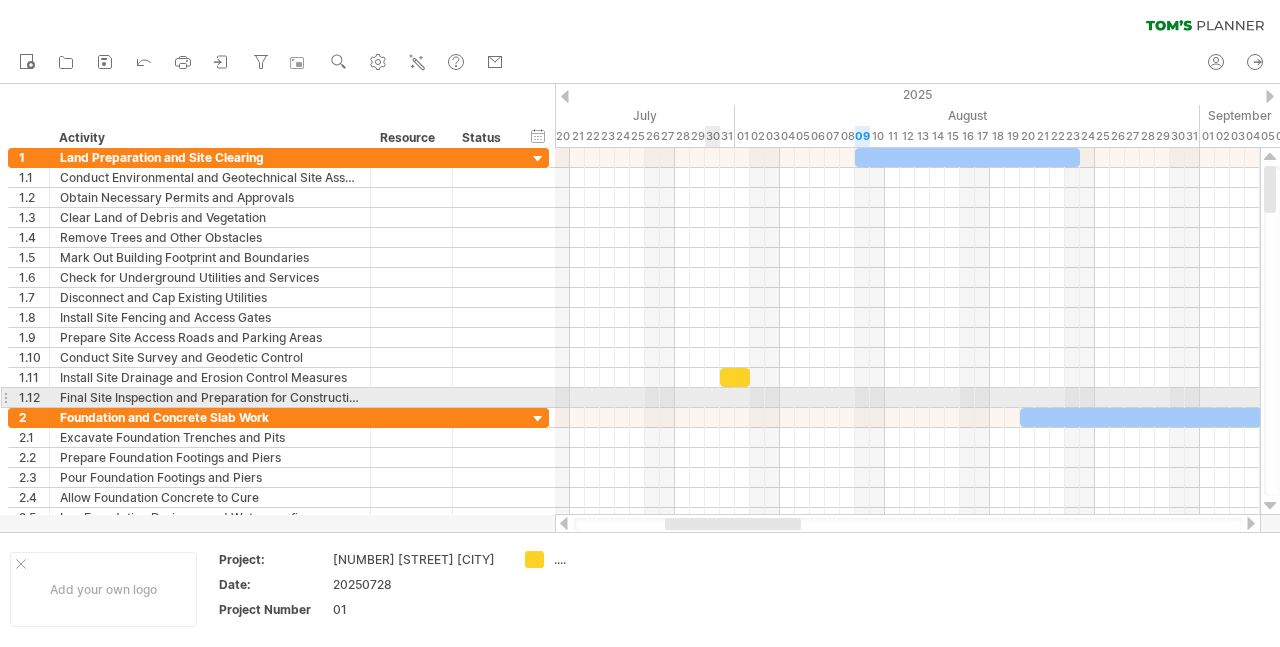 click at bounding box center [907, 398] 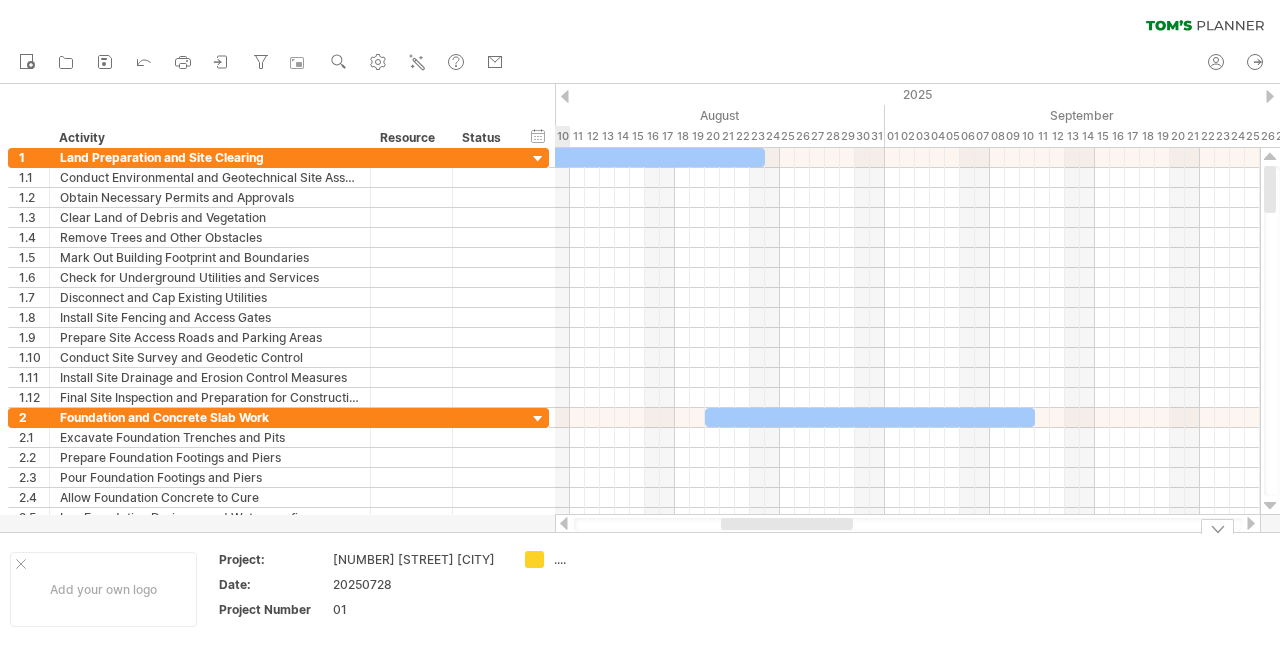 drag, startPoint x: 768, startPoint y: 528, endPoint x: 824, endPoint y: 541, distance: 57.48913 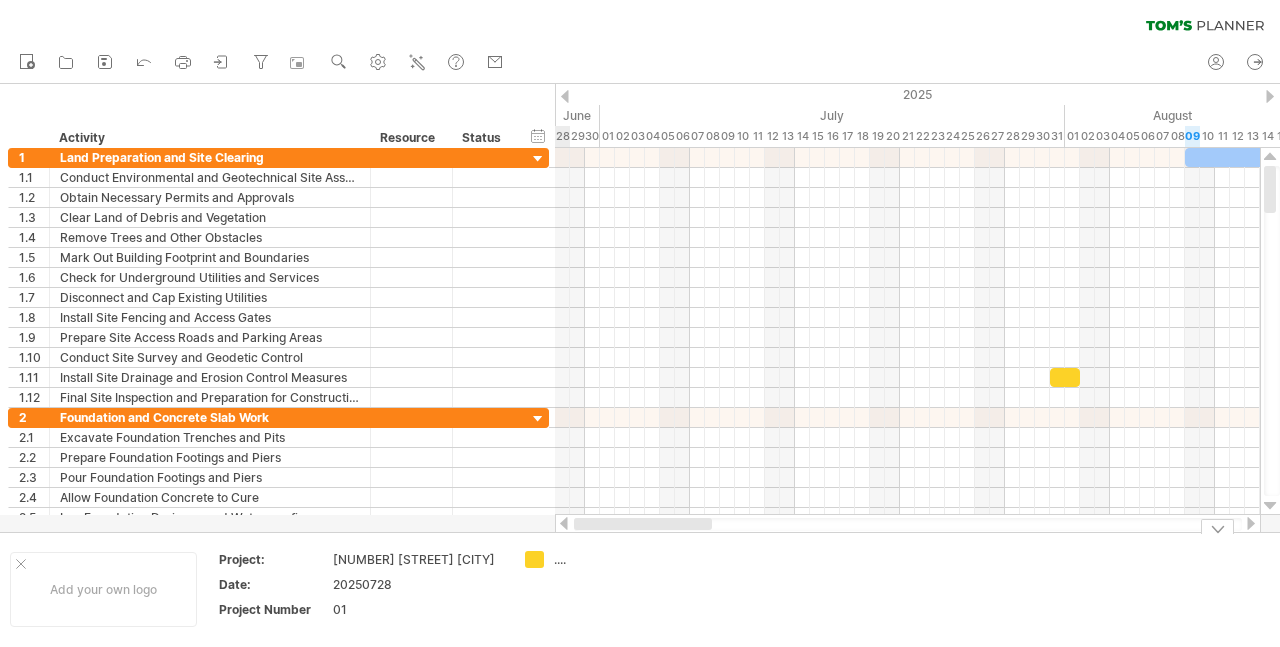 drag, startPoint x: 788, startPoint y: 529, endPoint x: 637, endPoint y: 537, distance: 151.21178 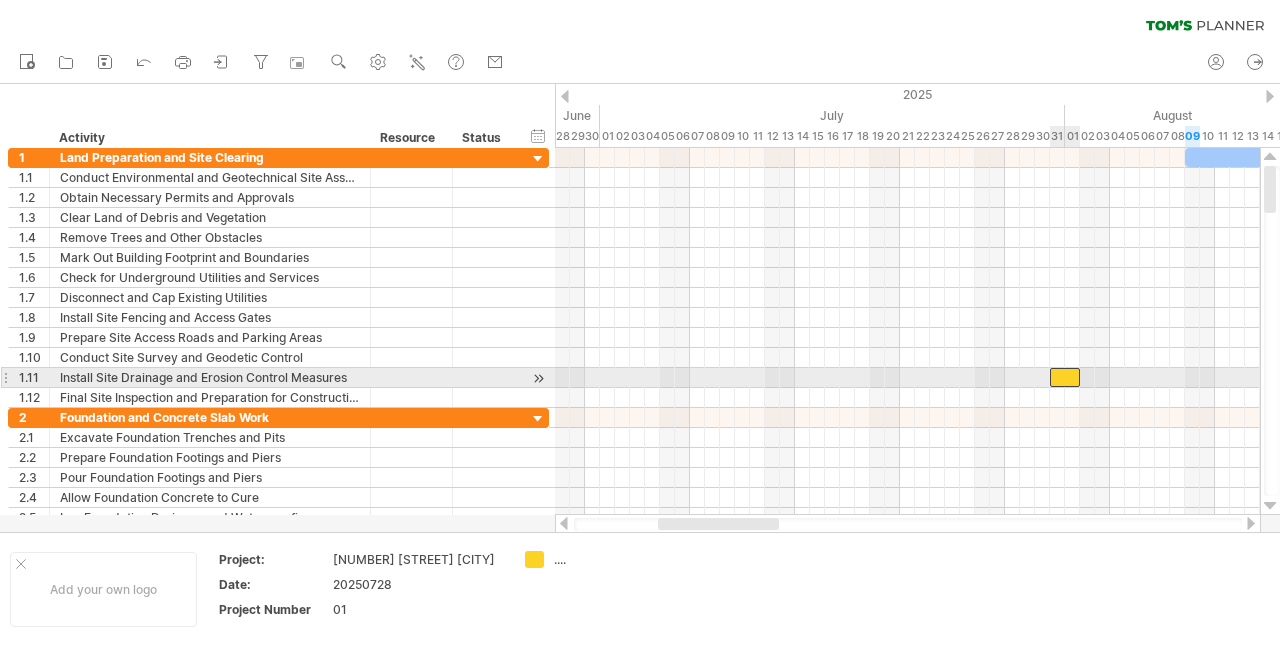 click at bounding box center [1065, 377] 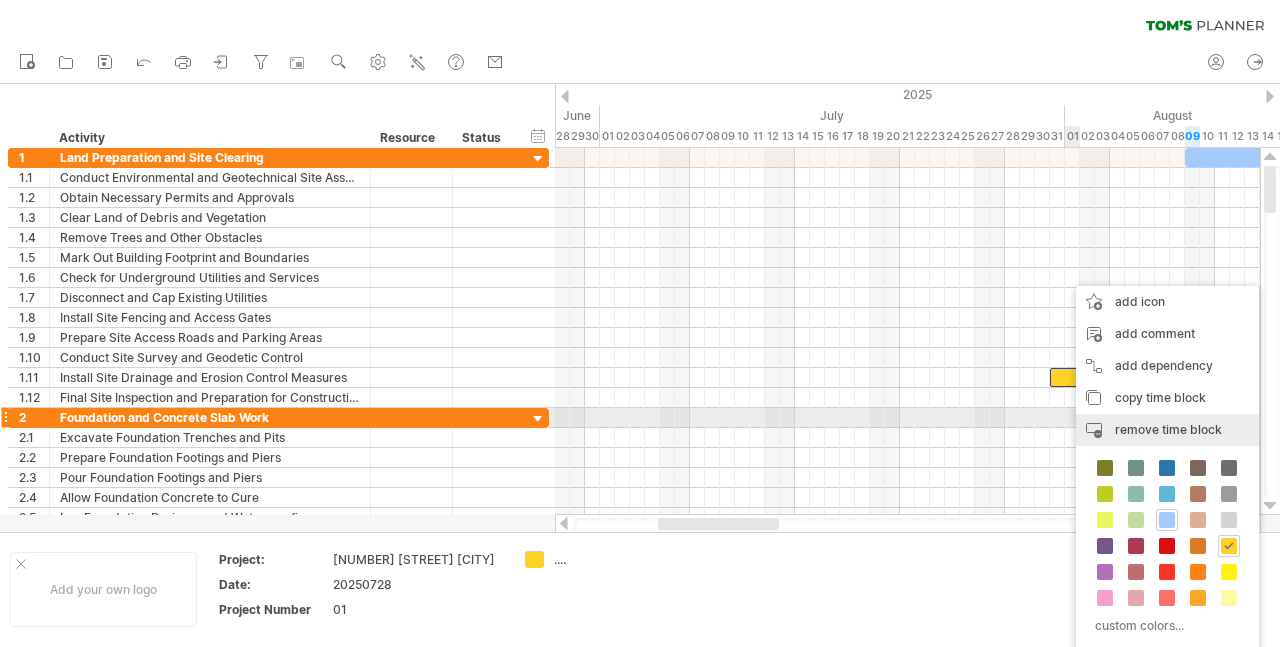 click on "remove time block remove selected items" at bounding box center (1167, 430) 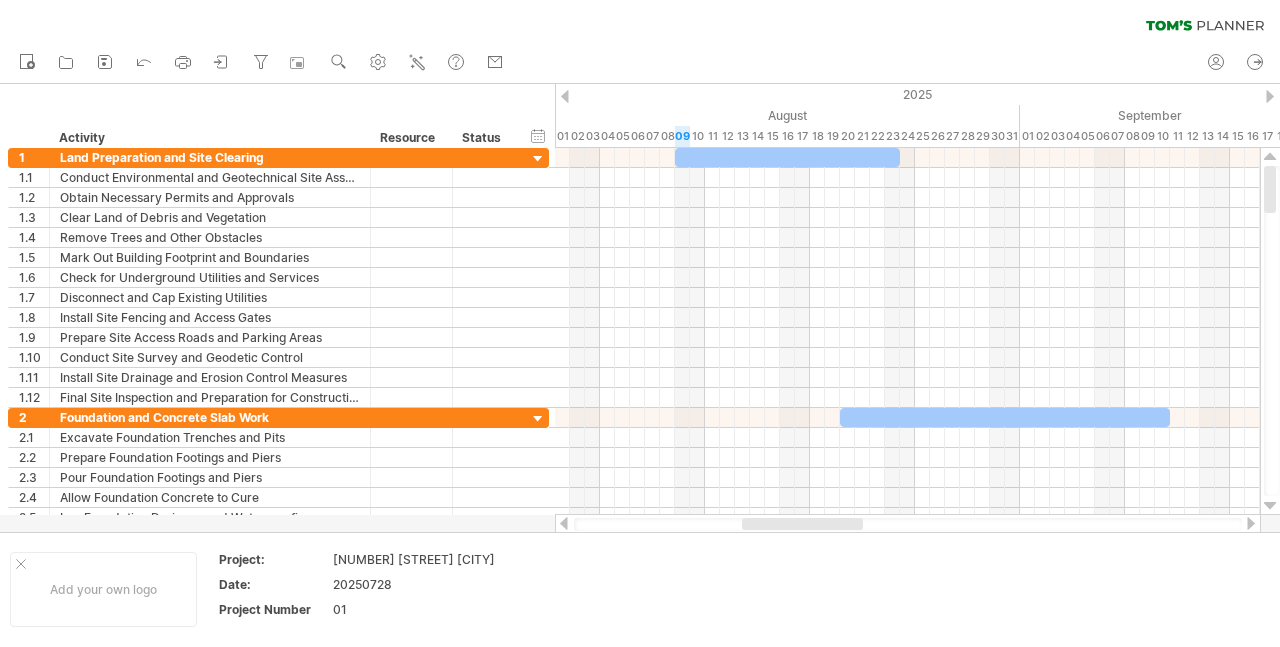 drag, startPoint x: 730, startPoint y: 526, endPoint x: 814, endPoint y: 525, distance: 84.00595 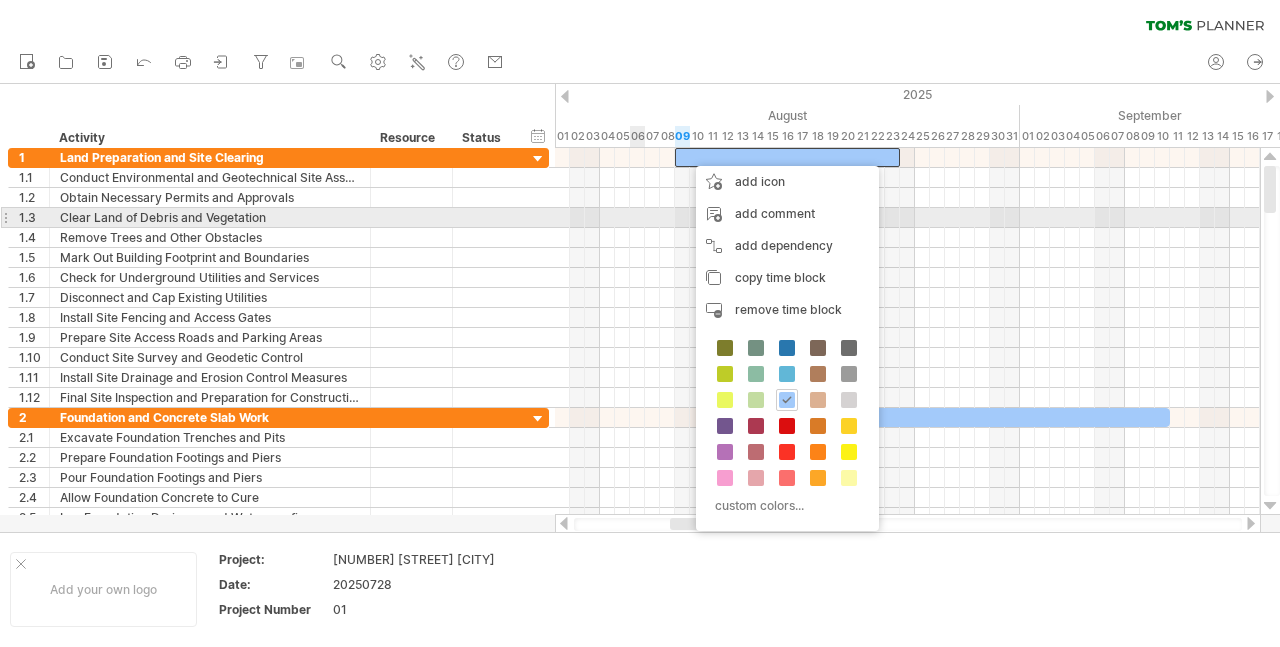 click at bounding box center [907, 218] 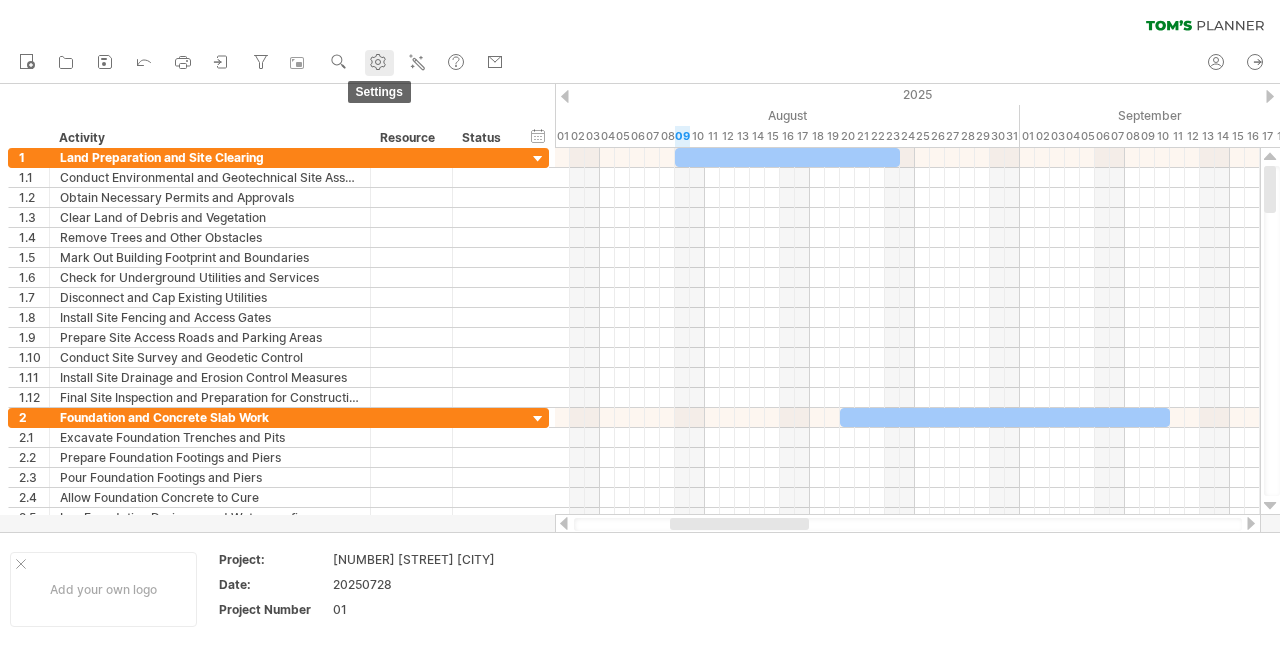 click 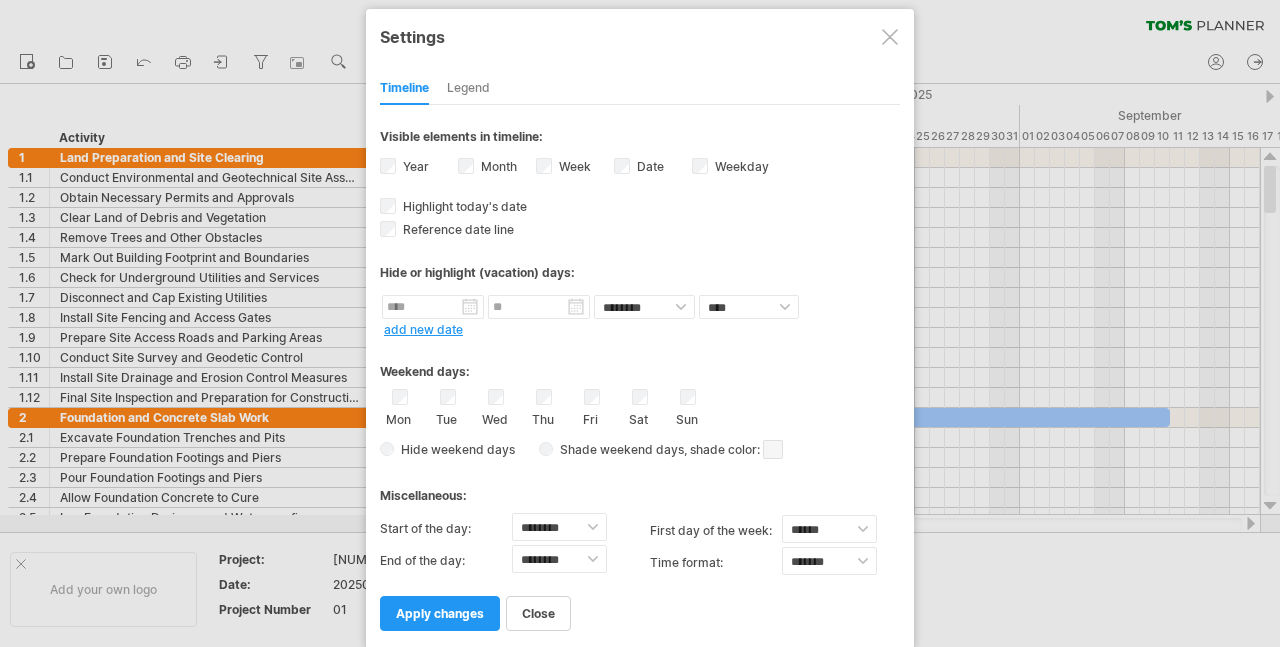 click on "Legend" at bounding box center [468, 89] 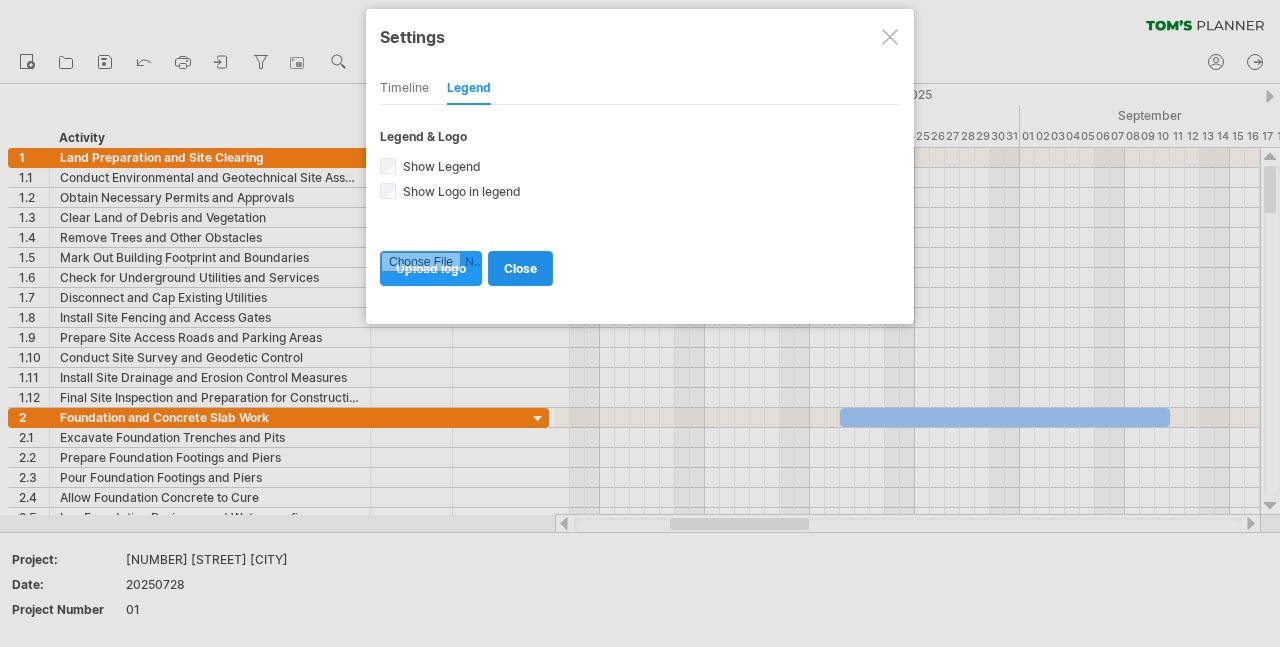 click on "close" at bounding box center [520, 268] 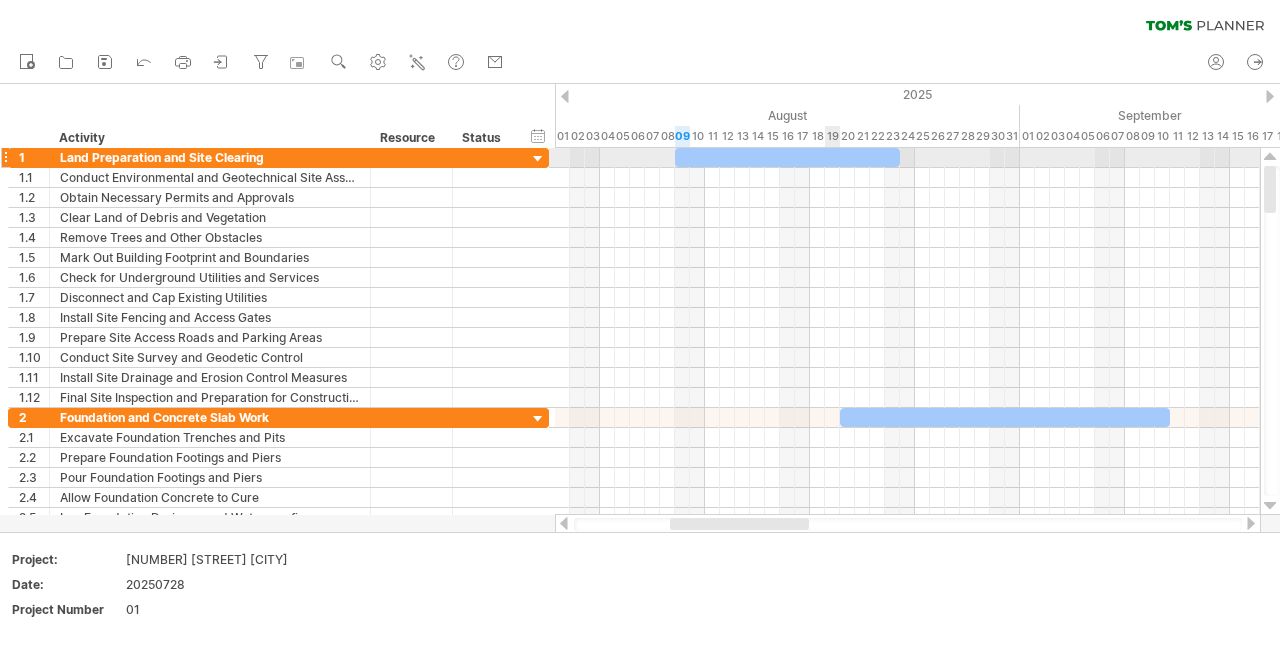 click at bounding box center (787, 157) 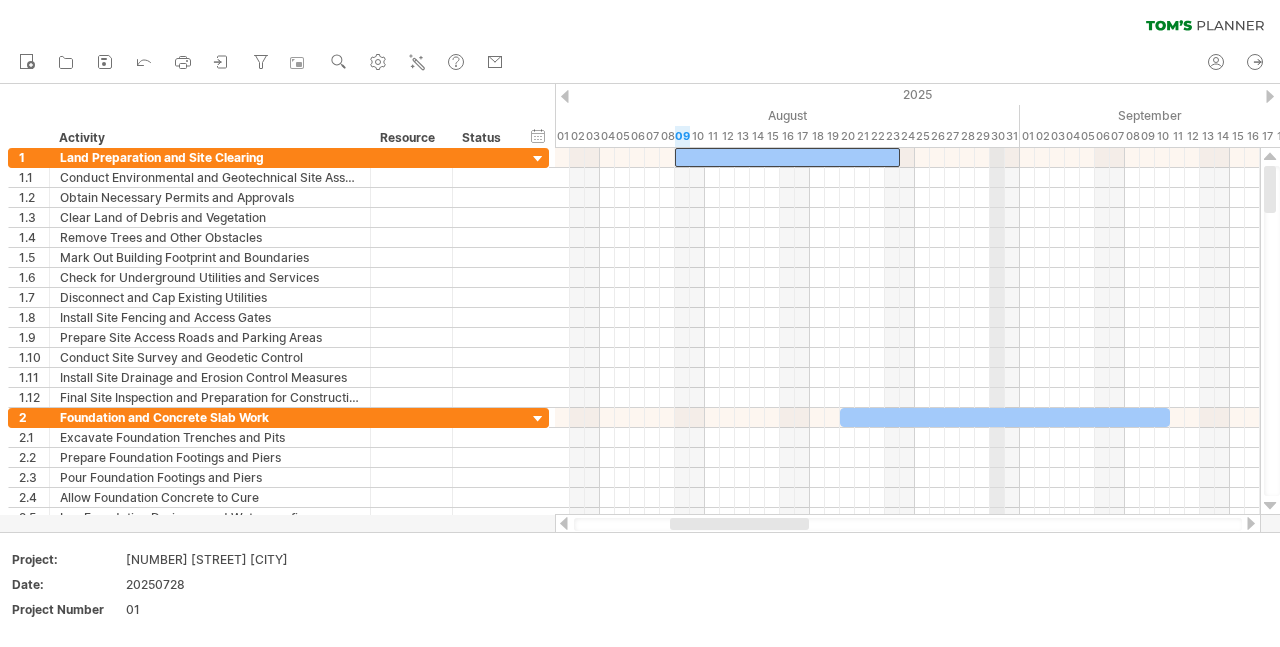 click on "2025" at bounding box center [772, 94] 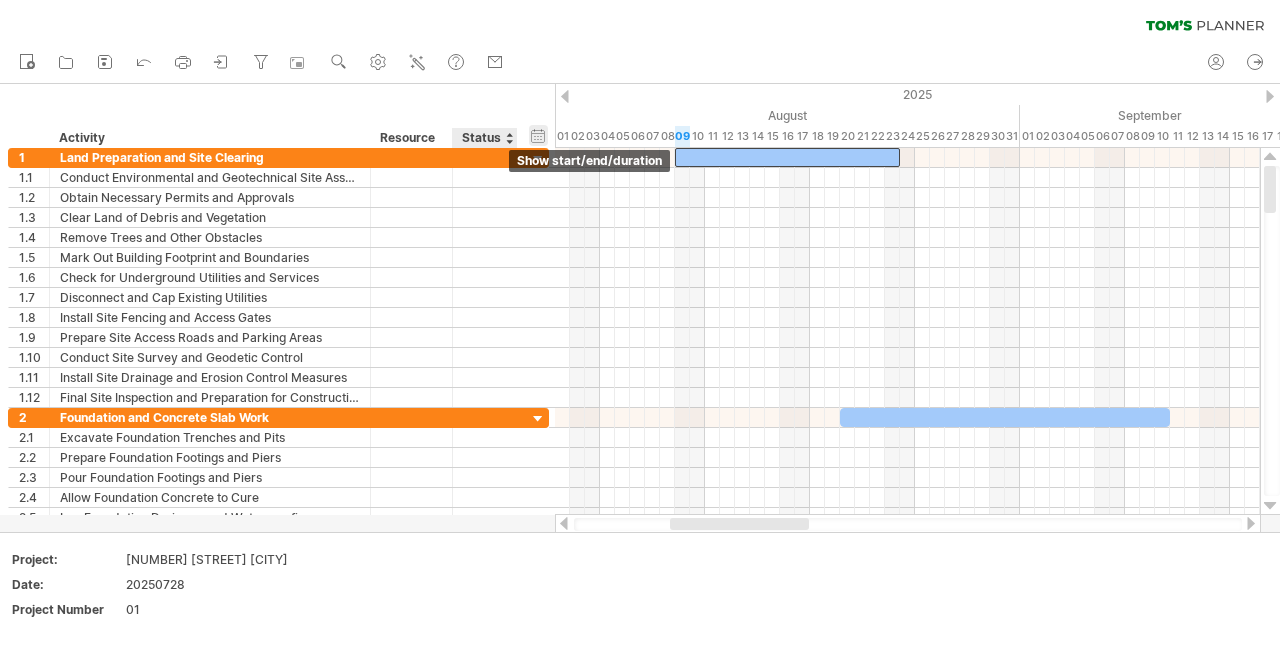 click on "hide start/end/duration show start/end/duration" at bounding box center [538, 135] 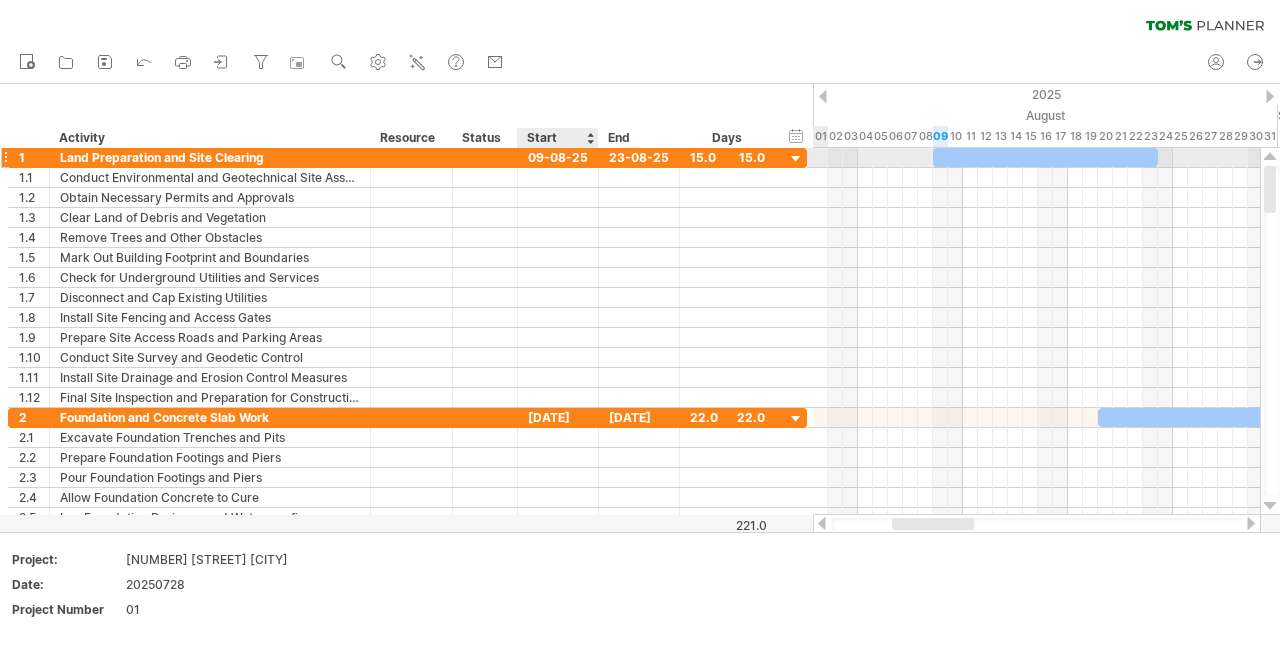 click on "09-08-25" at bounding box center (558, 157) 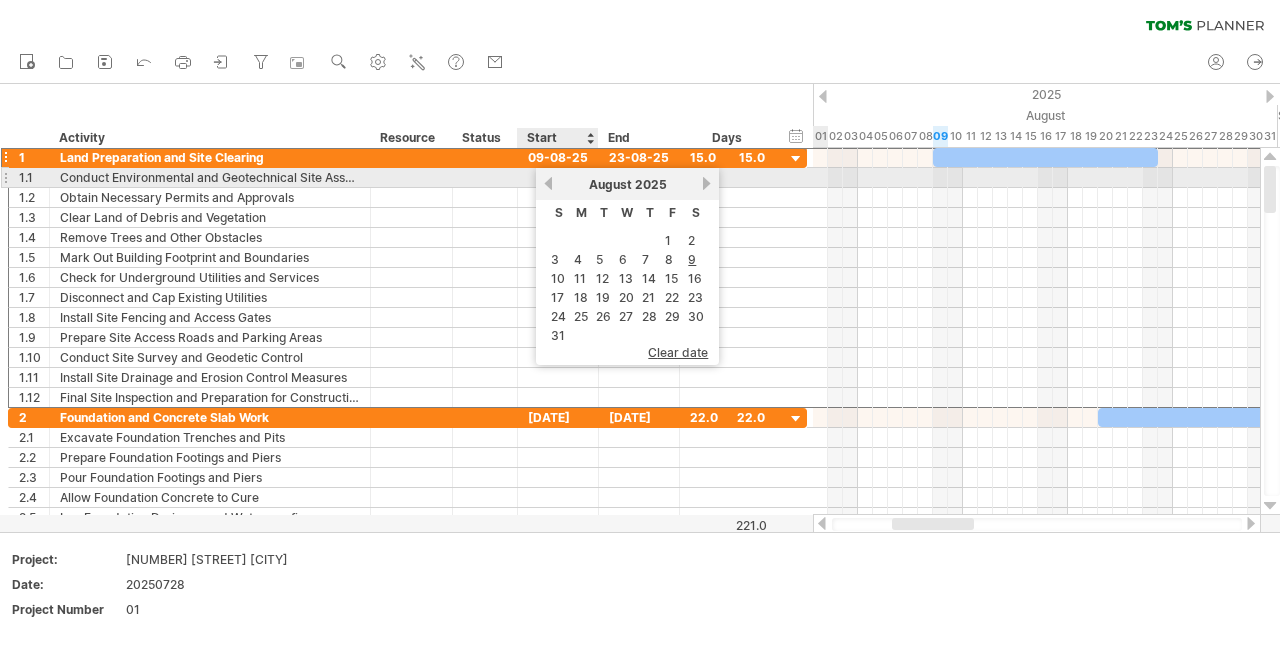 click on "previous" at bounding box center (548, 183) 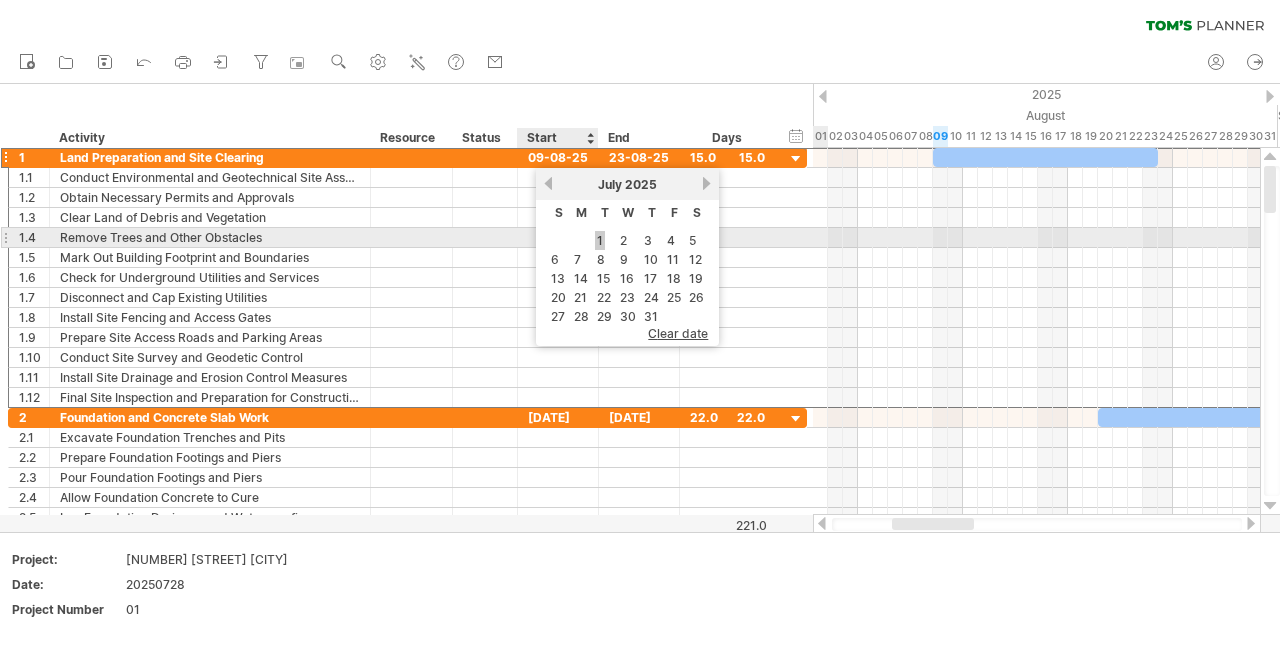 click on "1" at bounding box center (600, 240) 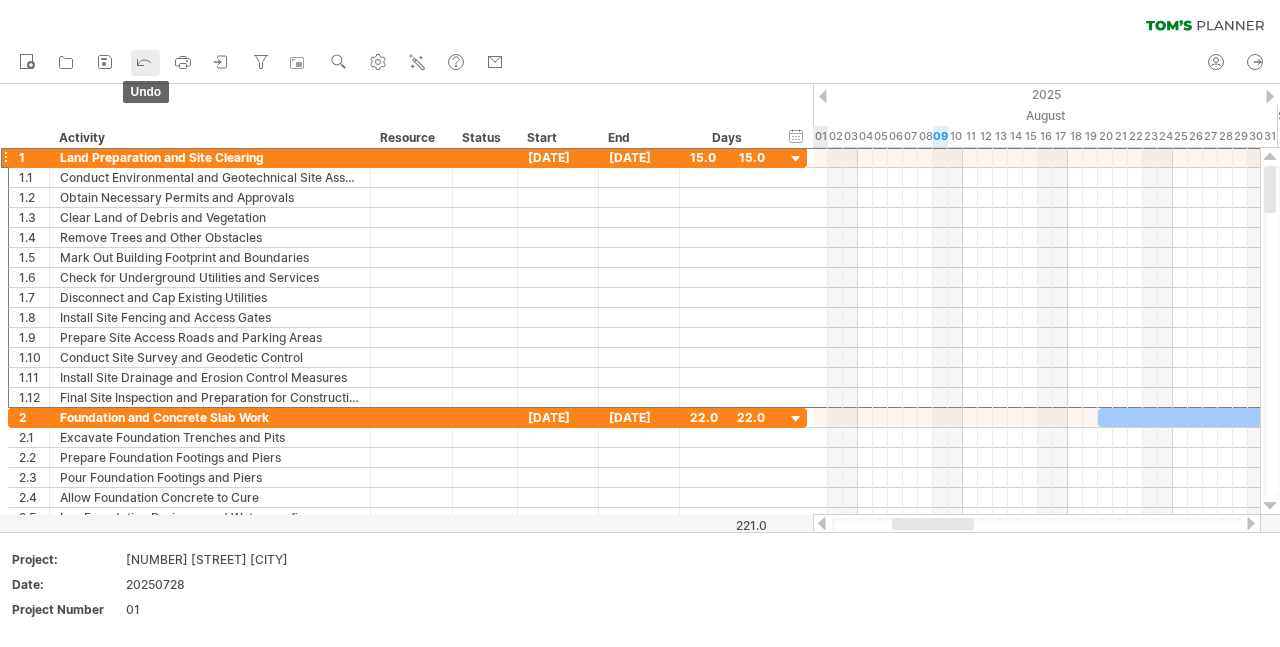 click 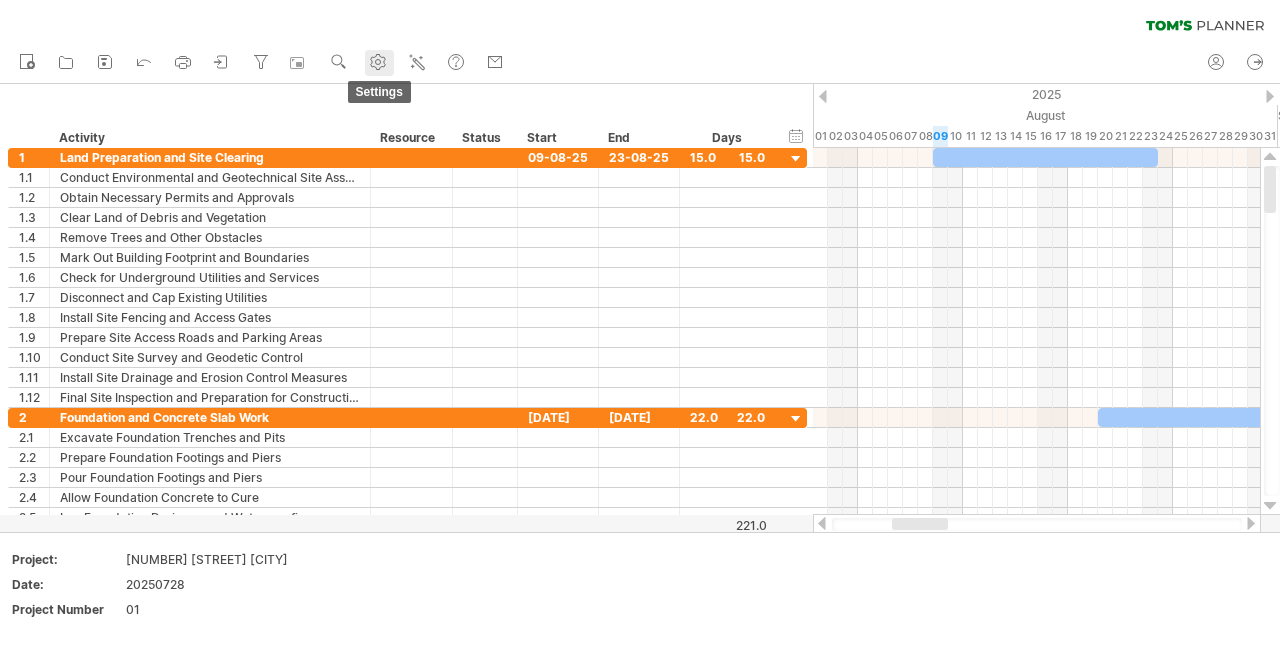 click 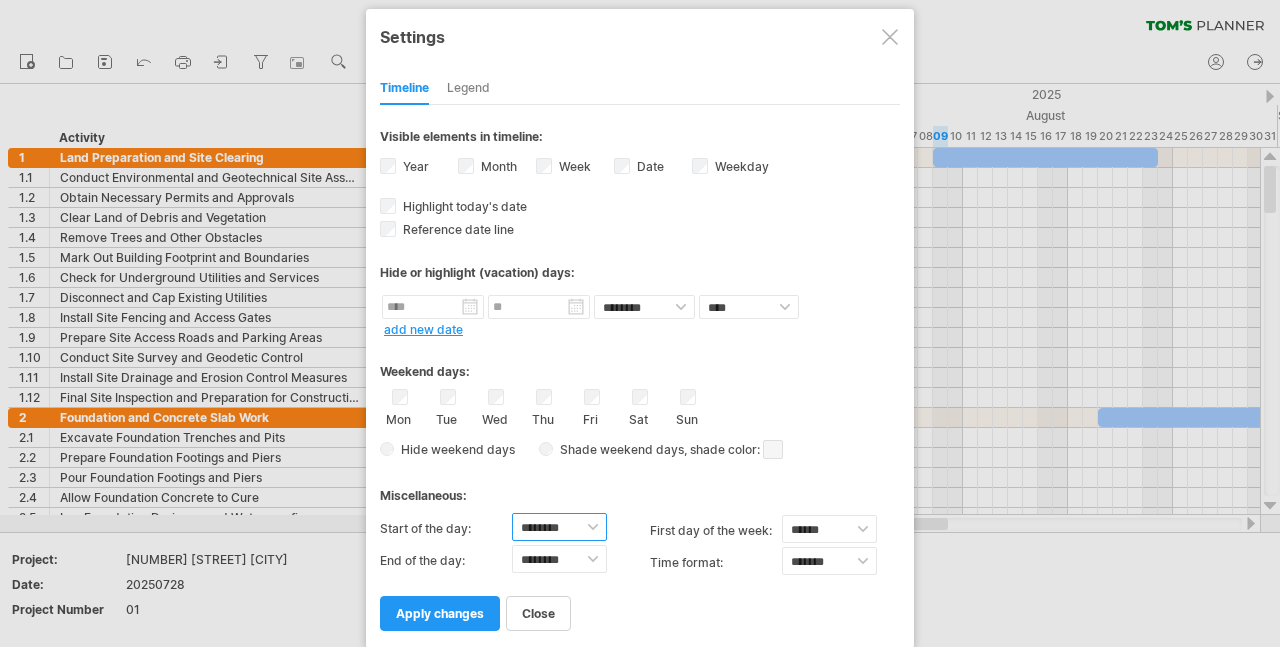 click on "********
********
********
********
********
********
********
********
********
********
********
********
********
********
********
********
********
********
******** ******** ******** ******** ********" at bounding box center [559, 527] 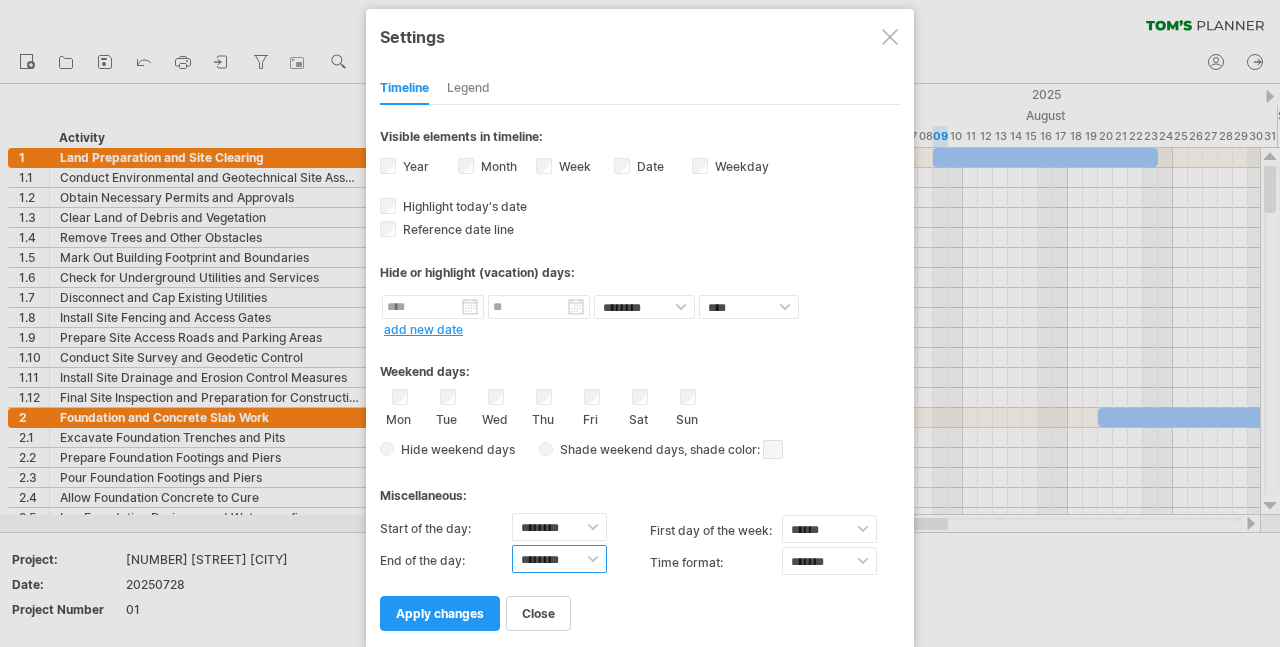click on "********
********
********
********
********
********
********
********
********
********
********
********
********
********
********
********
********
********
******** ******** ******** ******** ********" at bounding box center [559, 559] 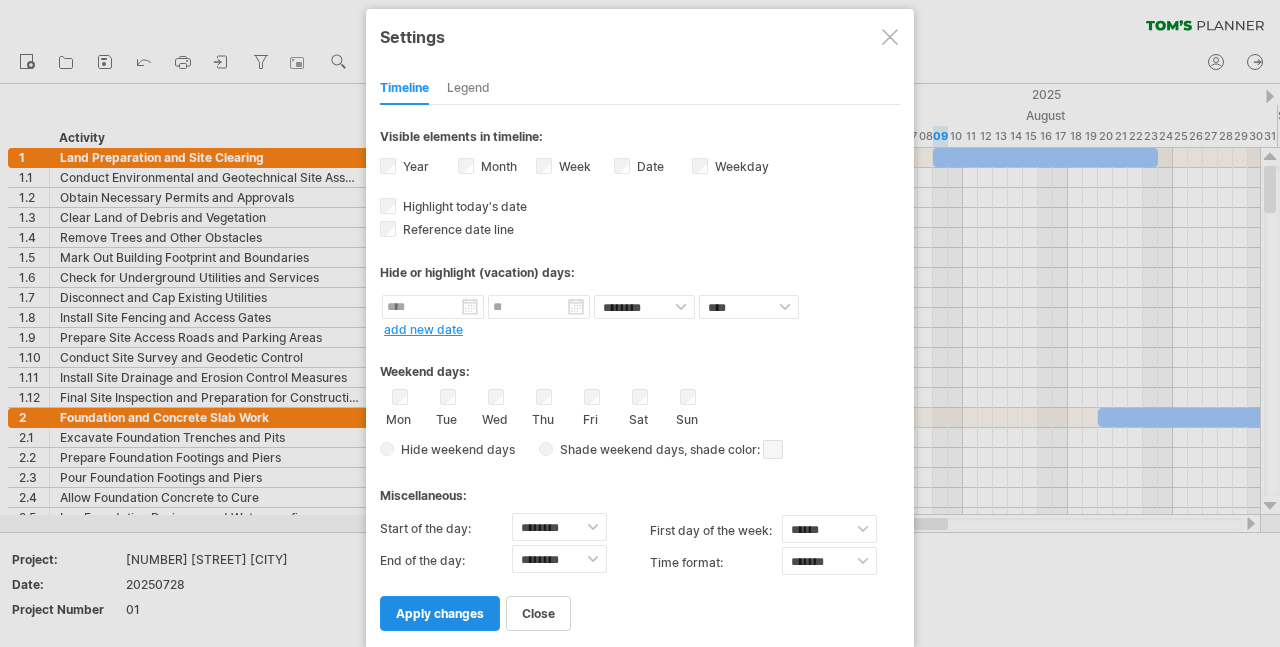 click on "apply changes" at bounding box center [440, 613] 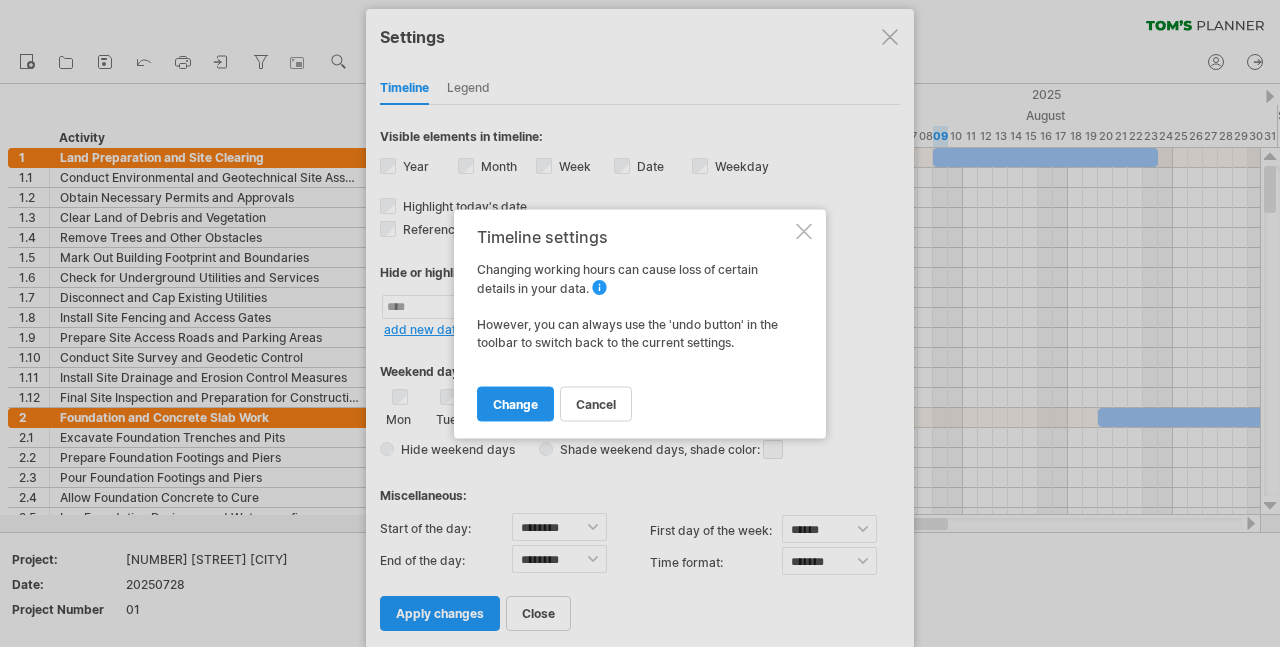 click on "change" at bounding box center (515, 403) 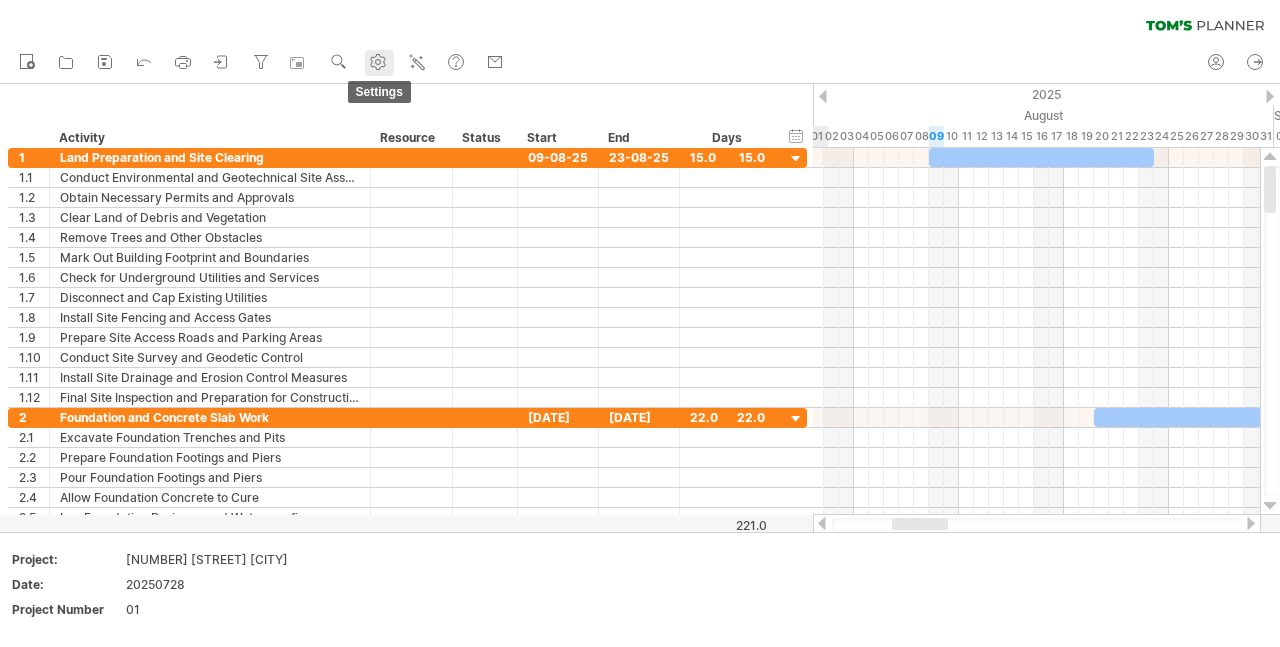 click 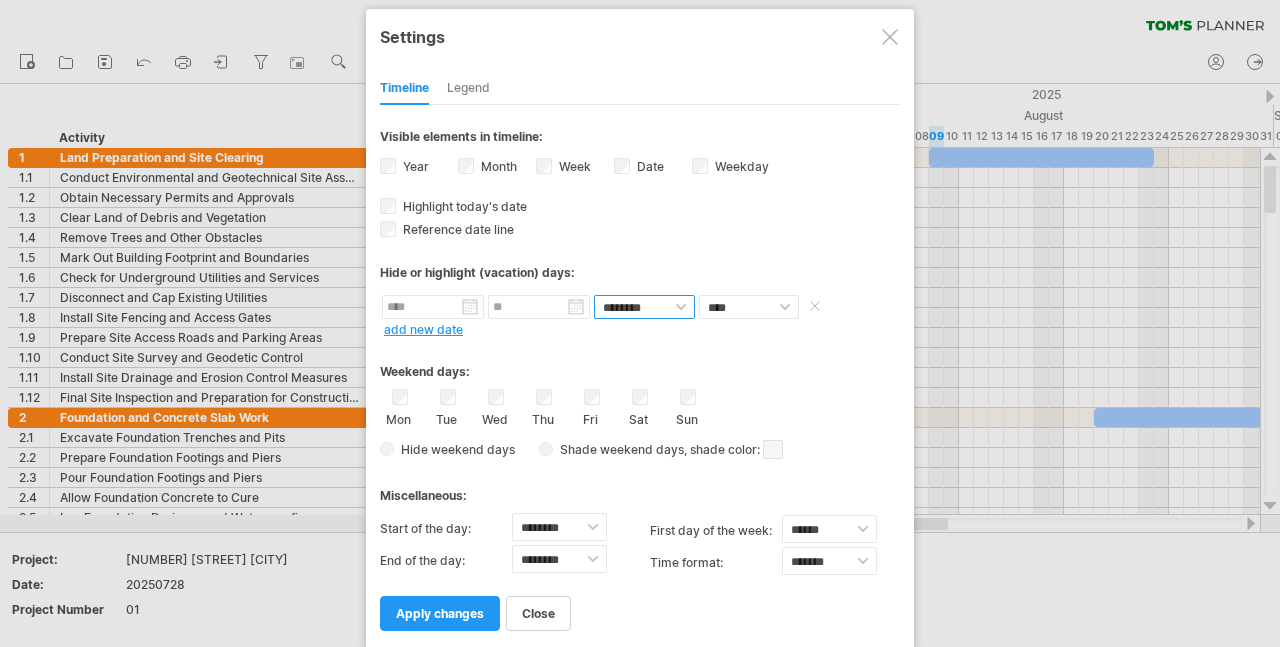 click on "******** ********" at bounding box center [644, 307] 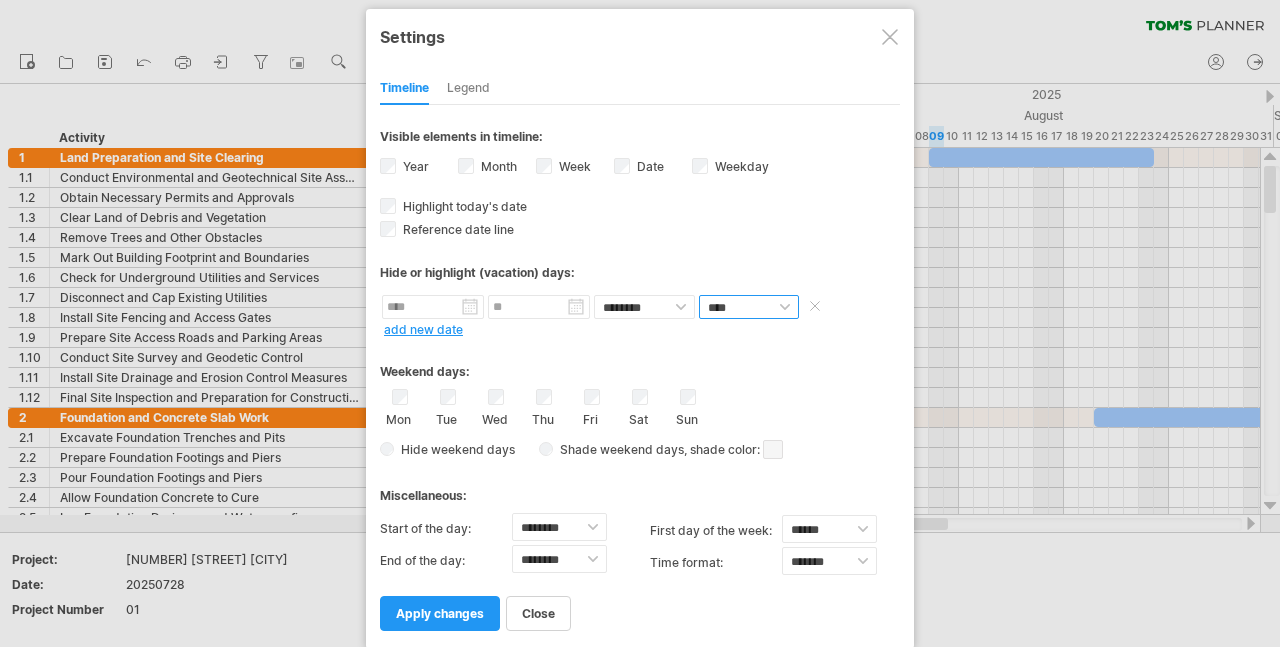 click on "**** *****" at bounding box center (749, 307) 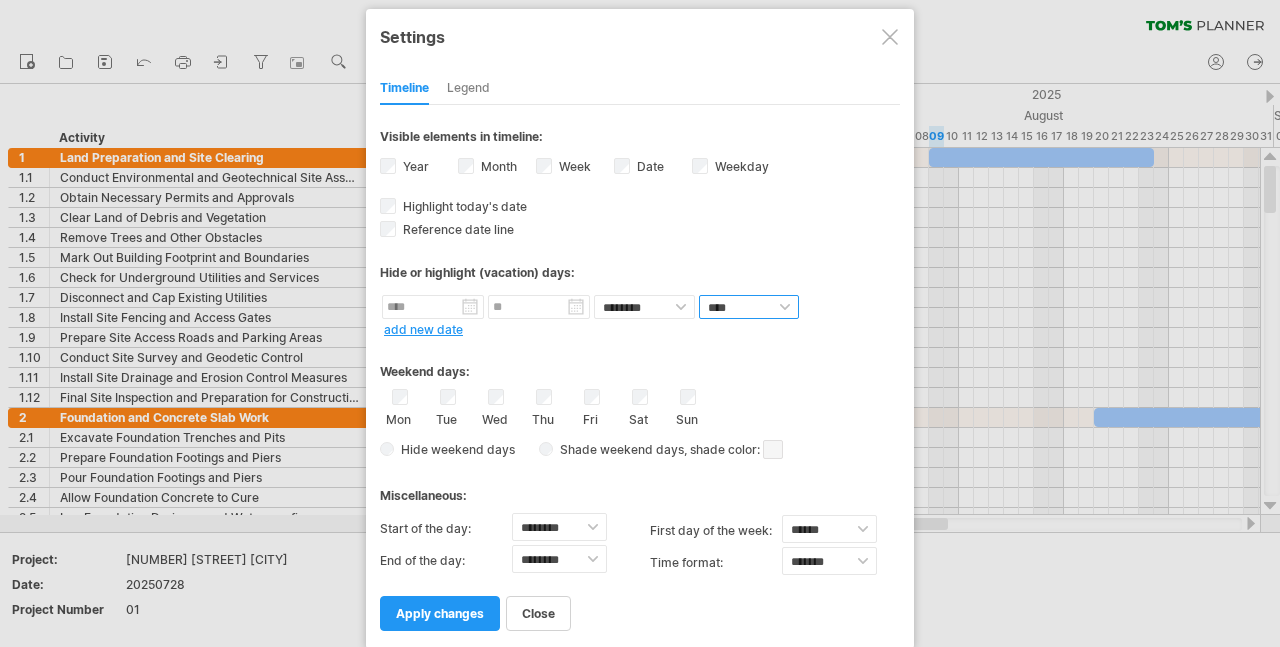 click on "**** *****" at bounding box center (749, 307) 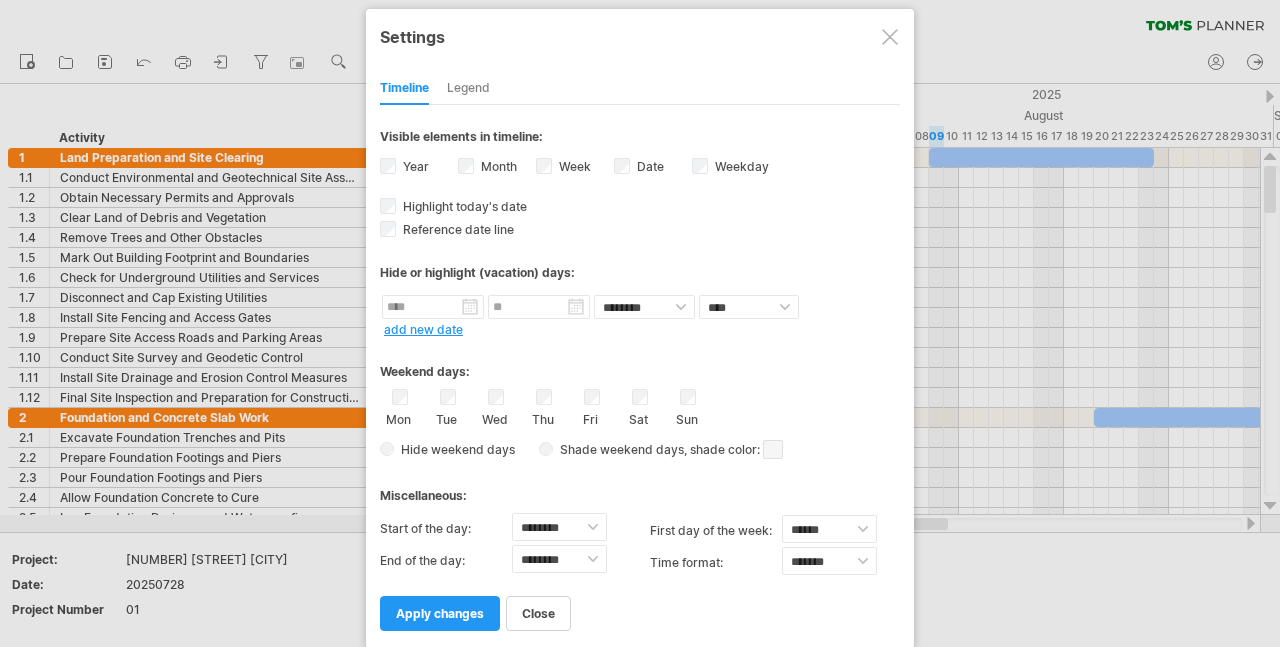 click on "Legend" at bounding box center [468, 89] 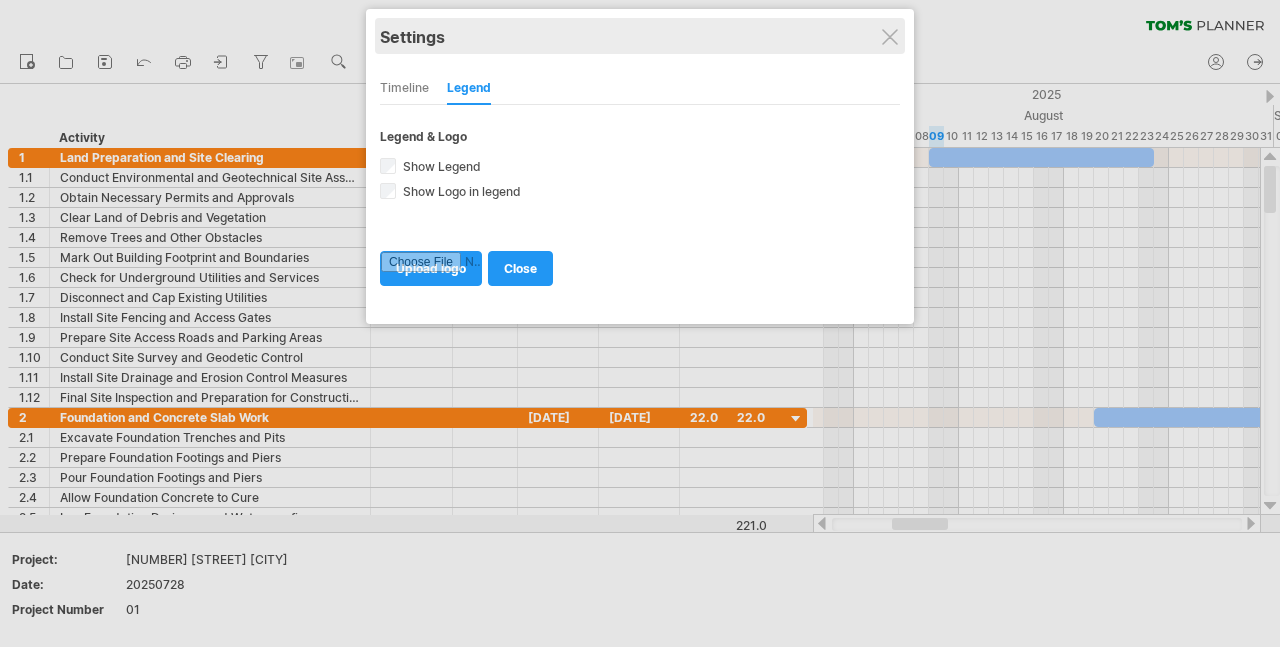 click on "Settings" at bounding box center [640, 36] 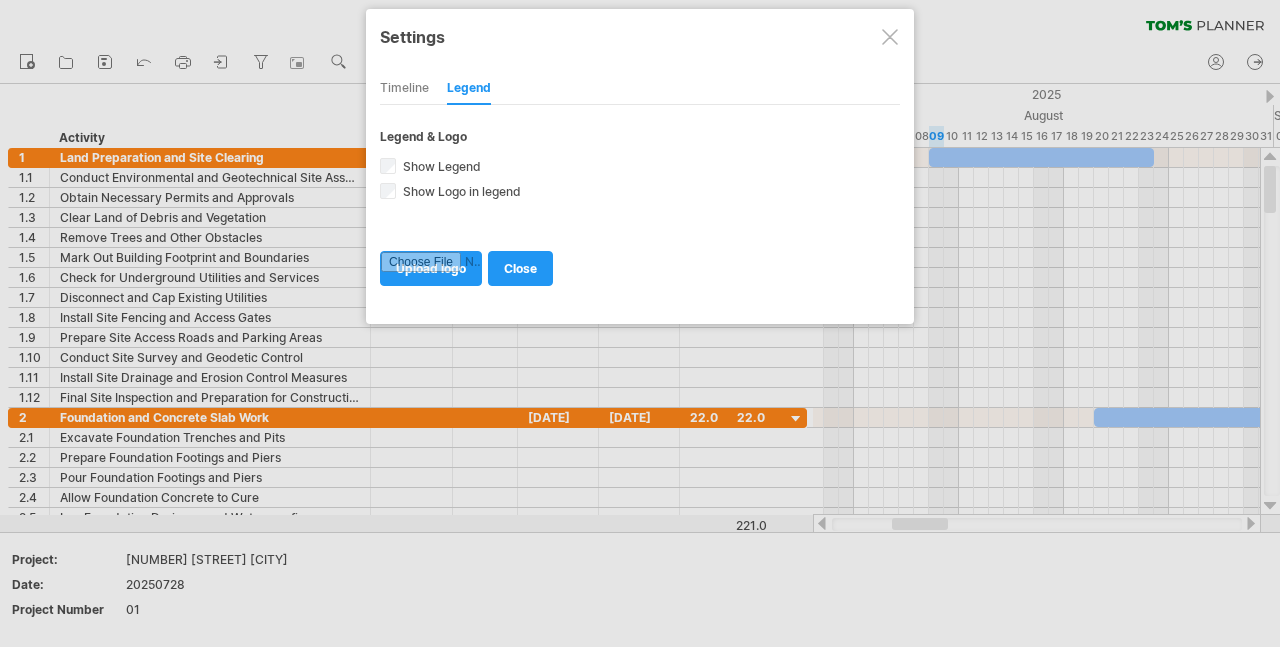 click at bounding box center [890, 37] 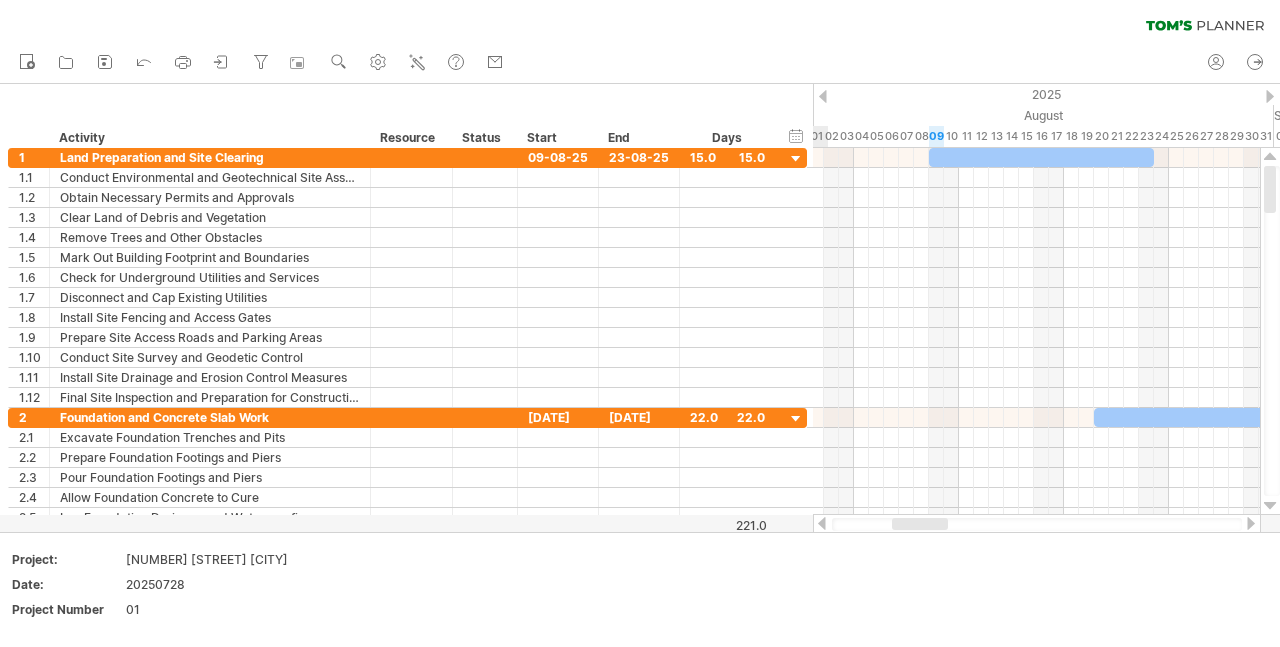 click on "clear filter
reapply filter" at bounding box center [640, 21] 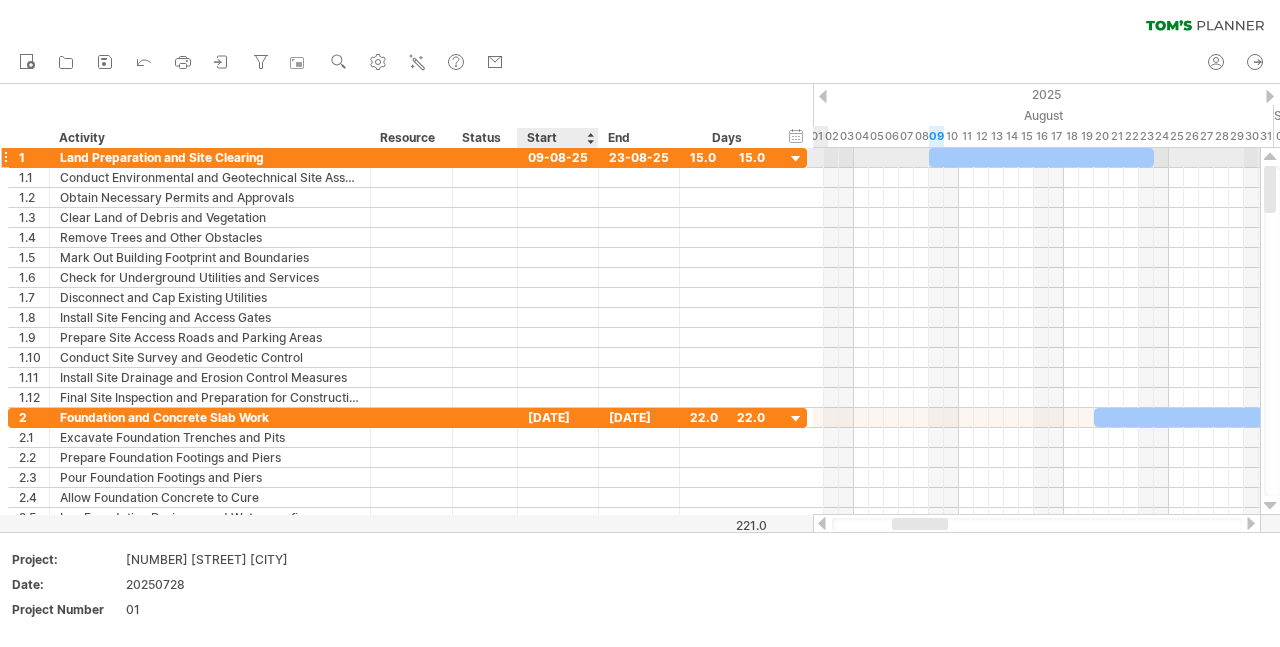 click on "09-08-25" at bounding box center [558, 157] 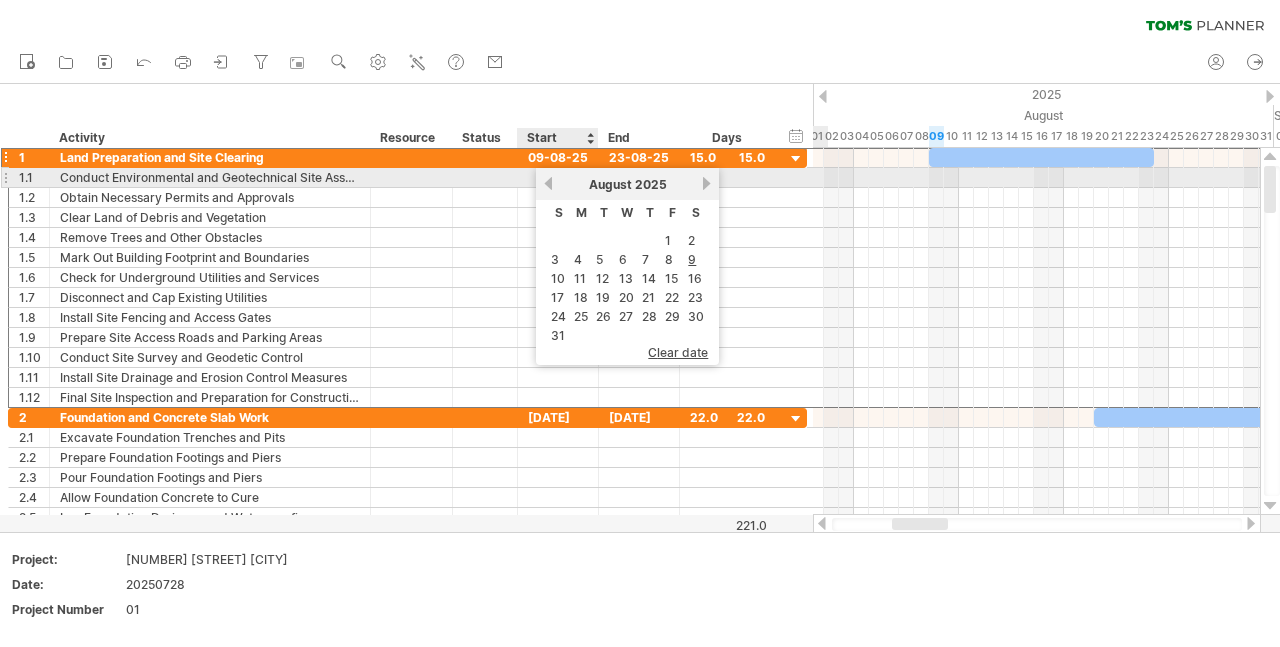 click on "August   2025" at bounding box center (627, 184) 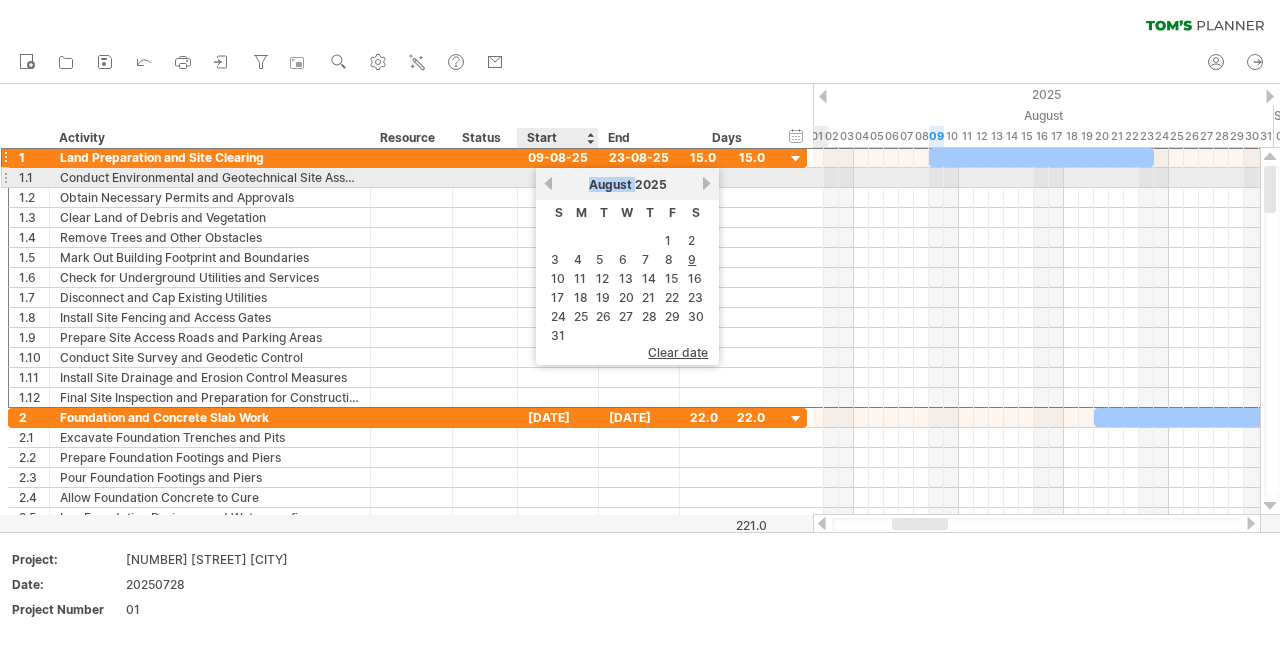 click on "August   2025" at bounding box center (627, 184) 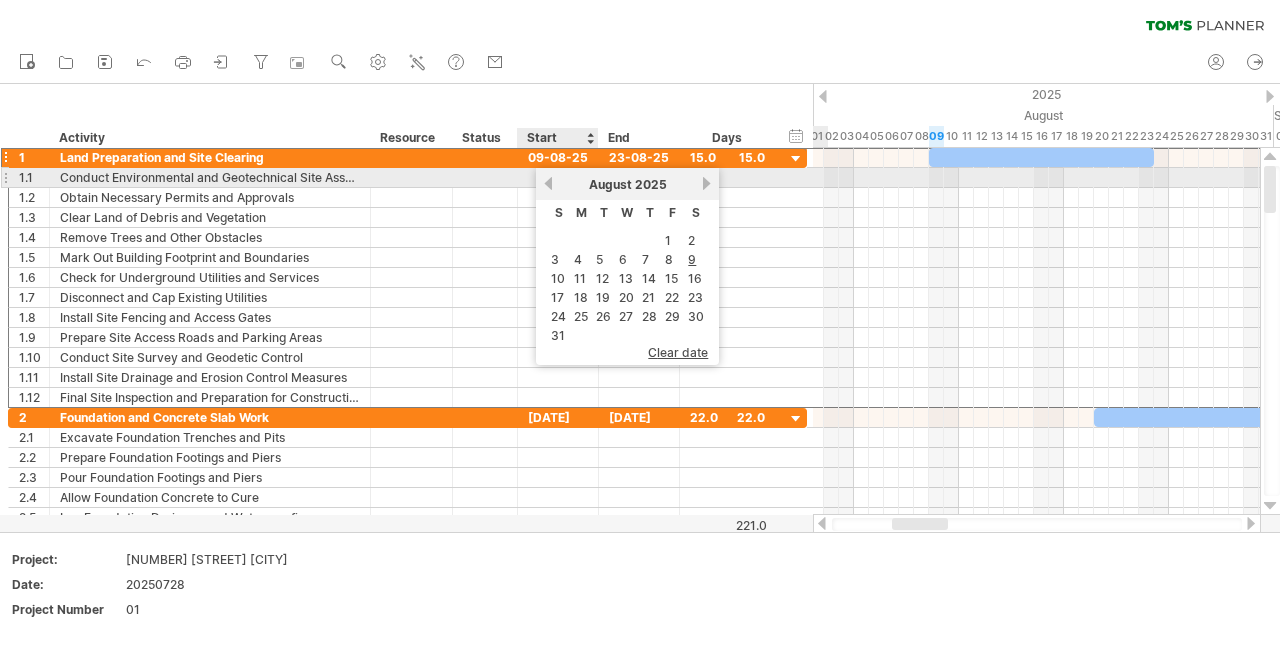 click on "previous" at bounding box center (548, 183) 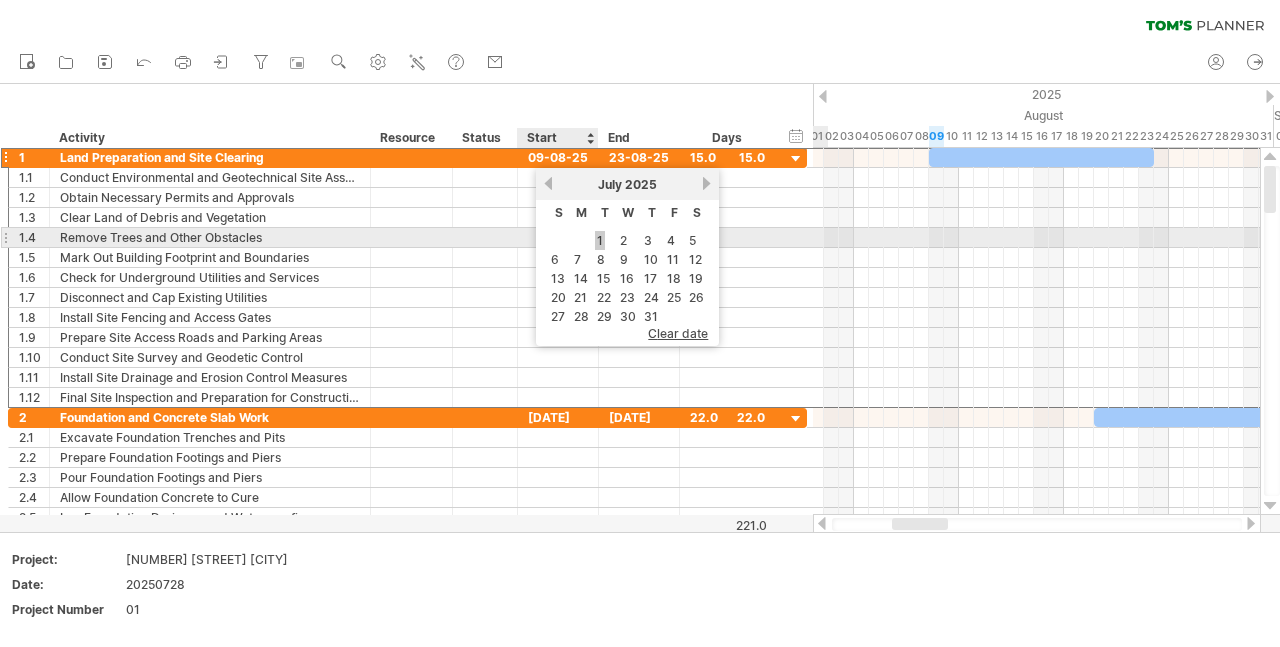 click on "1" at bounding box center [600, 240] 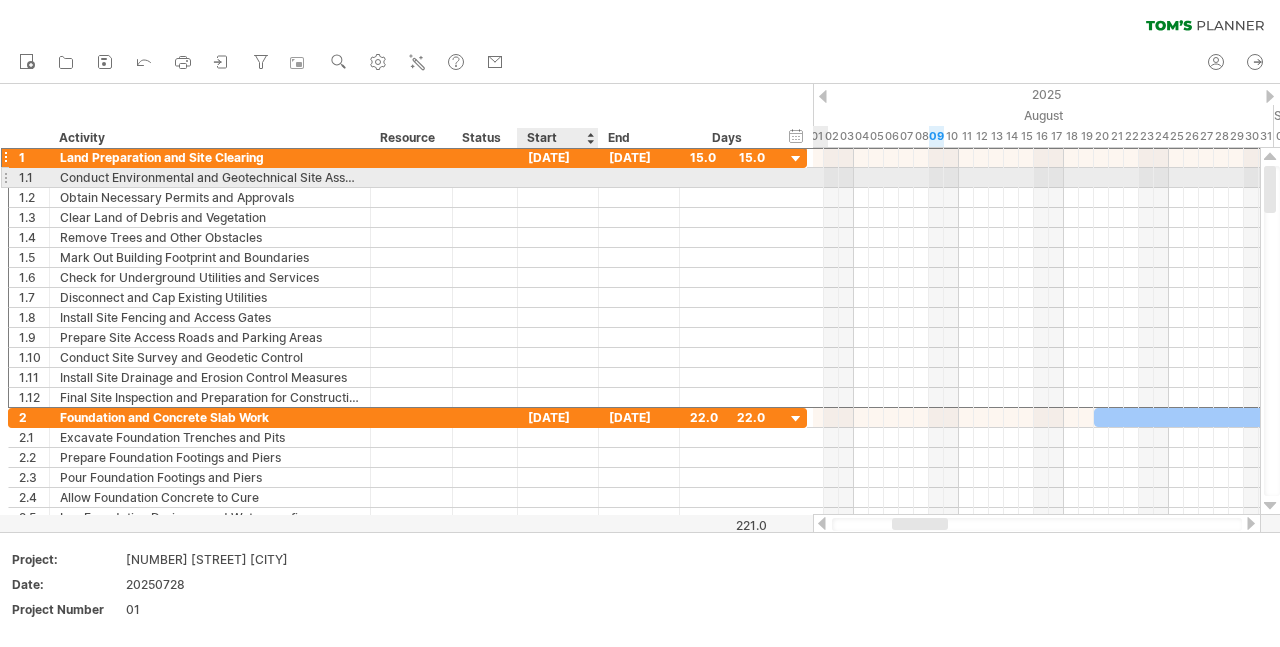 click on "01-07-25" at bounding box center [558, 157] 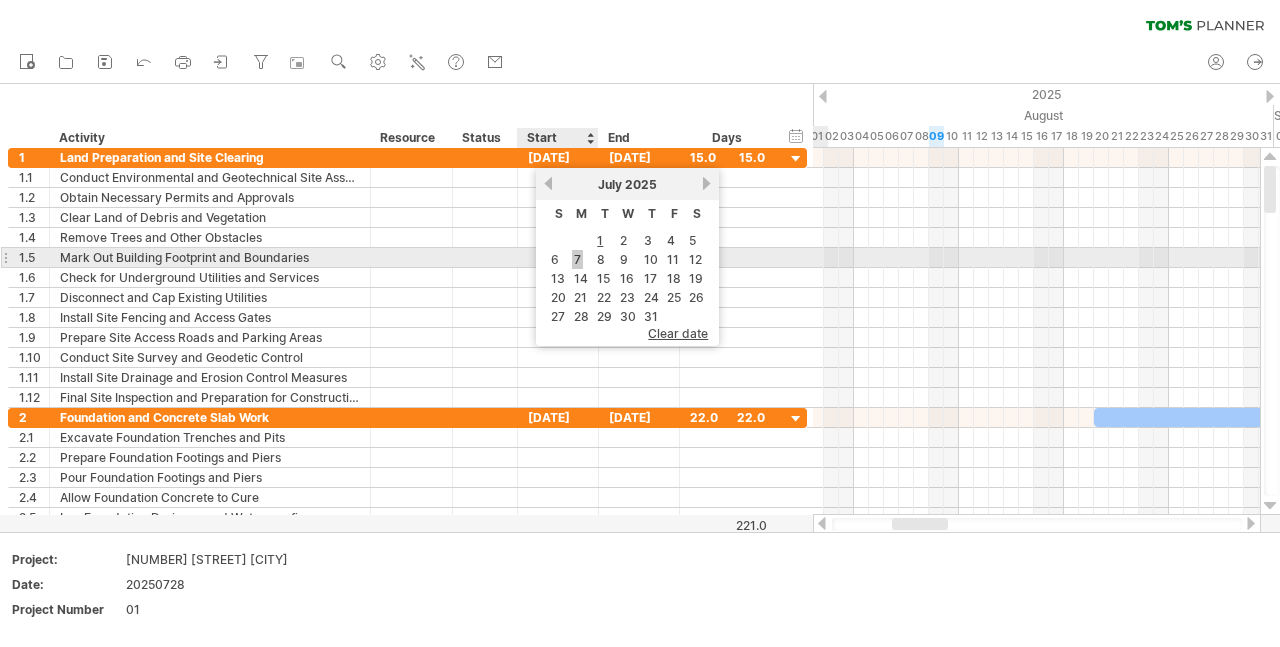 click on "7" at bounding box center (577, 259) 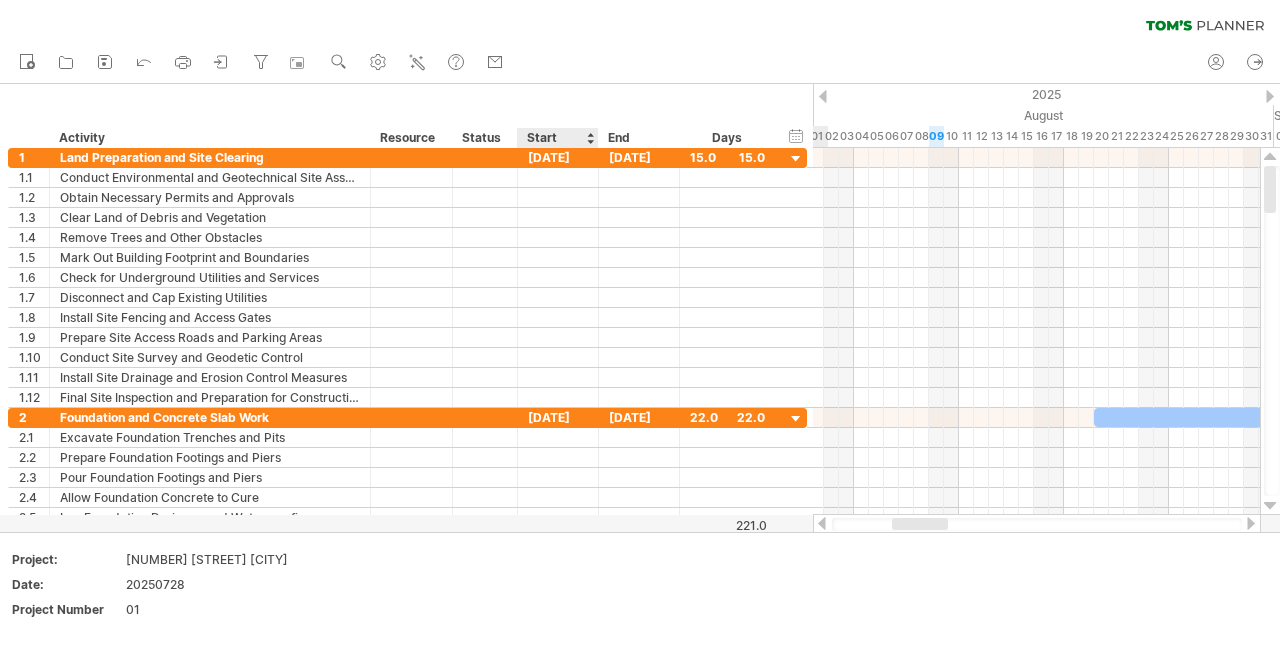 click on "Start" at bounding box center (557, 138) 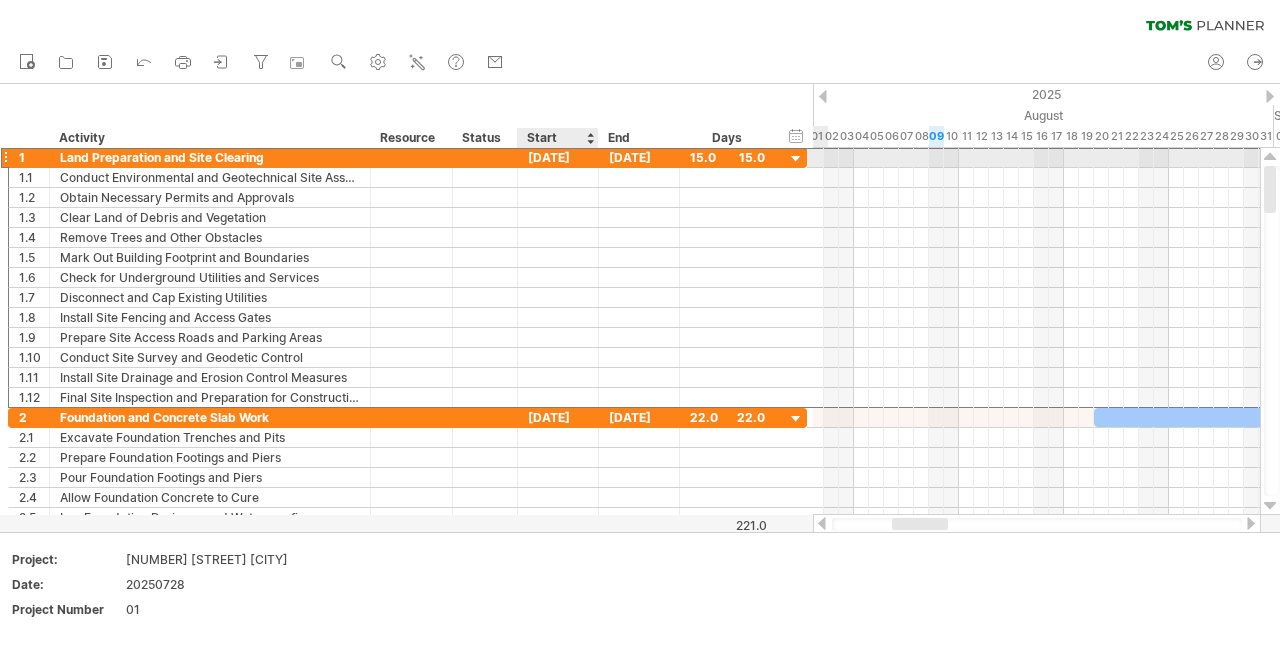 click on "07-07-25" at bounding box center [558, 157] 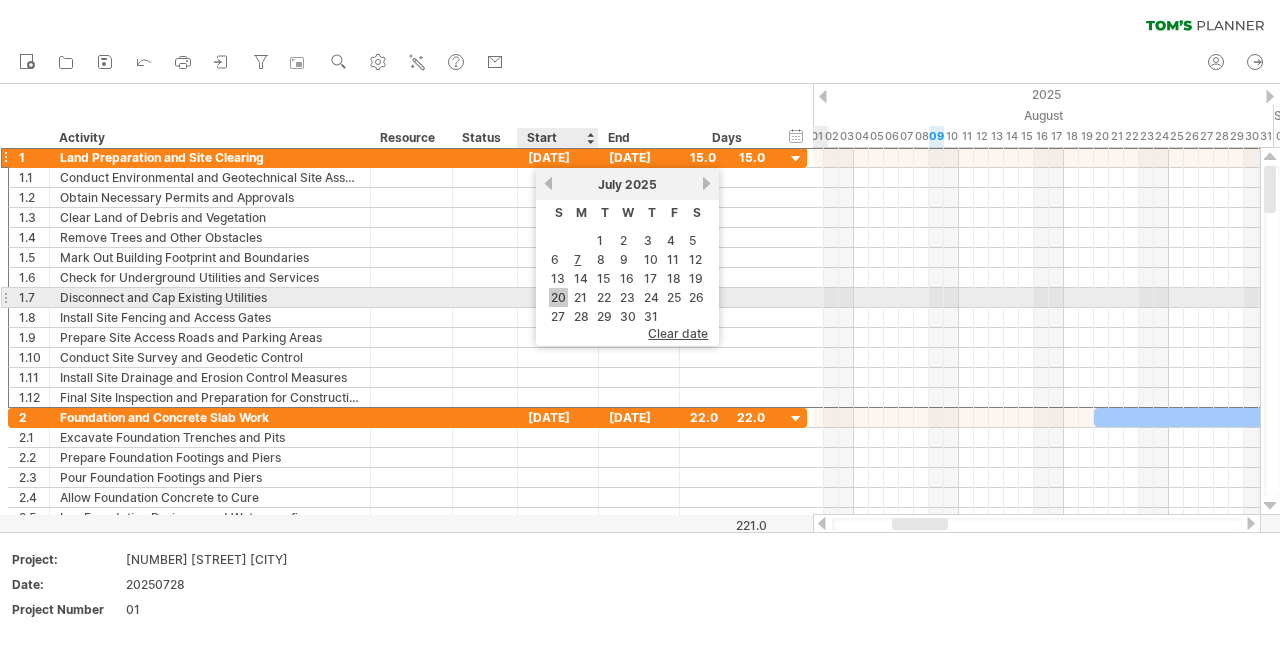 click on "20" at bounding box center (558, 297) 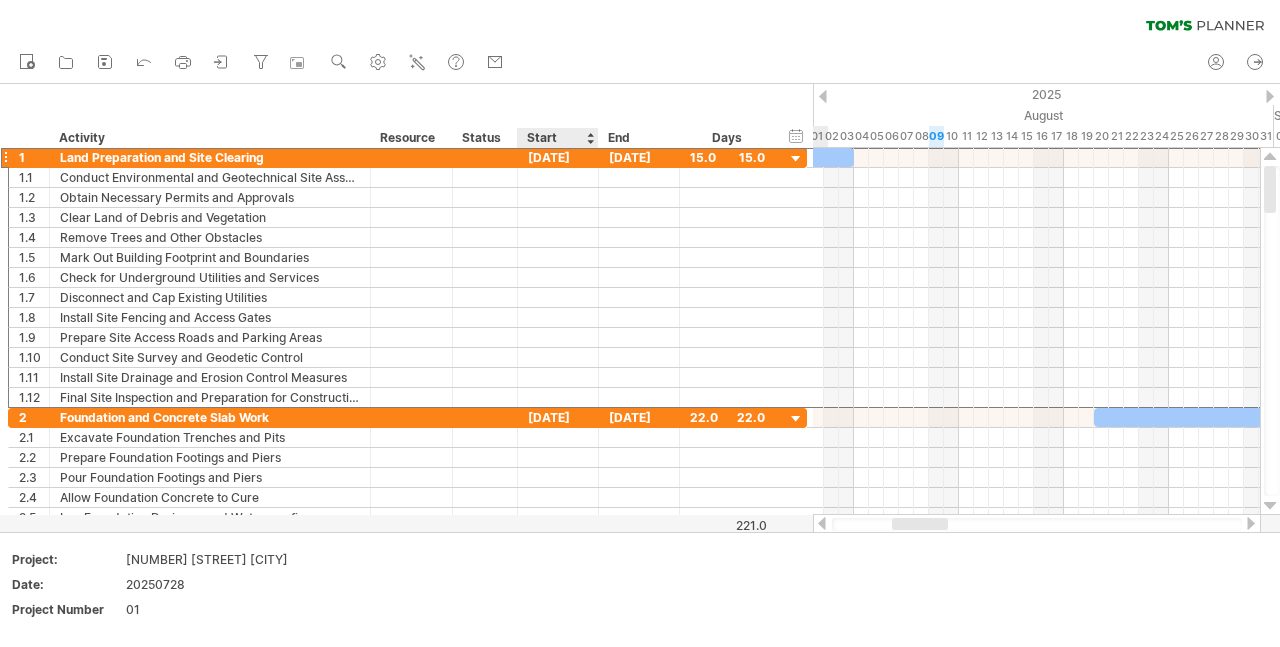 click on "Start" at bounding box center (557, 138) 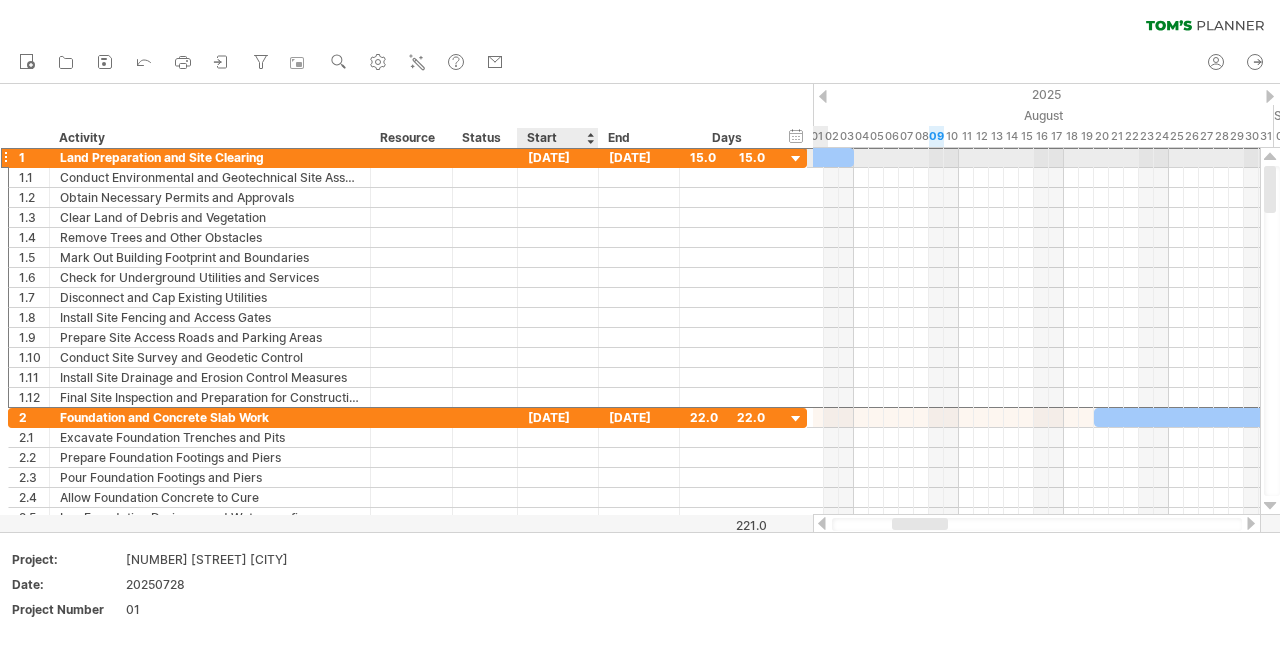 click on "20-07-25" at bounding box center (558, 157) 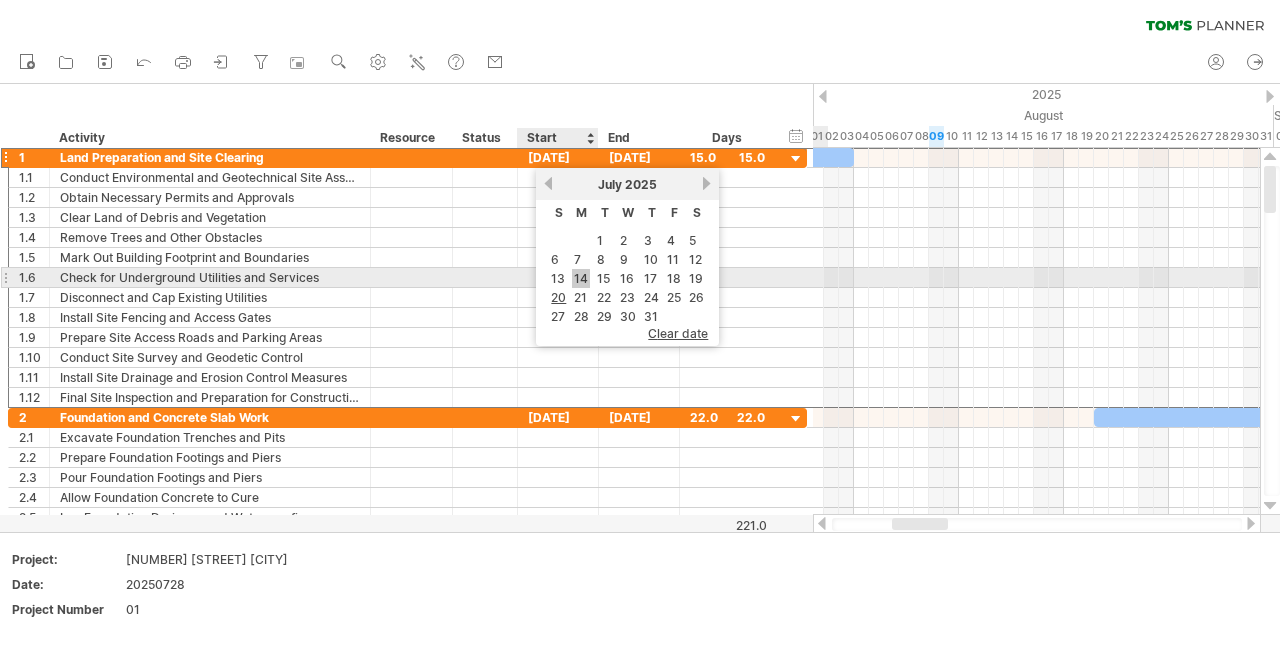 click on "14" at bounding box center (581, 278) 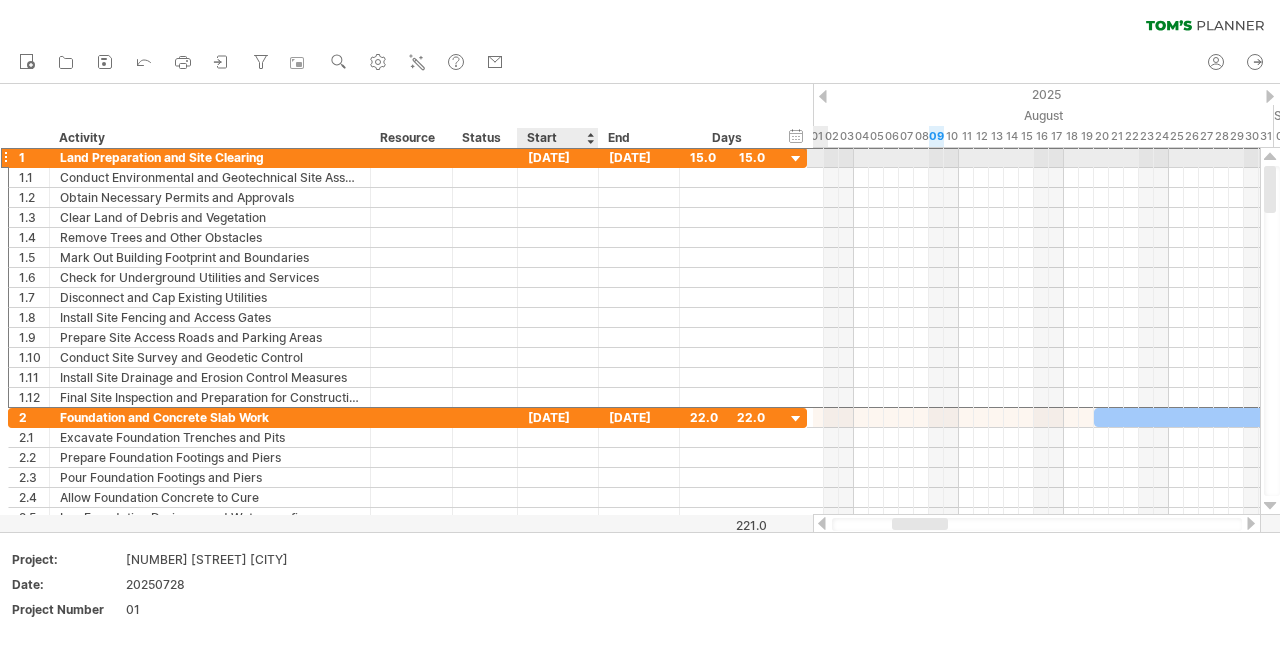click on "14-07-25" at bounding box center [558, 157] 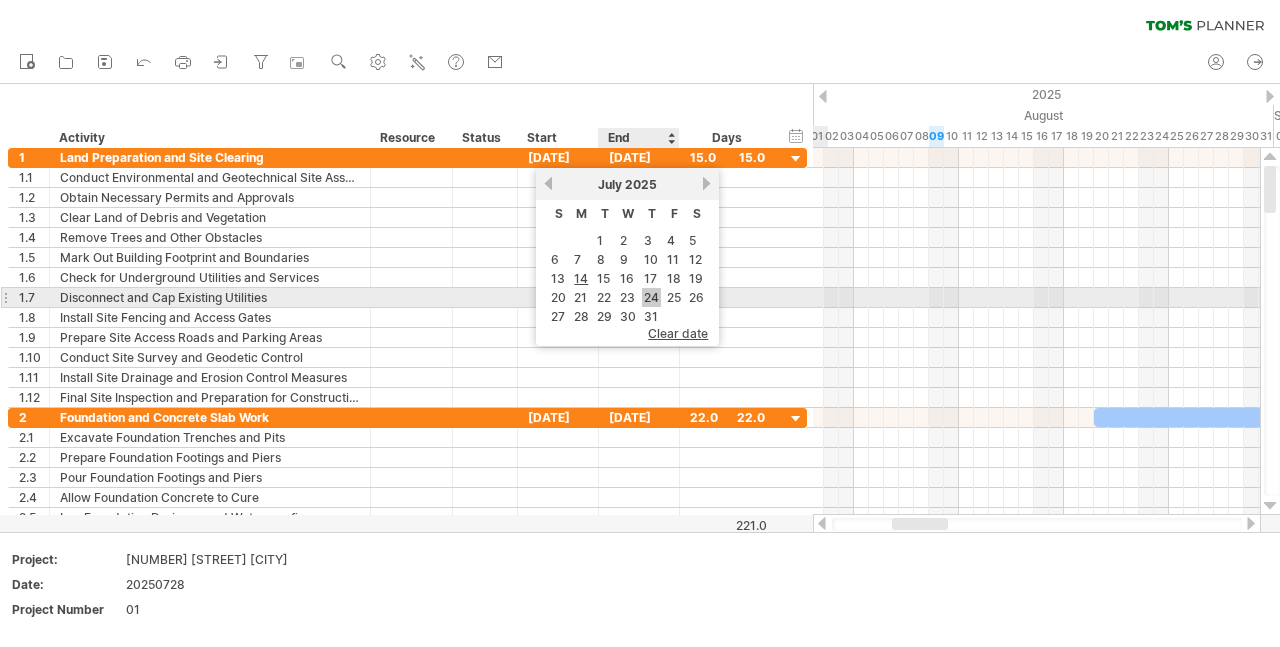 click on "24" at bounding box center [651, 297] 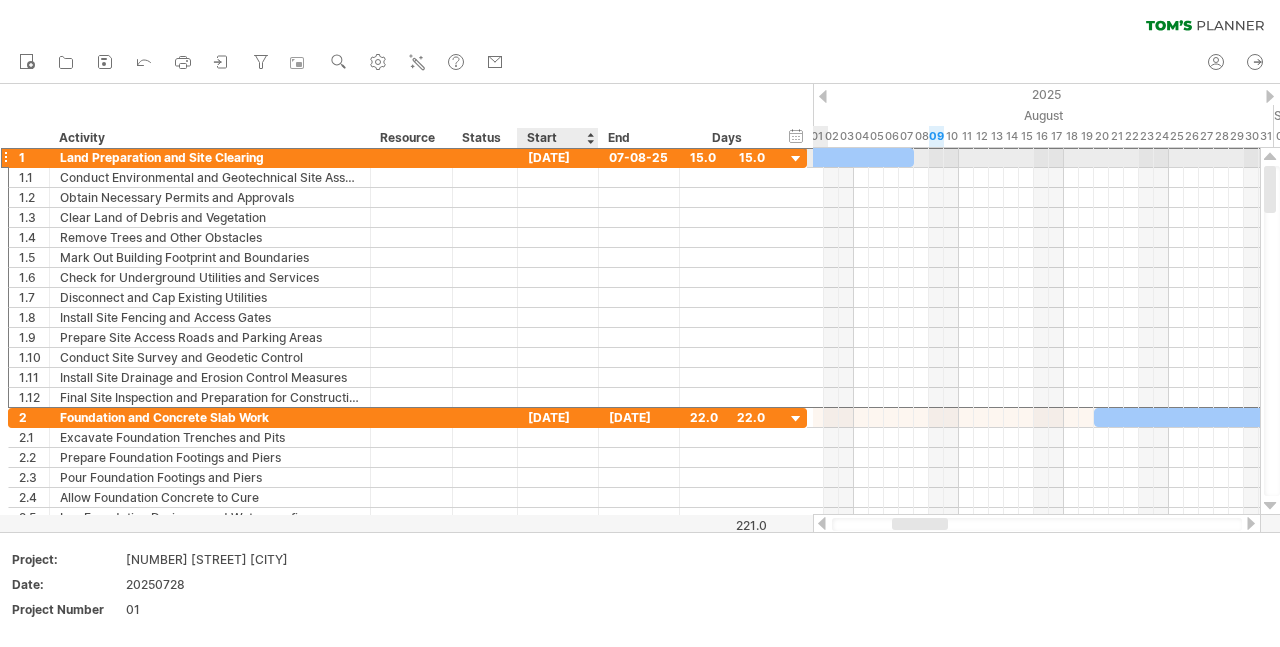 click on "[DATE]" at bounding box center (558, 157) 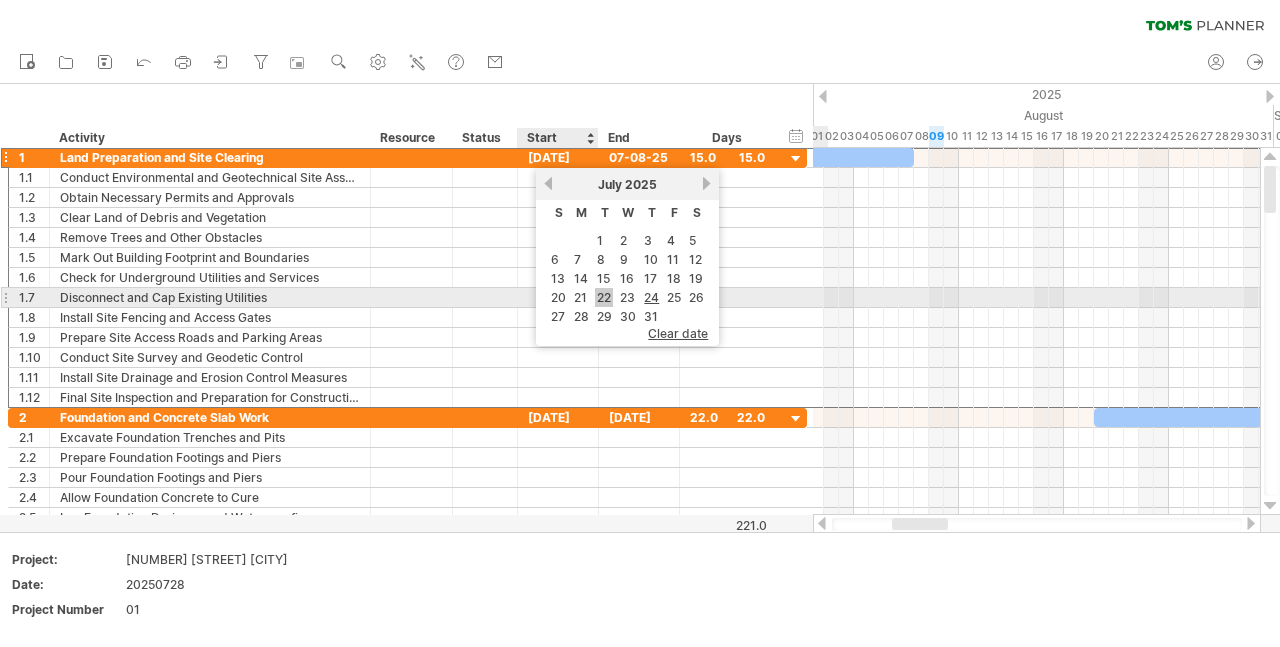 click on "22" at bounding box center (604, 297) 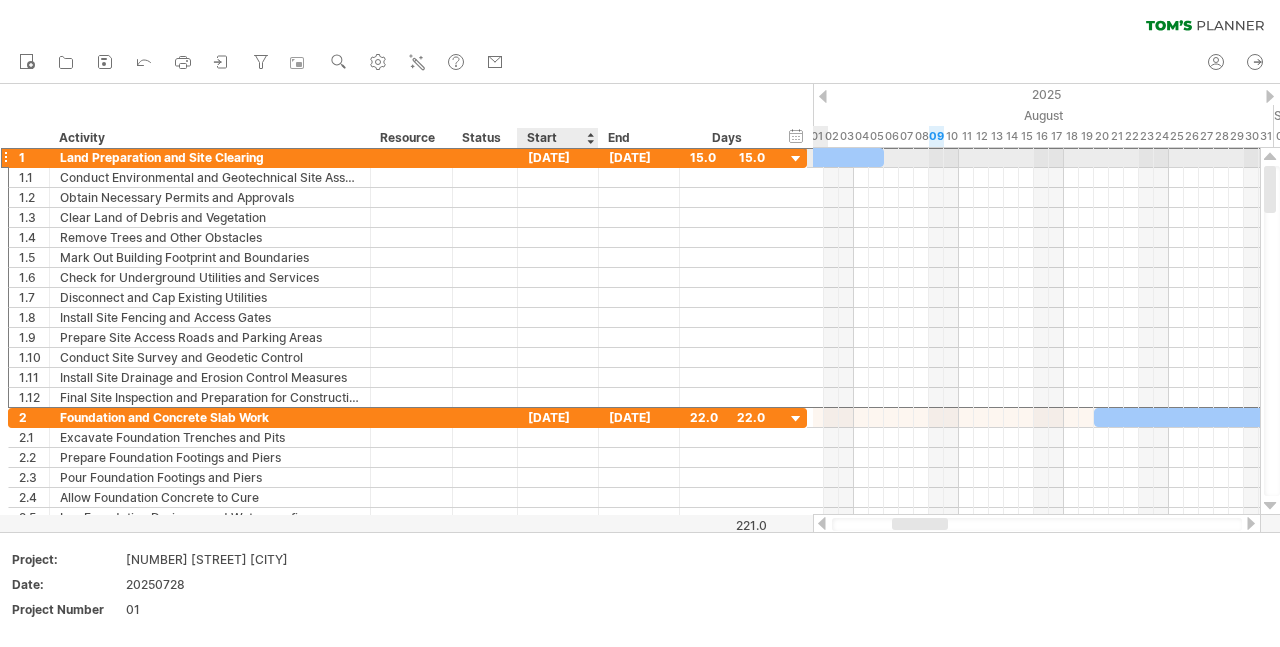 click on "22-07-25" at bounding box center [558, 157] 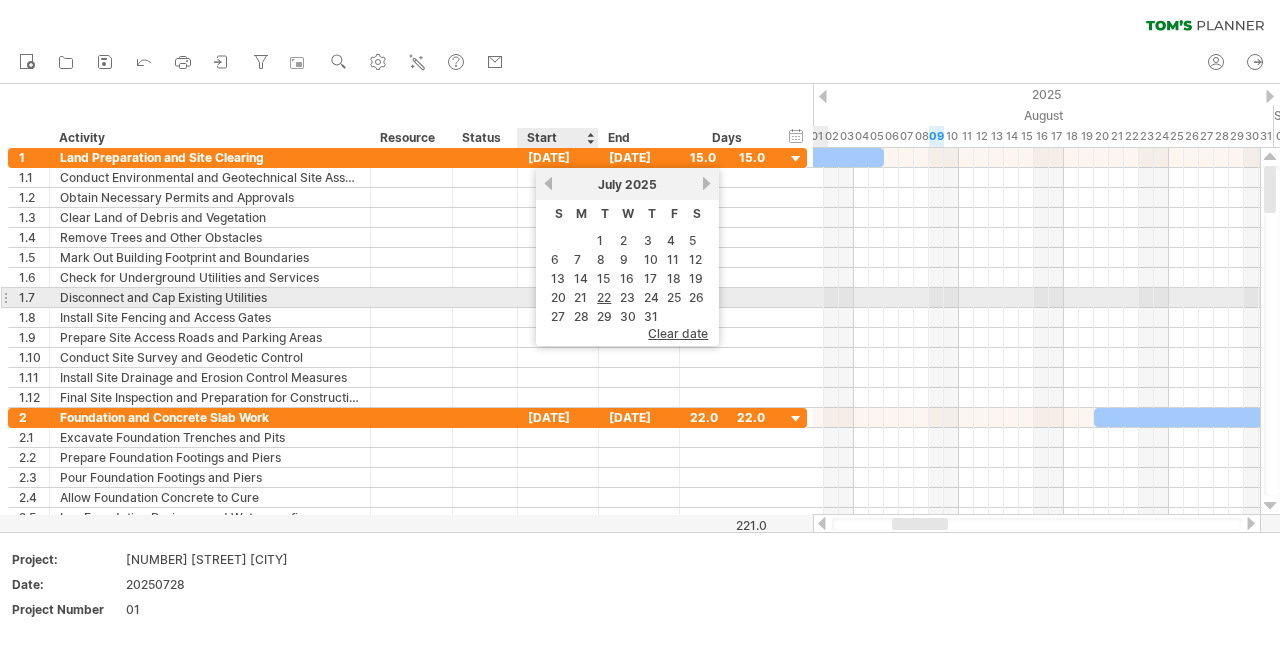 click on "20" at bounding box center (558, 297) 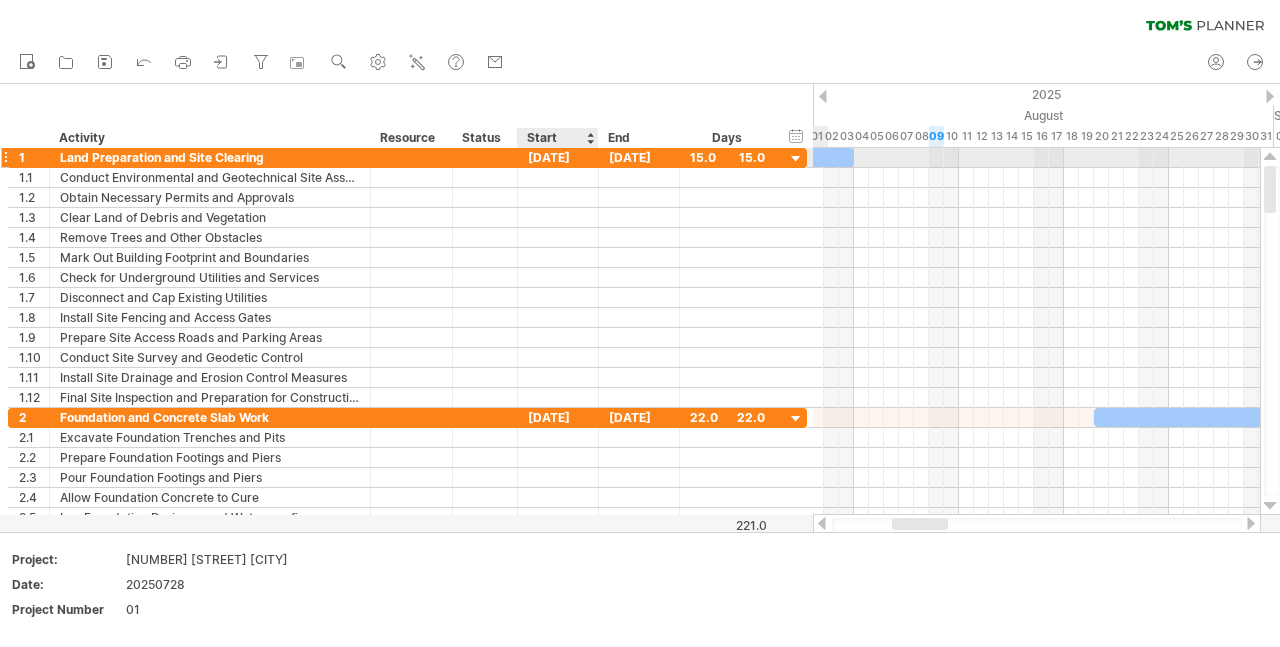 click on "20-07-25" at bounding box center (558, 157) 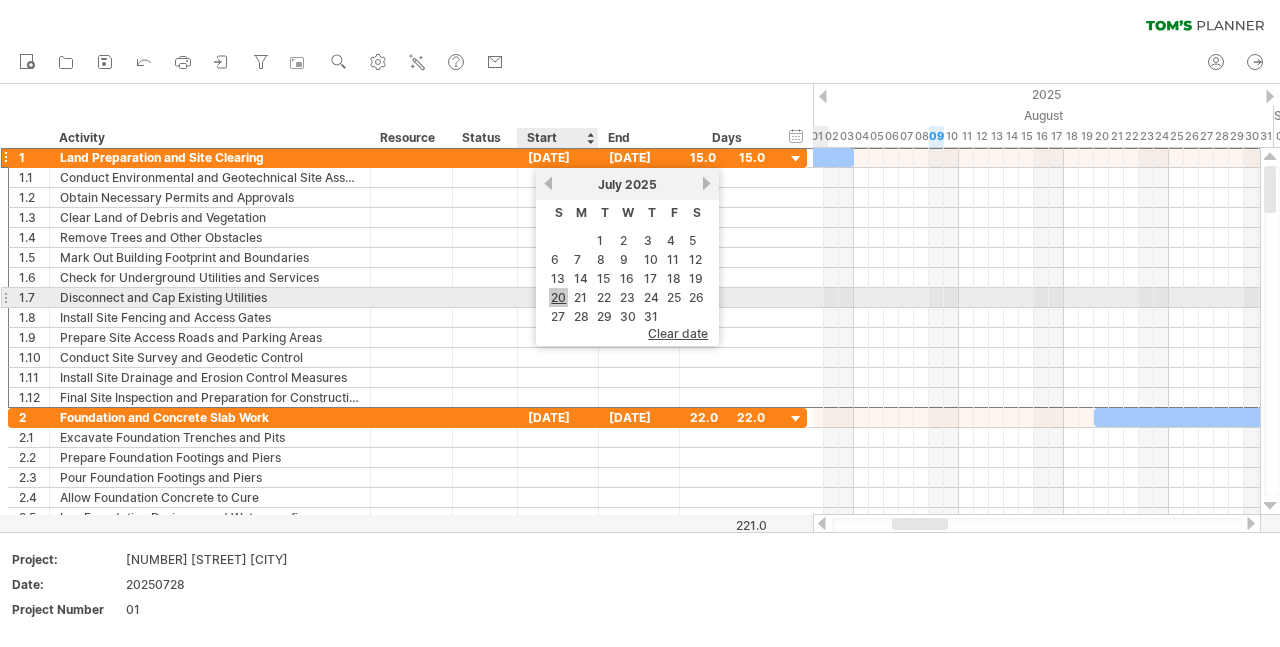 click on "20" at bounding box center (558, 297) 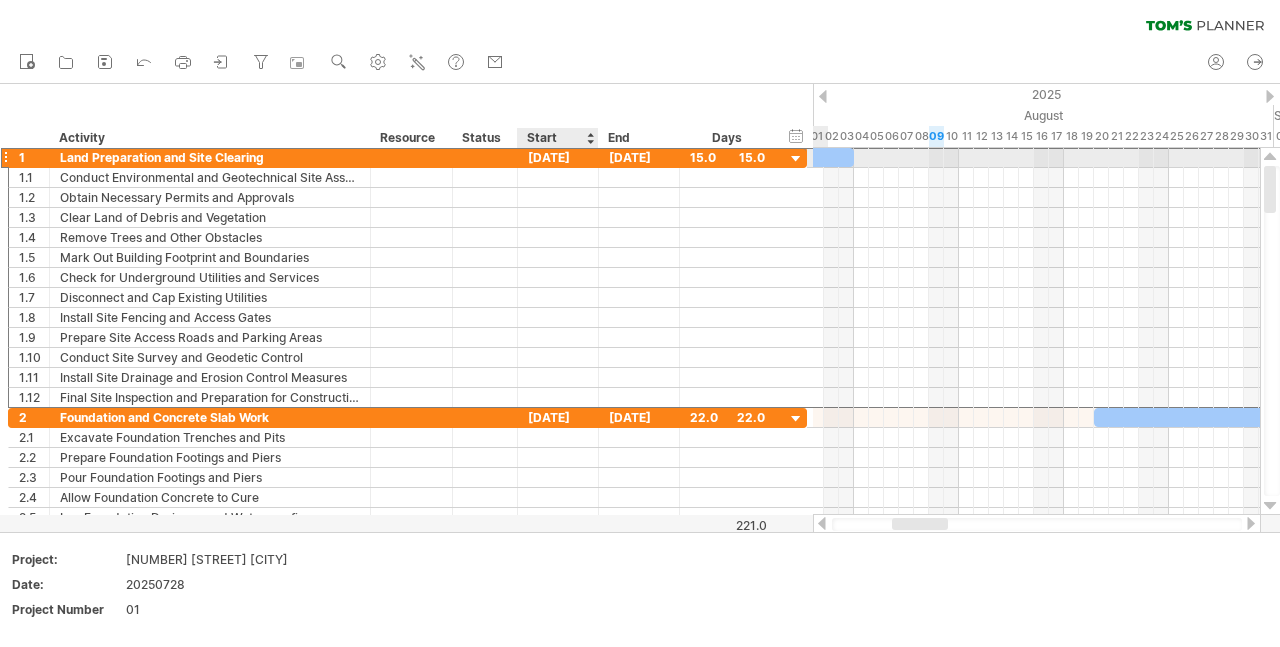 click on "20-07-25" at bounding box center [558, 157] 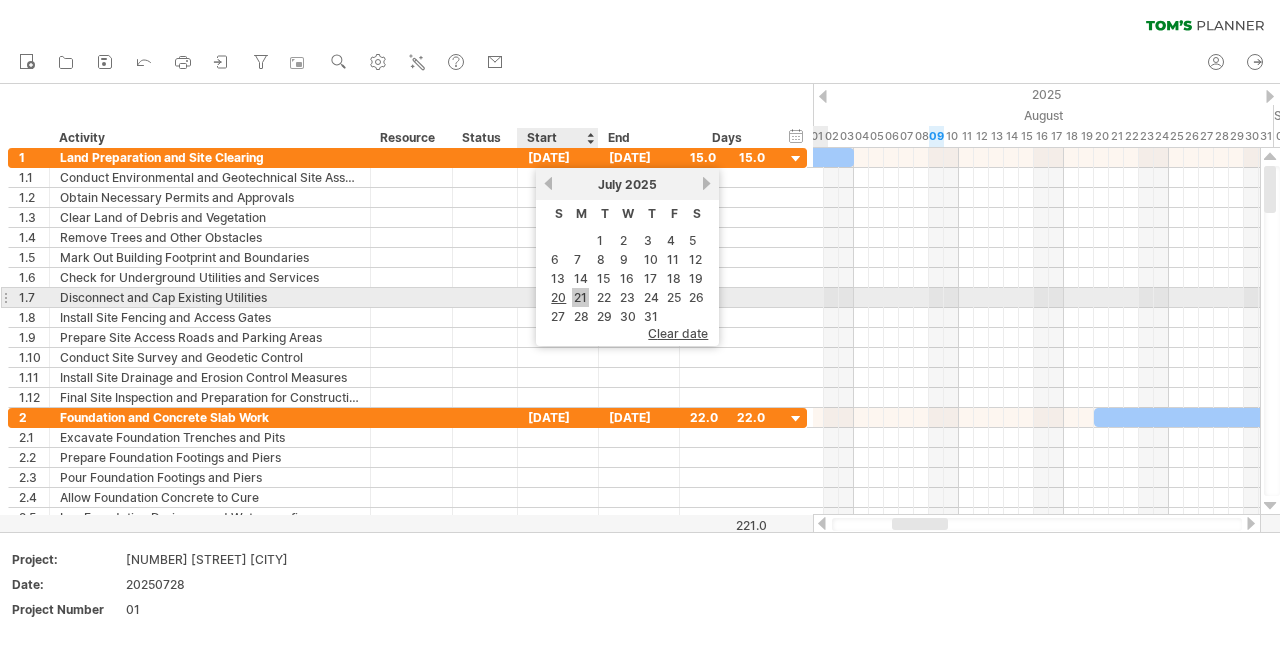 click on "21" at bounding box center (580, 297) 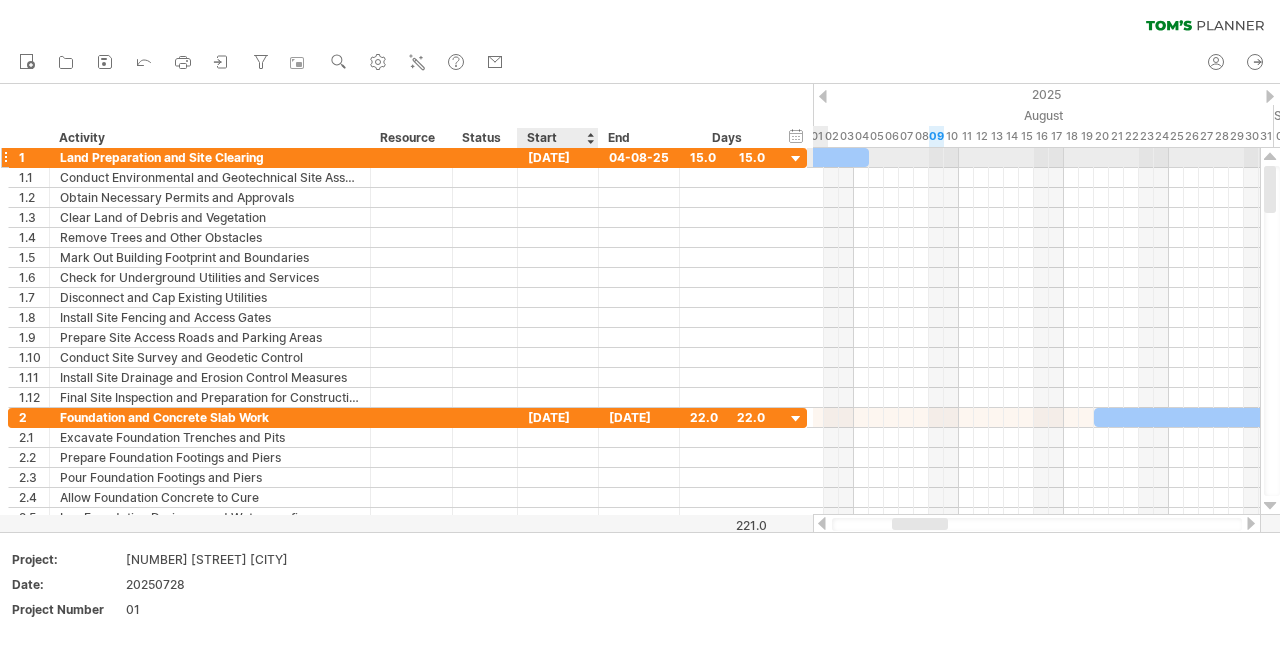 click on "21-07-25" at bounding box center [558, 157] 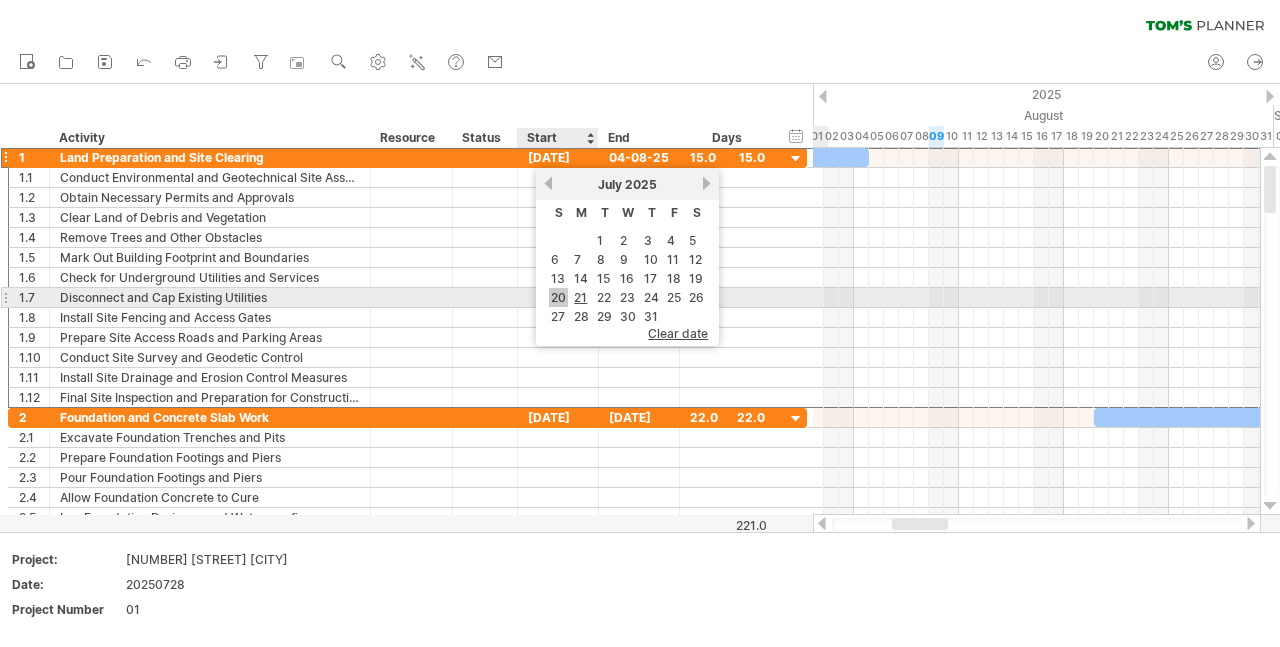 click on "20" at bounding box center [558, 297] 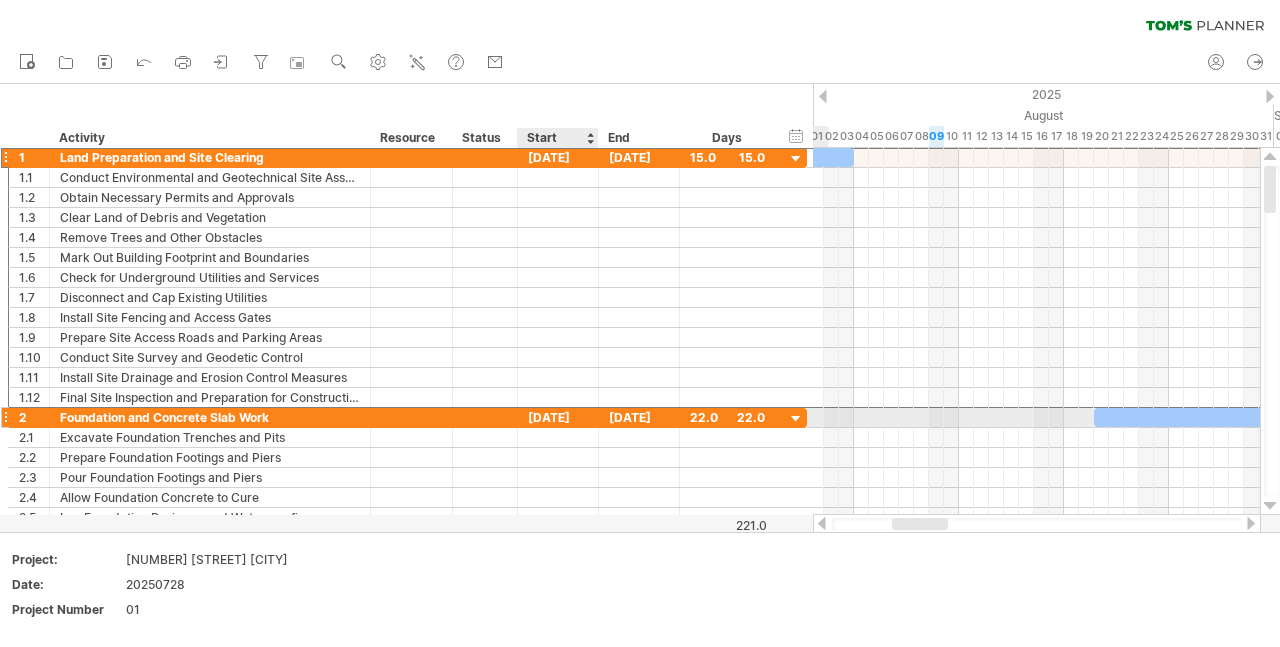 click on "20-08-25" at bounding box center (558, 417) 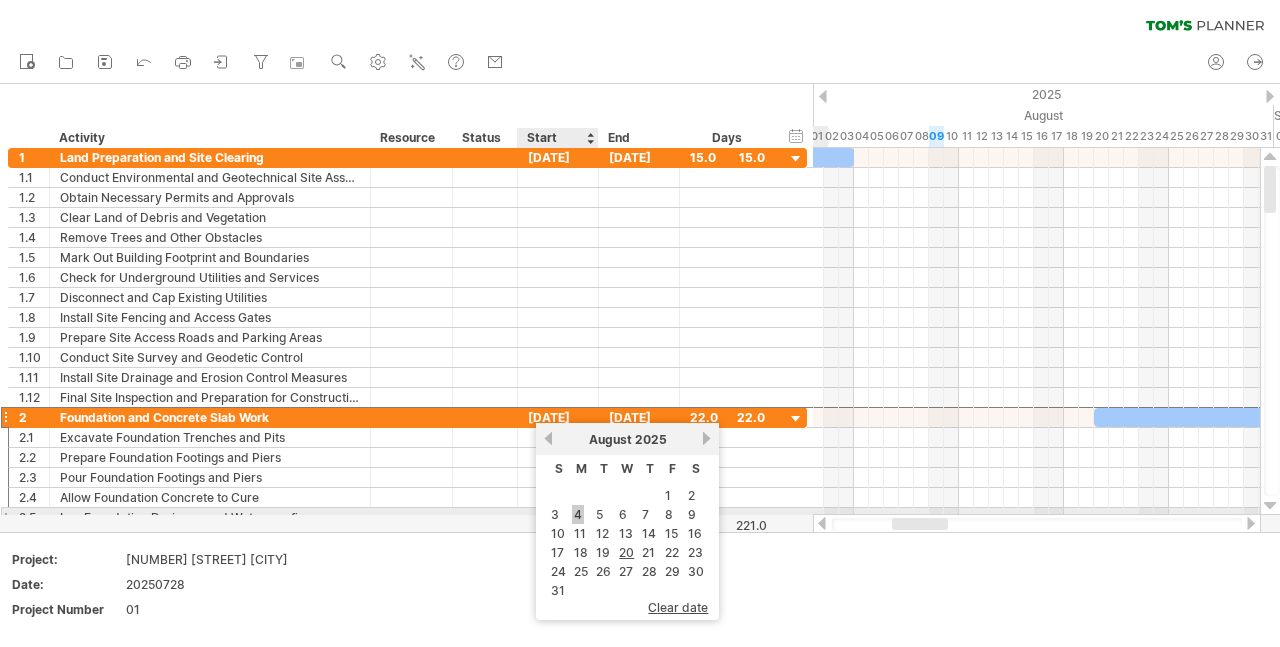 click on "4" at bounding box center (578, 514) 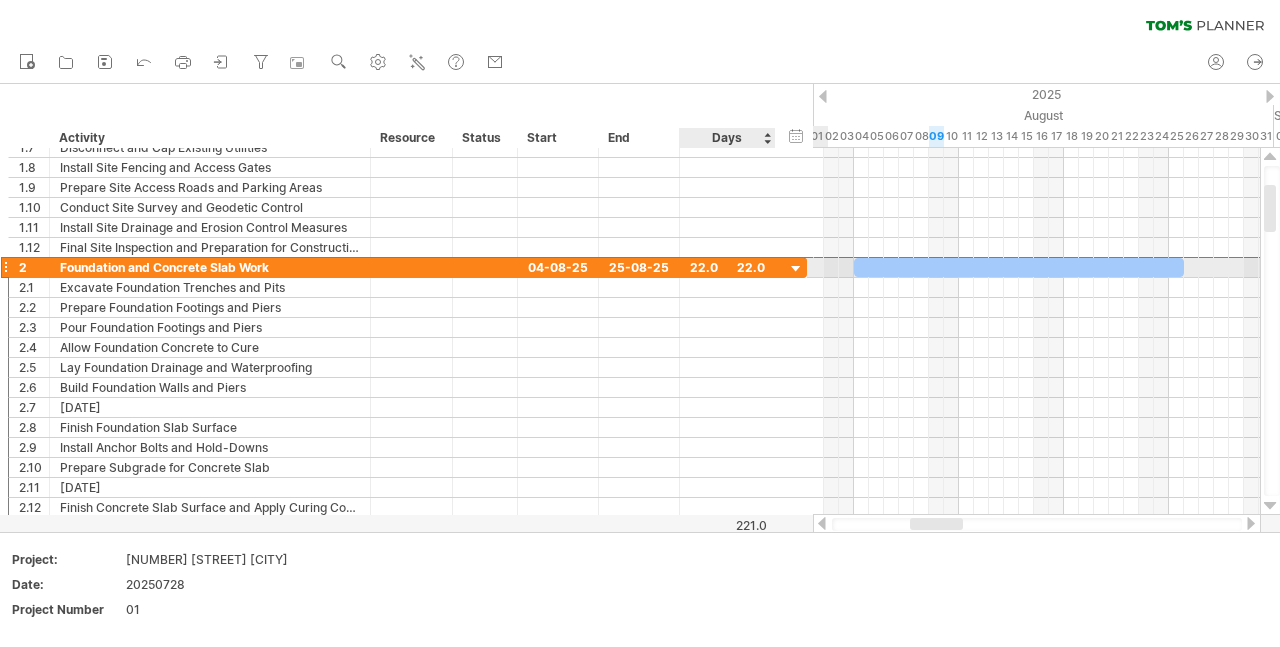 click at bounding box center (796, 269) 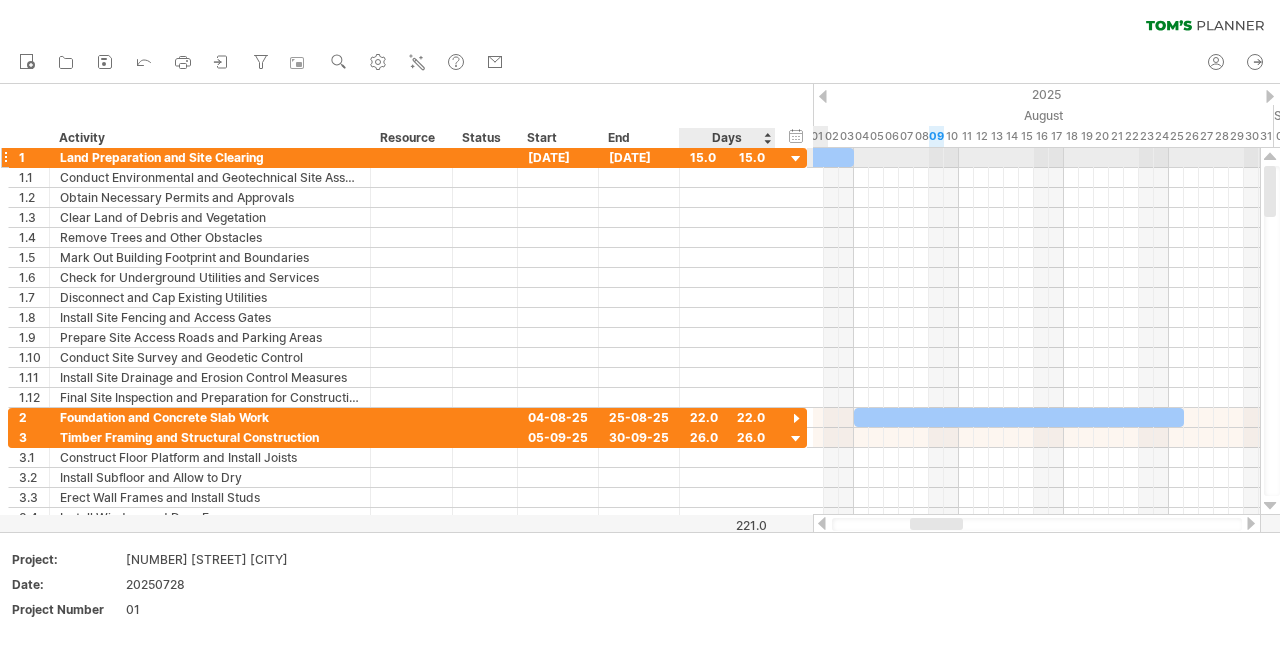 click at bounding box center (796, 159) 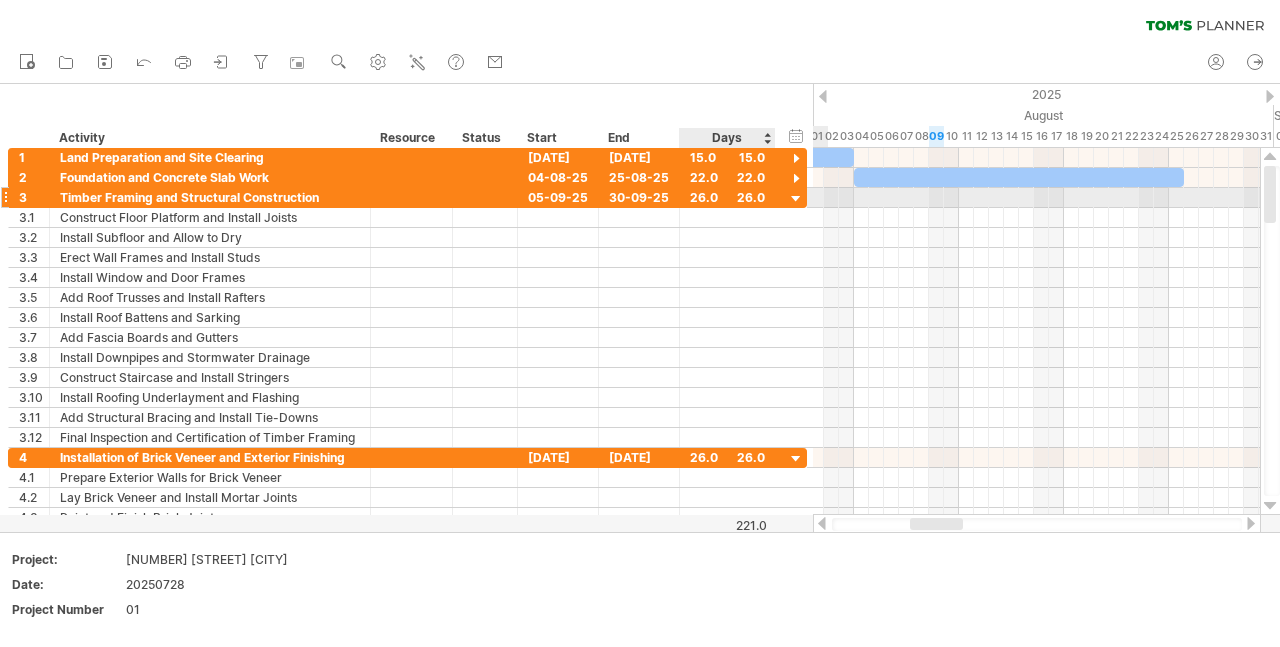 click at bounding box center (796, 199) 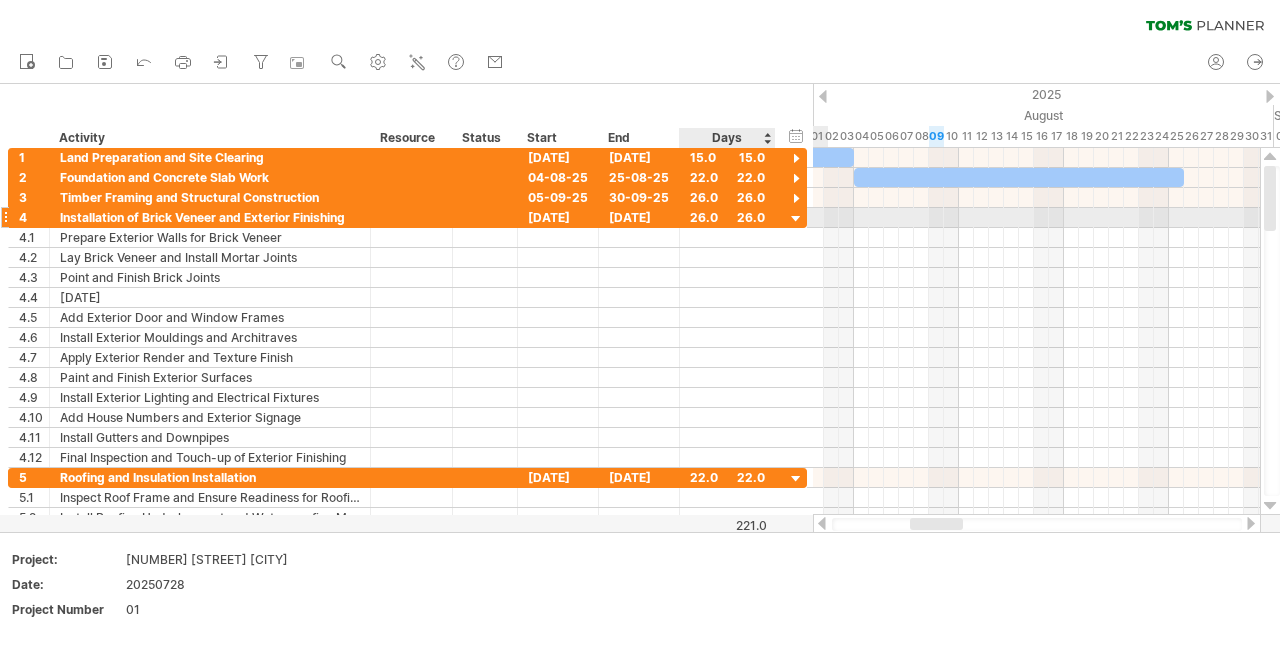 click at bounding box center [796, 219] 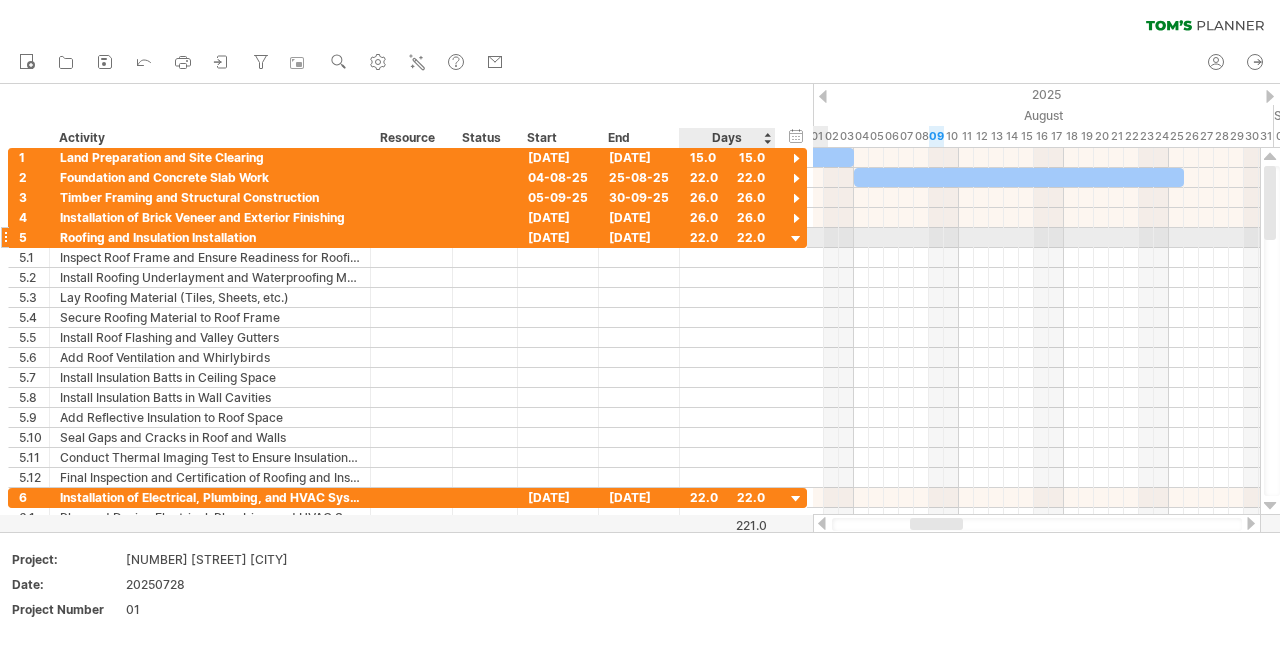 click at bounding box center [796, 239] 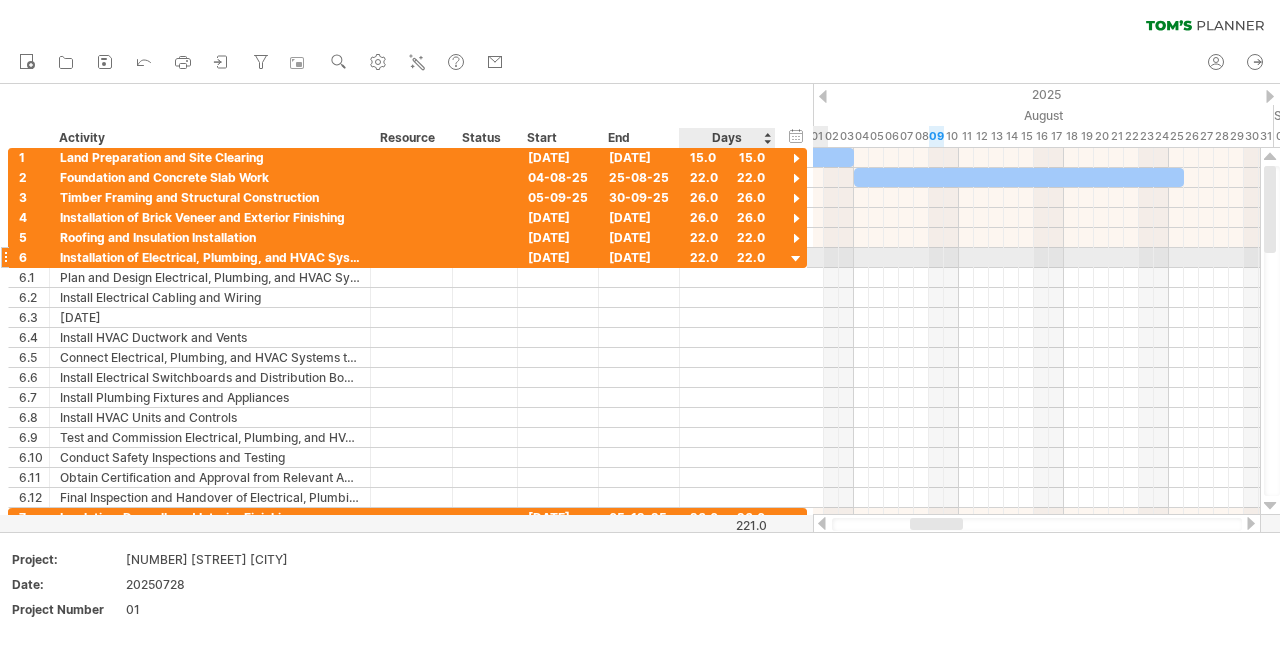 click at bounding box center [796, 259] 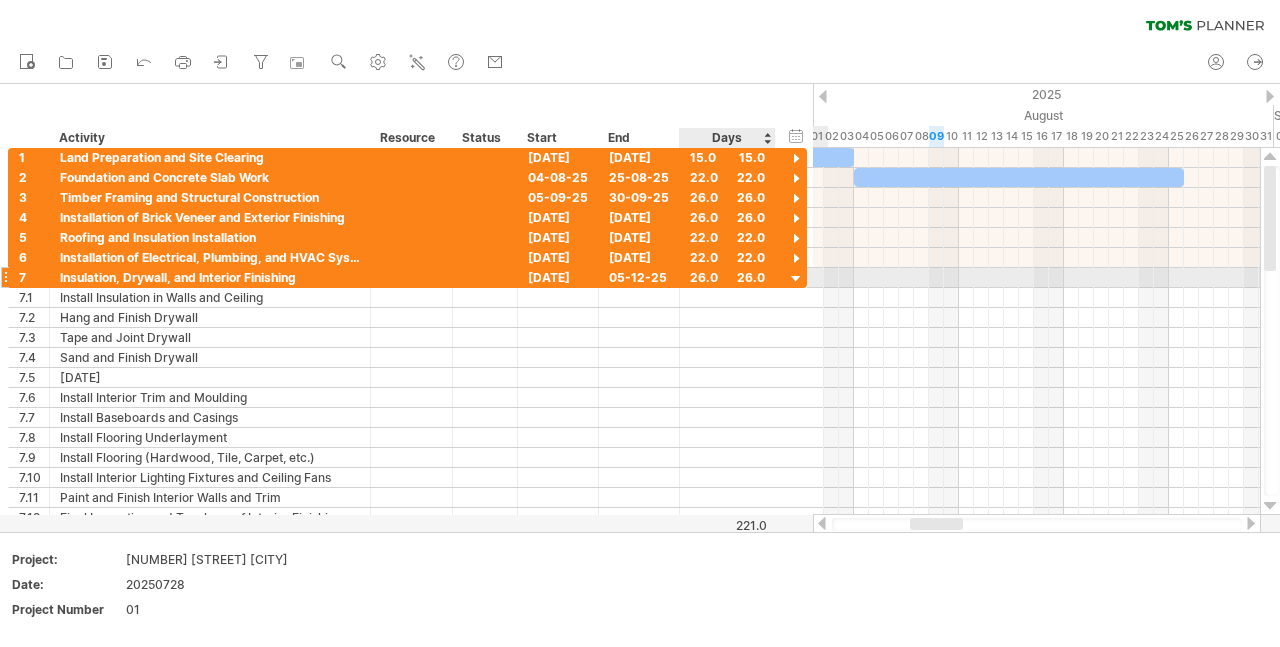 click at bounding box center [796, 279] 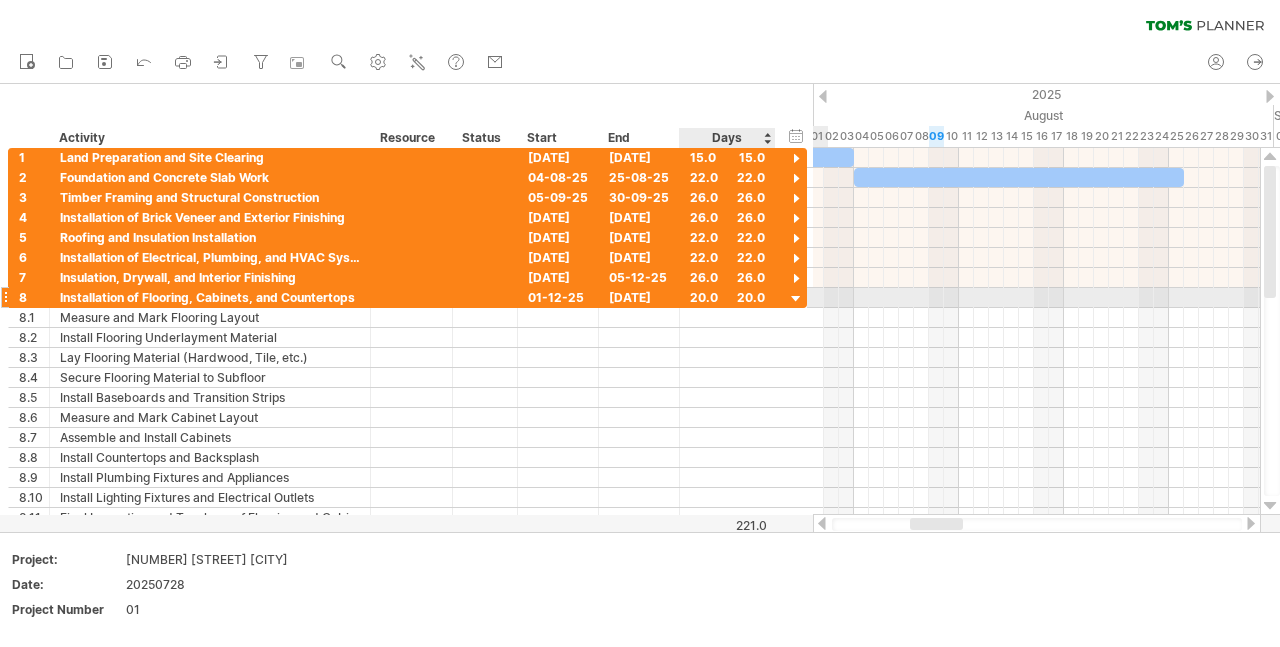 click at bounding box center [796, 299] 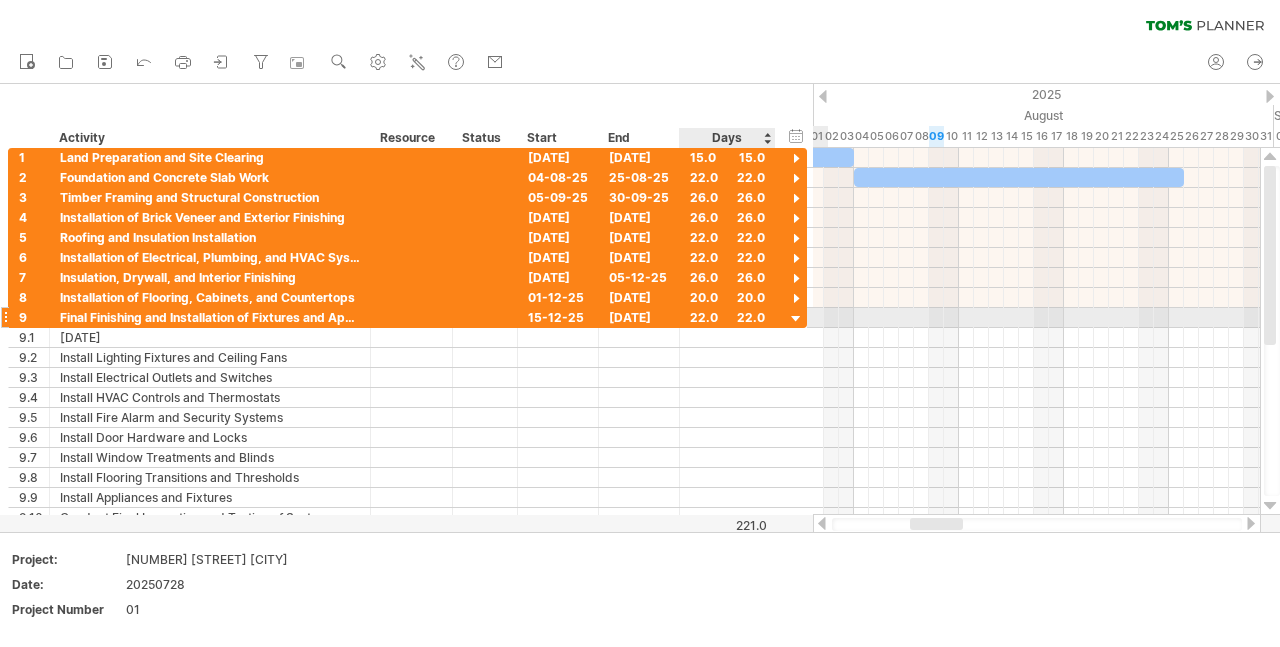 click at bounding box center (796, 319) 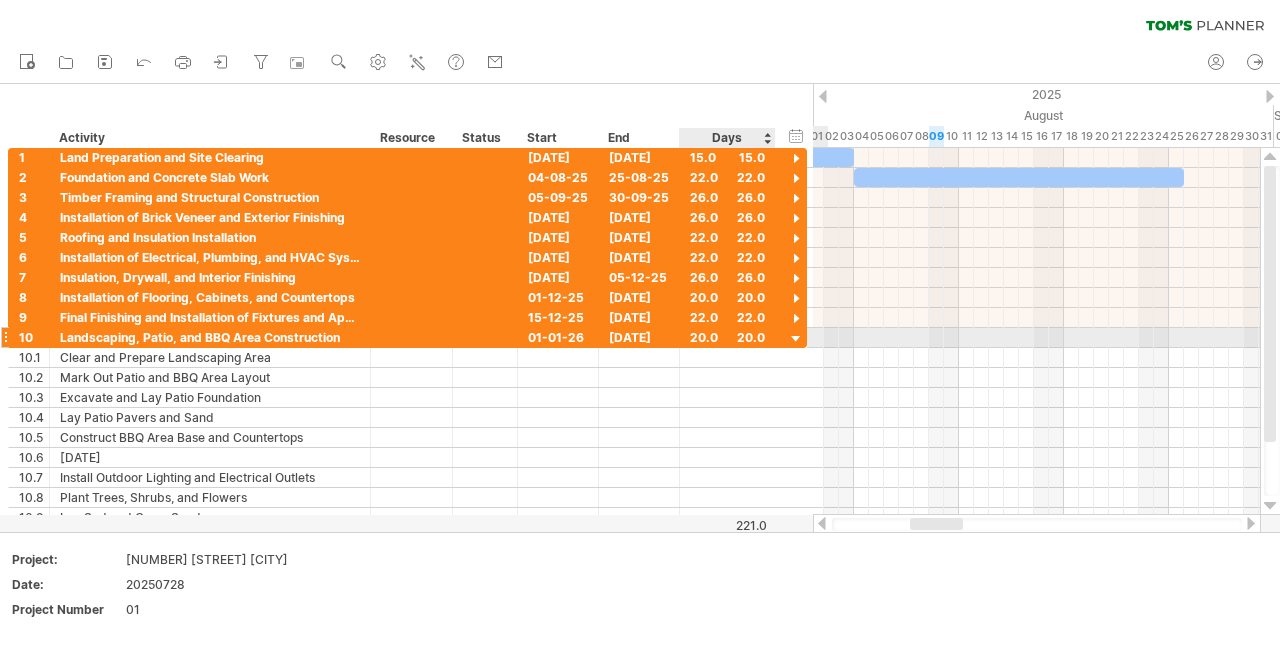 click at bounding box center (796, 339) 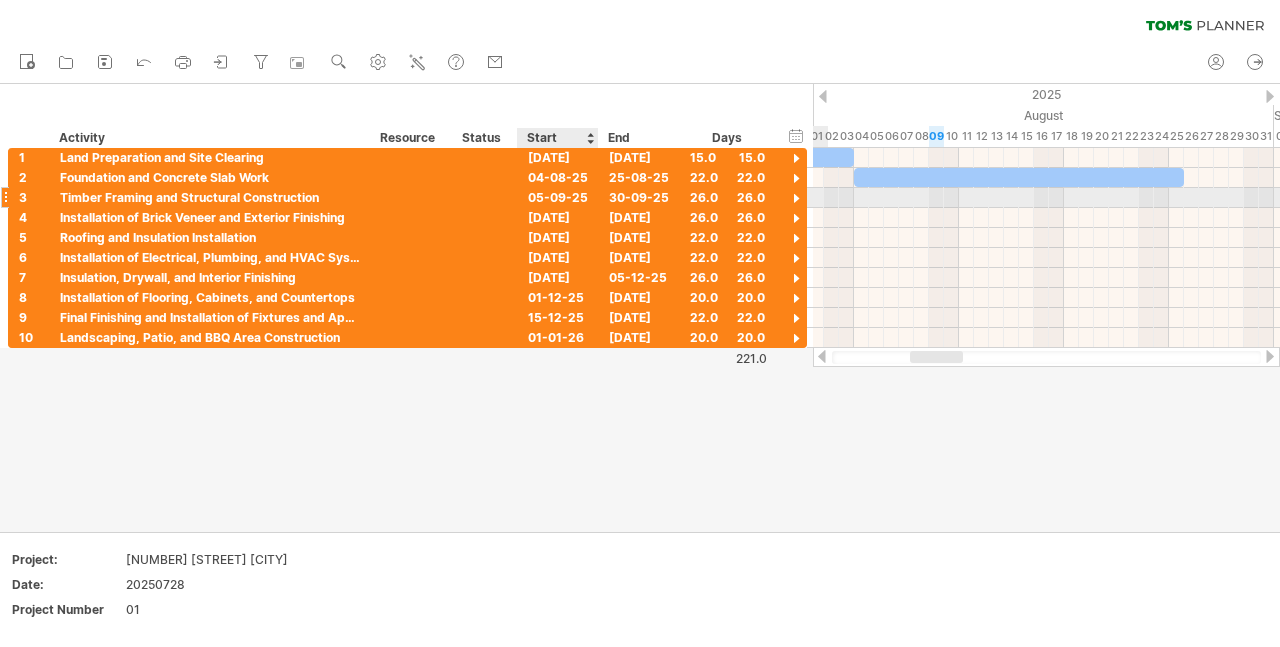 click on "05-09-25" at bounding box center (558, 197) 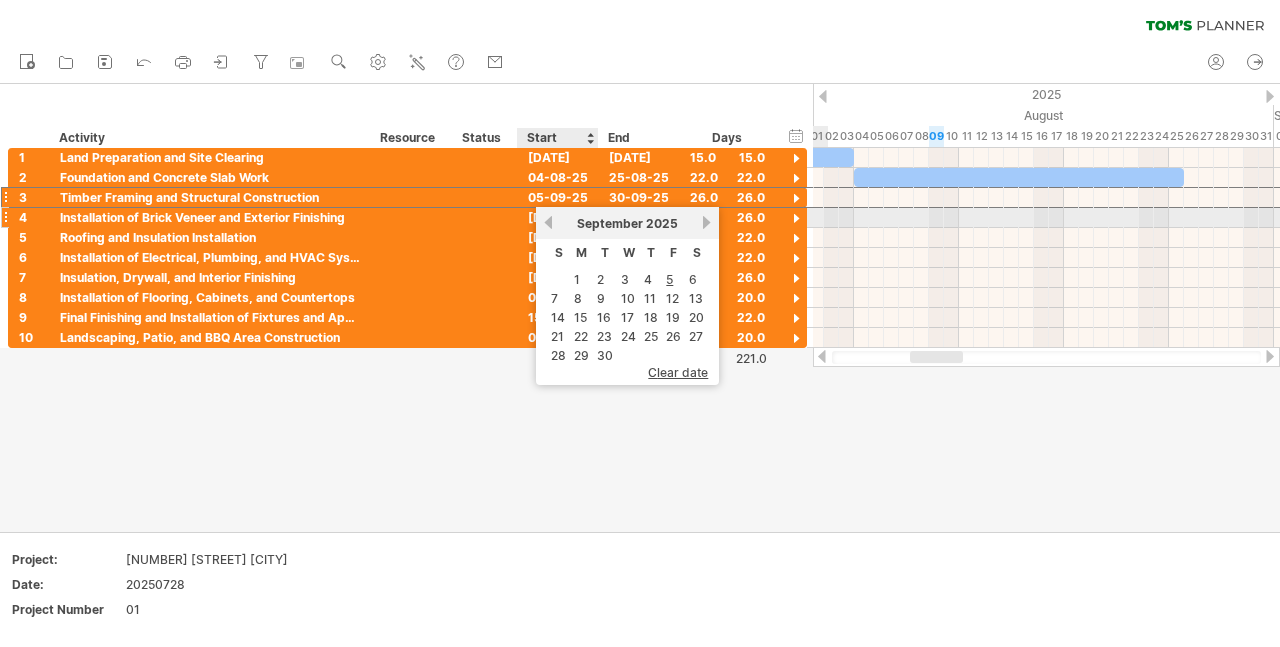 click on "previous" at bounding box center [548, 222] 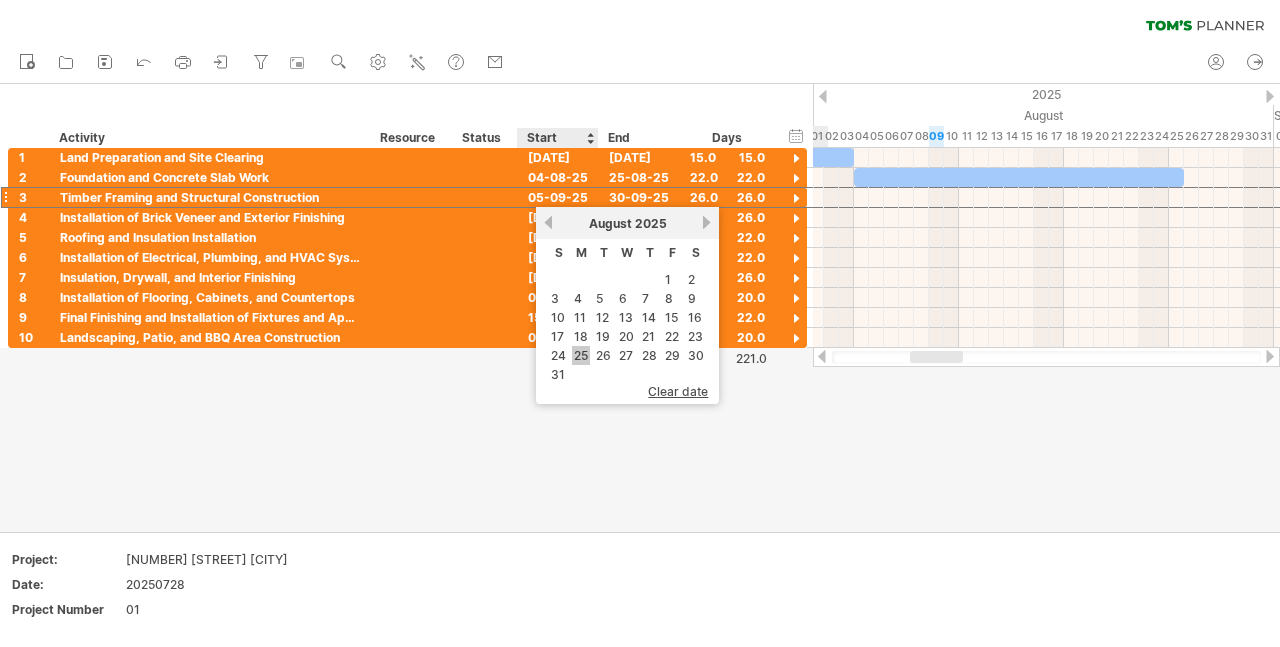 click on "25" at bounding box center (581, 355) 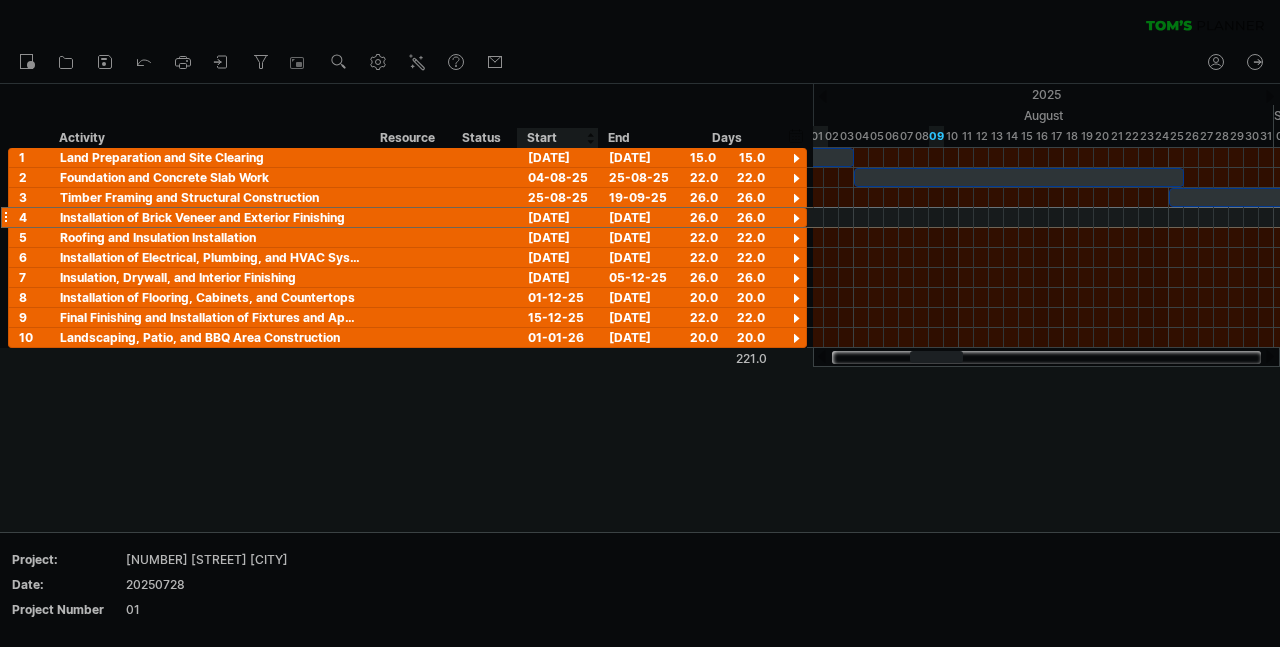 click on "25-09-25" at bounding box center (558, 217) 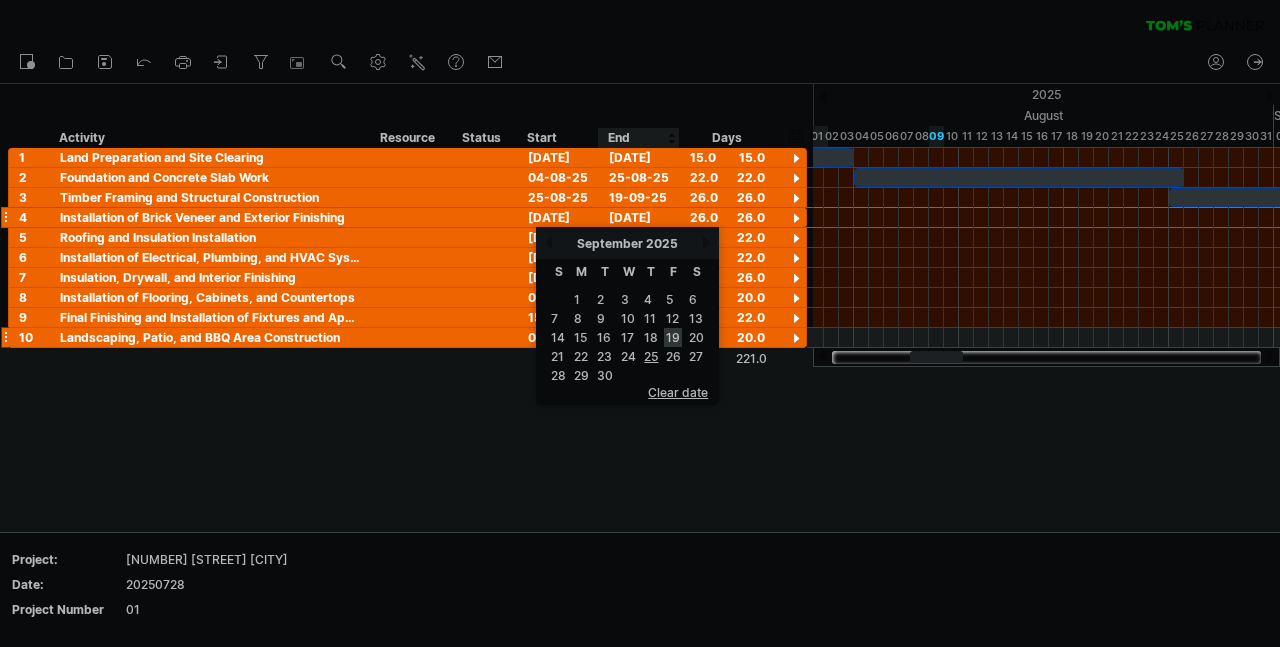 click on "19" at bounding box center [673, 337] 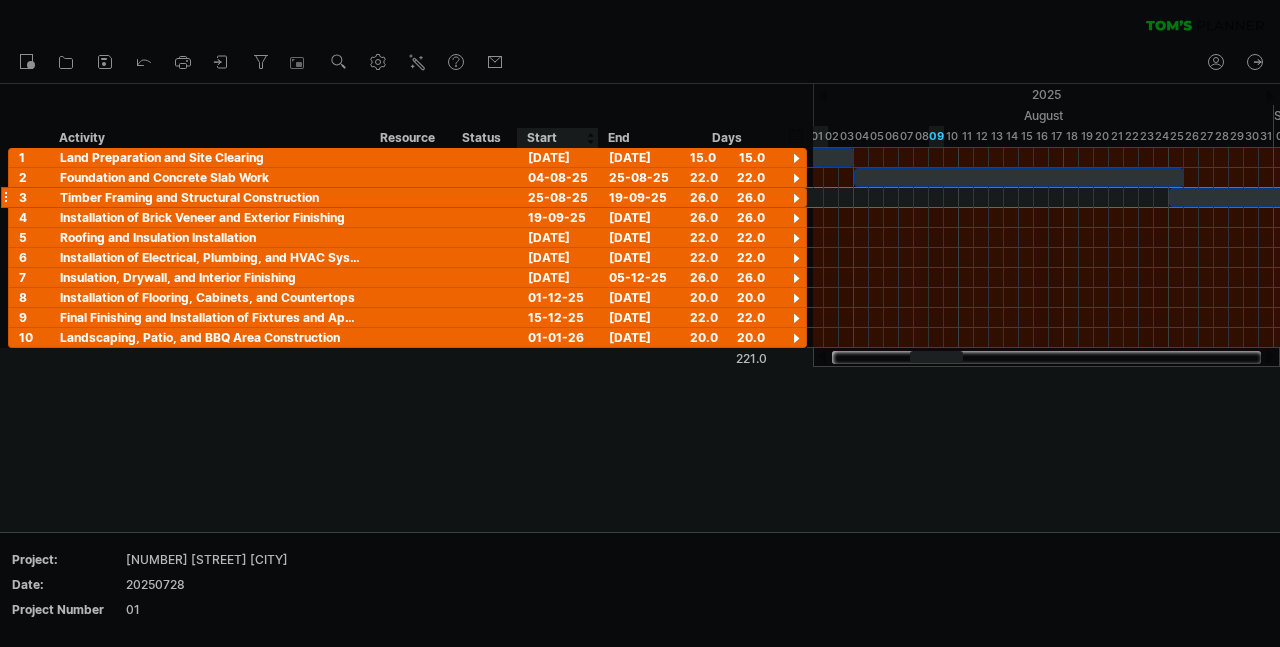 click on "25-08-25" at bounding box center [558, 197] 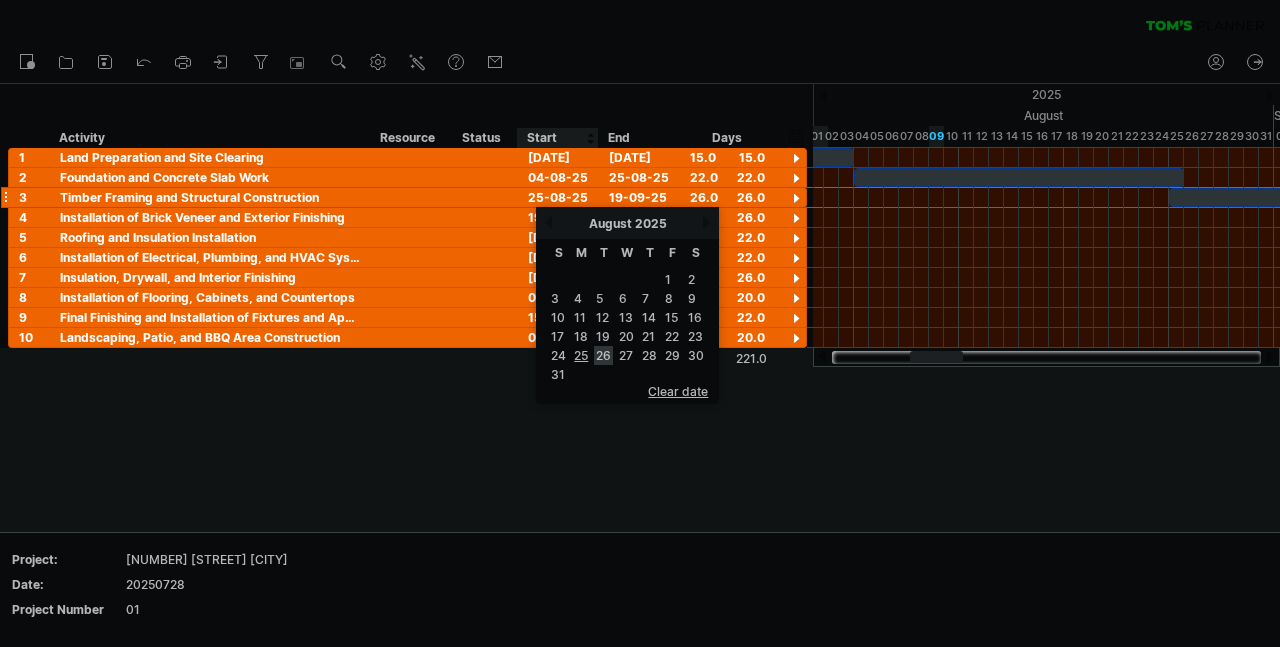 click on "26" at bounding box center [603, 355] 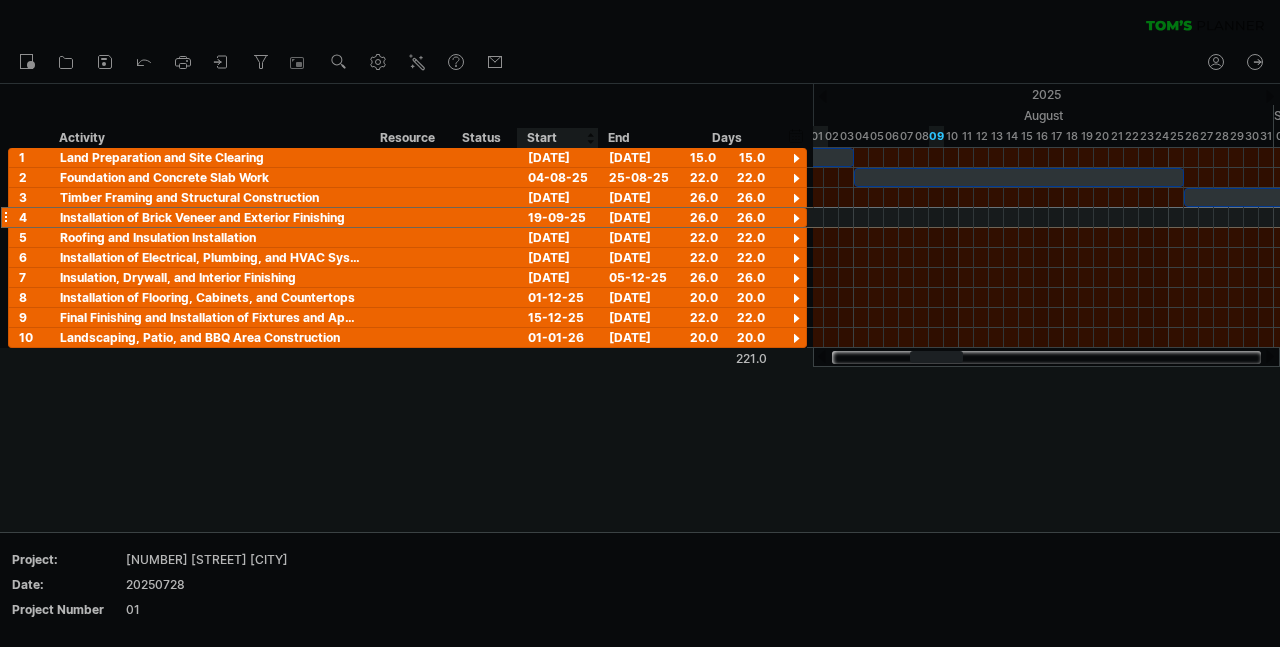 click on "19-09-25" at bounding box center [558, 217] 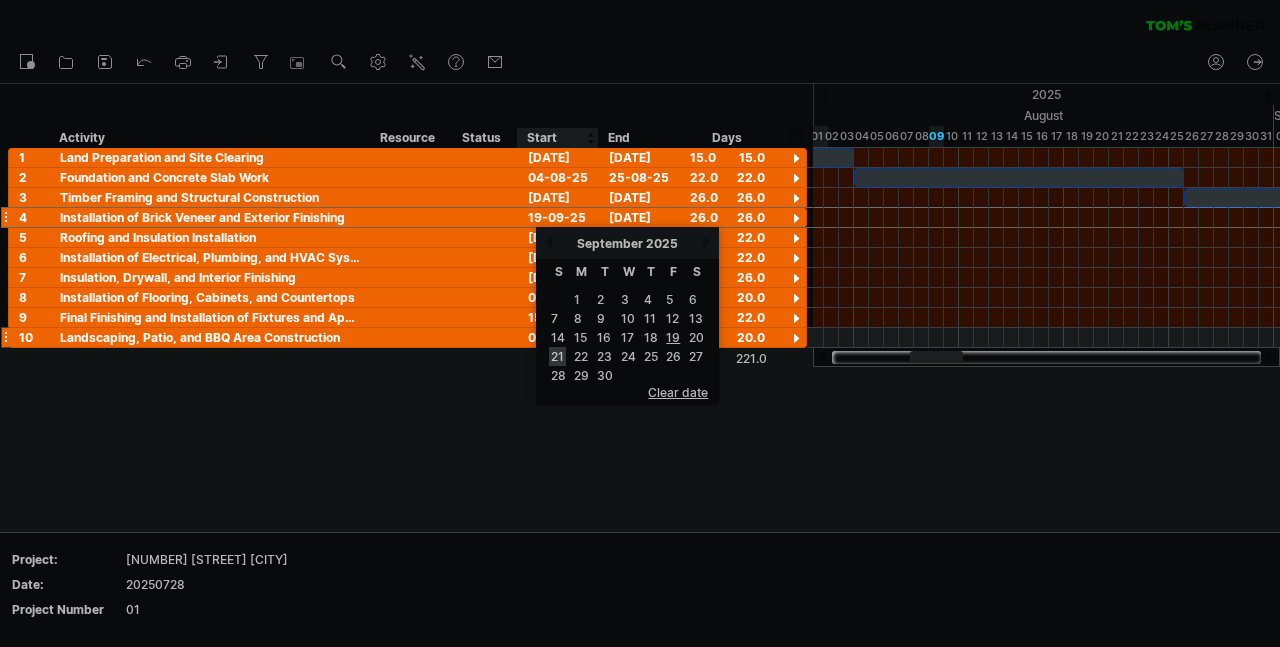 click on "21" at bounding box center [557, 356] 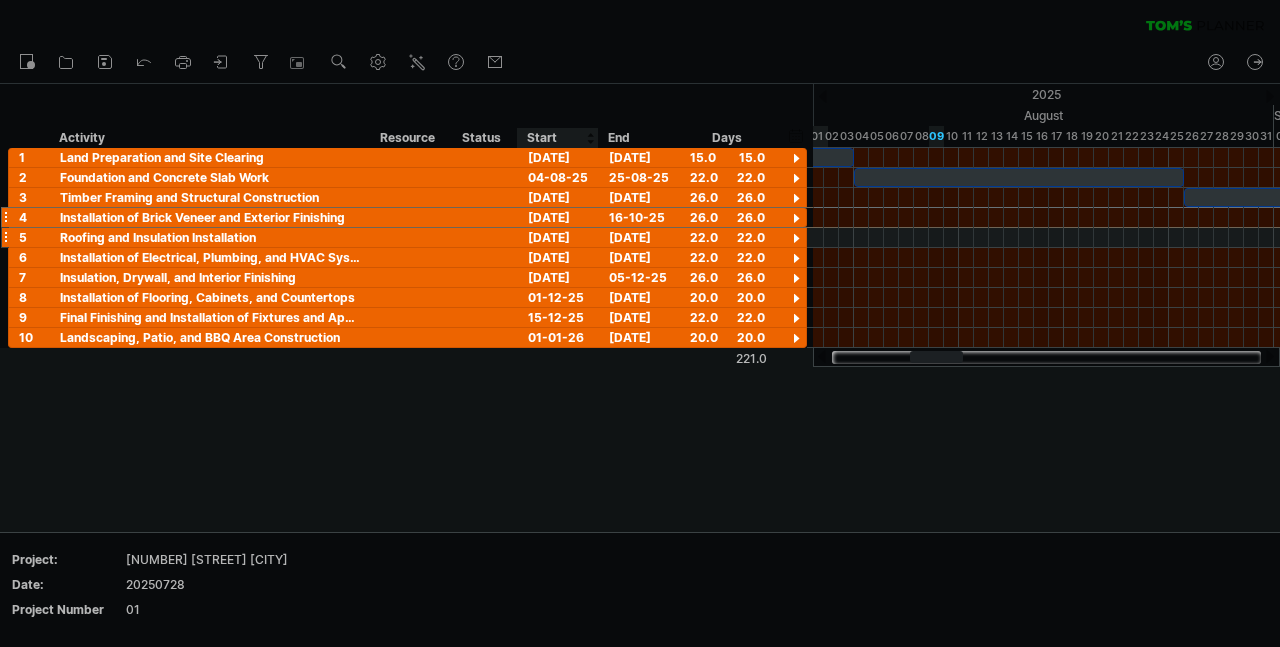 click on "15-10-25" at bounding box center [558, 237] 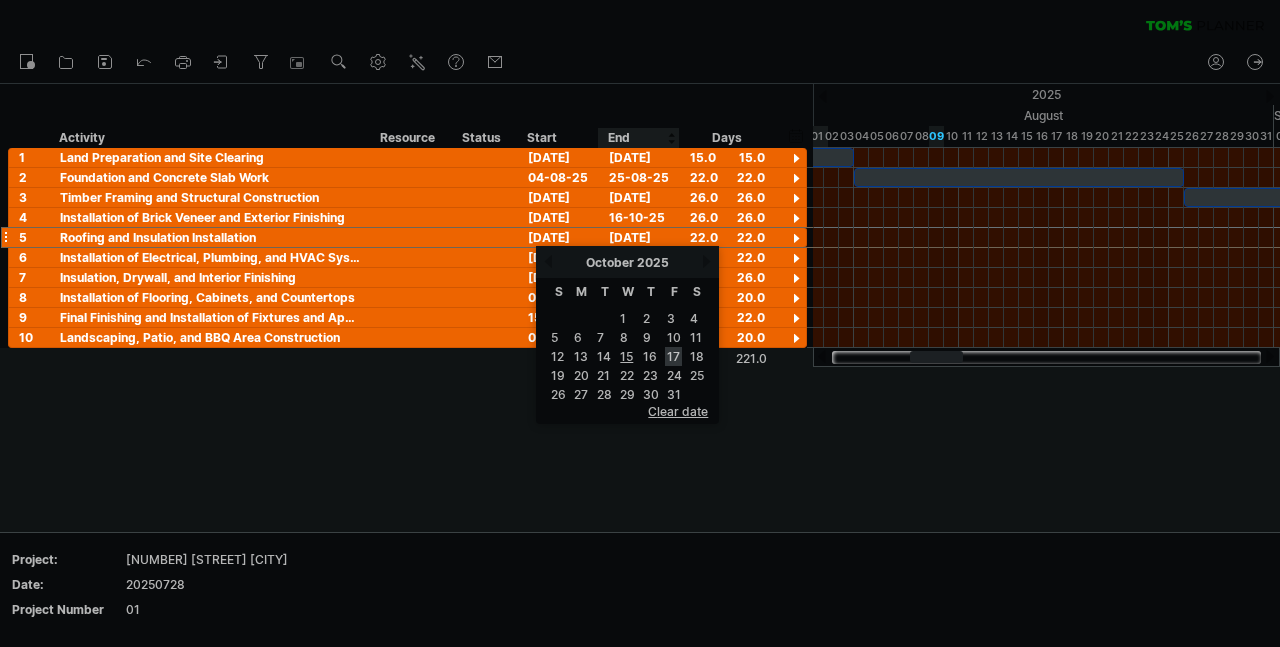 click on "17" at bounding box center (673, 356) 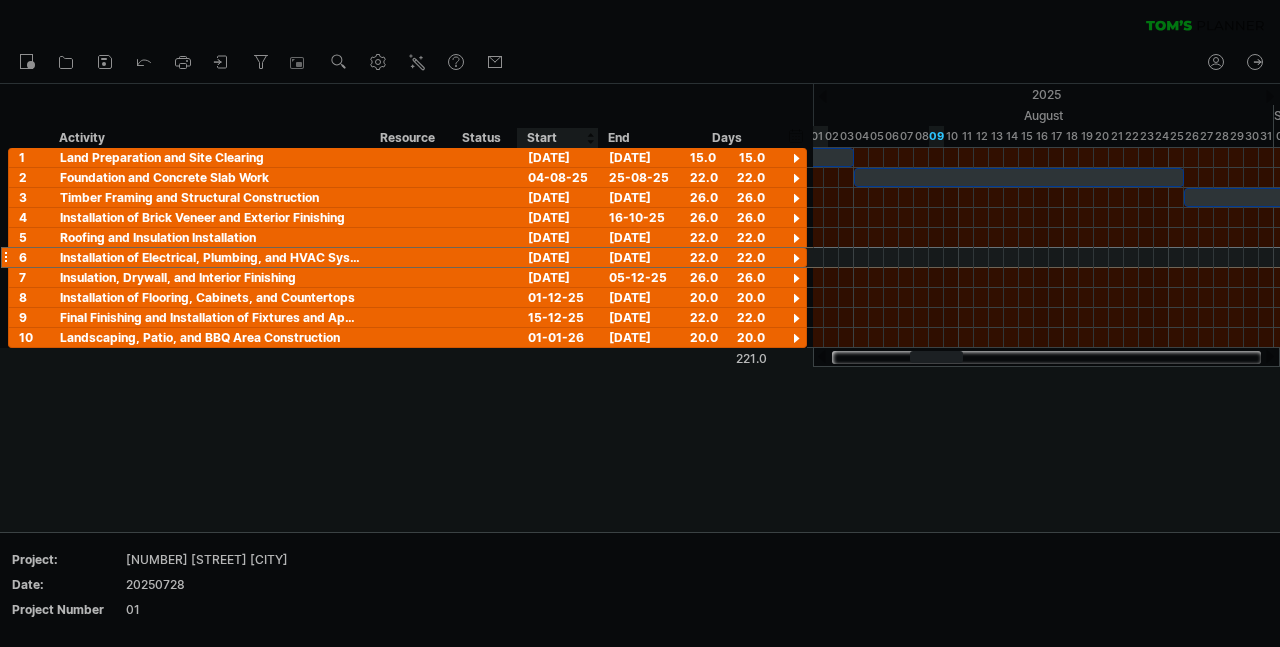 click on "25-10-25" at bounding box center [558, 257] 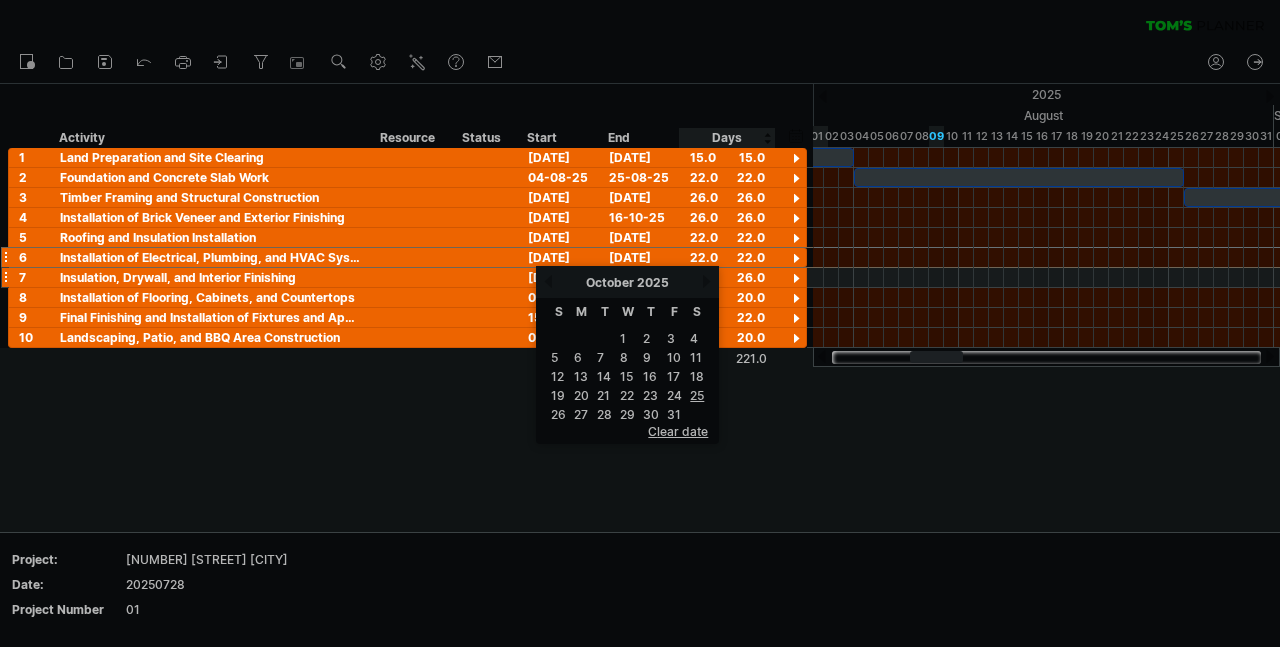 click on "next" at bounding box center (706, 281) 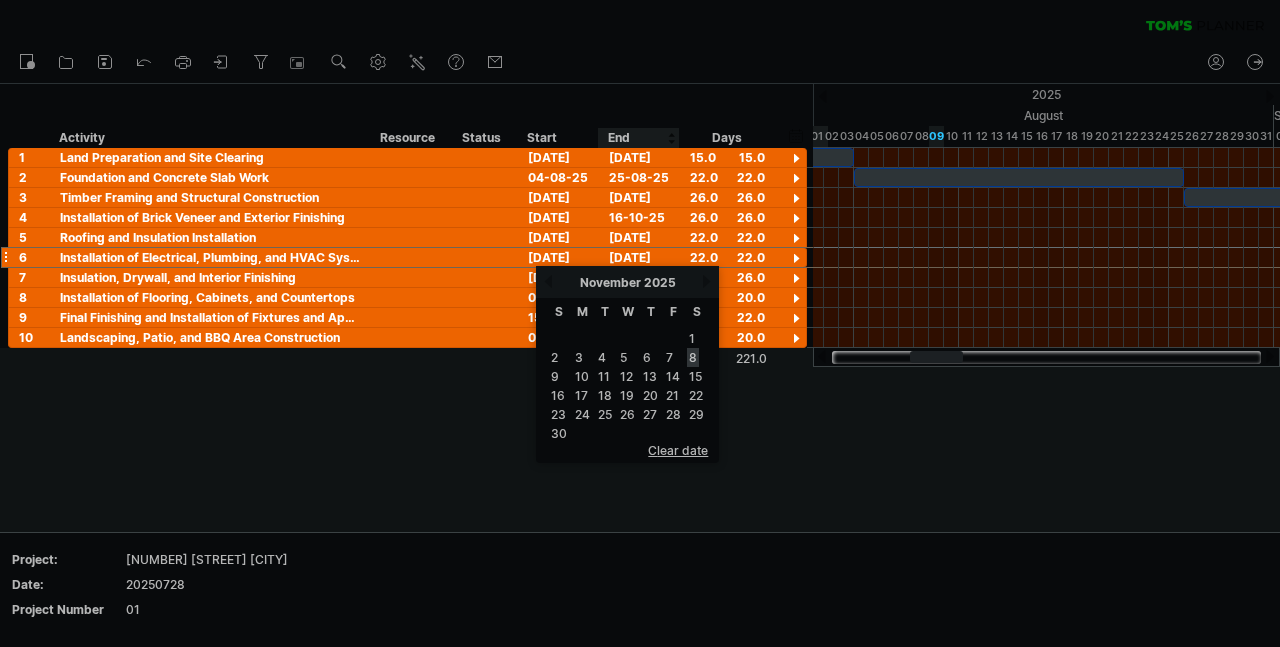 click on "8" at bounding box center (693, 357) 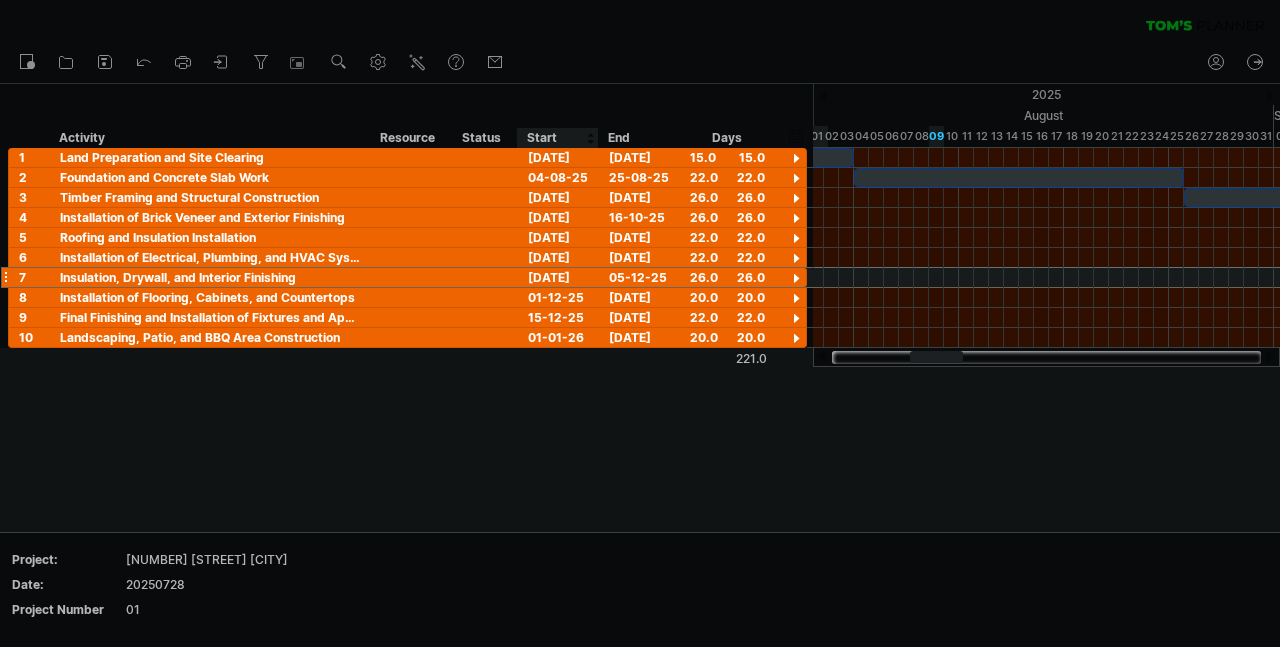 click on "10-11-25" at bounding box center [558, 277] 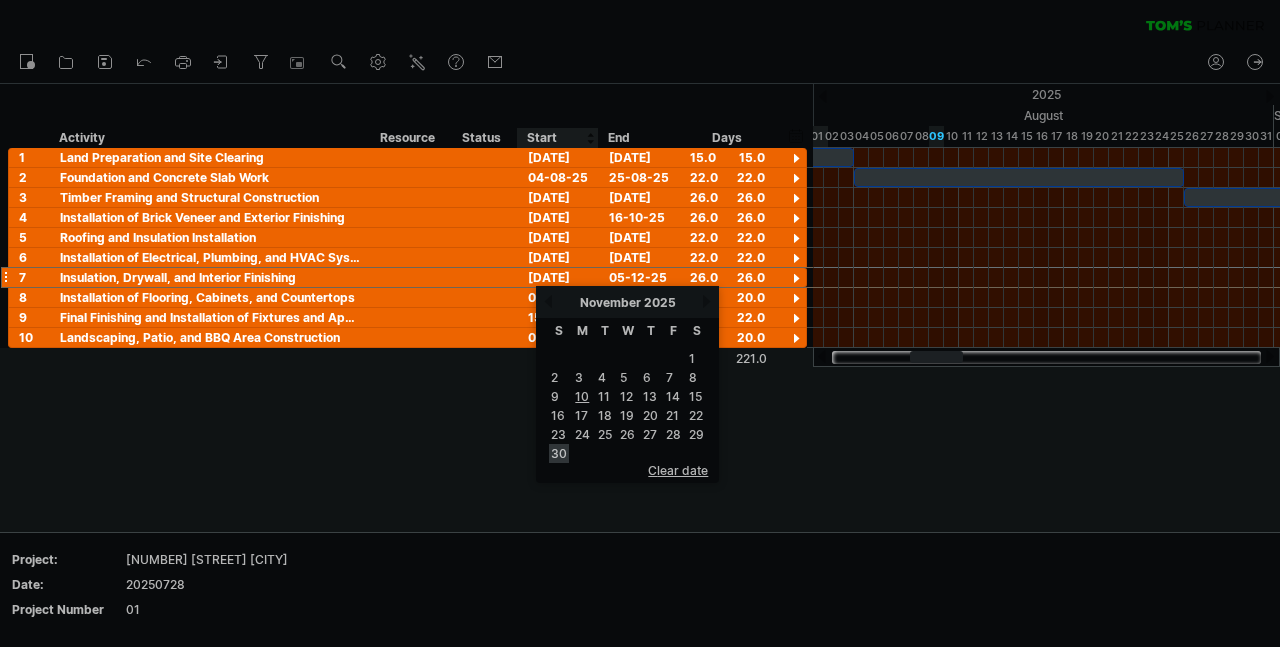 click on "30" at bounding box center [559, 453] 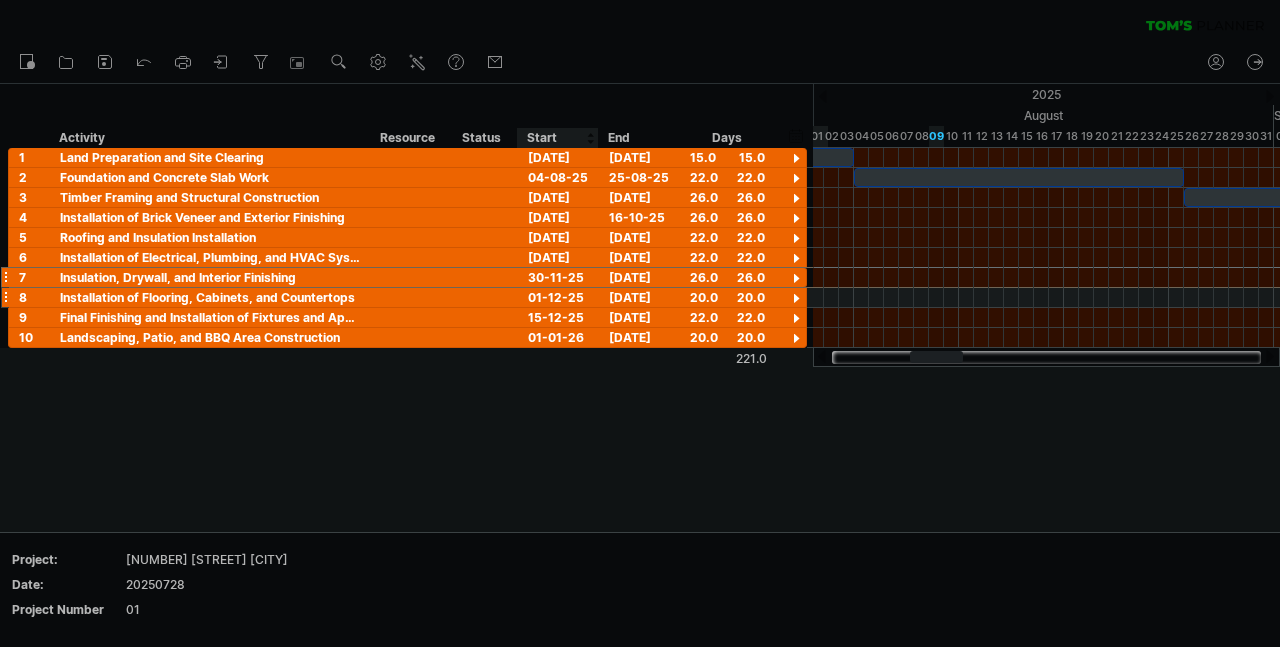 click on "01-12-25" at bounding box center (558, 297) 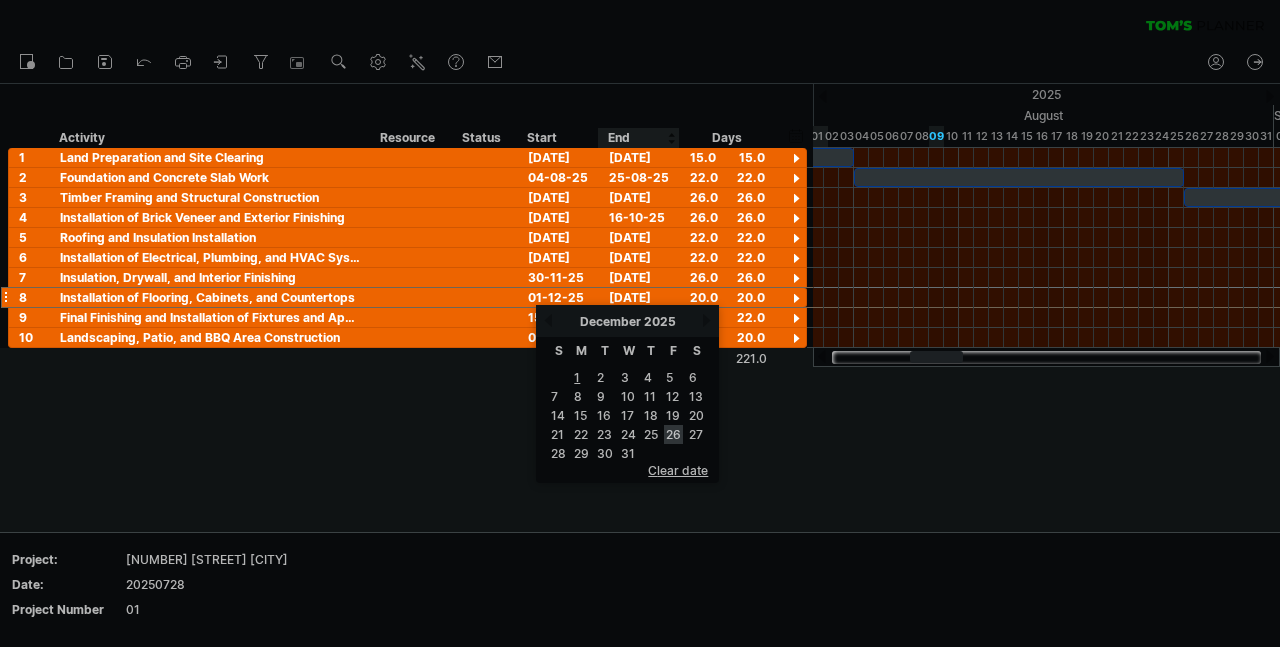 click on "26" at bounding box center [673, 434] 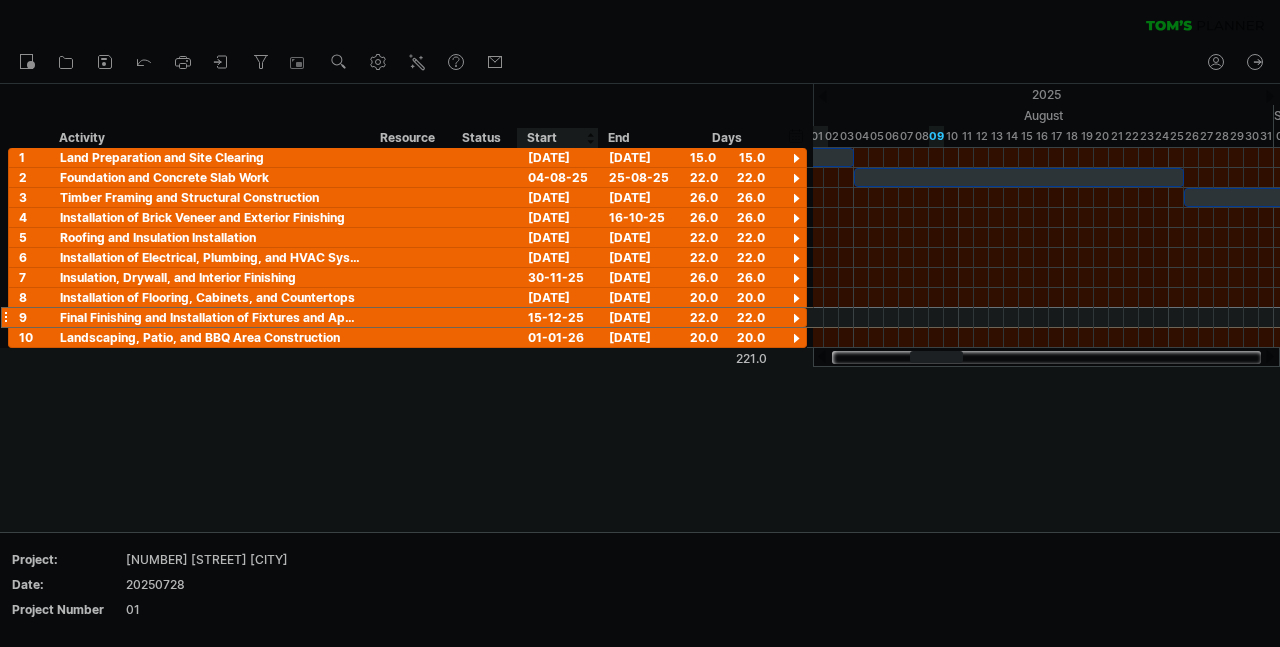 click on "15-12-25" at bounding box center [558, 317] 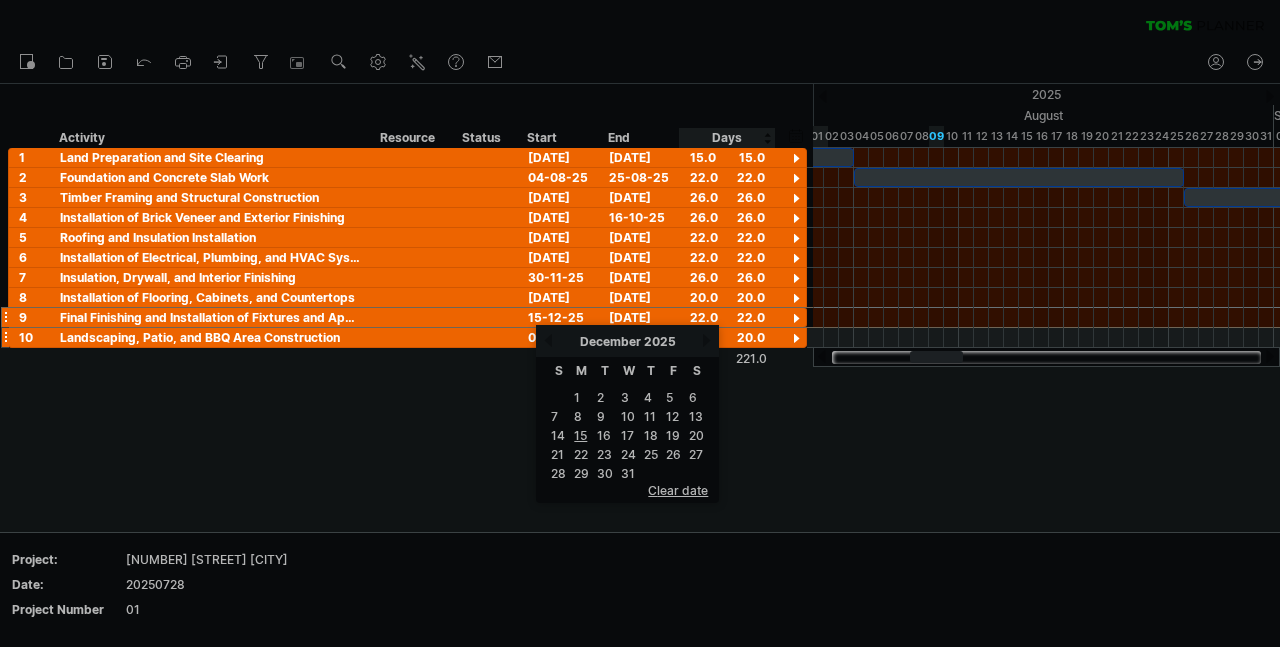 click on "next" at bounding box center [706, 340] 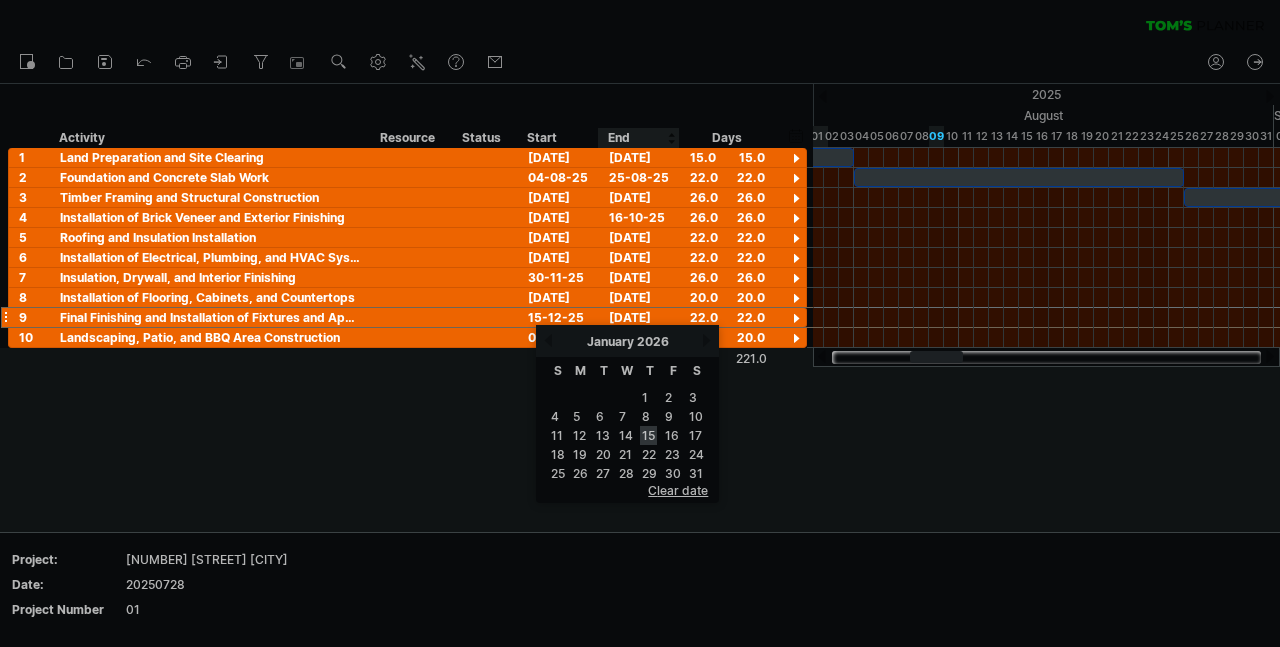 click on "15" at bounding box center [648, 435] 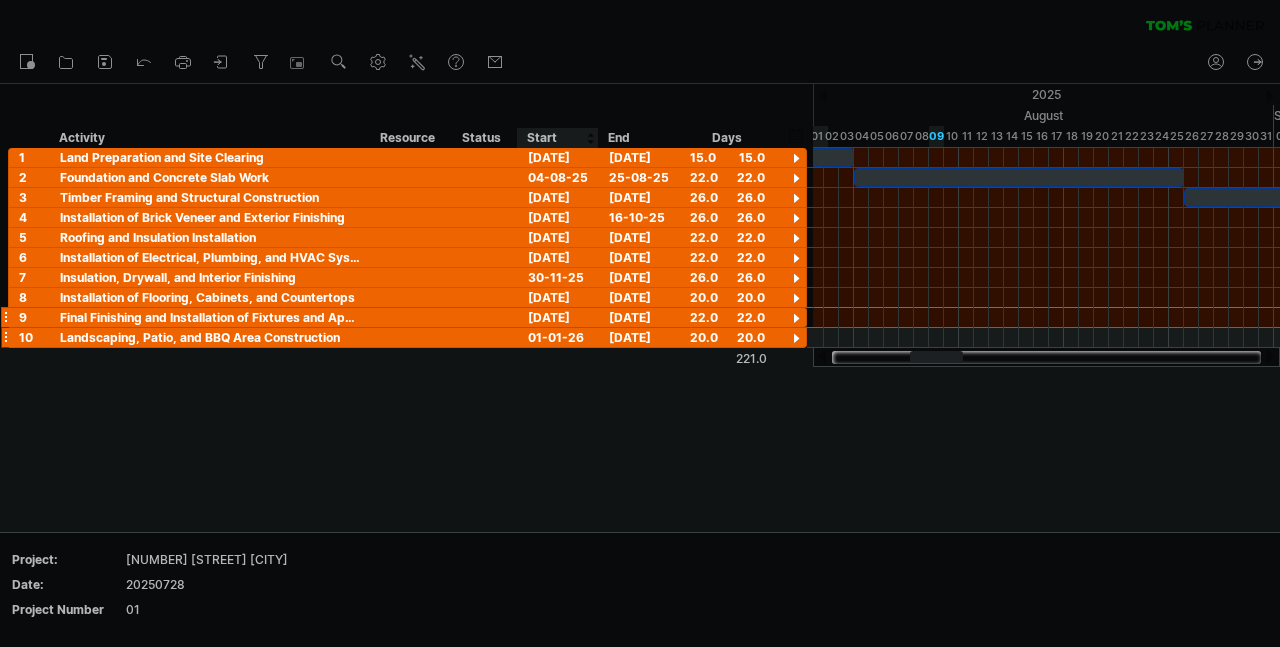 click on "01-01-26" at bounding box center [558, 337] 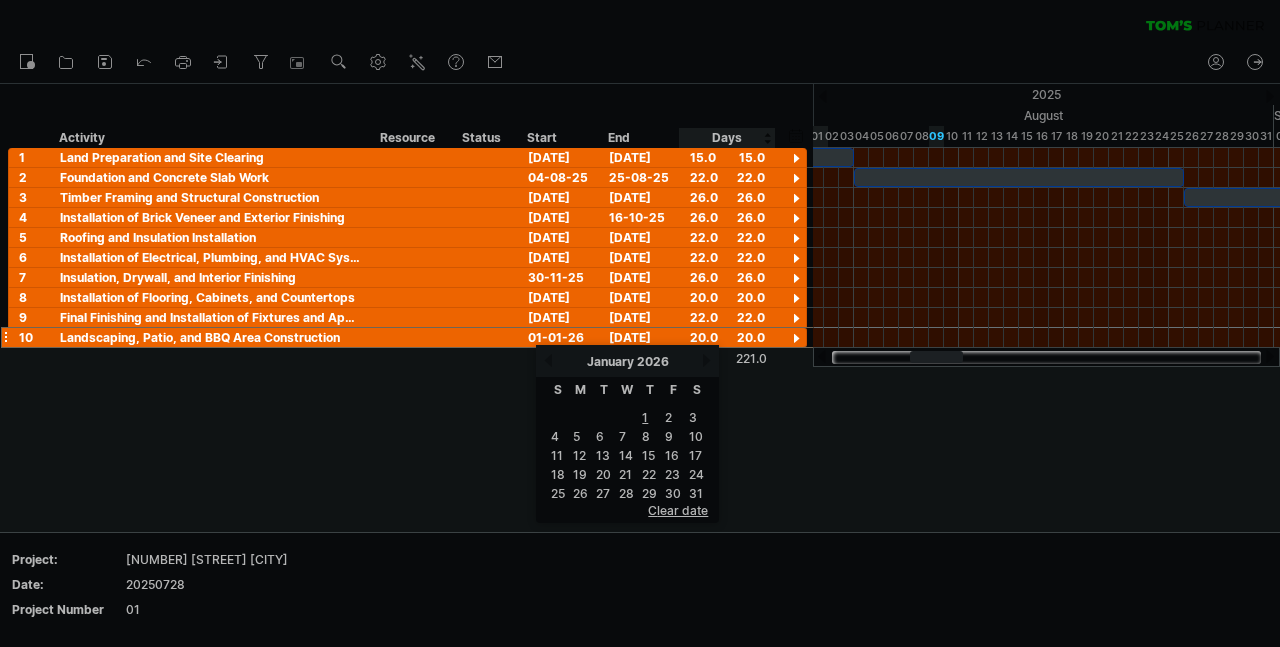 click on "next" at bounding box center [706, 360] 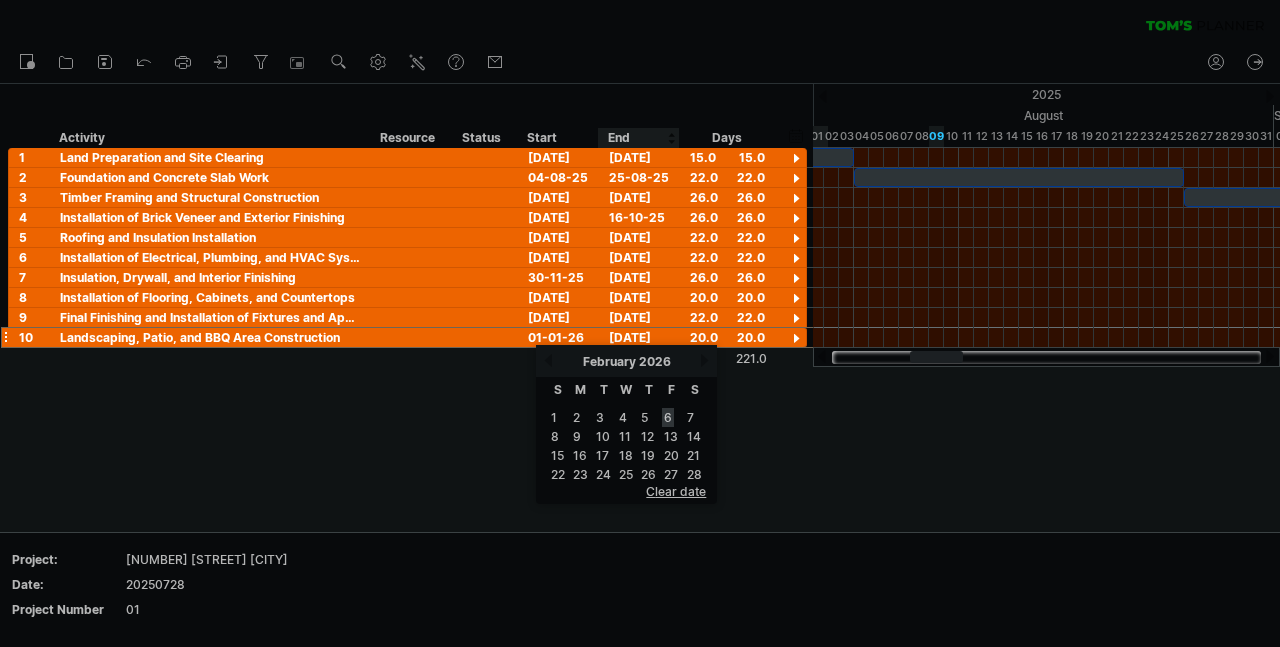 click on "6" at bounding box center (668, 417) 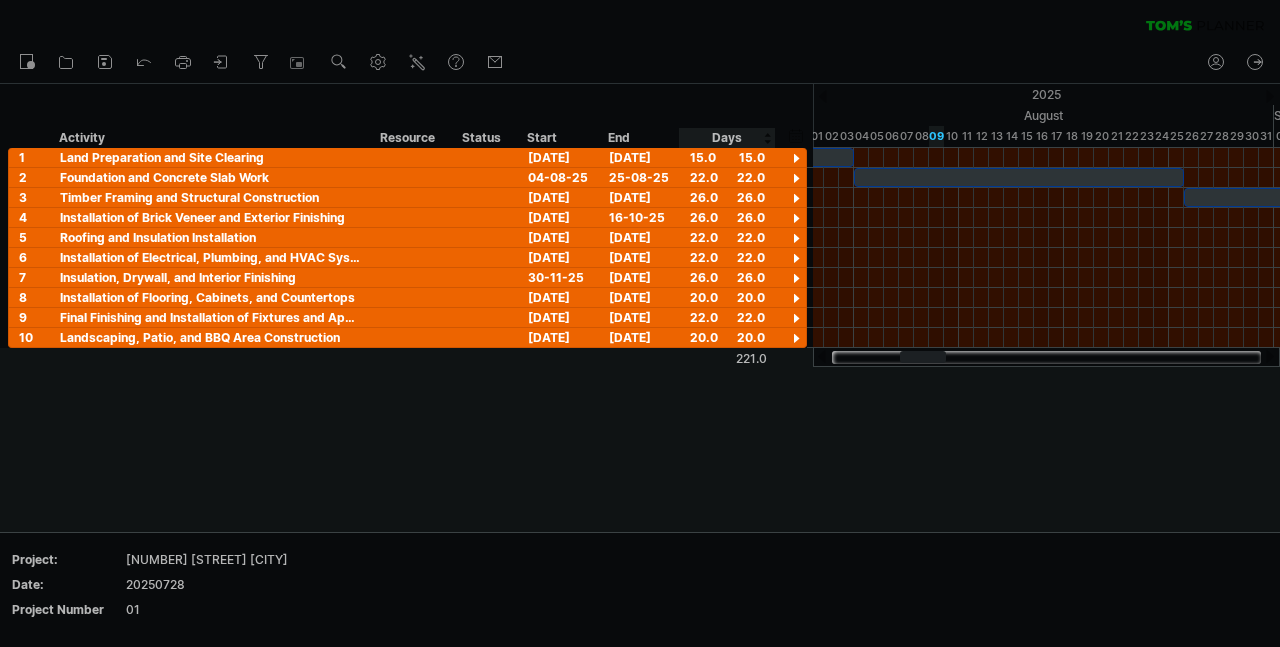 click at bounding box center [640, 308] 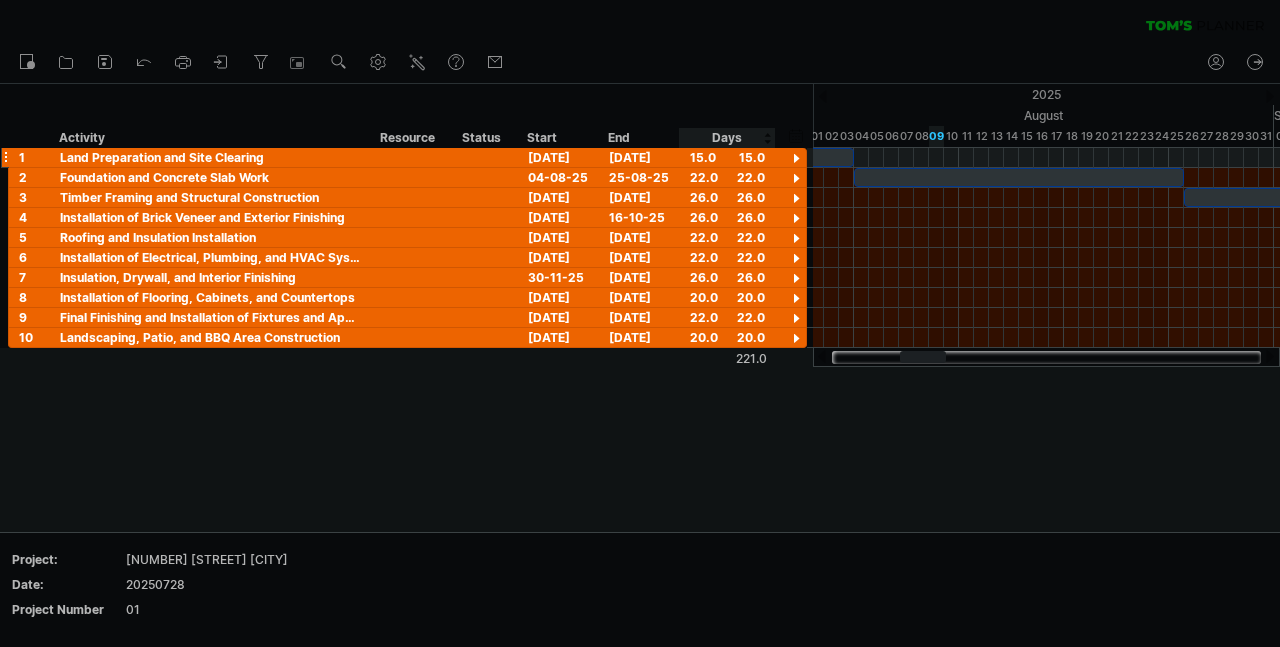 click at bounding box center [796, 159] 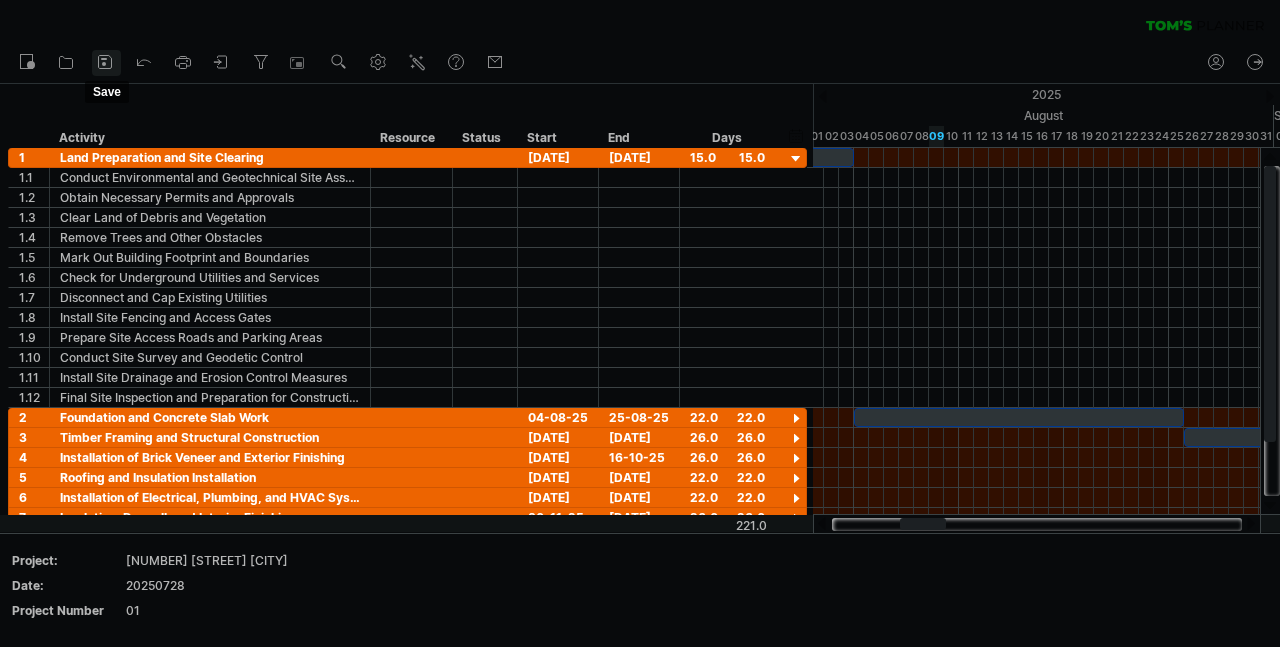 click 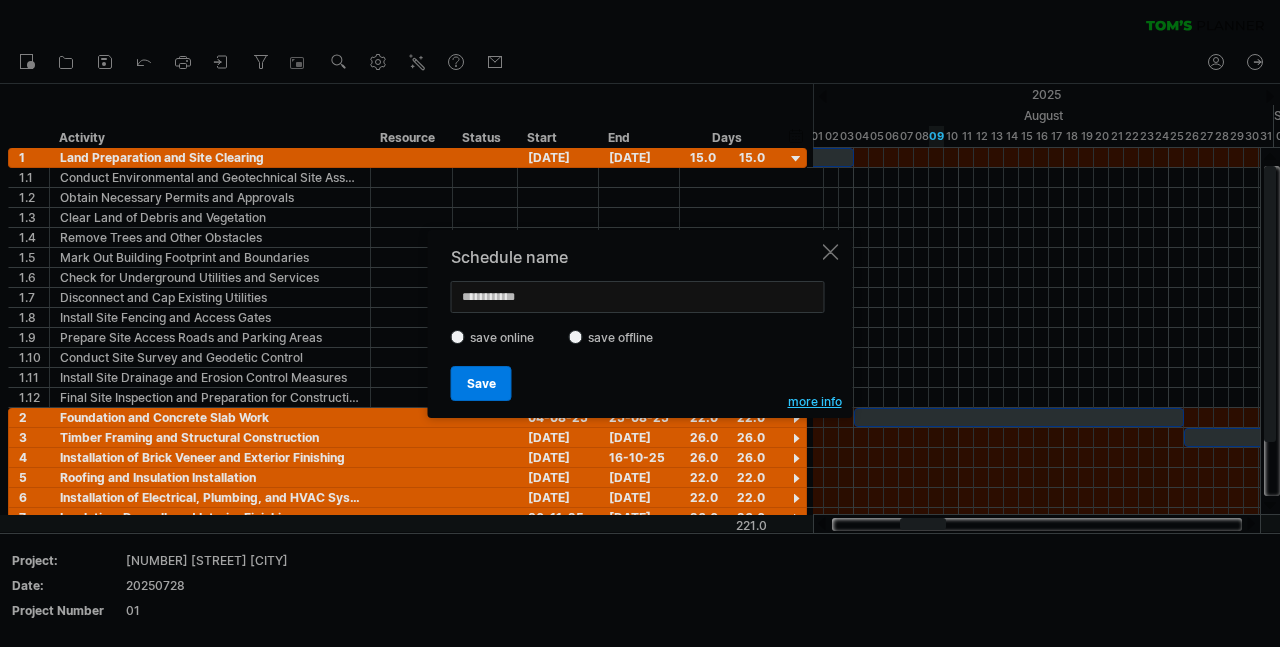 click on "**********" at bounding box center (638, 297) 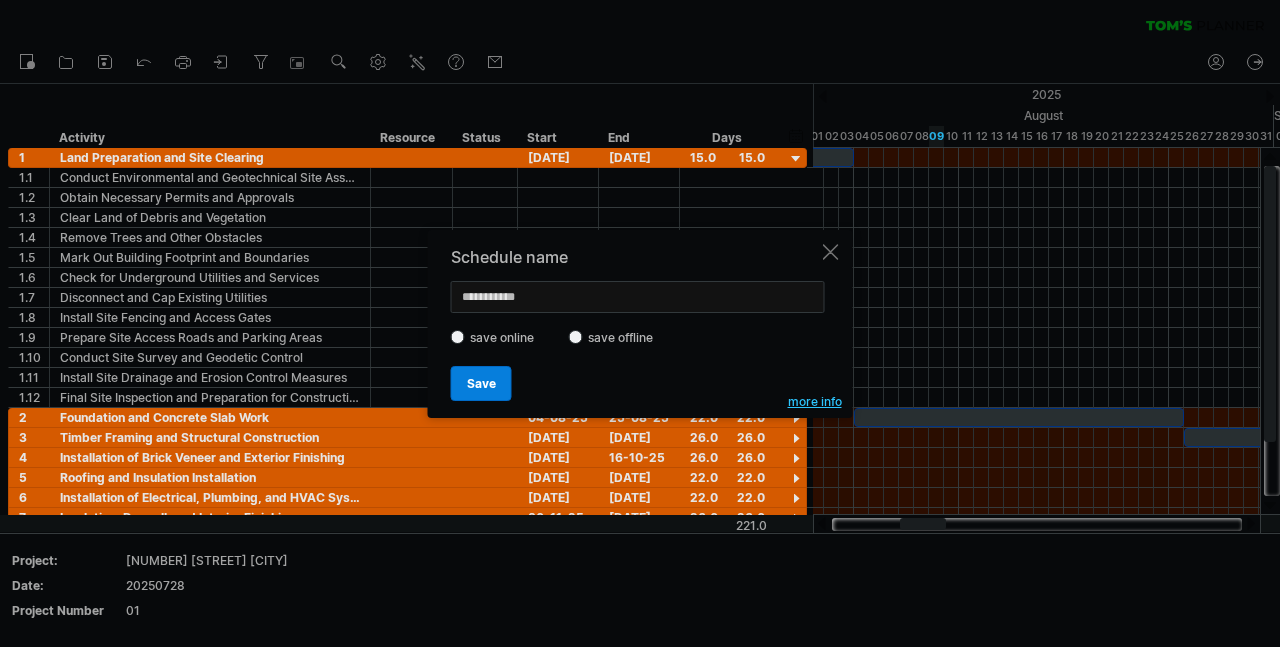 click on "Save" at bounding box center (481, 383) 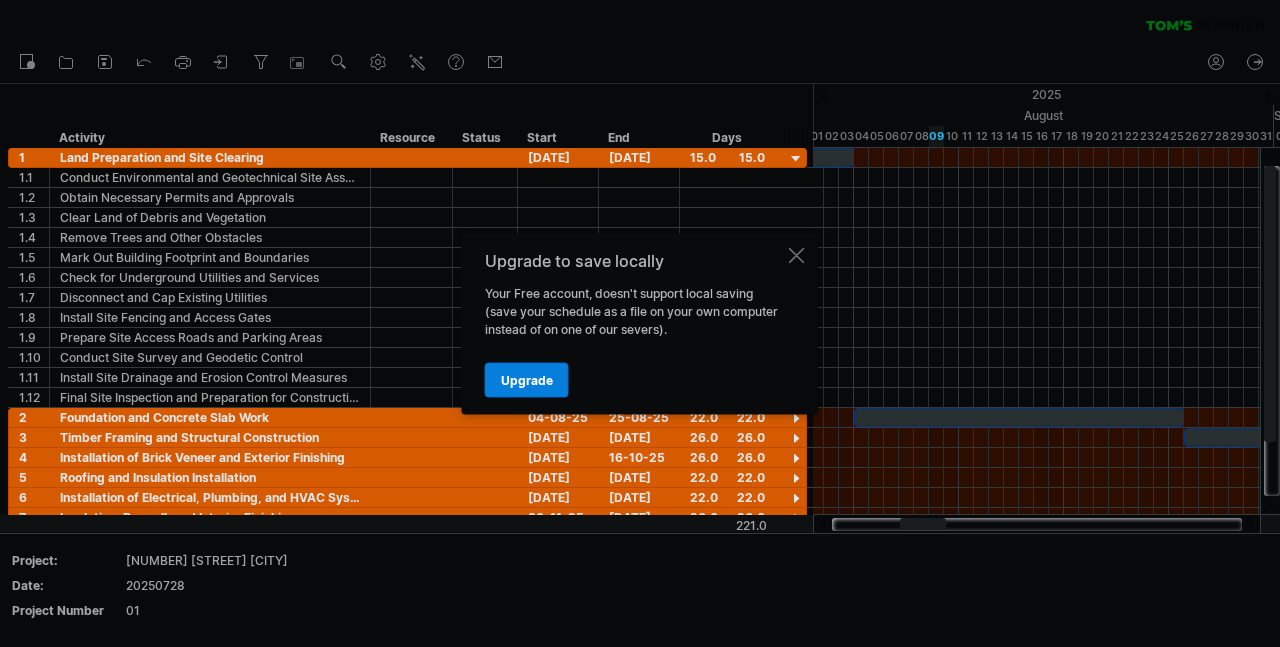 click on "Upgrade" at bounding box center [527, 379] 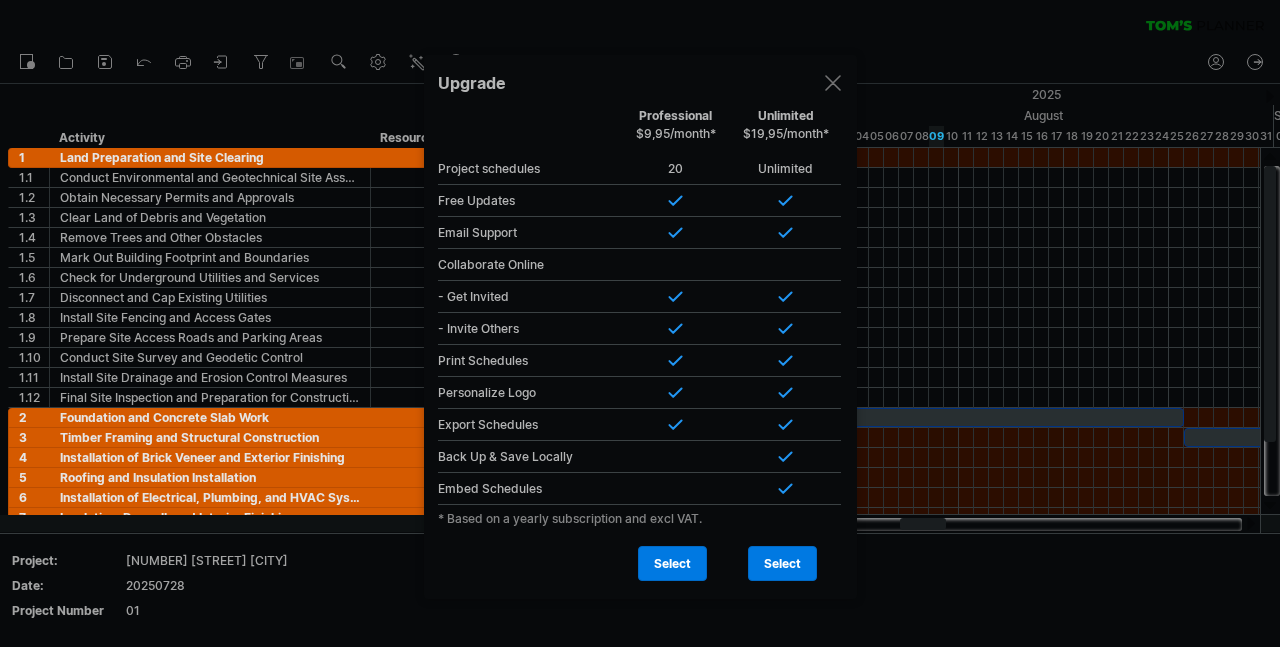 click at bounding box center (833, 83) 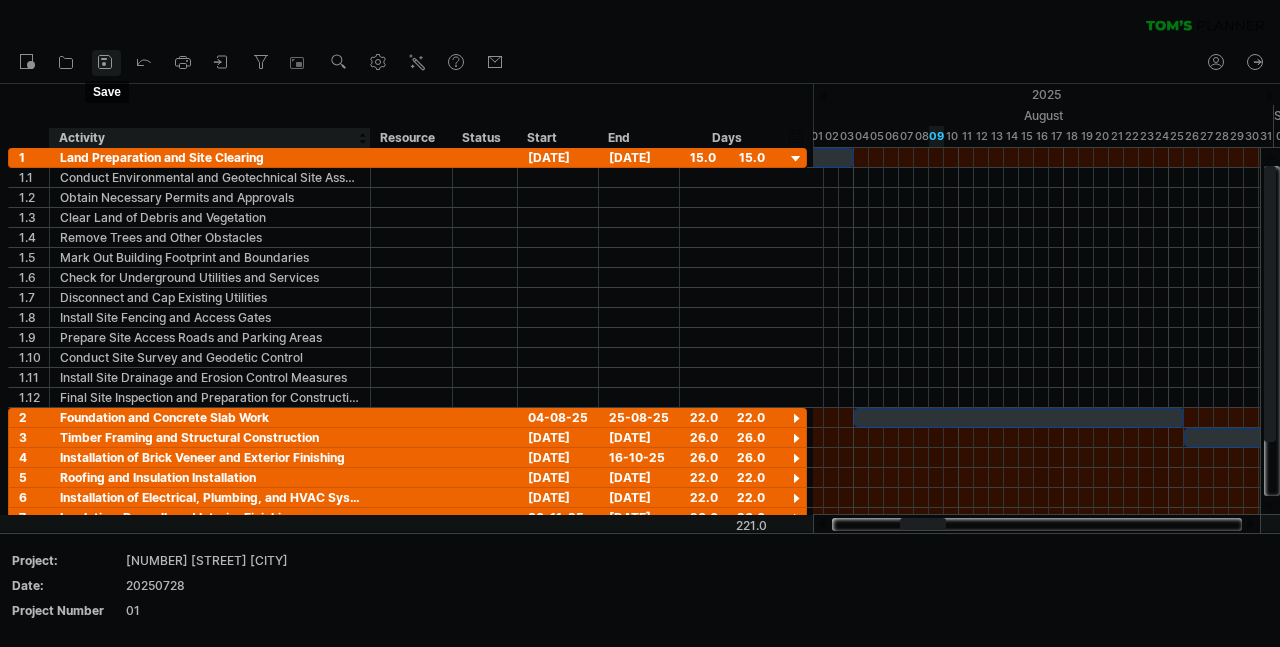 click 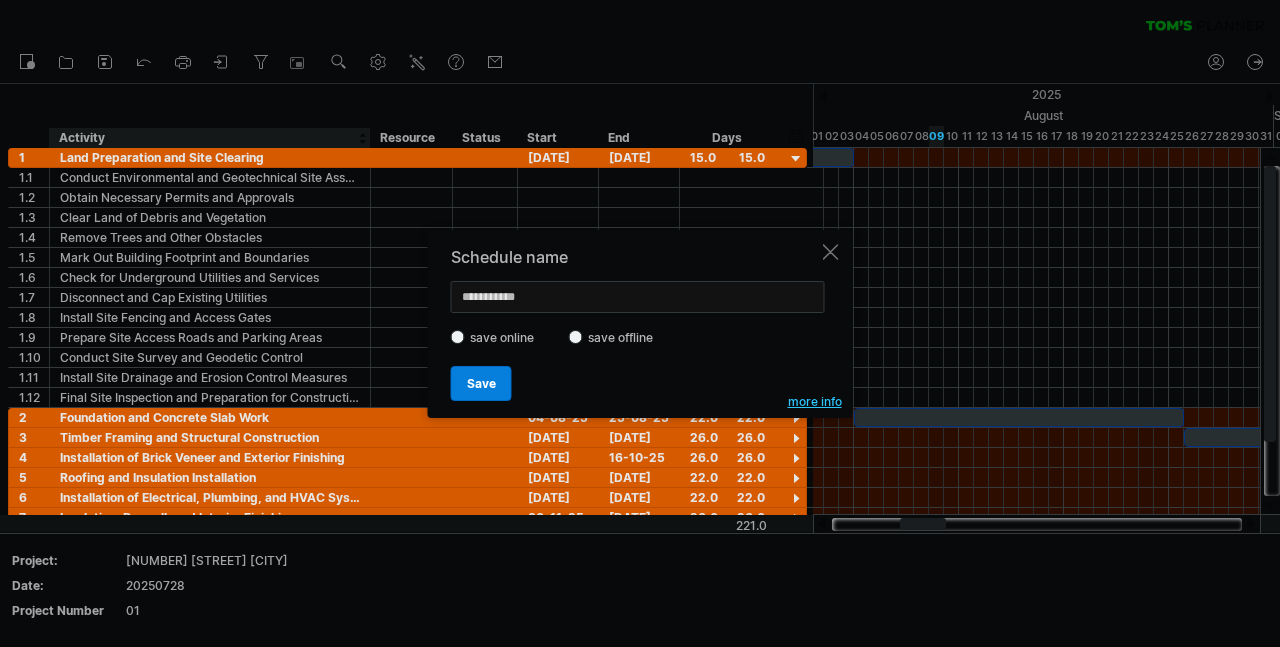 click on "Save" at bounding box center (481, 383) 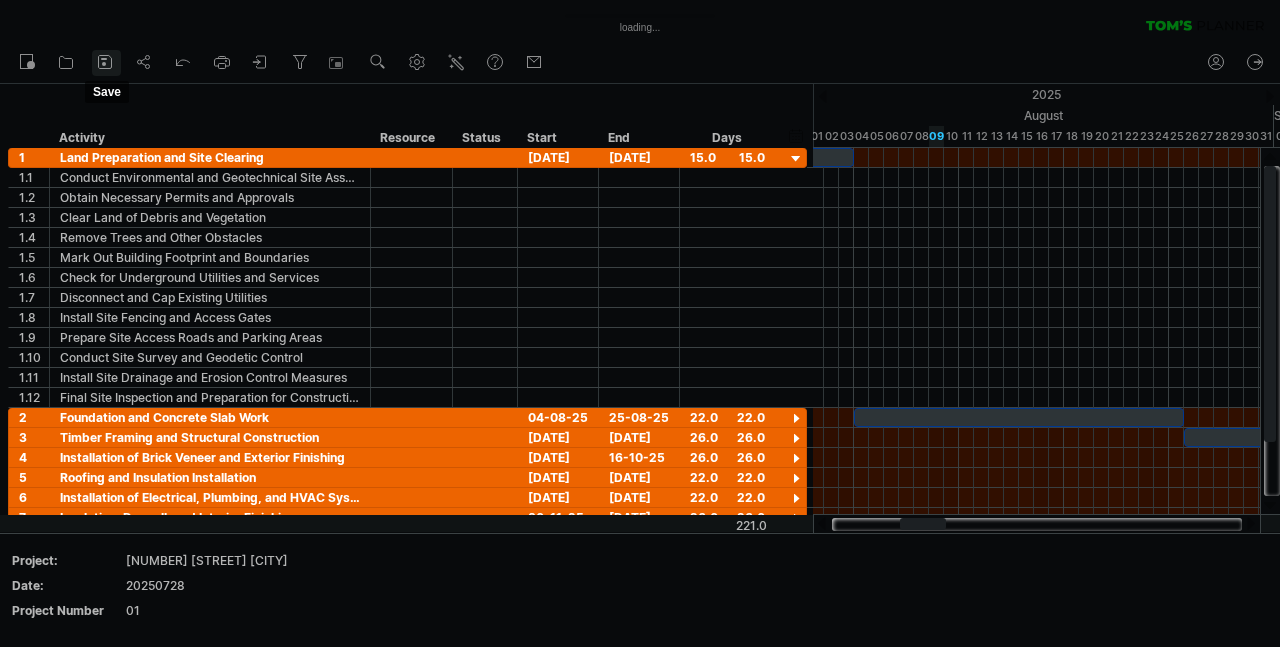 click 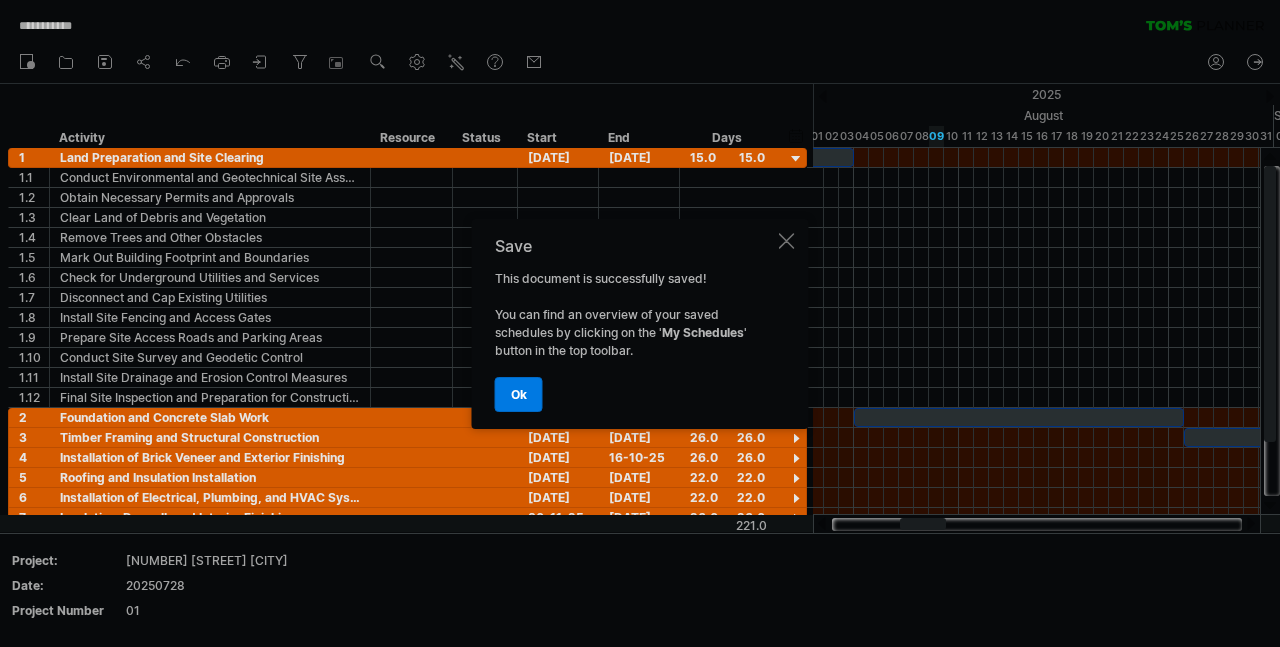 click on "Save This document is successfully saved! You can find an overview of your saved schedules by clicking on the ' My Schedules ' button in the top toolbar. ok" at bounding box center [635, 324] 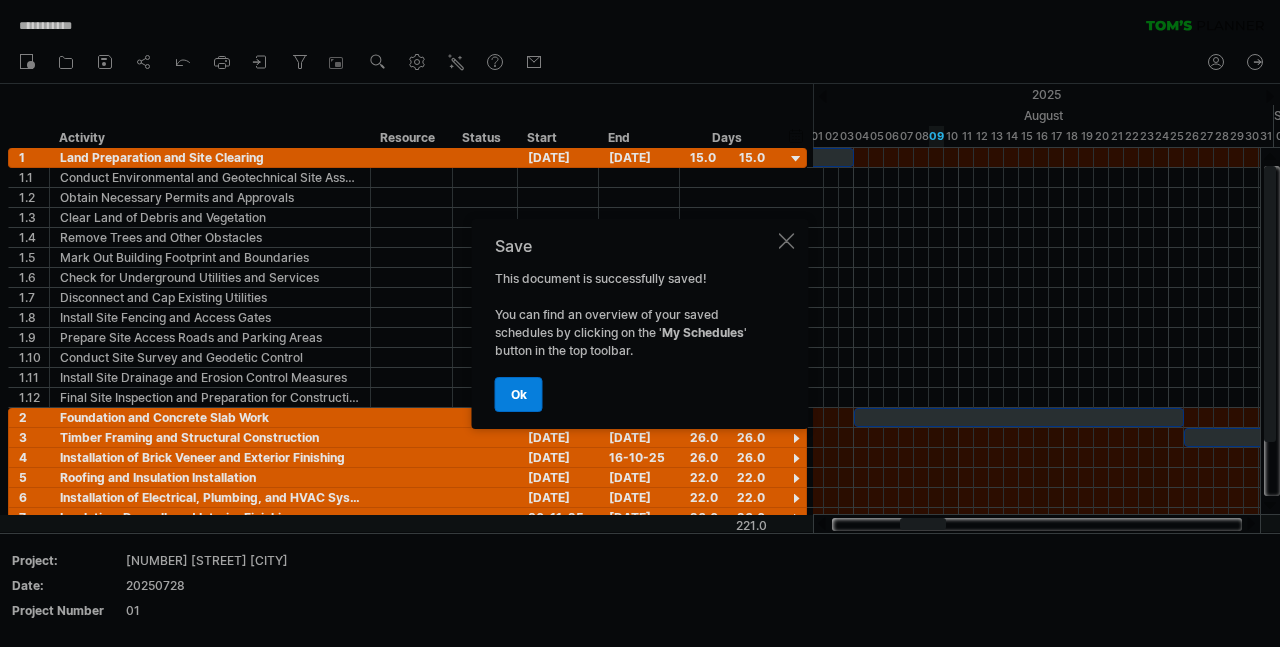 click on "ok" at bounding box center (519, 394) 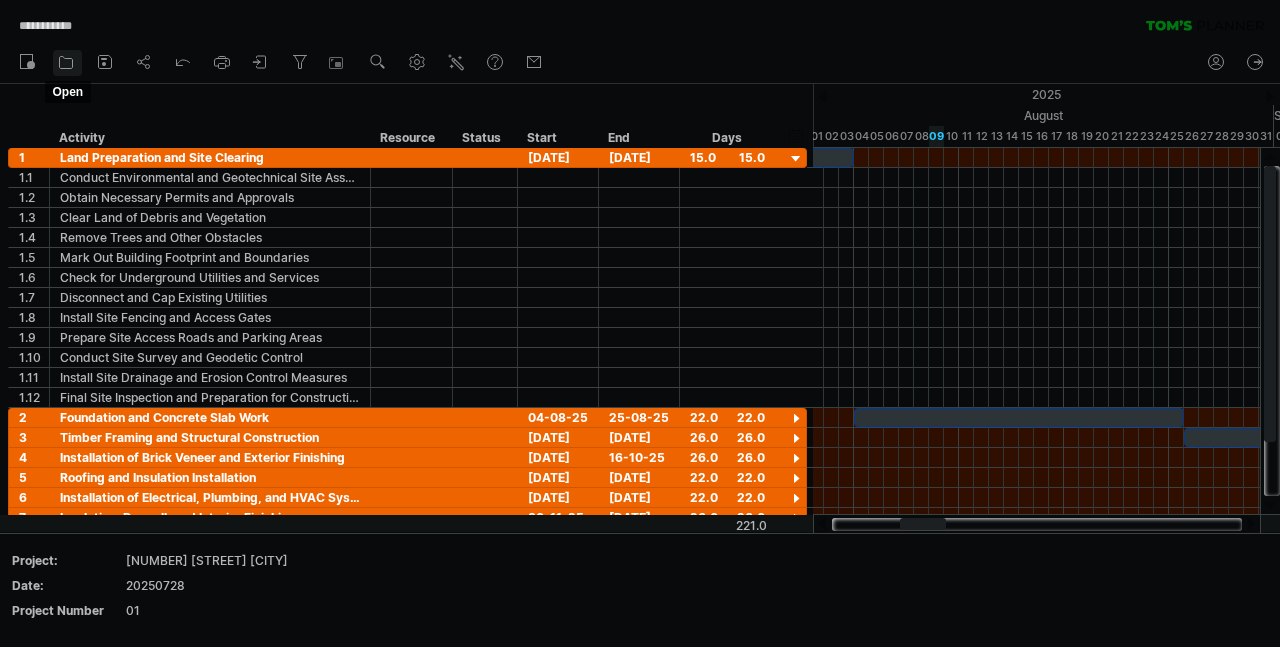 click 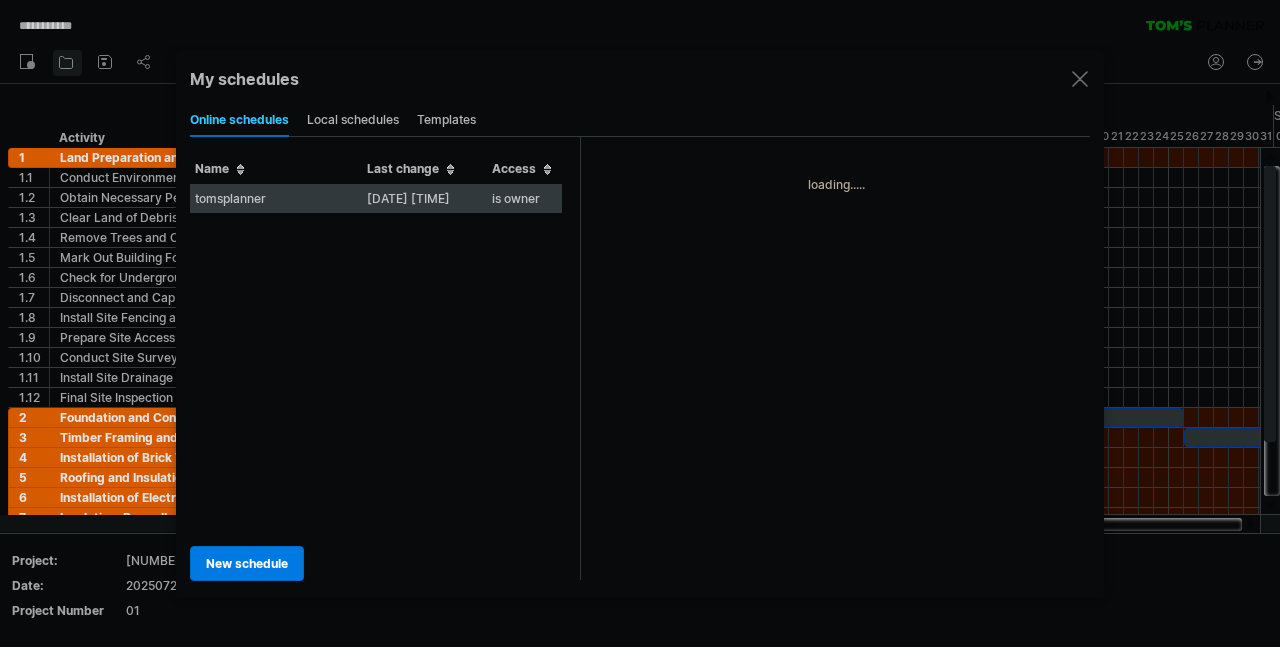 type on "**********" 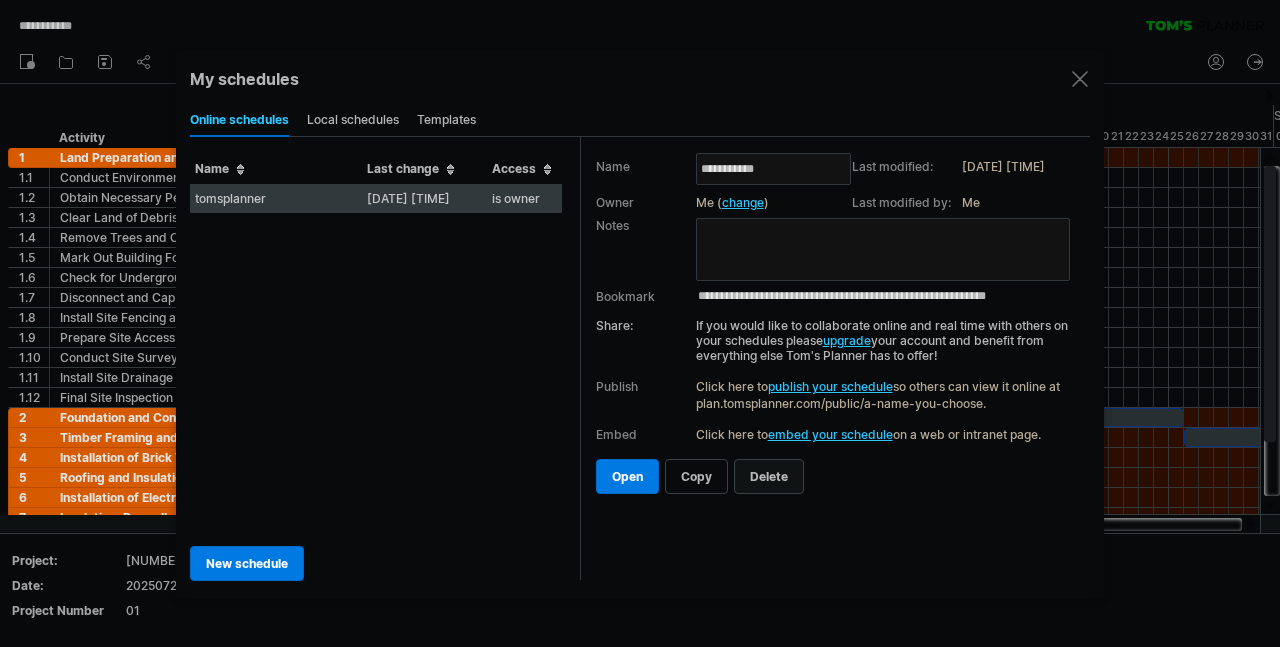 click on "delete" at bounding box center [769, 476] 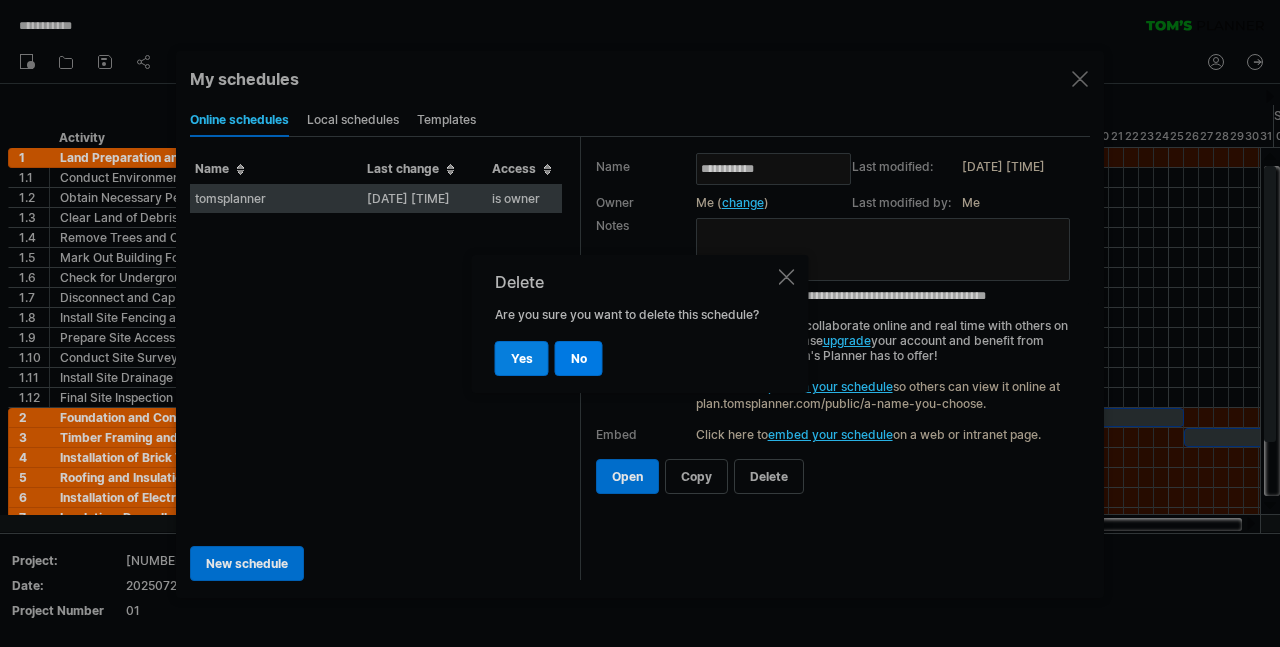 click on "yes" at bounding box center (522, 358) 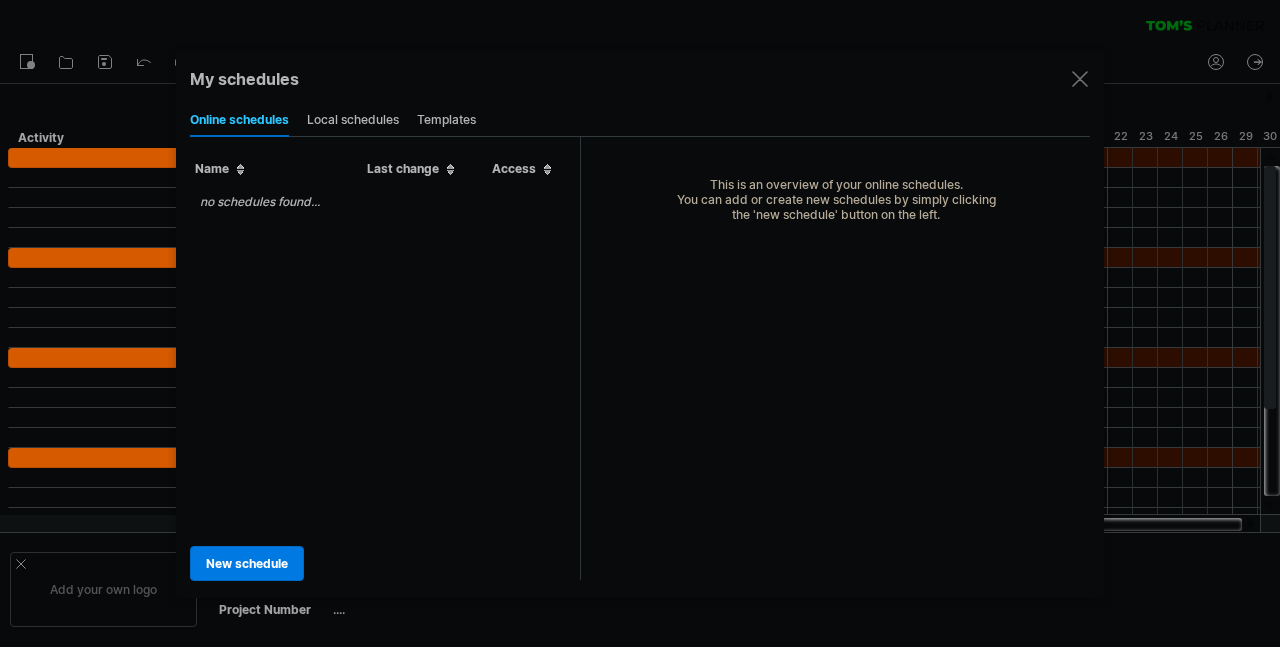 click at bounding box center [1080, 79] 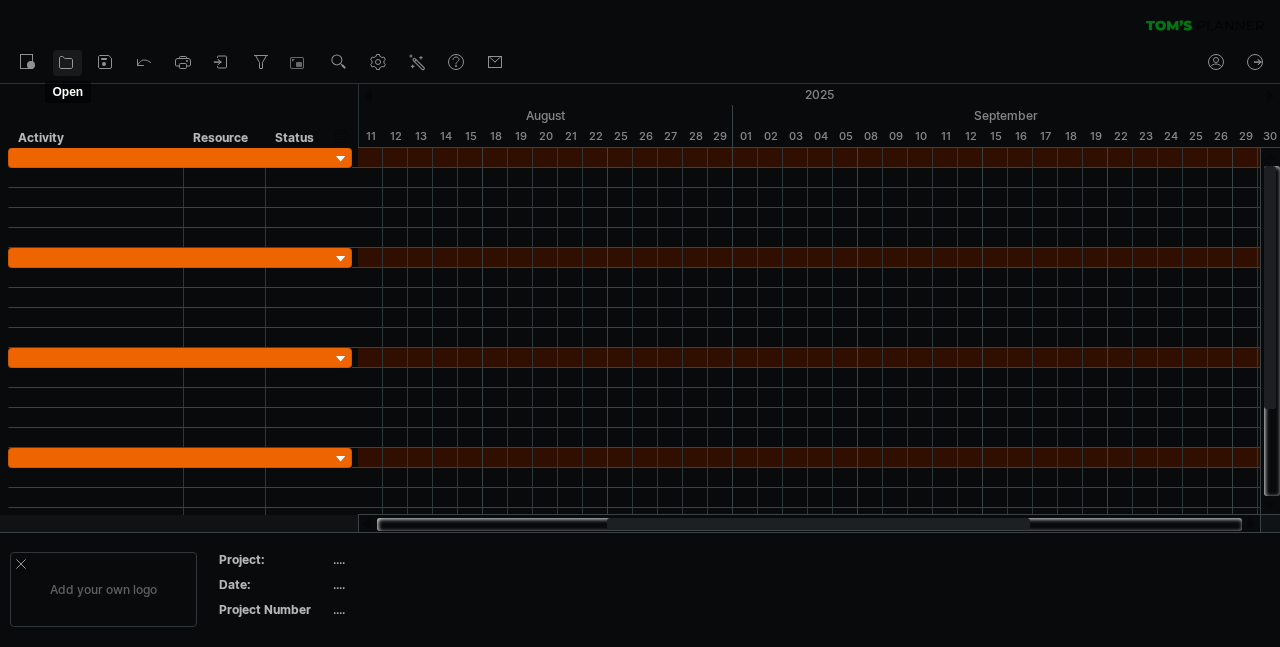 click 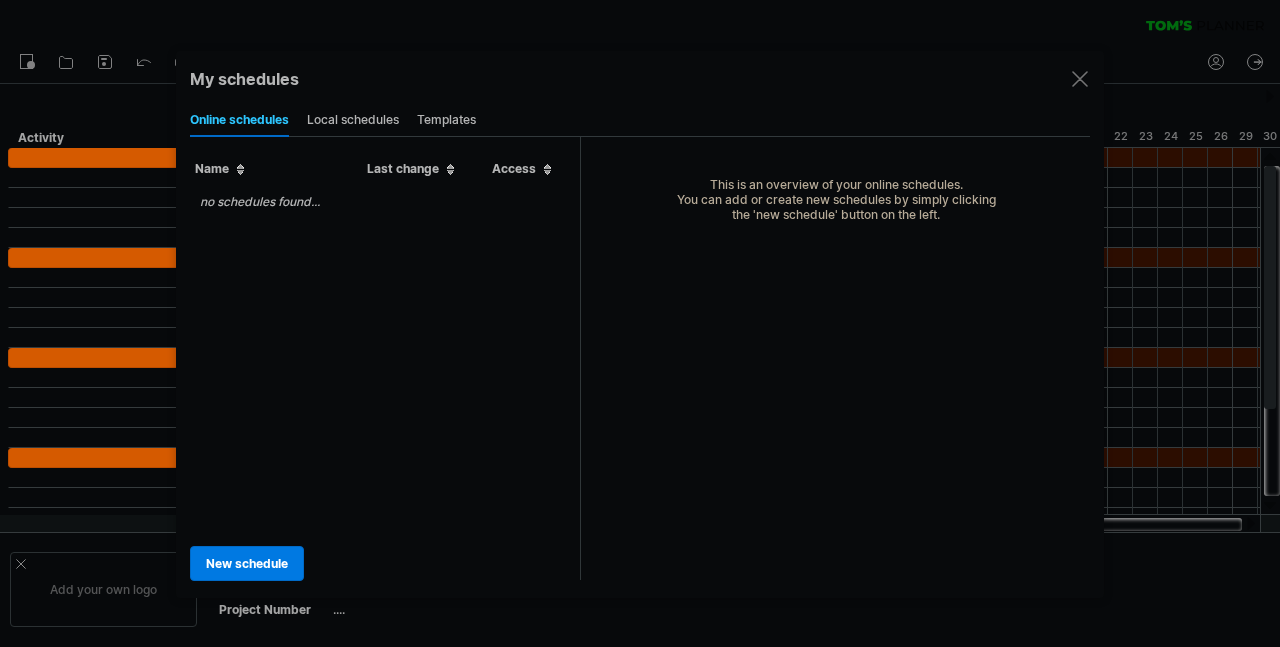 click on "no schedules found..." at bounding box center [385, 356] 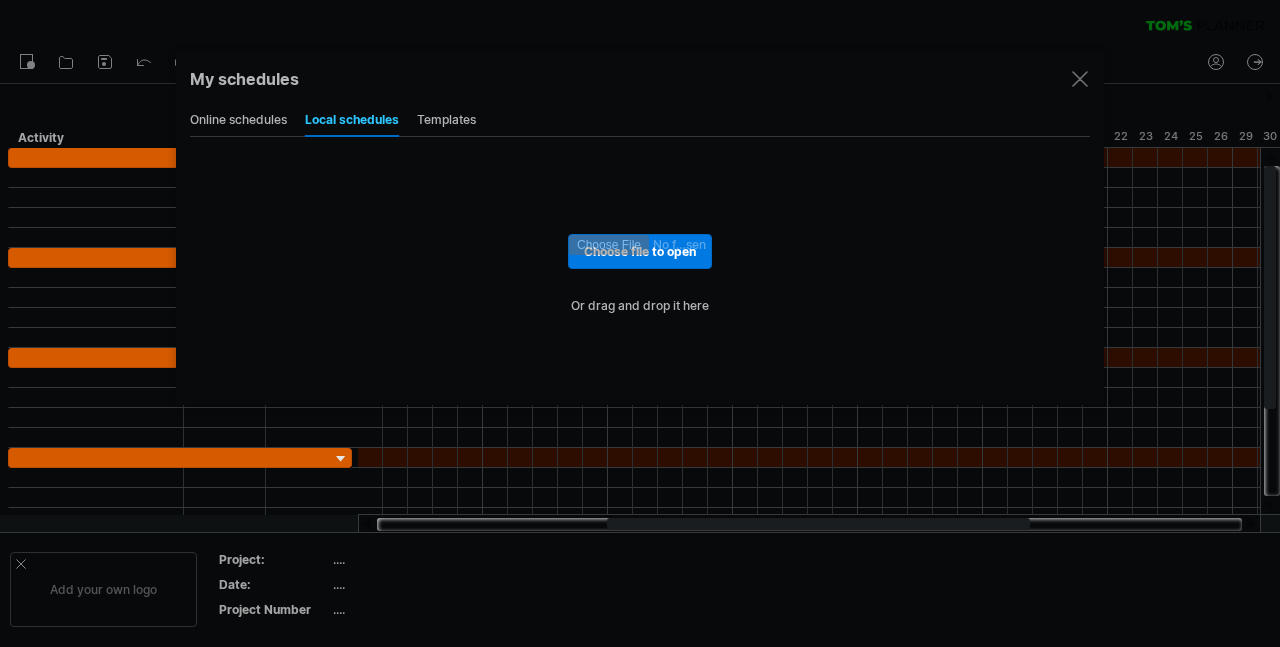 click on "online schedules" at bounding box center (238, 121) 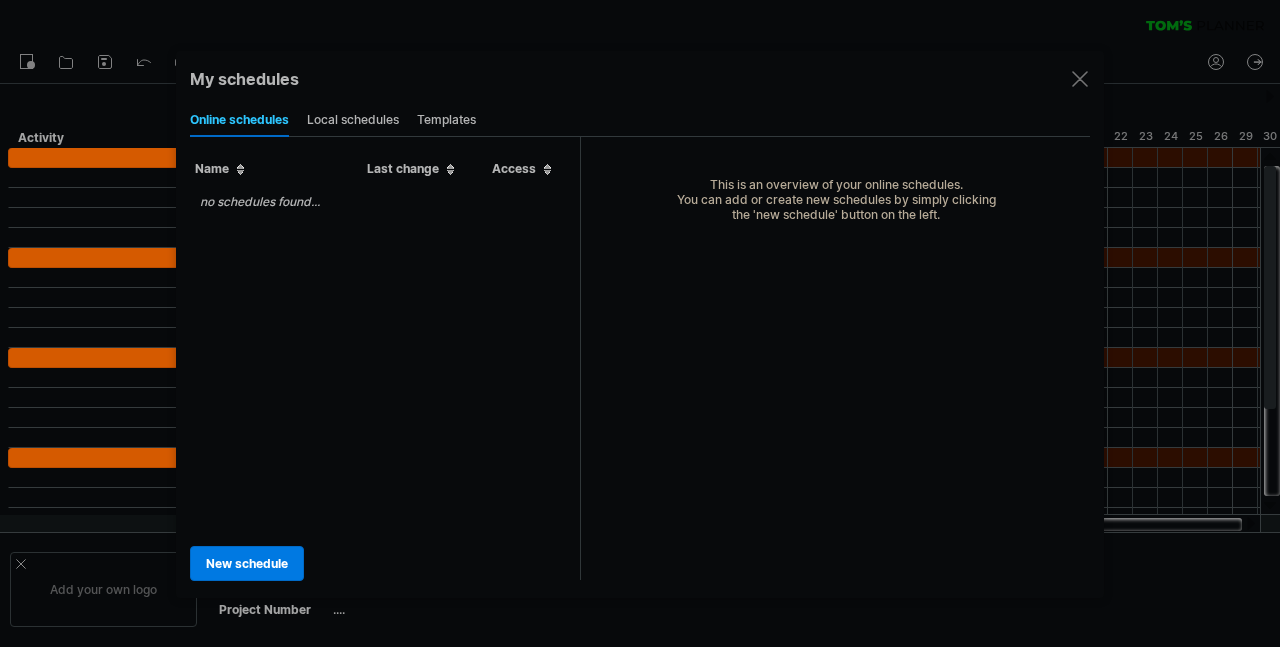 click on "local schedules" at bounding box center (353, 121) 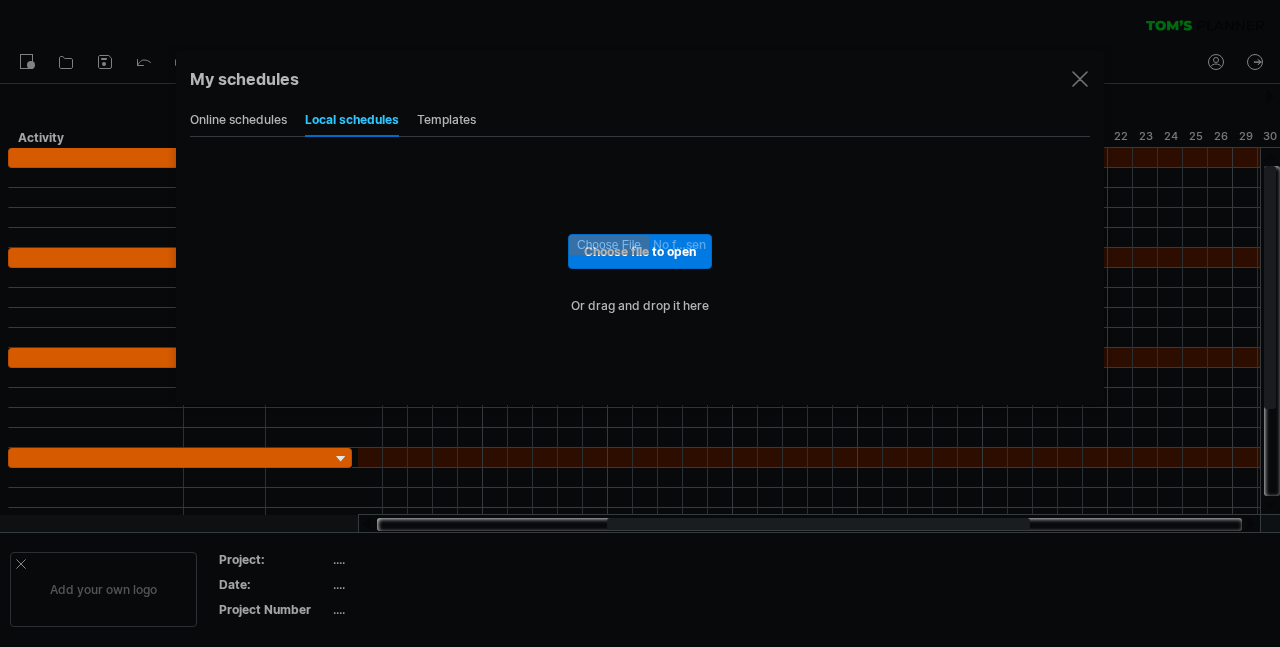 click on "templates" at bounding box center [446, 121] 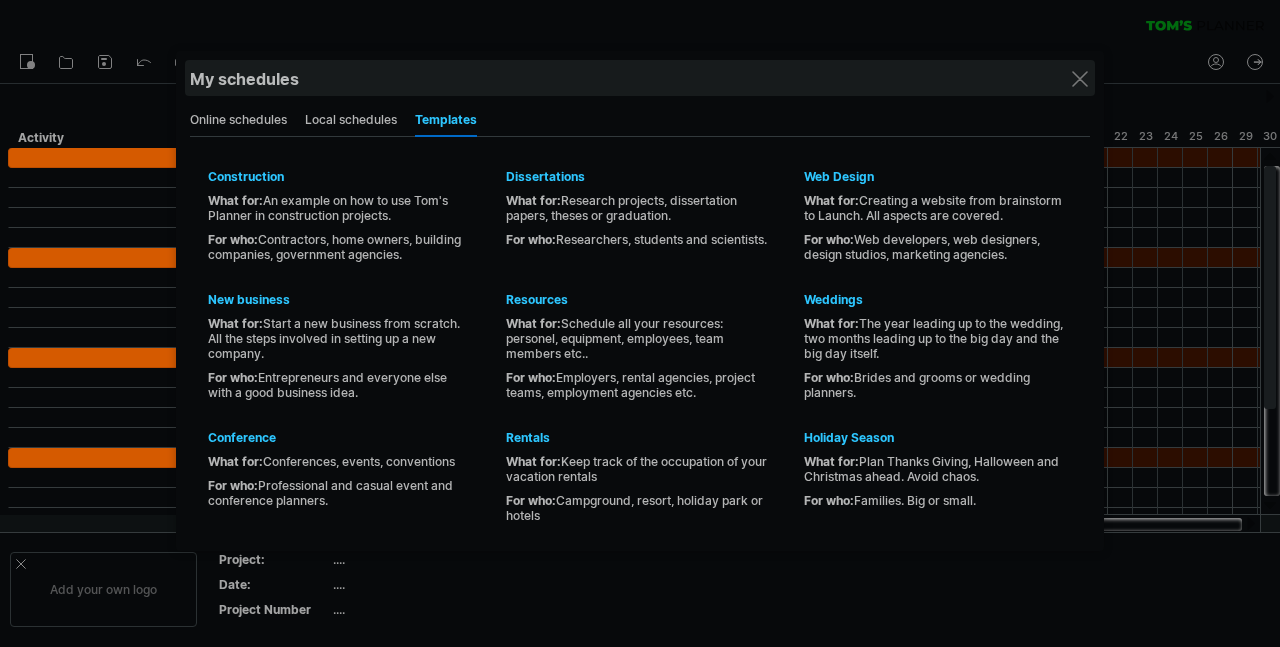 click on "My schedules" at bounding box center [640, 79] 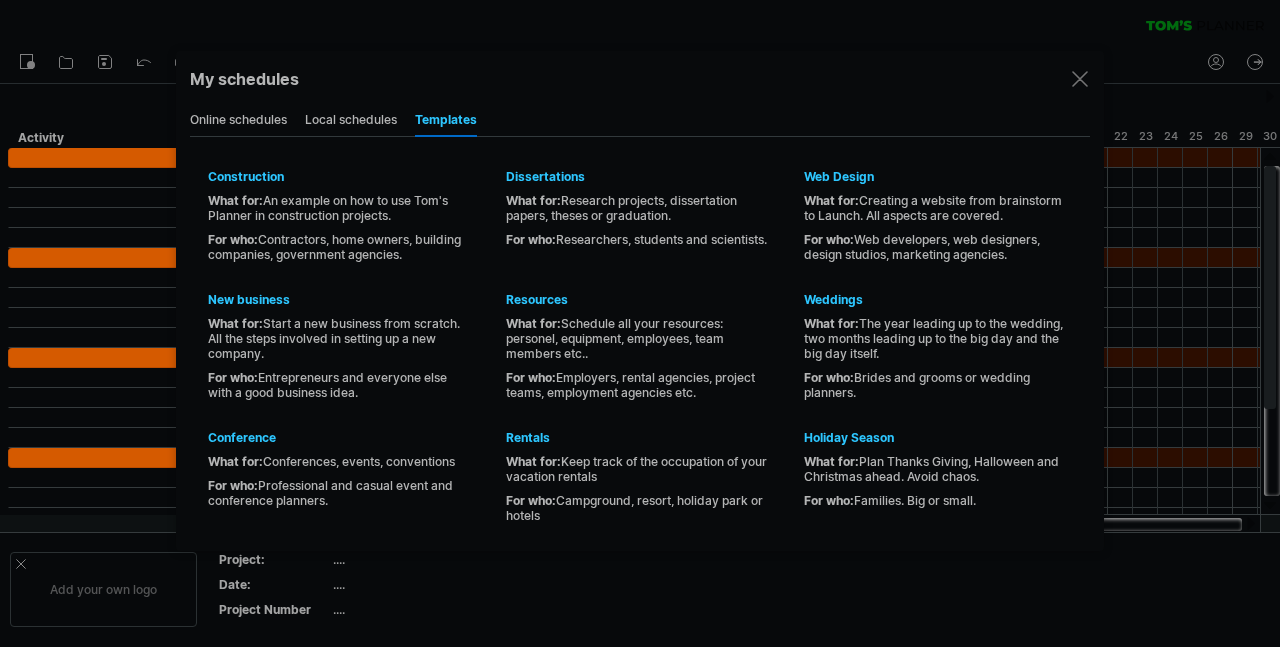 click at bounding box center (1080, 79) 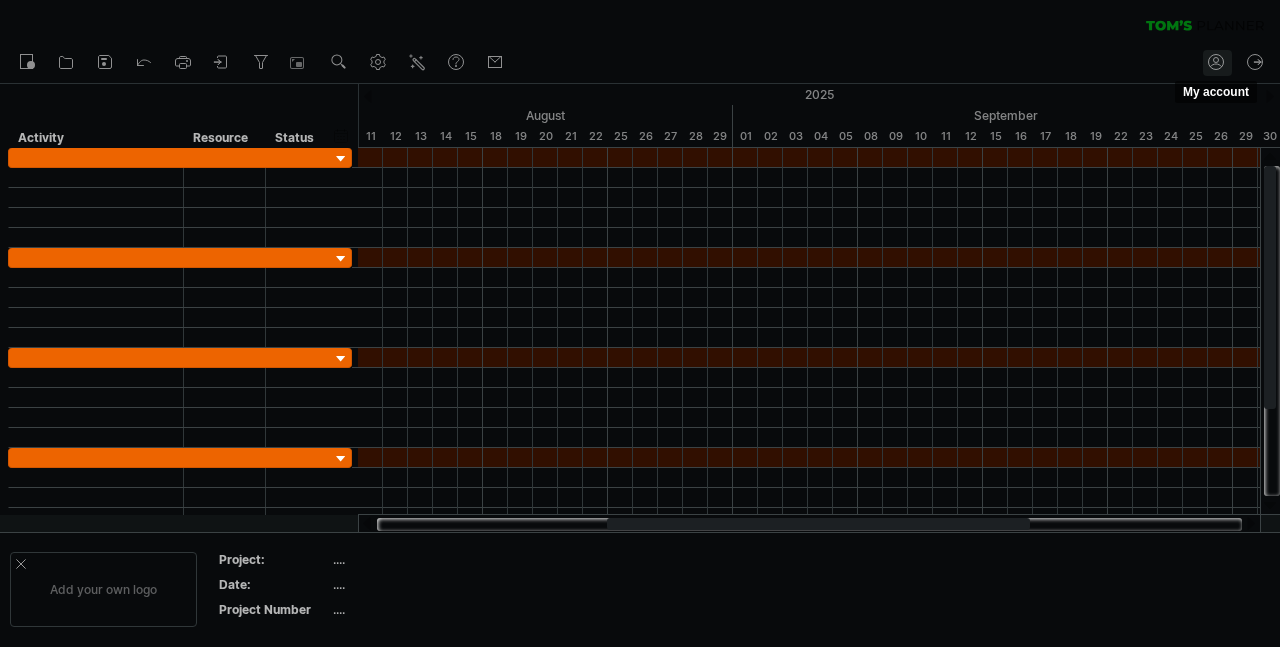 click 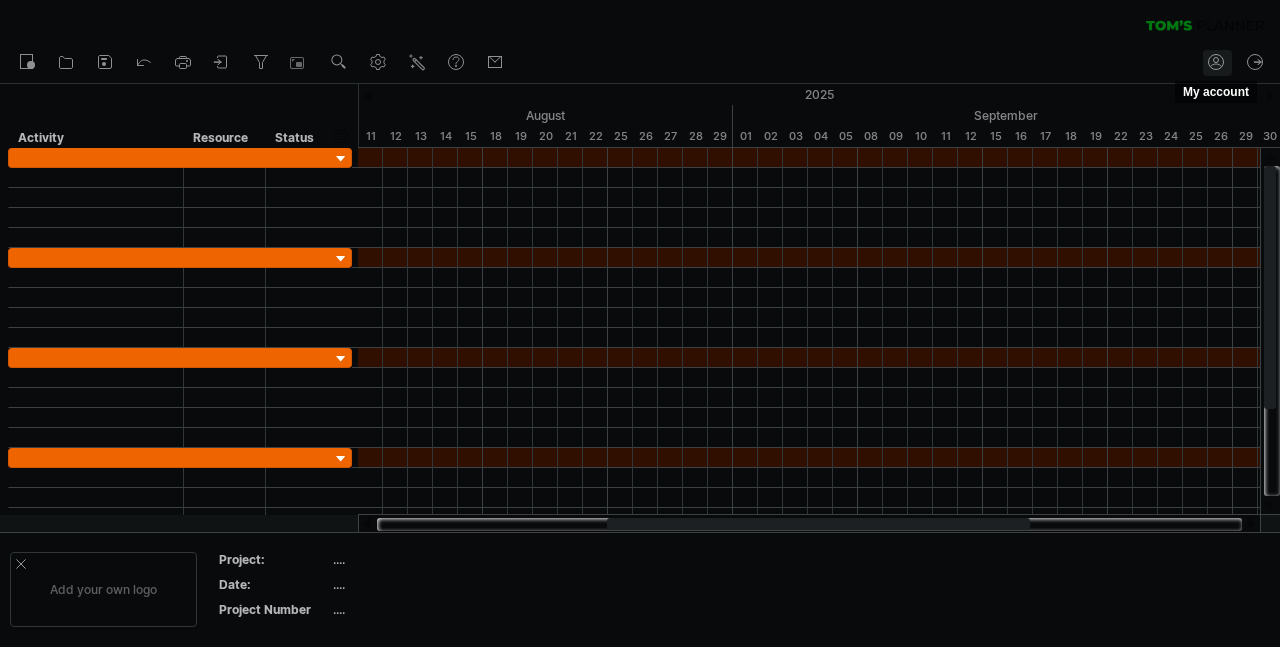 type on "**********" 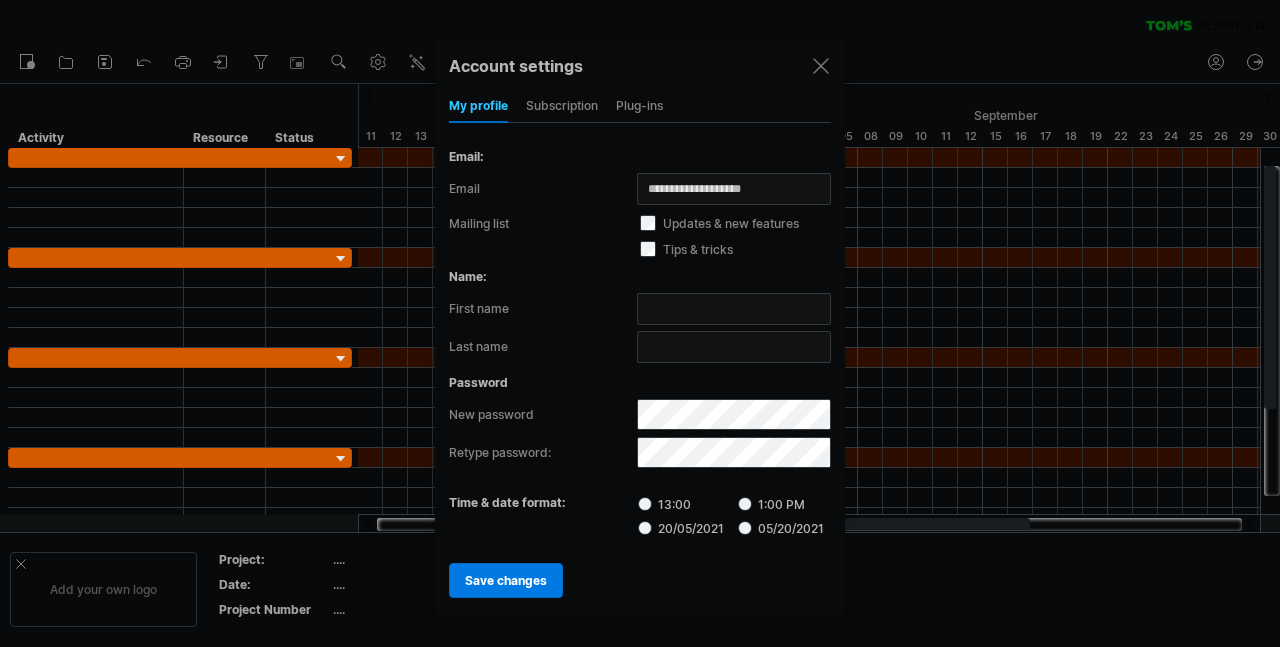 click on "subscription" at bounding box center (562, 107) 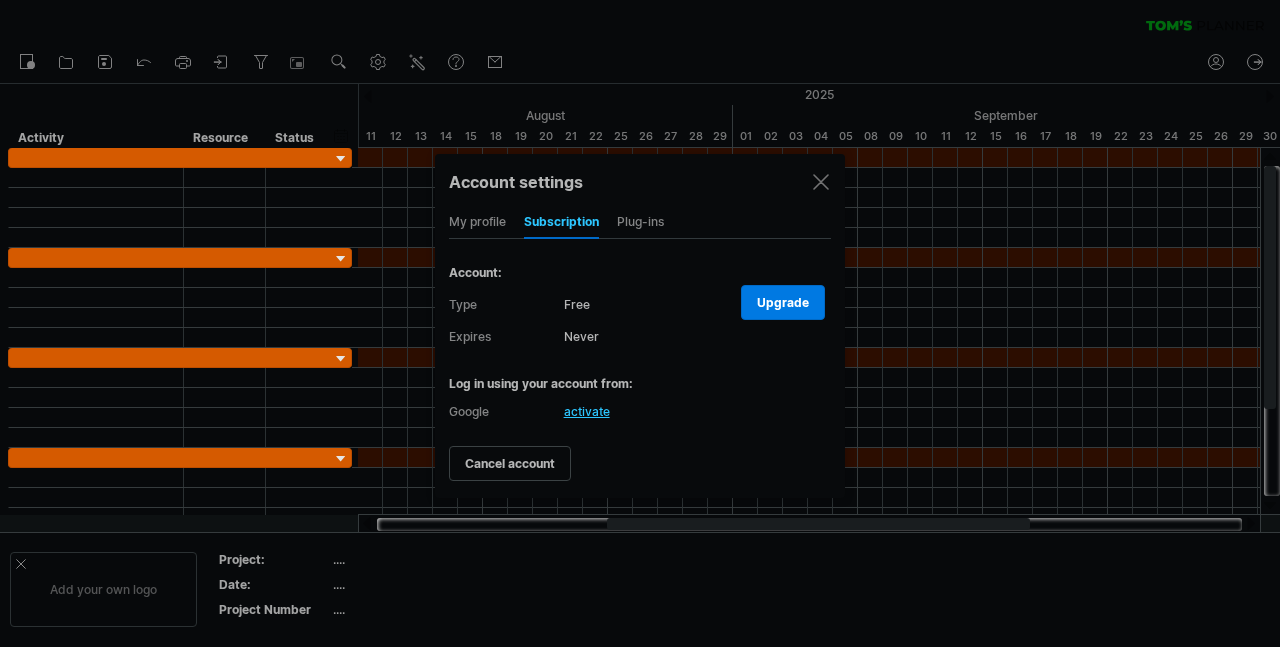 click at bounding box center (821, 182) 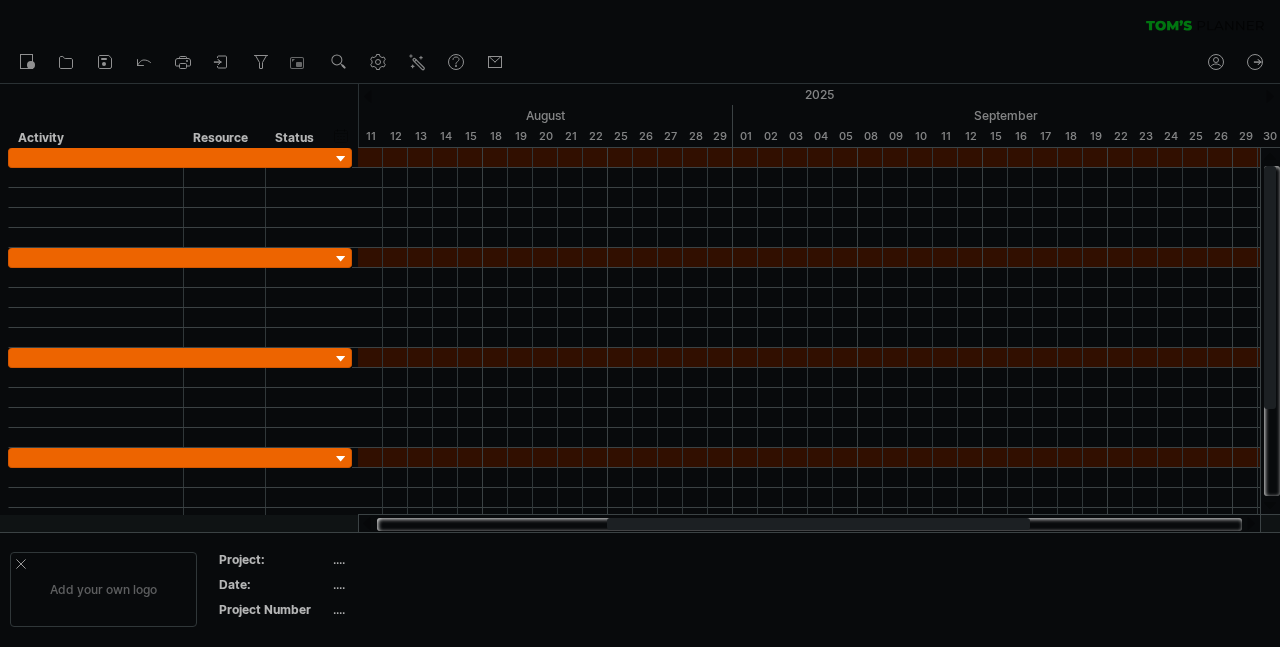 click 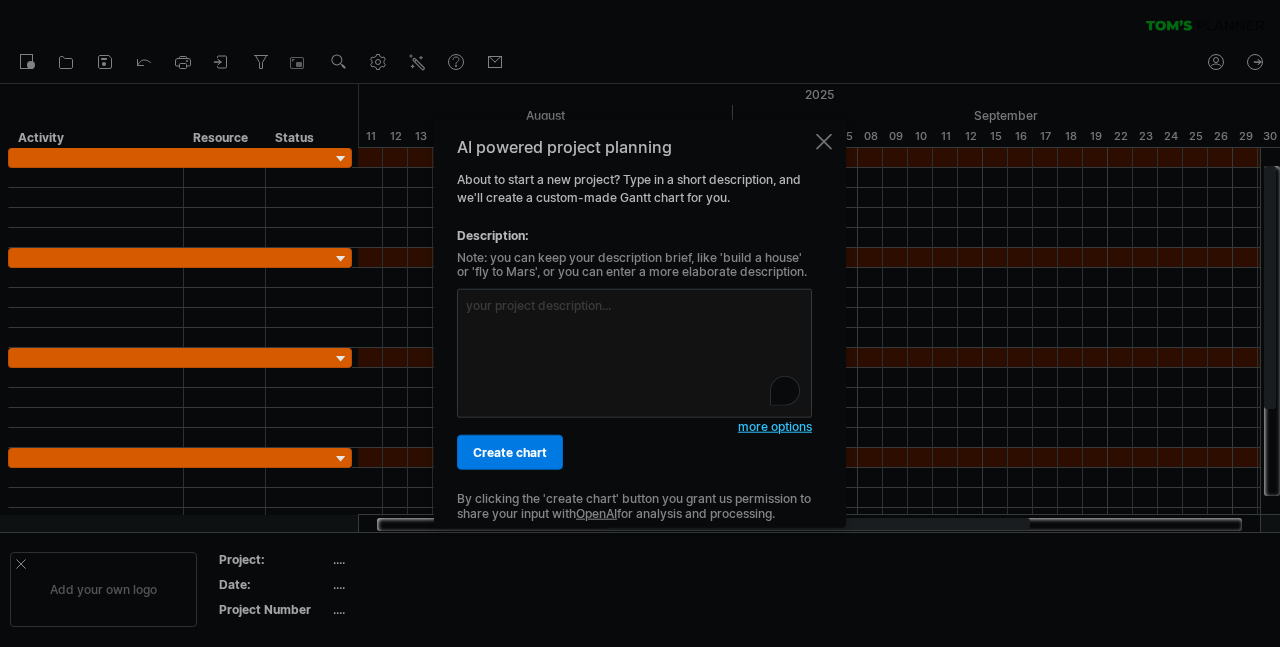 scroll, scrollTop: 0, scrollLeft: 0, axis: both 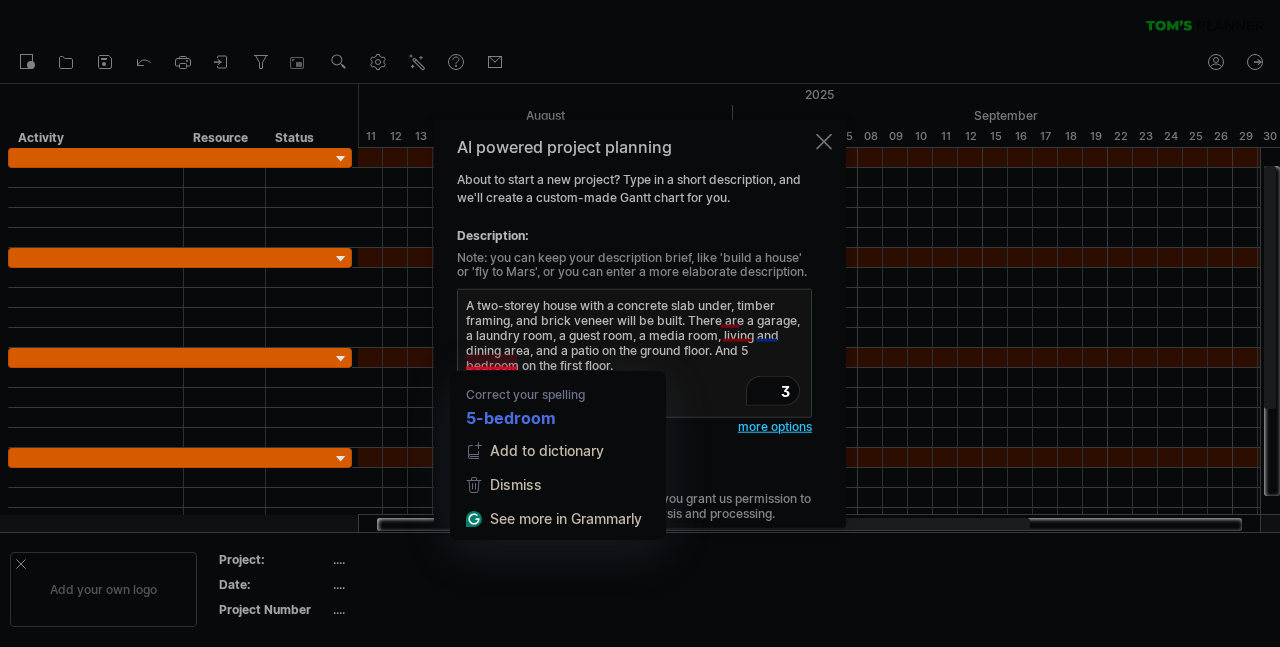 click on "A two-storey house with a concrete slab under, timber framing, and brick veneer will be built. There are a garage, a laundry room, a guest room, a media room, living and dining area, and a patio on the ground floor. And 5 bedroom on the first floor." at bounding box center [634, 353] 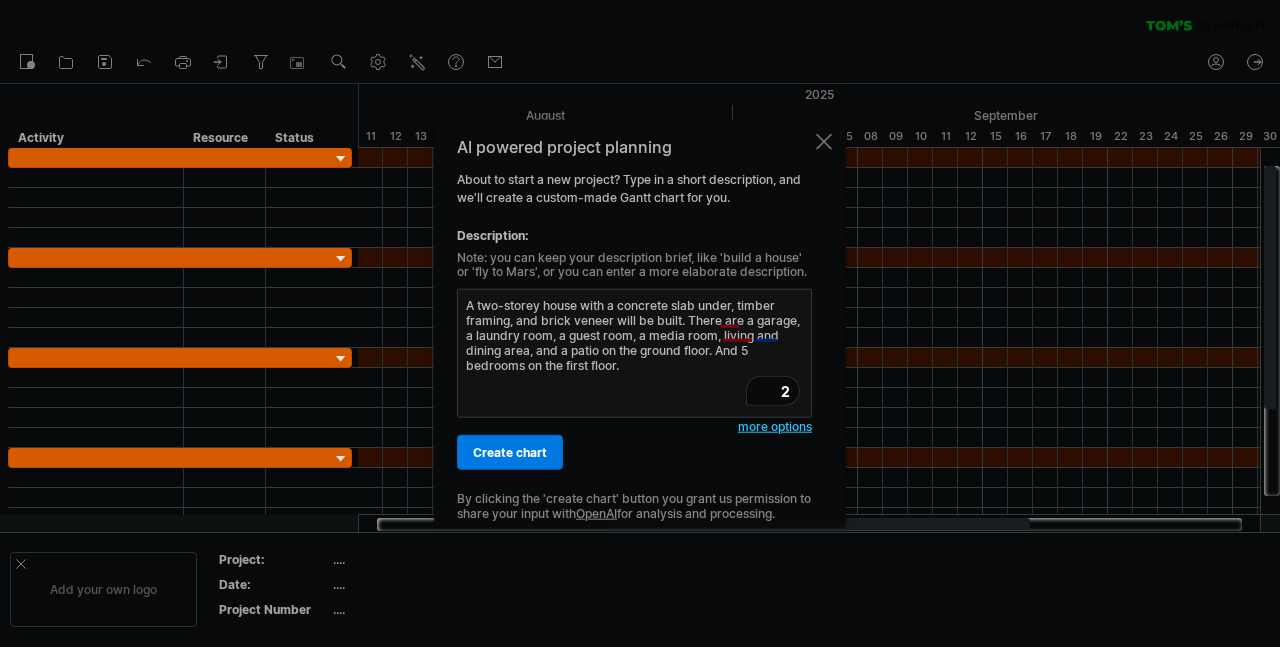 click on "A two-storey house with a concrete slab under, timber framing, and brick veneer will be built. There are a garage, a laundry room, a guest room, a media room, living and dining area, and a patio on the ground floor. And 5 bedrooms on the first floor." at bounding box center [634, 353] 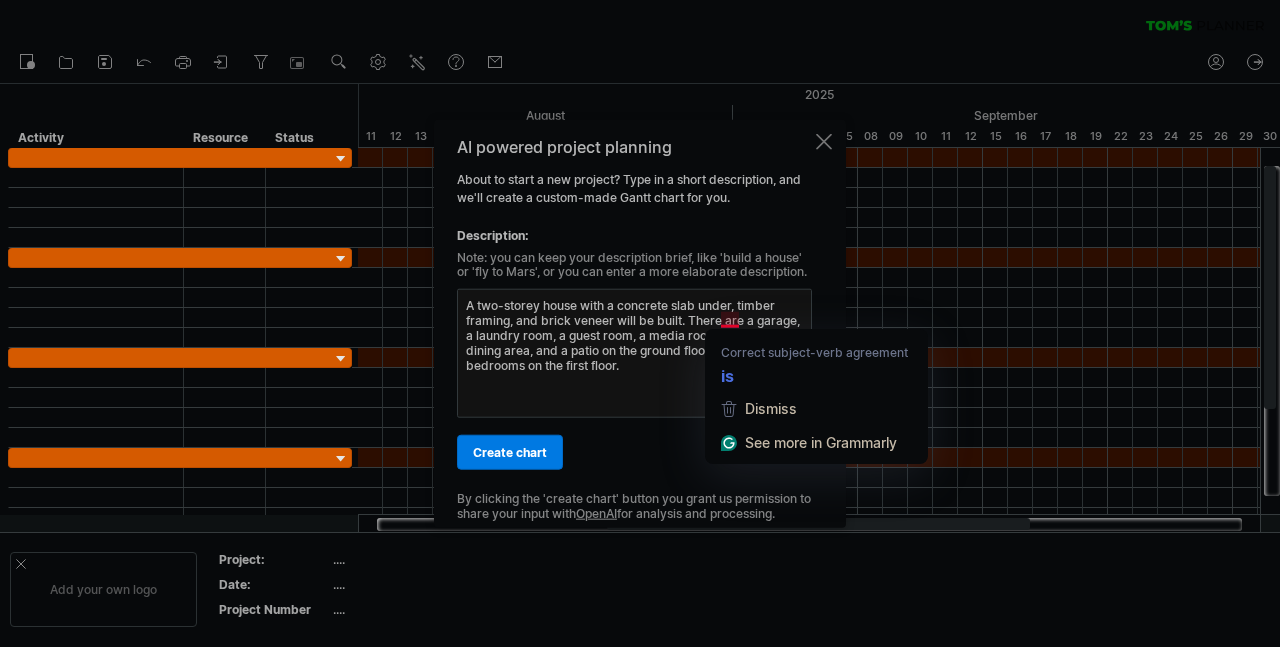 click on "A two-storey house with a concrete slab under, timber framing, and brick veneer will be built. There are a garage, a laundry room, a guest room, a media room, living and dining area, and a patio on the ground floor. And 5 bedrooms on the first floor." at bounding box center (634, 353) 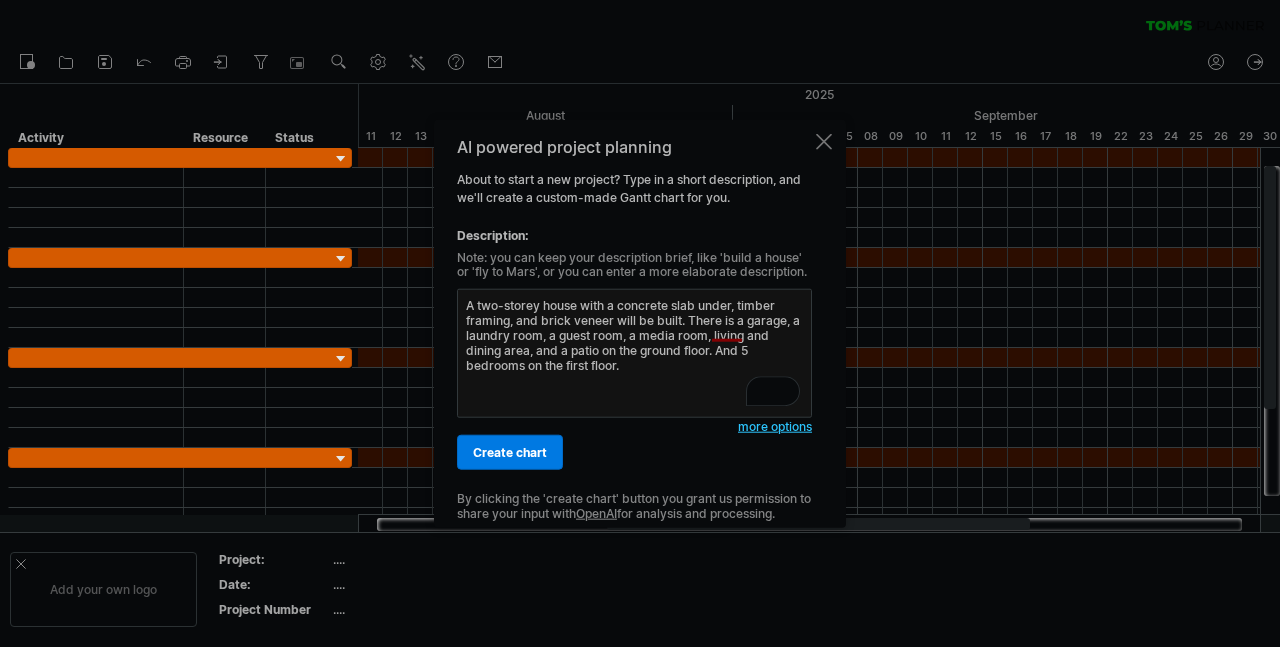 click on "A two-storey house with a concrete slab under, timber framing, and brick veneer will be built. There is a garage, a laundry room, a guest room, a media room, living and dining area, and a patio on the ground floor. And 5 bedrooms on the first floor." at bounding box center [634, 353] 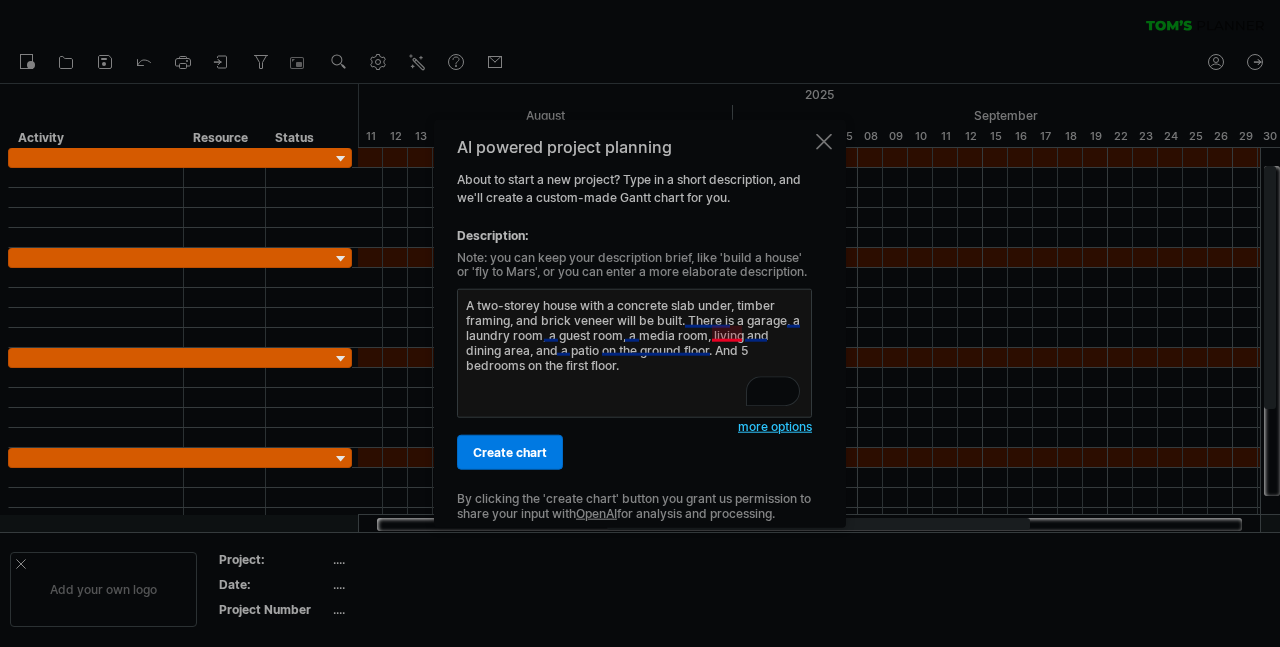 click on "A two-storey house with a concrete slab under, timber framing, and brick veneer will be built. There is a garage, a laundry room, a guest room, a media room, living and dining area, and a patio on the ground floor. And 5 bedrooms on the first floor." at bounding box center [634, 353] 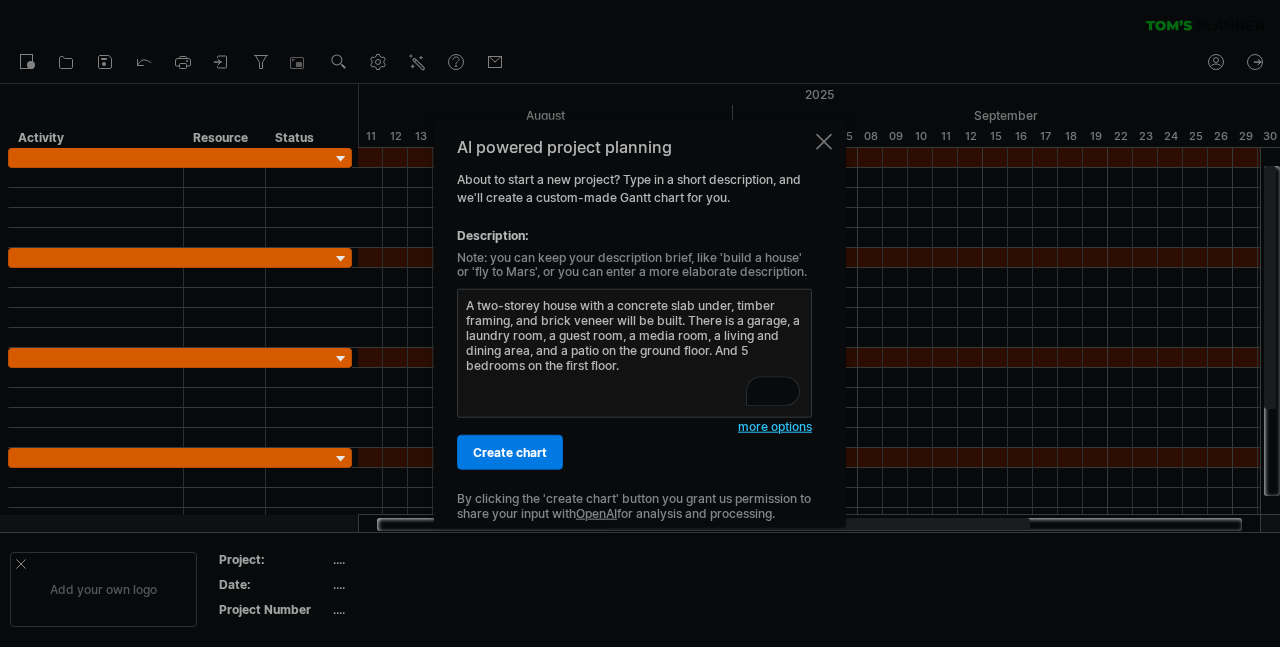 click on "A two-storey house with a concrete slab under, timber framing, and brick veneer will be built. There is a garage, a laundry room, a guest room, a media room, a living and dining area, and a patio on the ground floor. And 5 bedrooms on the first floor." at bounding box center (634, 353) 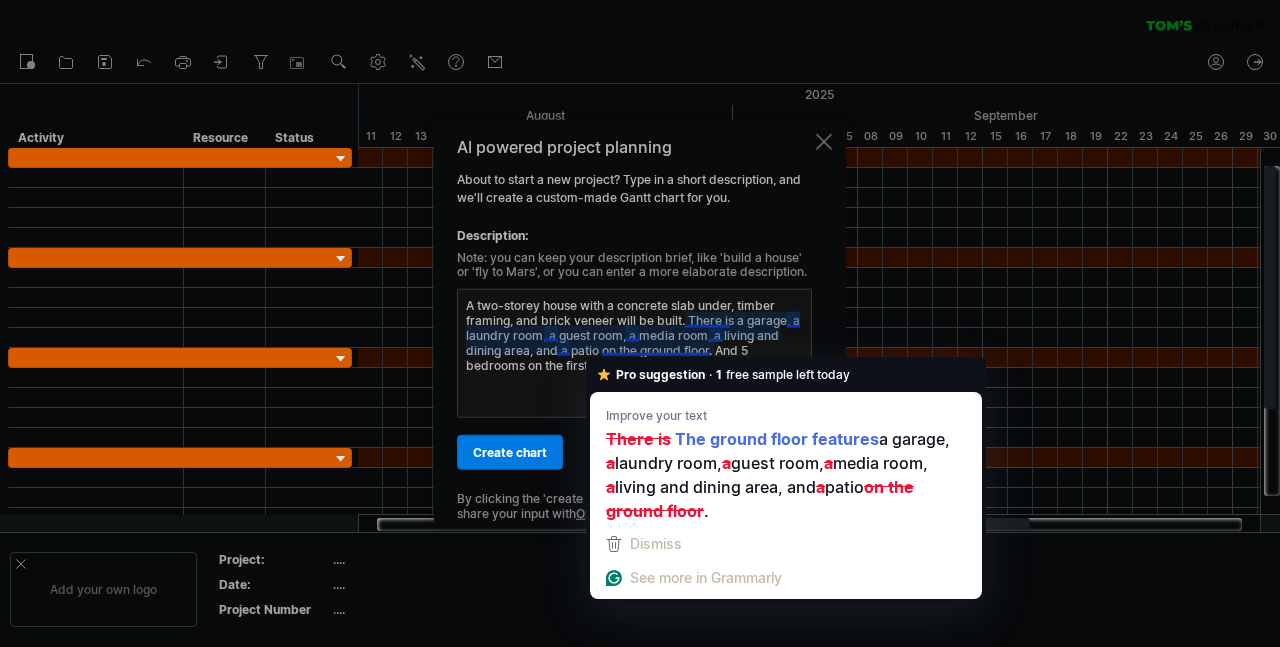 click on "A two-storey house with a concrete slab under, timber framing, and brick veneer will be built. There is a garage, a laundry room, a guest room, a media room, a living and dining area, and a patio on the ground floor. And 5 bedrooms on the first floor." at bounding box center [634, 353] 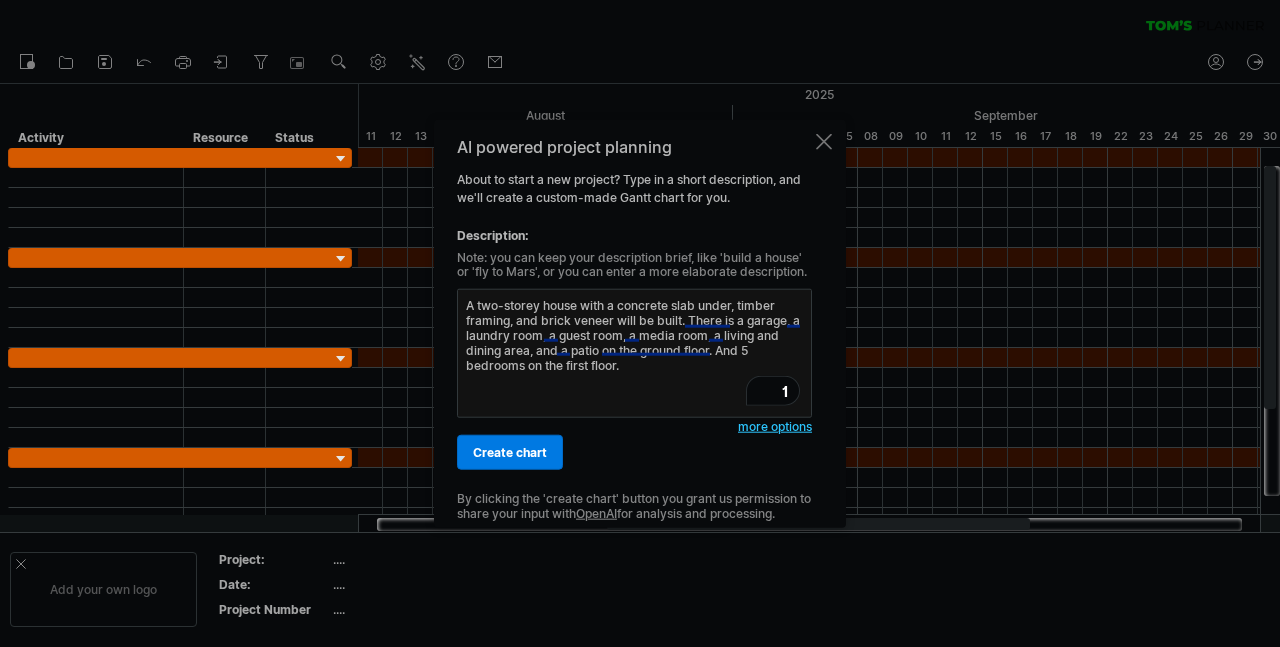 click on "A two-storey house with a concrete slab under, timber framing, and brick veneer will be built. There is a garage, a laundry room, a guest room, a media room, a living and dining area, and a patio on the ground floor. And 5 bedrooms on the first floor." at bounding box center (634, 353) 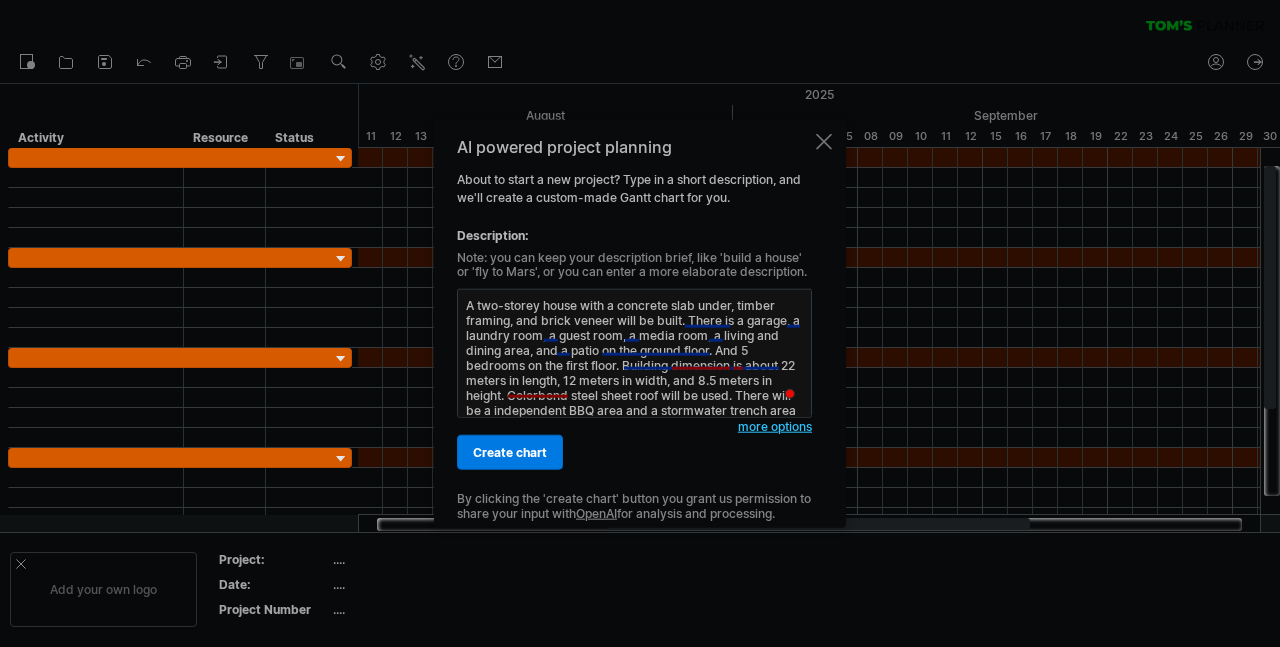 scroll, scrollTop: 6, scrollLeft: 0, axis: vertical 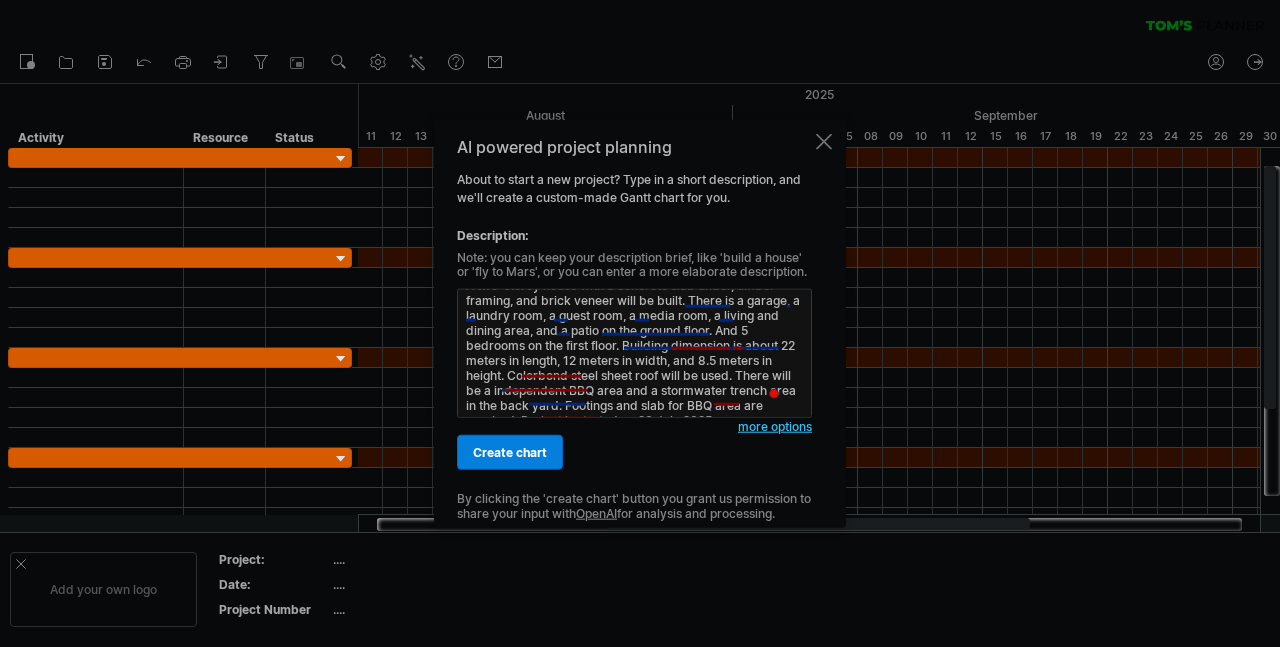 type on "A two-storey house with a concrete slab under, timber framing, and brick veneer will be built. There is a garage, a laundry room, a guest room, a media room, a living and dining area, and a patio on the ground floor. And 5 bedrooms on the first floor. Building dimension is about 22 meters in length, 12 meters in width, and 8.5 meters in height. Colorbond steel sheet roof will be used. There will be a independent BBQ area and a stormwater trench area in the back yard. Footings and slab for BBQ area are required. Project is started on 23 July 2025." 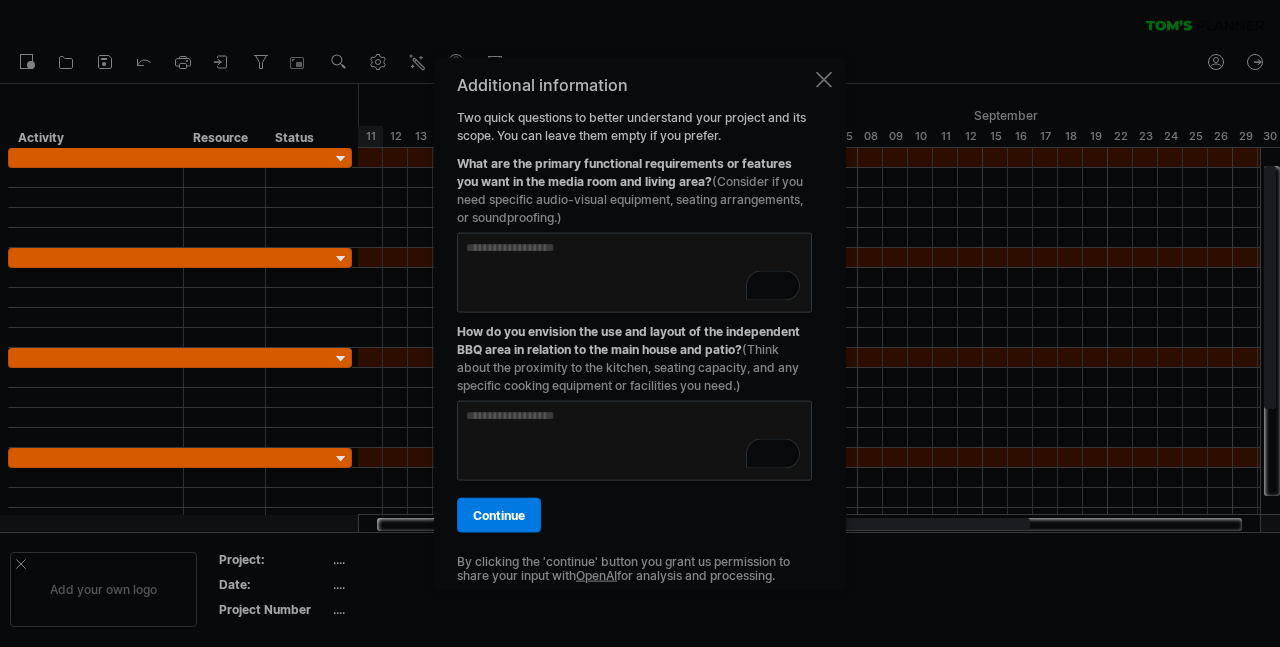 click at bounding box center (634, 272) 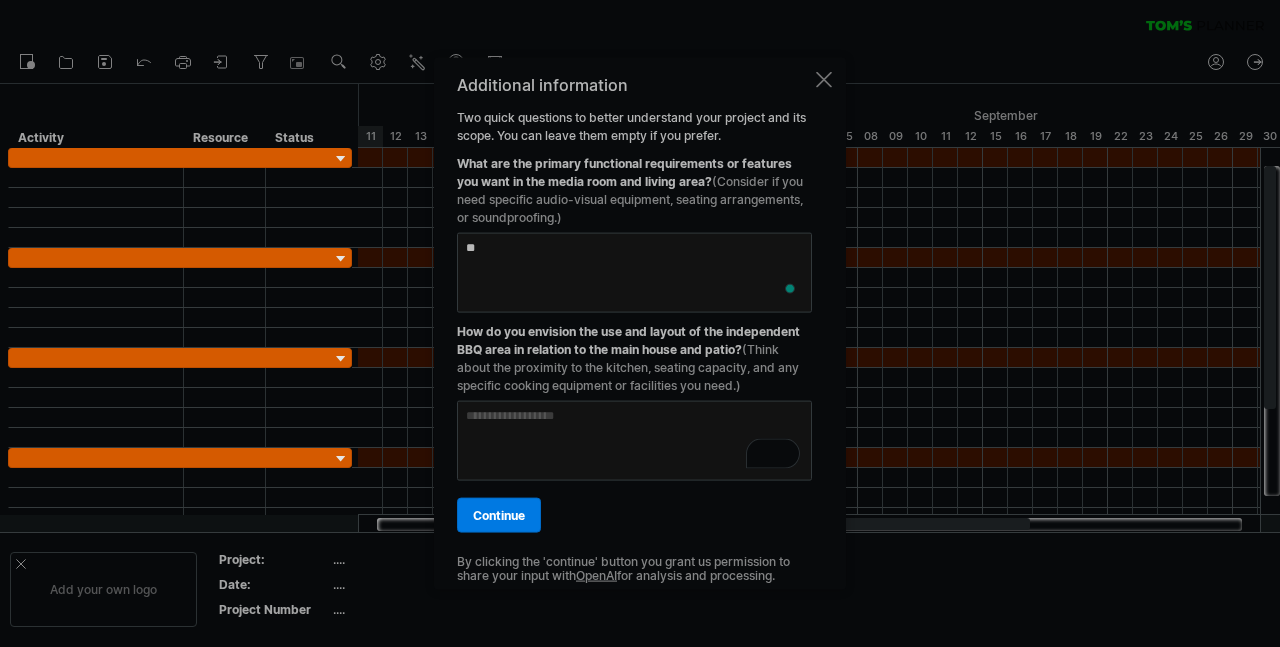type on "*" 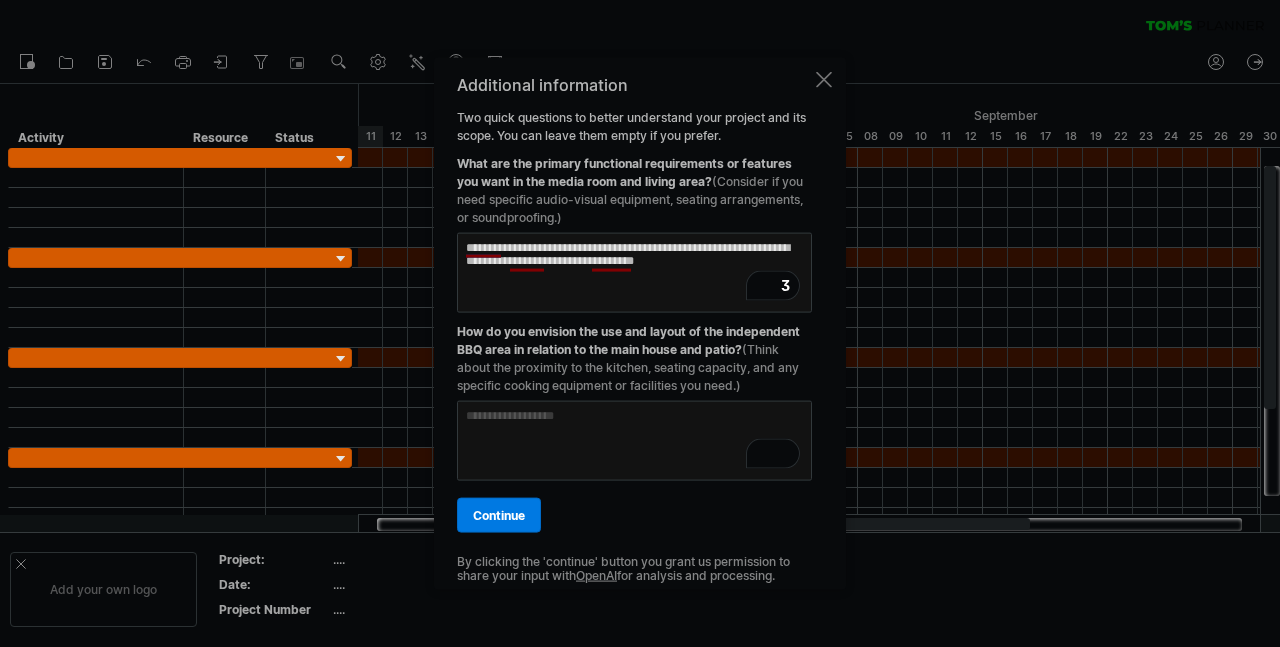 type on "**********" 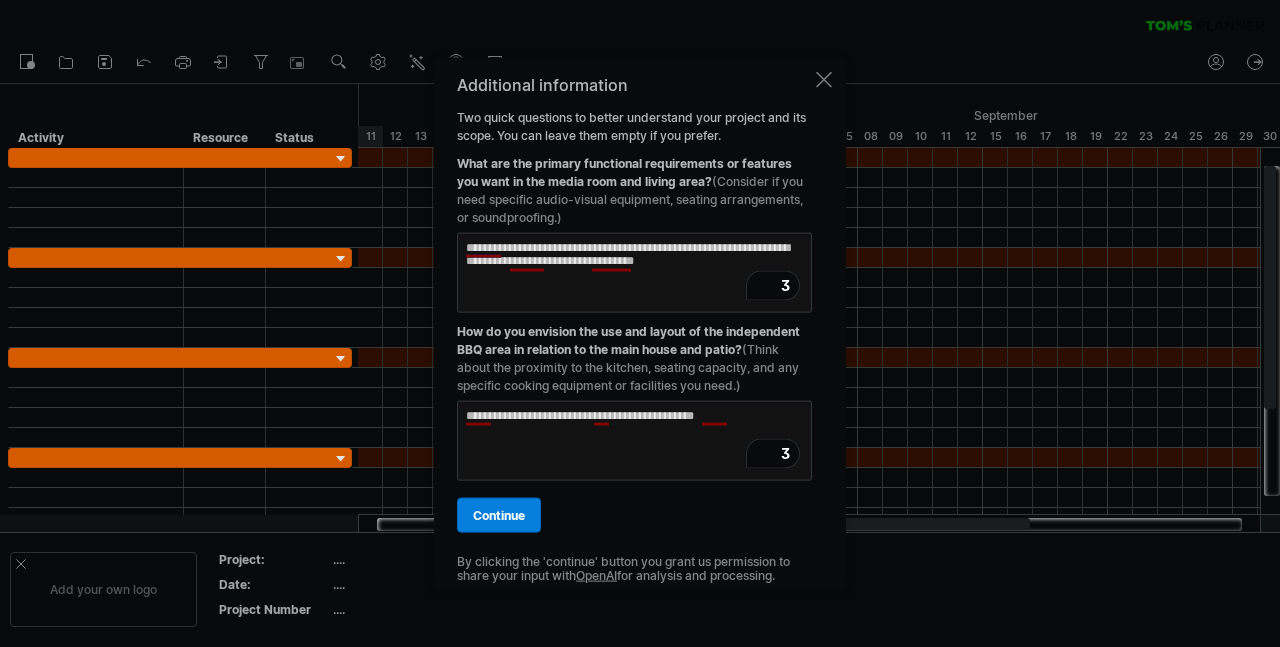 type on "**********" 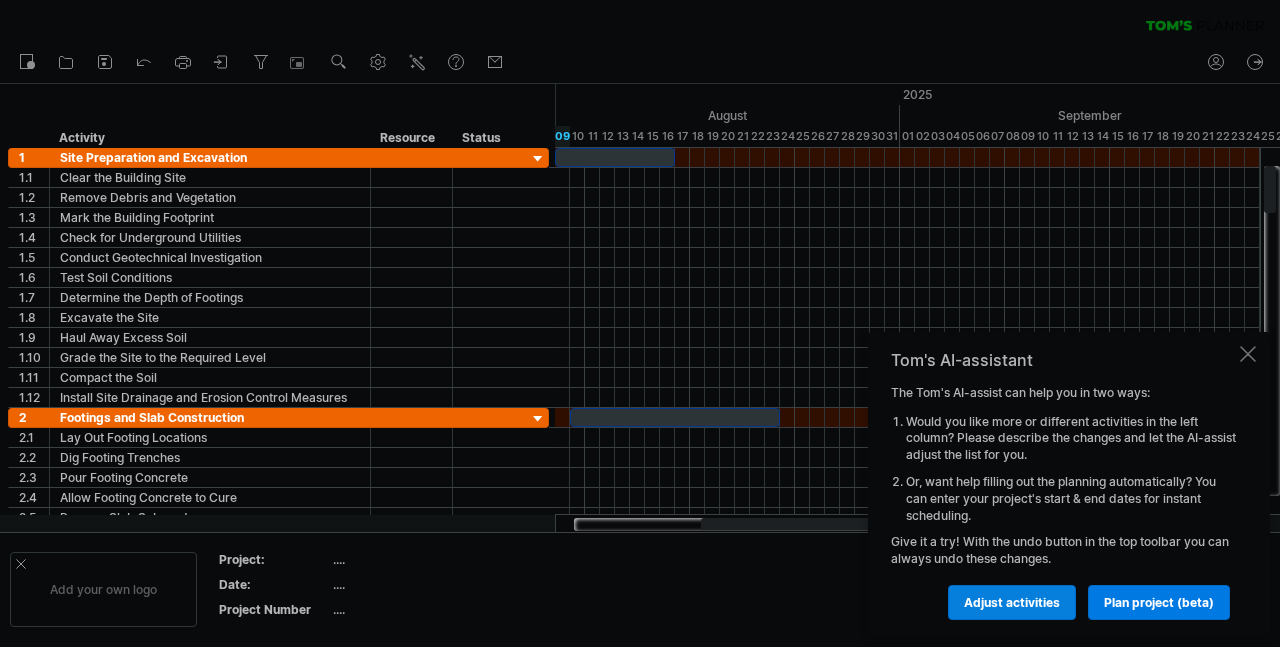 click on "Adjust activities" at bounding box center [1012, 602] 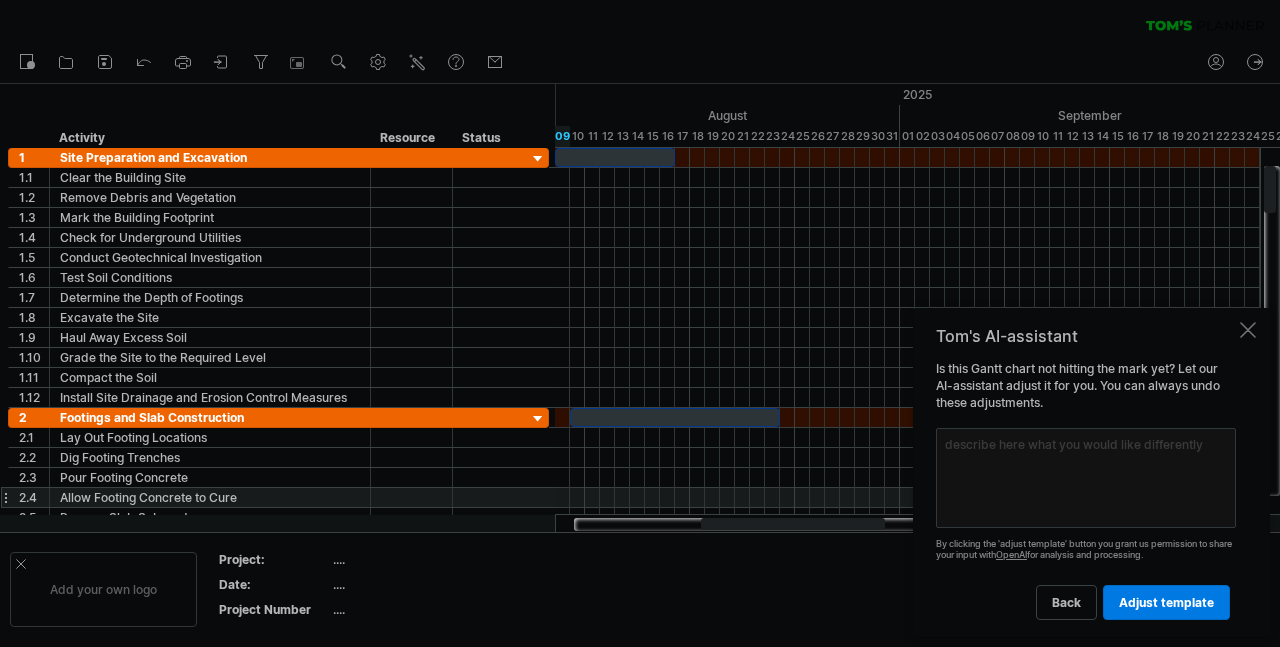 click at bounding box center (1086, 478) 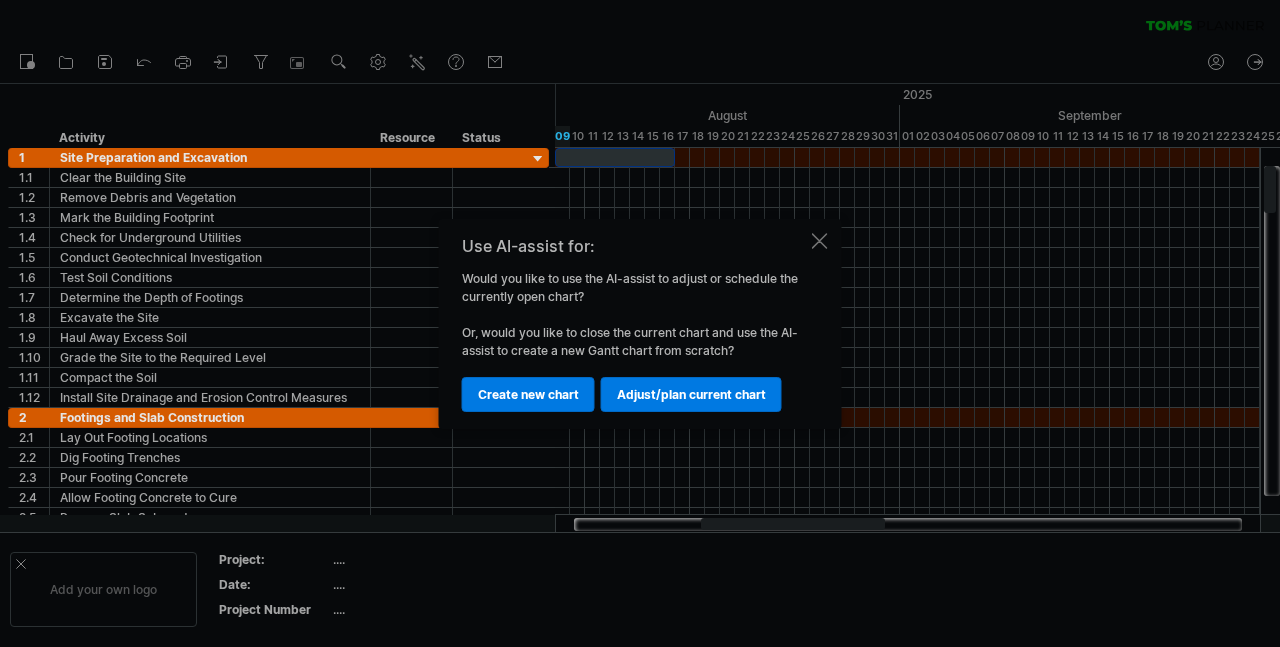 scroll, scrollTop: 0, scrollLeft: 0, axis: both 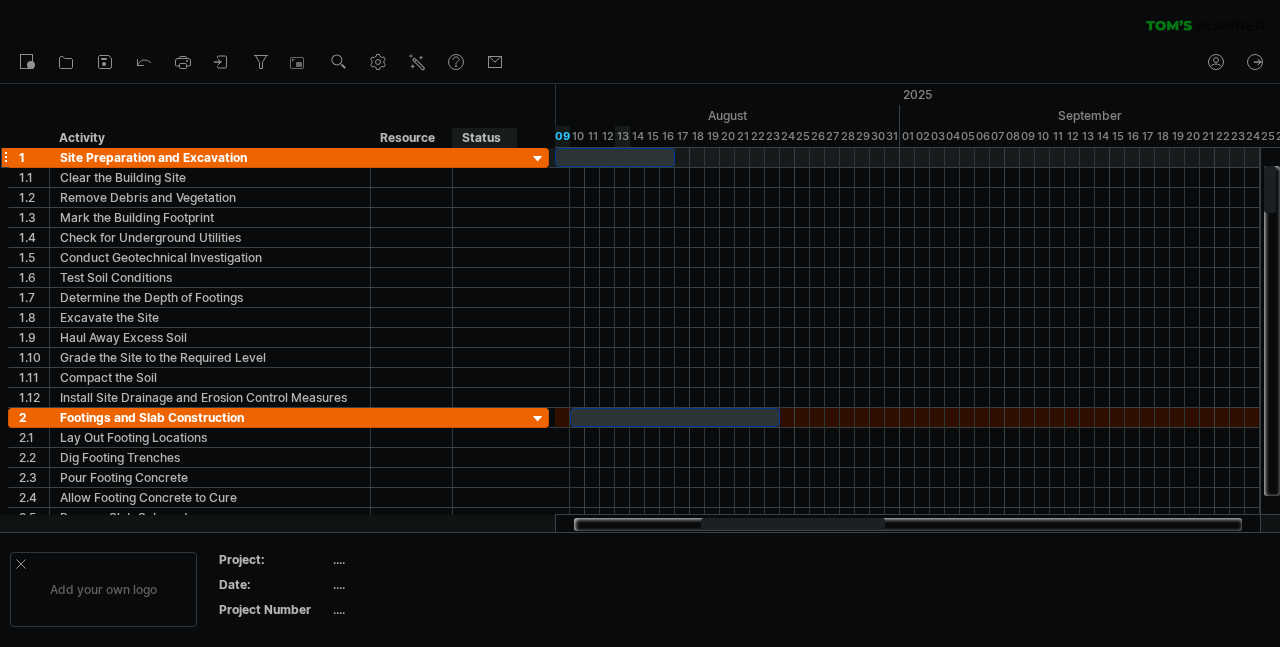 click at bounding box center [538, 159] 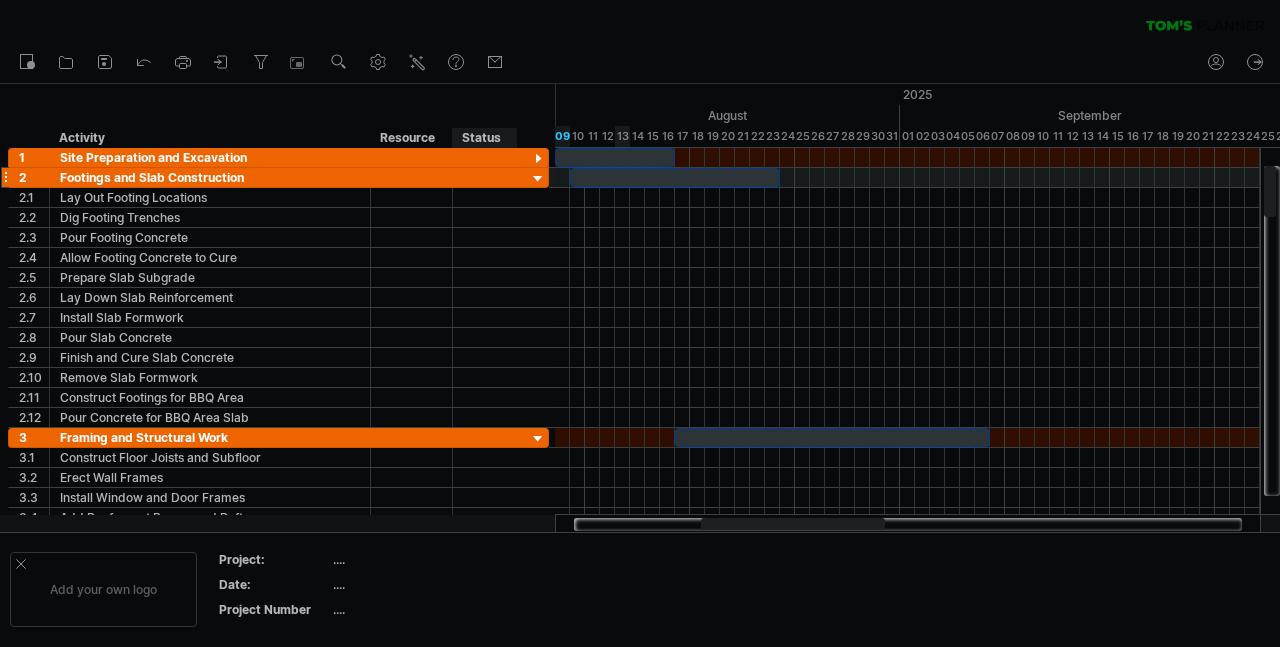 click at bounding box center [538, 179] 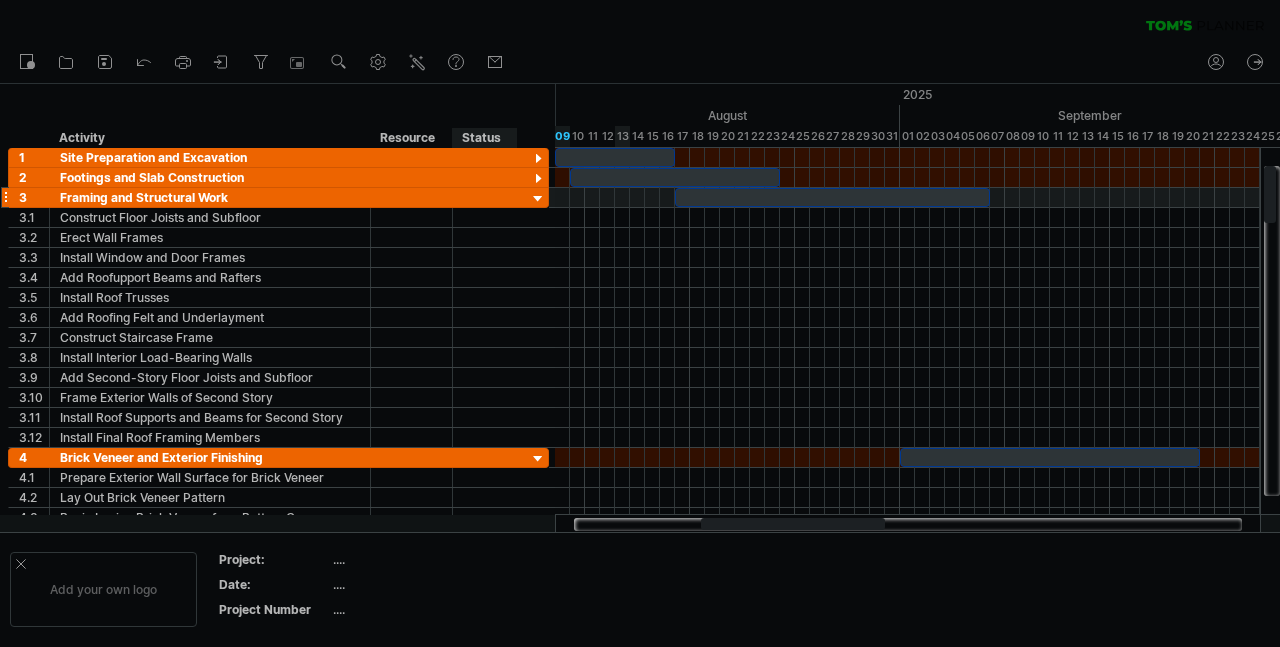 click at bounding box center (538, 199) 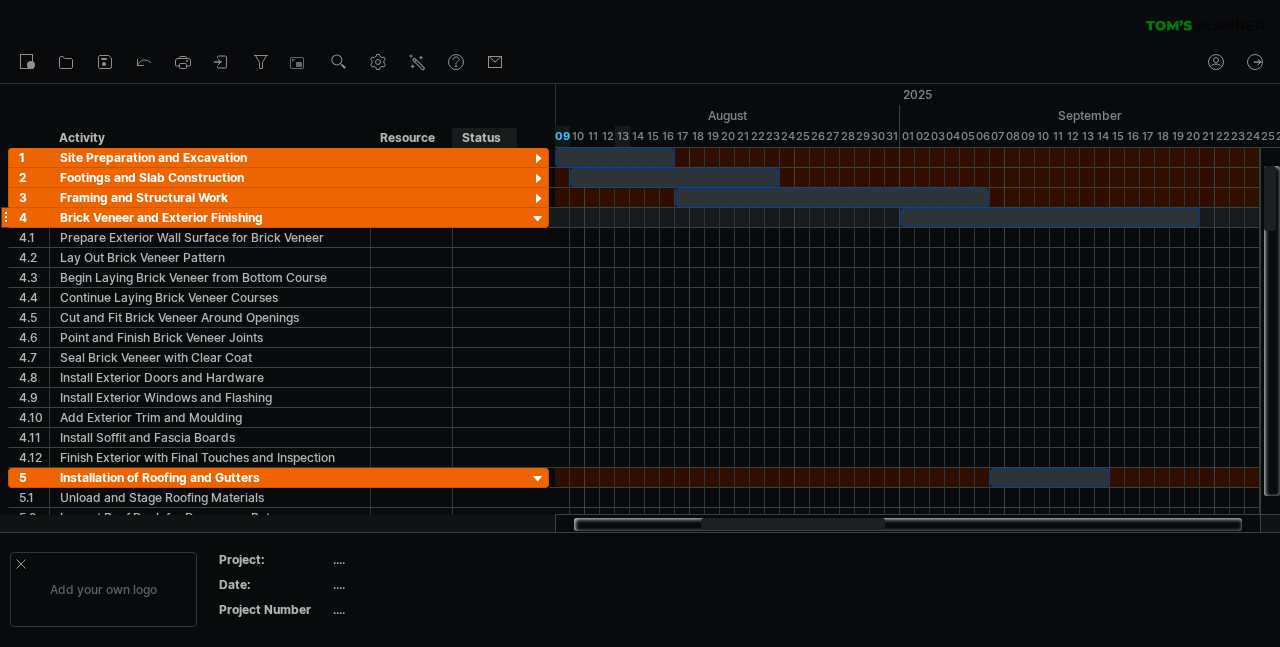click at bounding box center (538, 219) 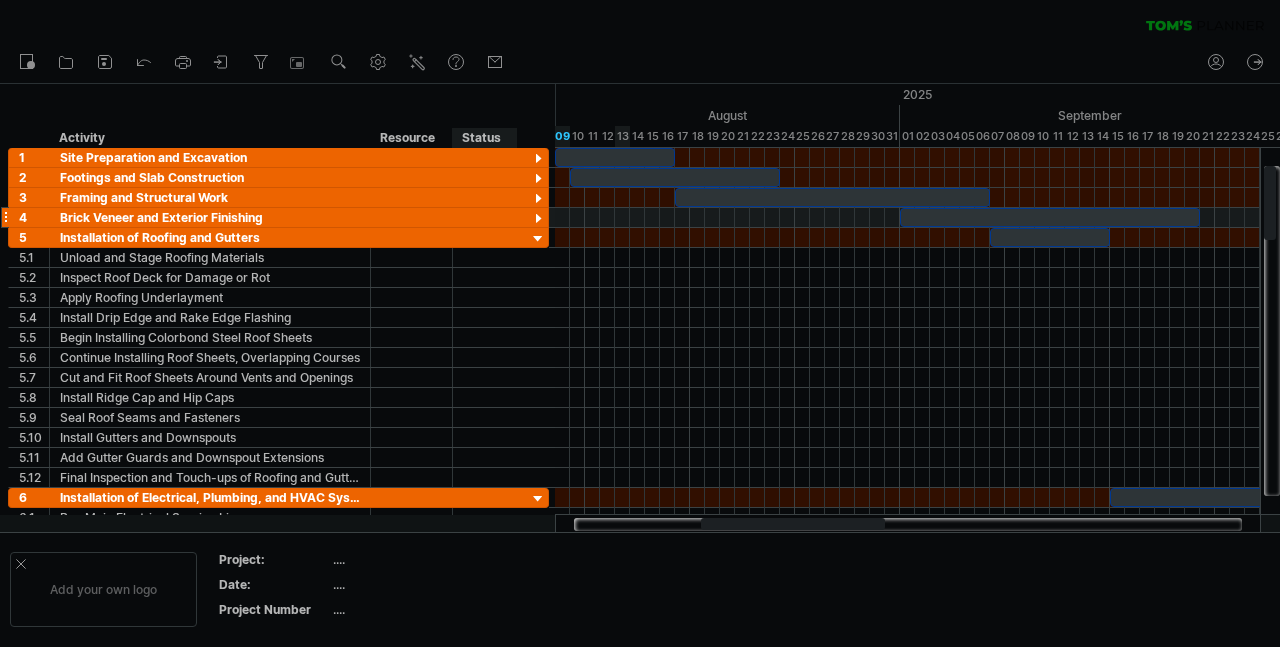 click at bounding box center [538, 219] 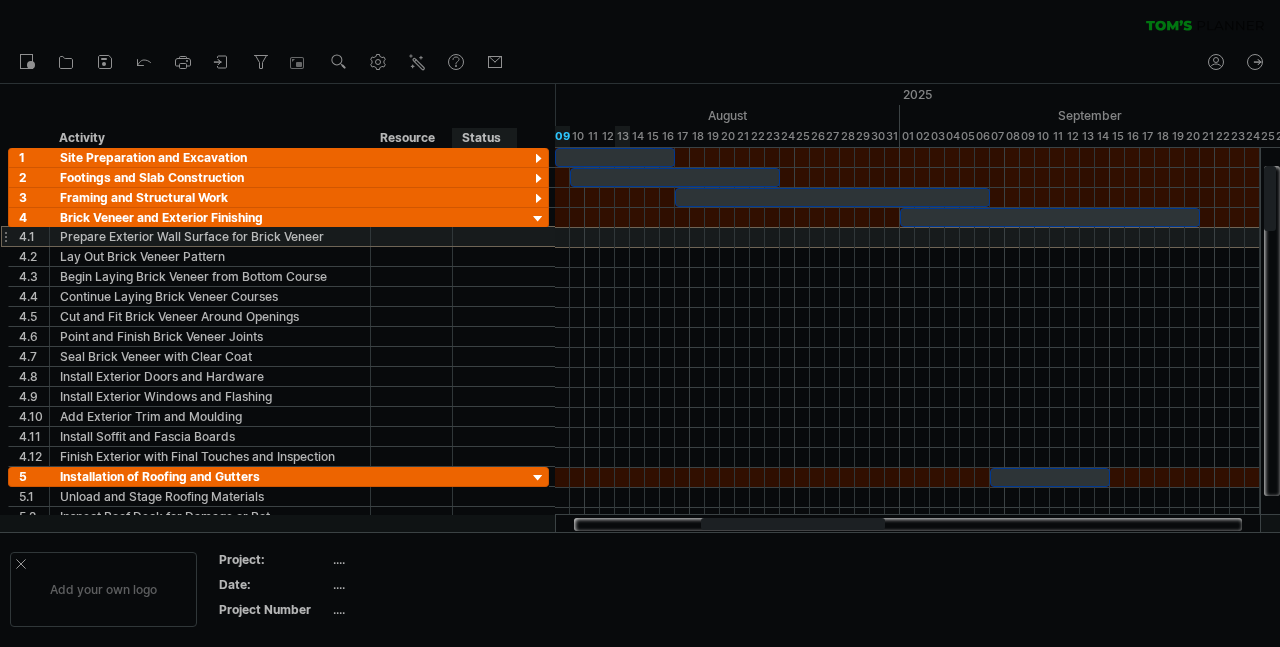 click on "**********" at bounding box center (278, 237) 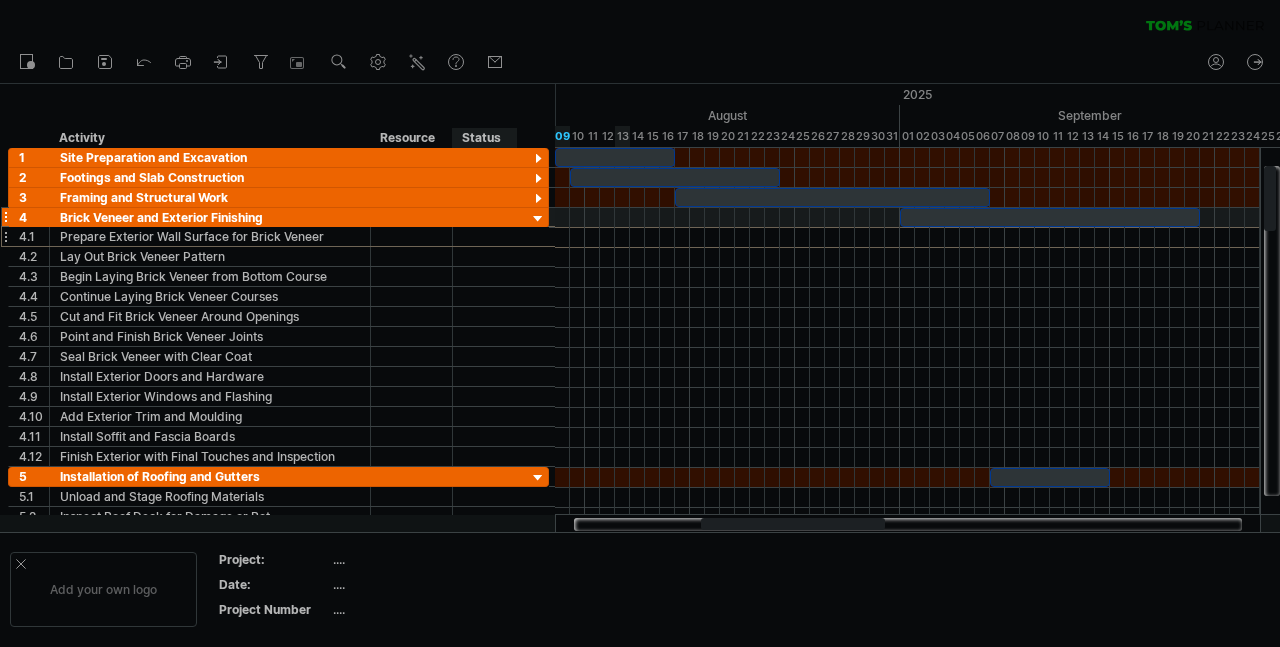 click at bounding box center (538, 219) 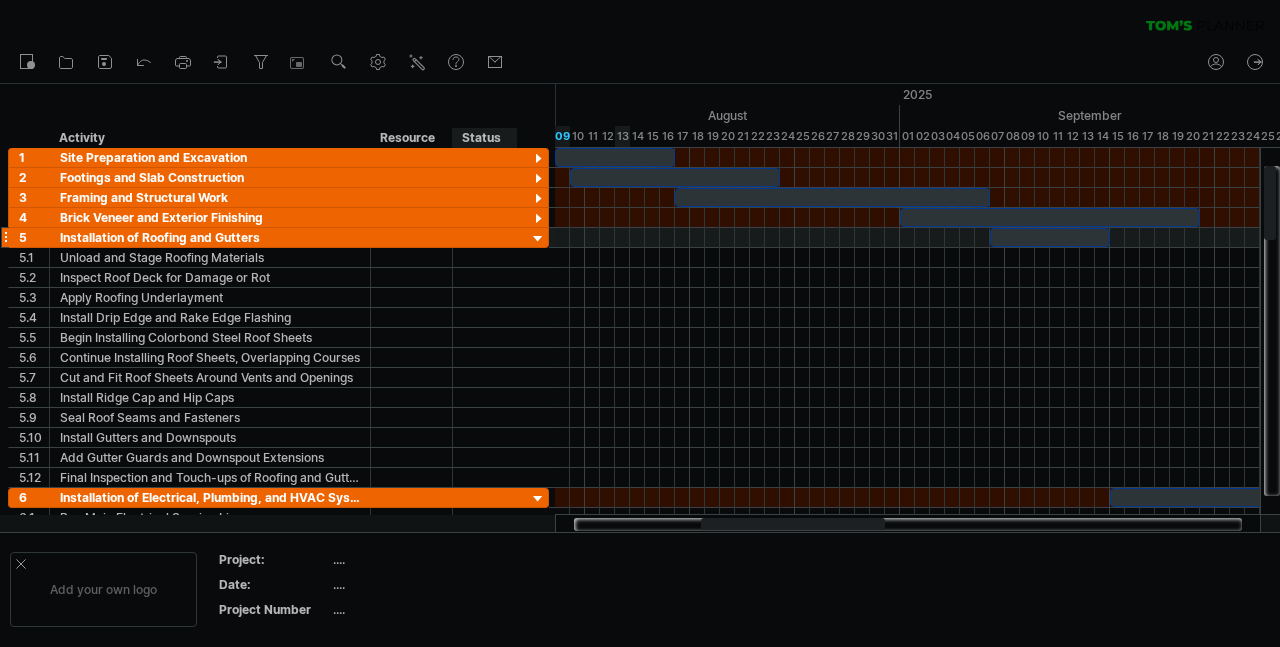 click at bounding box center (538, 239) 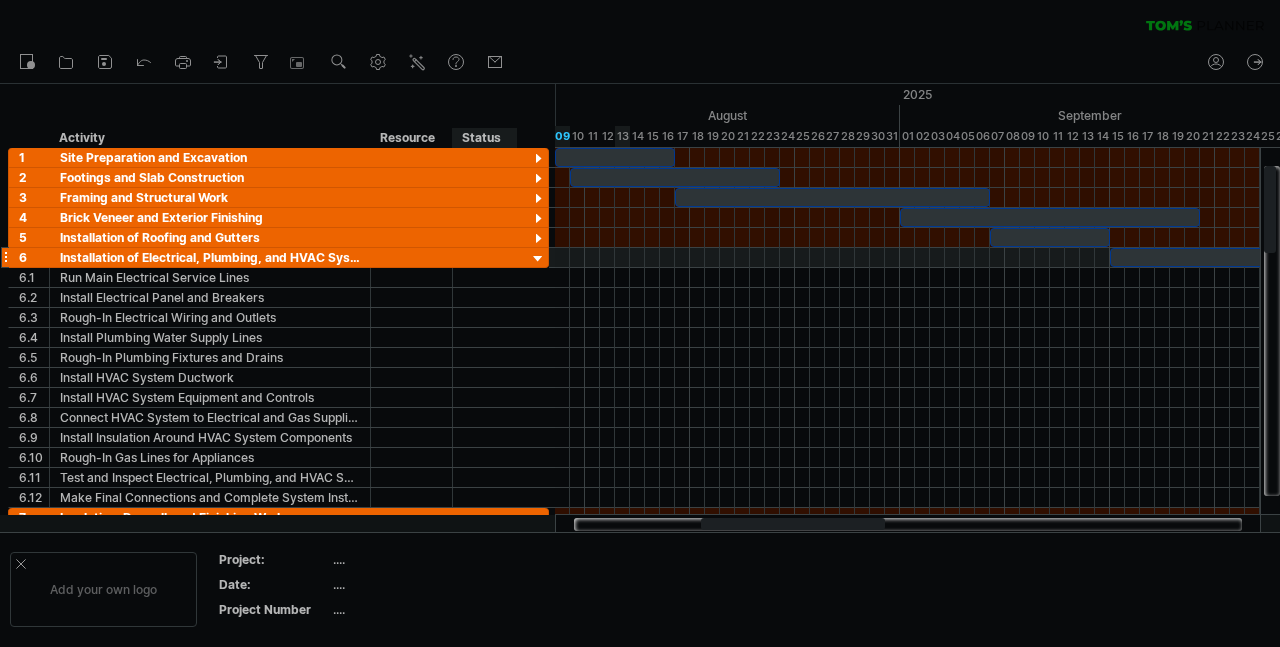 click at bounding box center [538, 259] 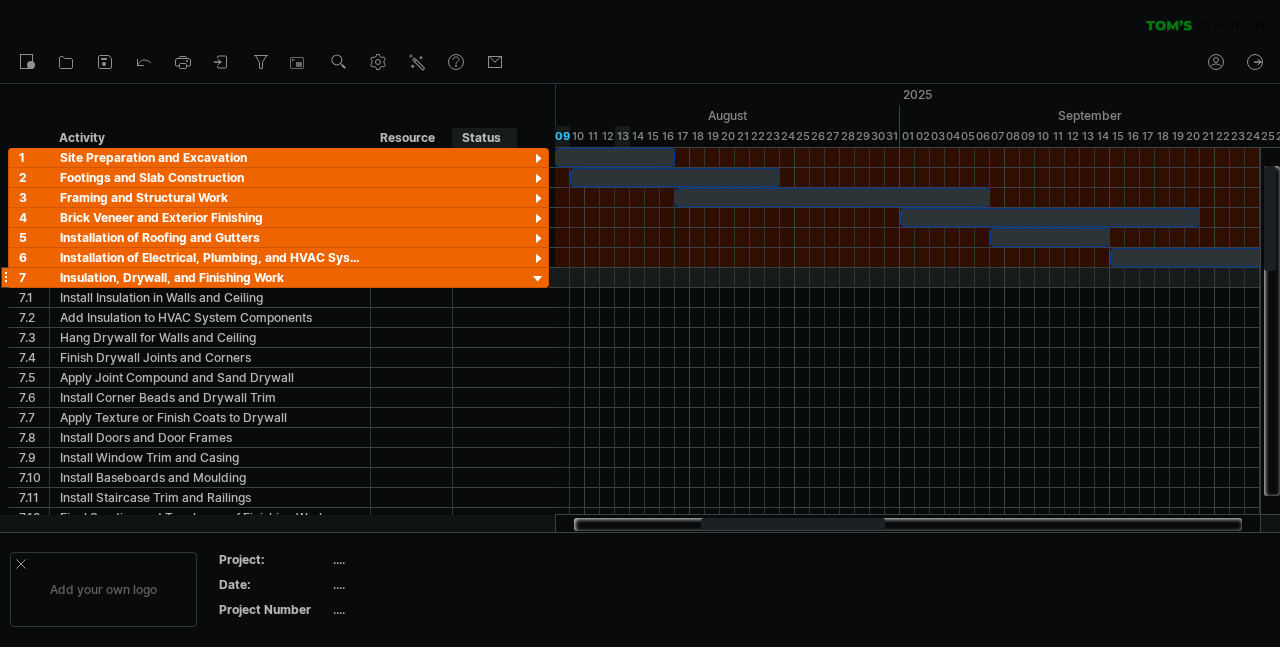 click at bounding box center [538, 279] 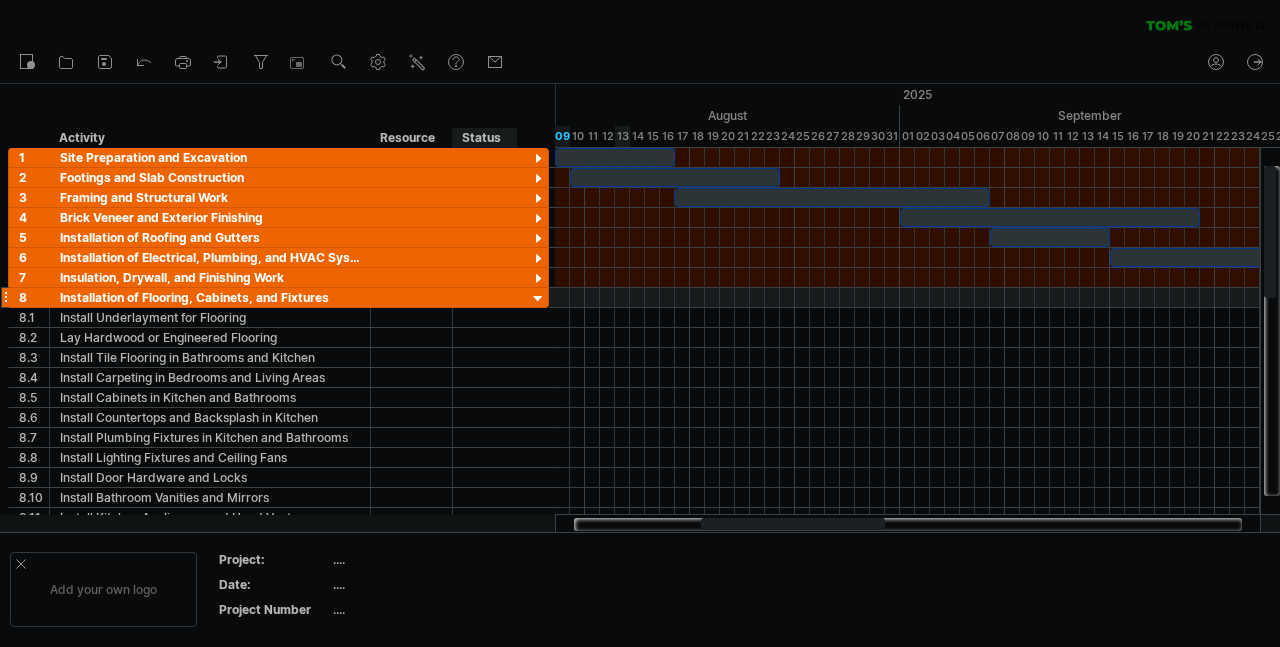 click at bounding box center (538, 299) 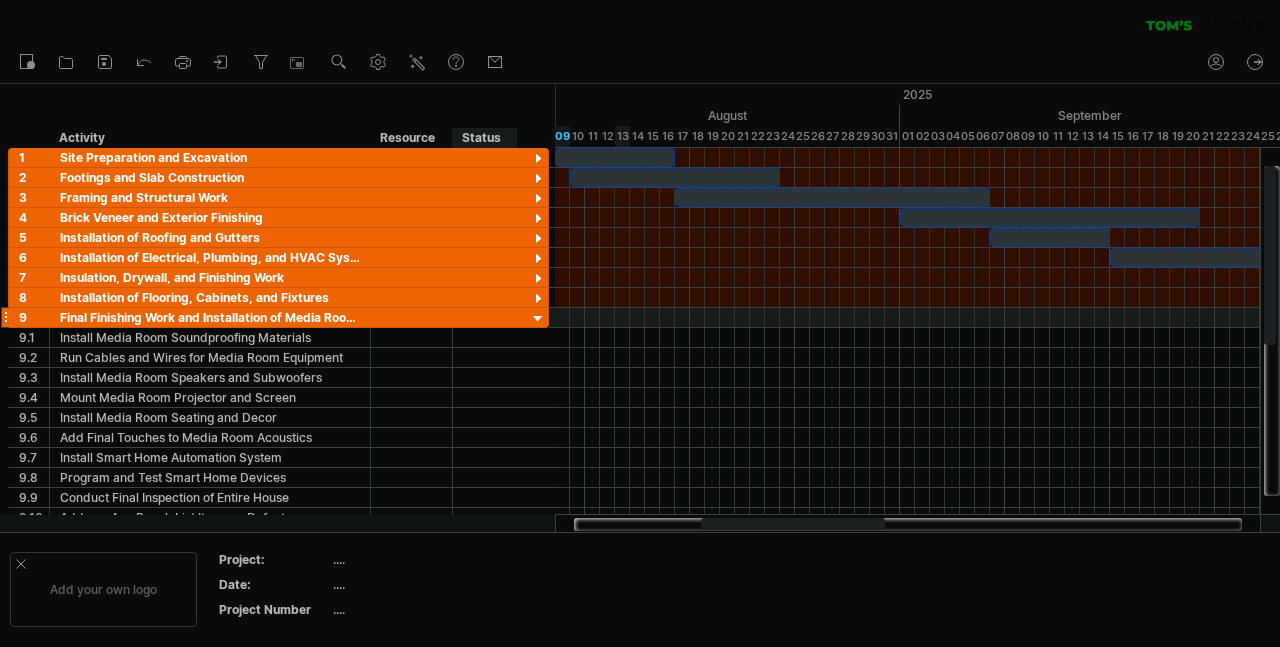 click at bounding box center [538, 319] 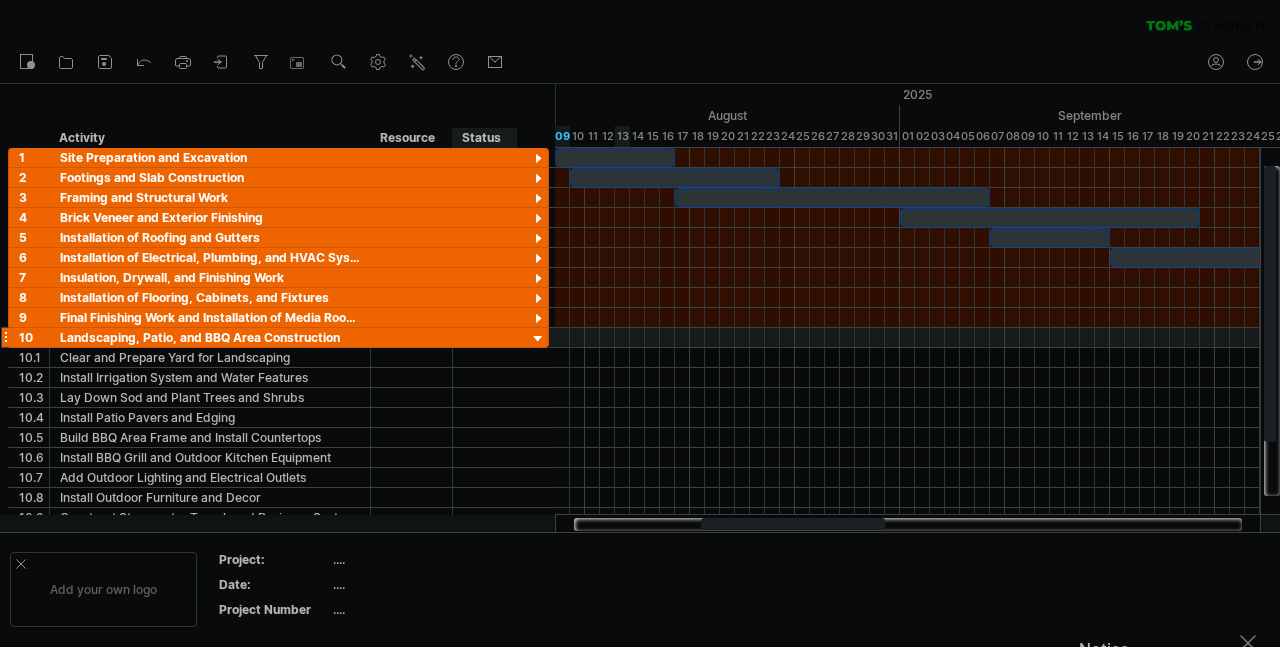 click at bounding box center [538, 339] 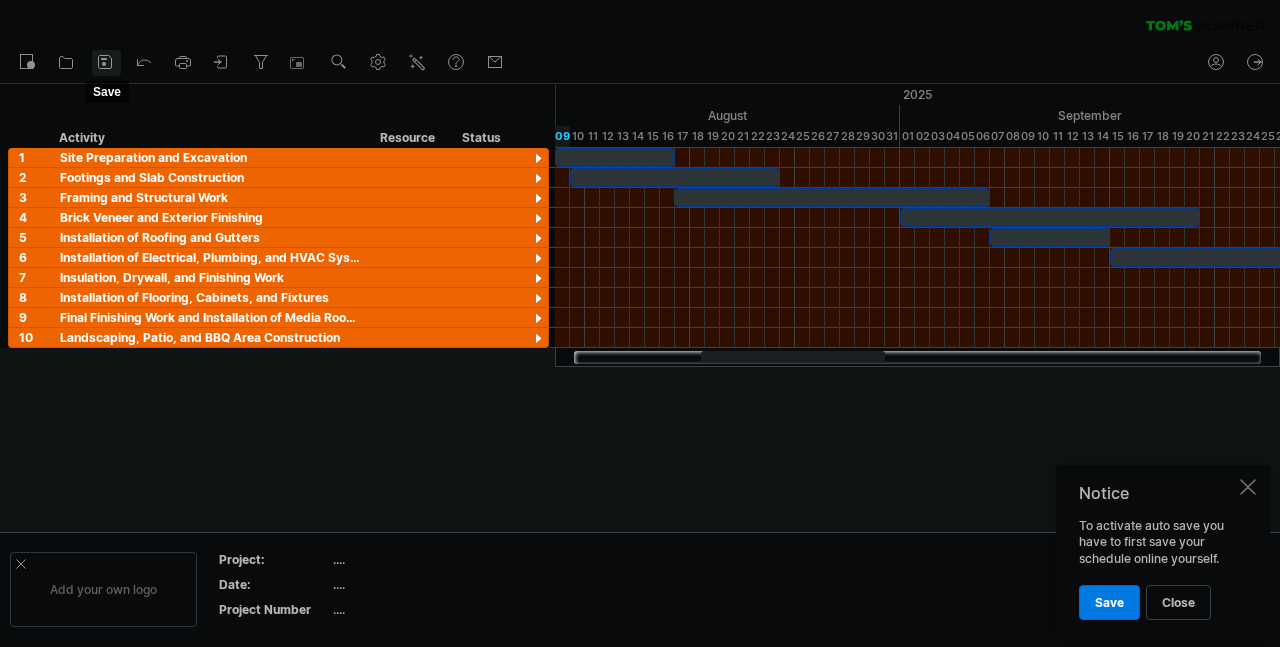 click 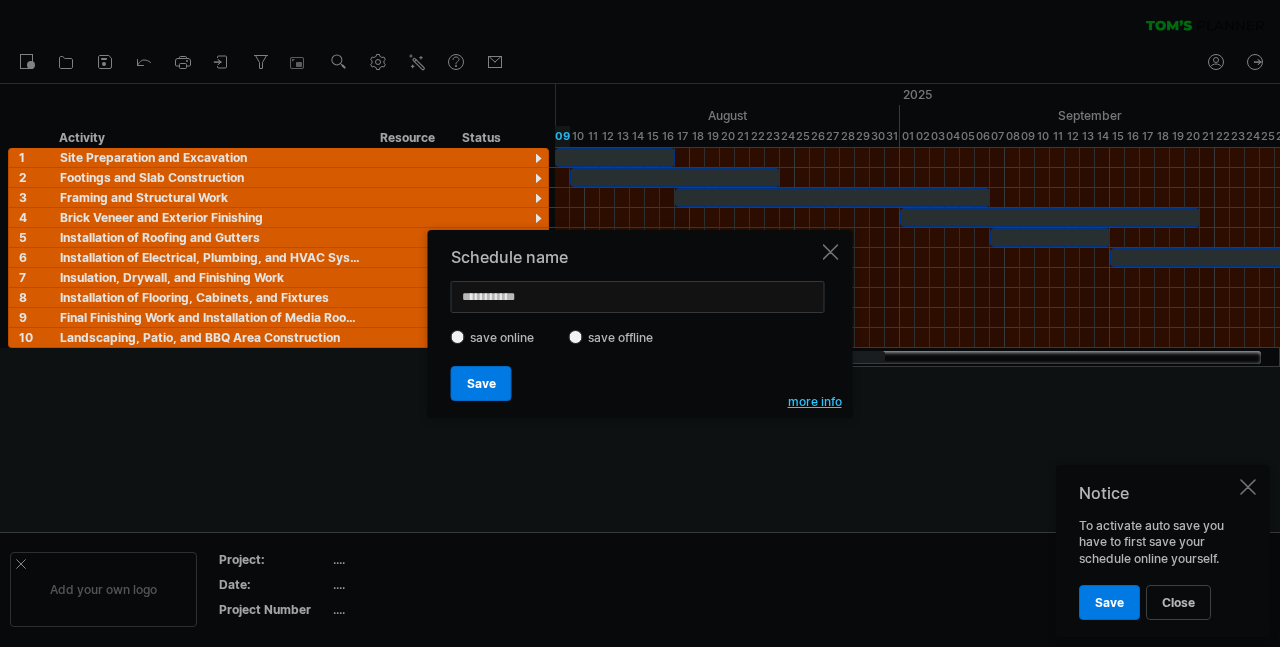 drag, startPoint x: 572, startPoint y: 289, endPoint x: 353, endPoint y: 290, distance: 219.00229 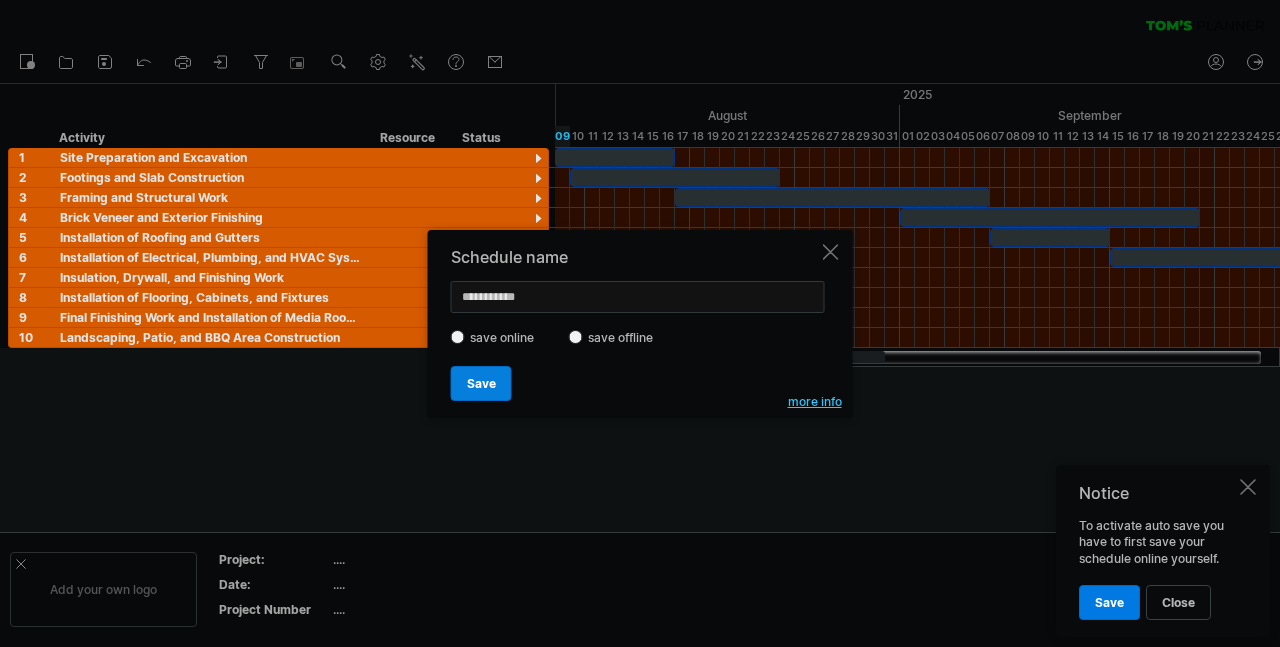type on "**********" 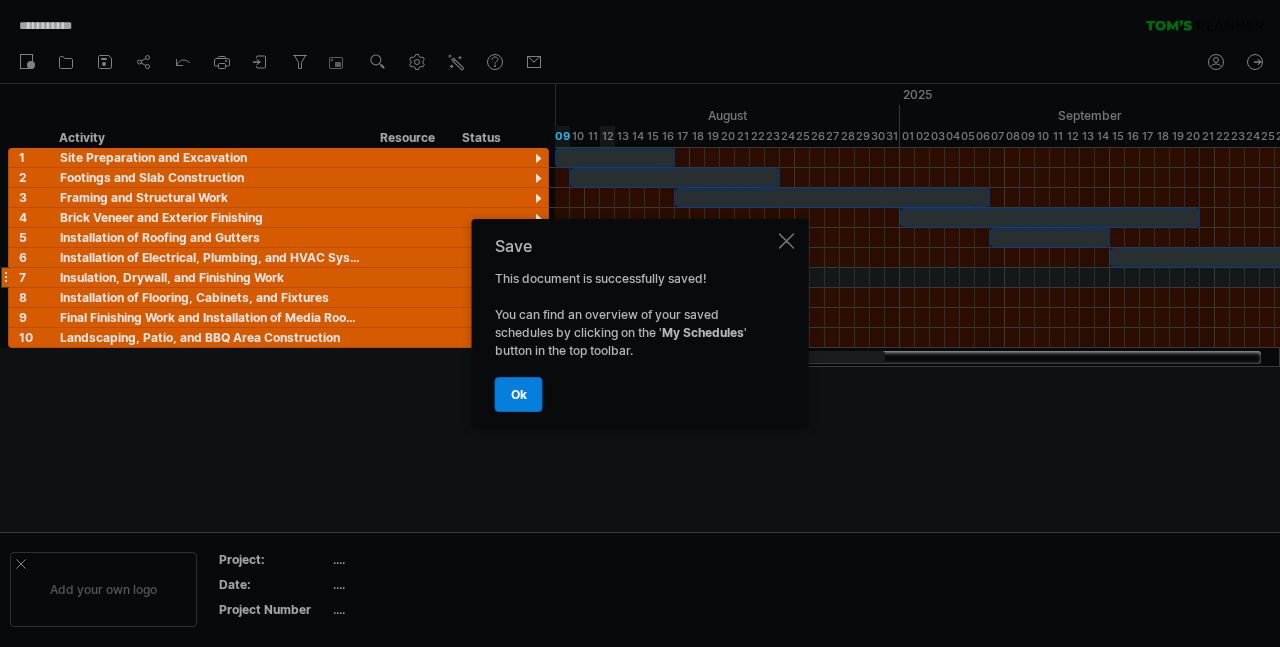 click on "ok" at bounding box center (519, 394) 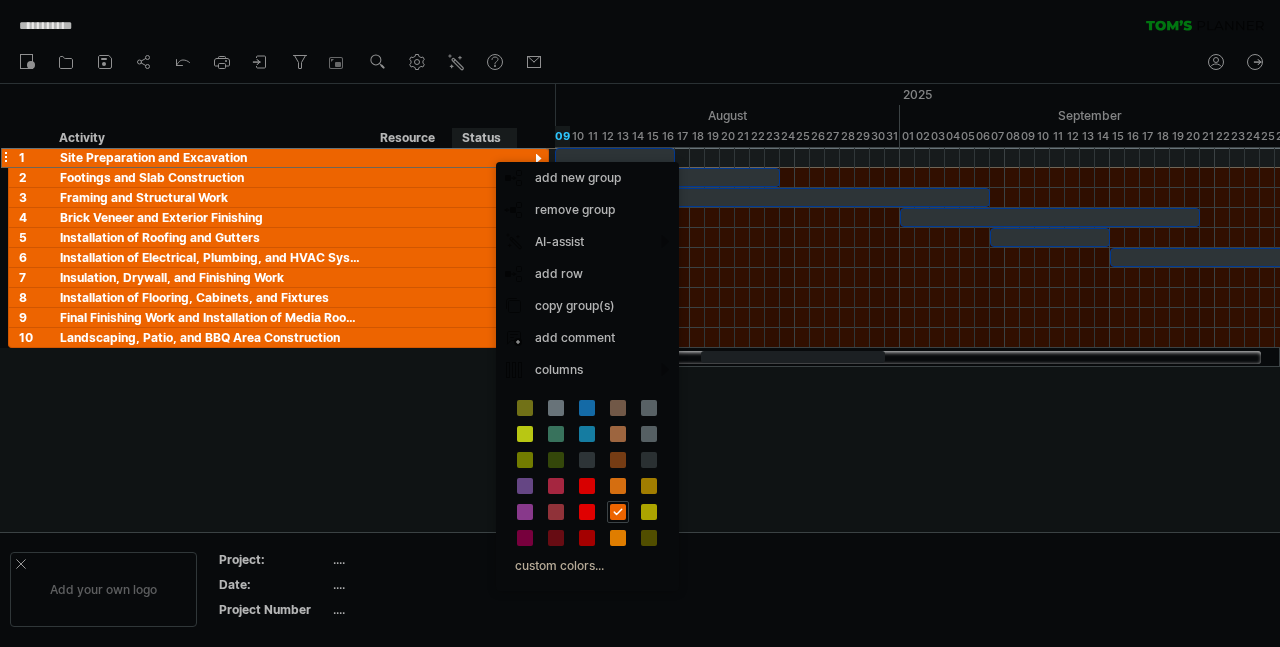 click at bounding box center (485, 157) 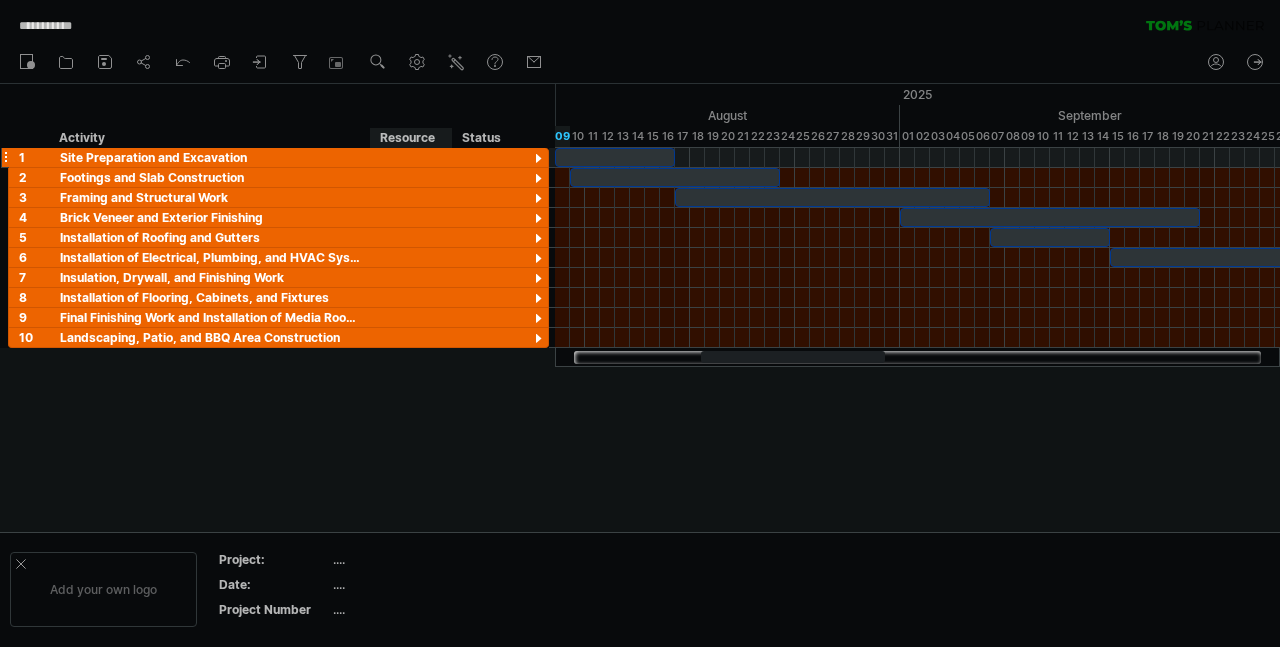 click at bounding box center (450, 158) 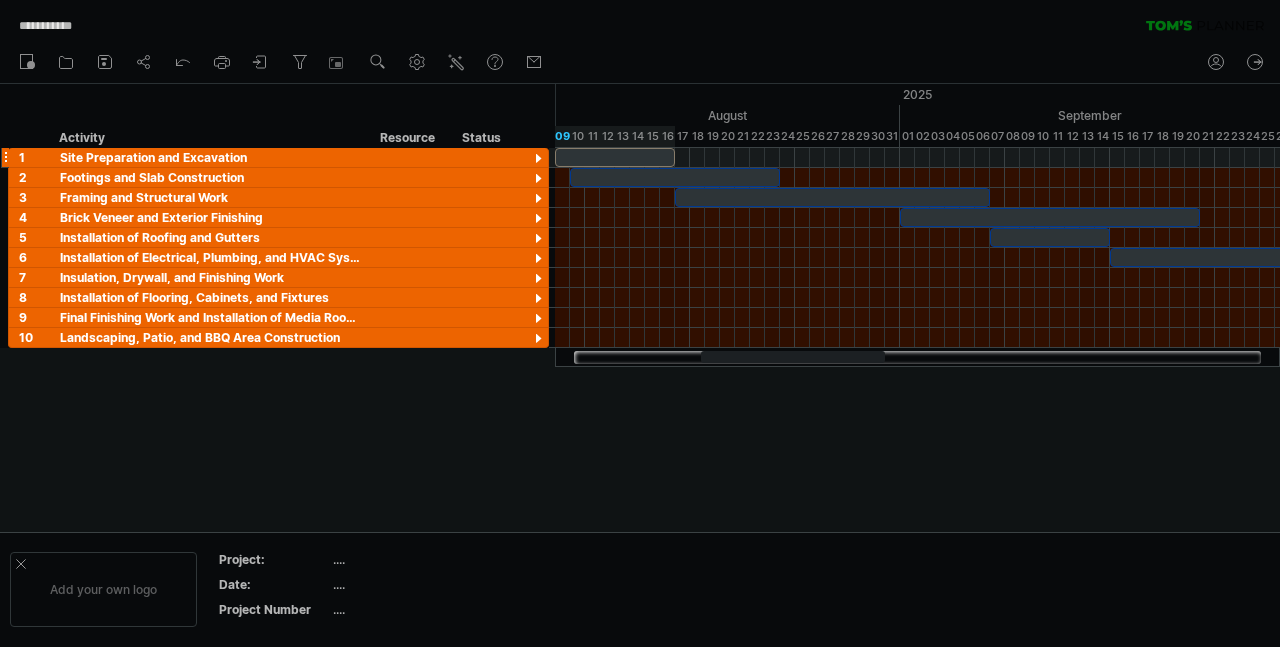 click at bounding box center [615, 157] 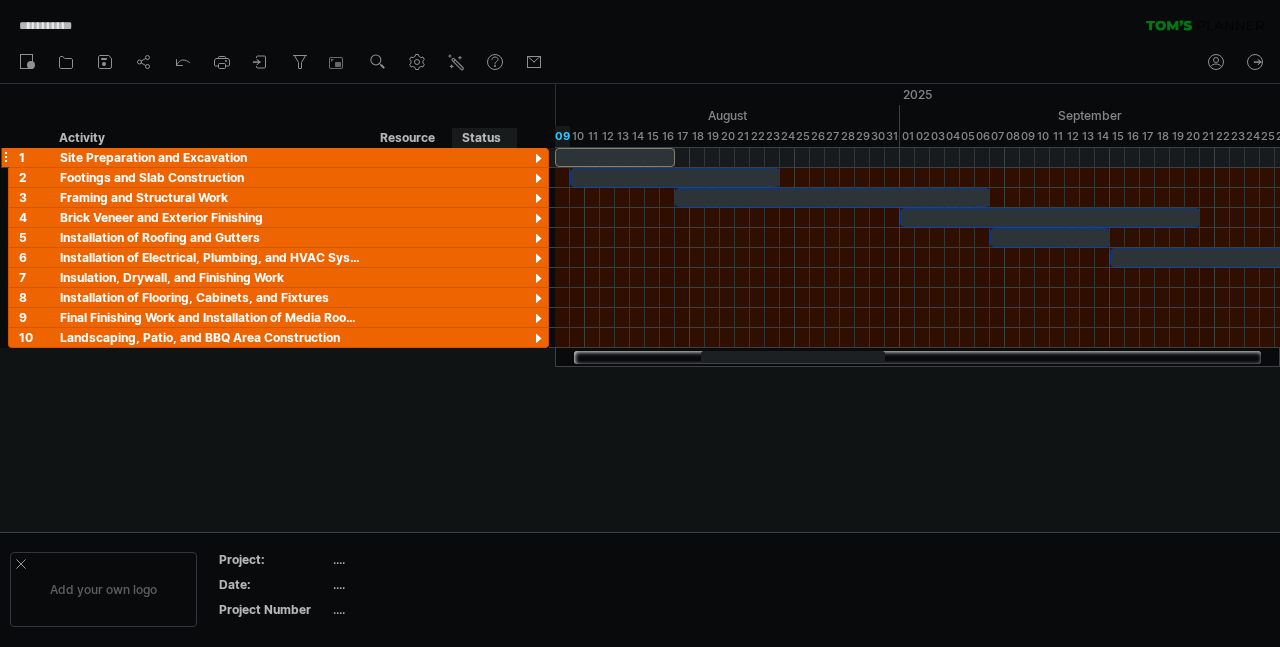 click at bounding box center (485, 157) 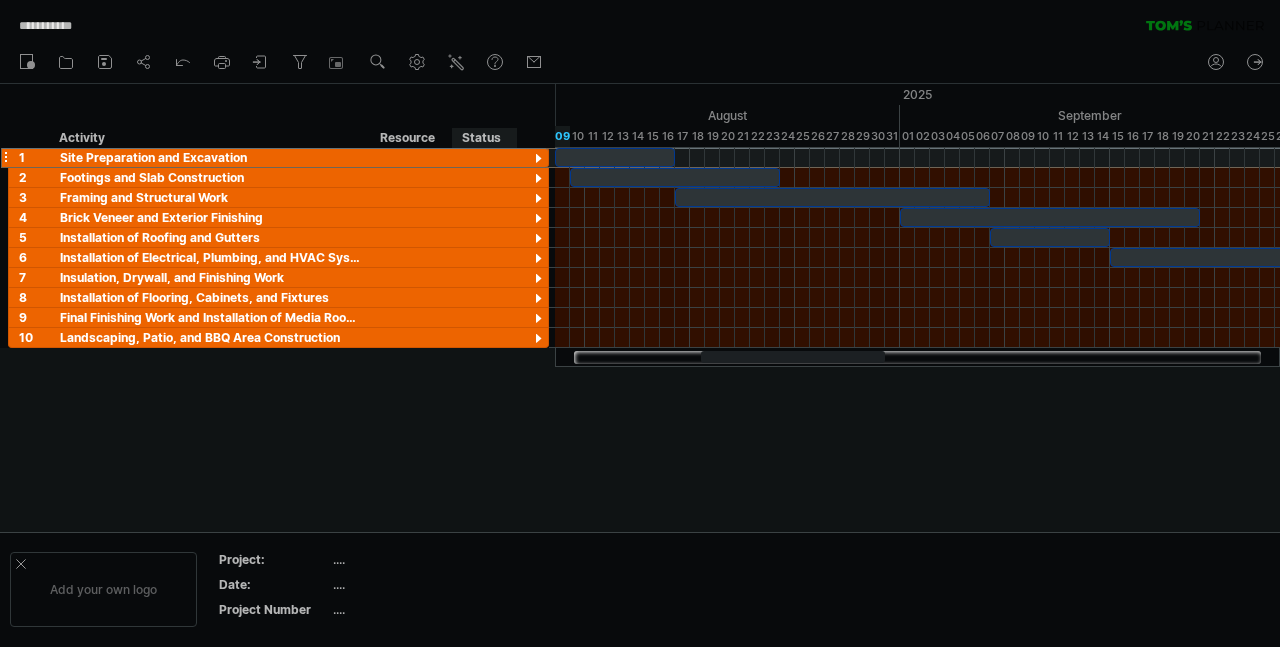 click on "**********" at bounding box center [278, 157] 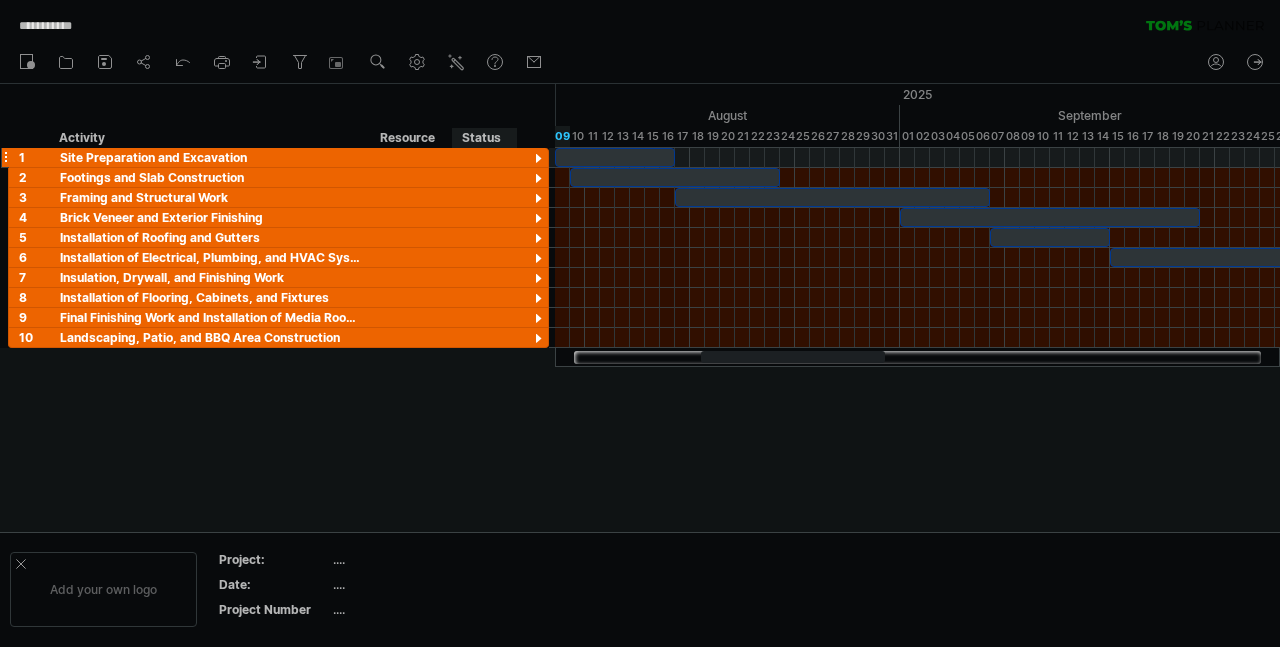 click at bounding box center [538, 159] 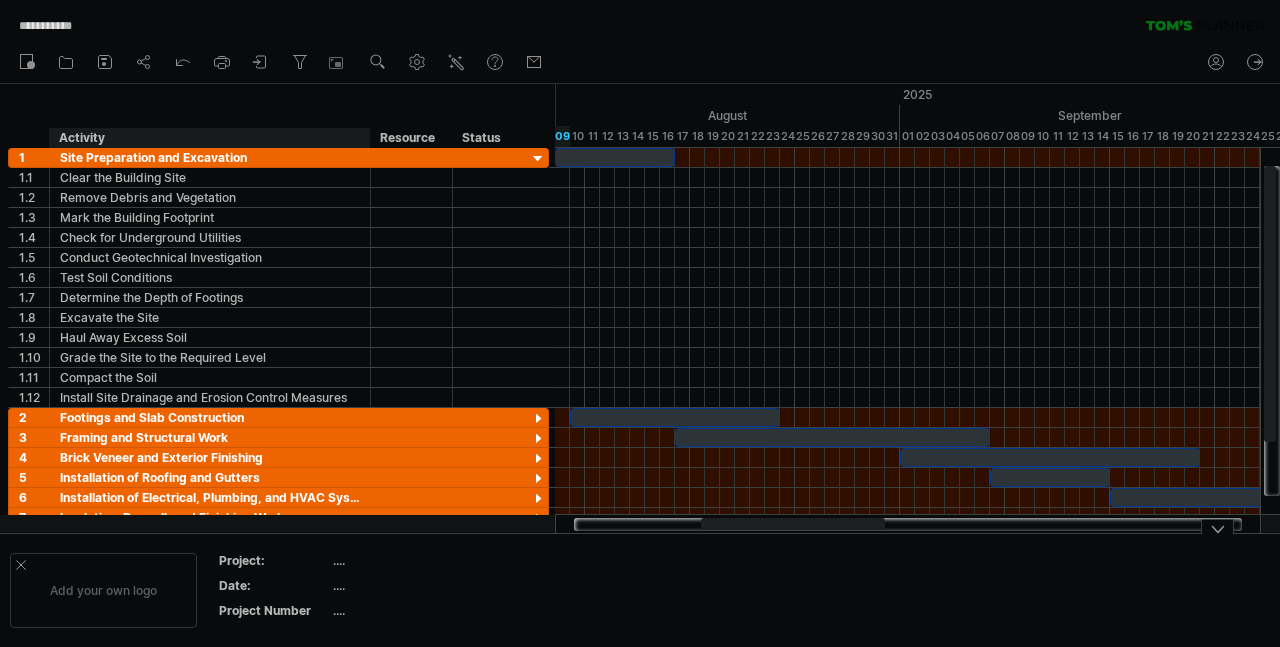 click on "...." at bounding box center [417, 560] 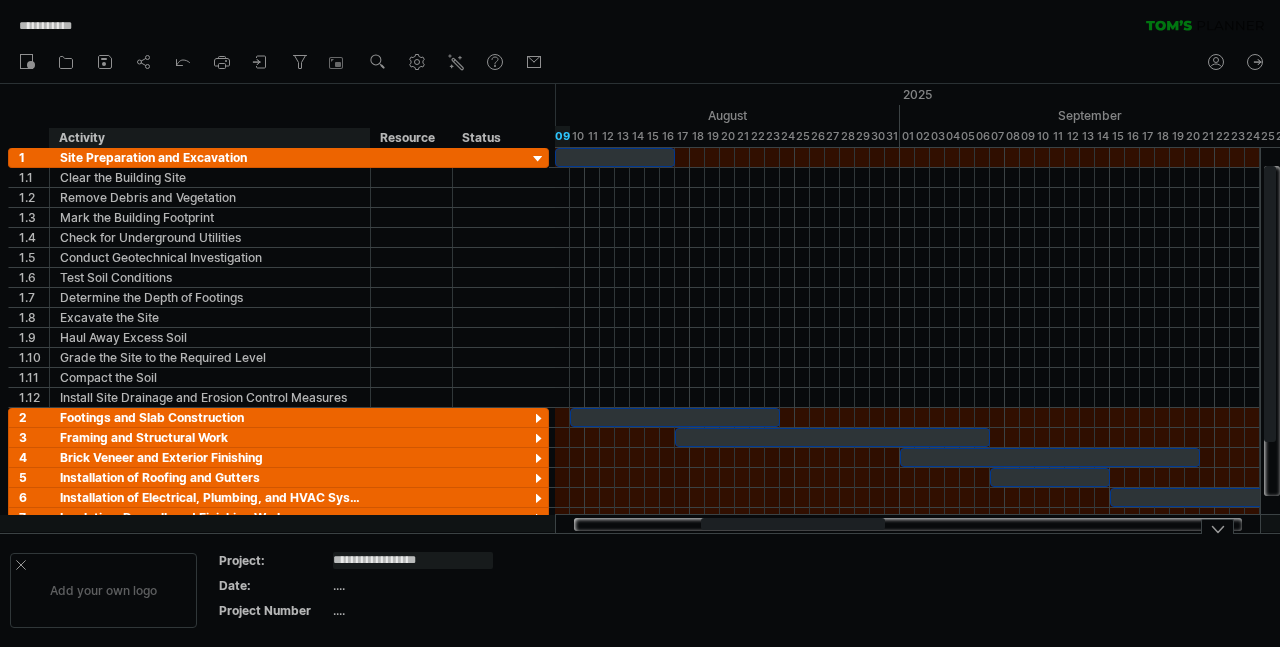 type on "**********" 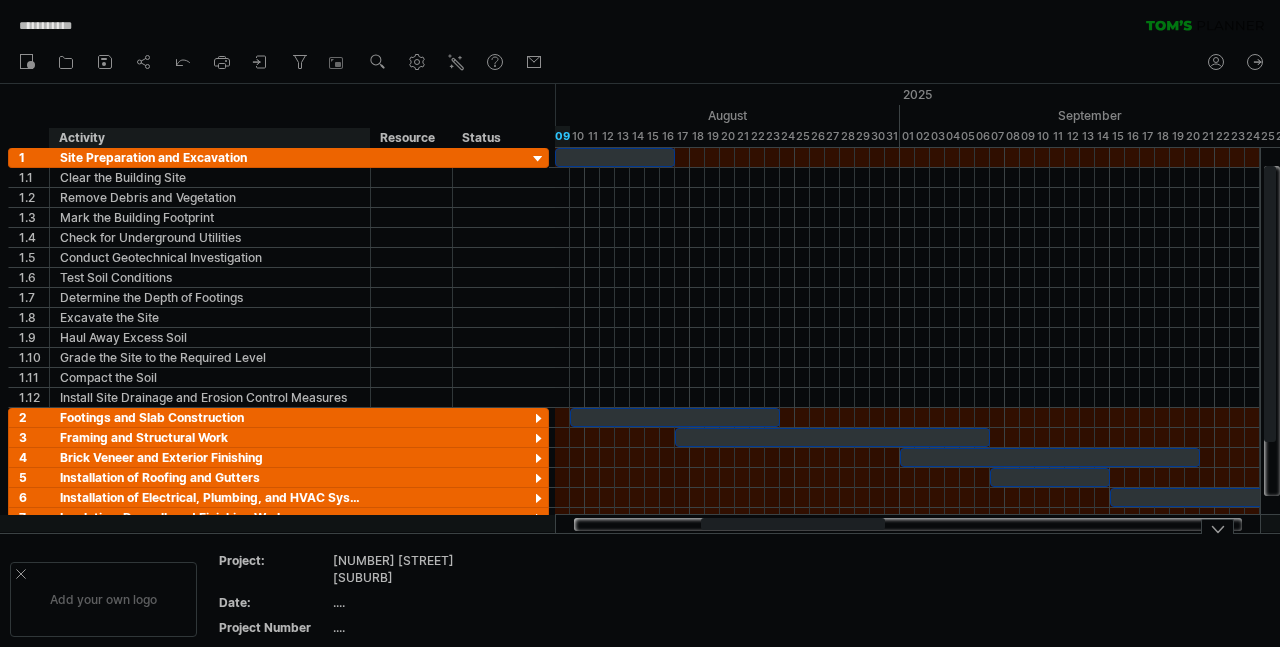 click on "...." at bounding box center (417, 602) 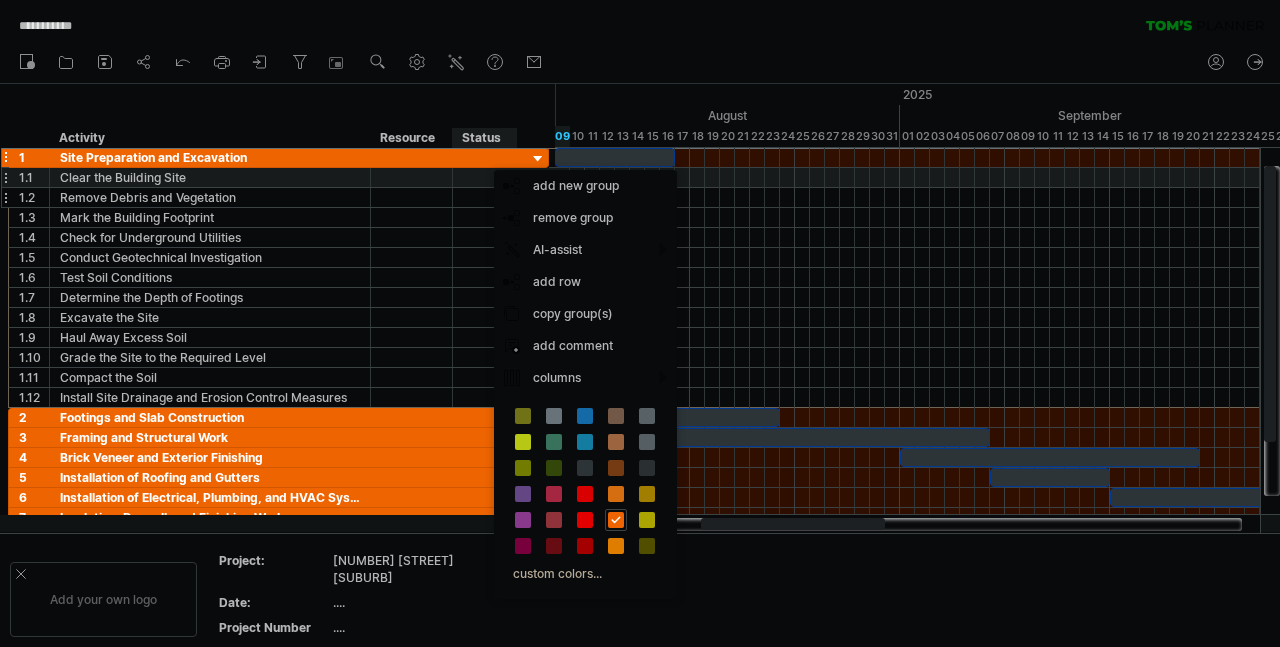 click at bounding box center (411, 197) 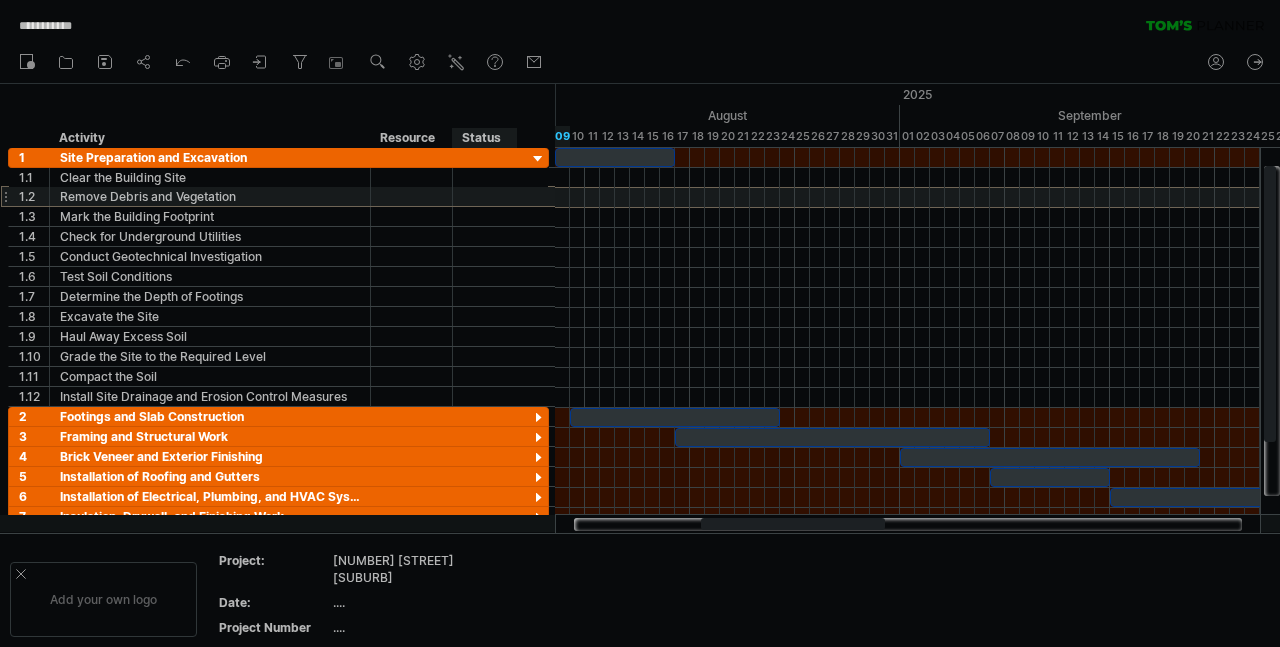 click at bounding box center (907, 197) 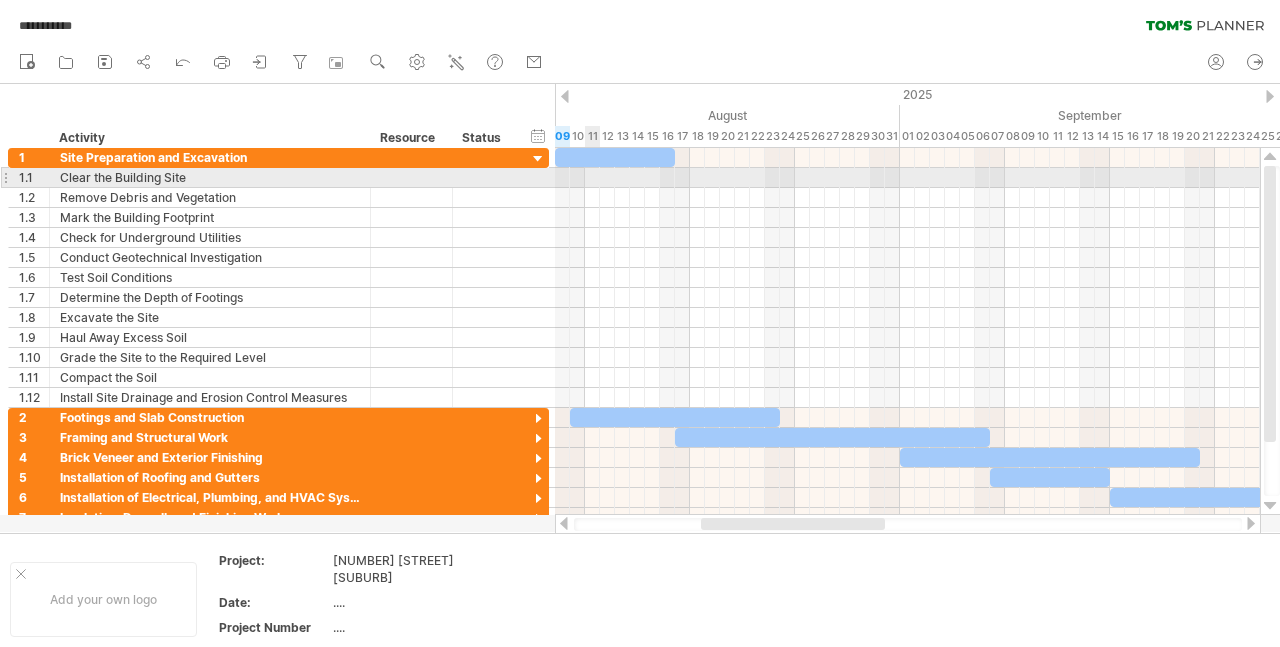 click at bounding box center (907, 198) 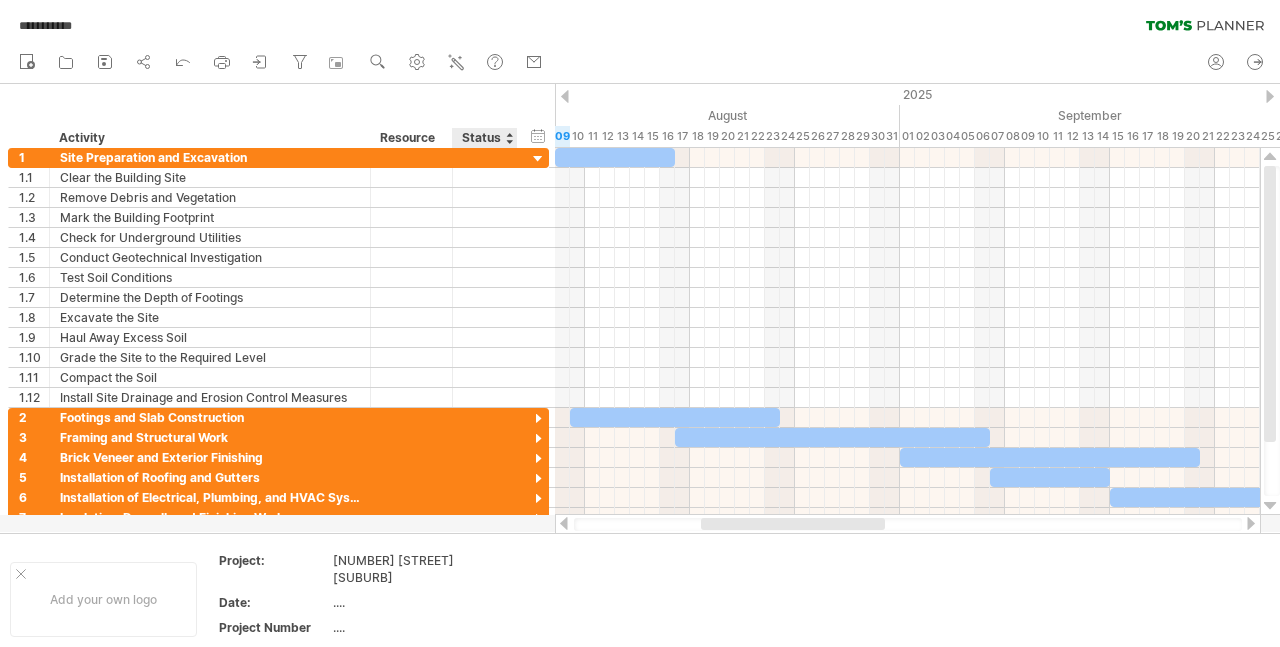 click on "Status" at bounding box center [484, 138] 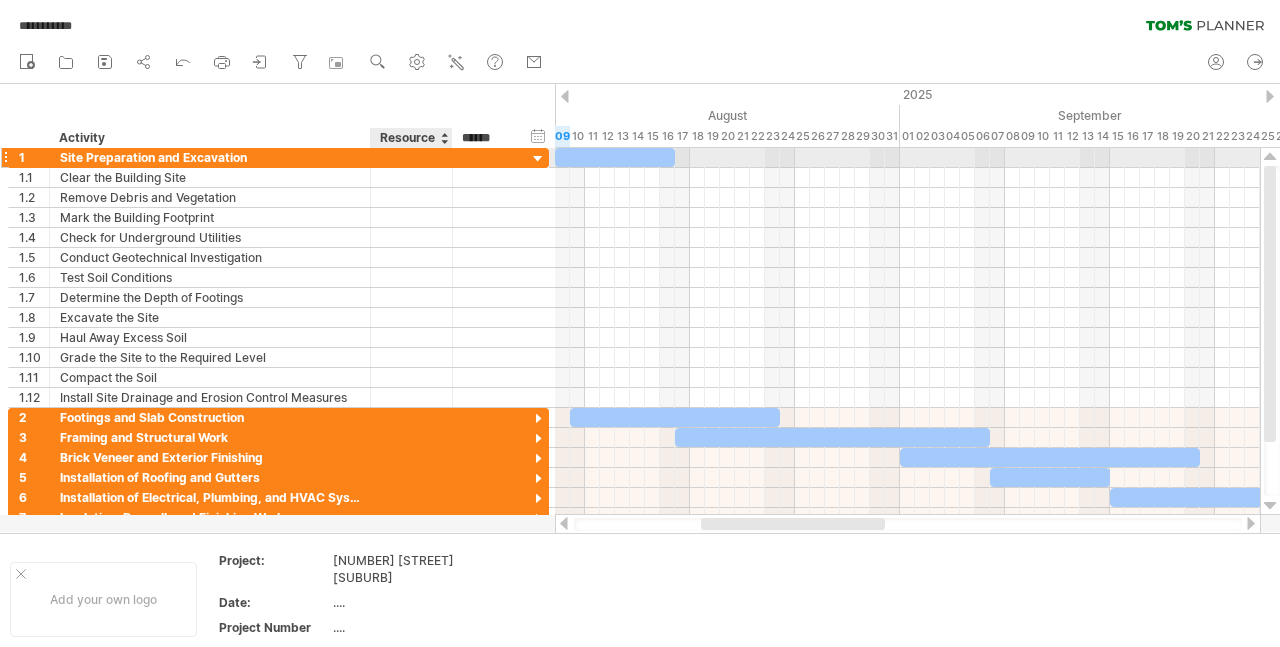 click at bounding box center [411, 157] 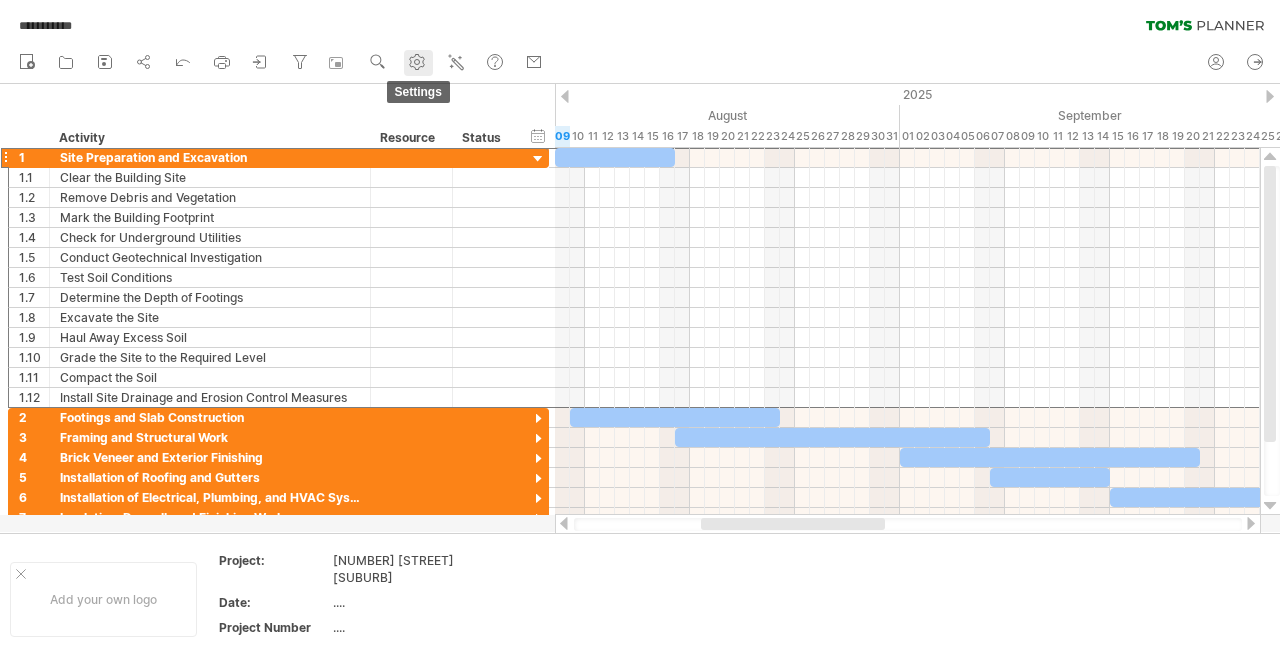 click 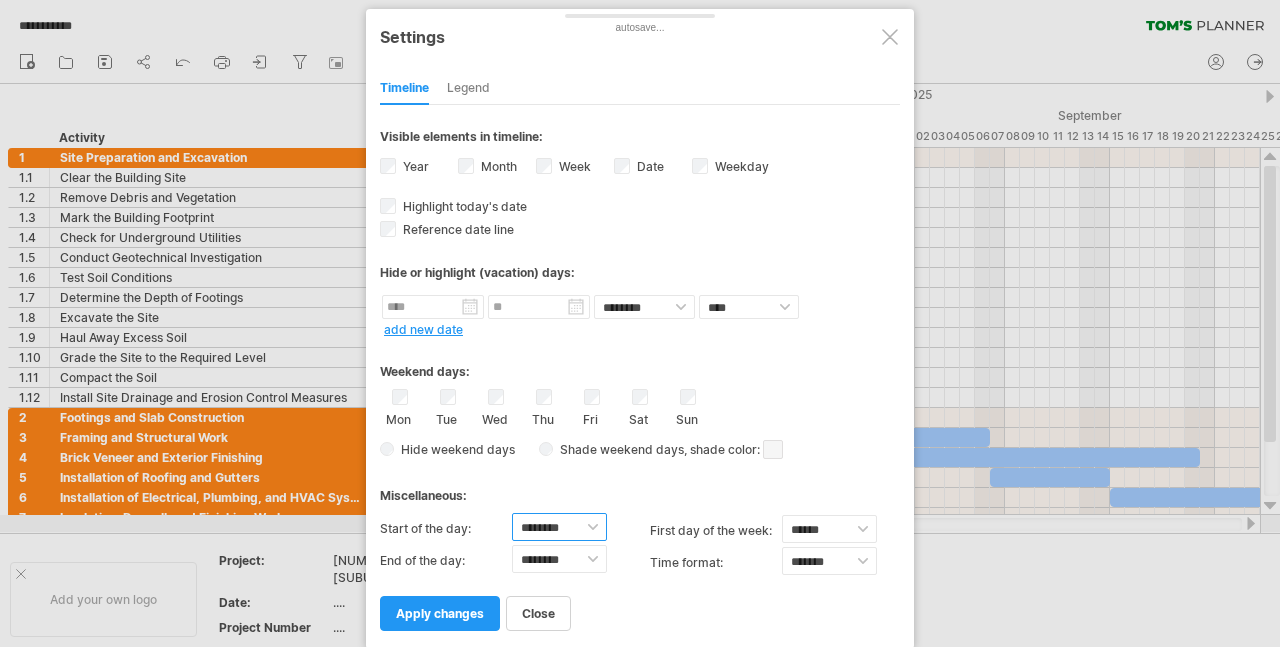 click on "********
********
********
********
********
********
********
********
********
********
********
********
********
********
********
********
********
********
******** ******** ******** ******** ********" at bounding box center [559, 527] 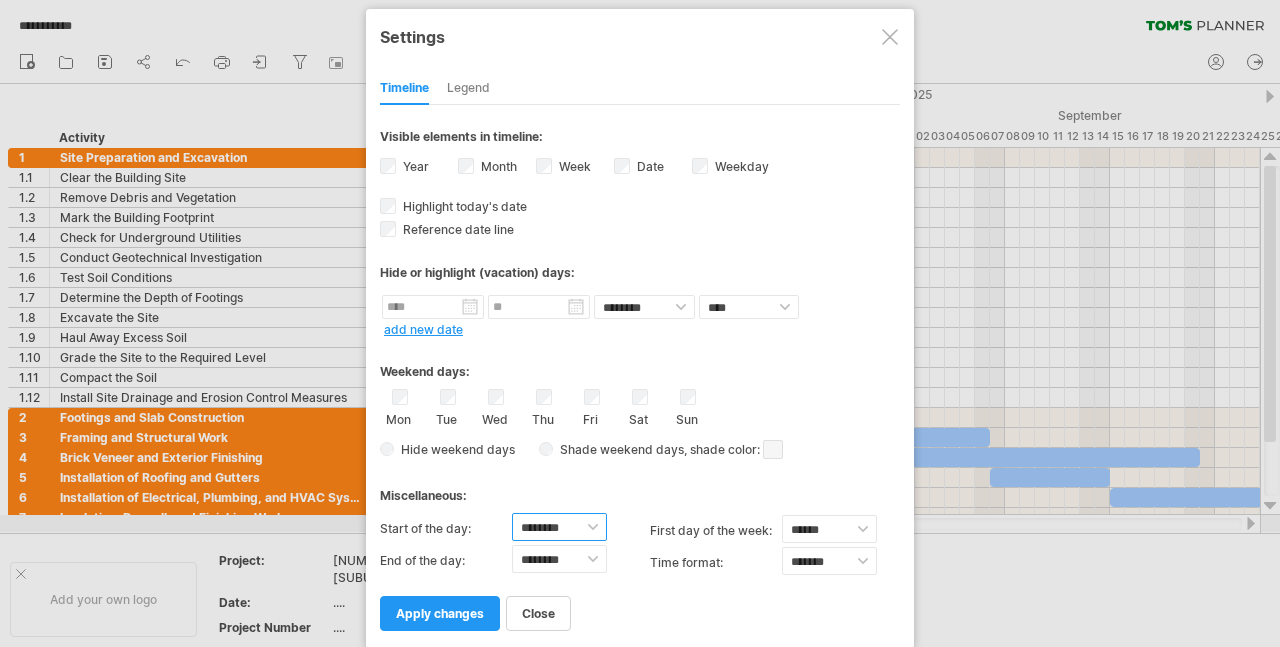 select on "*" 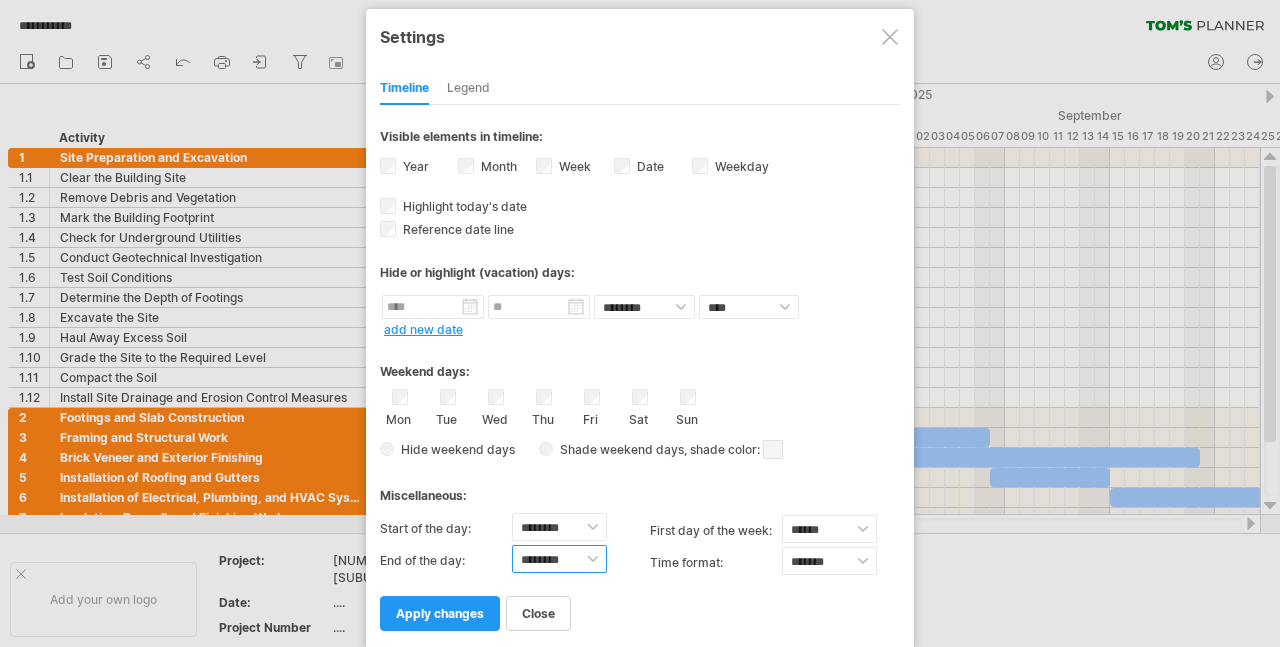 click on "********
********
********
********
********
********
********
********
********
********
********
********
********
********
********
********
********
********
******** ******** ******** ******** ********" at bounding box center (559, 559) 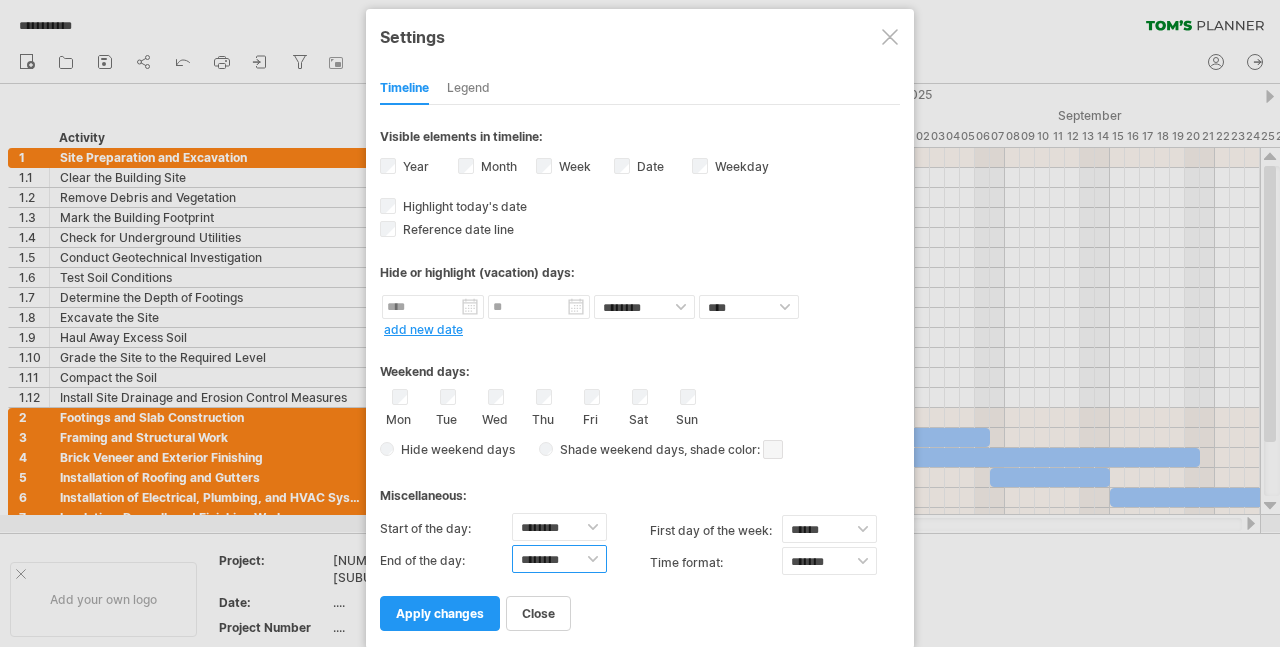 select on "**" 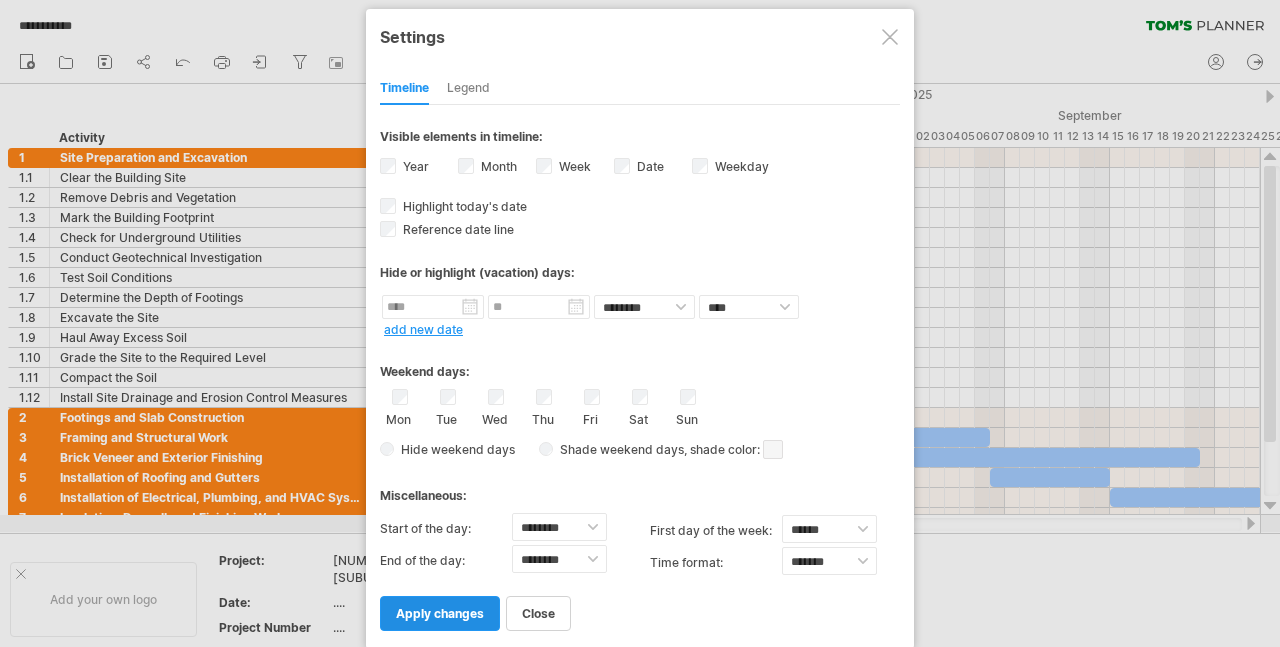 click on "apply changes" at bounding box center (440, 613) 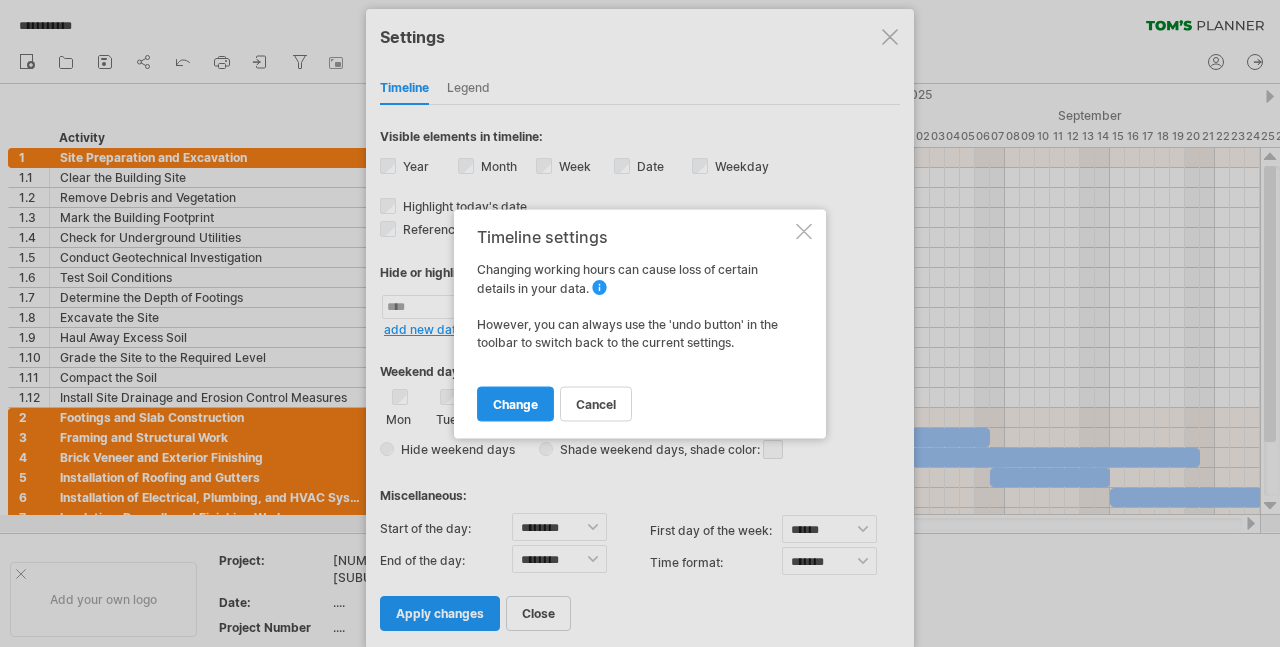 click on "change" at bounding box center (515, 403) 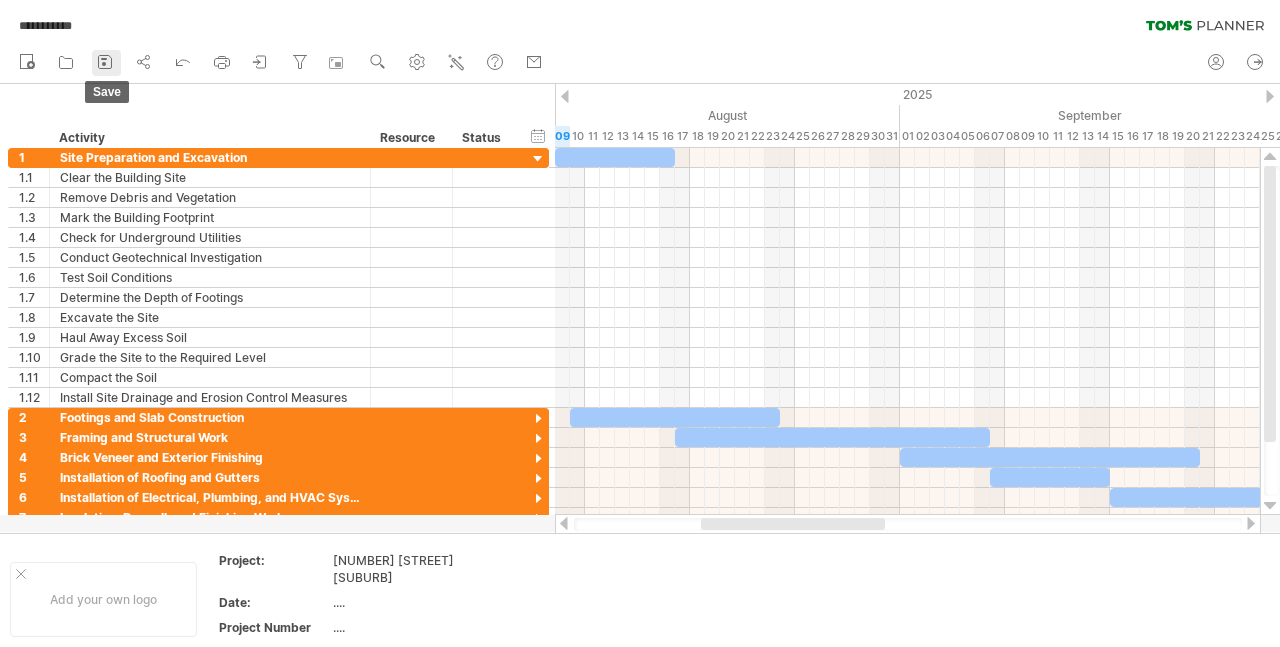 click 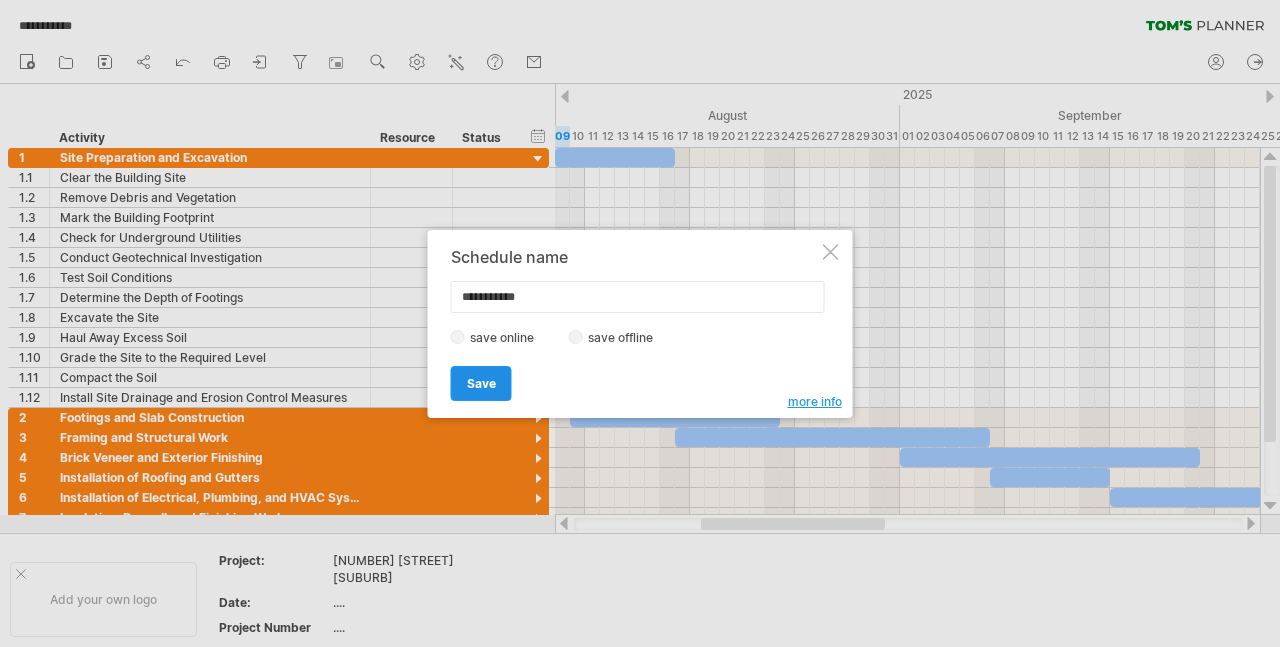 click on "Save" at bounding box center [481, 383] 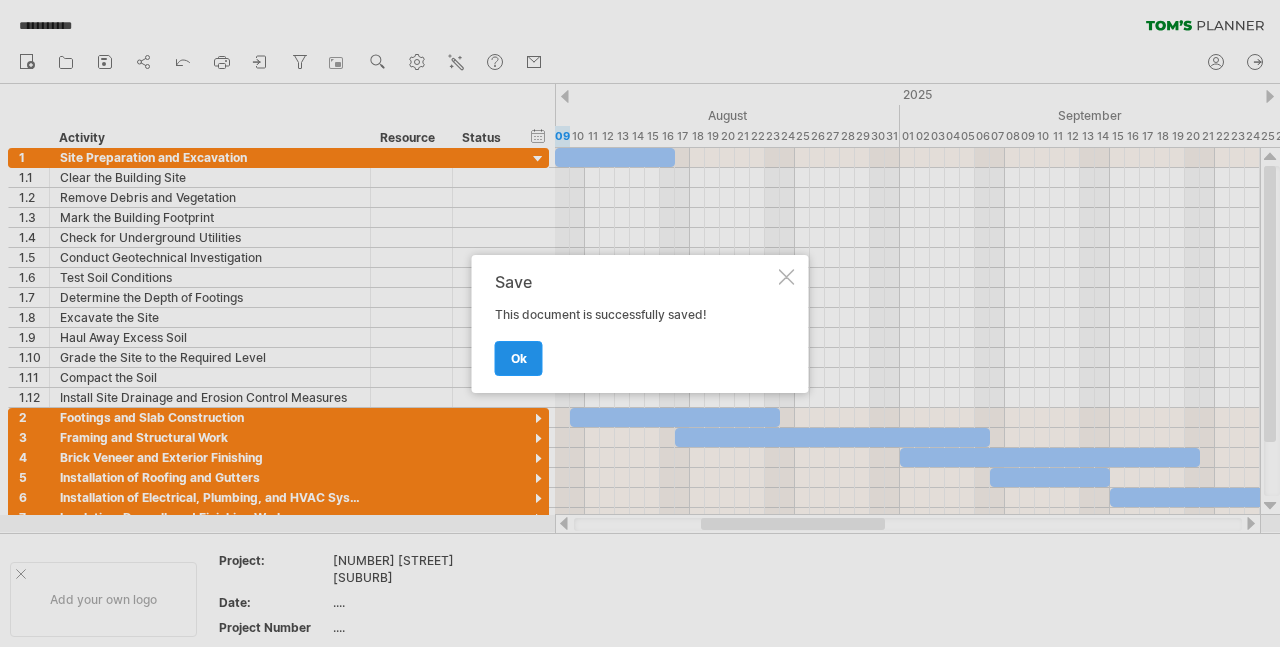 click on "ok" at bounding box center [519, 358] 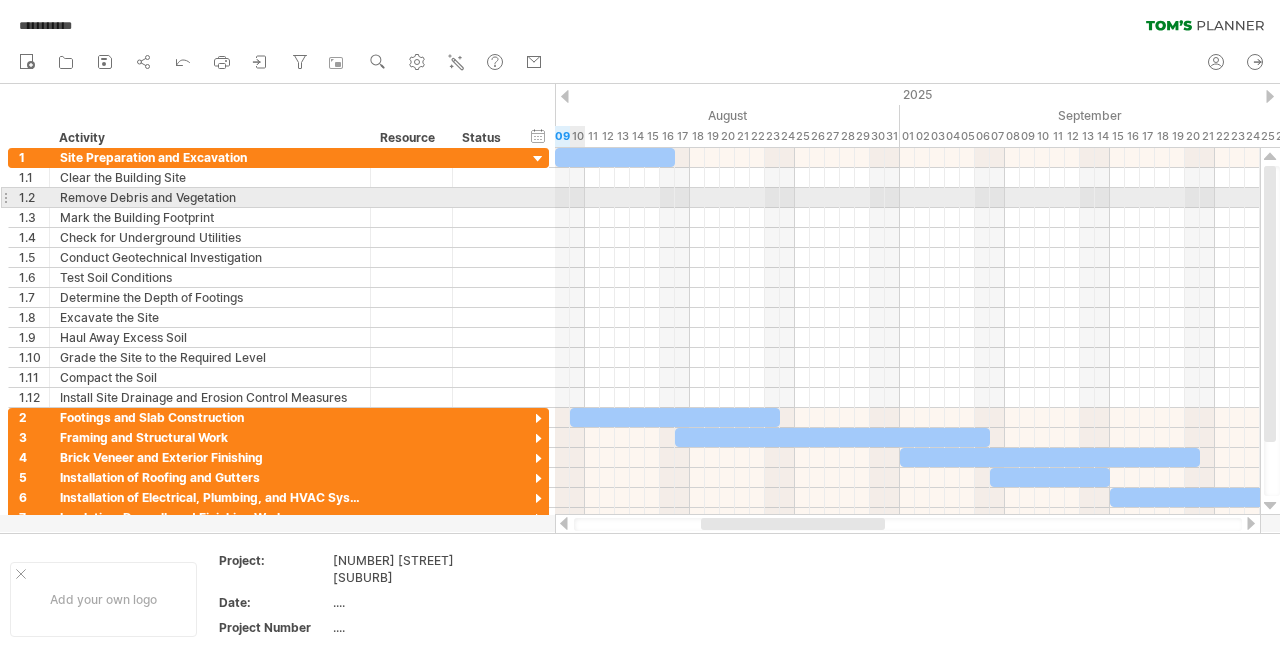 click at bounding box center [907, 198] 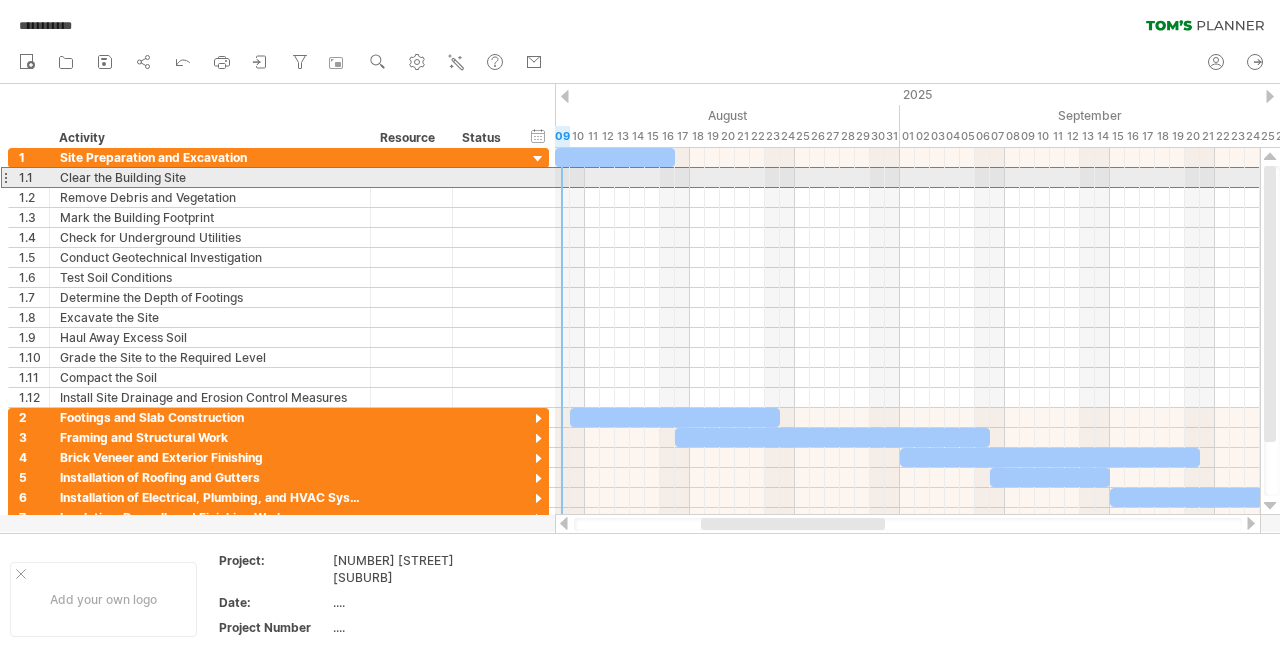 click on "**********" at bounding box center [278, 177] 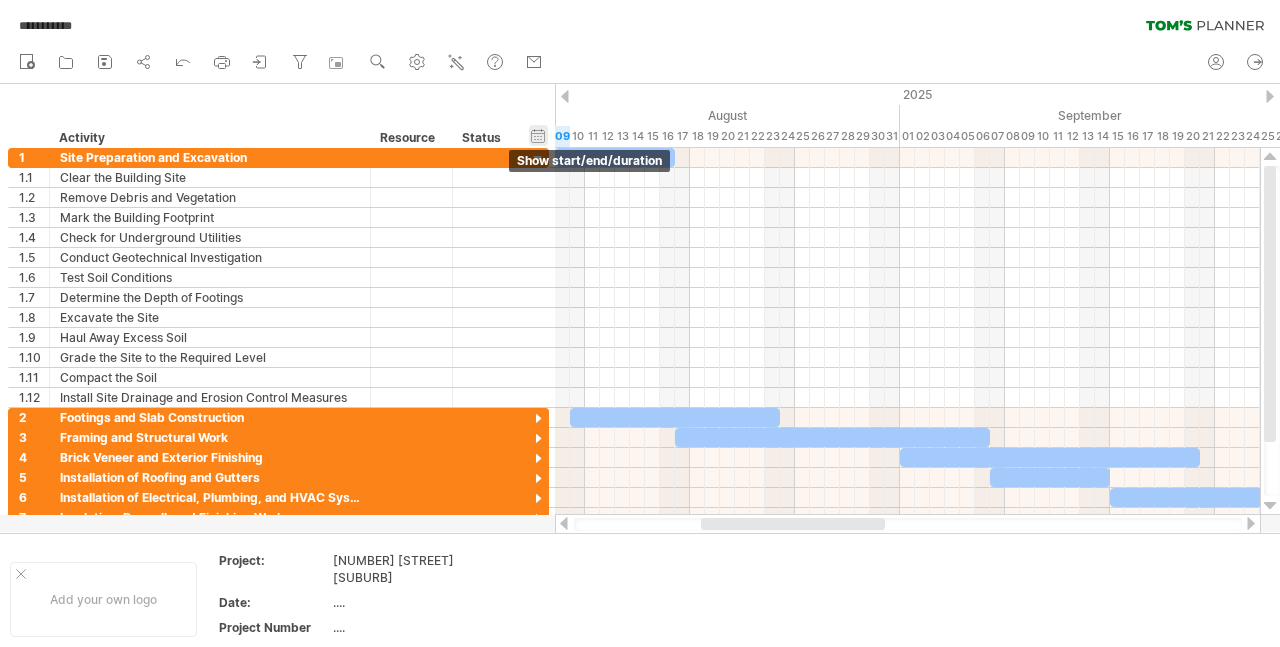 click on "hide start/end/duration show start/end/duration" at bounding box center (538, 135) 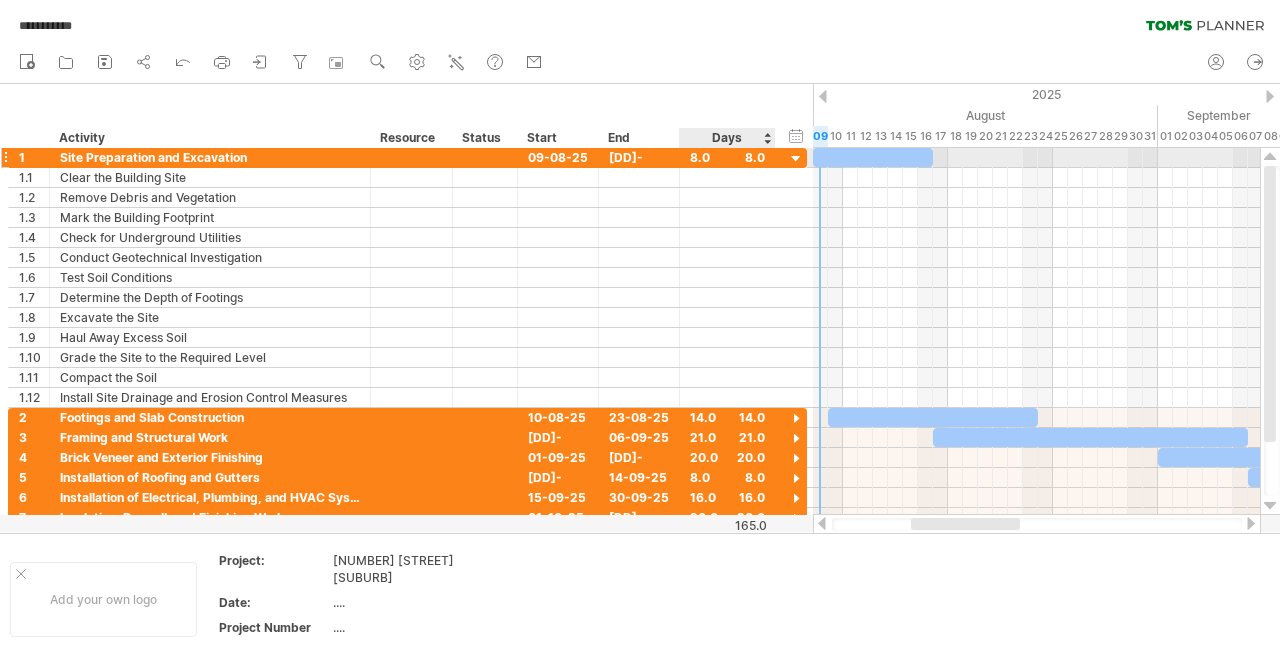 click at bounding box center [796, 159] 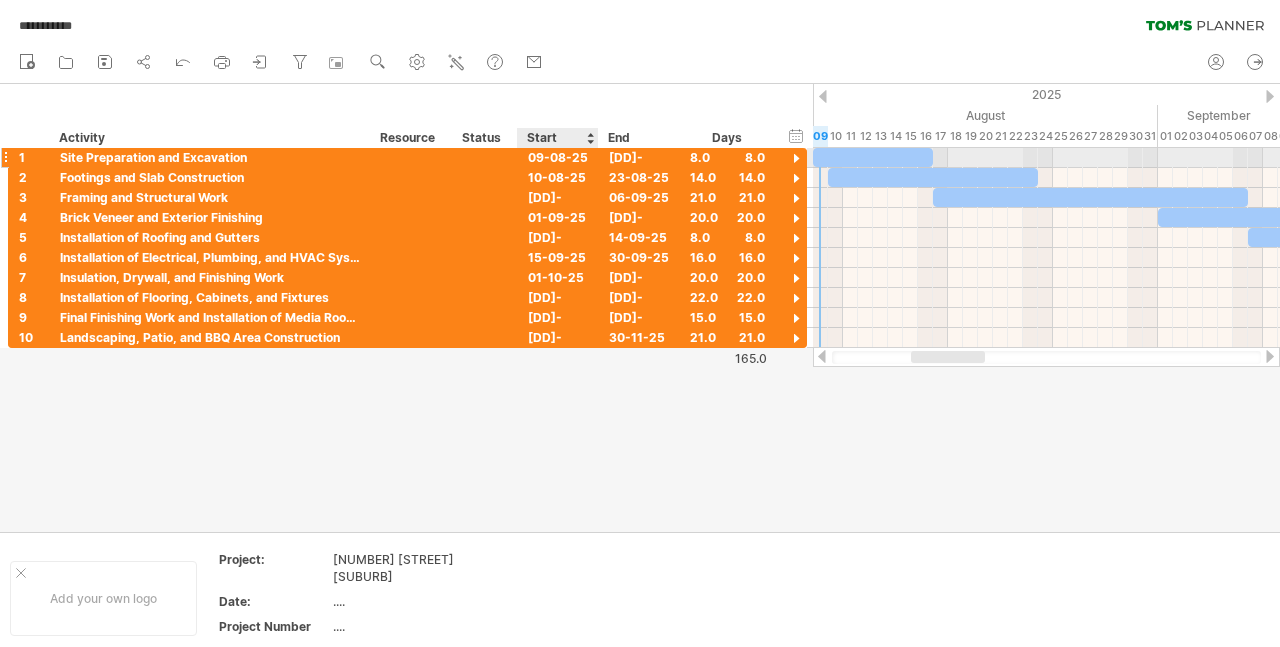 click on "09-08-25" at bounding box center (558, 157) 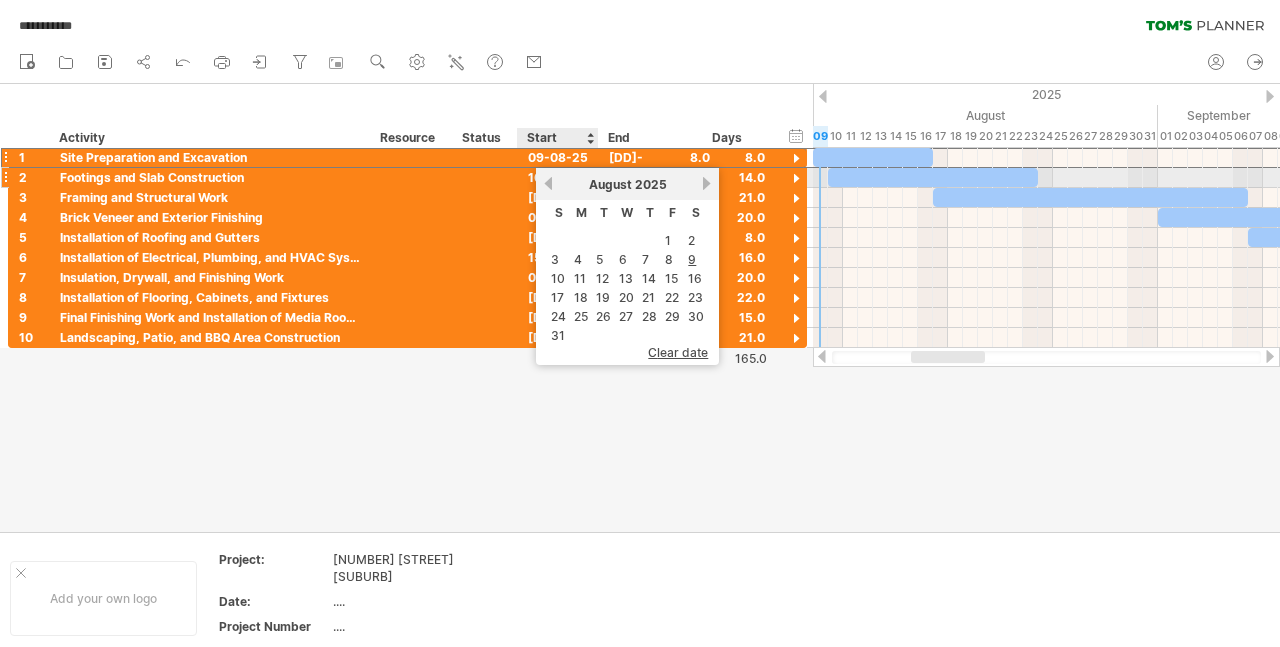 click on "previous" at bounding box center [548, 183] 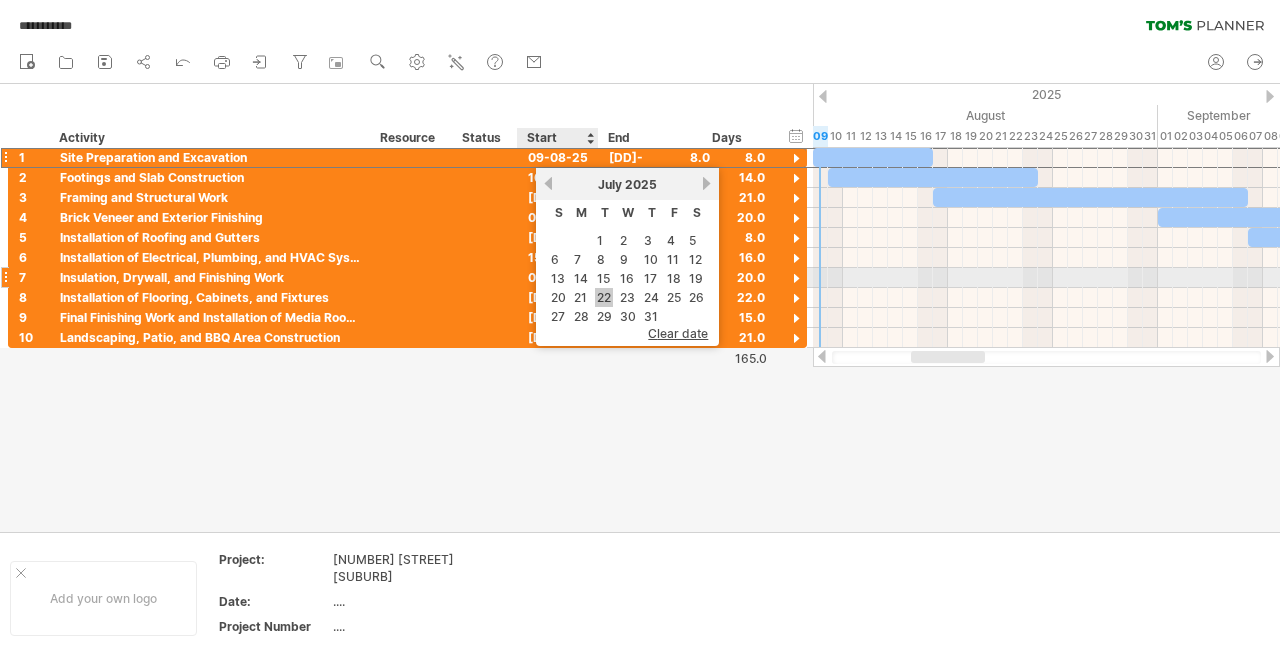 click on "22" at bounding box center [604, 297] 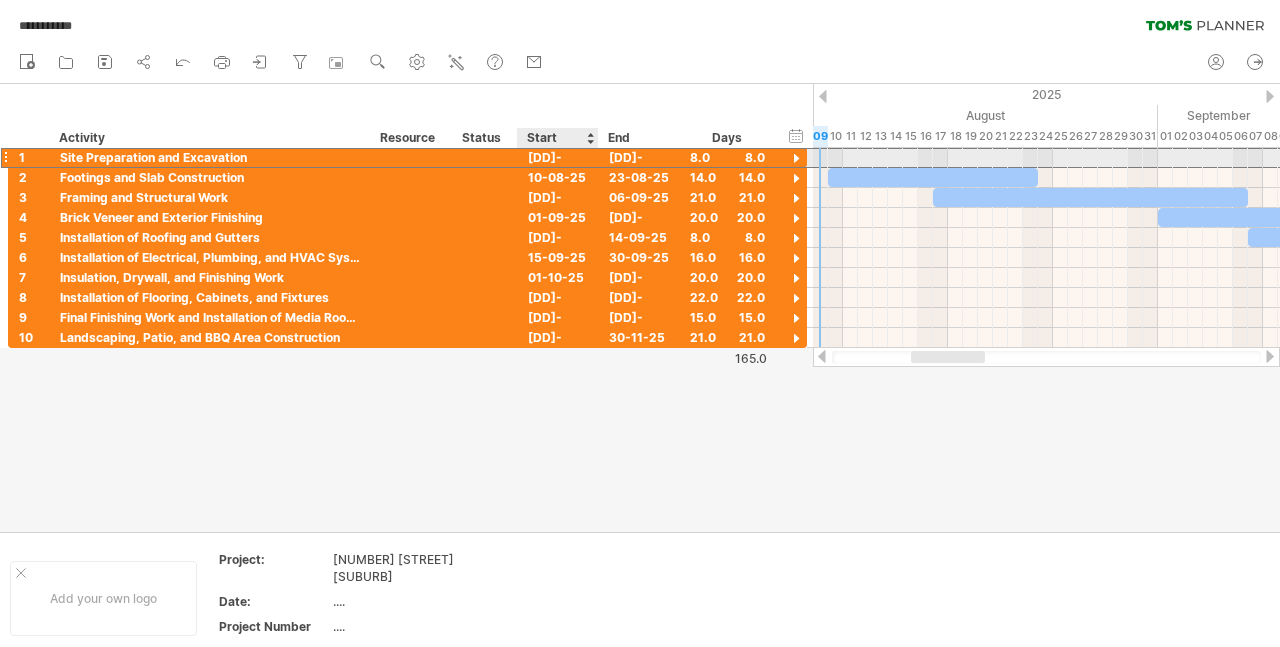 click on "22-07-25" at bounding box center (558, 157) 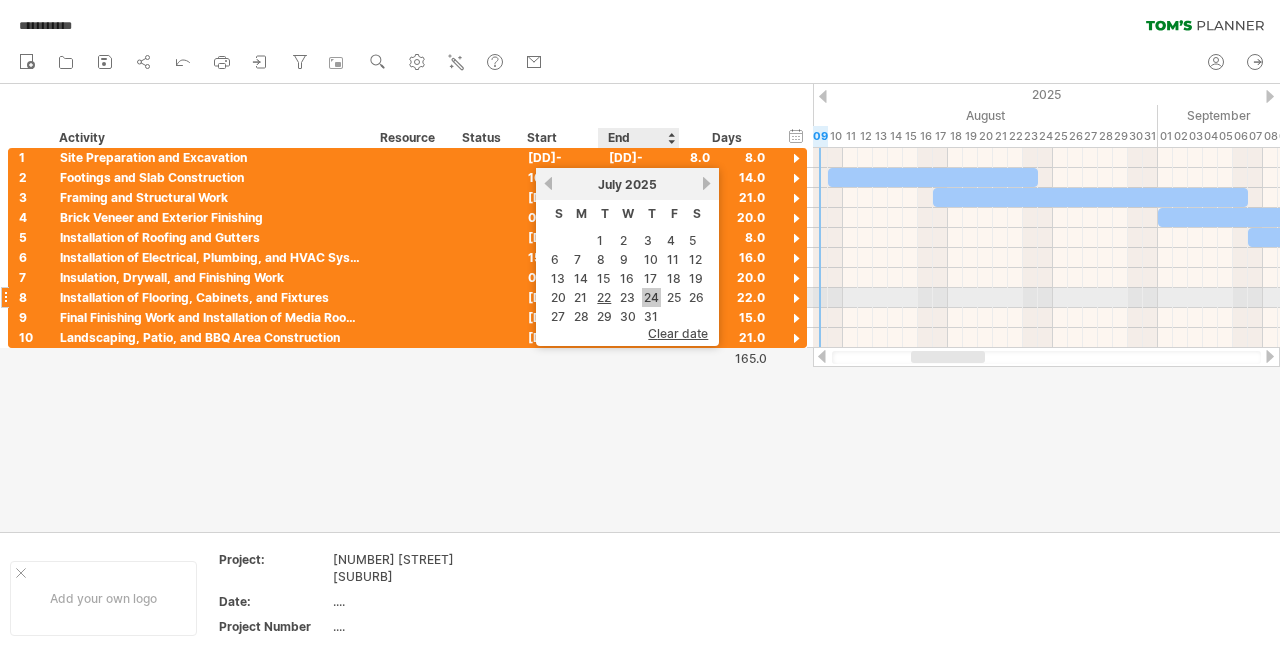 click on "24" at bounding box center (651, 297) 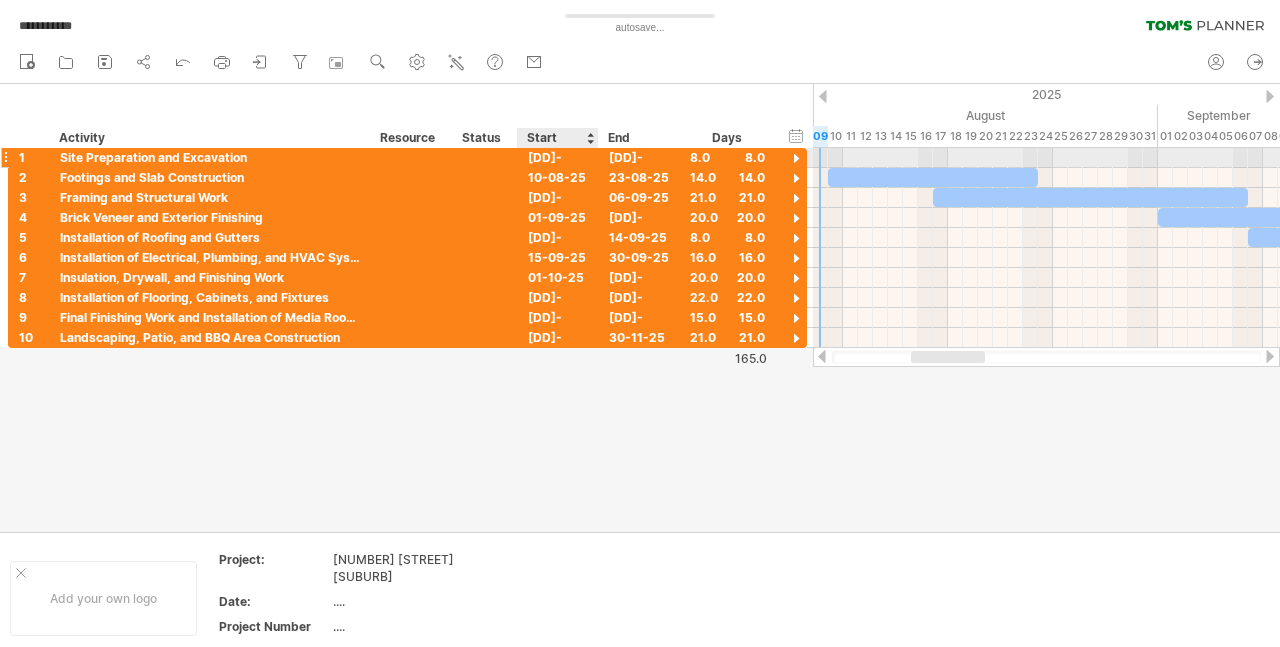 click on "[DATE]" at bounding box center [558, 157] 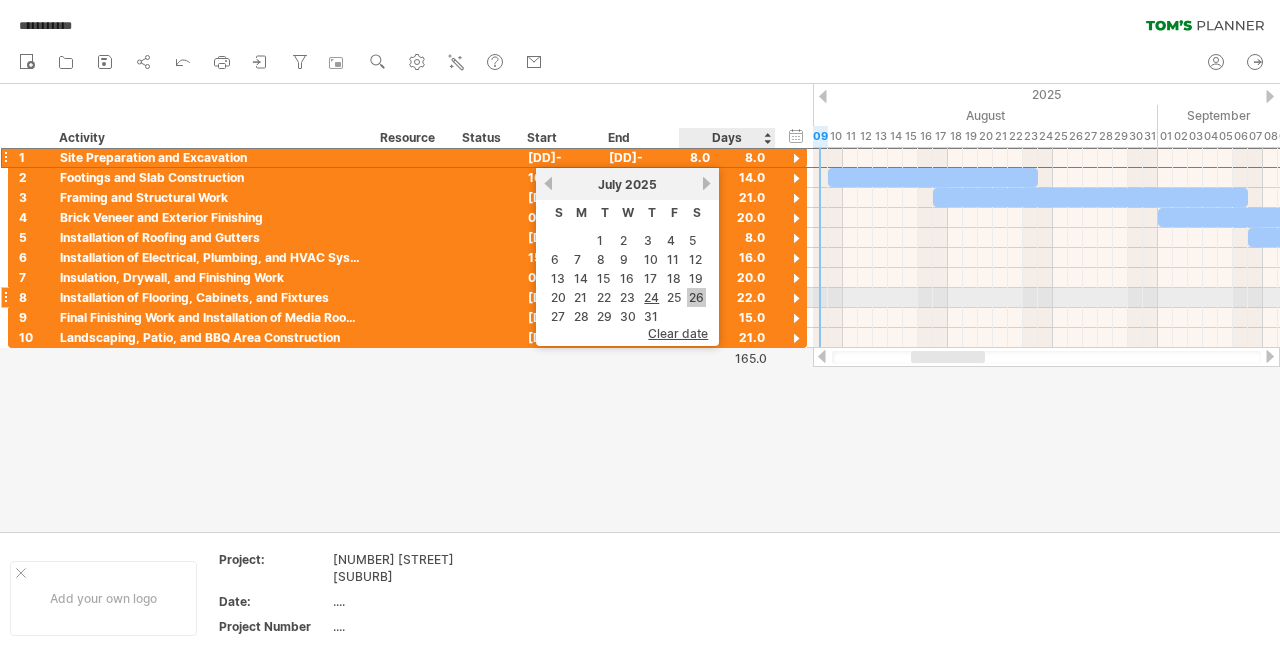 click on "26" at bounding box center [696, 297] 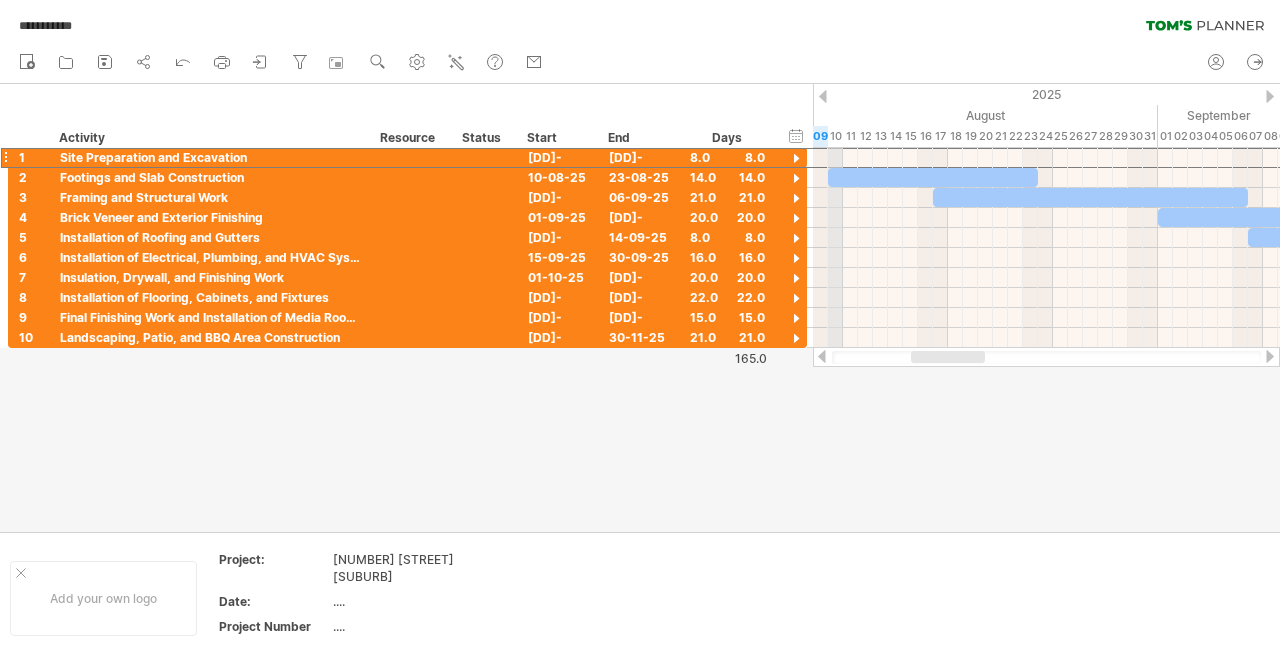 click at bounding box center (823, 96) 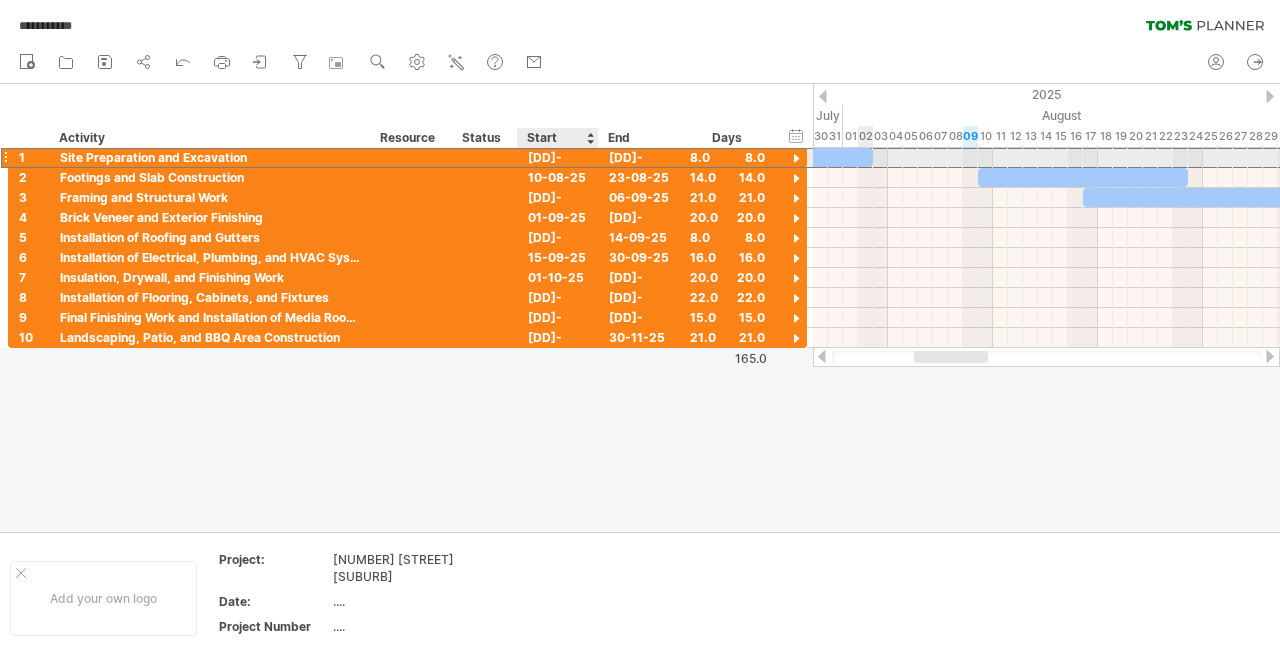 click on "[DATE]" at bounding box center [558, 157] 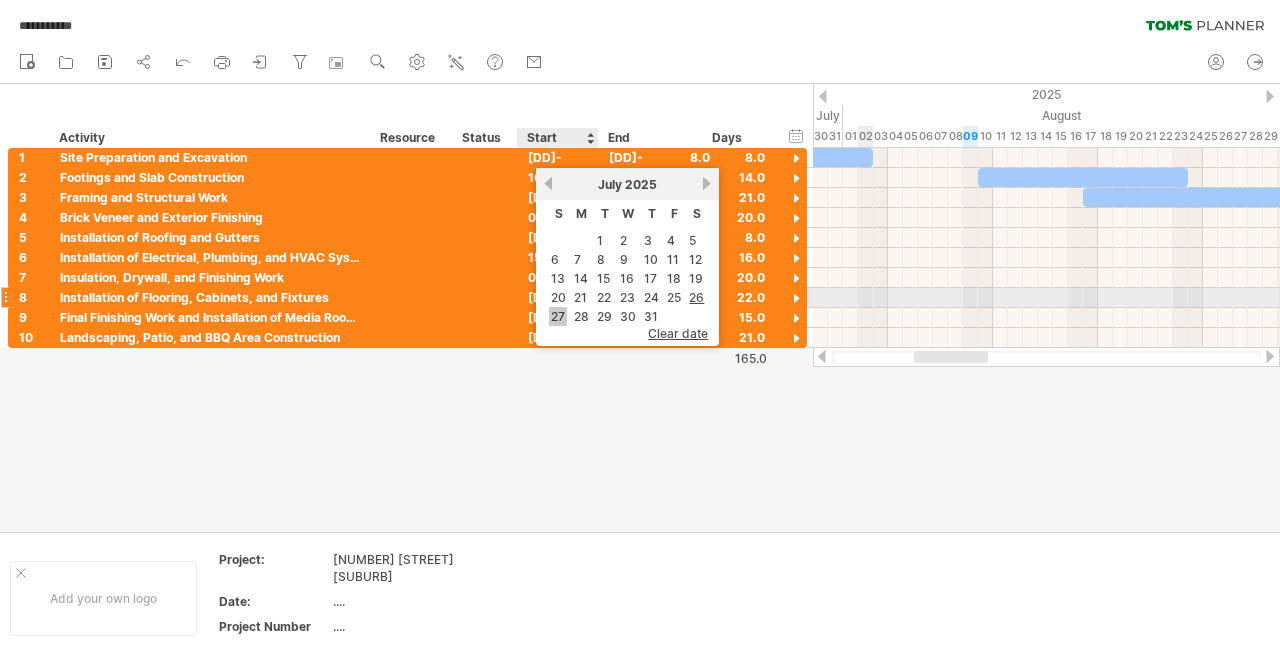 click on "27" at bounding box center [558, 316] 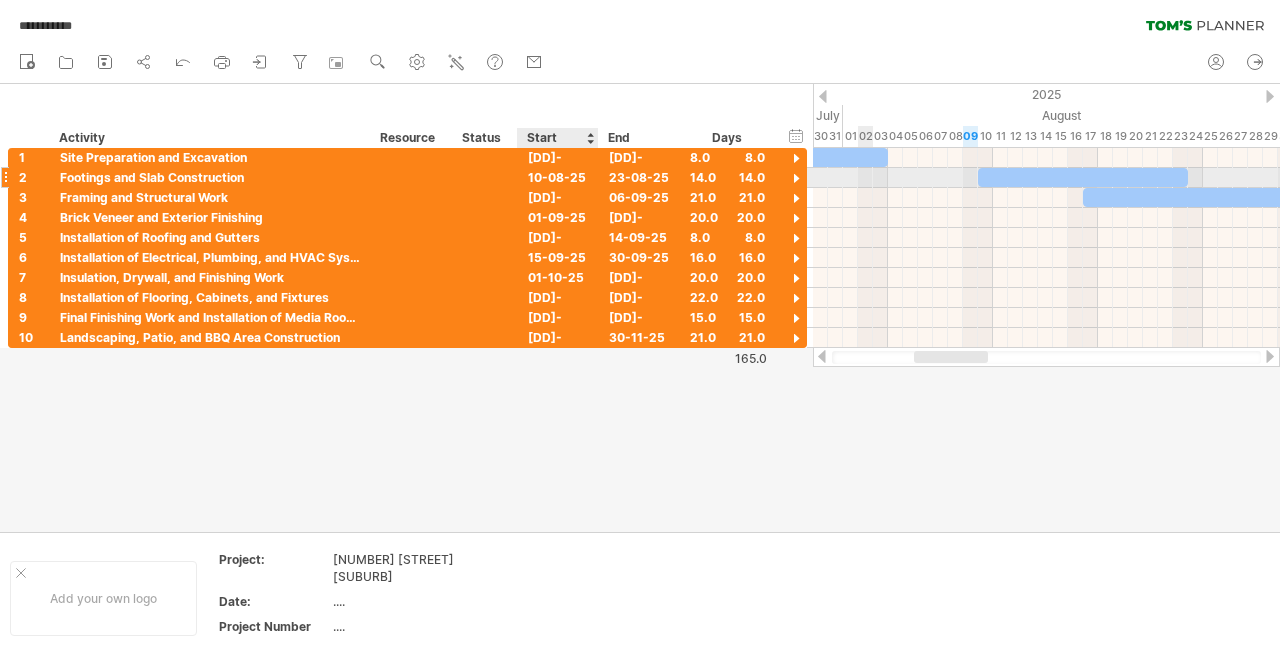 click on "10-08-25" at bounding box center (558, 177) 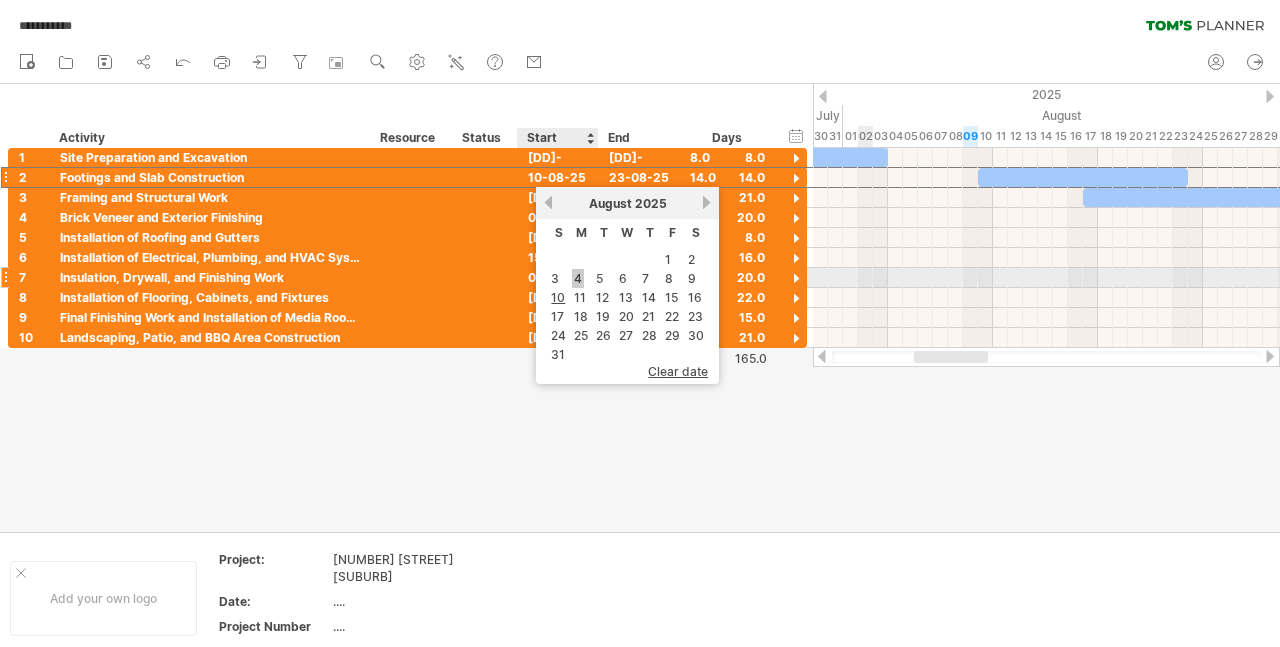 click on "4" at bounding box center [578, 278] 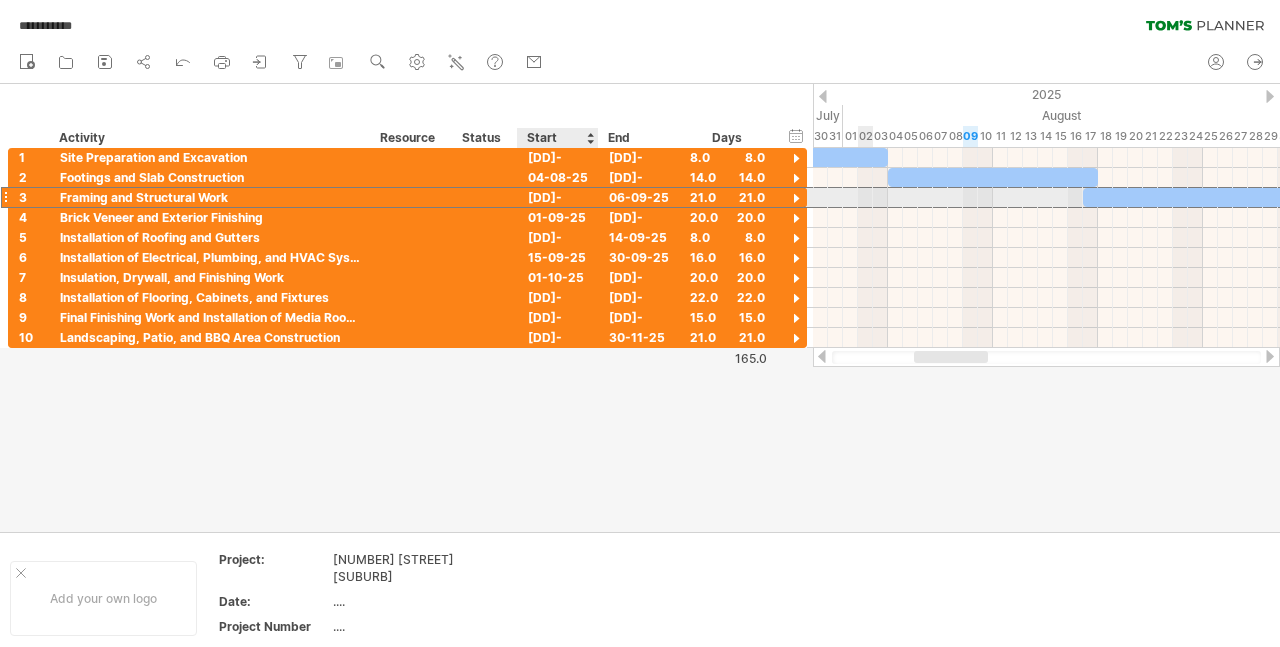 click on "17-08-25" at bounding box center [558, 197] 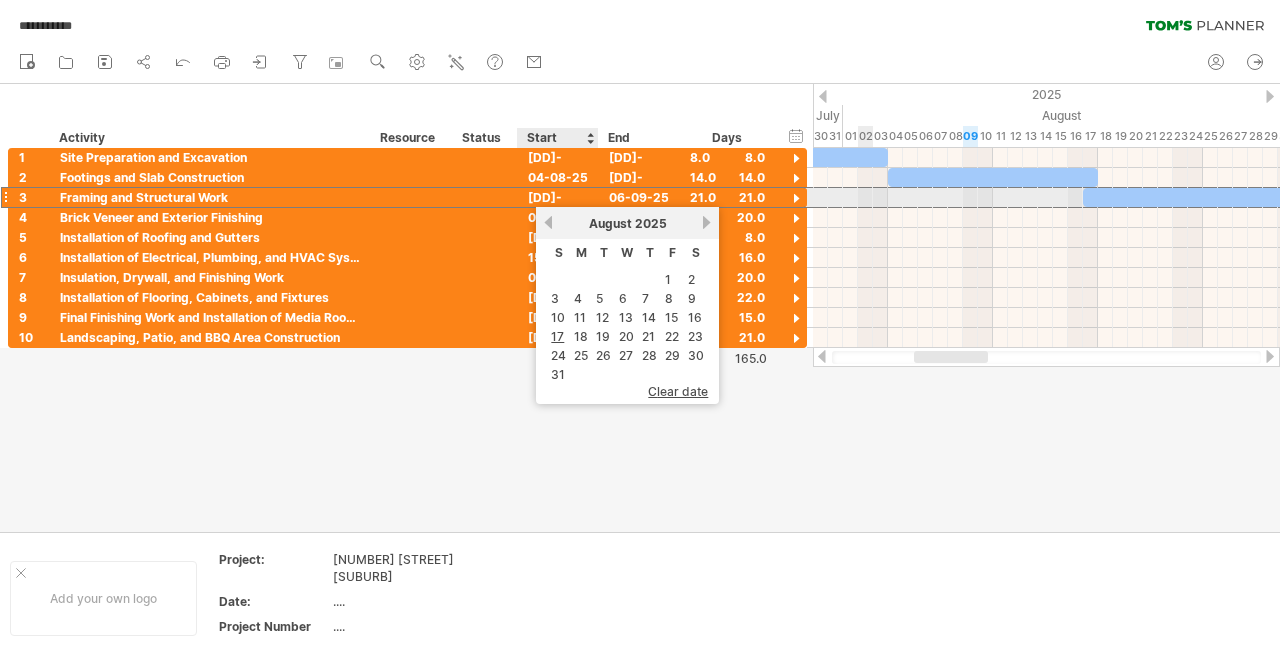 click on "17-08-25" at bounding box center (558, 197) 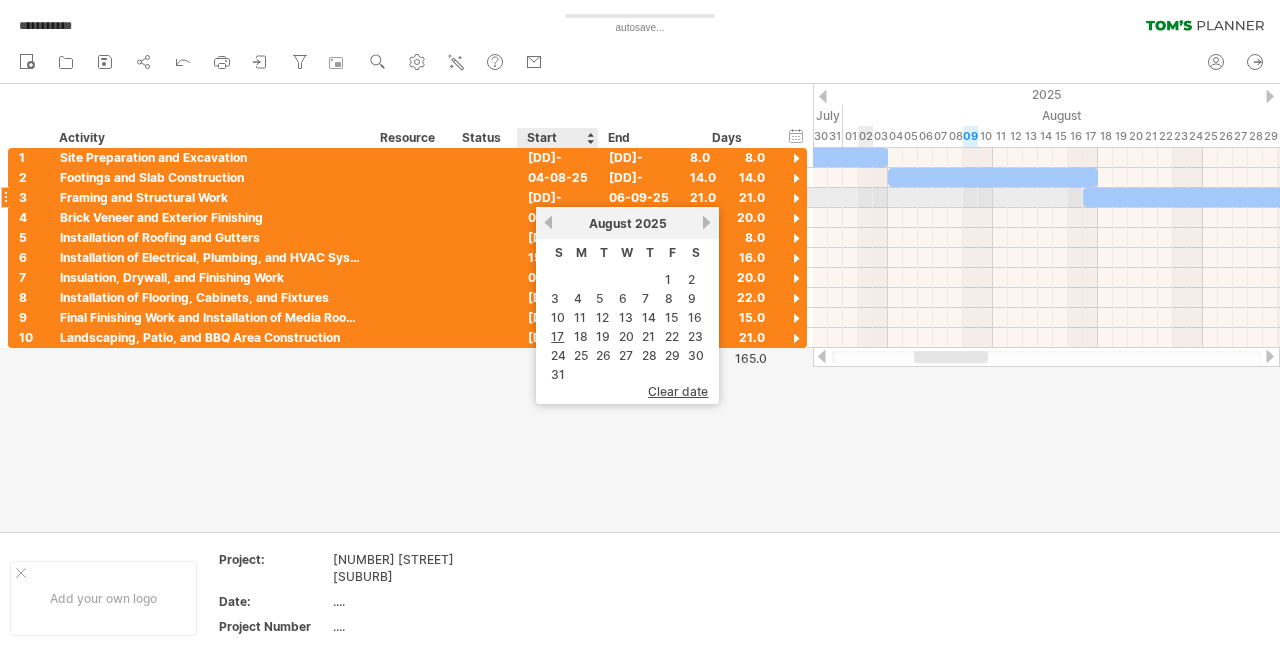 click on "17-08-25" at bounding box center [558, 197] 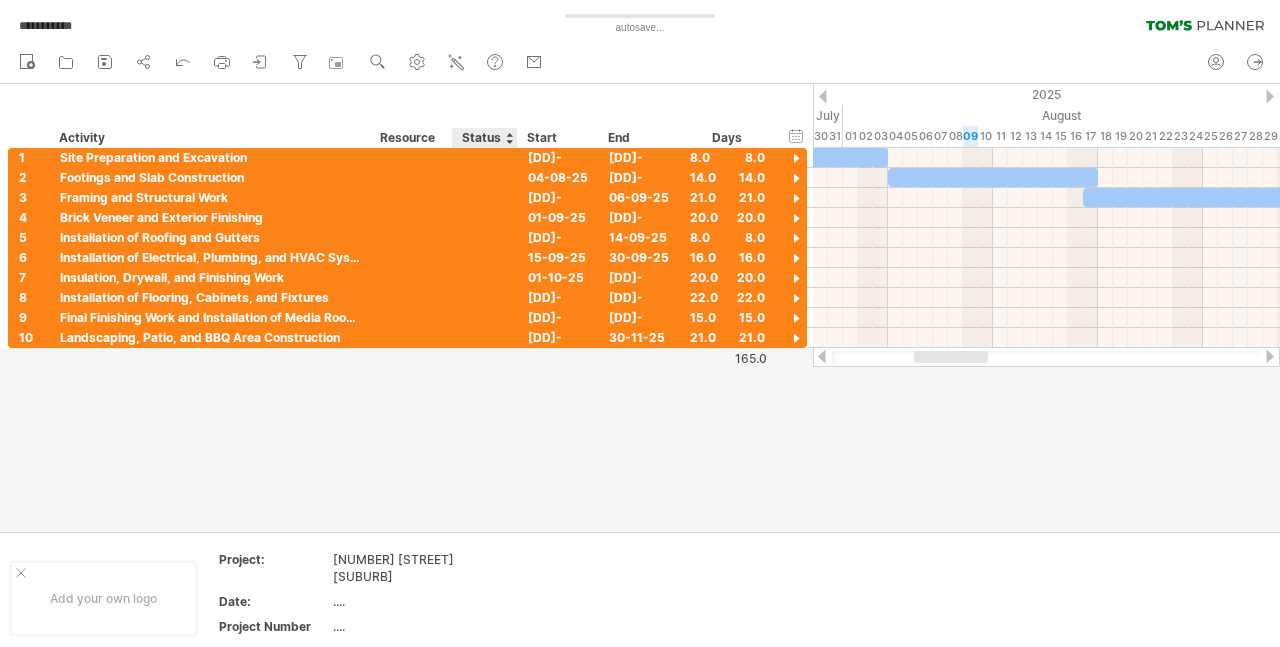 click at bounding box center (640, 308) 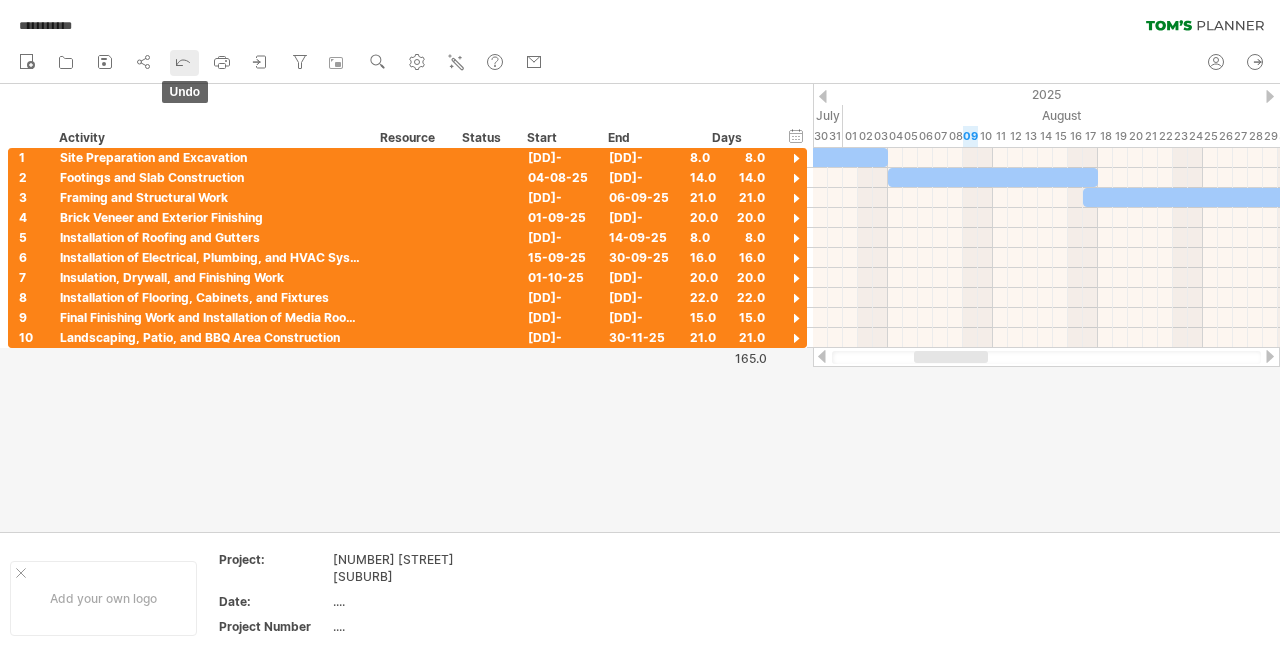 click 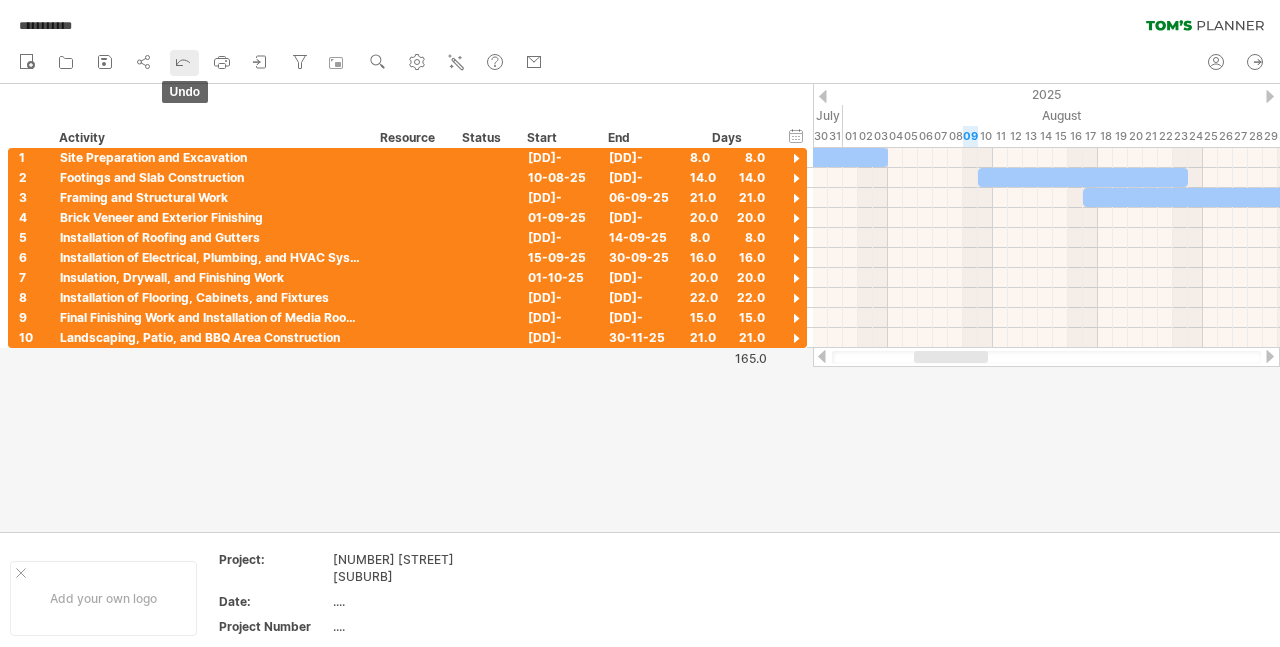 click 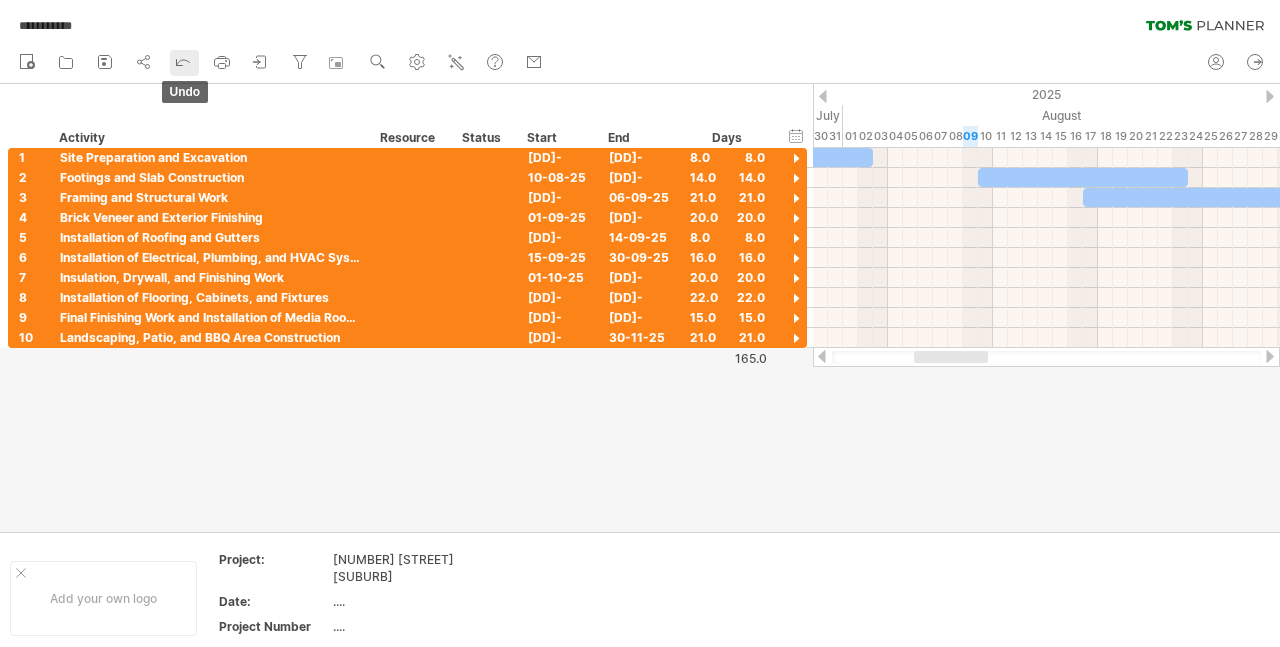 click 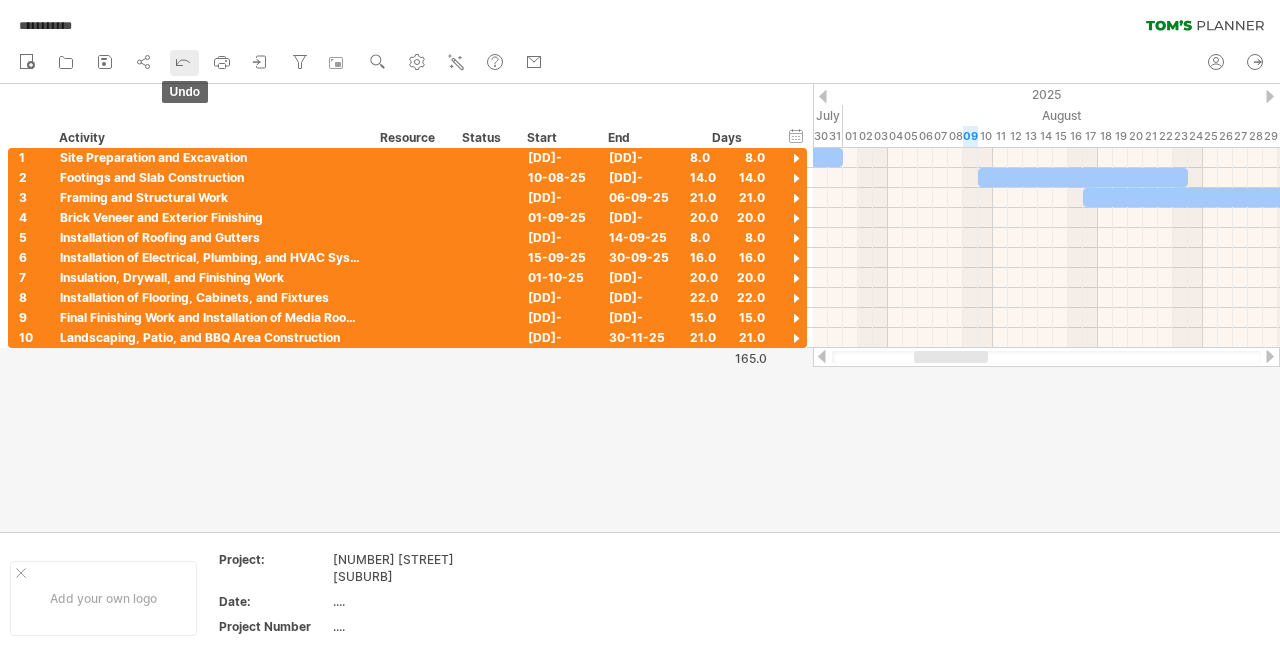 click 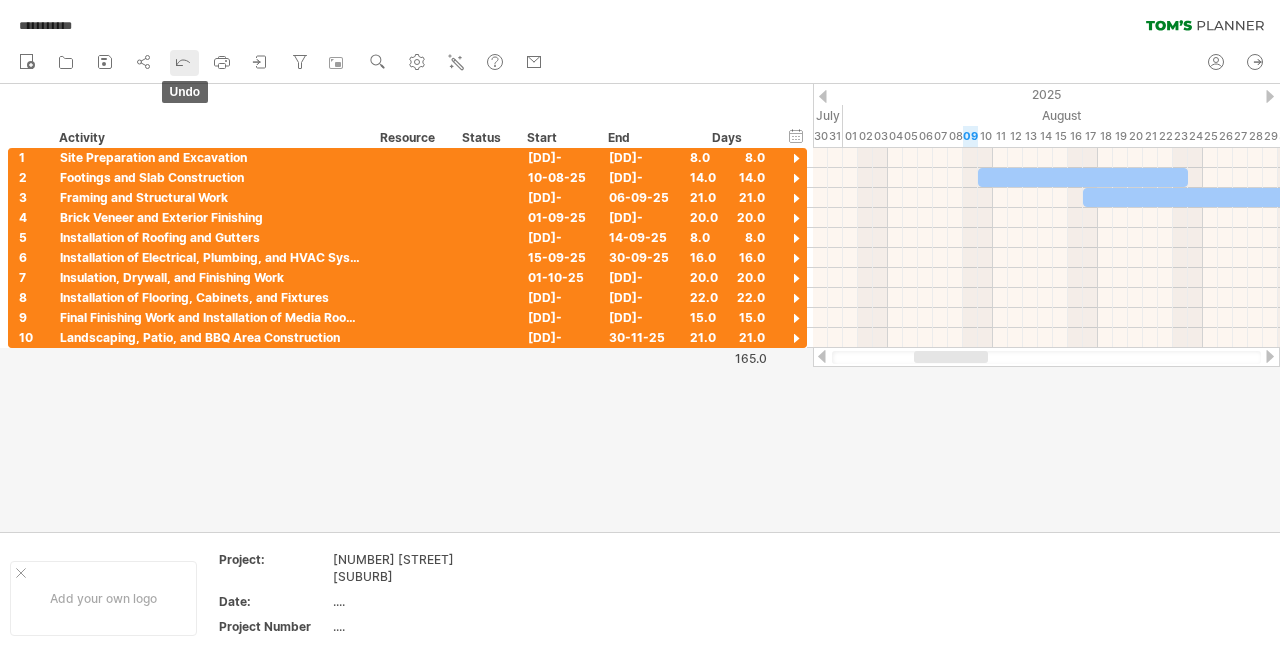 click 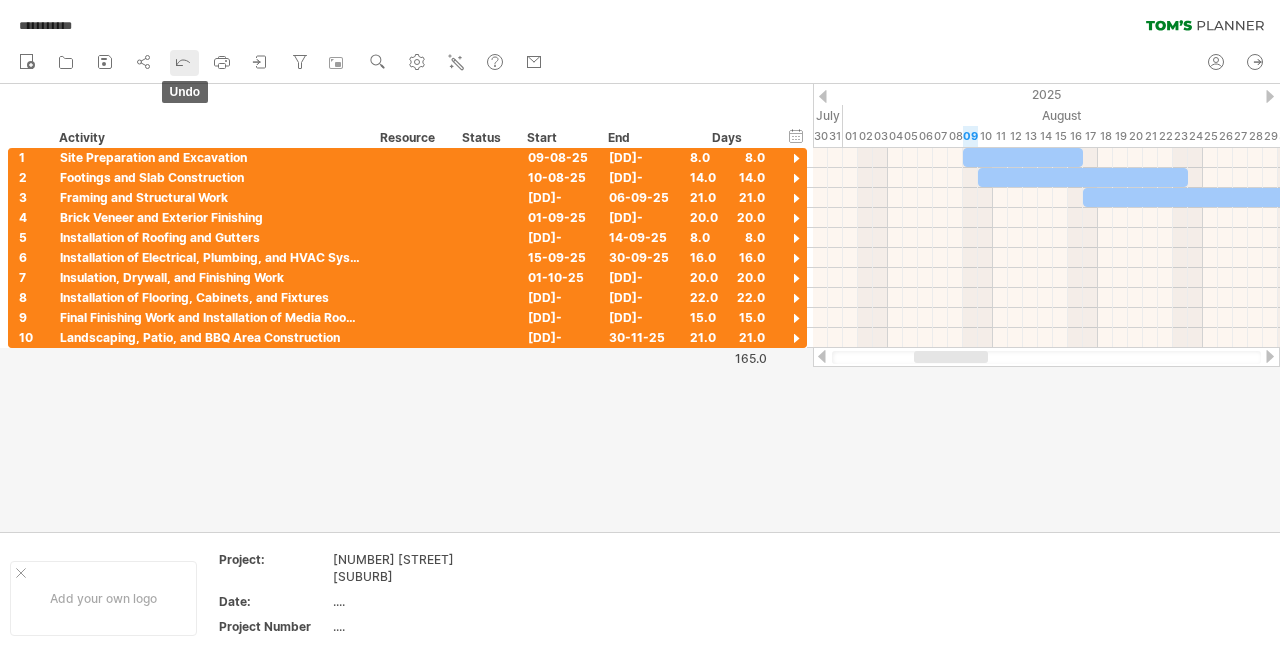 click 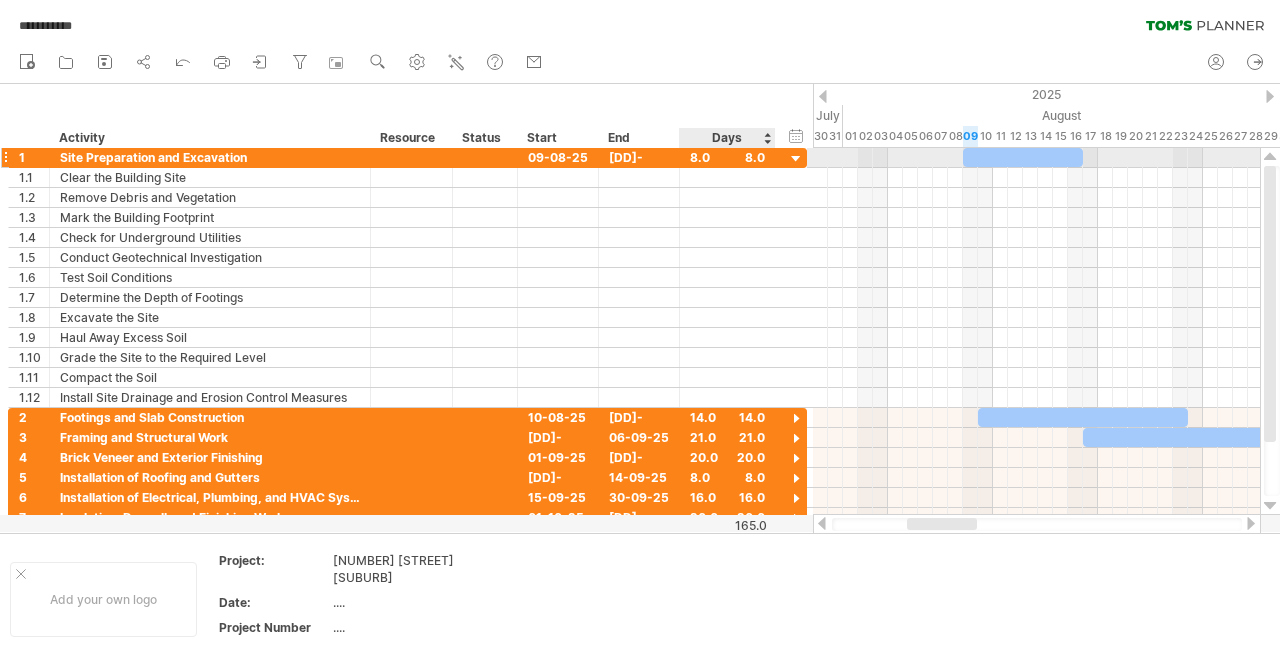 click at bounding box center (796, 159) 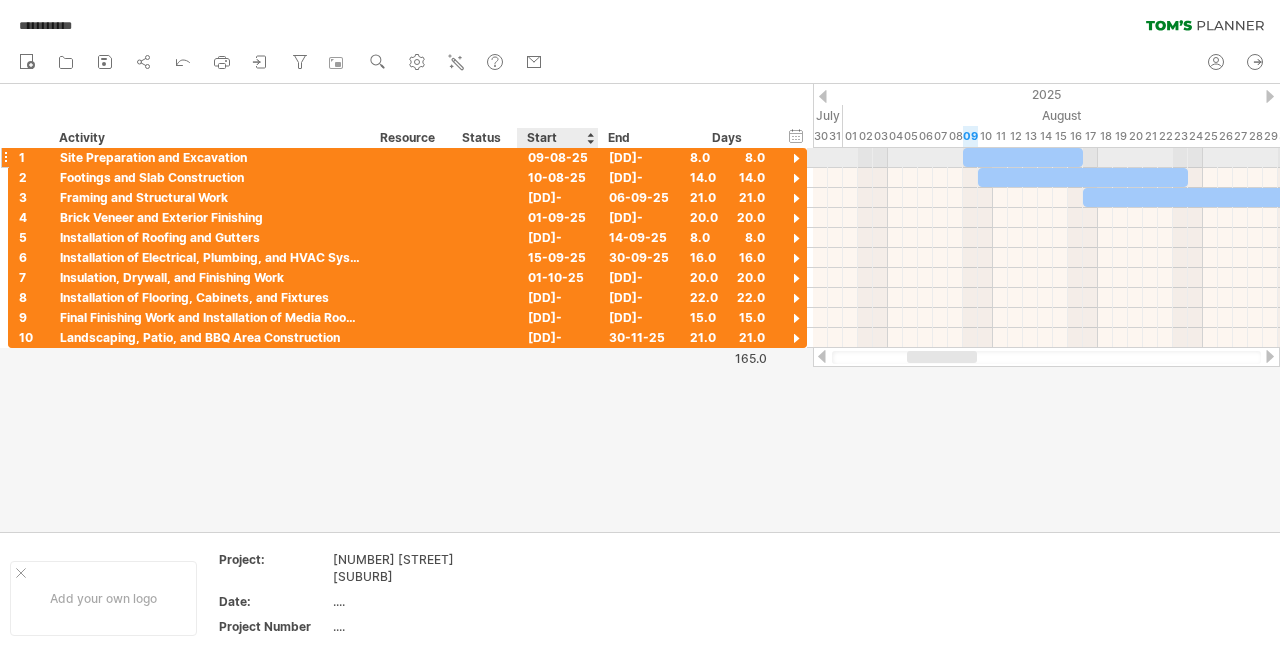 click on "09-08-25" at bounding box center [558, 157] 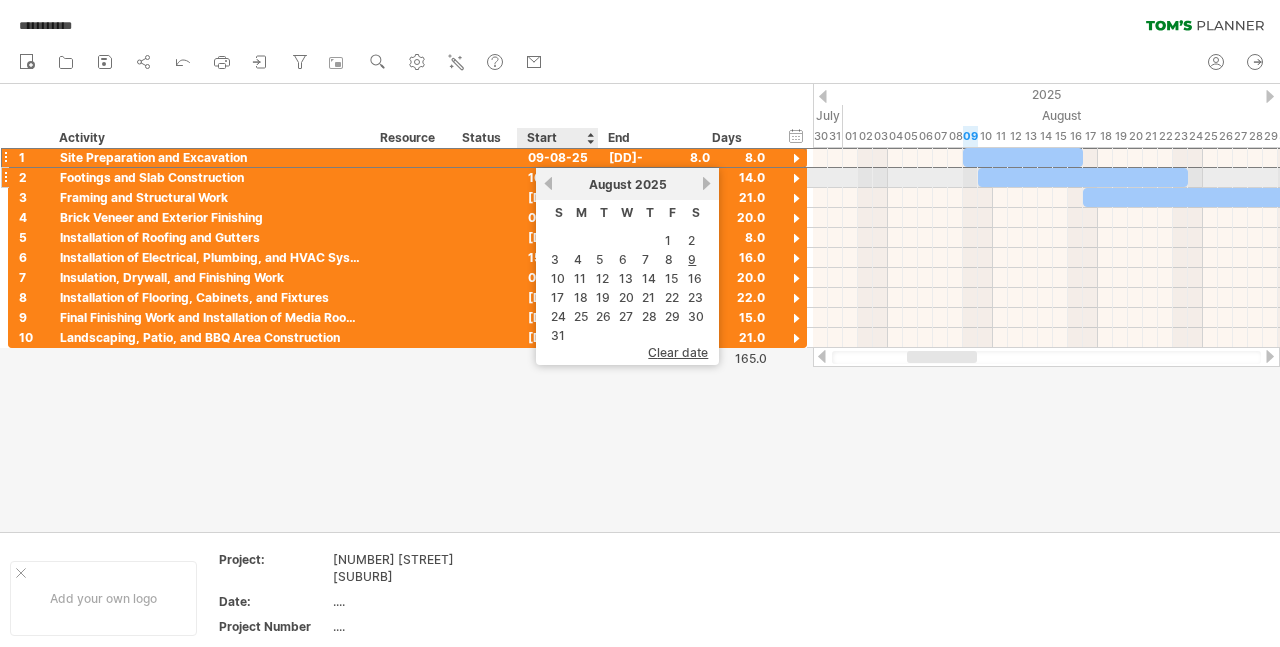 click on "previous" at bounding box center [548, 183] 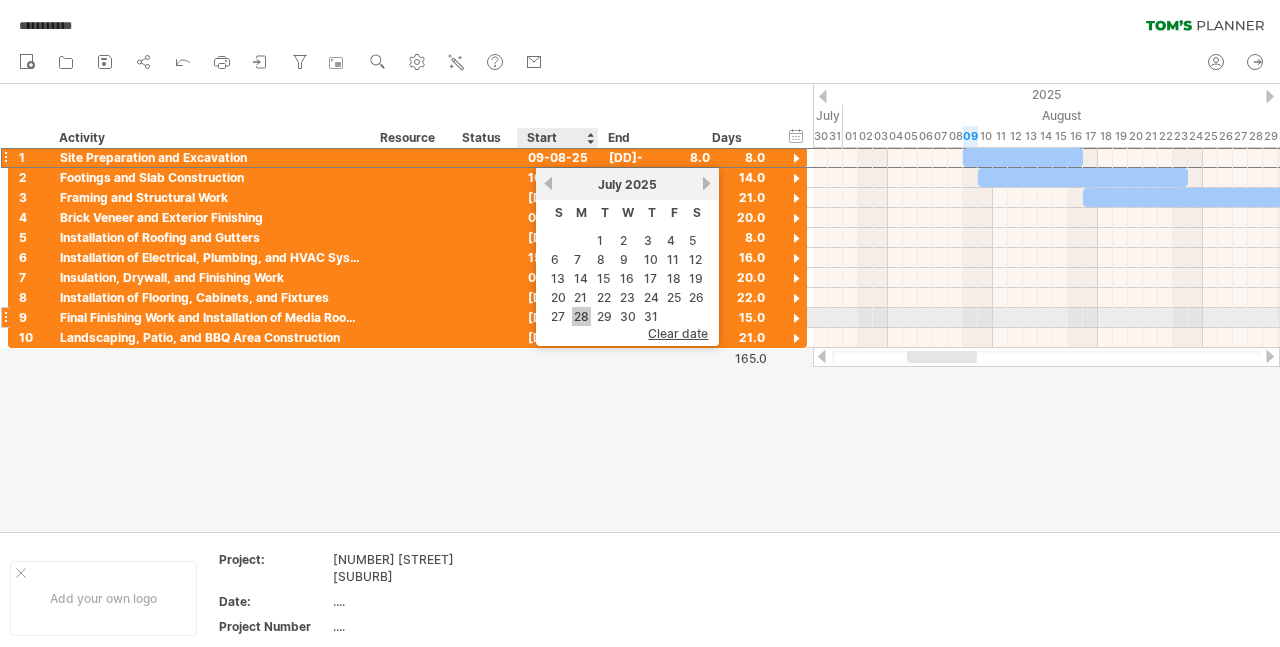 click on "28" at bounding box center [581, 316] 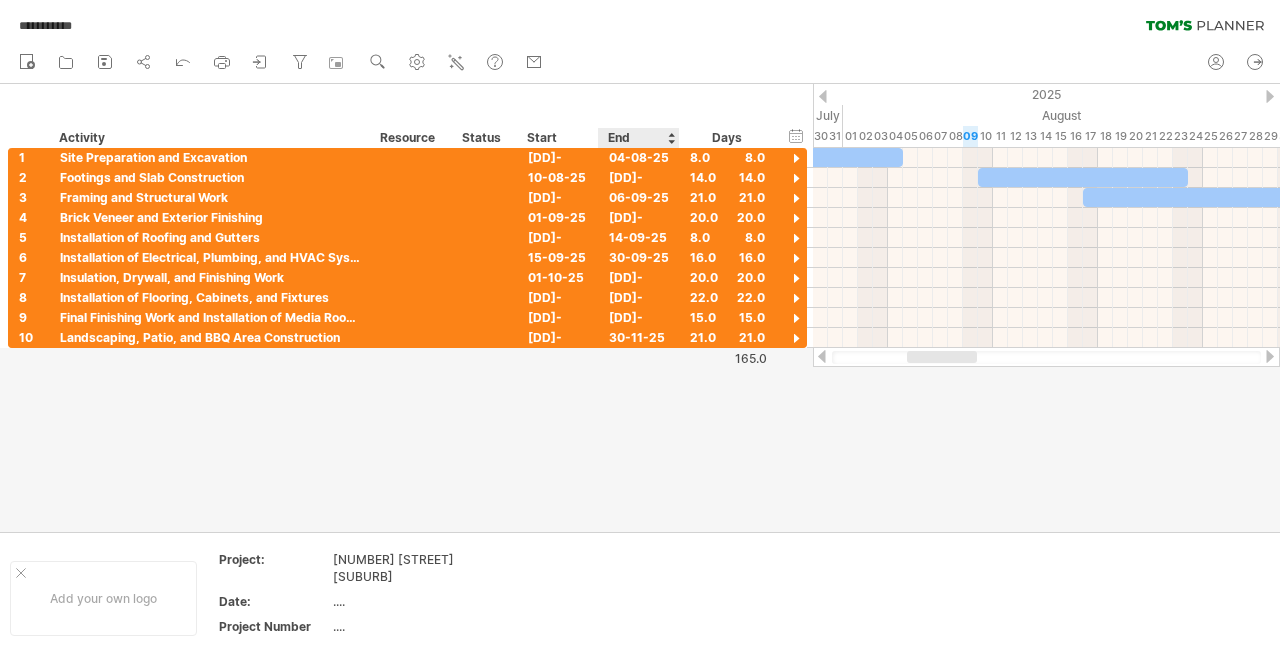 click at bounding box center (640, 308) 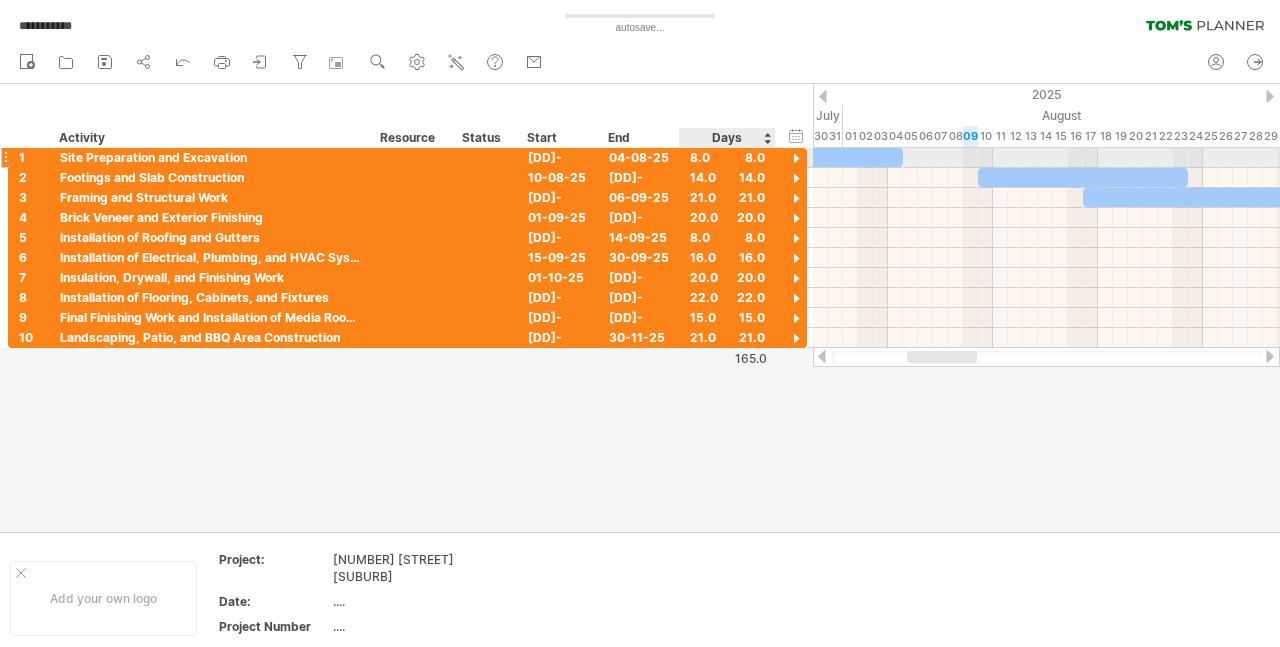click at bounding box center [796, 159] 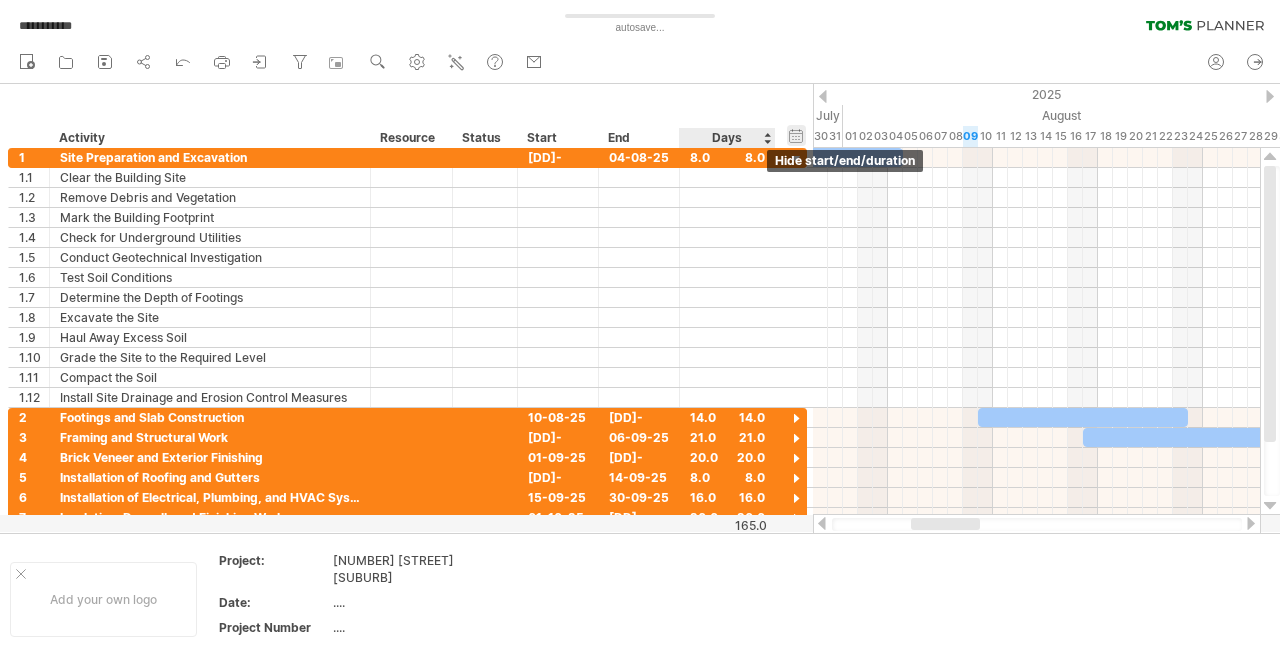 click on "hide start/end/duration show start/end/duration" at bounding box center (796, 135) 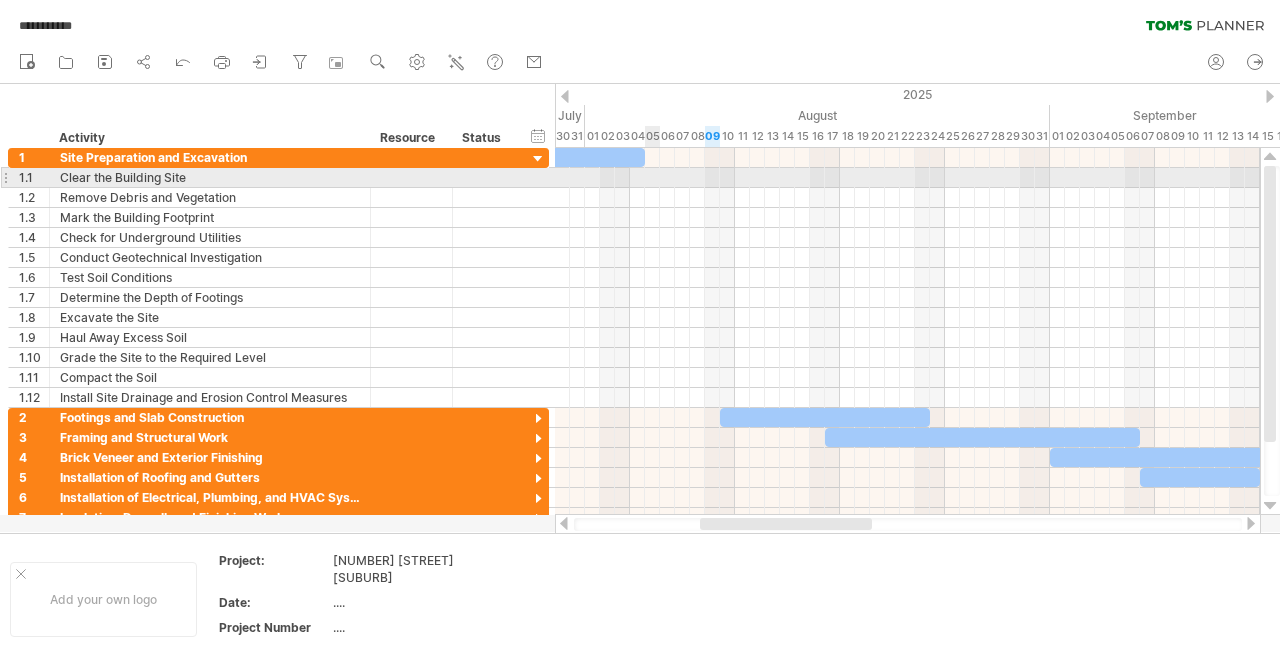 click at bounding box center [907, 178] 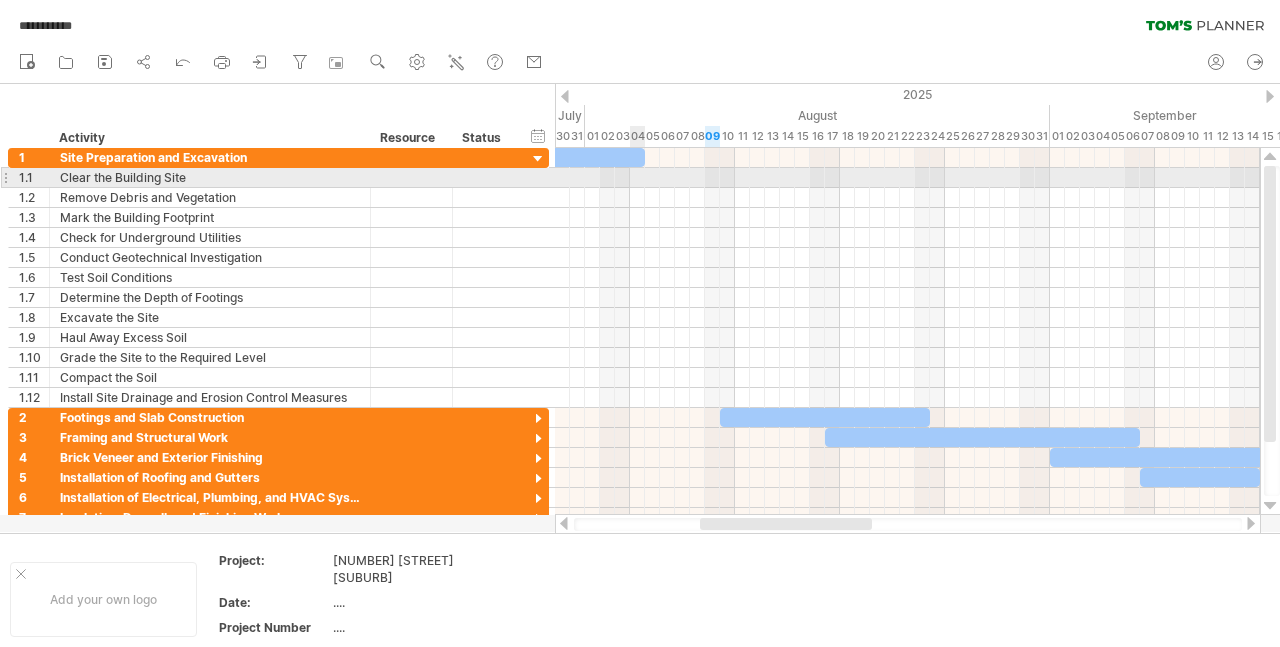 click at bounding box center (907, 178) 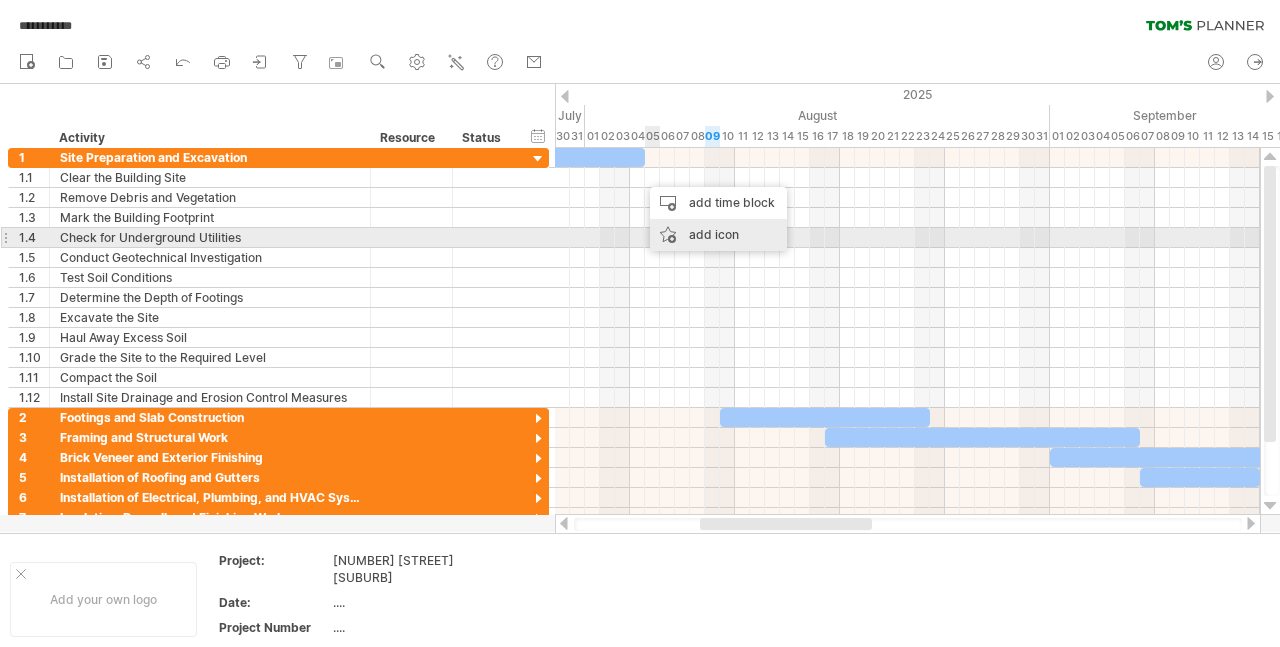 click on "add icon" at bounding box center (718, 235) 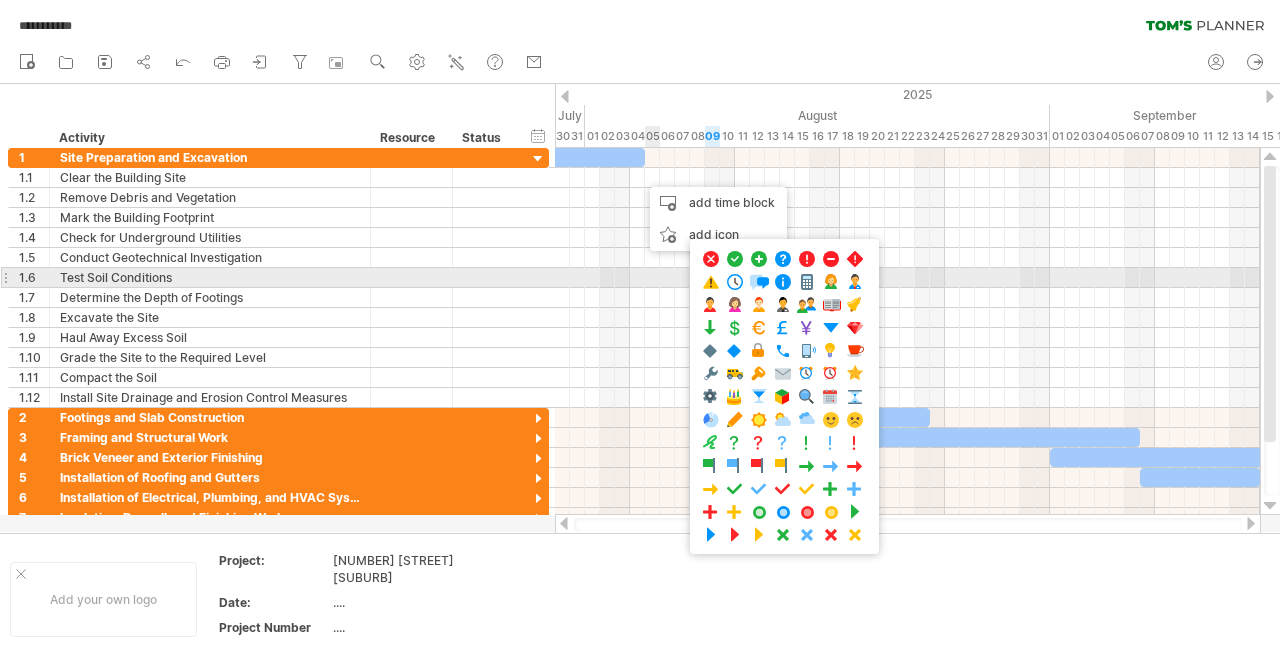 click at bounding box center [907, 298] 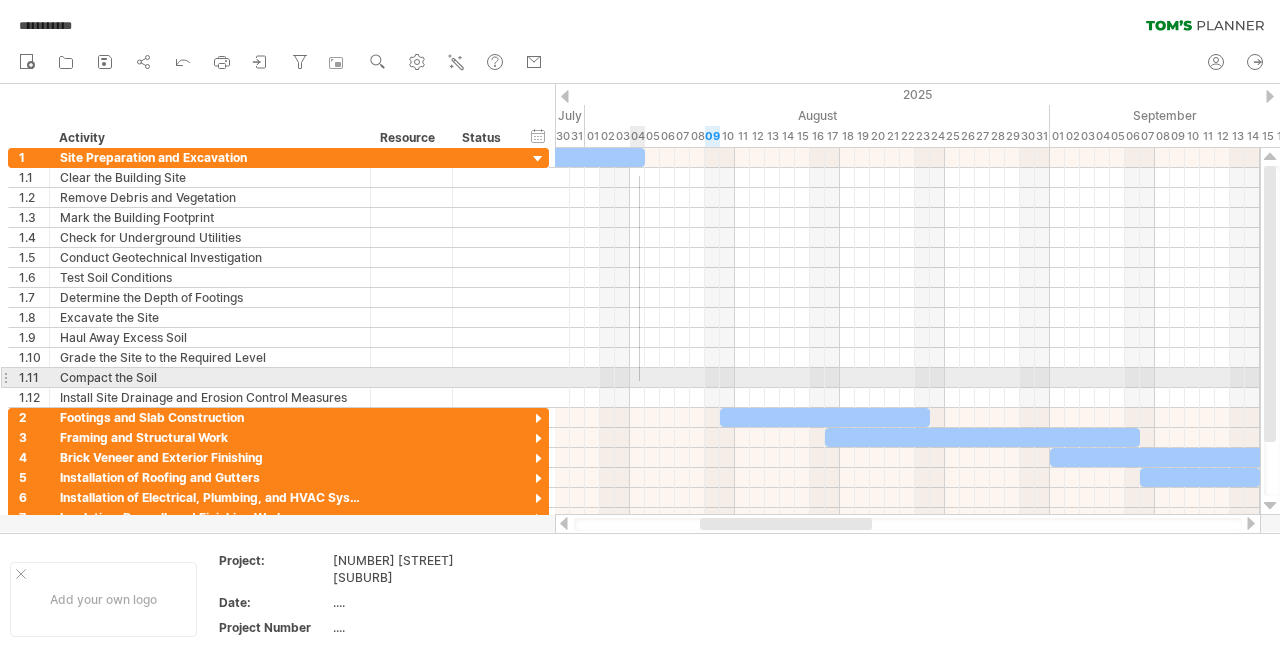 drag, startPoint x: 639, startPoint y: 176, endPoint x: 640, endPoint y: 381, distance: 205.00244 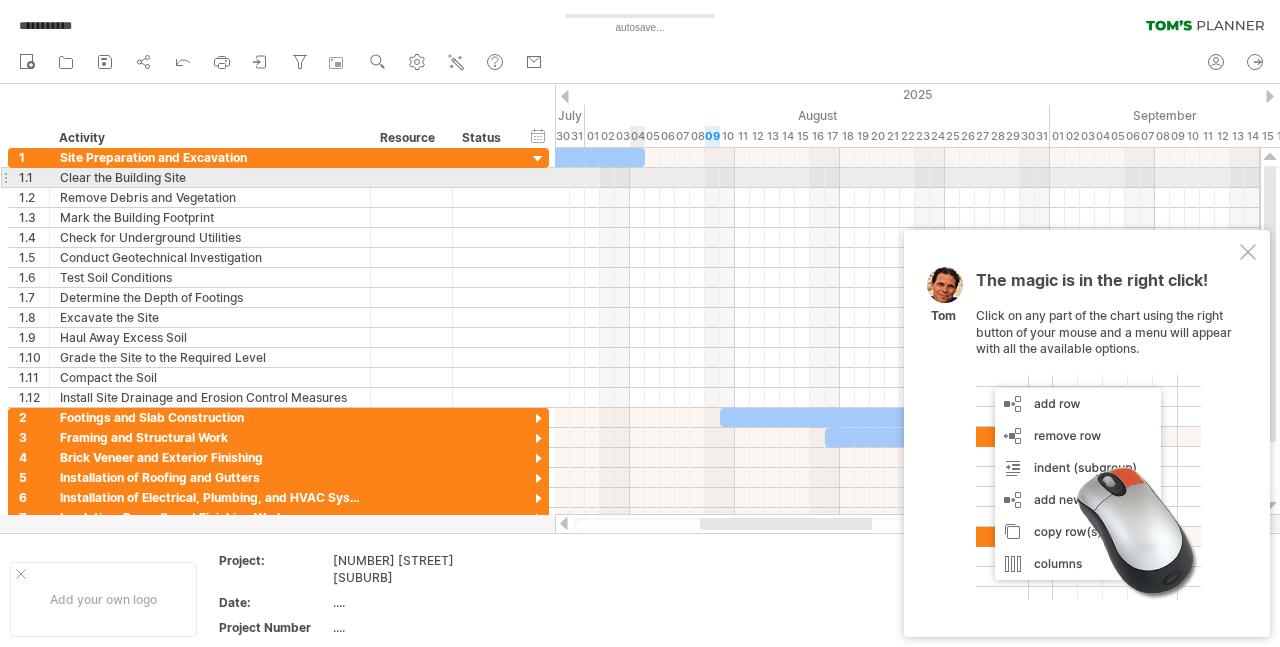 click at bounding box center [907, 178] 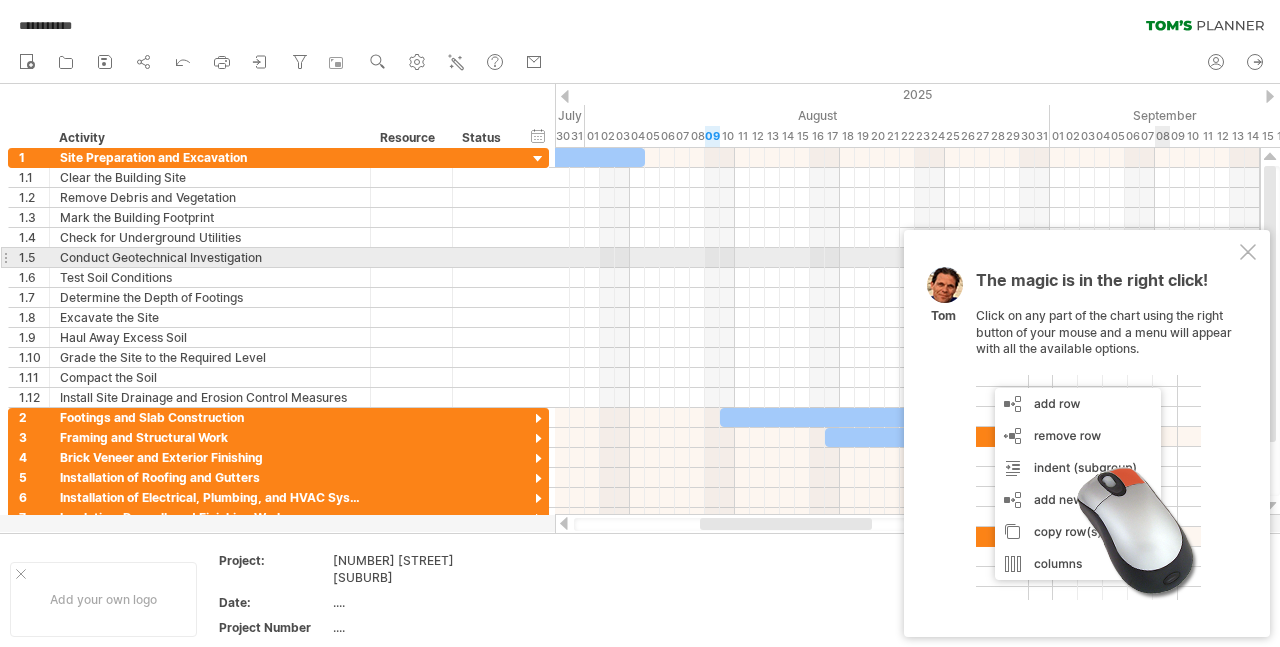 click at bounding box center [1248, 252] 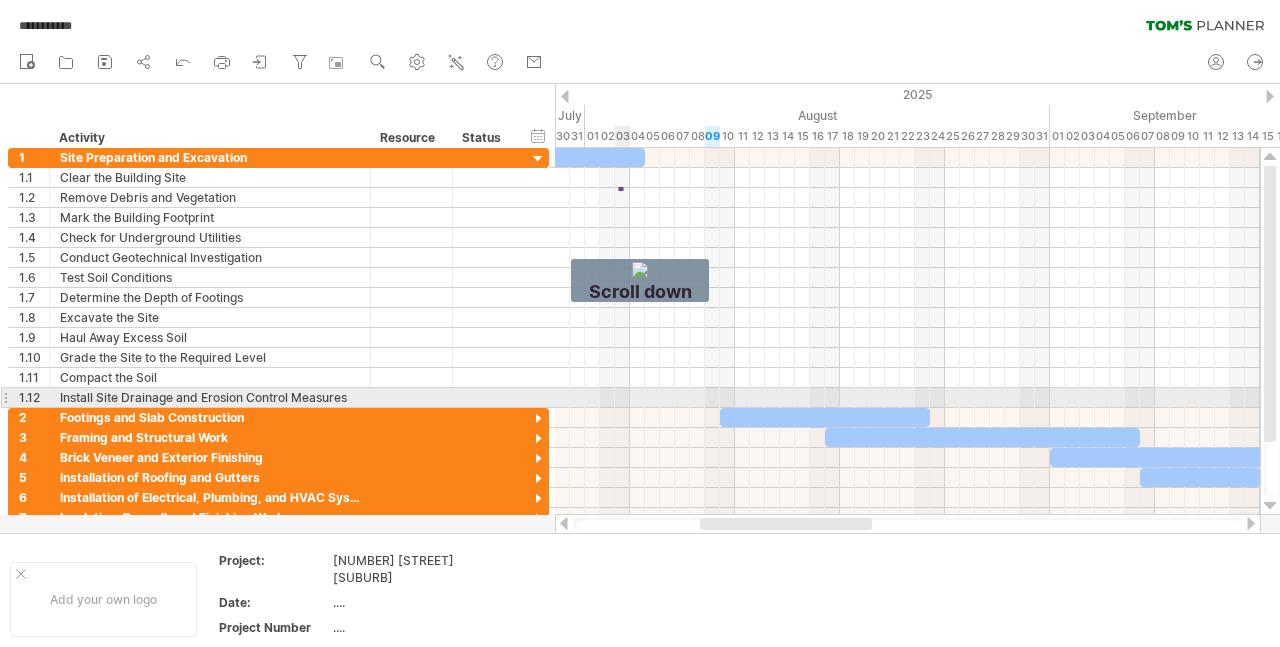 drag, startPoint x: 620, startPoint y: 179, endPoint x: 619, endPoint y: 389, distance: 210.00238 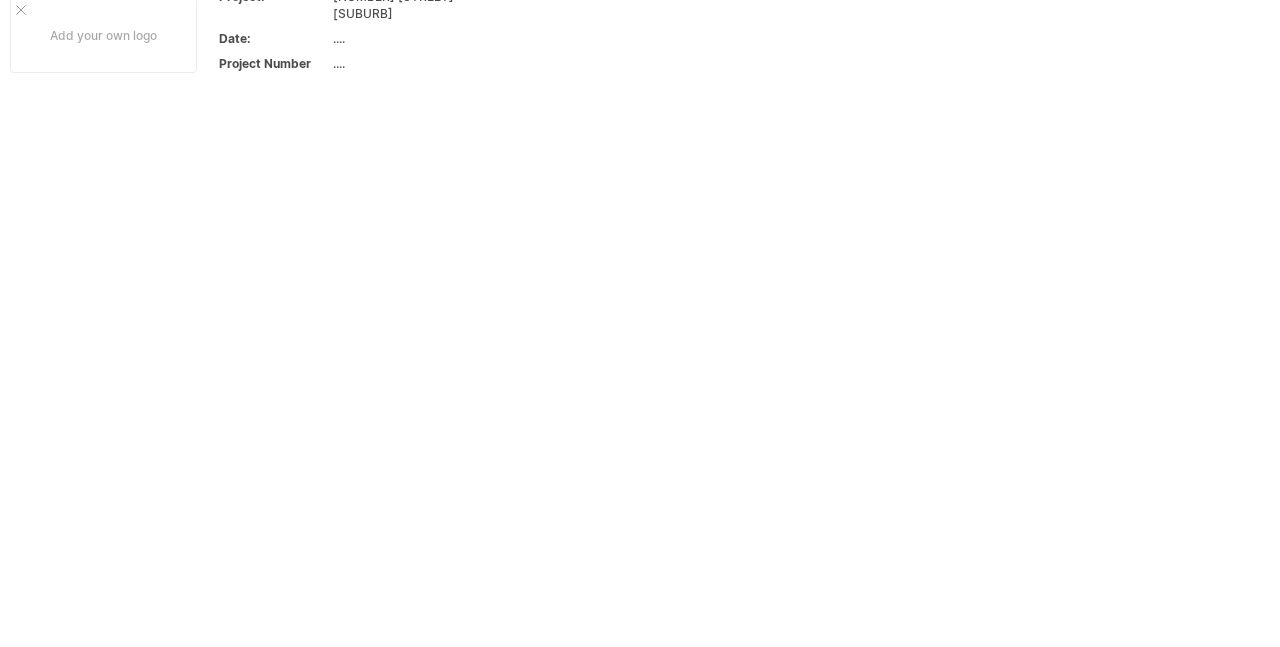 scroll, scrollTop: 598, scrollLeft: 0, axis: vertical 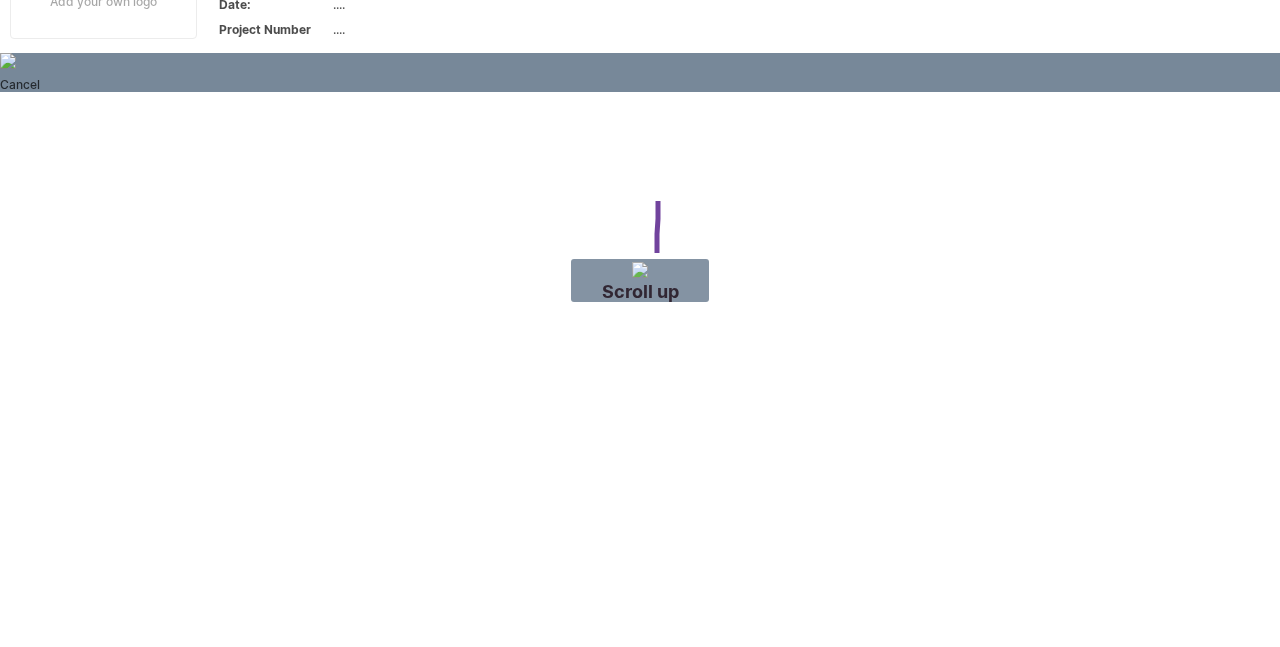 drag, startPoint x: 657, startPoint y: 266, endPoint x: 655, endPoint y: 113, distance: 153.01308 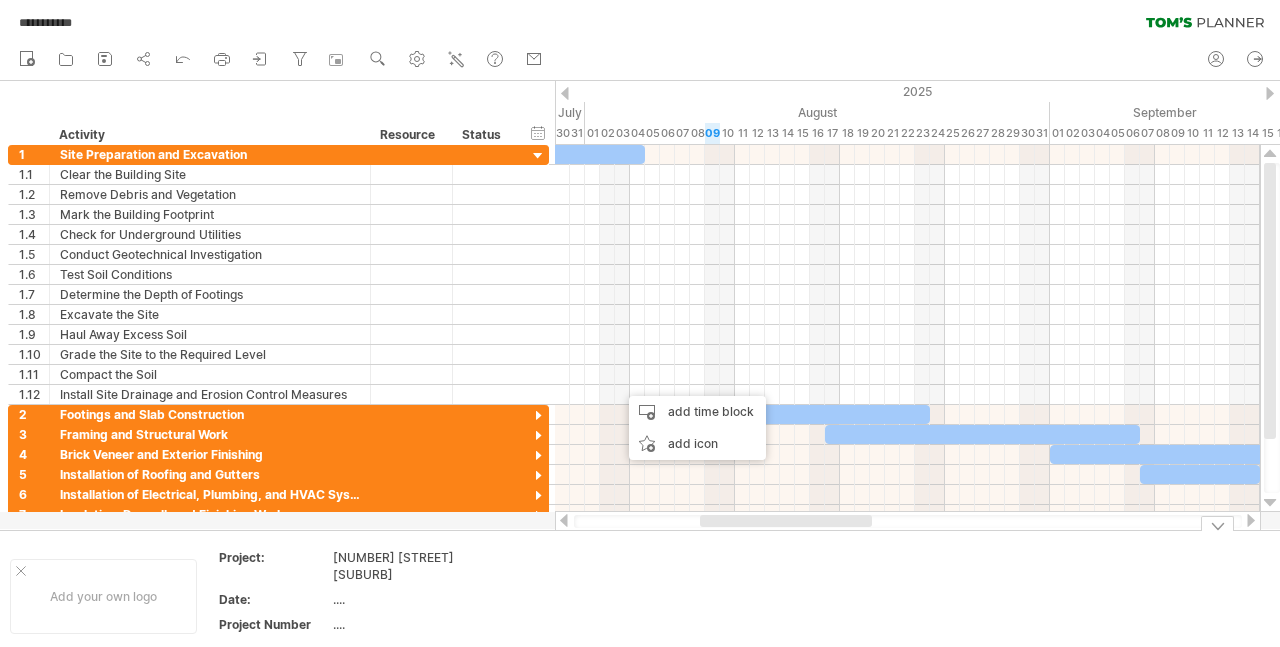 scroll, scrollTop: 0, scrollLeft: 0, axis: both 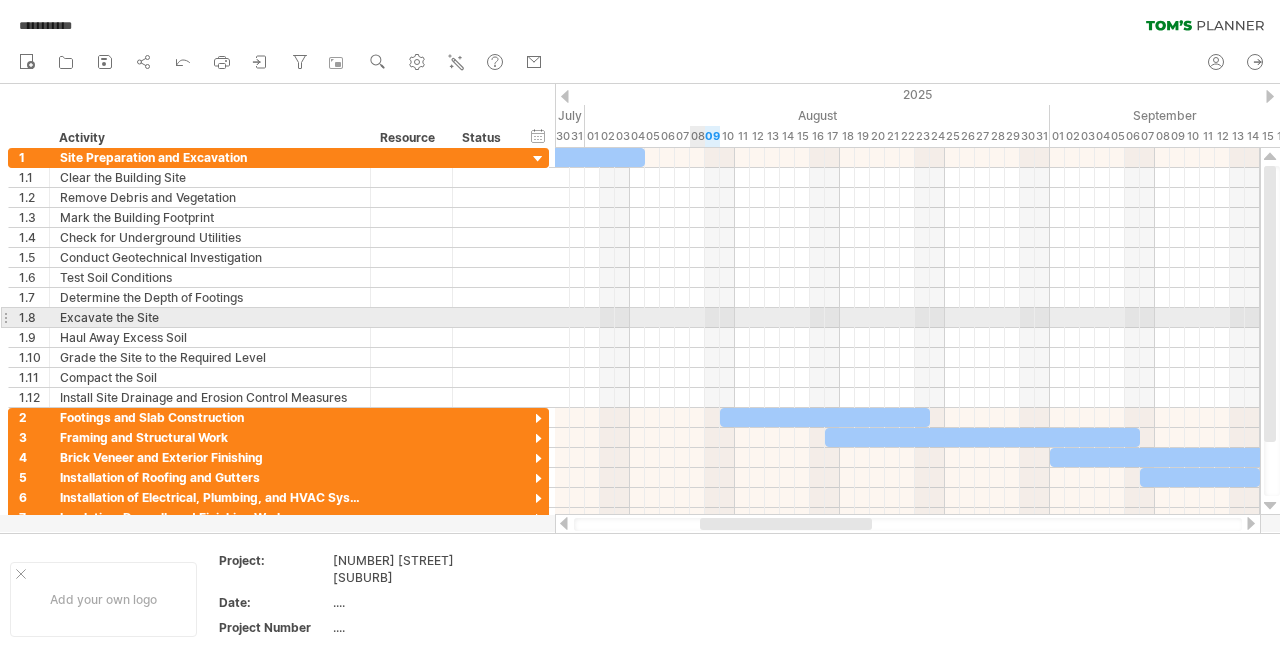 click at bounding box center (907, 318) 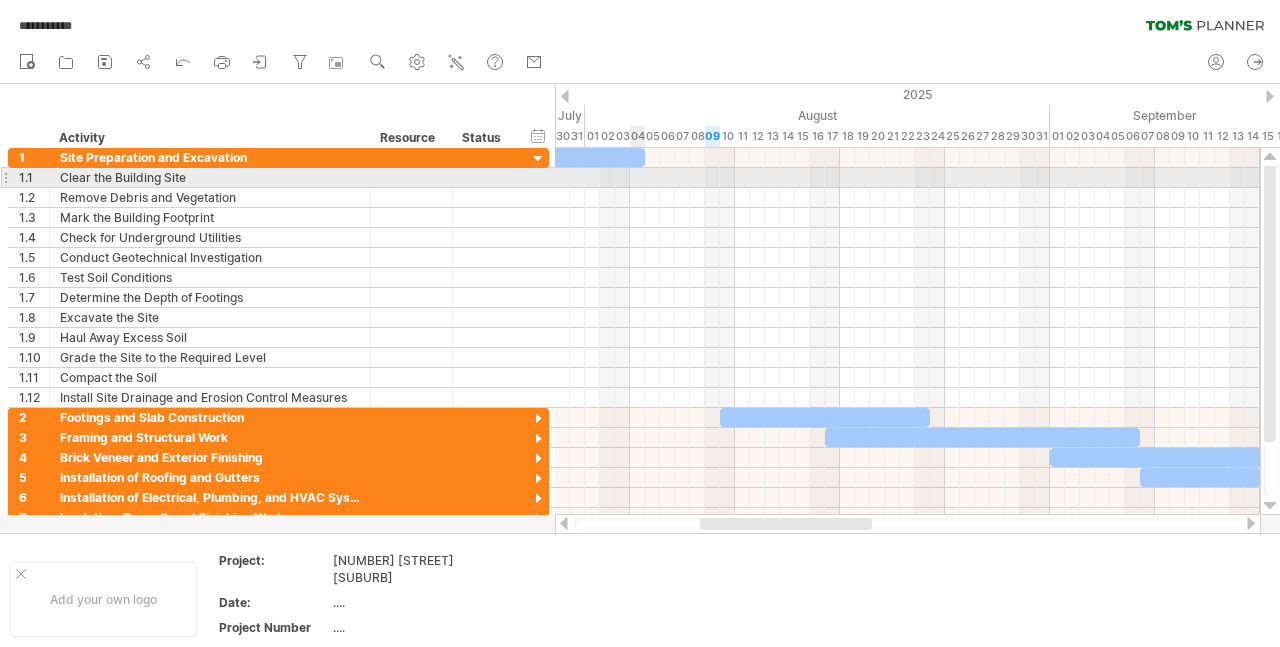 click at bounding box center [907, 178] 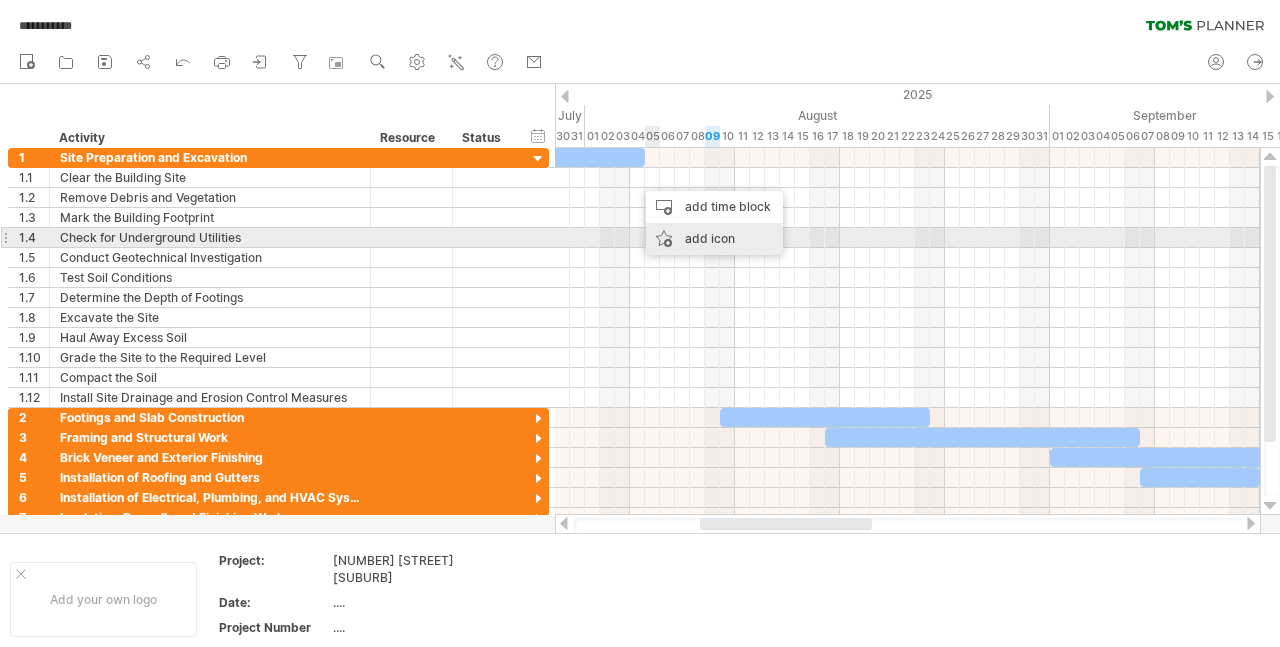 click on "add icon" at bounding box center (714, 239) 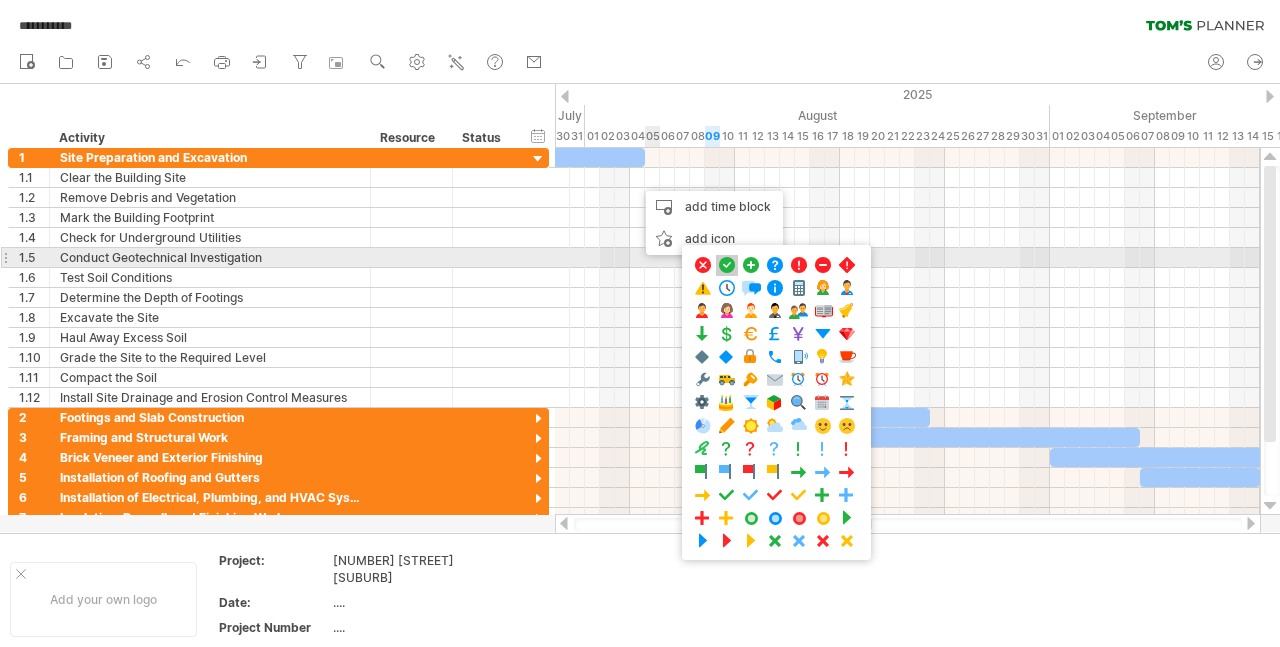 click at bounding box center (727, 265) 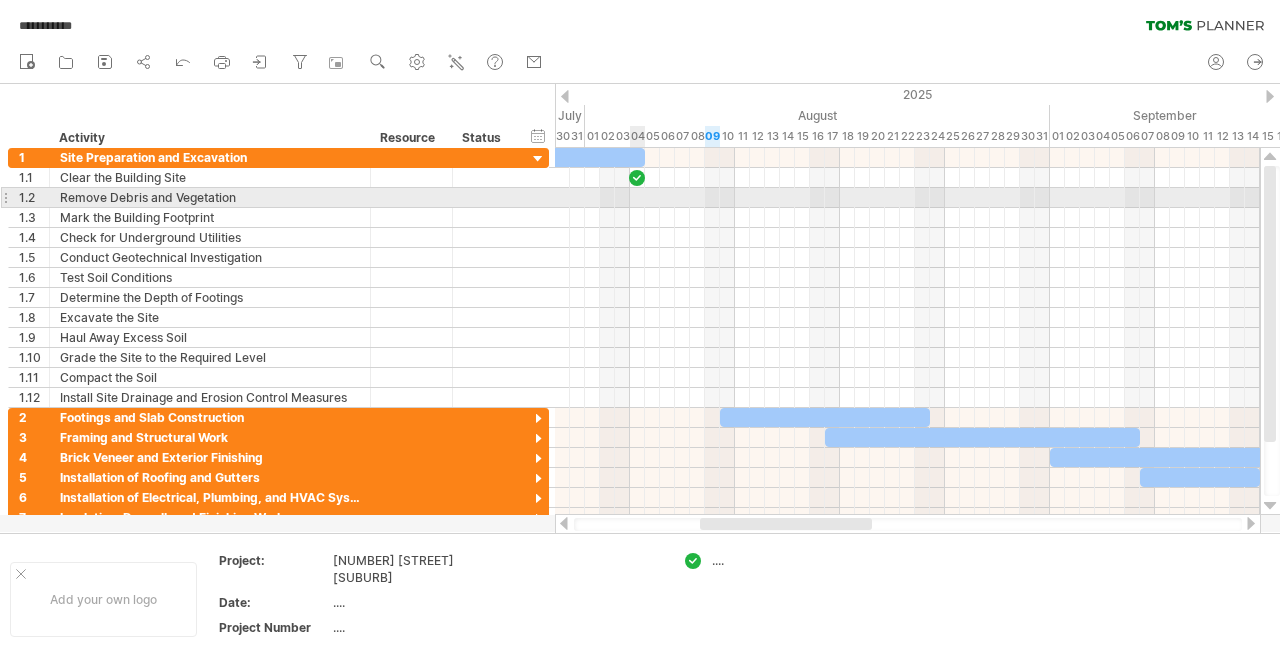 click at bounding box center (907, 198) 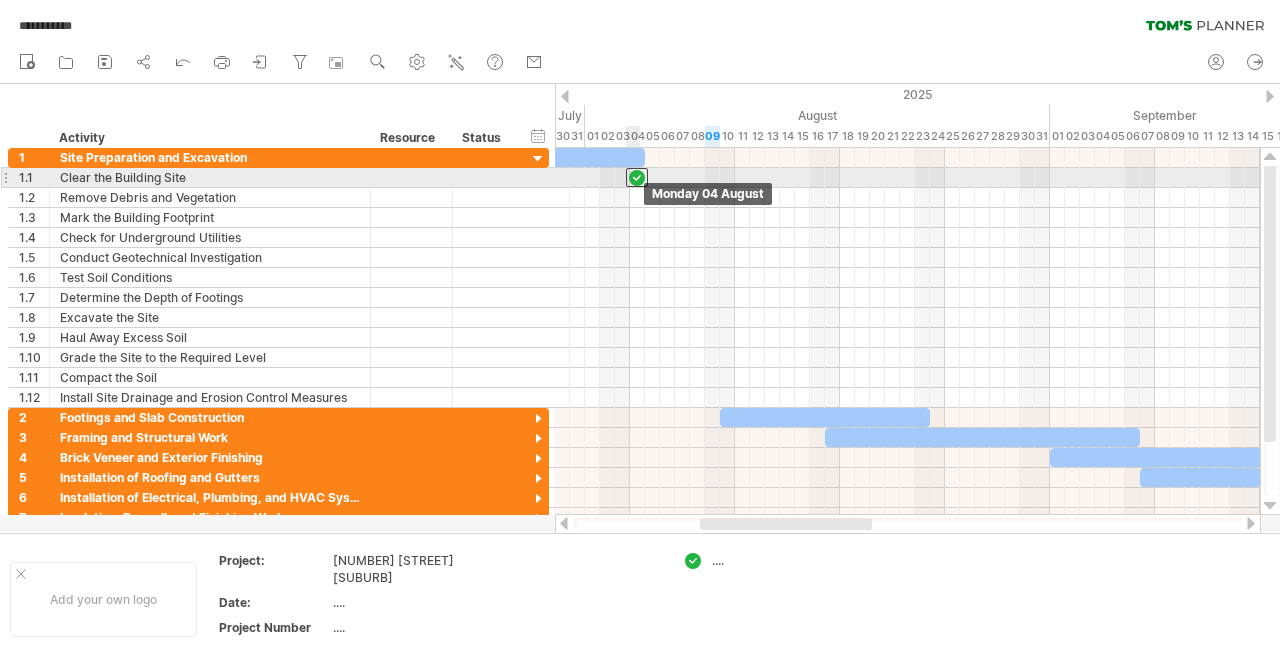 click at bounding box center [637, 177] 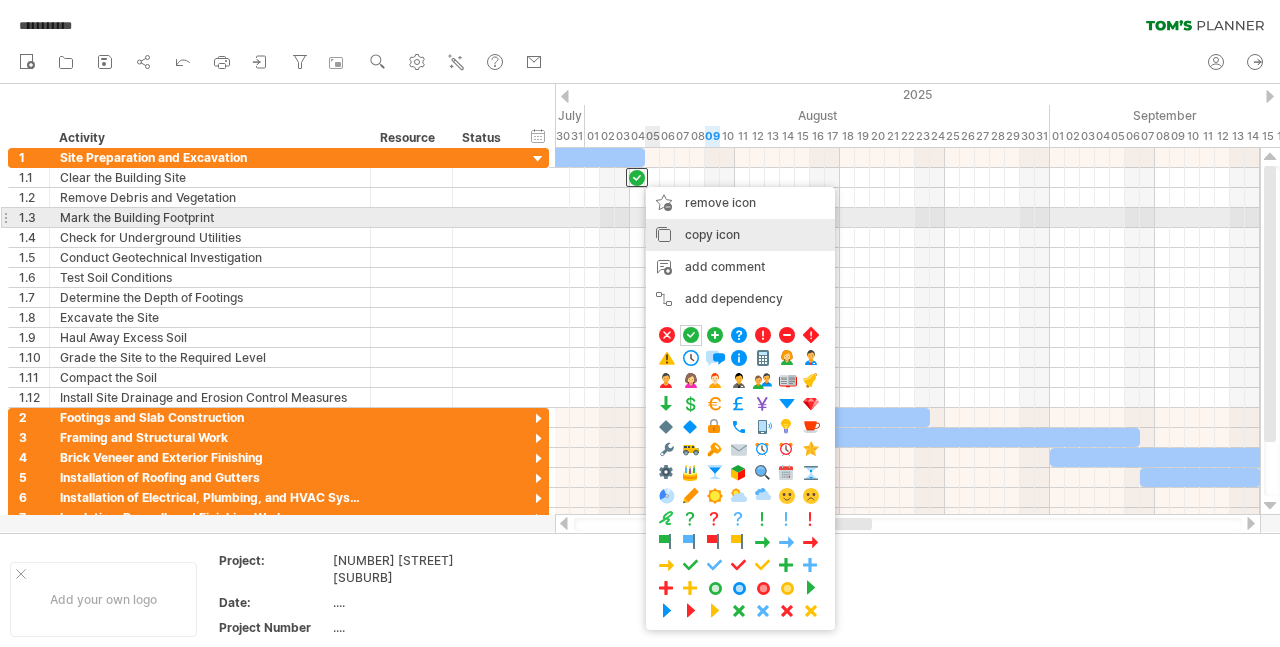 click on "copy icon copy time blocks/icons" at bounding box center [740, 235] 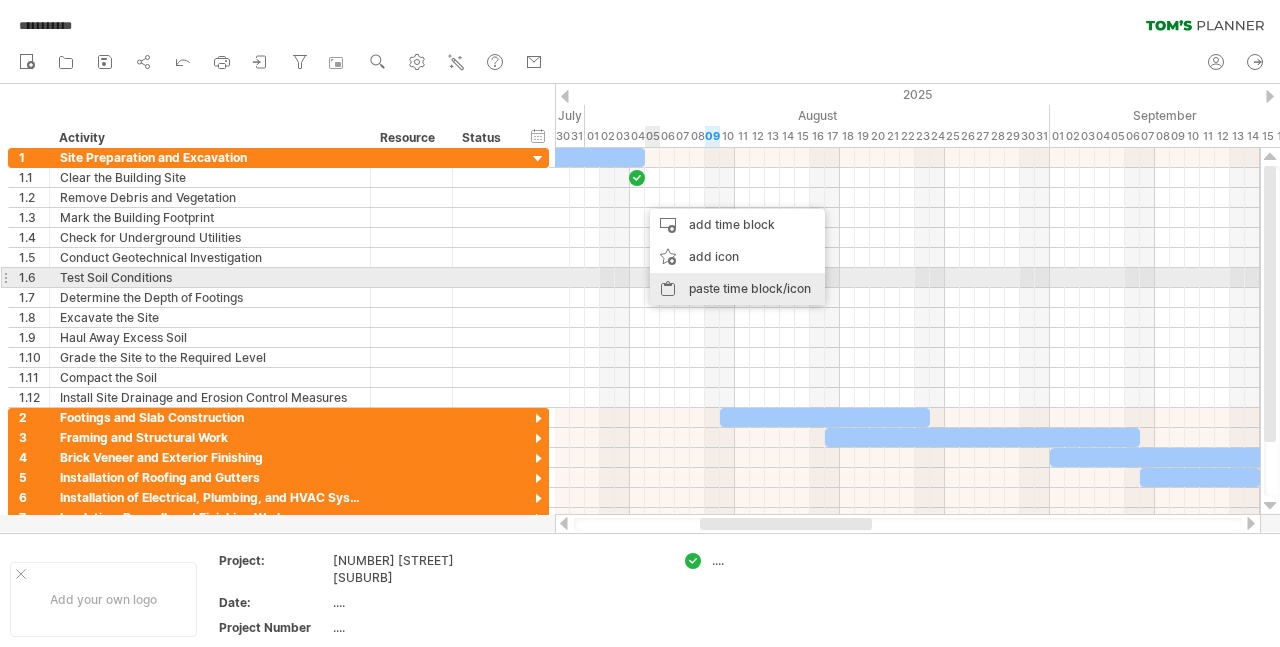 click on "paste time block/icon" at bounding box center (737, 289) 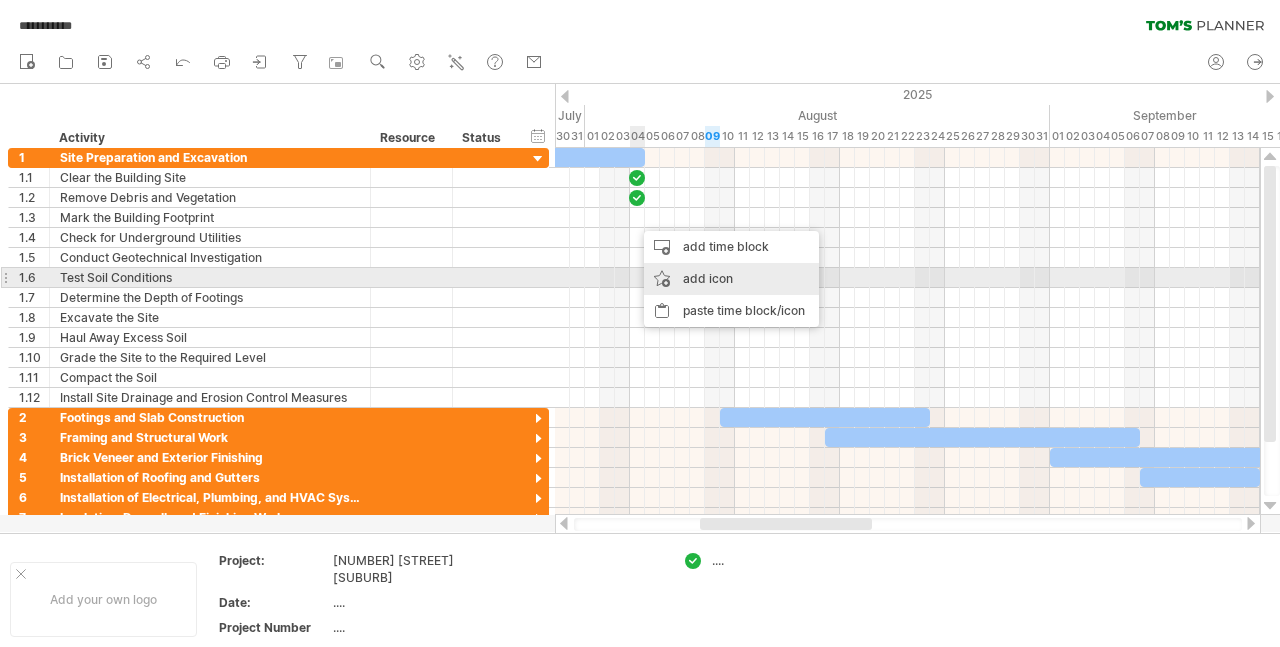 click on "add icon" at bounding box center [731, 279] 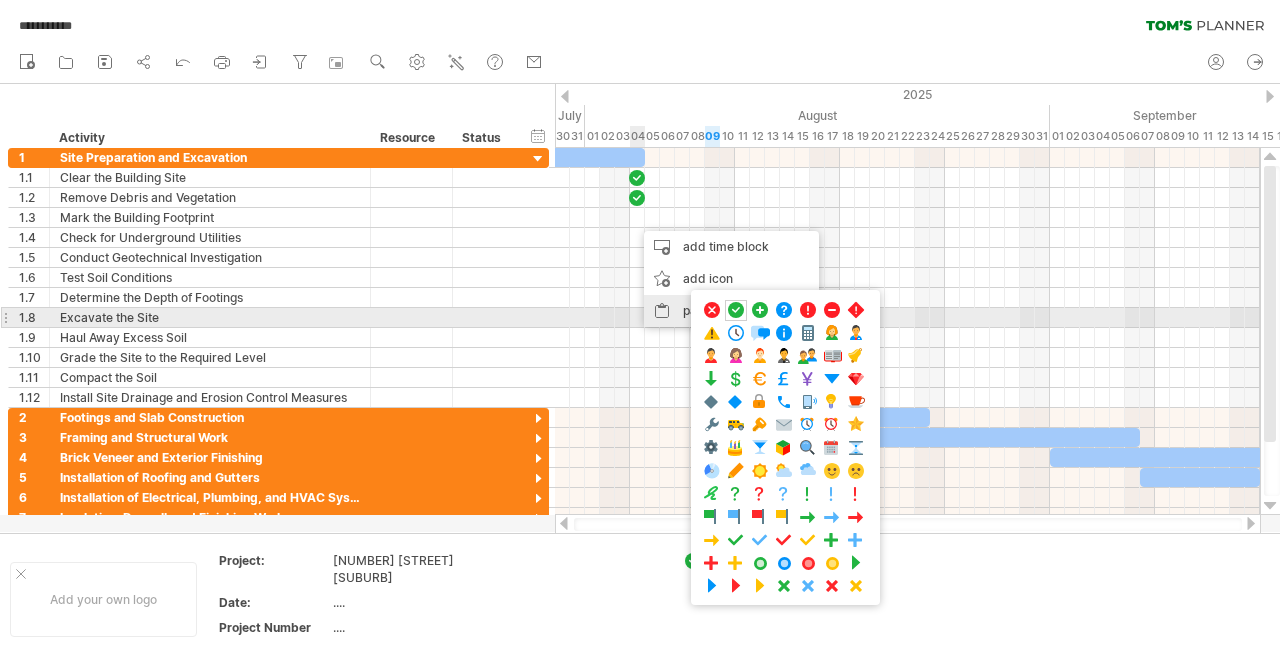 click on "paste time block/icon" at bounding box center [731, 311] 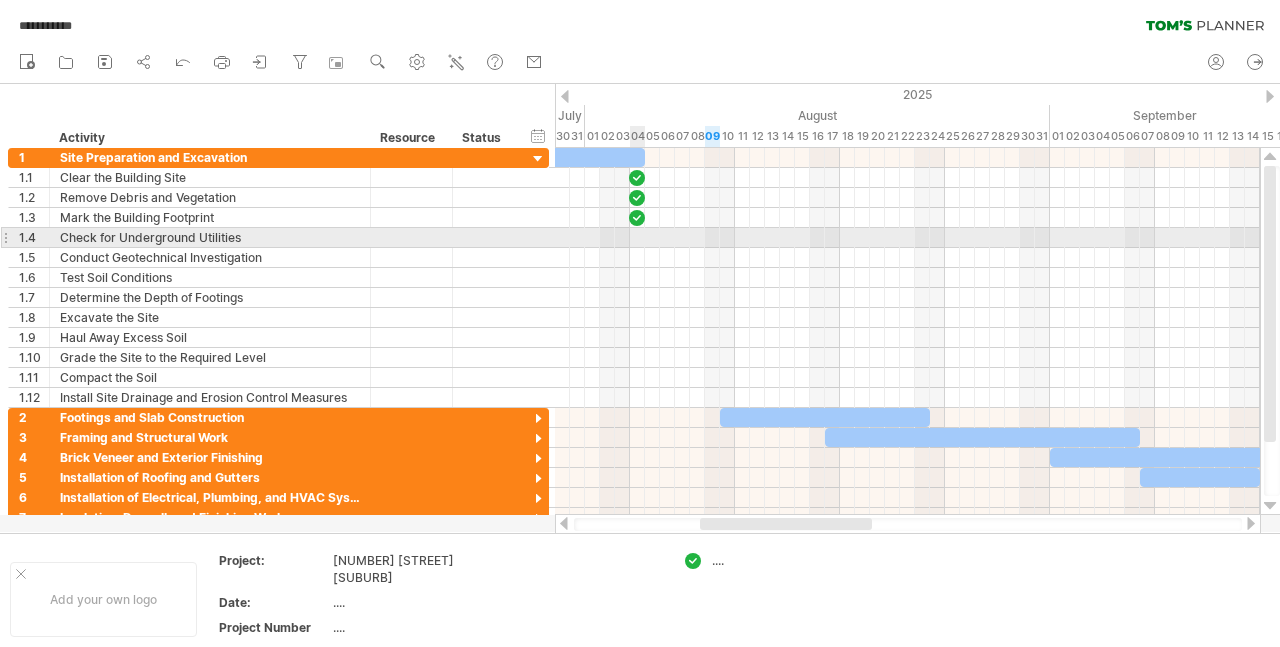 click at bounding box center [907, 238] 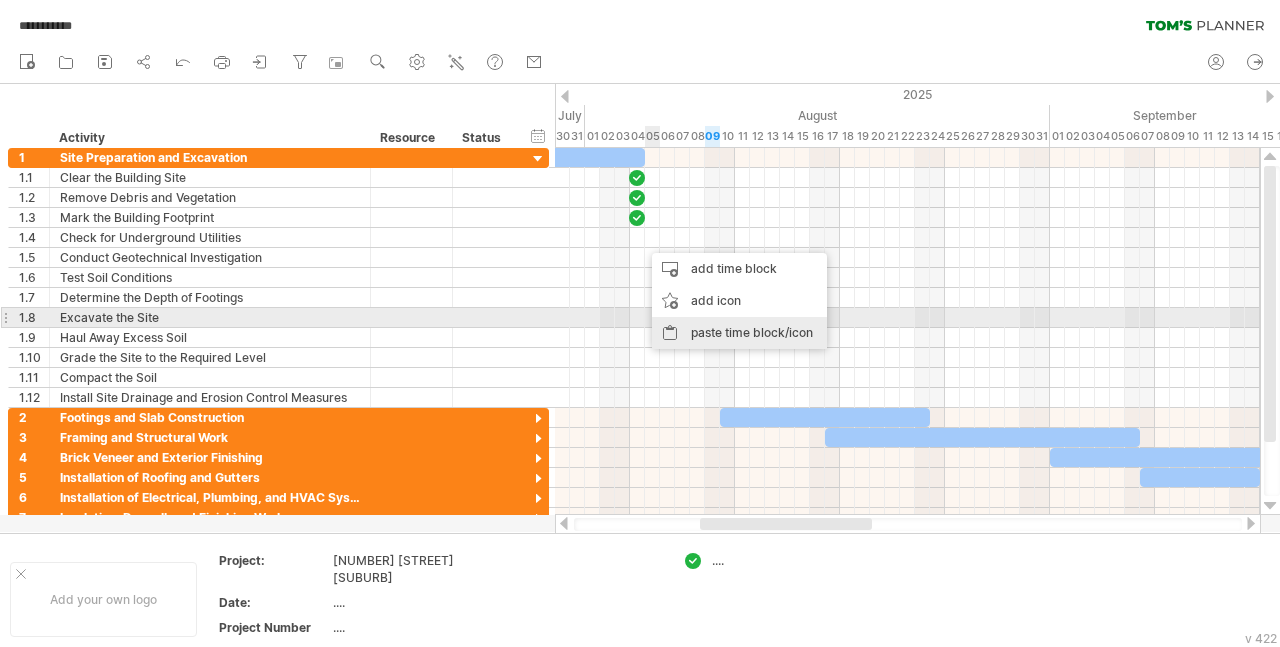 click on "paste time block/icon" at bounding box center (739, 333) 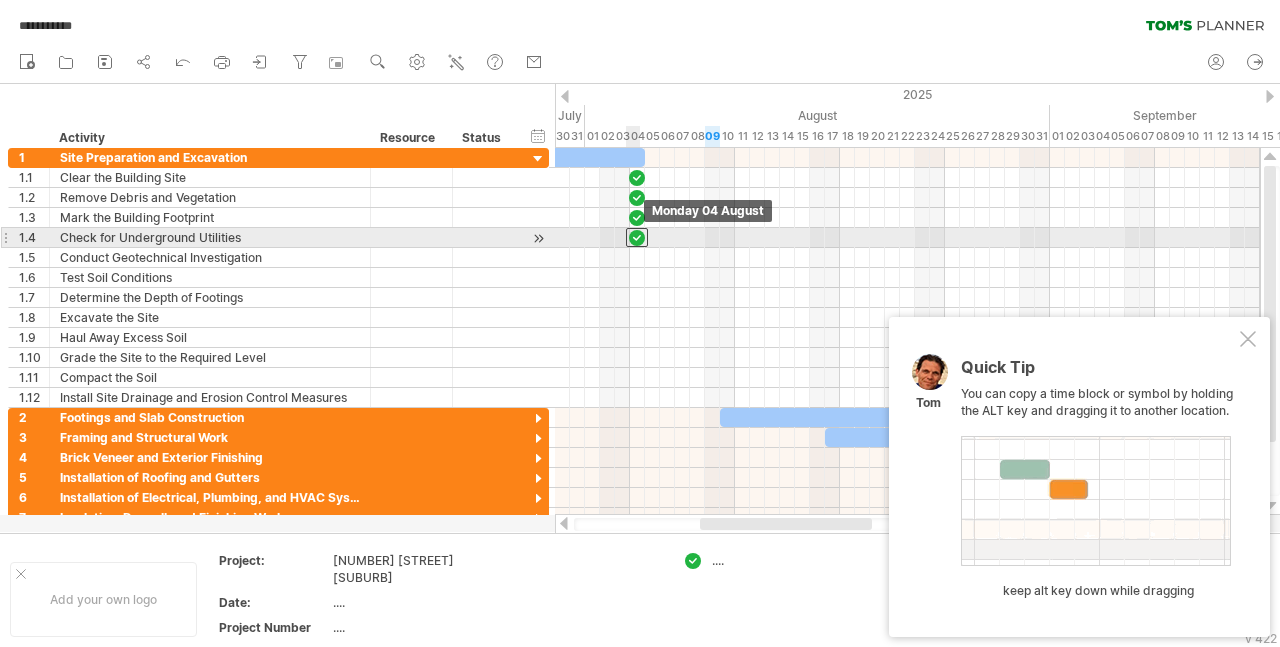click at bounding box center (637, 237) 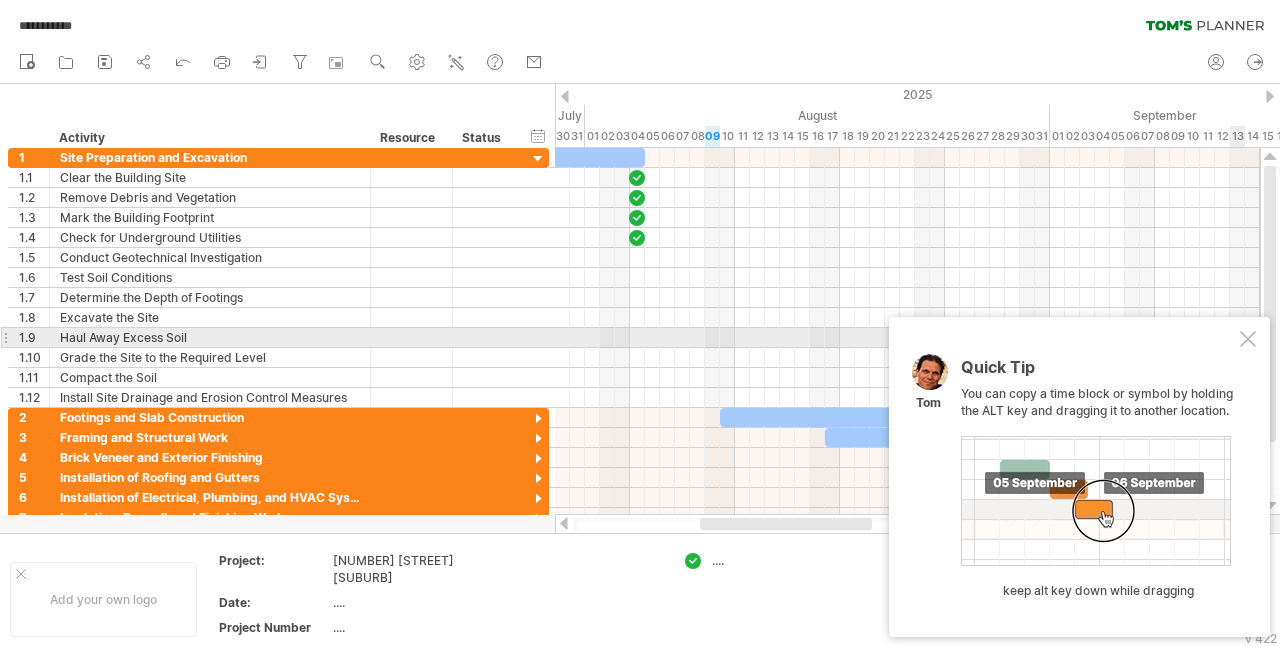 click at bounding box center (1248, 339) 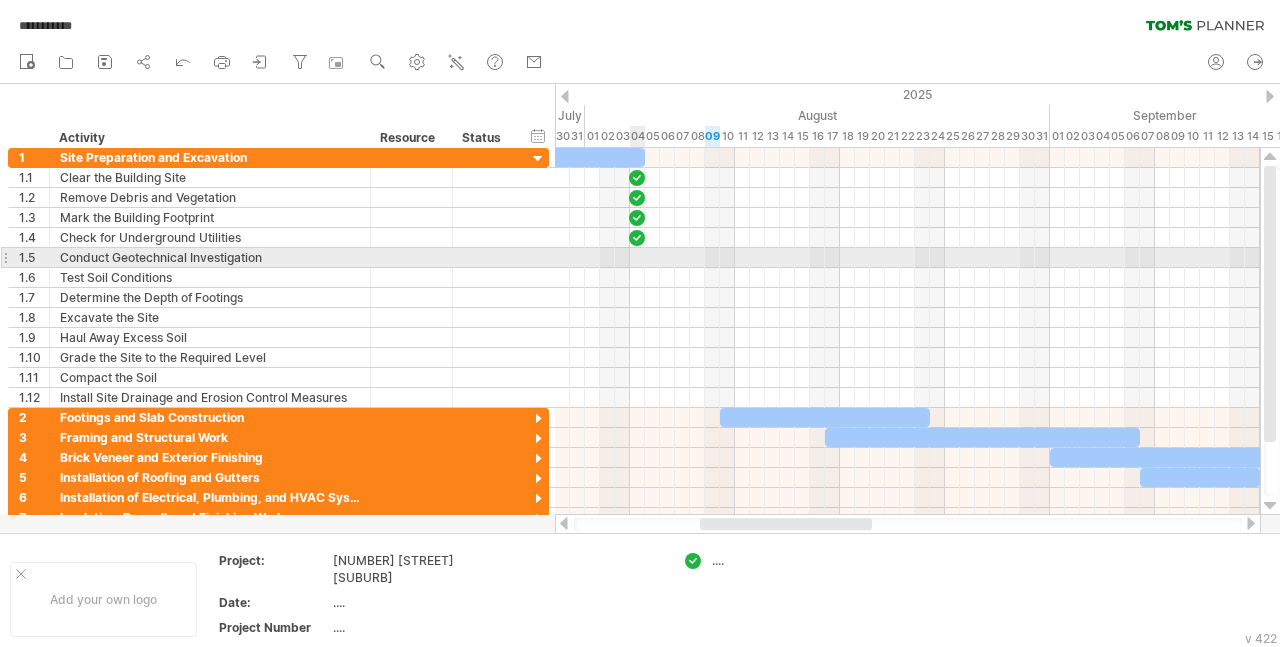 click at bounding box center [907, 258] 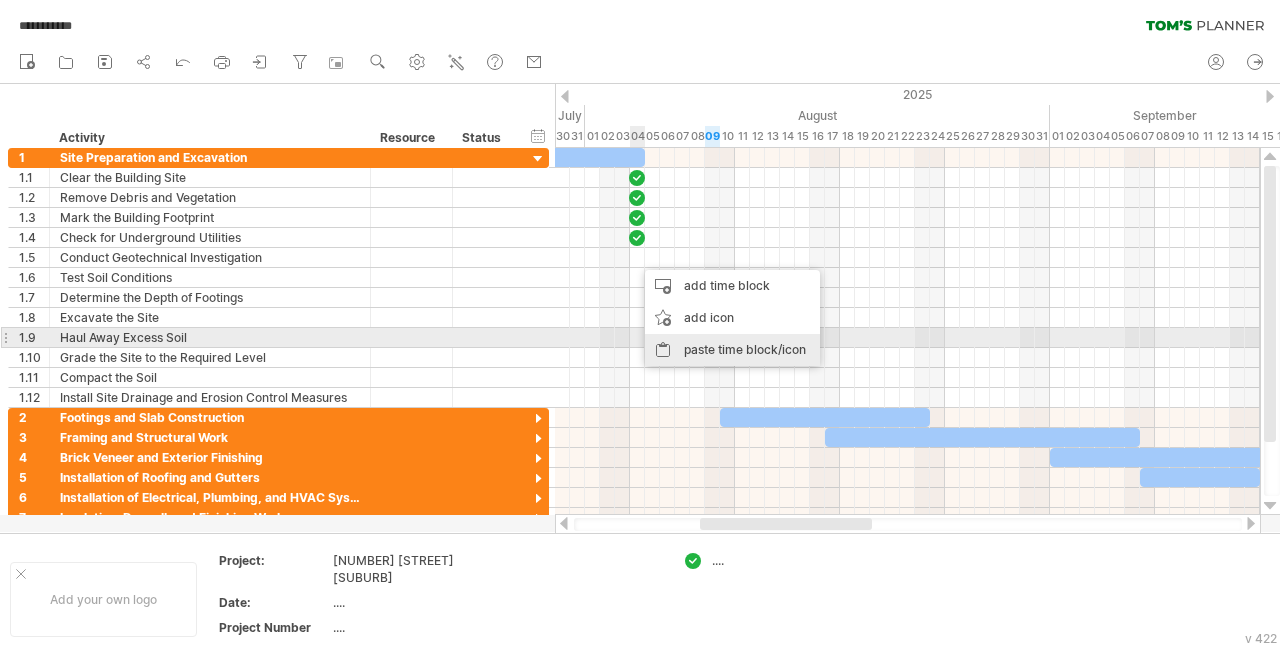 drag, startPoint x: 668, startPoint y: 309, endPoint x: 671, endPoint y: 343, distance: 34.132095 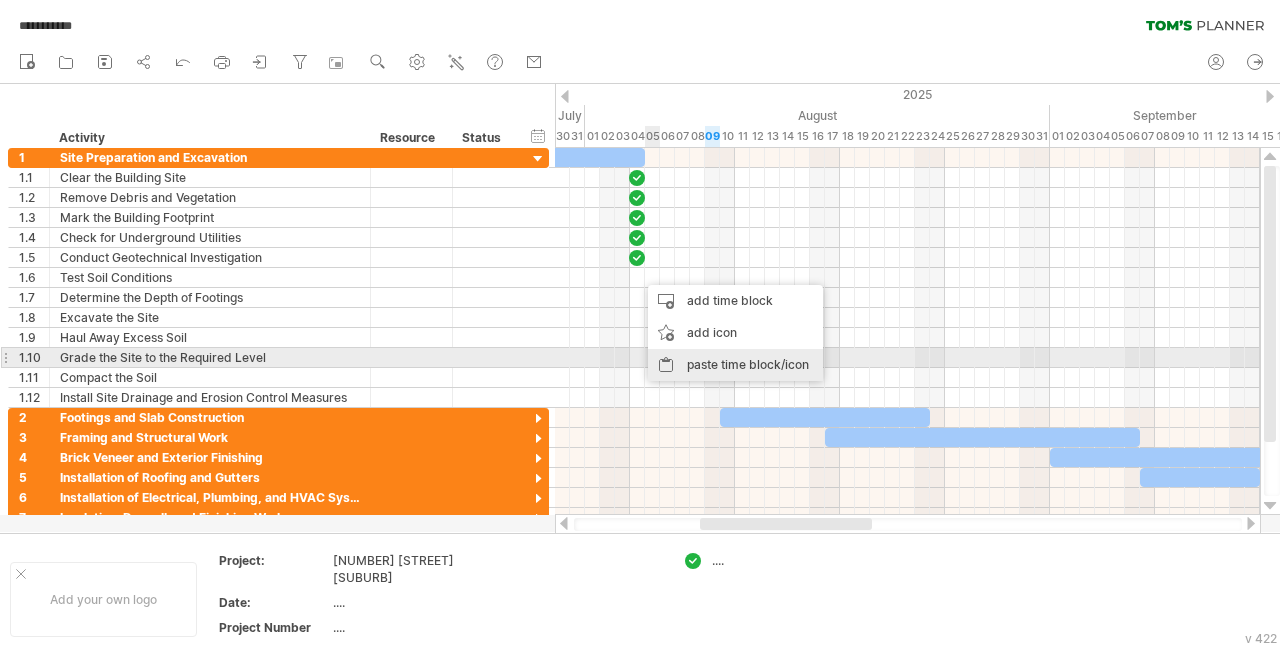 click on "paste time block/icon" at bounding box center [735, 365] 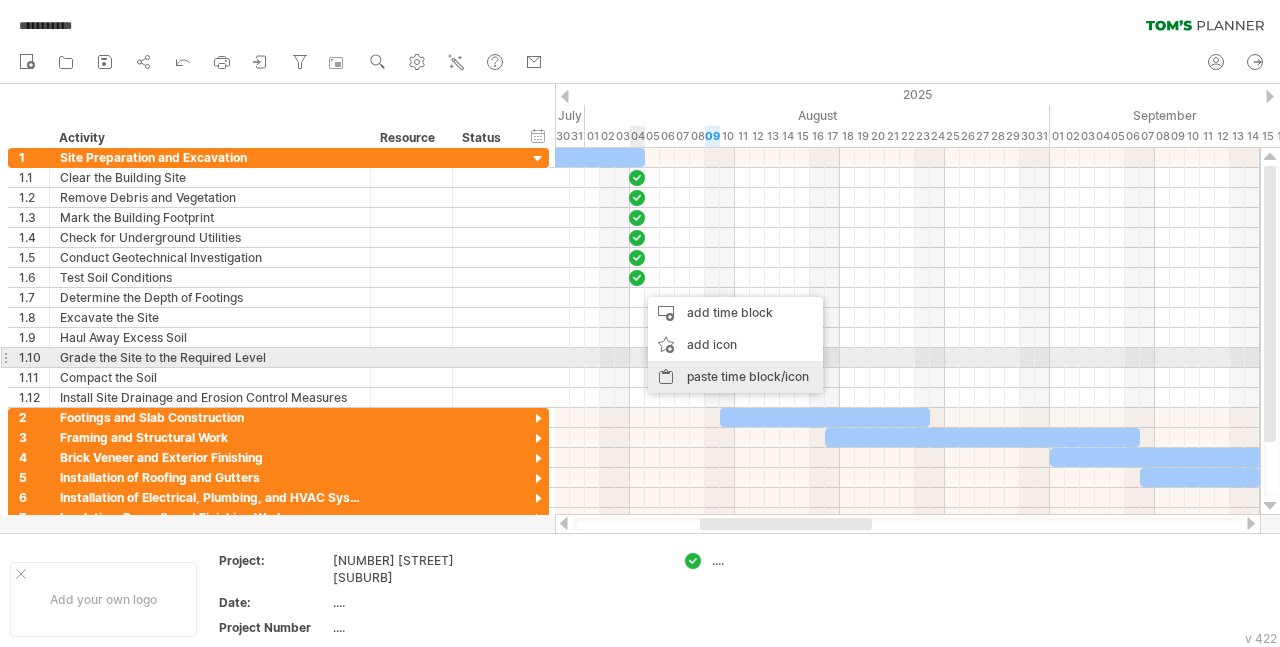 click on "paste time block/icon" at bounding box center [735, 377] 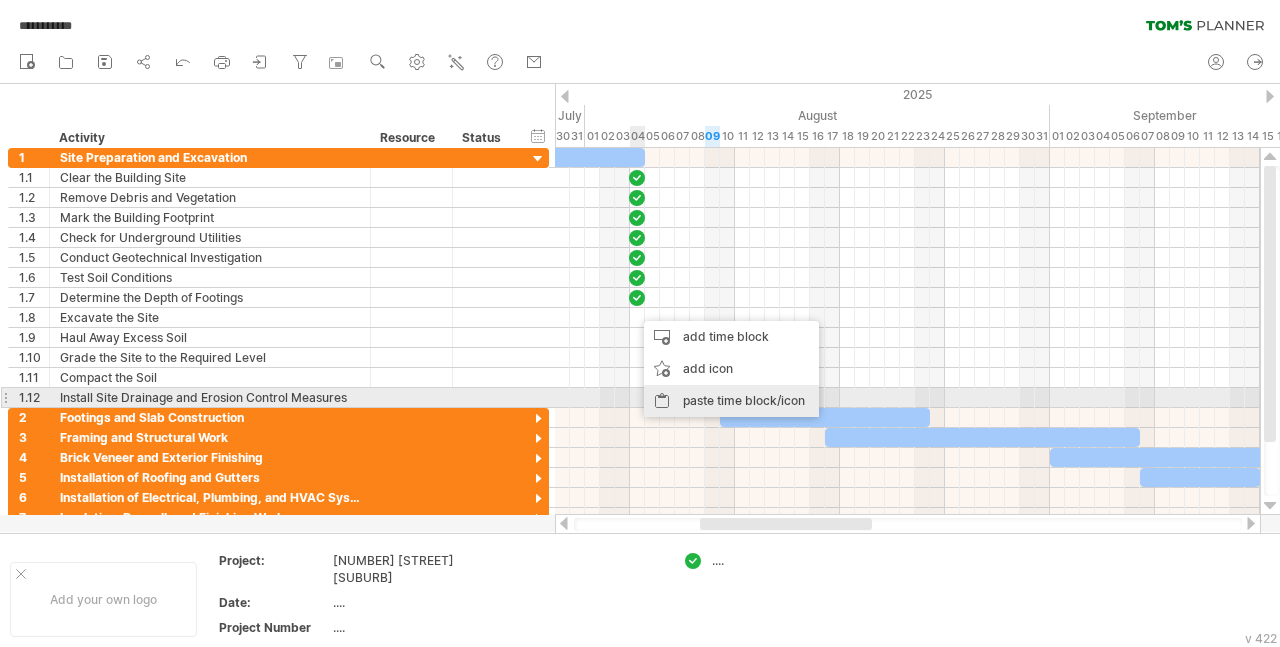 click on "paste time block/icon" at bounding box center [731, 401] 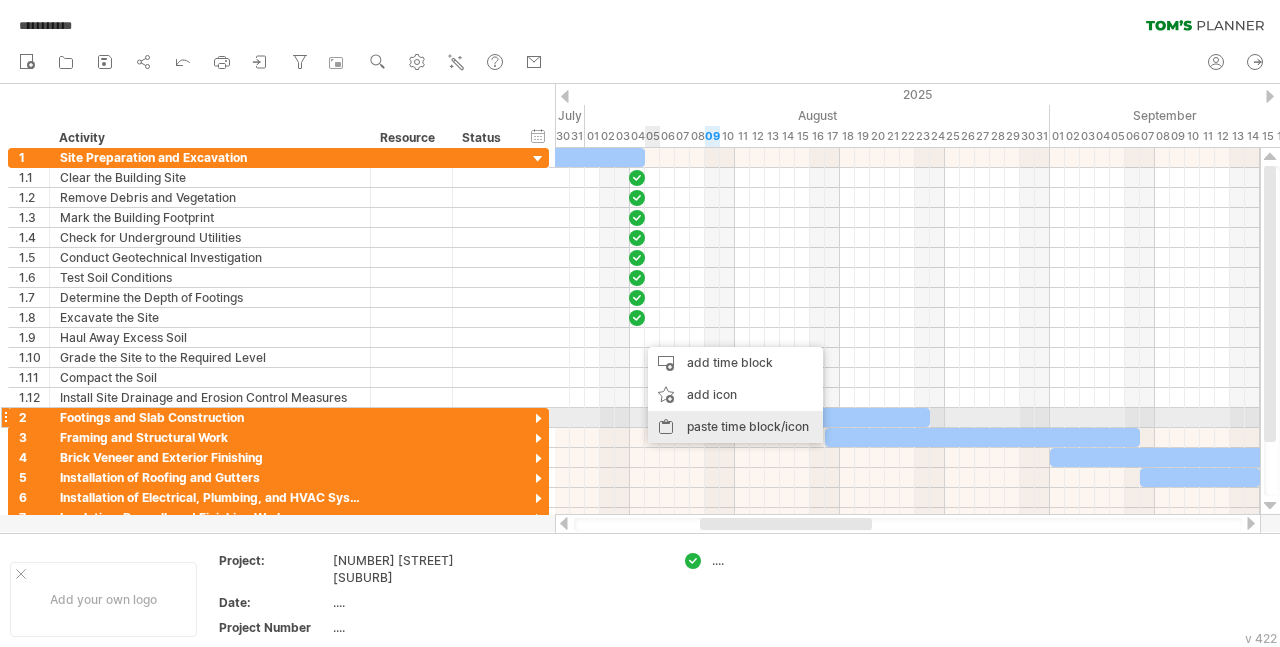 click on "paste time block/icon" at bounding box center [735, 427] 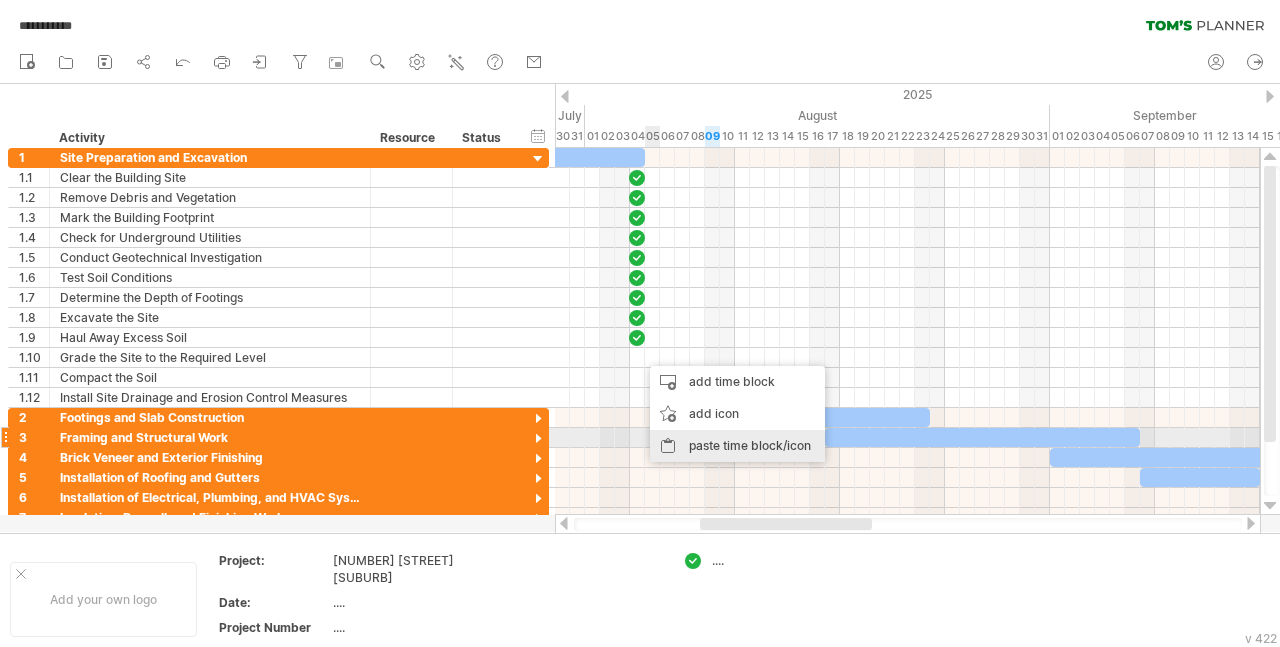 click on "paste time block/icon" at bounding box center [737, 446] 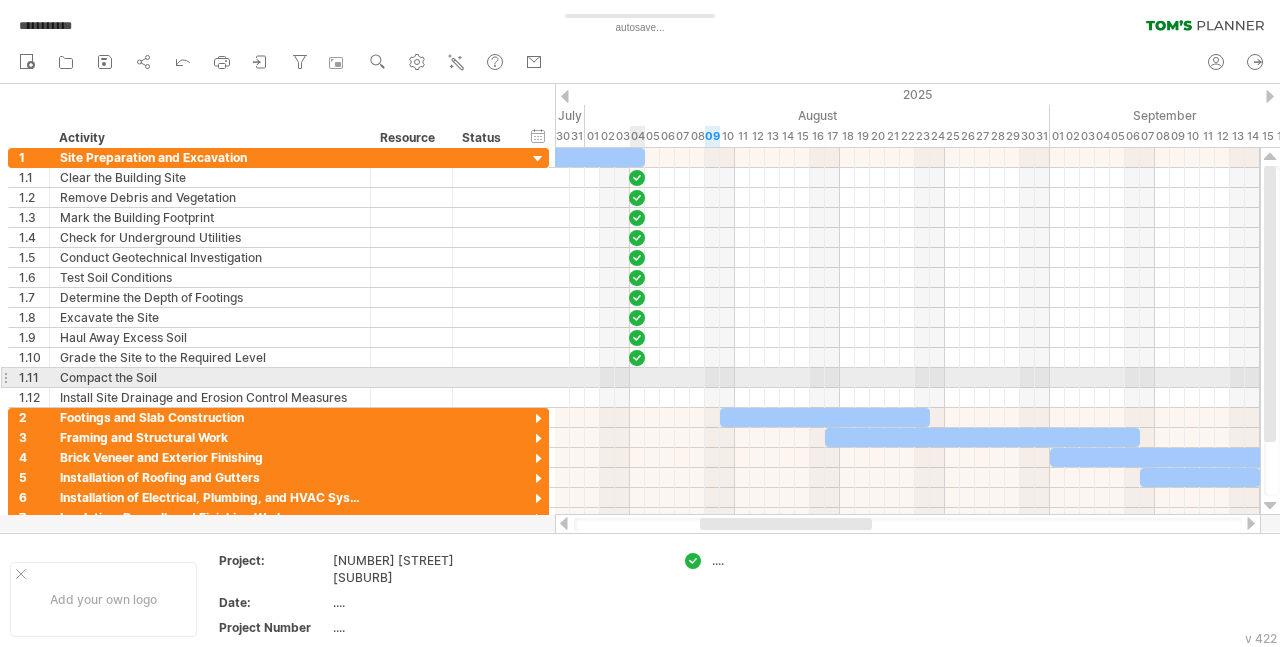 click at bounding box center (907, 378) 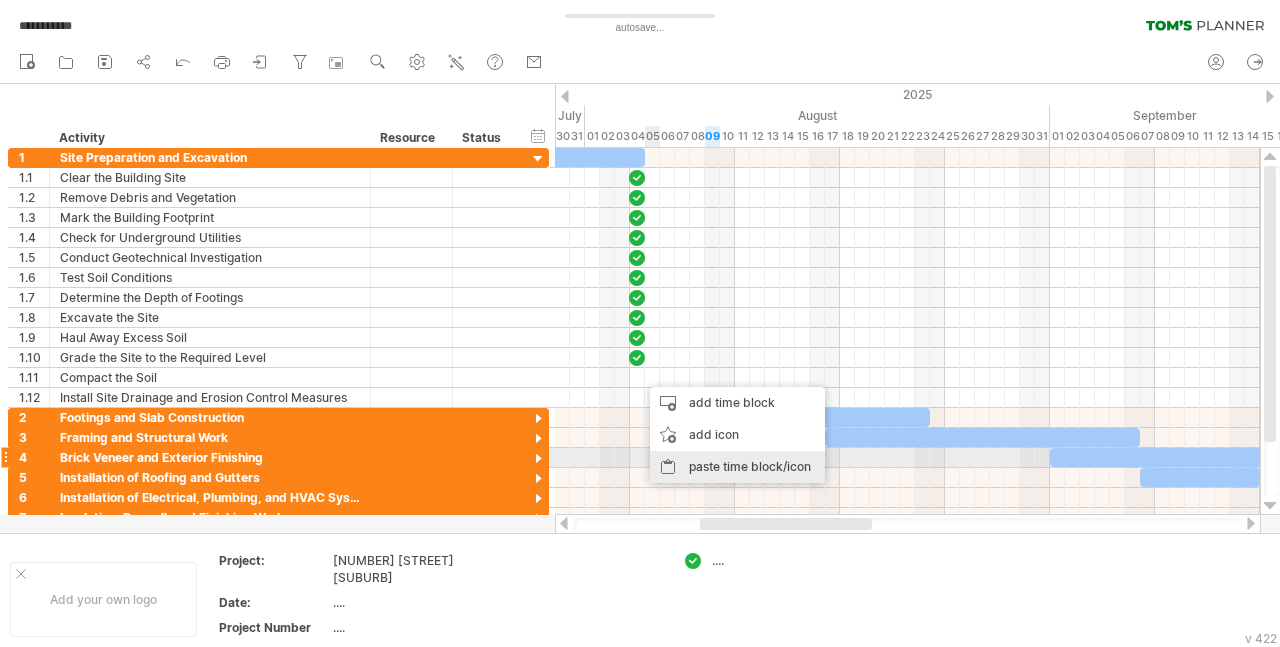 click on "paste time block/icon" at bounding box center (737, 467) 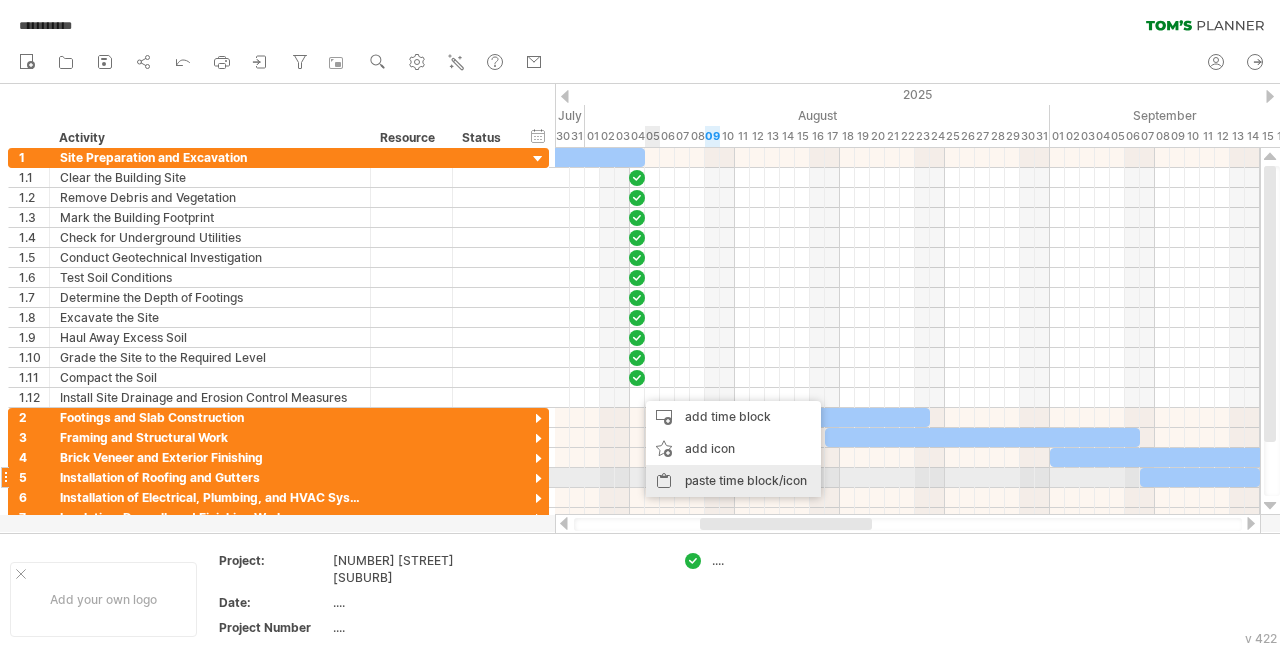 click on "paste time block/icon" at bounding box center [733, 481] 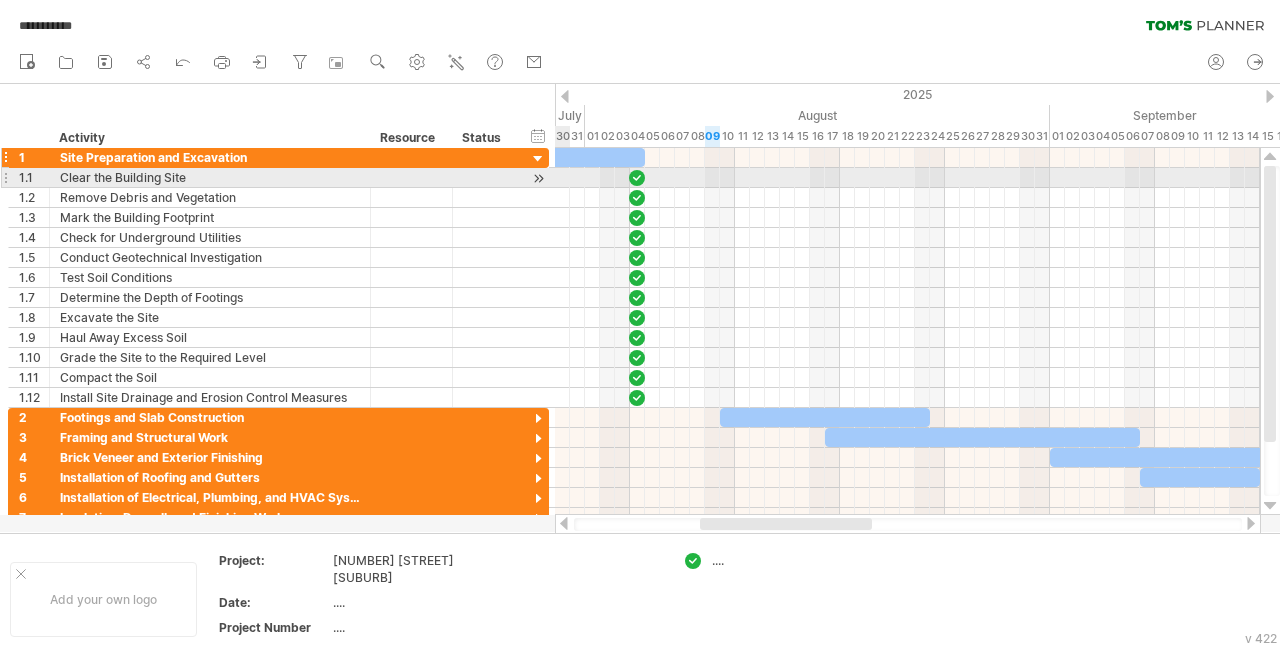 click at bounding box center (538, 159) 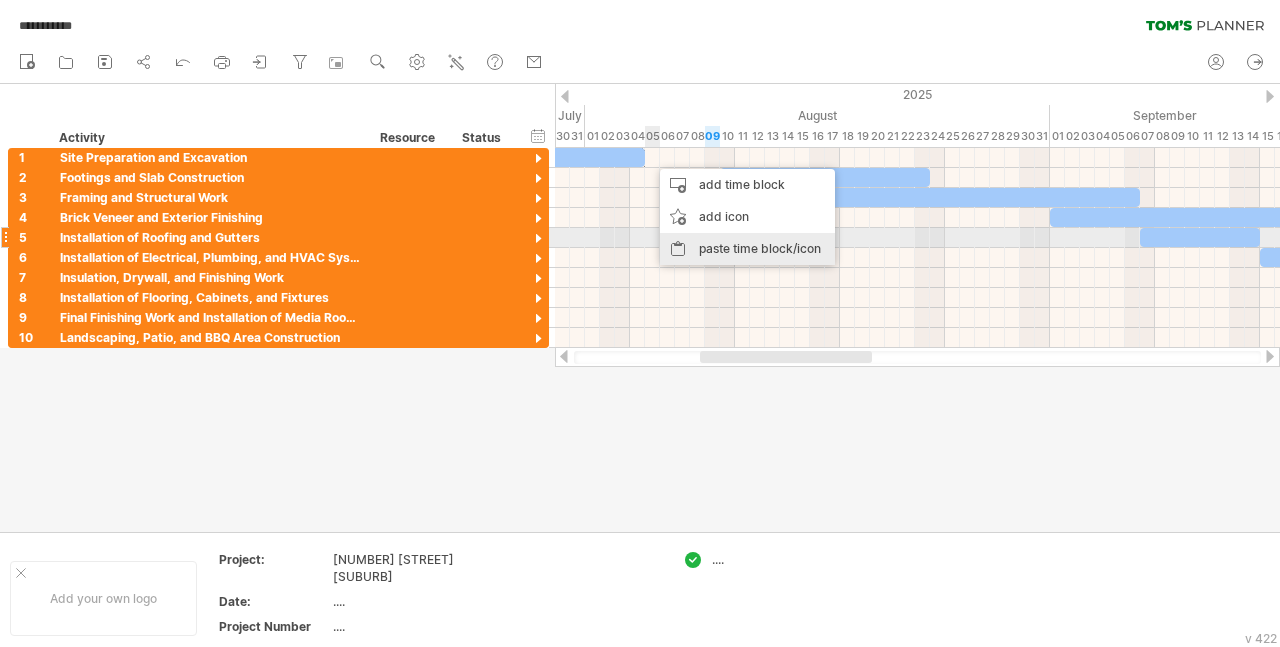 click on "paste time block/icon" at bounding box center [747, 249] 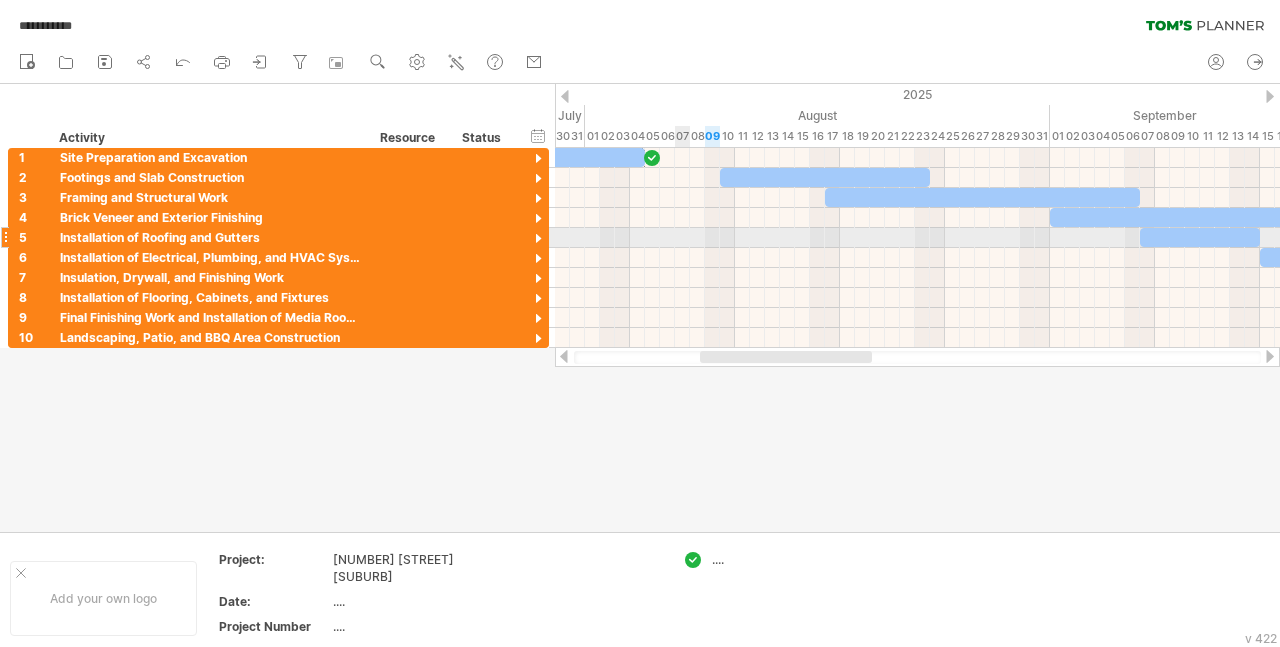 click at bounding box center (917, 238) 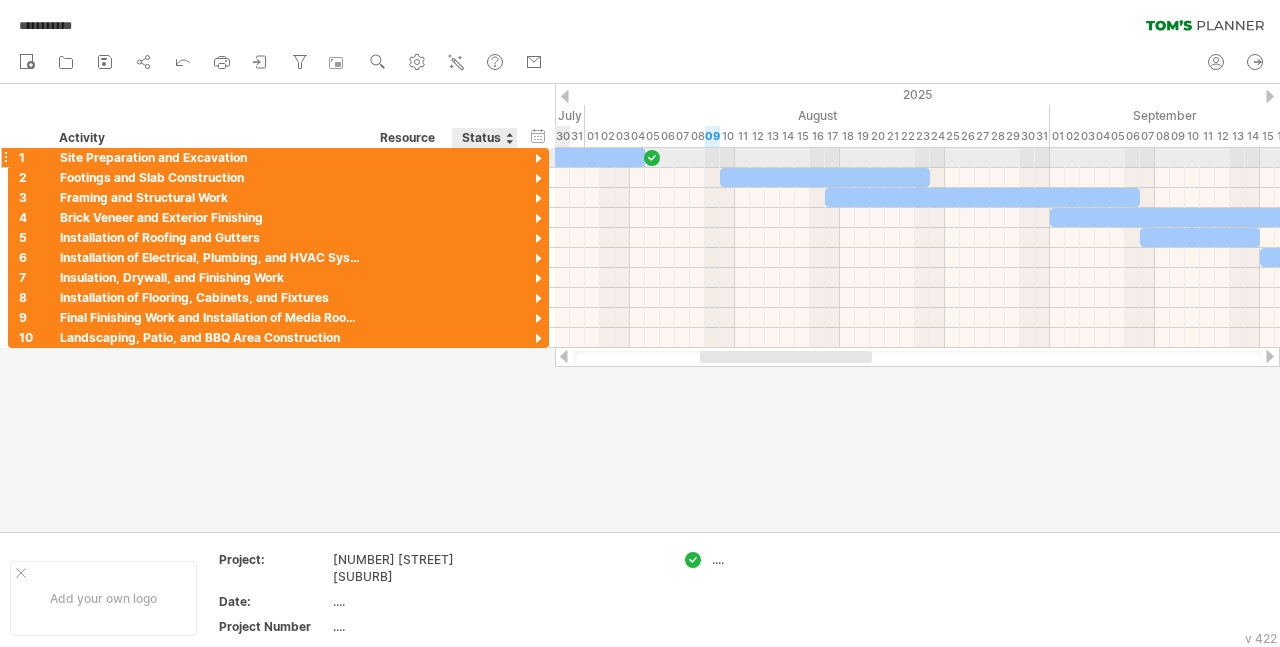 click at bounding box center (538, 159) 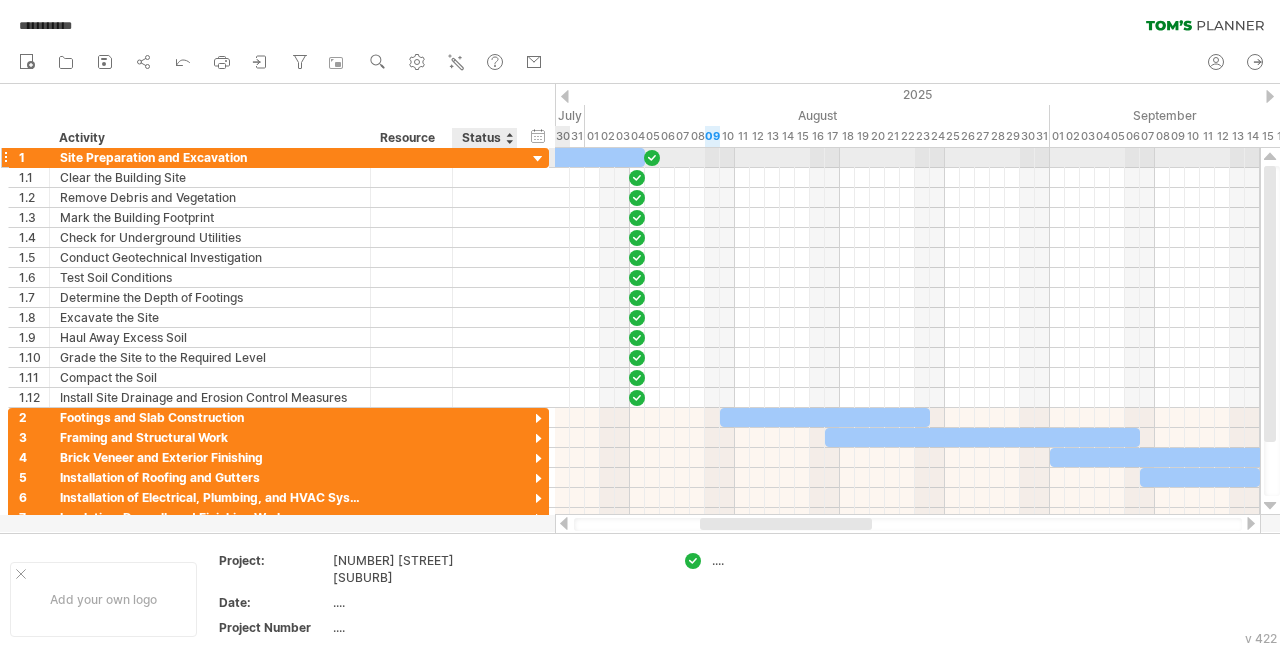 click at bounding box center [538, 159] 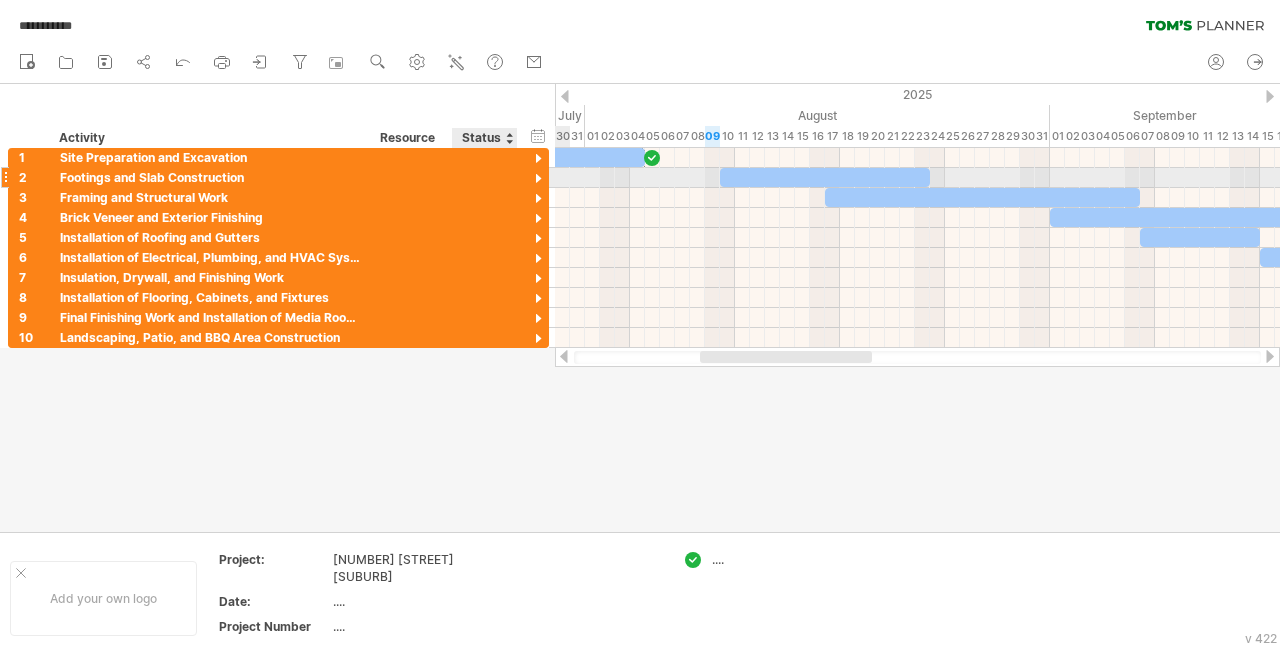 click at bounding box center [538, 179] 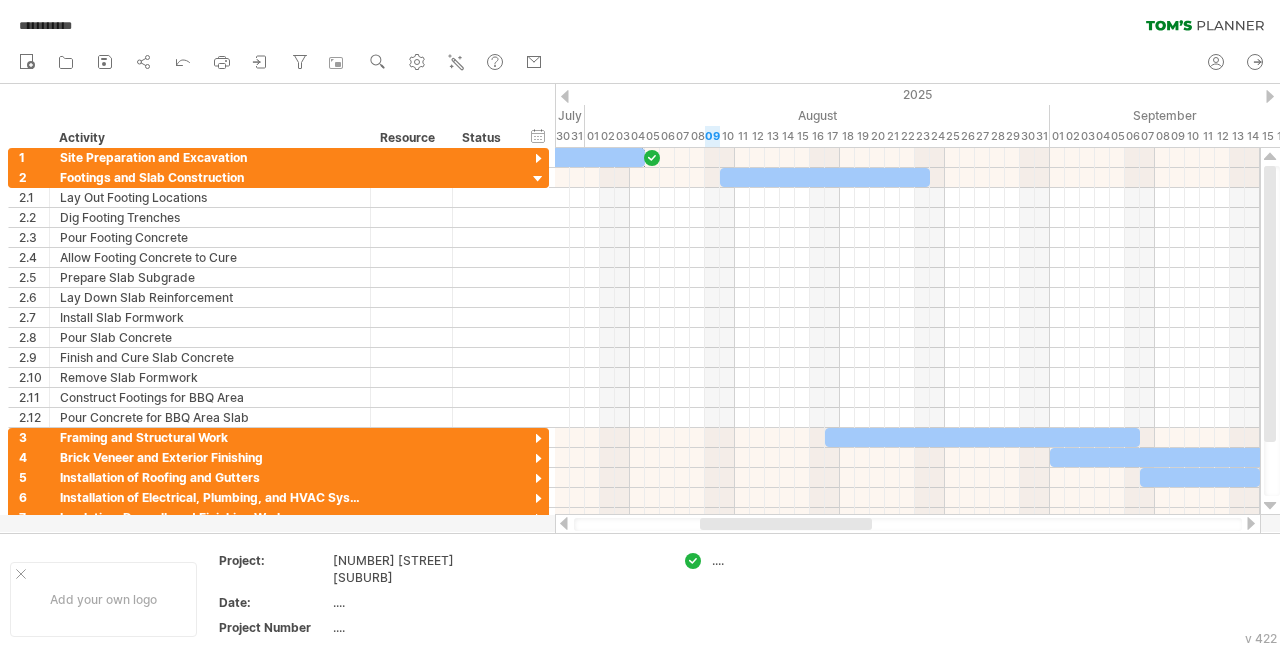 click at bounding box center [1270, 96] 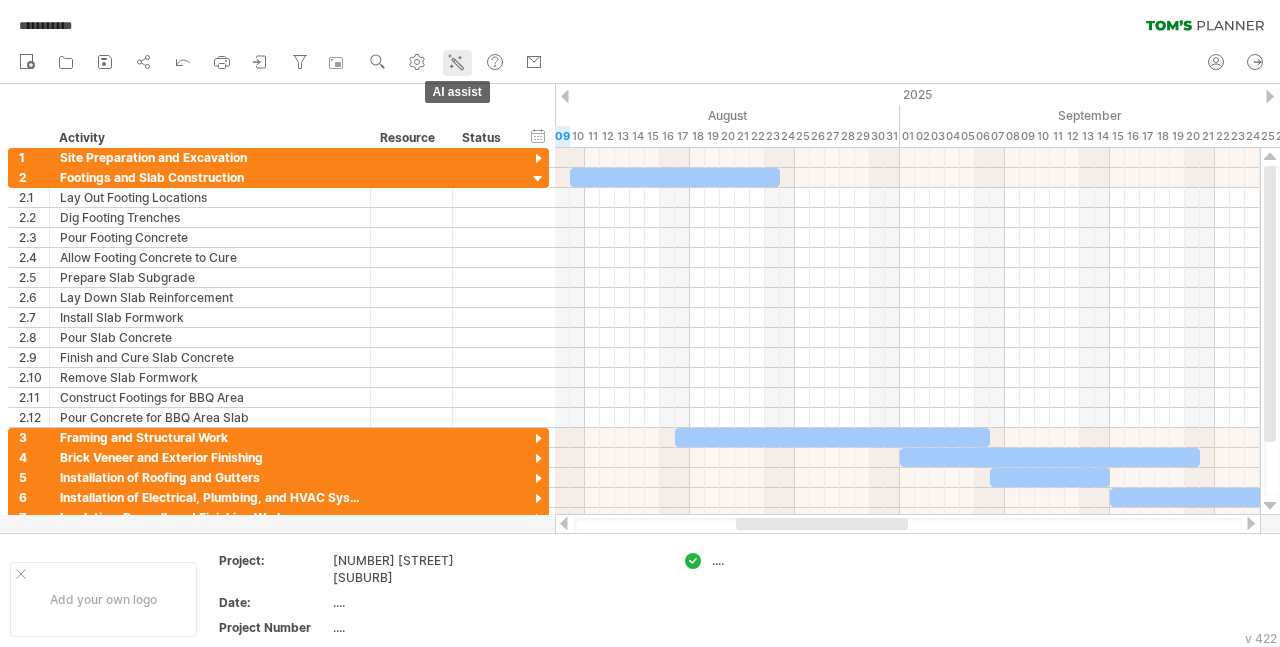 click 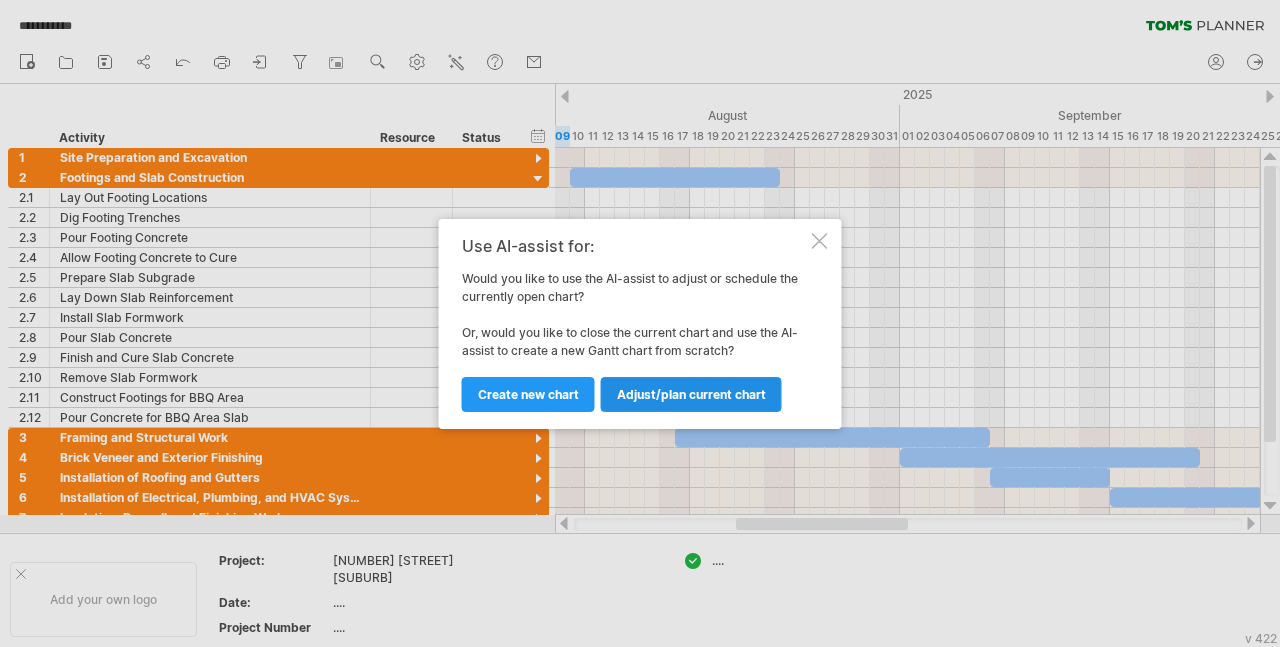 click on "Adjust/plan current chart" at bounding box center [691, 394] 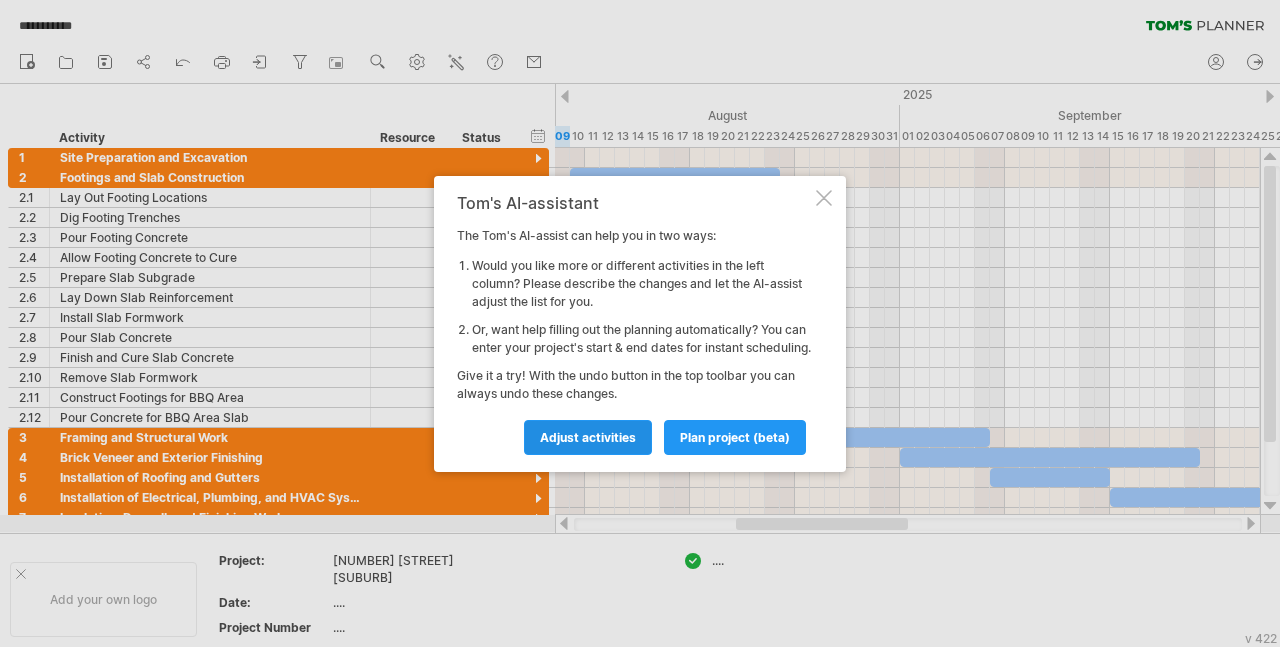 click on "Adjust activities" at bounding box center [588, 437] 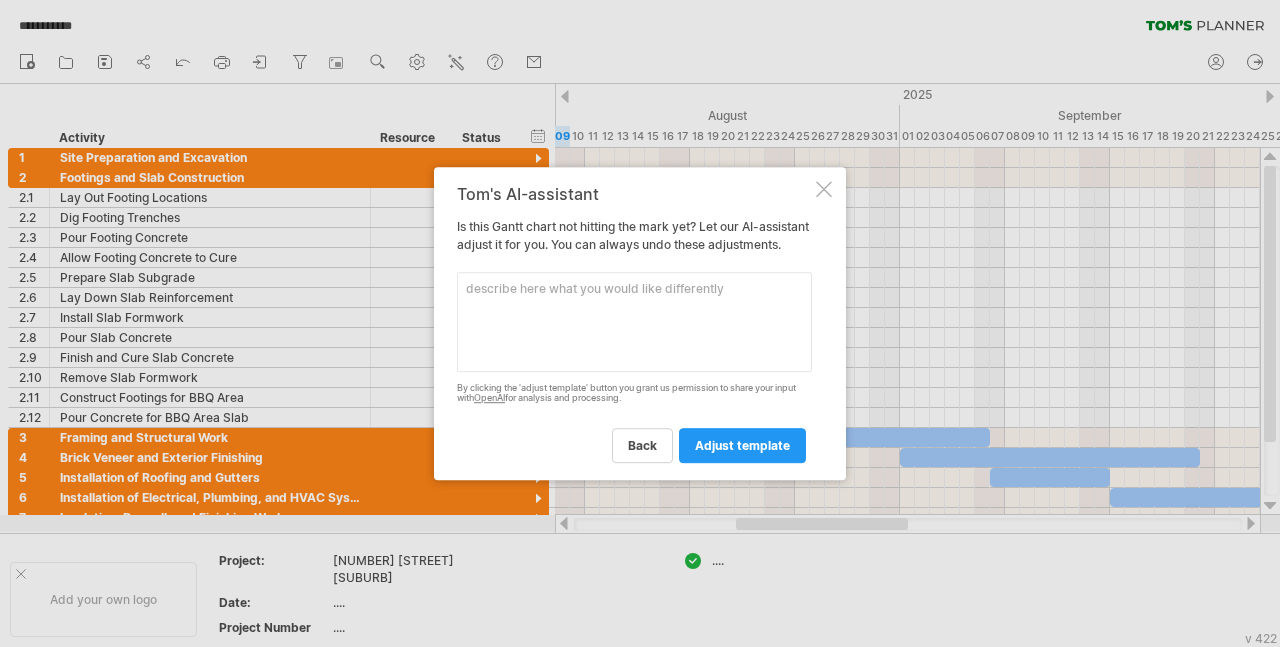 click at bounding box center (634, 322) 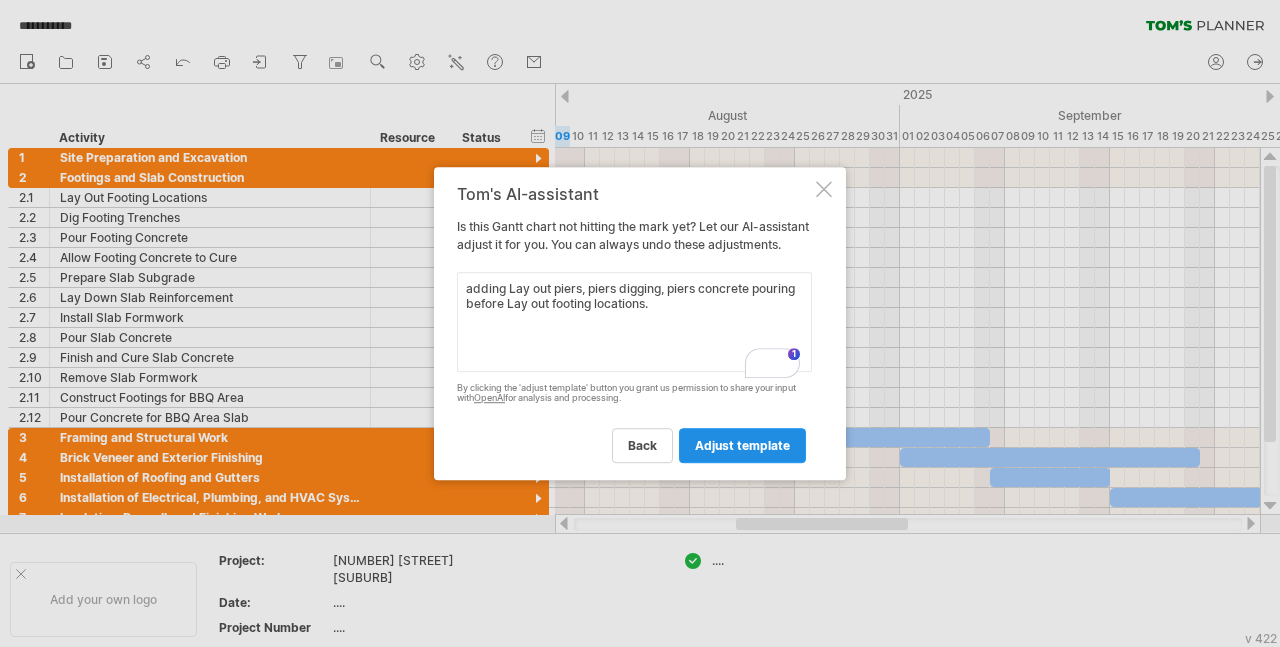 type on "adding Lay out piers, piers digging, piers concrete pouring before Lay out footing locations." 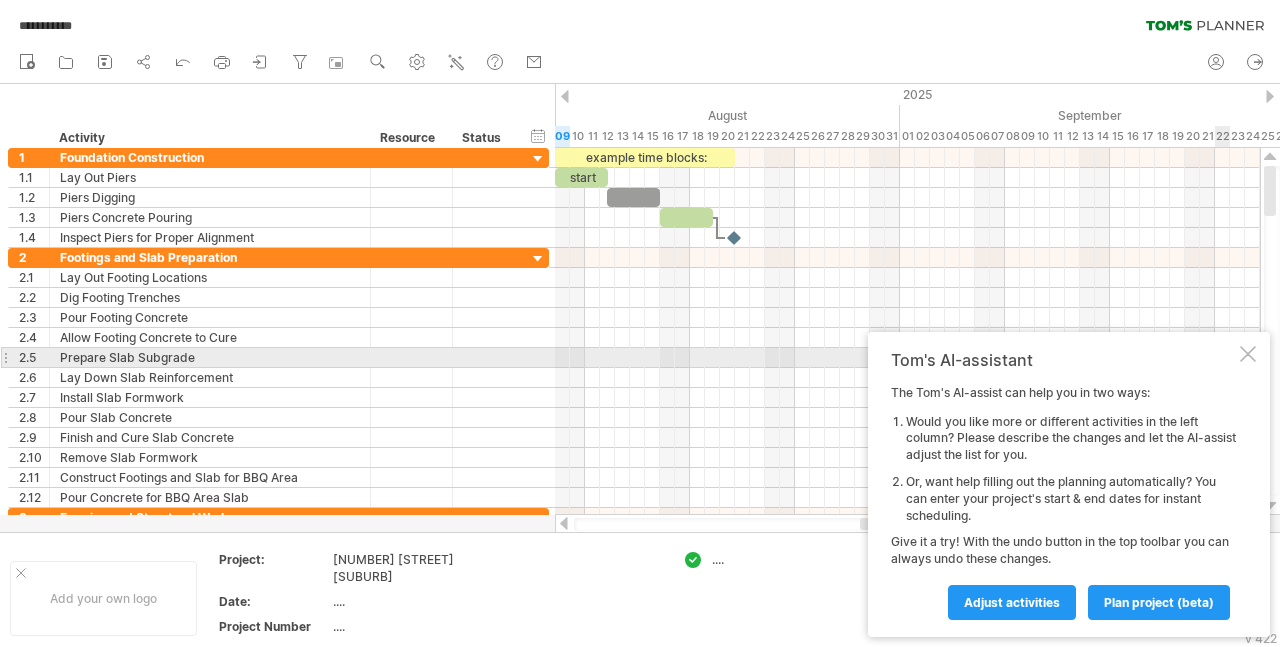 click at bounding box center [1248, 354] 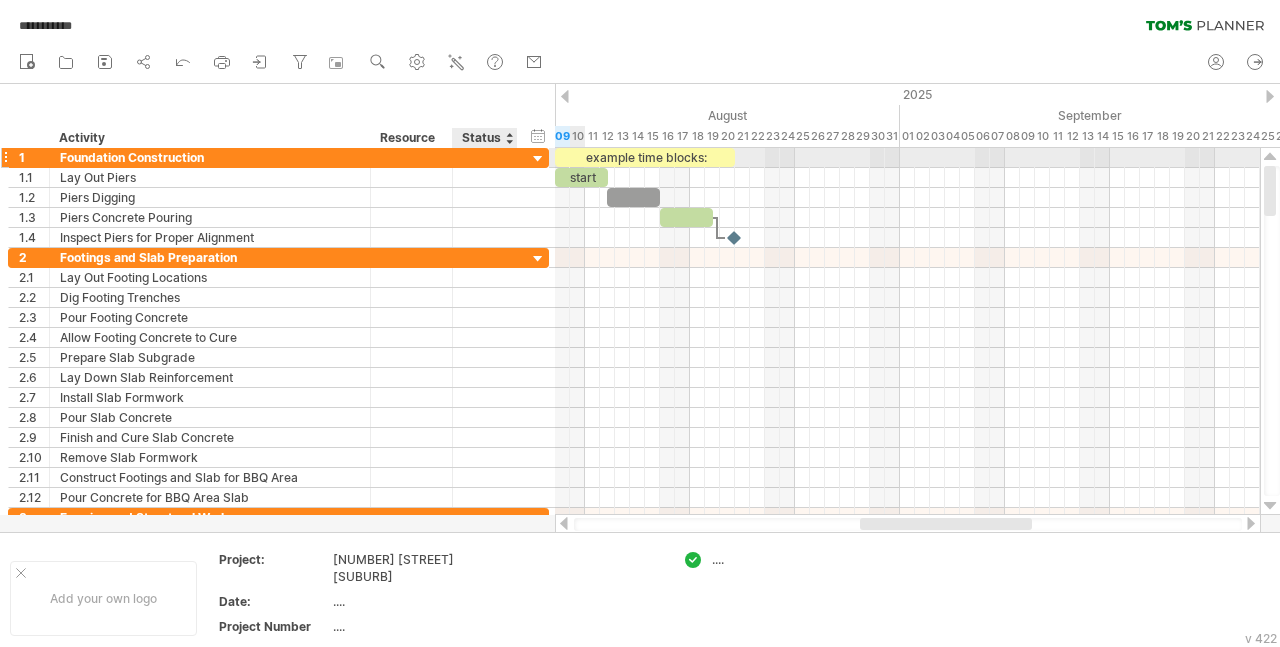 click at bounding box center (538, 159) 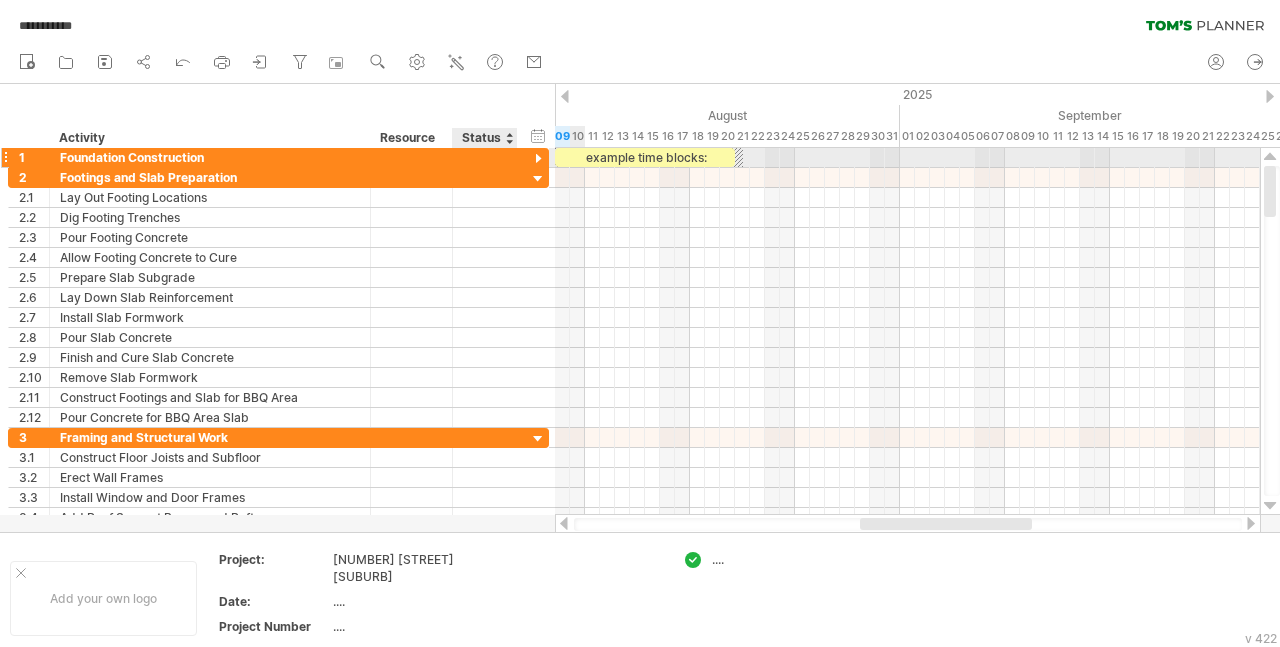 click at bounding box center (538, 159) 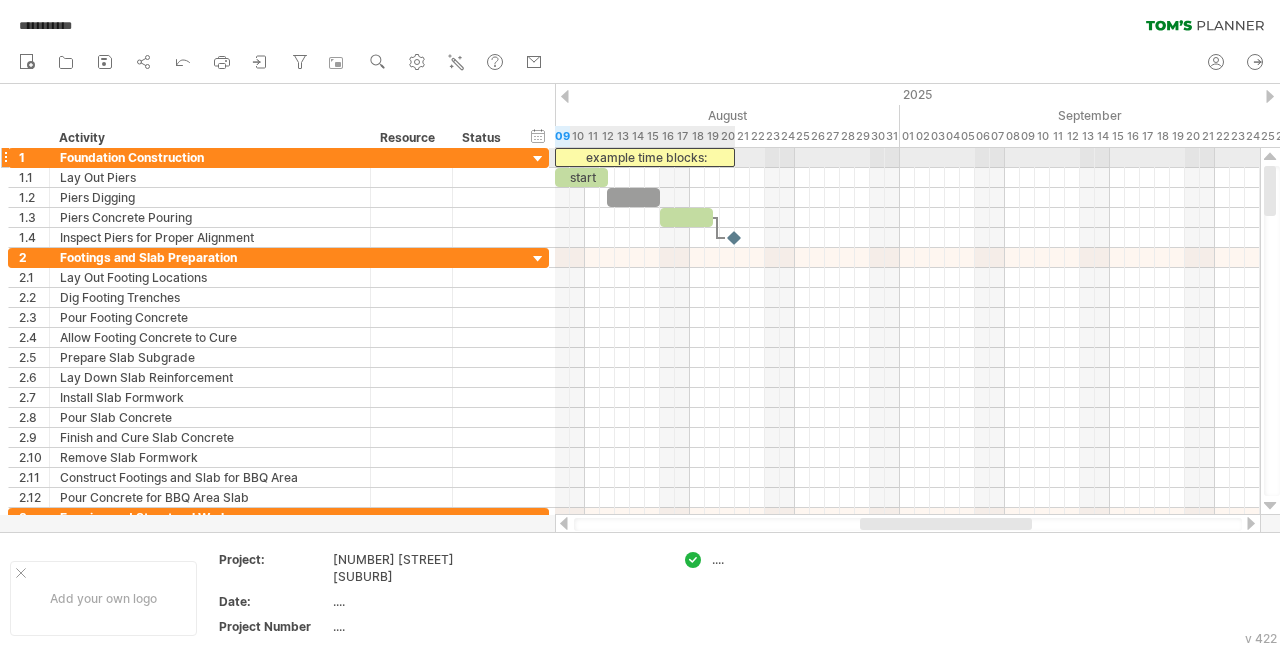click on "example time blocks:" at bounding box center (645, 157) 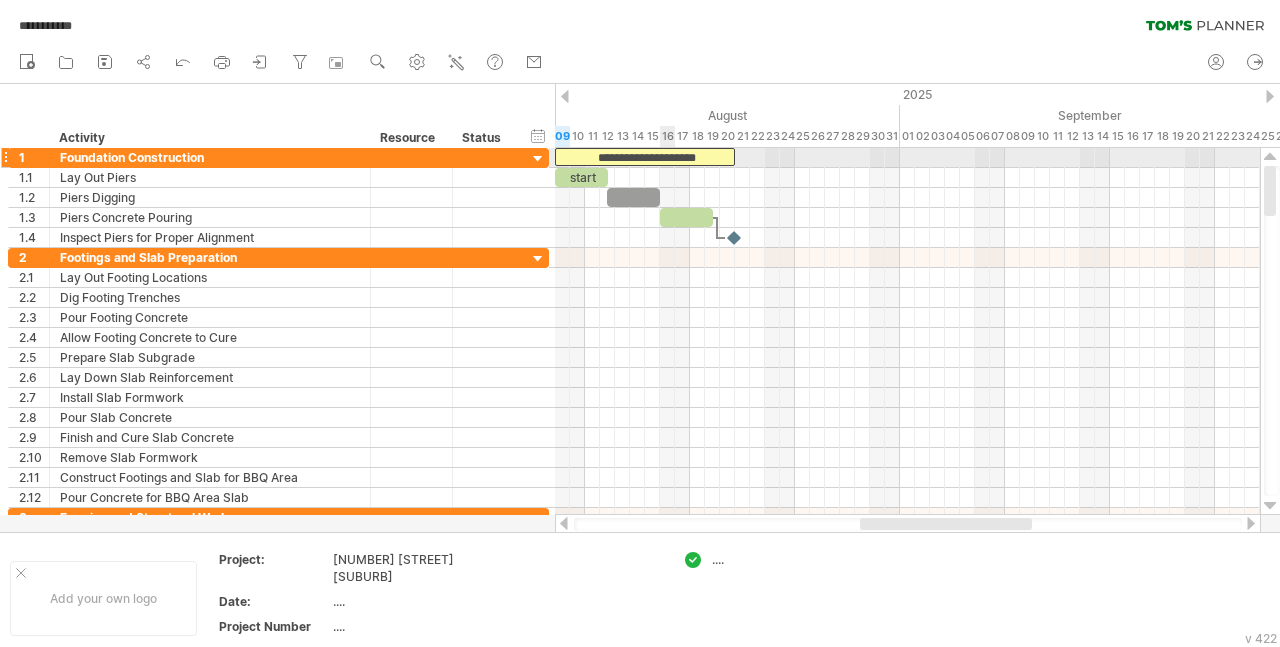 click on "**********" at bounding box center [645, 157] 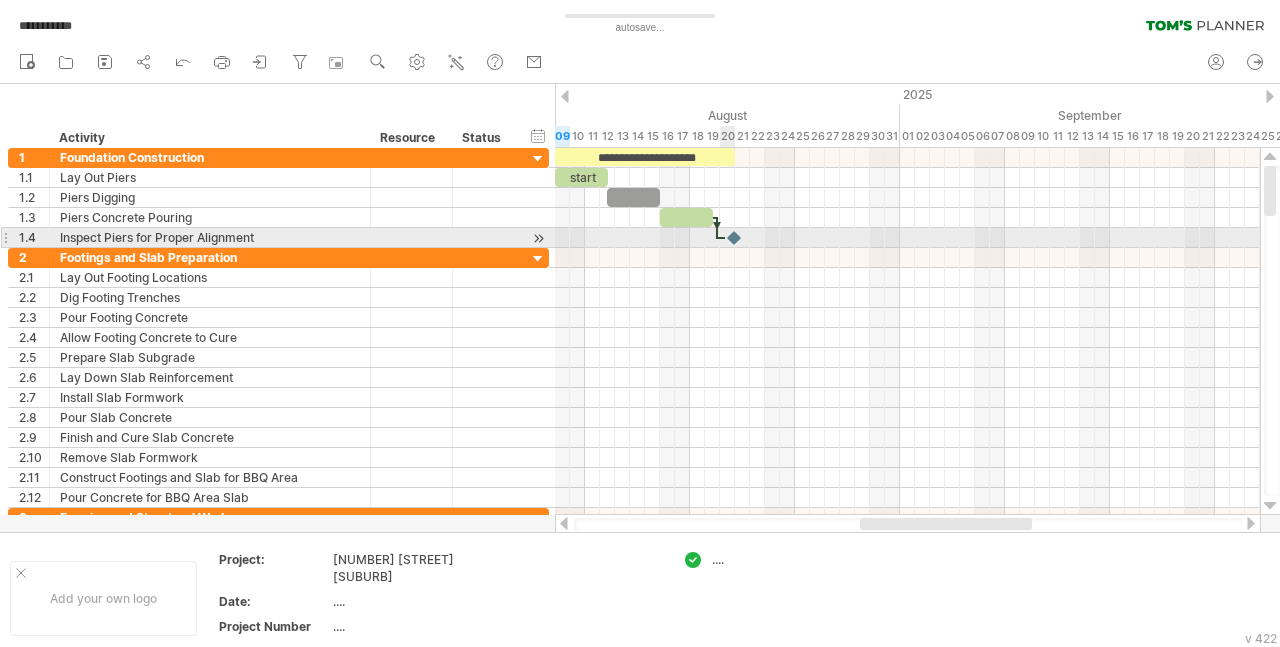 click at bounding box center (735, 237) 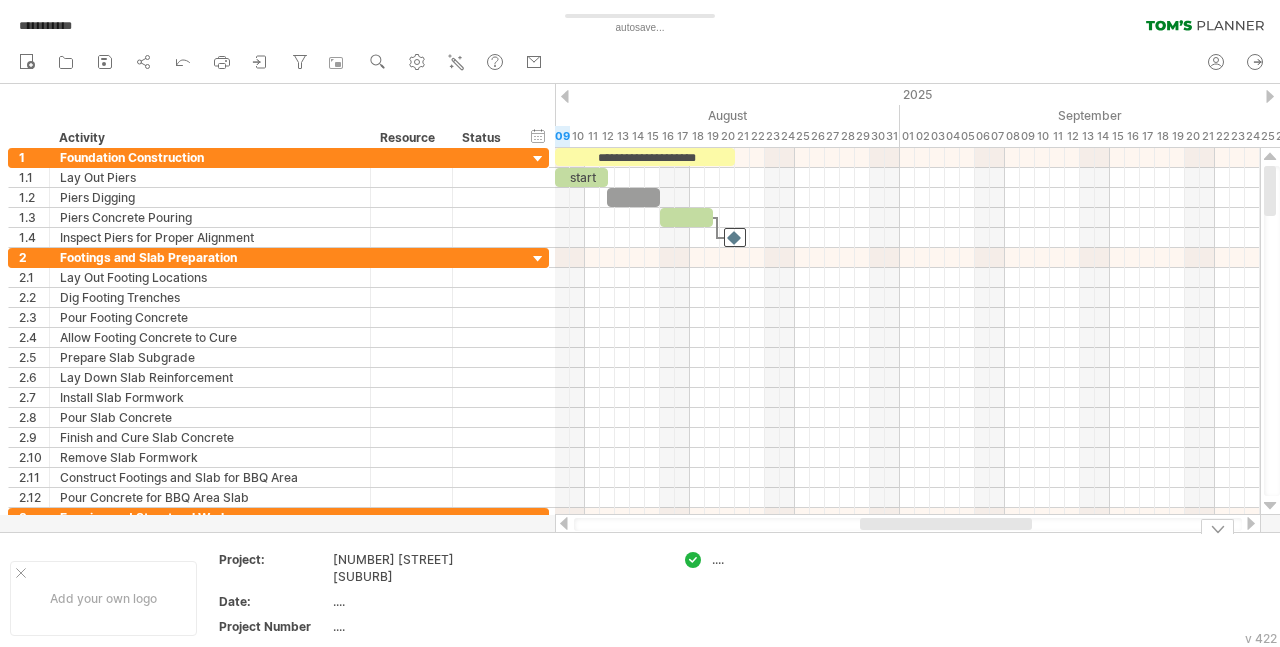 click on "**********" at bounding box center (640, 323) 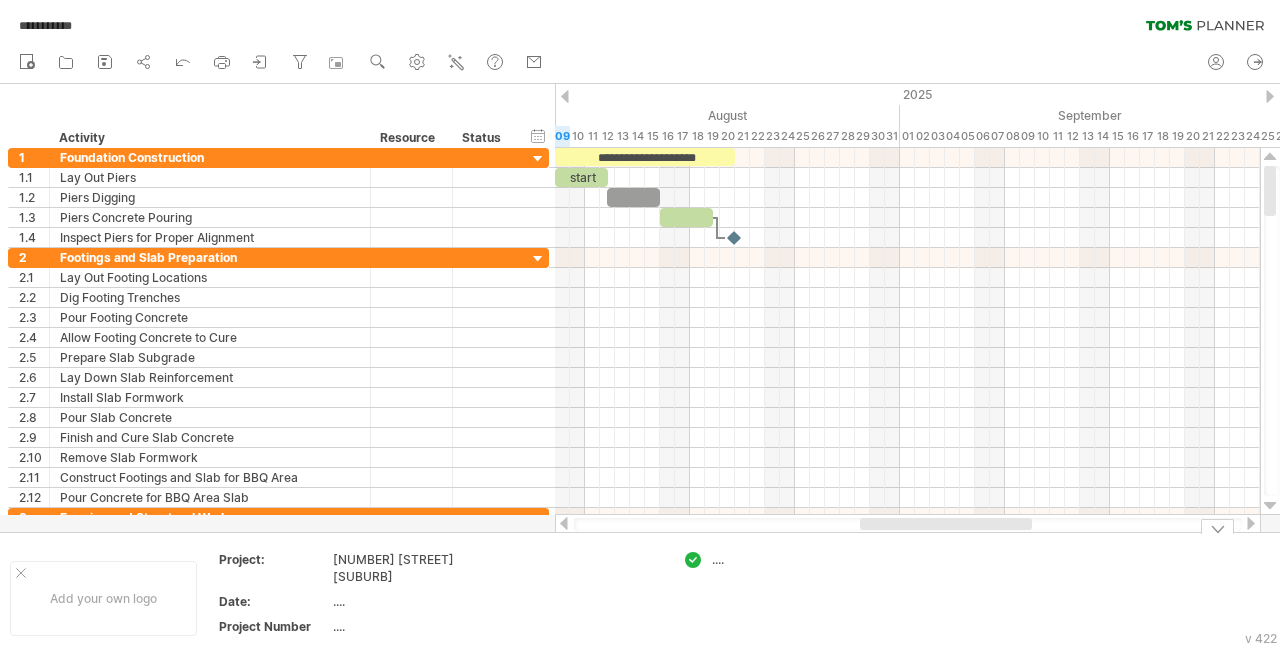 click at bounding box center (693, 560) 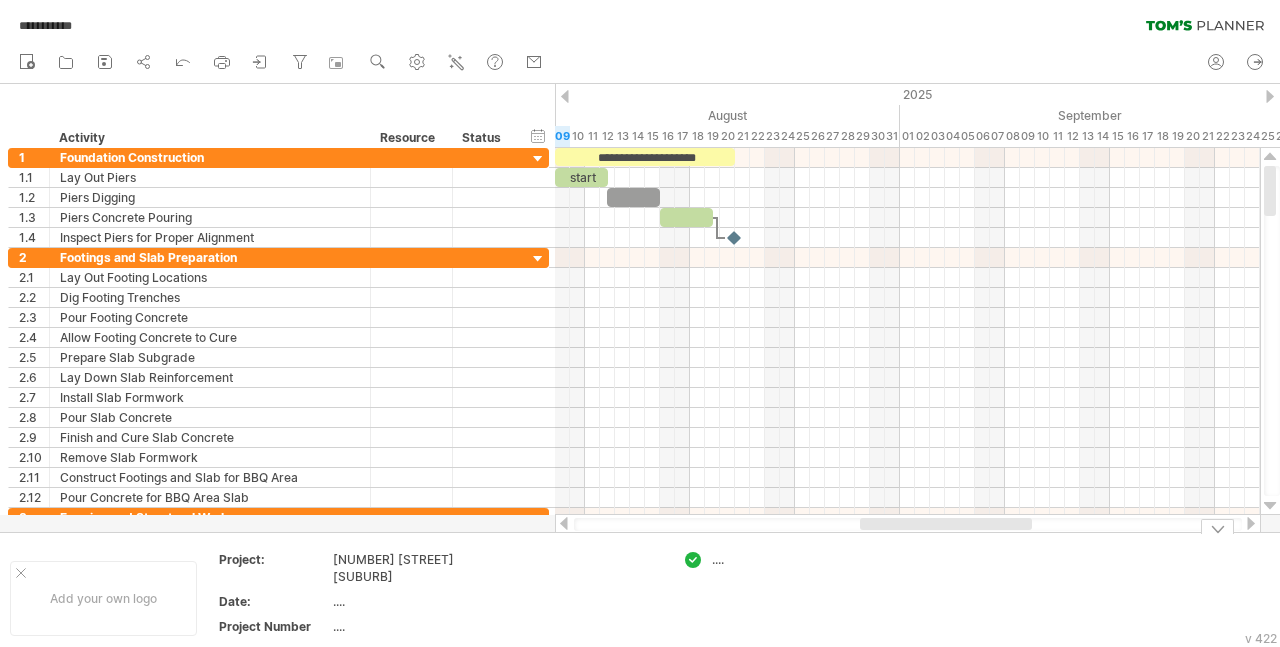 drag, startPoint x: 683, startPoint y: 563, endPoint x: 634, endPoint y: 568, distance: 49.25444 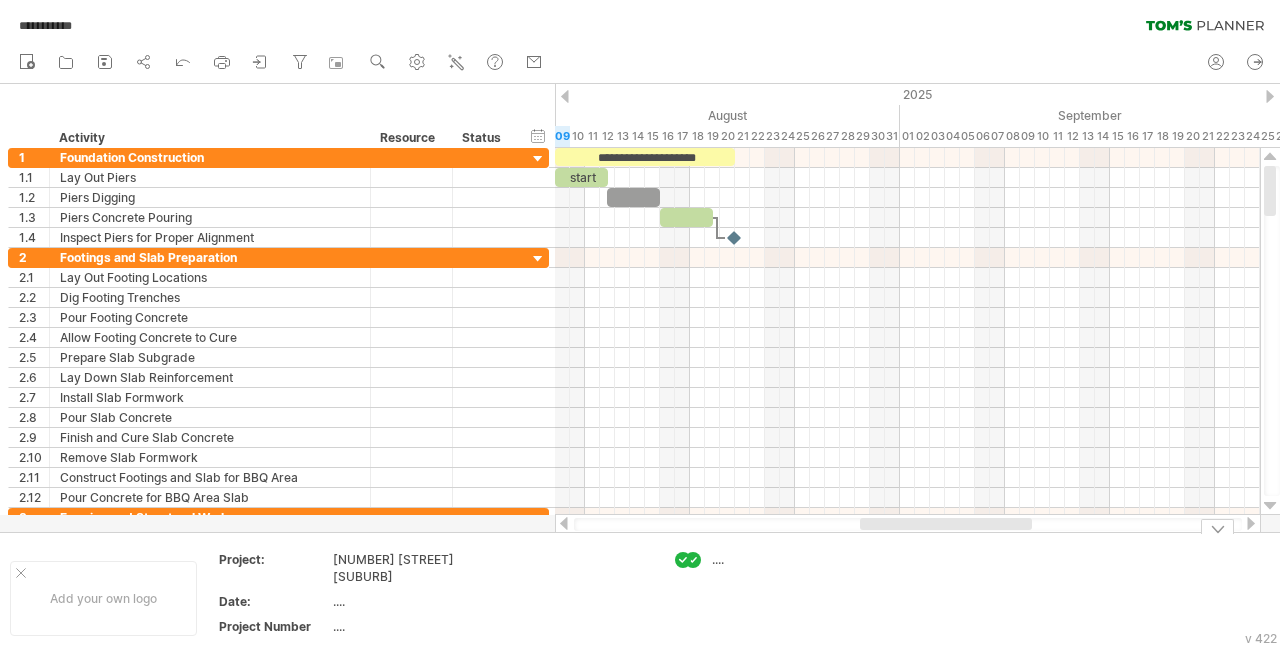 click on "**********" at bounding box center [640, 323] 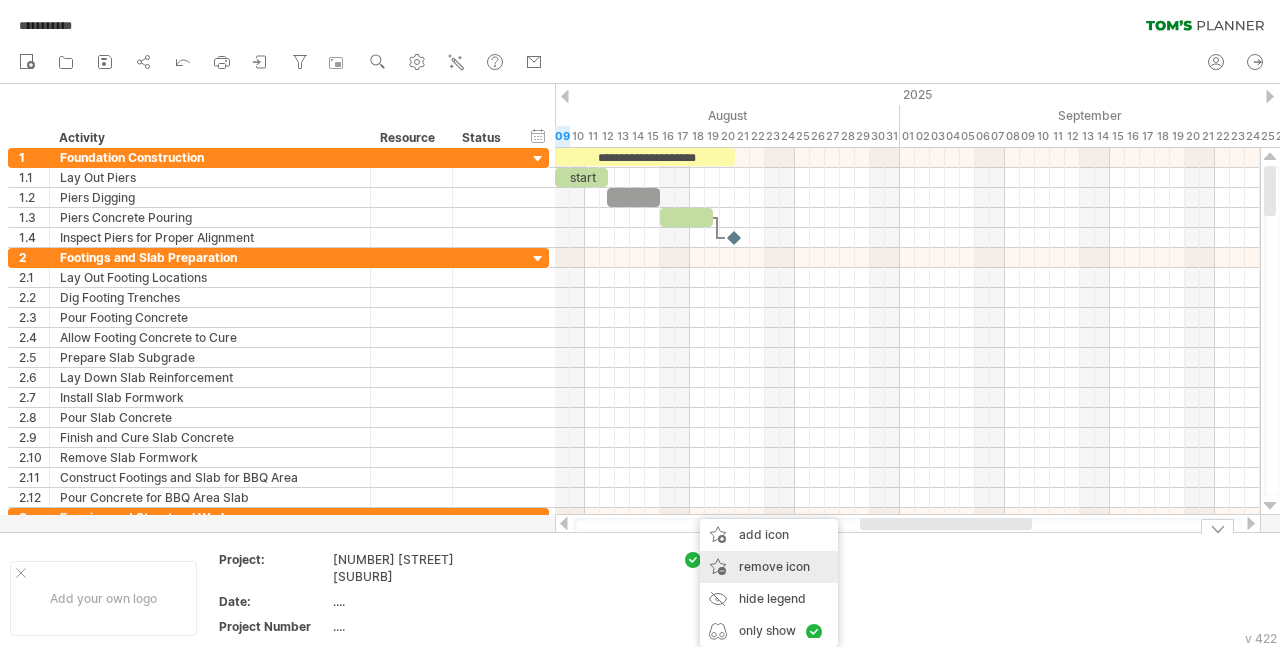 click on "remove icon remove selected items" at bounding box center (769, 567) 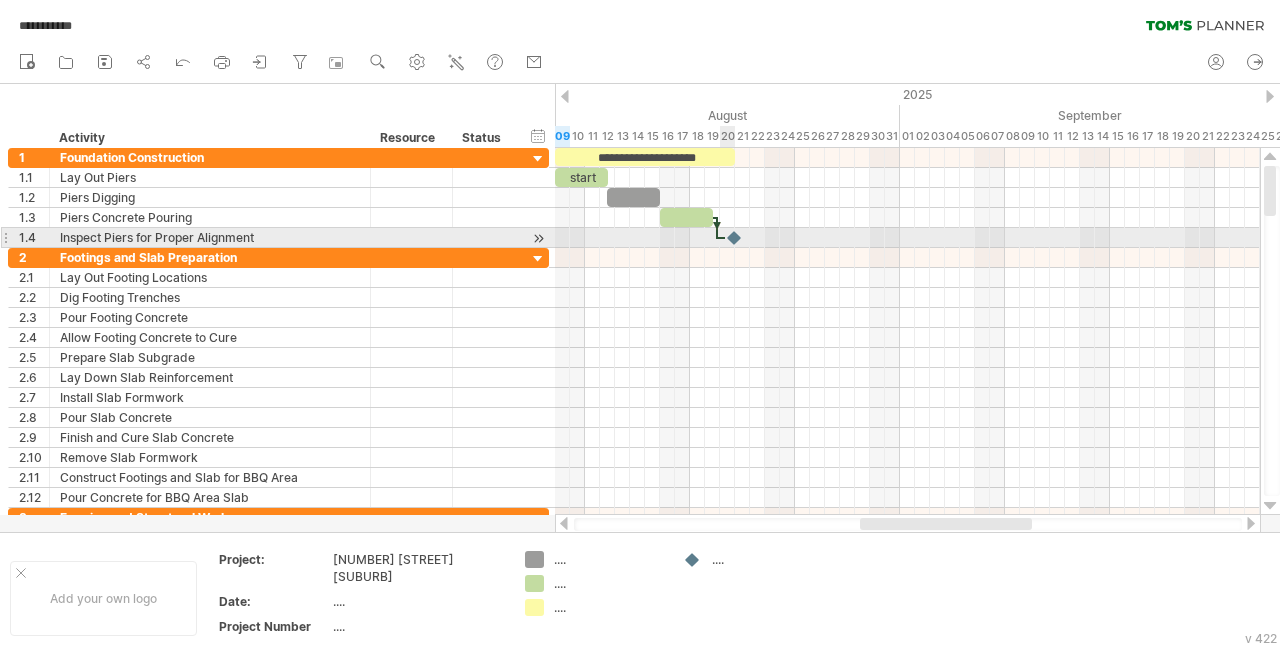 click at bounding box center [735, 237] 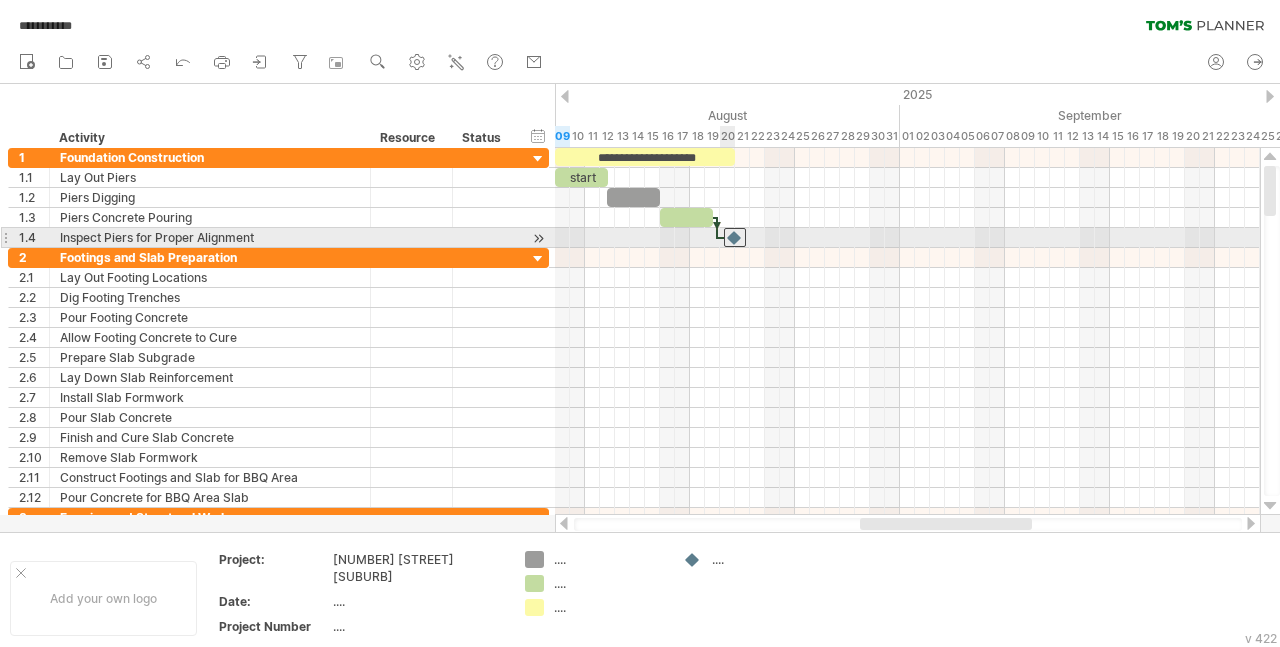click at bounding box center [721, 238] 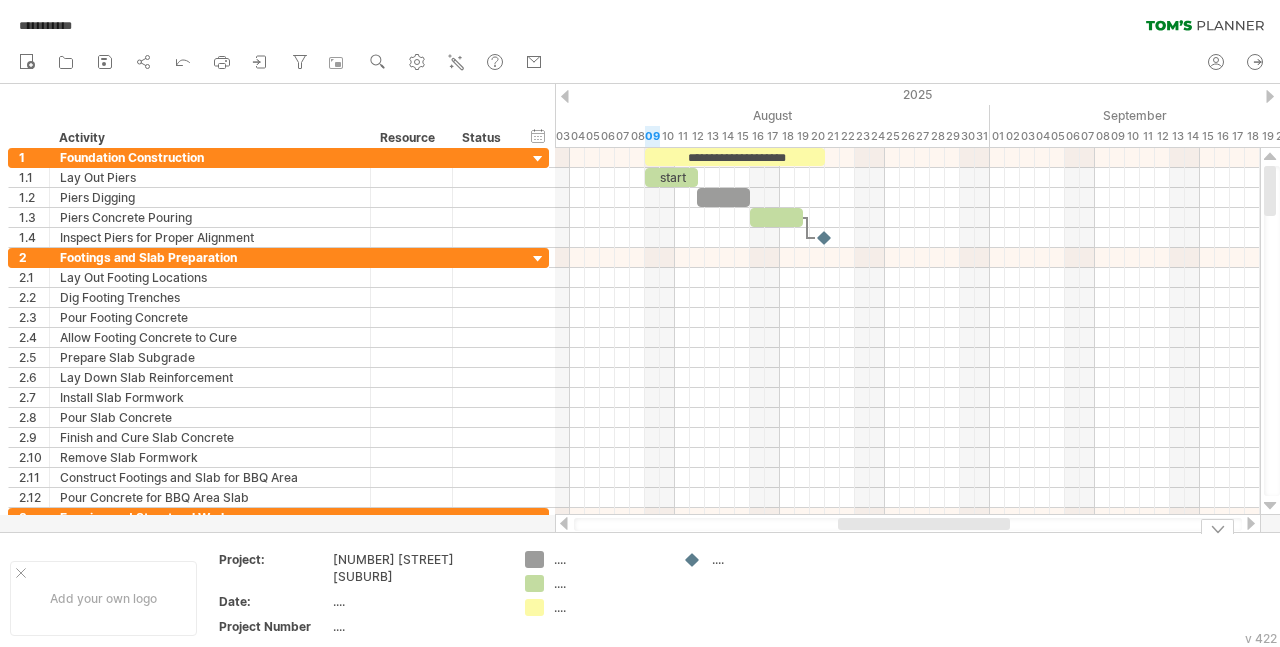 drag, startPoint x: 894, startPoint y: 529, endPoint x: 872, endPoint y: 543, distance: 26.076809 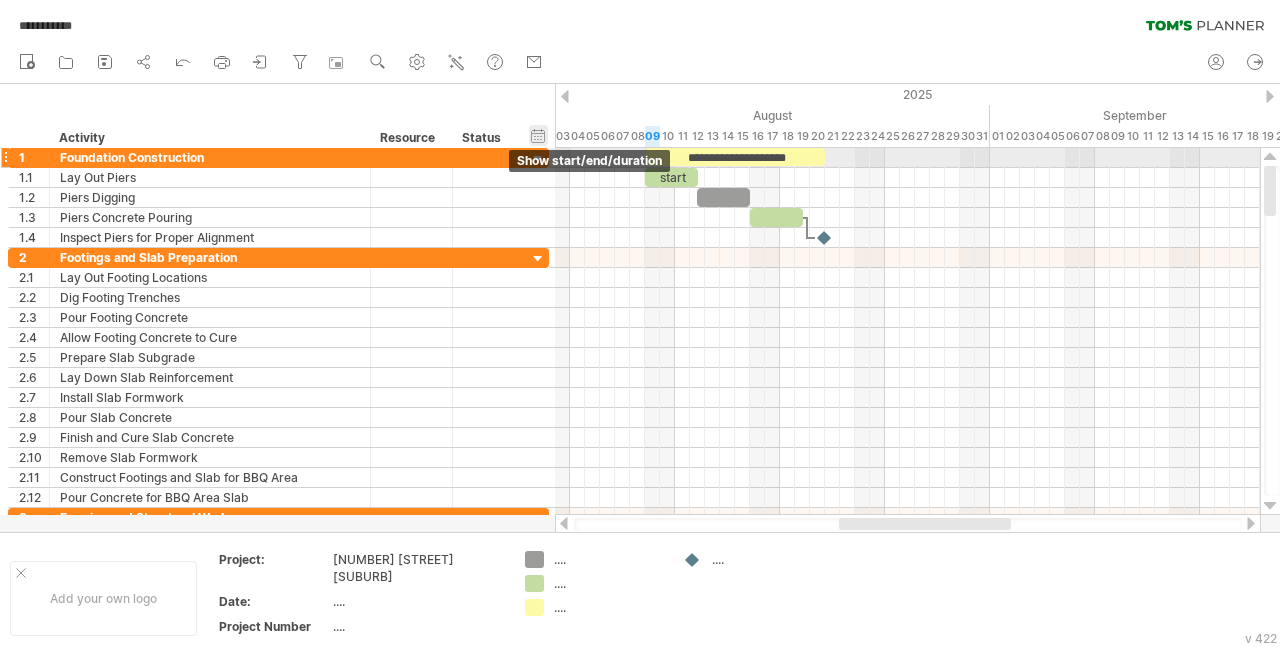 click on "hide start/end/duration show start/end/duration" at bounding box center (538, 135) 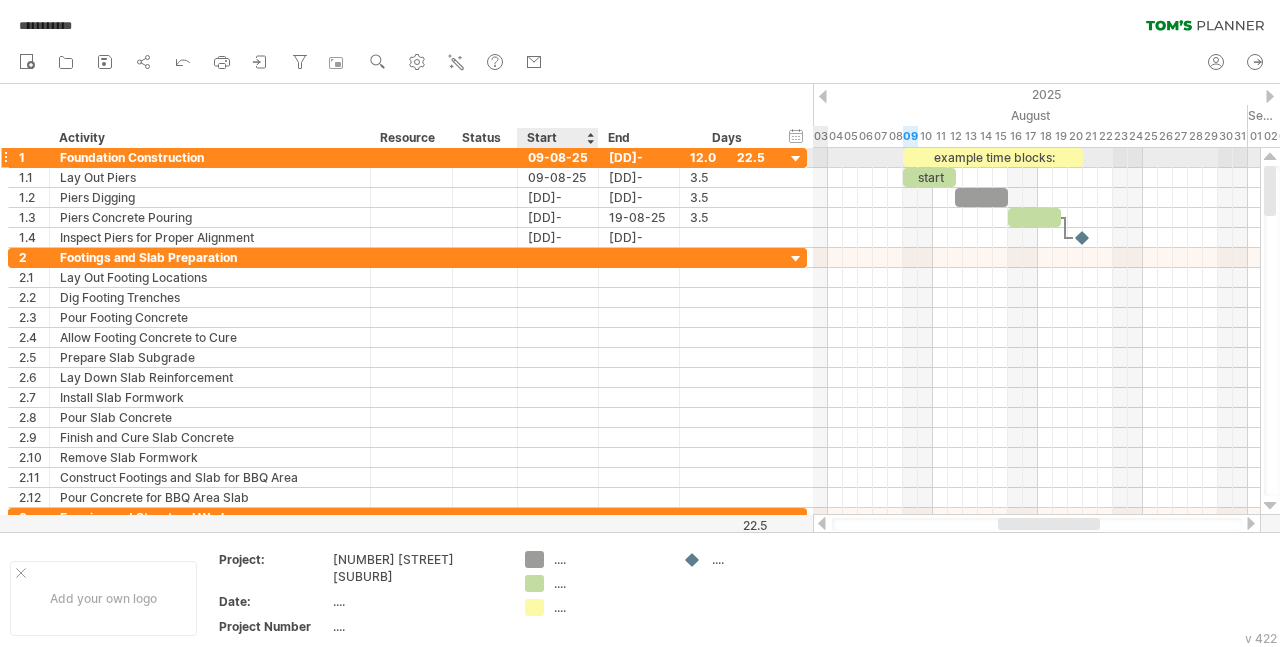 click on "09-08-25" at bounding box center (558, 157) 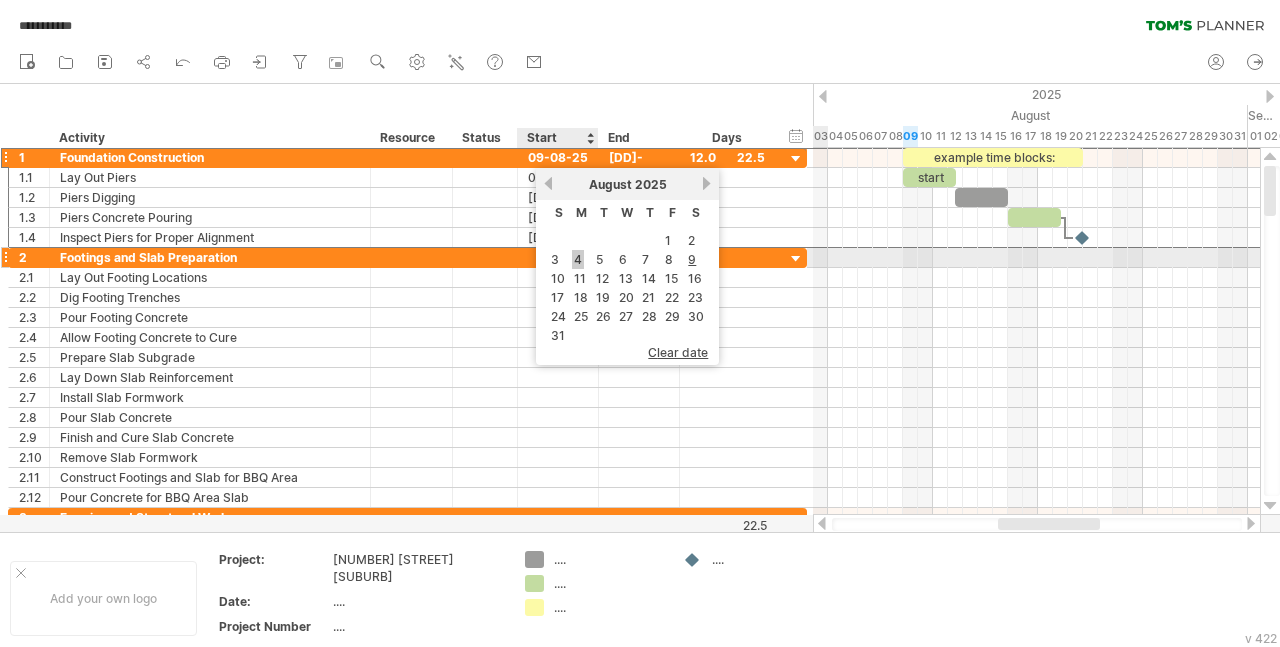 click on "4" at bounding box center [578, 259] 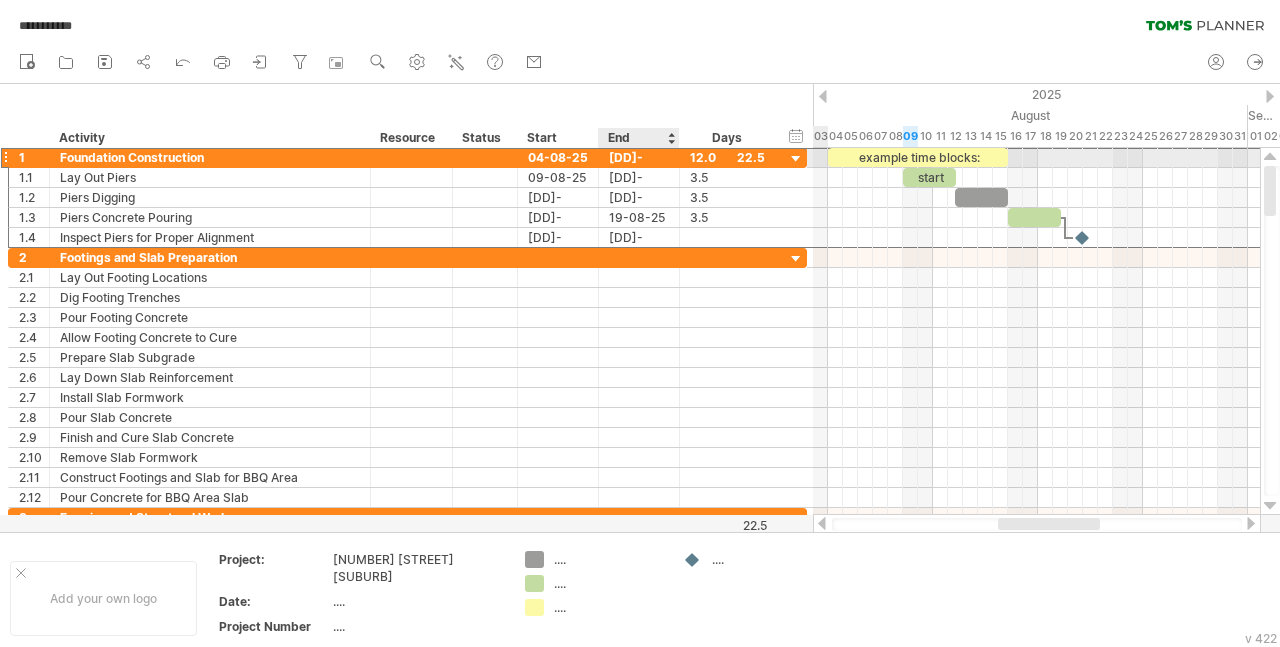 click on "20-08-25" at bounding box center [639, 157] 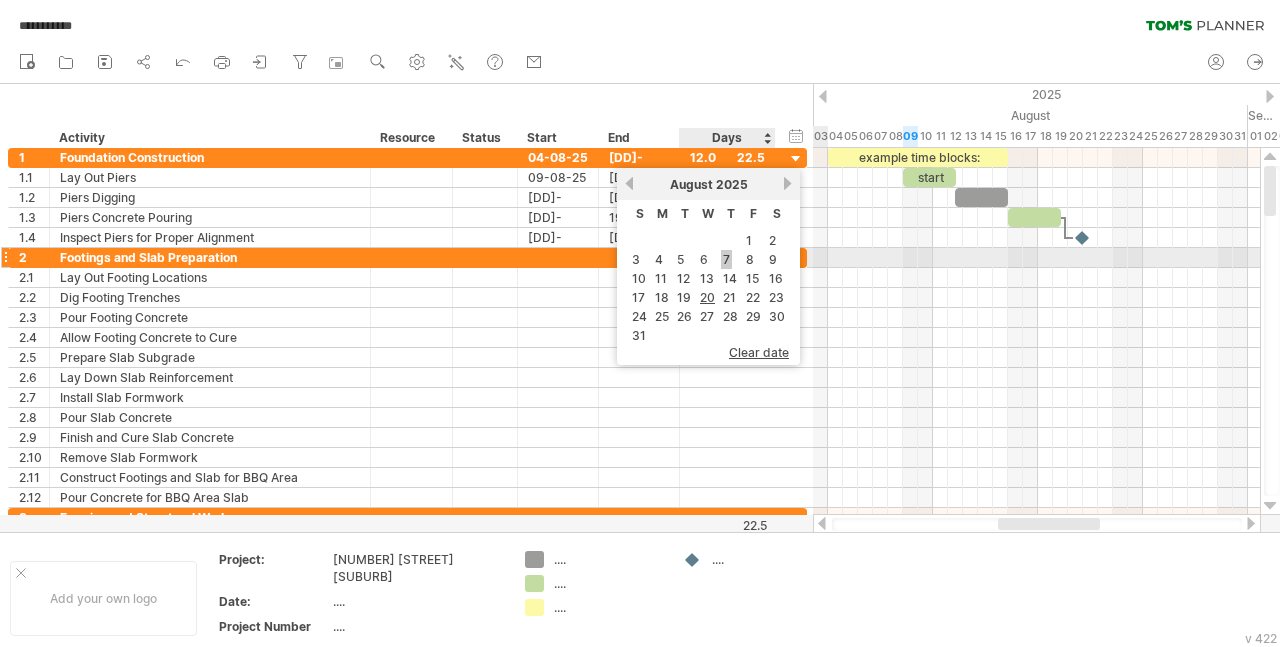 click on "7" at bounding box center [726, 259] 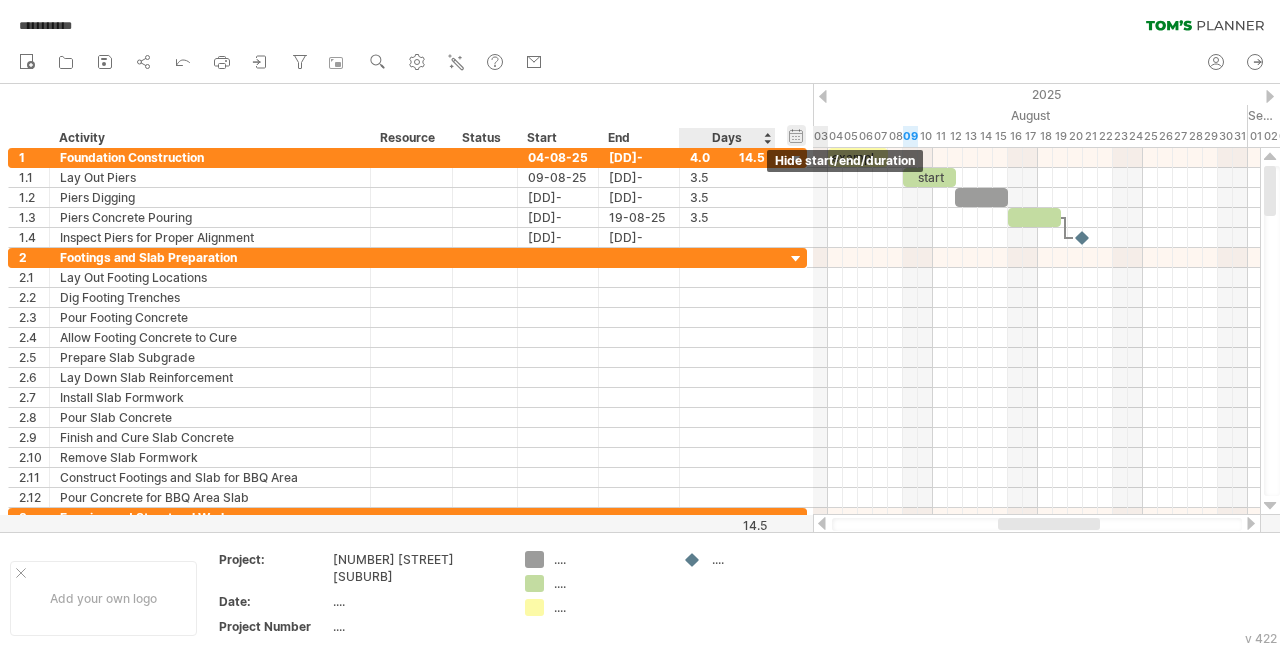 click on "hide start/end/duration show start/end/duration" at bounding box center (796, 135) 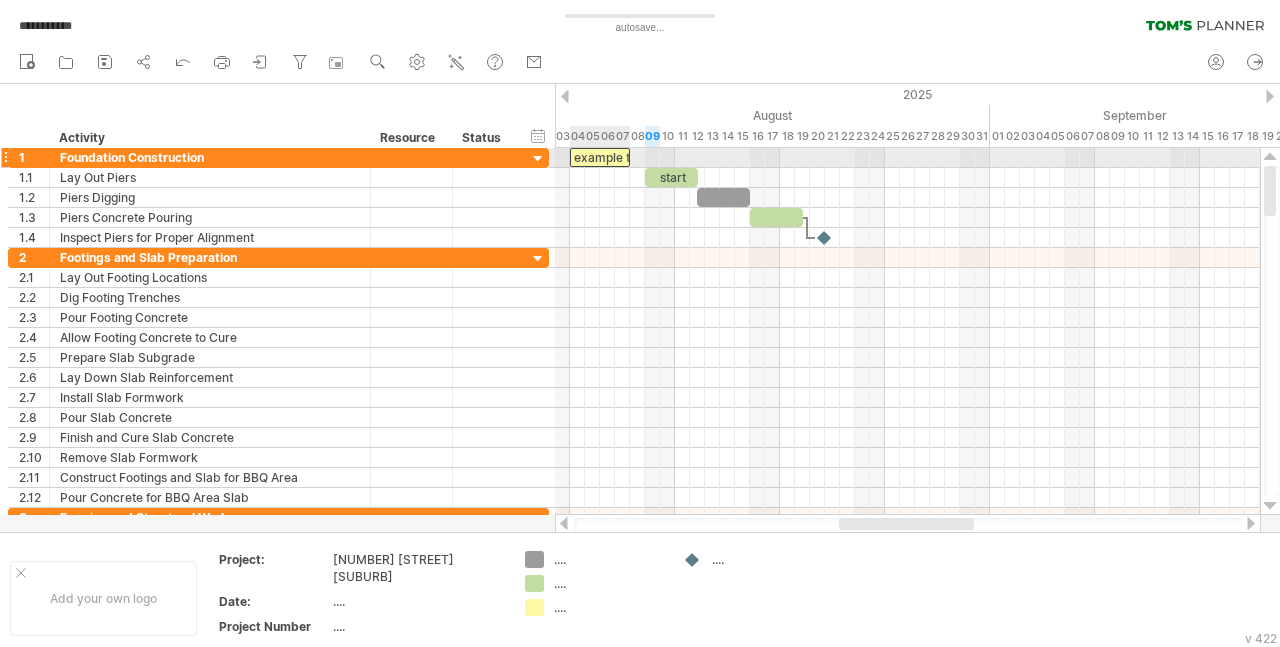 click on "example time blocks:" at bounding box center [600, 157] 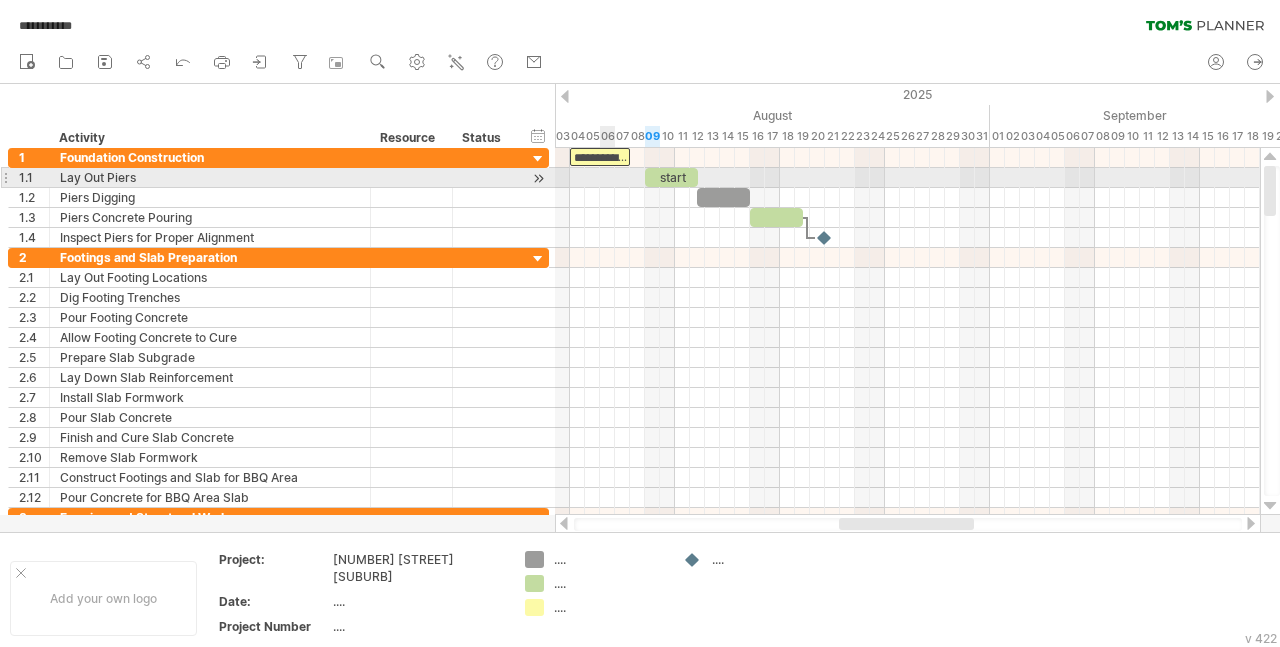 click at bounding box center (907, 178) 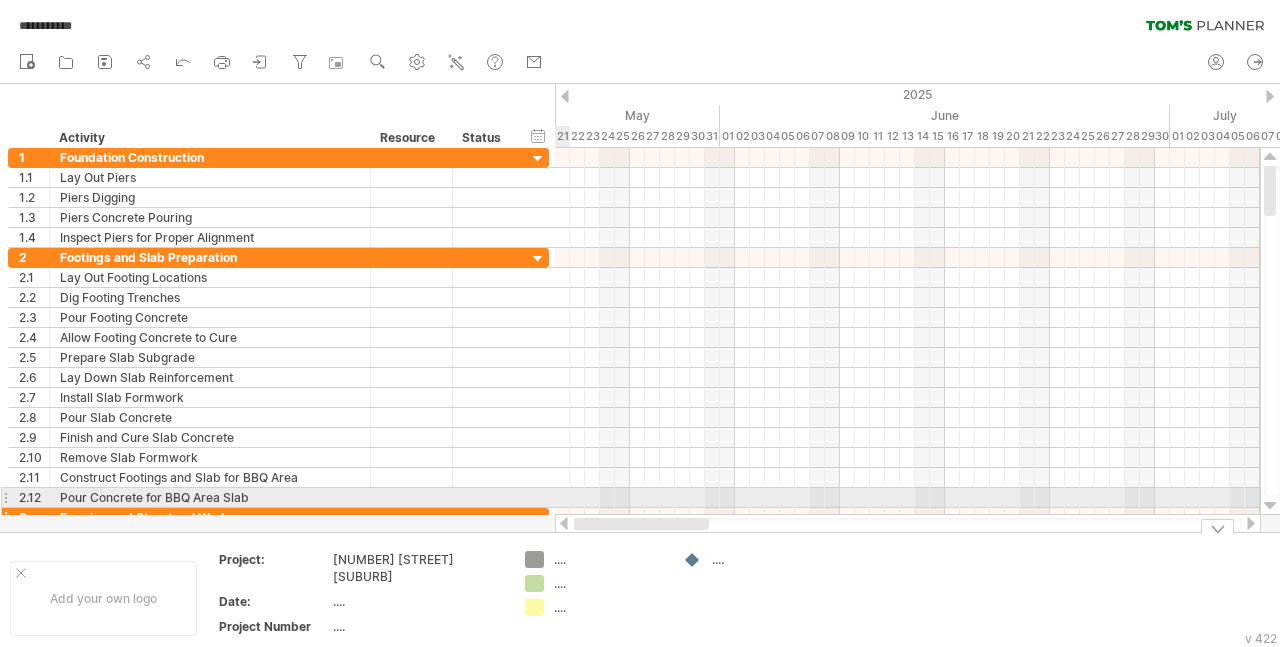 drag, startPoint x: 863, startPoint y: 519, endPoint x: 503, endPoint y: 499, distance: 360.5551 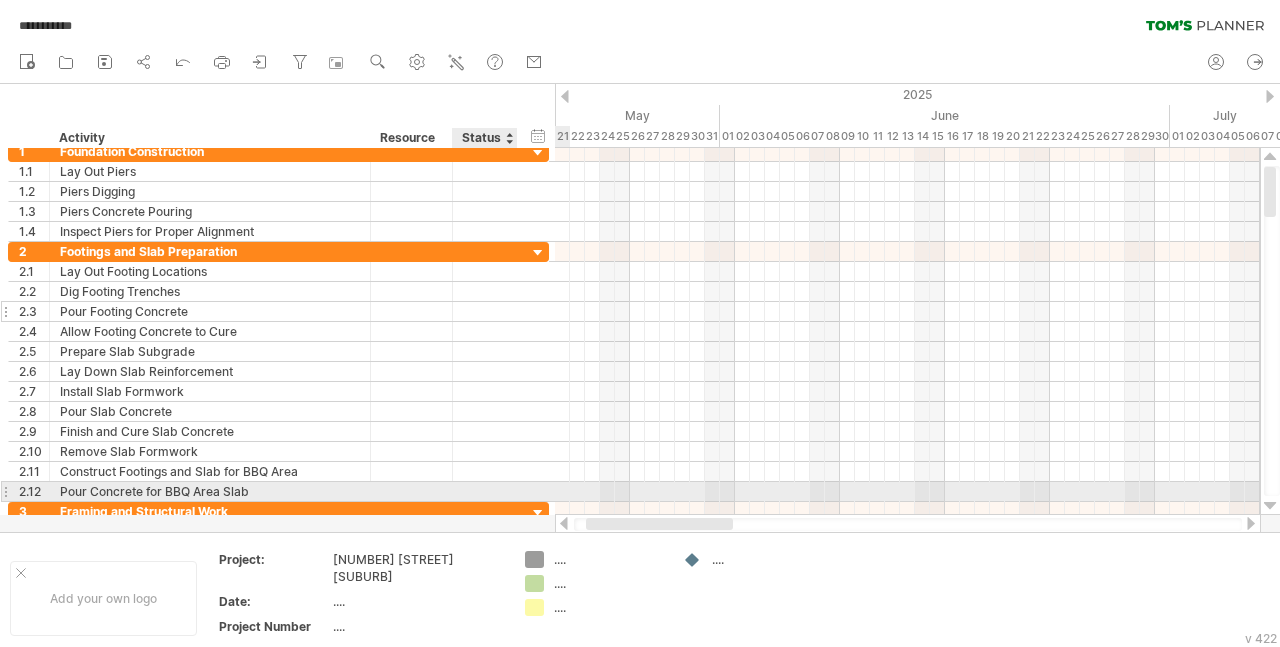 scroll, scrollTop: 0, scrollLeft: 0, axis: both 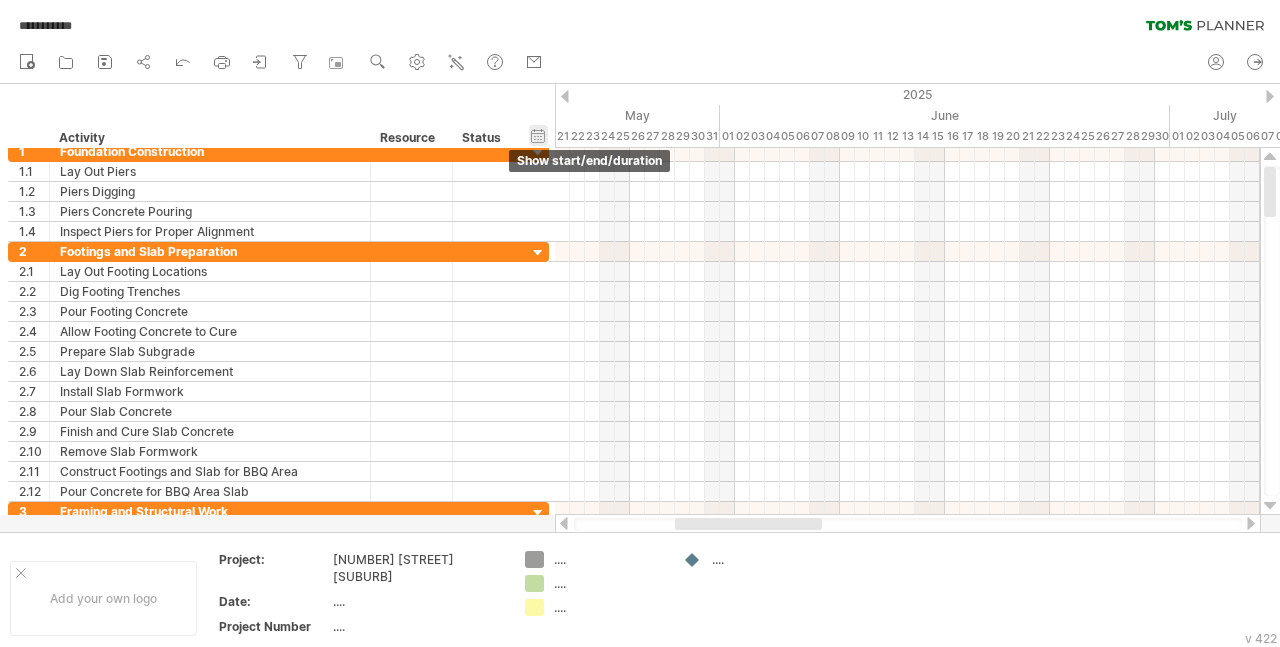 click on "hide start/end/duration show start/end/duration" at bounding box center (538, 135) 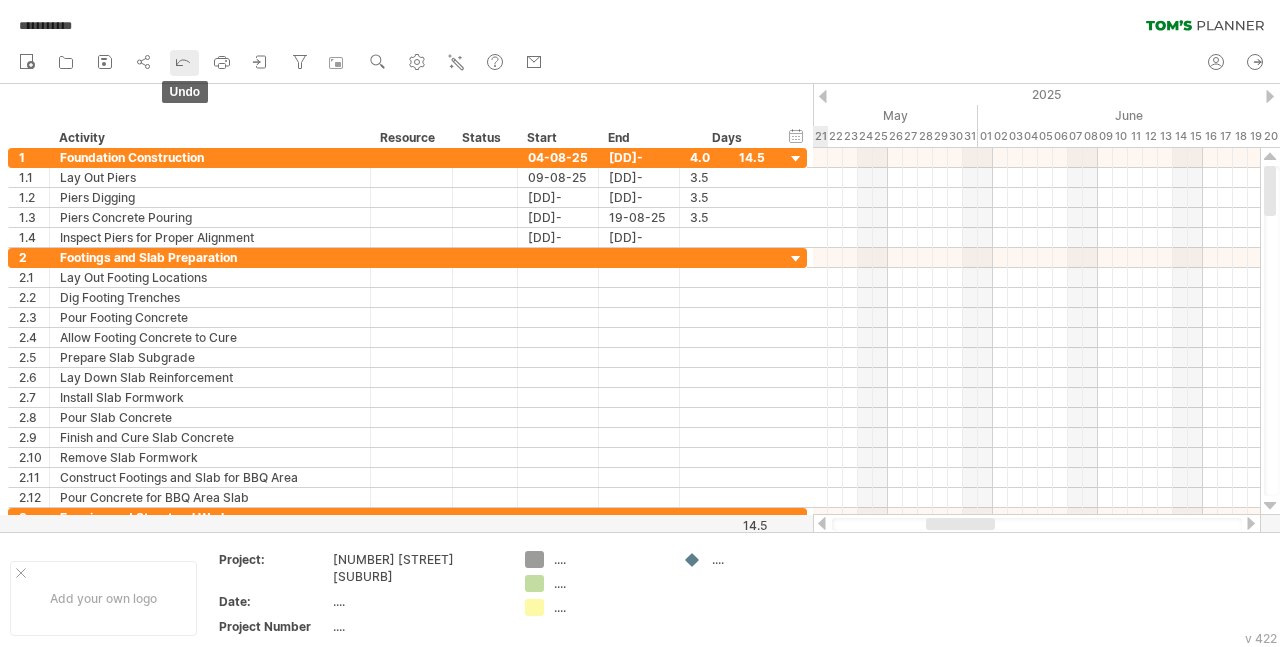 click 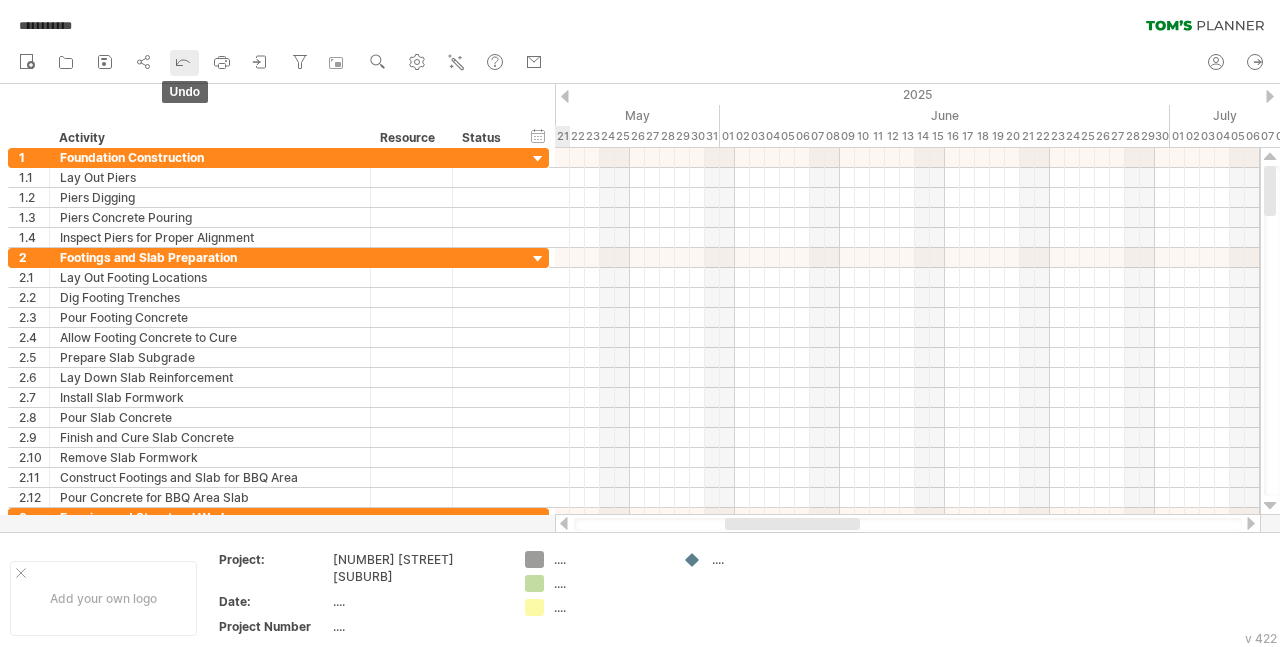 click 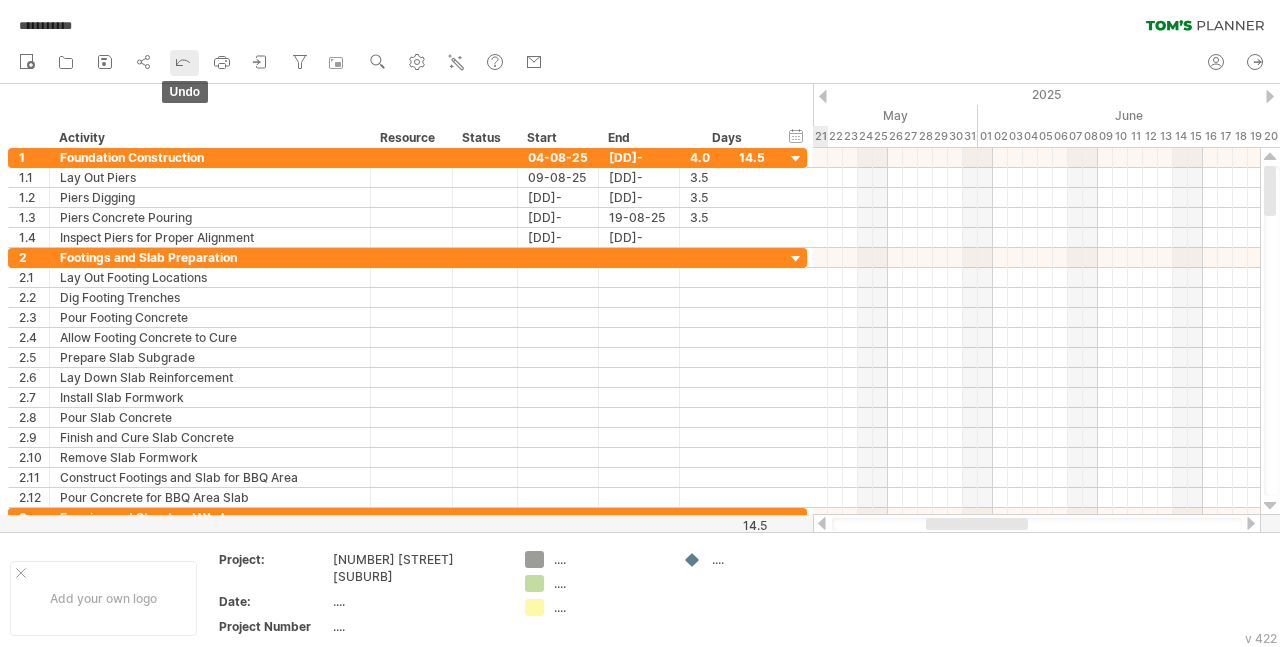 click 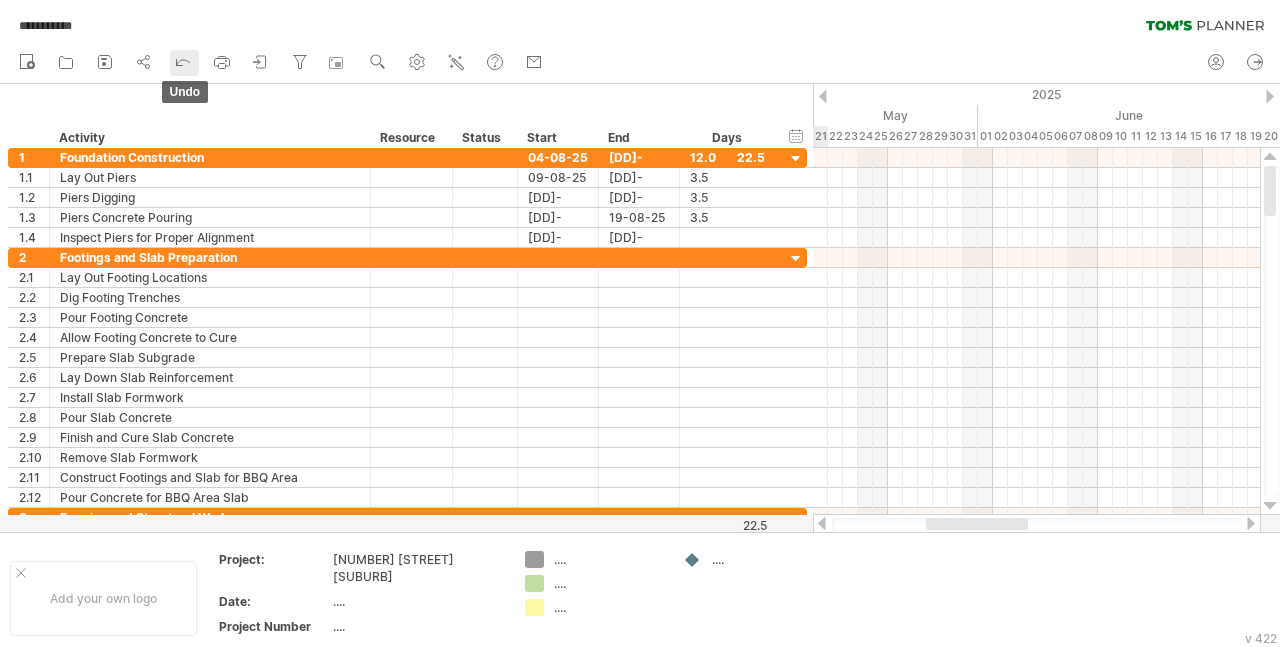 click 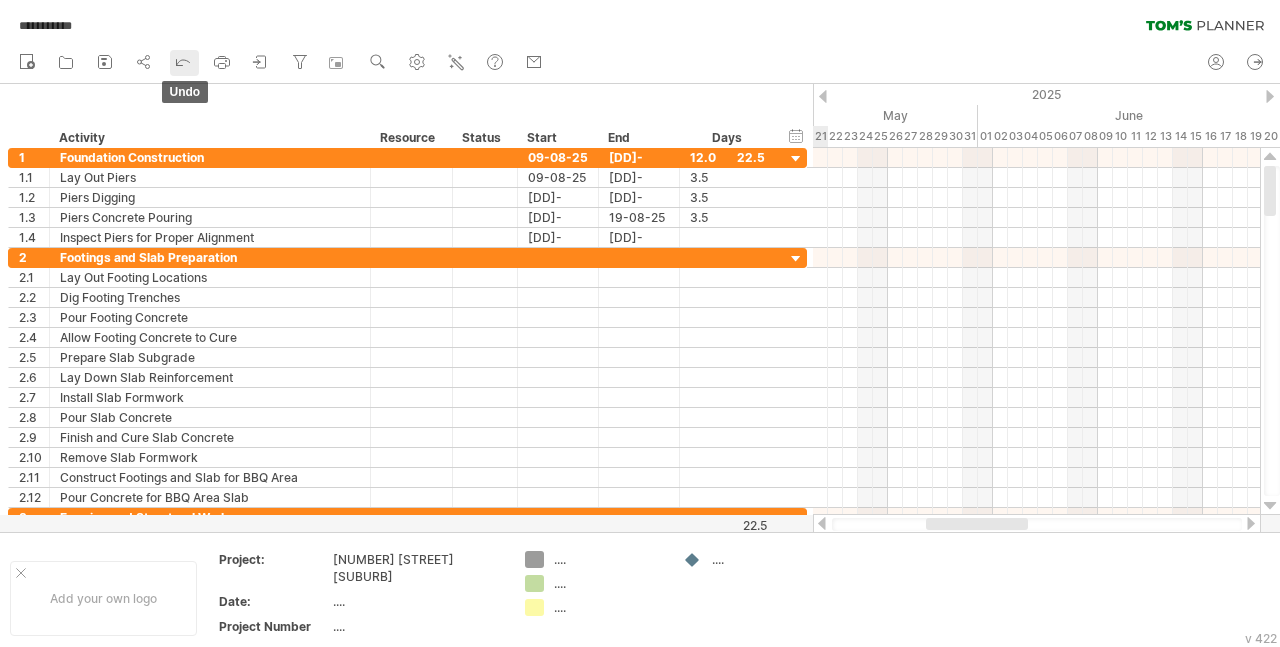 click 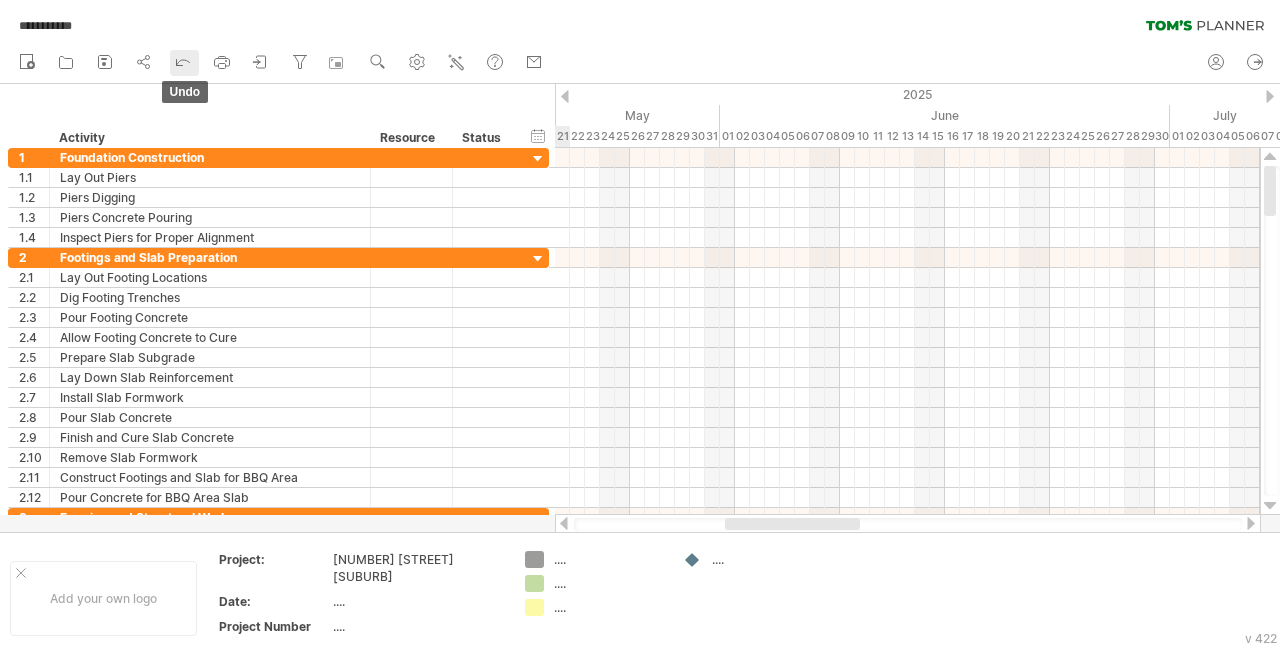 click 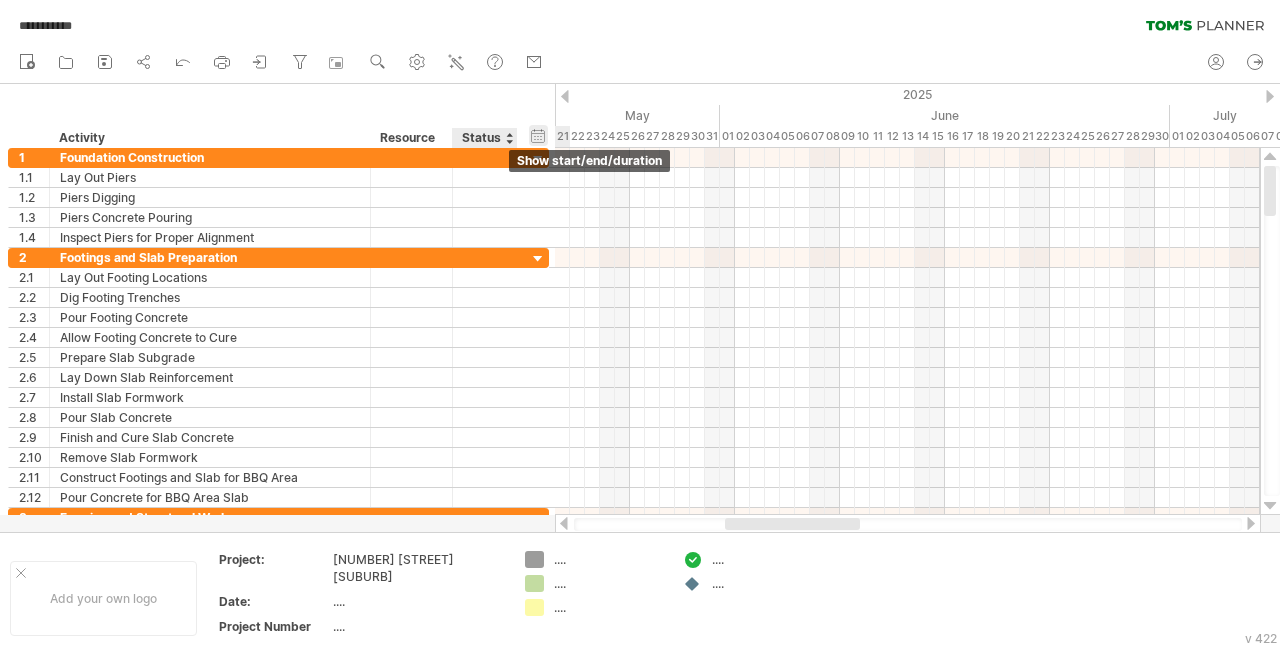 click on "hide start/end/duration show start/end/duration" at bounding box center [538, 135] 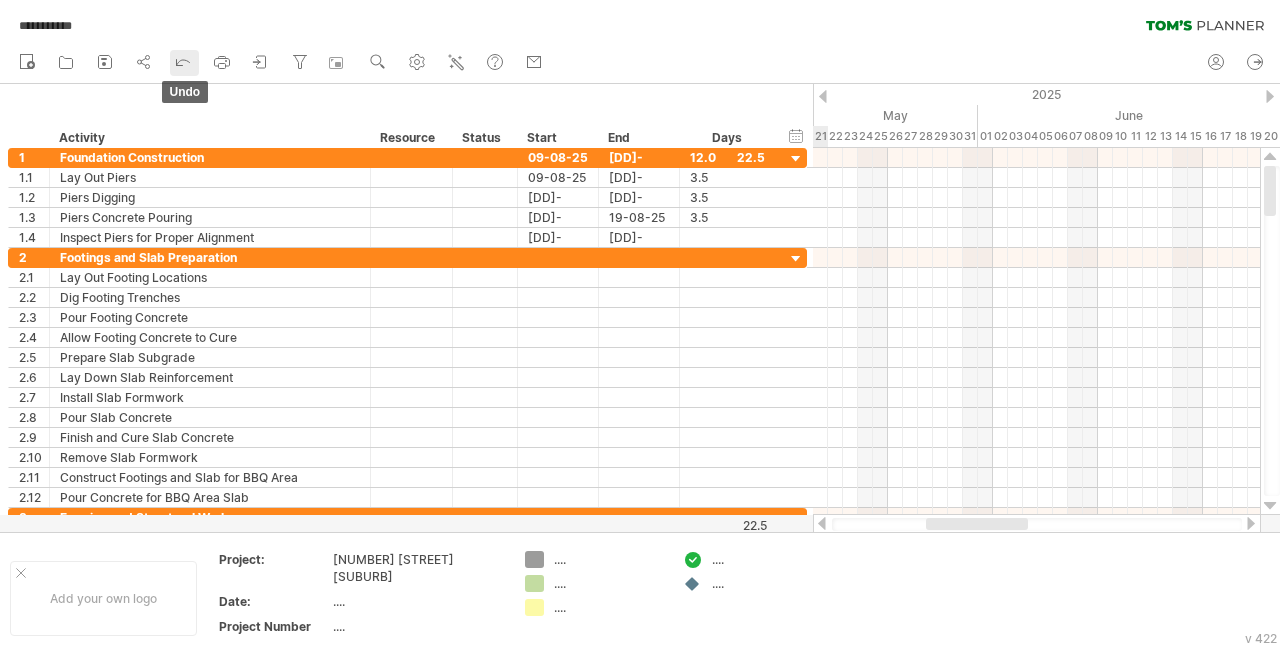 click 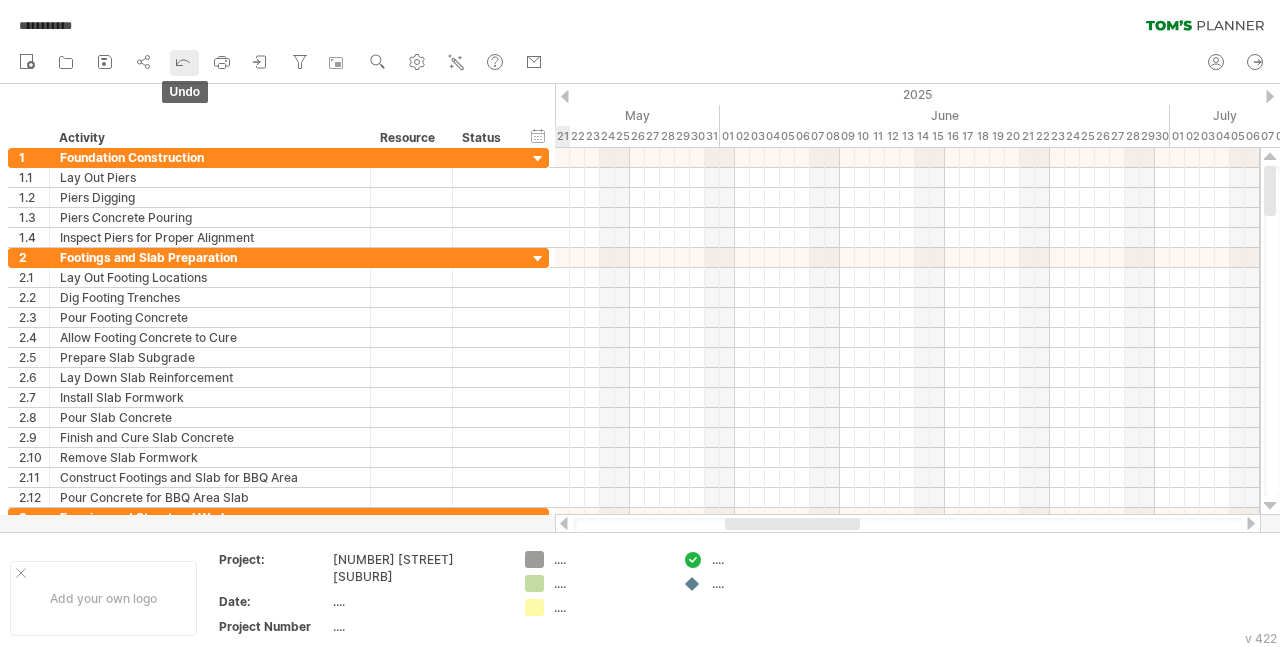 click 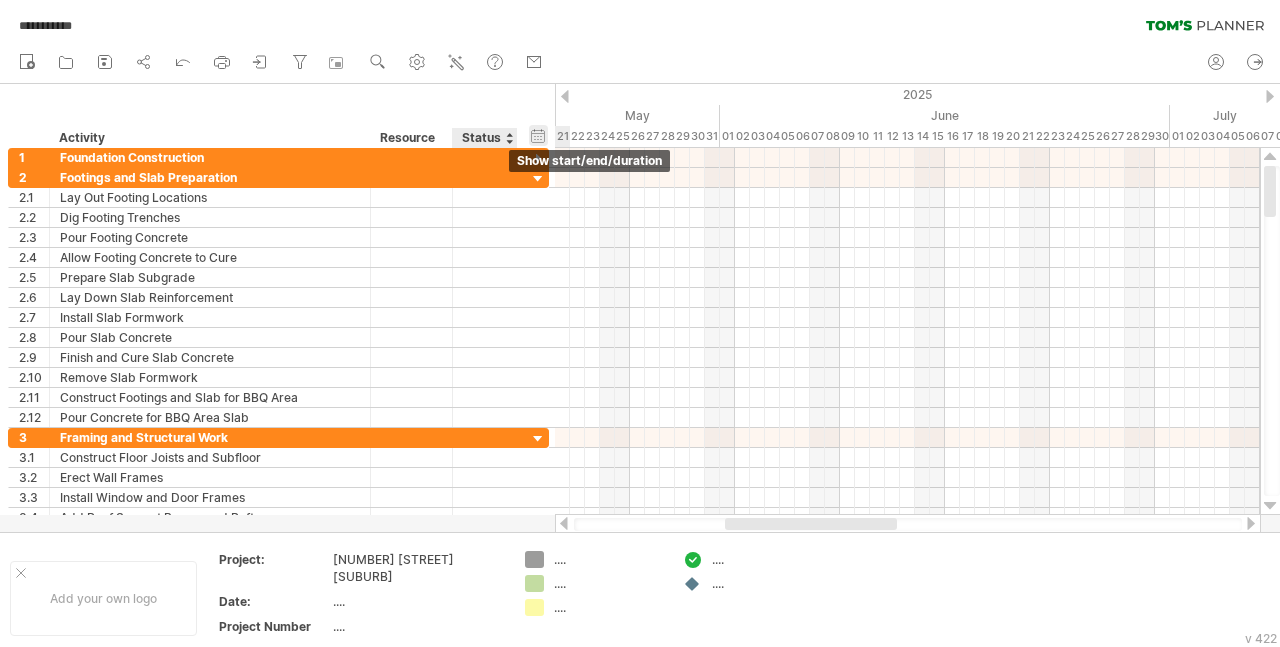 click on "hide start/end/duration show start/end/duration" at bounding box center (538, 135) 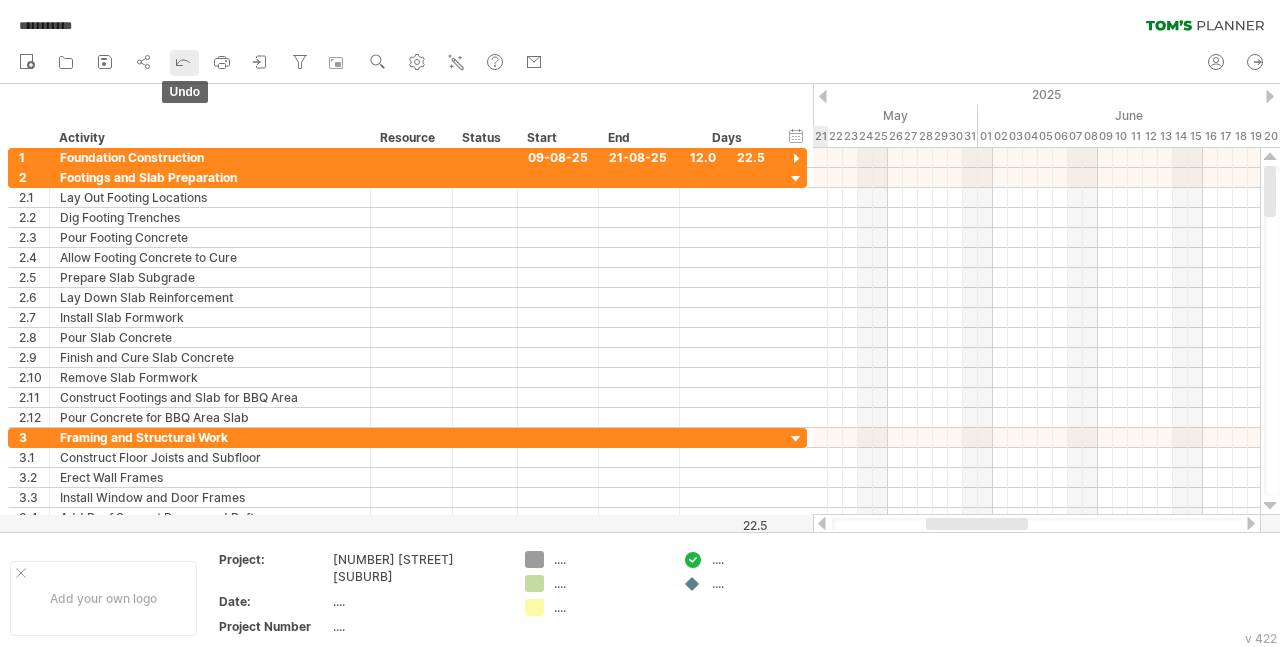 click 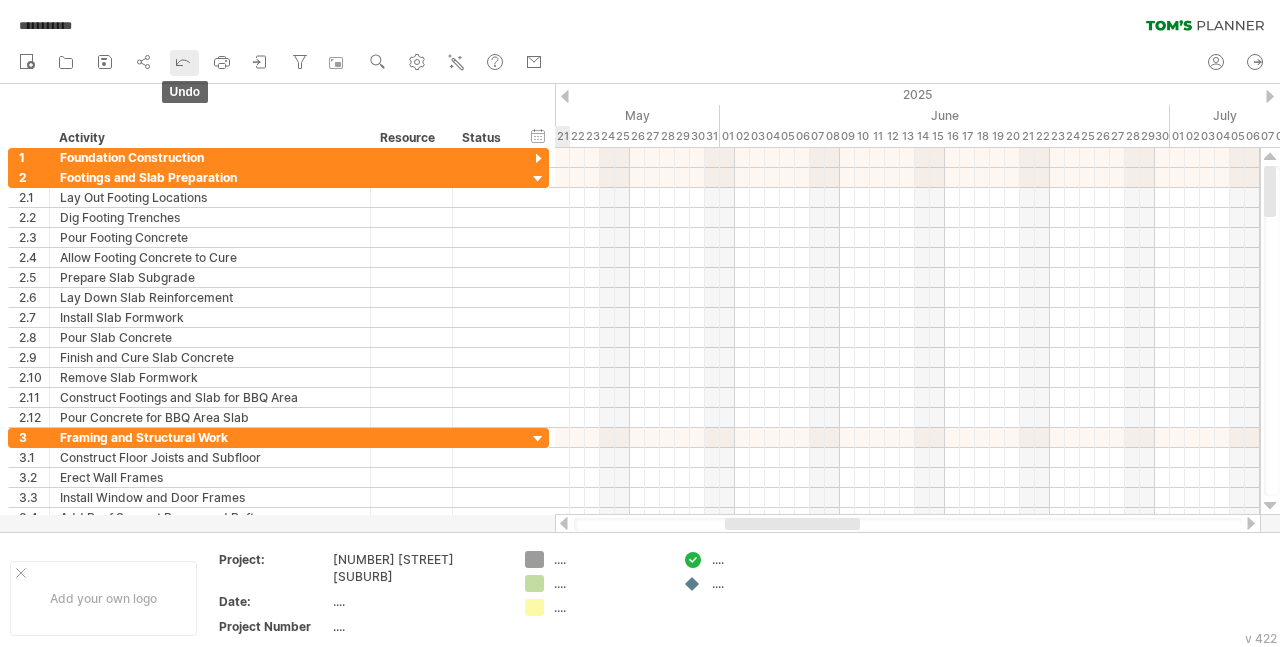 click 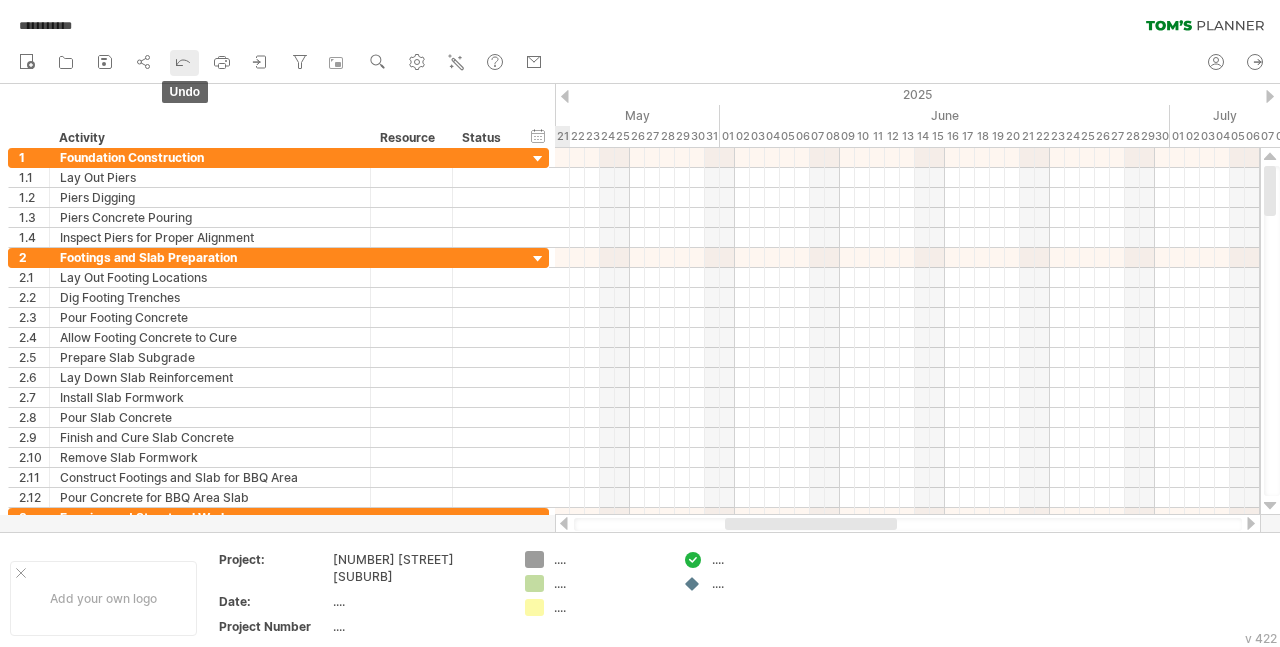 click 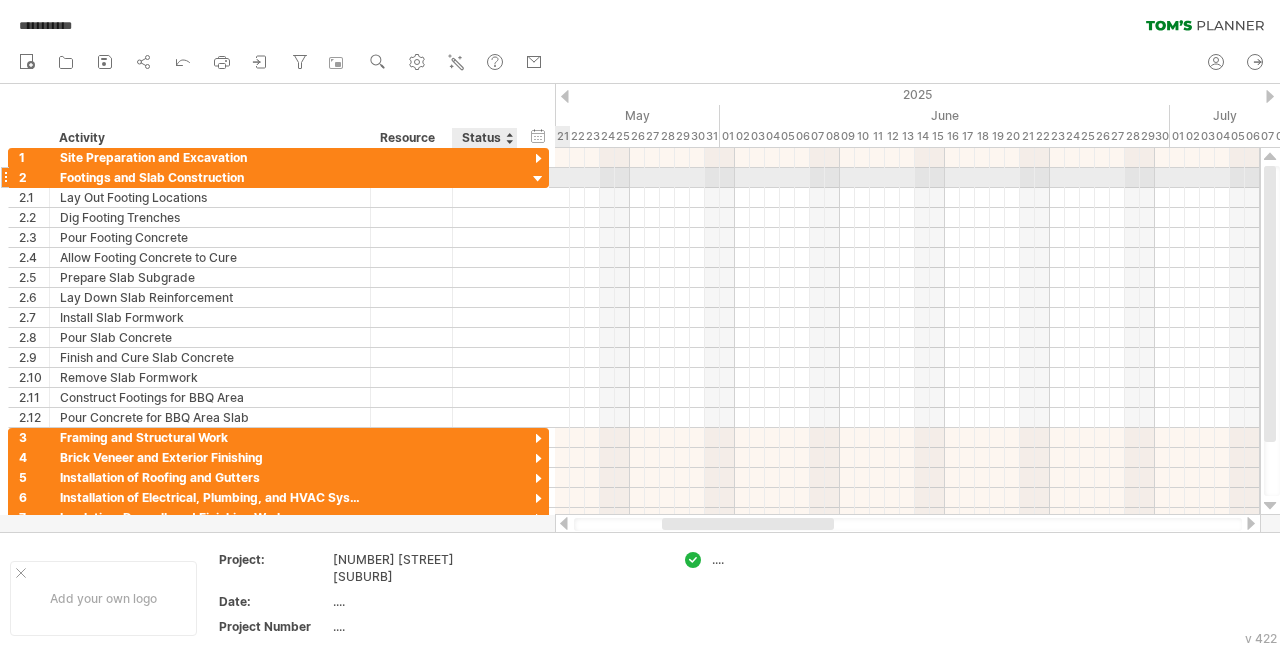 click at bounding box center [538, 179] 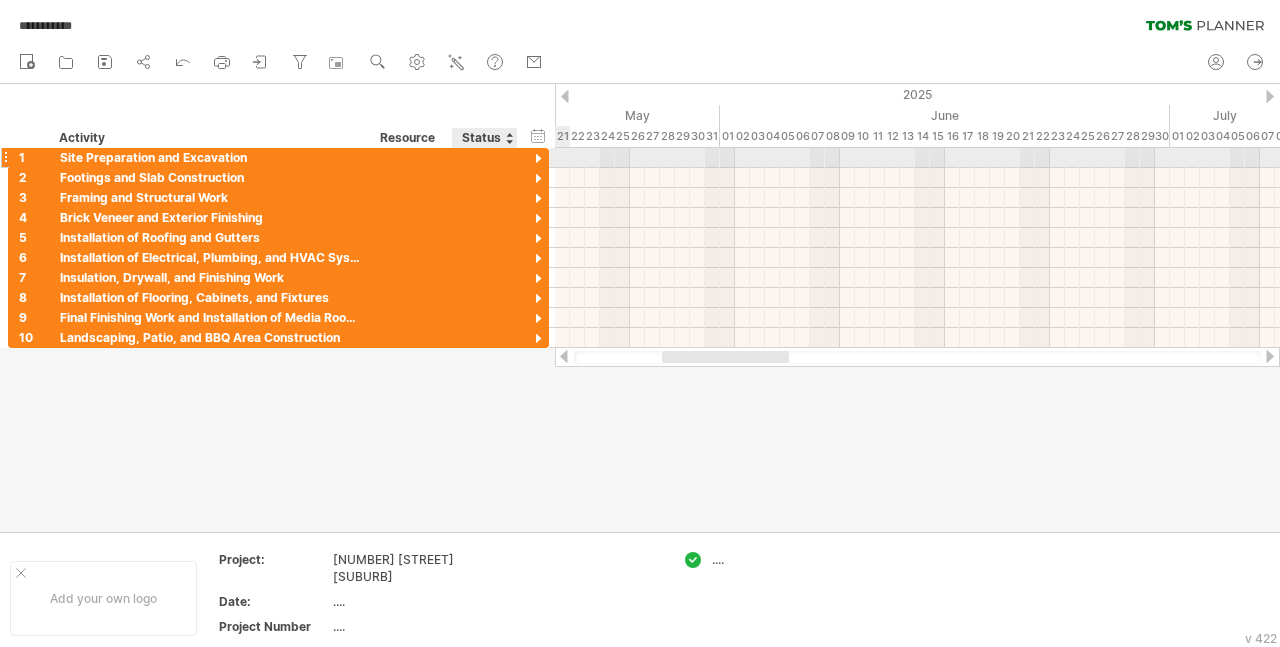 click at bounding box center (538, 159) 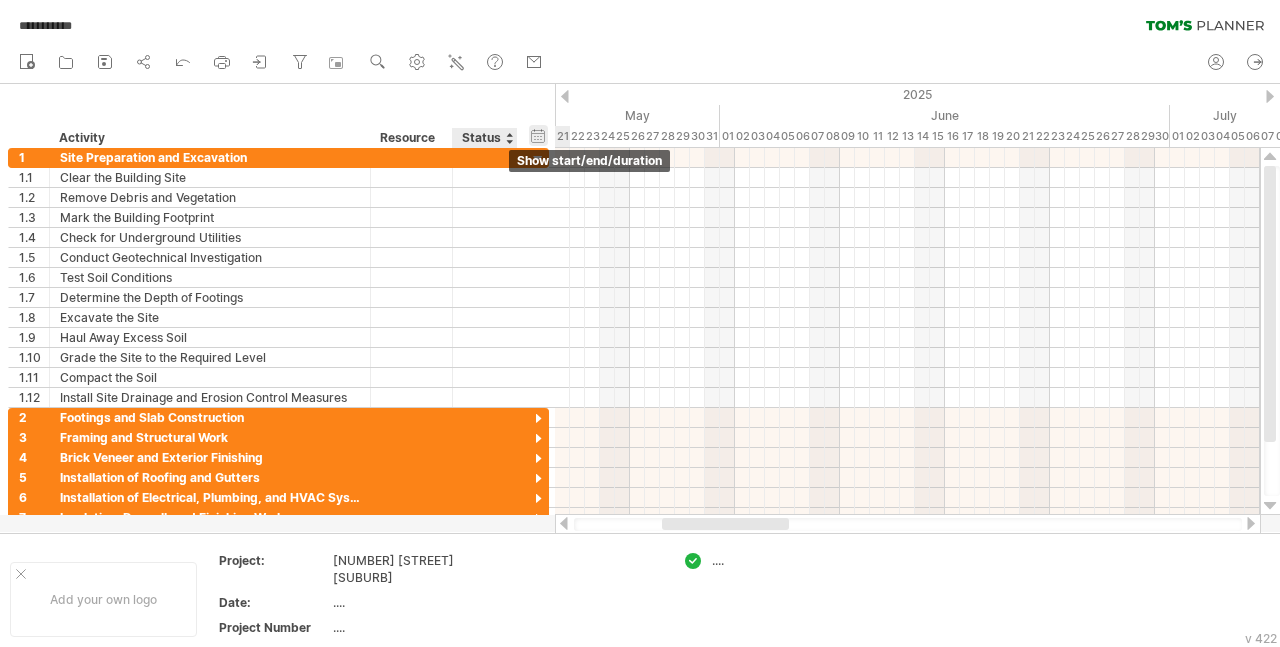 click on "hide start/end/duration show start/end/duration" at bounding box center (538, 135) 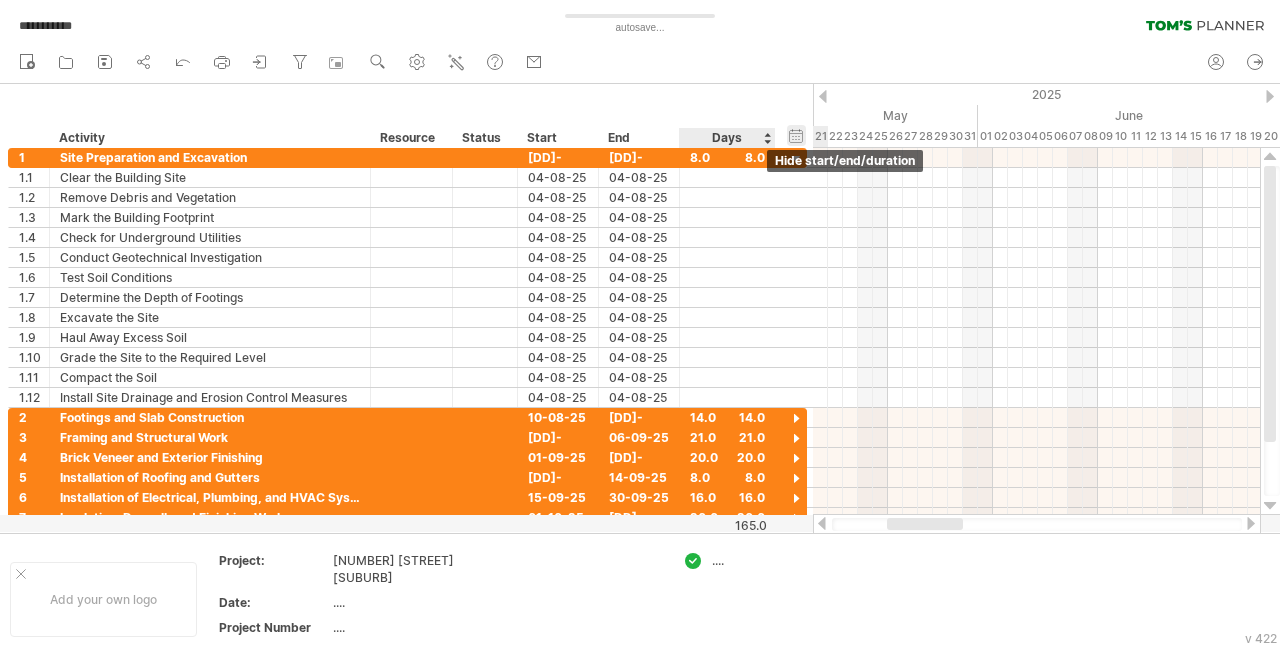 click on "hide start/end/duration show start/end/duration" at bounding box center (796, 135) 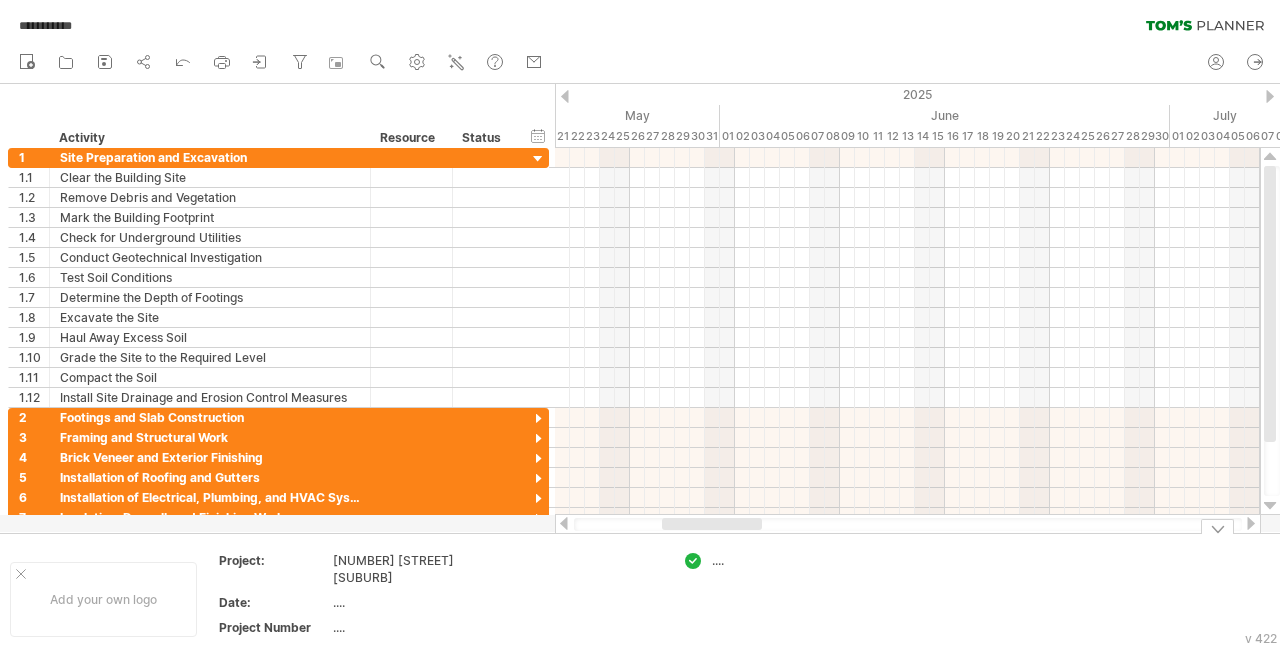 drag, startPoint x: 706, startPoint y: 534, endPoint x: 750, endPoint y: 532, distance: 44.04543 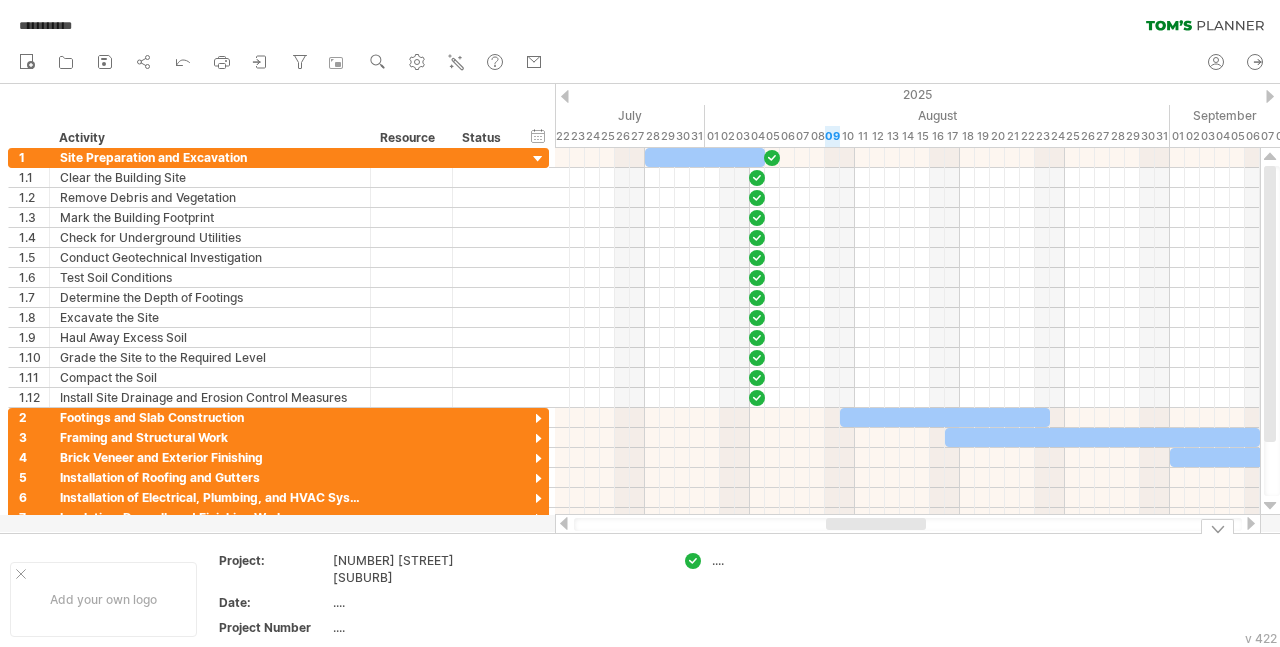drag, startPoint x: 710, startPoint y: 523, endPoint x: 872, endPoint y: 544, distance: 163.35544 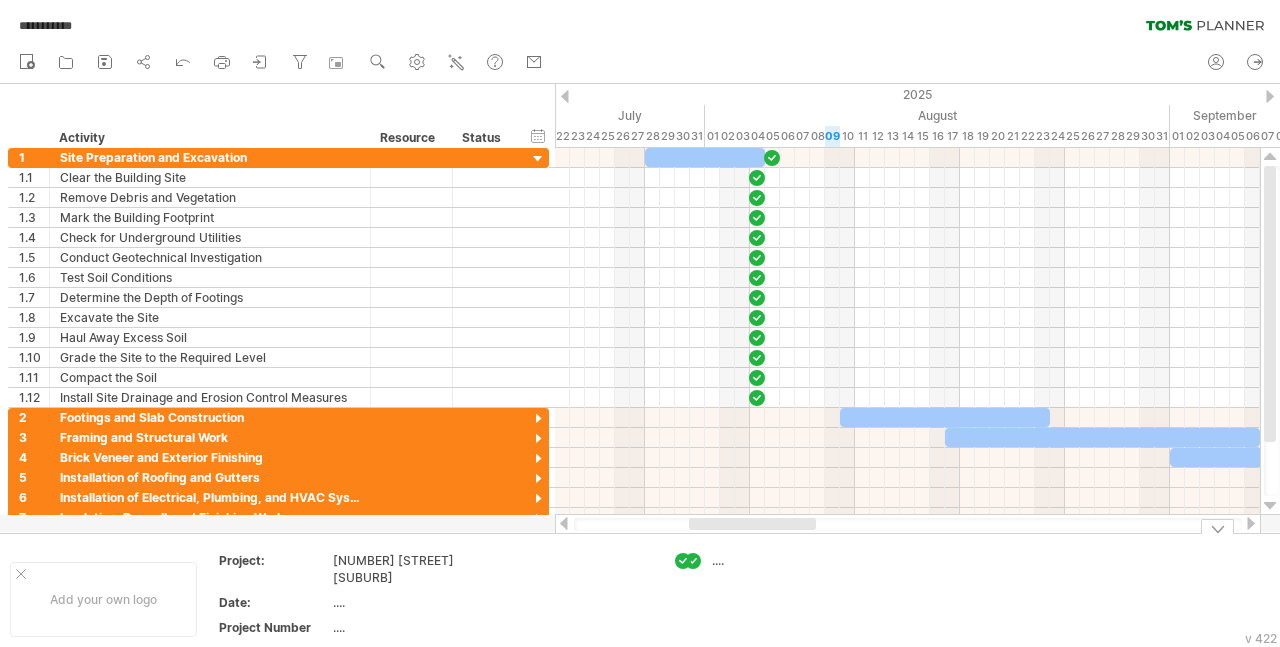 click on "**********" at bounding box center (640, 323) 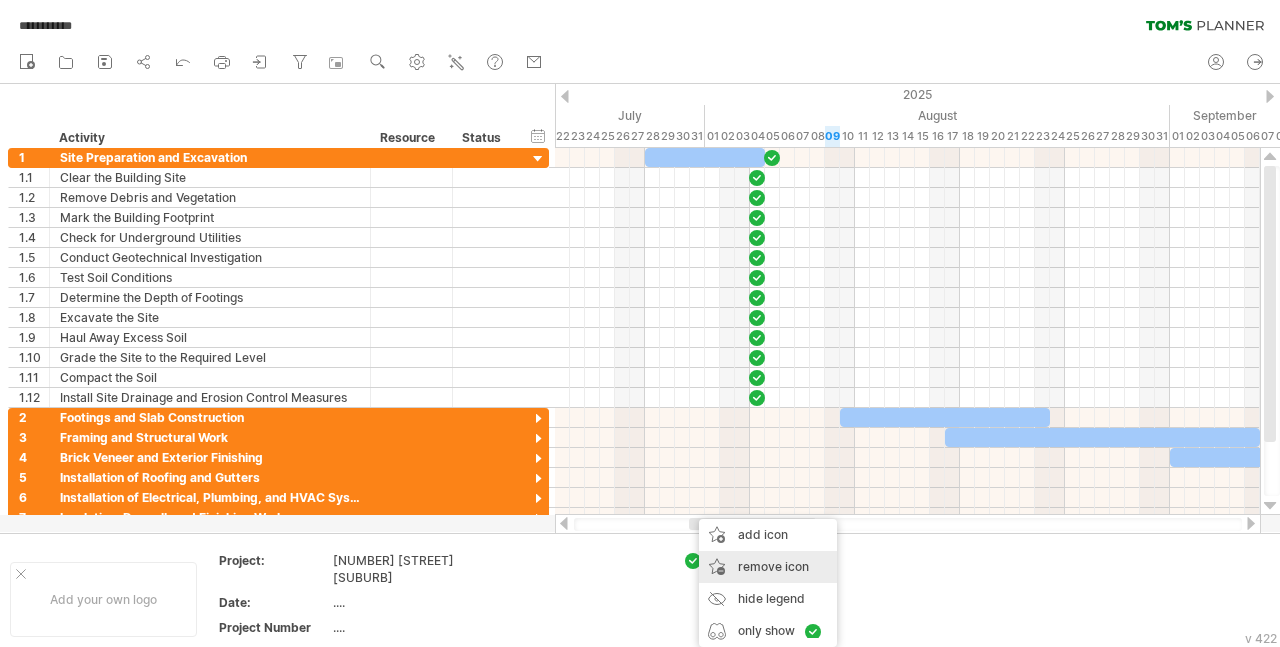 click on "remove icon remove selected items" at bounding box center [768, 567] 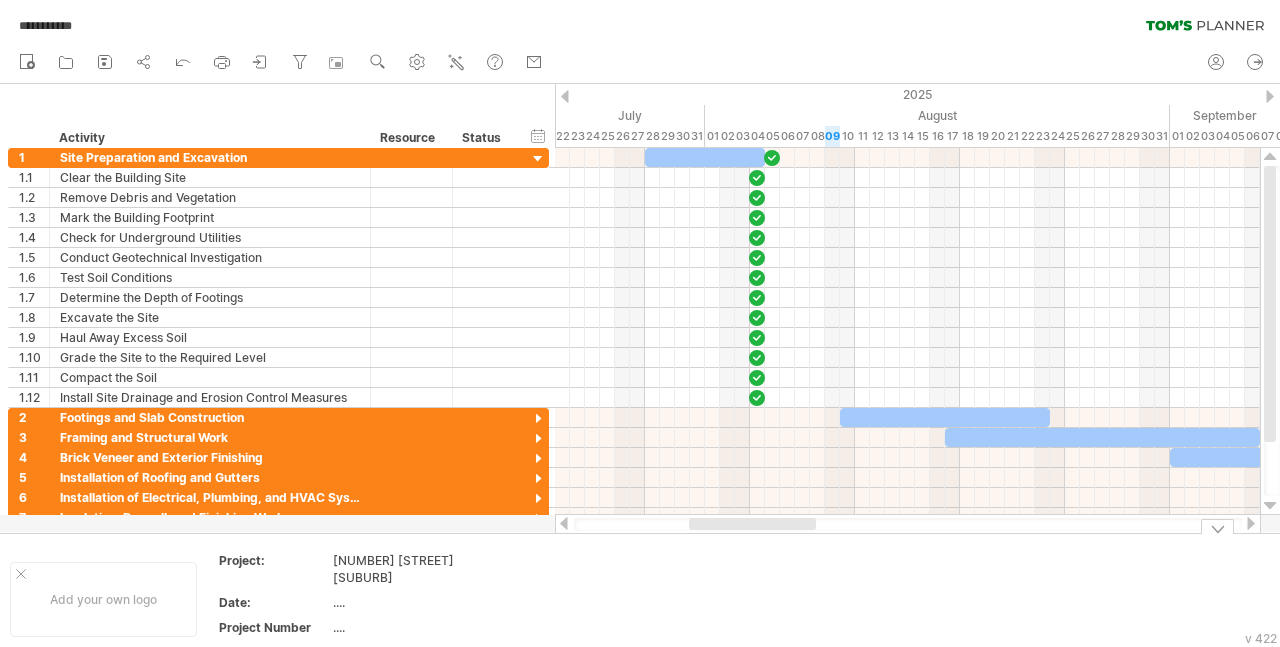 click at bounding box center [752, 599] 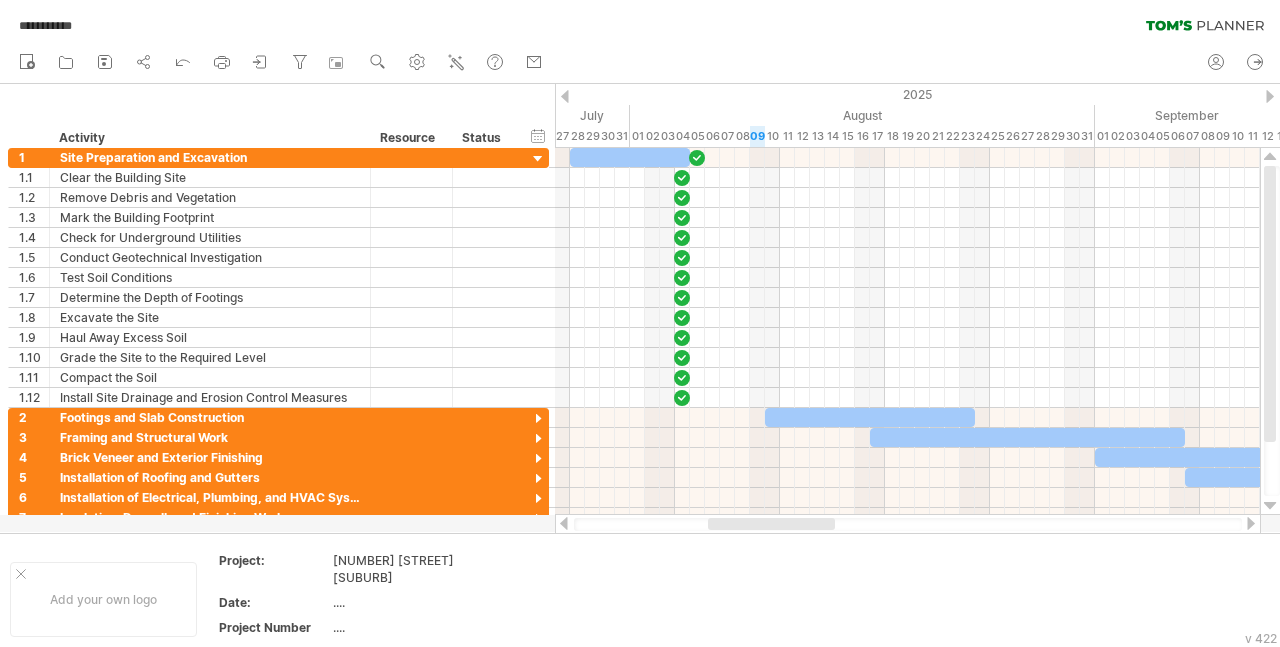 drag, startPoint x: 703, startPoint y: 524, endPoint x: 722, endPoint y: 531, distance: 20.248457 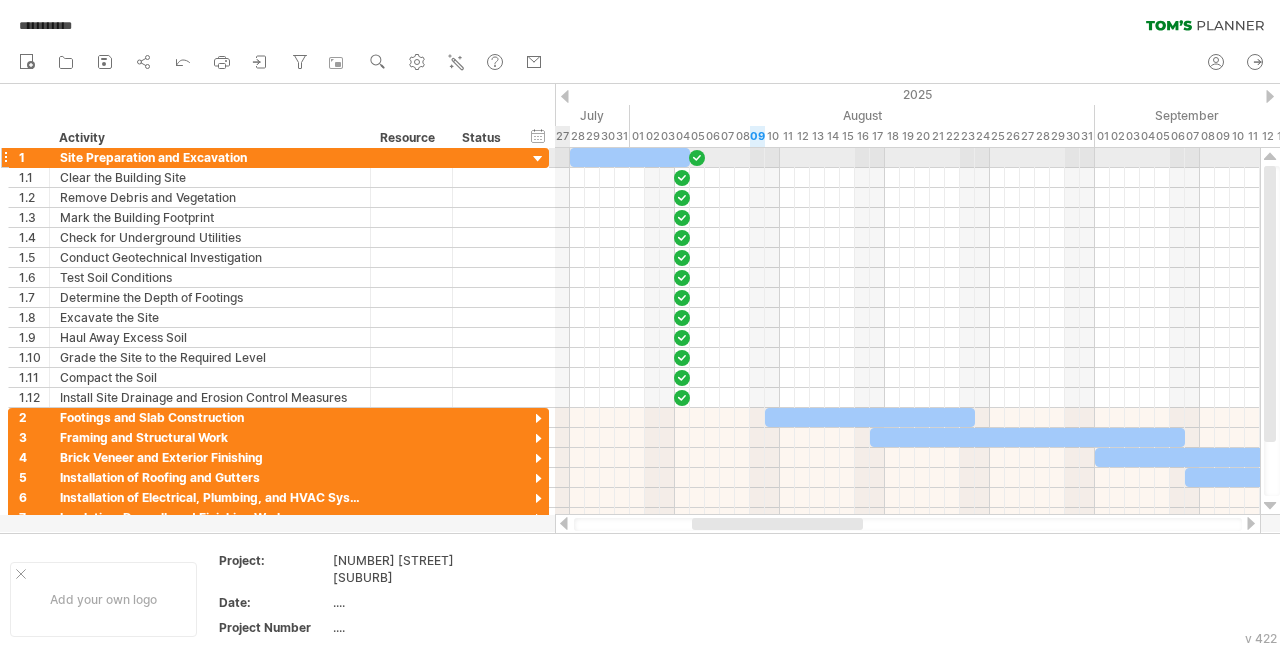 click at bounding box center [538, 159] 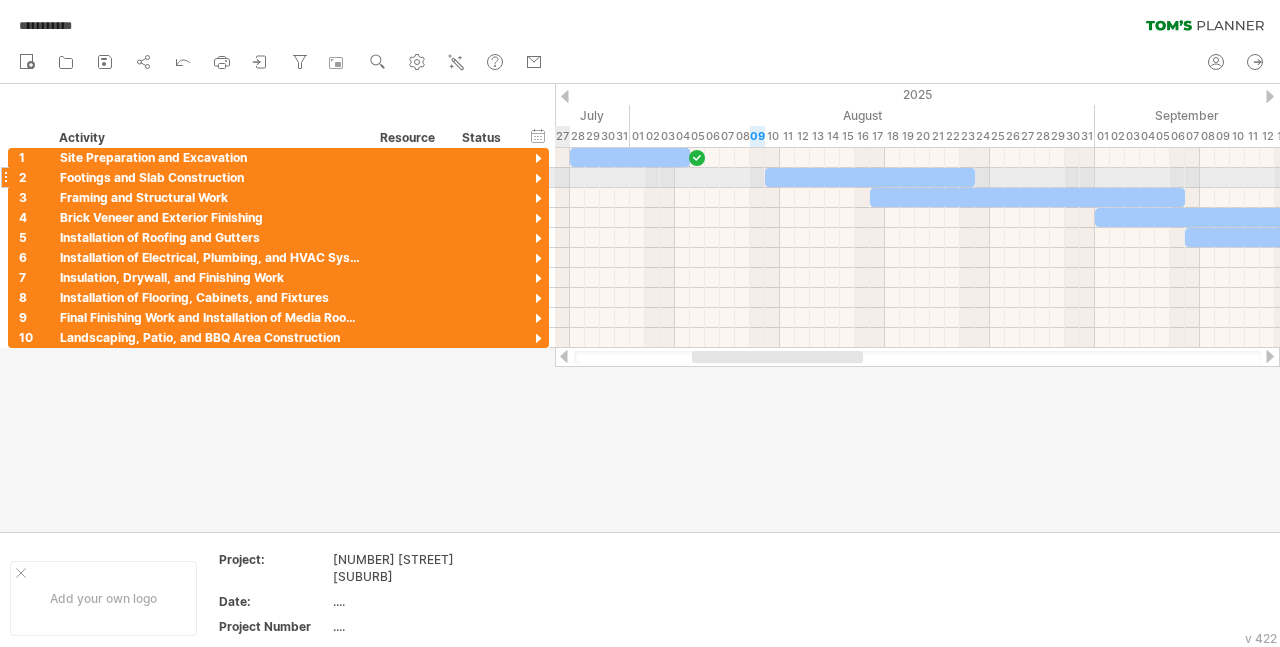 click at bounding box center (538, 179) 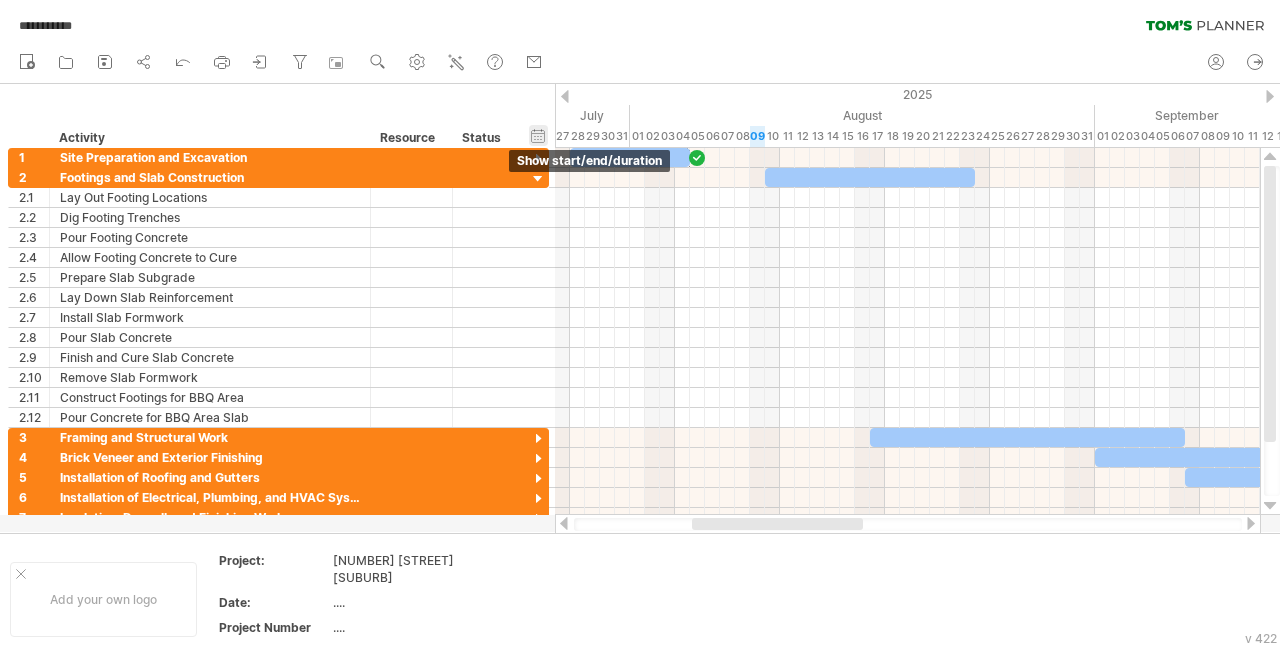 click on "hide start/end/duration show start/end/duration" at bounding box center [538, 135] 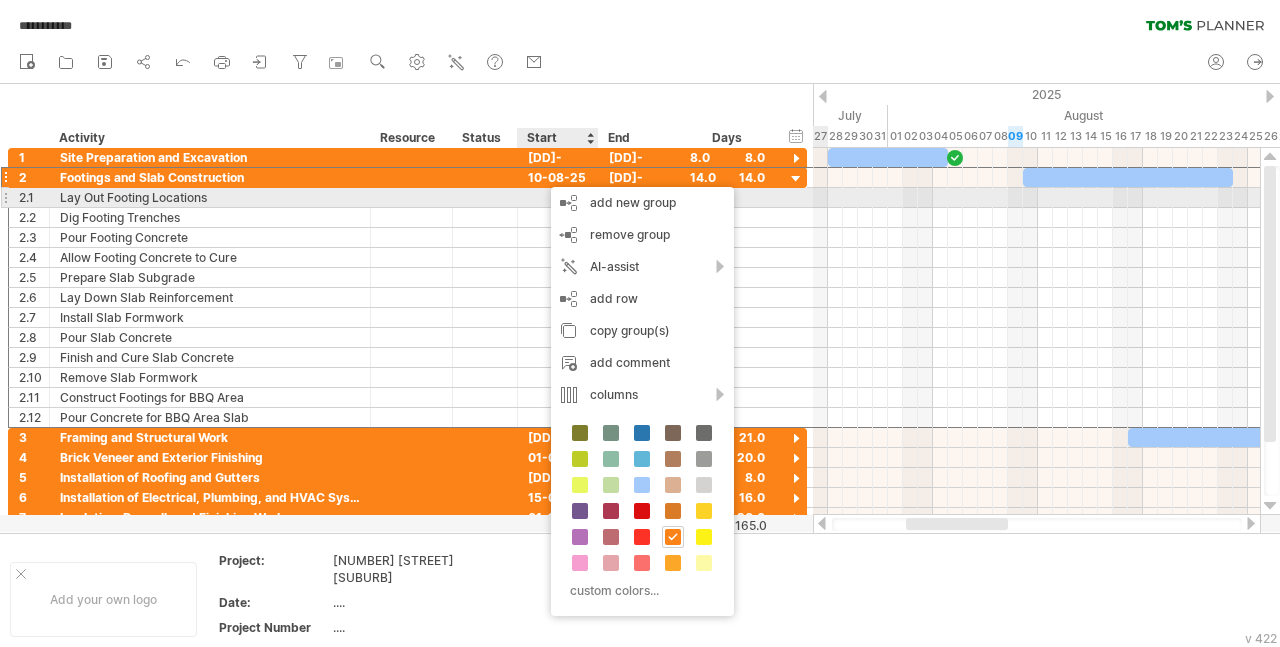 click at bounding box center (558, 197) 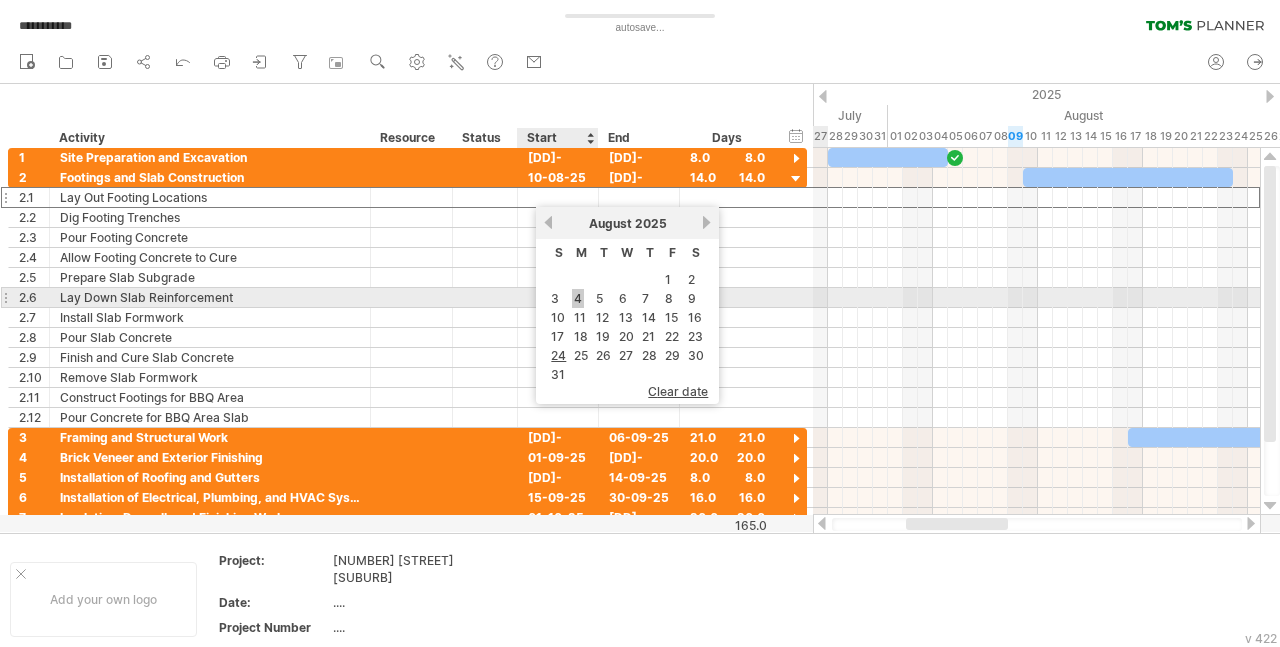 click on "4" at bounding box center [578, 298] 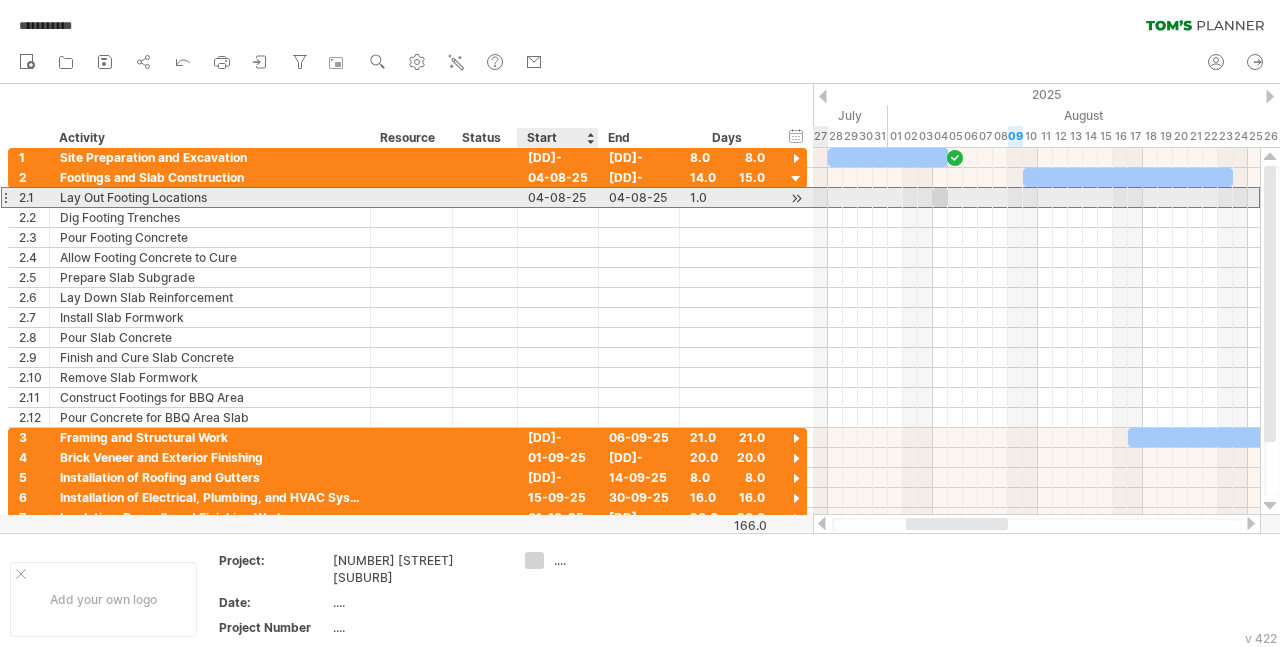 click on "04-08-25" at bounding box center [558, 197] 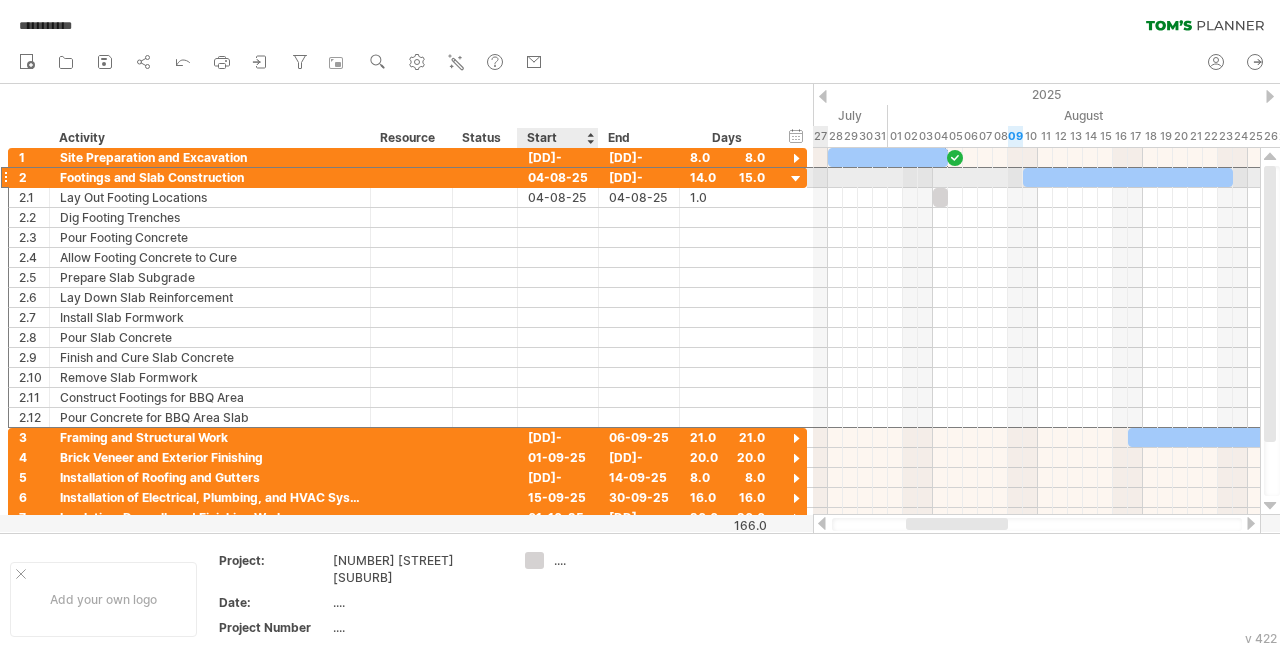 click on "04-08-25" at bounding box center (558, 177) 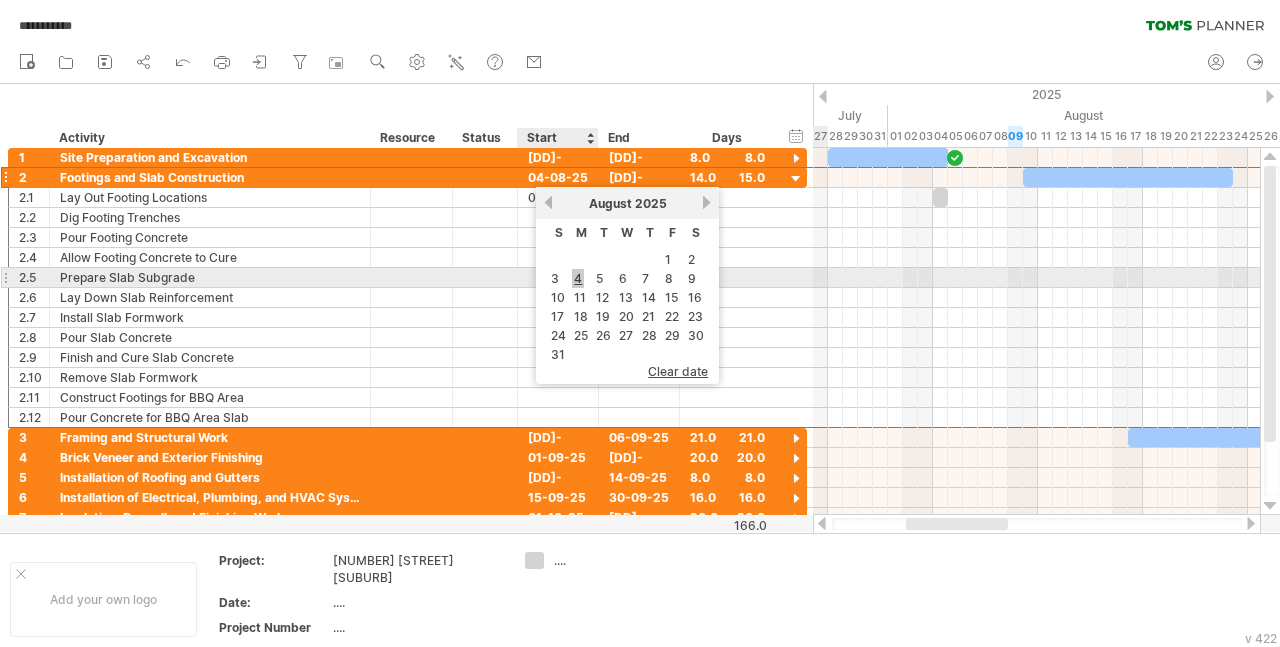 click on "4" at bounding box center (578, 278) 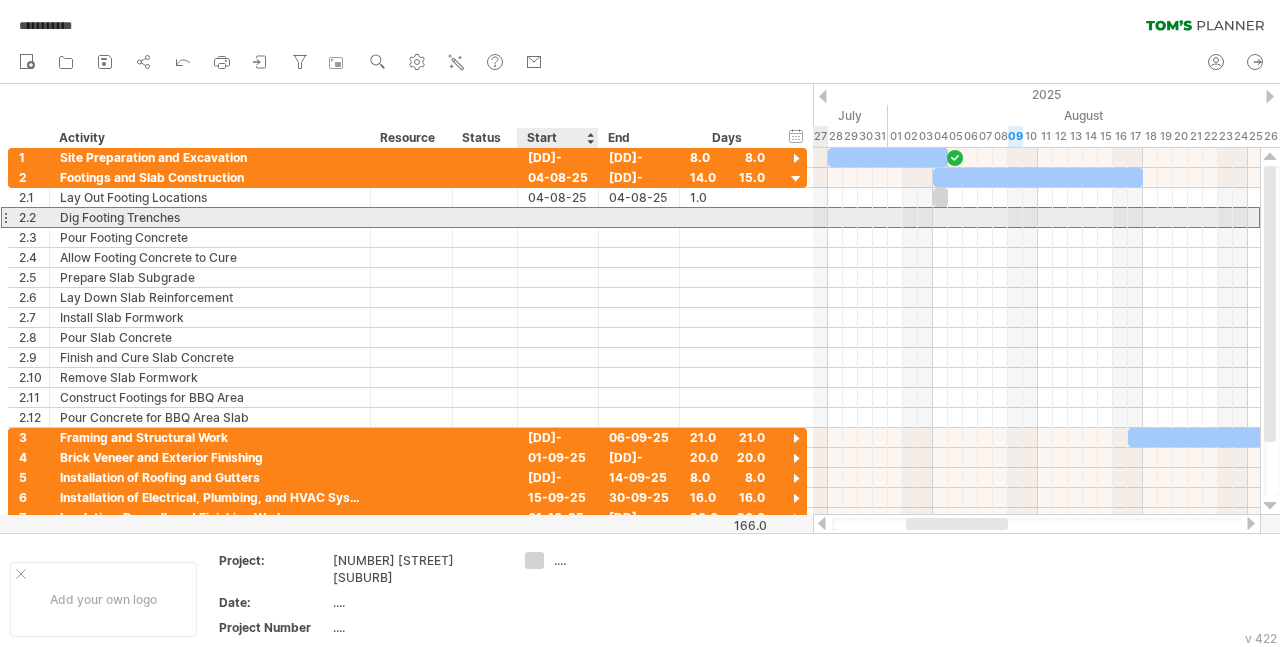 click at bounding box center (558, 217) 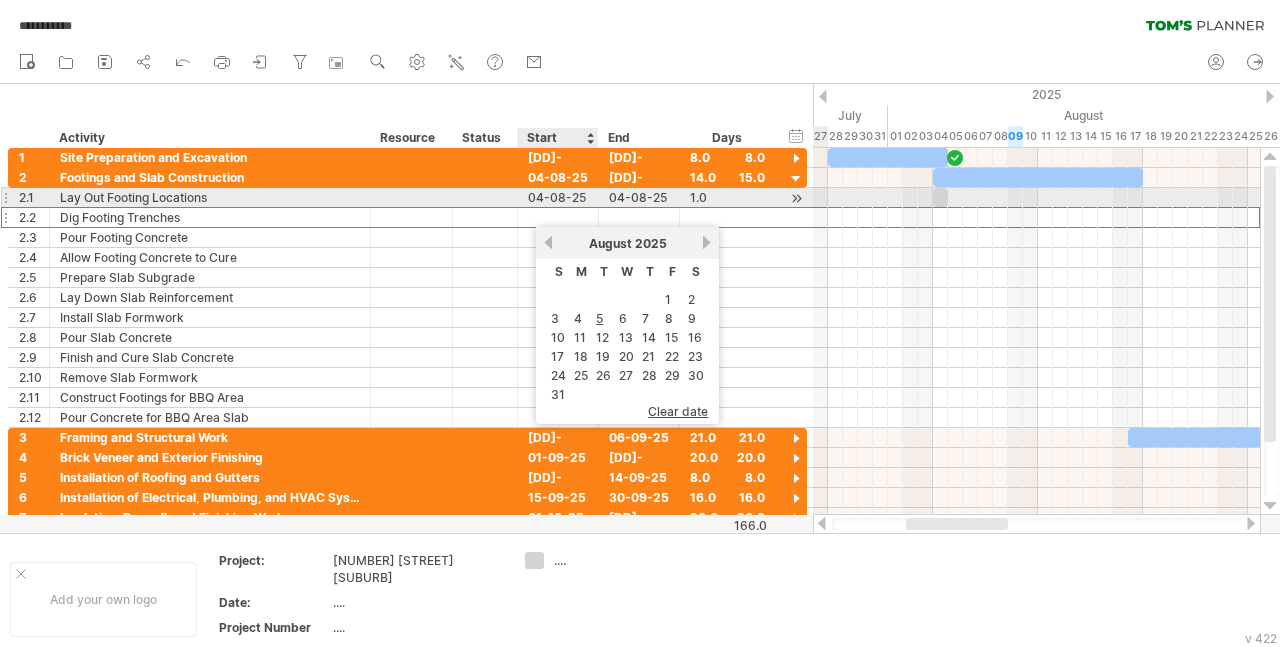 click on "04-08-25" at bounding box center [558, 197] 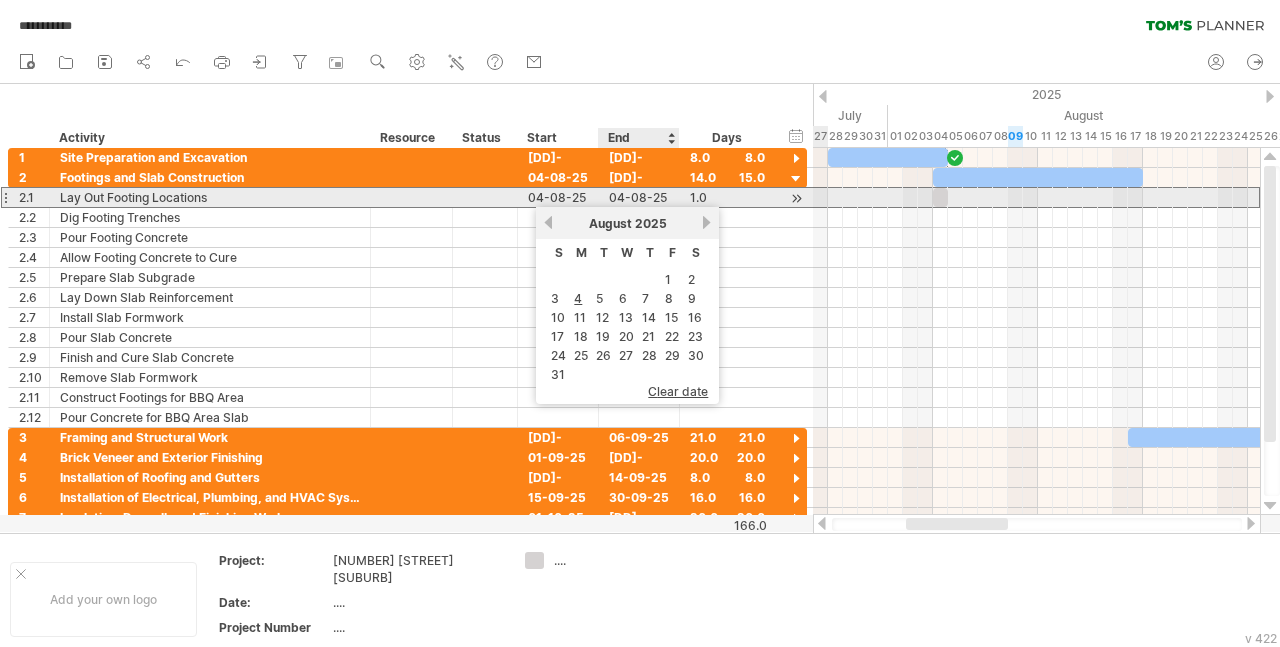 click on "04-08-25" at bounding box center [639, 197] 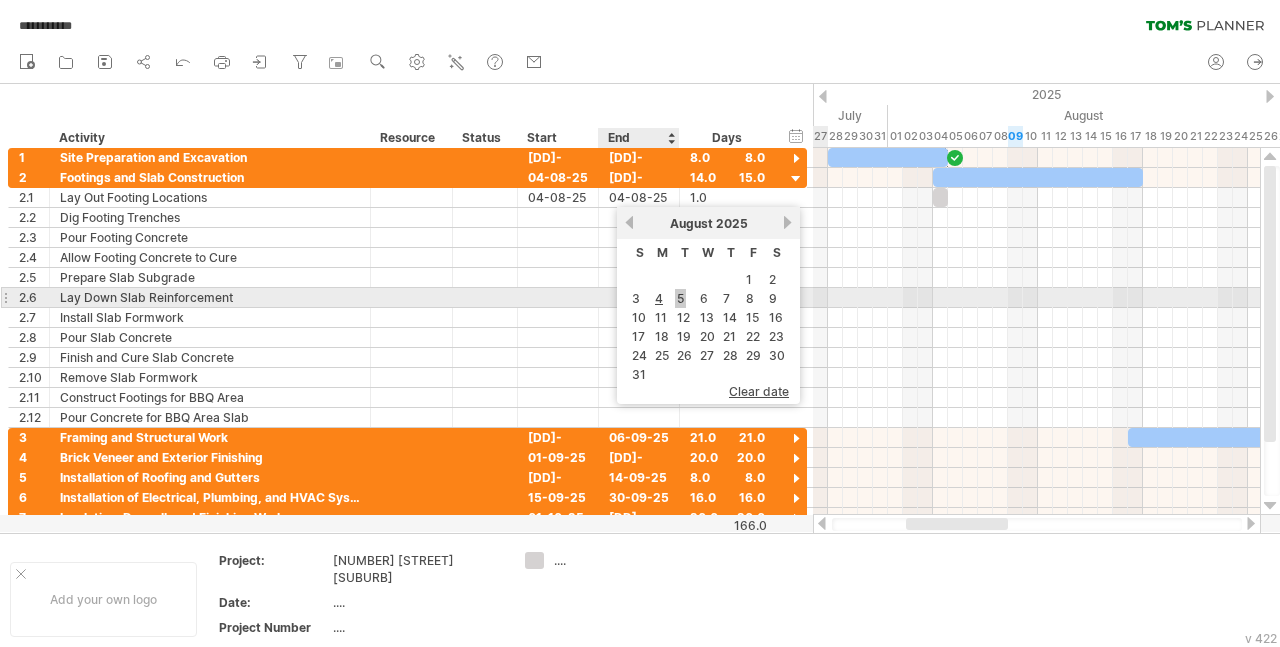 click on "5" at bounding box center [680, 298] 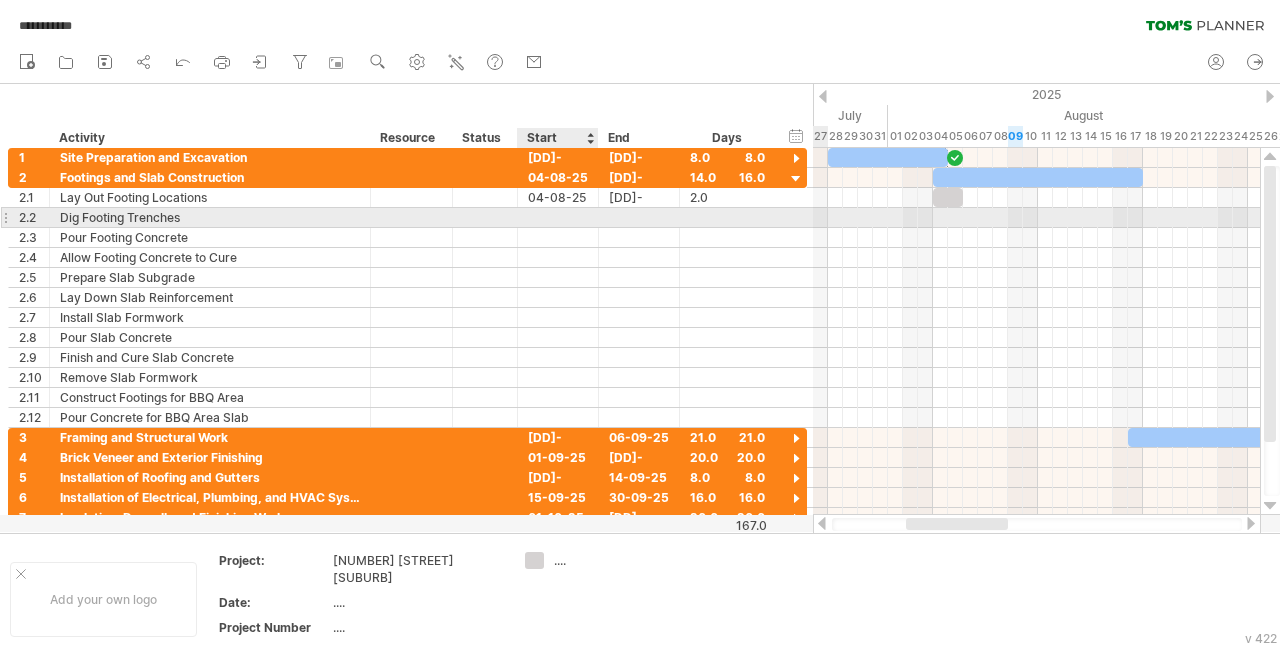 click at bounding box center [558, 217] 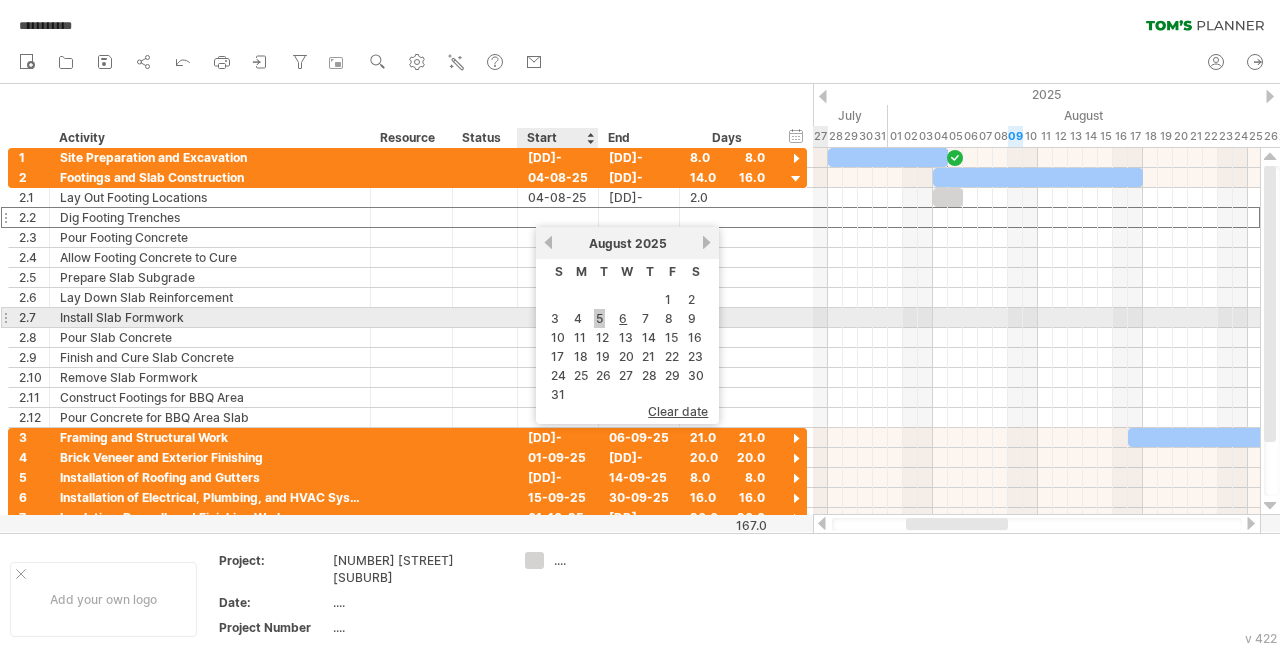 click on "5" at bounding box center [599, 318] 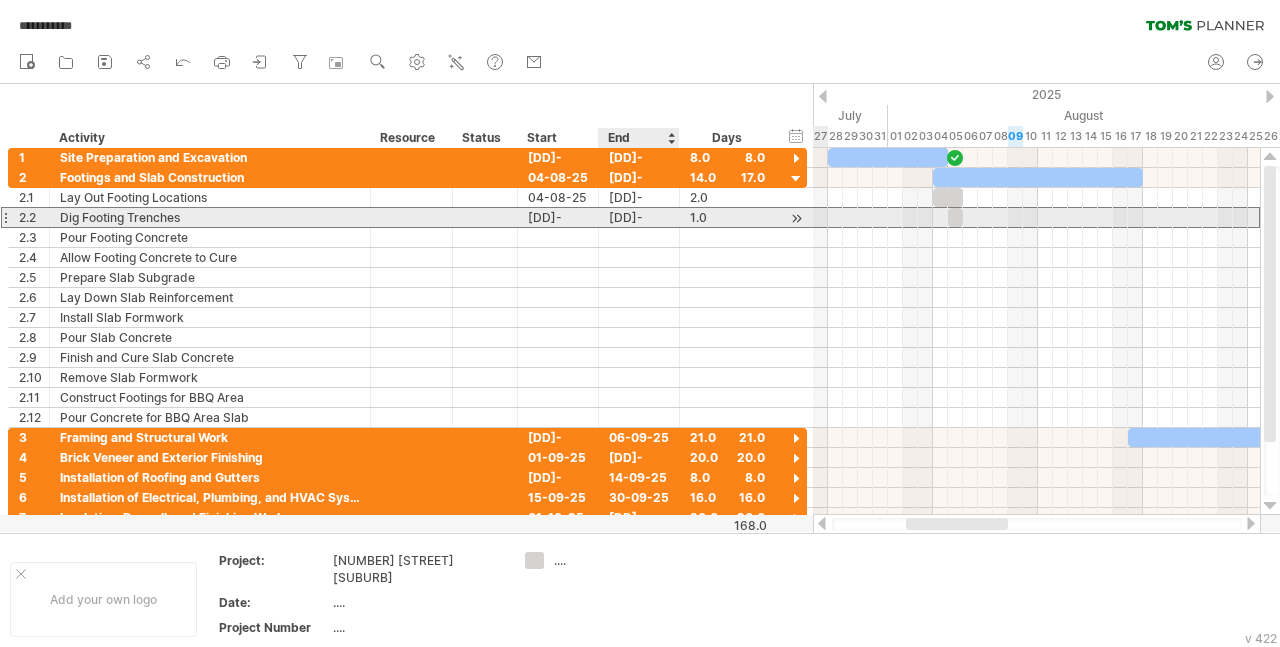 click on "[DATE]" at bounding box center (639, 217) 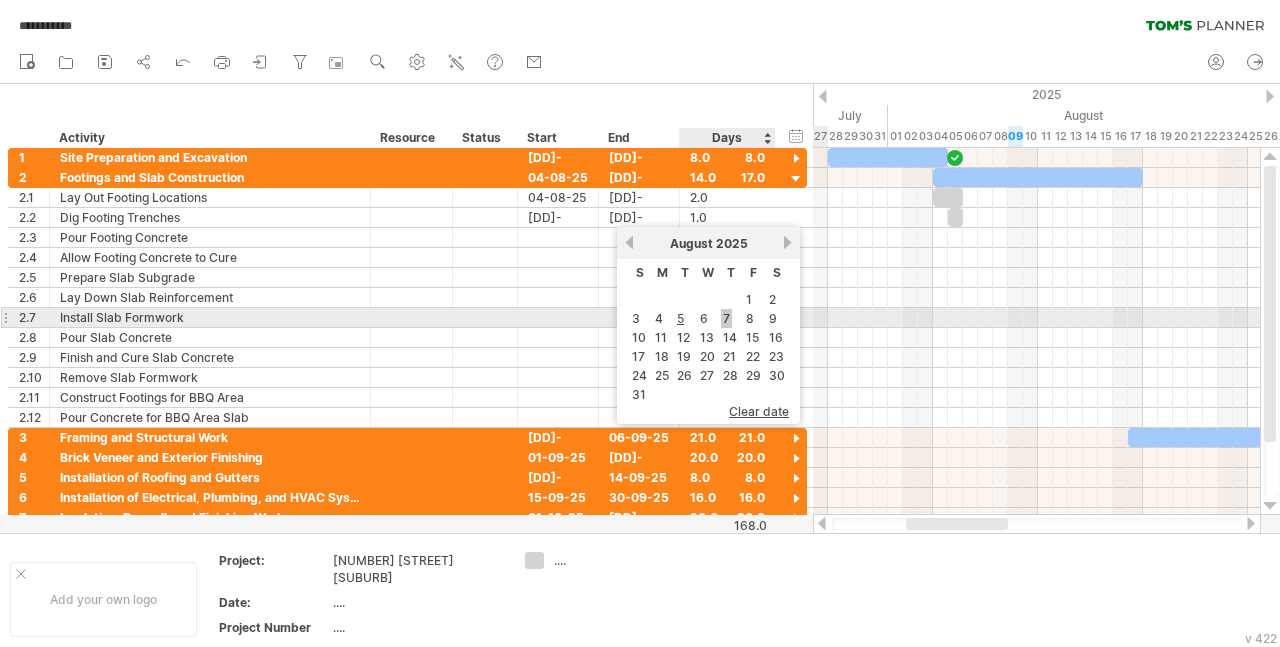 click on "7" at bounding box center [726, 318] 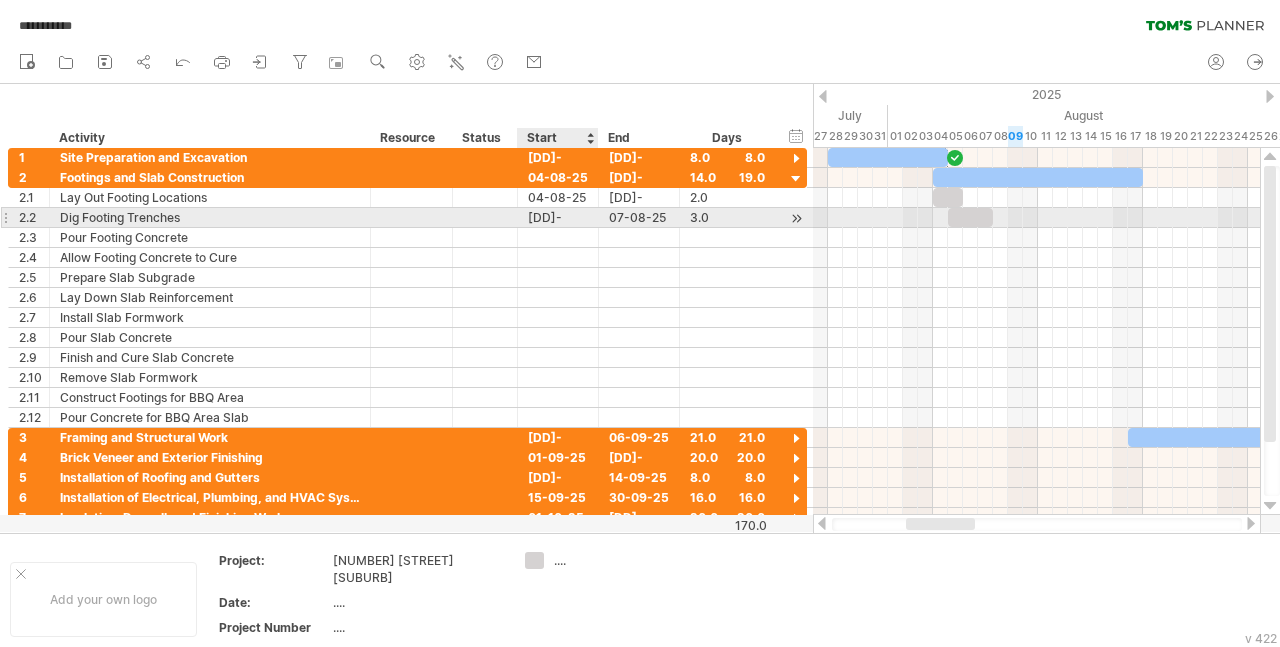 click on "[DATE]" at bounding box center (558, 217) 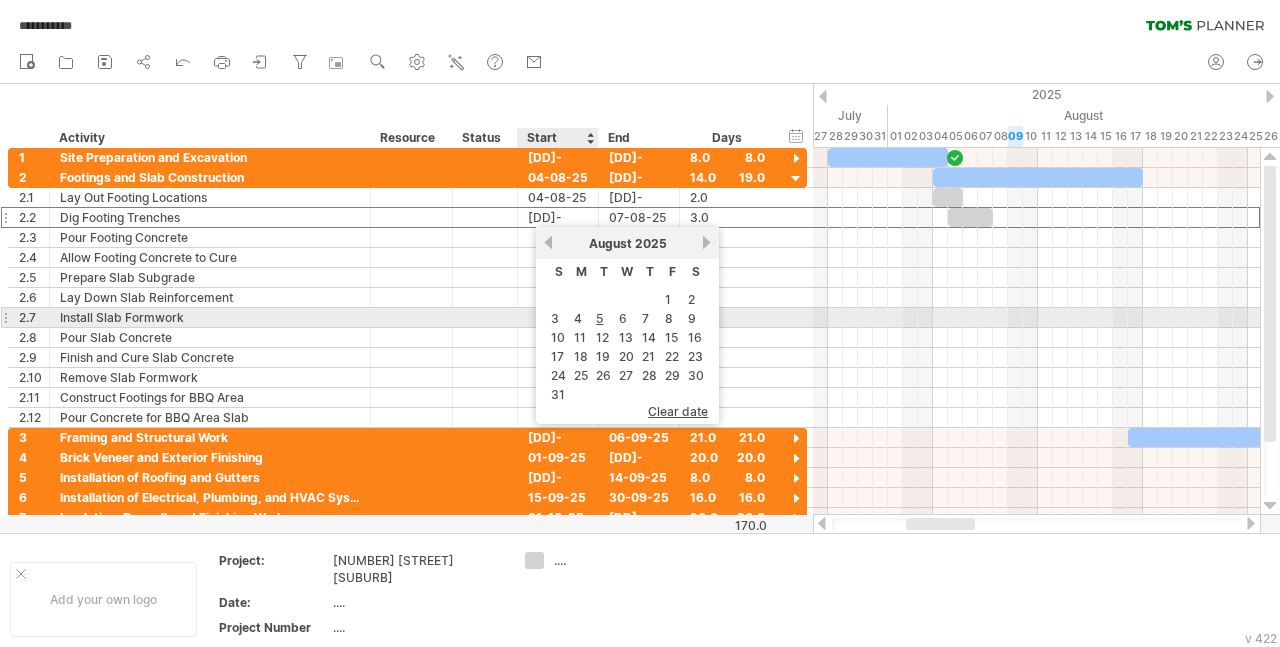 click on "4" at bounding box center [578, 318] 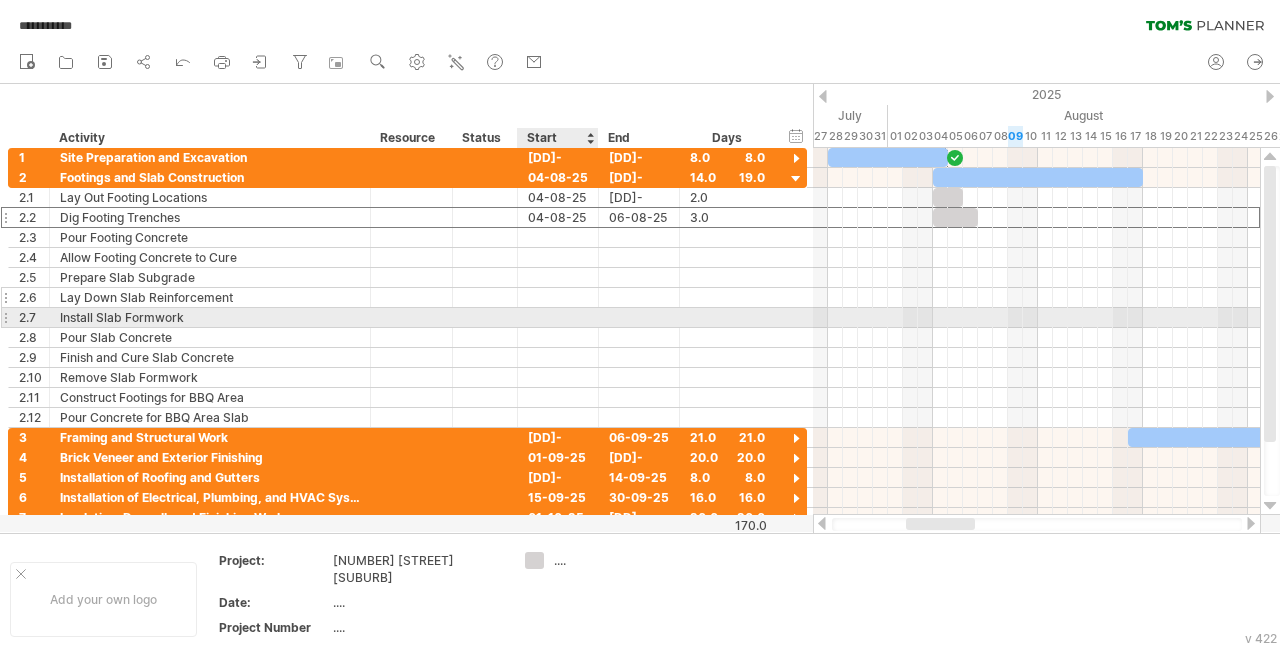 click at bounding box center [558, 297] 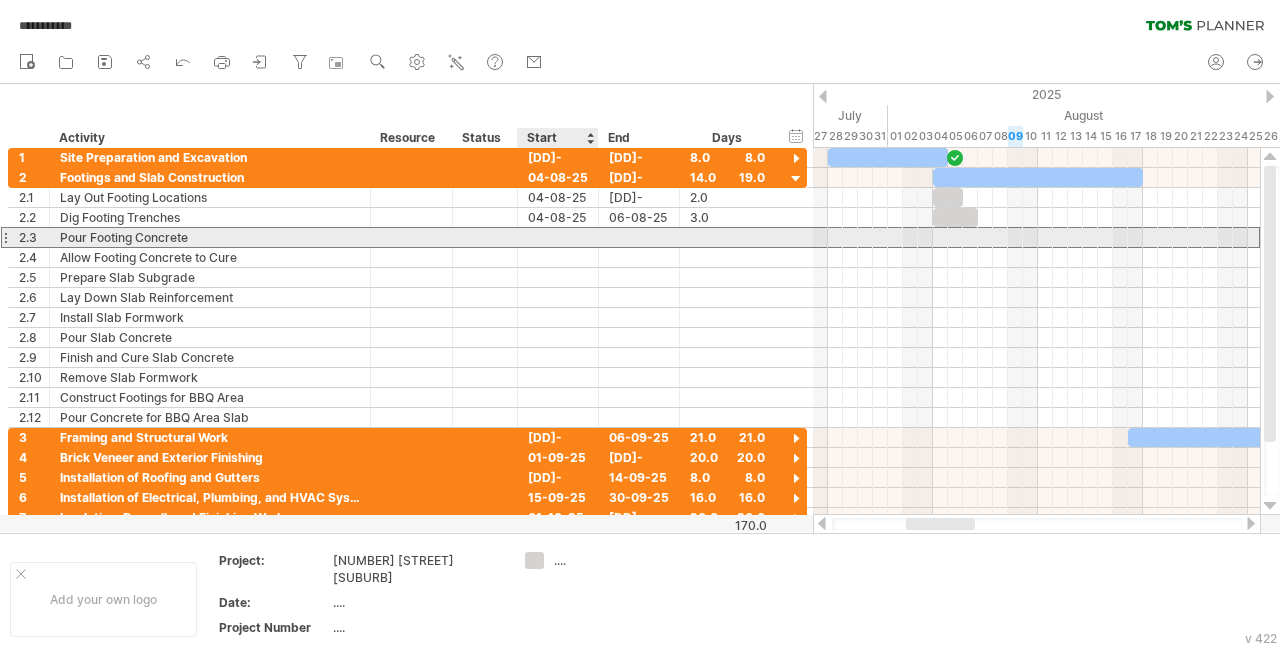 click at bounding box center (558, 237) 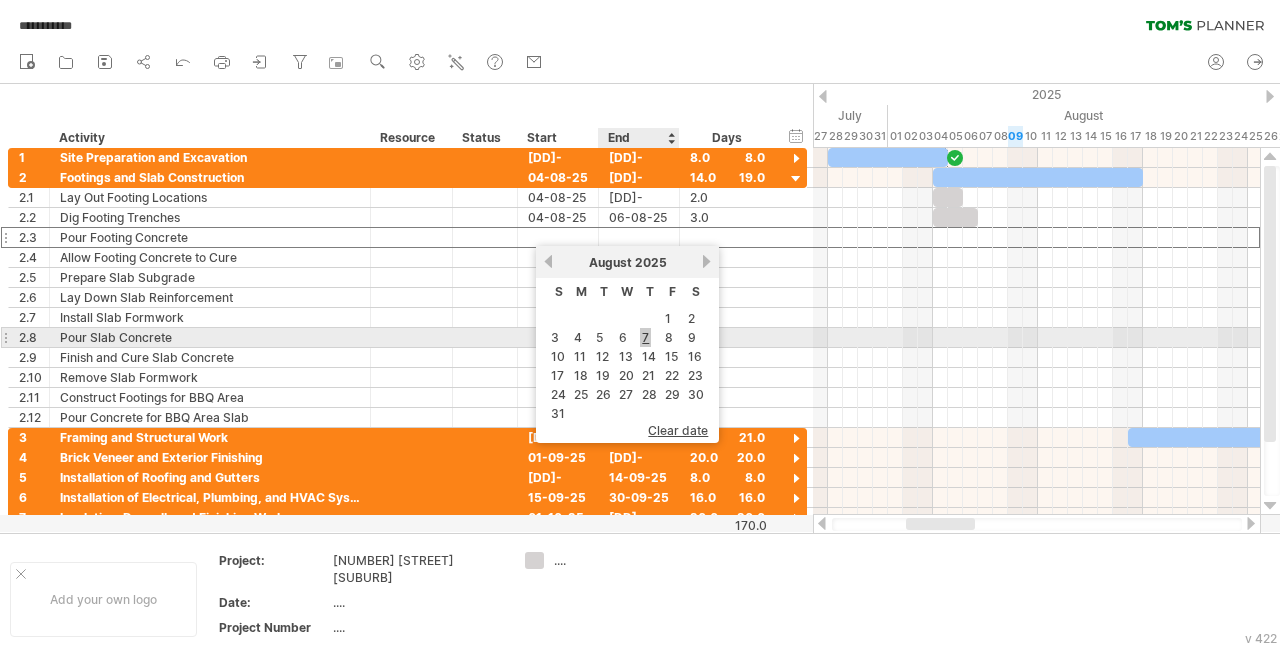 click on "7" at bounding box center (645, 337) 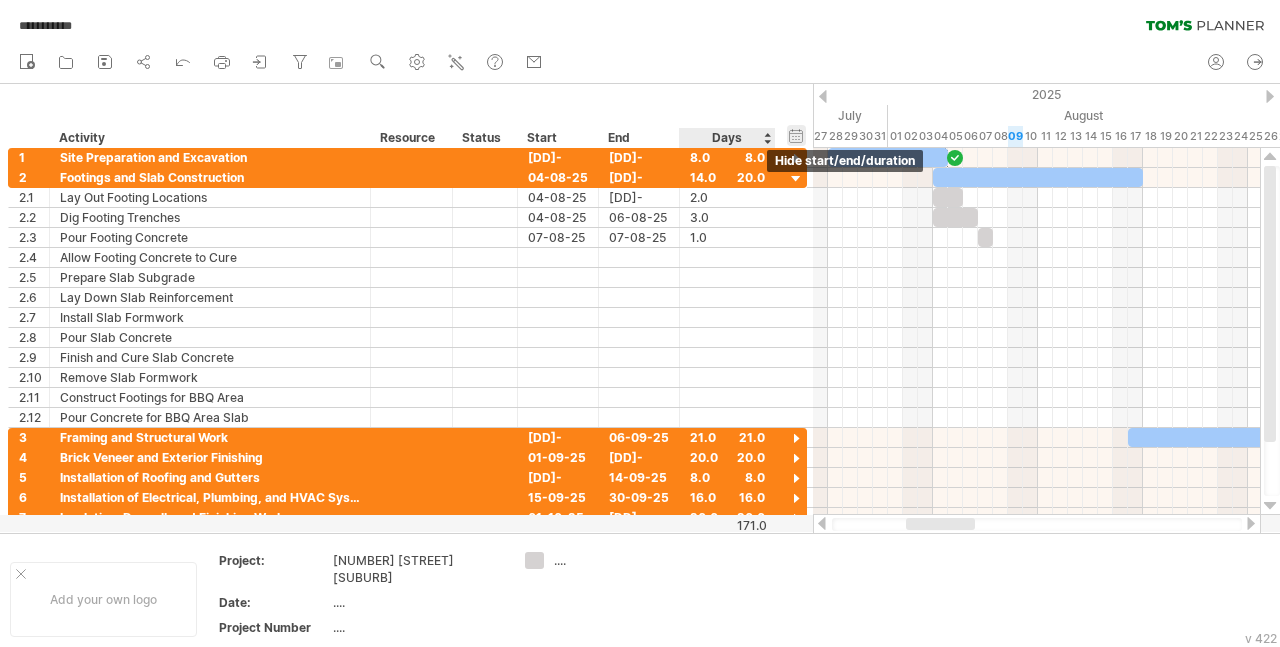 click on "hide start/end/duration show start/end/duration" at bounding box center (796, 135) 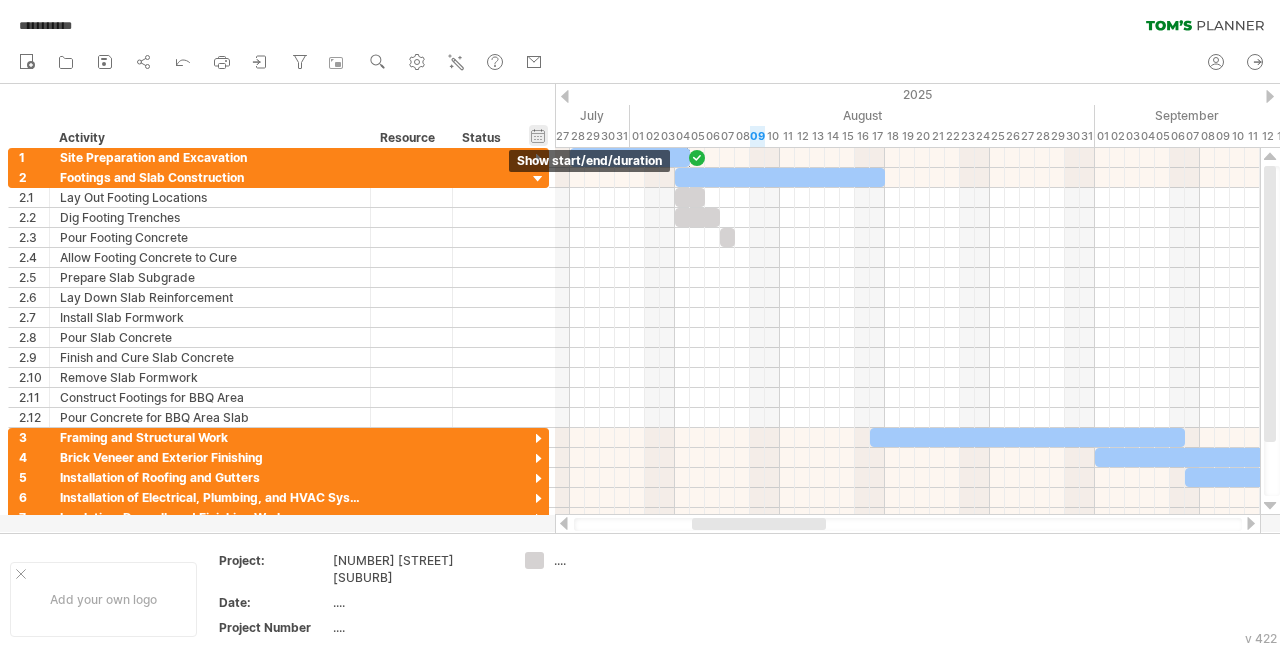 click on "hide start/end/duration show start/end/duration" at bounding box center [538, 135] 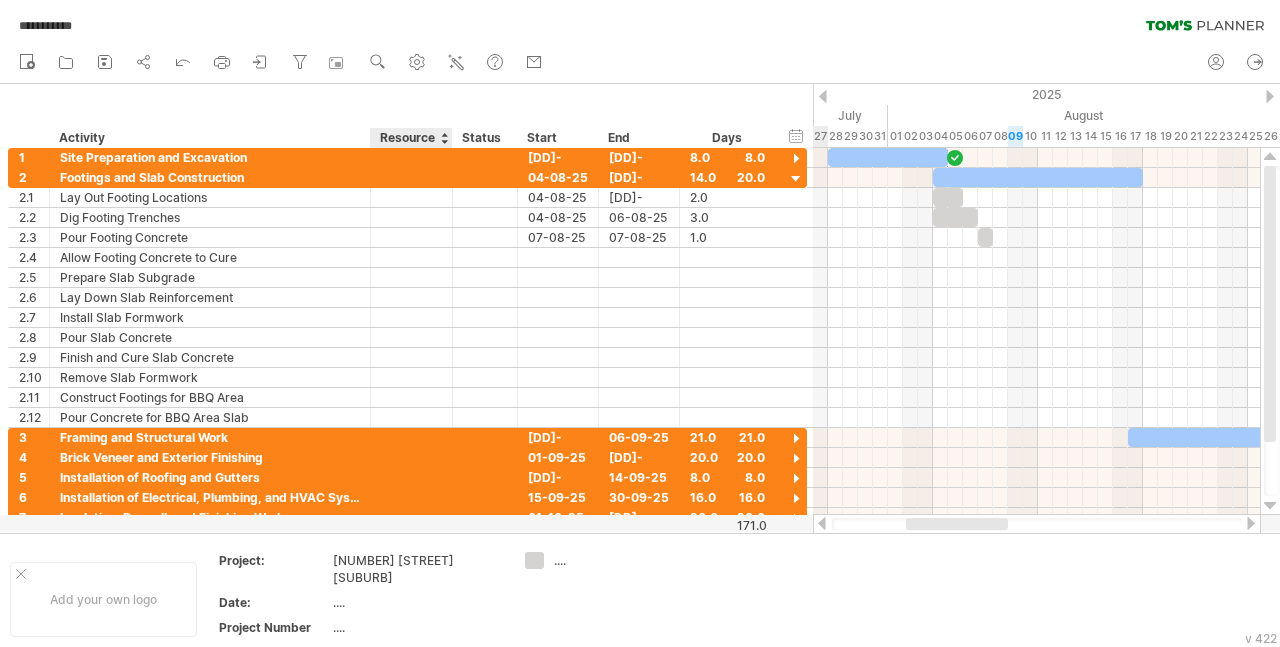 click on "Resource" at bounding box center [410, 138] 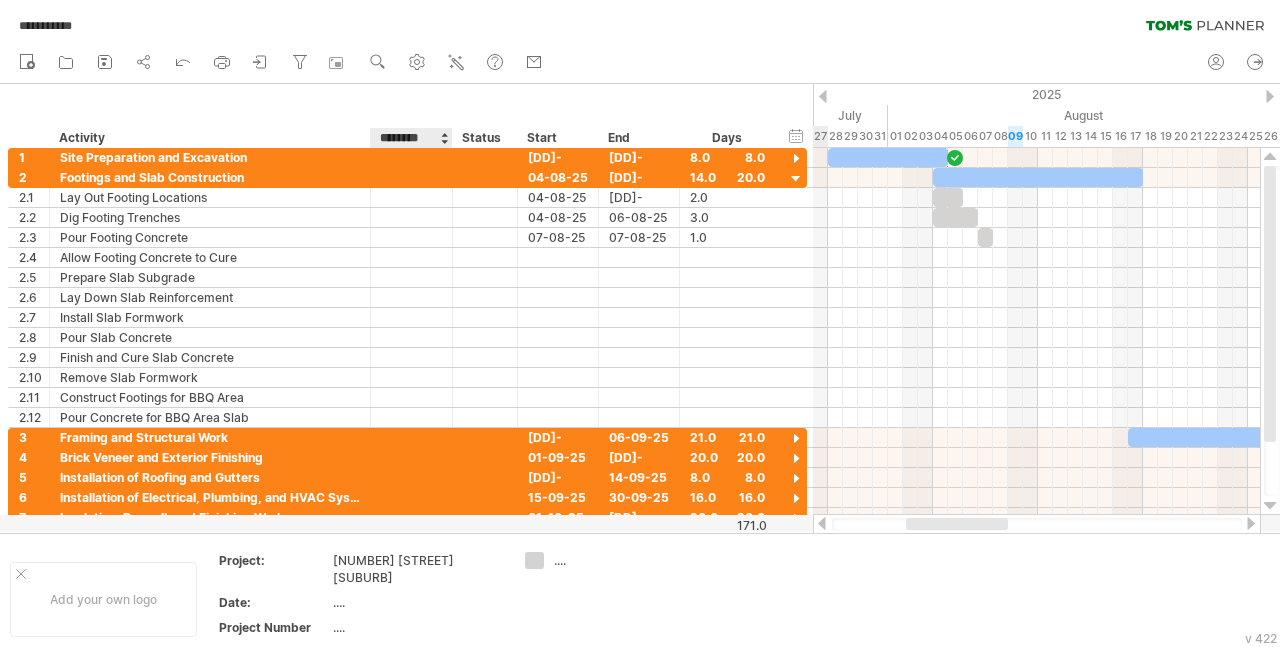 click at bounding box center [444, 138] 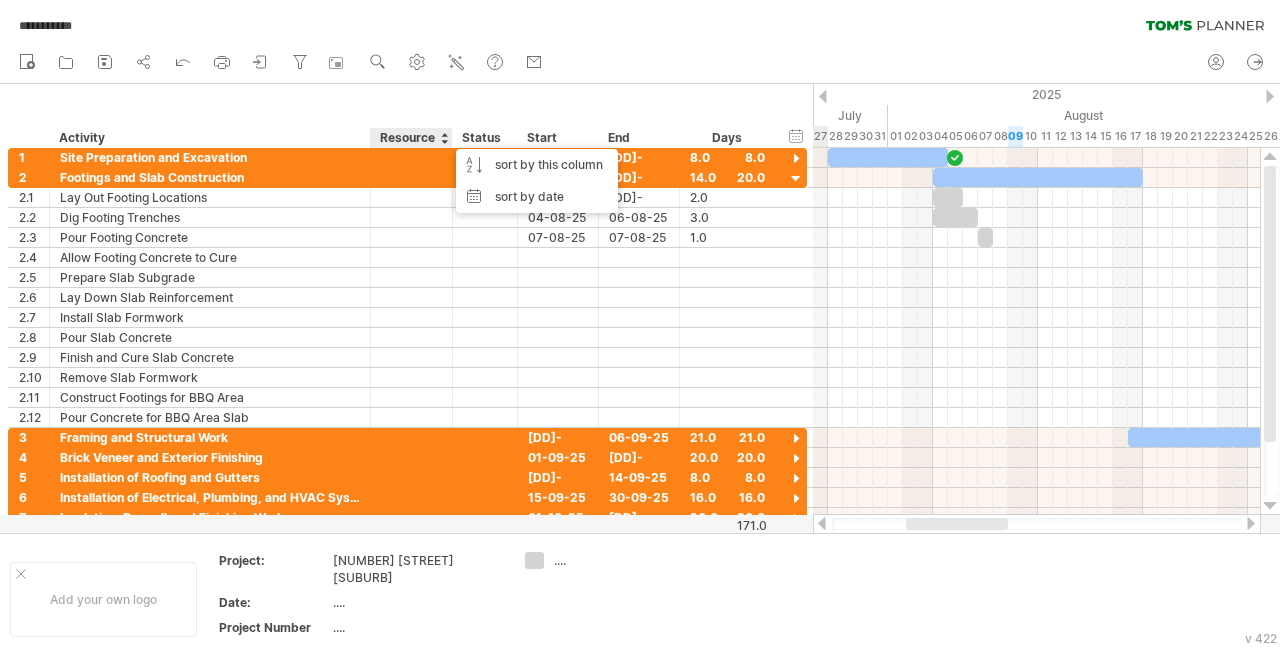click on "Status" at bounding box center (484, 138) 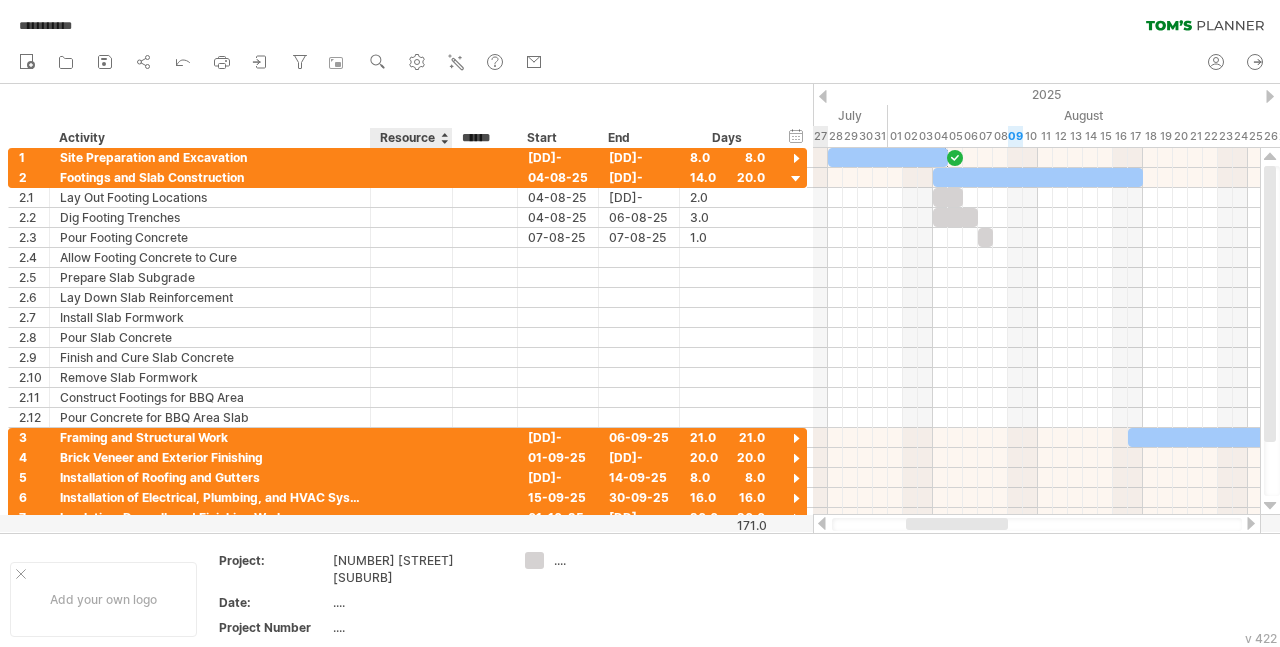 click on "******" at bounding box center (484, 138) 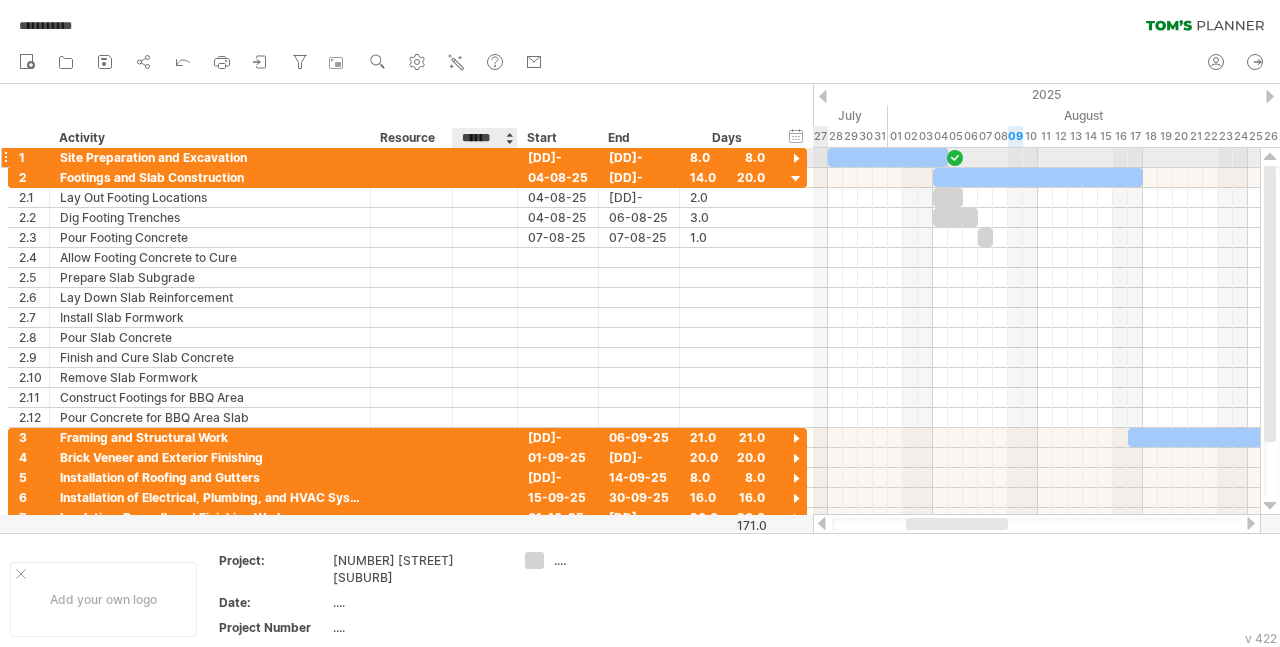 click at bounding box center (485, 157) 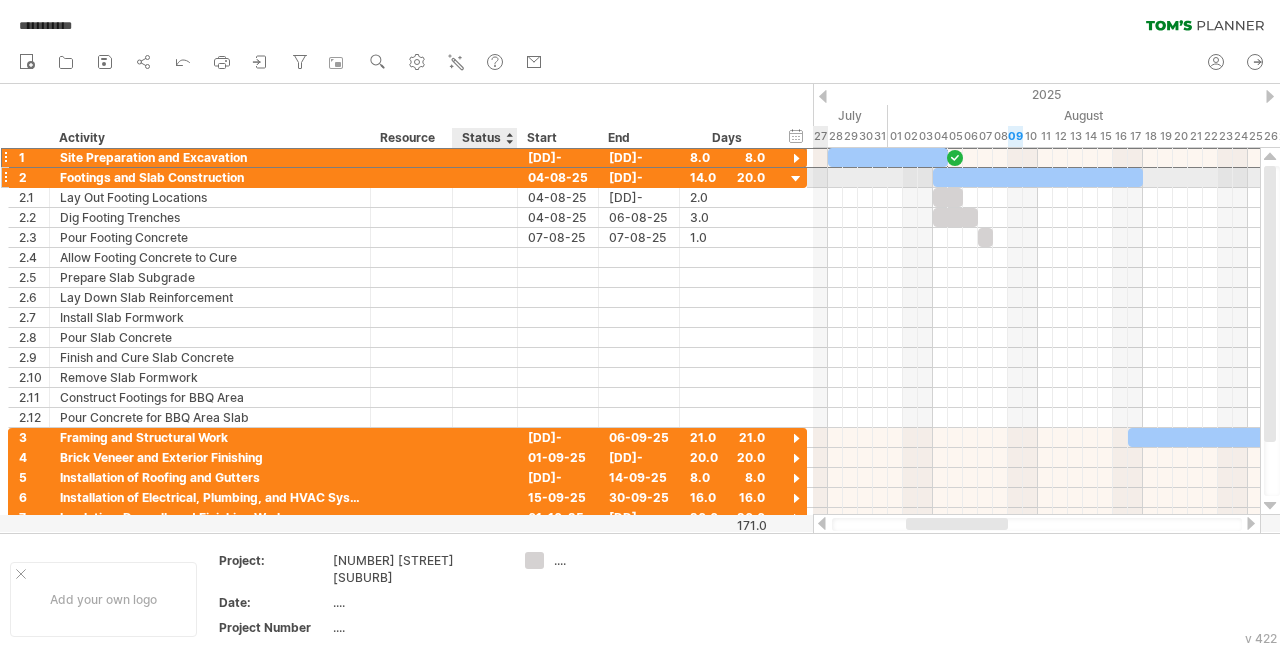 click at bounding box center [485, 177] 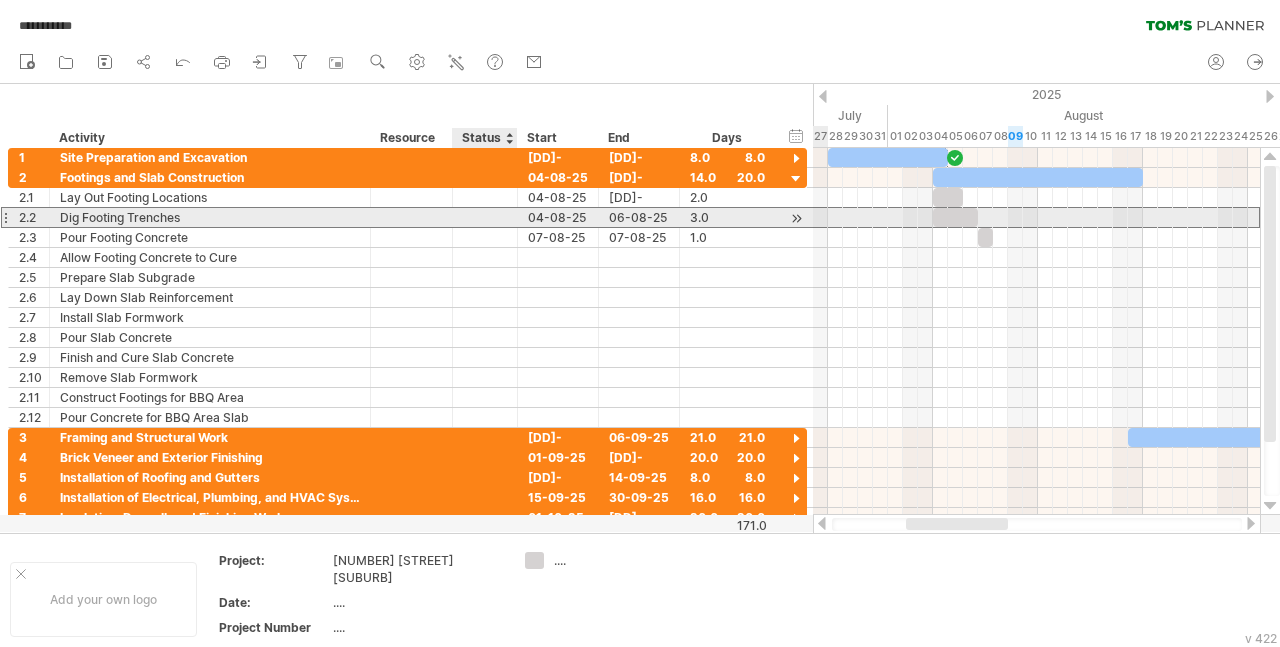 click at bounding box center (485, 217) 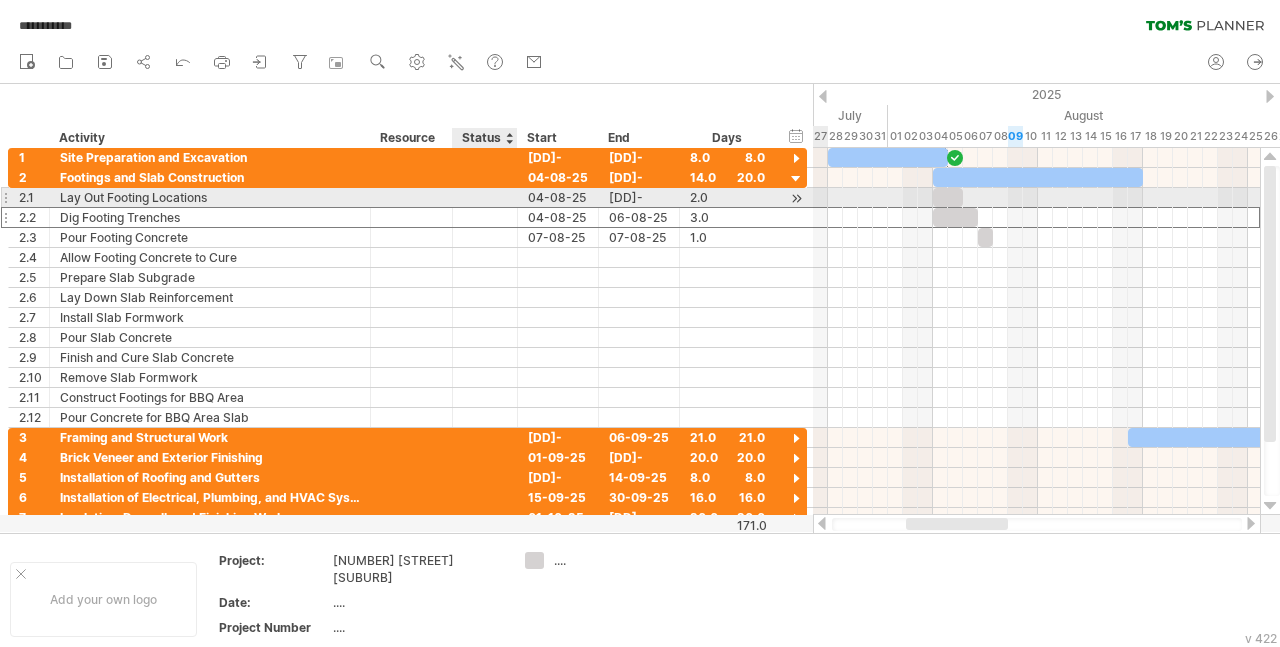 click at bounding box center (485, 197) 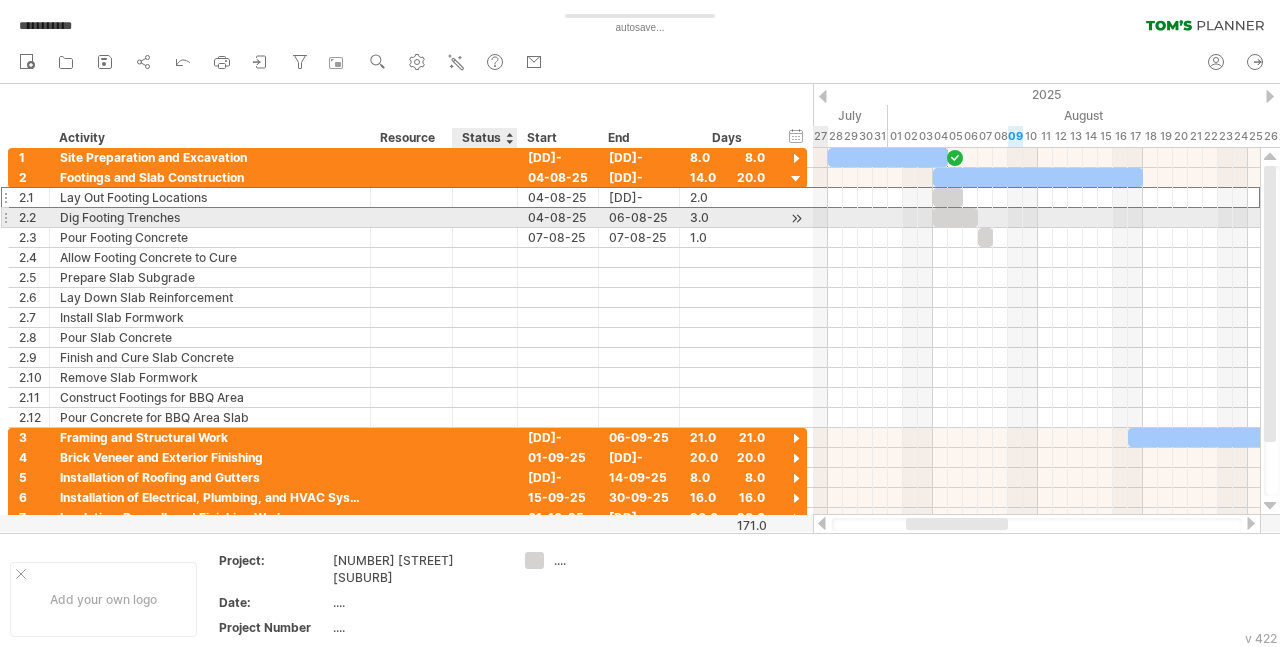 click at bounding box center (485, 217) 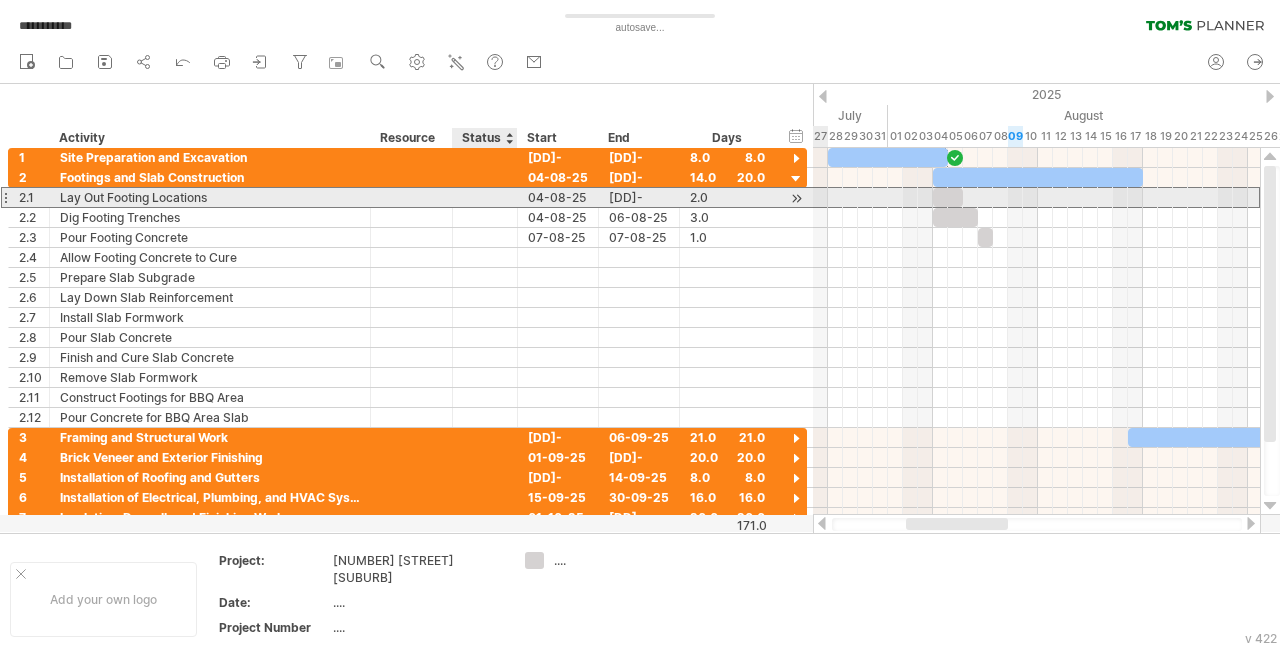 click at bounding box center [485, 197] 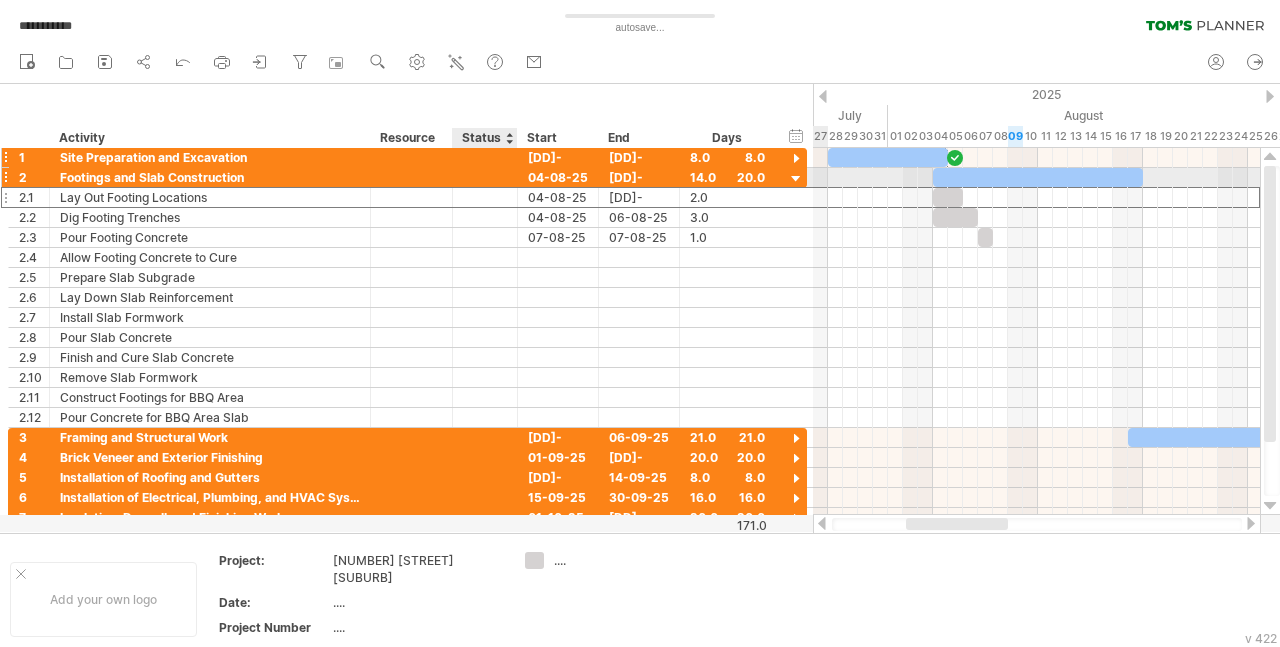 click at bounding box center (485, 157) 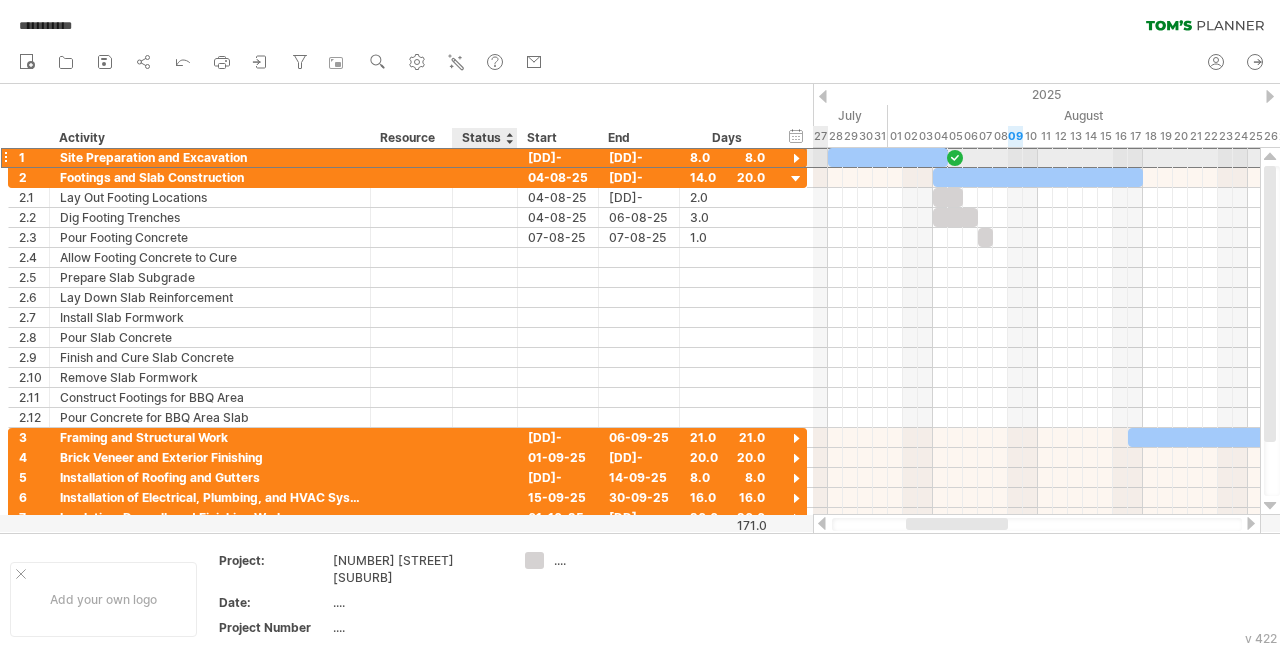 click at bounding box center (485, 157) 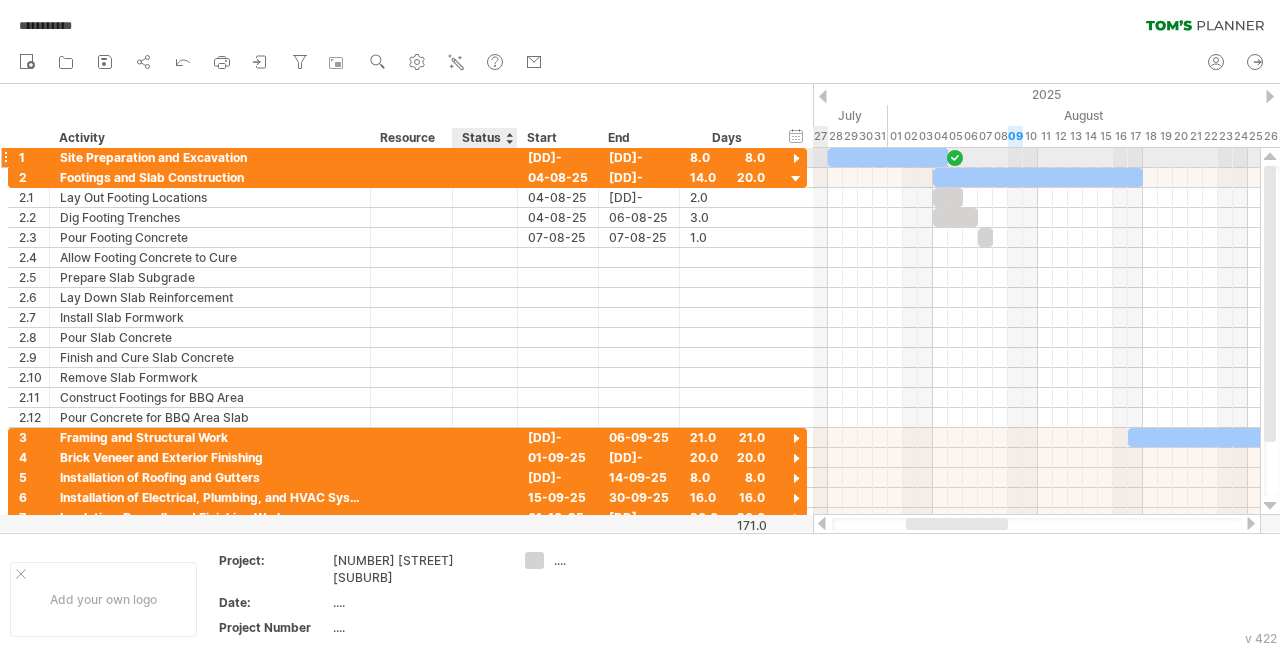 click at bounding box center (485, 157) 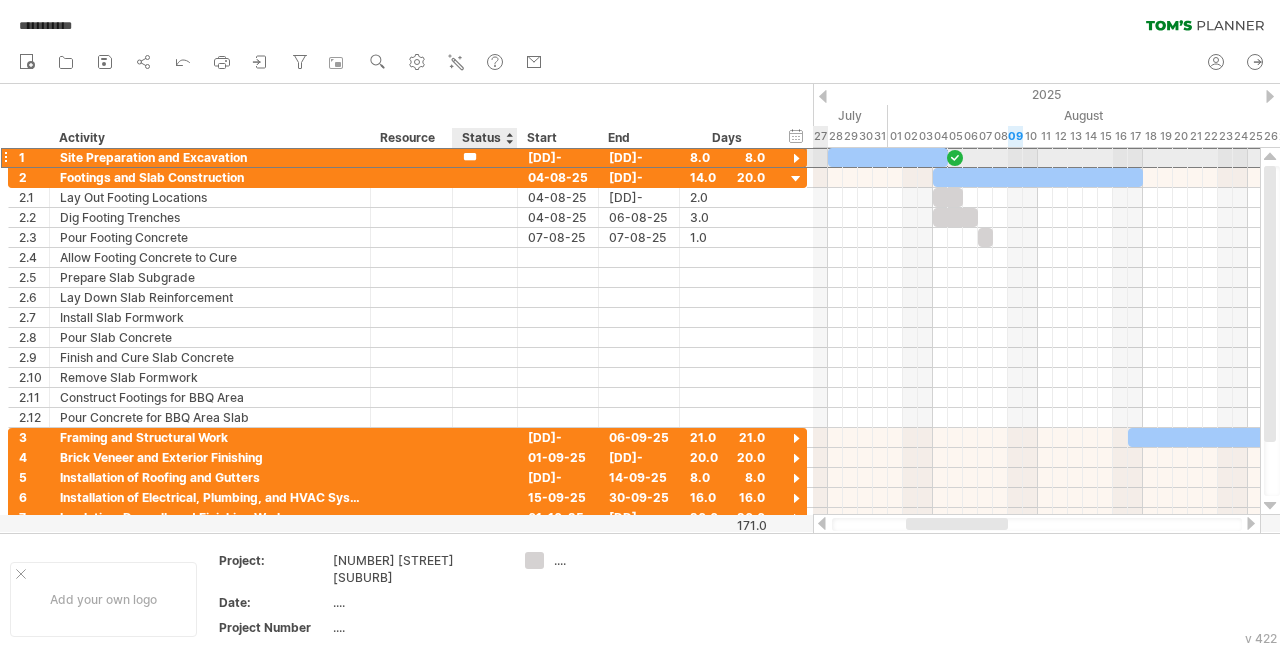 type on "****" 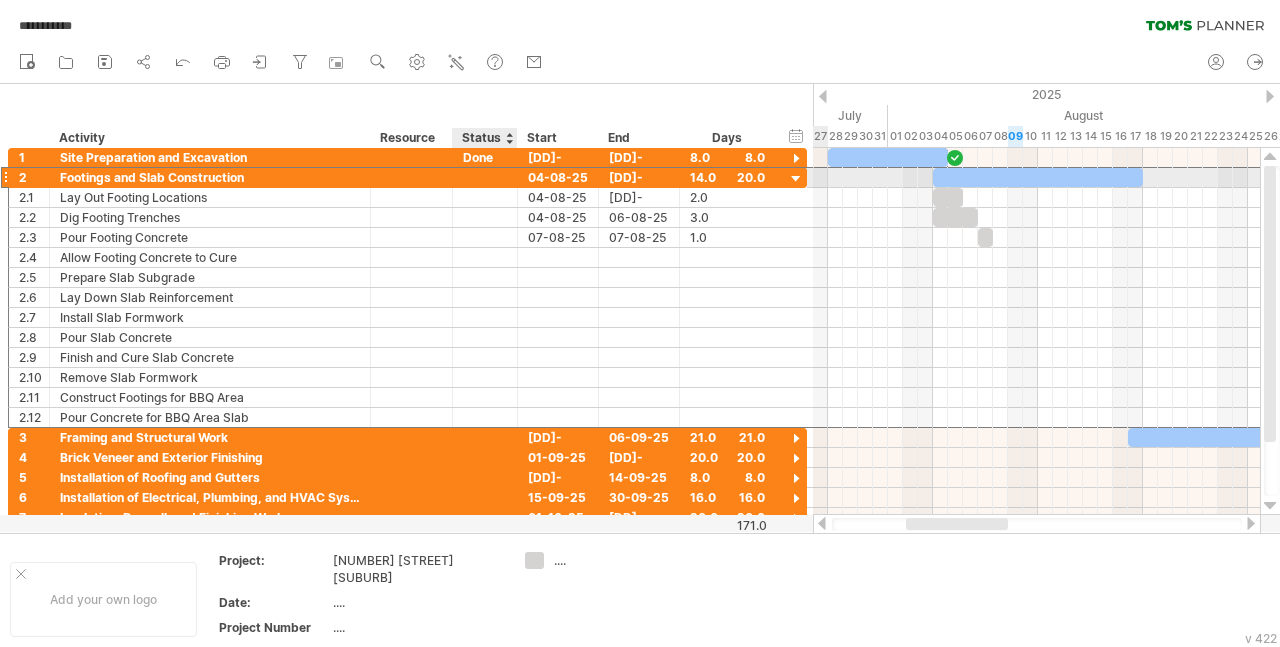 click at bounding box center (485, 177) 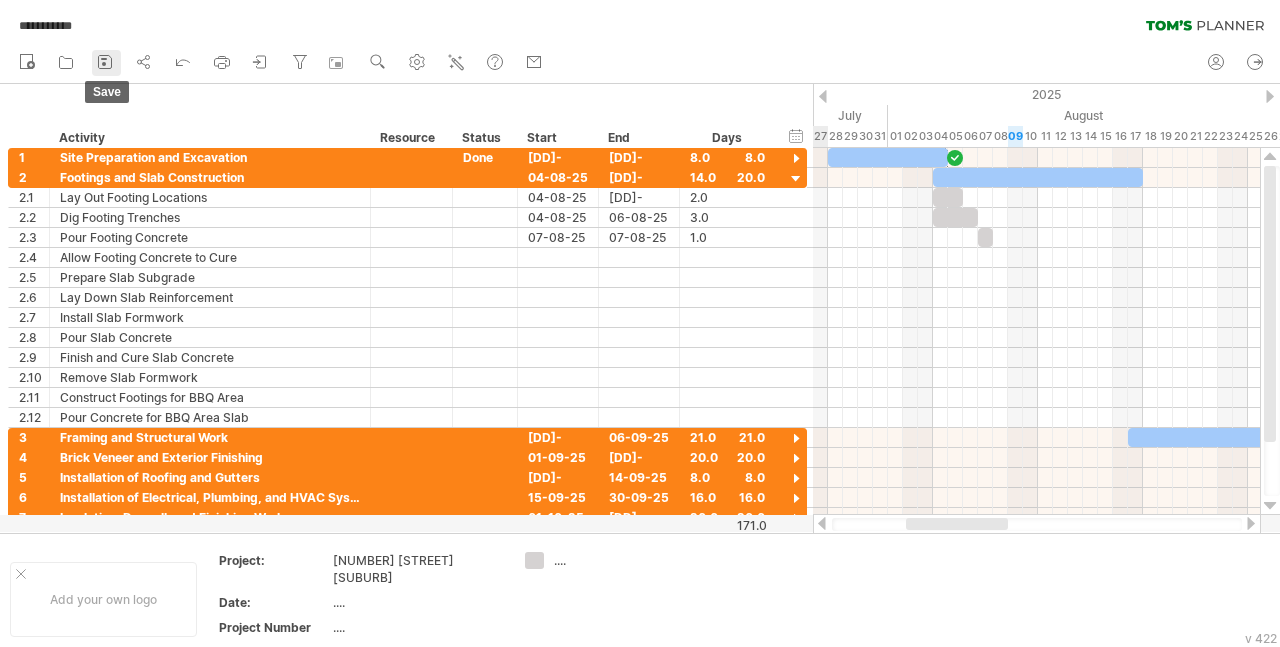 click 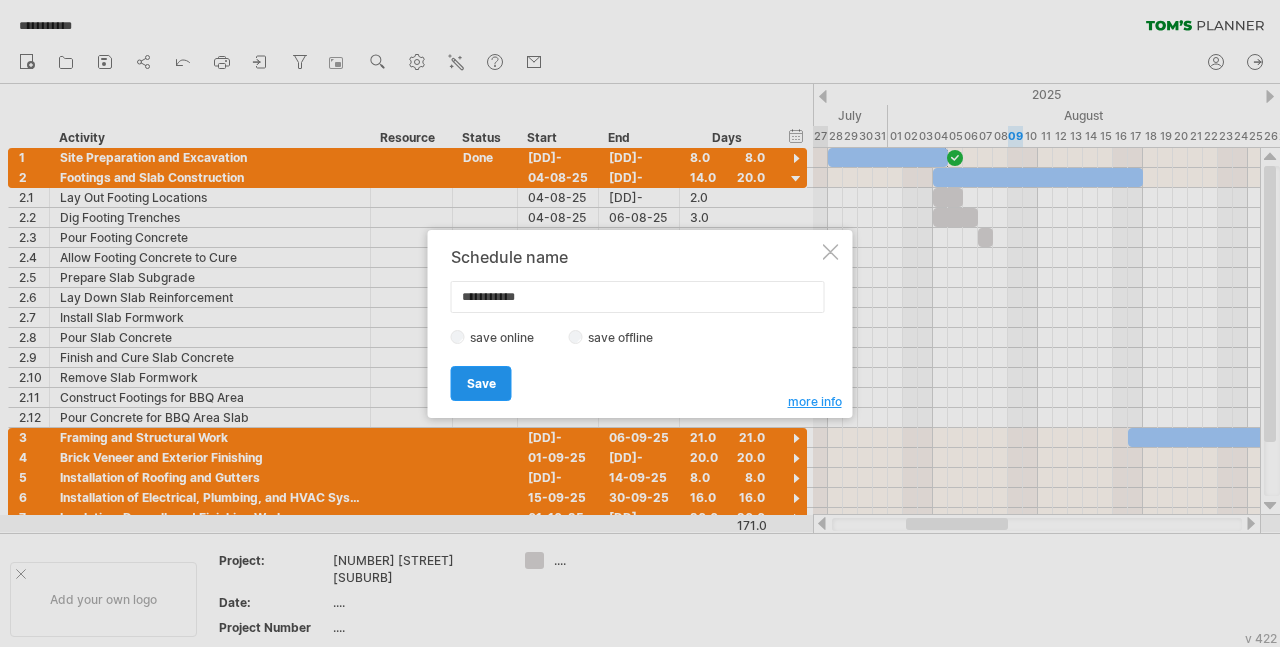 click on "Save" at bounding box center [481, 383] 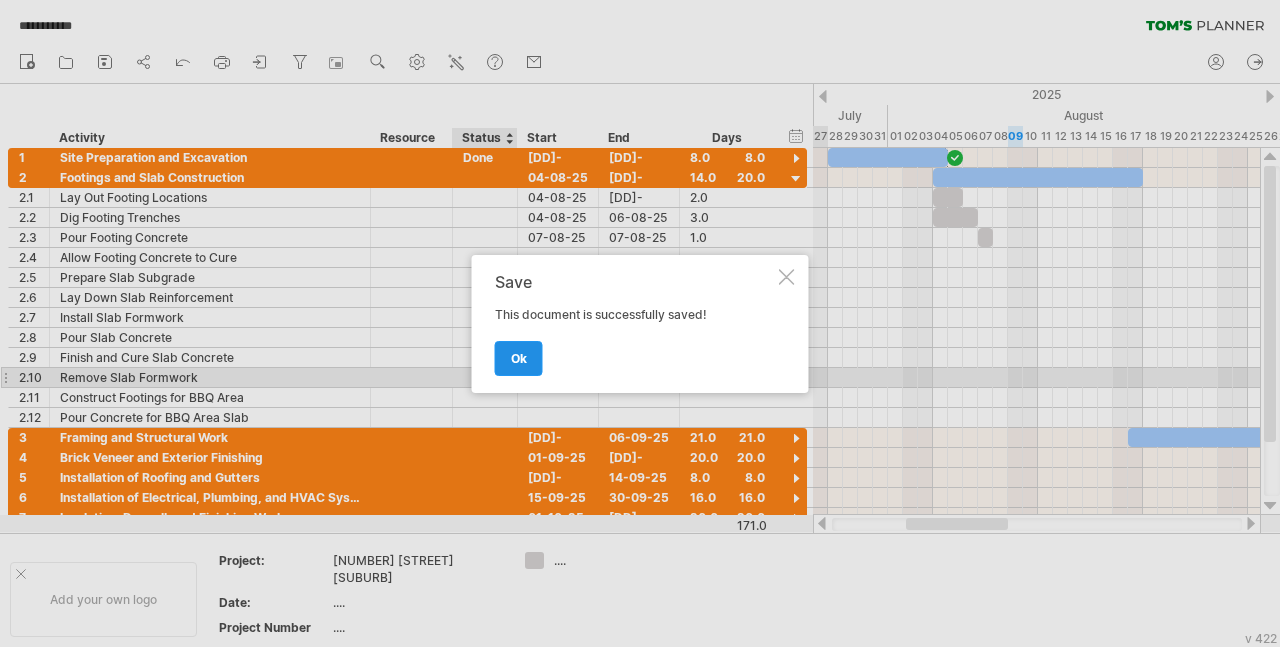 click on "ok" at bounding box center (519, 358) 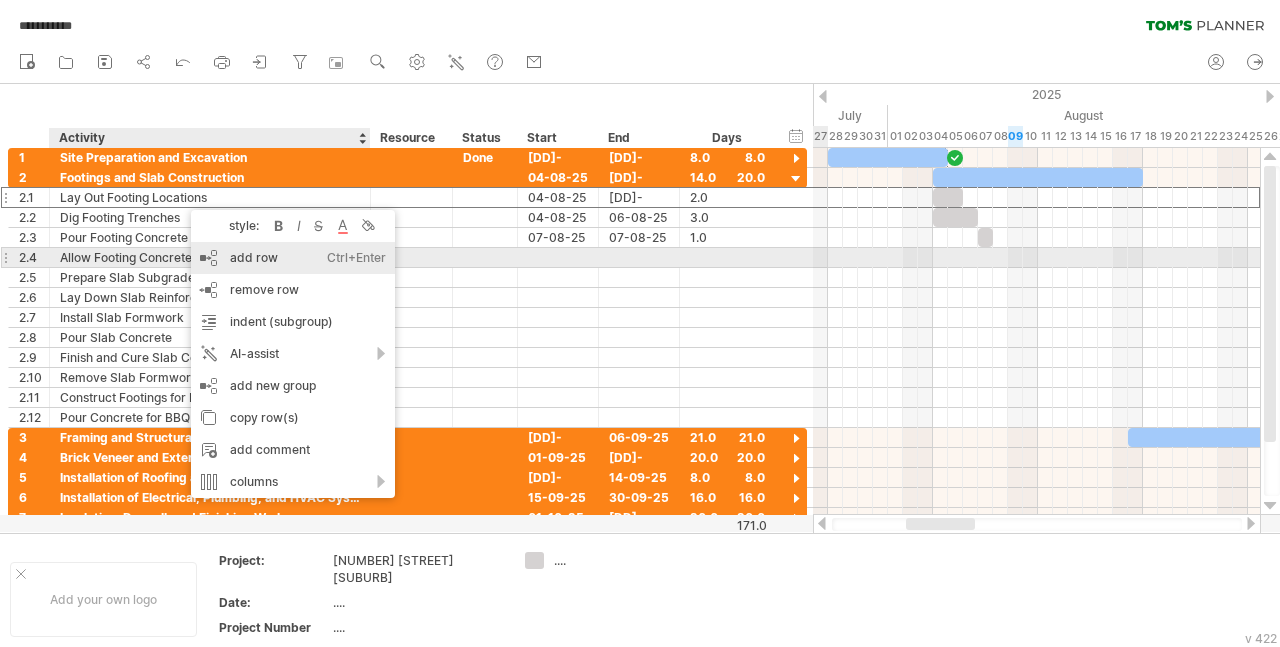 click on "add row Ctrl+Enter Cmd+Enter" at bounding box center (293, 258) 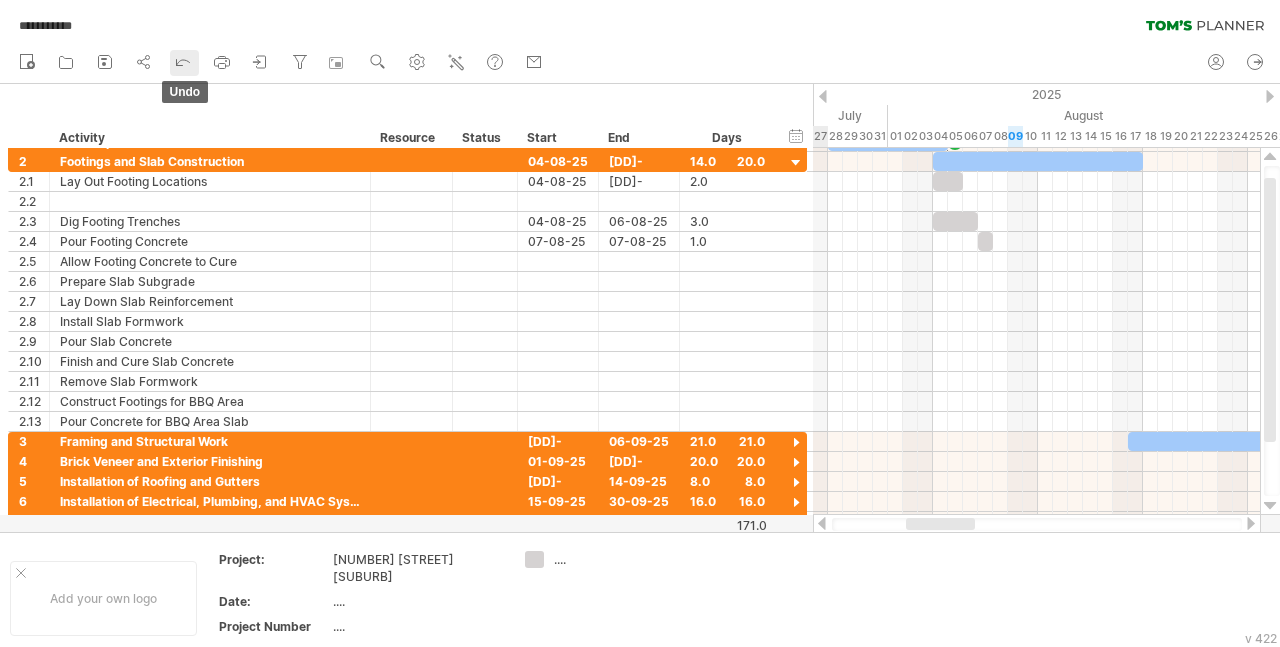 click 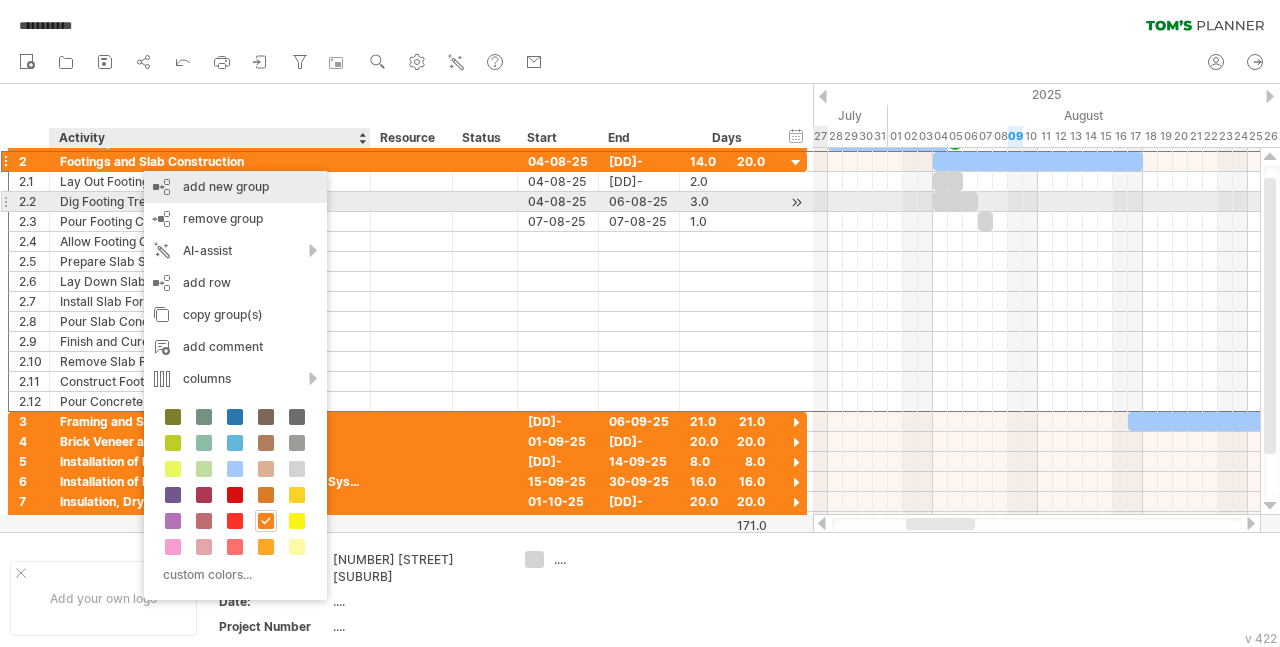 click on "add new group" at bounding box center (235, 187) 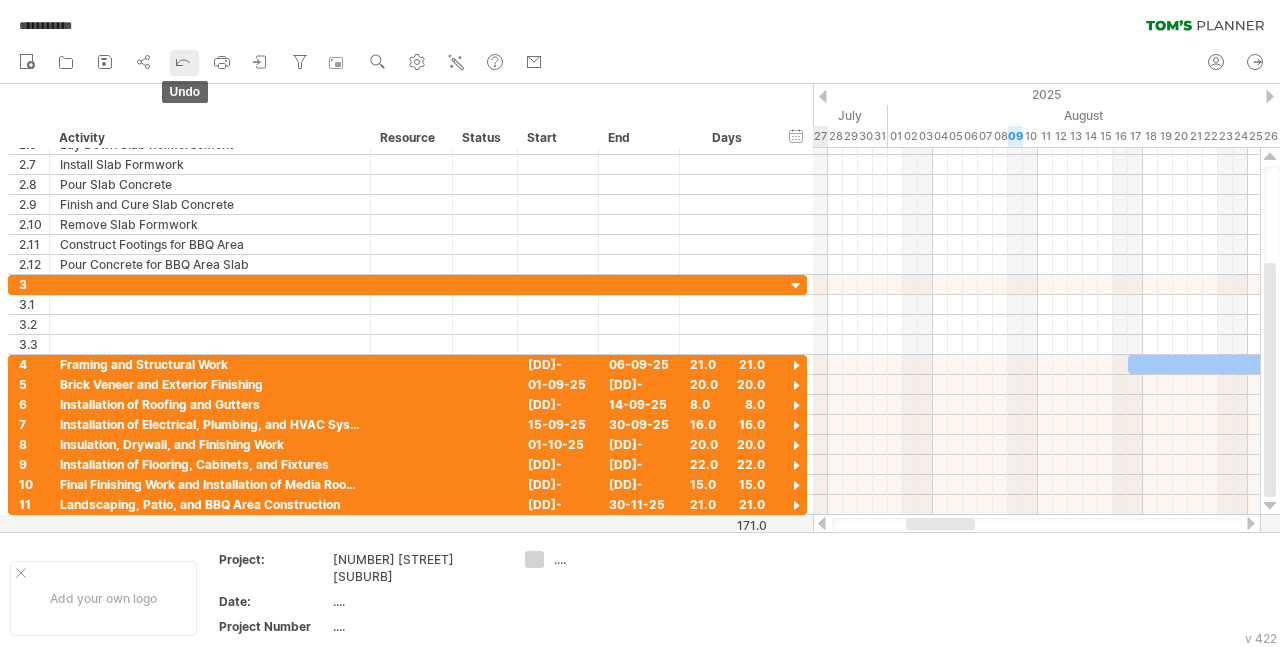 click on "undo" at bounding box center [184, 63] 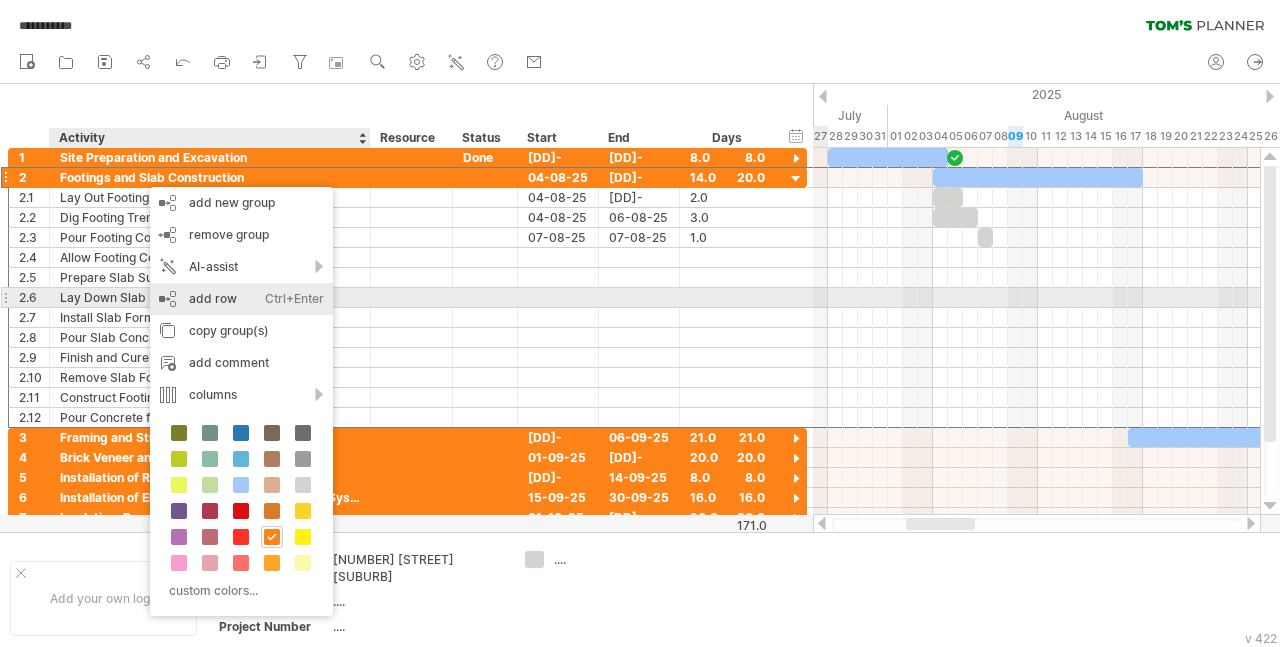 click on "add row Ctrl+Enter Cmd+Enter" at bounding box center (241, 299) 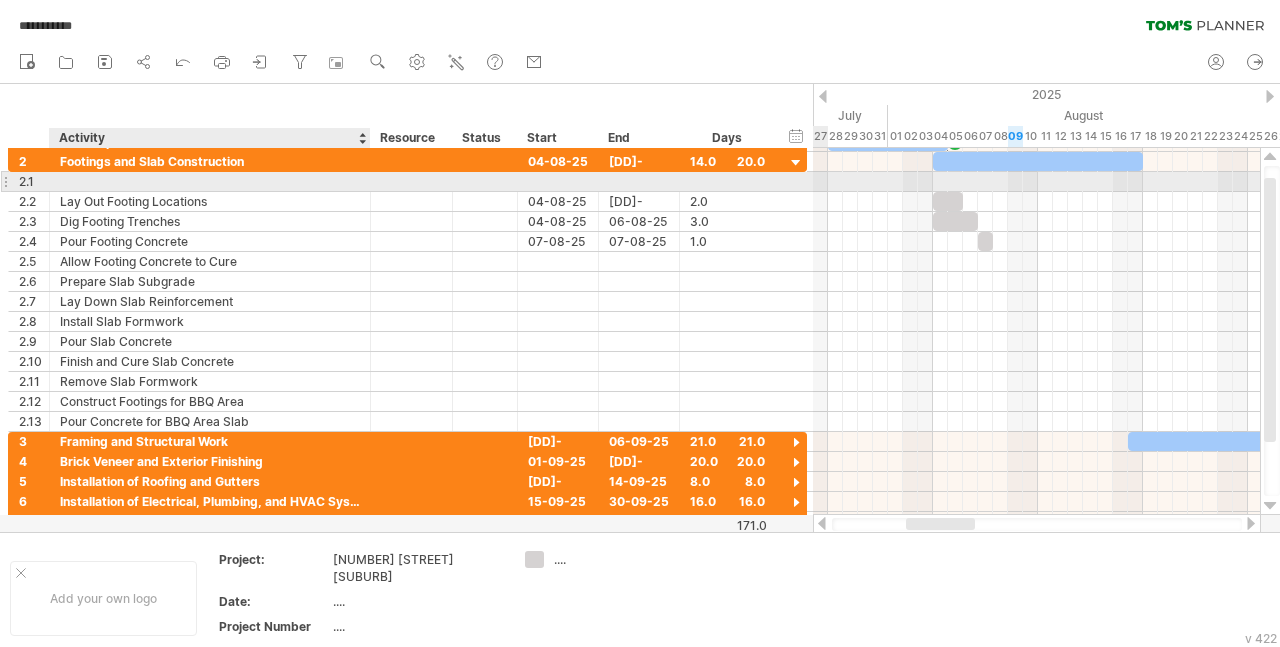 click at bounding box center (210, 181) 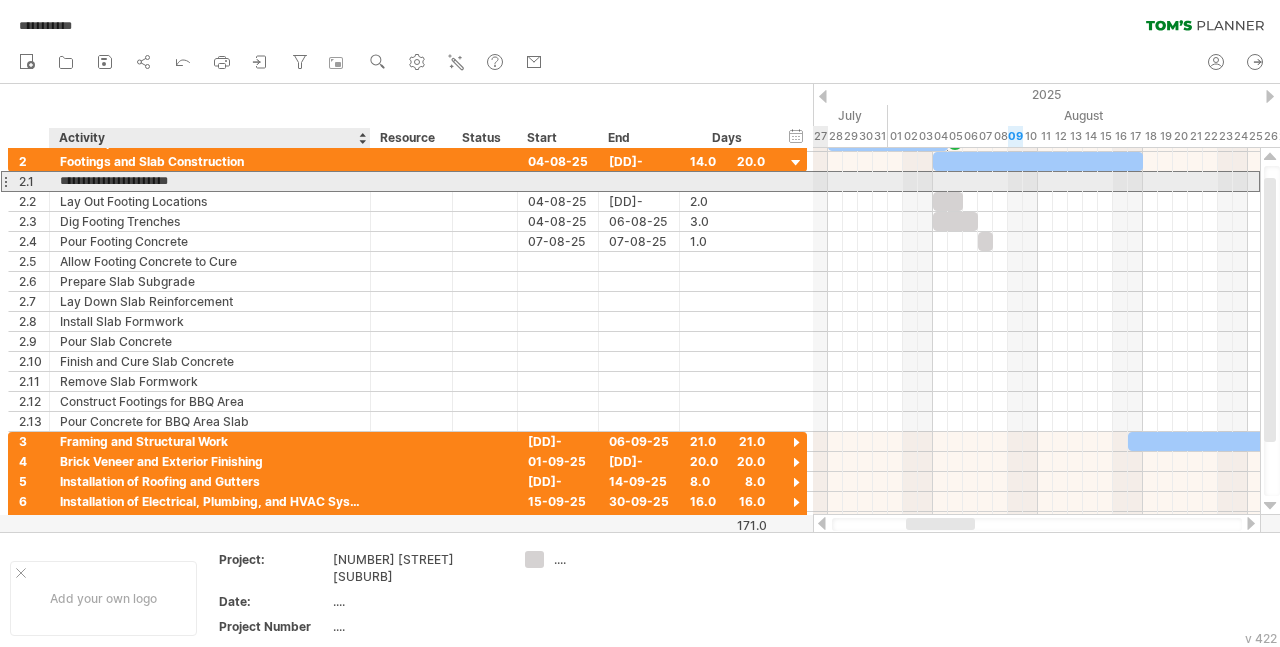 type on "**********" 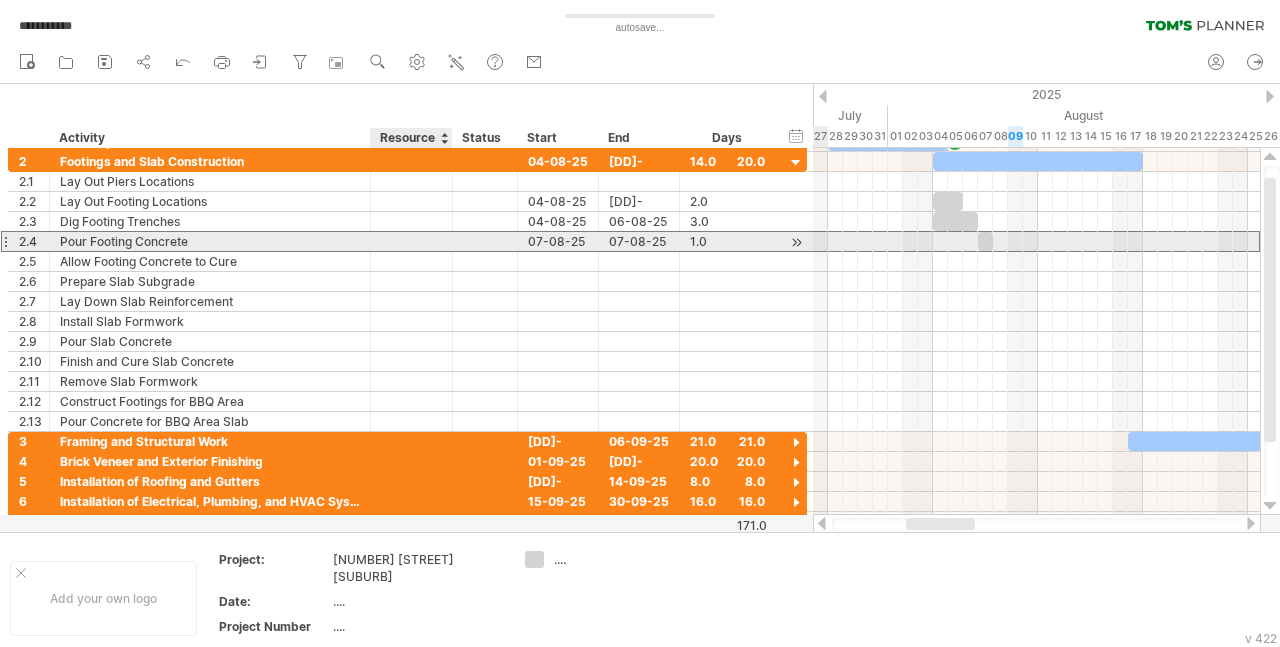 click at bounding box center [411, 241] 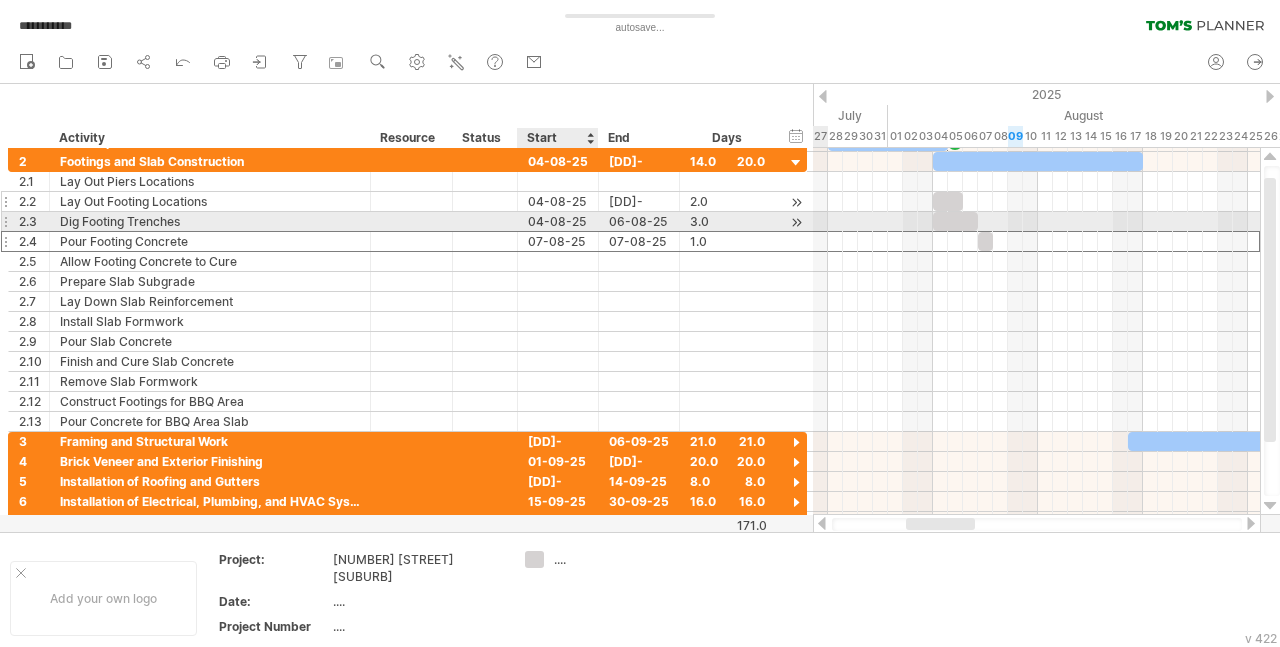 click on "04-08-25" at bounding box center (558, 201) 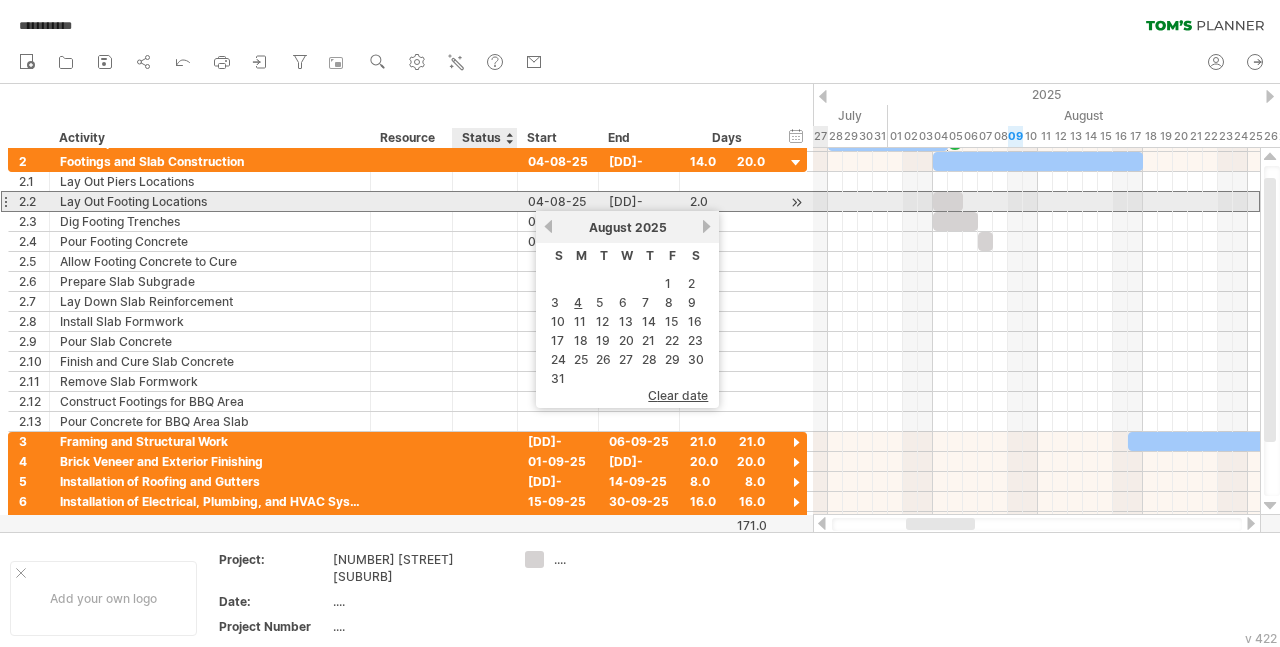 click at bounding box center (485, 201) 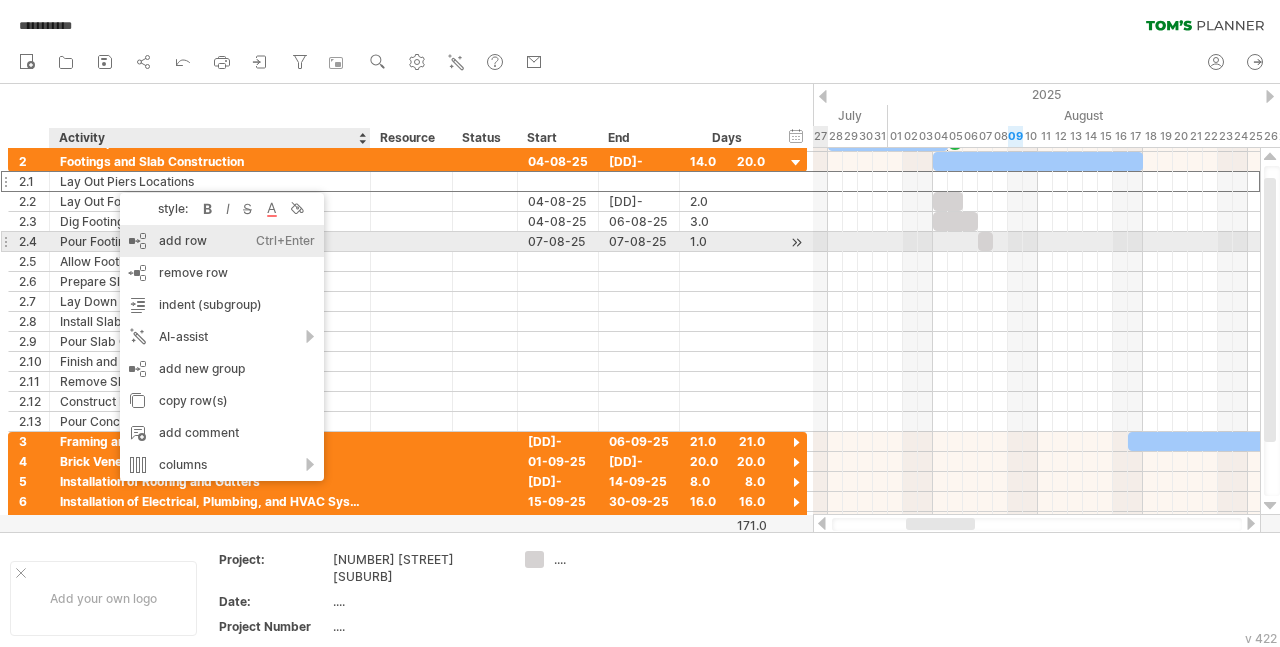 click on "add row Ctrl+Enter Cmd+Enter" at bounding box center [222, 241] 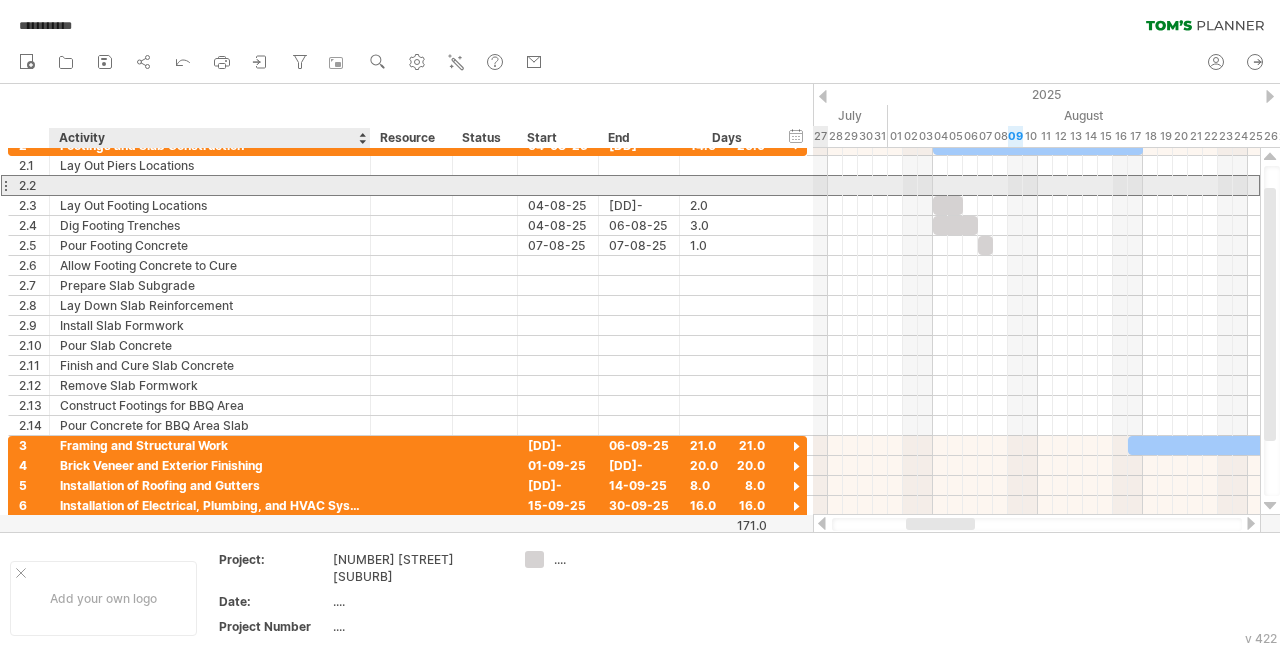 click at bounding box center (210, 185) 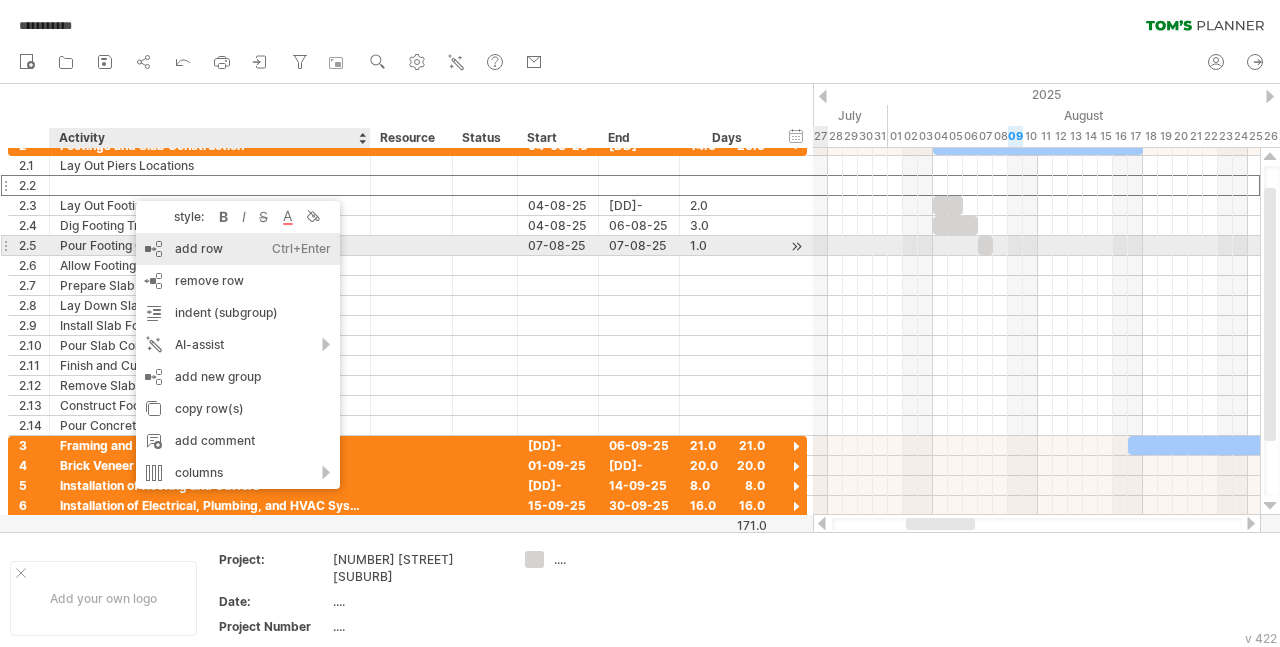 click on "add row Ctrl+Enter Cmd+Enter" at bounding box center (238, 249) 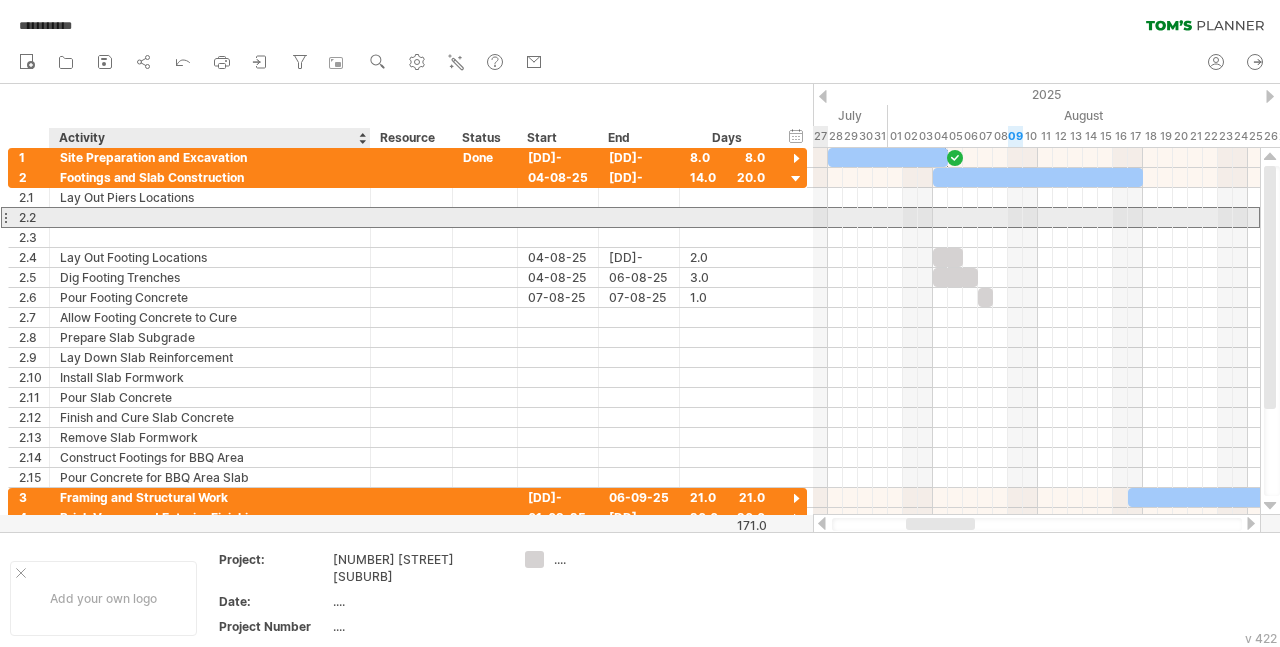 click at bounding box center (210, 217) 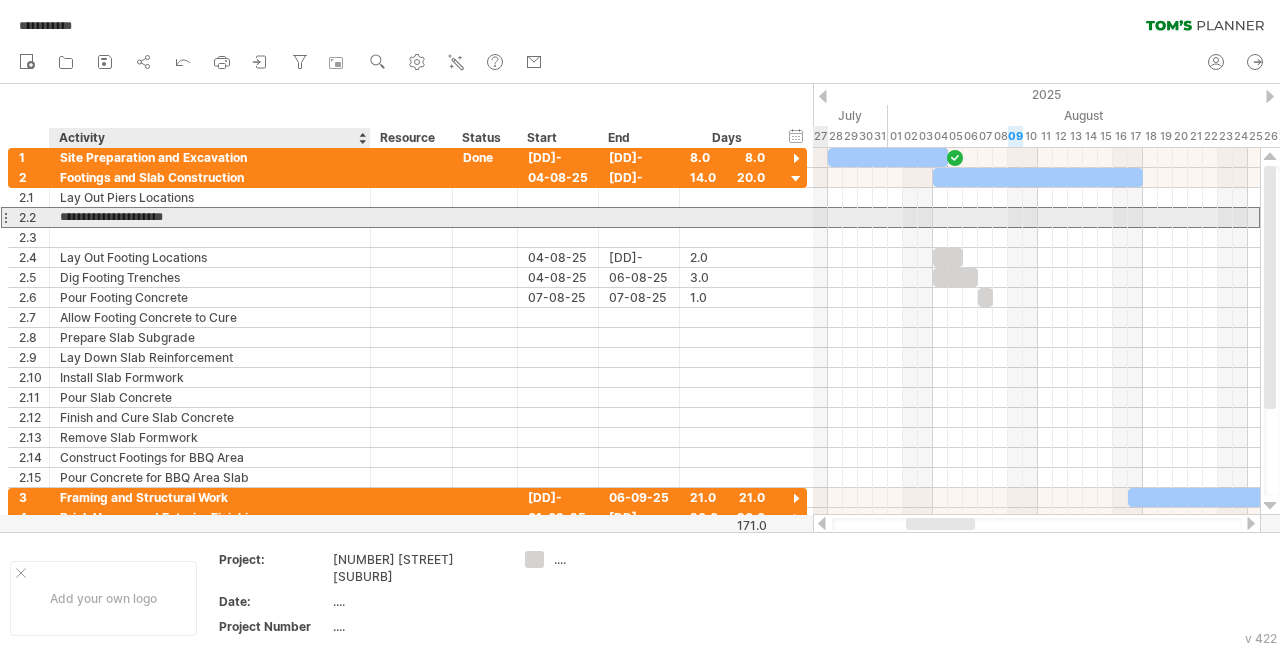 type on "*" 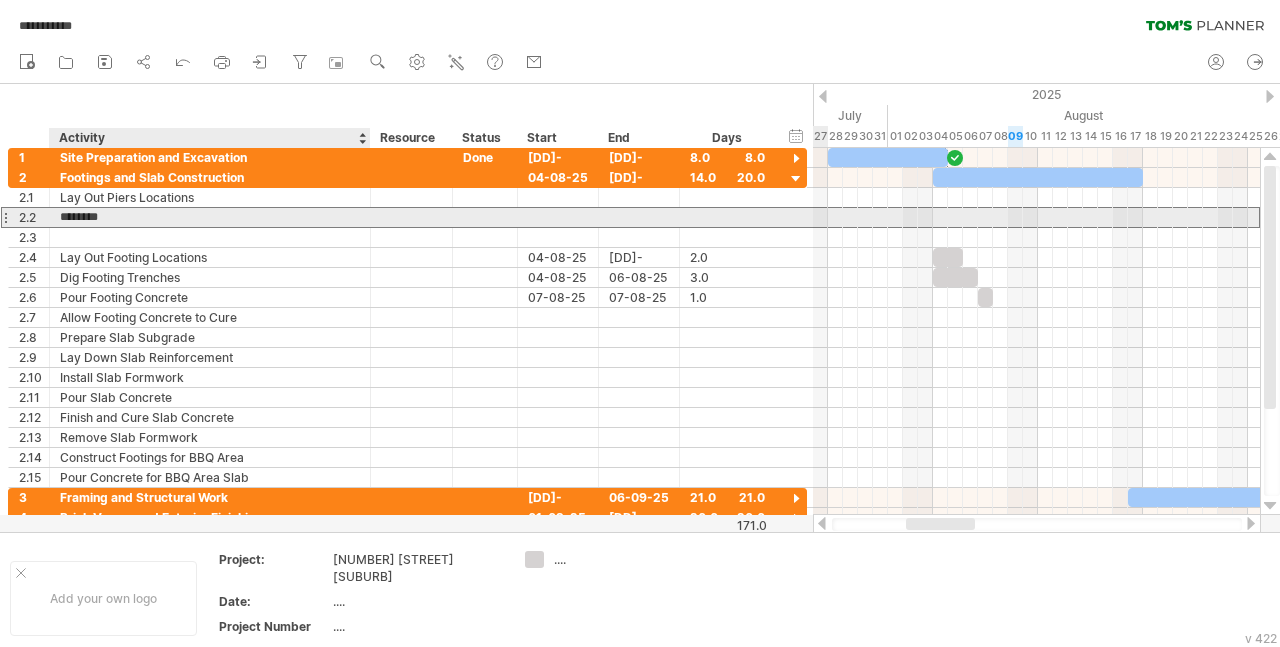 type on "*********" 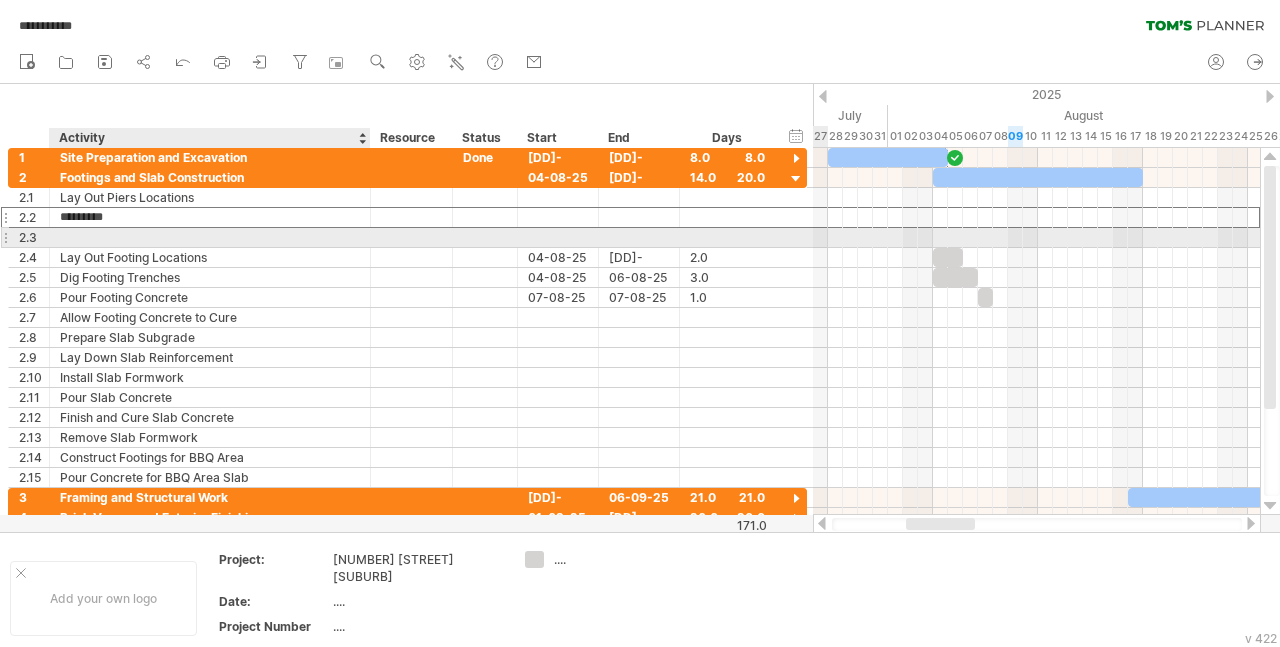 click at bounding box center (210, 237) 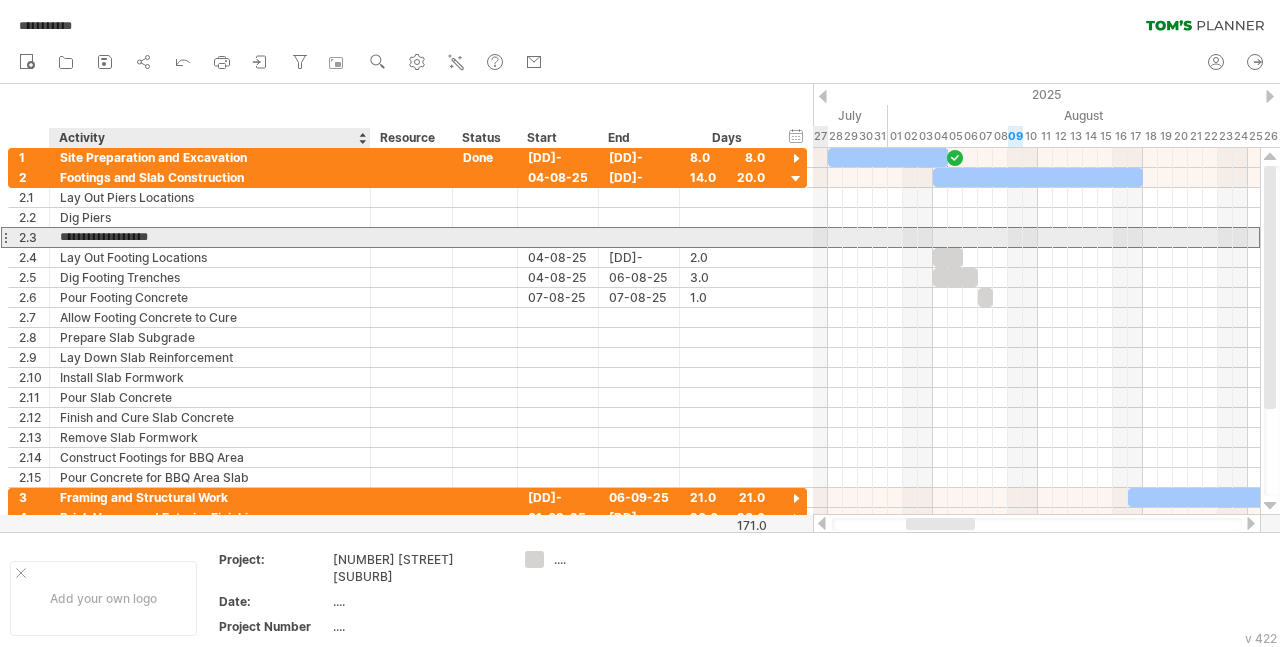 type on "**********" 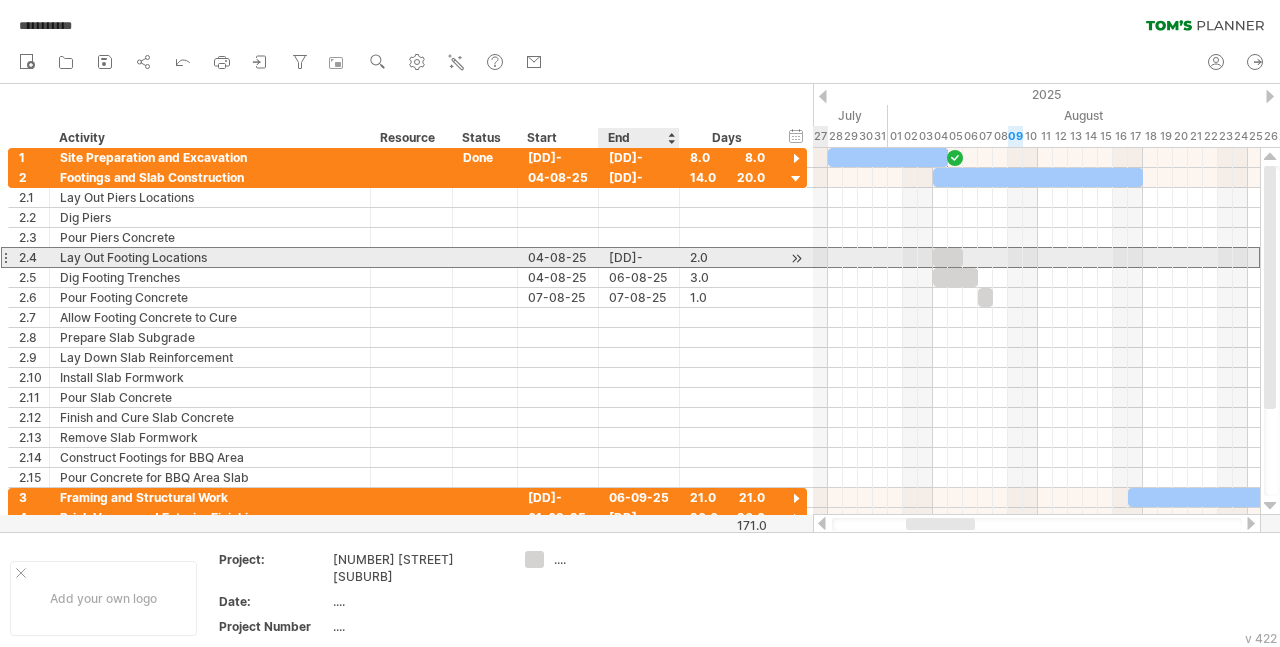 click on "[DATE]" at bounding box center (639, 257) 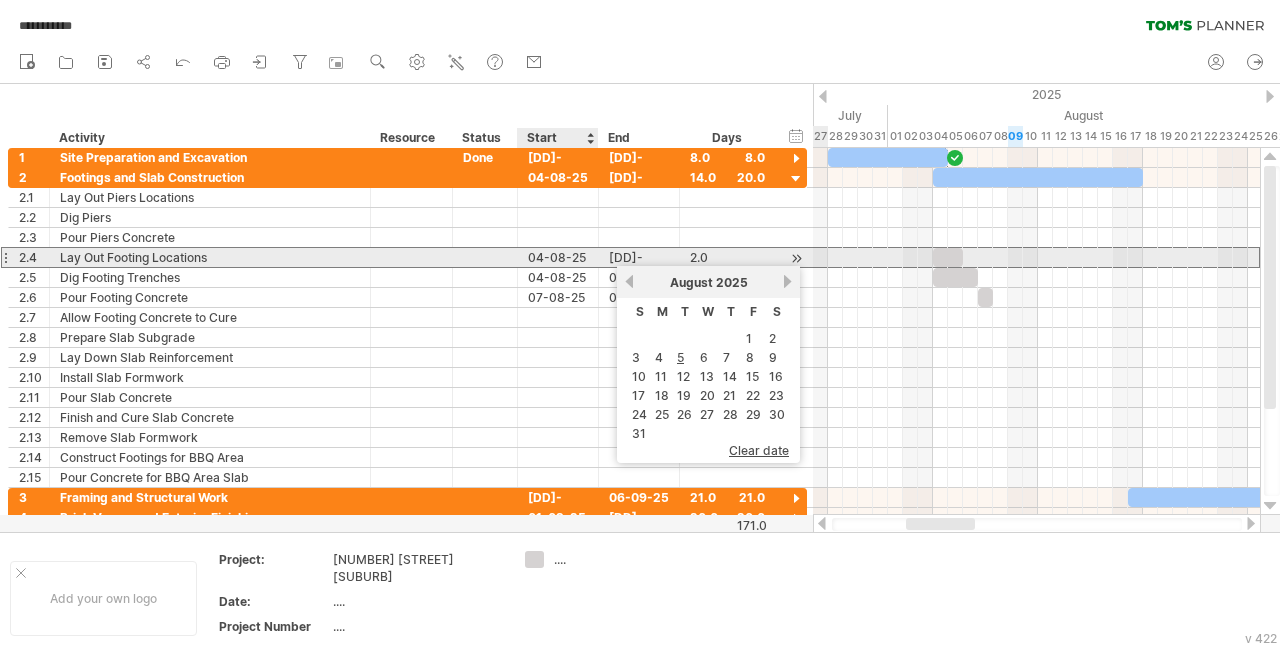 click on "04-08-25" at bounding box center (558, 257) 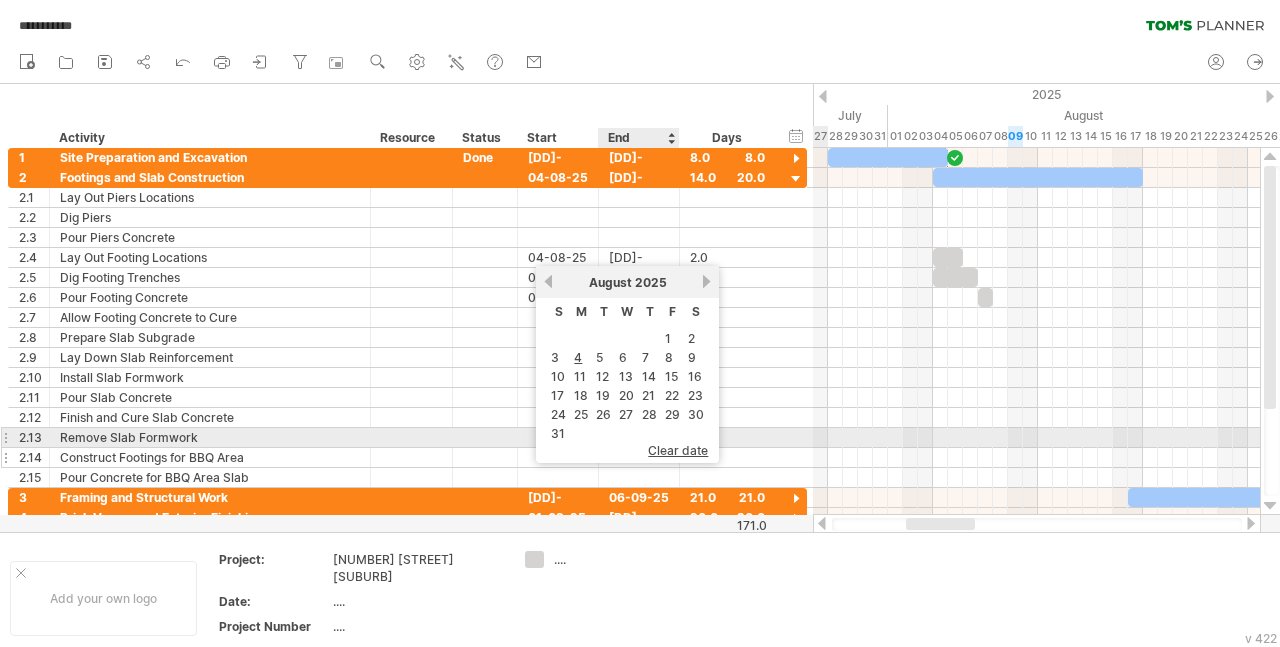 click on "clear date" at bounding box center (678, 450) 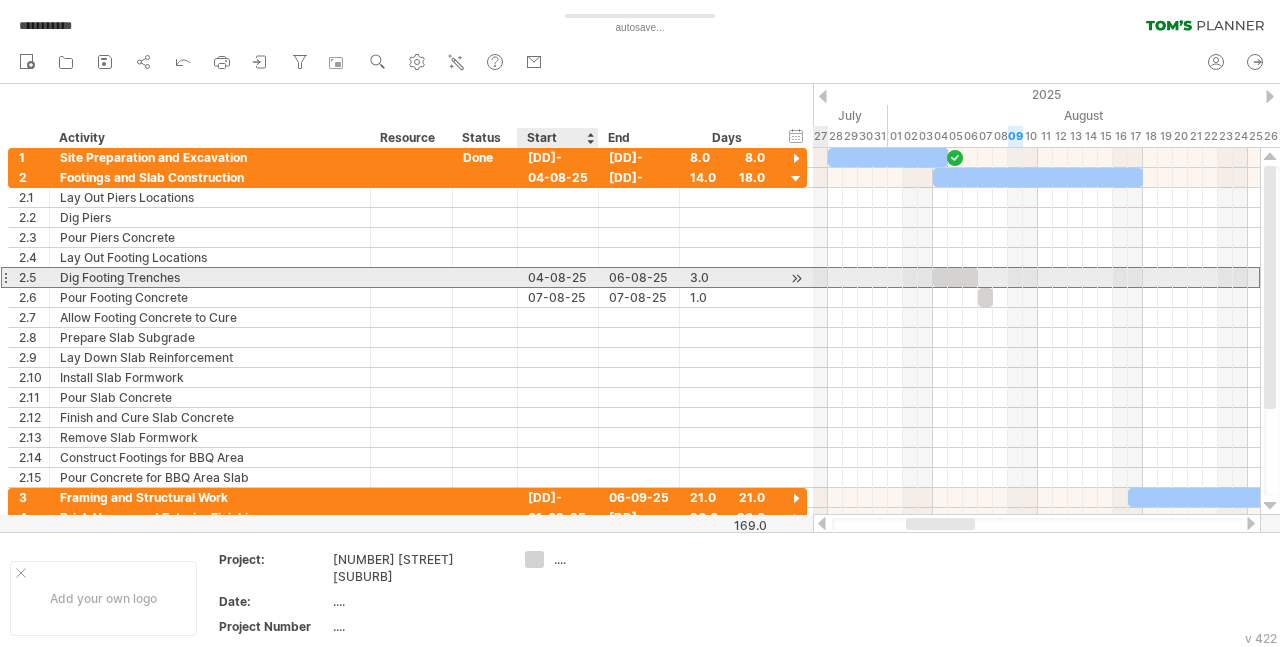 click on "04-08-25" at bounding box center (558, 277) 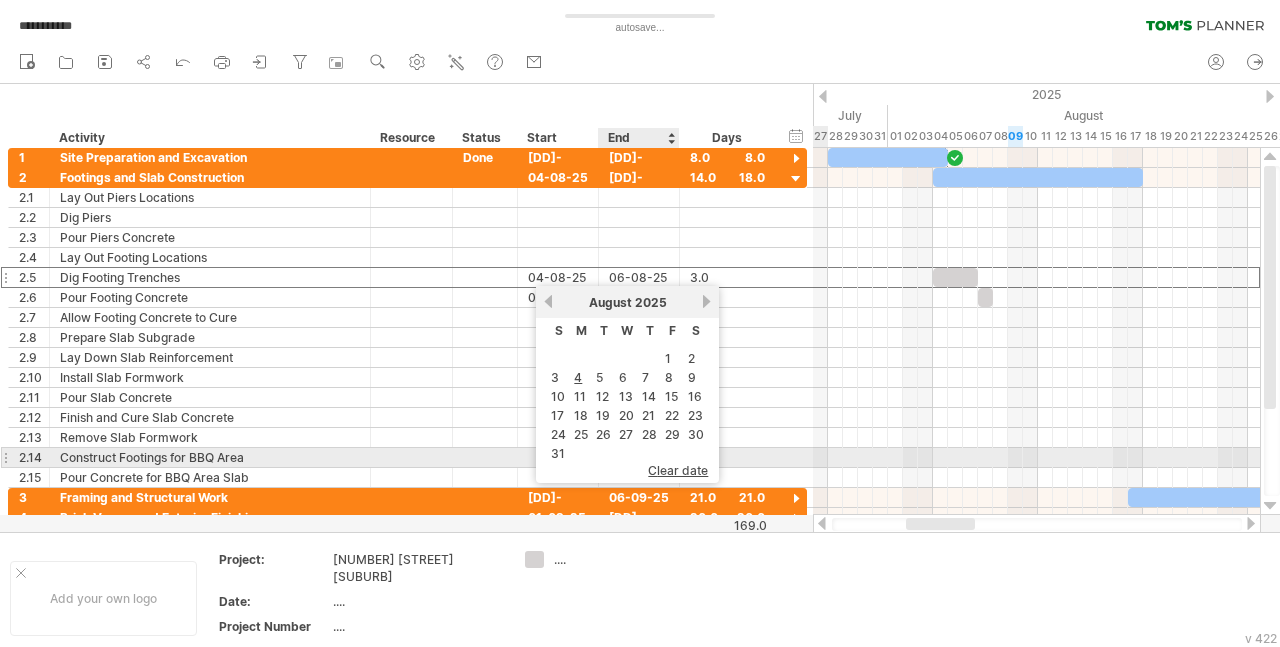 click on "clear date" at bounding box center [627, 475] 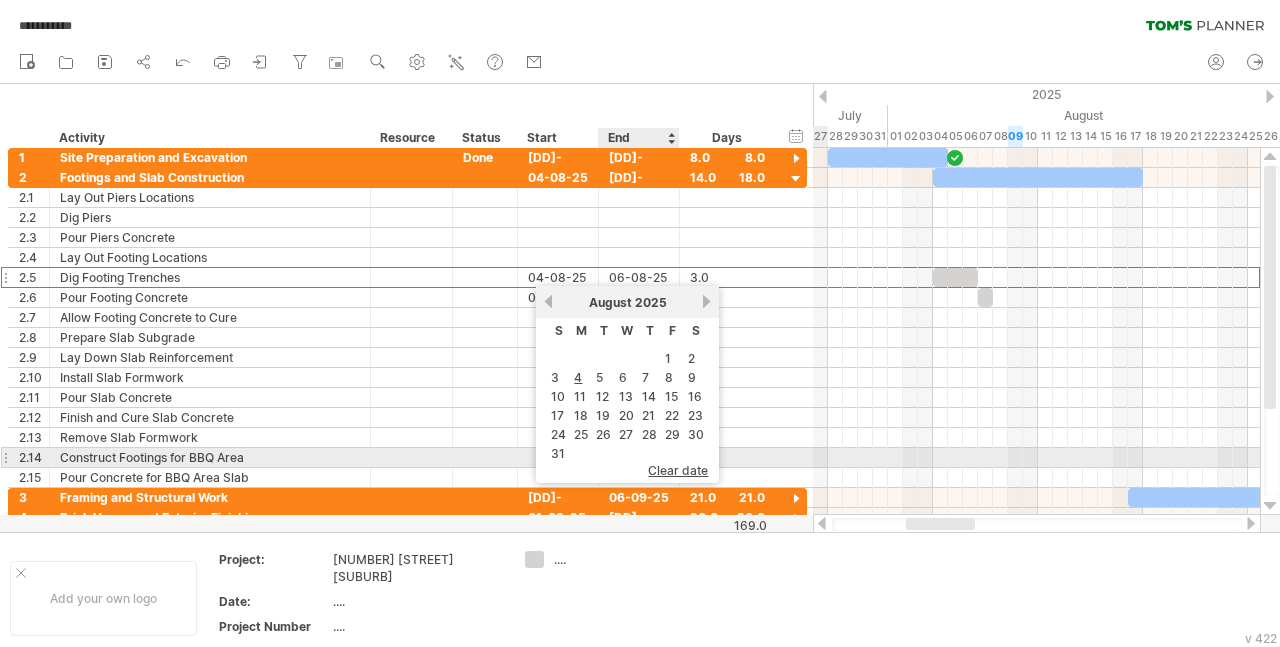 click on "clear date" at bounding box center (678, 470) 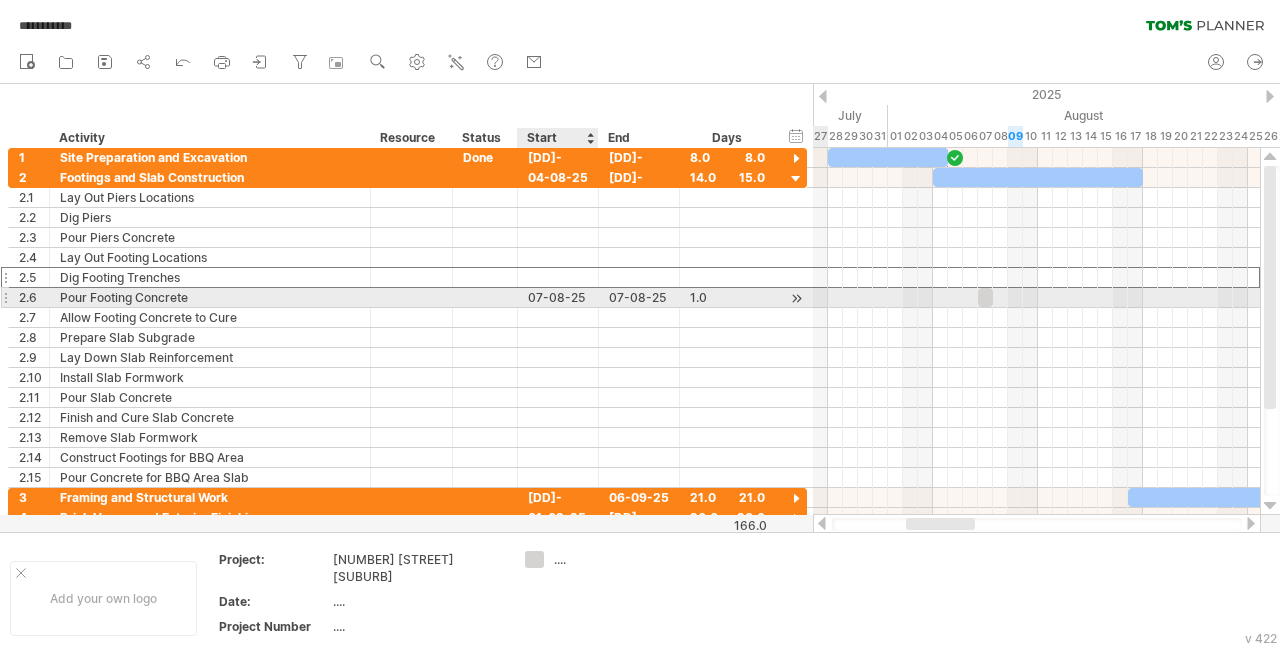 click on "07-08-25" at bounding box center [558, 297] 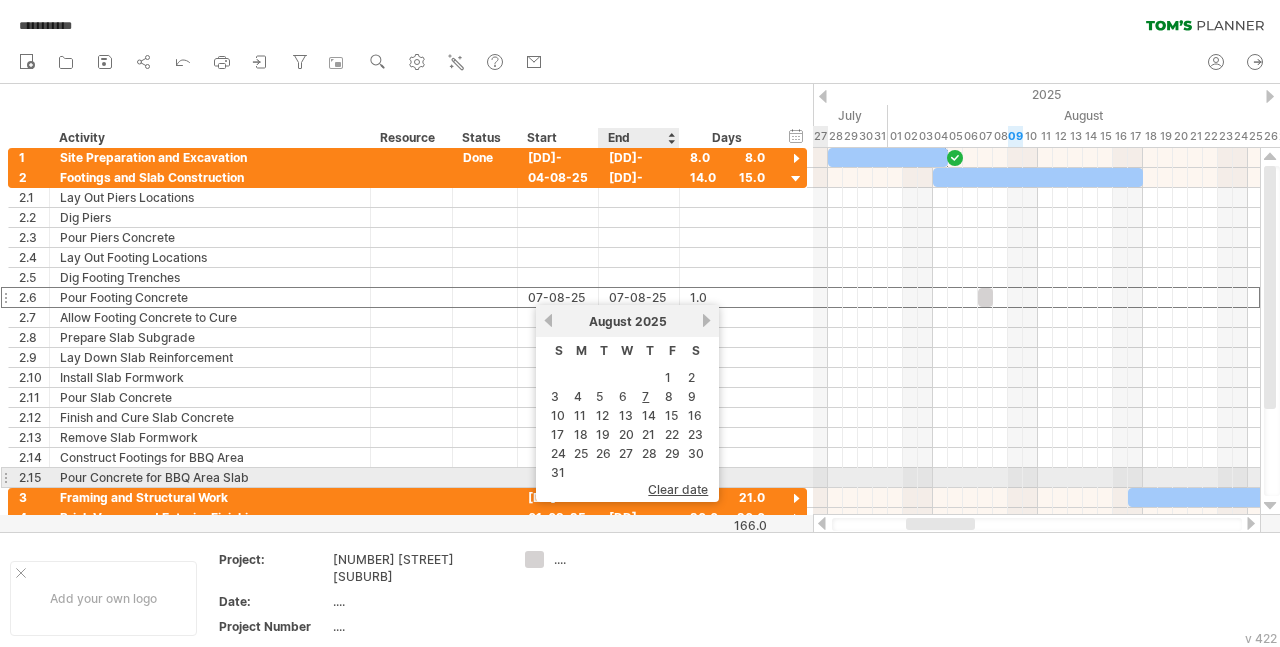click on "clear date" at bounding box center (678, 489) 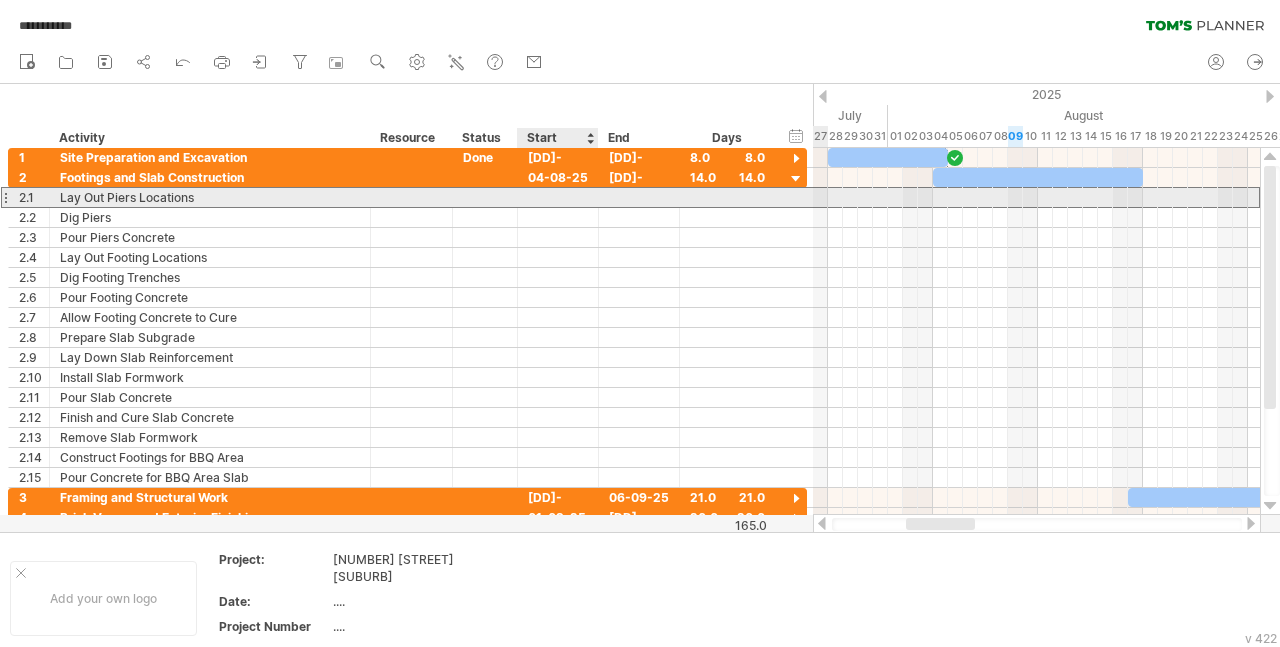 click at bounding box center (558, 197) 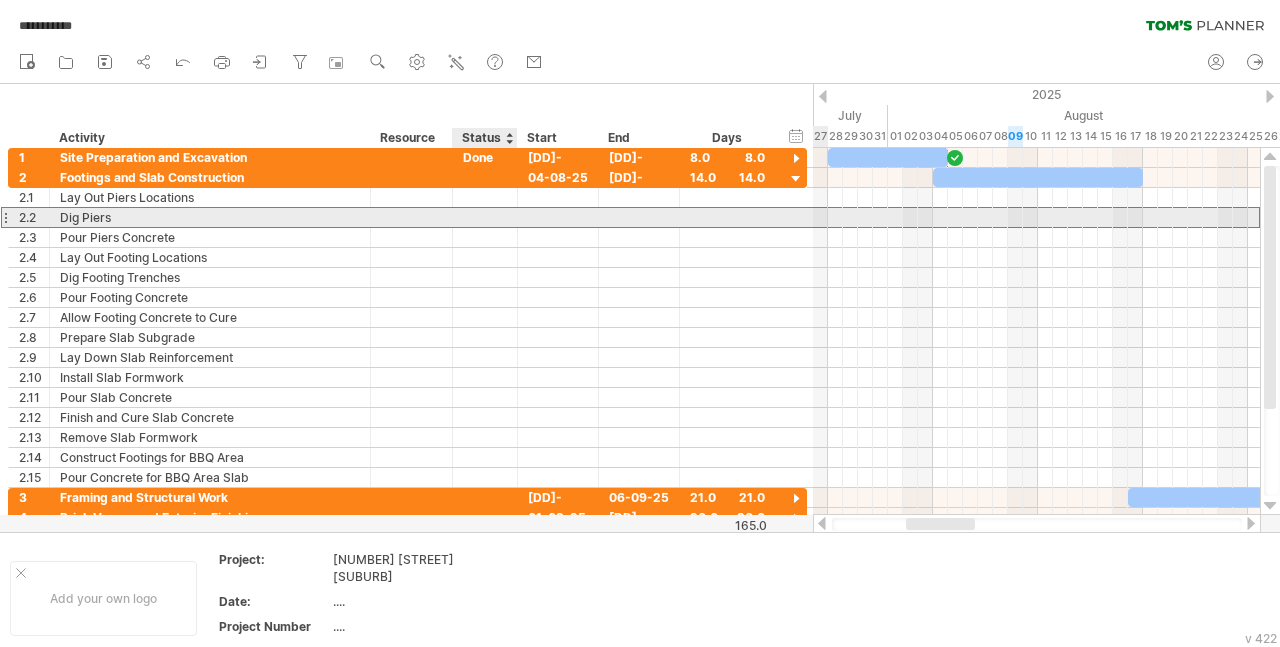 click at bounding box center (485, 217) 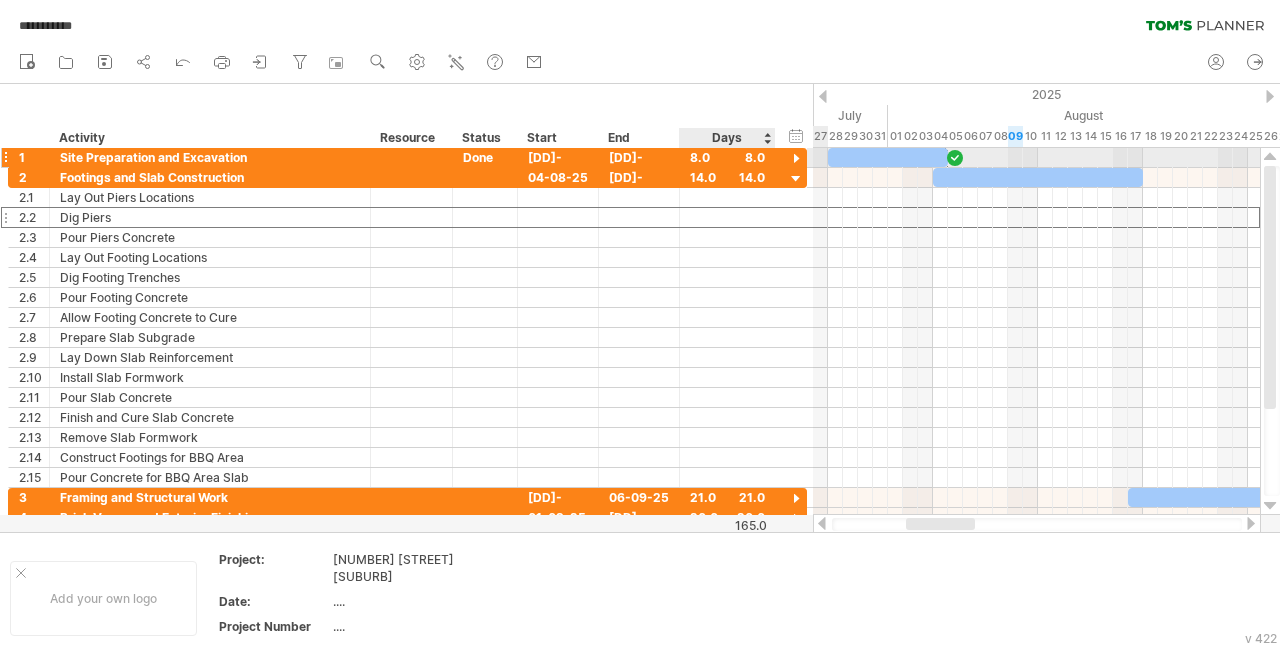 click at bounding box center (796, 159) 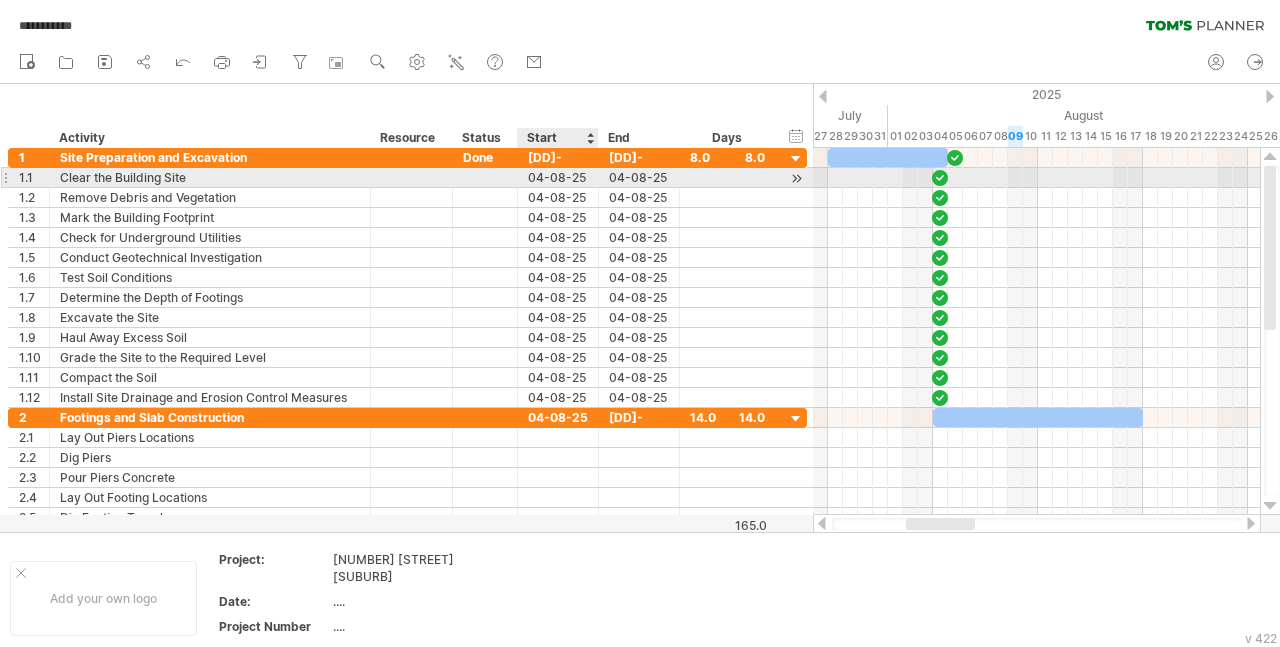click on "04-08-25" at bounding box center [558, 177] 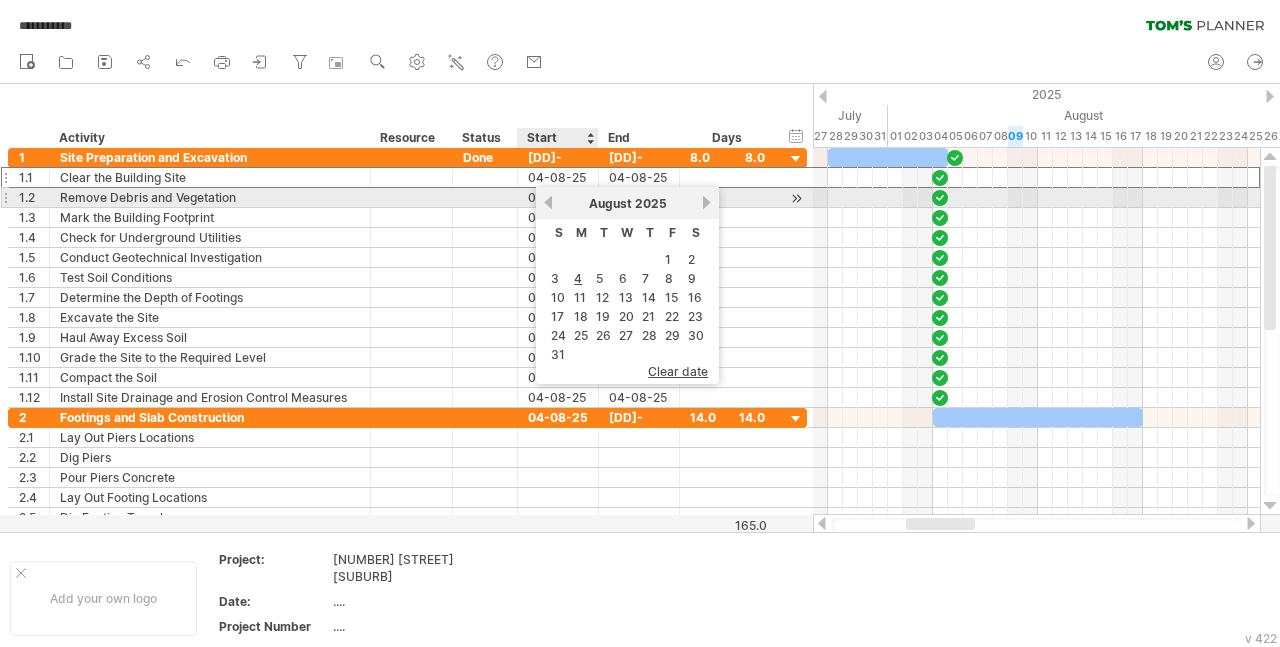 click on "previous" at bounding box center [548, 202] 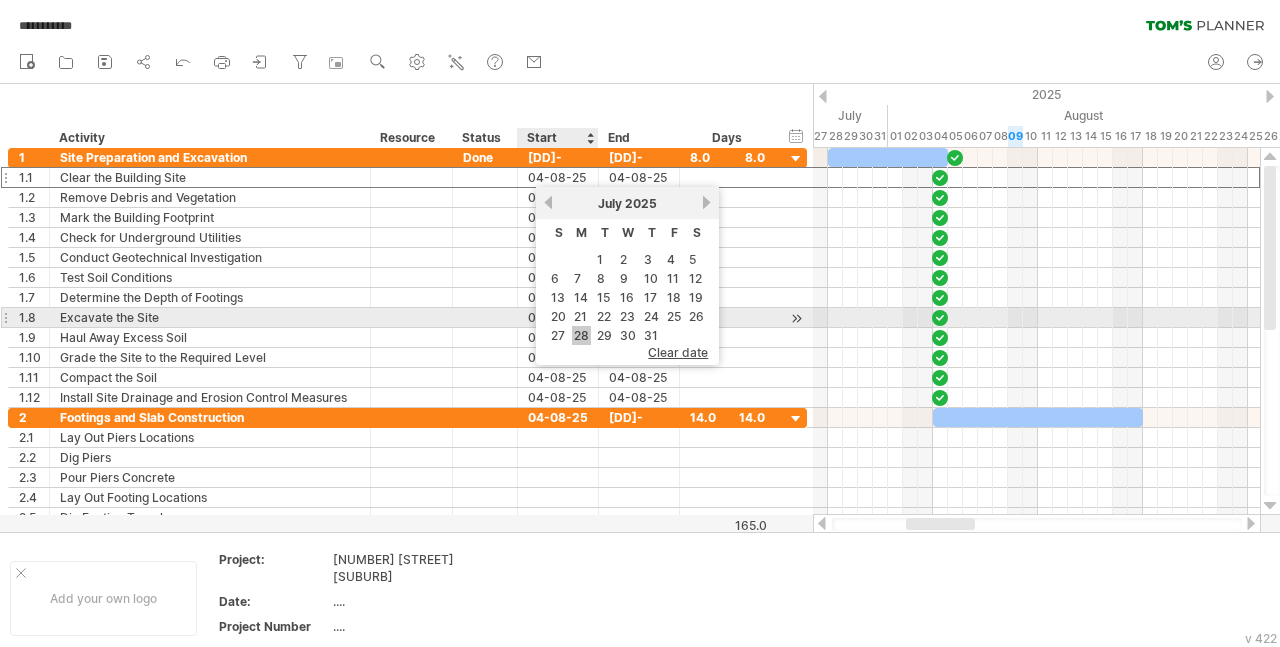 click on "28" at bounding box center [581, 335] 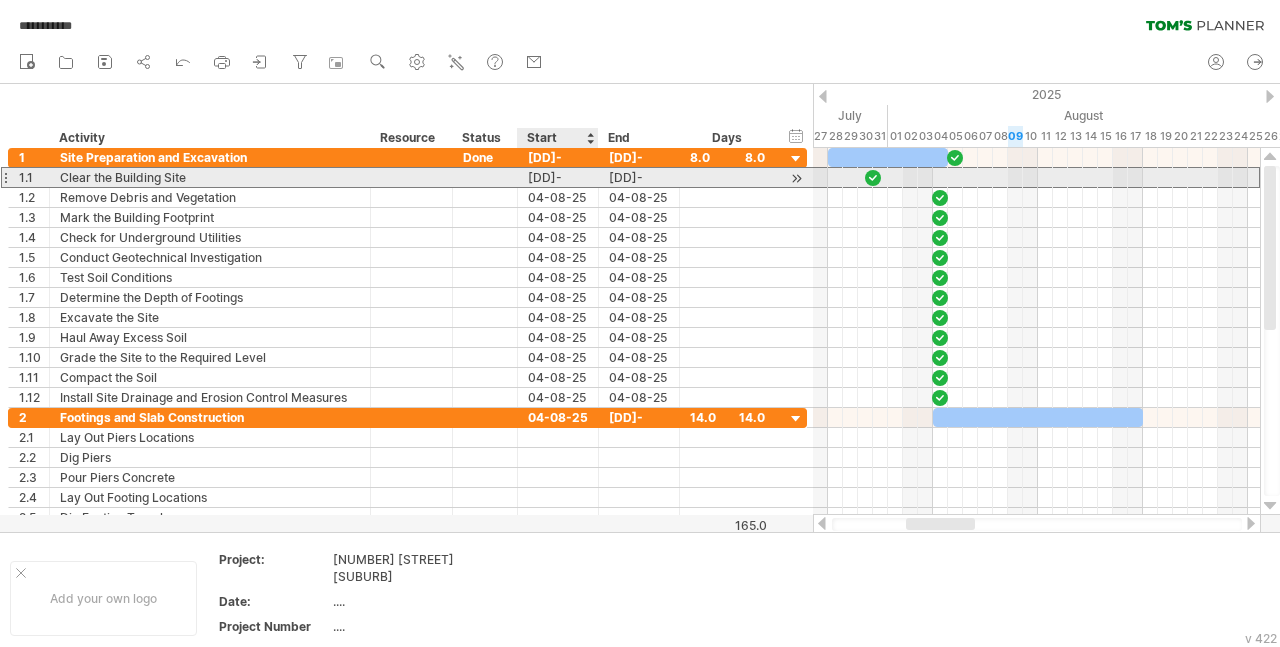 click on "30-07-25" at bounding box center [558, 177] 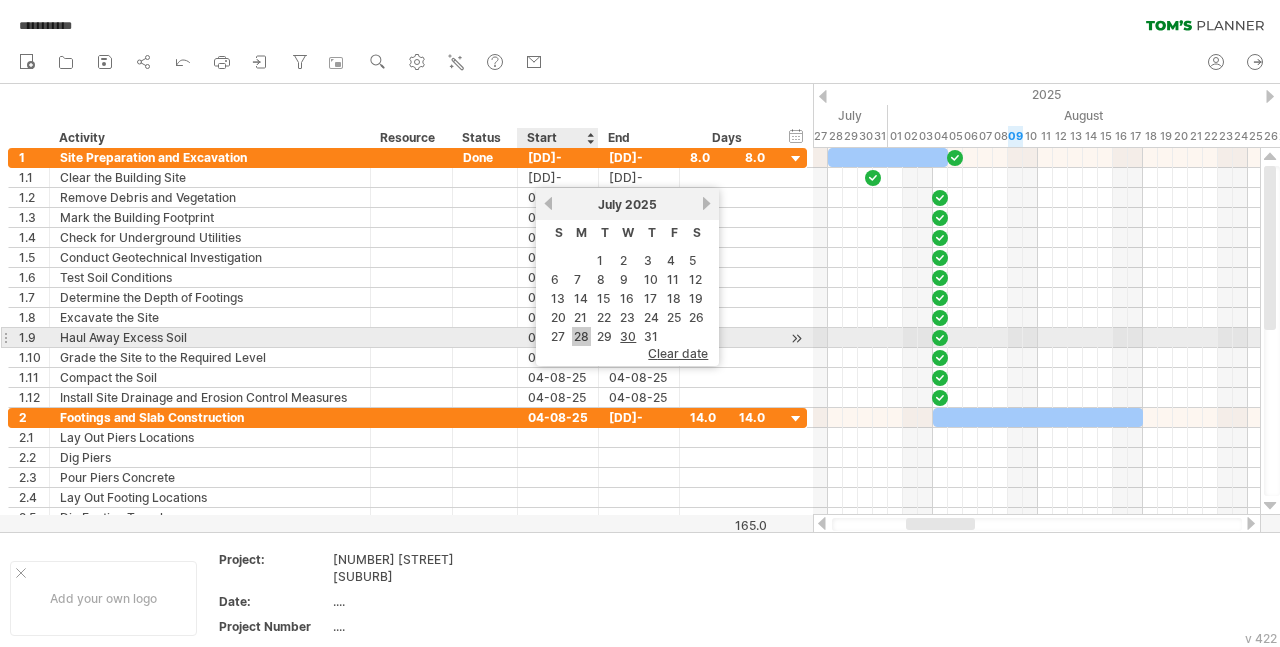 click on "28" at bounding box center (581, 336) 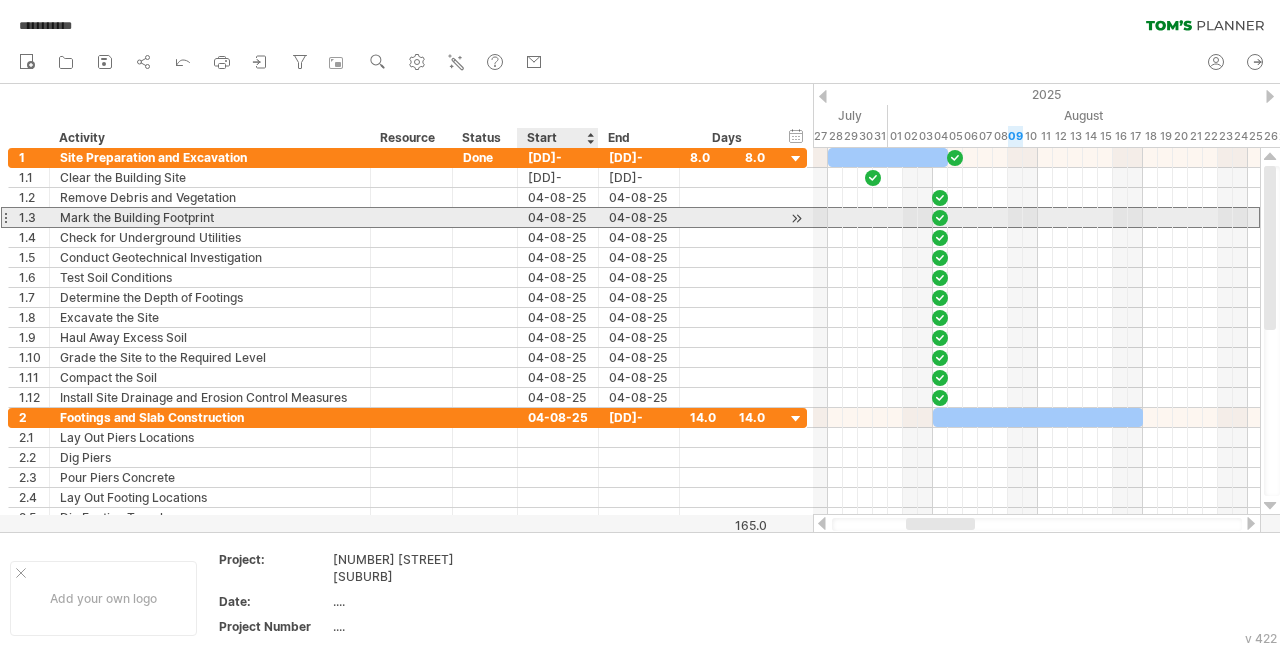 click on "04-08-25" at bounding box center [558, 217] 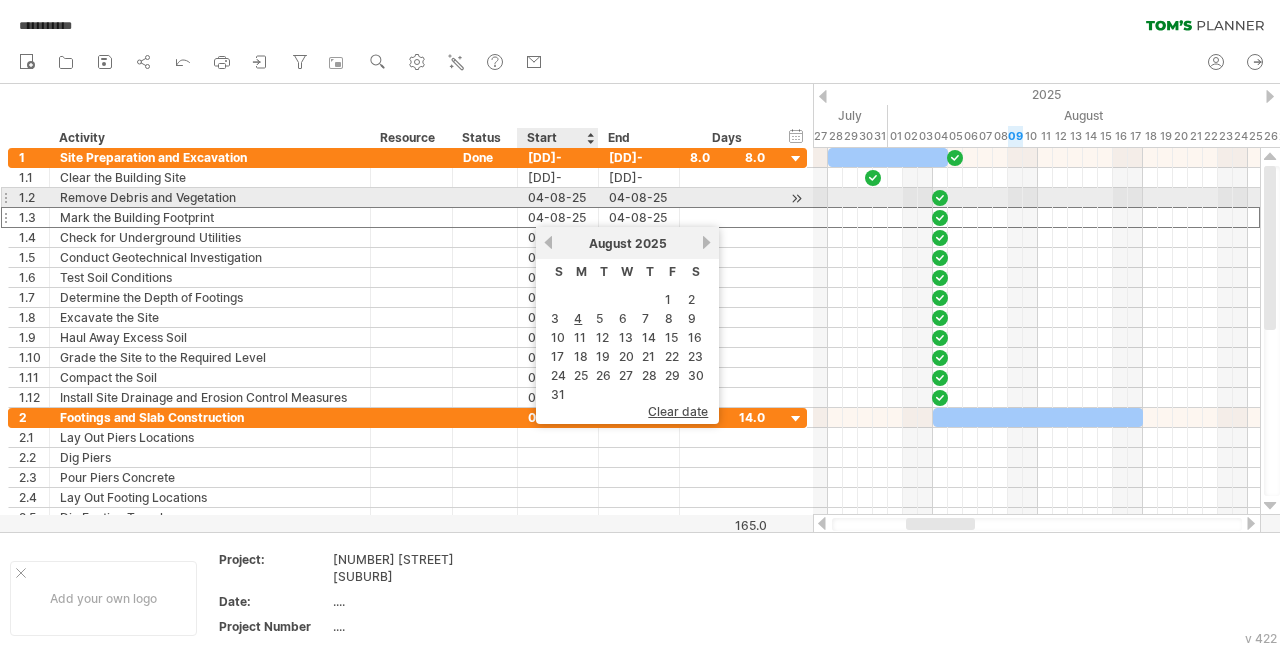 click on "04-08-25" at bounding box center [558, 197] 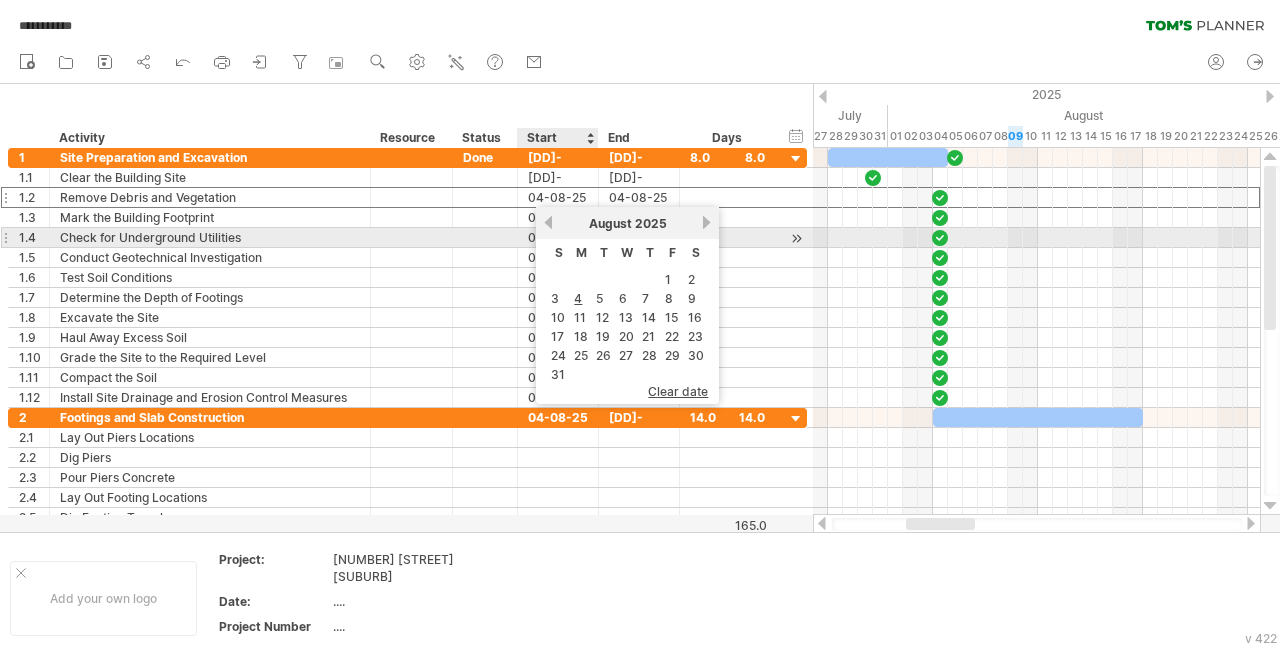click on "previous" at bounding box center (548, 222) 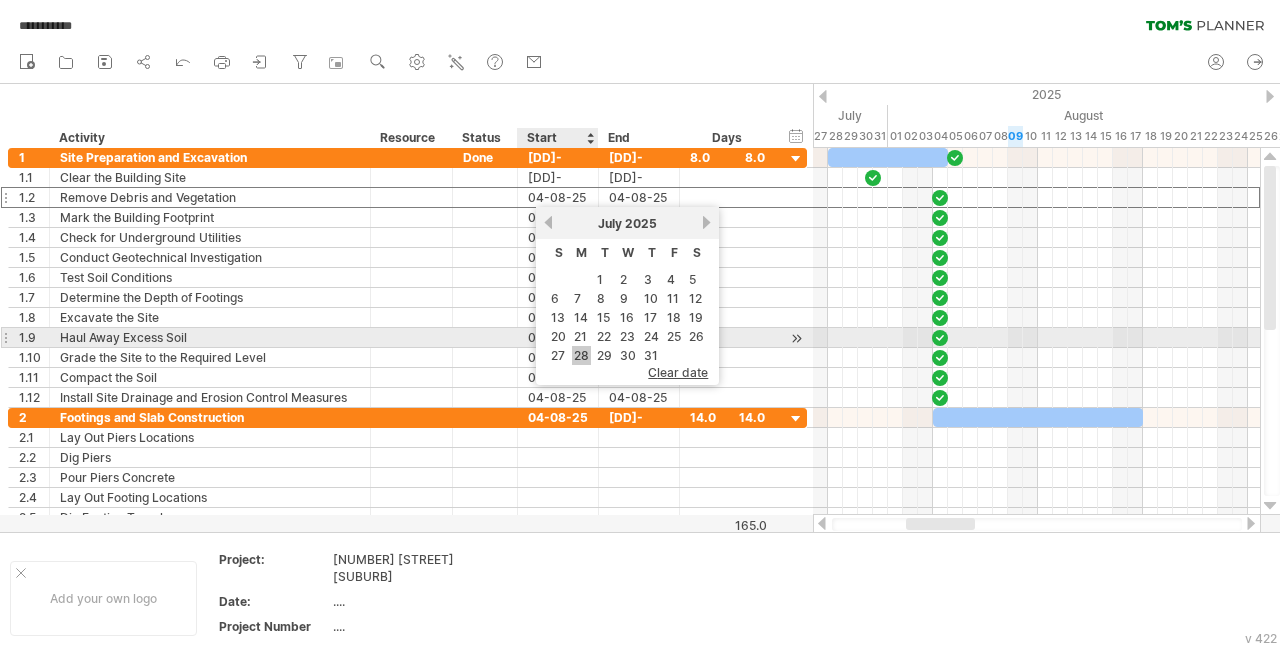 click on "28" at bounding box center (581, 355) 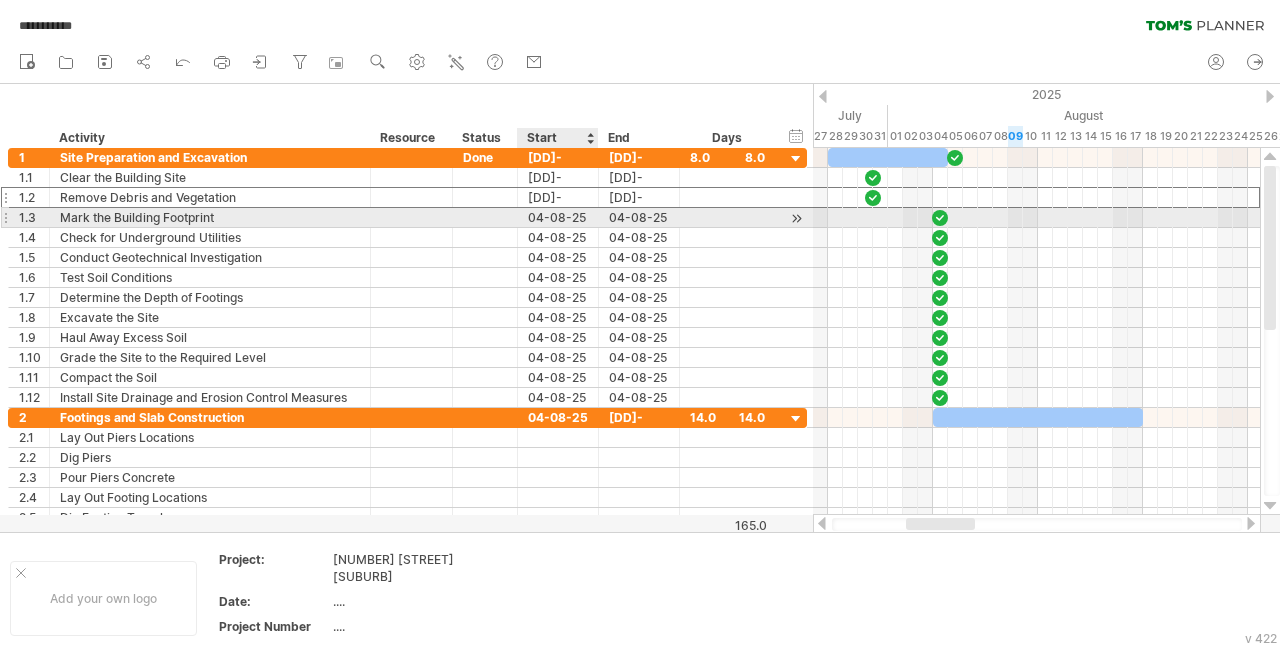 click on "04-08-25" at bounding box center (558, 217) 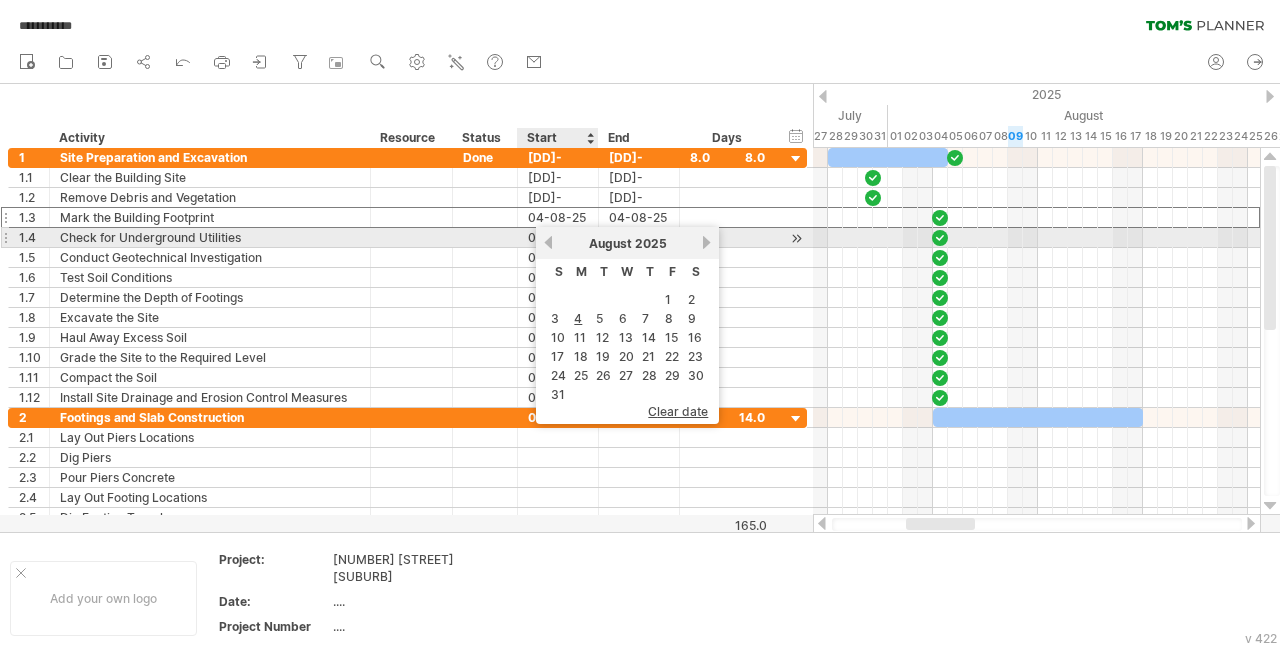 click on "previous" at bounding box center [548, 242] 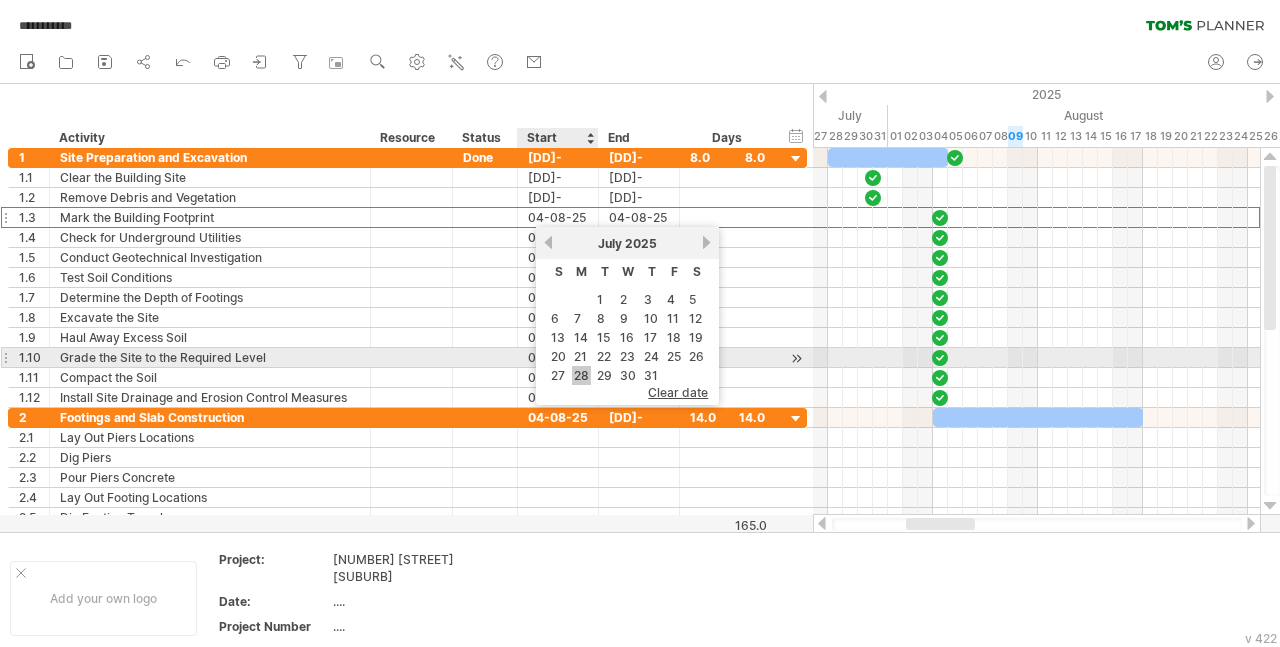 click on "28" at bounding box center [581, 375] 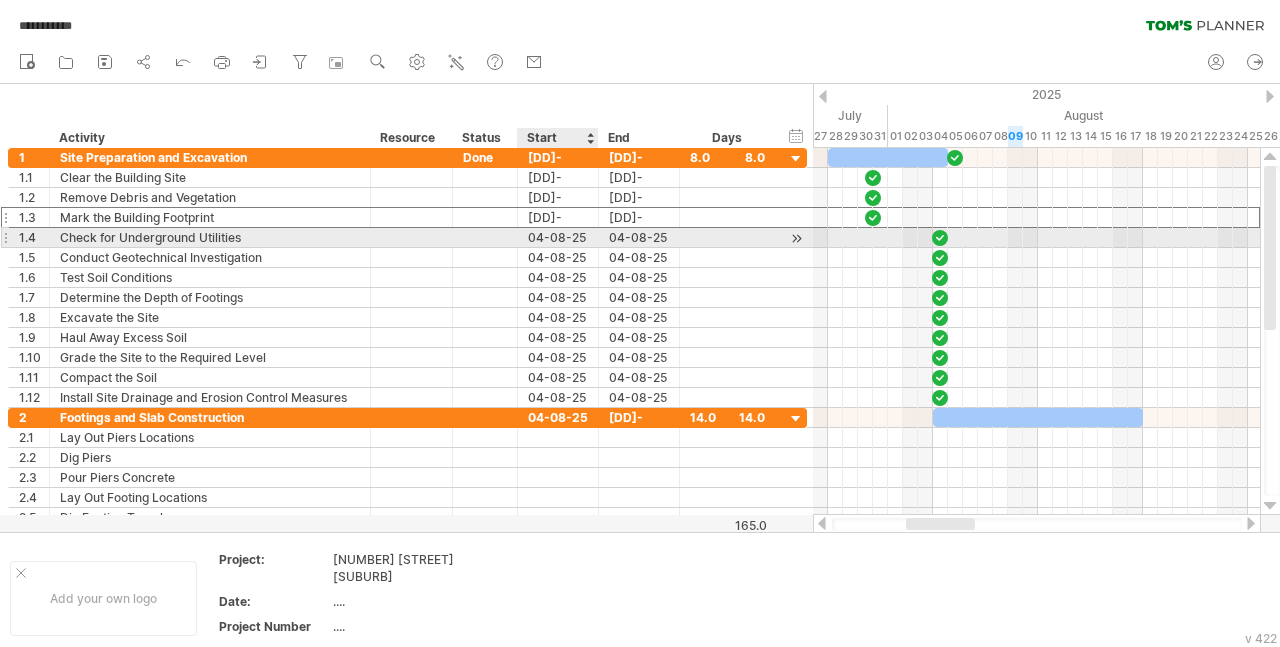 click on "04-08-25" at bounding box center (558, 237) 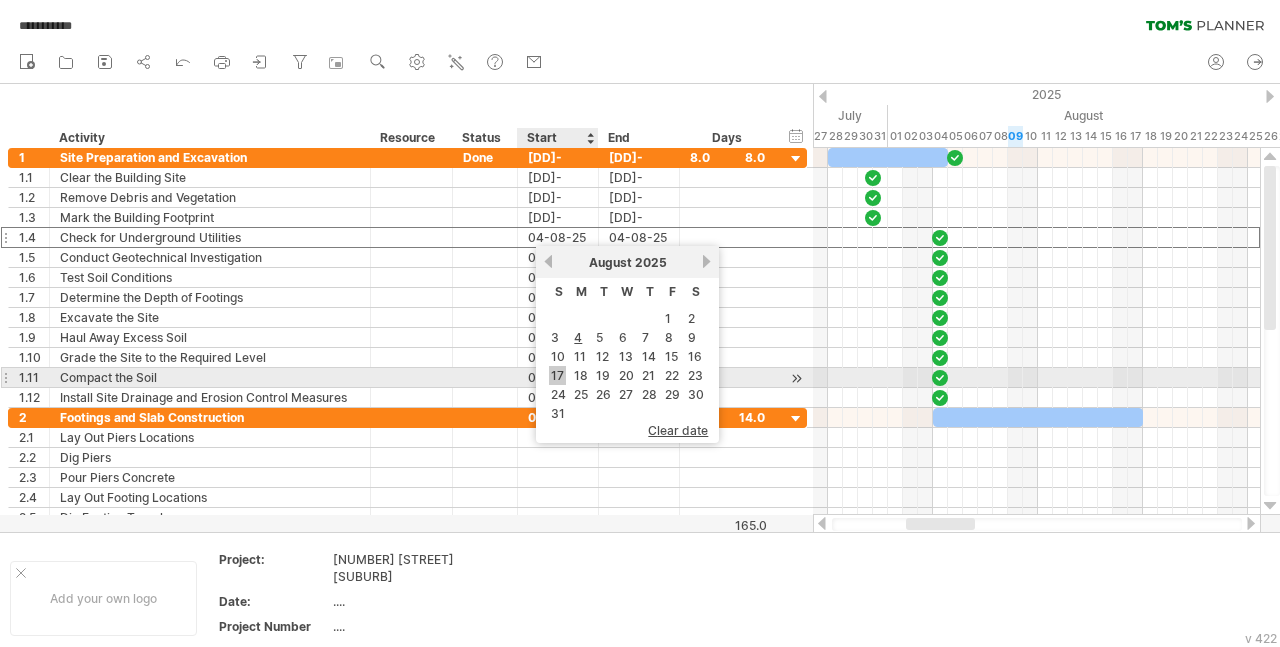 click on "17" at bounding box center (557, 375) 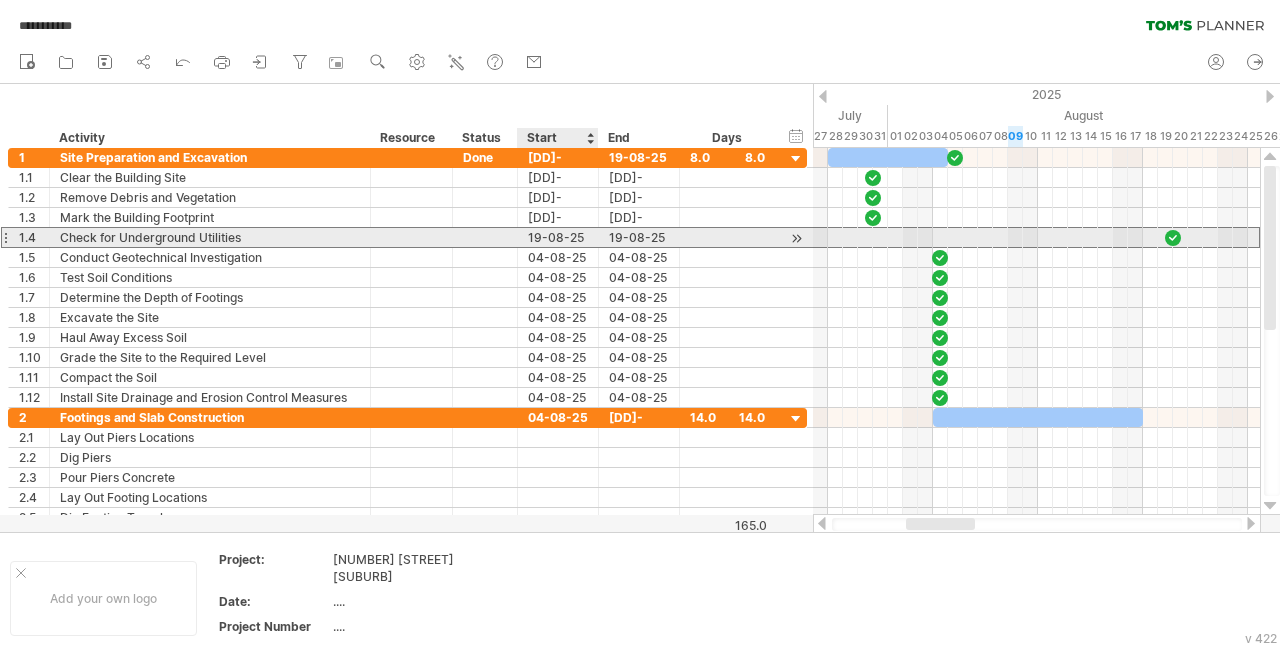 click on "19-08-25" at bounding box center [558, 237] 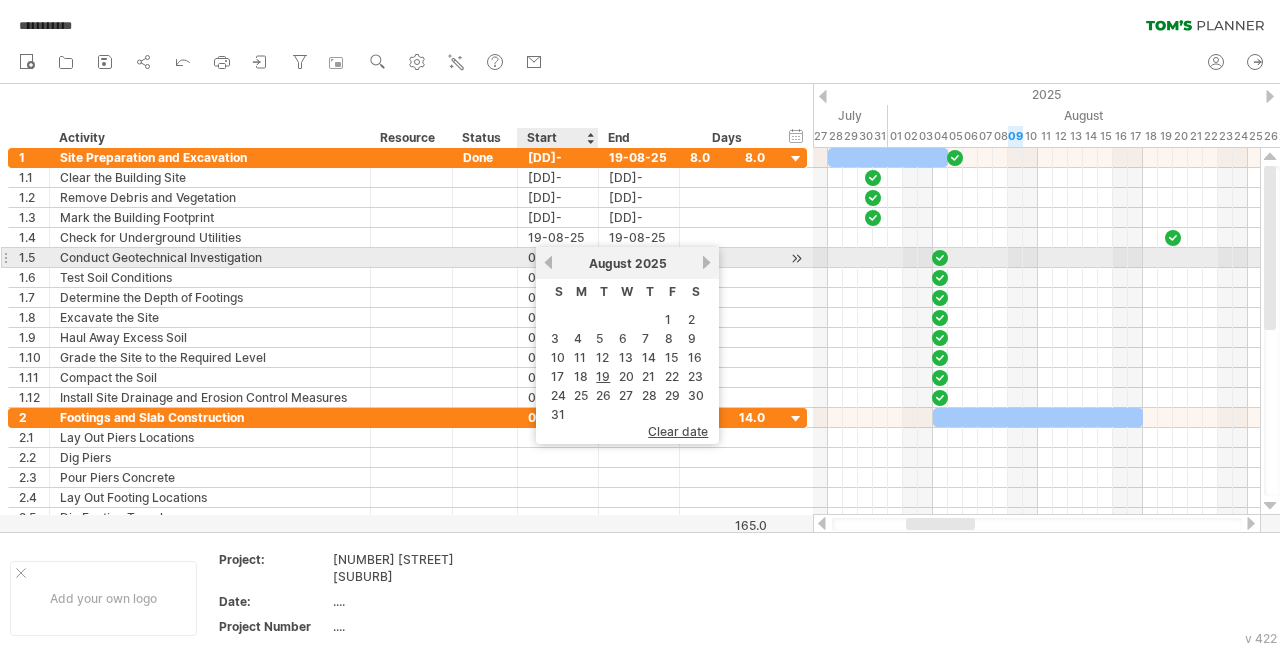 click on "previous" at bounding box center [548, 262] 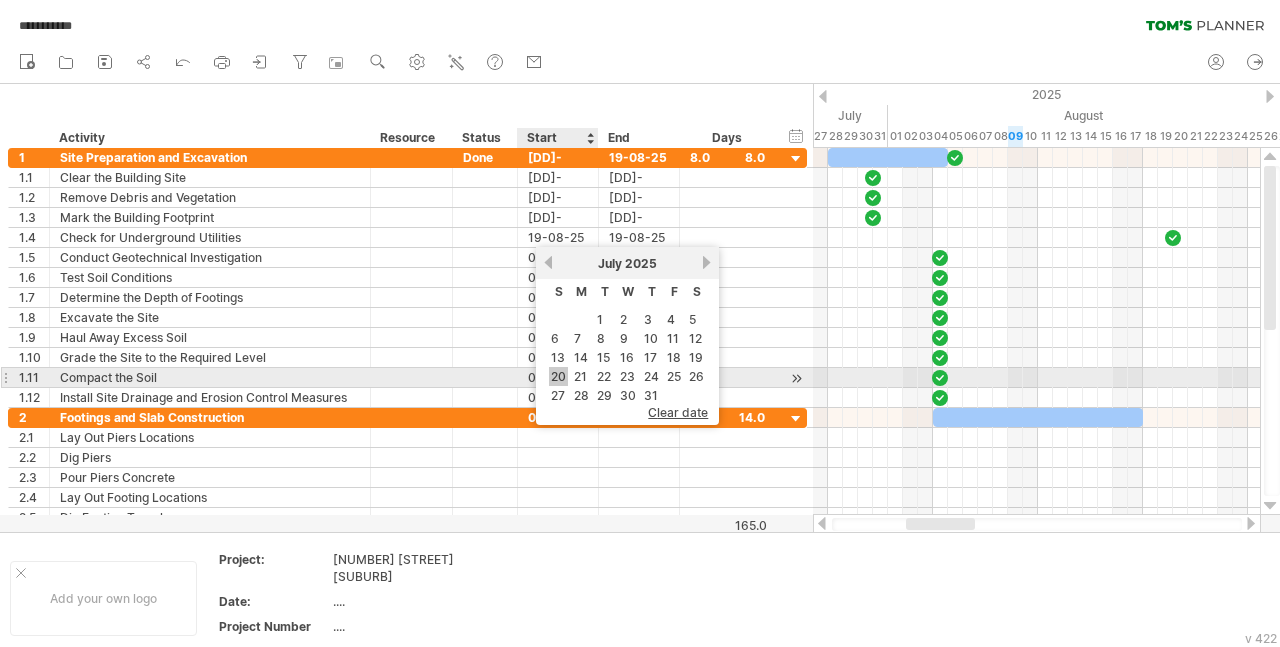 click on "20" at bounding box center [558, 376] 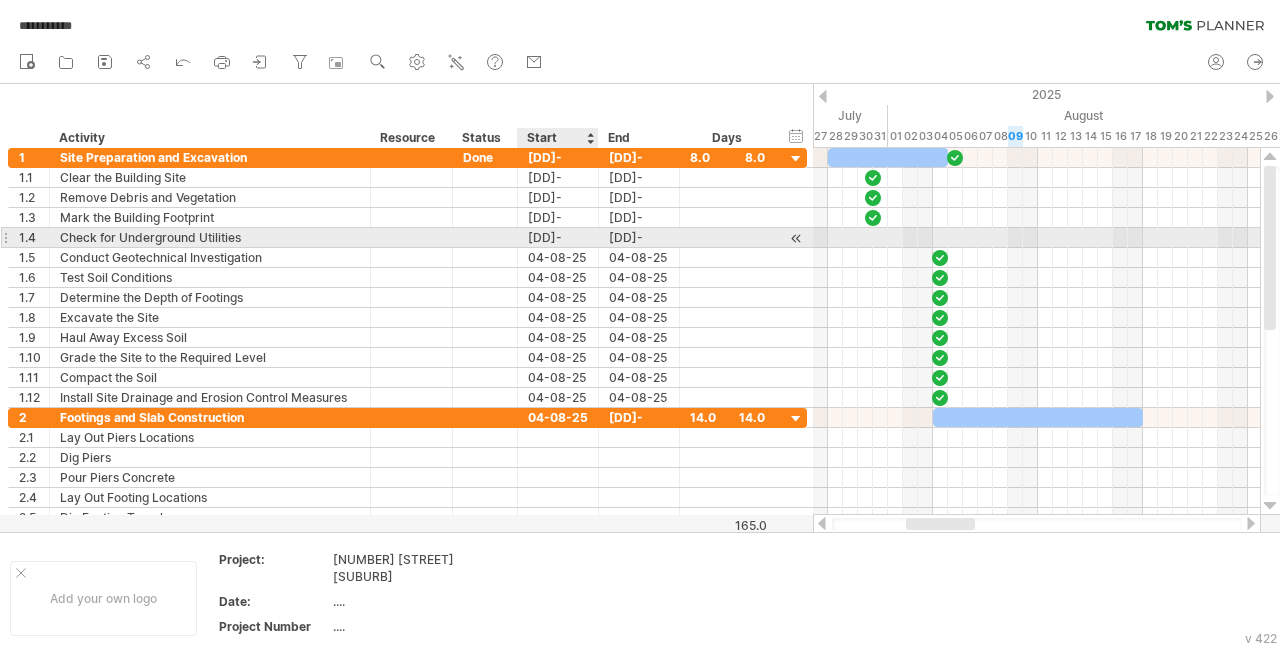 click on "22-07-25" at bounding box center [558, 237] 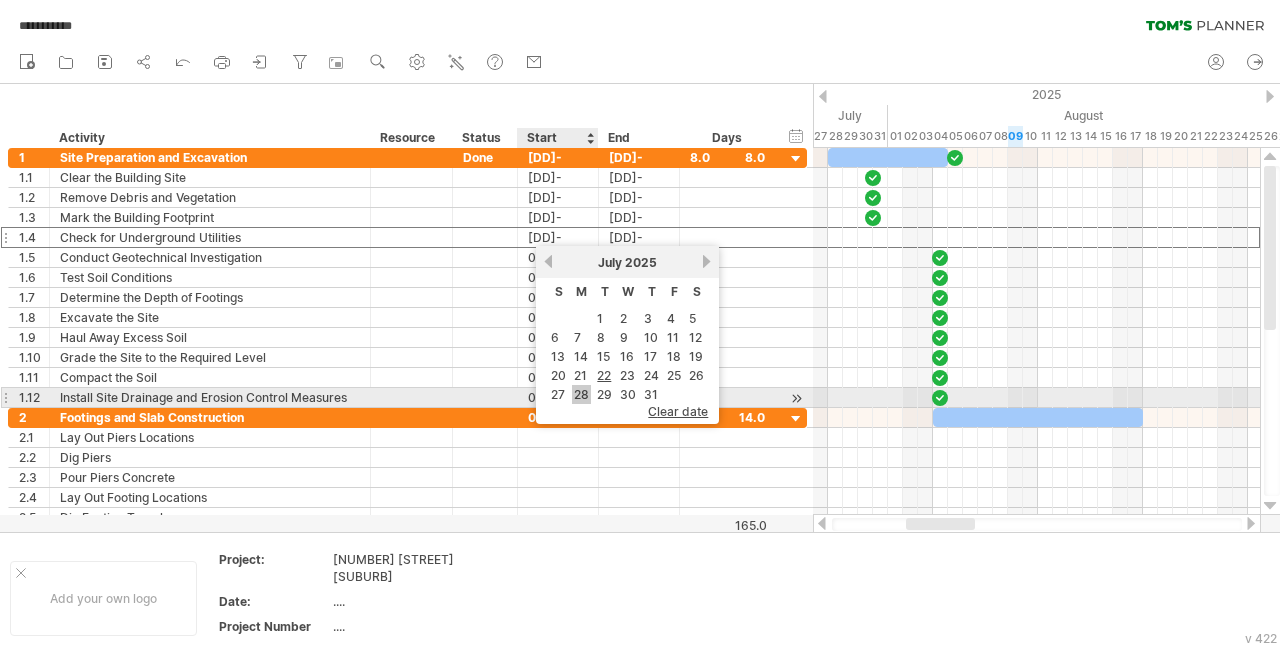 click on "28" at bounding box center (581, 394) 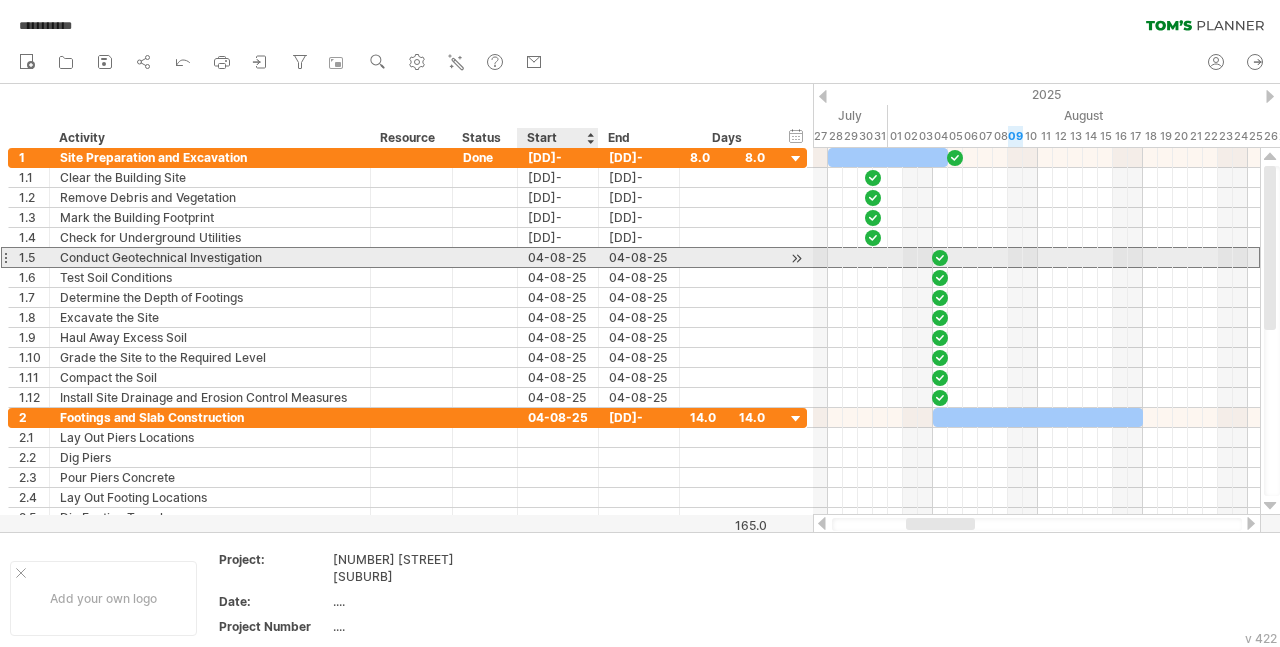click on "04-08-25" at bounding box center (558, 257) 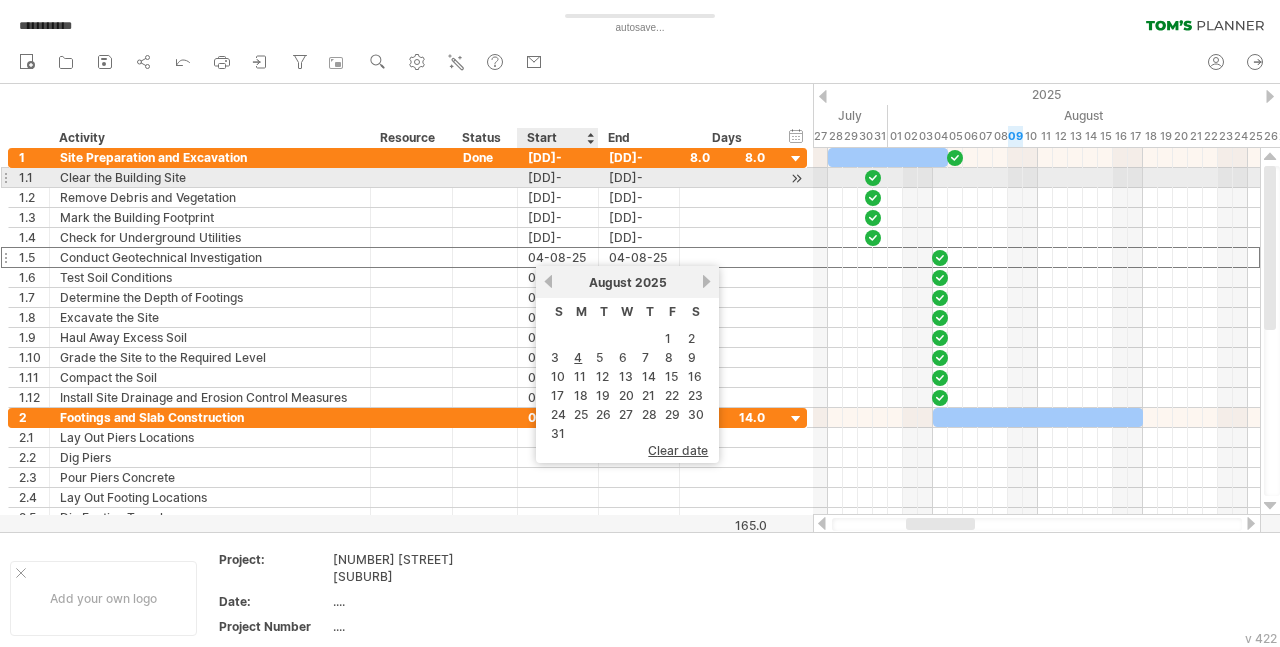 click on "**********" at bounding box center (407, 178) 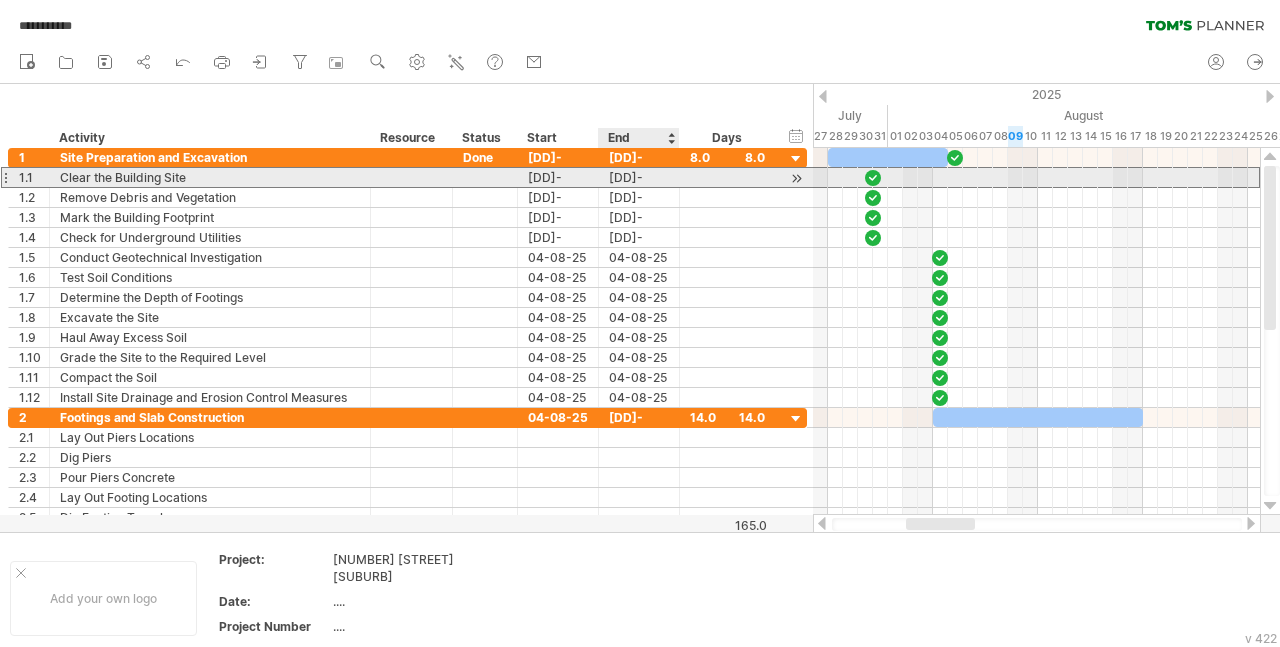 click on "30-07-25" at bounding box center [639, 177] 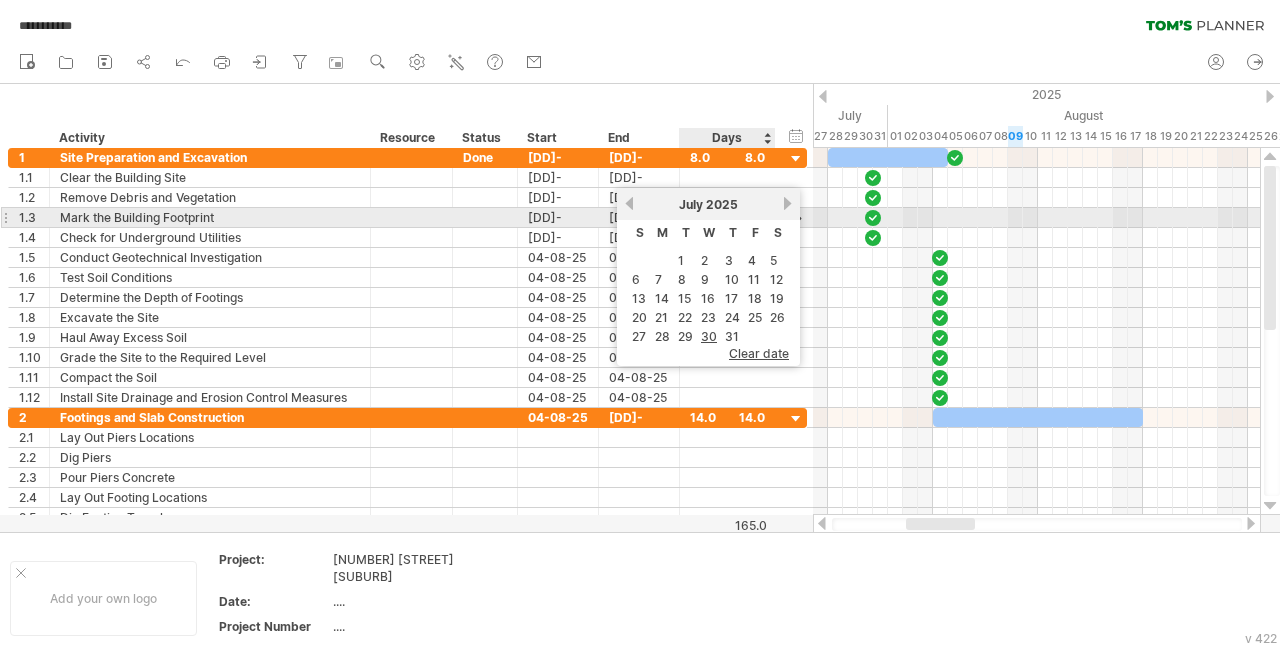 click on "next" at bounding box center (787, 203) 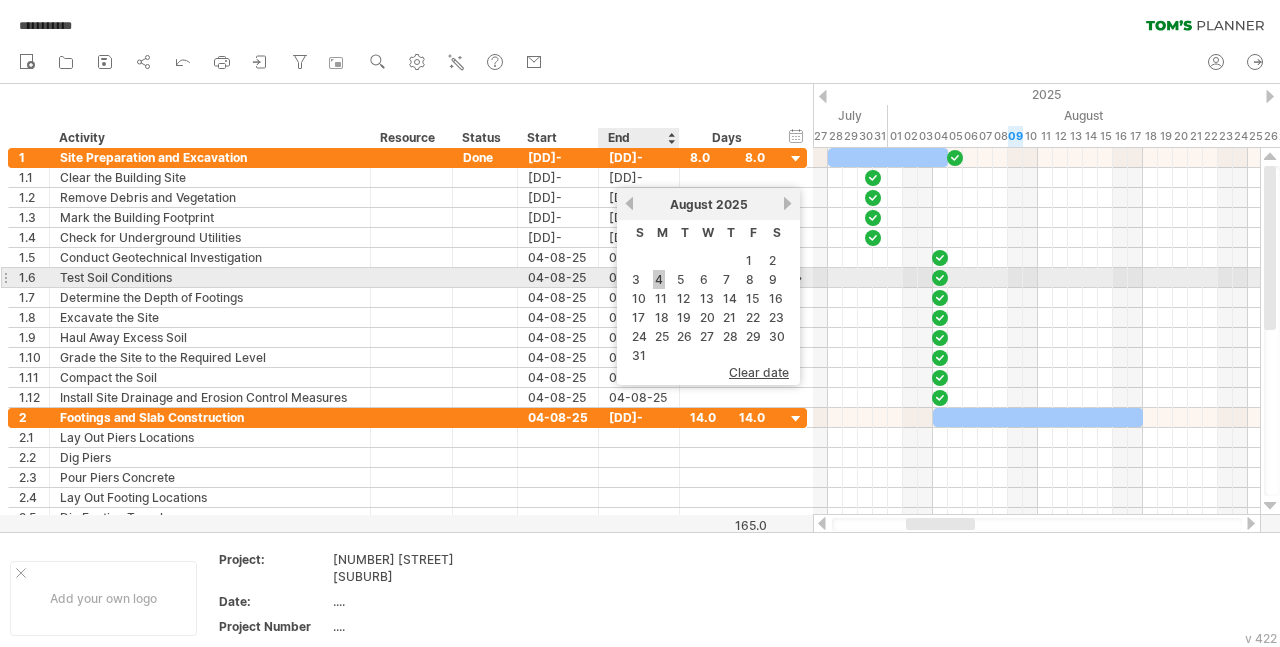 click on "4" at bounding box center (659, 279) 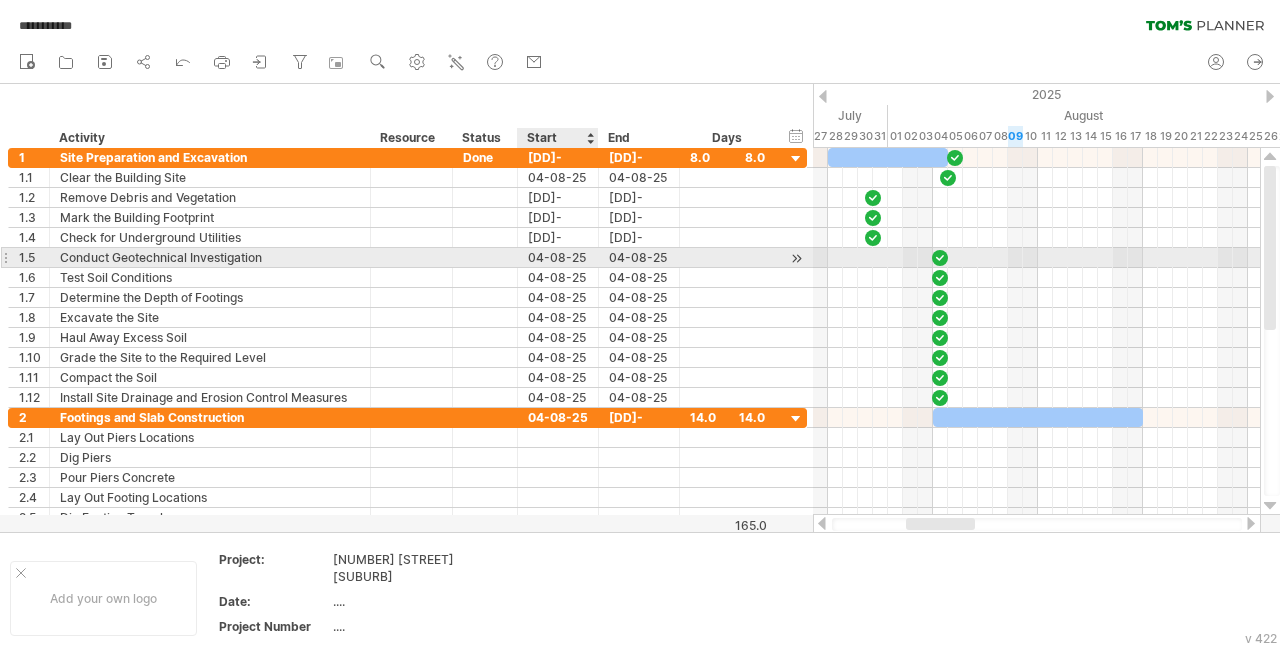 click on "04-08-25" at bounding box center [639, 257] 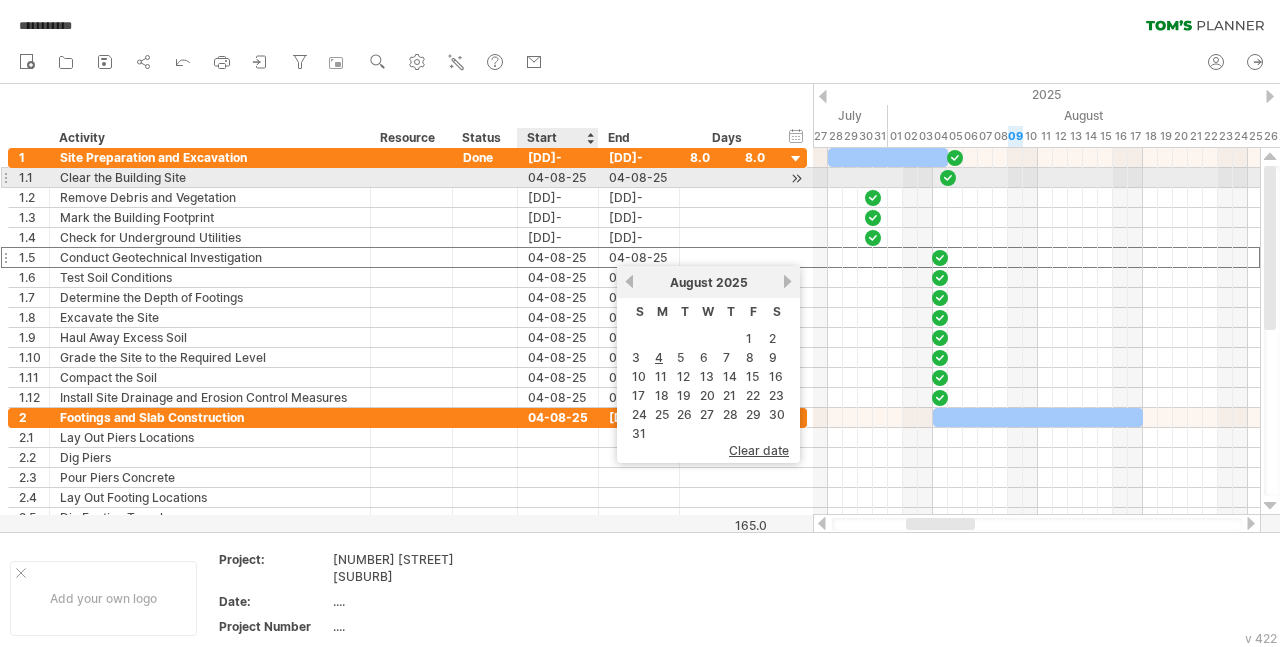 click on "04-08-25" at bounding box center [558, 177] 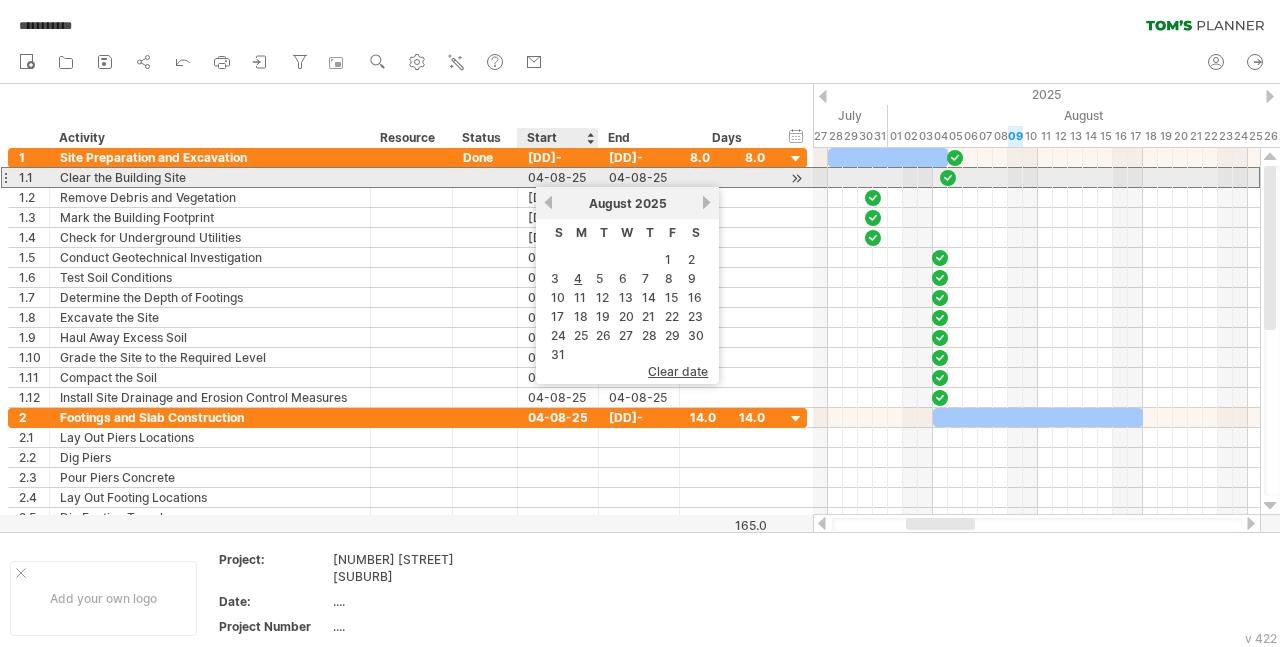 click on "04-08-25" at bounding box center [558, 177] 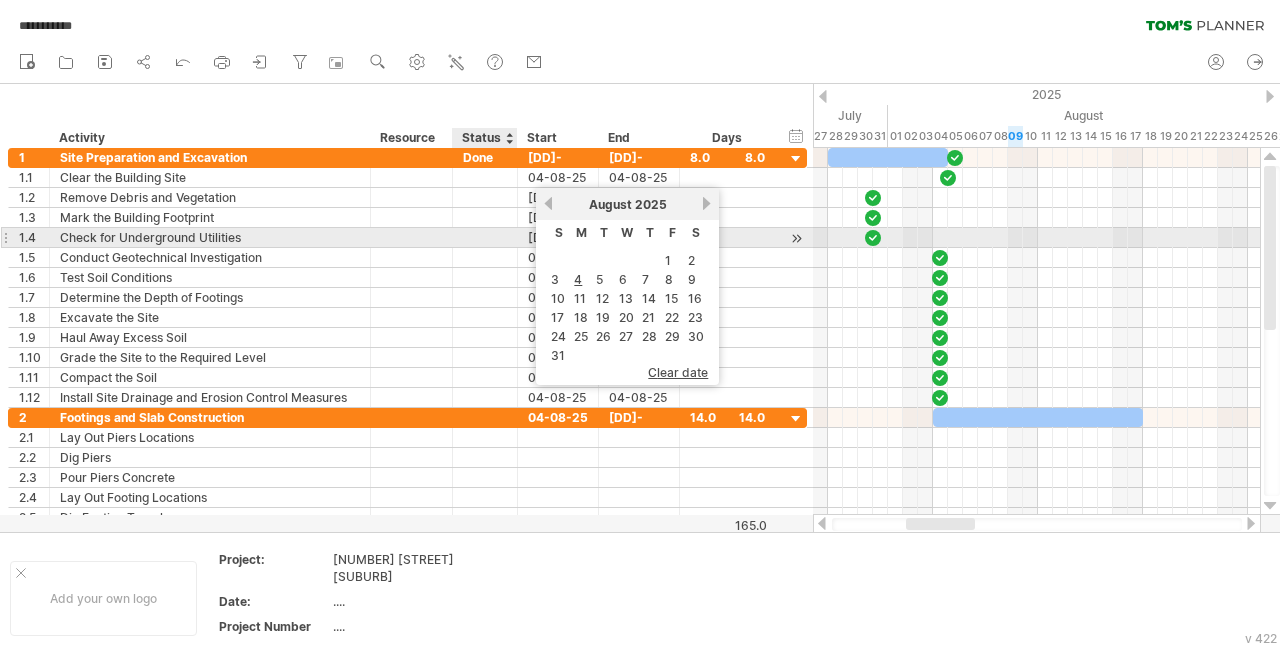 click at bounding box center (515, 238) 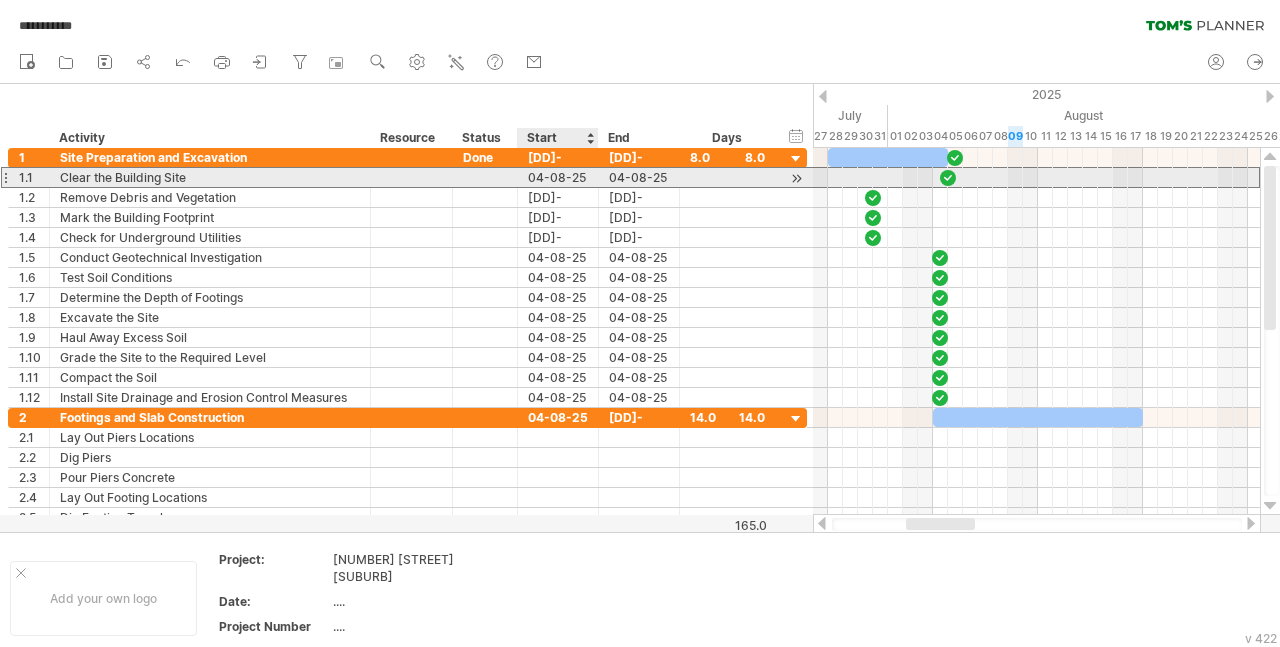 click on "04-08-25" at bounding box center (558, 177) 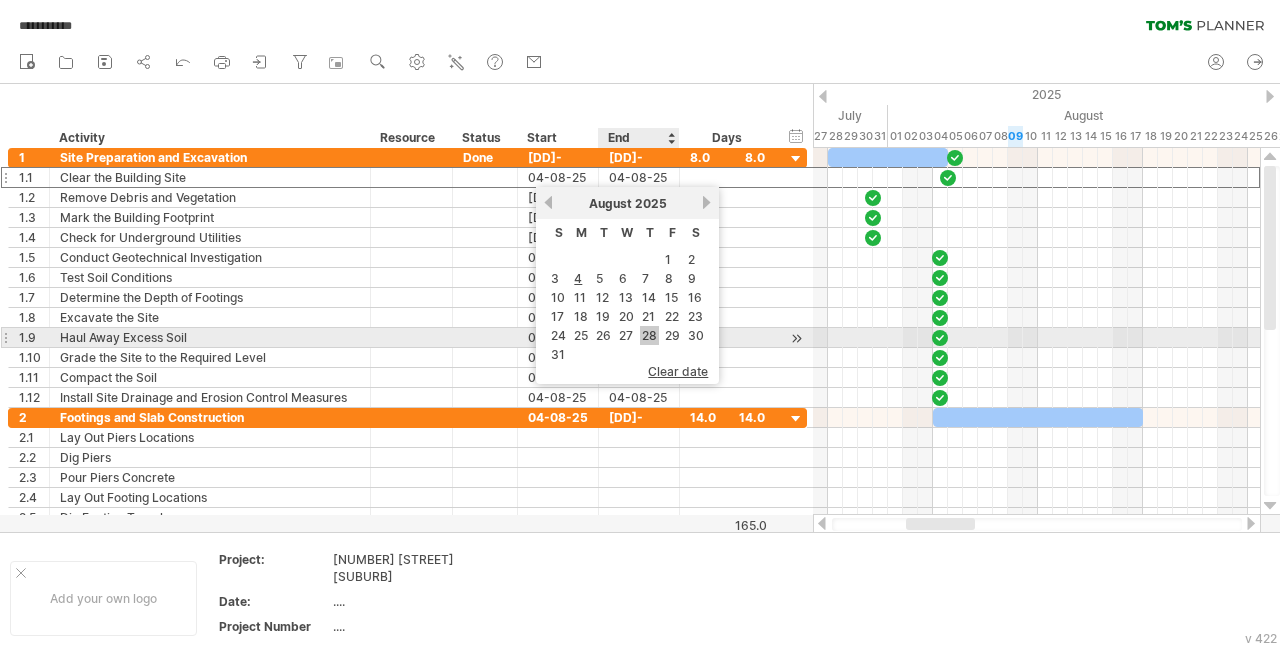 click on "28" at bounding box center [649, 335] 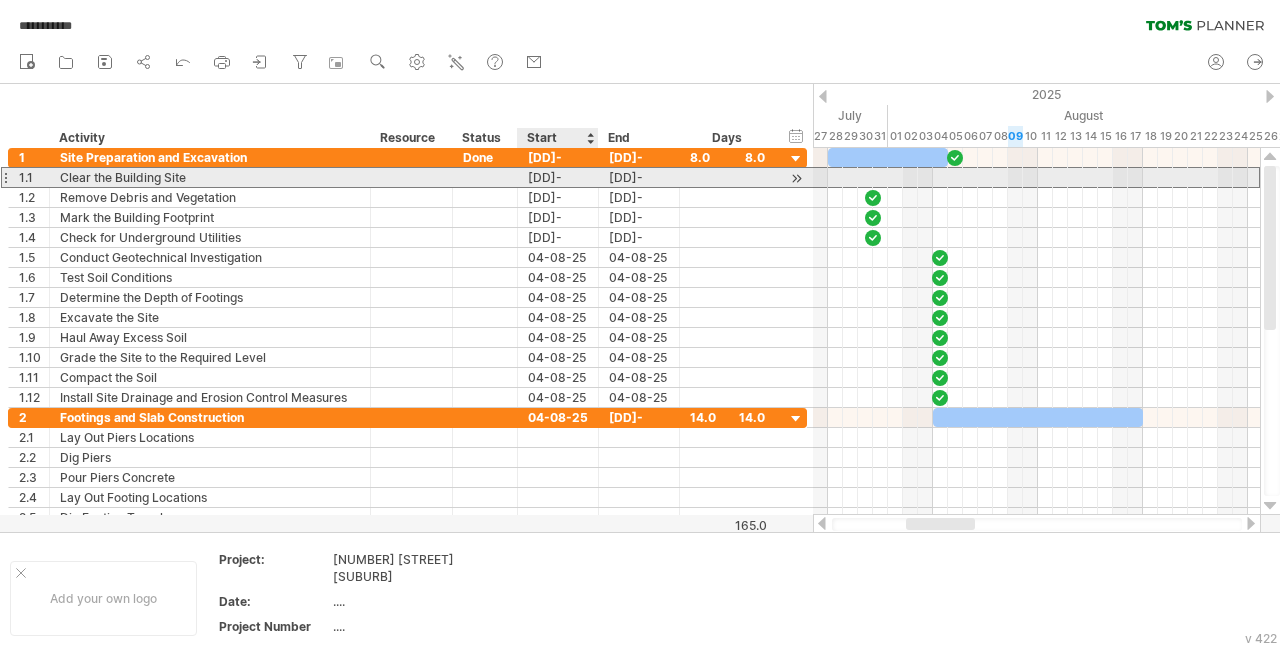 click on "[DATE]" at bounding box center (558, 177) 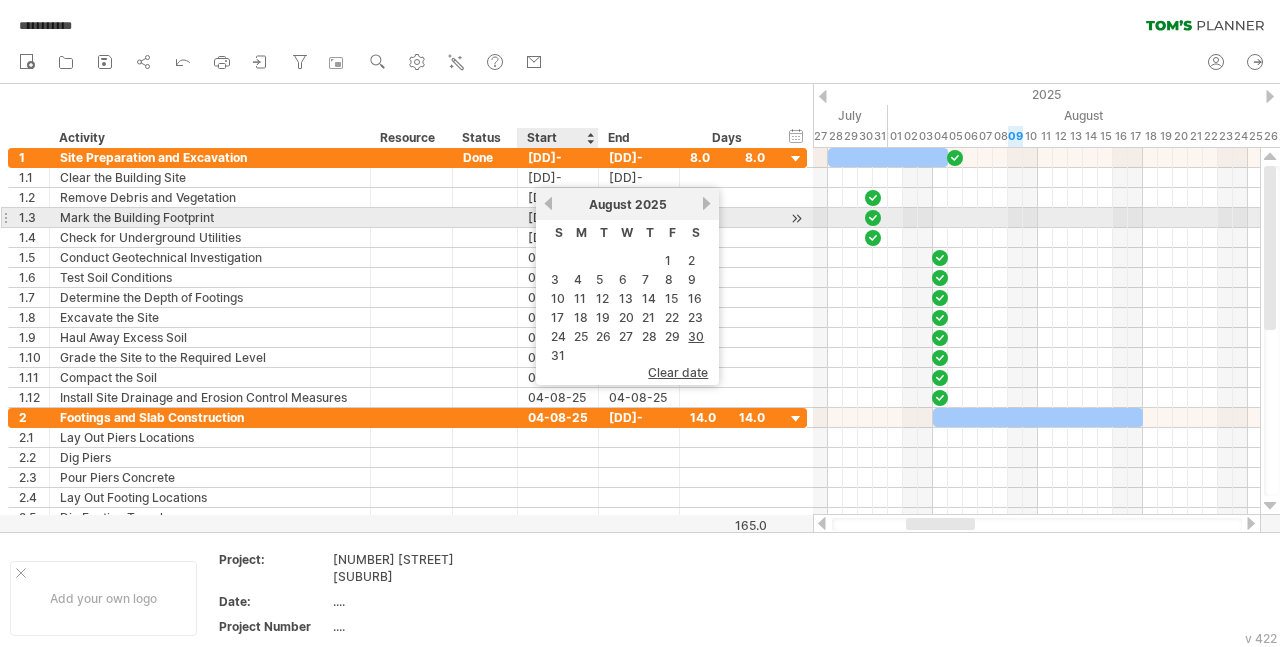 click on "previous" at bounding box center [548, 203] 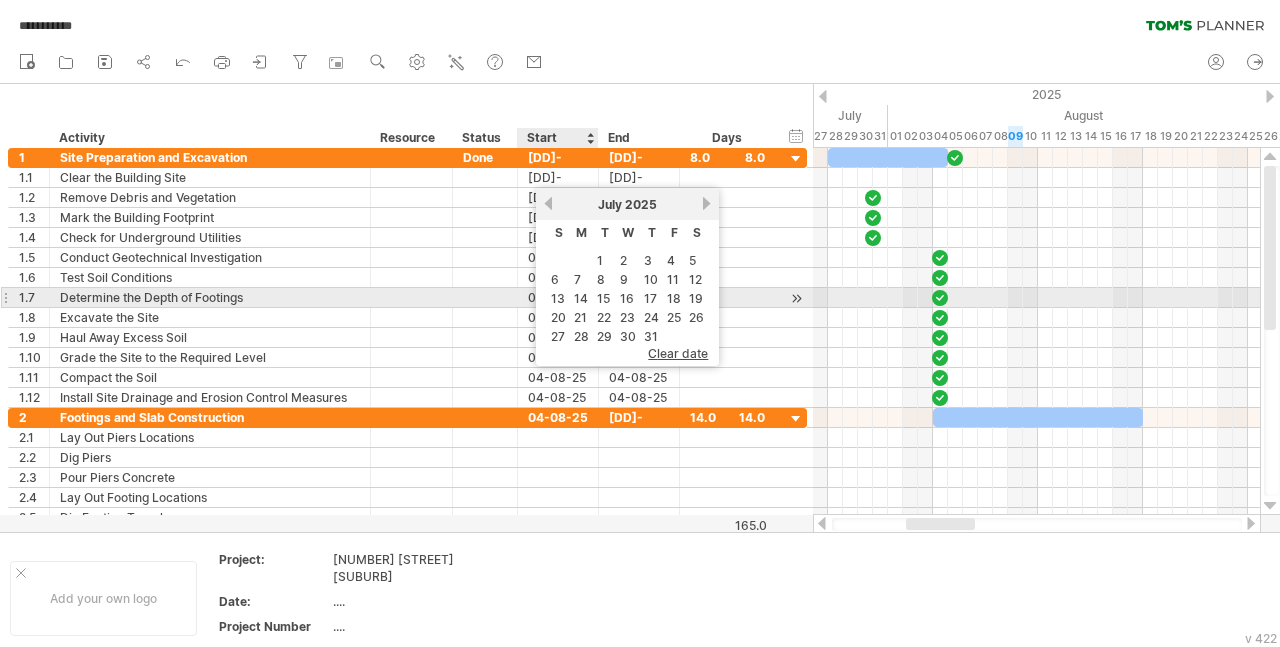 click on "21" at bounding box center [580, 317] 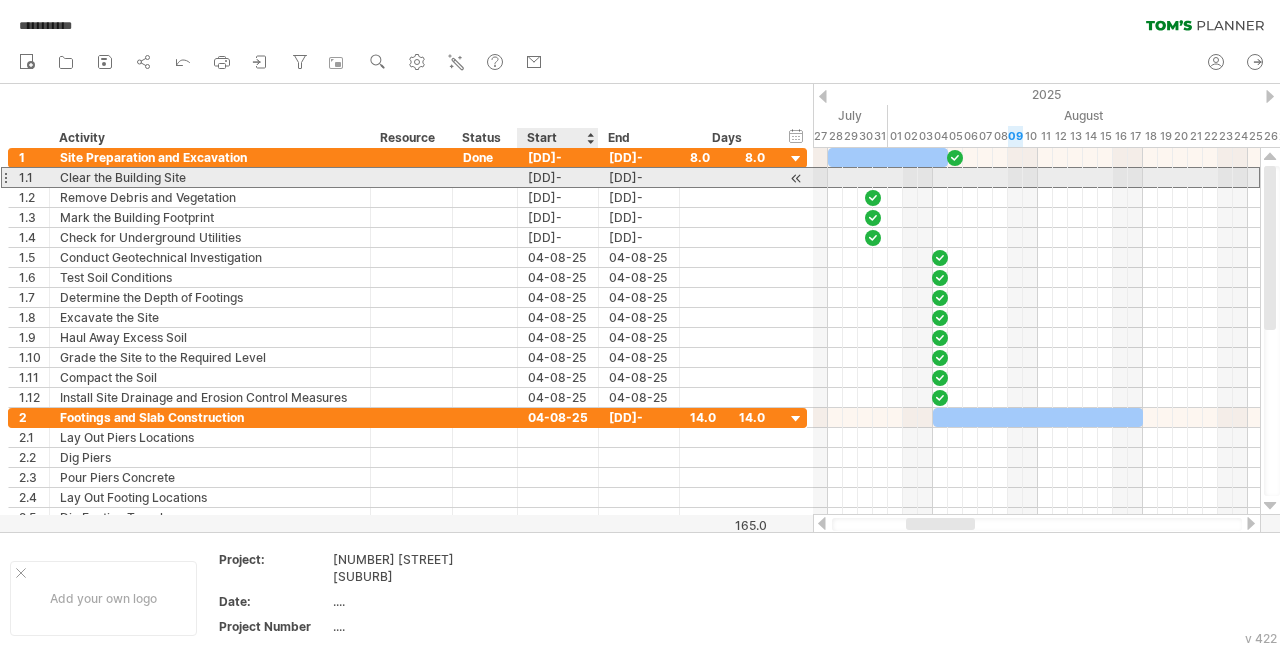 click on "[DATE]" at bounding box center (558, 177) 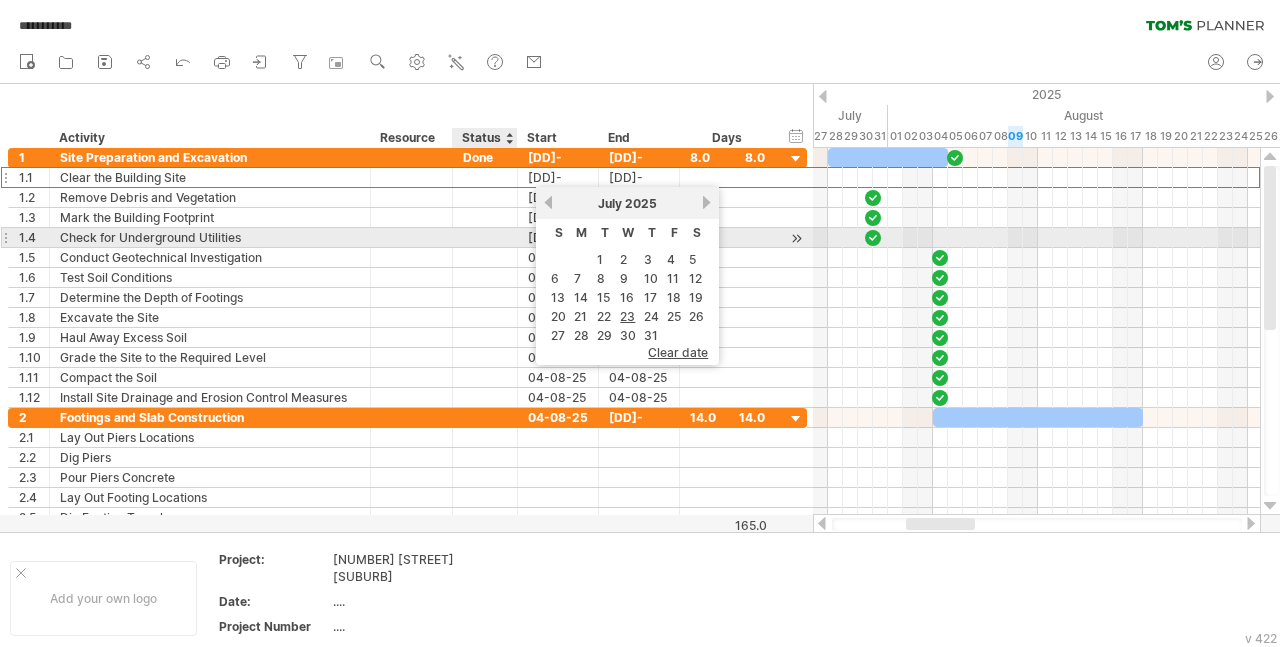 click at bounding box center [485, 237] 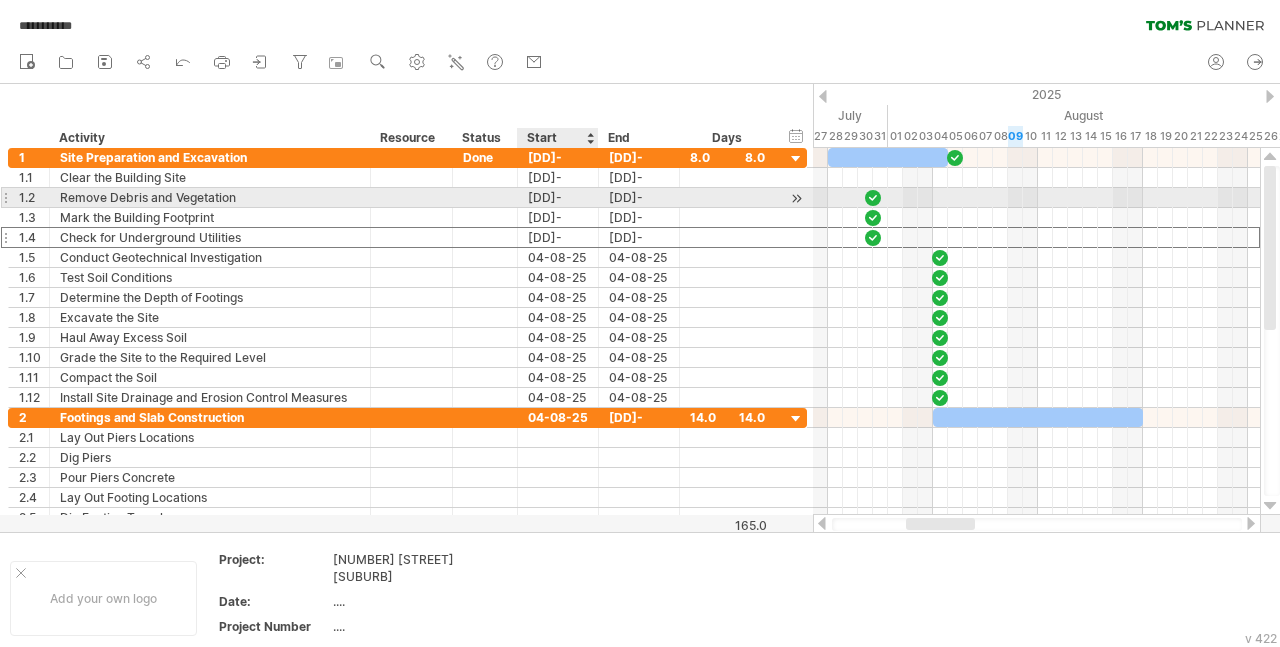 click on "30-07-25" at bounding box center (558, 197) 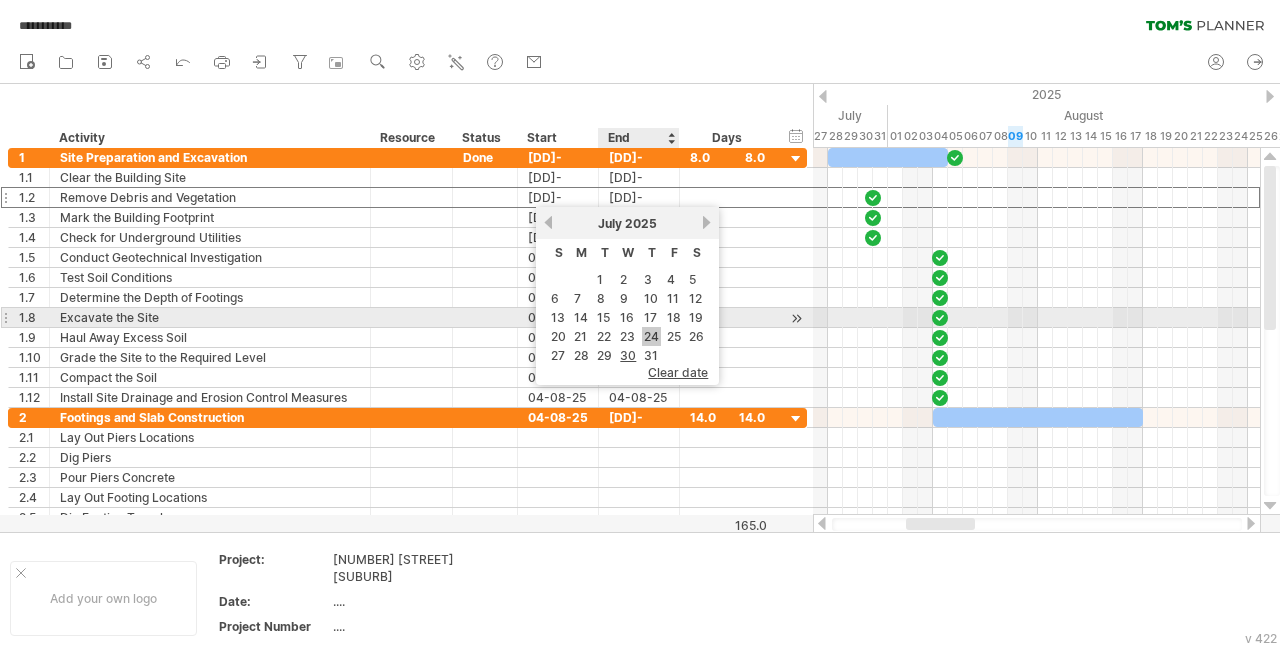 click on "24" at bounding box center [651, 336] 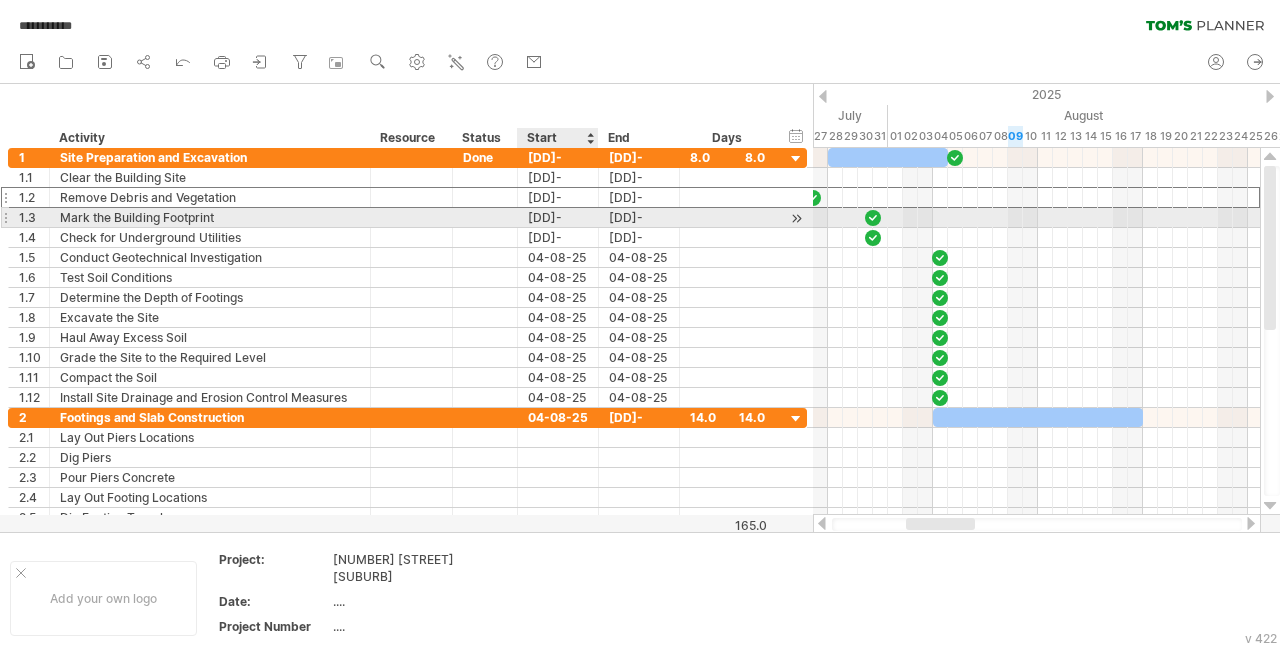 click on "30-07-25" at bounding box center (558, 217) 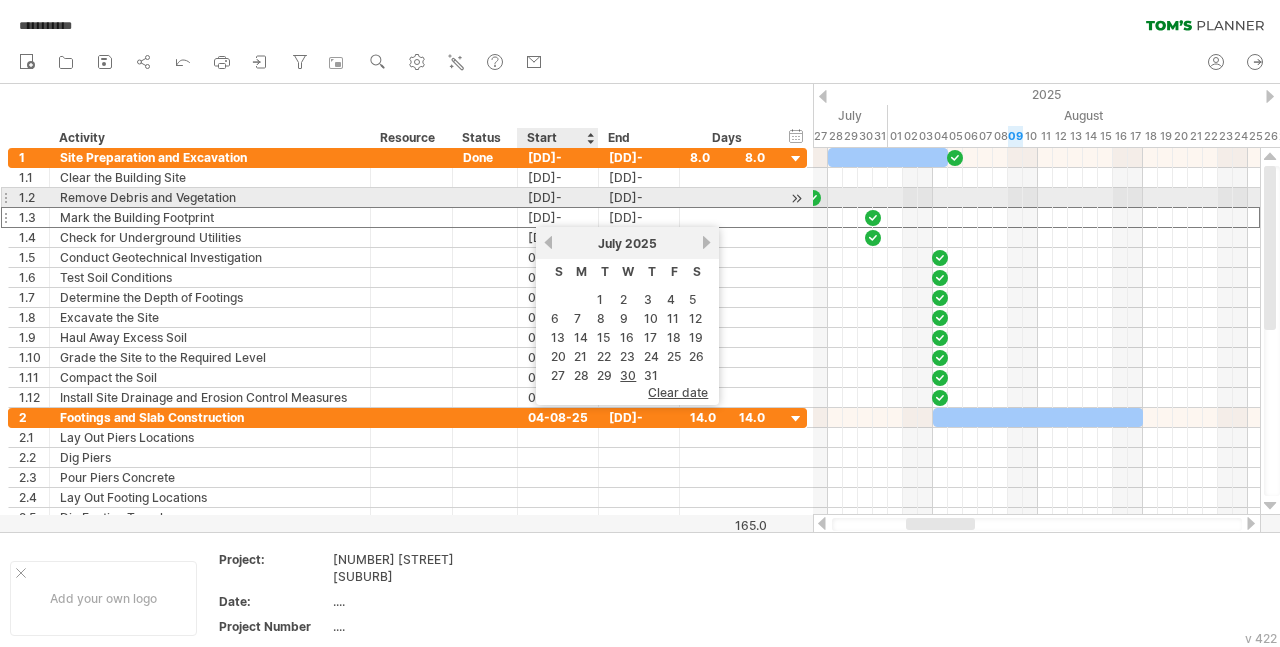 click on "[DATE]" at bounding box center (558, 197) 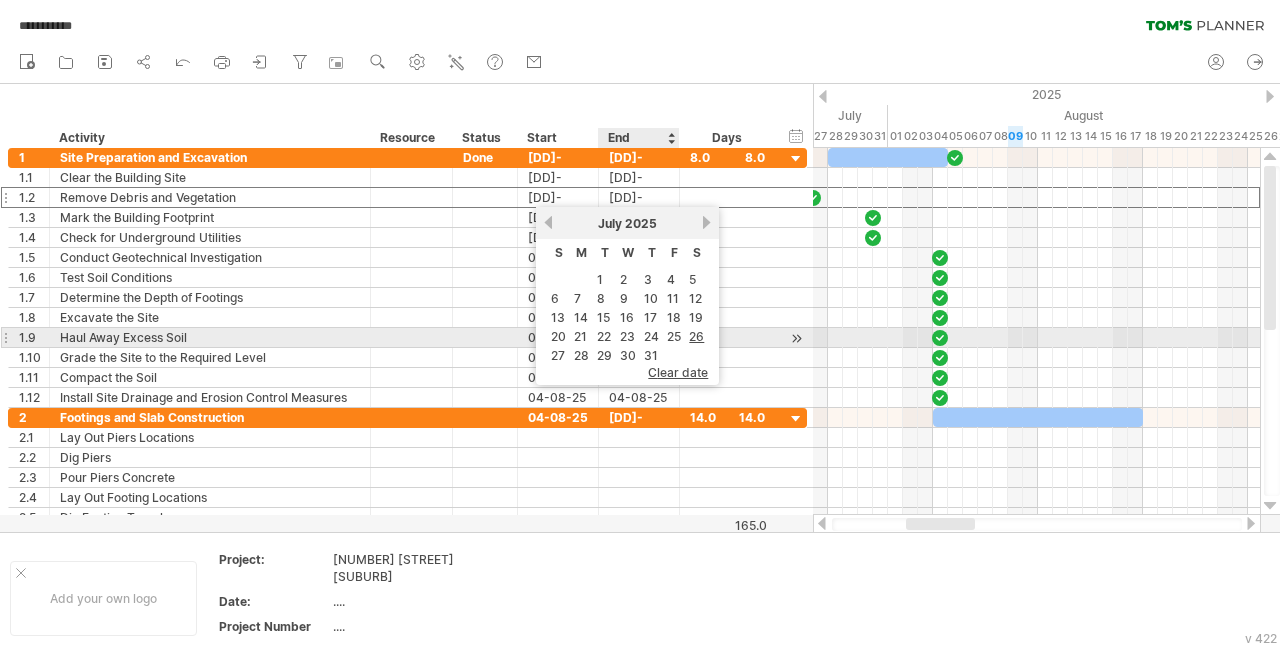 click on "S M T W T F S     1 2 3 4 5 6 7 8 9 10 11 12 13 14 15 16 17 18 19 20 21 22 23 24 25 26 27 28 29 30 31" at bounding box center (627, 302) 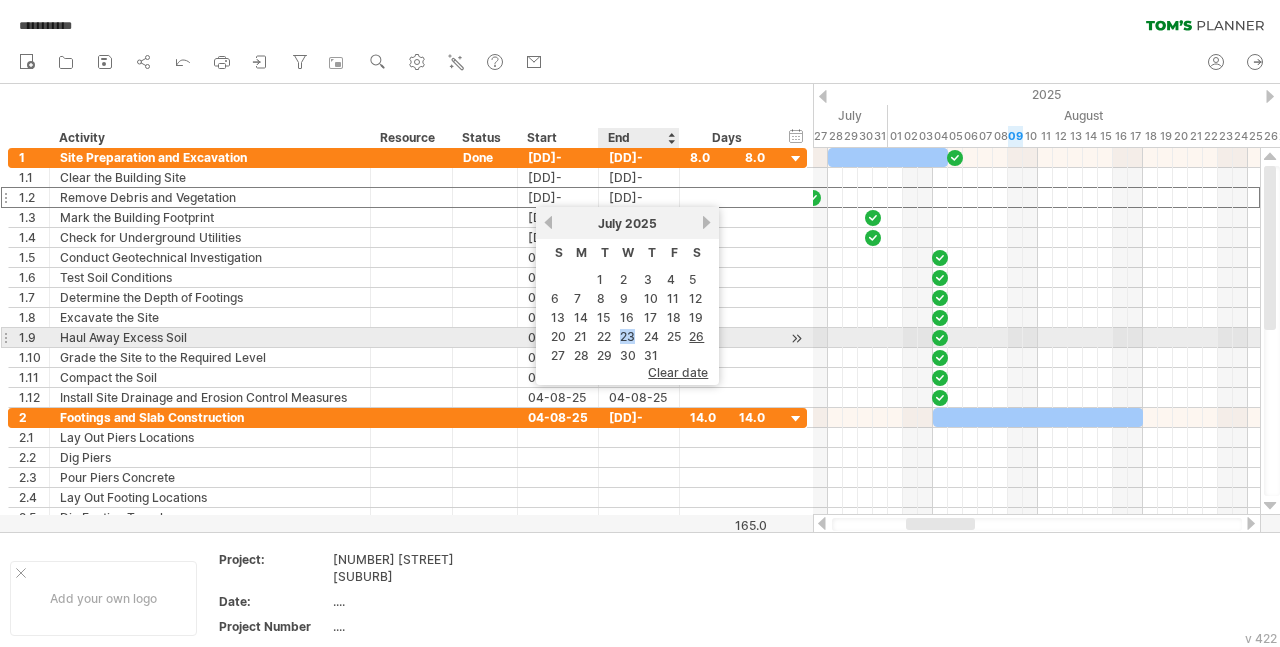 click on "S M T W T F S     1 2 3 4 5 6 7 8 9 10 11 12 13 14 15 16 17 18 19 20 21 22 23 24 25 26 27 28 29 30 31" at bounding box center [627, 302] 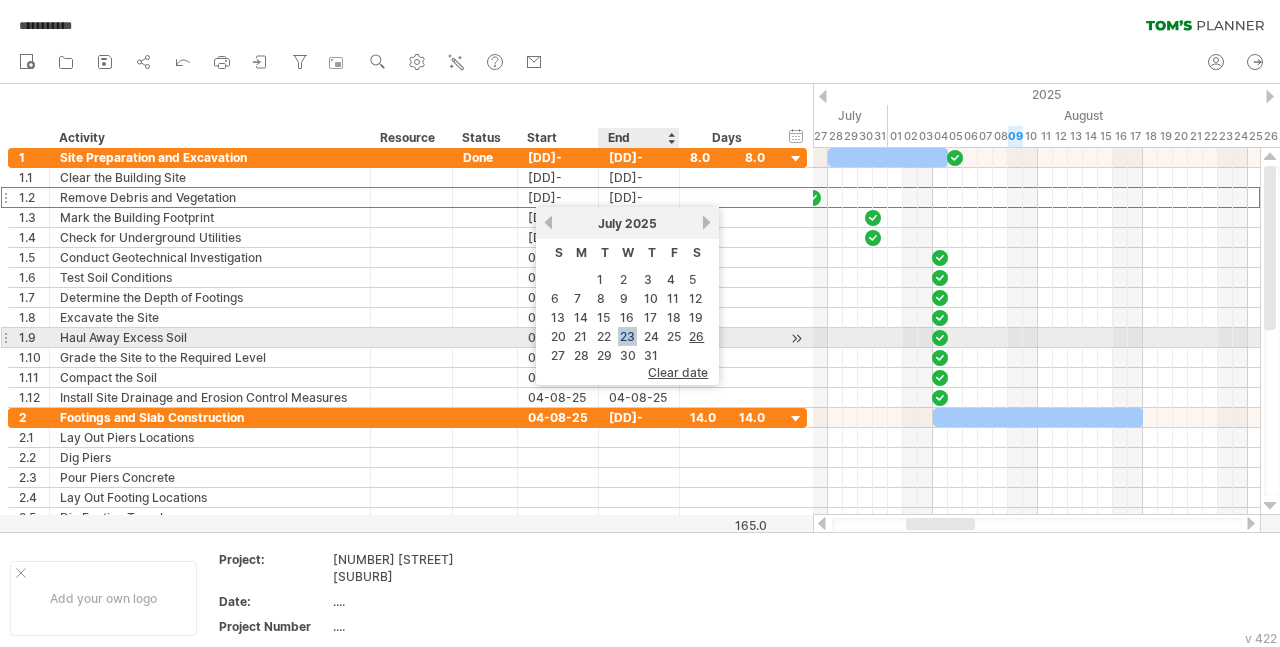 click on "23" at bounding box center (627, 336) 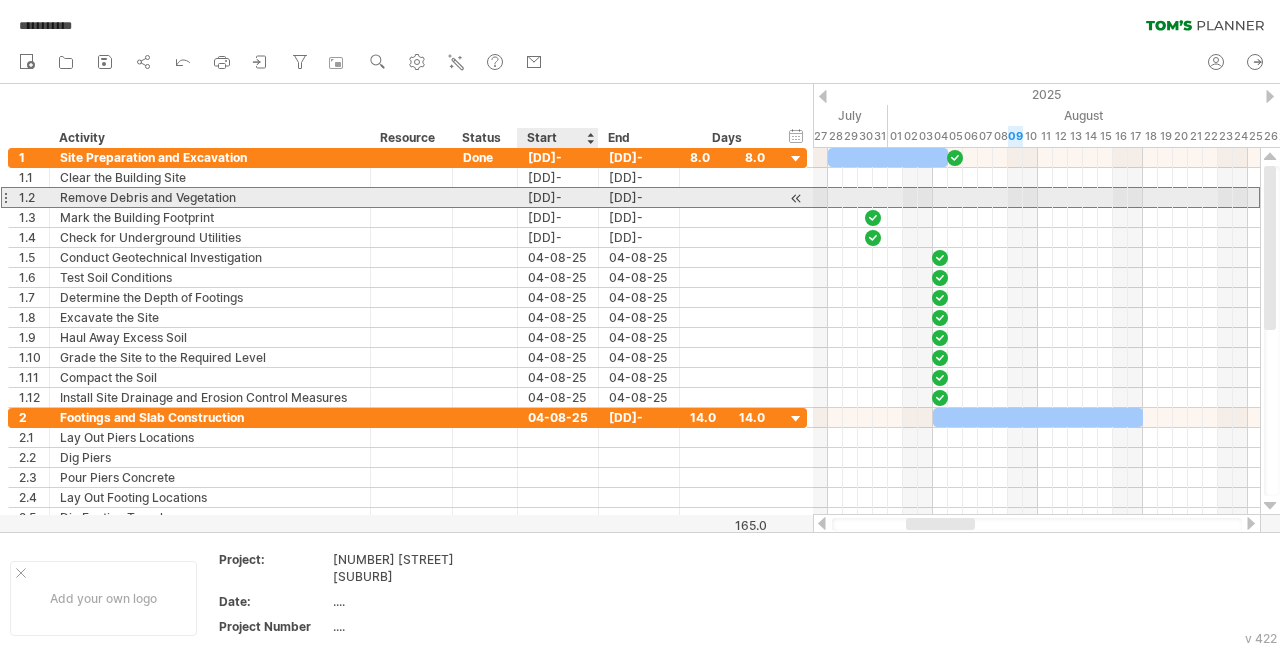 click on "[DATE]" at bounding box center [558, 197] 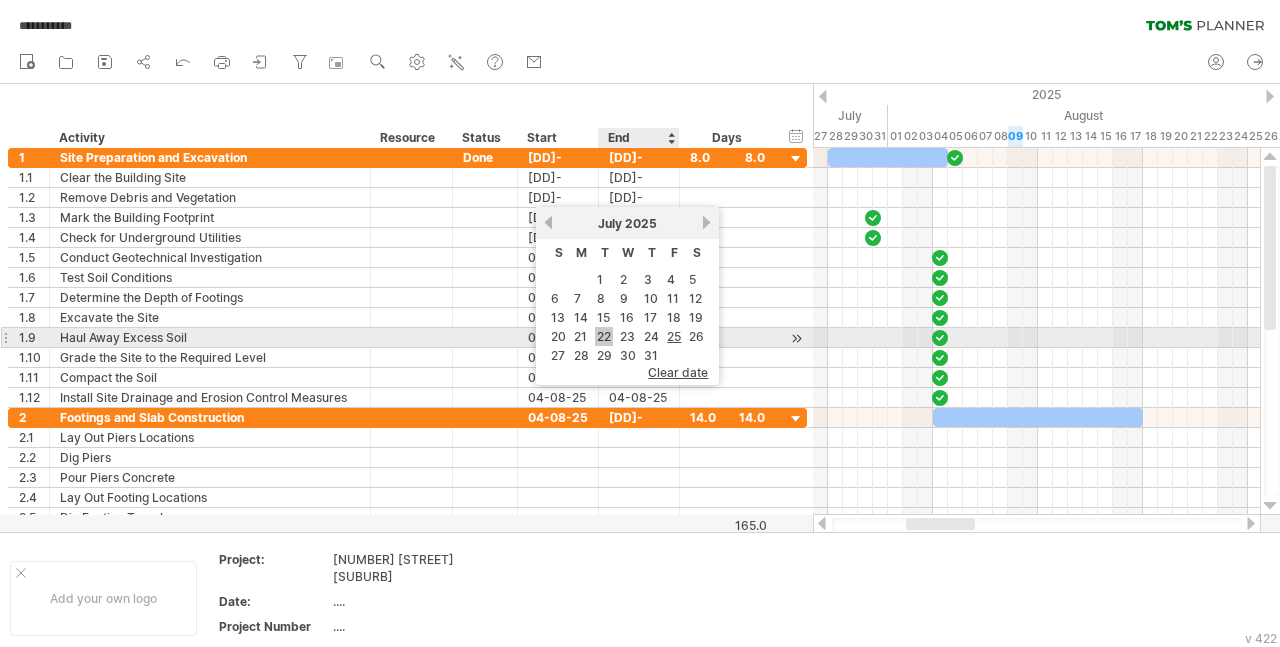 click on "22" at bounding box center (604, 336) 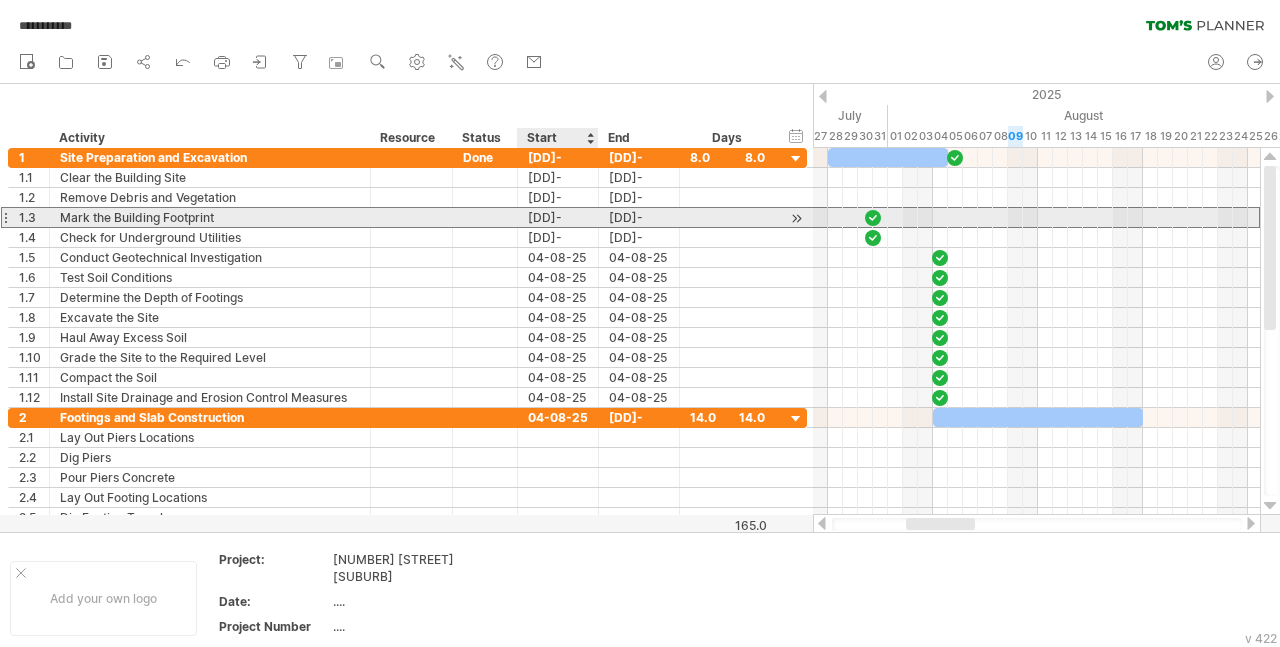 click on "30-07-25" at bounding box center (558, 217) 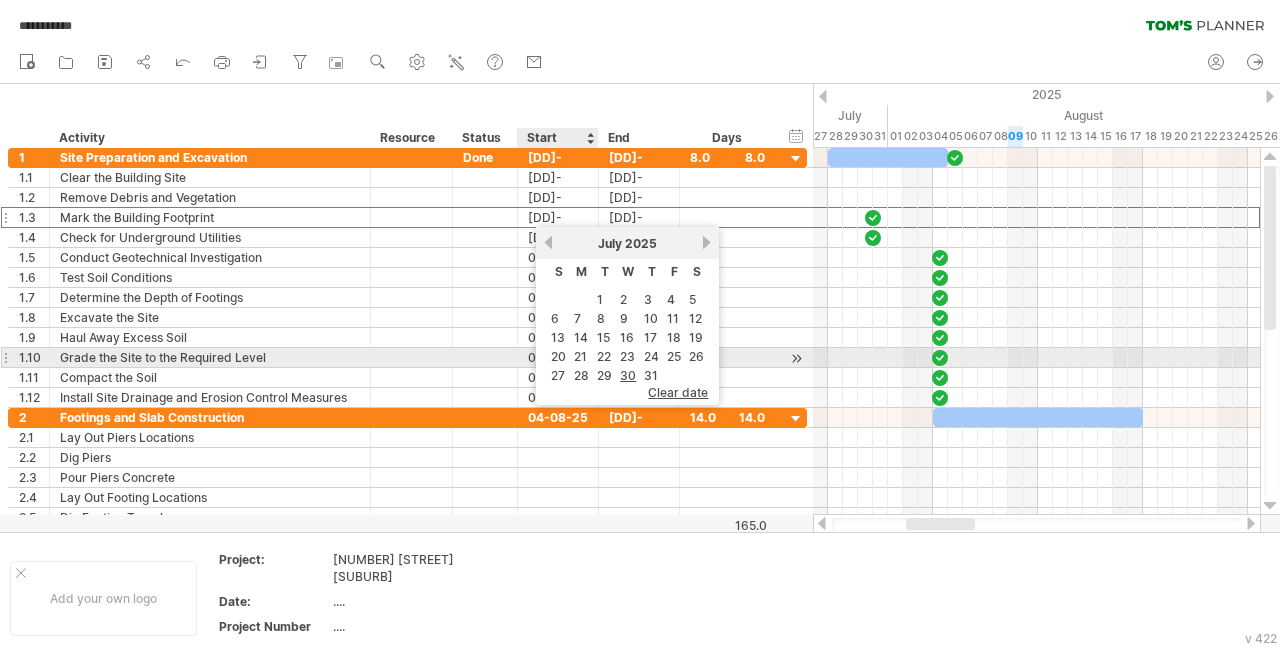 click on "22" at bounding box center [604, 356] 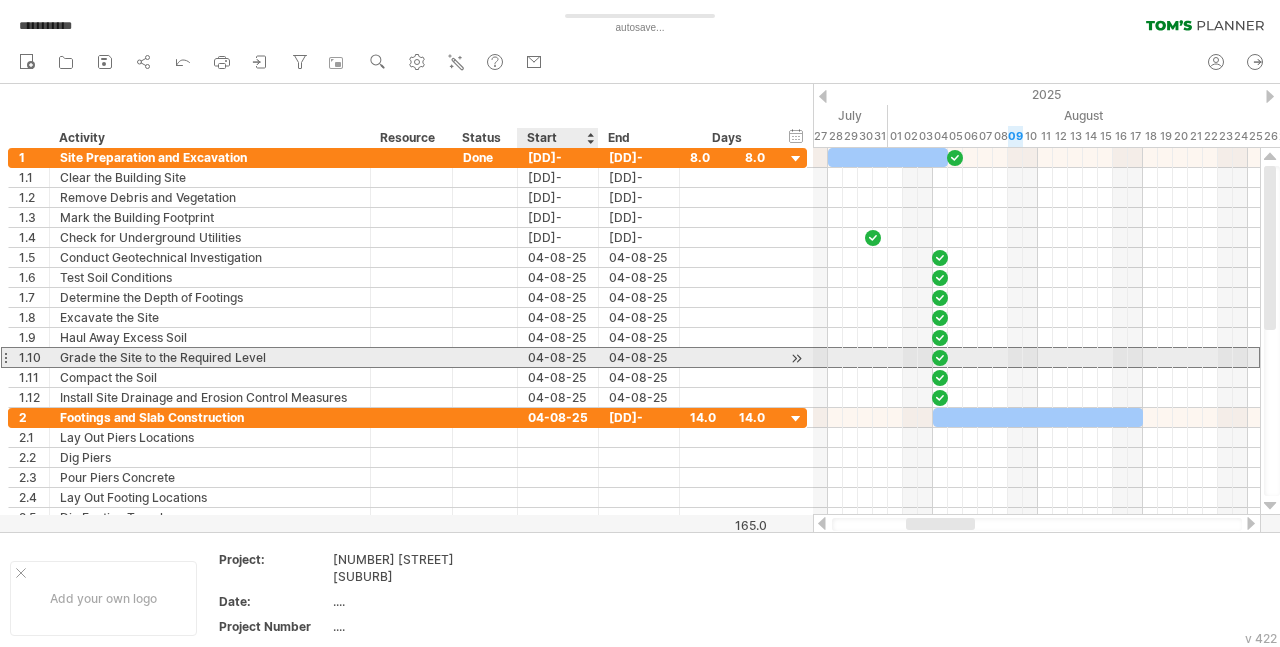 click on "04-08-25" at bounding box center [639, 357] 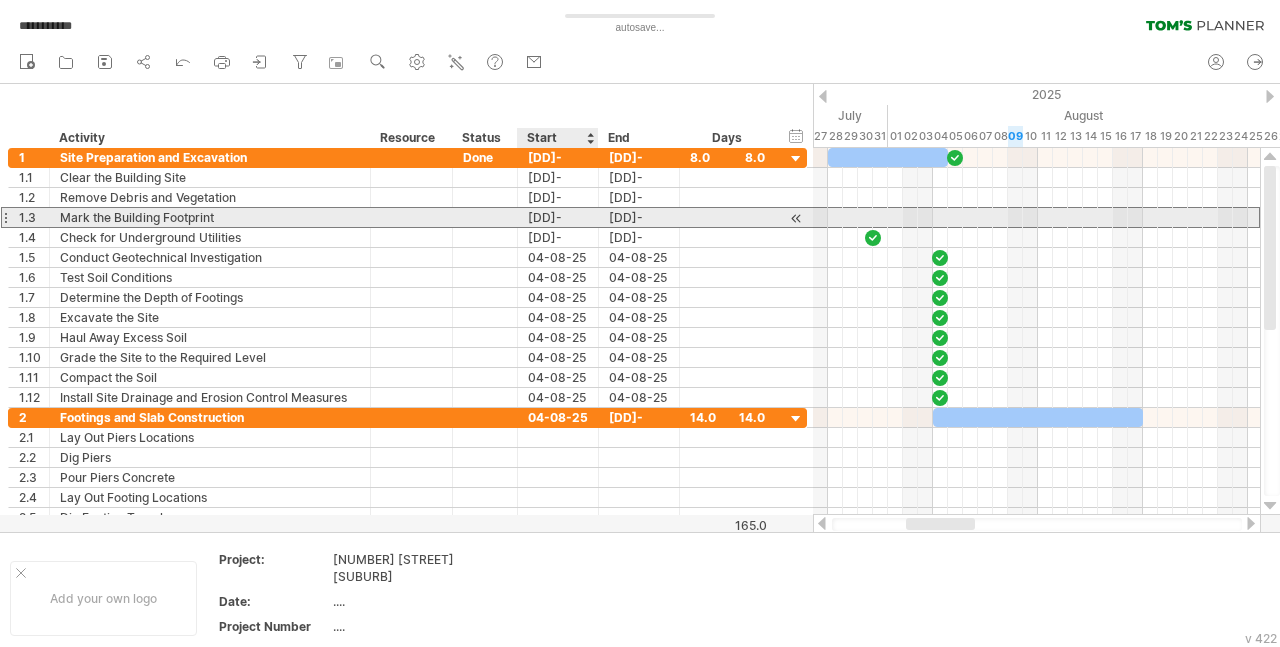 click on "[DATE]" at bounding box center [558, 217] 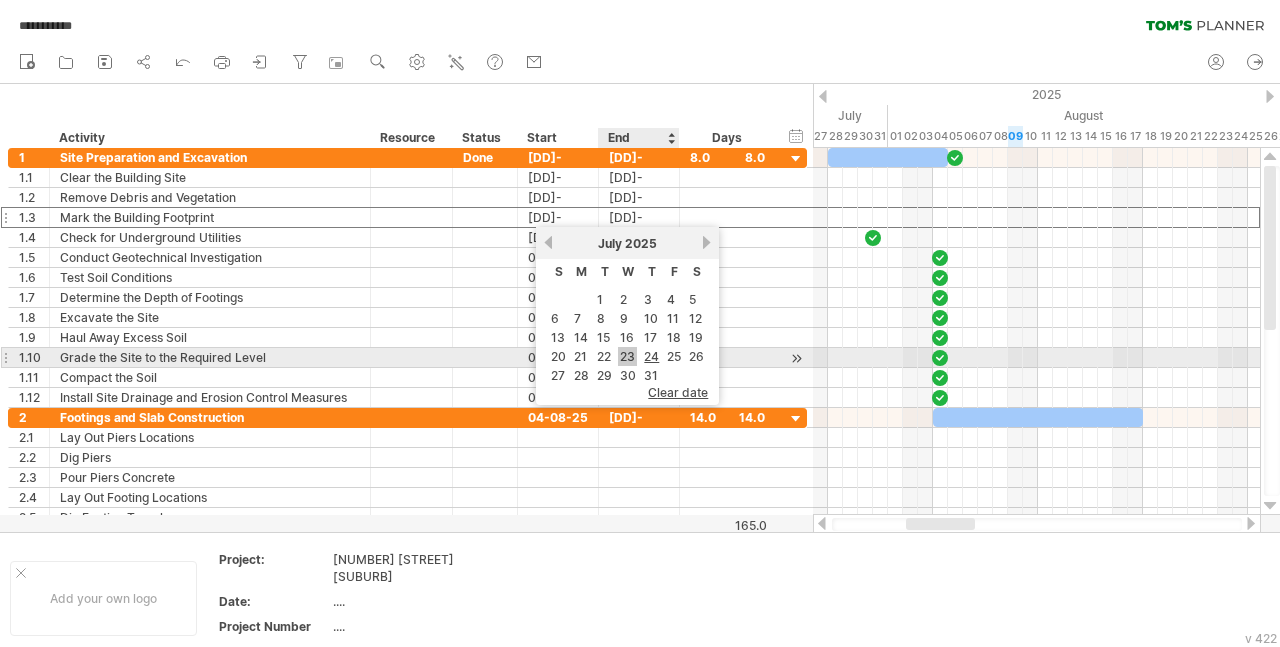 click on "23" at bounding box center (627, 356) 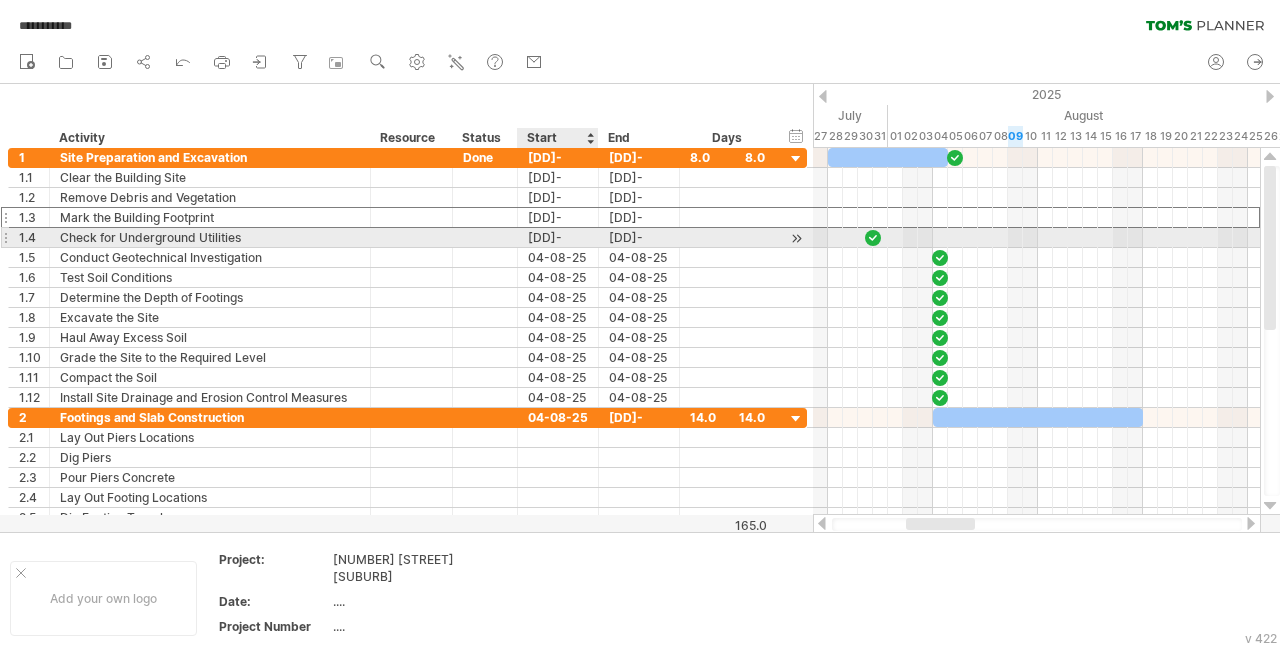 click on "30-07-25" at bounding box center (558, 237) 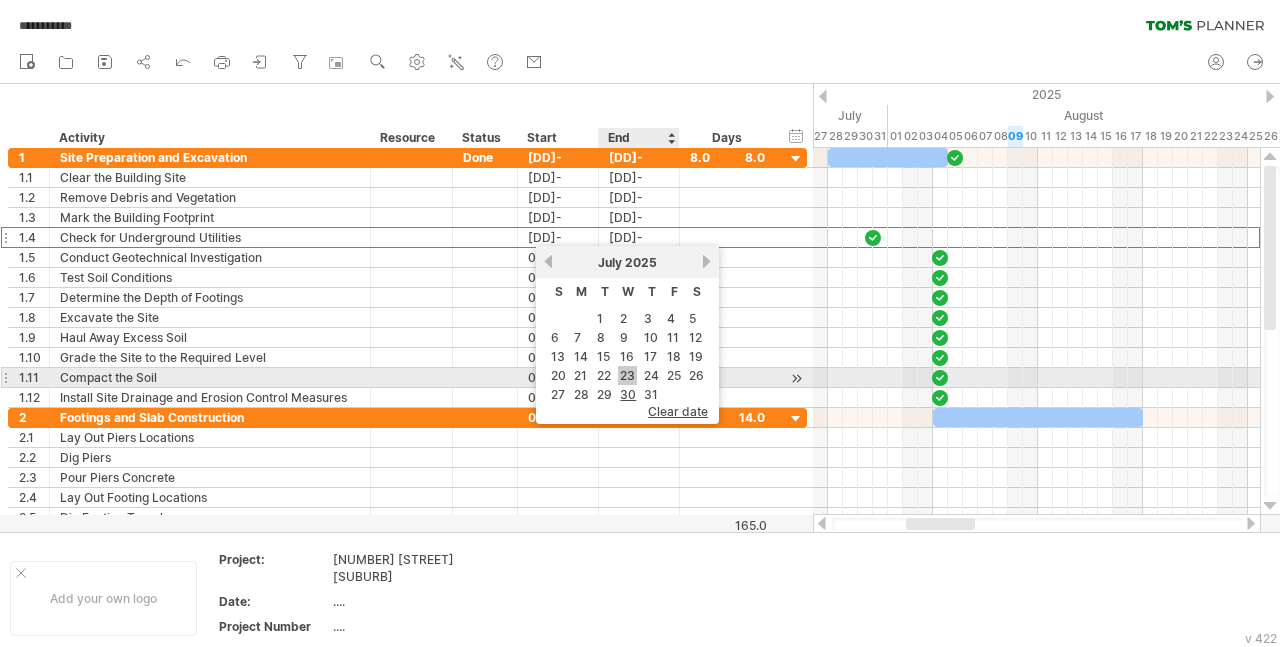 click on "23" at bounding box center [627, 375] 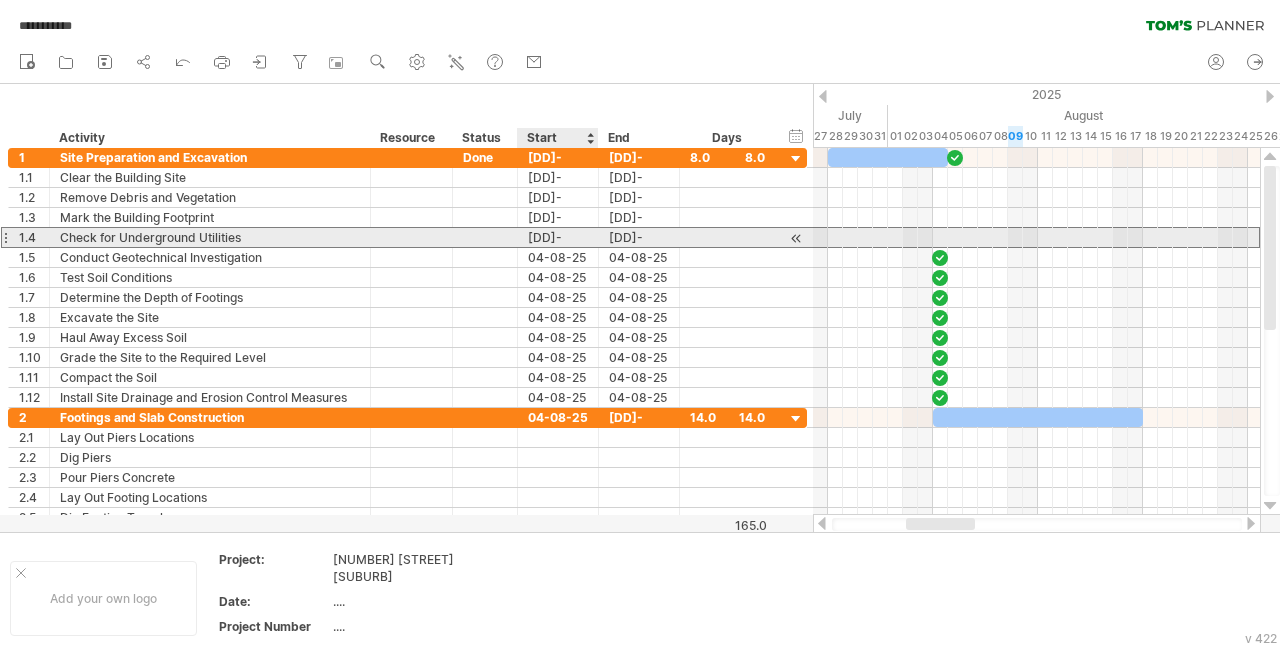 click on "[DATE]" at bounding box center [558, 237] 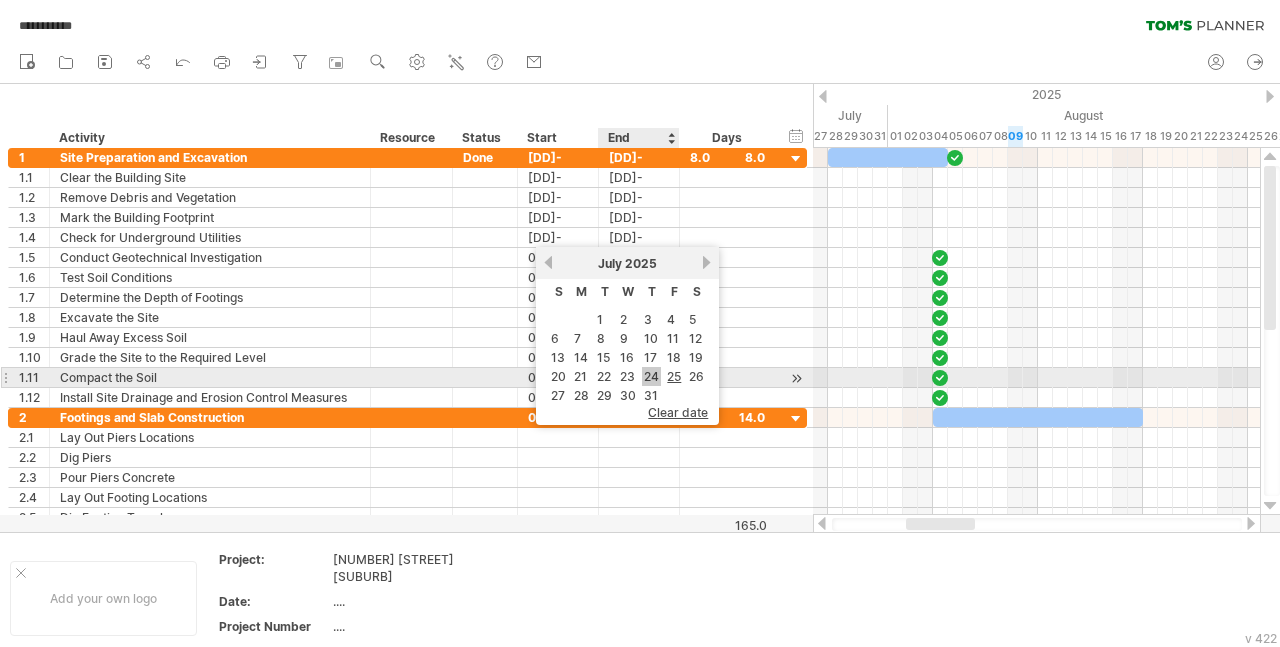 click on "24" at bounding box center (651, 376) 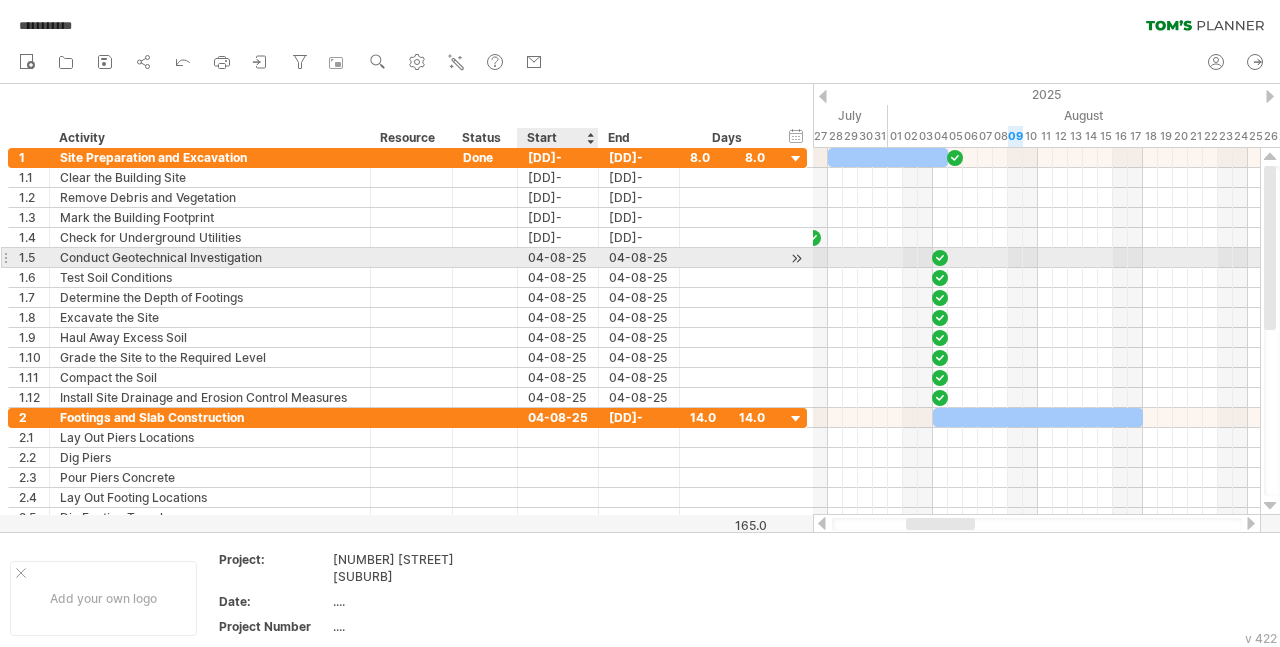 click on "04-08-25" at bounding box center [558, 257] 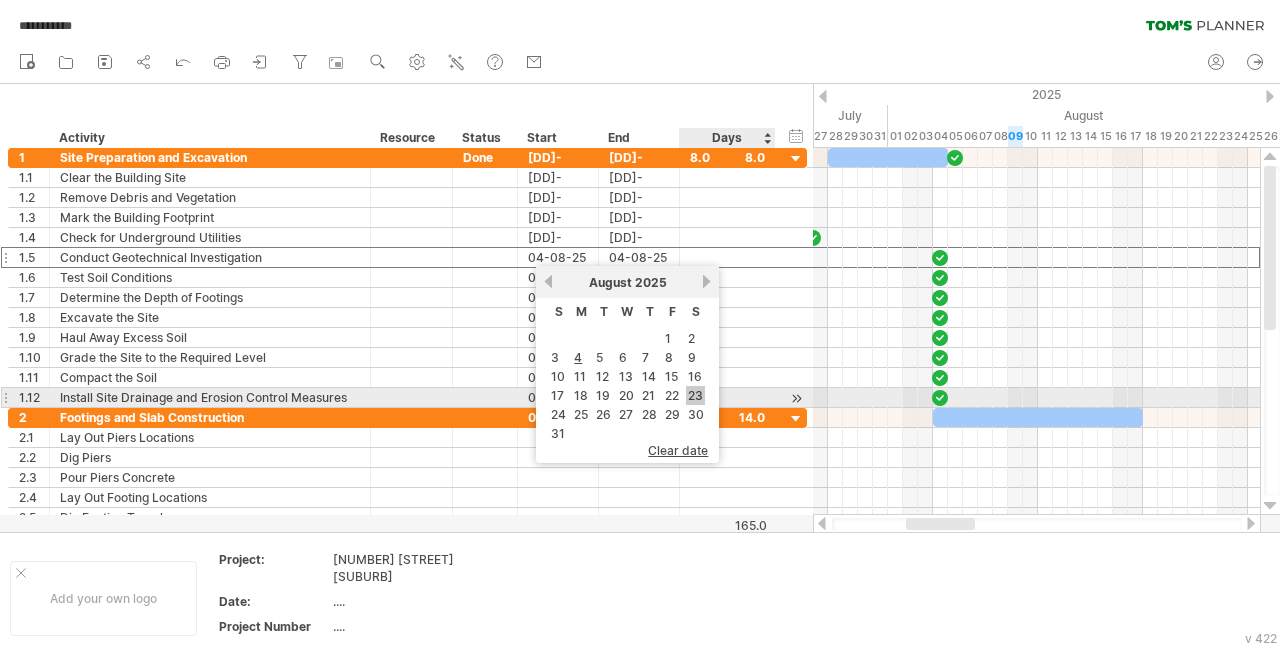 click on "23" at bounding box center (695, 395) 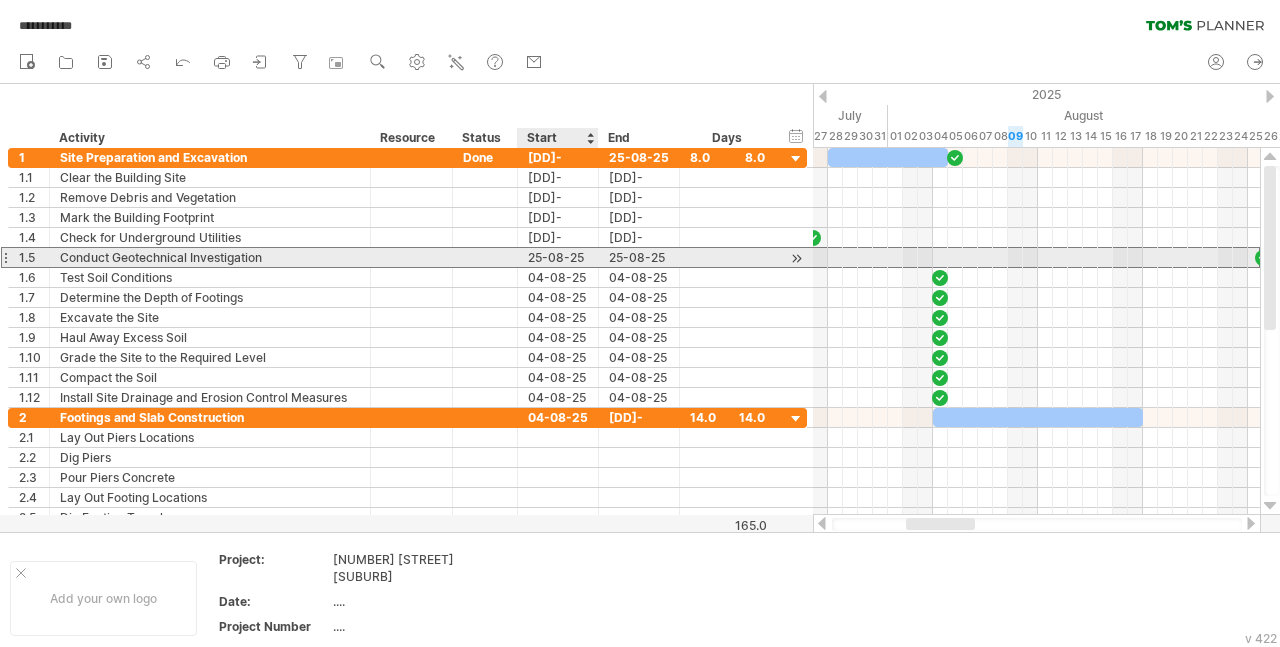 click on "25-08-25" at bounding box center (558, 257) 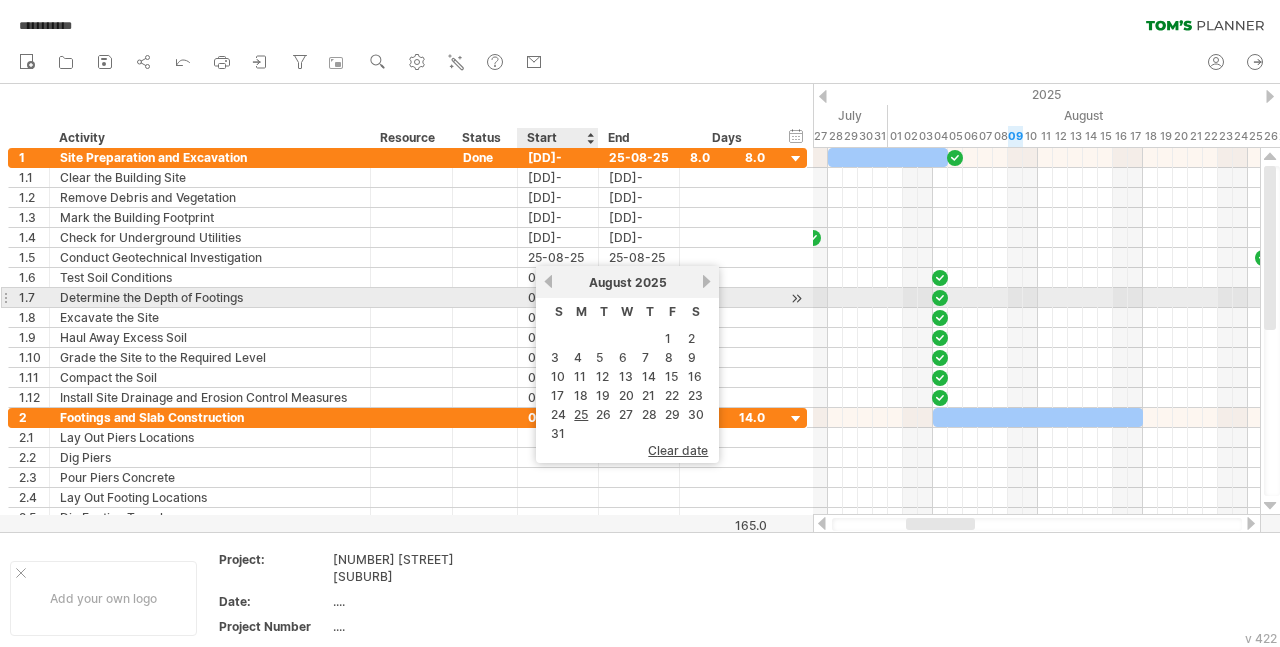 click on "previous" at bounding box center (548, 281) 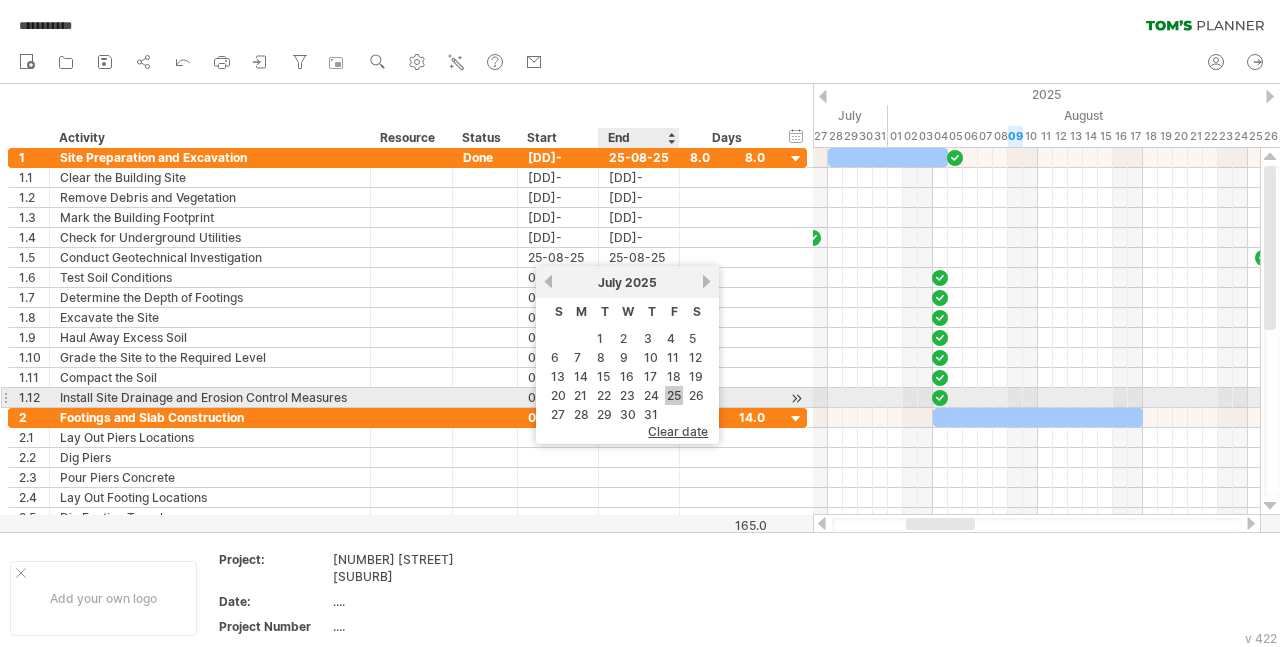click on "25" at bounding box center (674, 395) 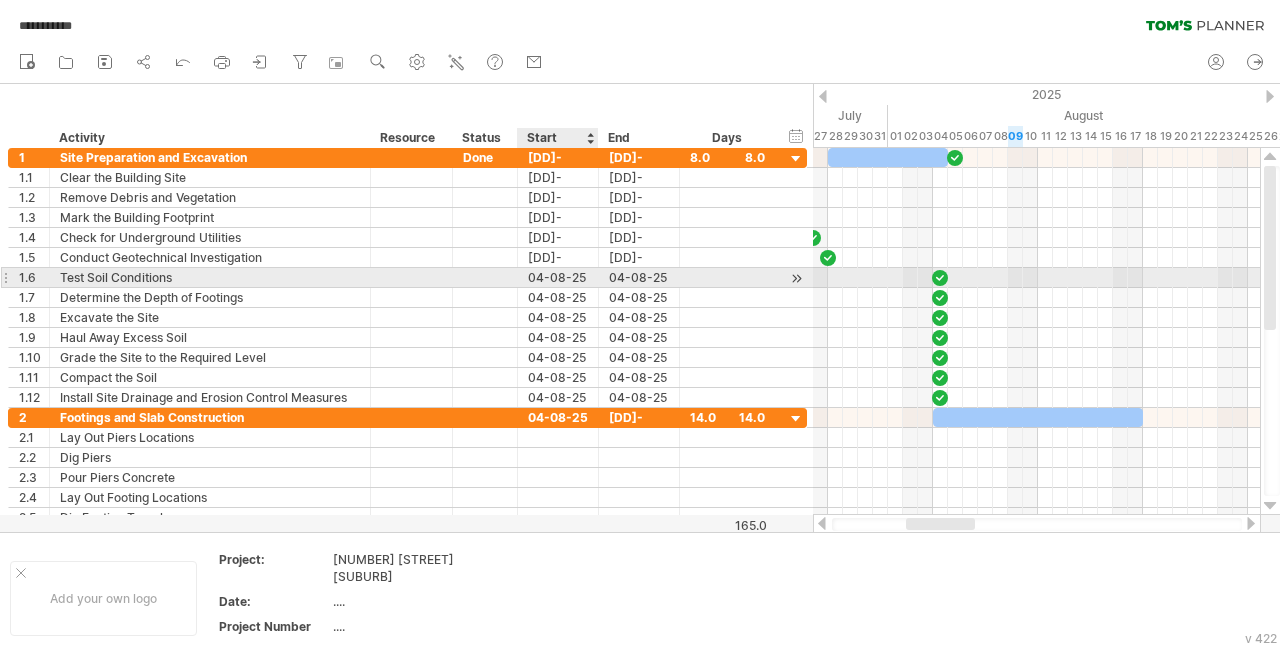 click on "04-08-25" at bounding box center (558, 277) 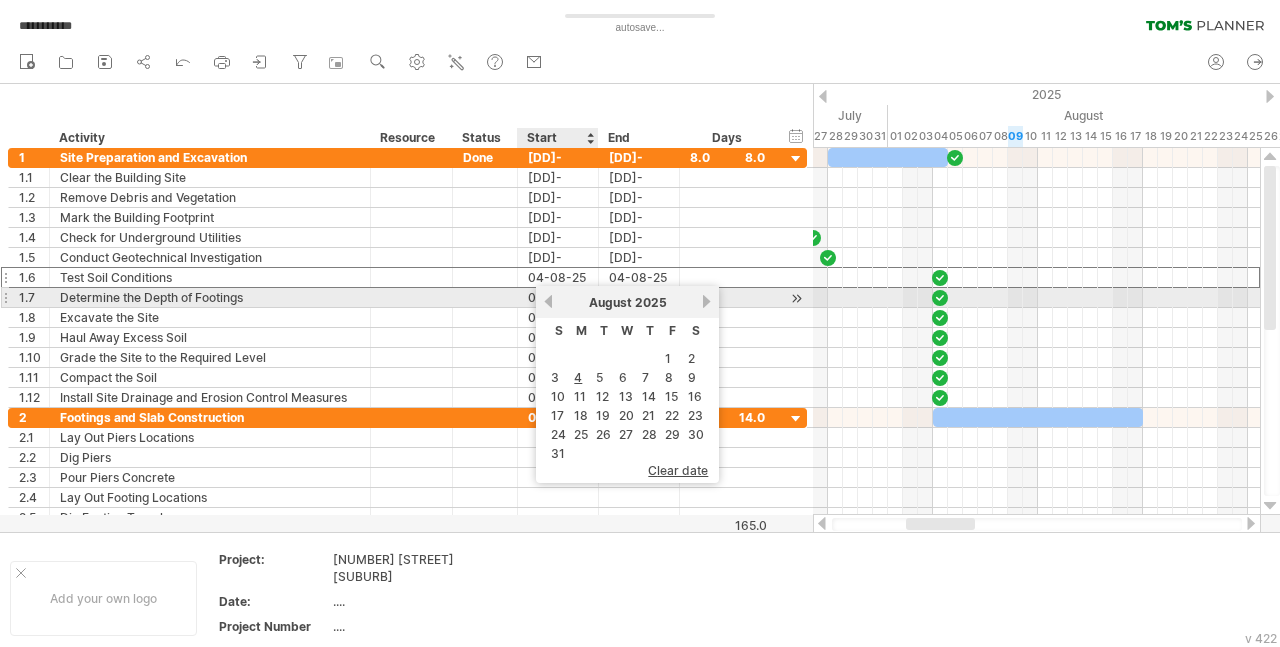 click on "previous" at bounding box center [548, 301] 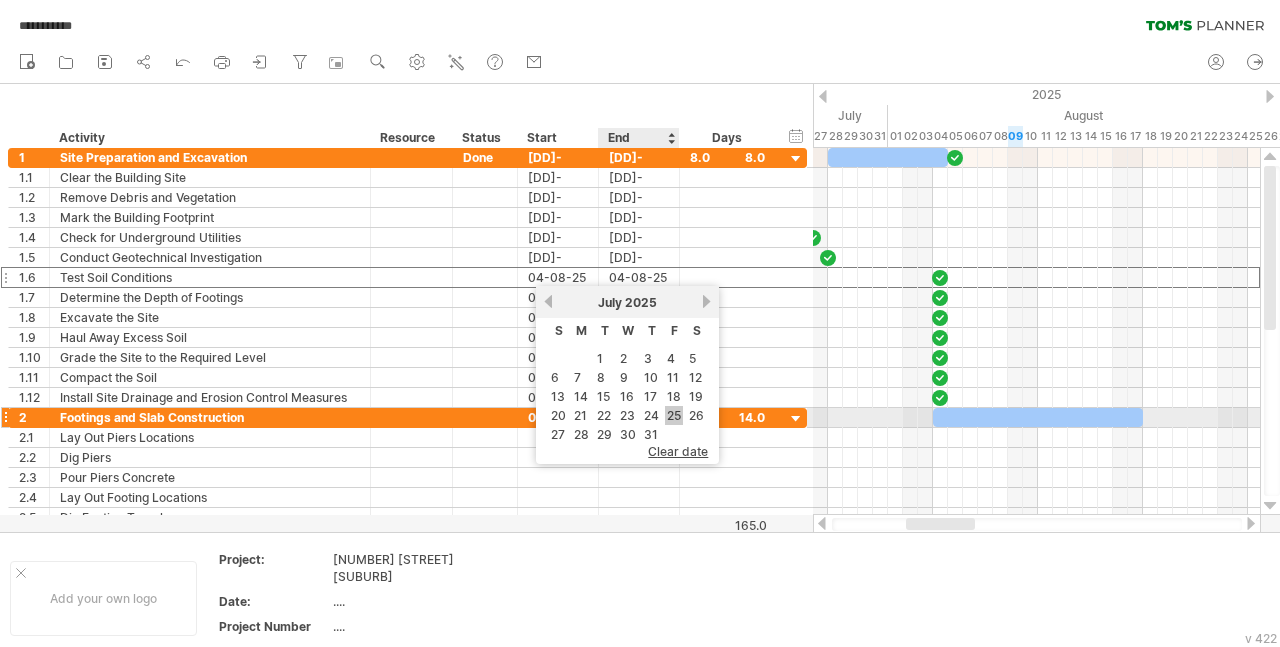 click on "25" at bounding box center (674, 415) 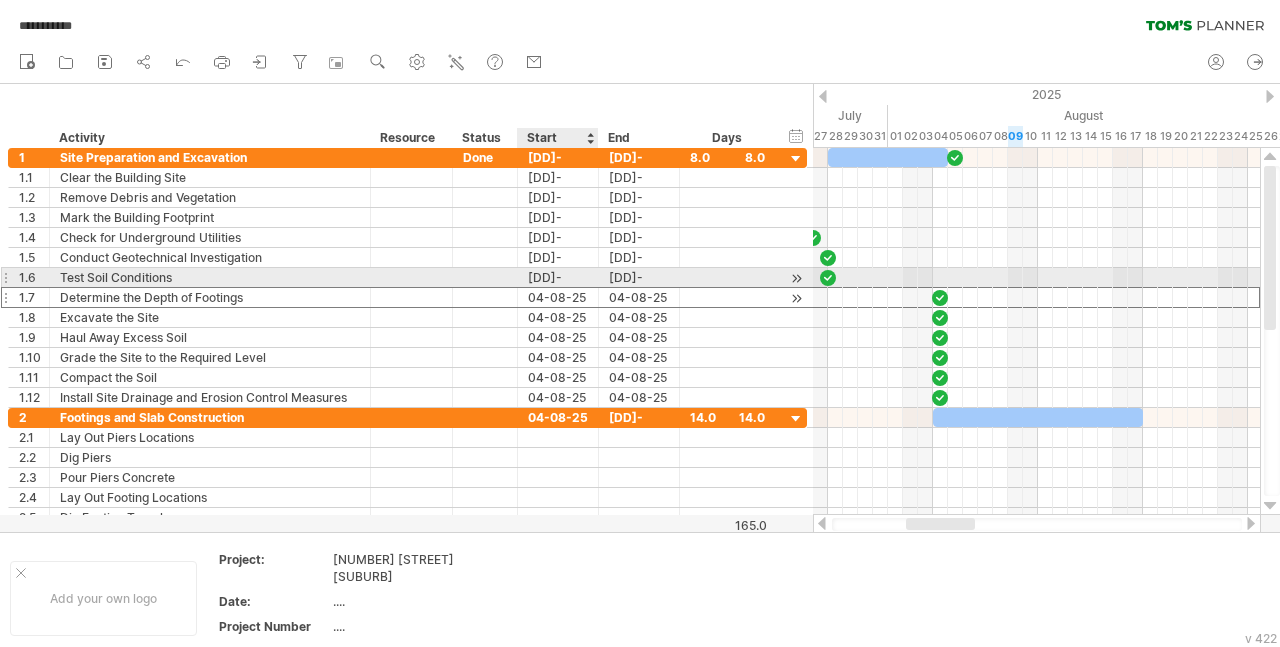 click on "04-08-25" at bounding box center [558, 297] 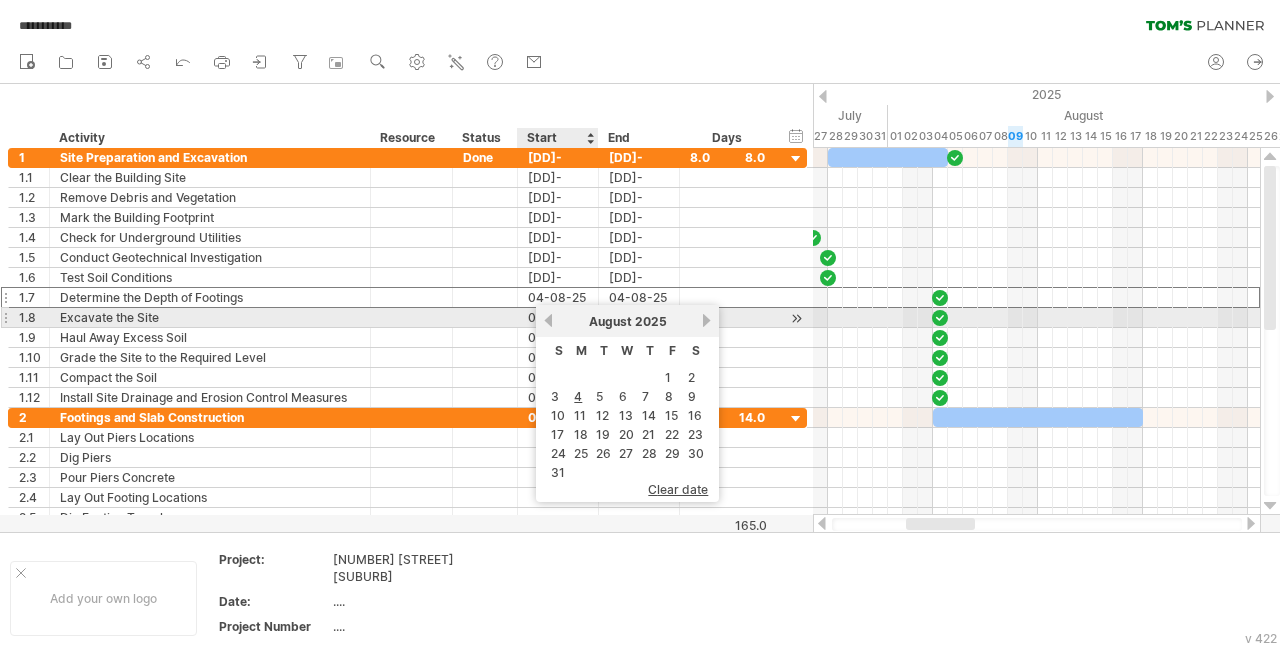 click on "previous" at bounding box center (548, 320) 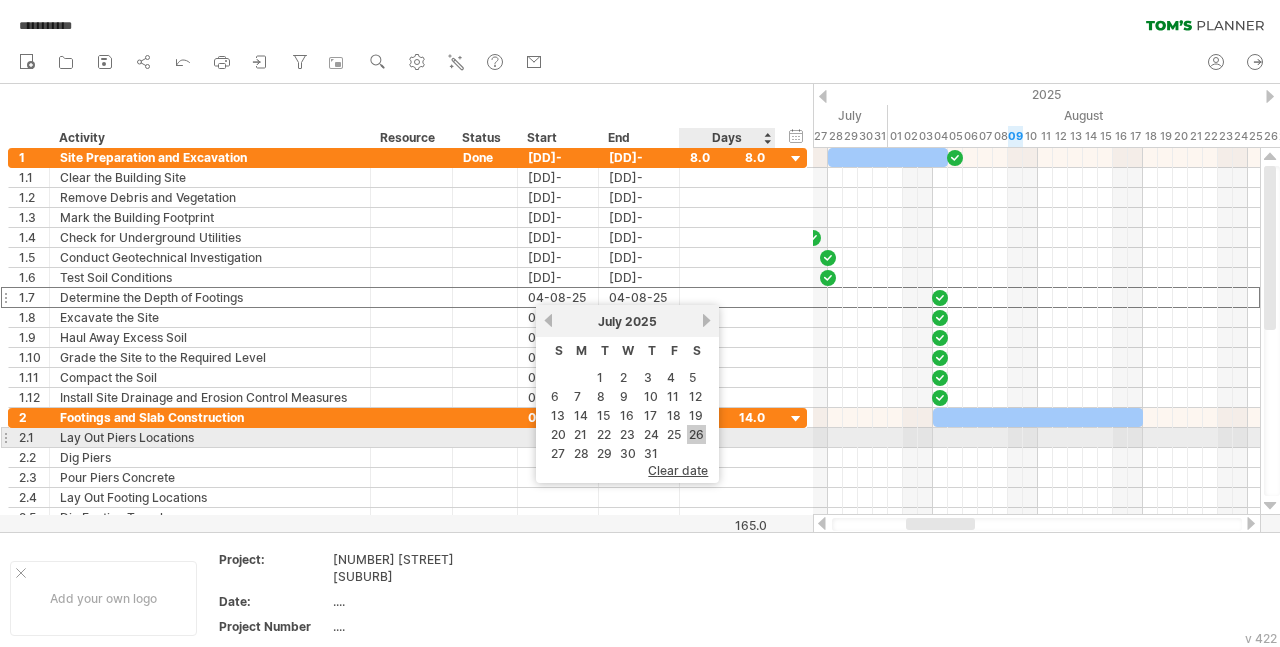 click on "26" at bounding box center (696, 434) 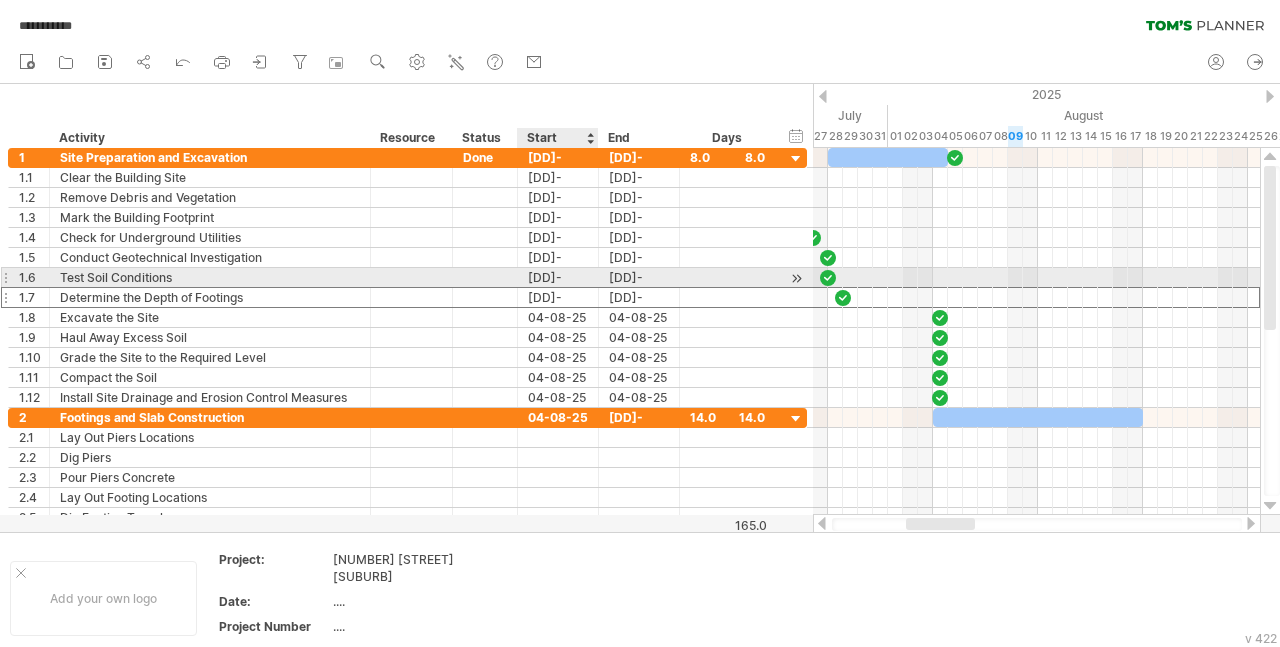 click on "[DATE]" at bounding box center (558, 277) 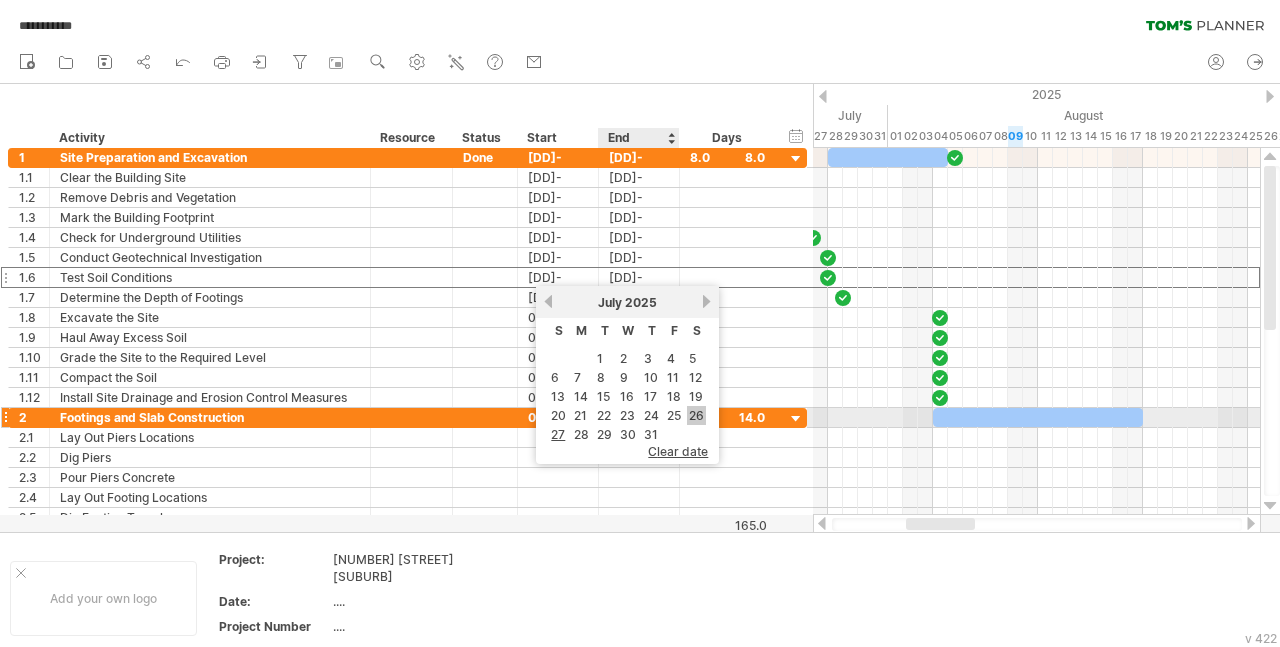 click on "26" at bounding box center (696, 415) 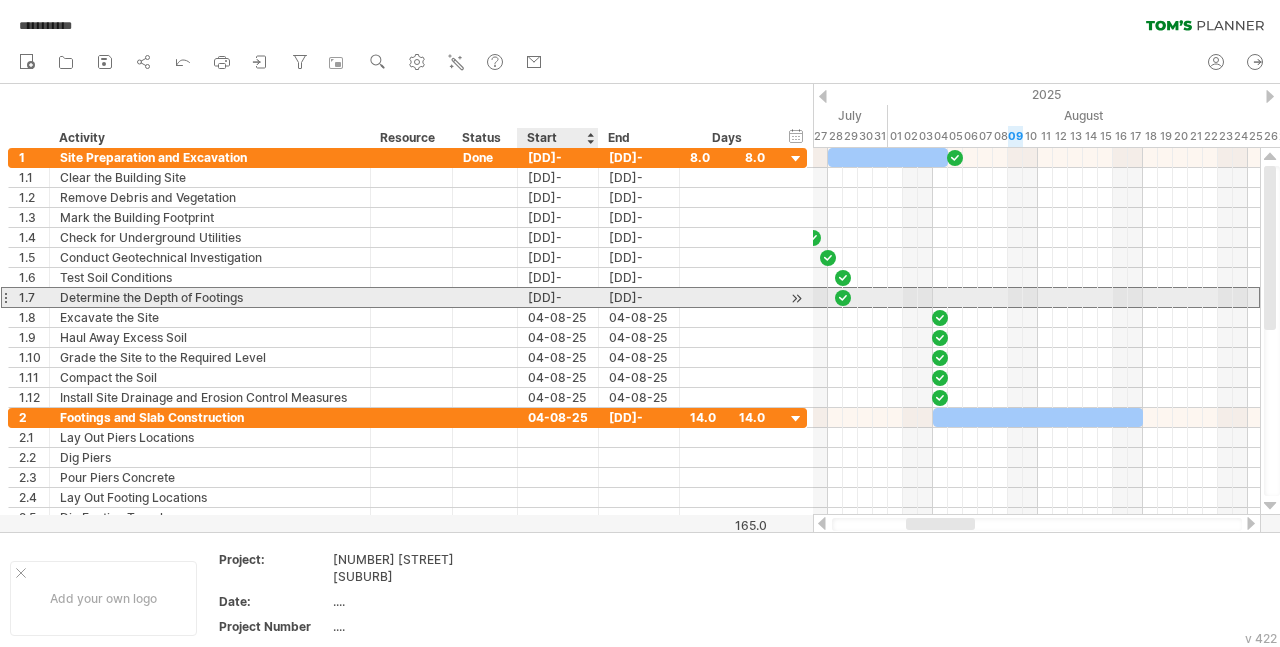 click on "[DATE]" at bounding box center (558, 297) 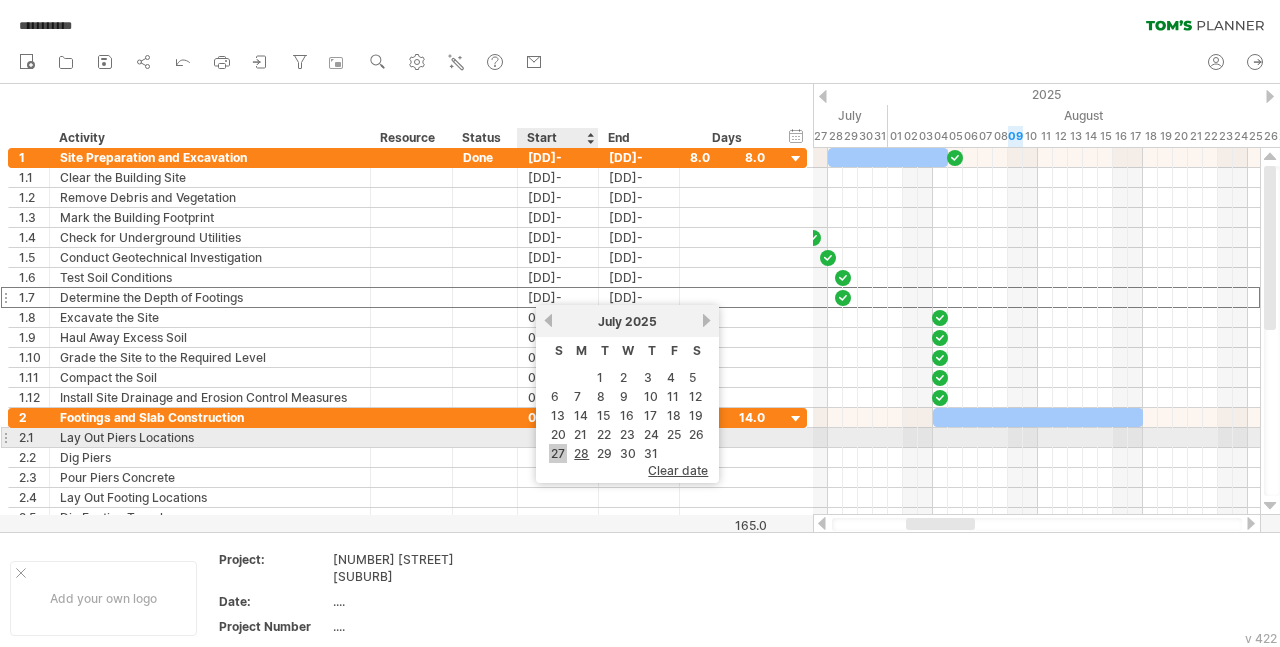 click on "27" at bounding box center (558, 453) 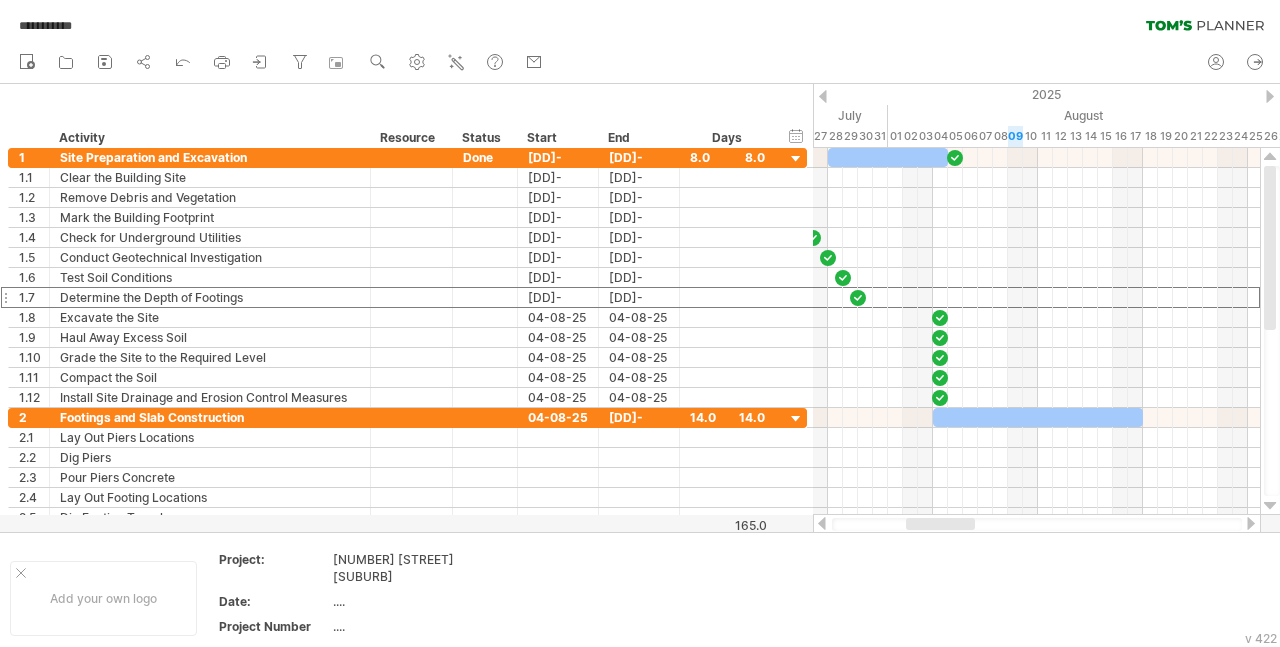 drag, startPoint x: 953, startPoint y: 531, endPoint x: 927, endPoint y: 527, distance: 26.305893 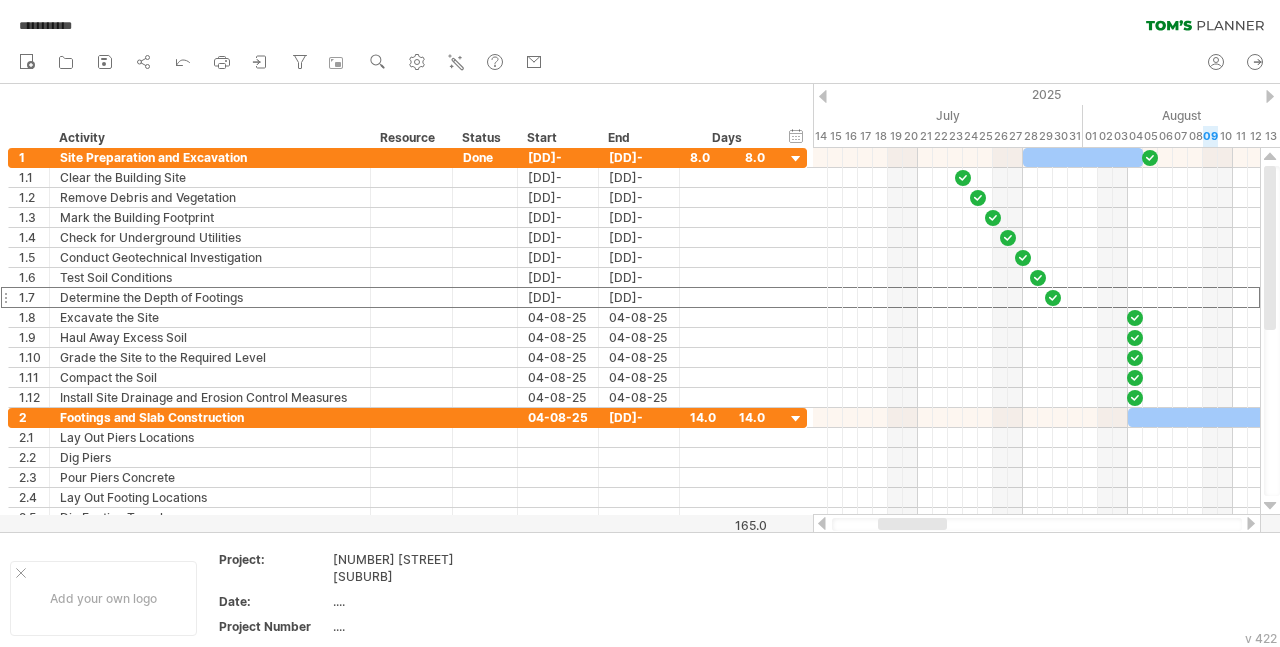 drag, startPoint x: 947, startPoint y: 519, endPoint x: 919, endPoint y: 519, distance: 28 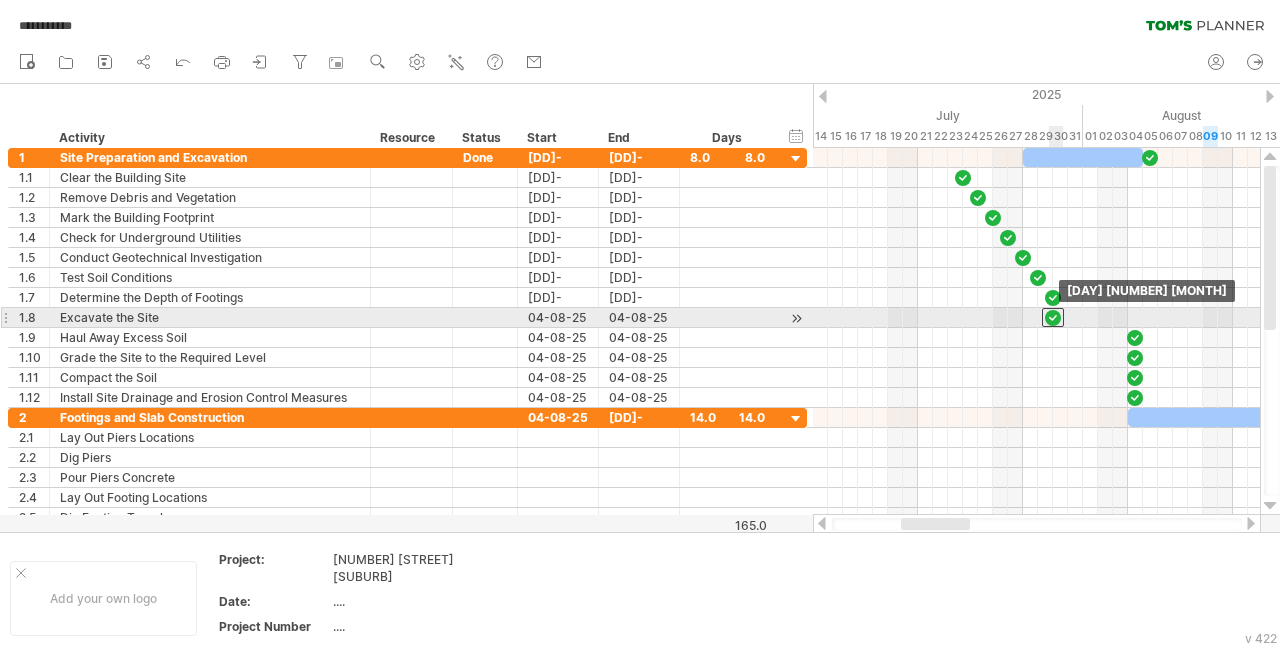 drag, startPoint x: 1140, startPoint y: 313, endPoint x: 1061, endPoint y: 319, distance: 79.22752 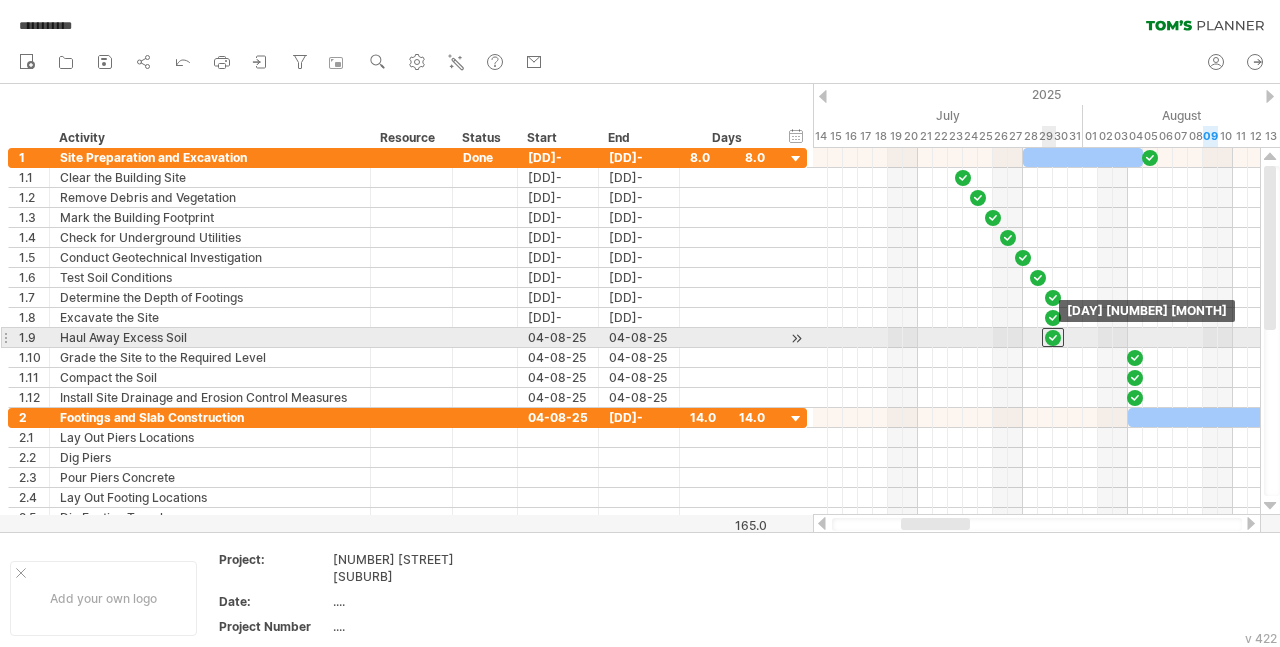drag, startPoint x: 1133, startPoint y: 338, endPoint x: 1054, endPoint y: 338, distance: 79 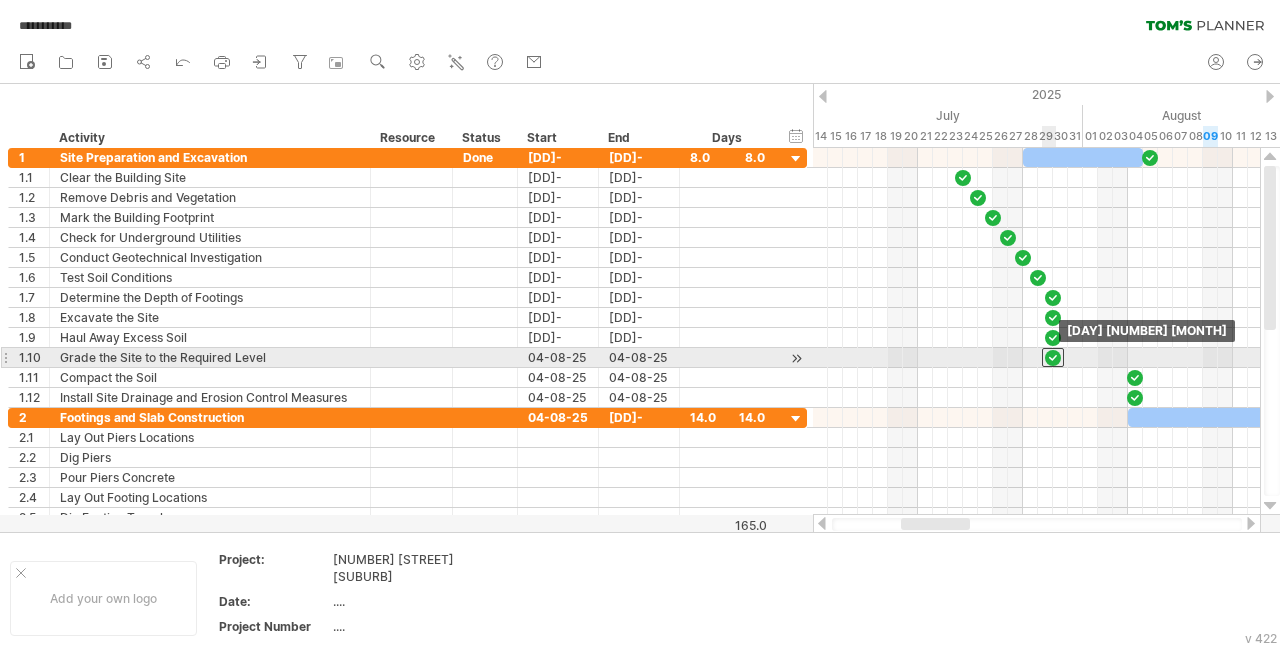 drag, startPoint x: 1133, startPoint y: 355, endPoint x: 1052, endPoint y: 358, distance: 81.055534 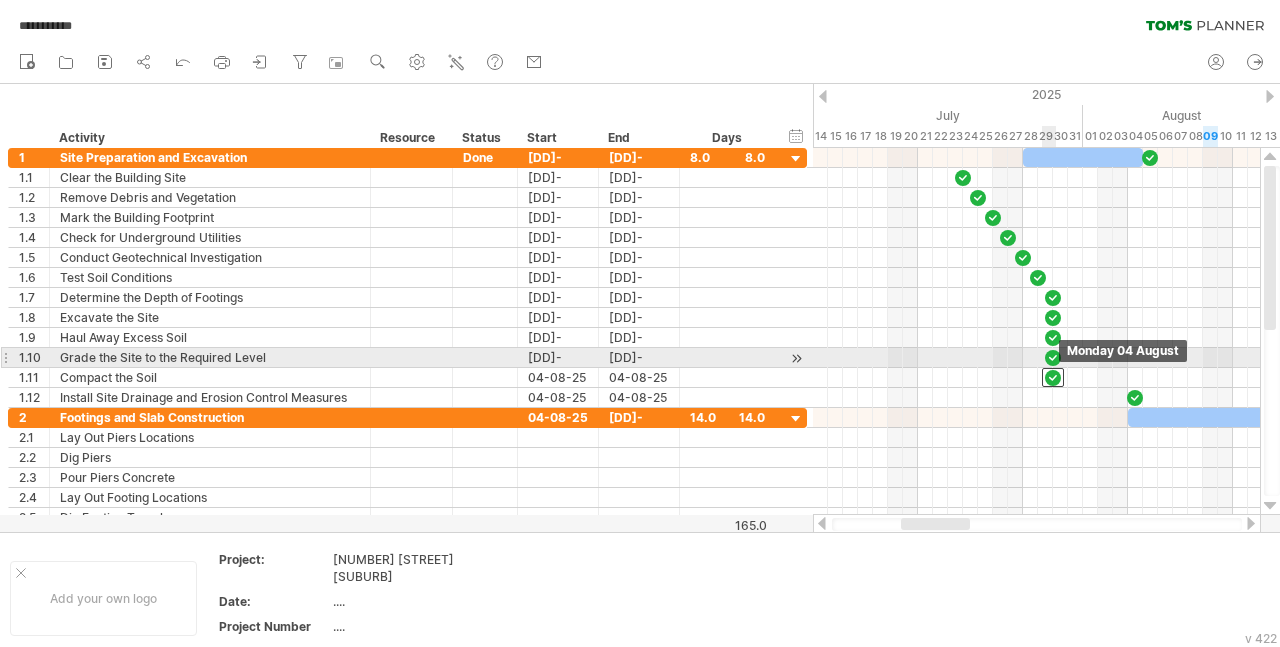 drag, startPoint x: 1135, startPoint y: 372, endPoint x: 1052, endPoint y: 367, distance: 83.15047 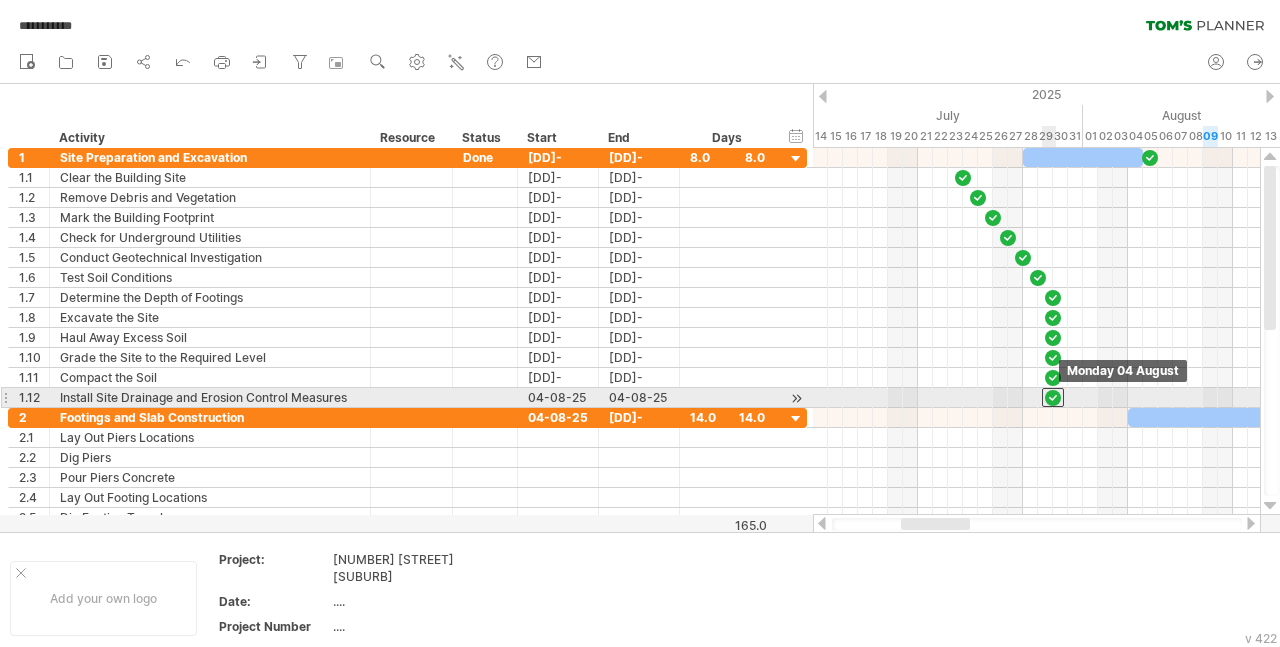 drag, startPoint x: 1134, startPoint y: 393, endPoint x: 1054, endPoint y: 391, distance: 80.024994 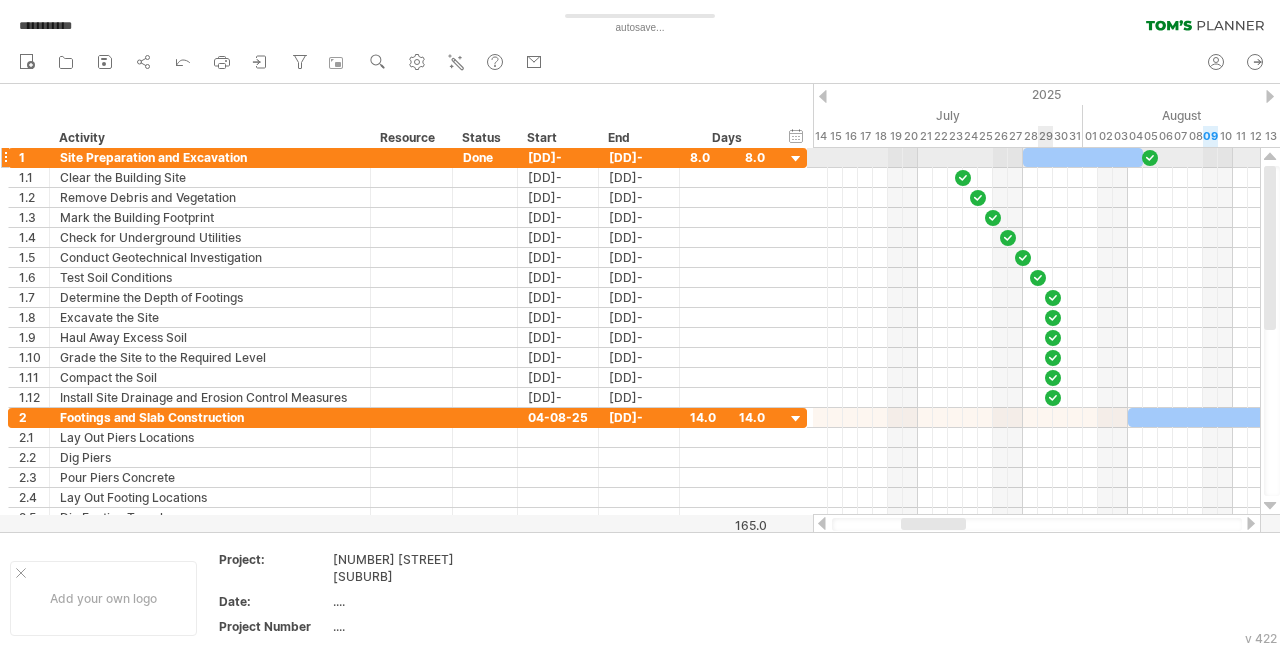 click at bounding box center [1083, 157] 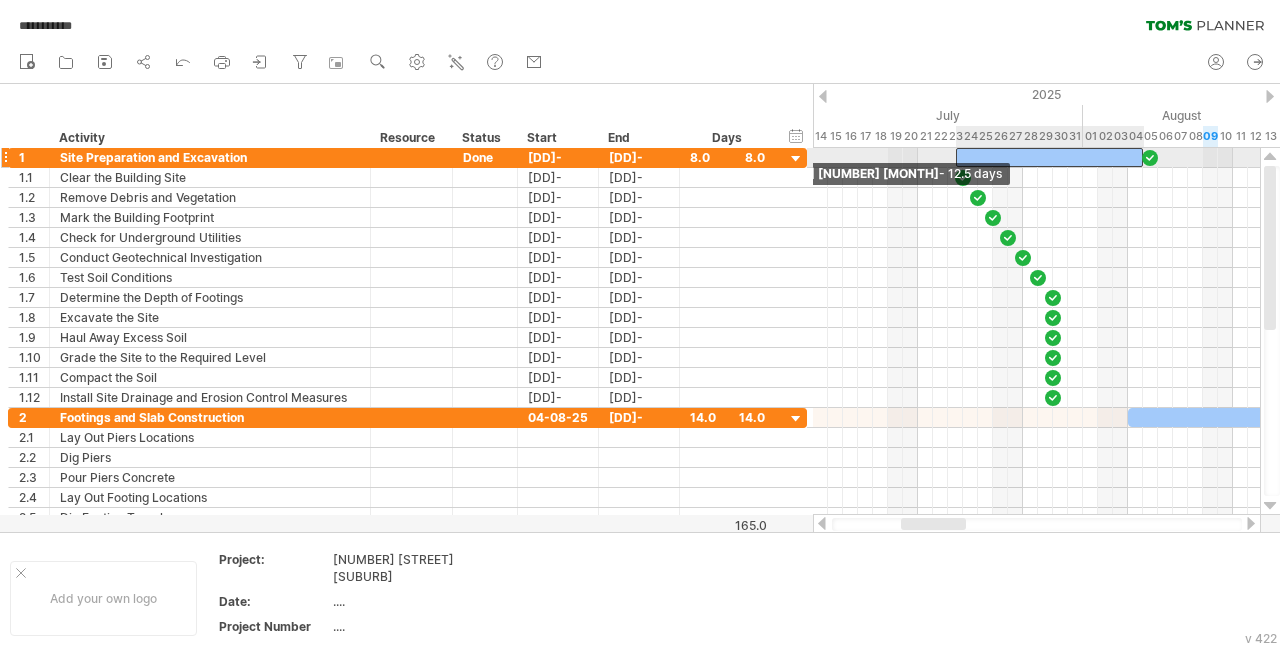drag, startPoint x: 1023, startPoint y: 154, endPoint x: 954, endPoint y: 158, distance: 69.115845 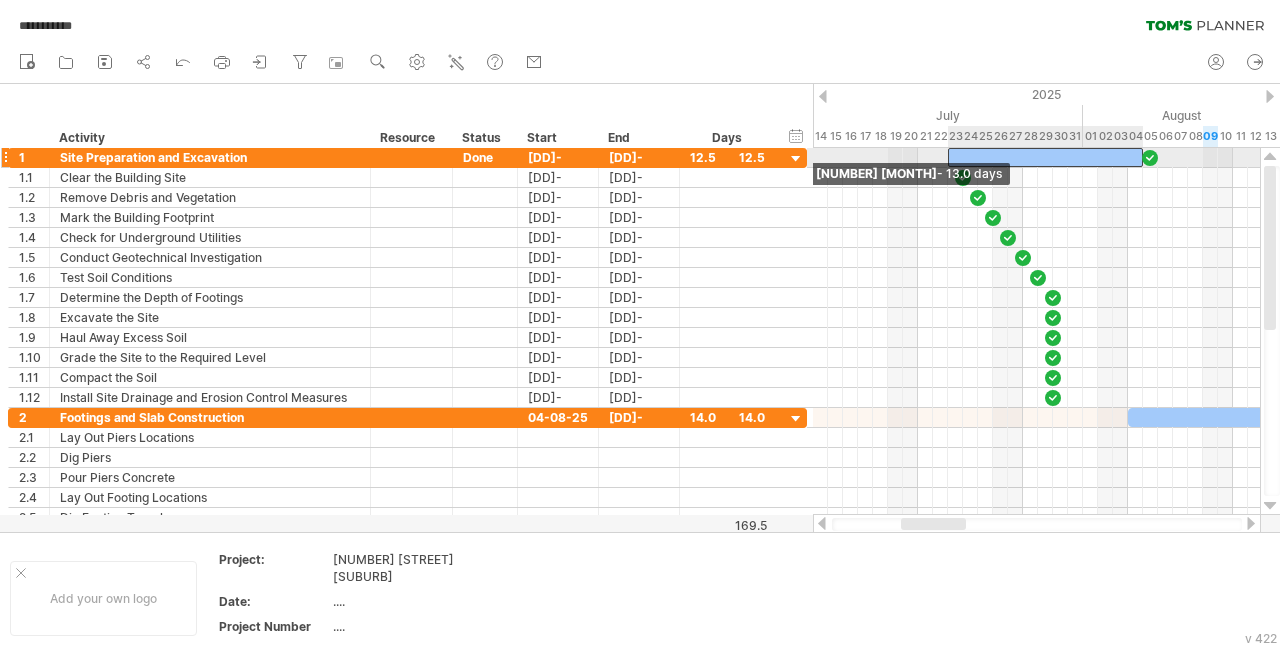 click at bounding box center [948, 157] 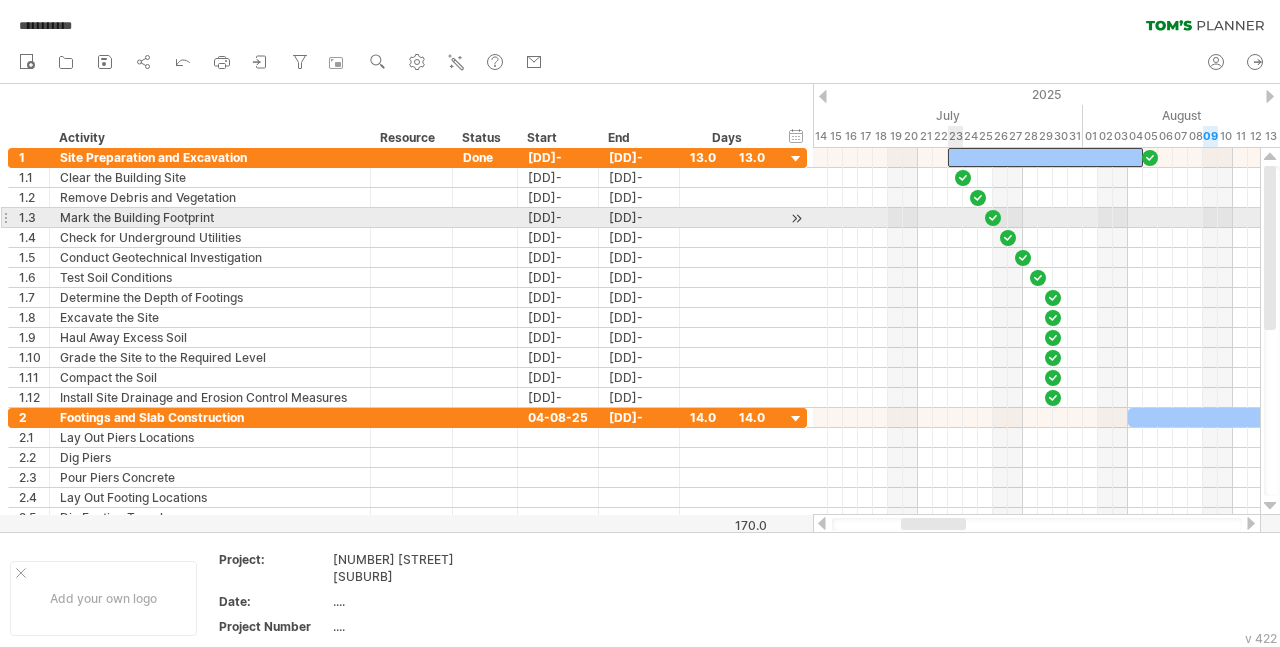 click at bounding box center [1036, 238] 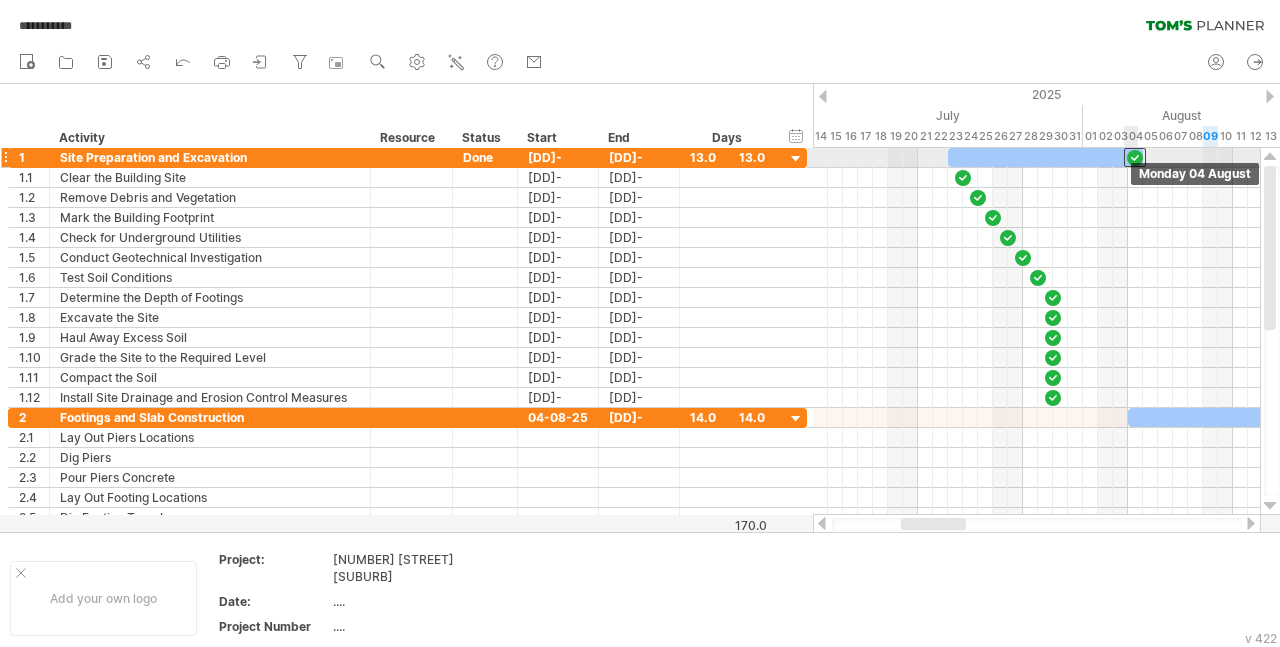 drag, startPoint x: 1148, startPoint y: 160, endPoint x: 1134, endPoint y: 162, distance: 14.142136 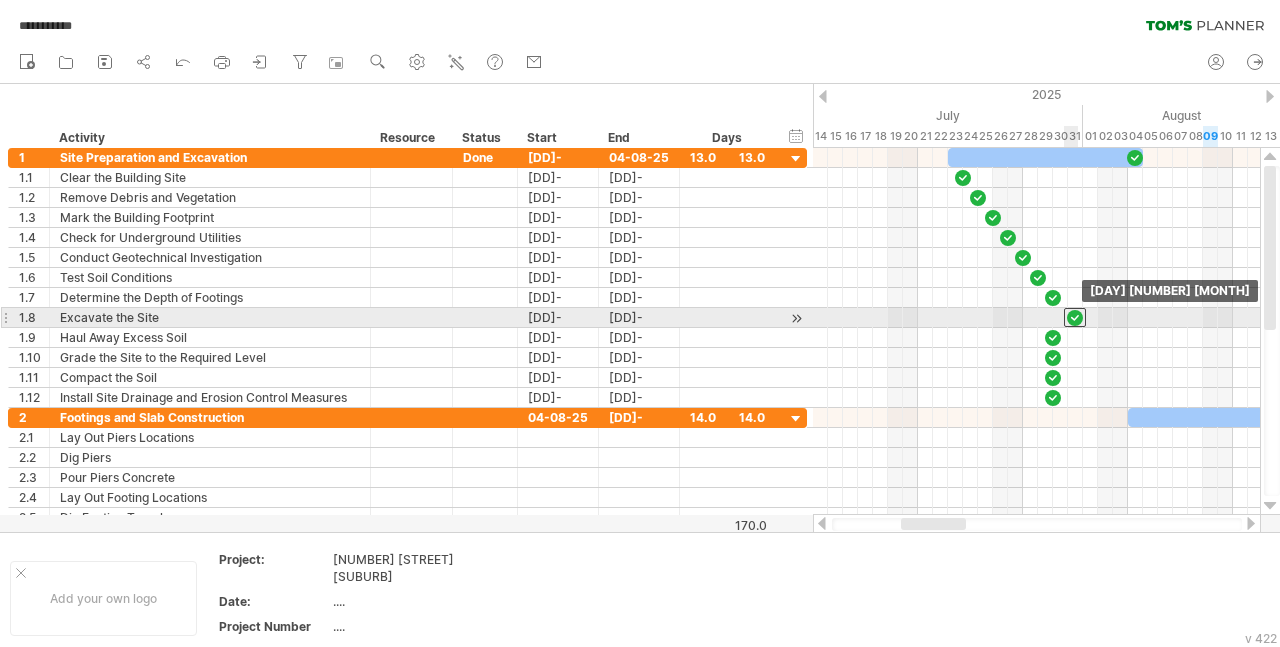 drag, startPoint x: 1050, startPoint y: 309, endPoint x: 1074, endPoint y: 309, distance: 24 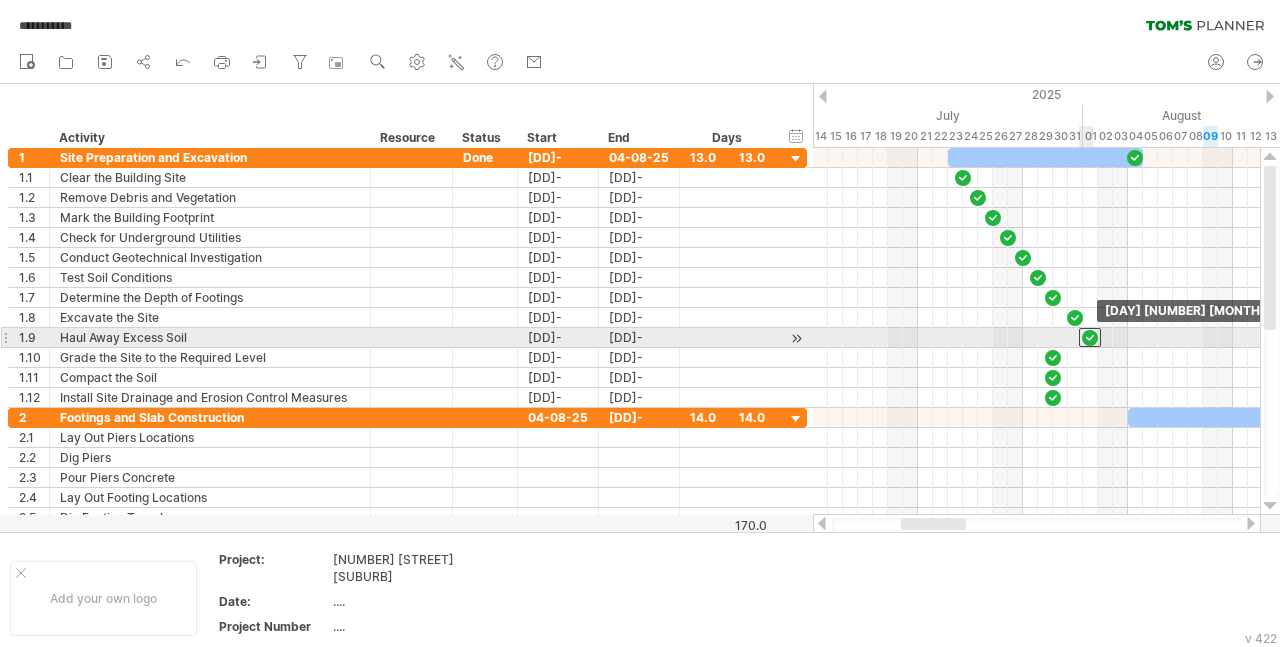 drag, startPoint x: 1050, startPoint y: 331, endPoint x: 1086, endPoint y: 332, distance: 36.013885 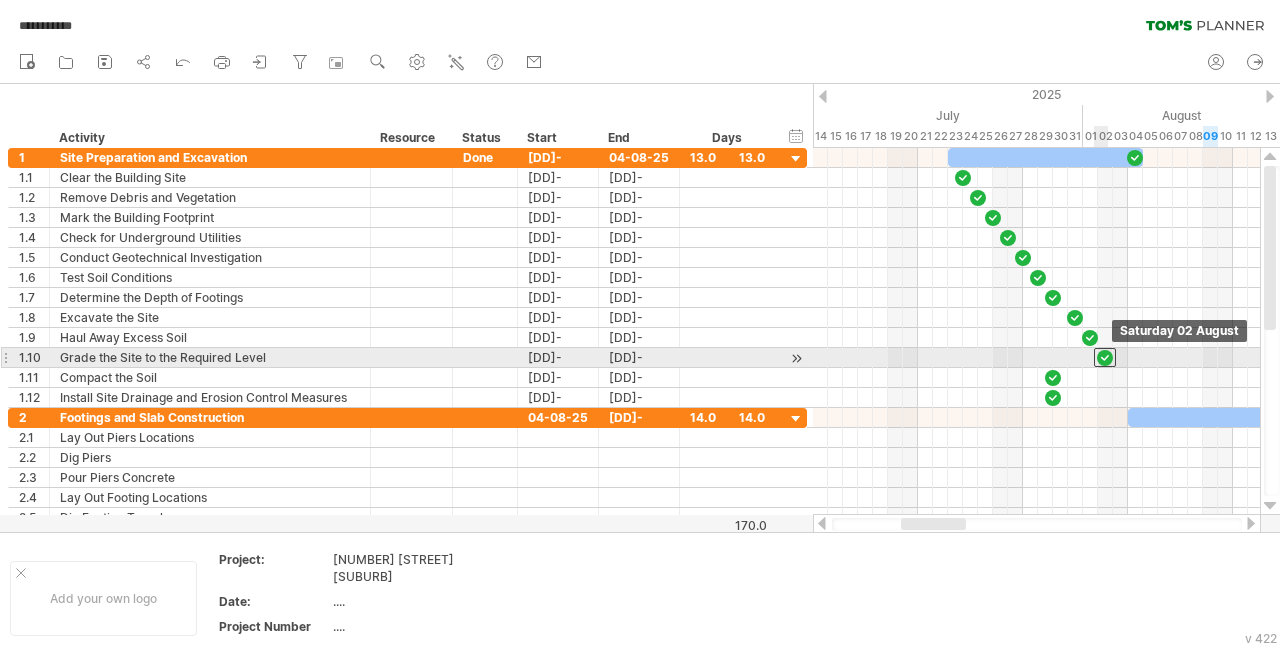 drag, startPoint x: 1052, startPoint y: 349, endPoint x: 1108, endPoint y: 357, distance: 56.568542 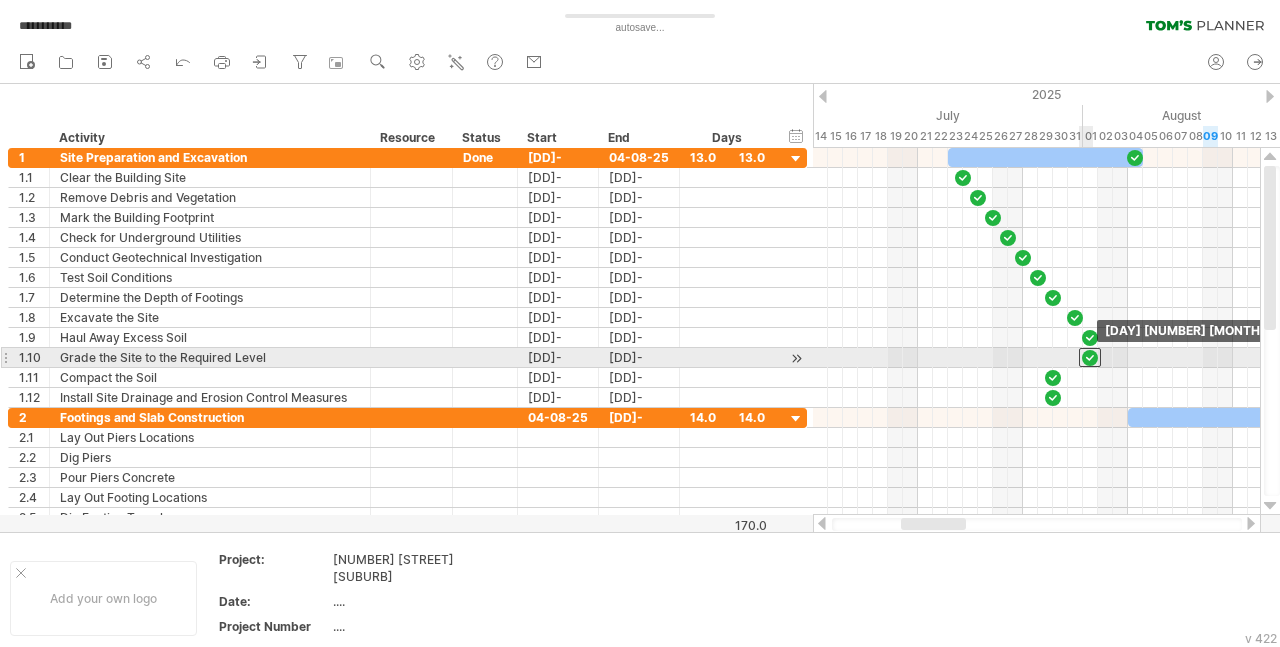 drag, startPoint x: 1111, startPoint y: 353, endPoint x: 1093, endPoint y: 353, distance: 18 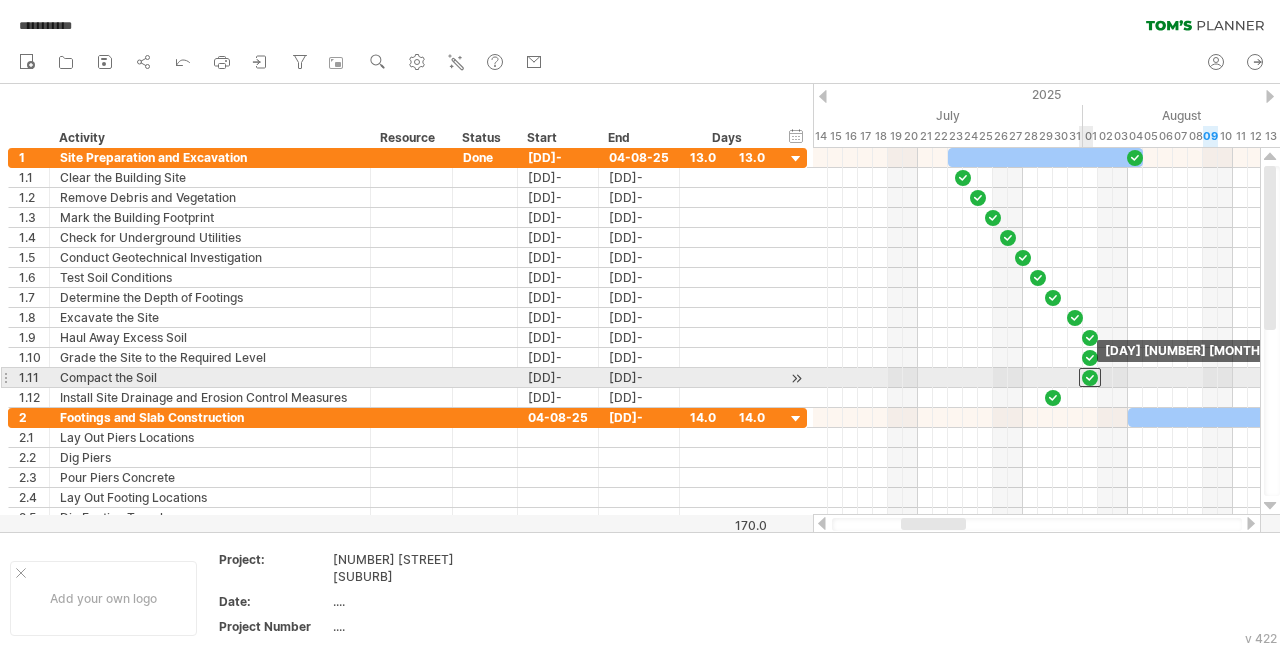 drag, startPoint x: 1054, startPoint y: 371, endPoint x: 1090, endPoint y: 370, distance: 36.013885 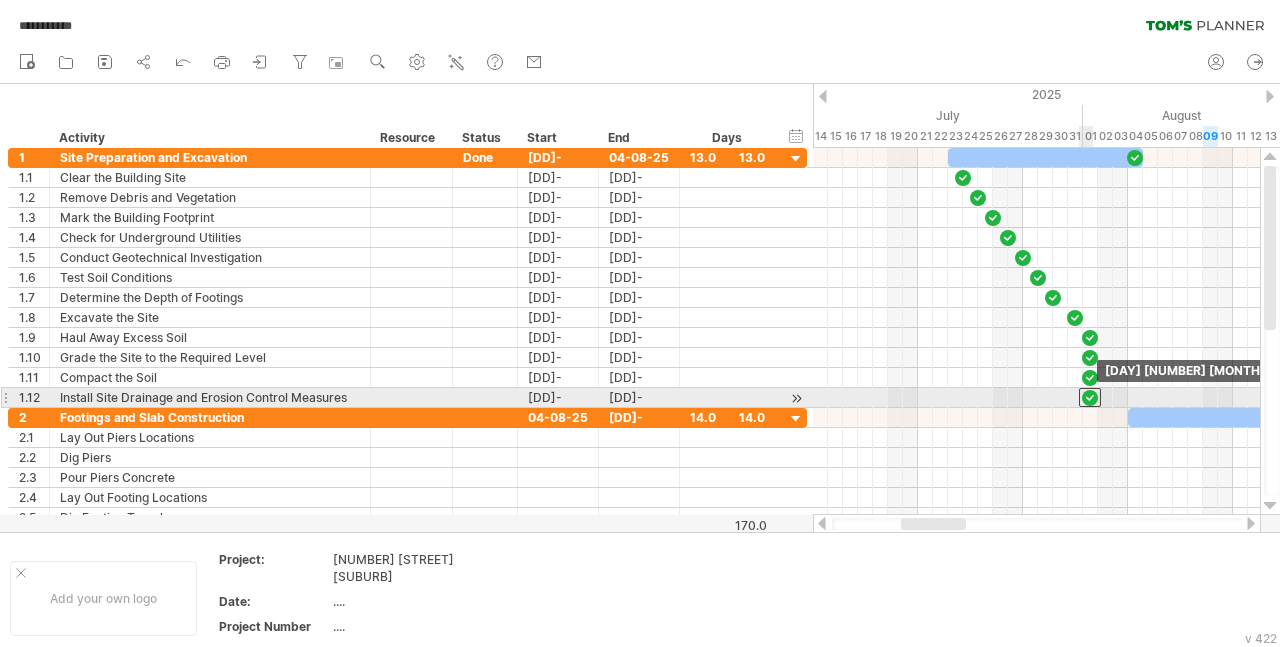 drag, startPoint x: 1053, startPoint y: 389, endPoint x: 1088, endPoint y: 391, distance: 35.057095 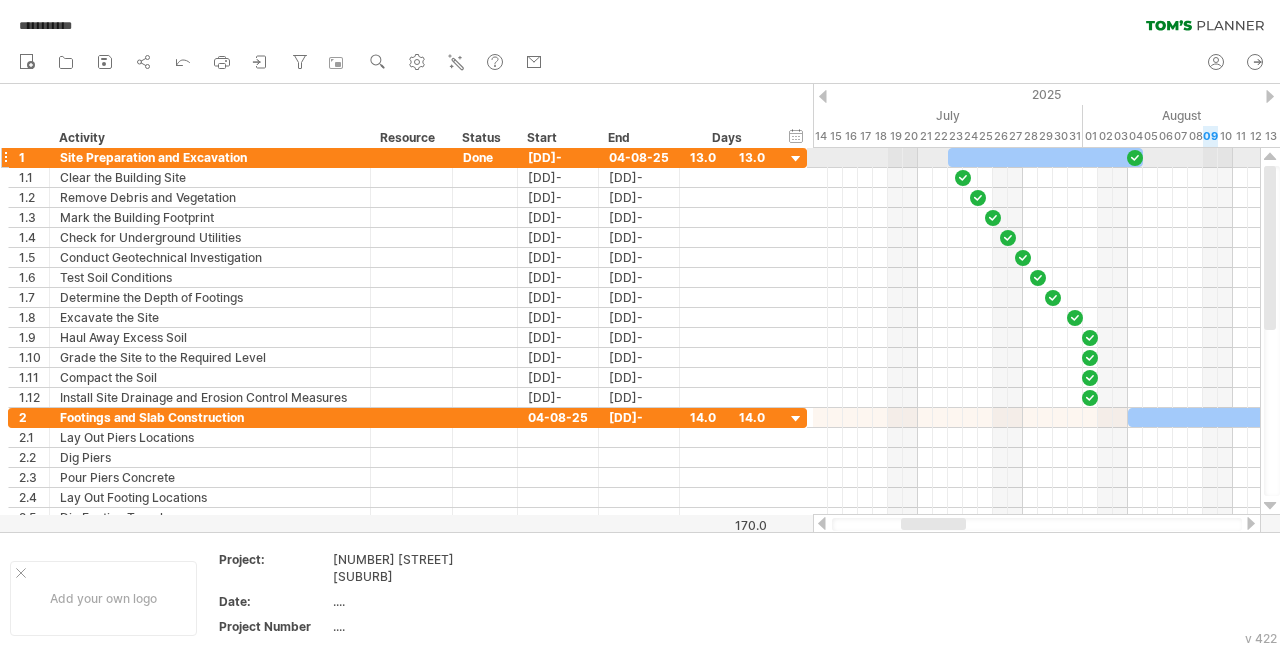 click at bounding box center [796, 159] 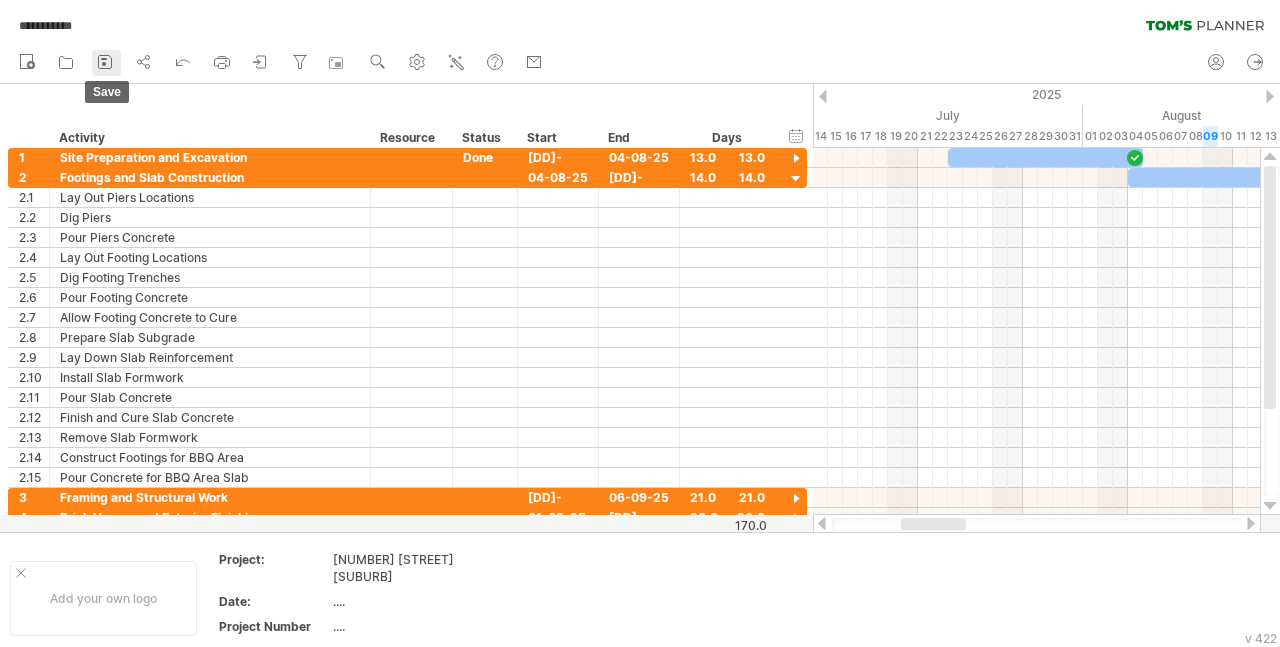 click 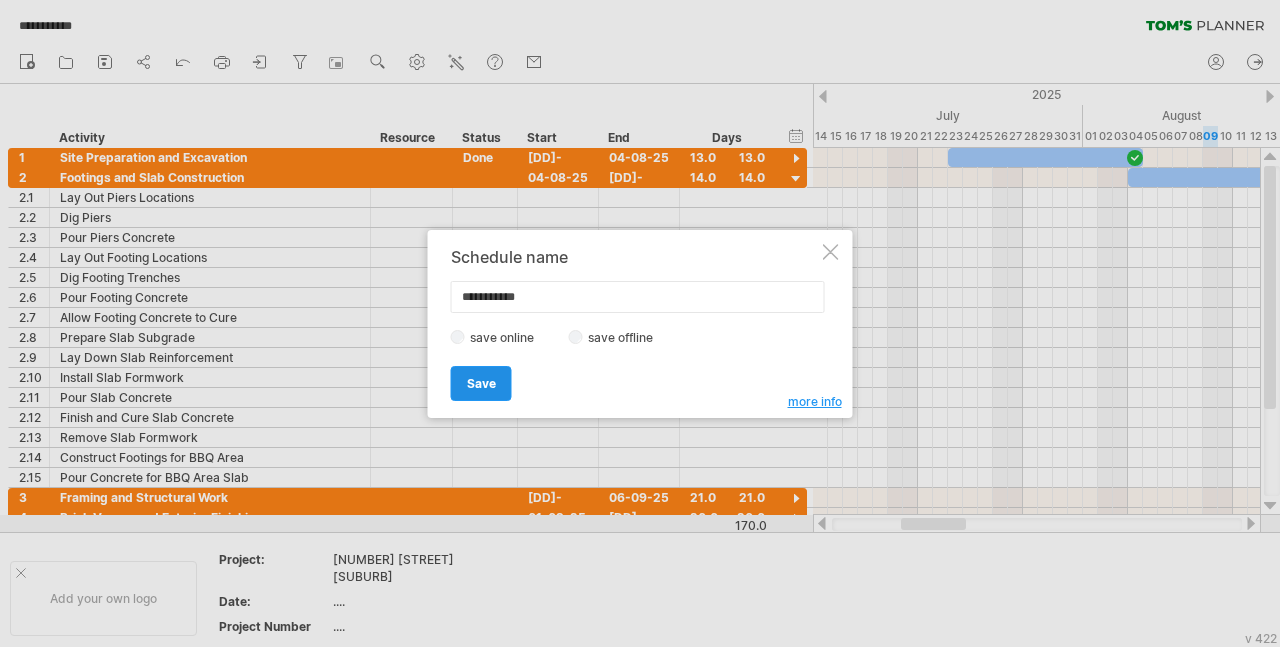 click on "Save" at bounding box center (481, 383) 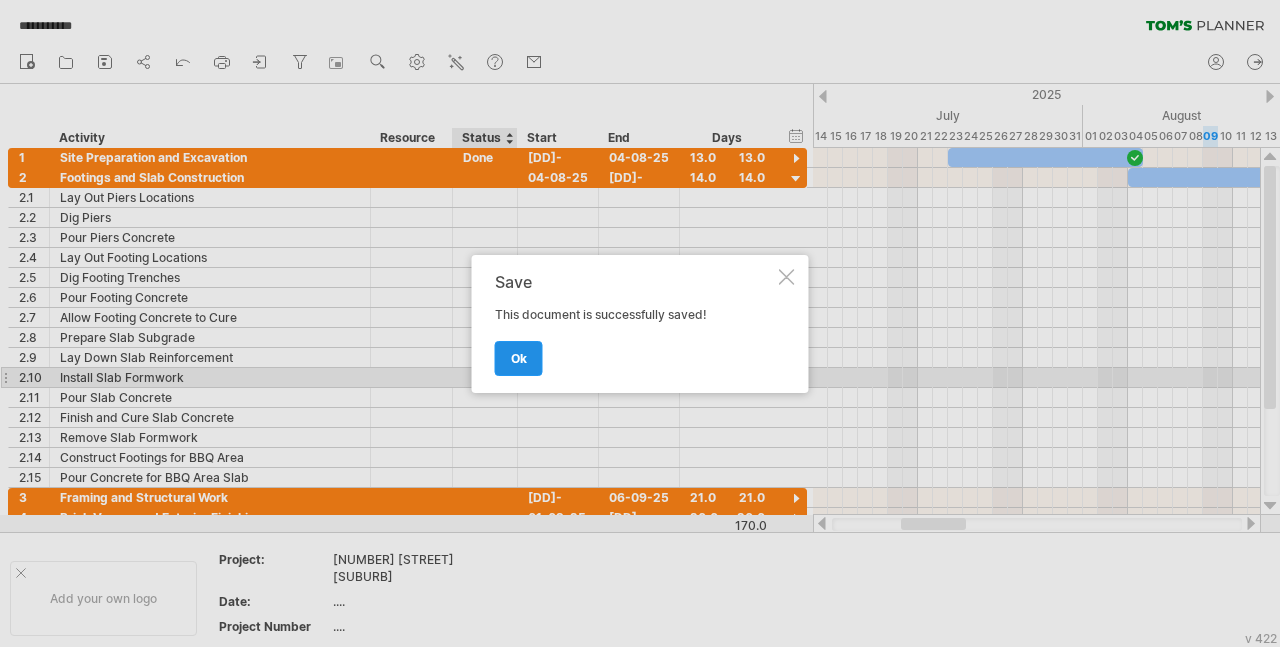click on "ok" at bounding box center (519, 358) 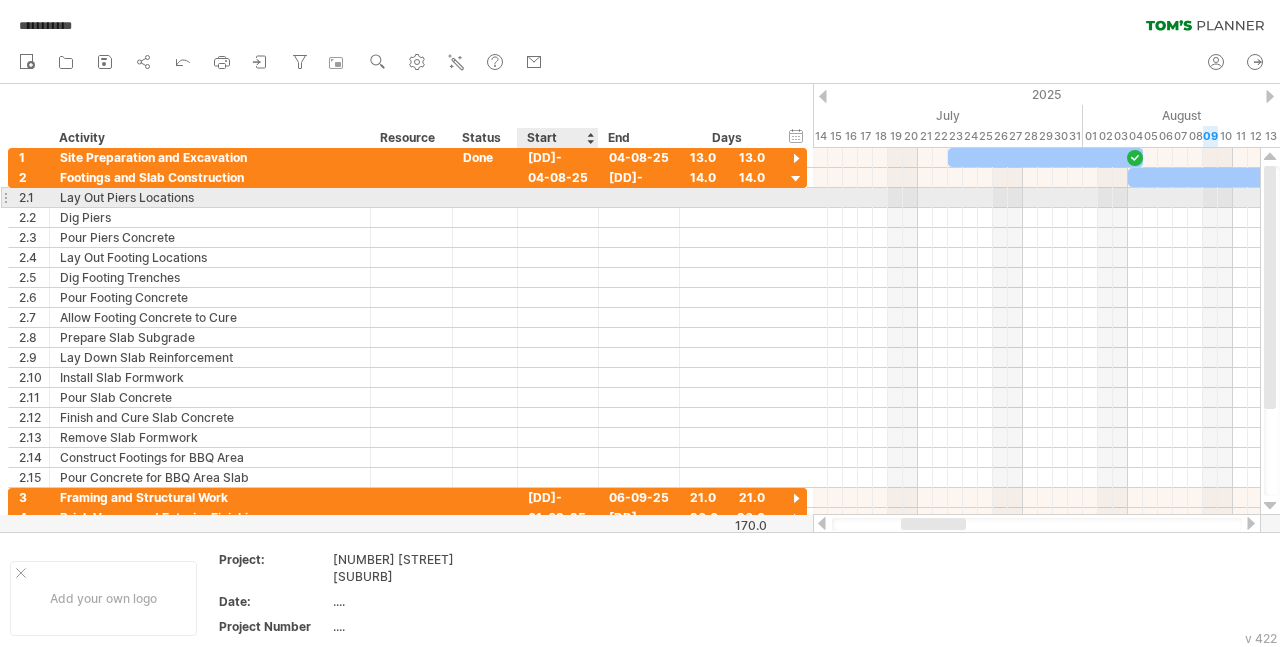 click at bounding box center [558, 197] 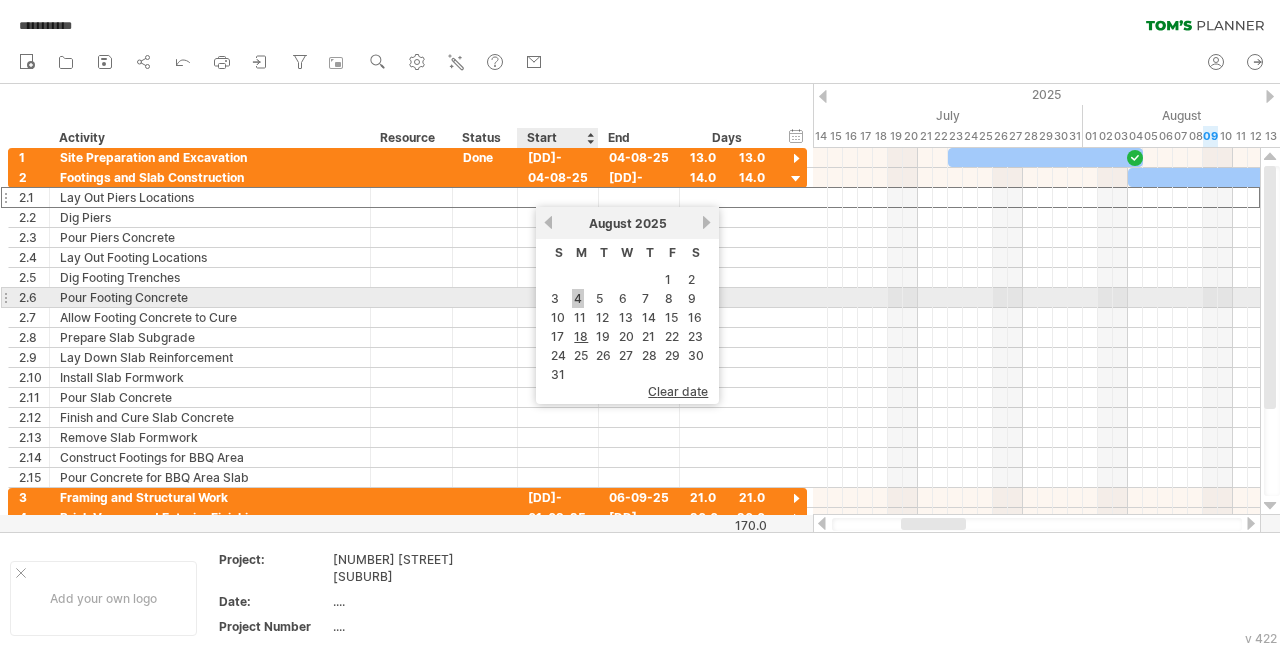 click on "4" at bounding box center [578, 298] 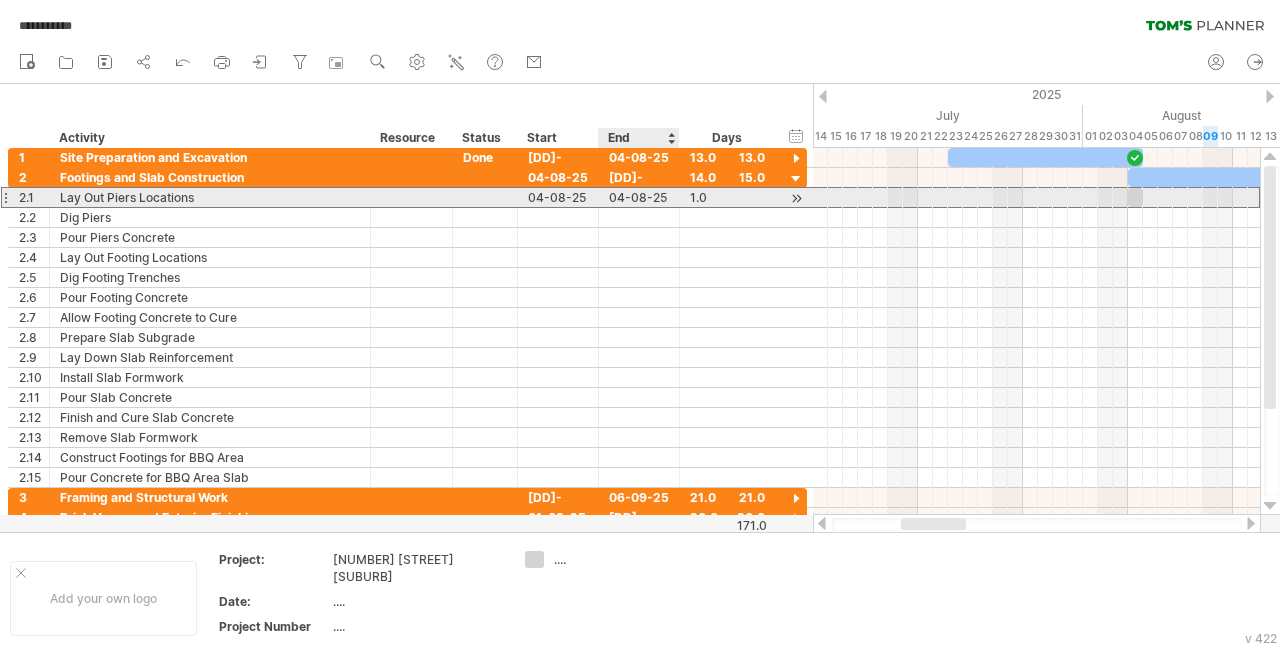 click on "04-08-25" at bounding box center (639, 197) 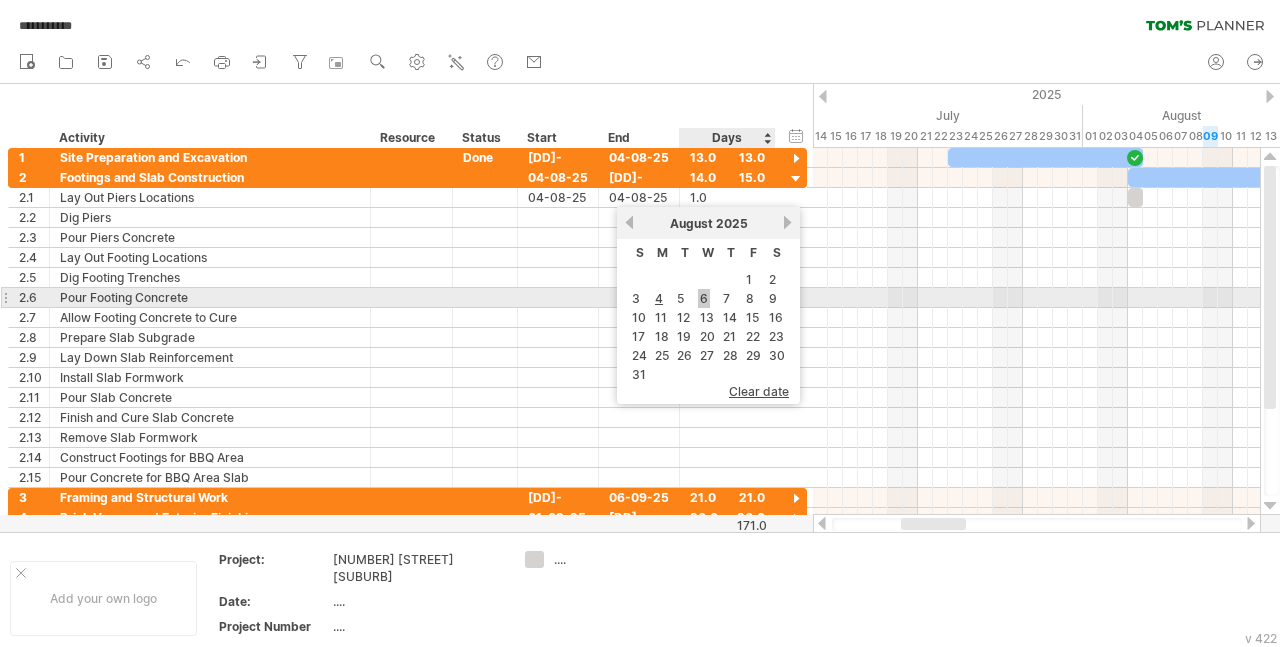 click on "6" at bounding box center (704, 298) 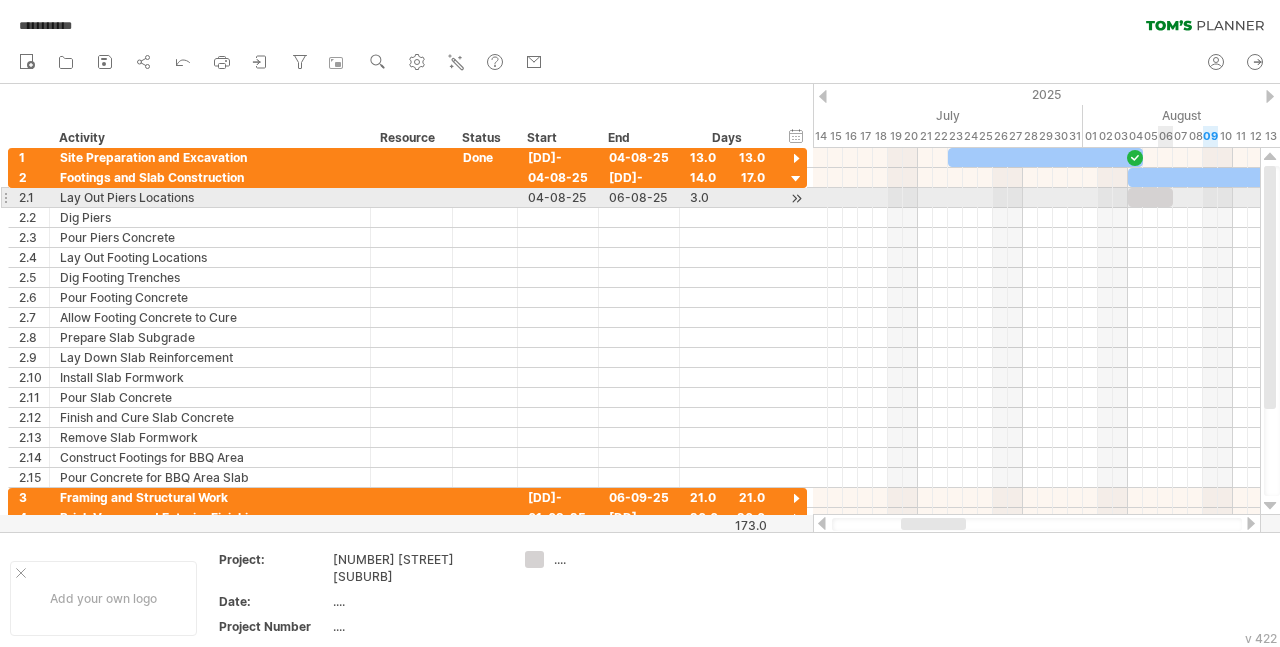 click at bounding box center (1150, 197) 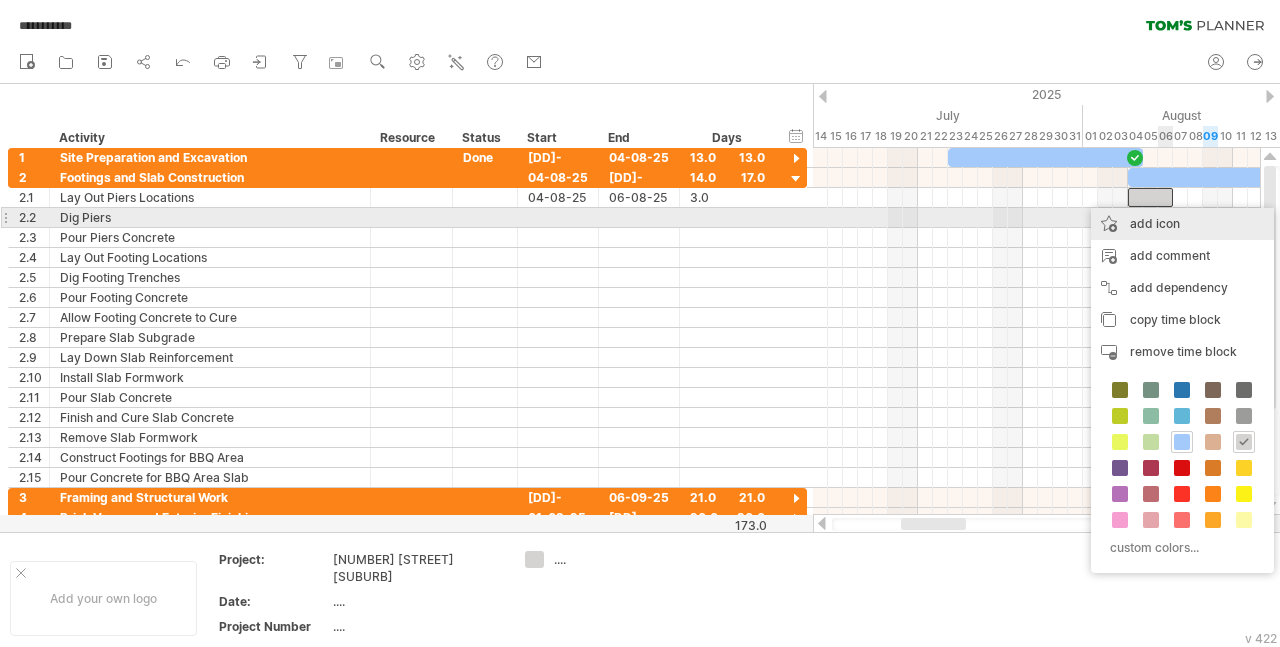 click on "add icon" at bounding box center [1182, 224] 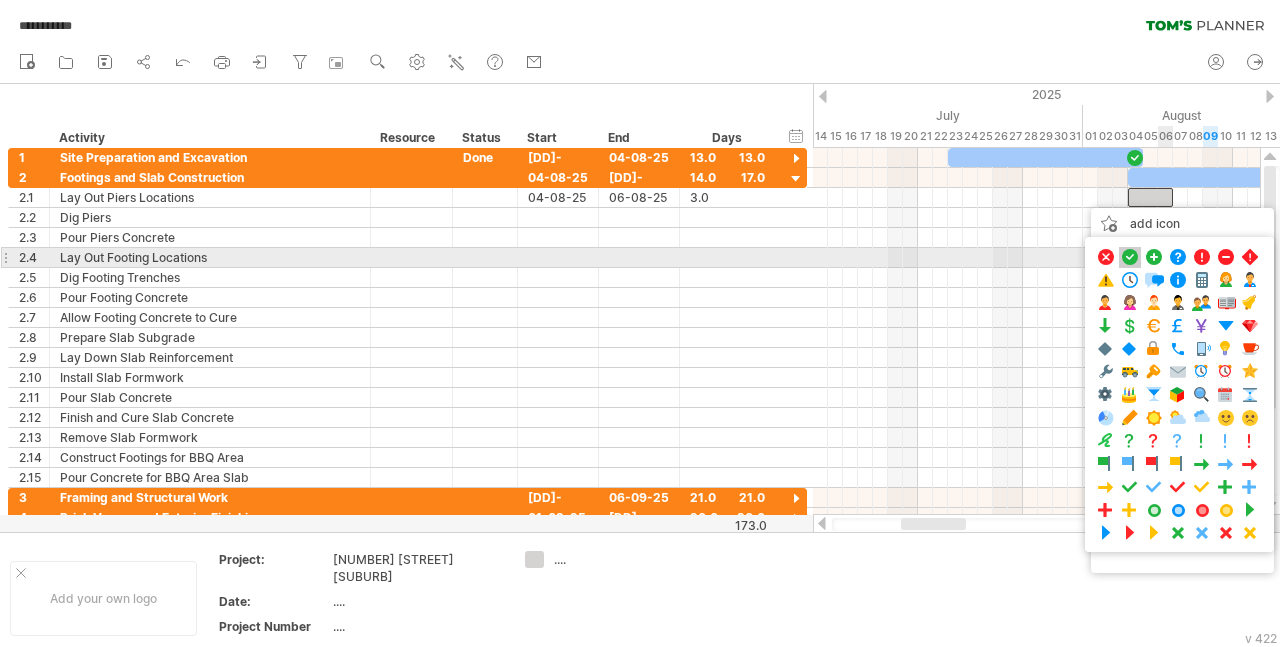 click at bounding box center (1130, 257) 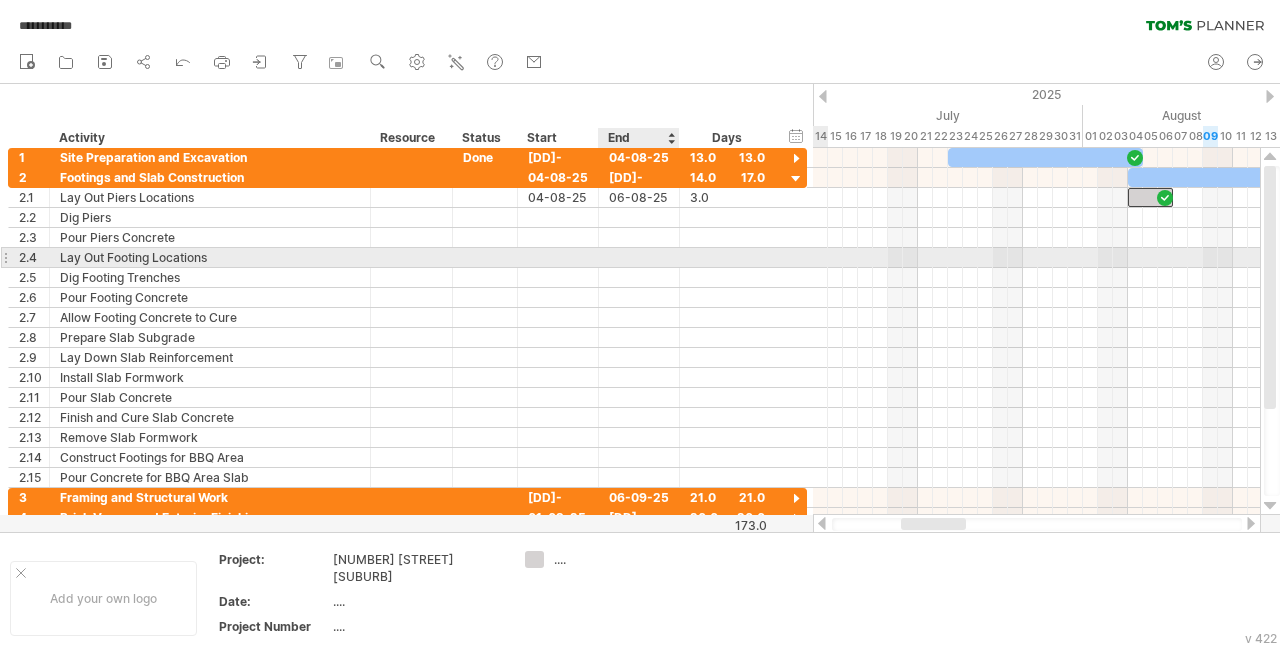 click at bounding box center (639, 257) 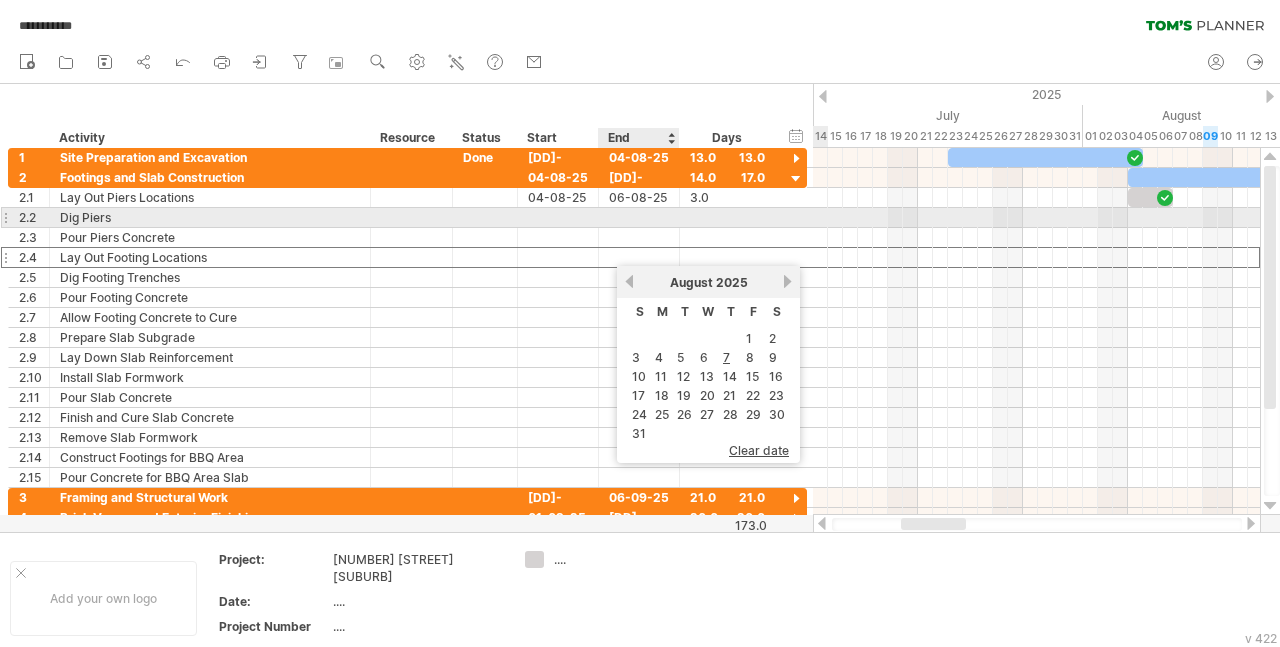 click at bounding box center [639, 217] 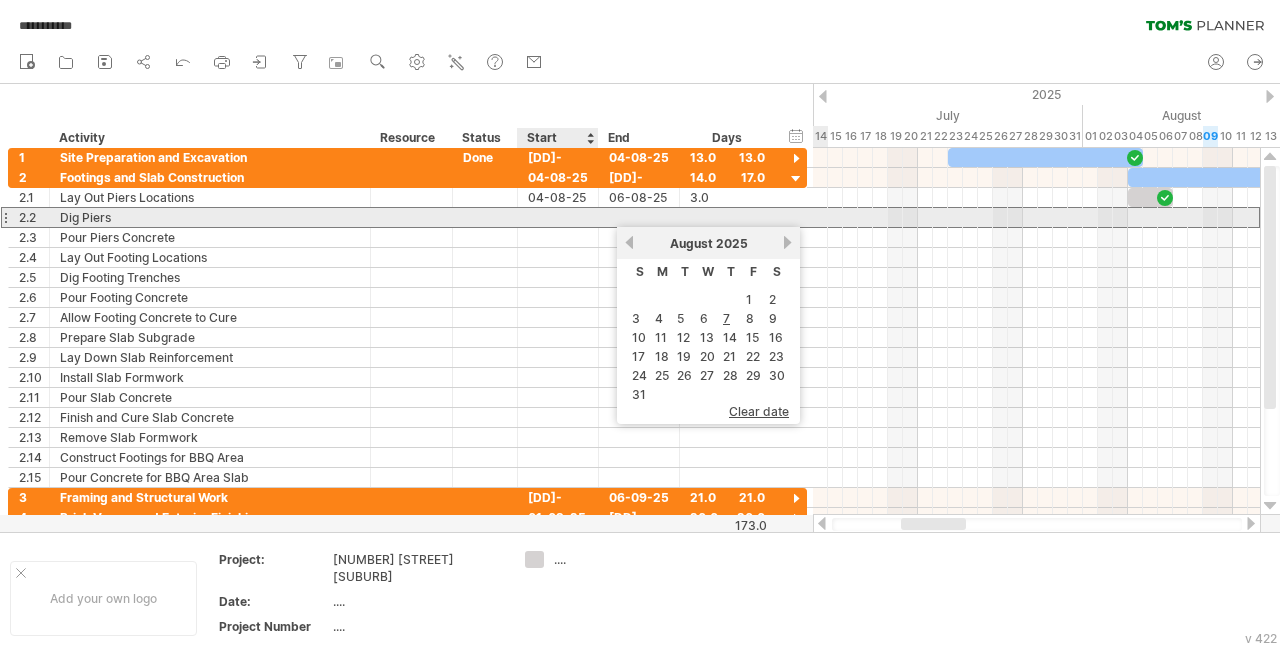 click at bounding box center [558, 217] 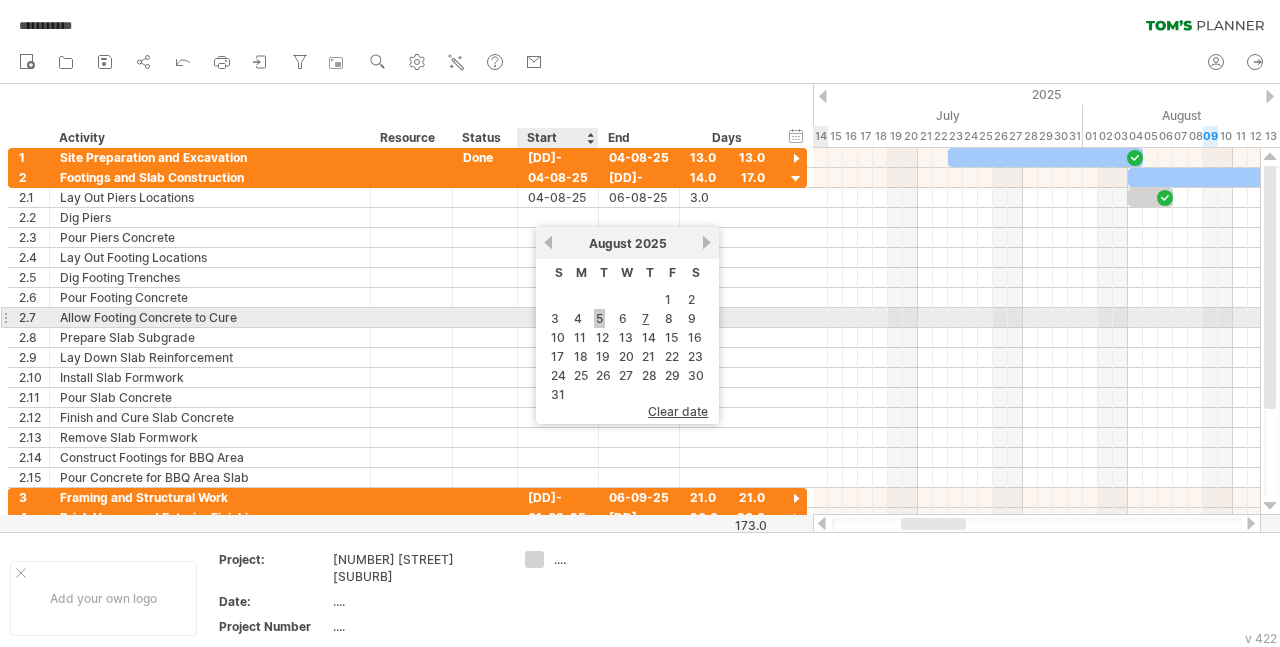 click on "5" at bounding box center (599, 318) 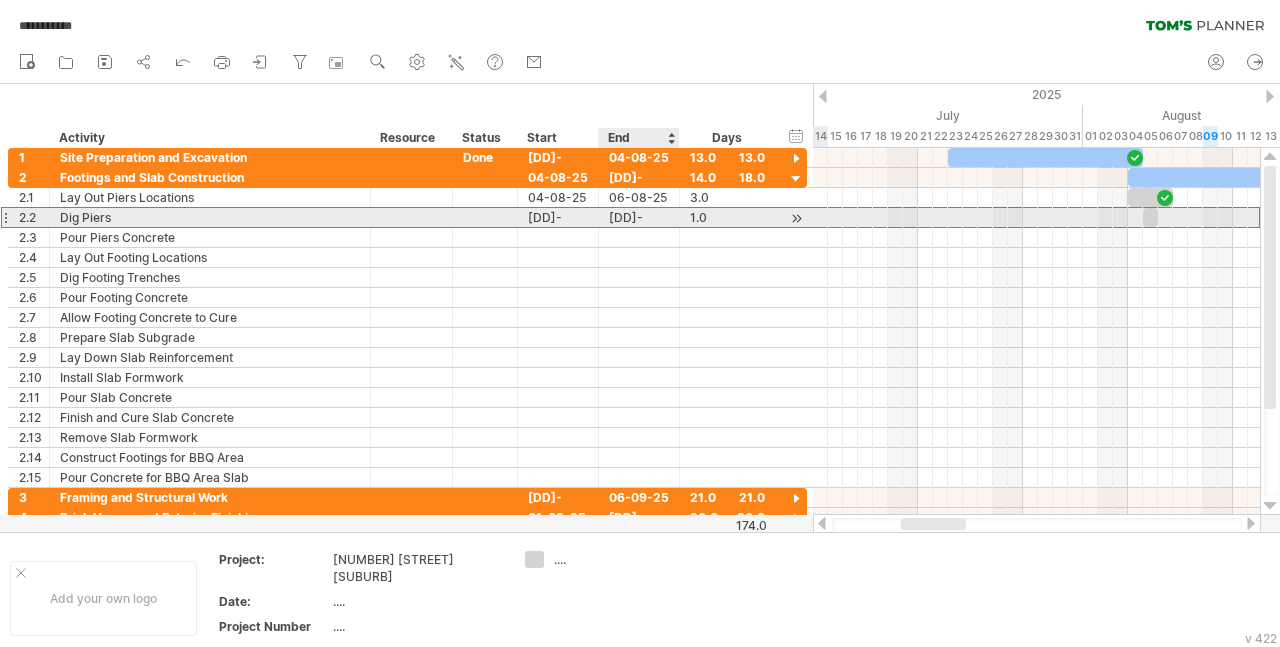 click on "[DATE]" at bounding box center [639, 217] 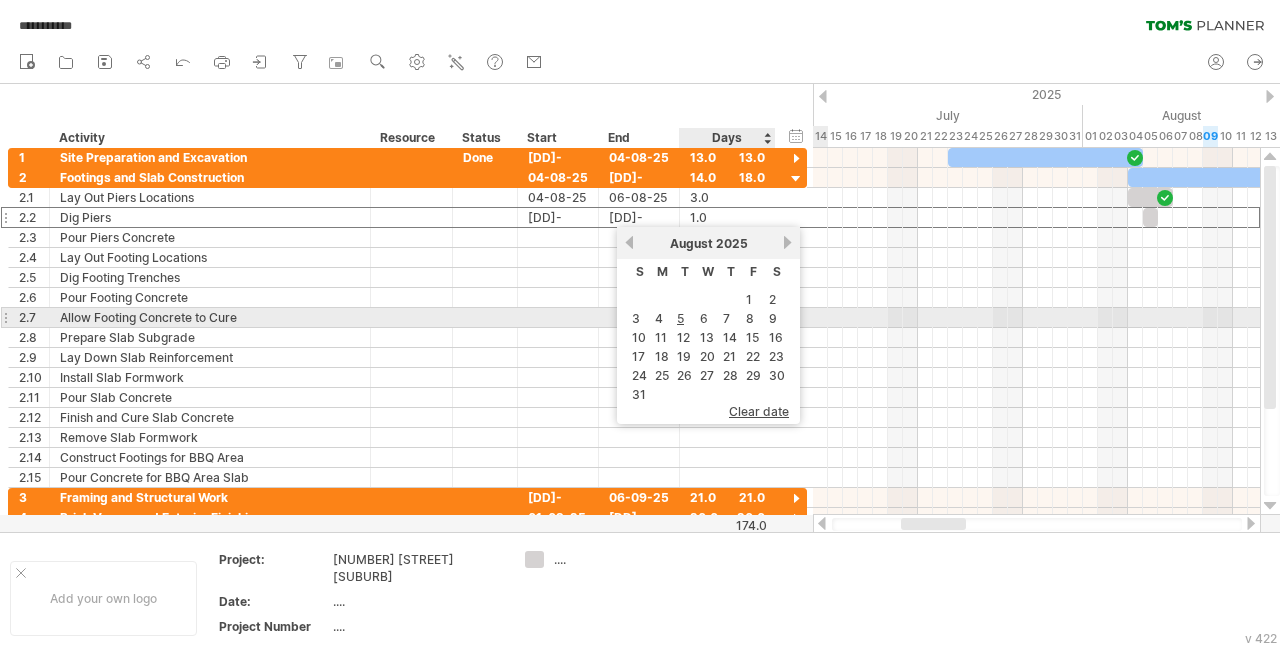 click on "7" at bounding box center (726, 318) 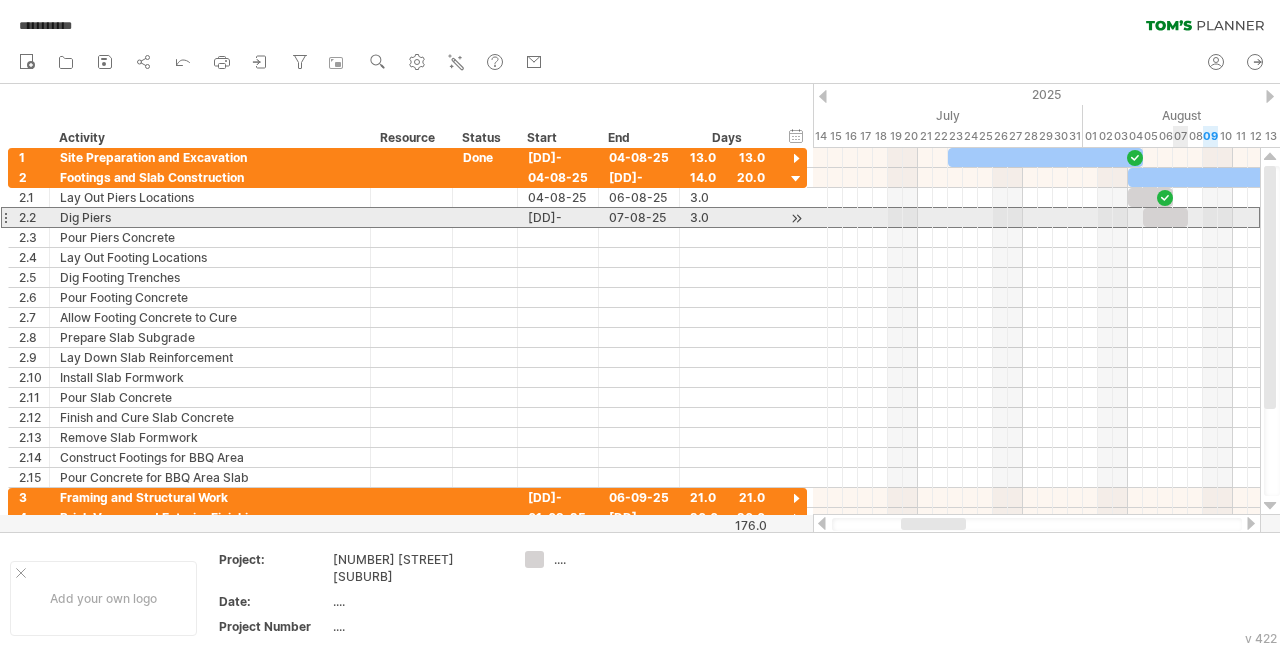 click at bounding box center (1165, 217) 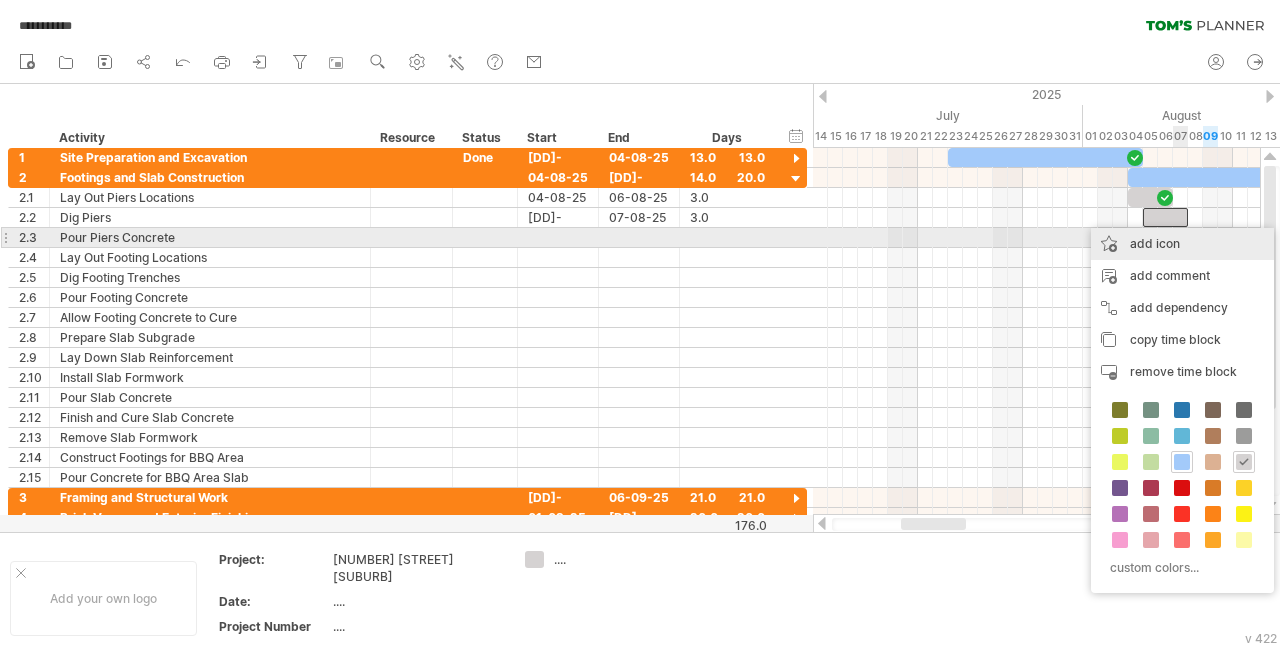 click on "add icon" at bounding box center [1182, 244] 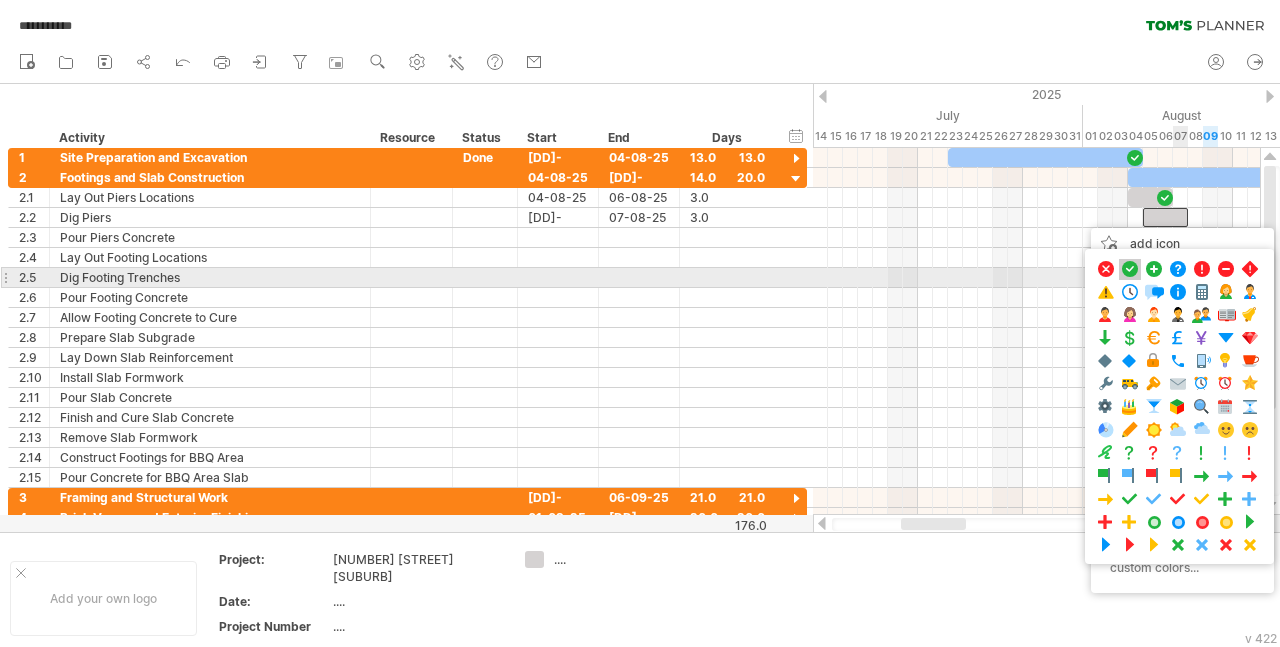click at bounding box center (1130, 269) 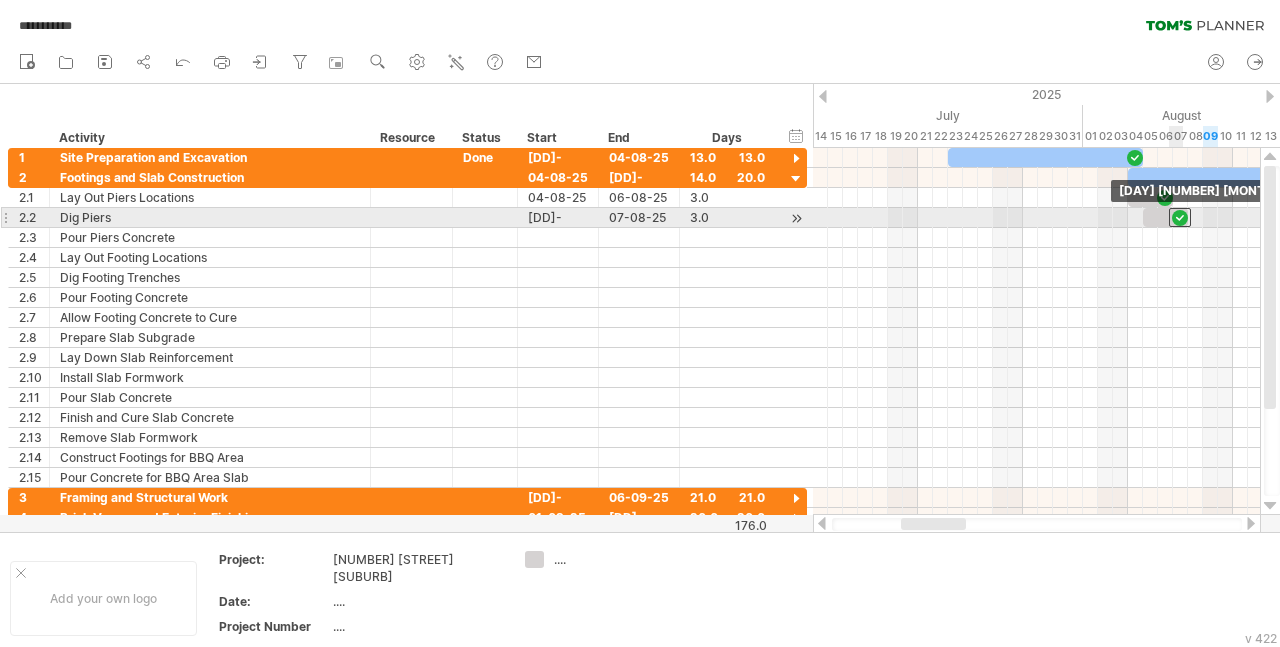click at bounding box center [1180, 217] 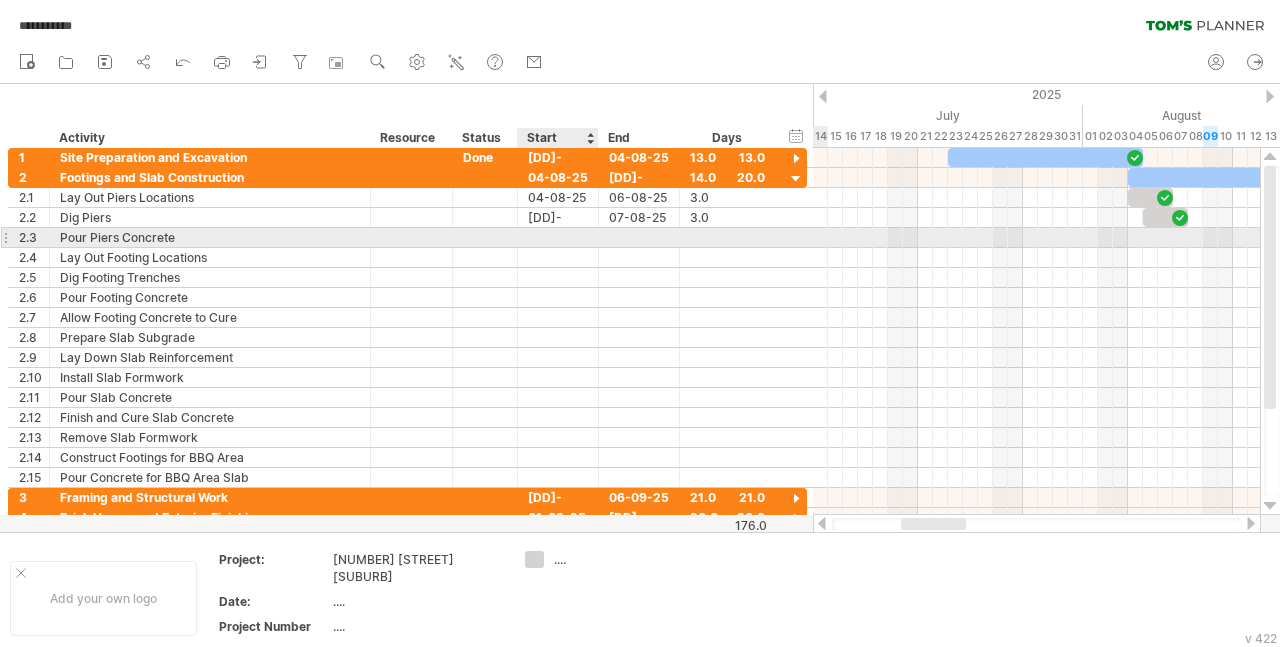 click at bounding box center (558, 237) 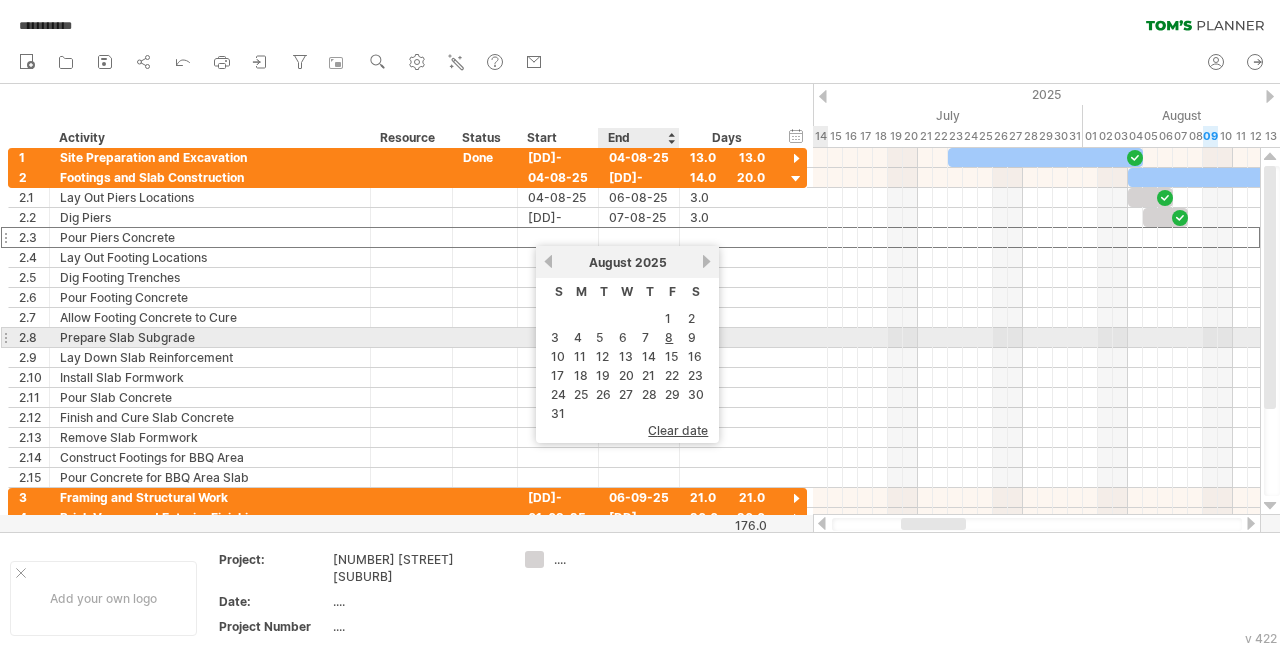 click on "7" at bounding box center [649, 337] 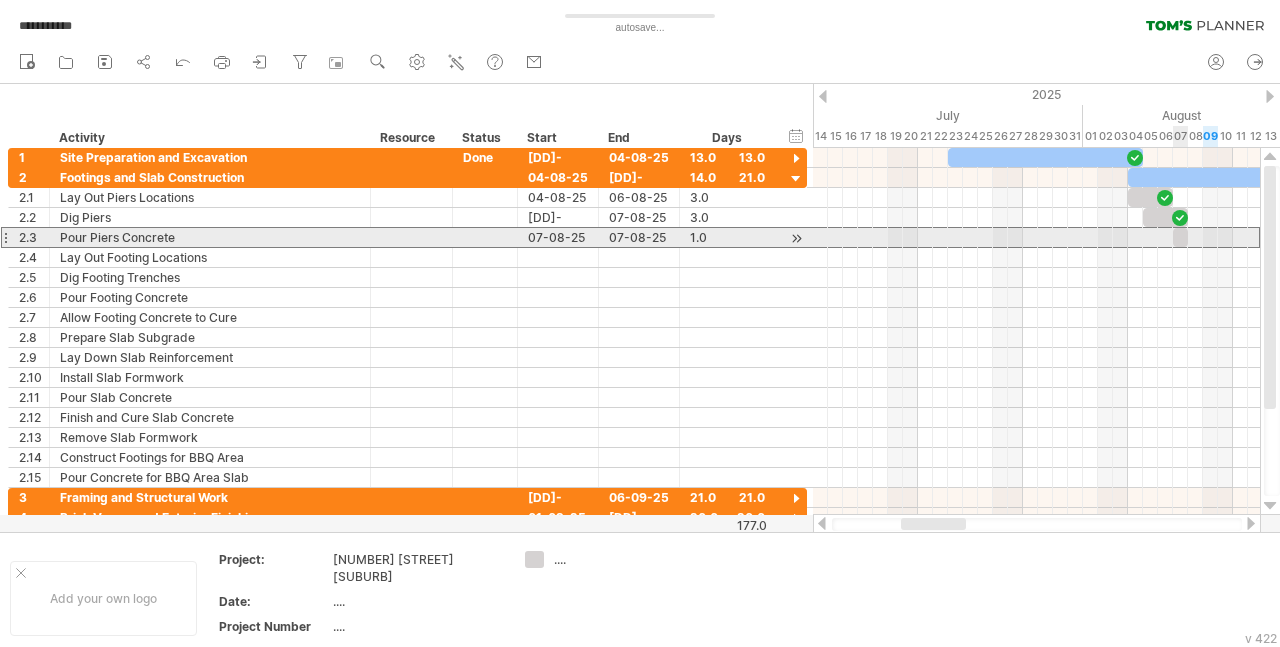 click at bounding box center [1180, 237] 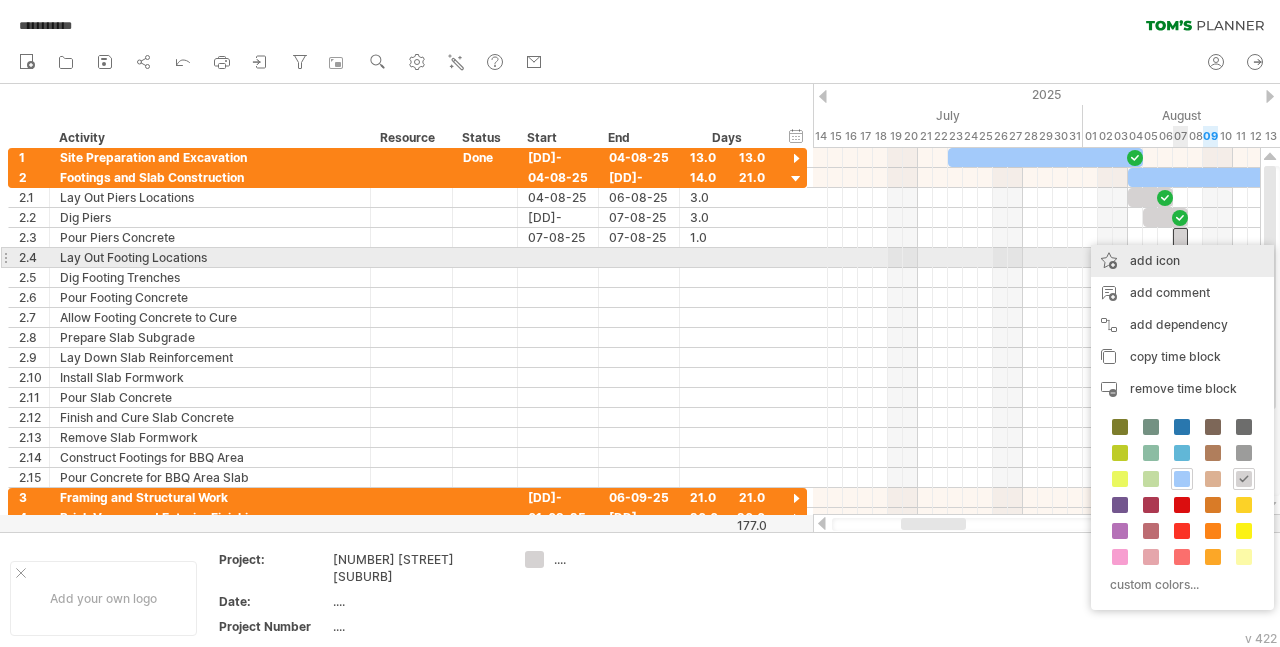 click on "add icon" at bounding box center (1182, 261) 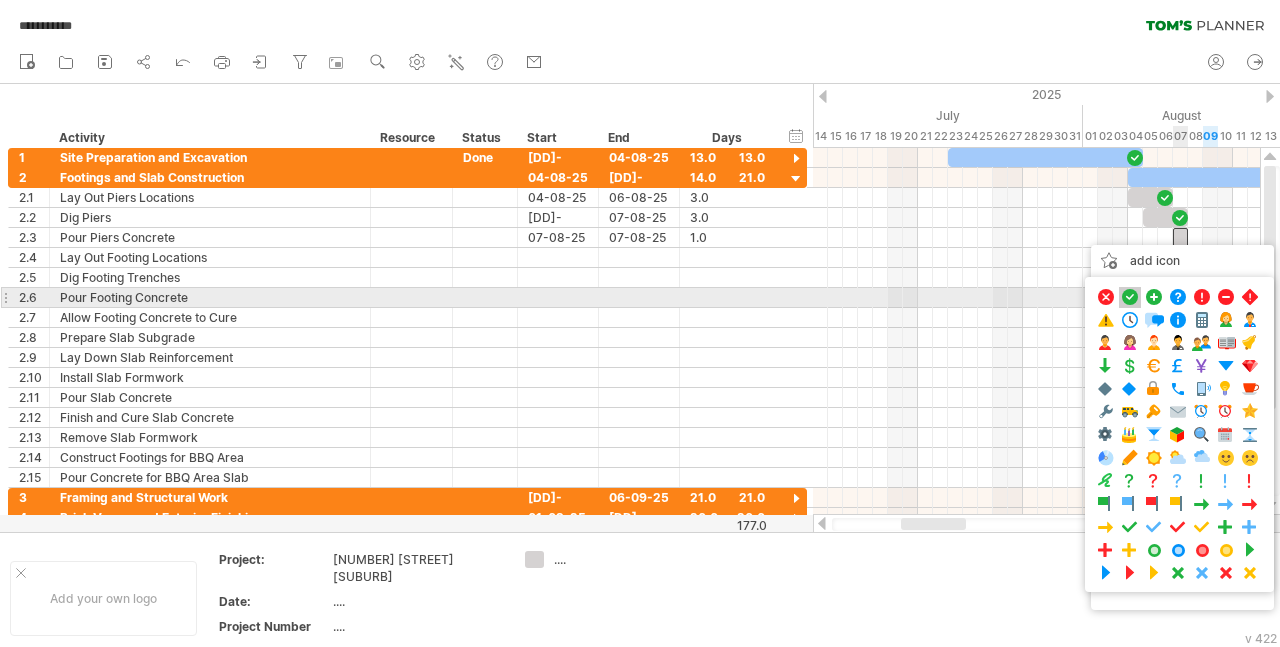 click at bounding box center (1130, 297) 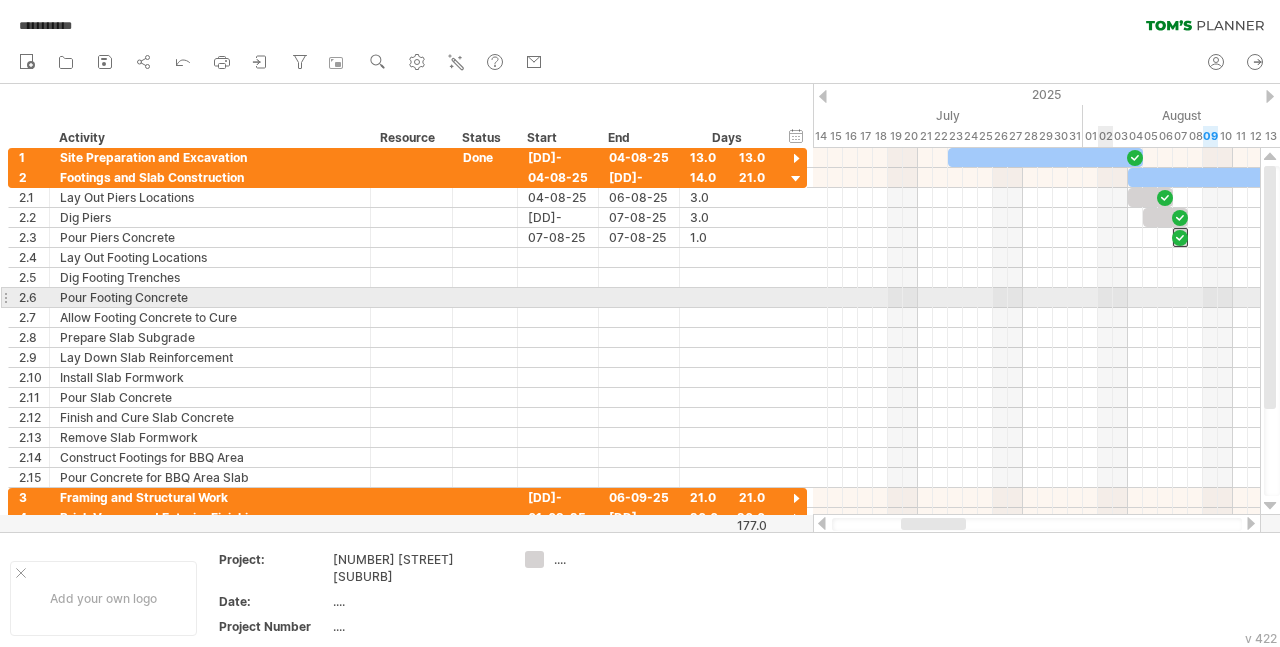 click at bounding box center (1036, 318) 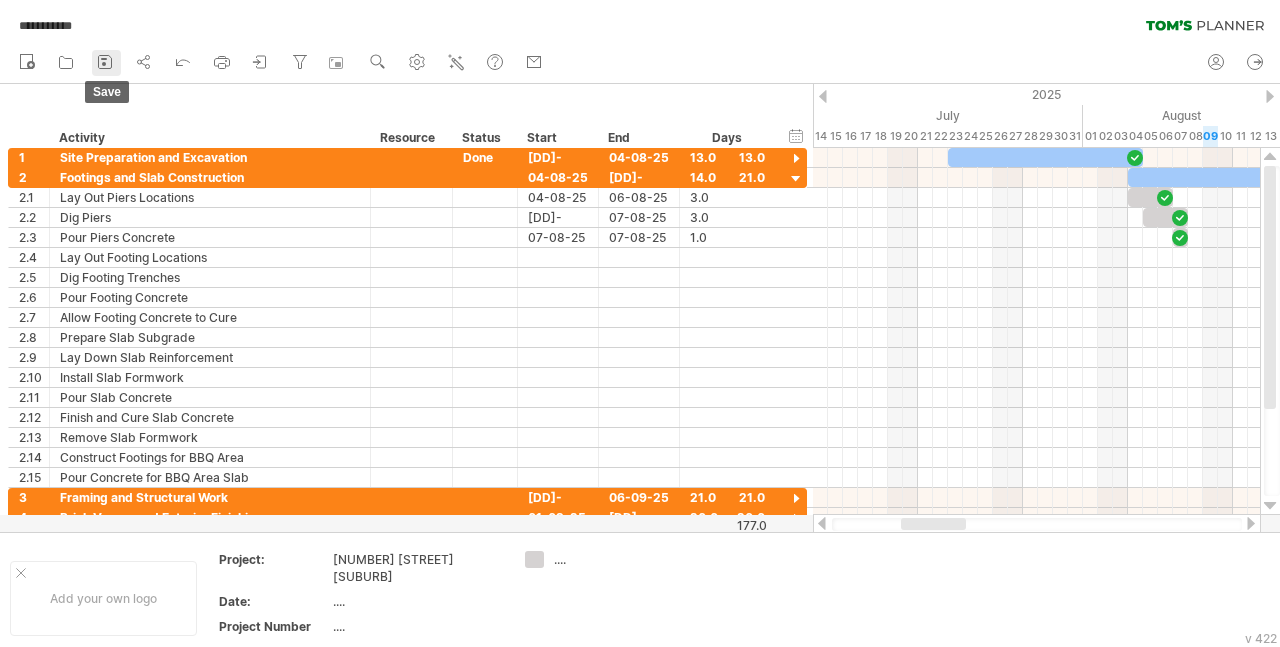 click 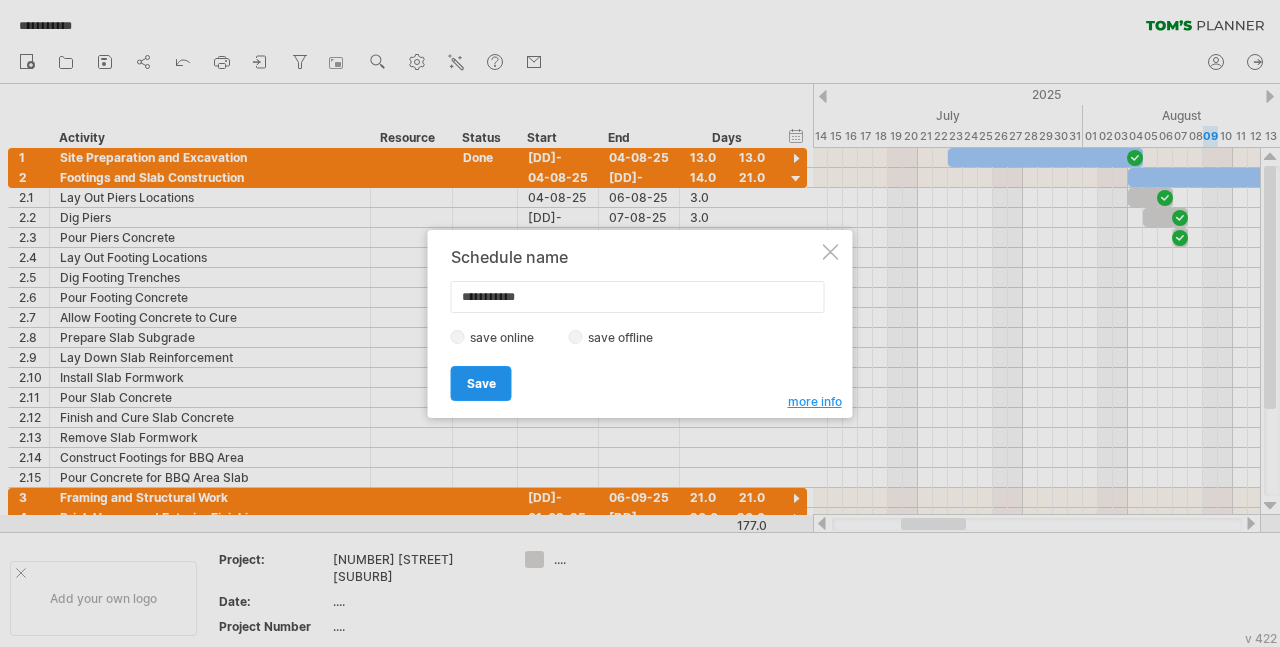 click on "Save" at bounding box center (481, 383) 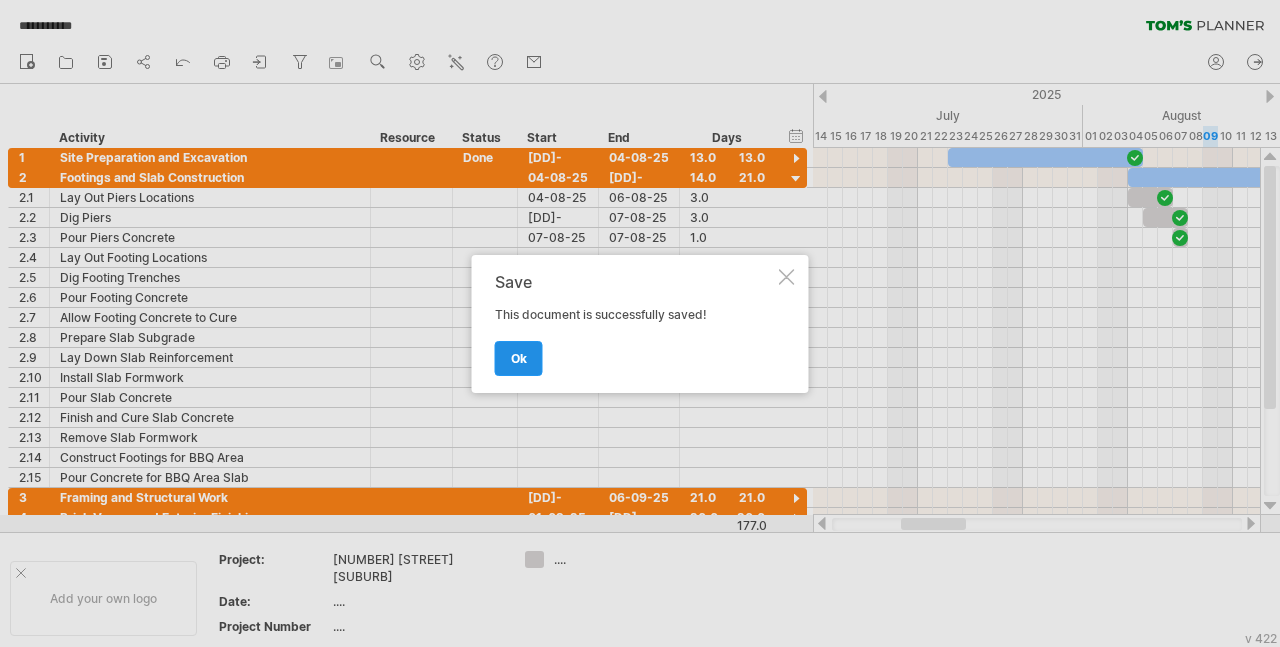 click on "ok" at bounding box center [519, 358] 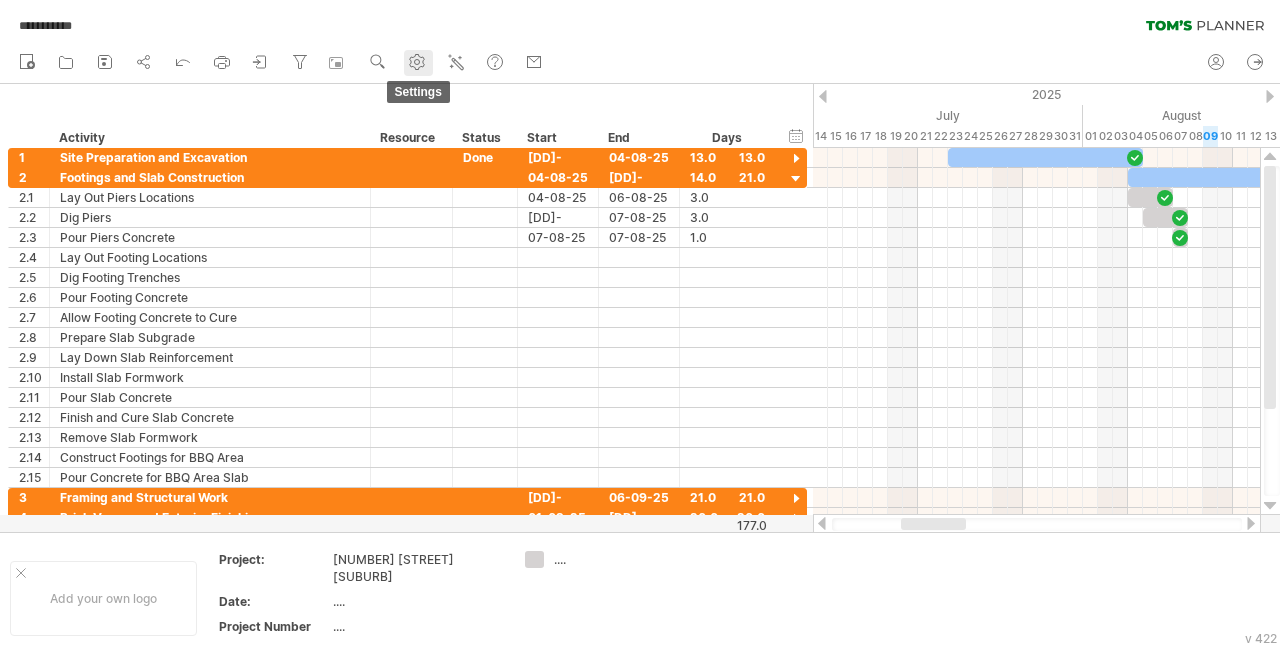 click 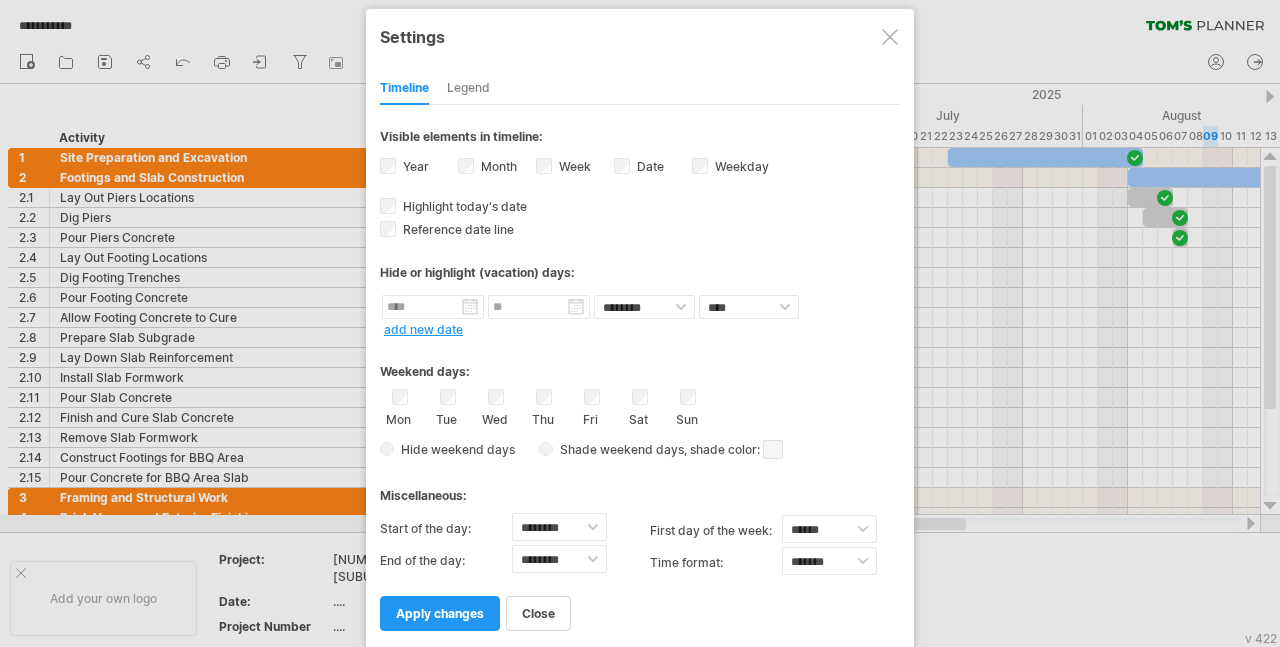 click on "Legend" at bounding box center (468, 89) 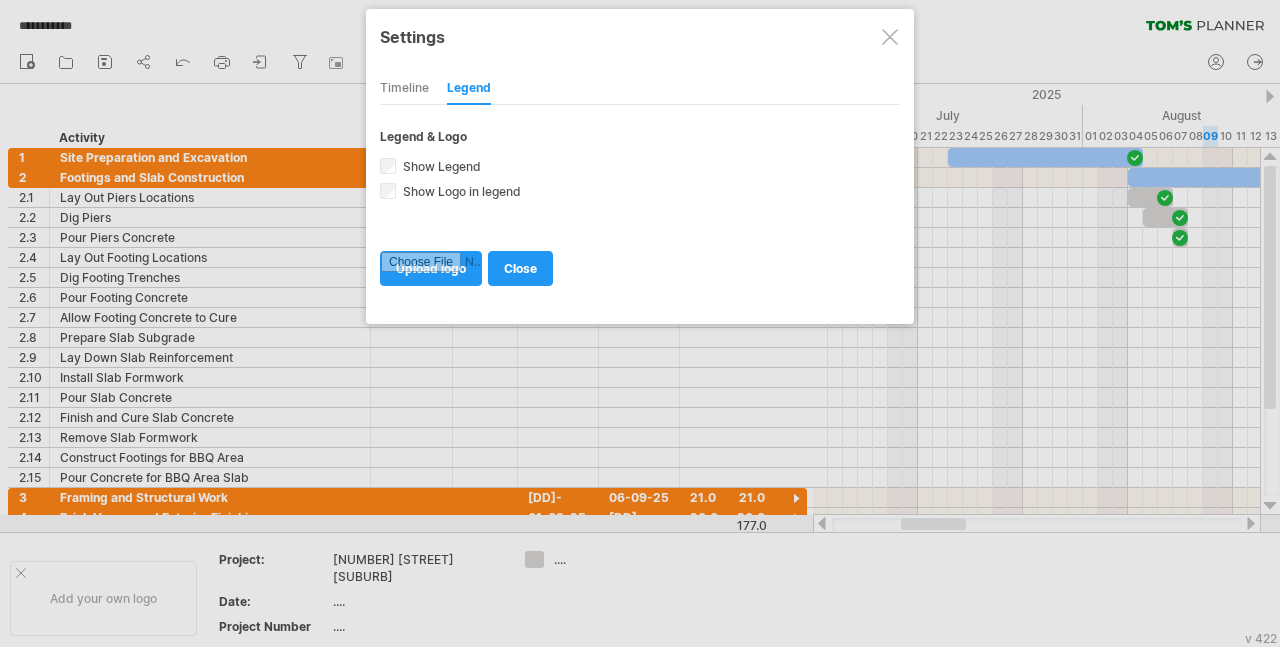 click on "Timeline" at bounding box center (404, 89) 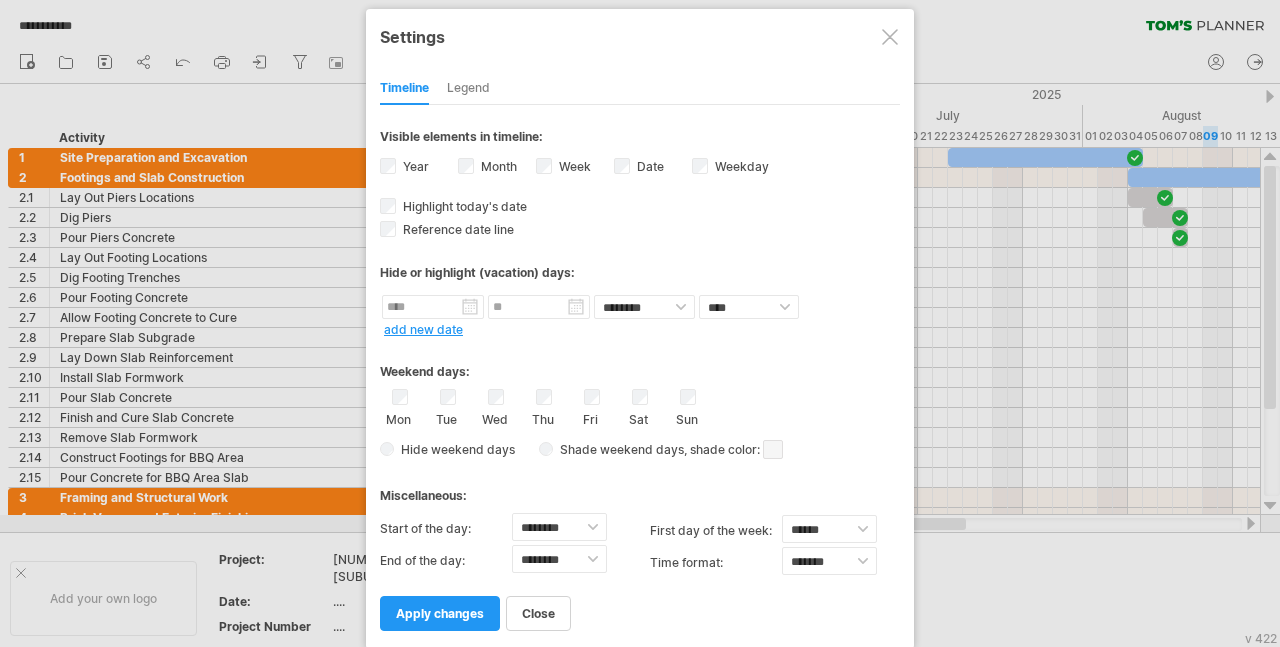 click at bounding box center [890, 37] 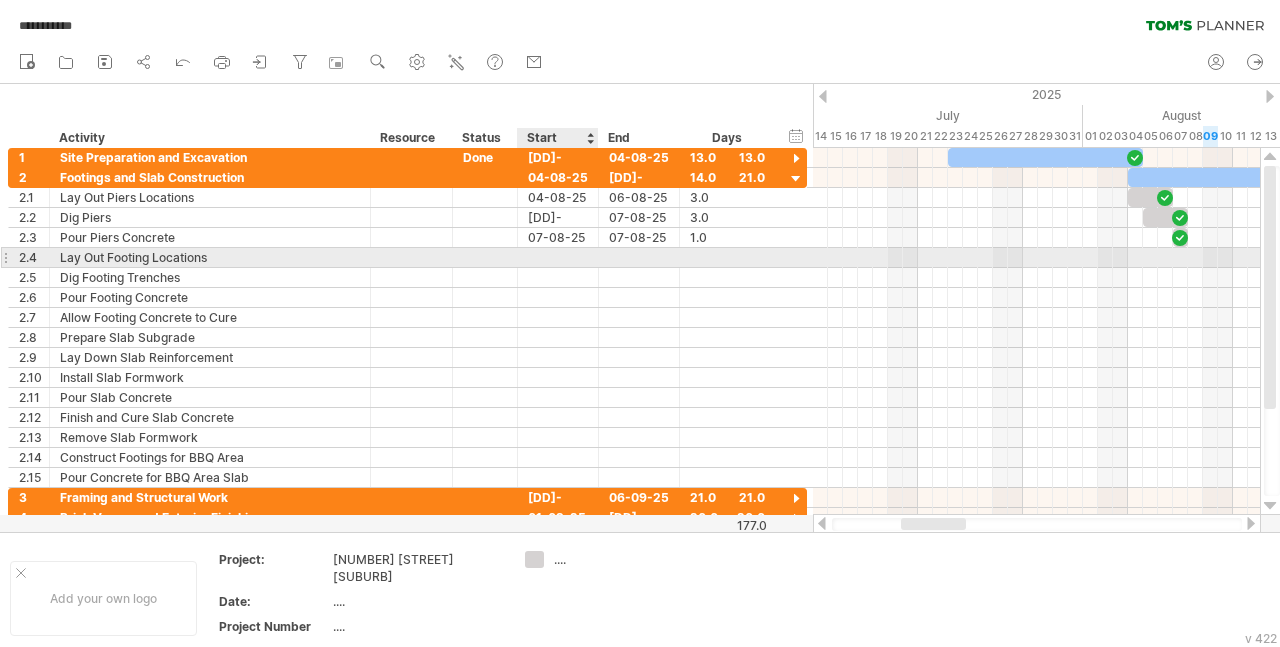 click at bounding box center (558, 257) 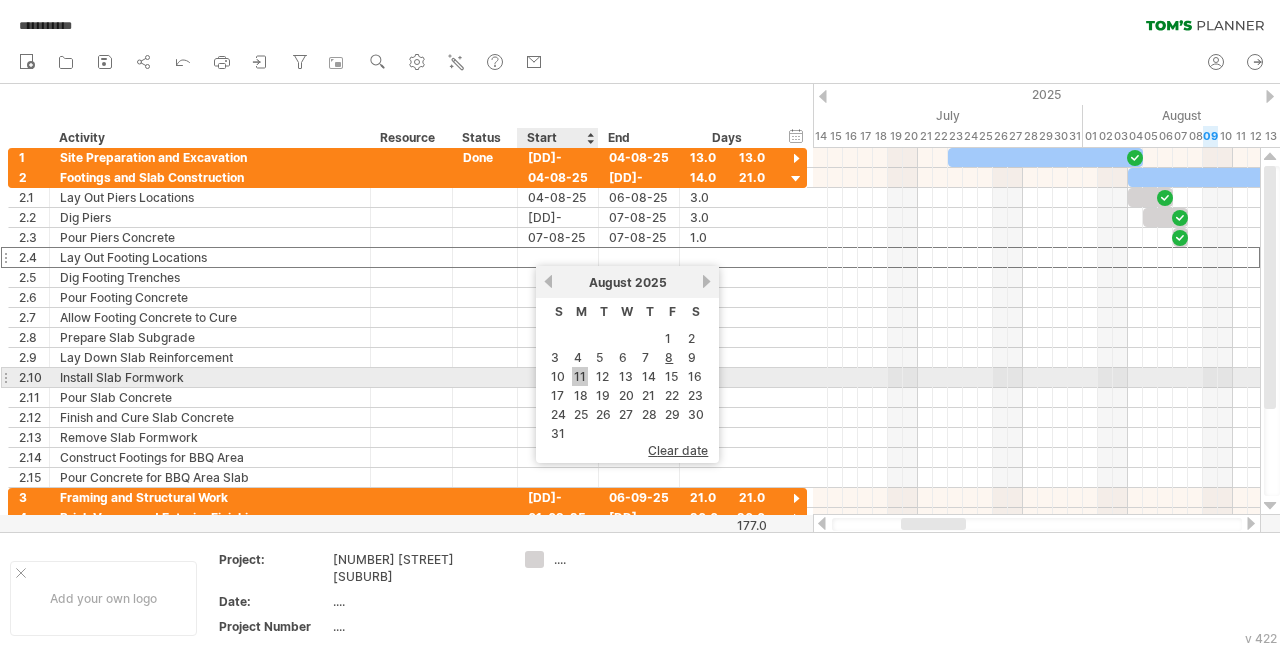 click on "11" at bounding box center [580, 376] 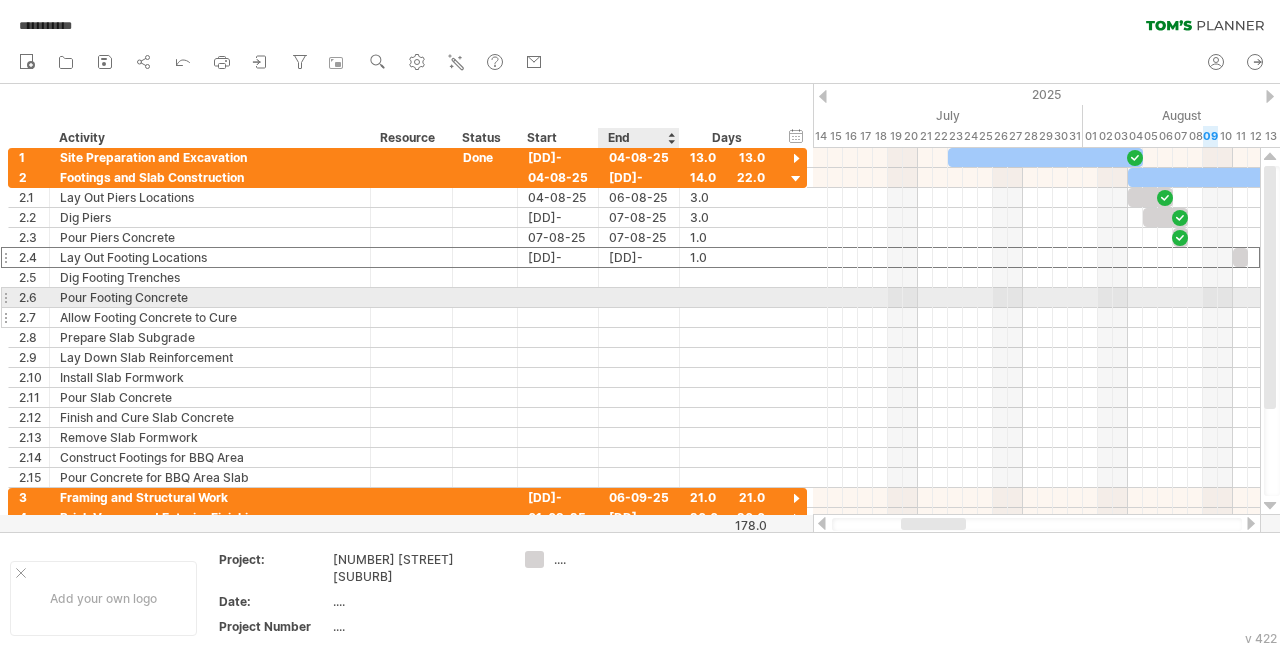 click at bounding box center [639, 317] 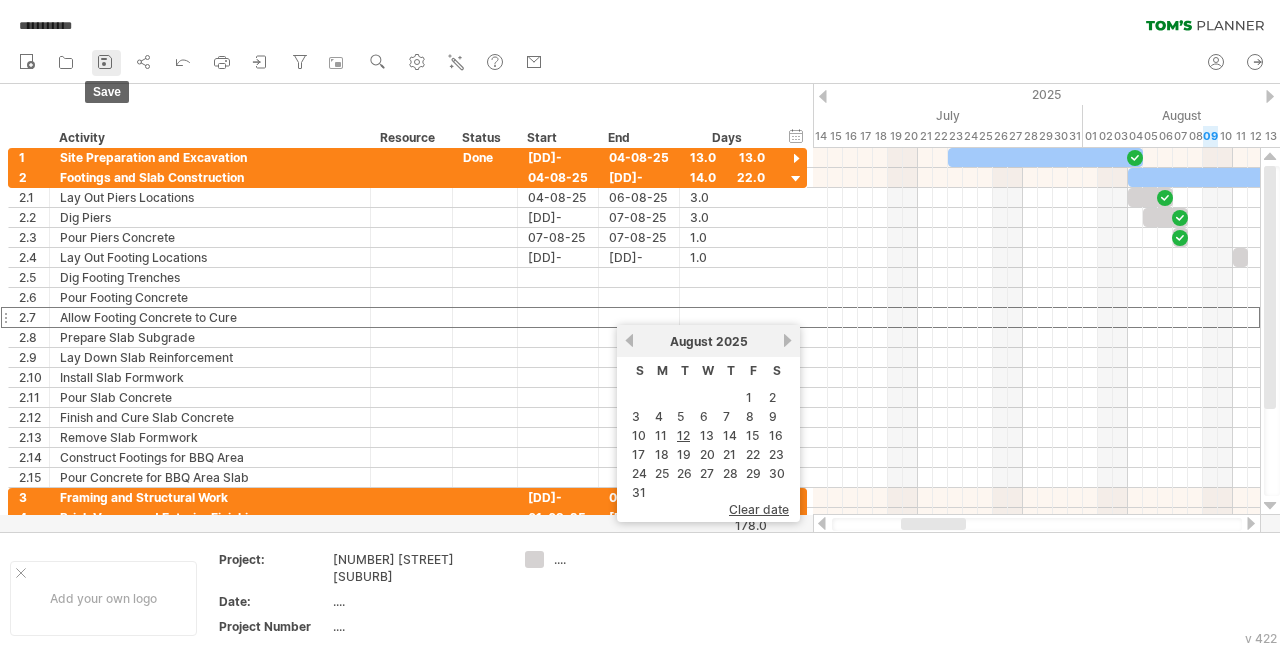 click 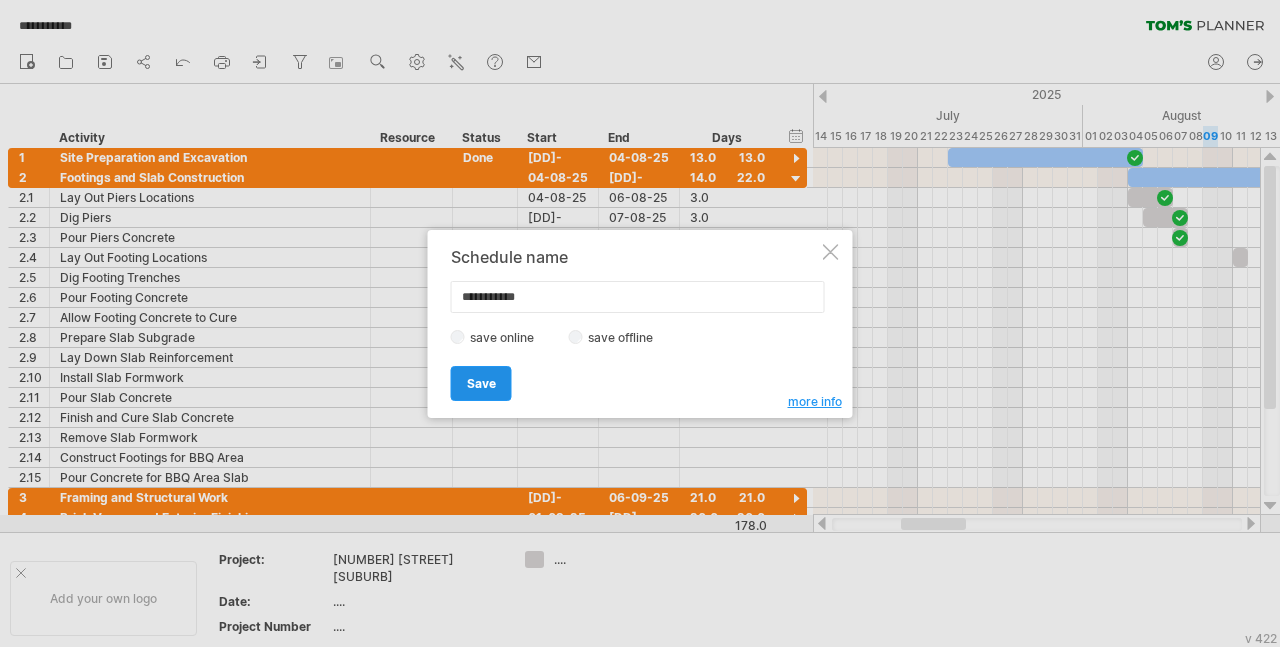 click on "Save" at bounding box center (481, 383) 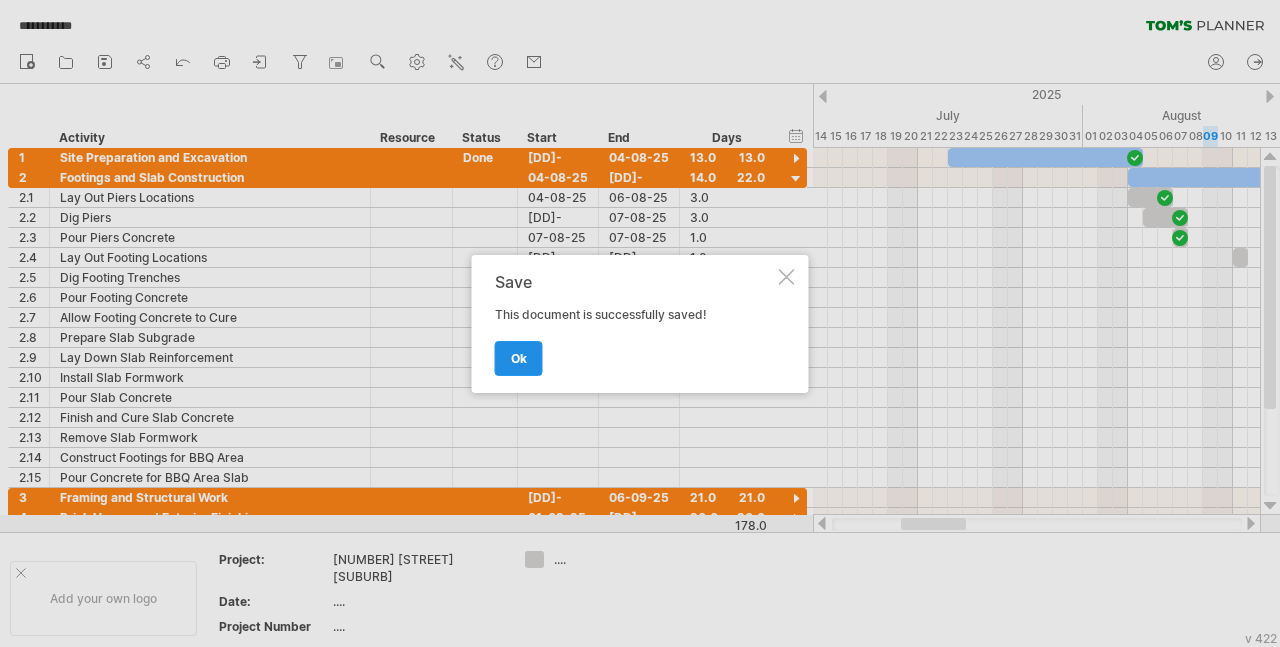 click on "ok" at bounding box center (519, 358) 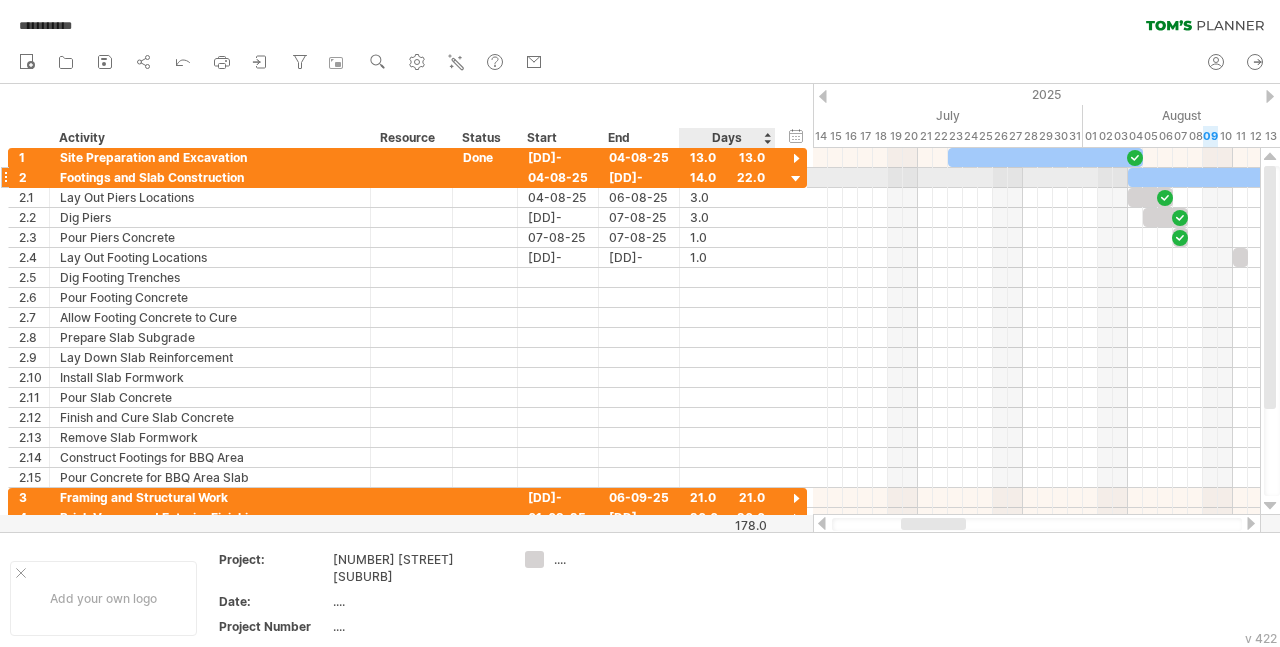 click at bounding box center (796, 179) 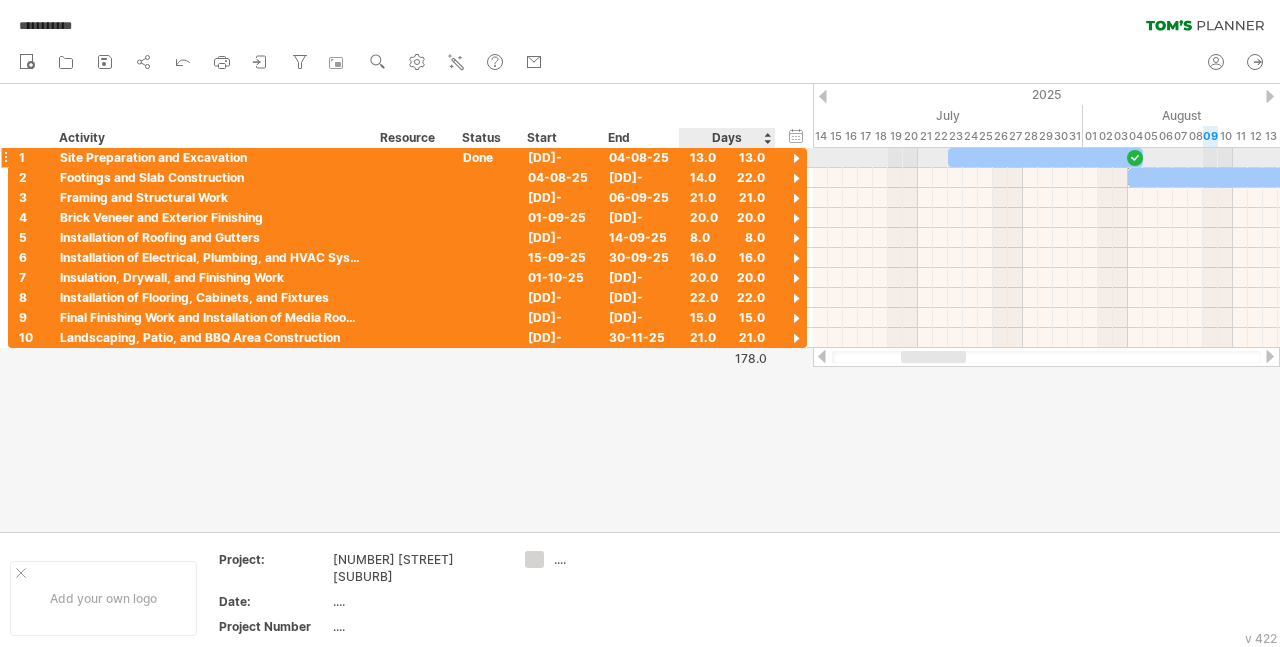 click at bounding box center [796, 159] 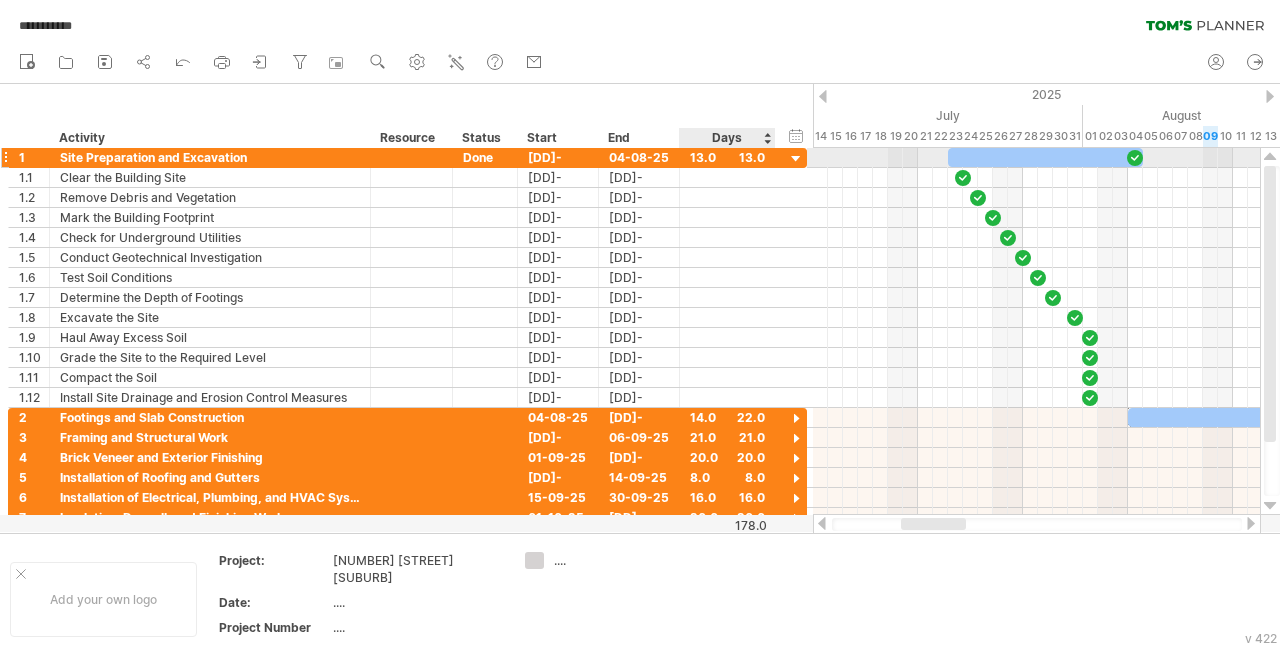 click at bounding box center [796, 159] 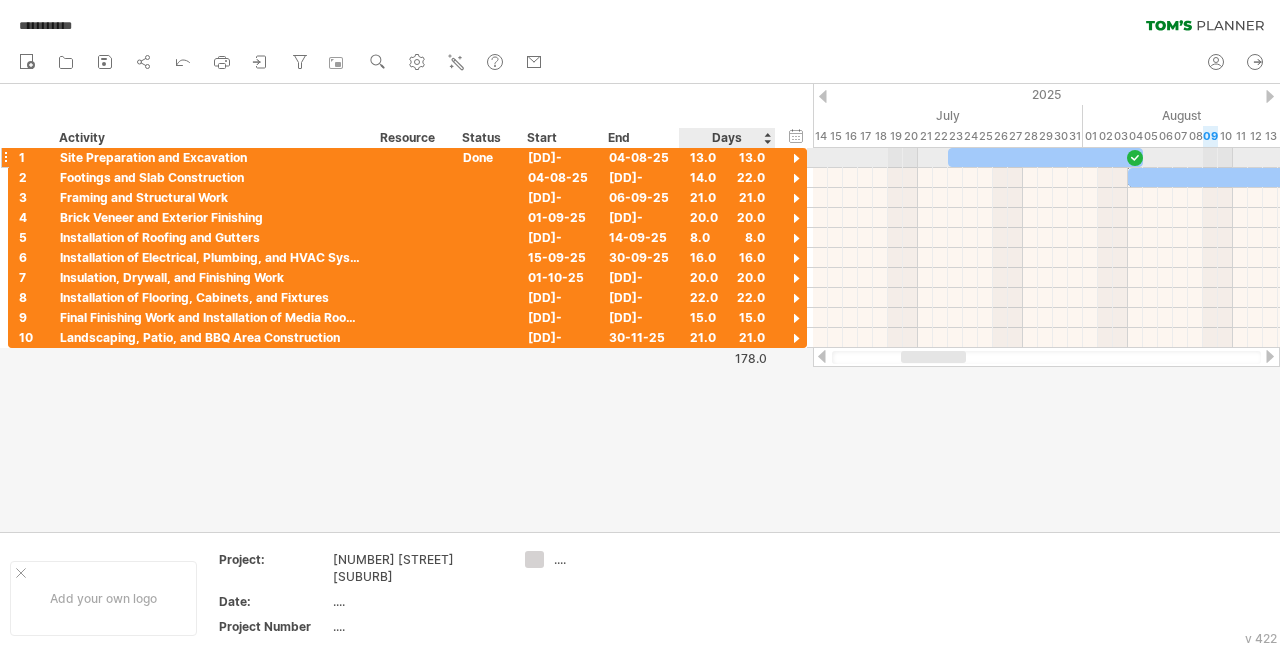 click at bounding box center (796, 159) 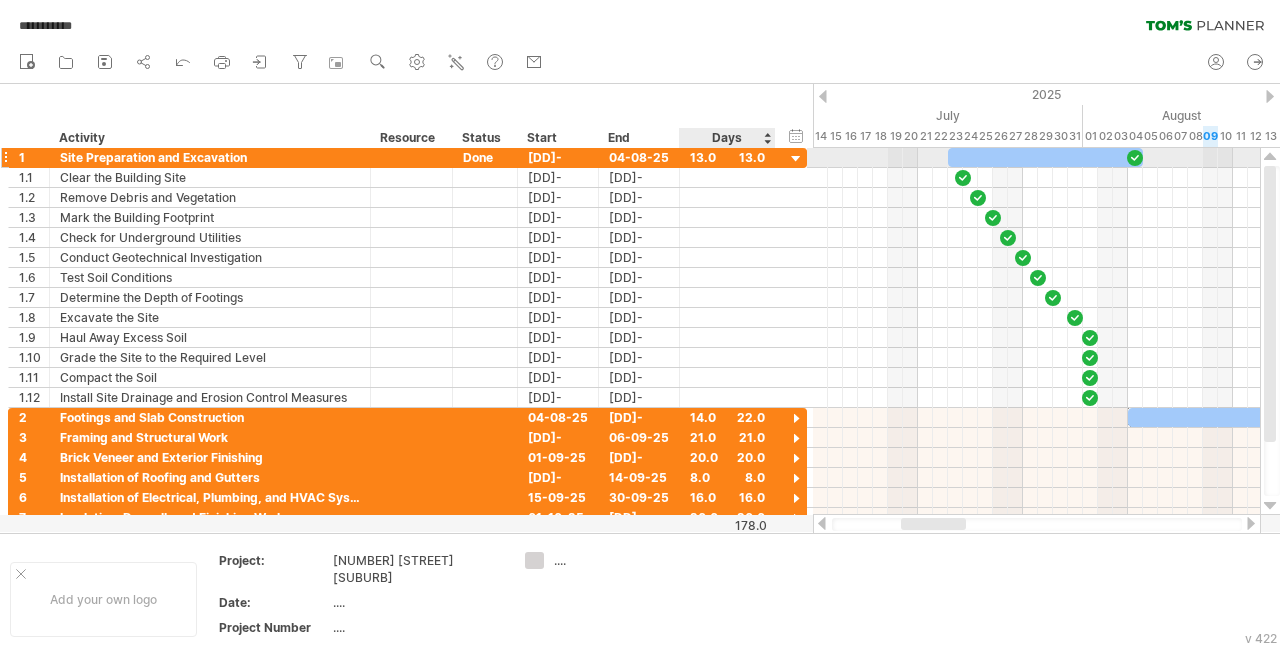 click at bounding box center (796, 159) 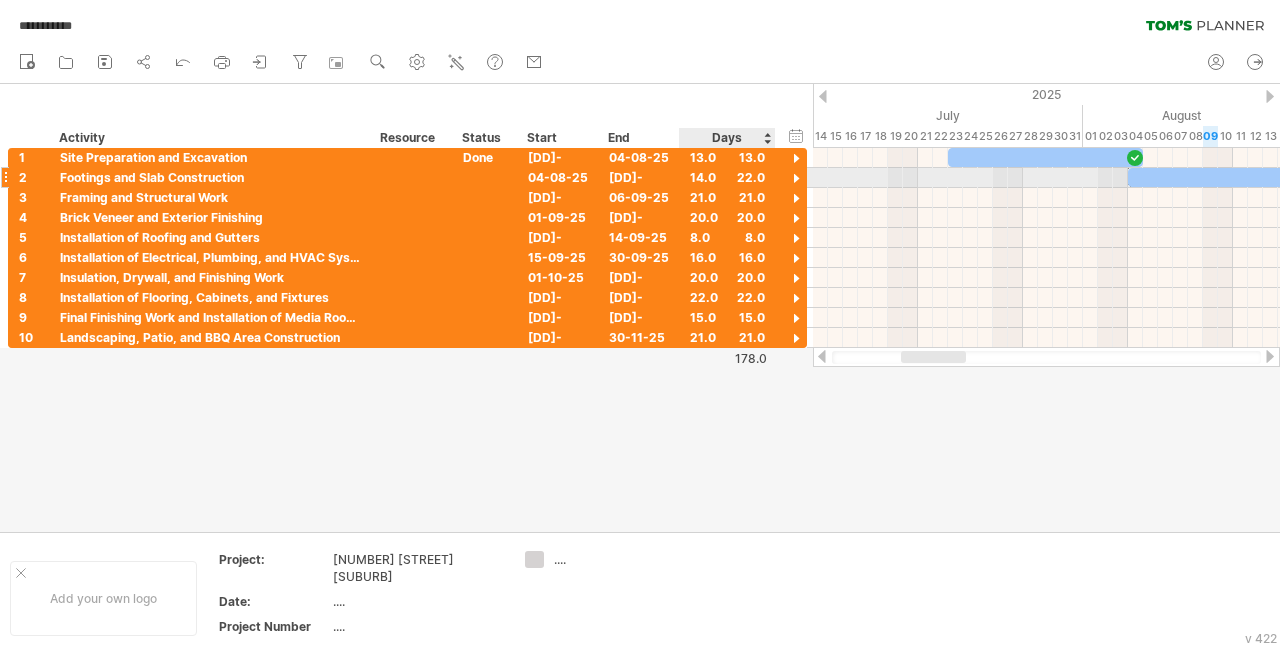 click at bounding box center [796, 179] 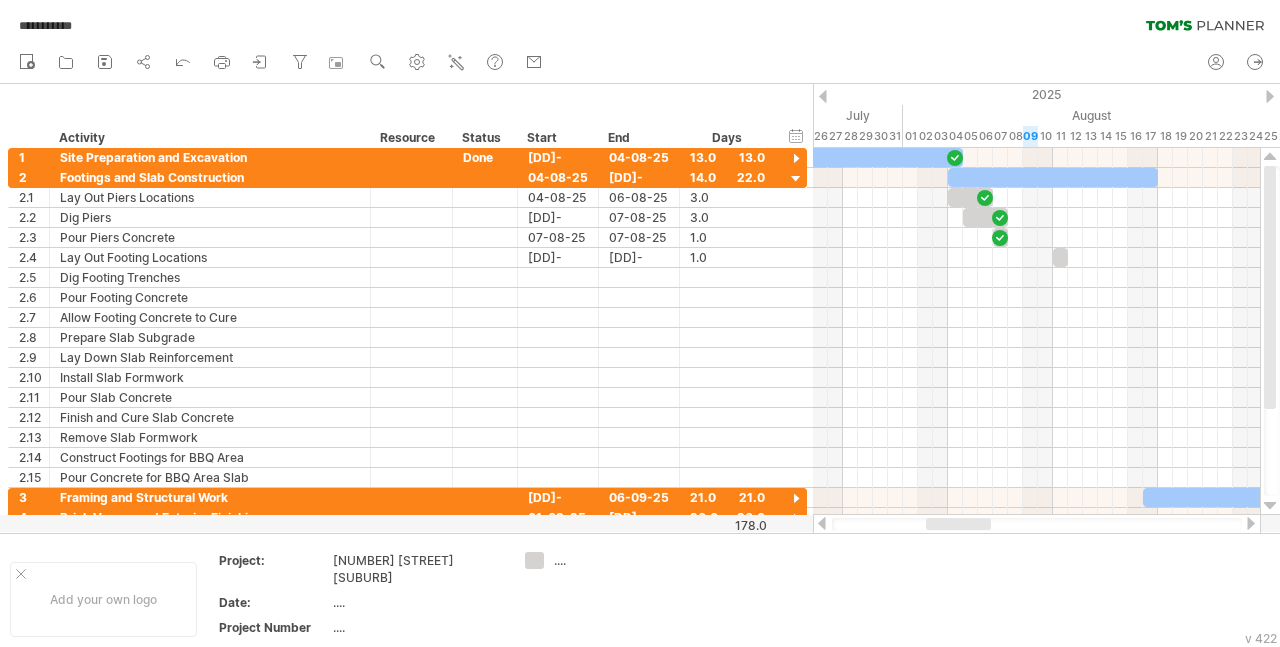 drag, startPoint x: 908, startPoint y: 523, endPoint x: 933, endPoint y: 529, distance: 25.70992 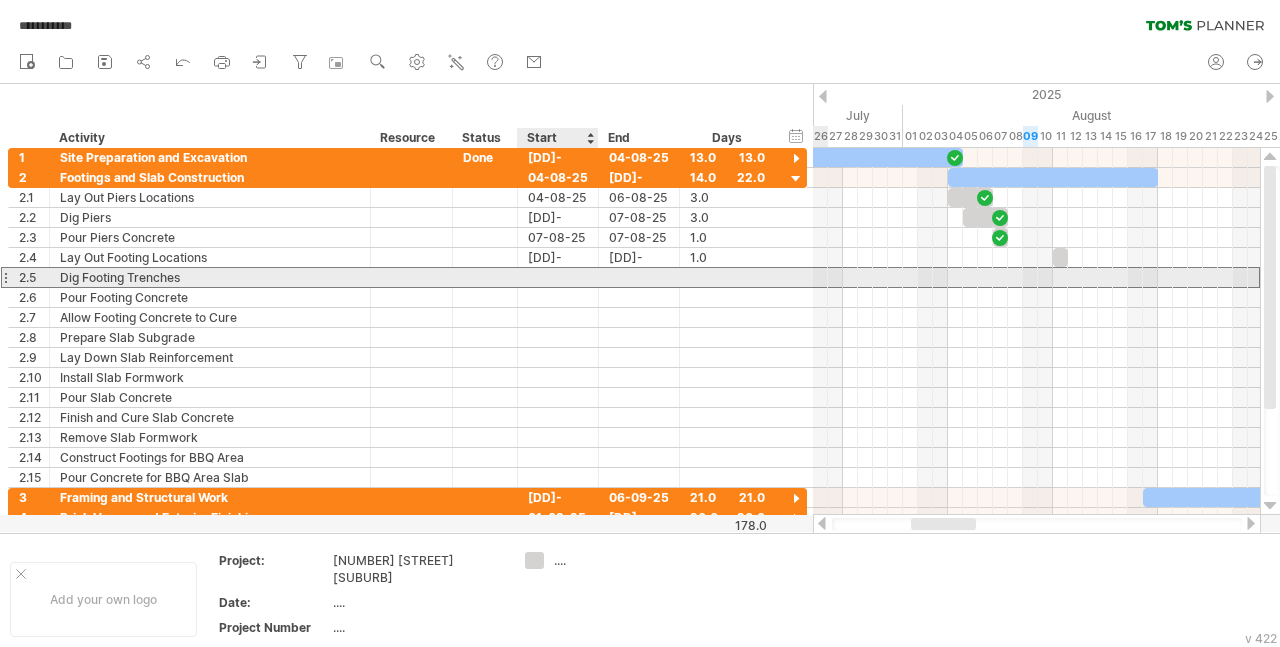 click at bounding box center [558, 277] 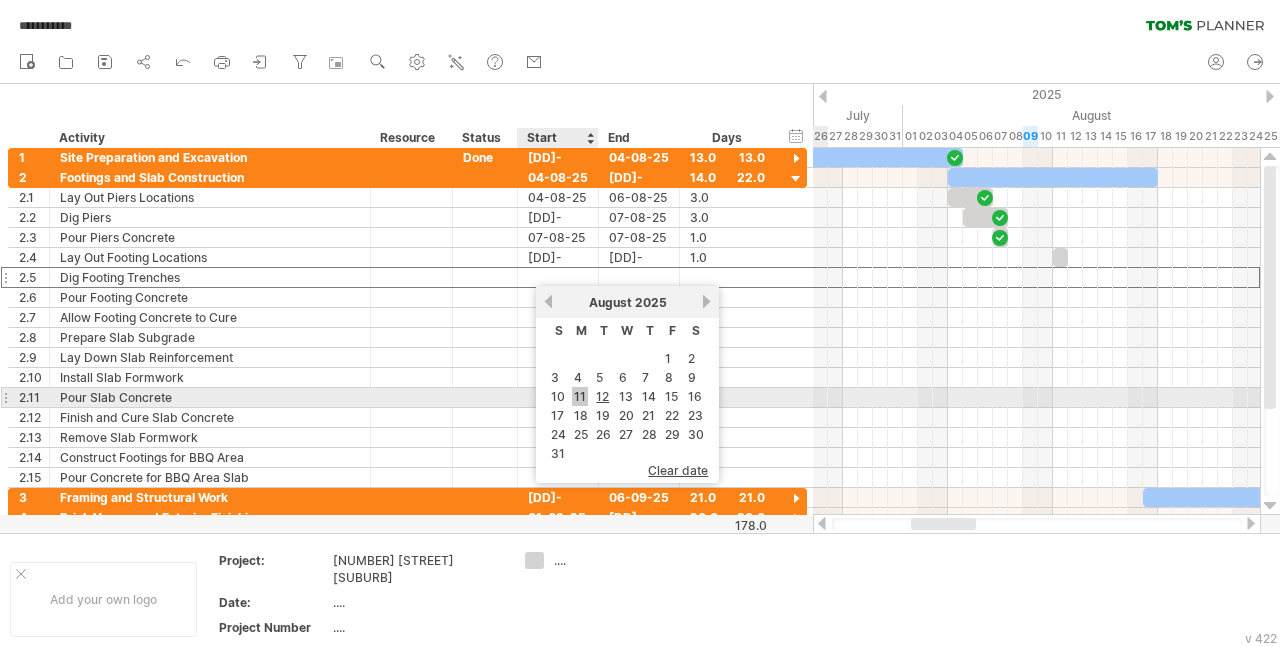 click on "11" at bounding box center (580, 396) 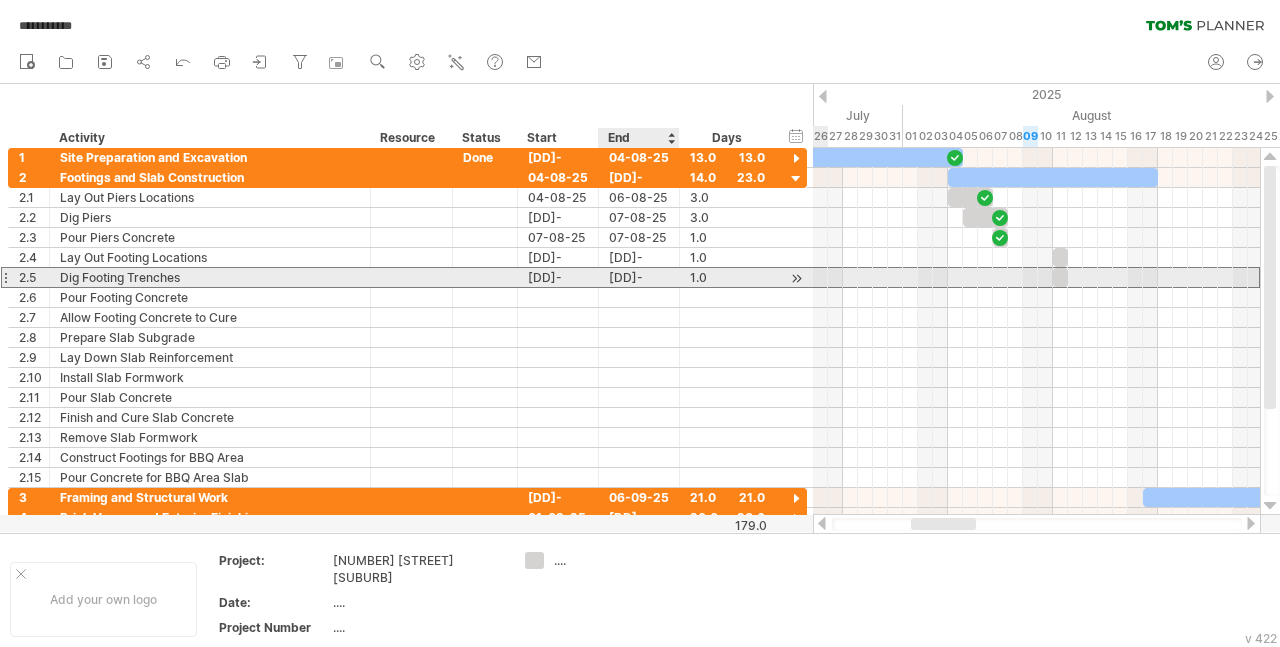 click on "[DATE]" at bounding box center (639, 277) 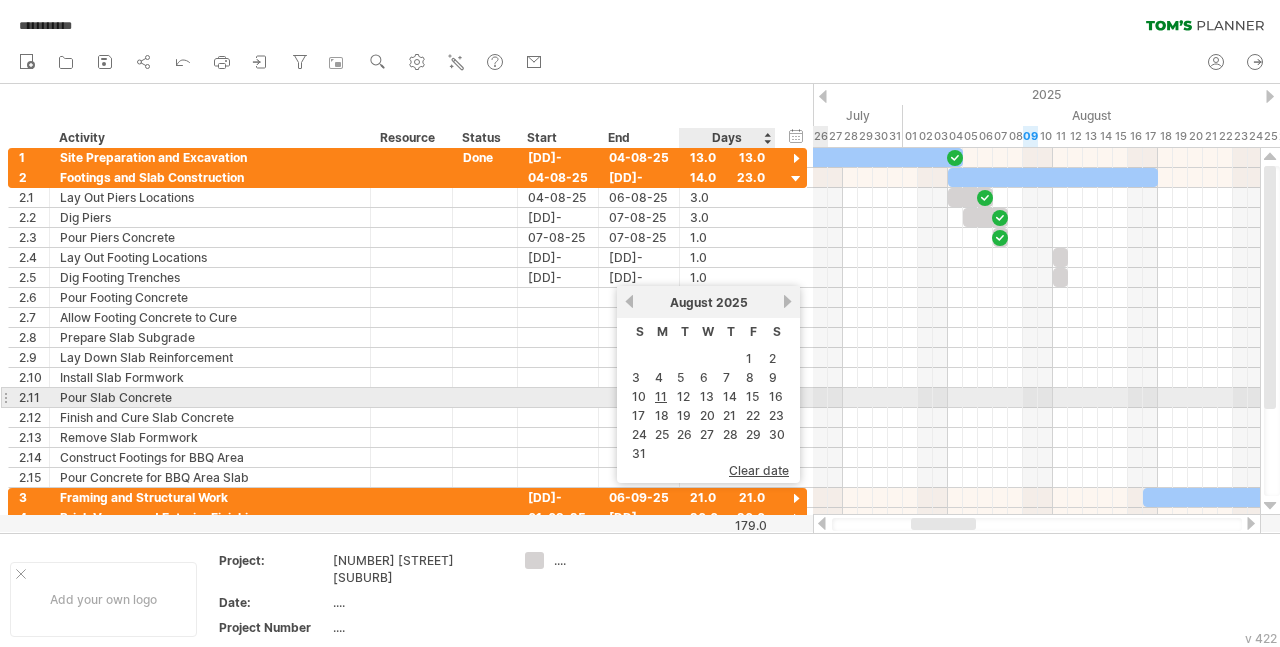 click on "13" at bounding box center (707, 396) 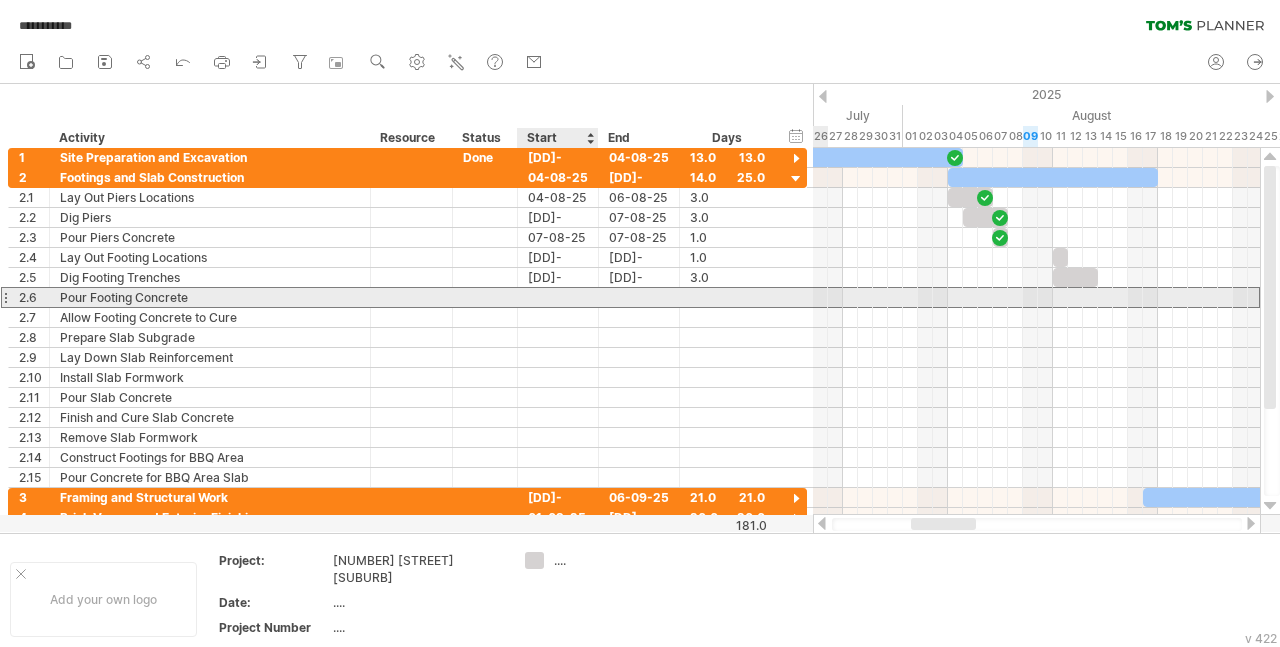click at bounding box center [558, 297] 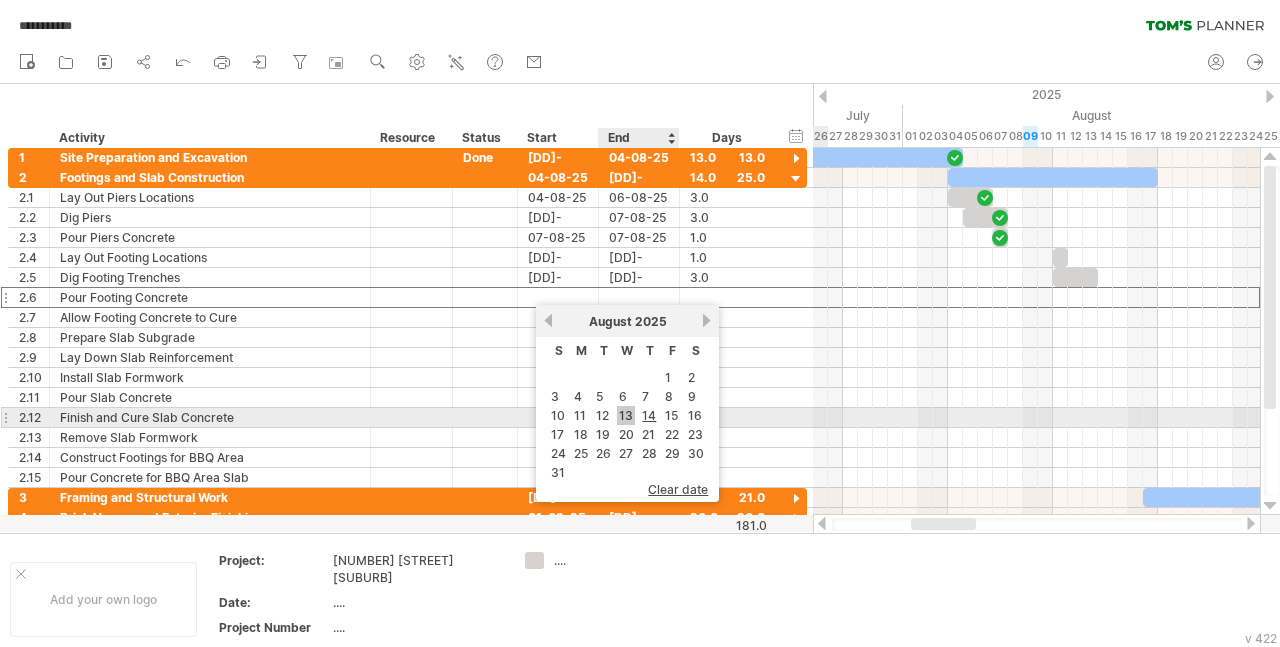 click on "13" at bounding box center (626, 415) 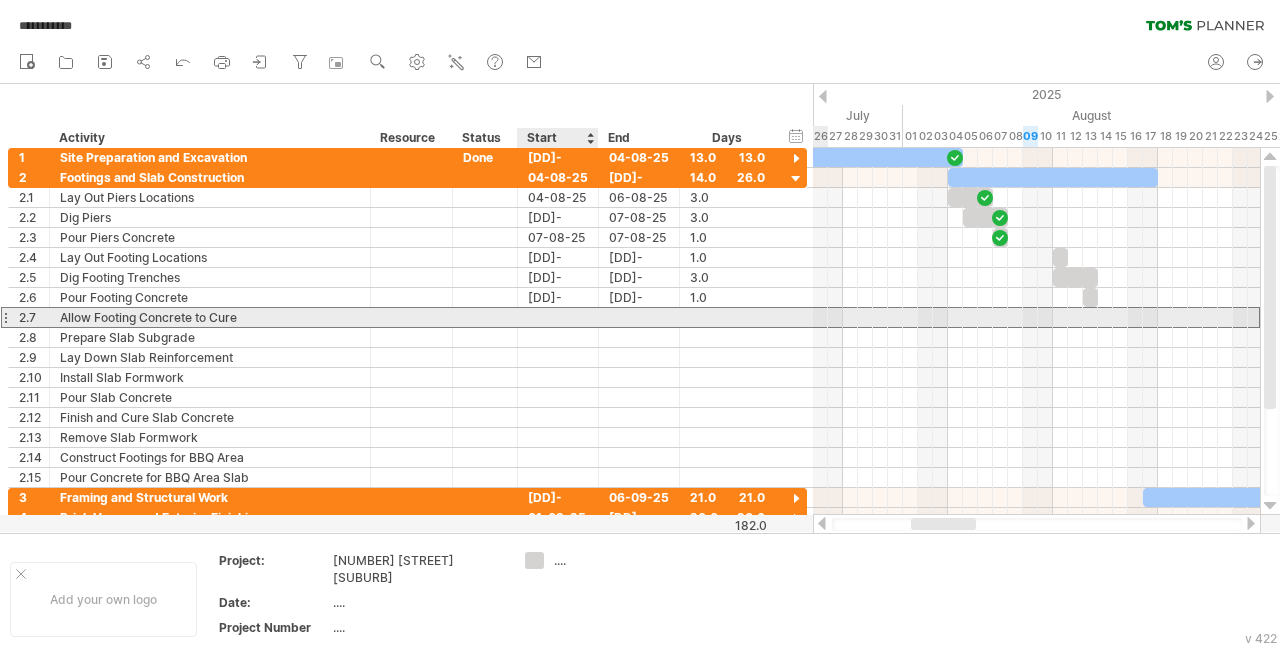 click at bounding box center [558, 317] 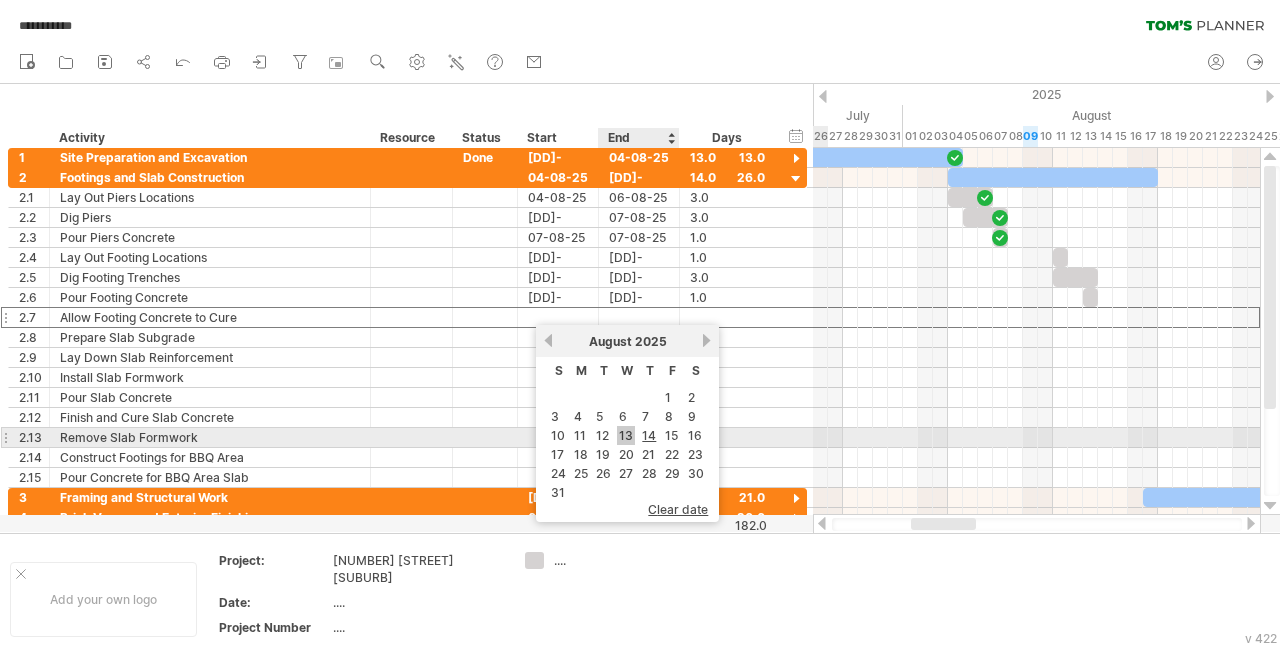 click on "13" at bounding box center (626, 435) 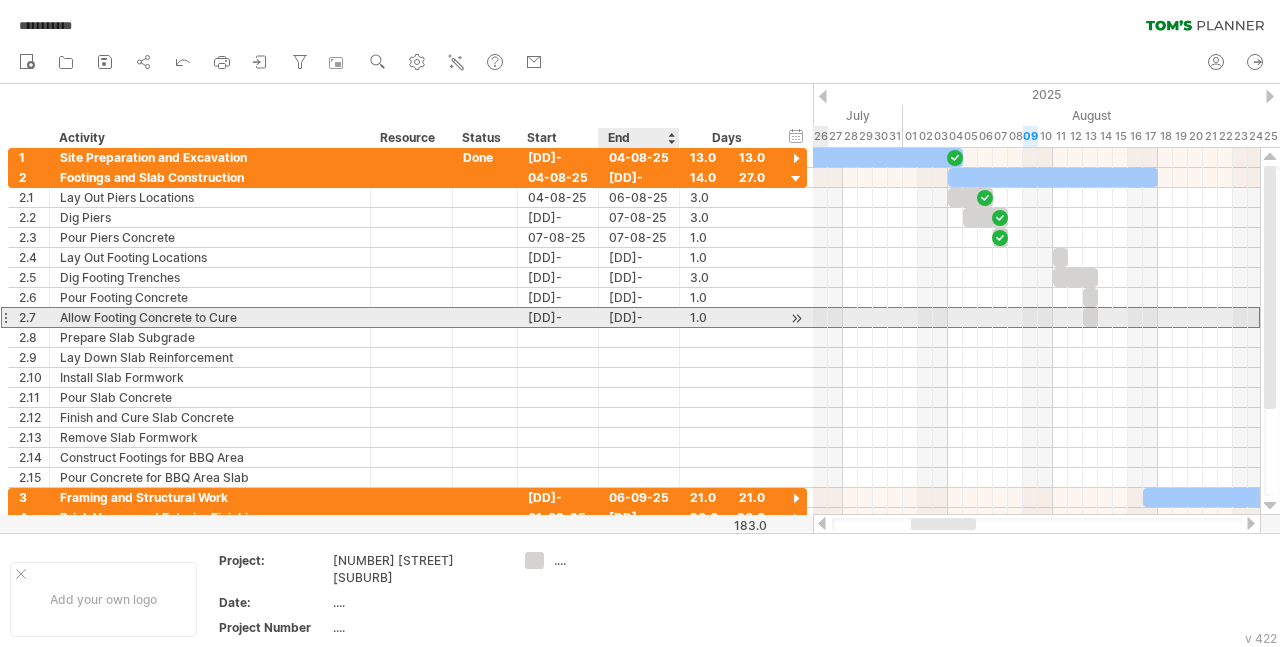 click on "[DATE]" at bounding box center [639, 317] 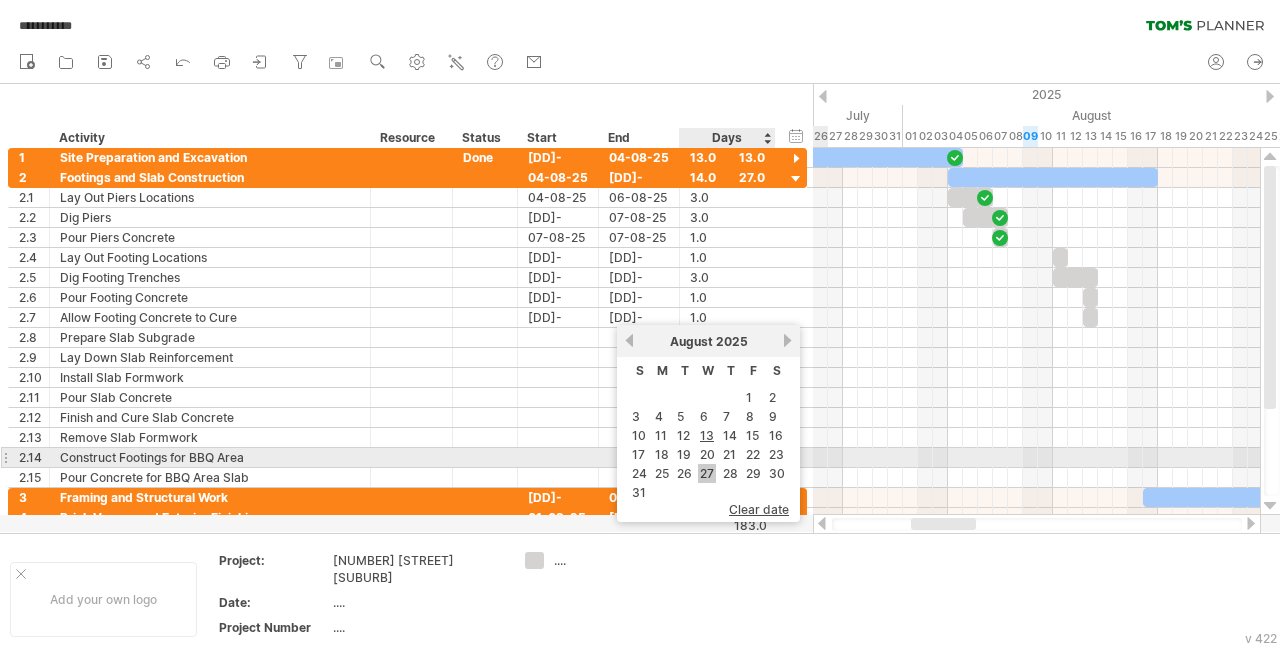 click on "27" at bounding box center (707, 473) 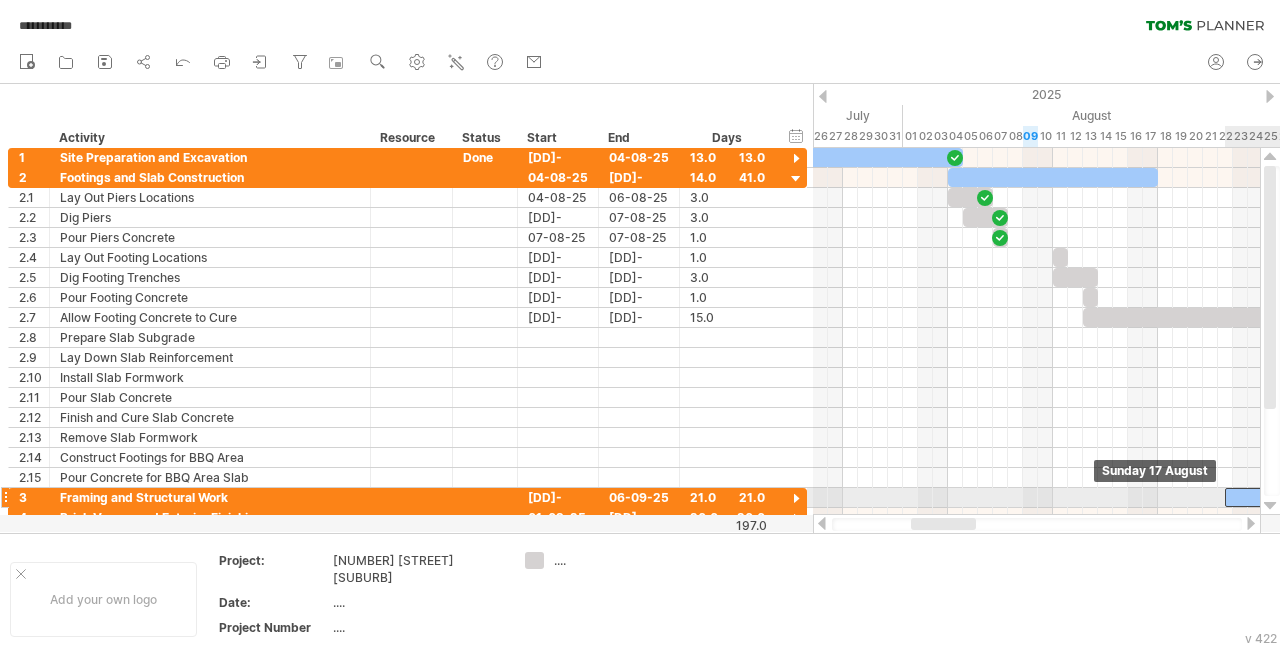 drag, startPoint x: 1166, startPoint y: 493, endPoint x: 1250, endPoint y: 495, distance: 84.0238 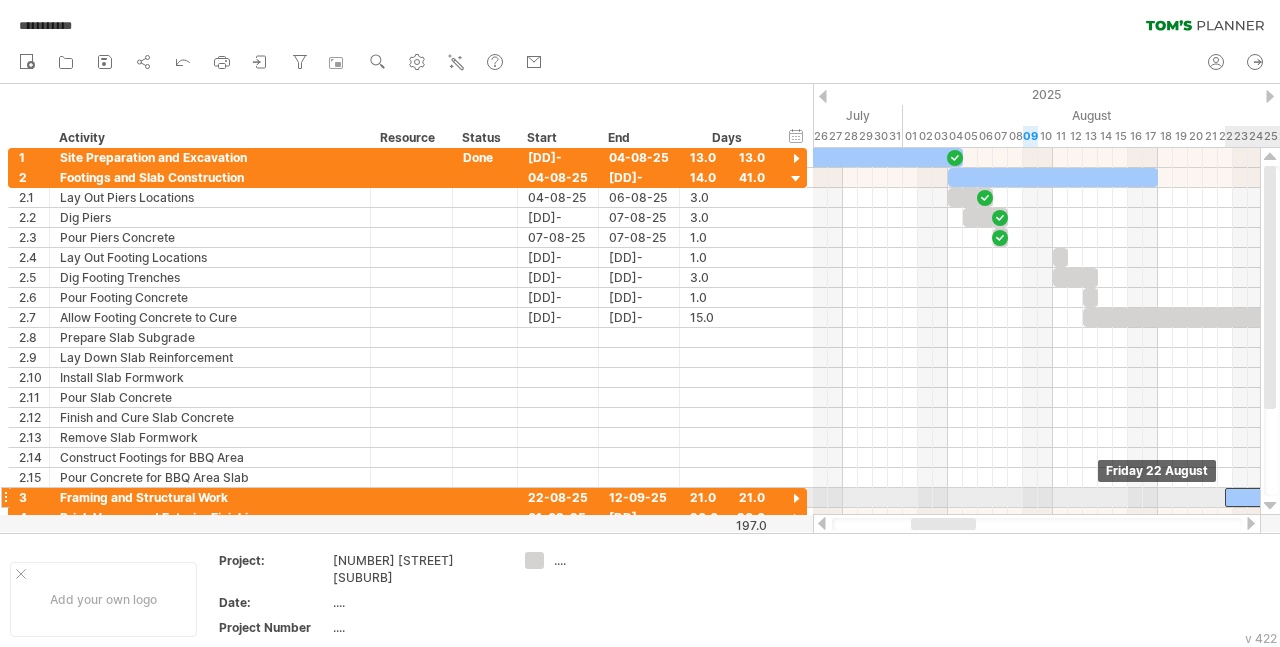 click at bounding box center [1382, 497] 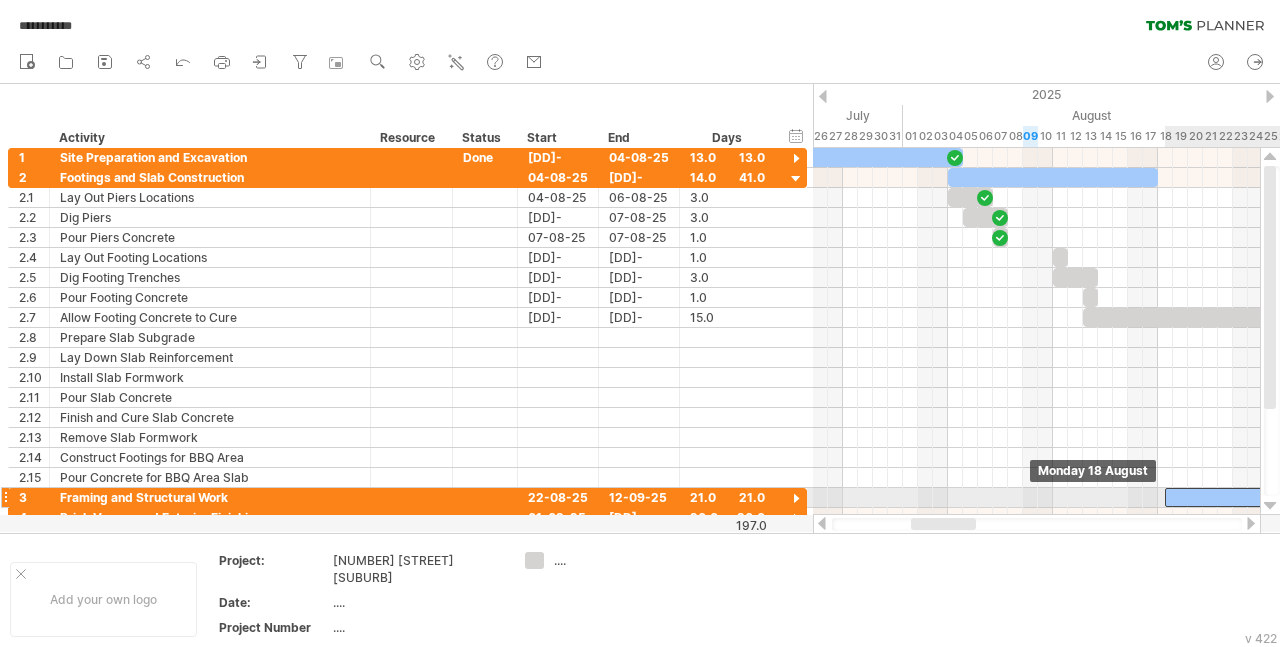 drag, startPoint x: 1231, startPoint y: 493, endPoint x: 1170, endPoint y: 497, distance: 61.13101 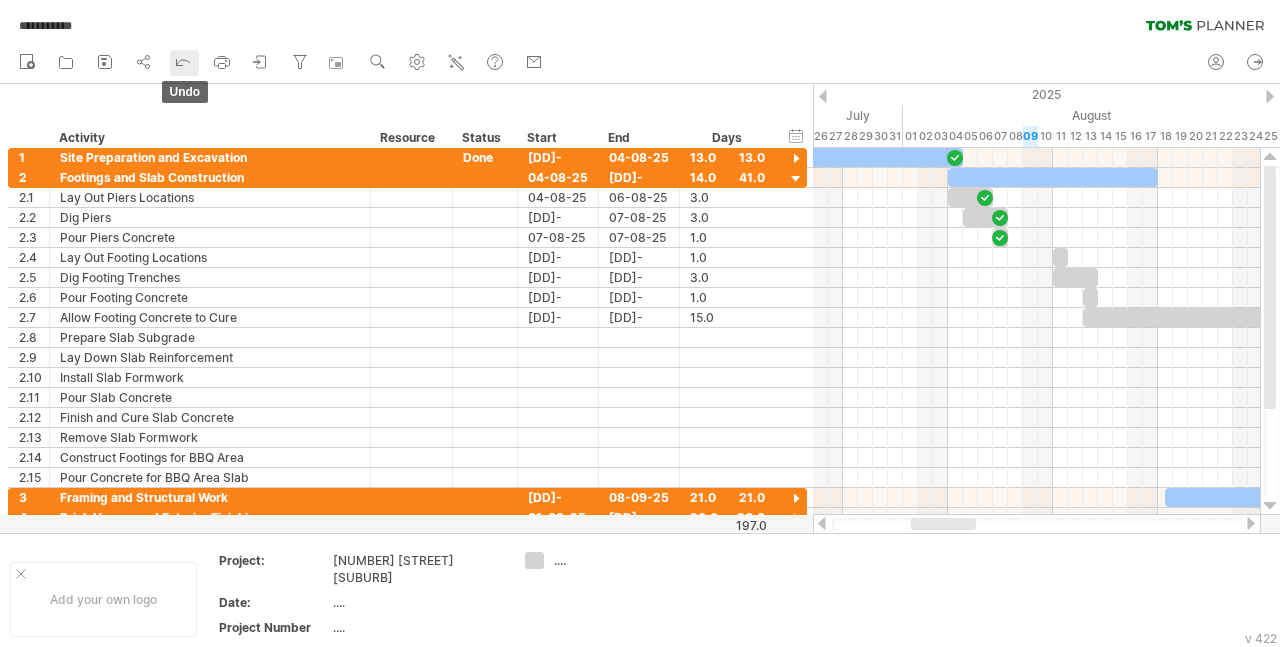 click 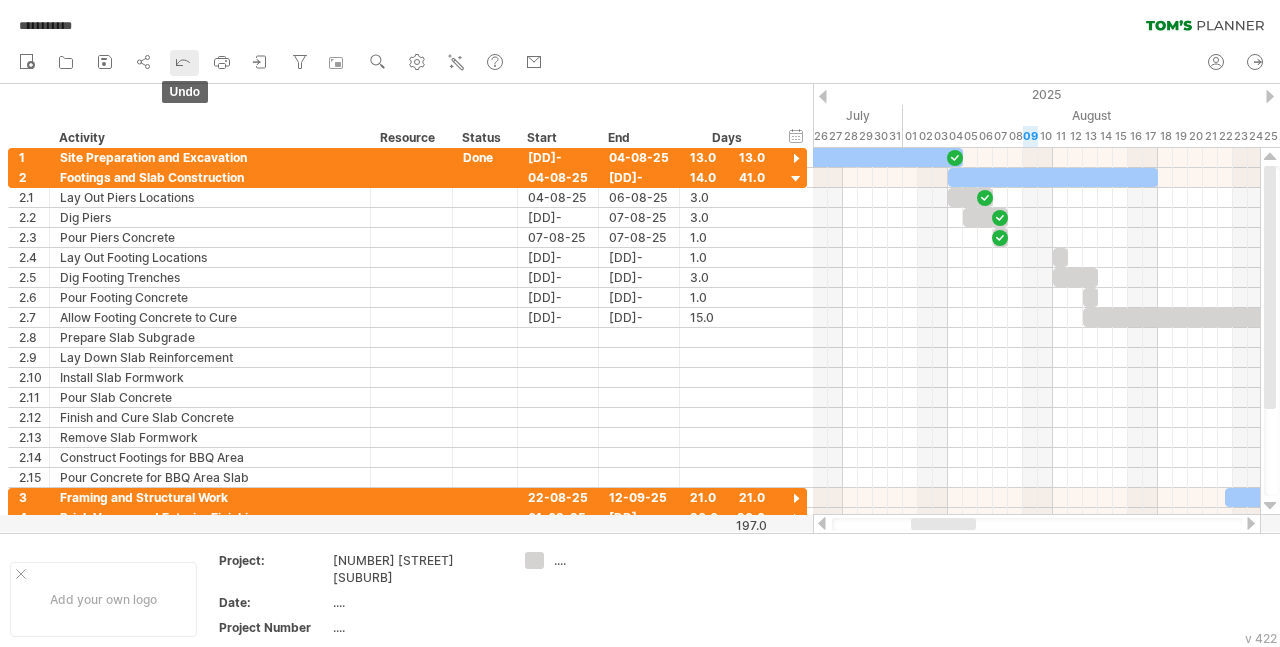 click 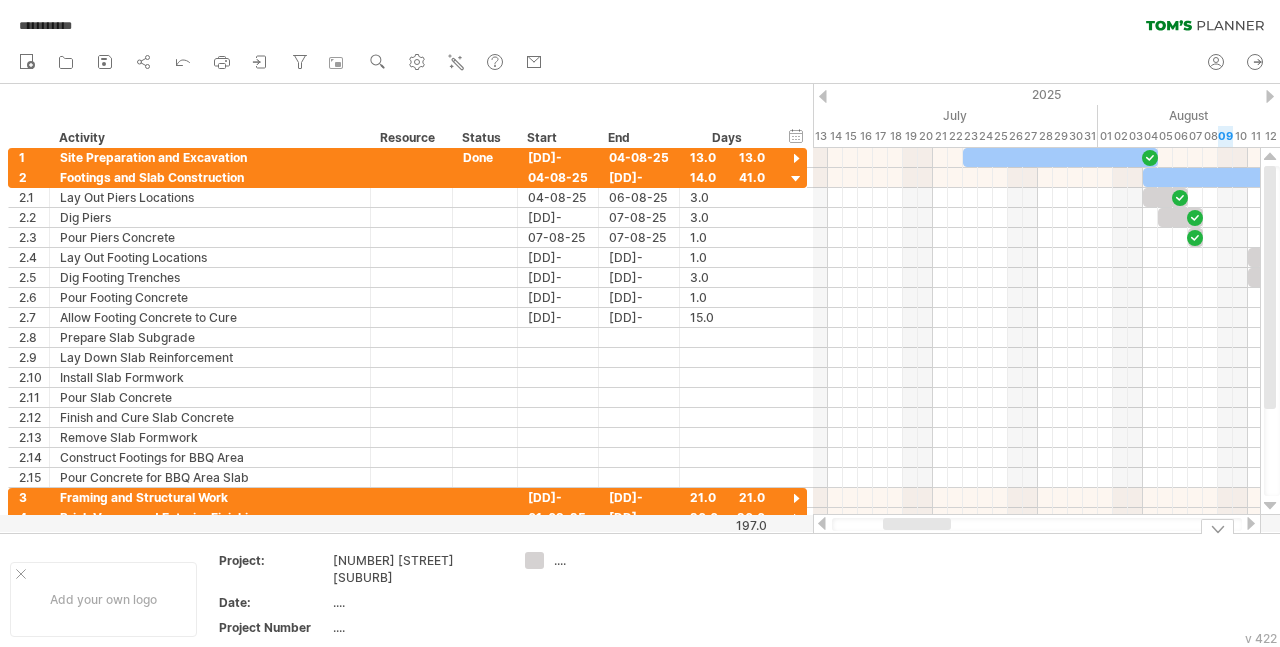drag, startPoint x: 928, startPoint y: 526, endPoint x: 885, endPoint y: 537, distance: 44.38468 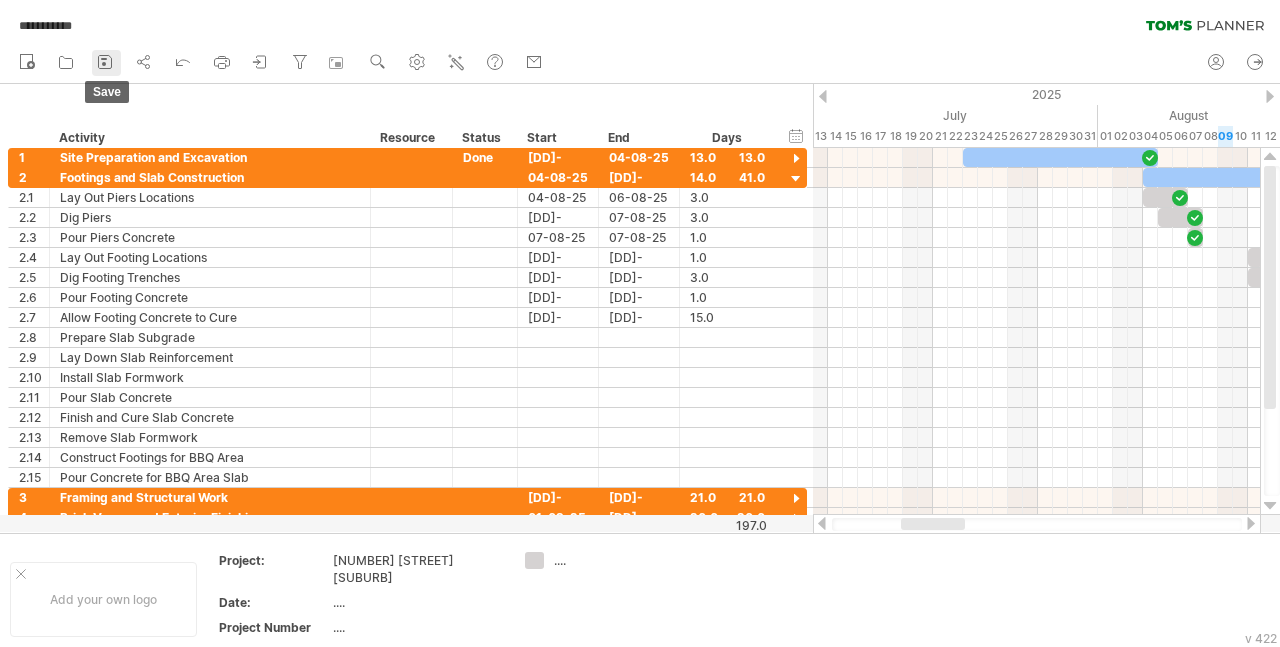 click 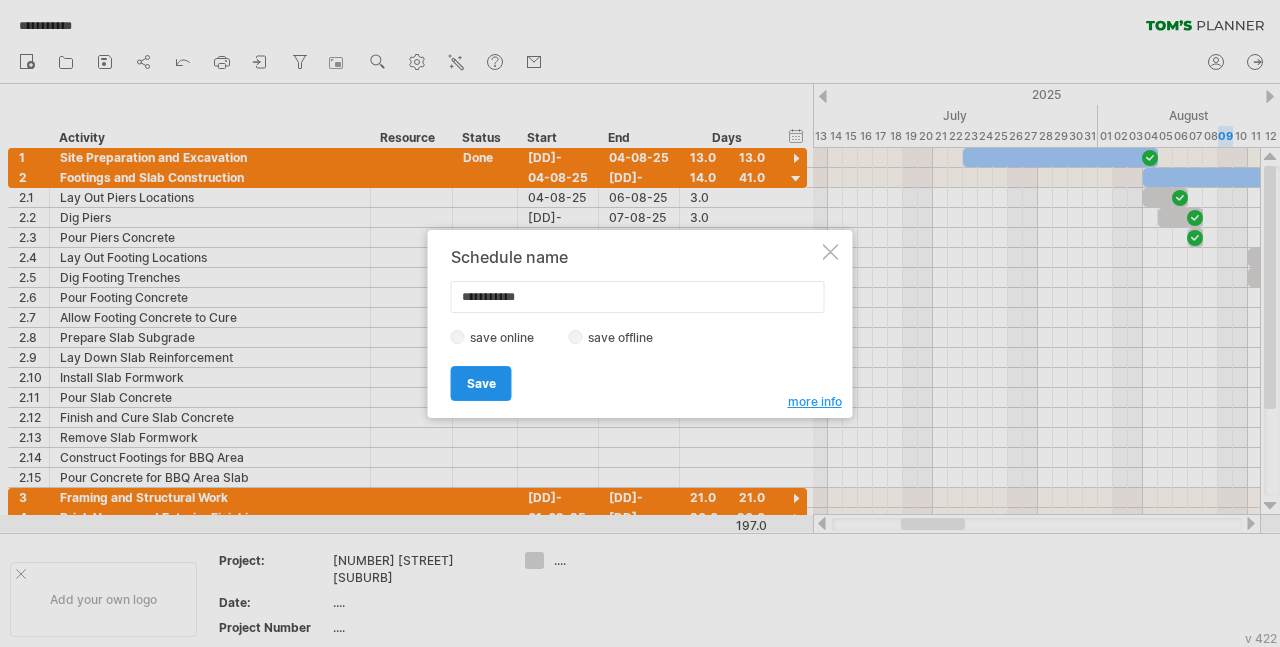 click on "Save" at bounding box center (481, 383) 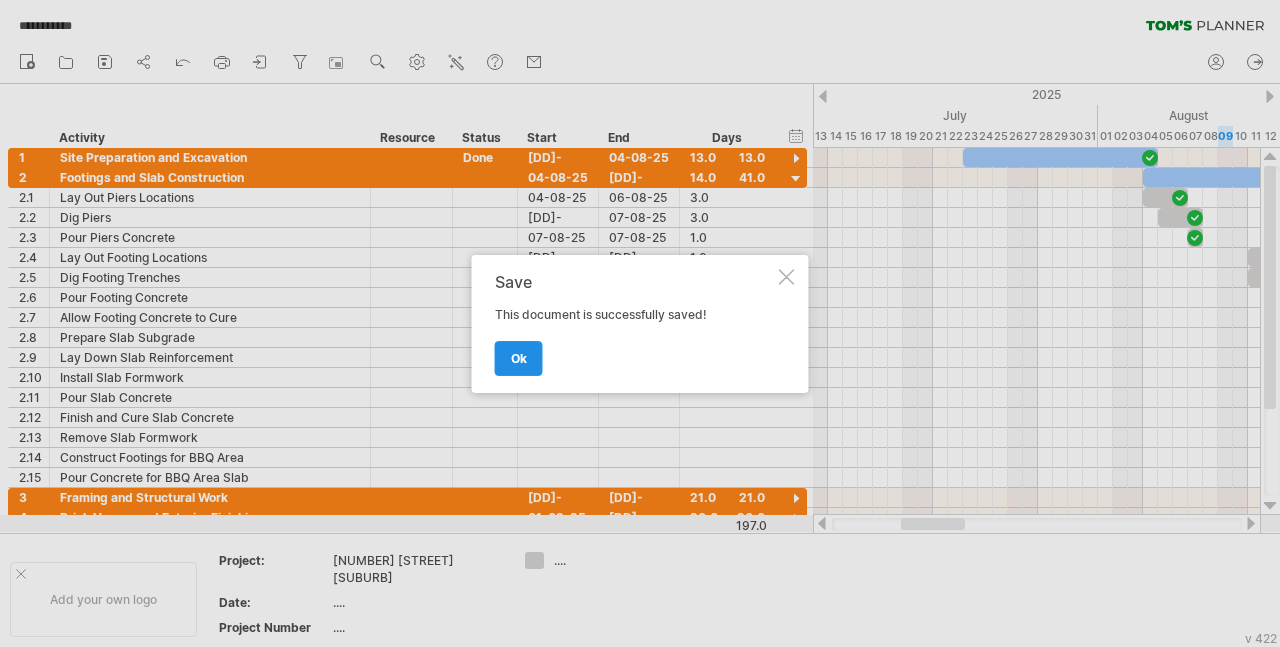 click on "ok" at bounding box center [519, 358] 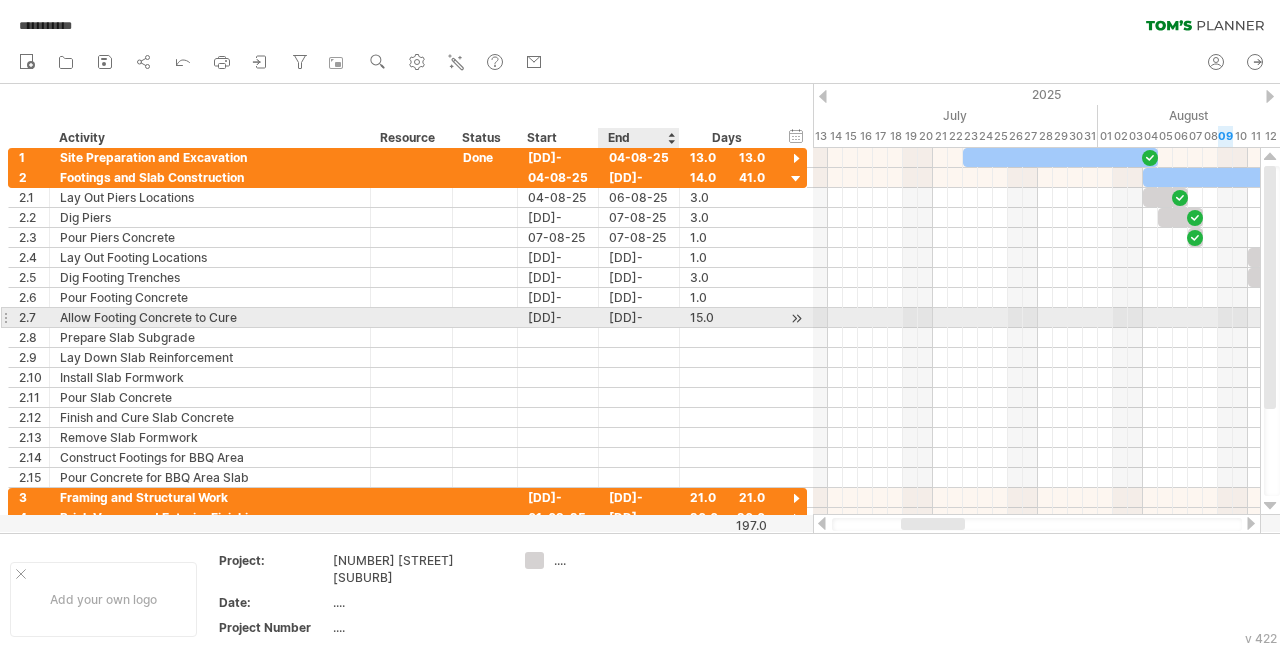 click on "[DATE]" at bounding box center (639, 317) 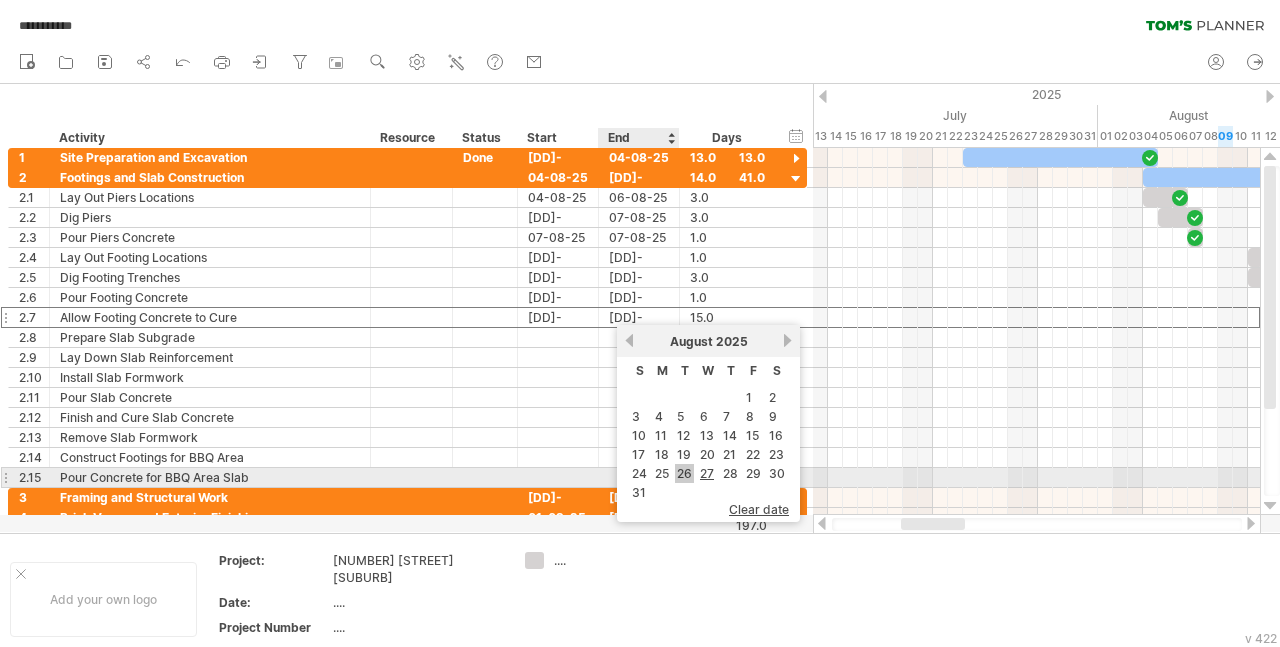 click on "26" at bounding box center (684, 473) 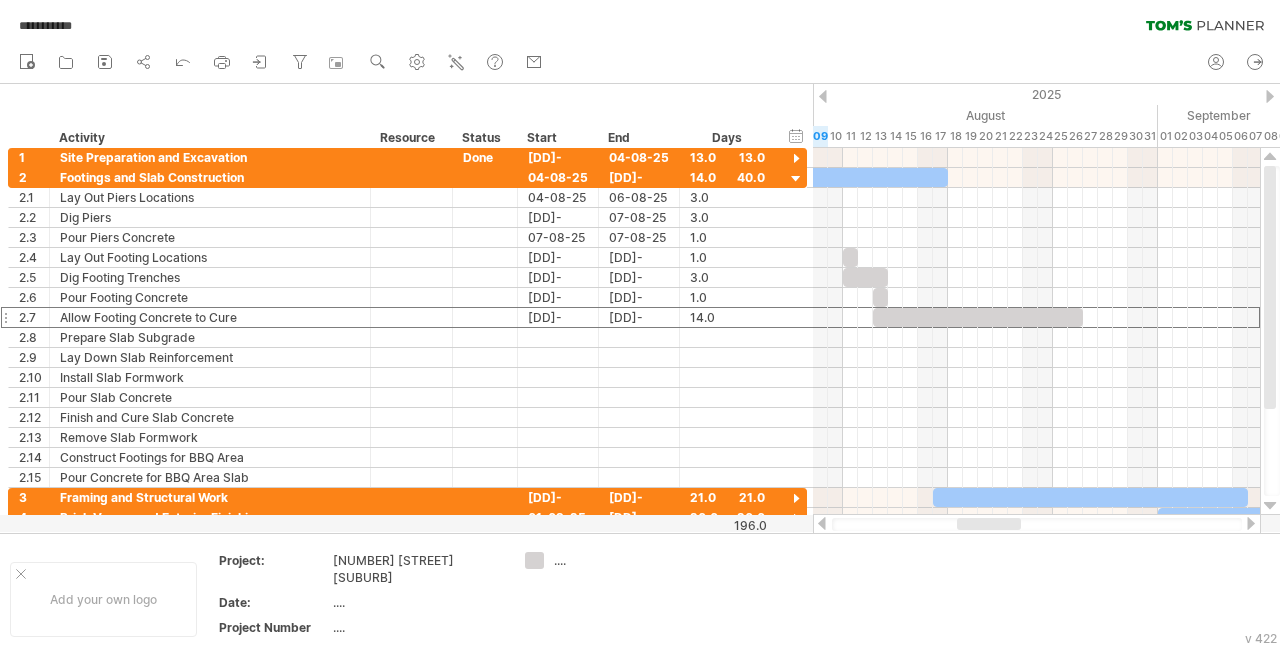 drag, startPoint x: 914, startPoint y: 526, endPoint x: 970, endPoint y: 526, distance: 56 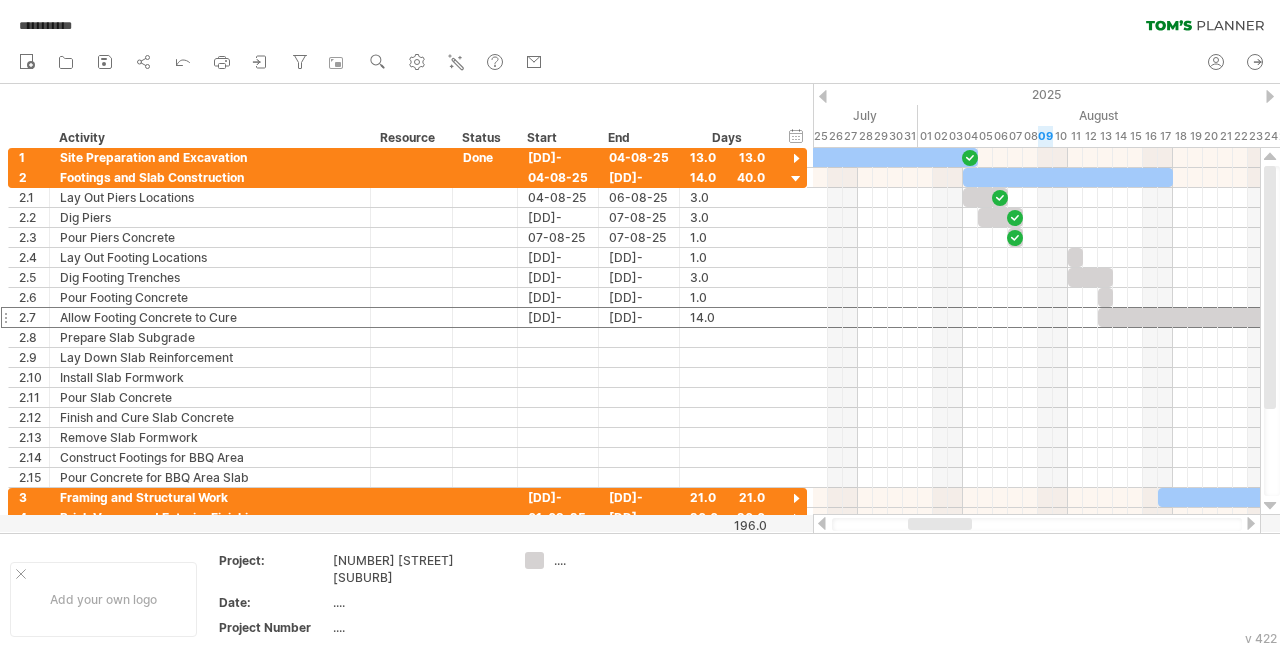 drag, startPoint x: 970, startPoint y: 525, endPoint x: 937, endPoint y: 523, distance: 33.06055 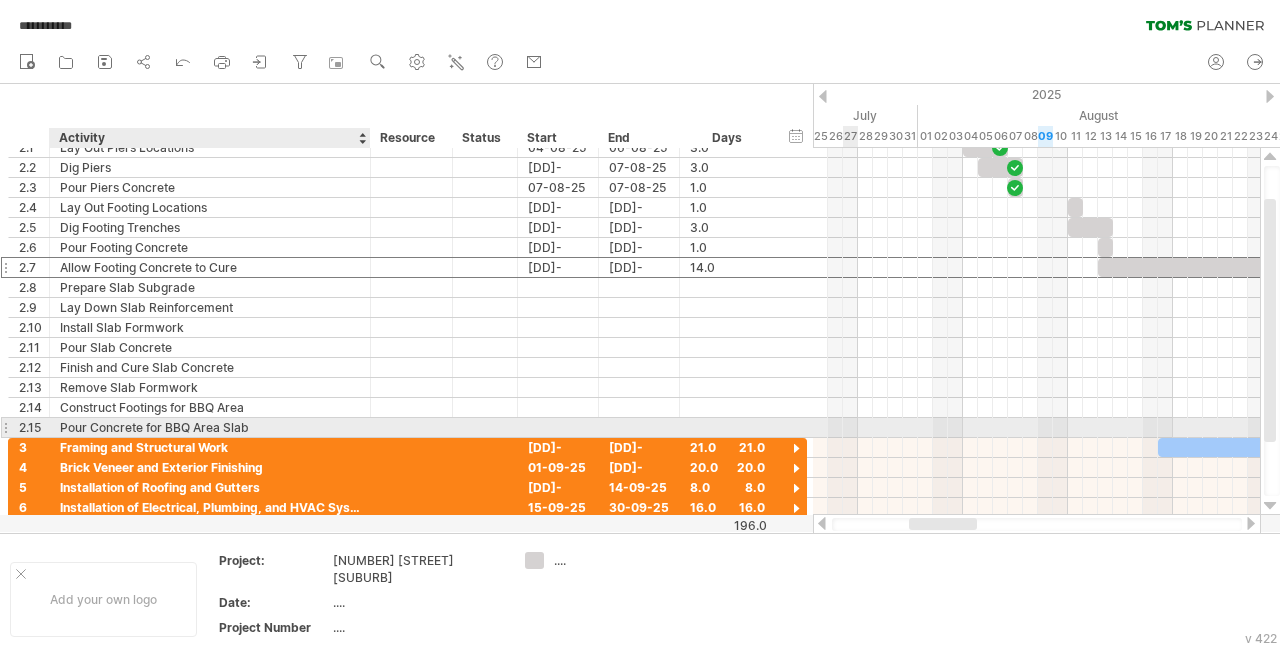 click on "Pour Concrete for BBQ Area Slab" at bounding box center [210, 427] 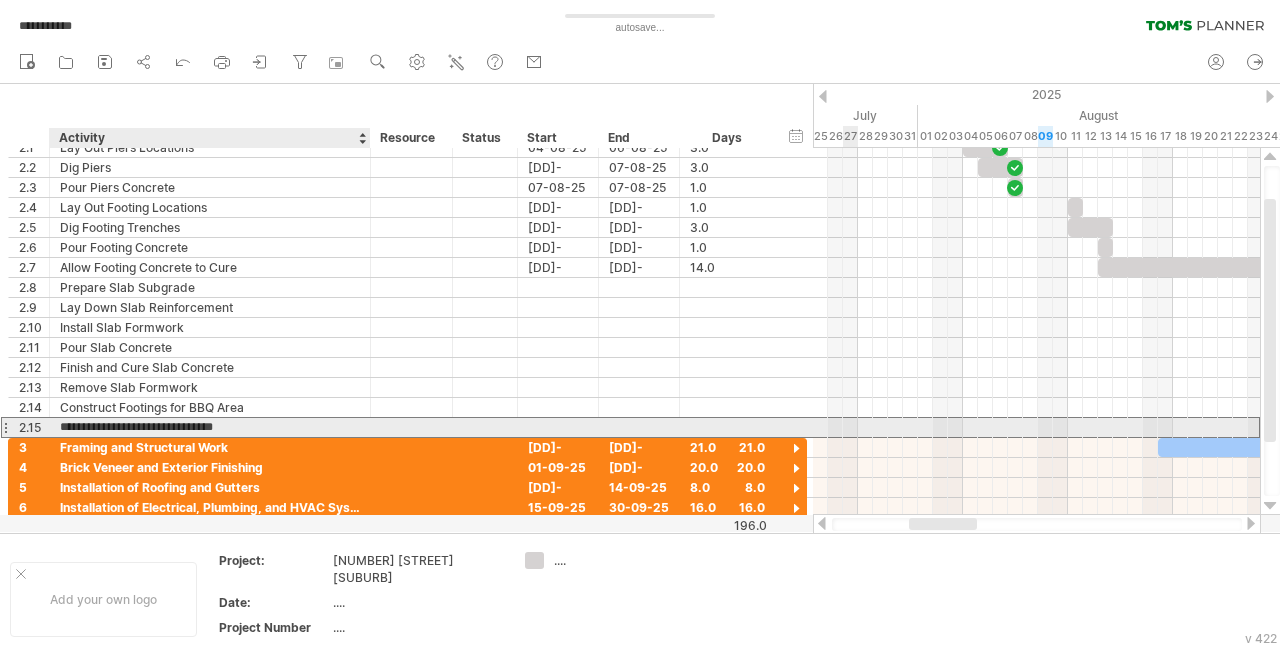 click on "**********" at bounding box center [210, 427] 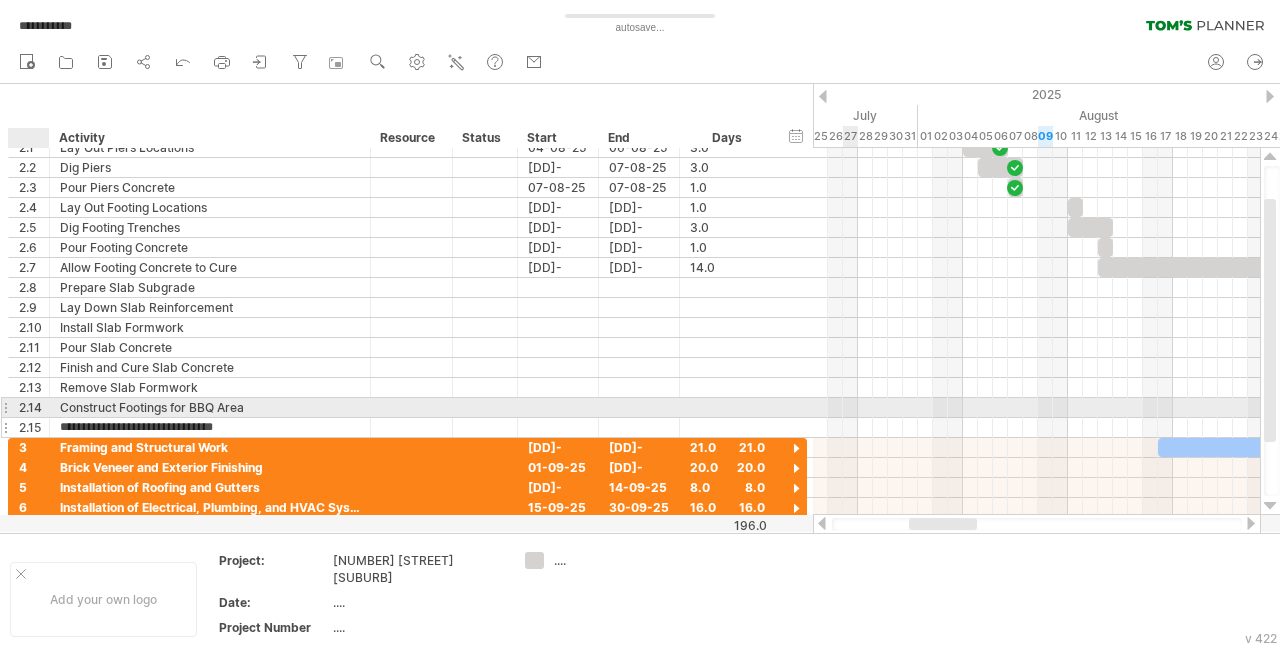 click at bounding box center (47, 428) 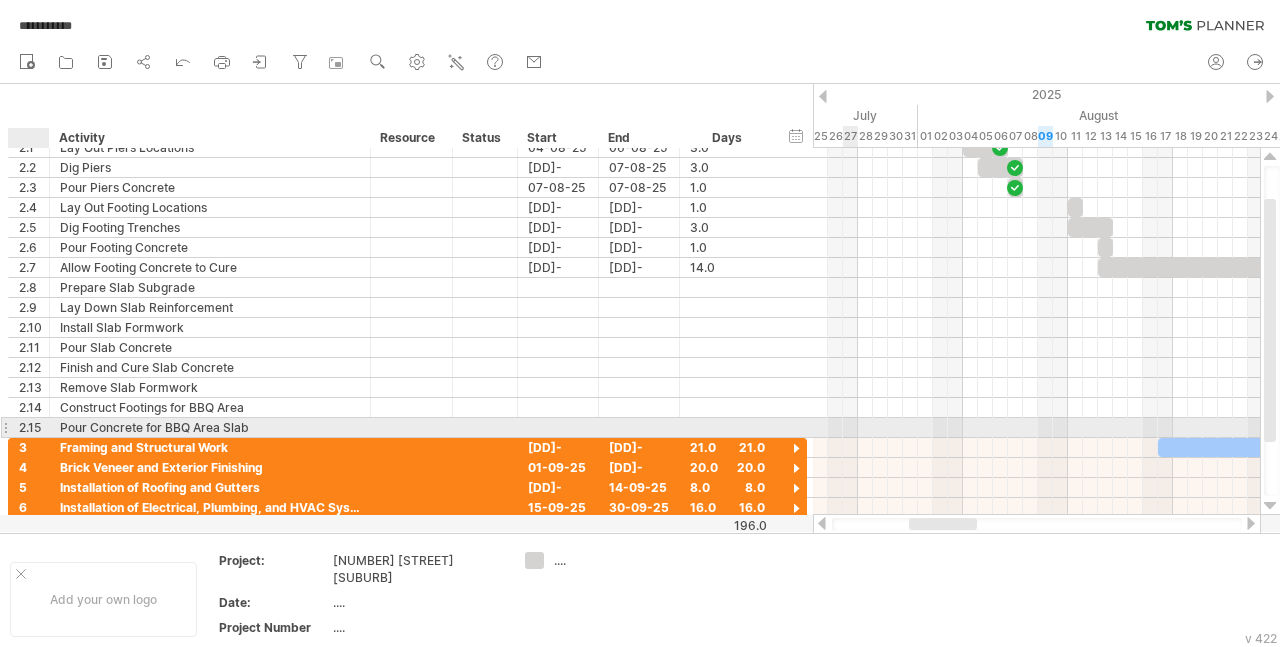 click on "2.15" at bounding box center [34, 427] 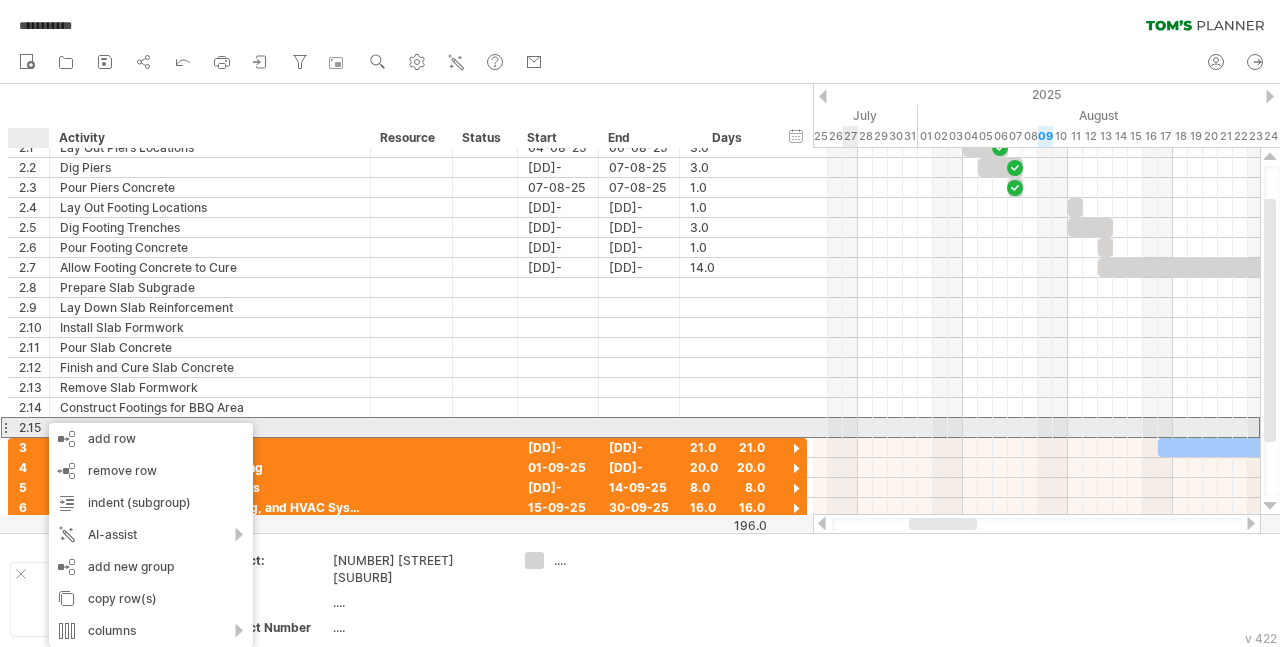 click on "2.15" at bounding box center (34, 427) 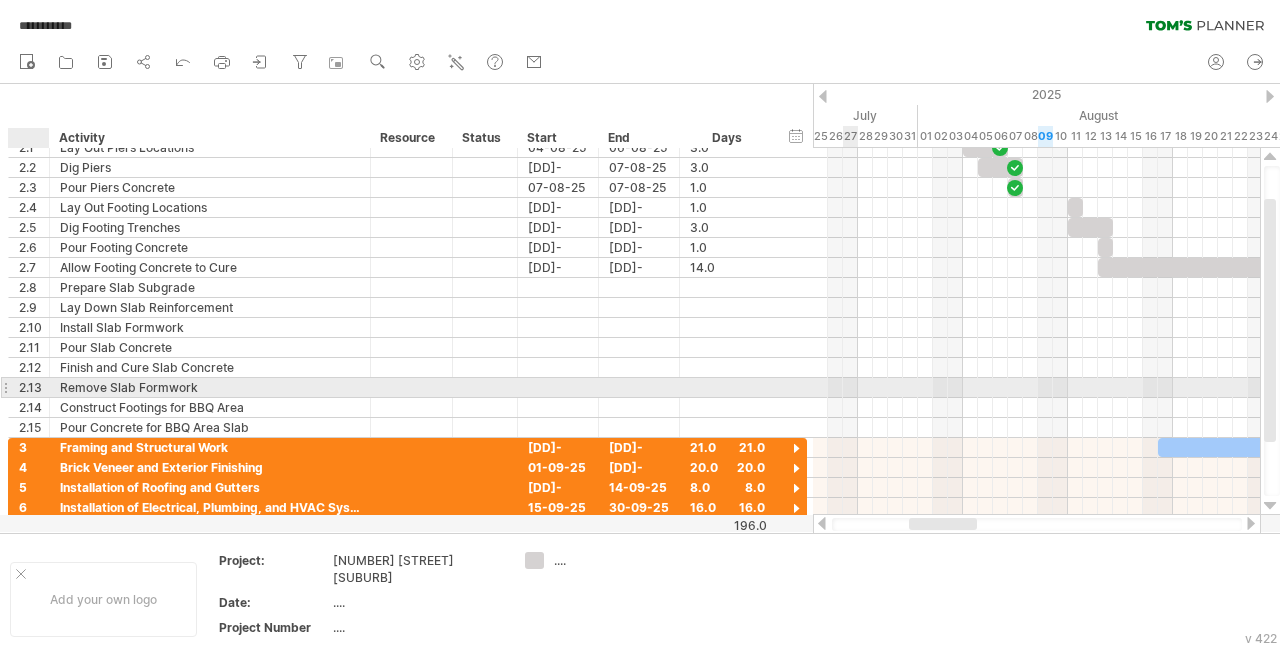 click on "2.13" at bounding box center (34, 387) 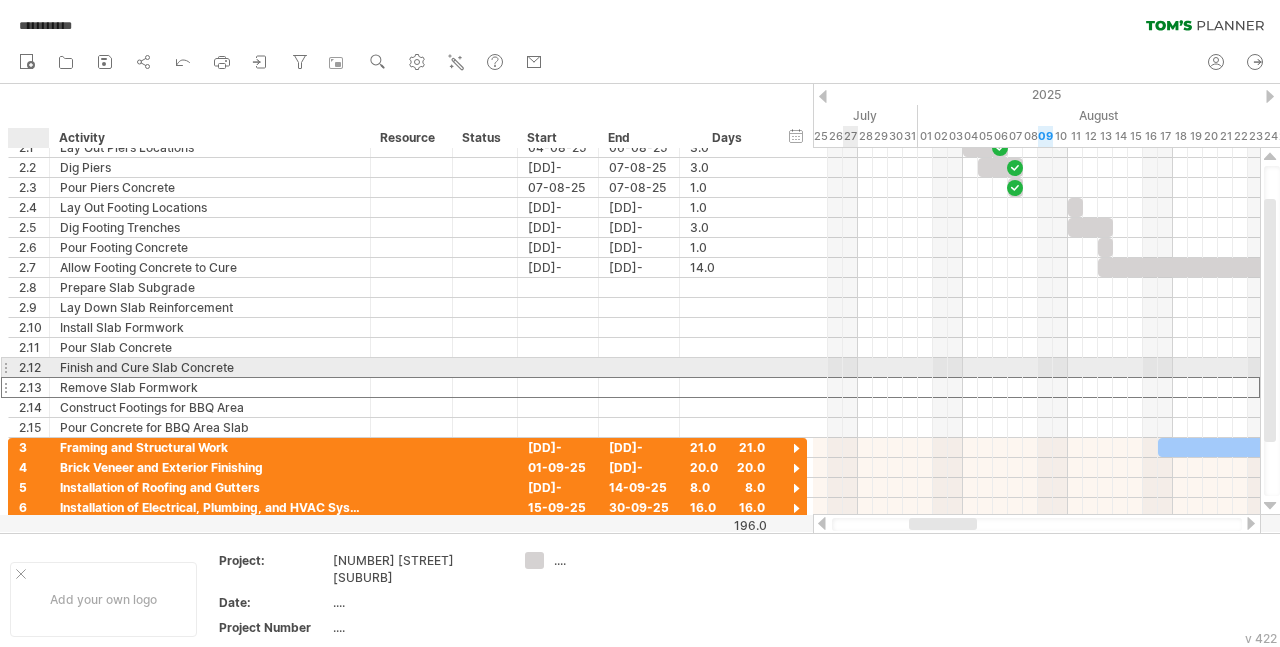 click on "2.12" at bounding box center [34, 367] 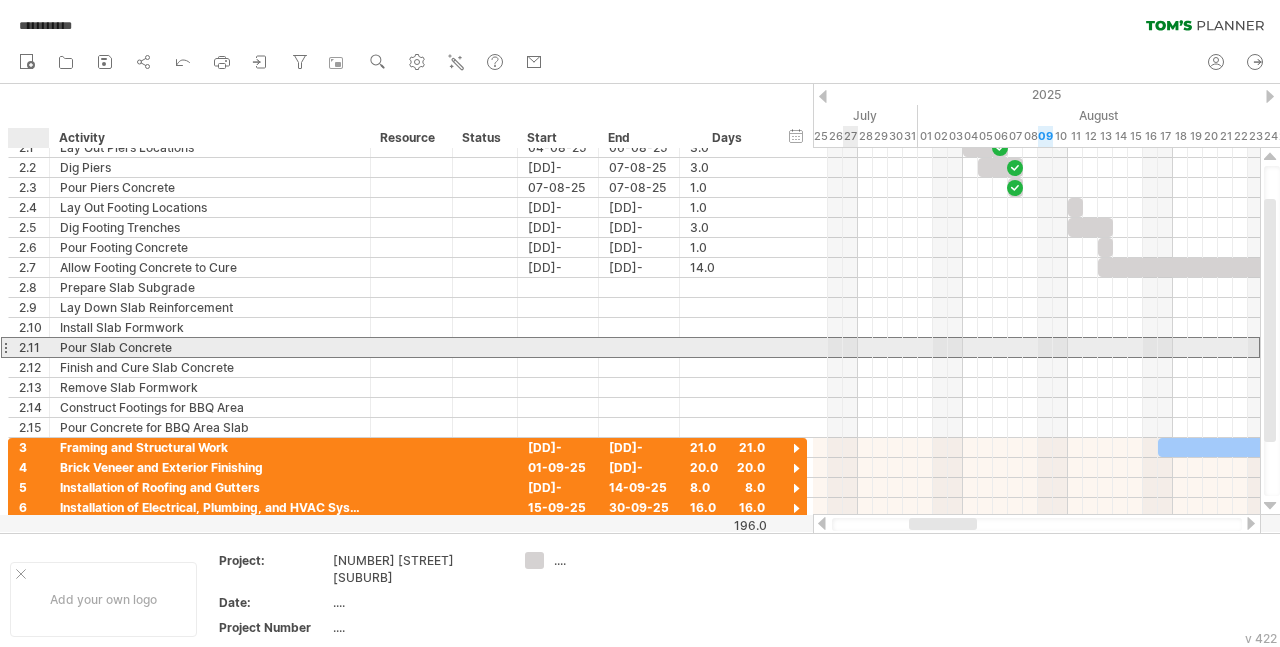 click on "2.11" at bounding box center (34, 347) 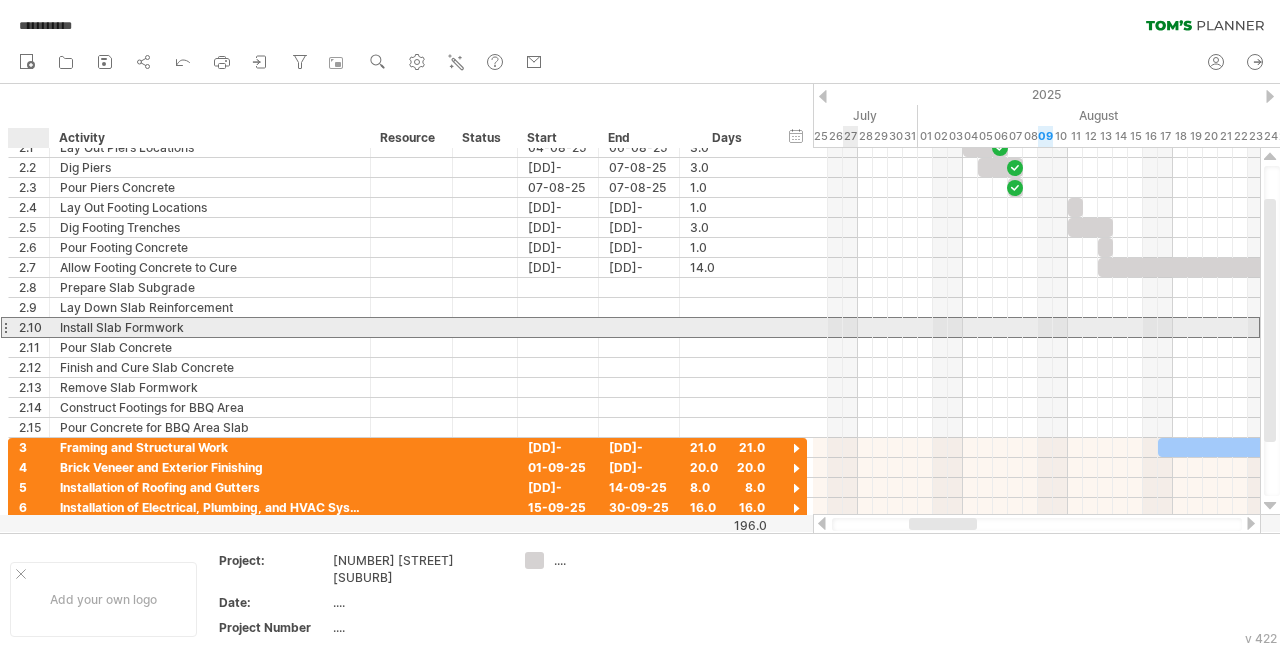 click on "2.10" at bounding box center (34, 327) 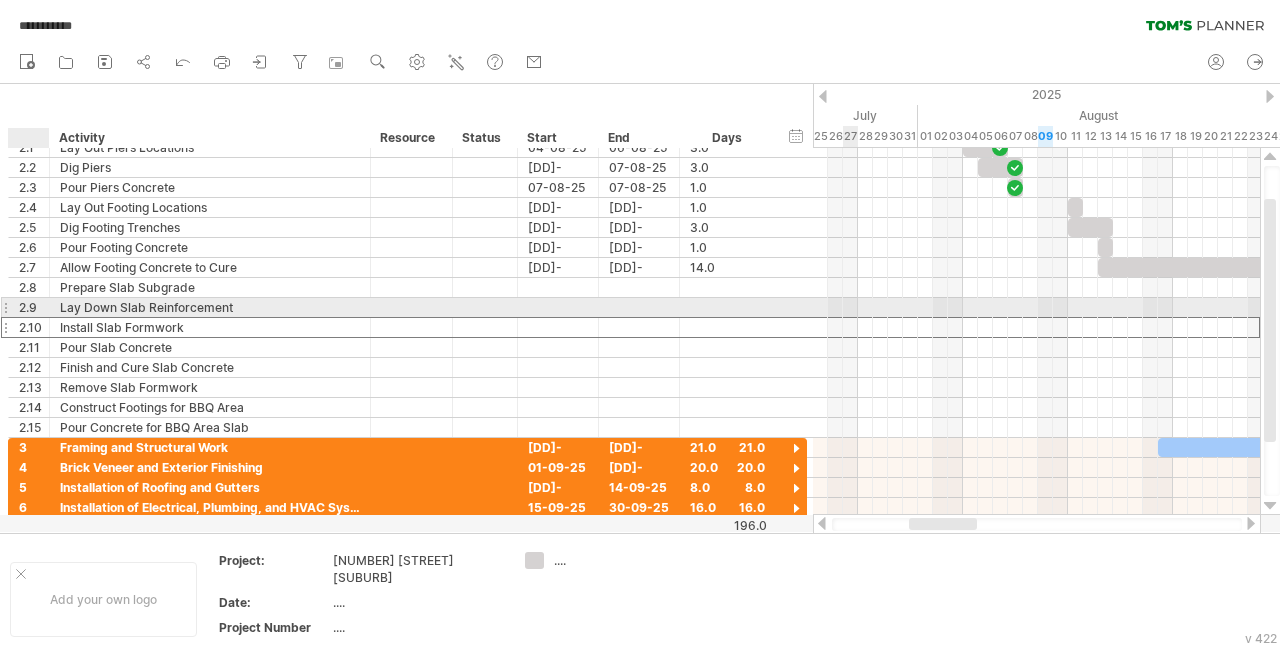 click on "2.9" at bounding box center (34, 307) 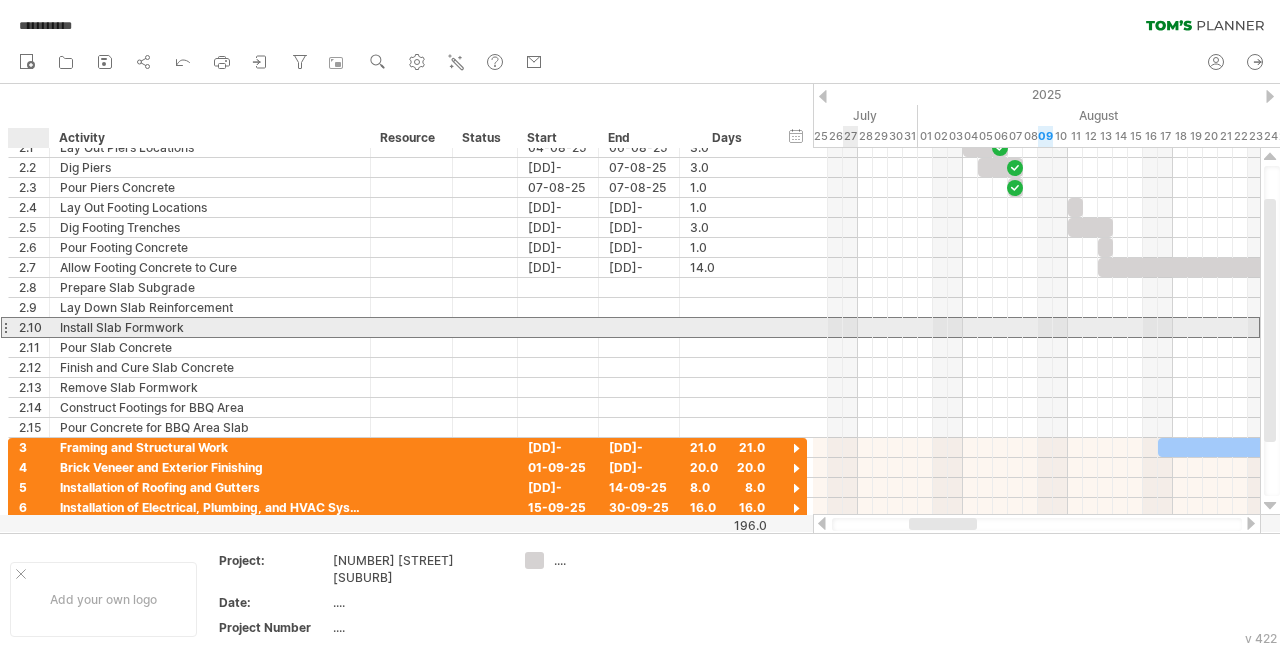 click on "2.10" at bounding box center [34, 327] 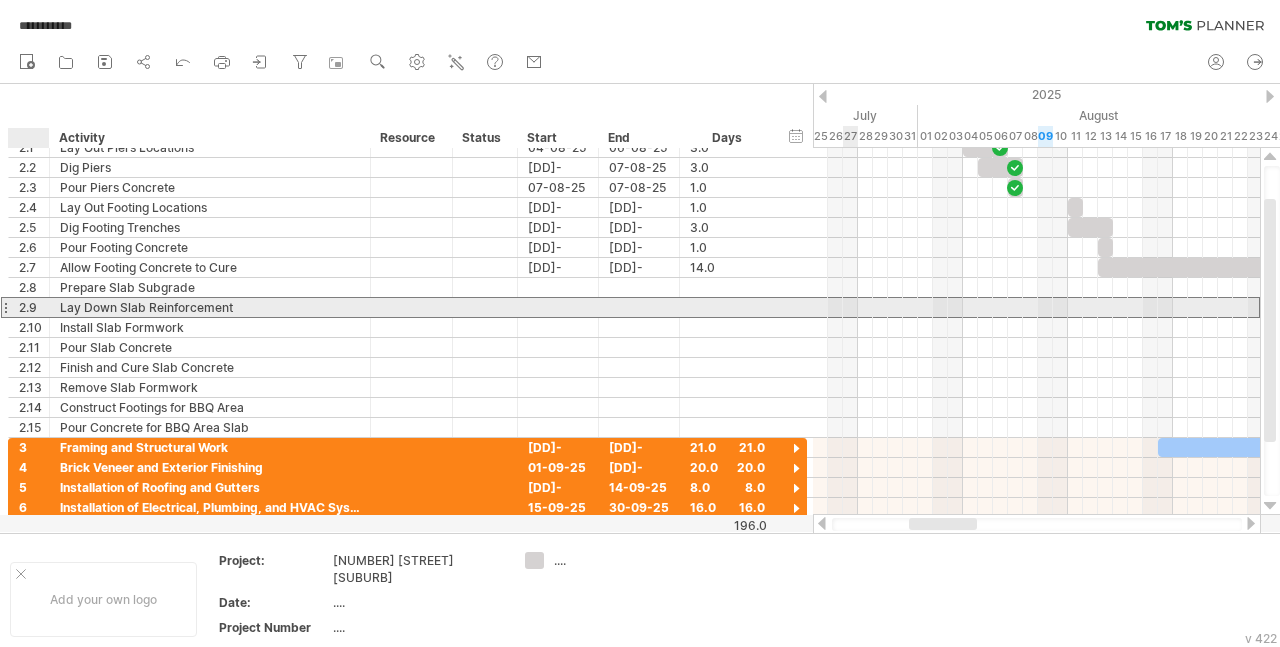 click on "2.9" at bounding box center [34, 307] 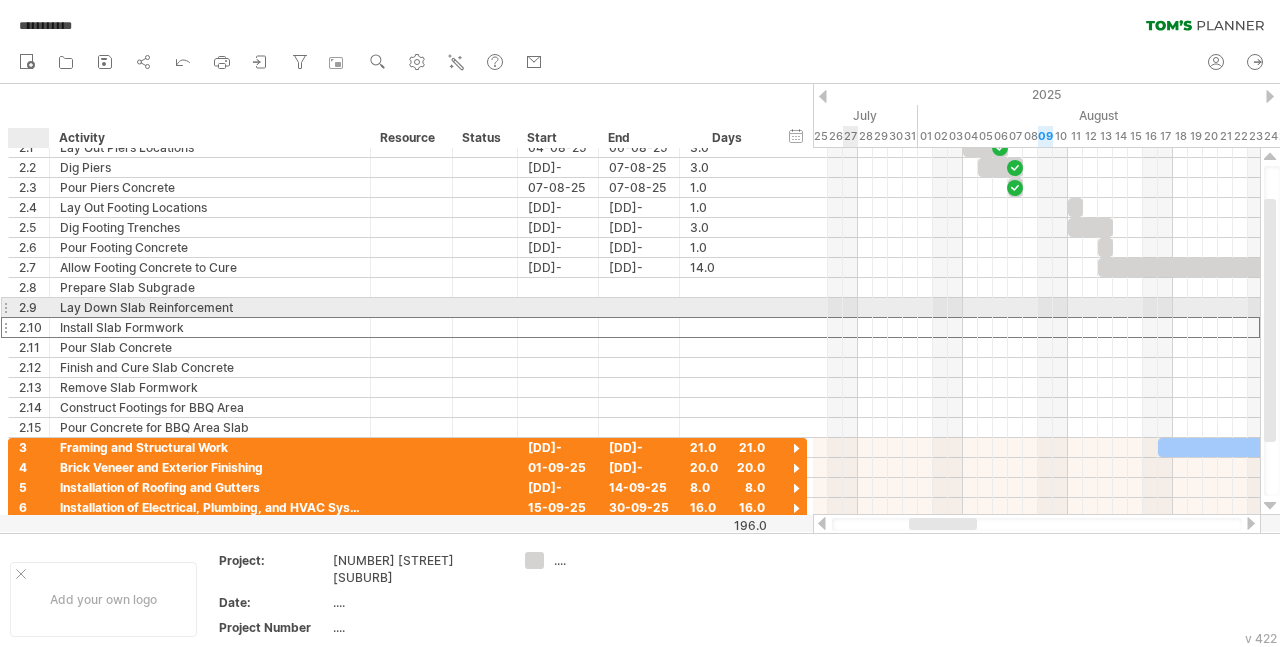 click on "2.10" at bounding box center (34, 327) 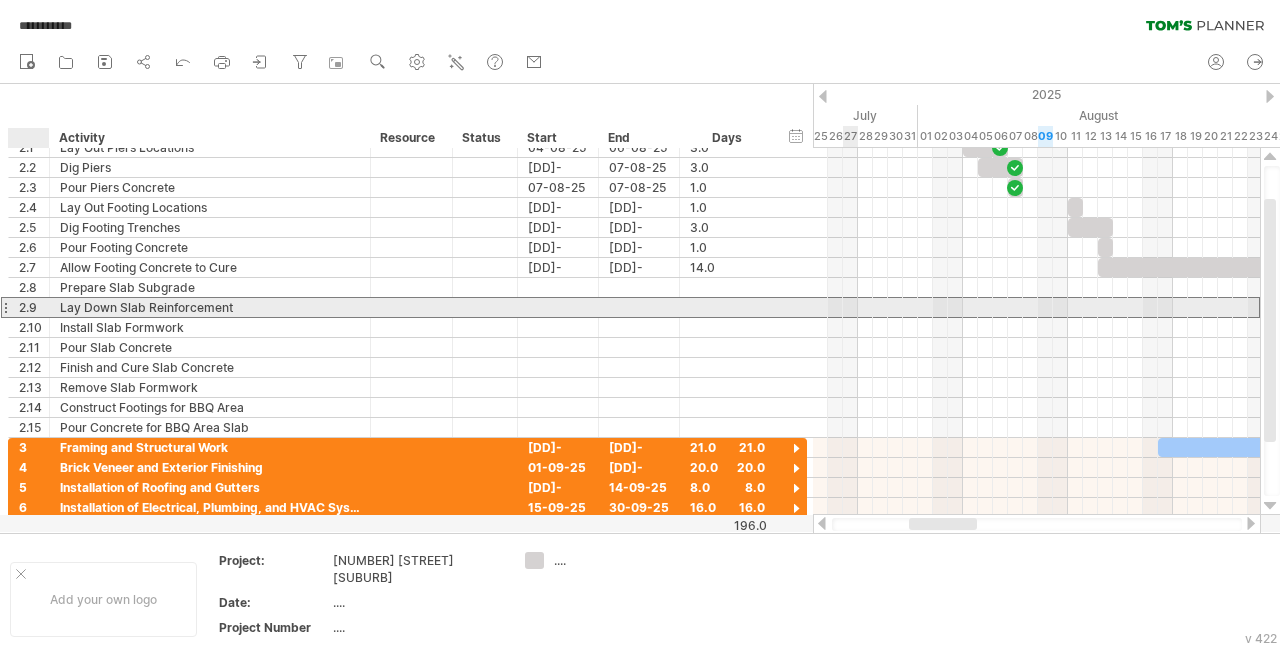 click on "2.9" at bounding box center [34, 307] 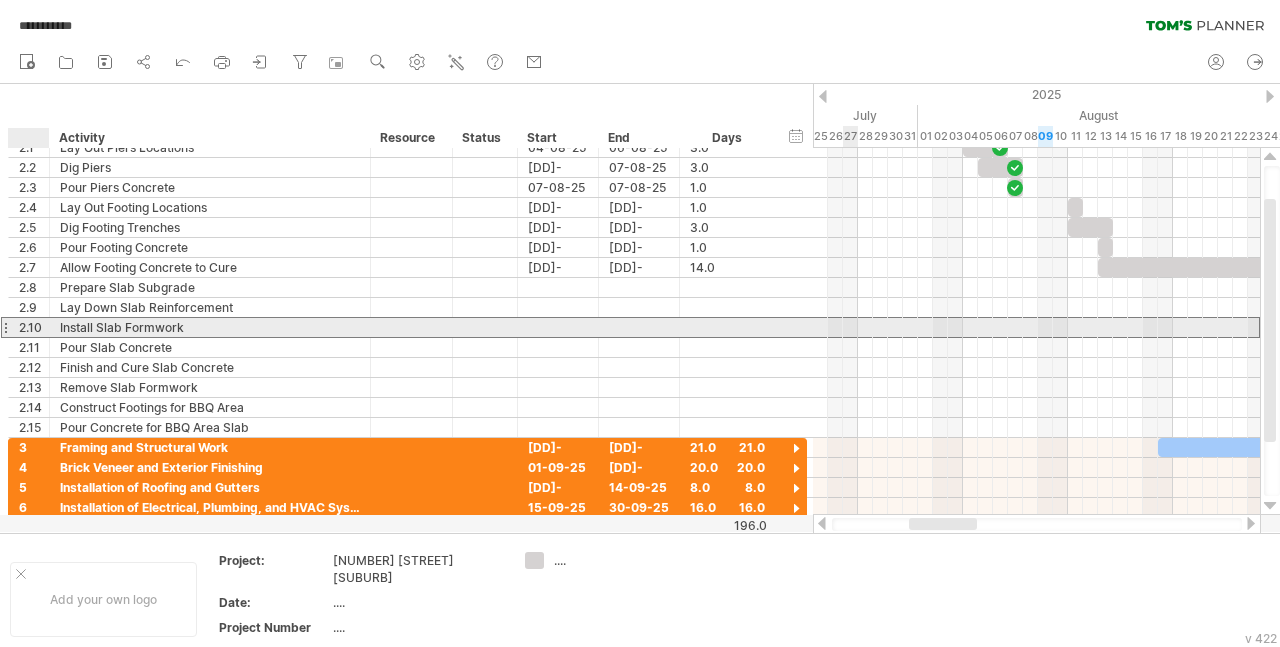 click on "2.10" at bounding box center (34, 327) 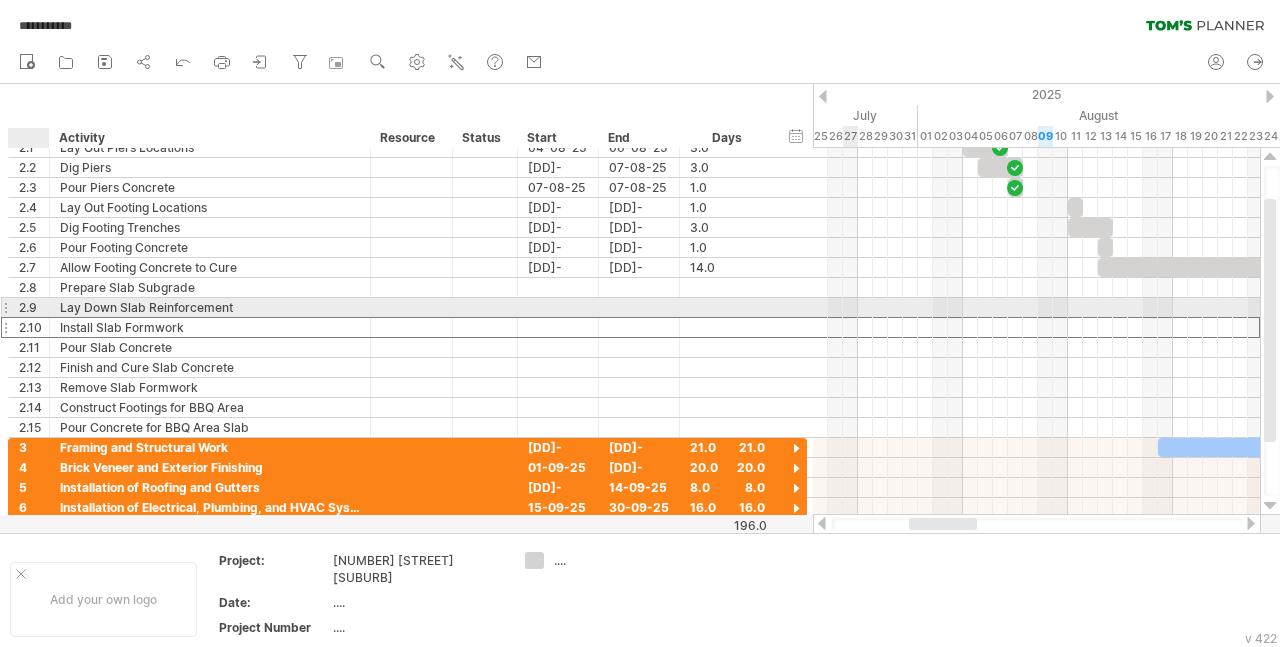 click on "2.9" at bounding box center [34, 307] 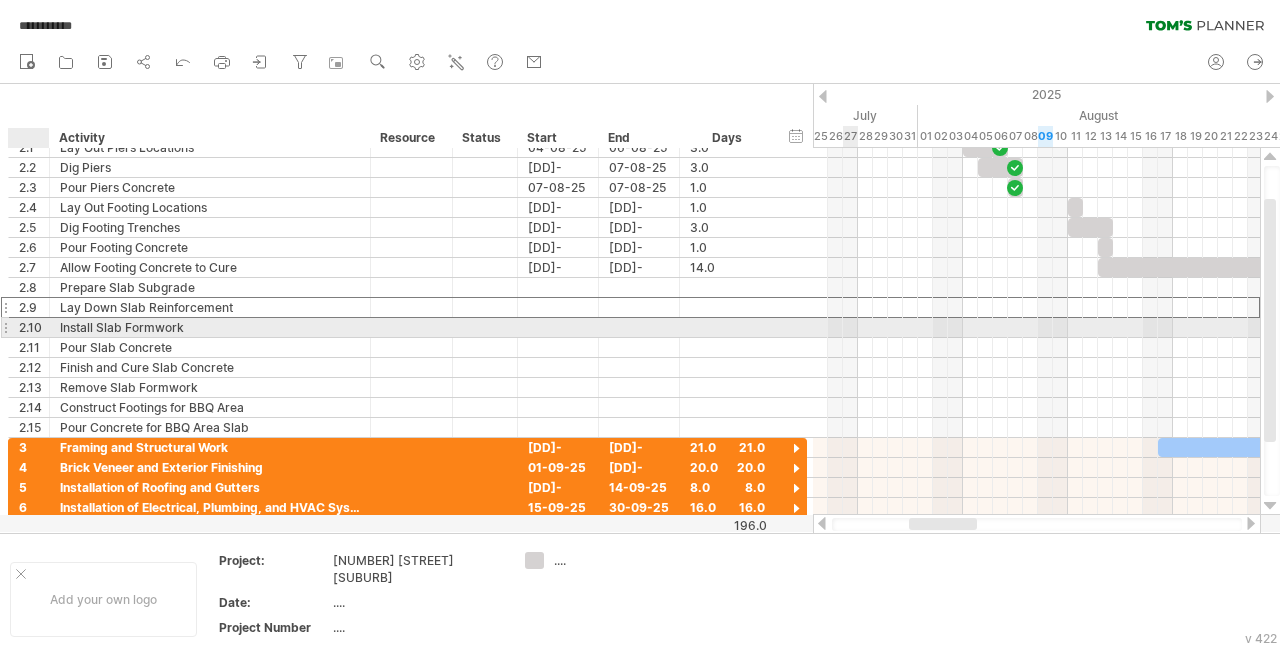 click on "2.10" at bounding box center (34, 327) 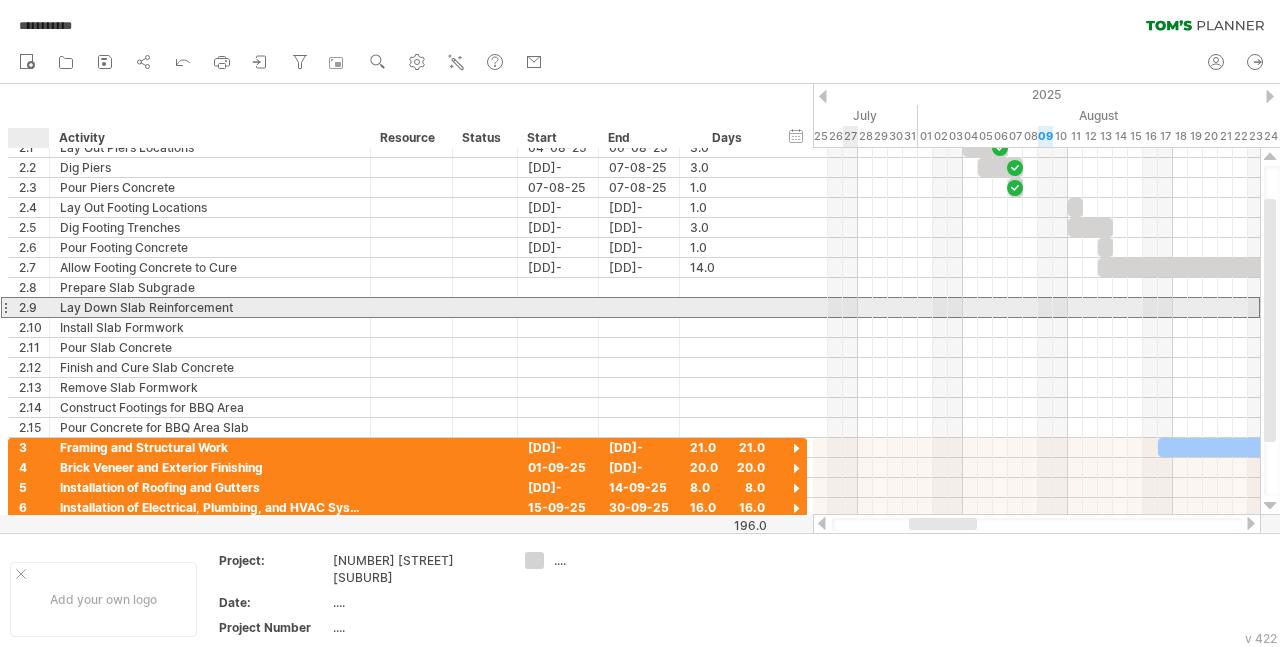 click on "2.9" at bounding box center [34, 307] 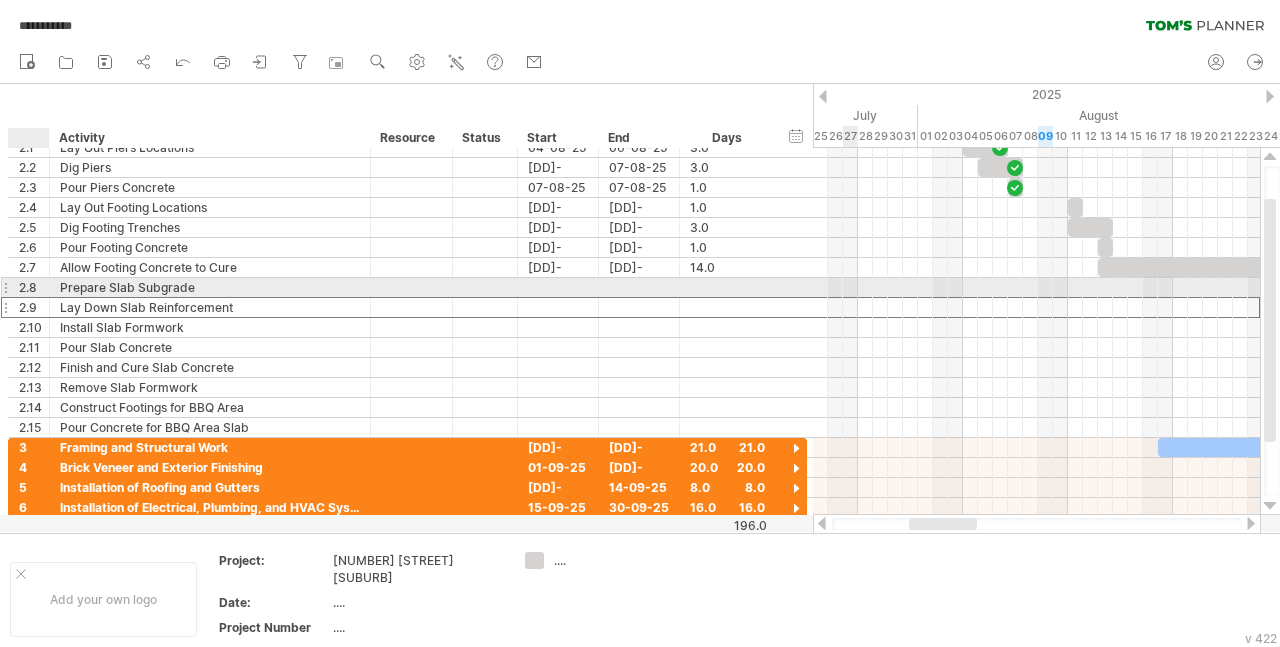 click on "2.8" at bounding box center (34, 287) 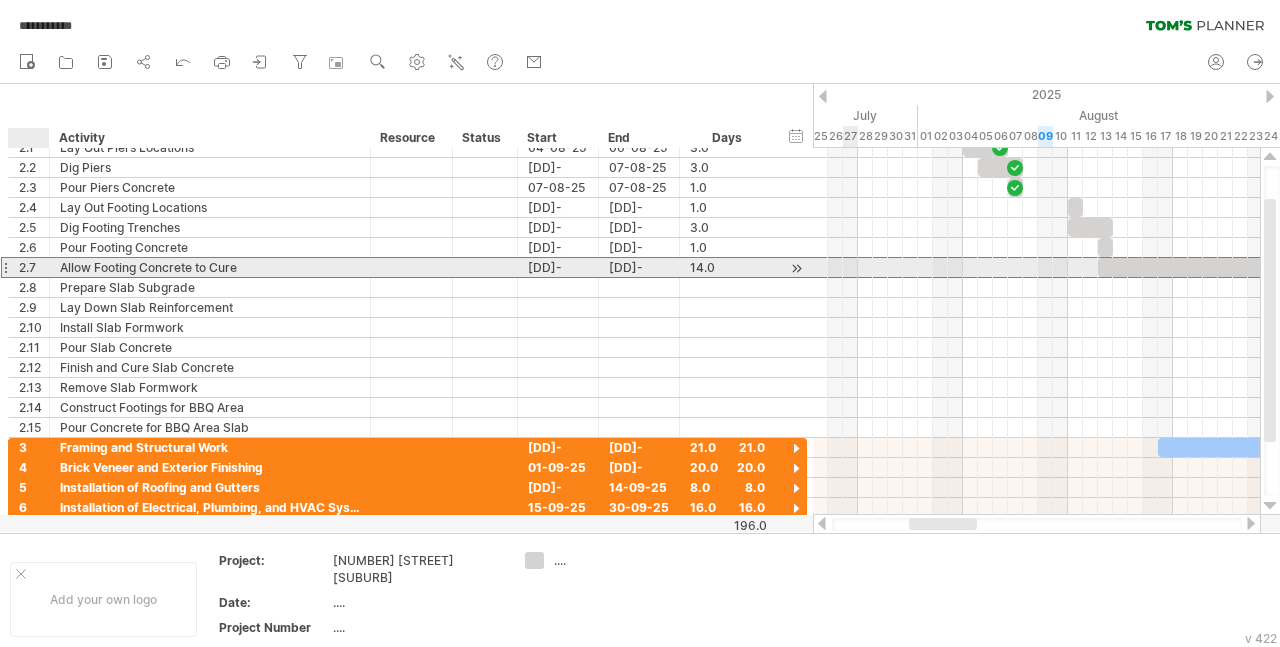 click on "2.7" at bounding box center (34, 267) 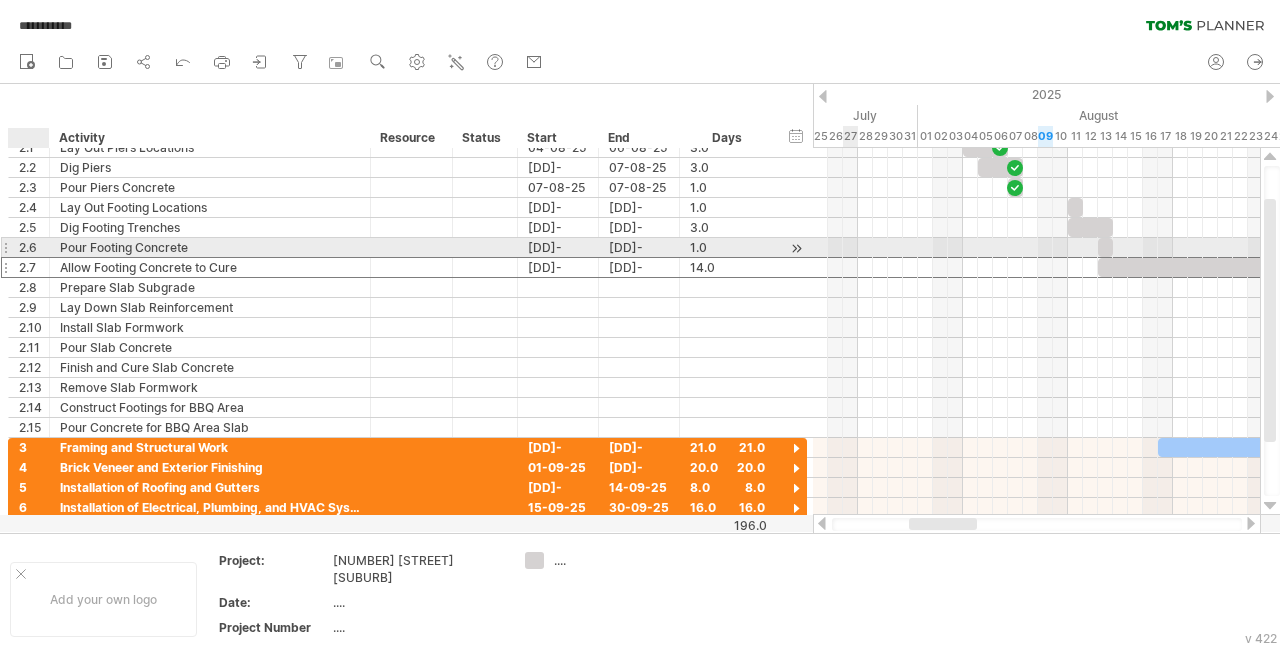 click on "2.6" at bounding box center (34, 247) 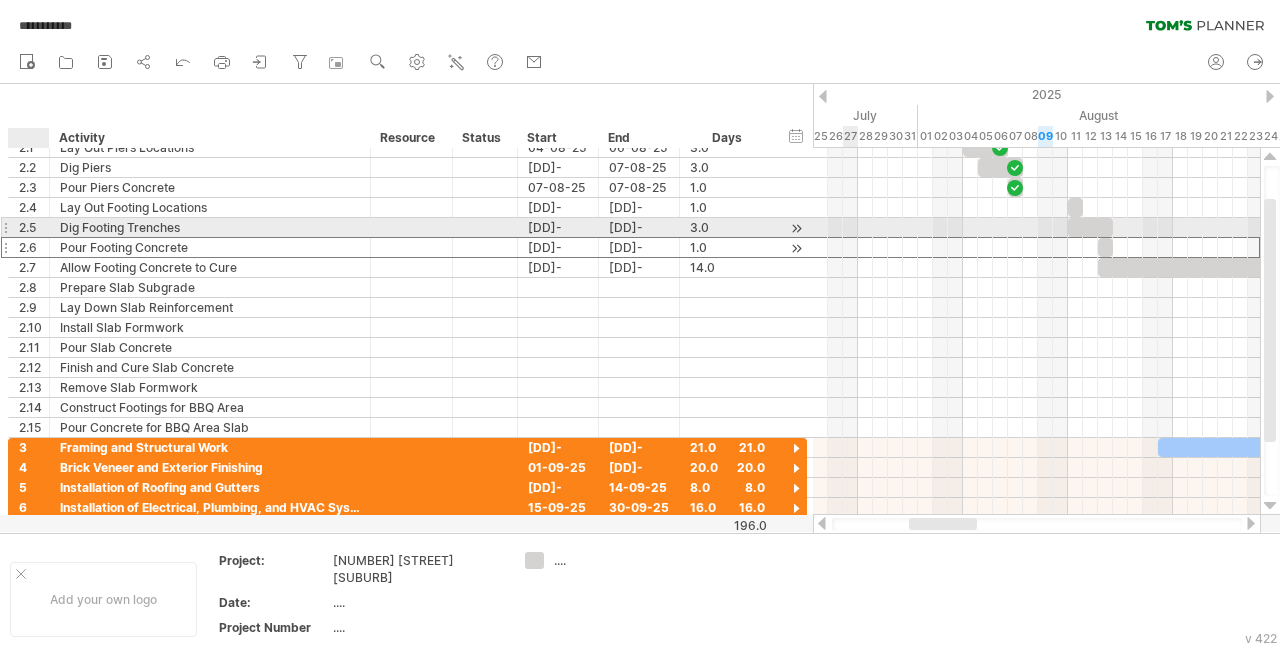 click on "2.5" at bounding box center (34, 227) 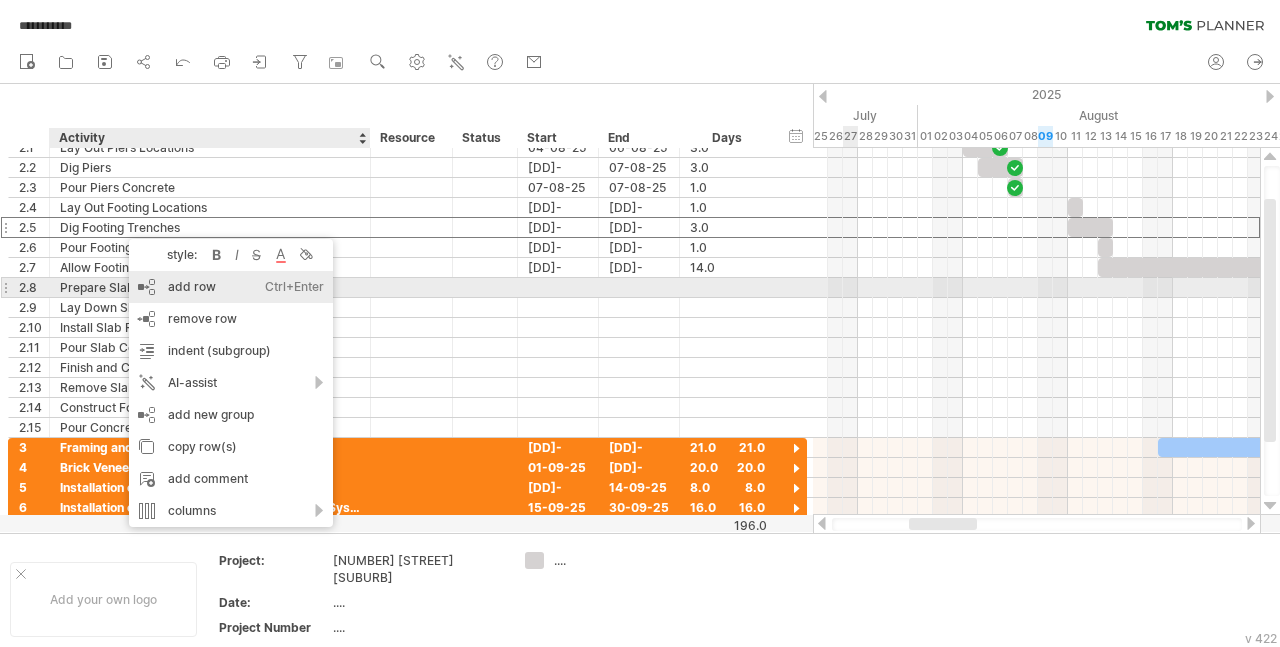 click on "add row Ctrl+Enter Cmd+Enter" at bounding box center (231, 287) 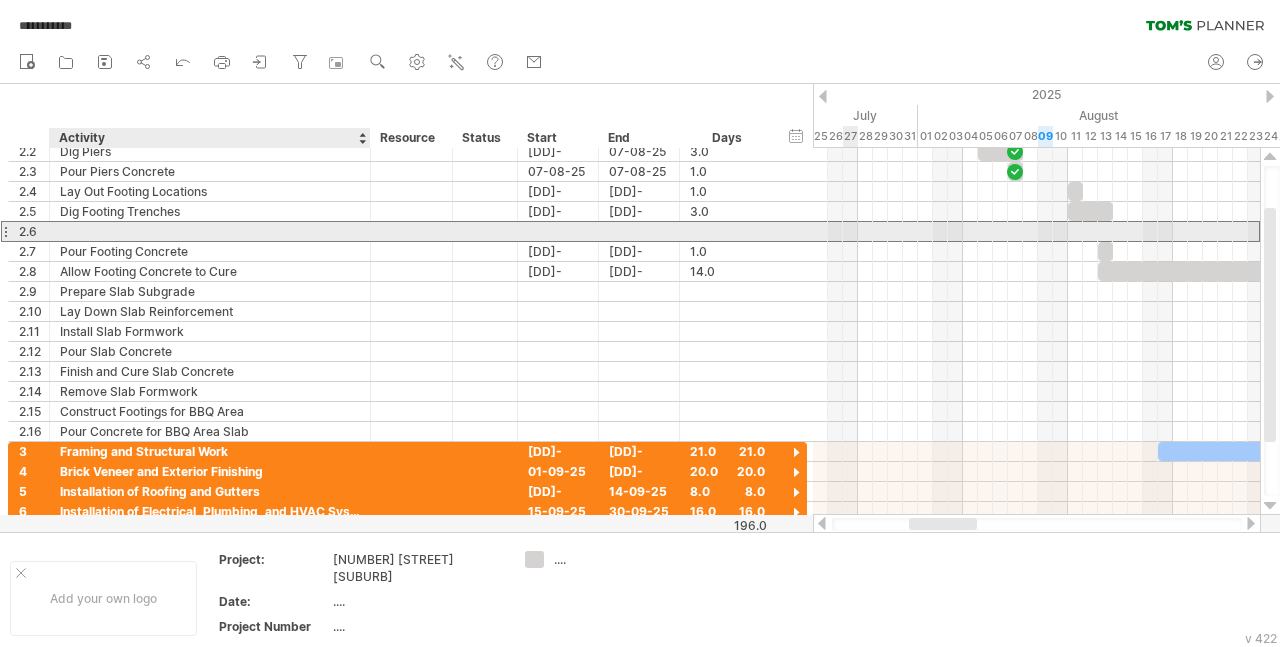 click at bounding box center (210, 231) 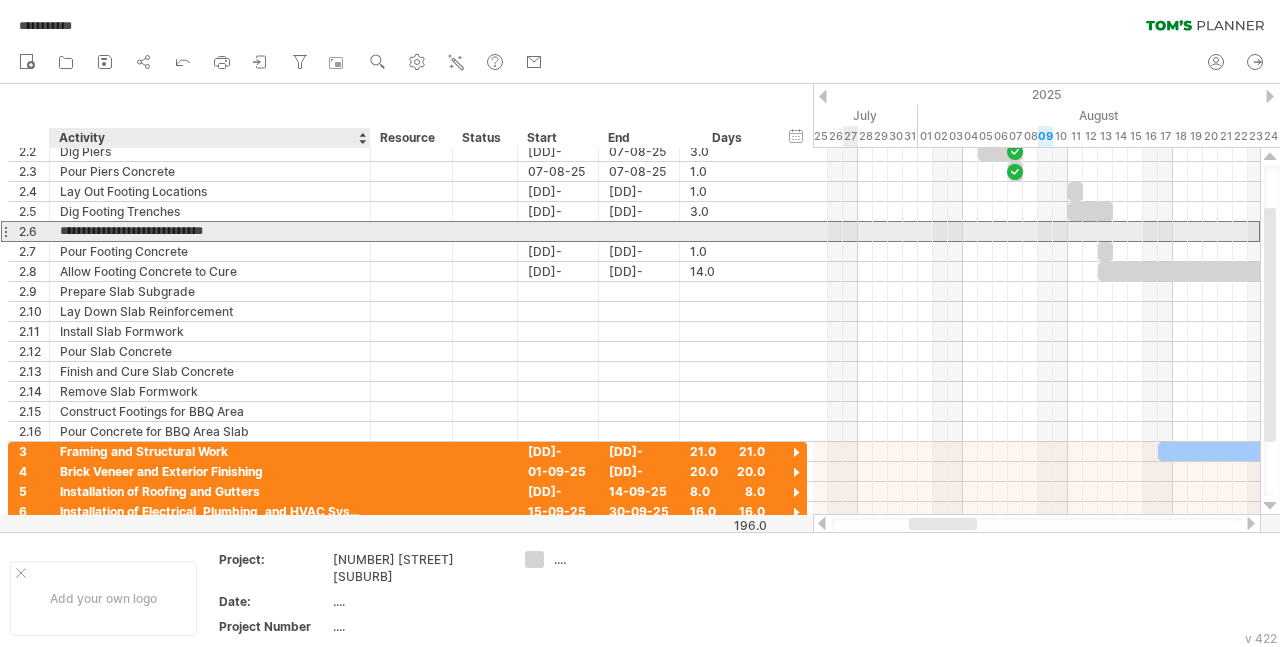 type on "**********" 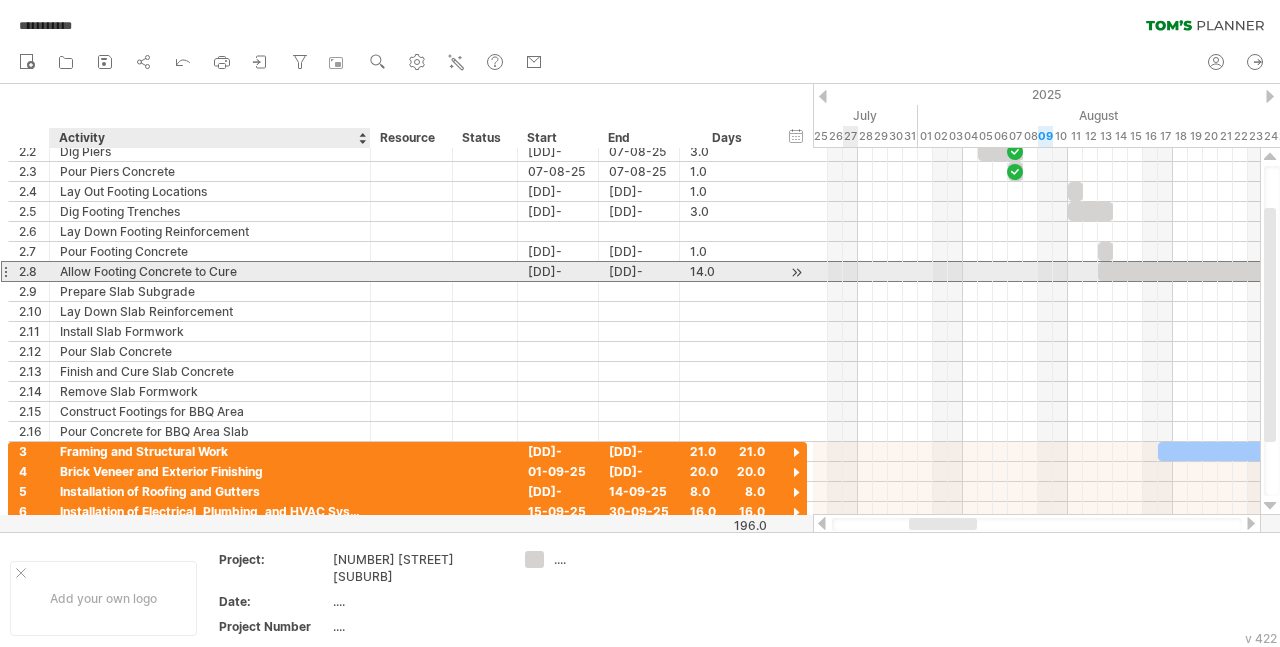 click on "Allow Footing Concrete to Cure" at bounding box center (210, 271) 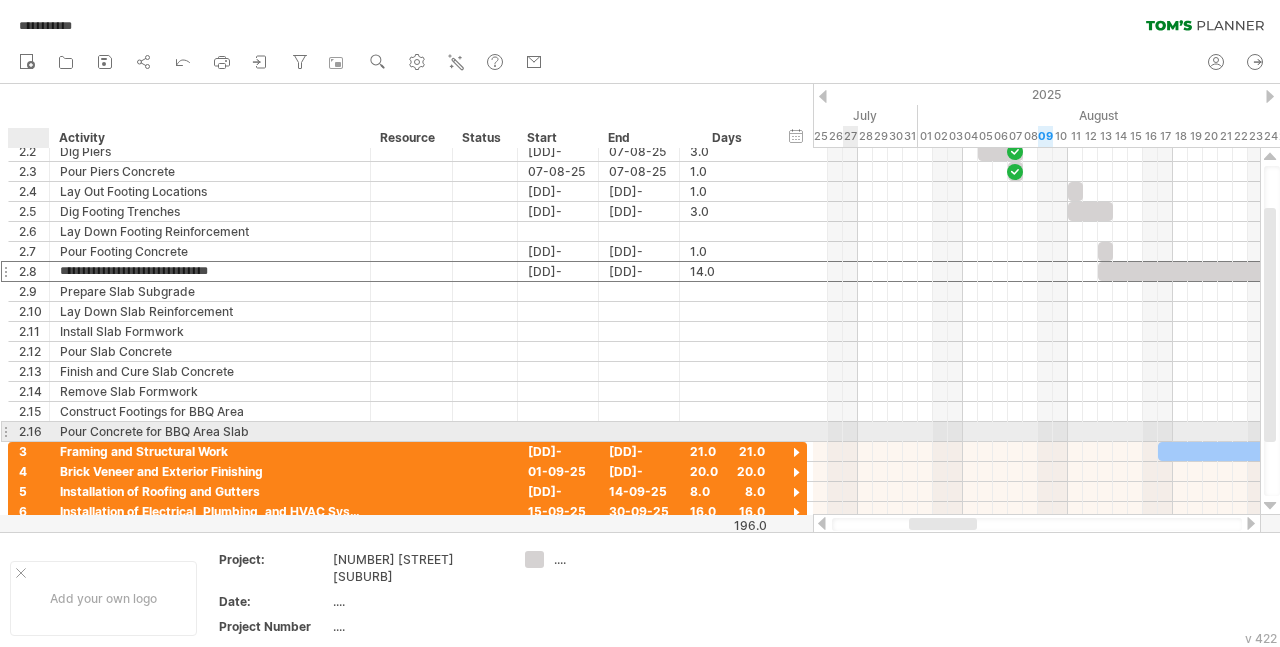 click on "2.16" at bounding box center (34, 431) 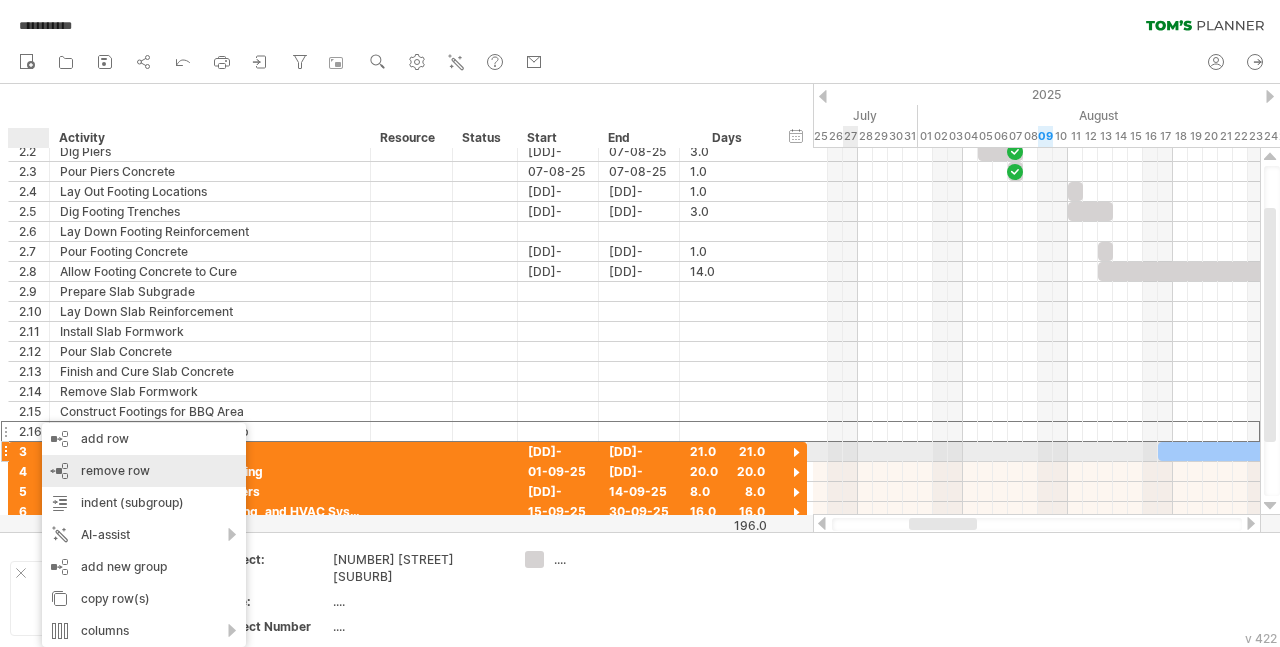 click on "remove row remove selected rows" at bounding box center [144, 471] 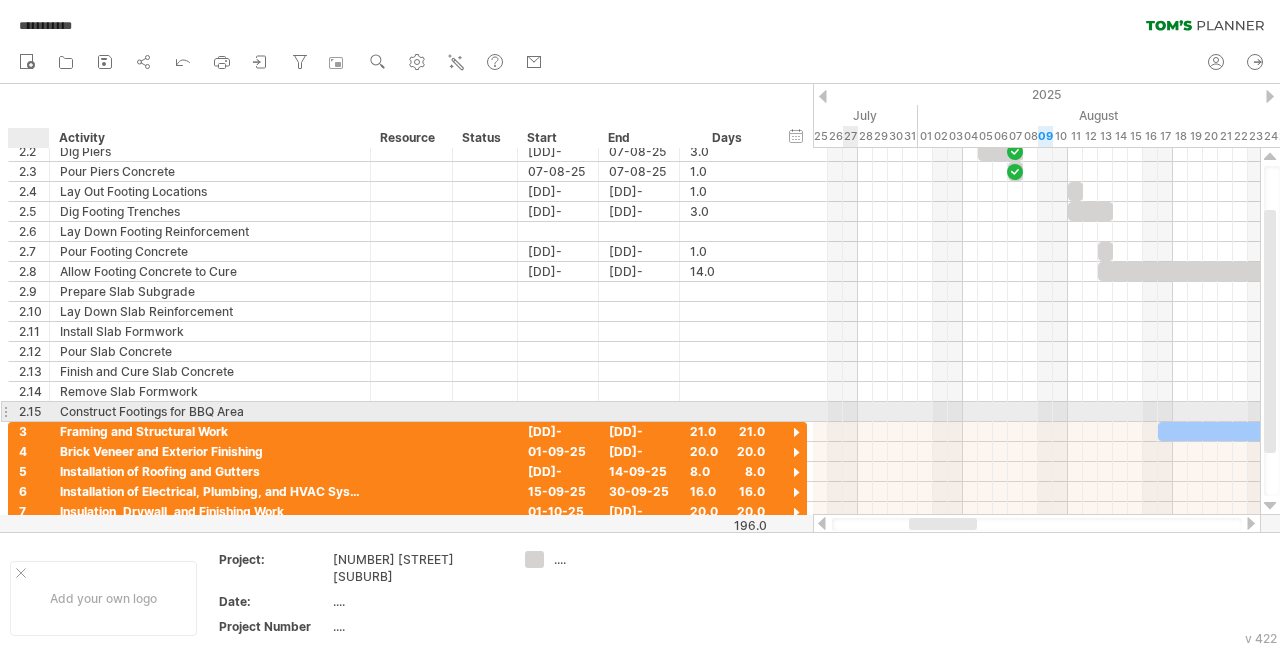 click at bounding box center [47, 412] 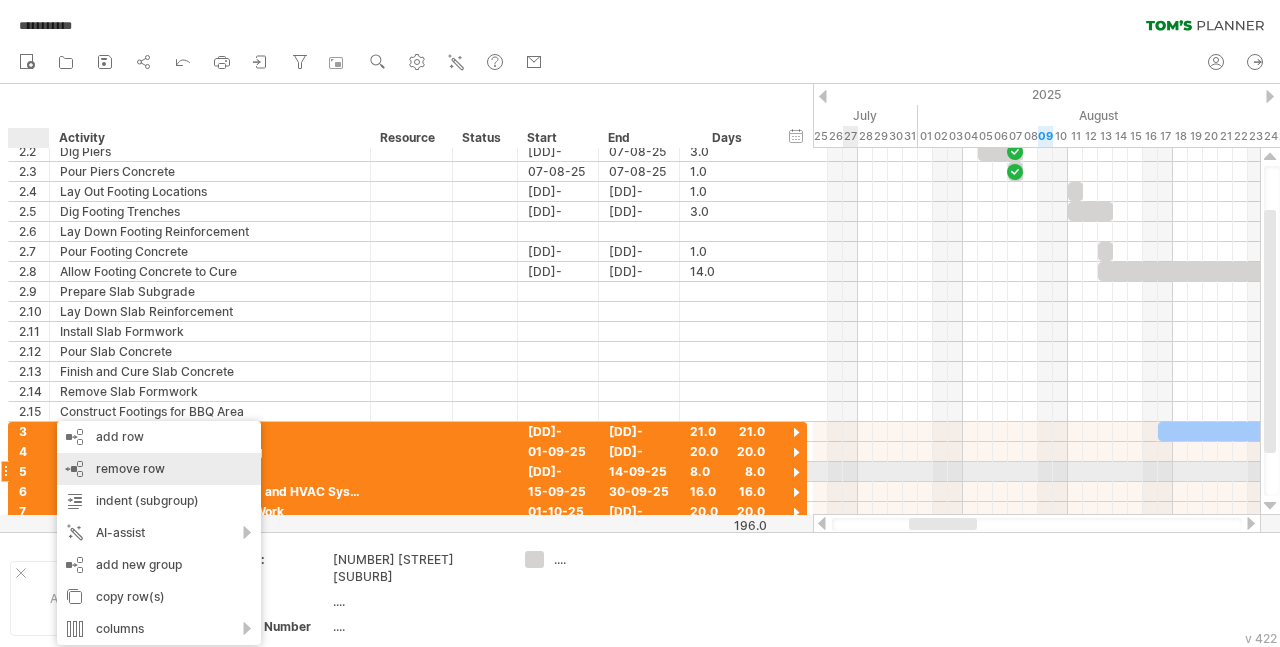 click on "remove row remove selected rows" at bounding box center (159, 469) 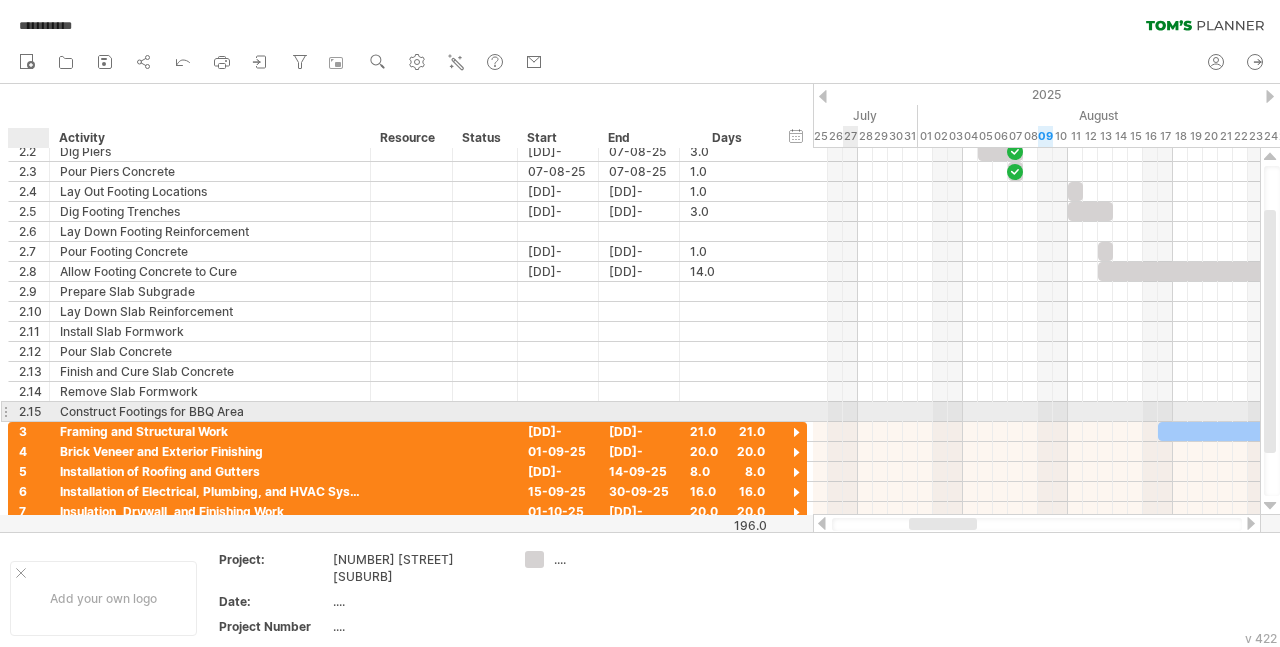 click at bounding box center (47, 412) 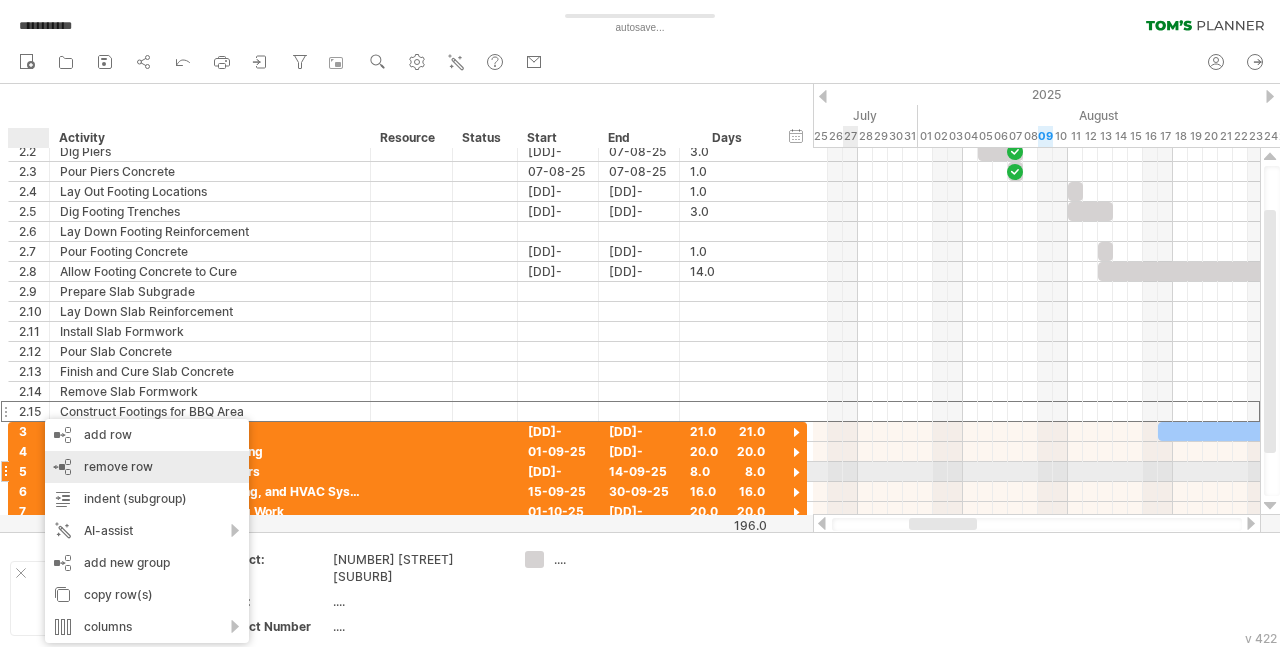 click on "remove row remove selected rows" at bounding box center [147, 467] 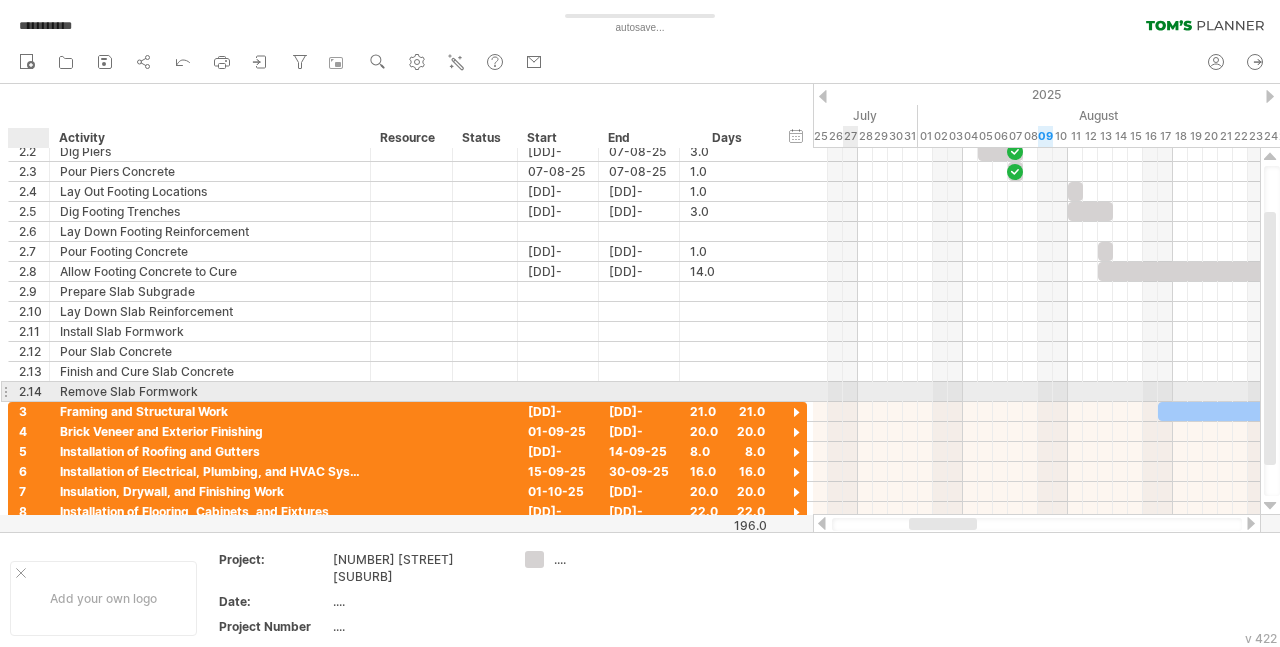 click on "2.14" at bounding box center (34, 391) 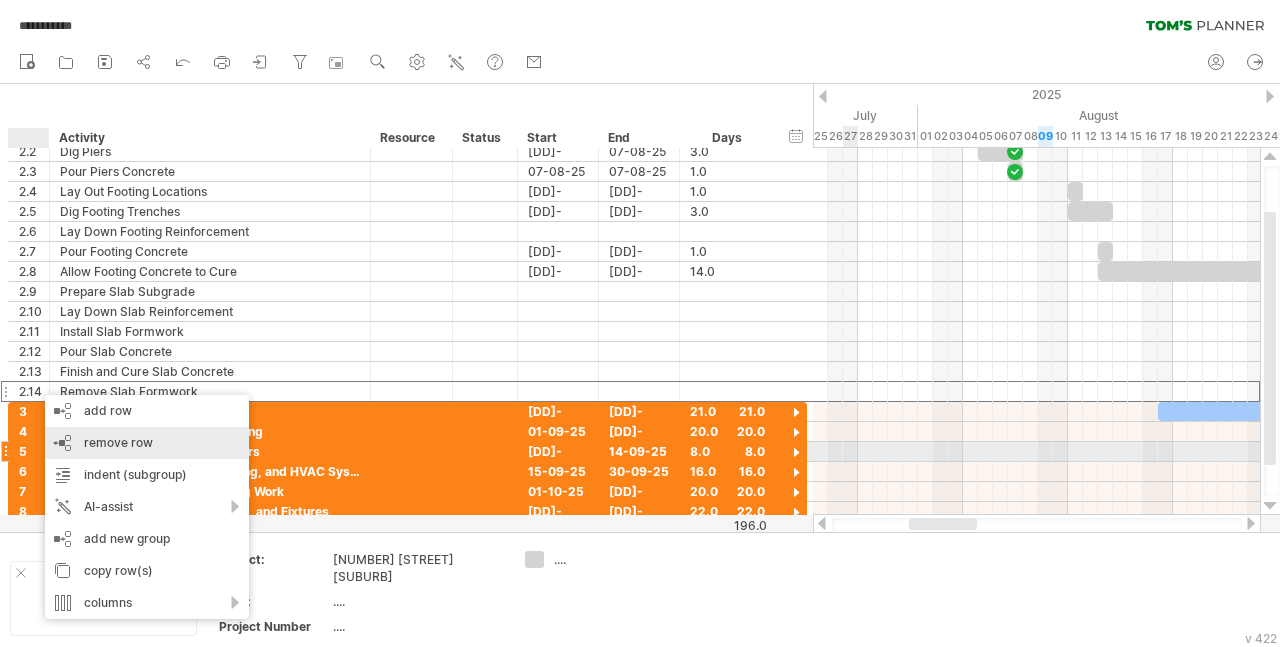 click on "remove row remove selected rows" at bounding box center [147, 443] 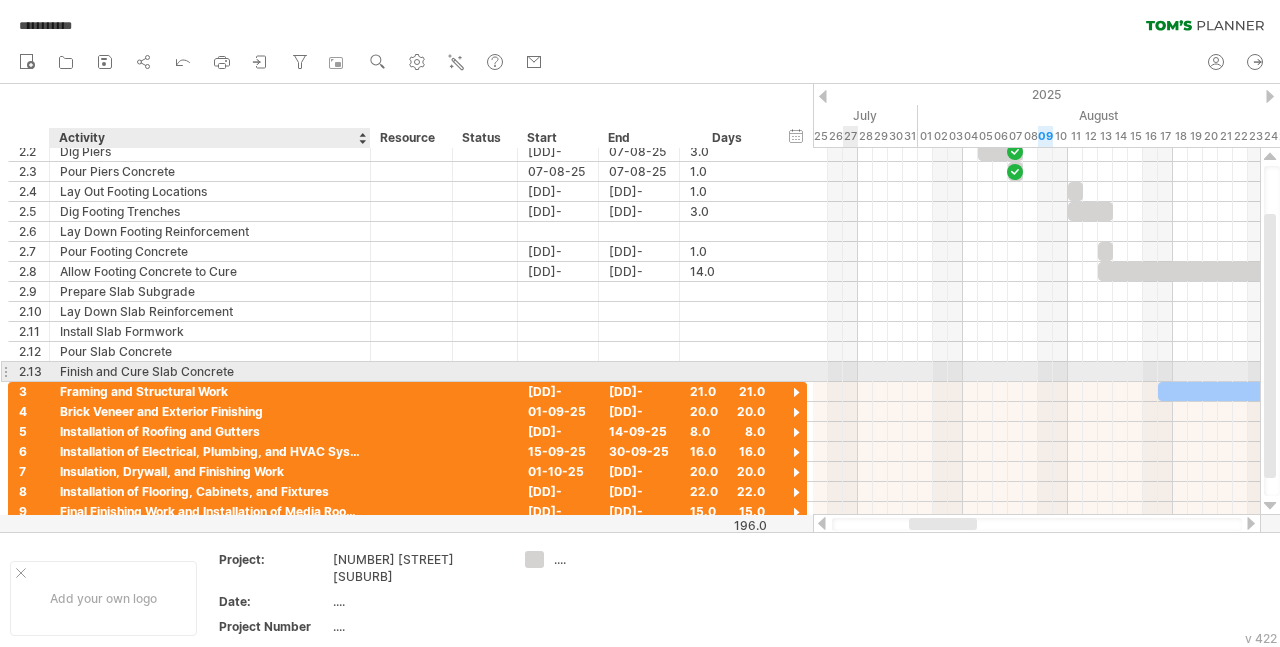 click on "Finish and Cure Slab Concrete" at bounding box center (210, 371) 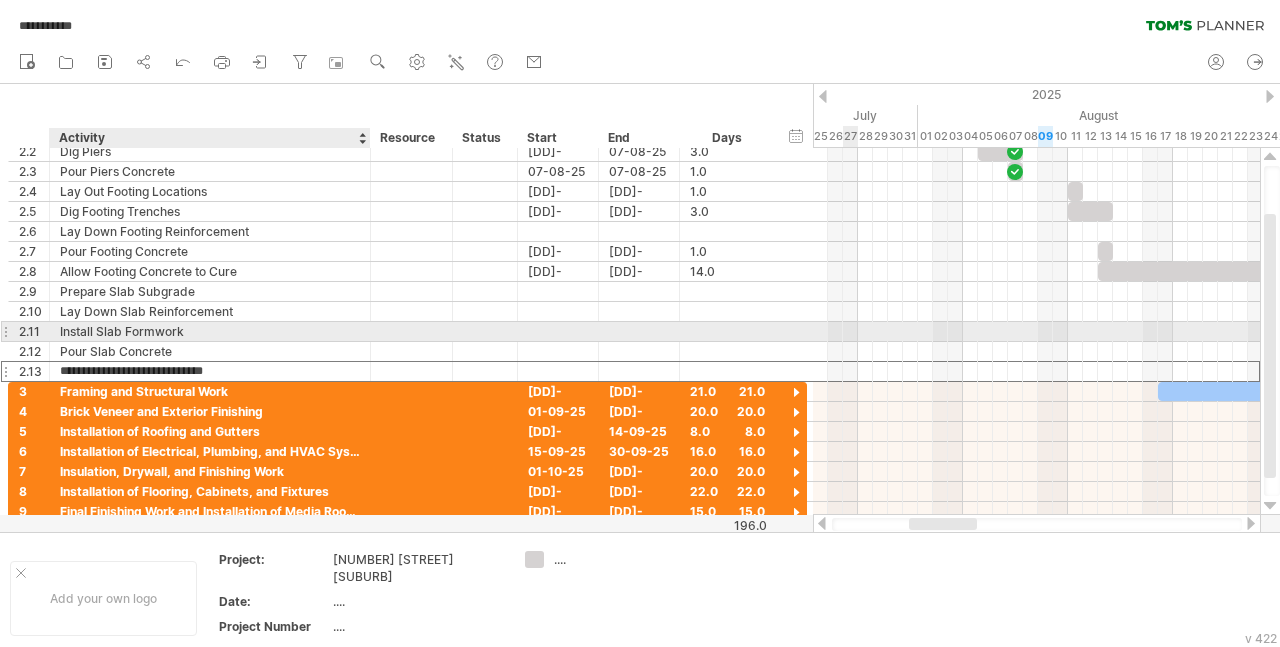 click on "Install Slab Formwork" at bounding box center [210, 331] 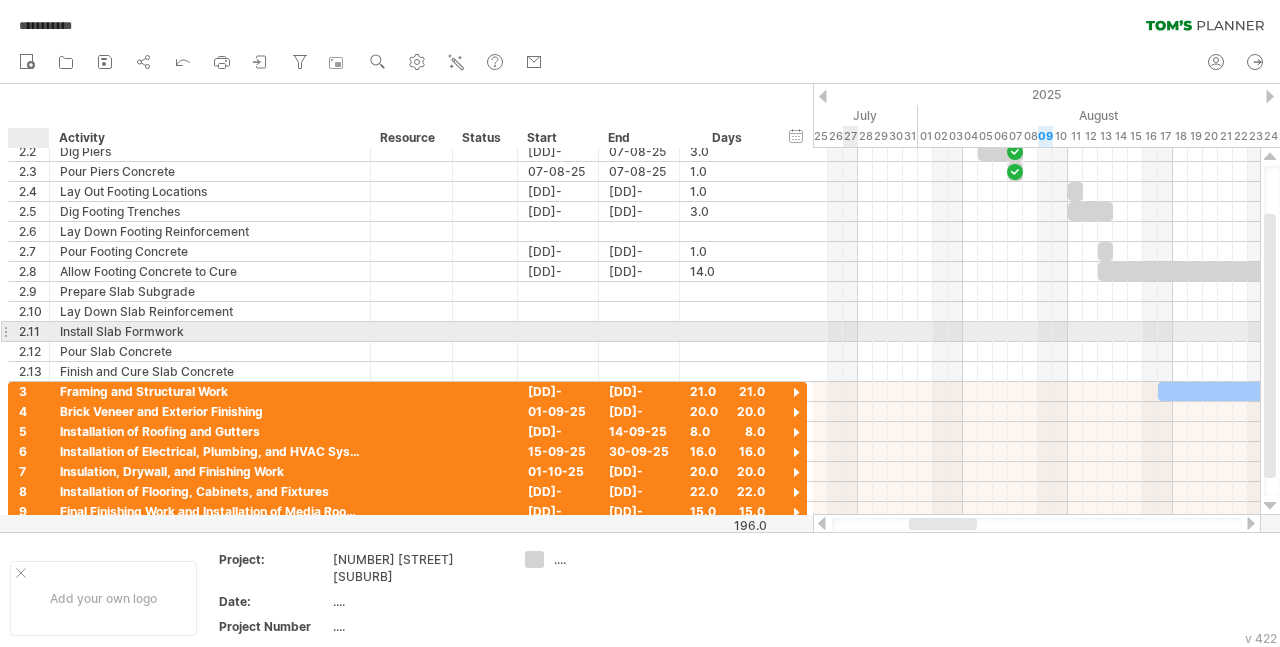 click at bounding box center (47, 332) 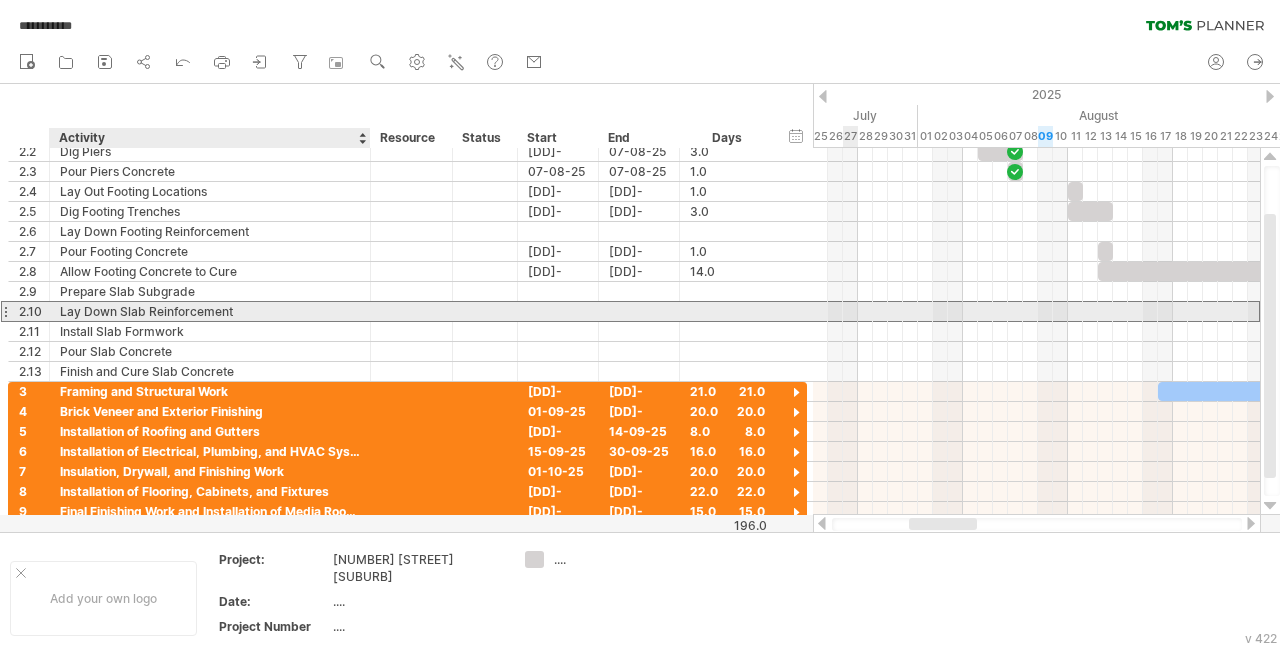 click on "Lay Down Slab Reinforcement" at bounding box center [210, 311] 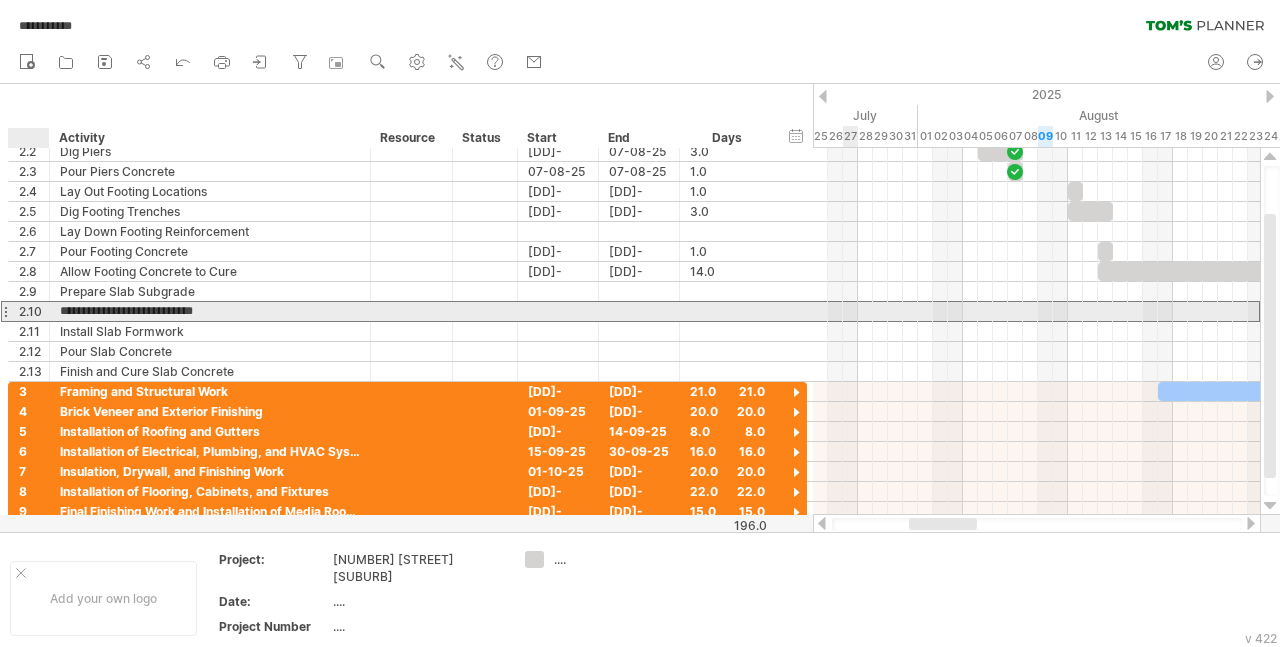 click on "2.10" at bounding box center [34, 311] 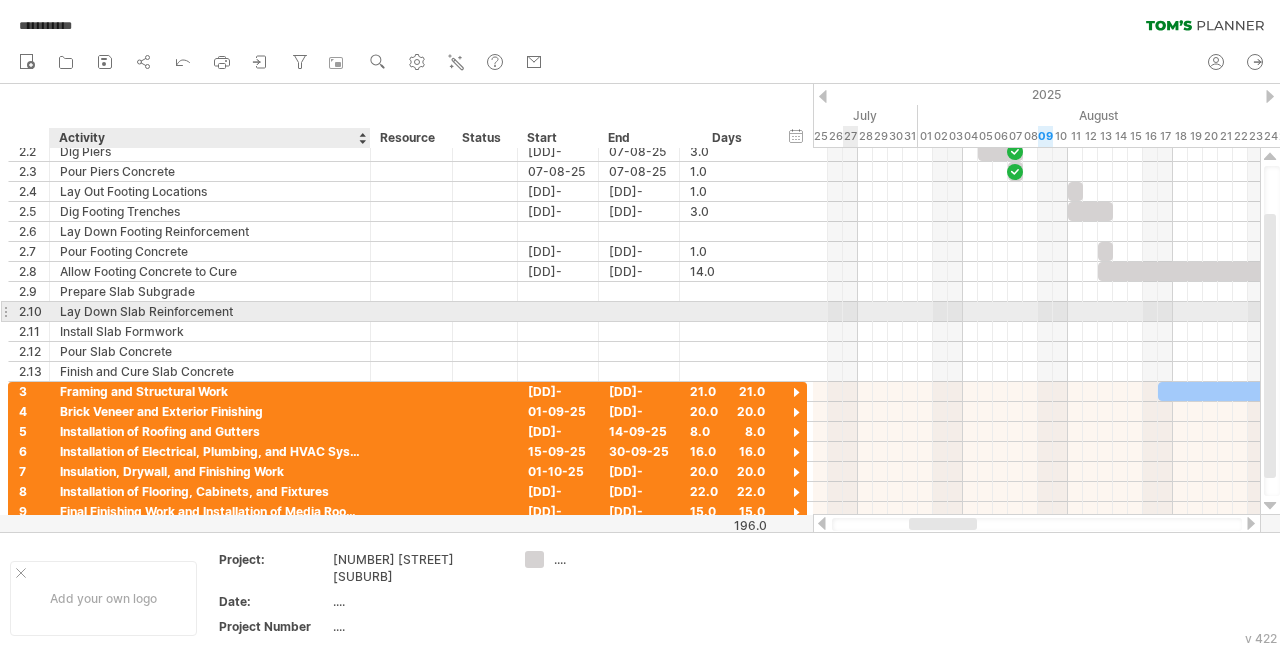 click on "Lay Down Slab Reinforcement" at bounding box center [210, 311] 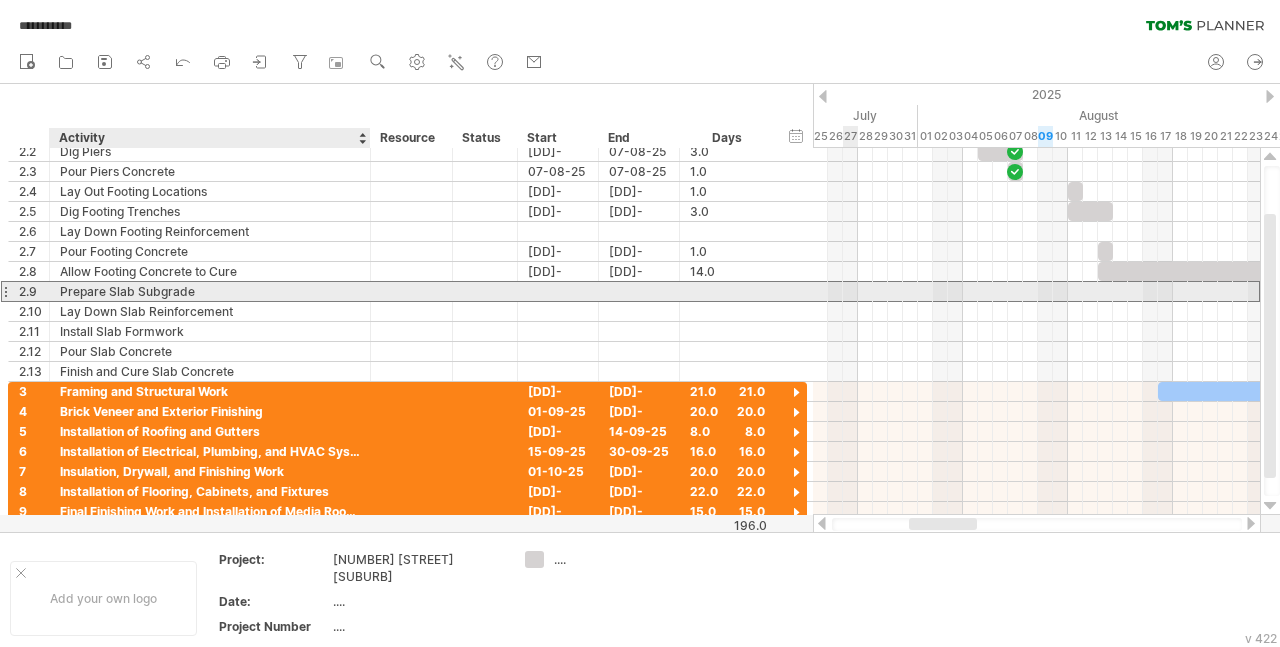 click on "Prepare Slab Subgrade" at bounding box center (210, 291) 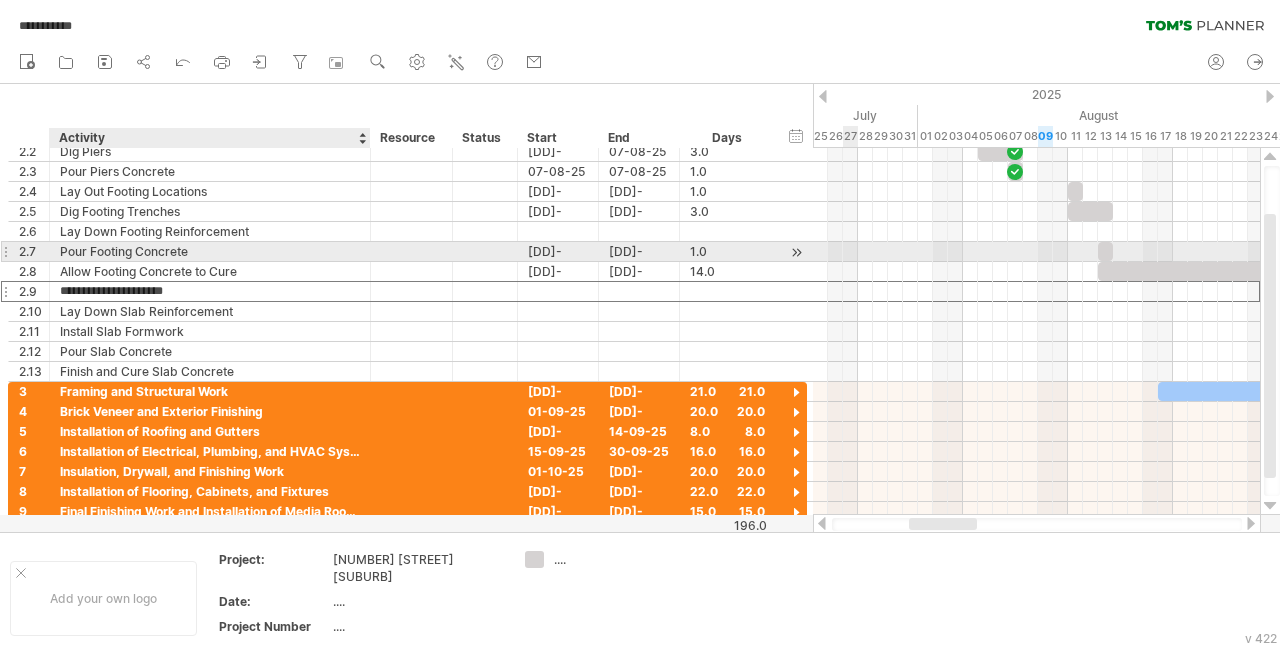 click on "Pour Footing Concrete" at bounding box center [210, 251] 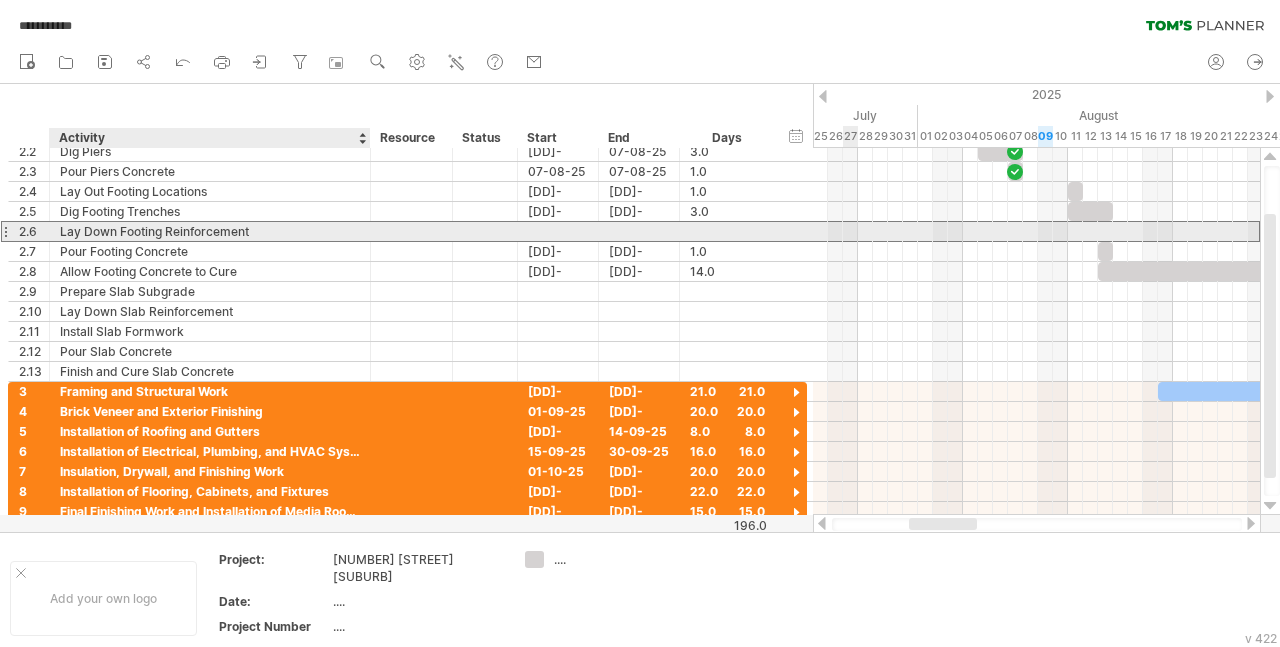 click on "Lay Down Footing Reinforcement" at bounding box center [210, 231] 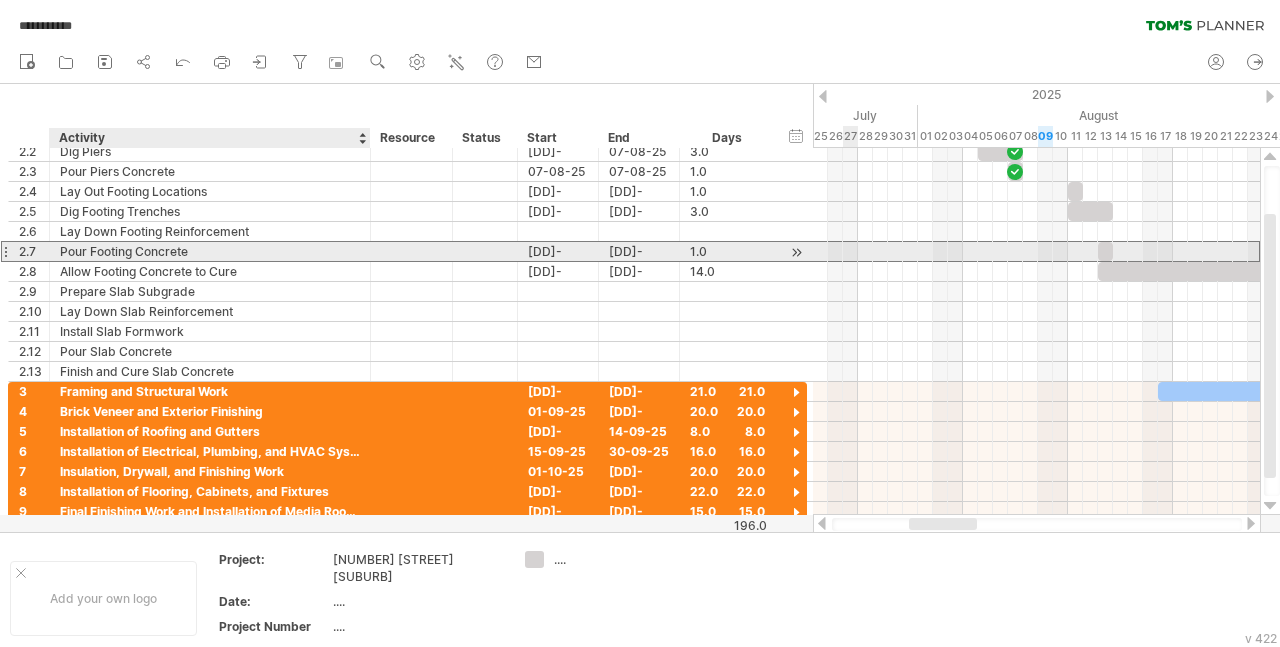 click on "Pour Footing Concrete" at bounding box center (210, 251) 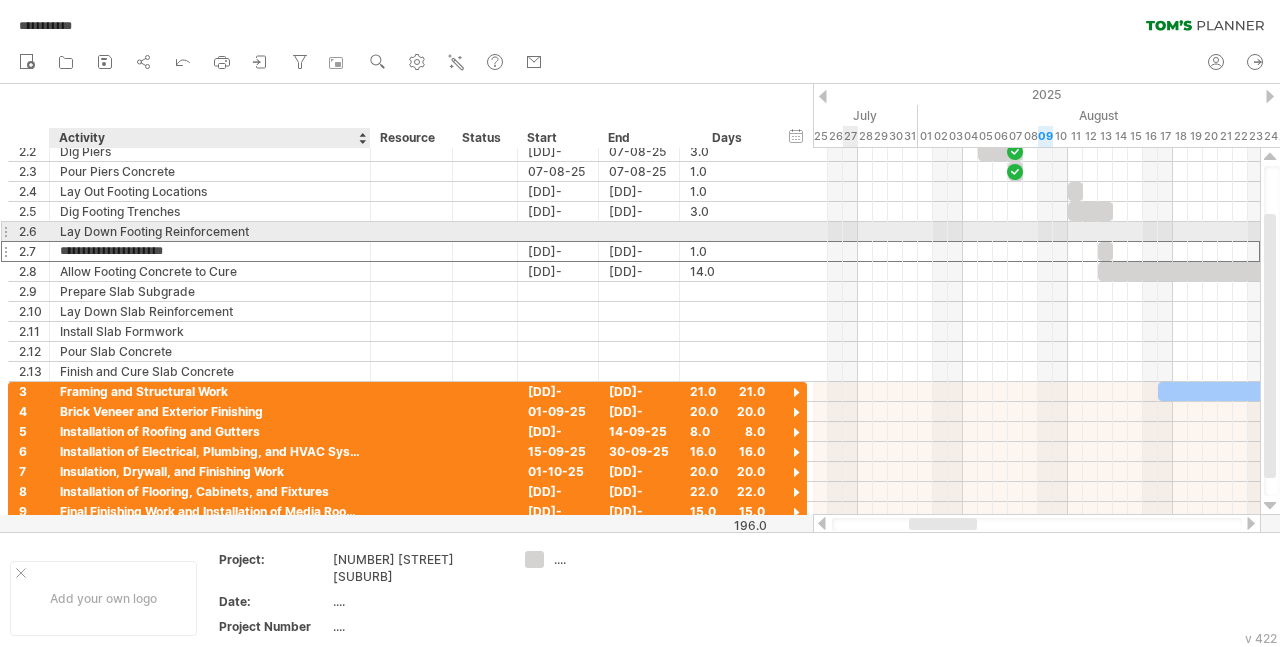 click on "Lay Down Footing Reinforcement" at bounding box center [210, 231] 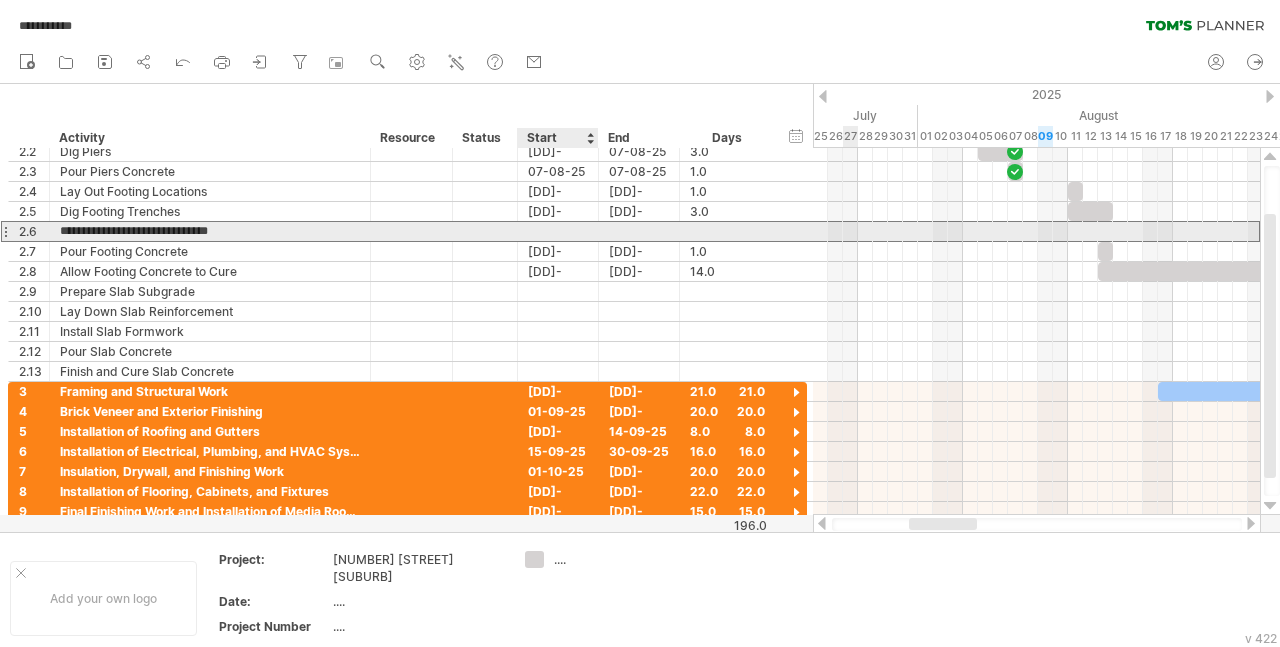 click at bounding box center (558, 231) 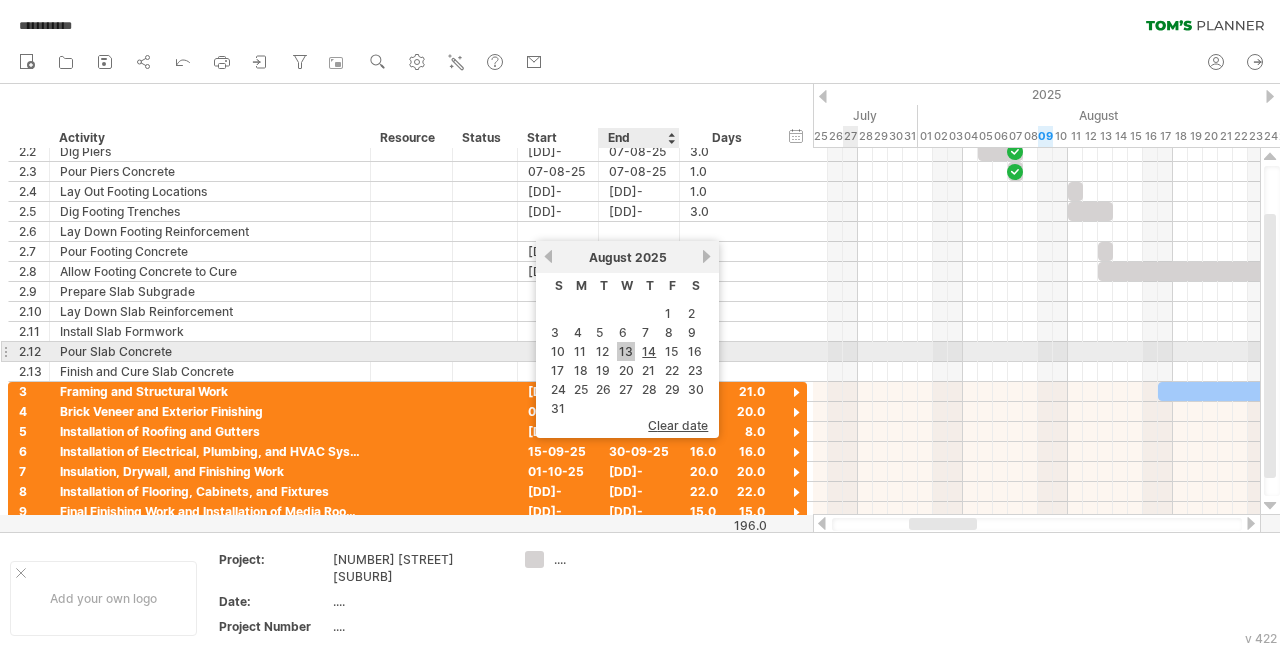 click on "13" at bounding box center (626, 351) 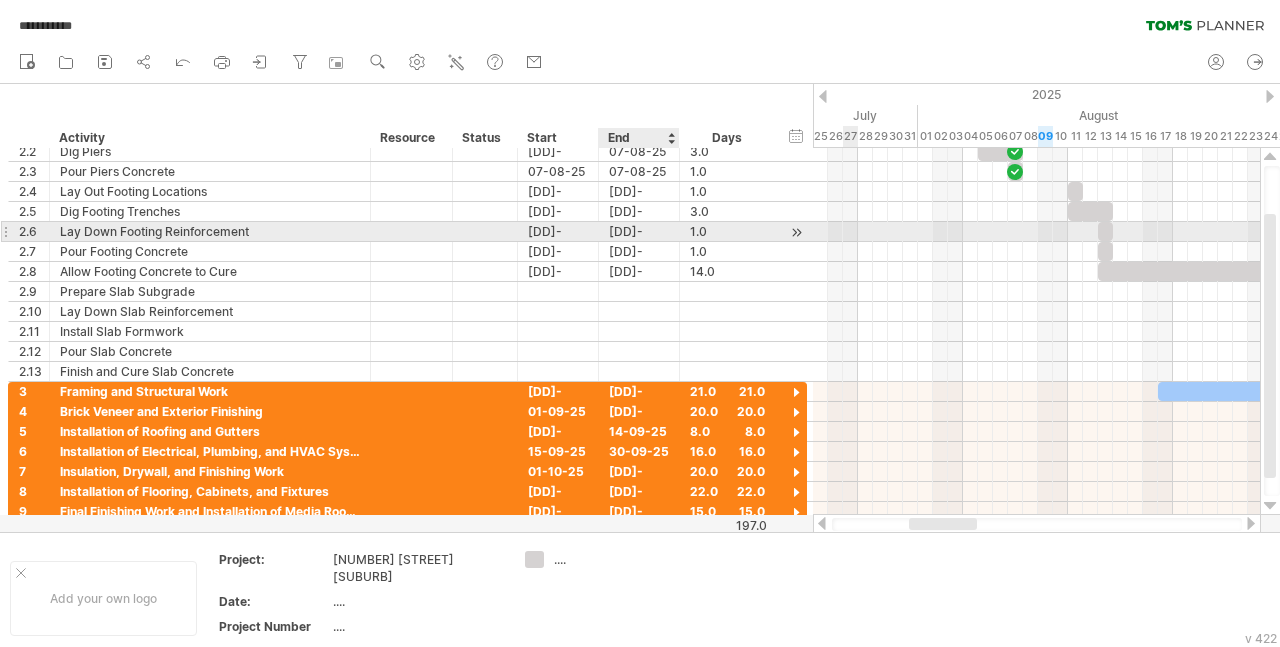 click on "[DATE]" at bounding box center (639, 231) 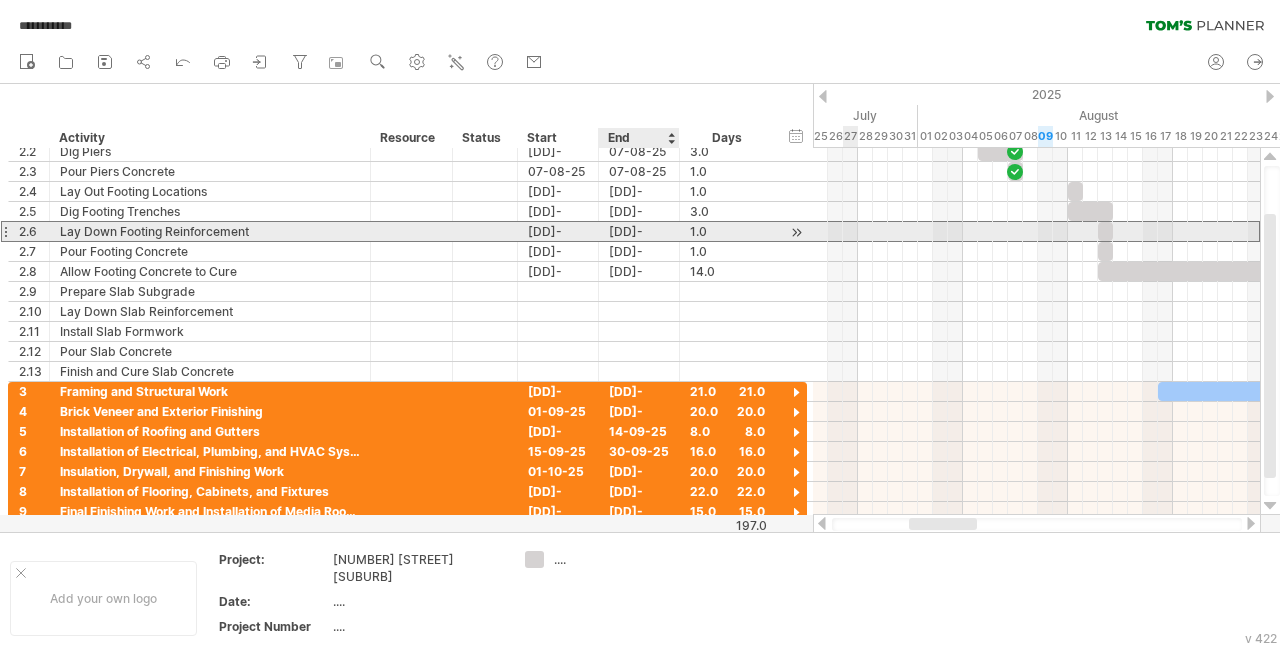 click on "[DATE]" at bounding box center [639, 231] 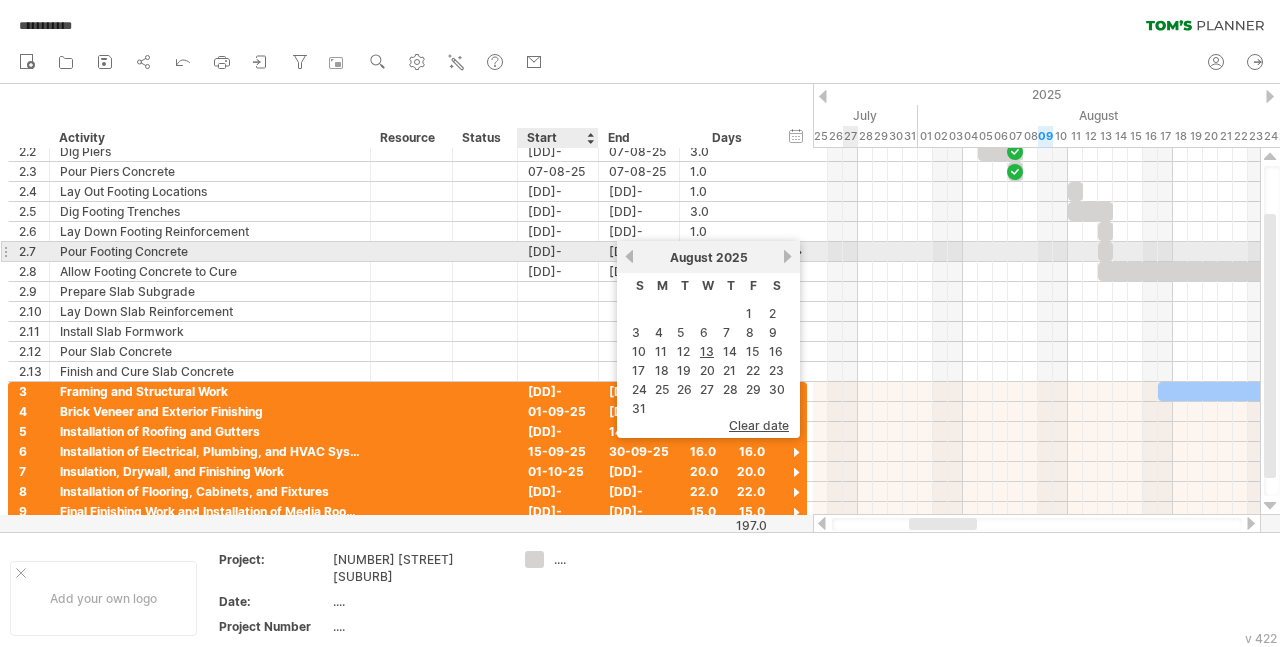click on "[DATE]" at bounding box center [558, 251] 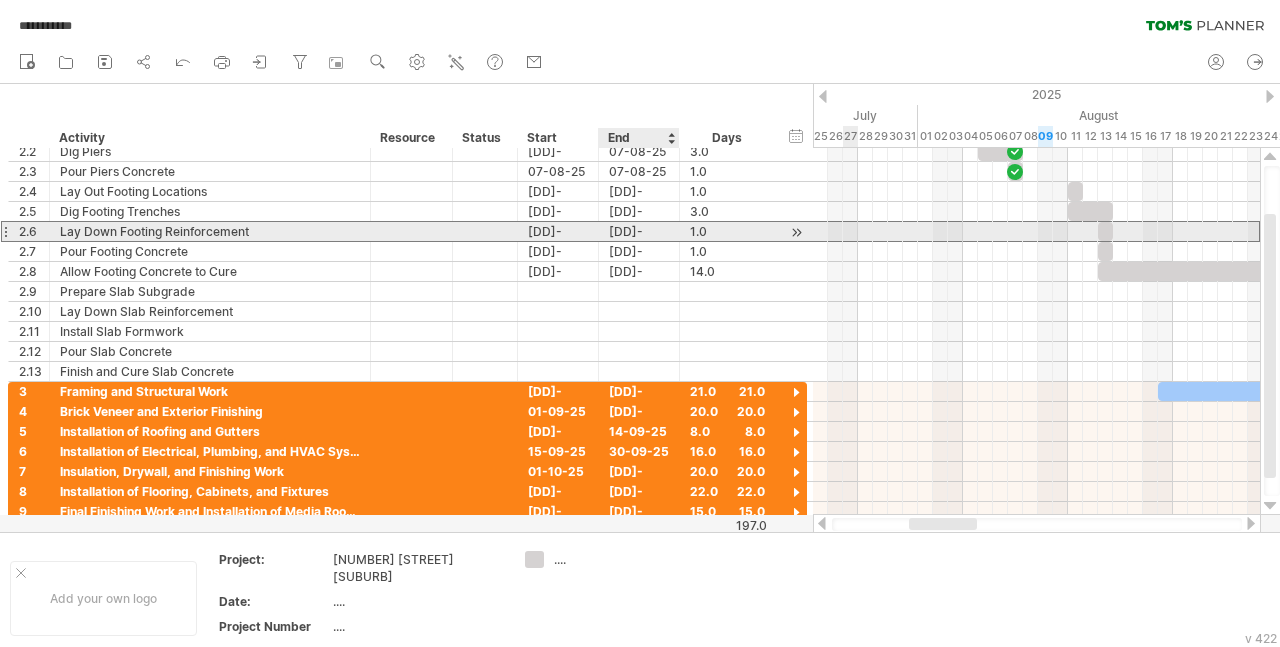 click on "[DATE]" at bounding box center (639, 231) 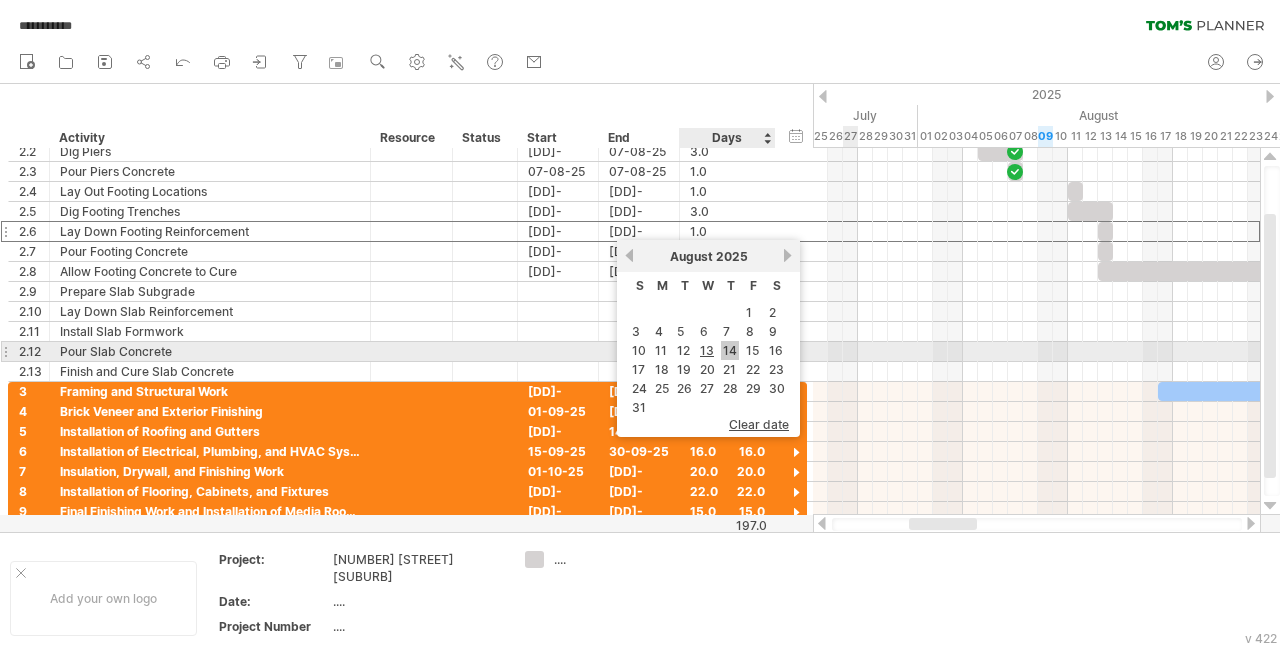 click on "14" at bounding box center (730, 350) 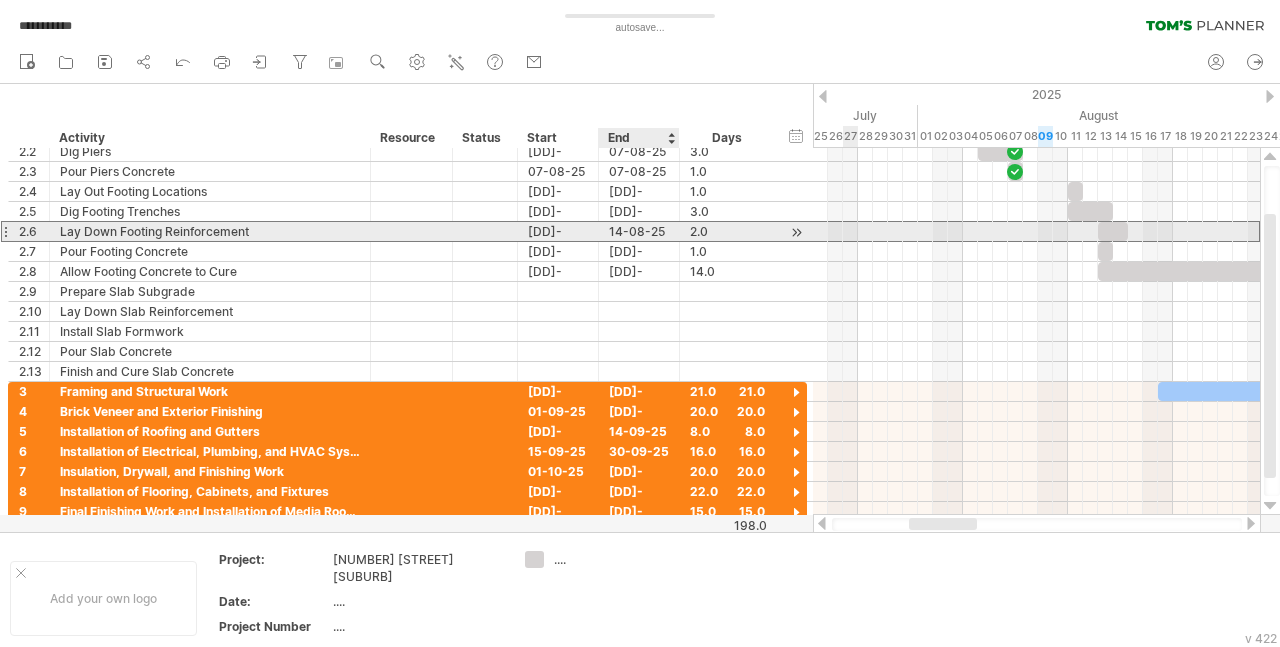 click on "14-08-25" at bounding box center (639, 231) 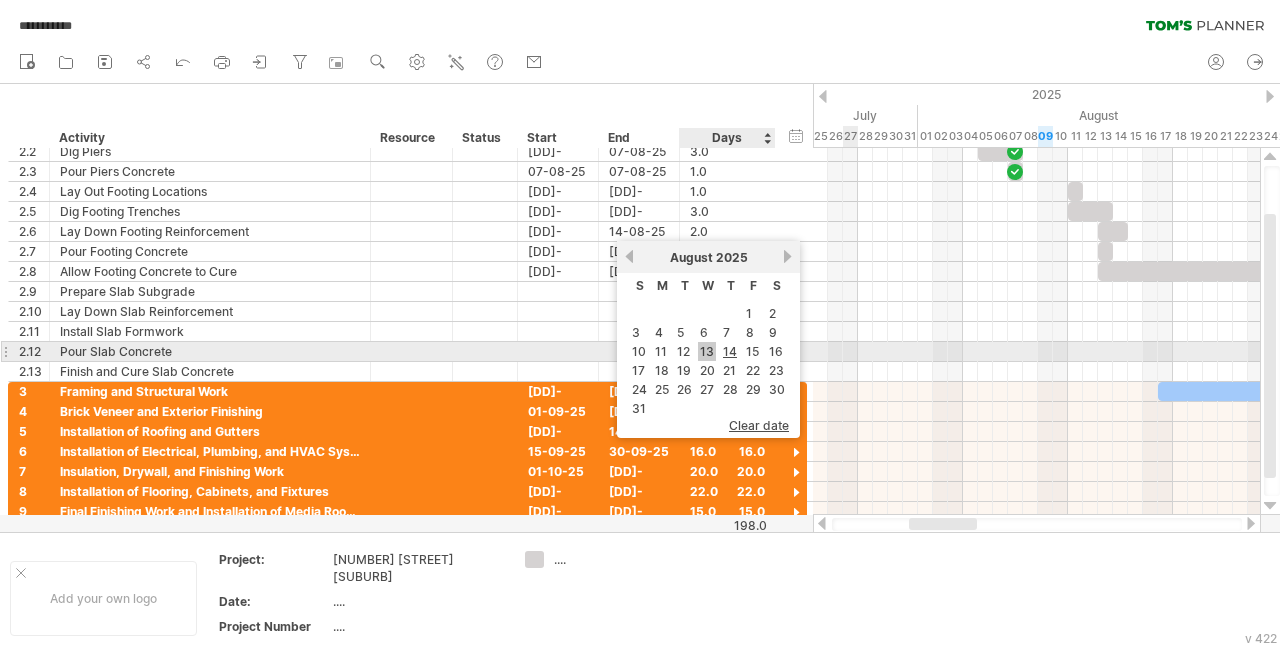 click on "13" at bounding box center [707, 351] 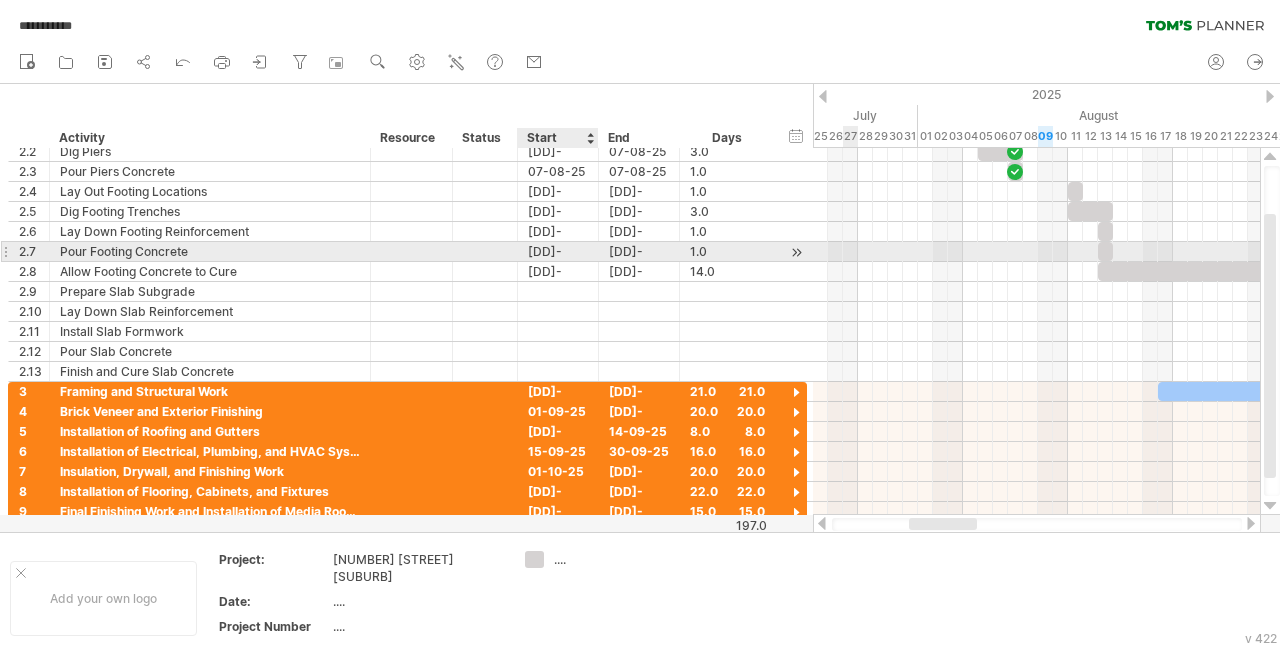 click on "[DATE]" at bounding box center (558, 251) 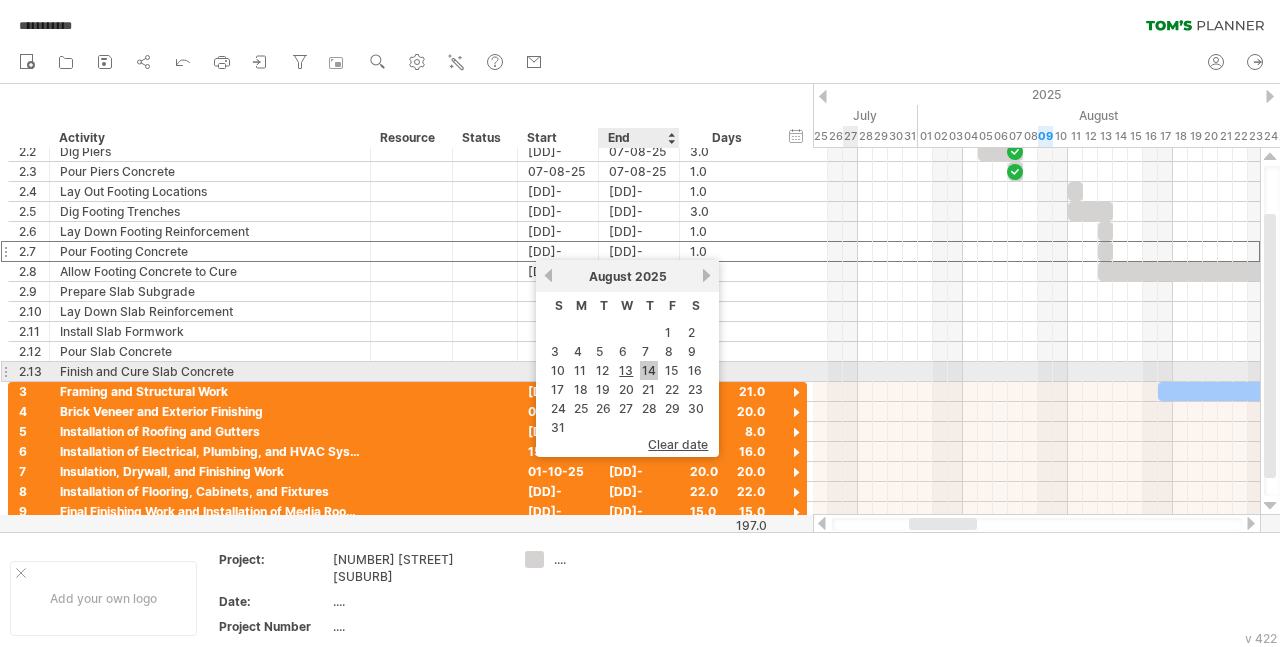 click on "14" at bounding box center (649, 370) 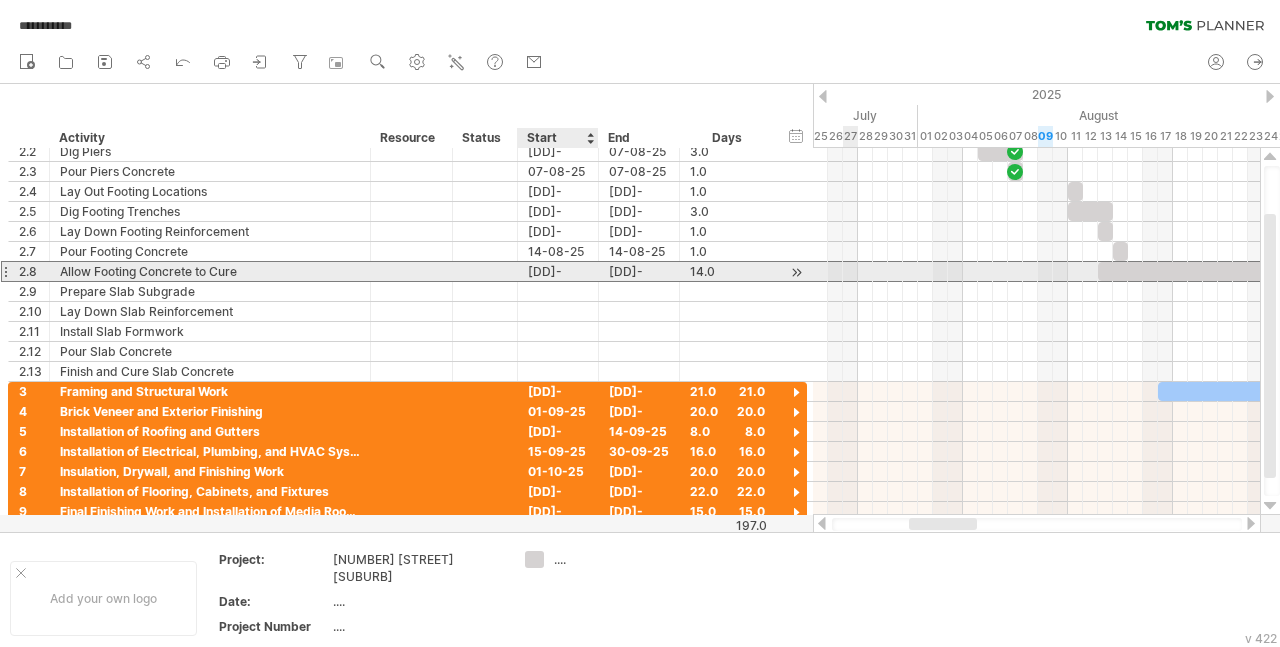 click on "[DATE]" at bounding box center [558, 271] 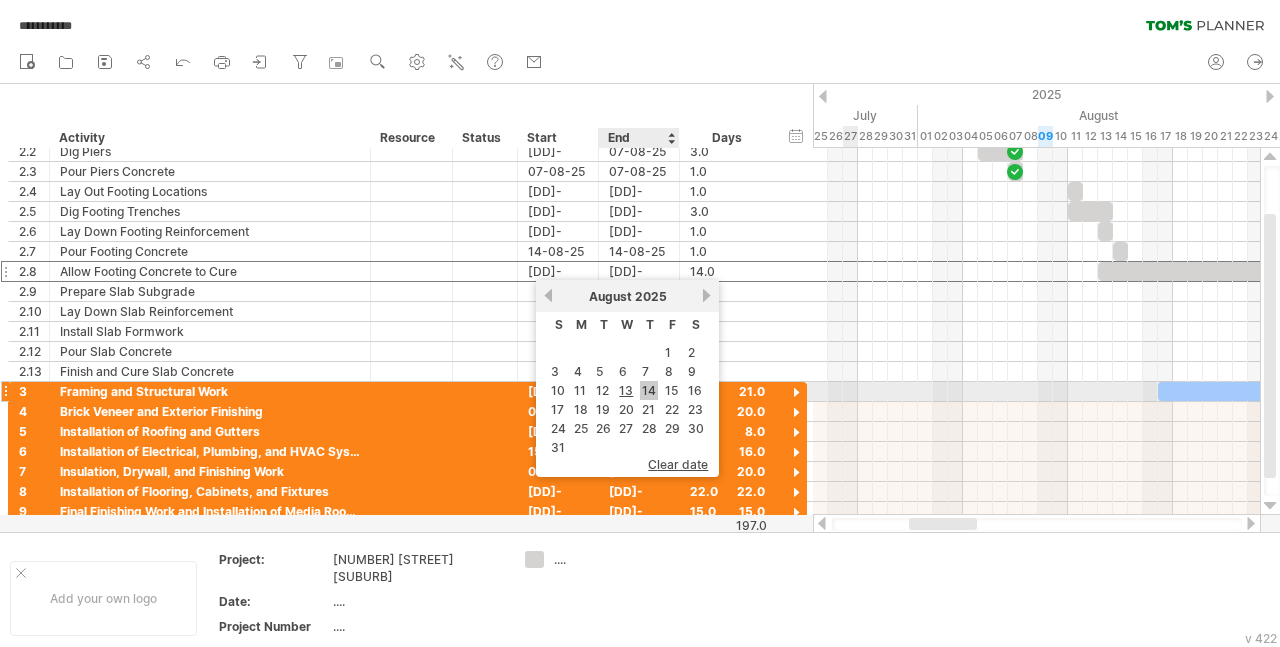 click on "14" at bounding box center [649, 390] 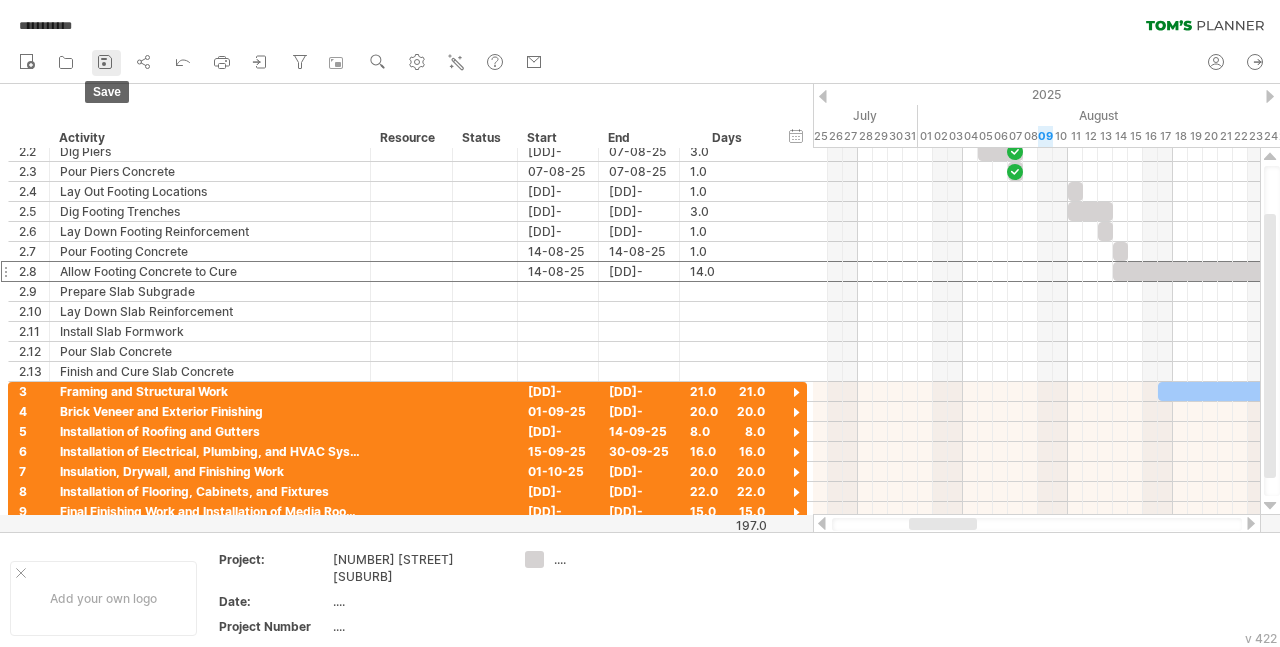 click 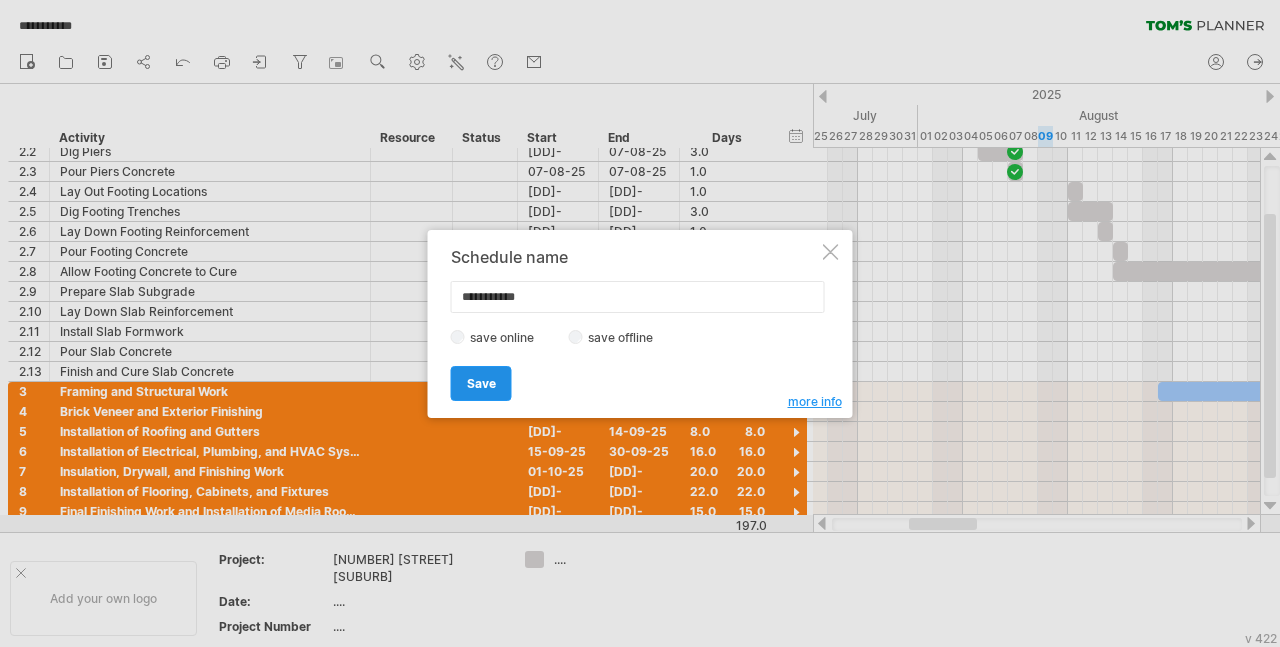 click on "Save" at bounding box center (481, 383) 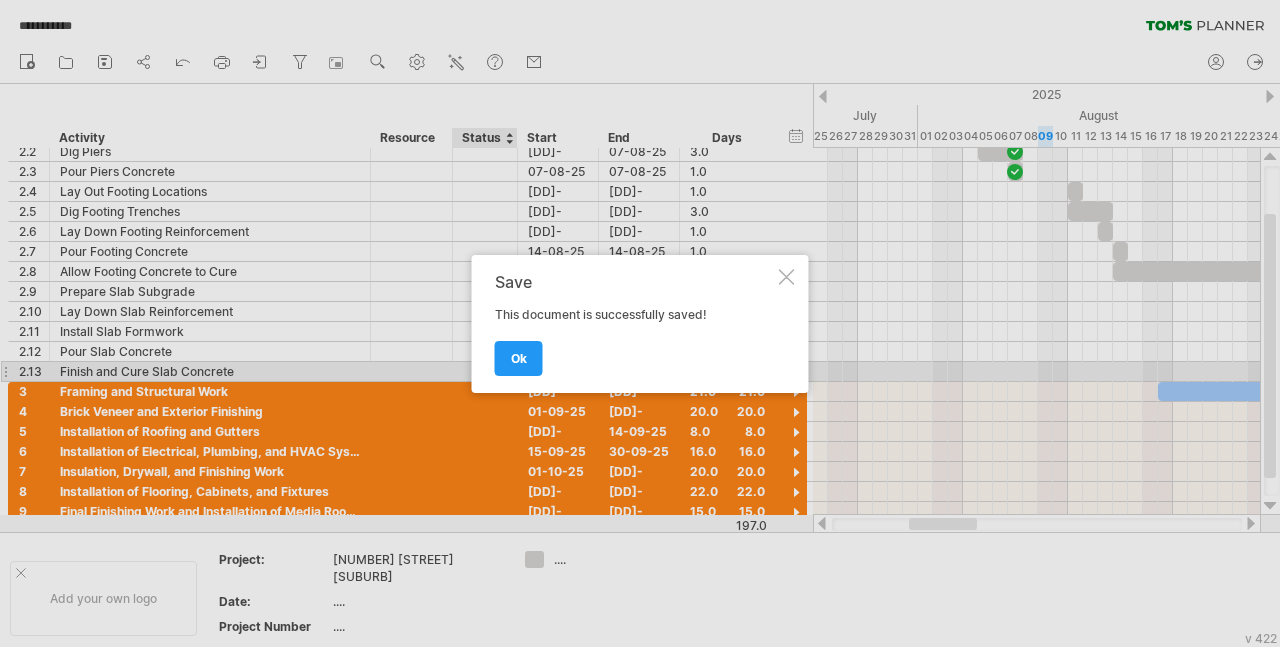 click on "ok" at bounding box center [519, 358] 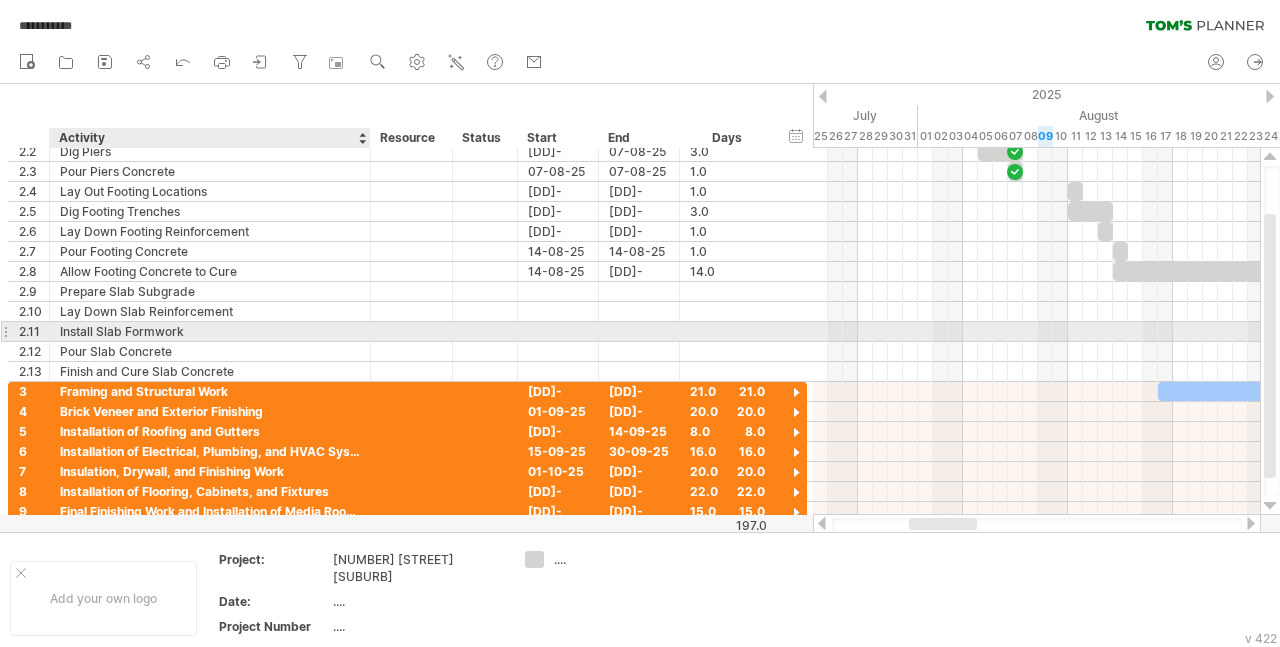 click on "Install Slab Formwork" at bounding box center (210, 331) 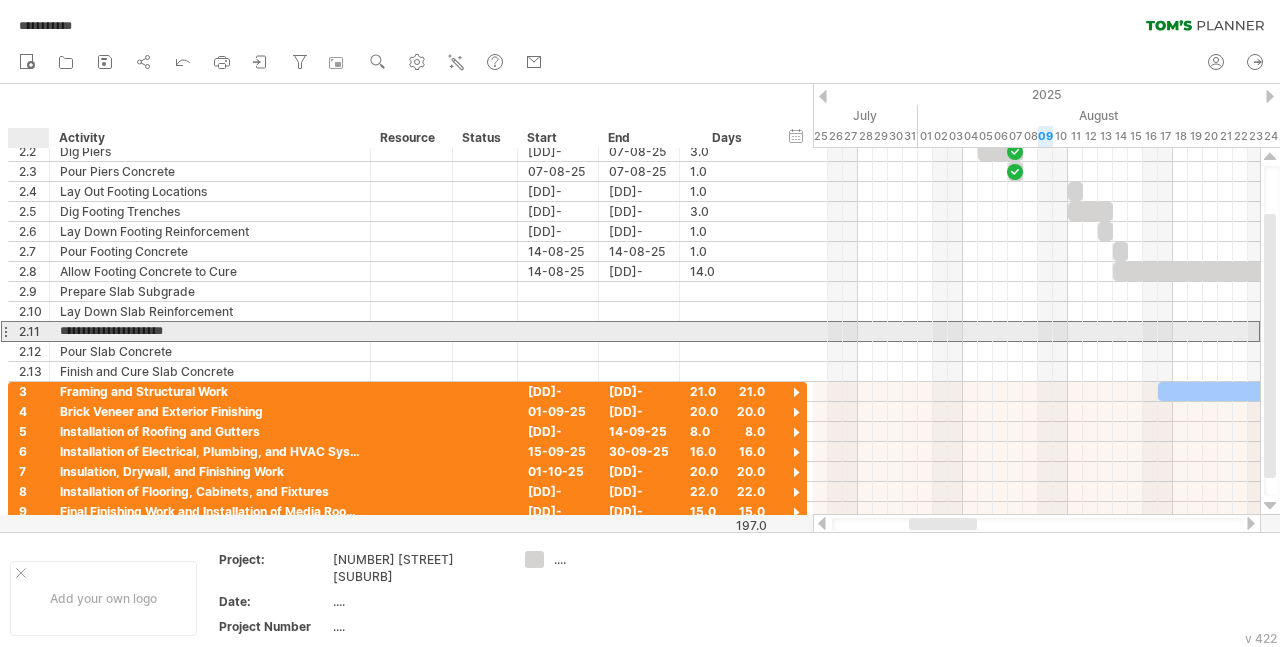 drag, startPoint x: 184, startPoint y: 330, endPoint x: 56, endPoint y: 331, distance: 128.0039 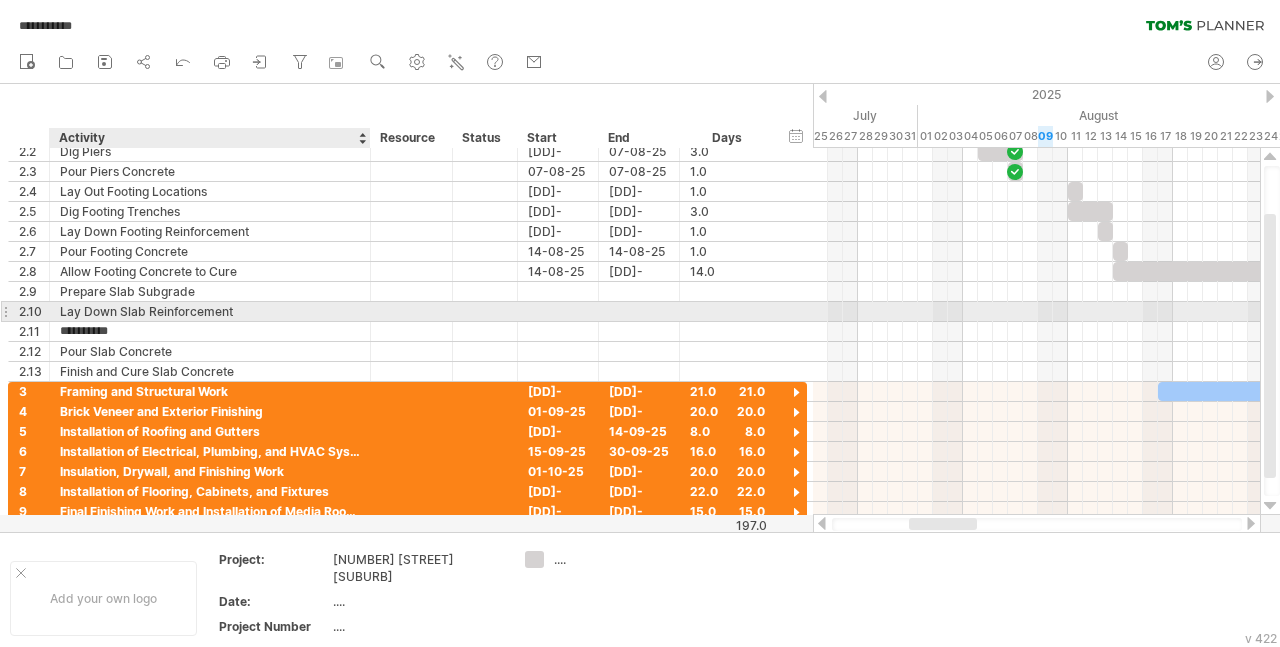 type on "**********" 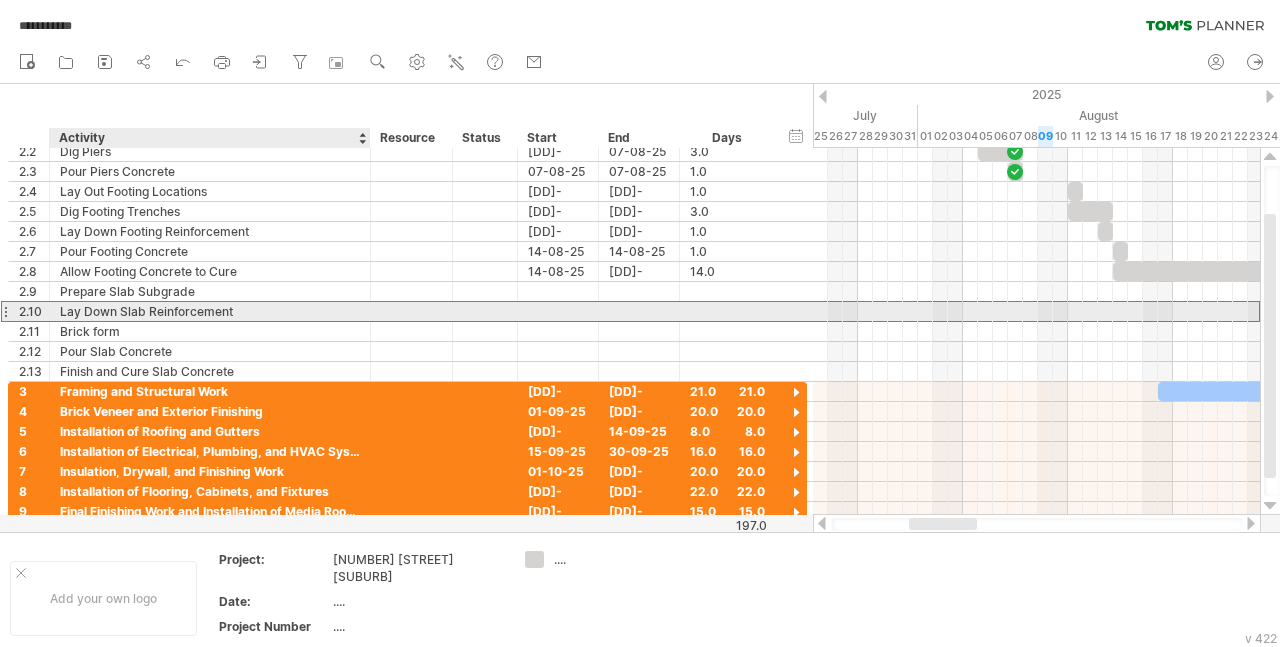 click on "Lay Down Slab Reinforcement" at bounding box center (210, 311) 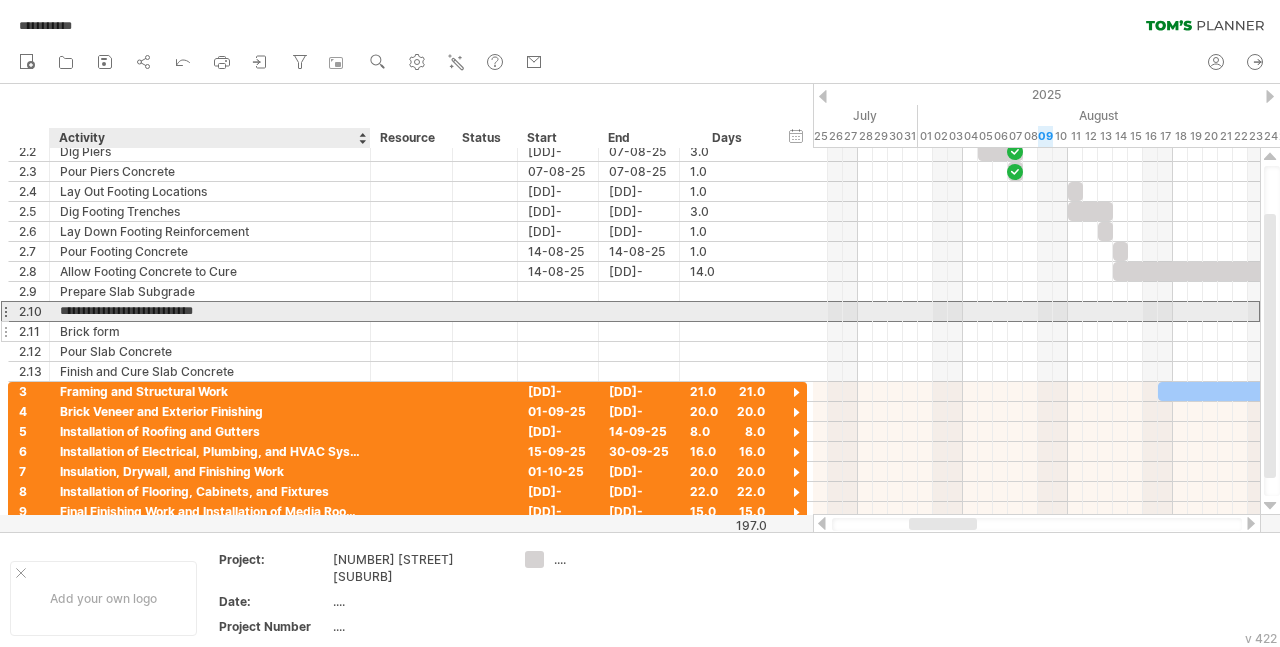 click on "Brick form" at bounding box center (210, 331) 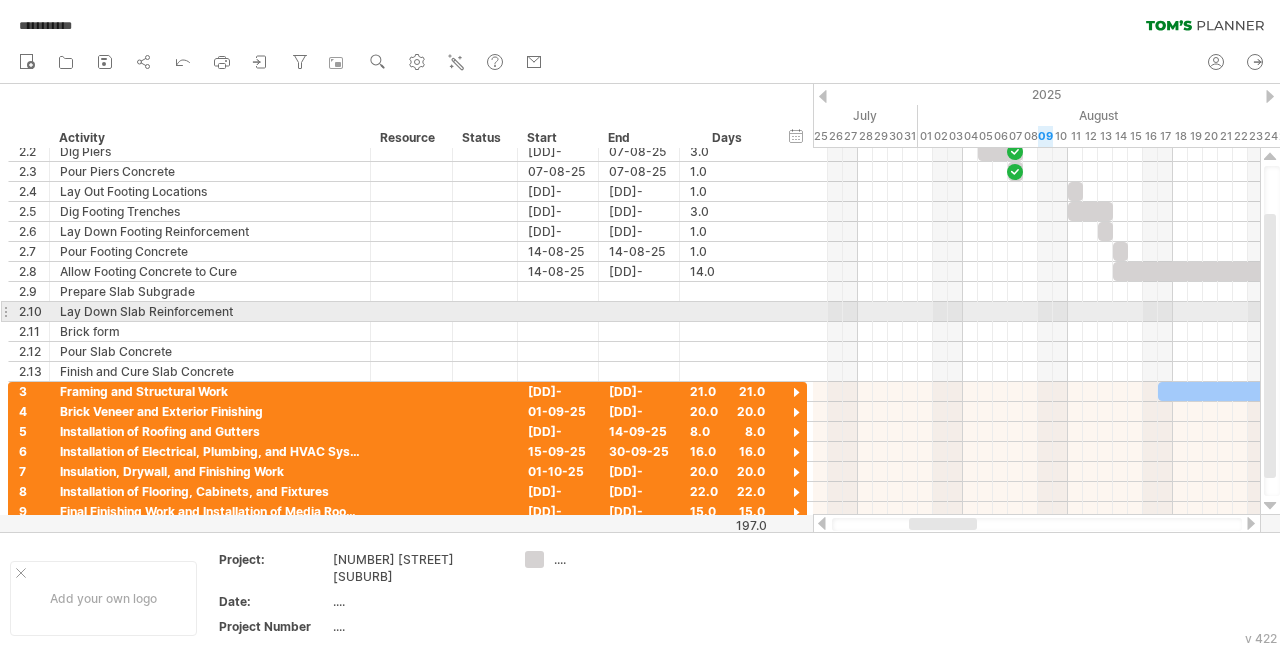 drag, startPoint x: 0, startPoint y: 328, endPoint x: 6, endPoint y: 312, distance: 17.088007 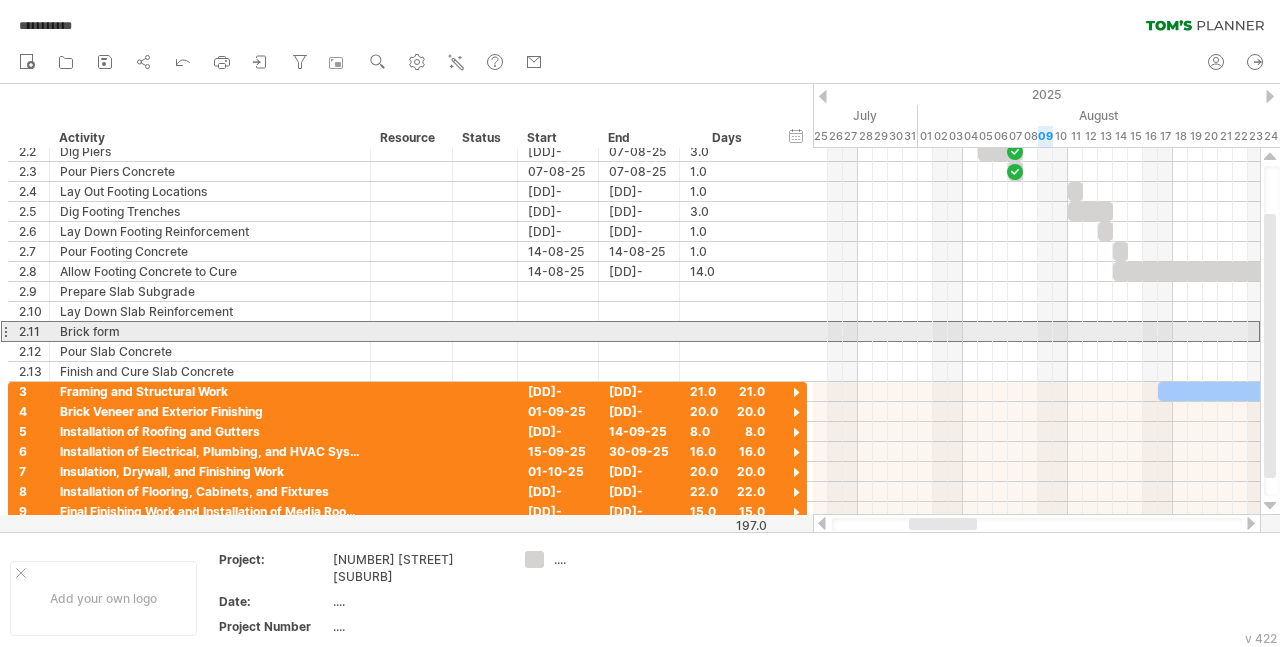 click at bounding box center [5, 331] 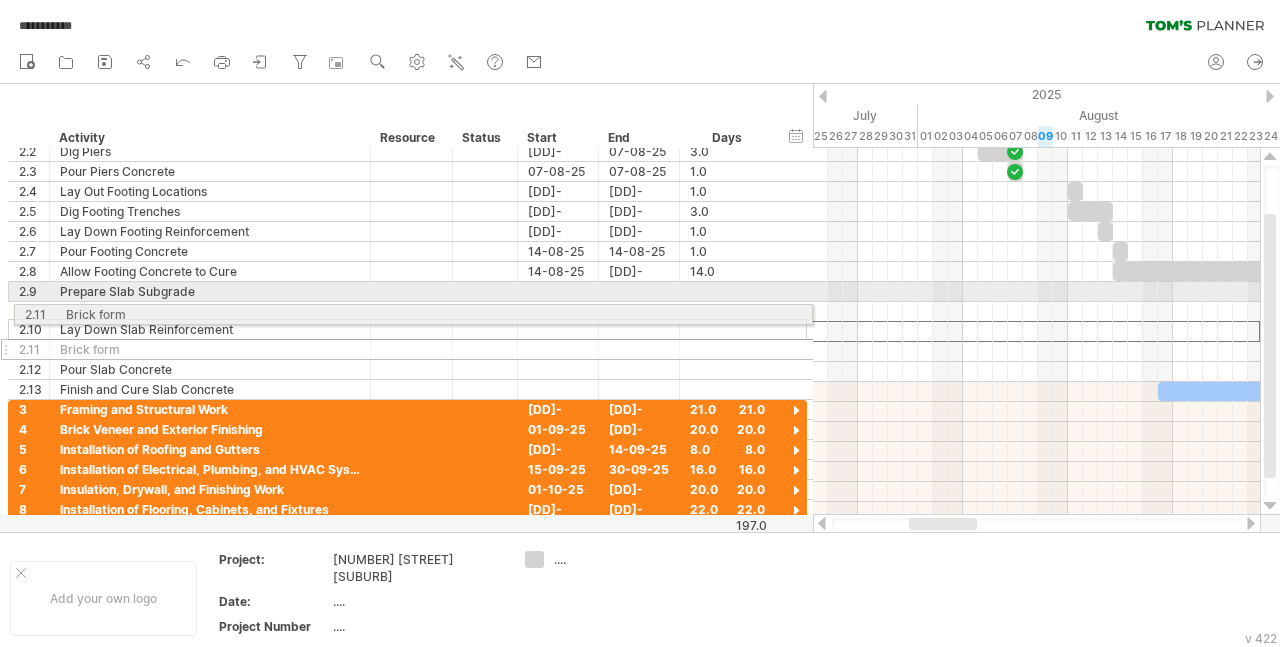 drag, startPoint x: 6, startPoint y: 329, endPoint x: 6, endPoint y: 311, distance: 18 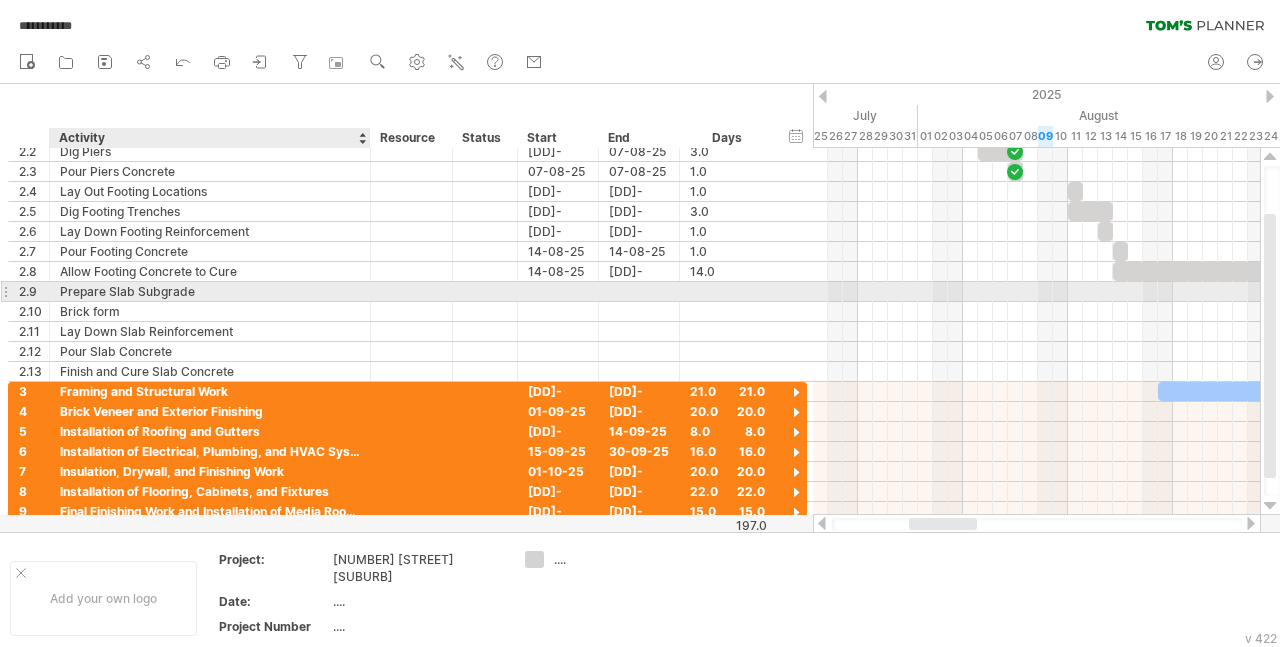 click on "Prepare Slab Subgrade" at bounding box center [210, 291] 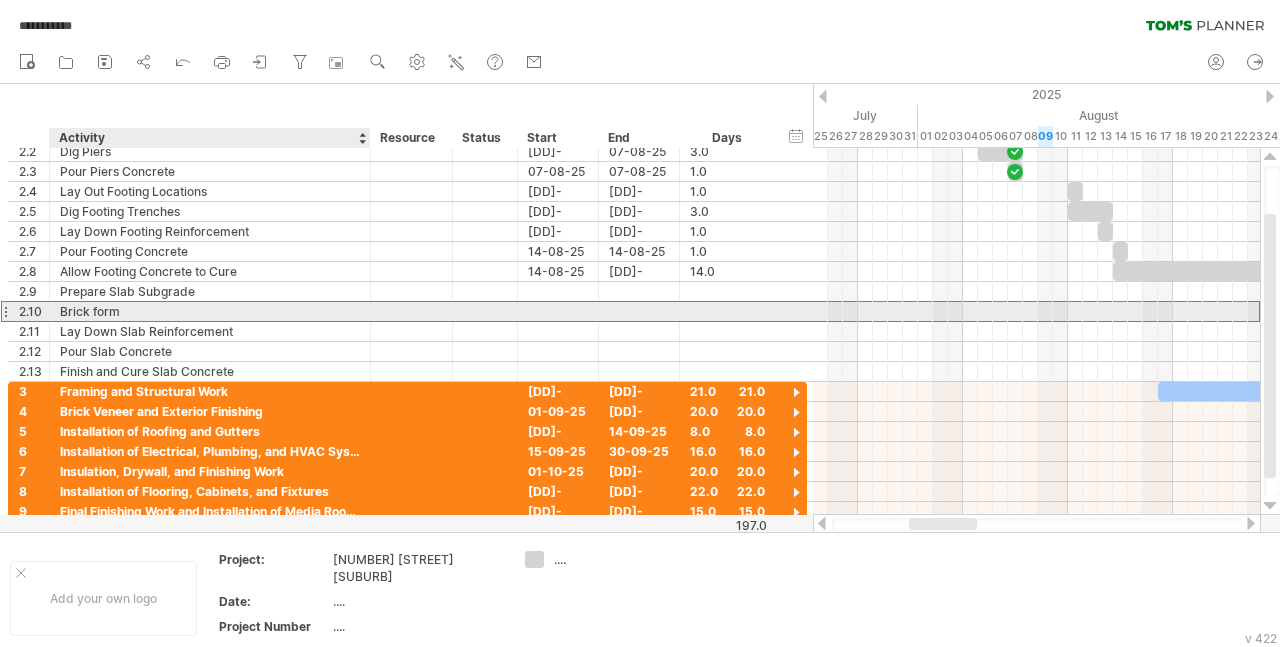 click on "Brick form" at bounding box center (210, 311) 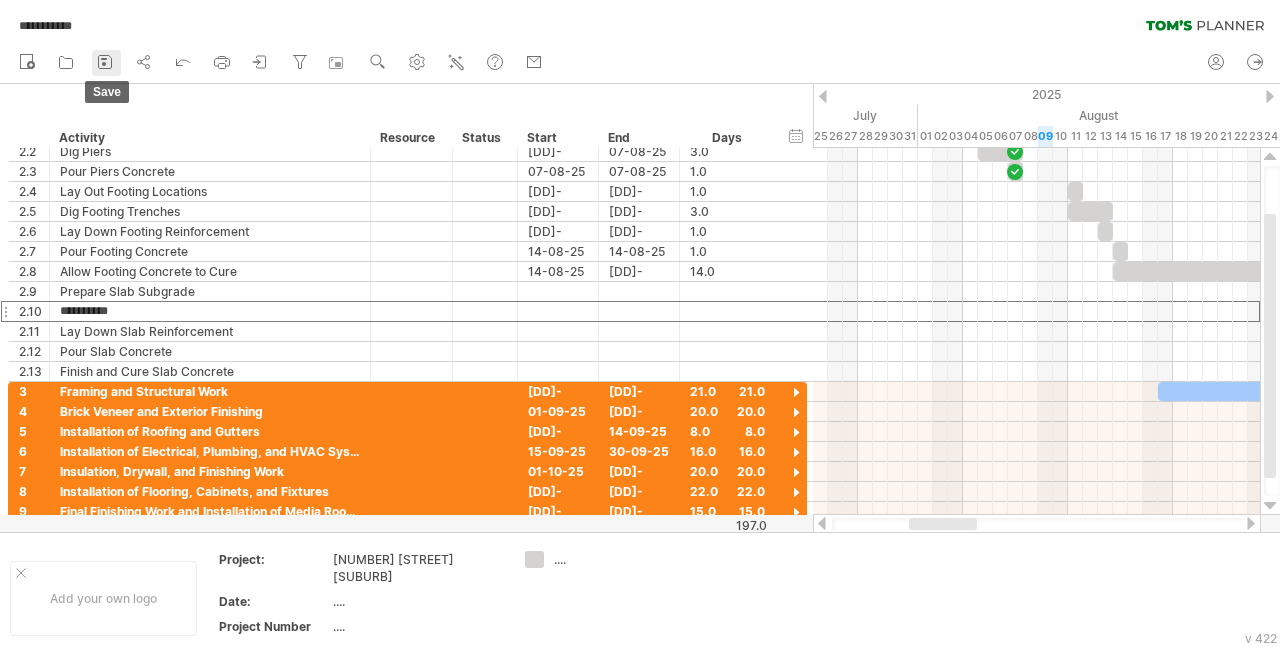 click 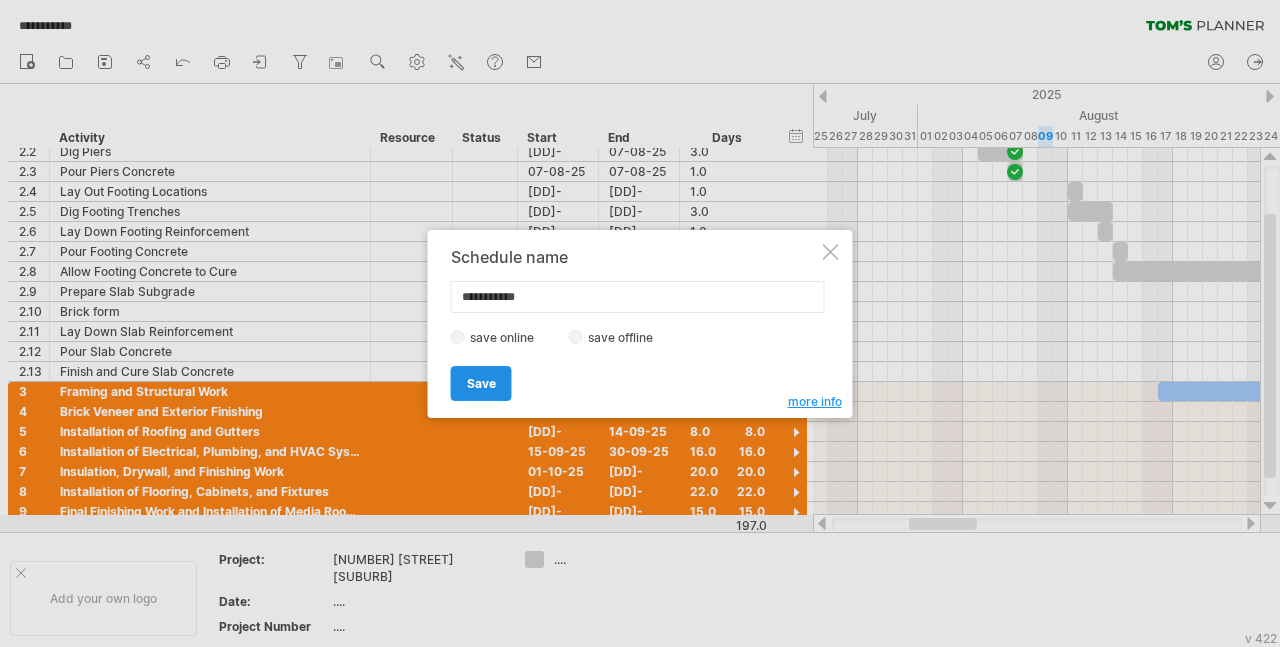 click on "Save" at bounding box center (481, 383) 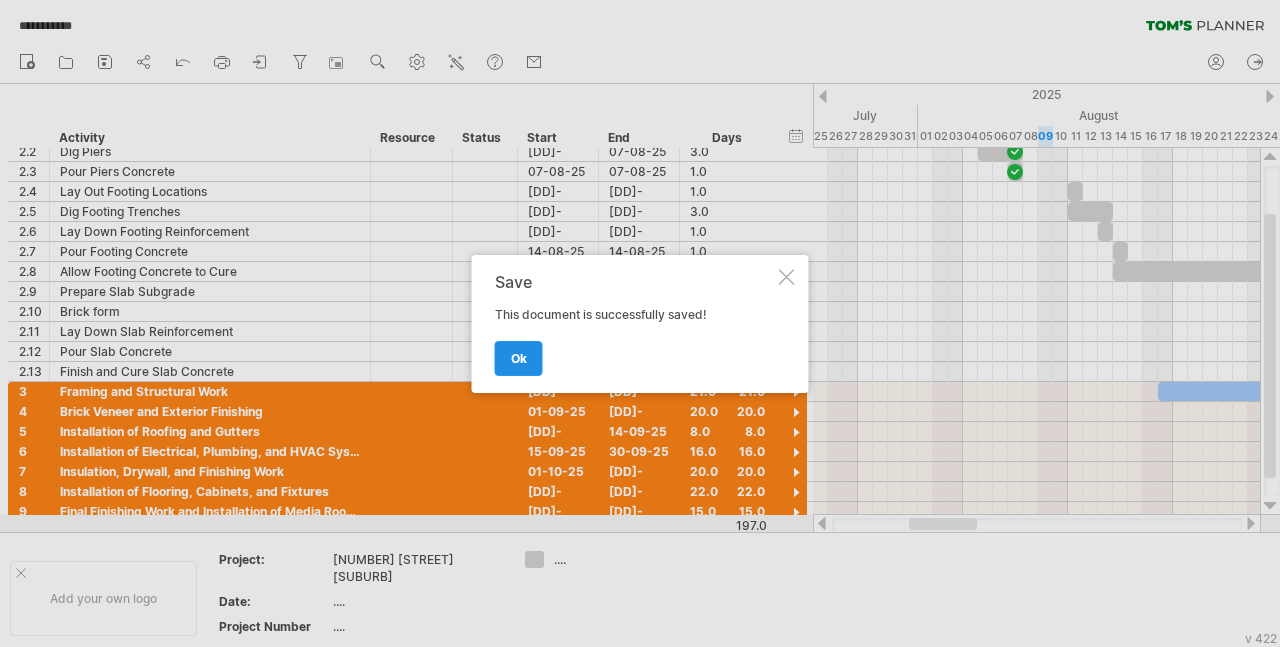click on "ok" at bounding box center [519, 358] 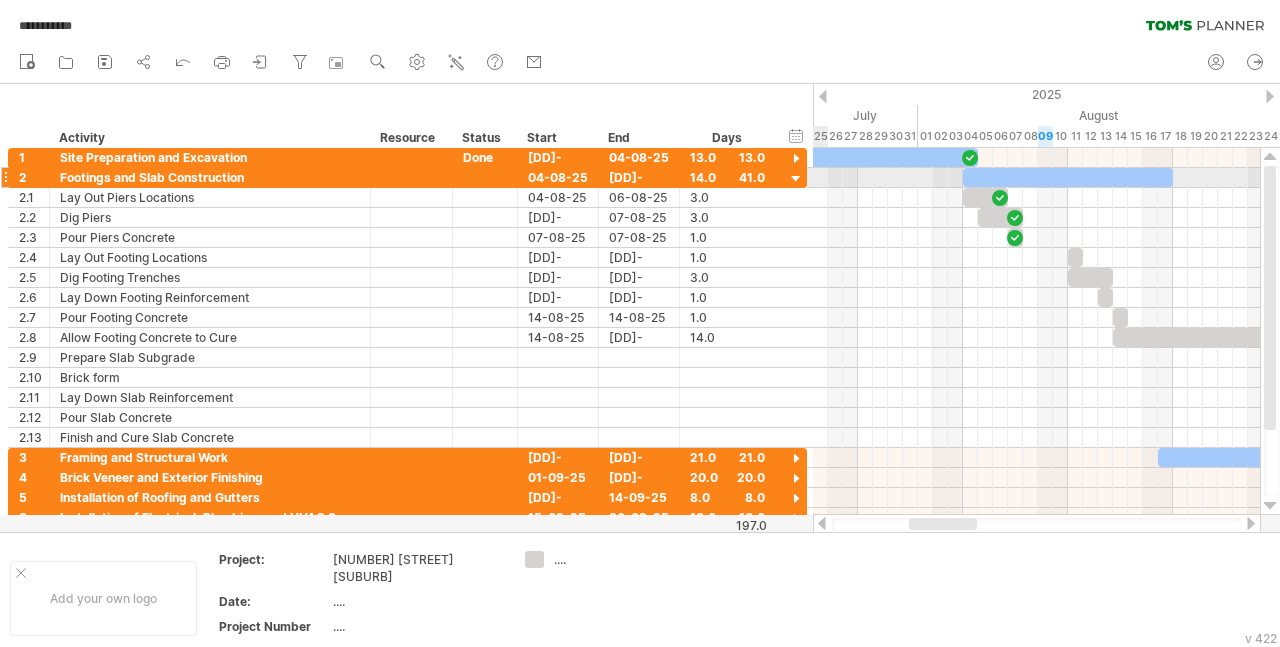 click at bounding box center (796, 179) 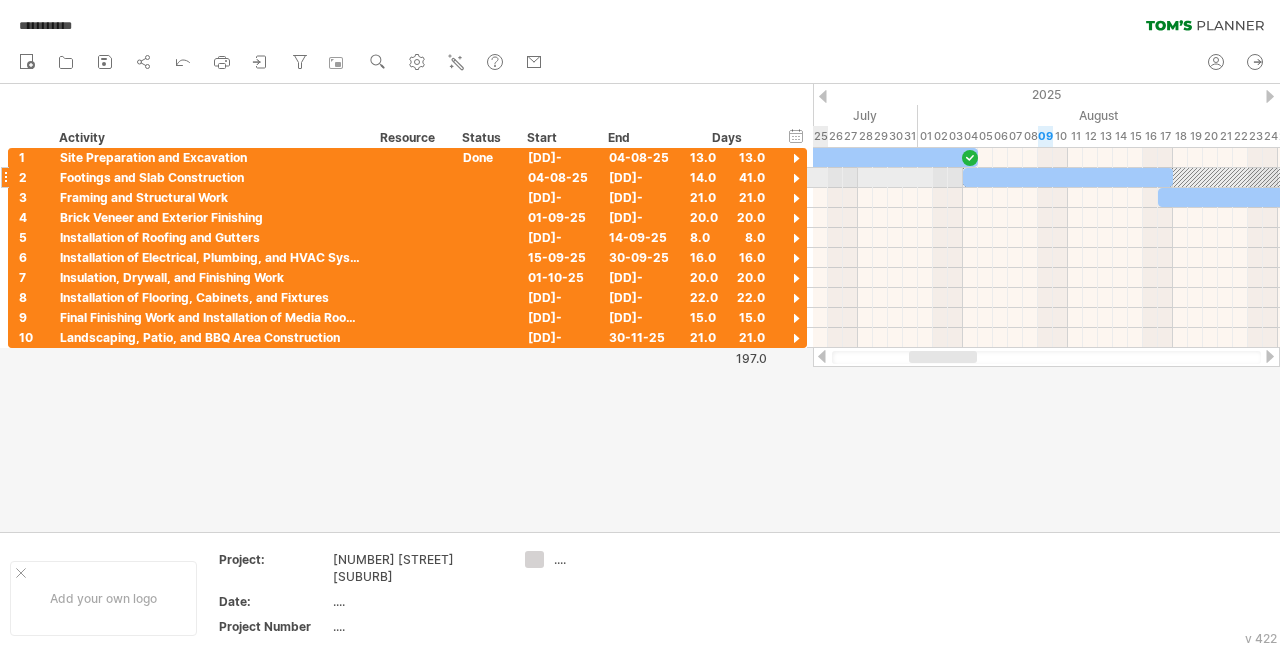 click at bounding box center [796, 179] 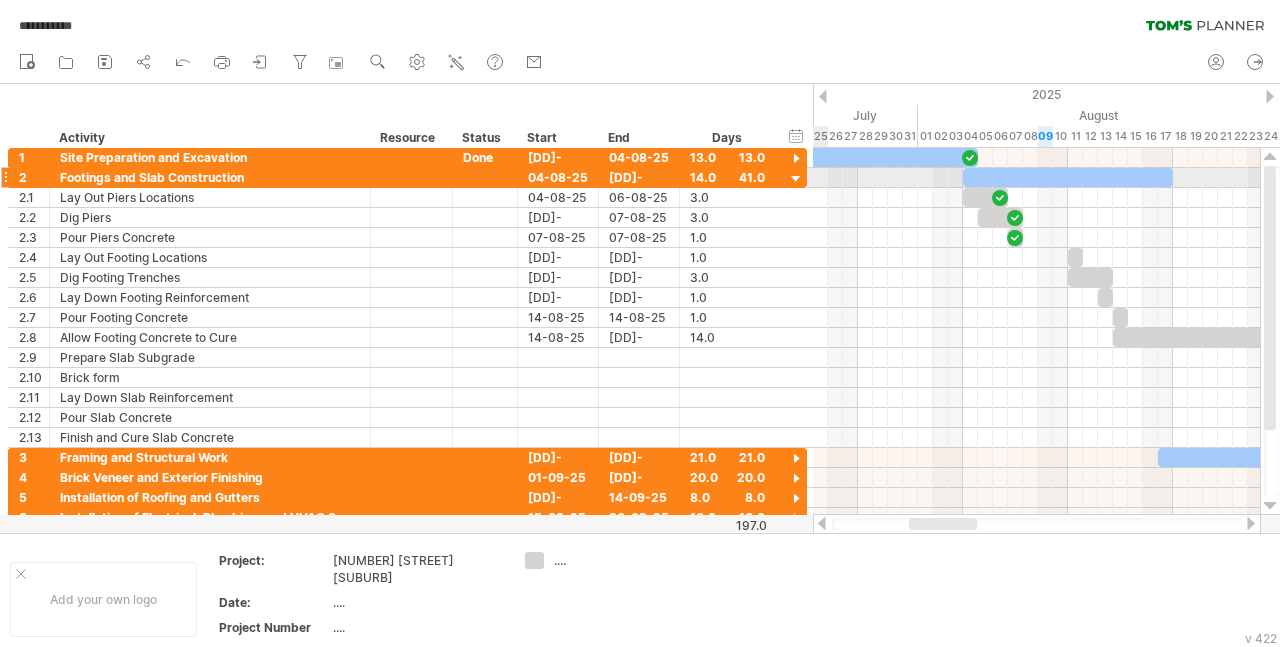click at bounding box center [796, 179] 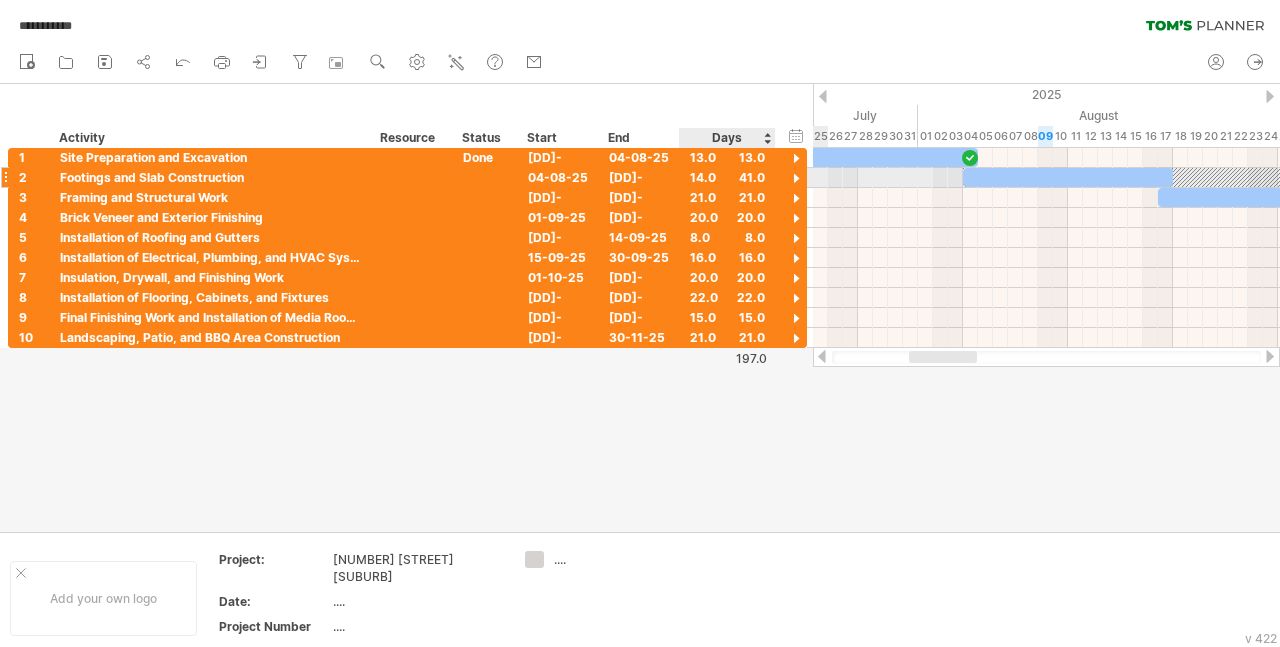 click at bounding box center (796, 179) 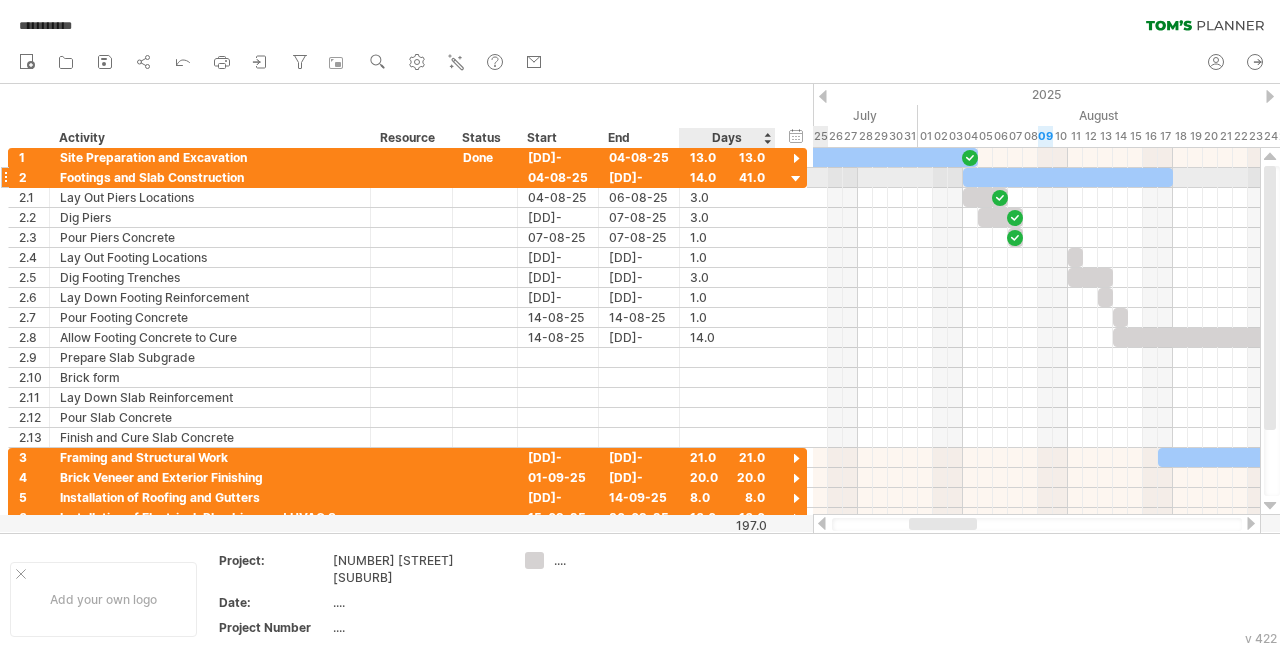 click at bounding box center (796, 179) 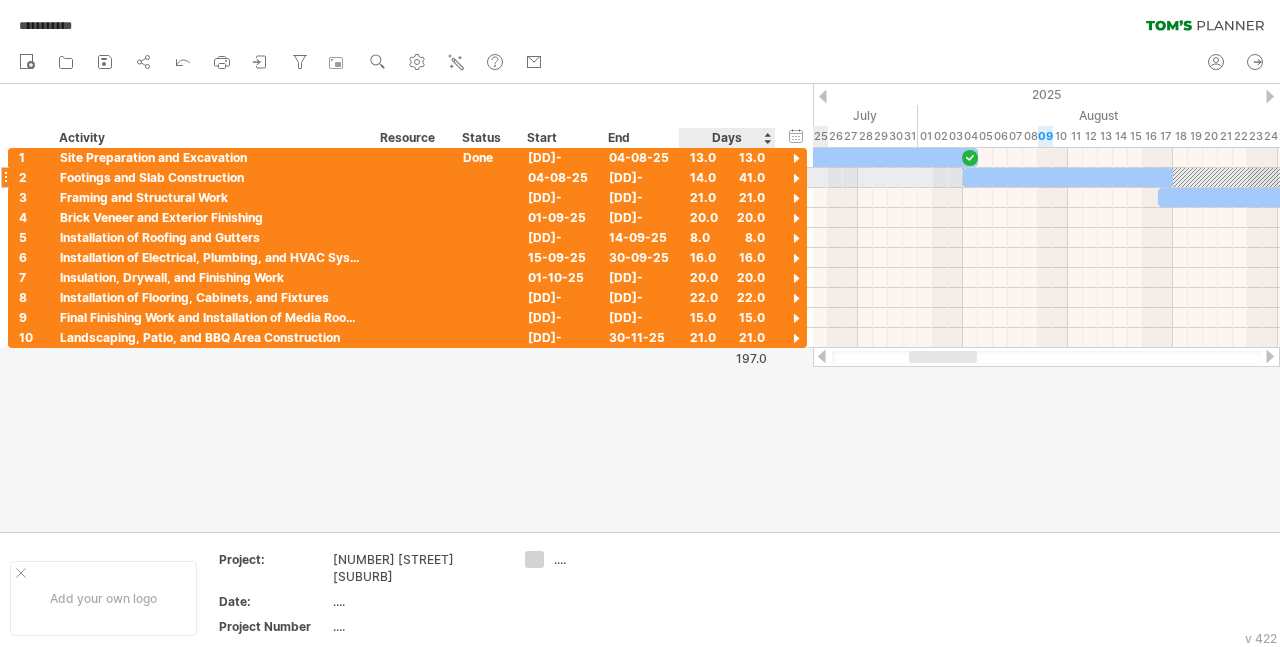 click at bounding box center (796, 179) 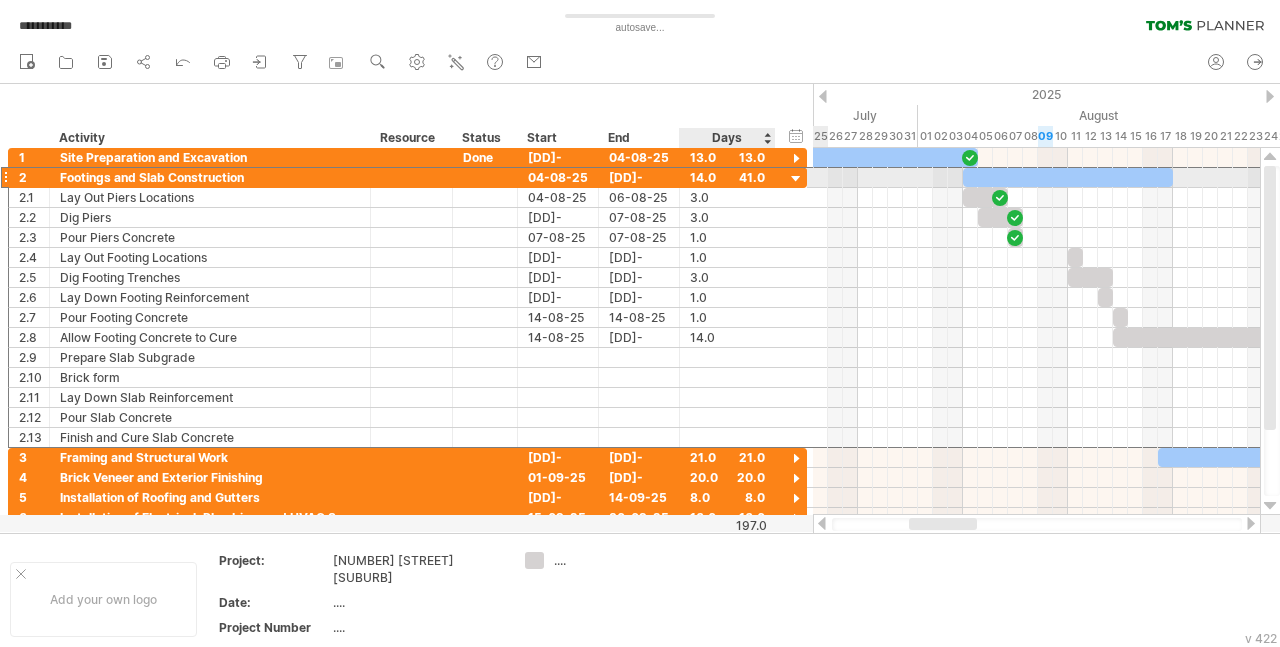 click on "14.0" at bounding box center (727, 177) 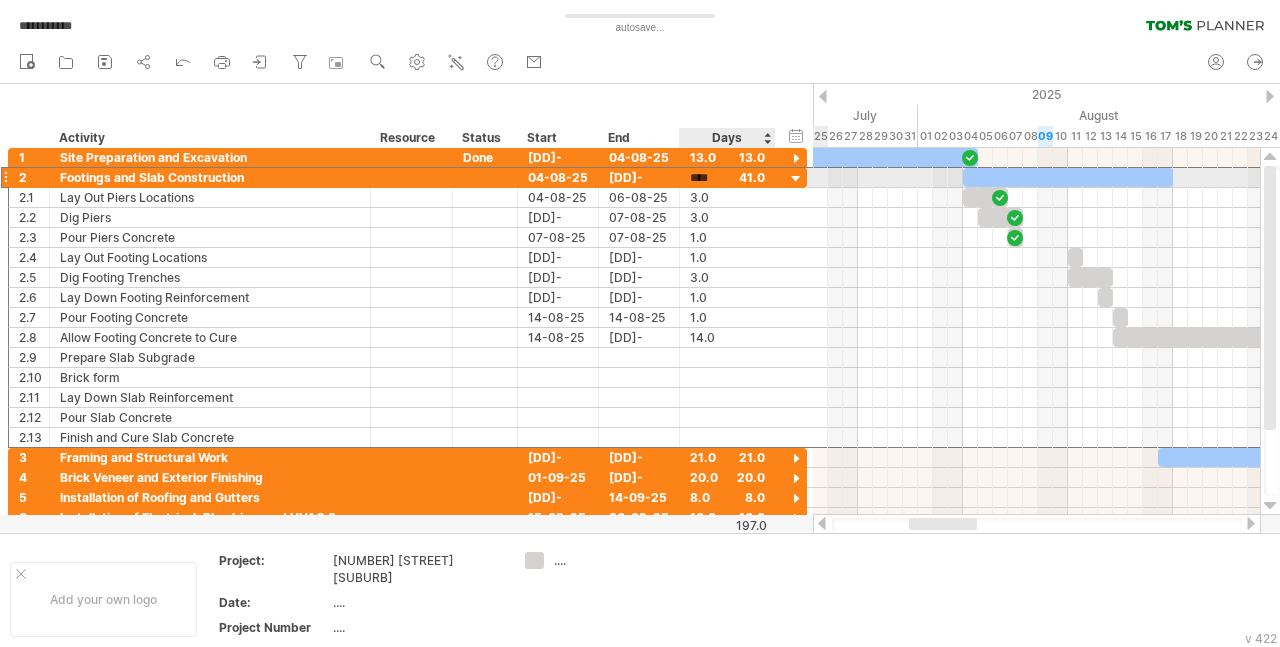 click on "****" at bounding box center [709, 178] 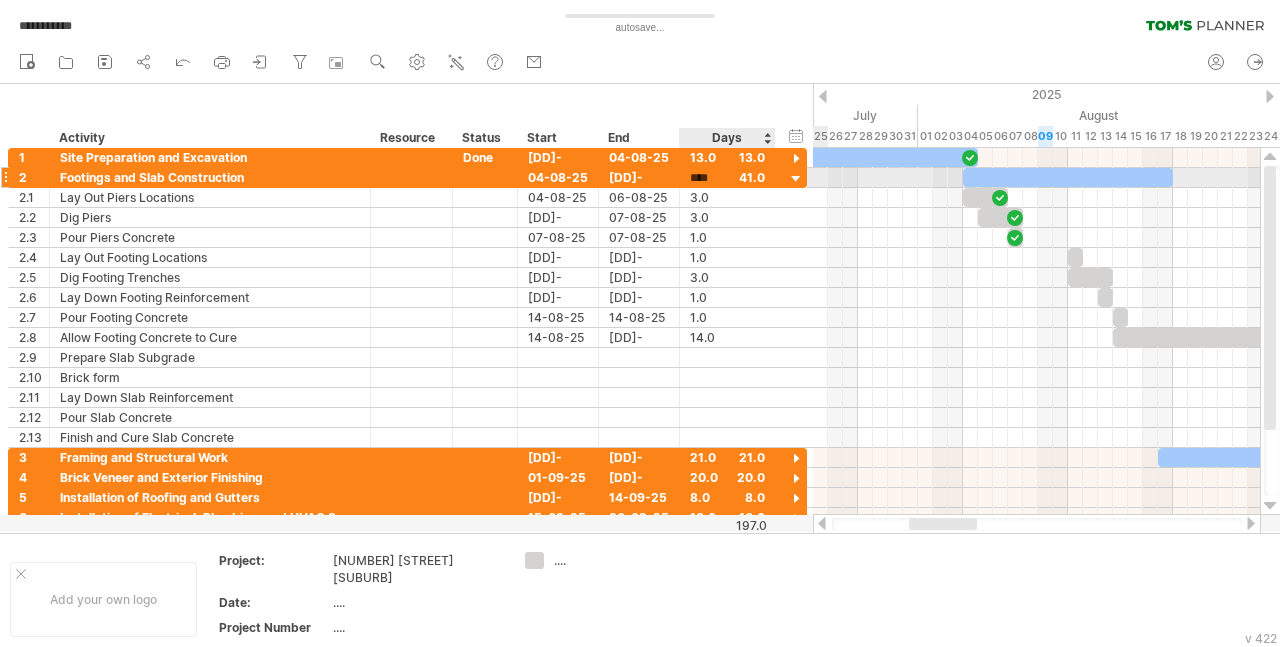click on "****" at bounding box center [709, 178] 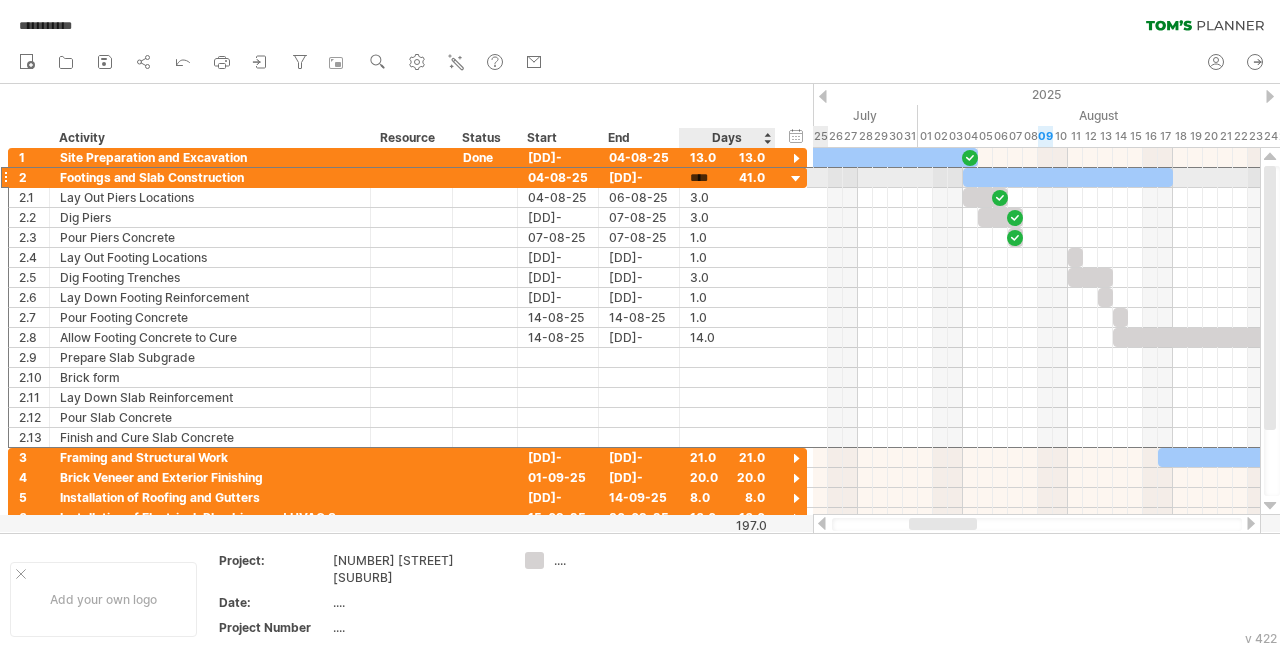 click on "****" at bounding box center [709, 178] 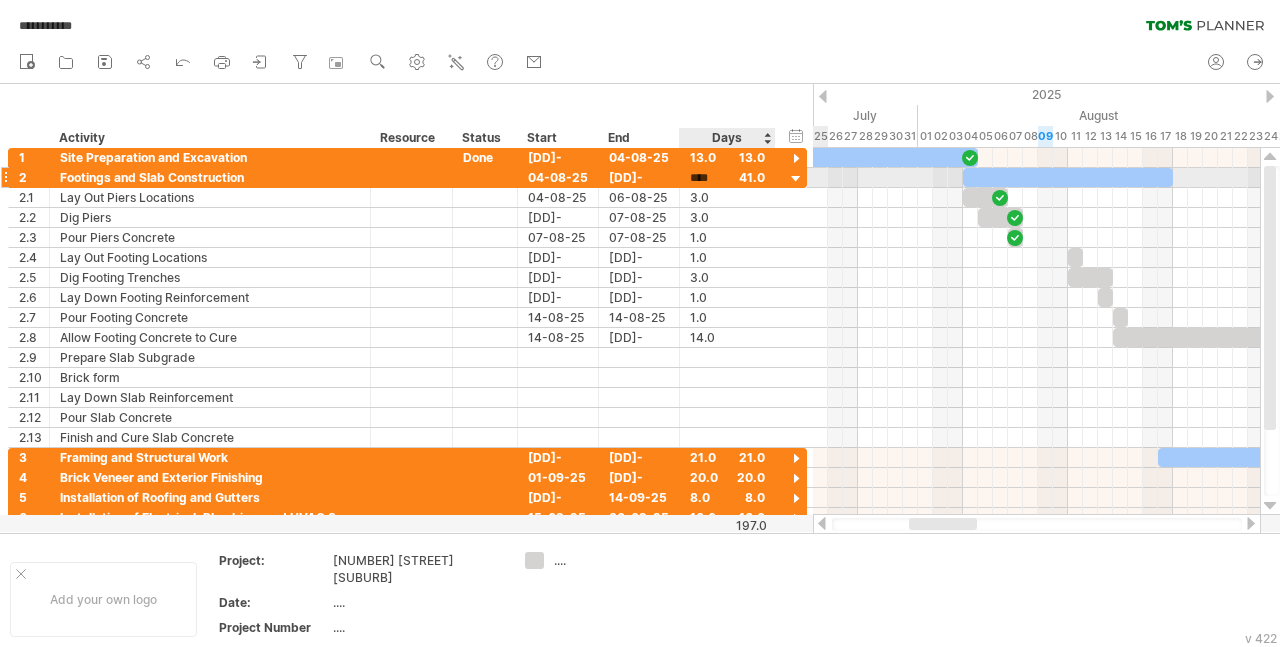 click on "****" at bounding box center [709, 178] 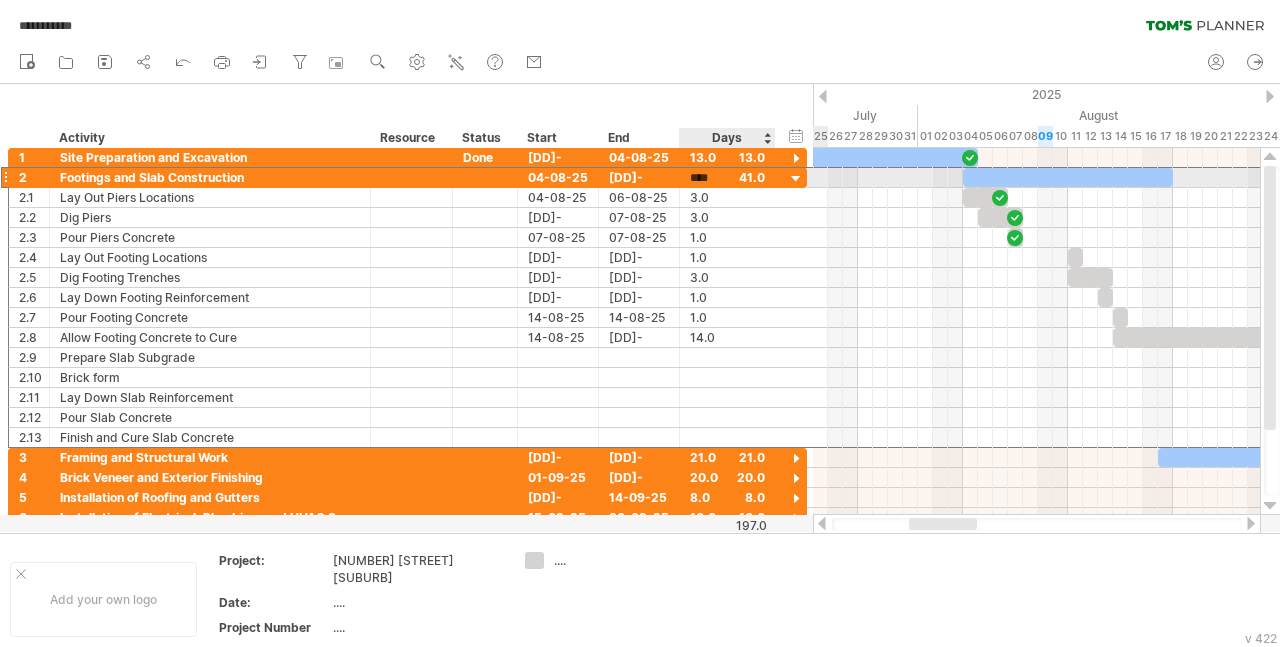 click on "****" at bounding box center (709, 178) 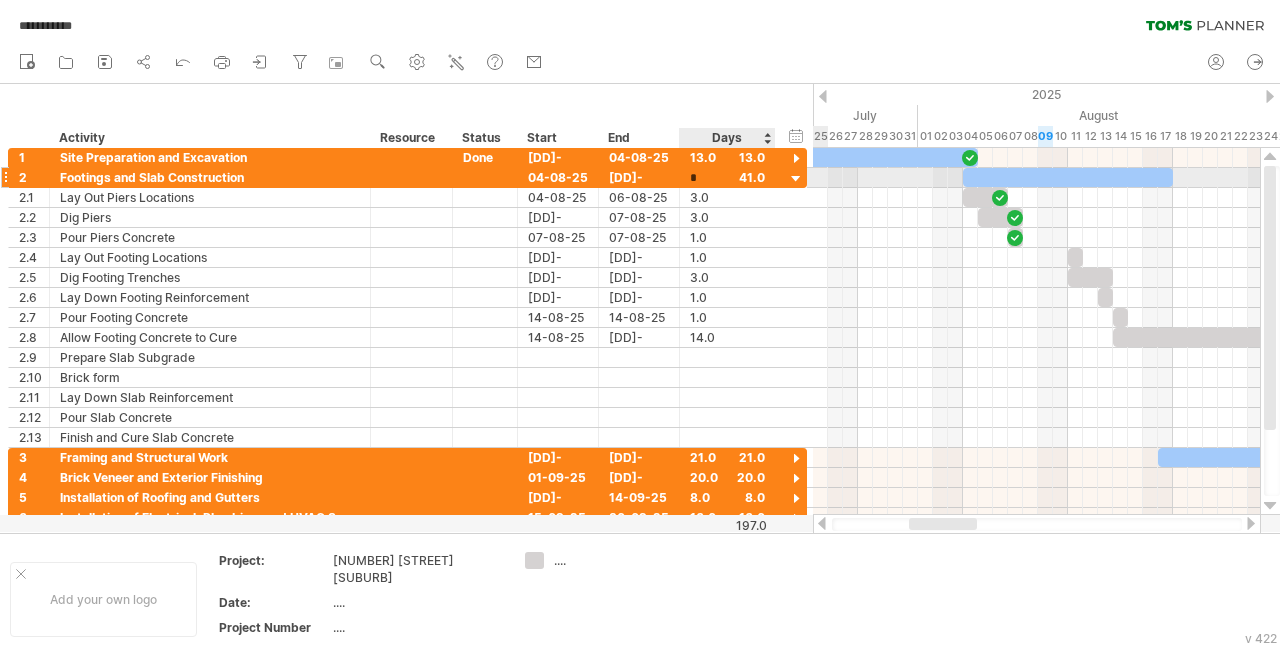 type on "**" 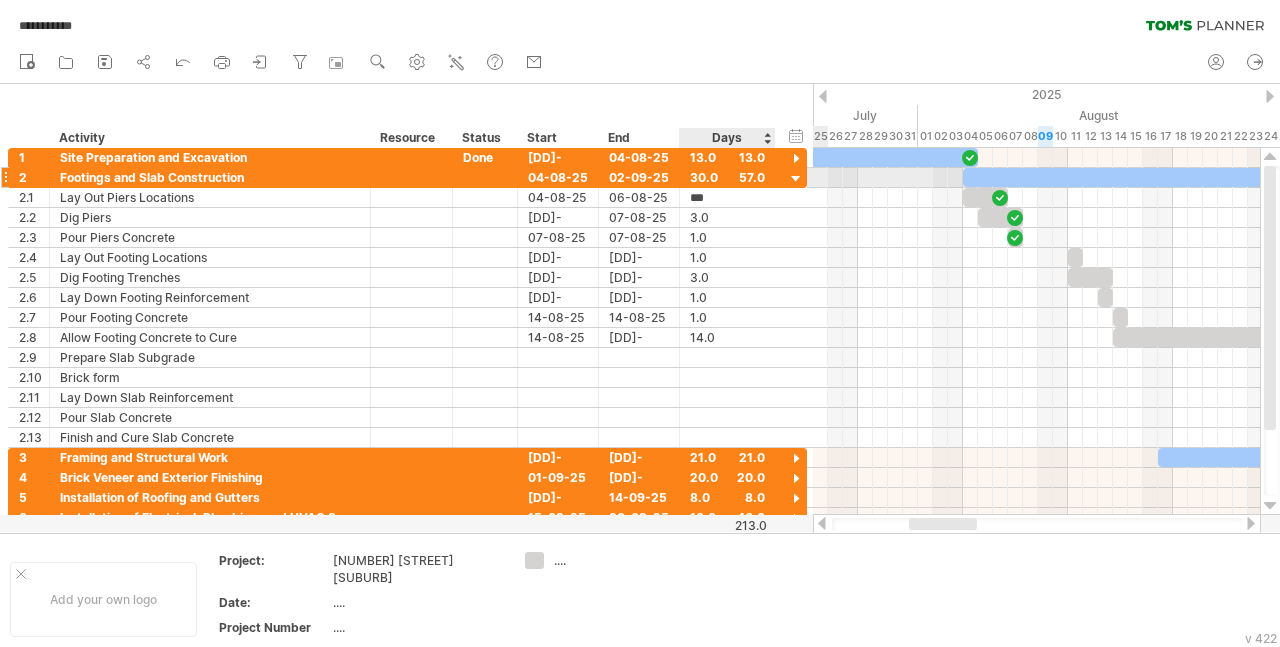 scroll, scrollTop: 0, scrollLeft: 0, axis: both 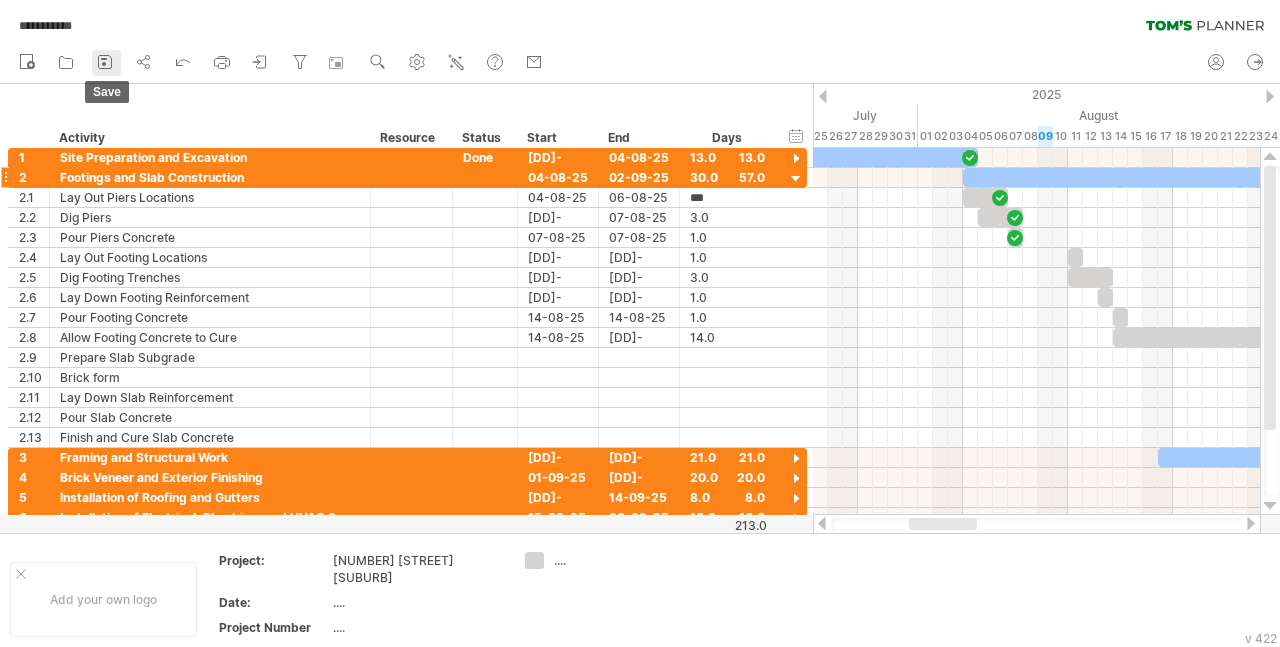 click 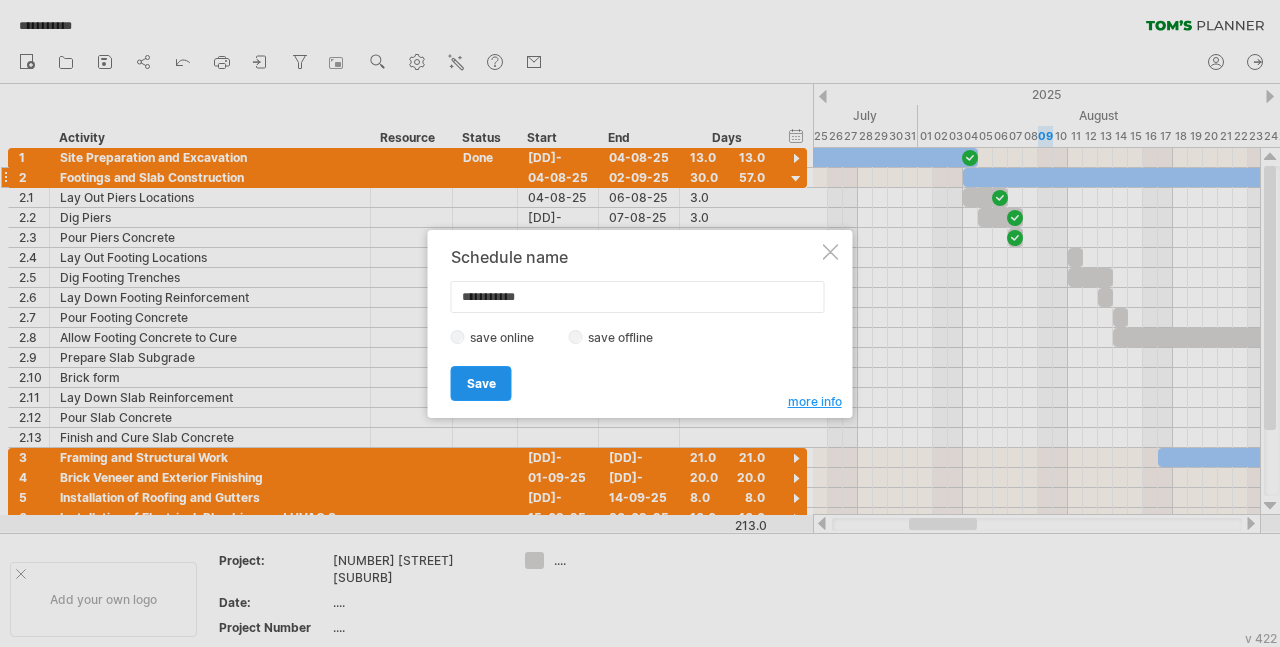 click on "Save" at bounding box center [481, 383] 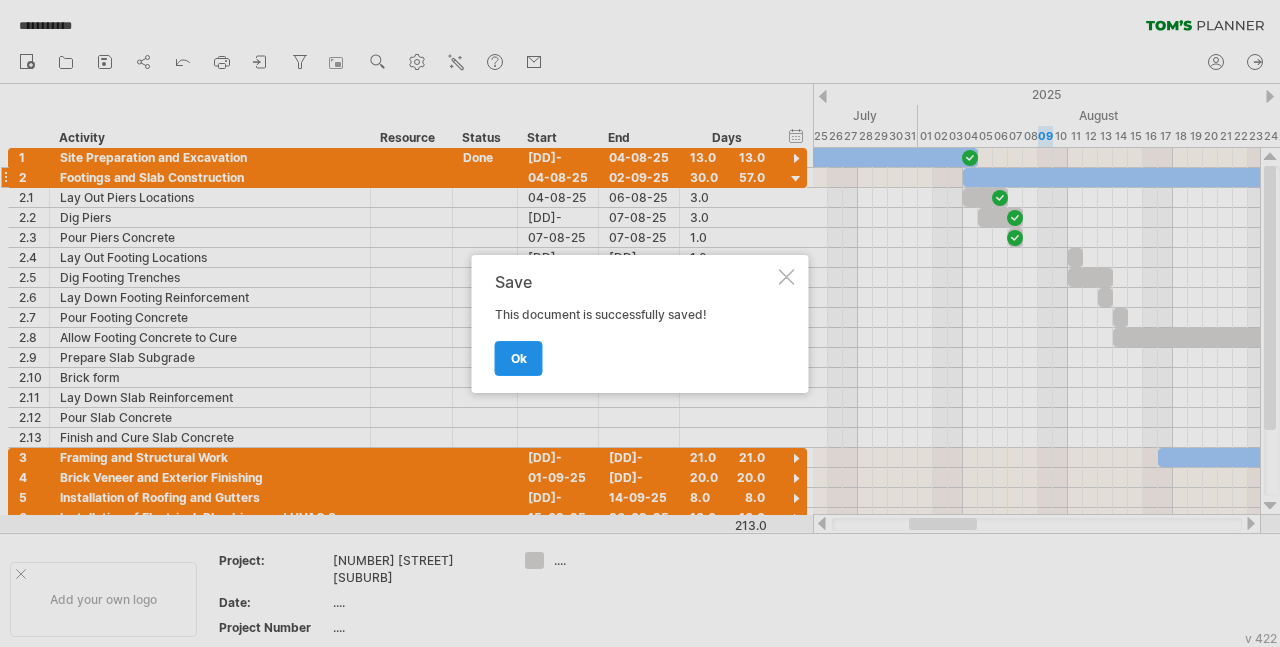 click on "ok" at bounding box center (519, 358) 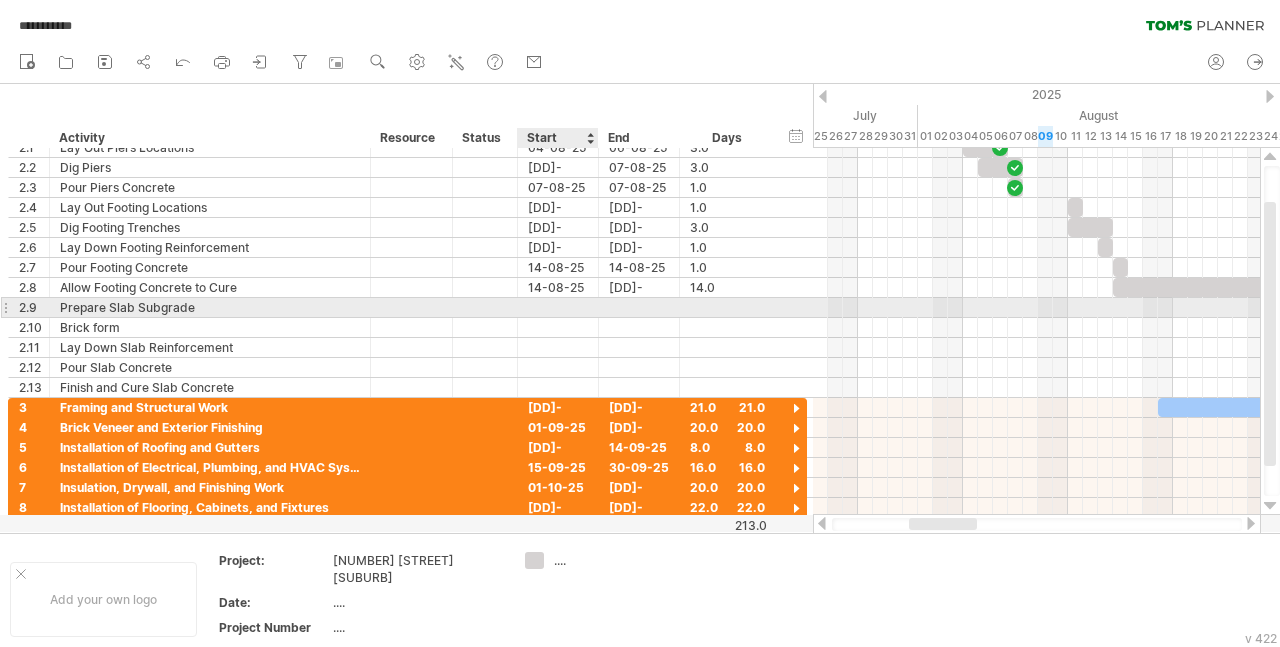 click at bounding box center (558, 307) 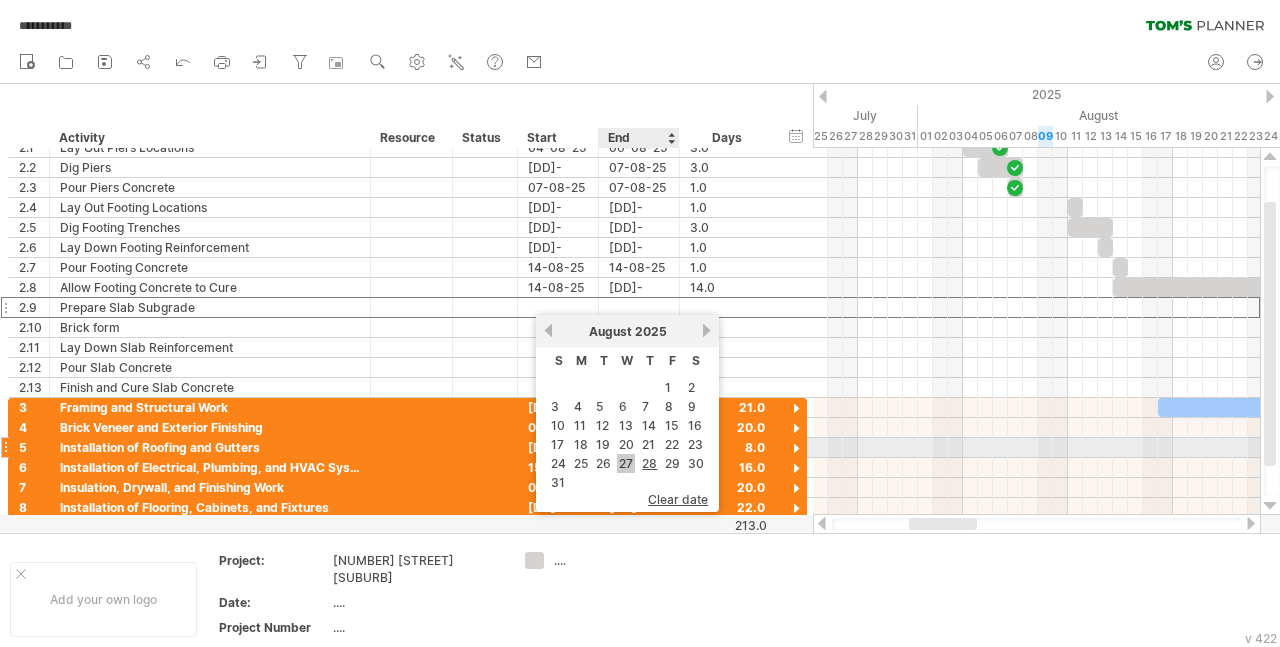 click on "27" at bounding box center (626, 463) 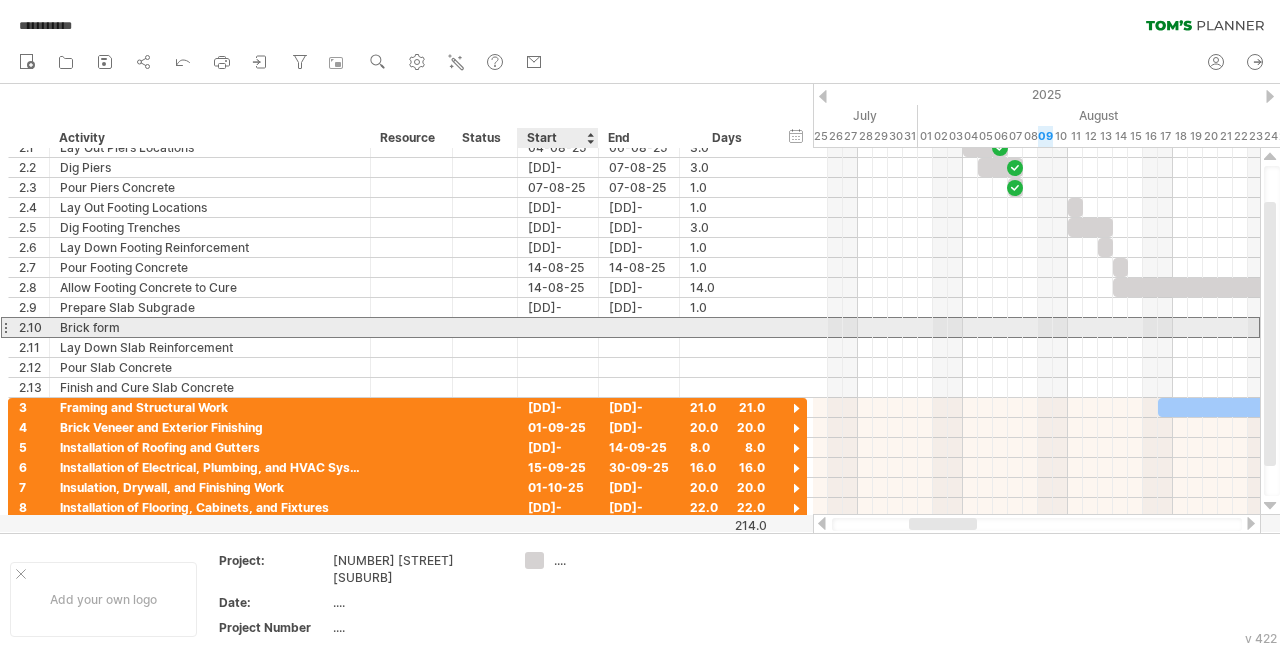 click at bounding box center [558, 327] 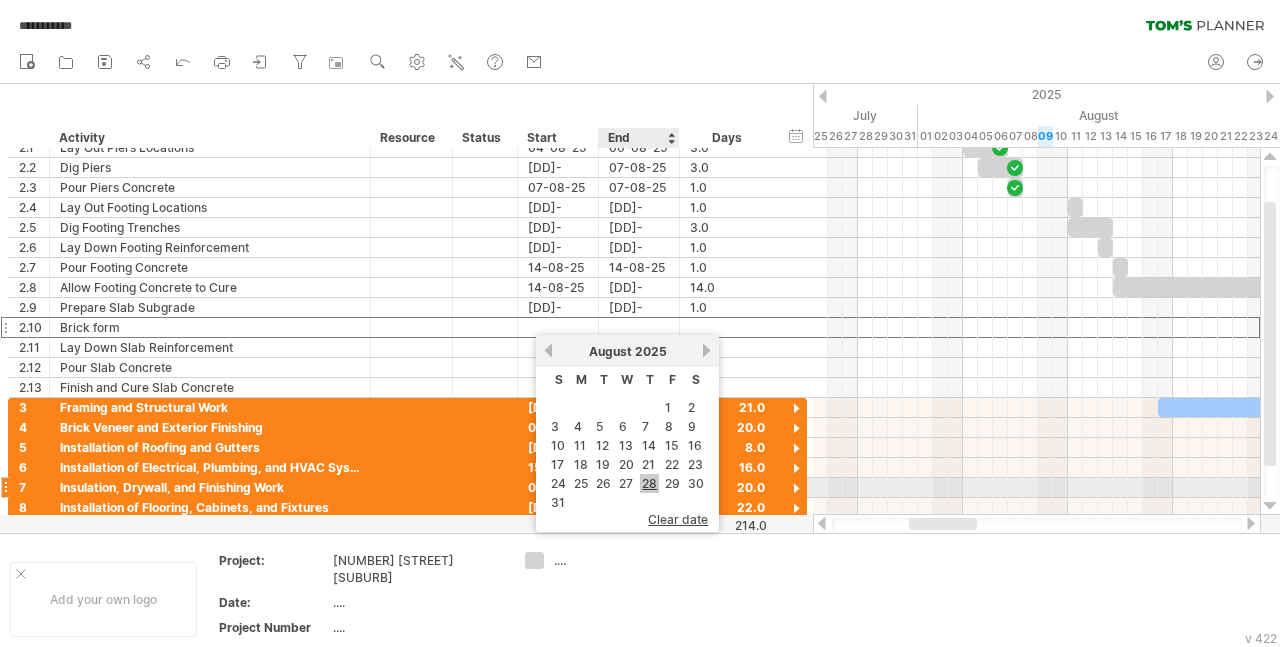 click on "28" at bounding box center (649, 483) 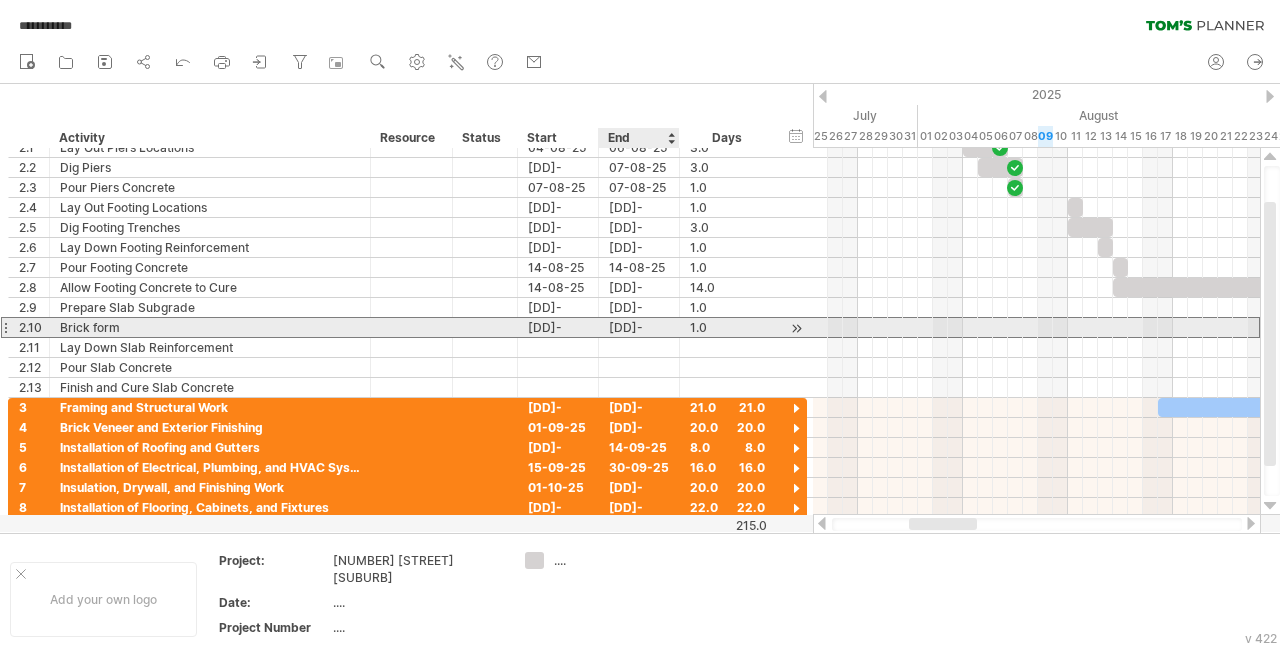 click on "[DATE]" at bounding box center (639, 327) 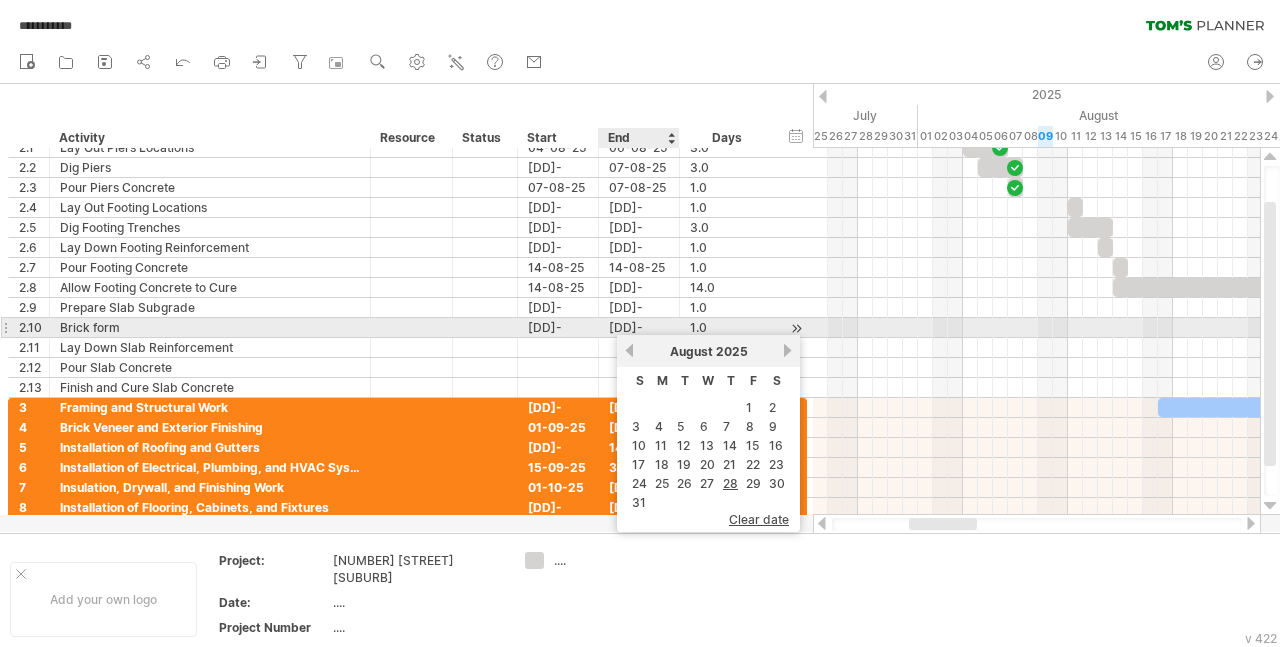 click on "[DATE]" at bounding box center [639, 327] 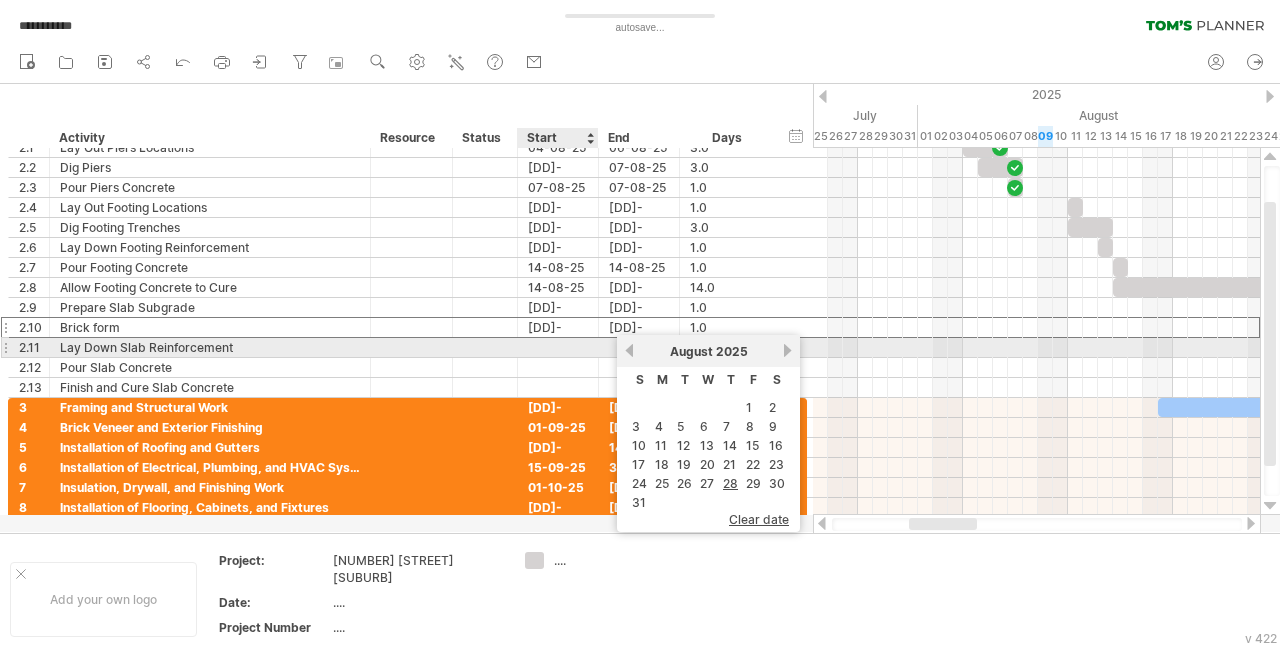 click at bounding box center [558, 347] 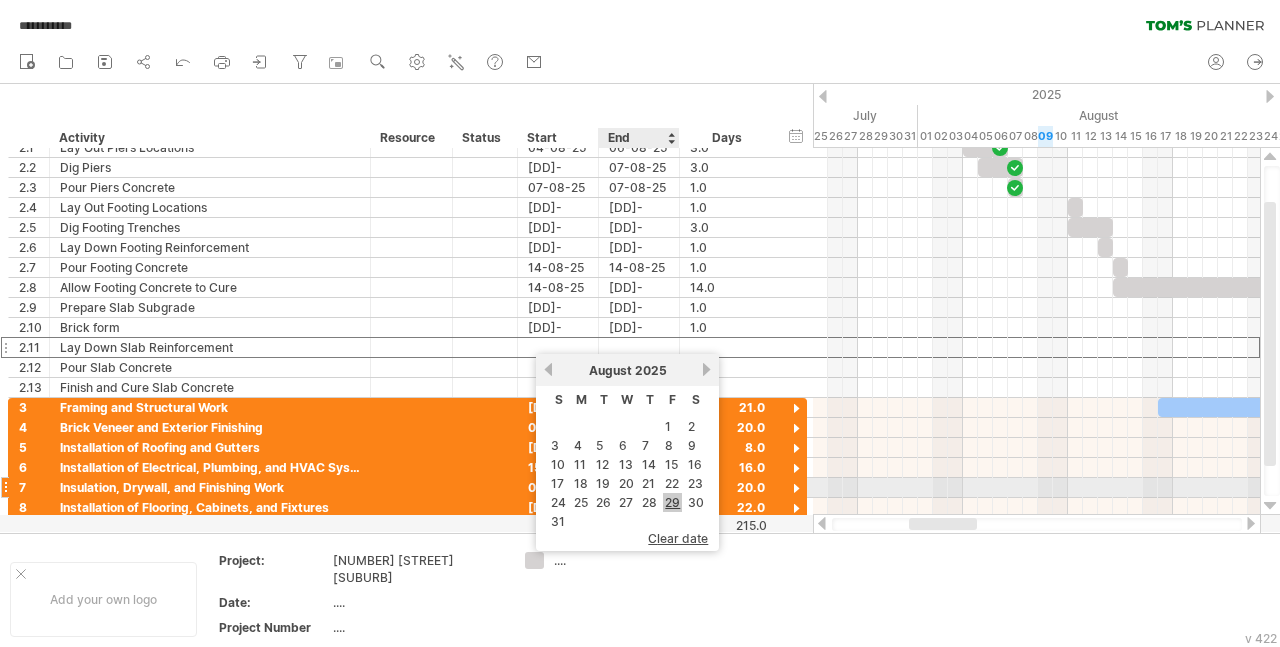 click on "29" at bounding box center [672, 502] 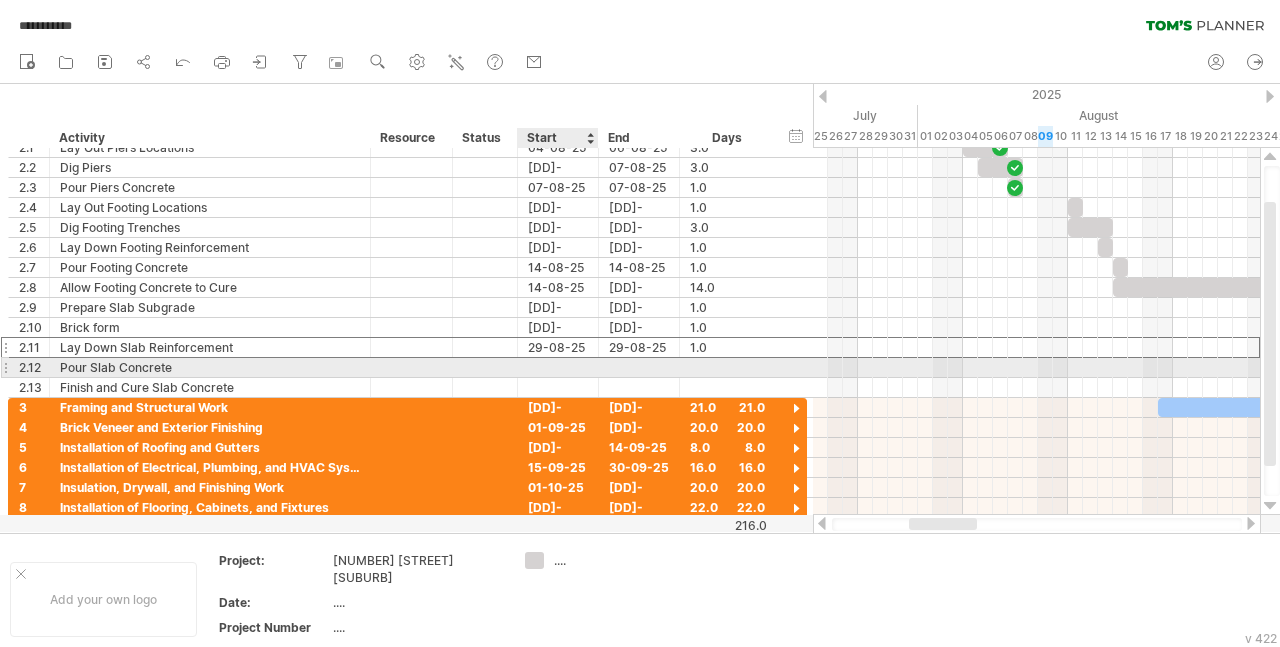 click at bounding box center [558, 367] 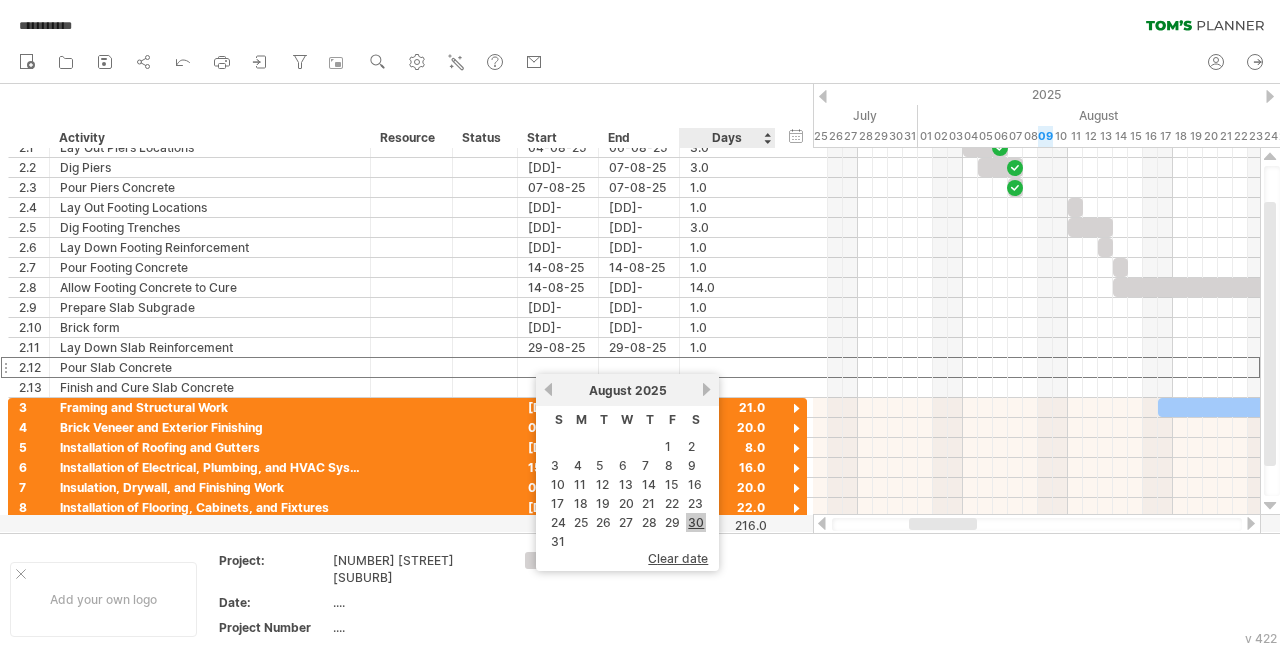 click on "30" at bounding box center (696, 522) 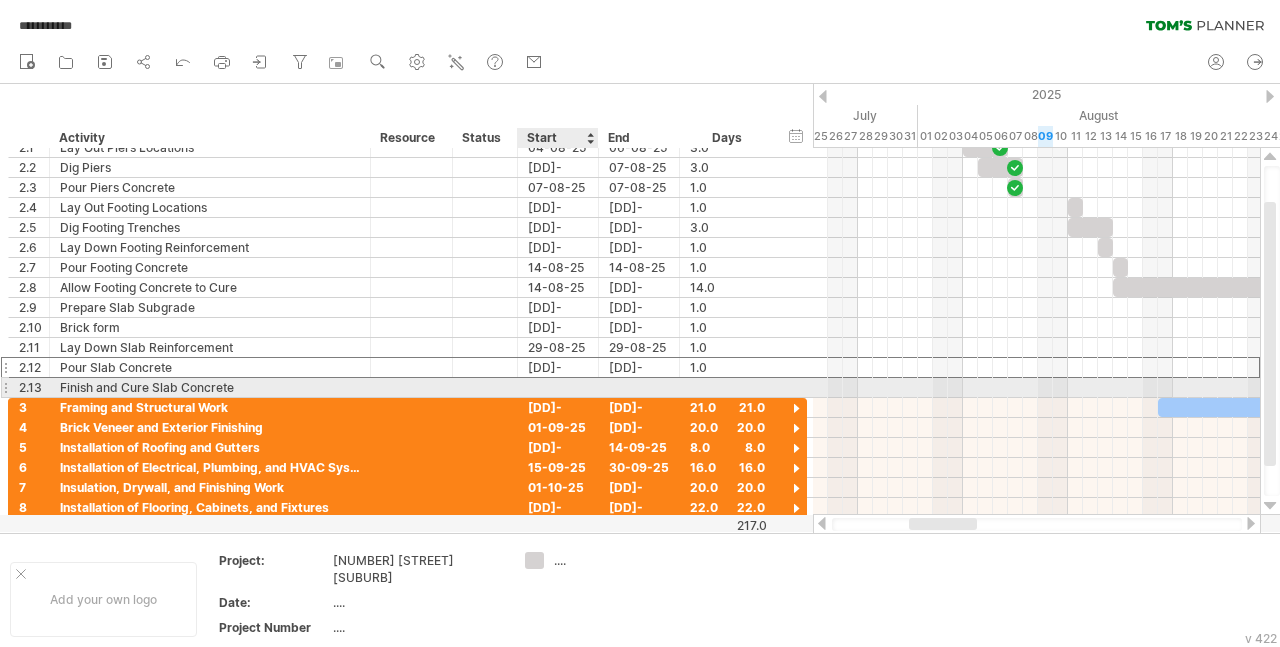 click at bounding box center (558, 387) 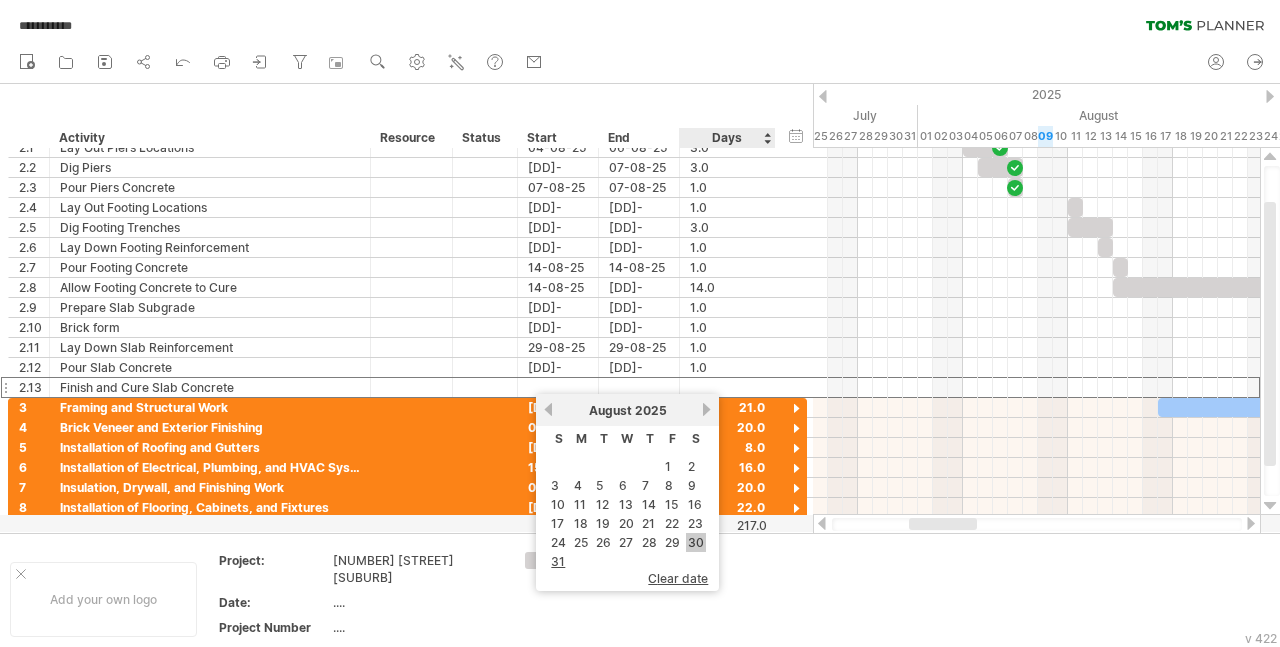 click on "30" at bounding box center (696, 542) 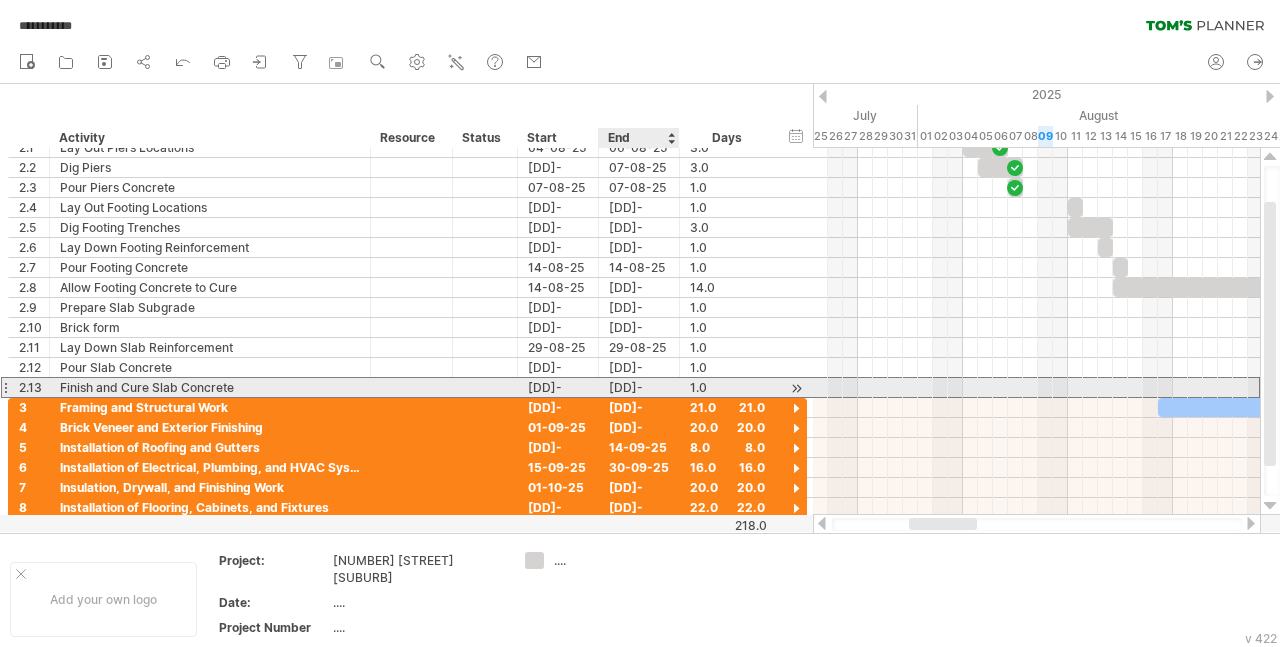 click on "[DATE]" at bounding box center (639, 387) 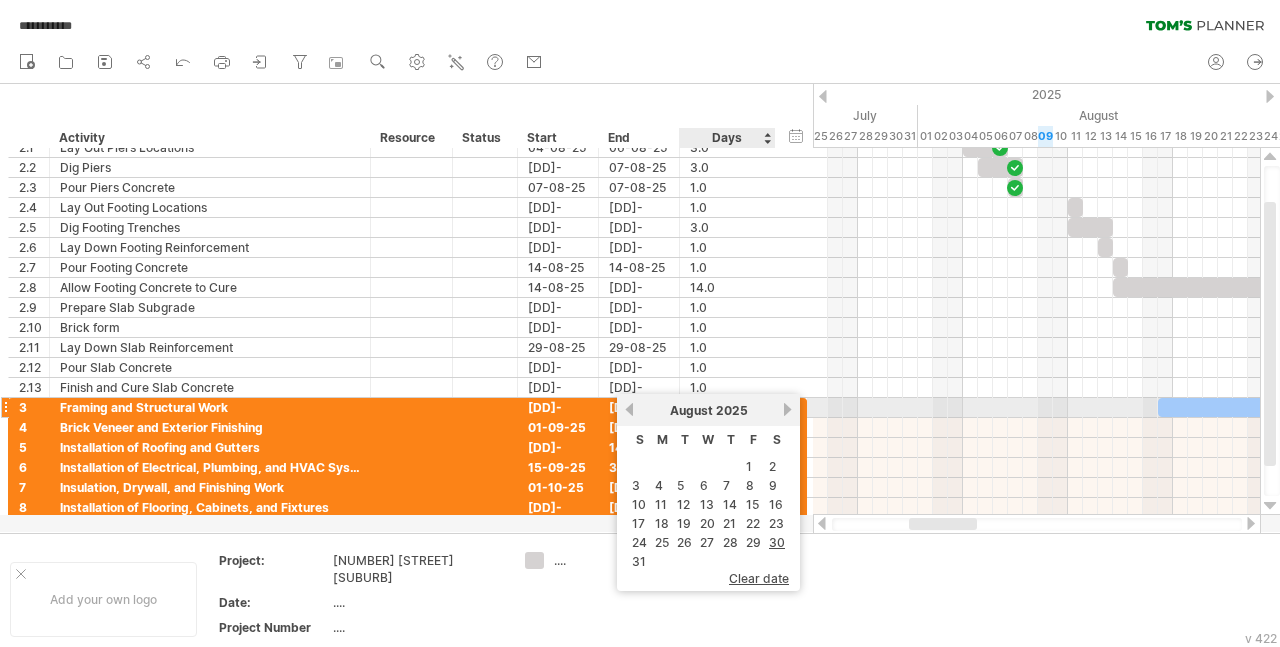 click on "next" at bounding box center [787, 409] 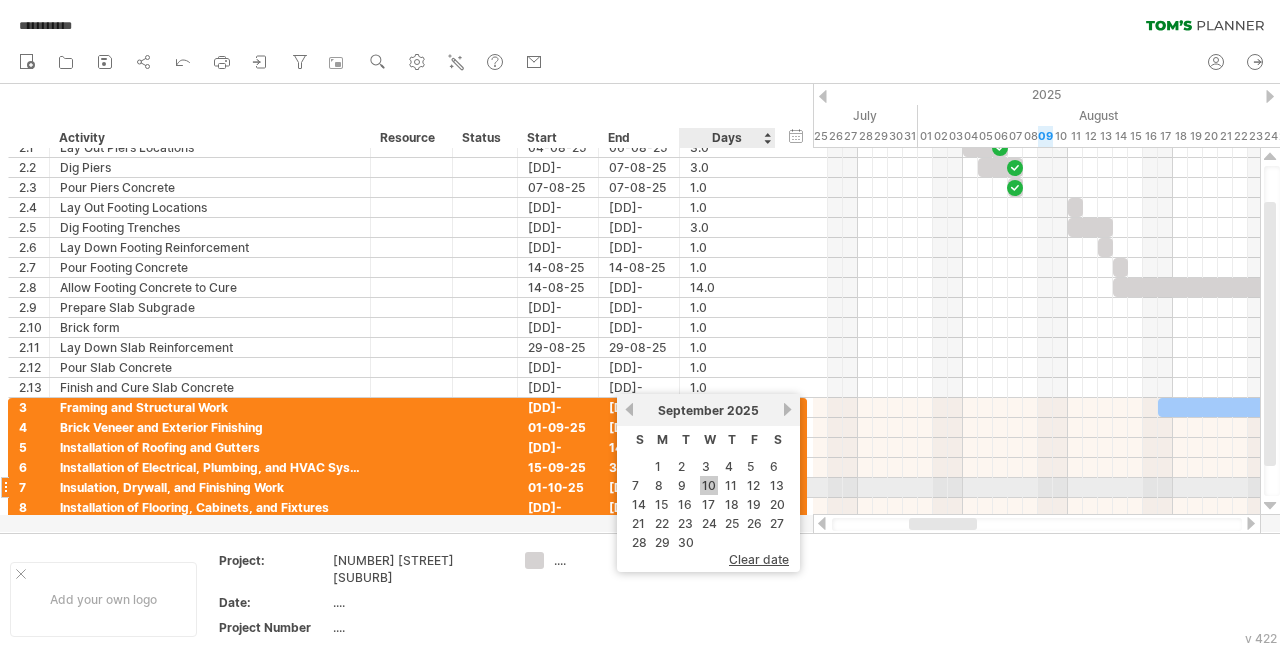 click on "10" at bounding box center [709, 485] 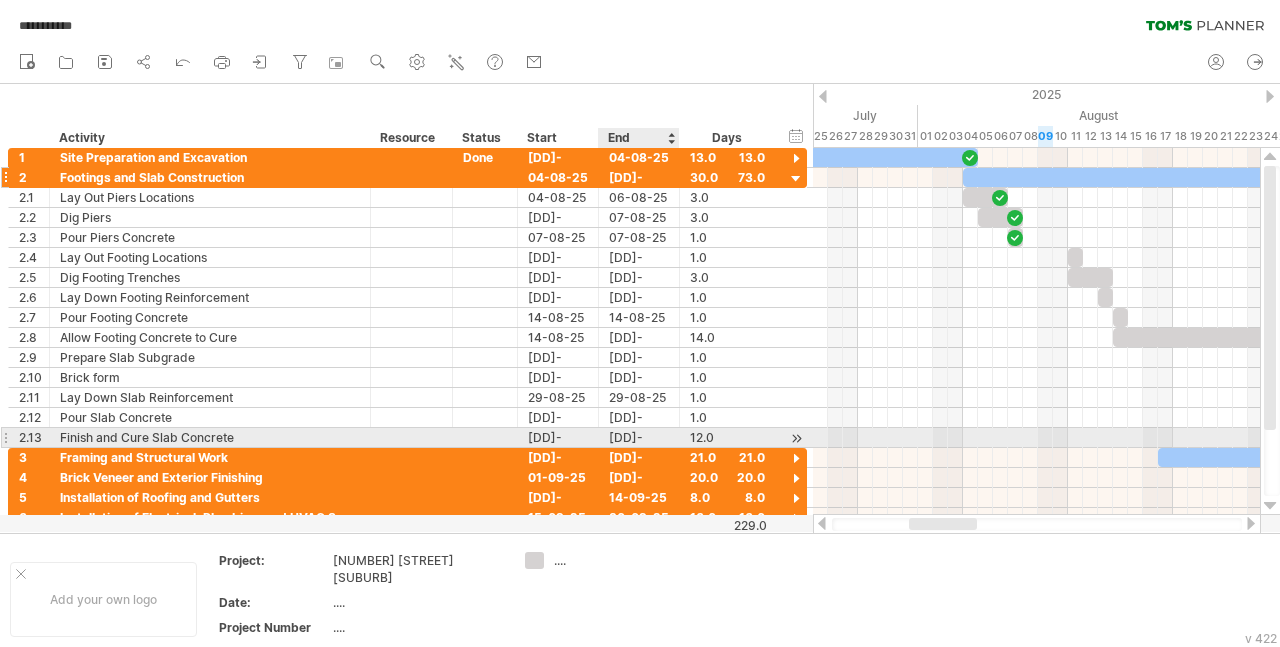 click on "10-09-25" at bounding box center (639, 437) 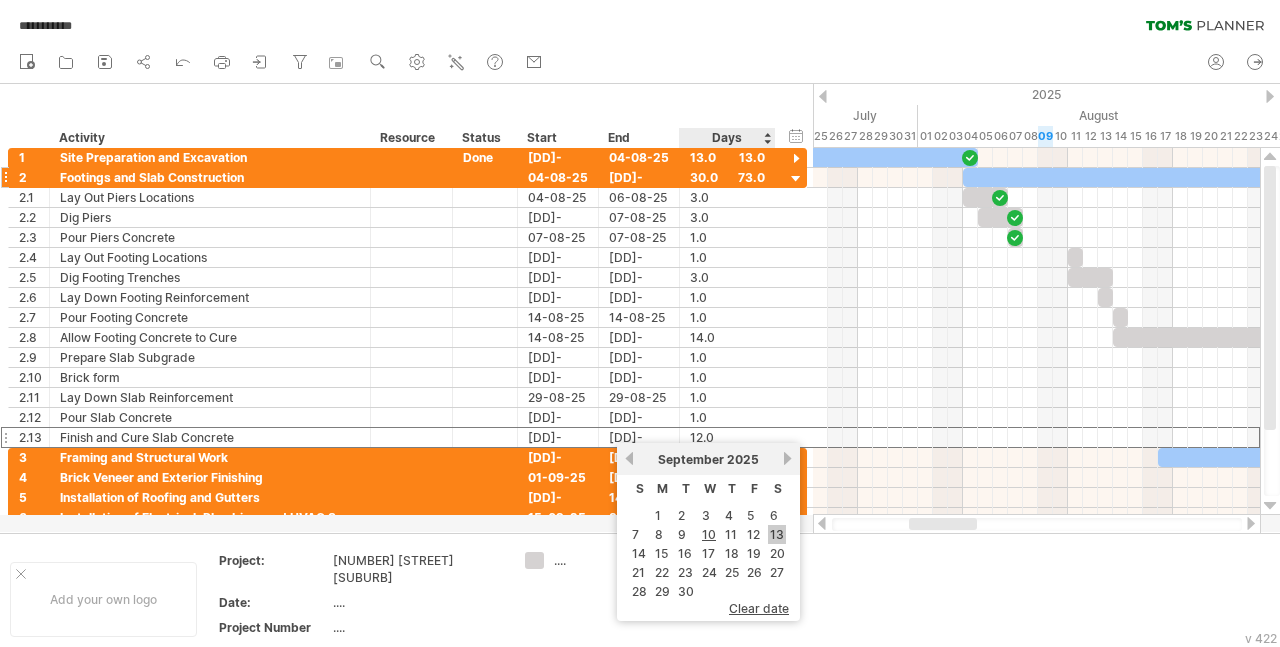 click on "13" at bounding box center [777, 534] 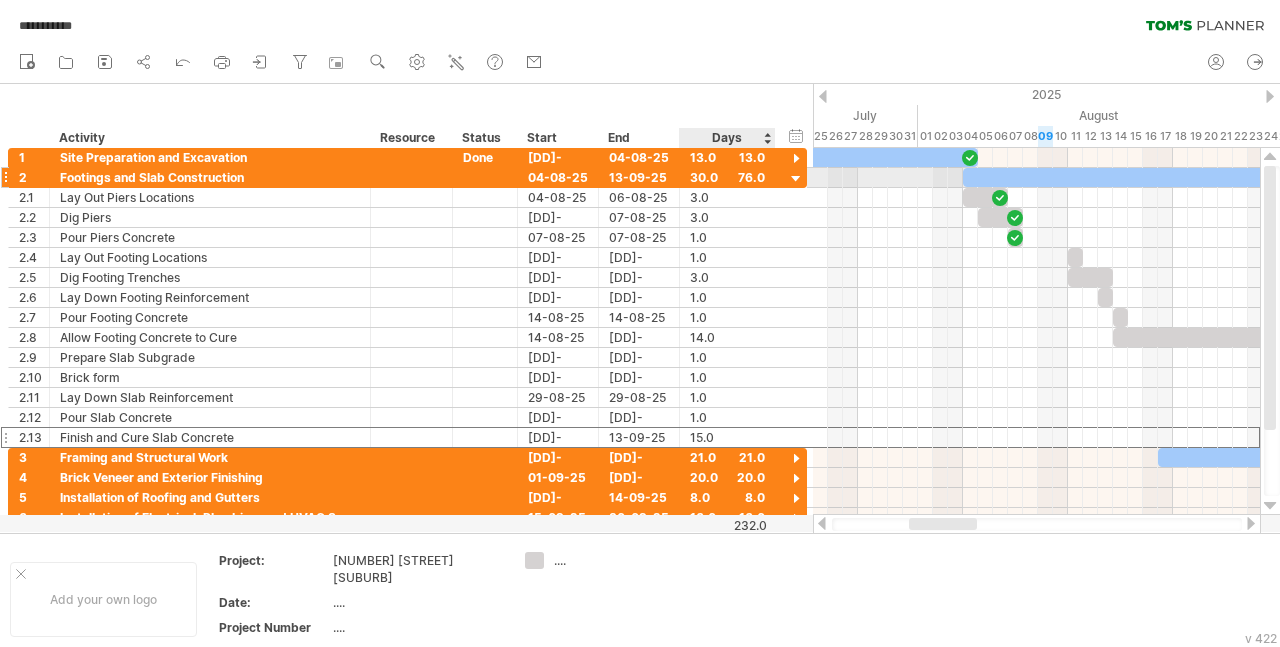 click on "30.0" at bounding box center [727, 177] 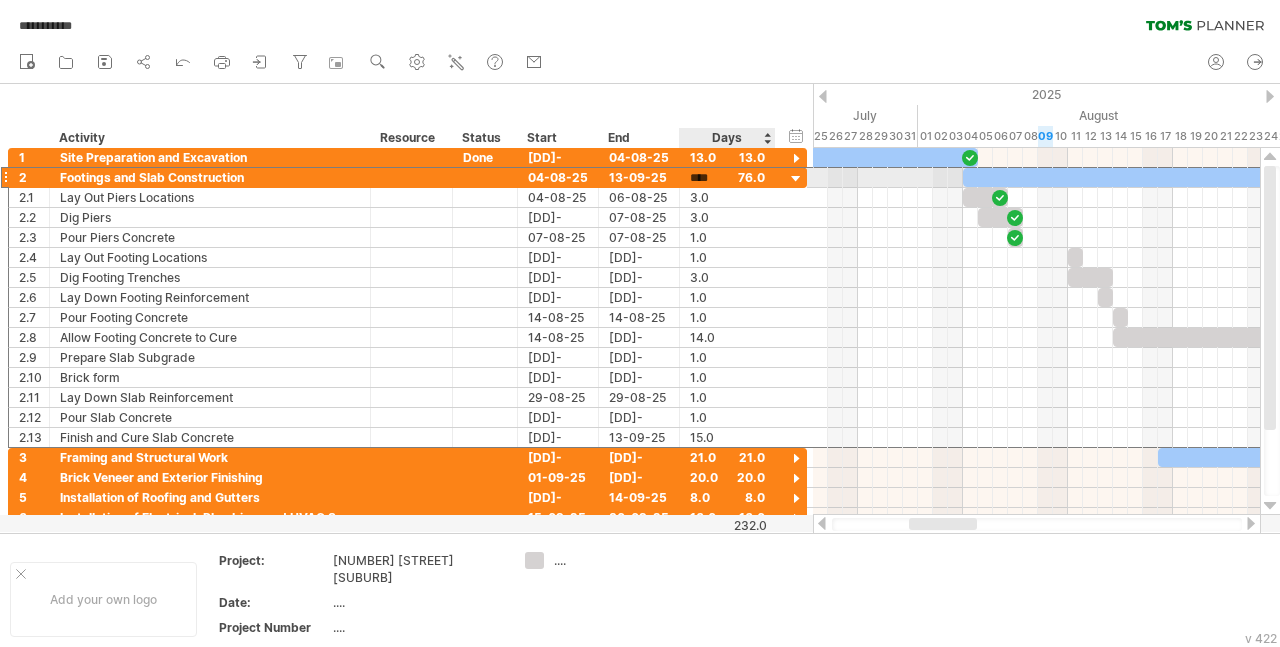 click on "****" at bounding box center (727, 177) 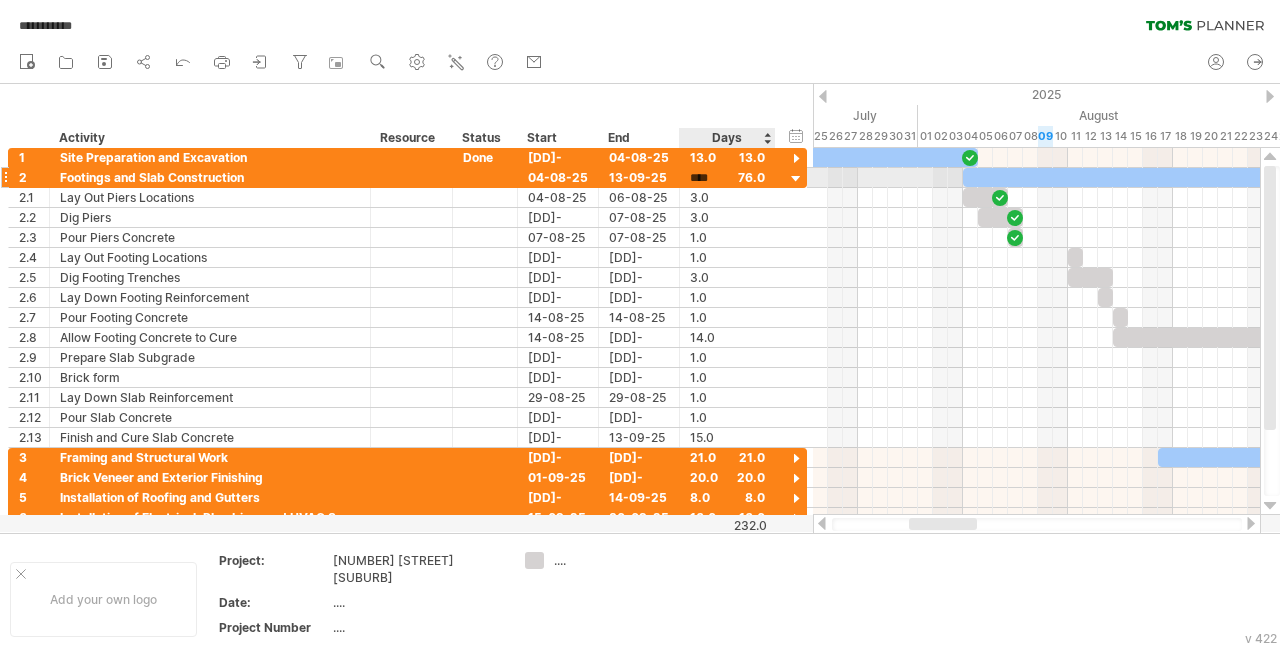 click on "****" at bounding box center (727, 177) 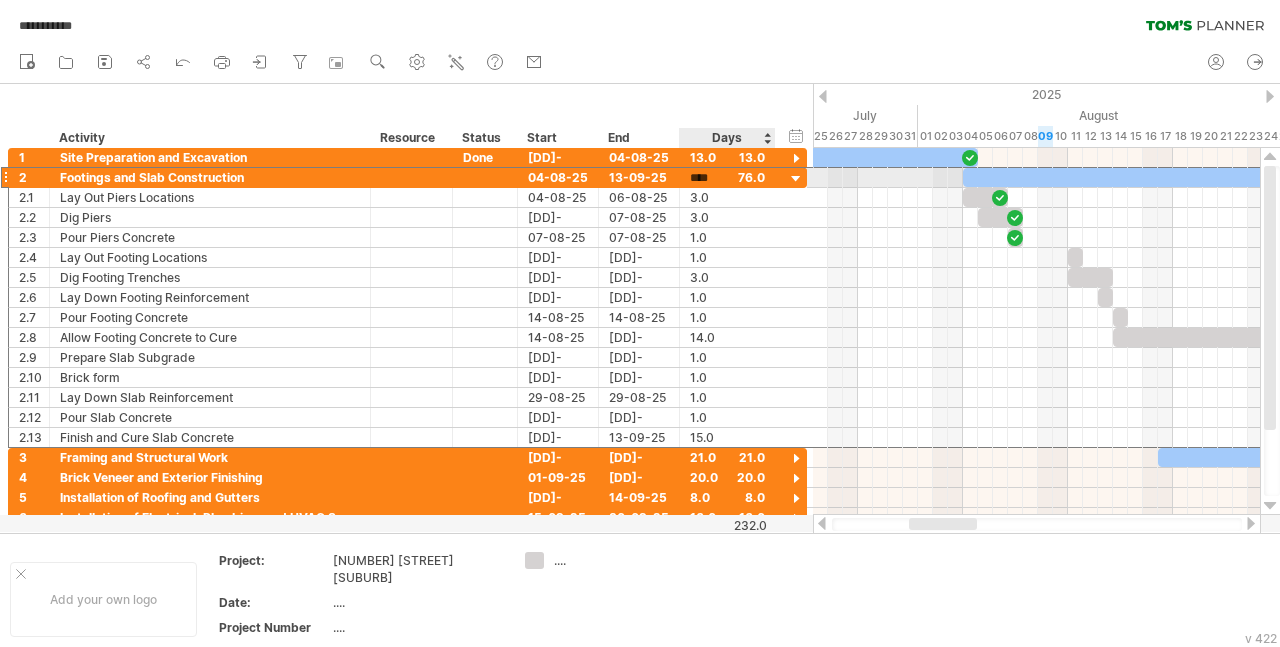 click on "****" at bounding box center (727, 177) 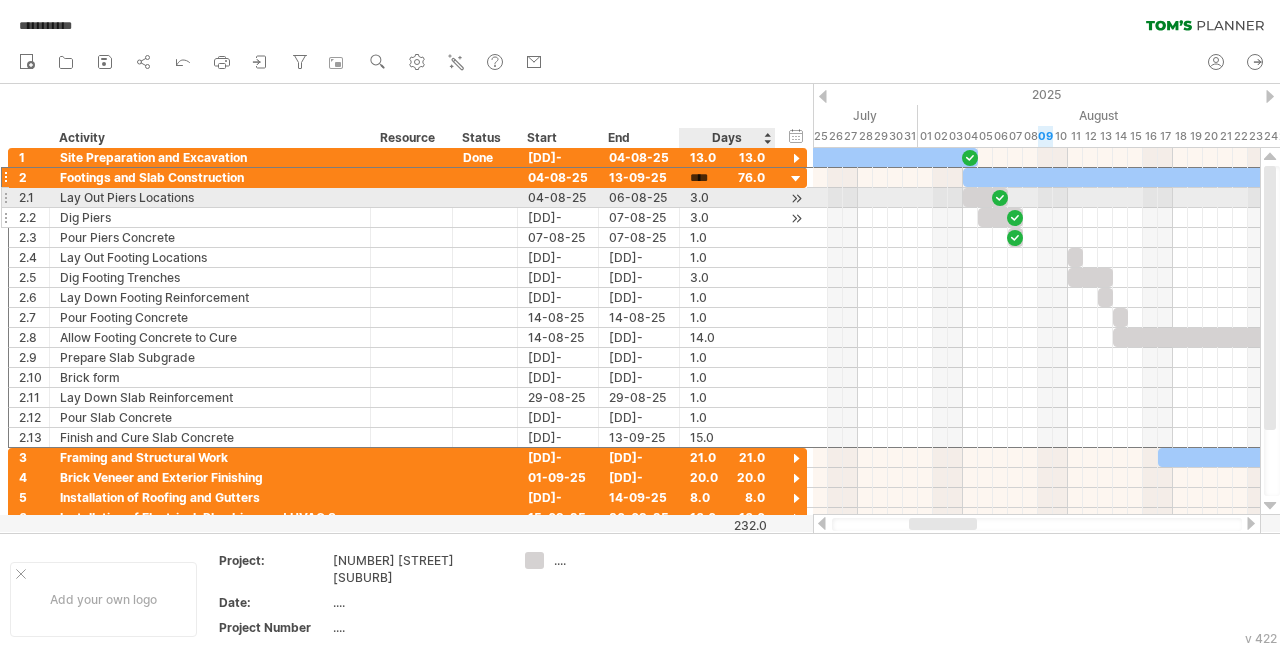 click on "3.0" at bounding box center (727, 217) 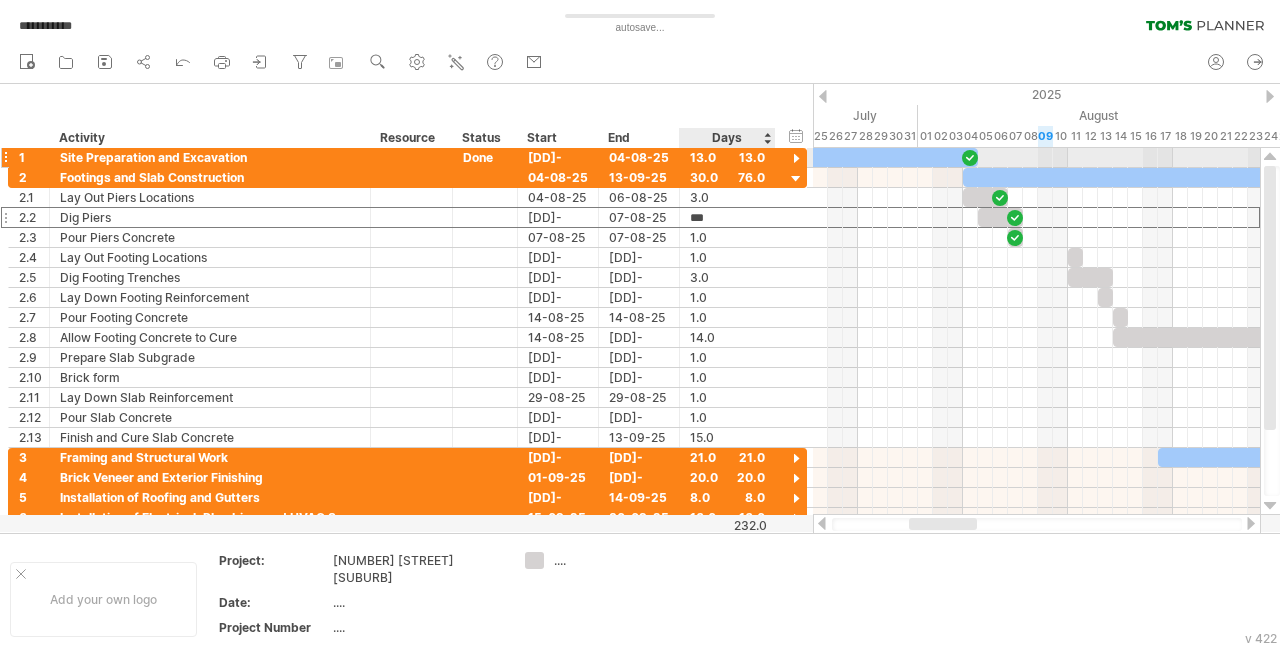 click on "13.0" at bounding box center [727, 157] 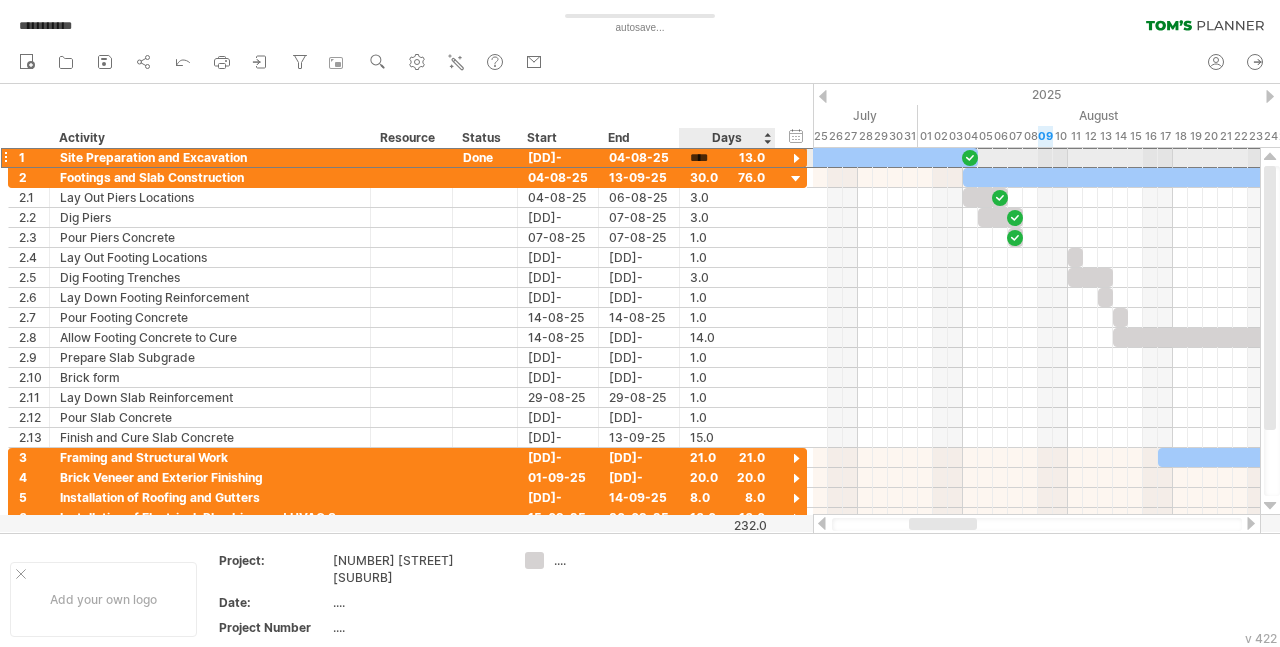 scroll, scrollTop: 0, scrollLeft: 0, axis: both 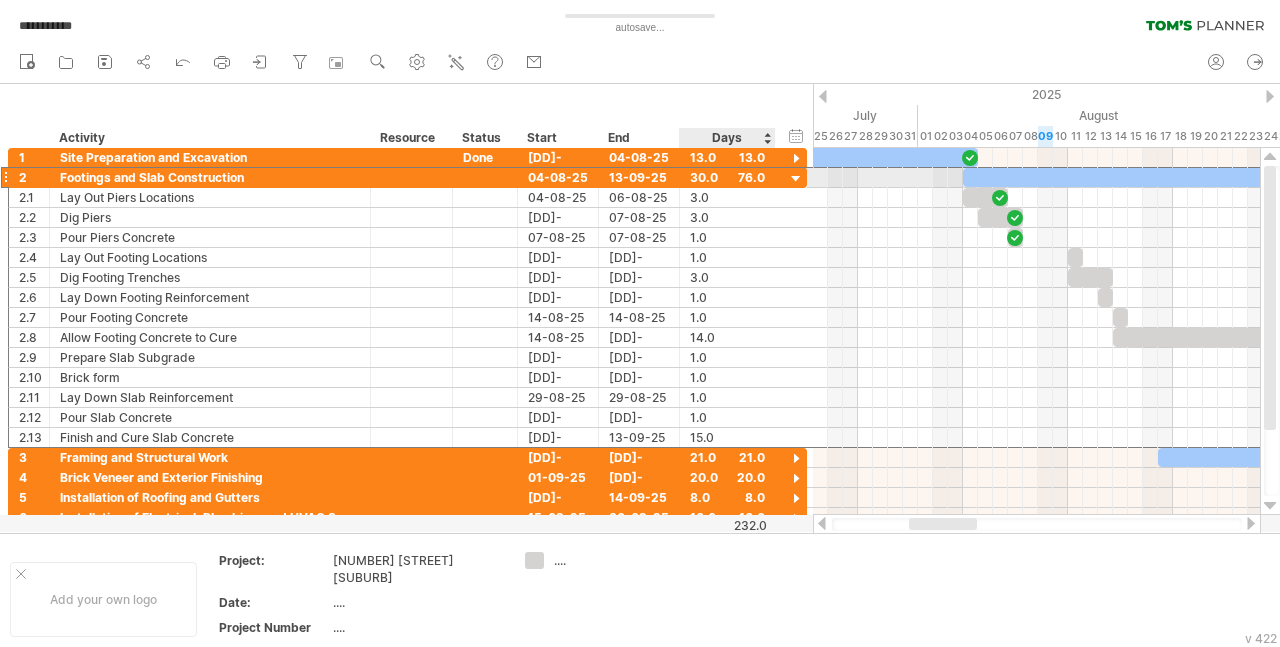 click on "30.0" at bounding box center (727, 177) 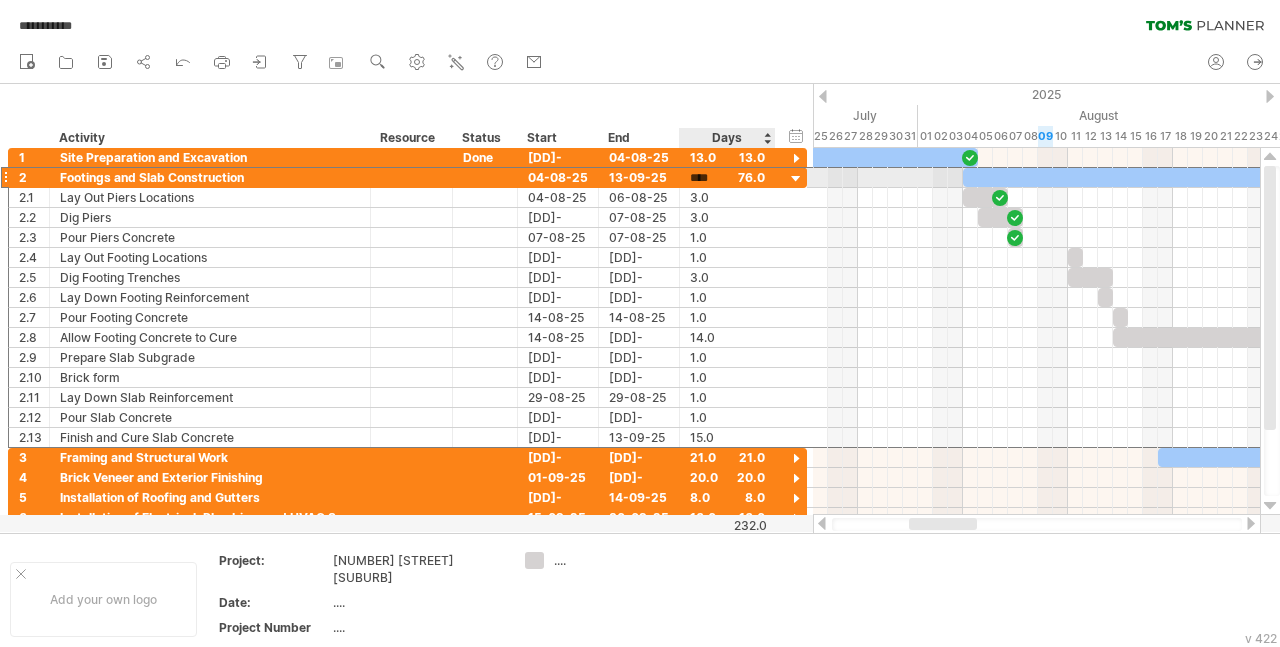 click at bounding box center [796, 179] 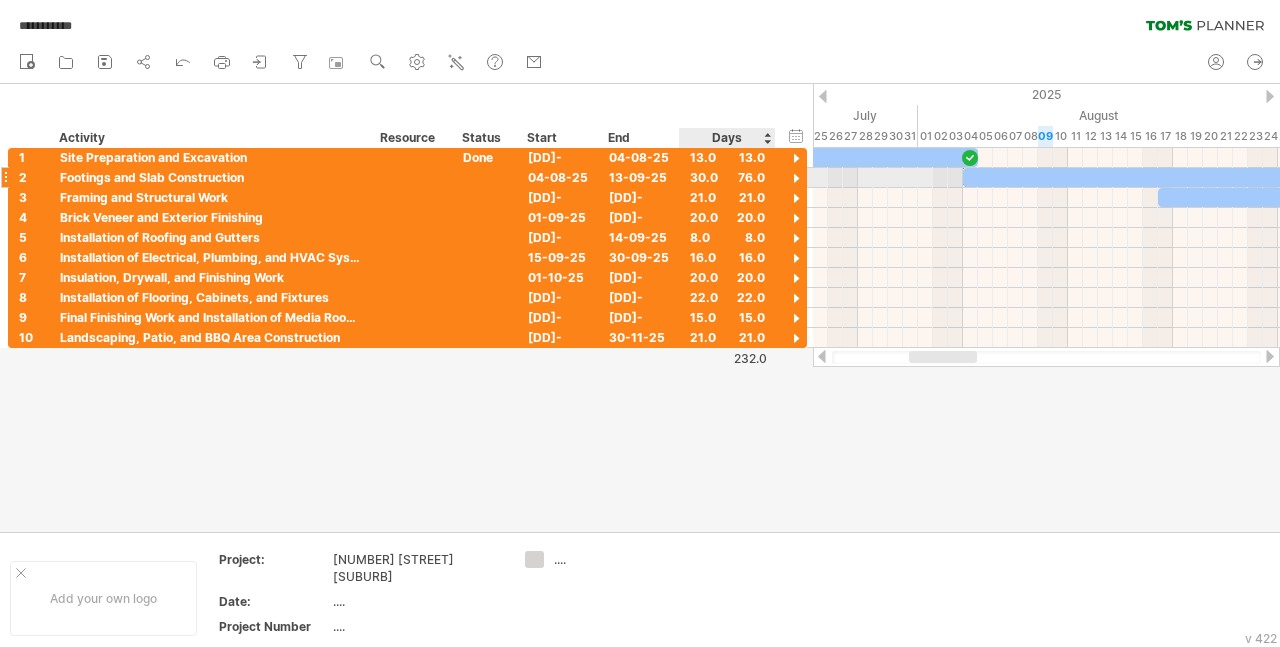 click at bounding box center [796, 179] 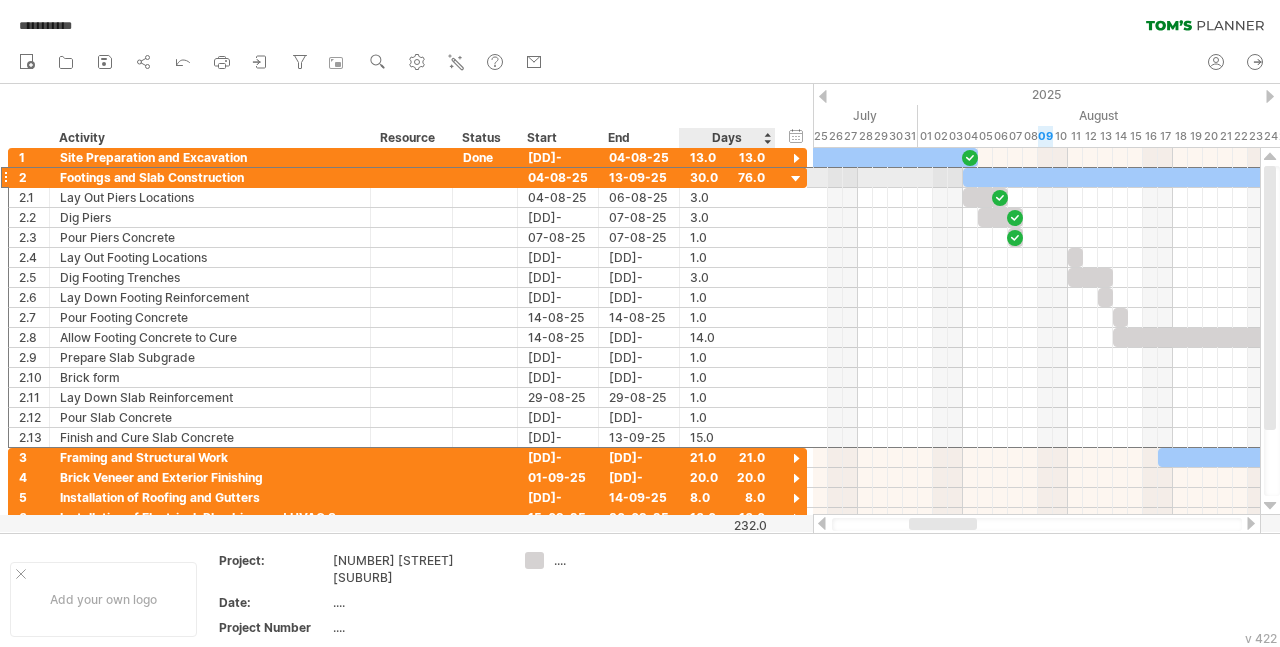 click on "30.0" at bounding box center [727, 177] 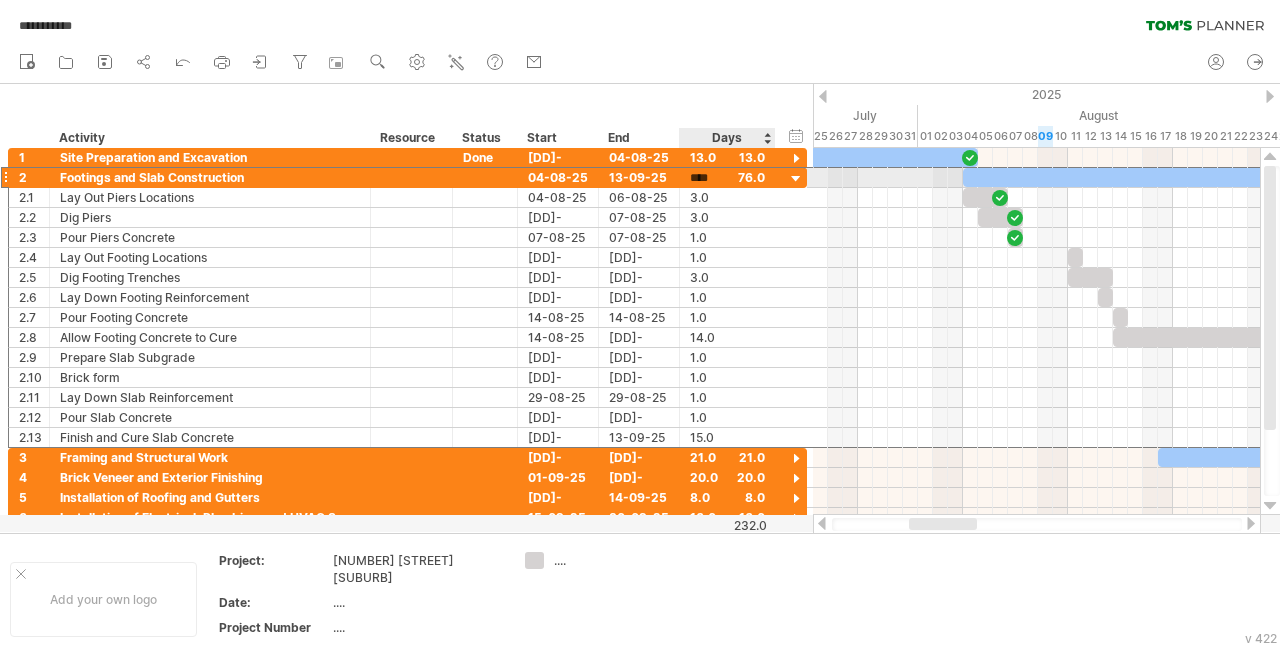 click on "****" at bounding box center [727, 177] 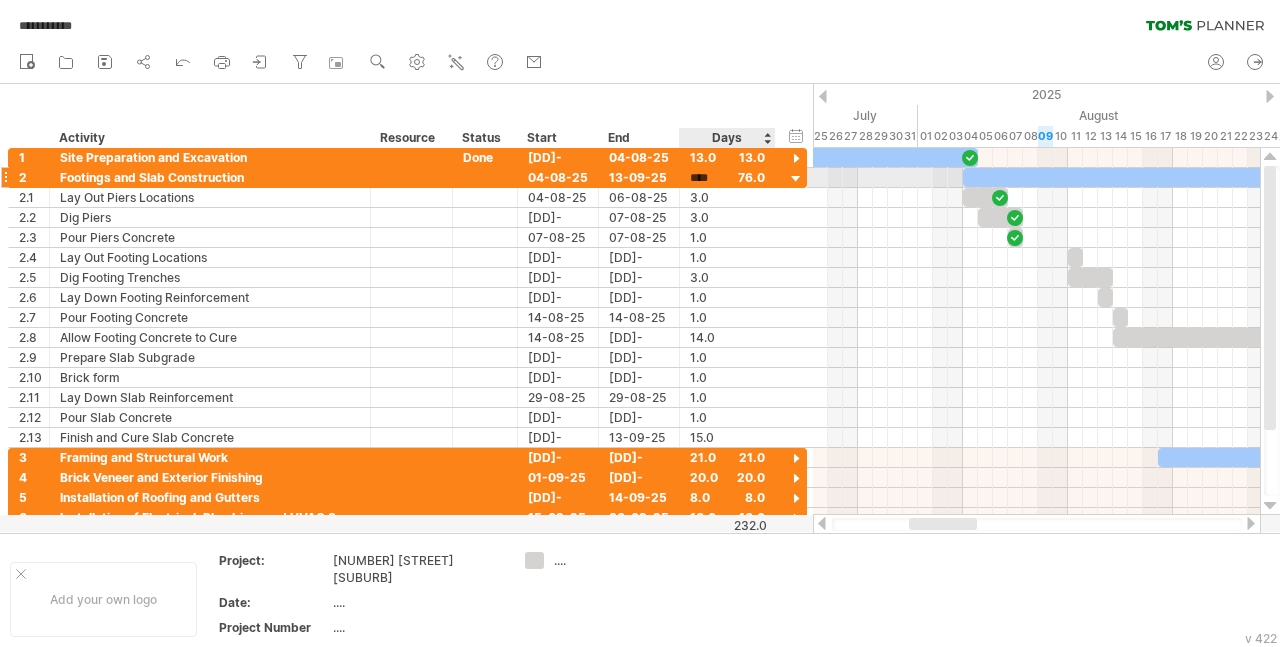 click on "****" at bounding box center (709, 178) 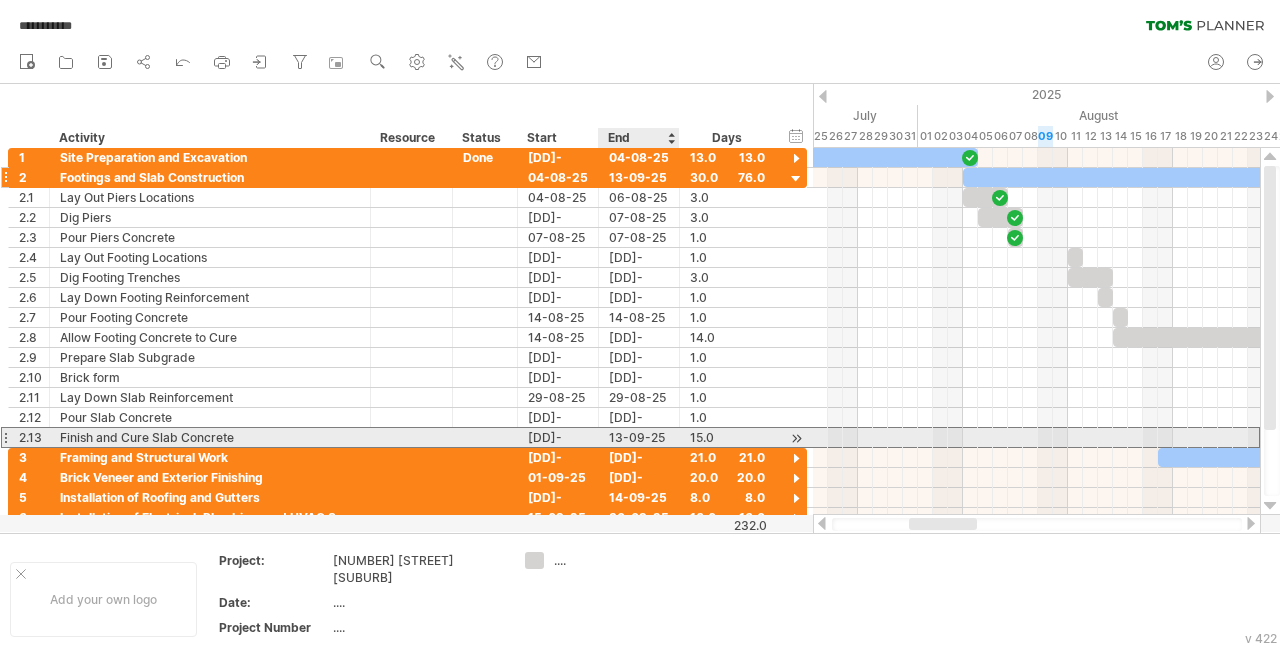 click on "13-09-25" at bounding box center (639, 437) 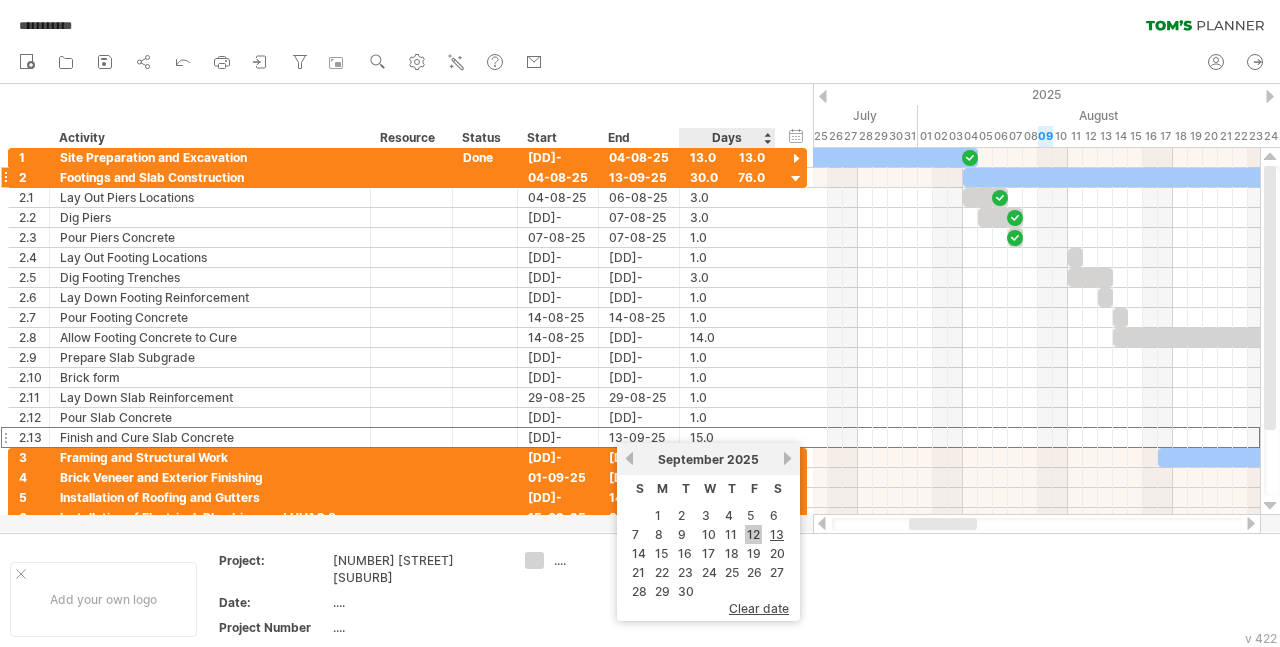click on "12" at bounding box center (753, 534) 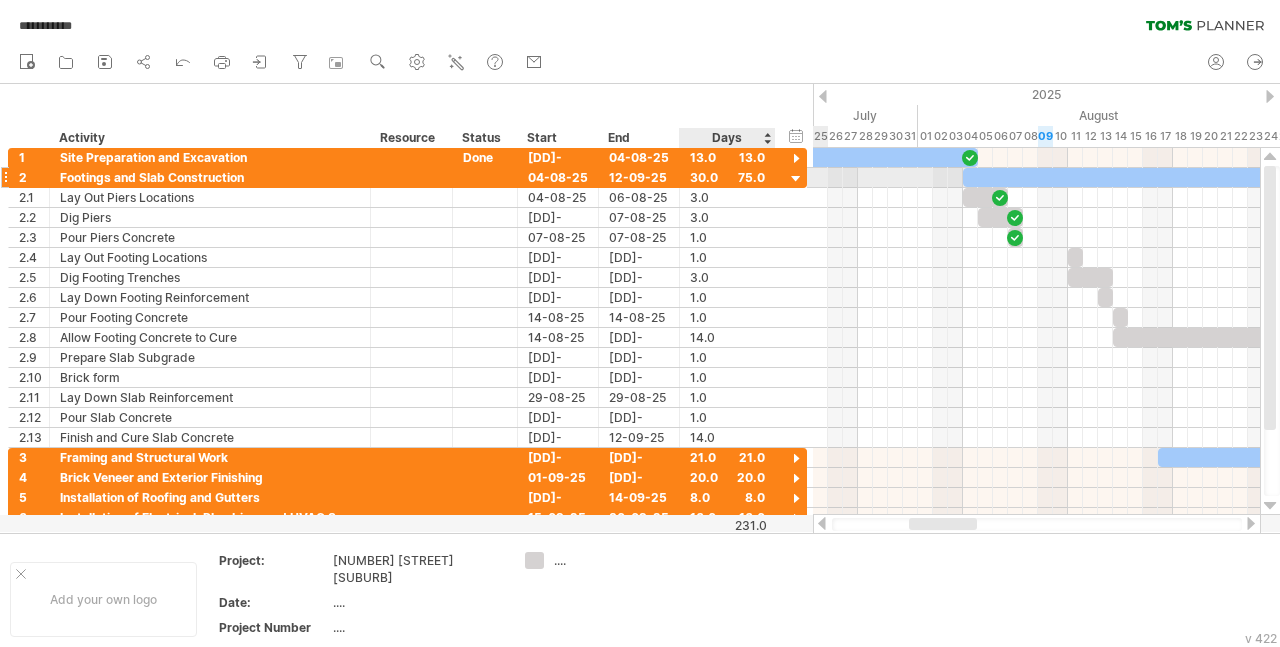 click at bounding box center (796, 179) 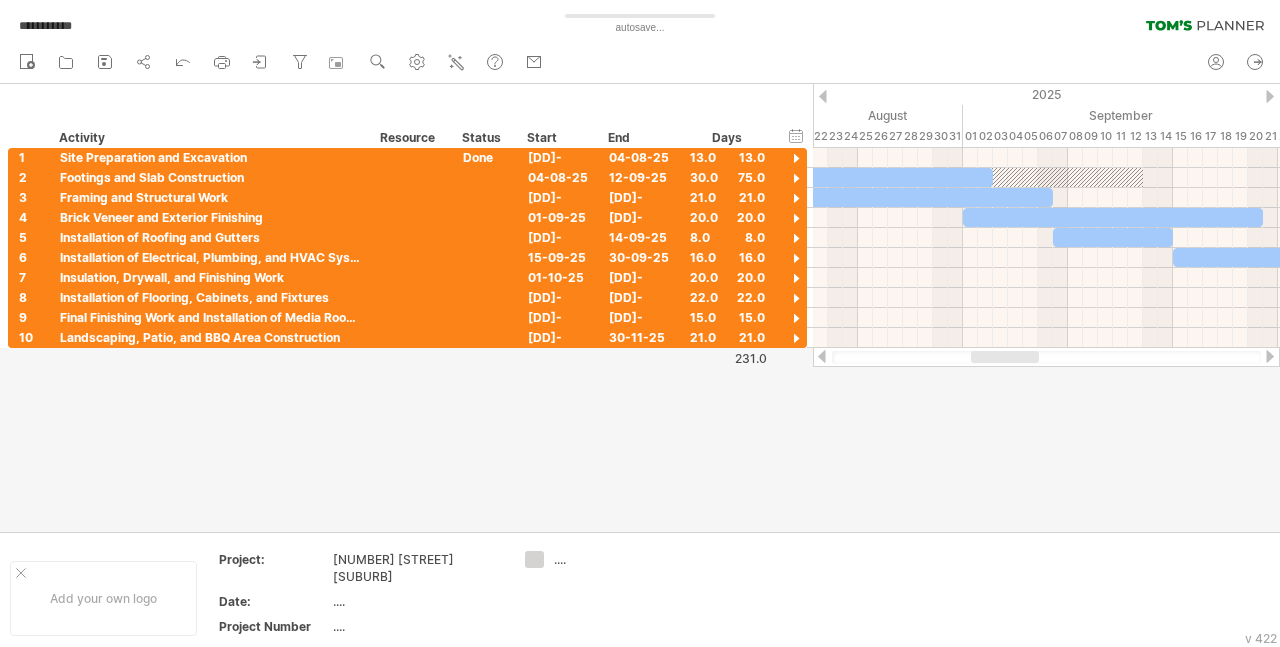drag, startPoint x: 934, startPoint y: 358, endPoint x: 996, endPoint y: 357, distance: 62.008064 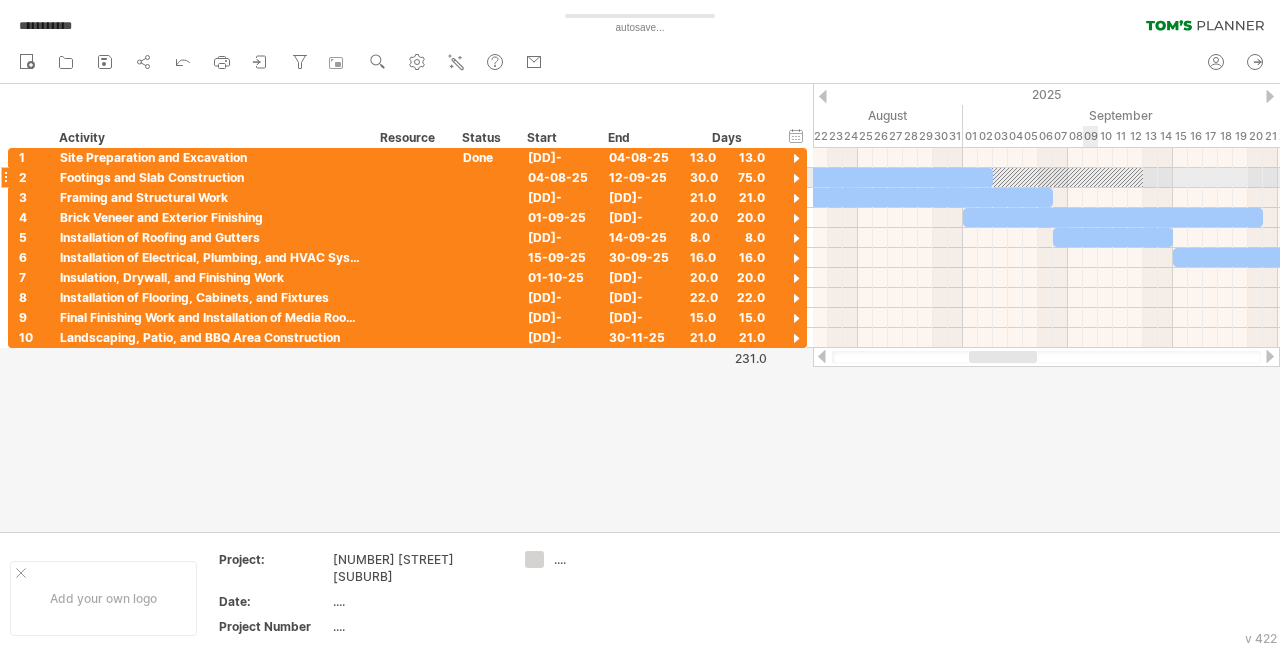 click at bounding box center (895, 177) 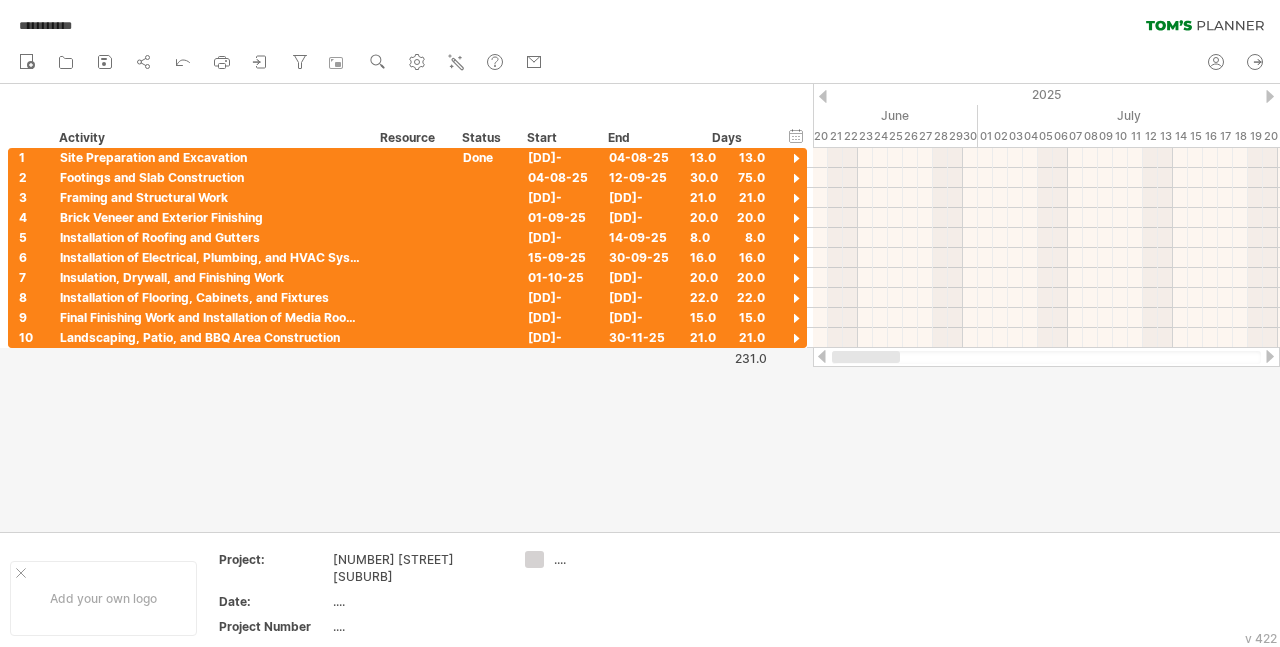drag, startPoint x: 1016, startPoint y: 355, endPoint x: 850, endPoint y: 361, distance: 166.1084 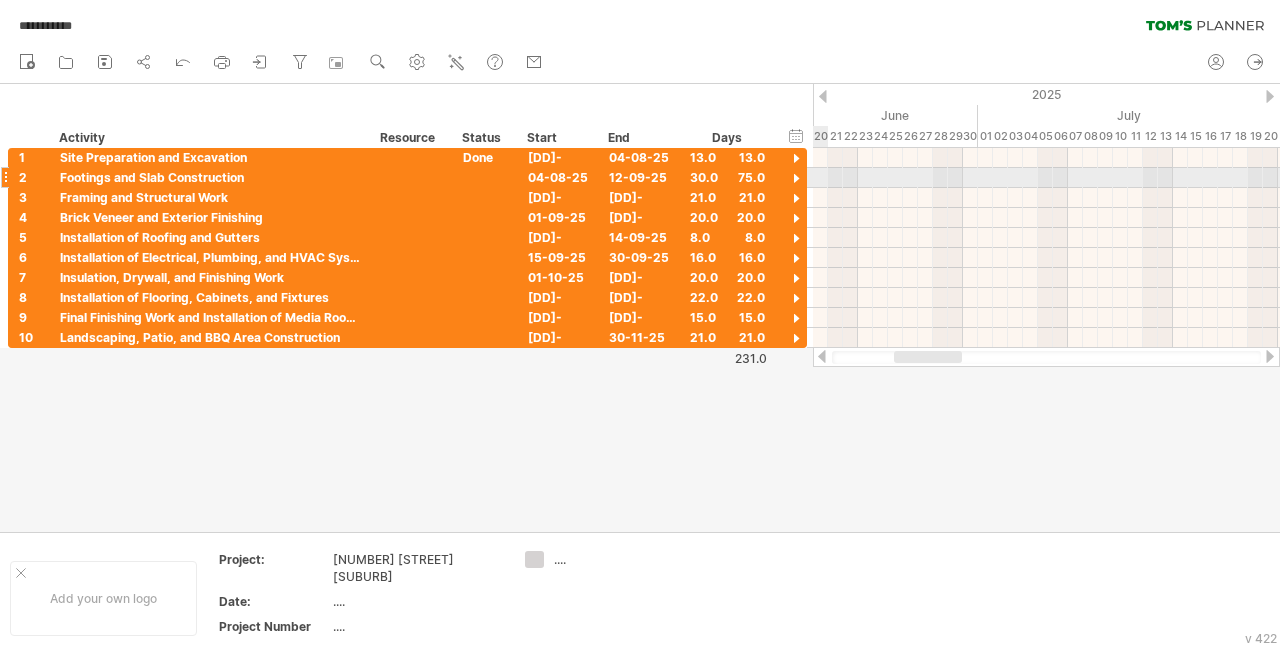 click at bounding box center [796, 179] 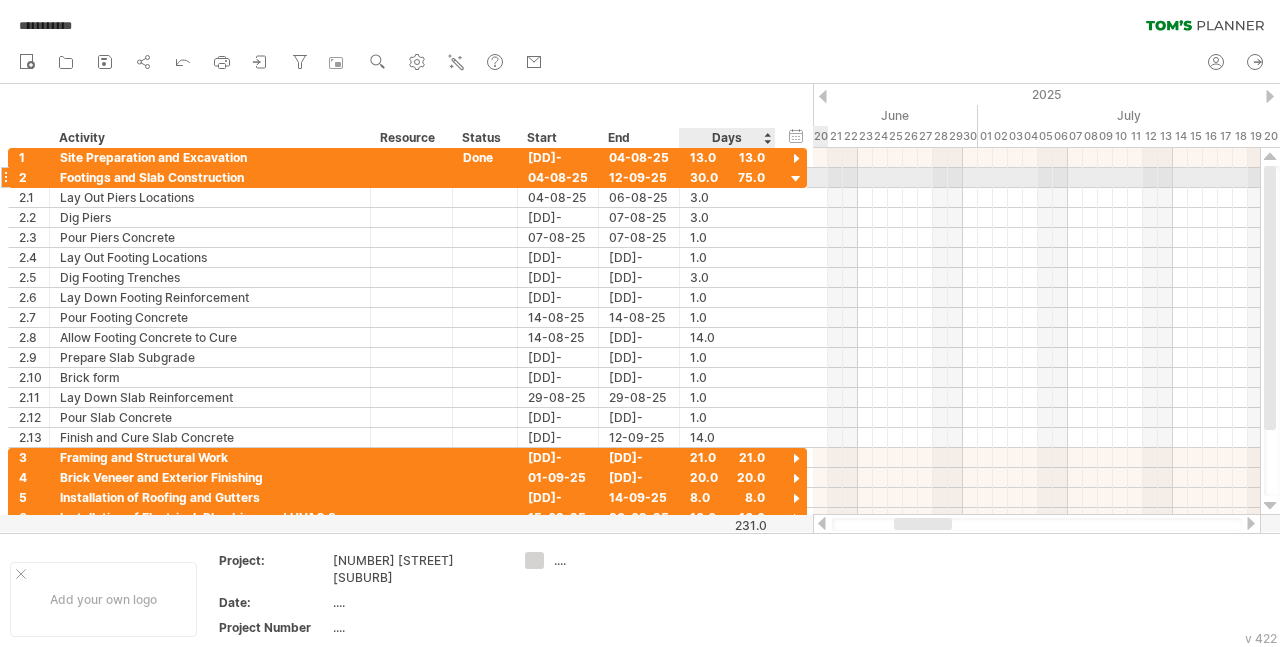 click on "30.0" at bounding box center [727, 177] 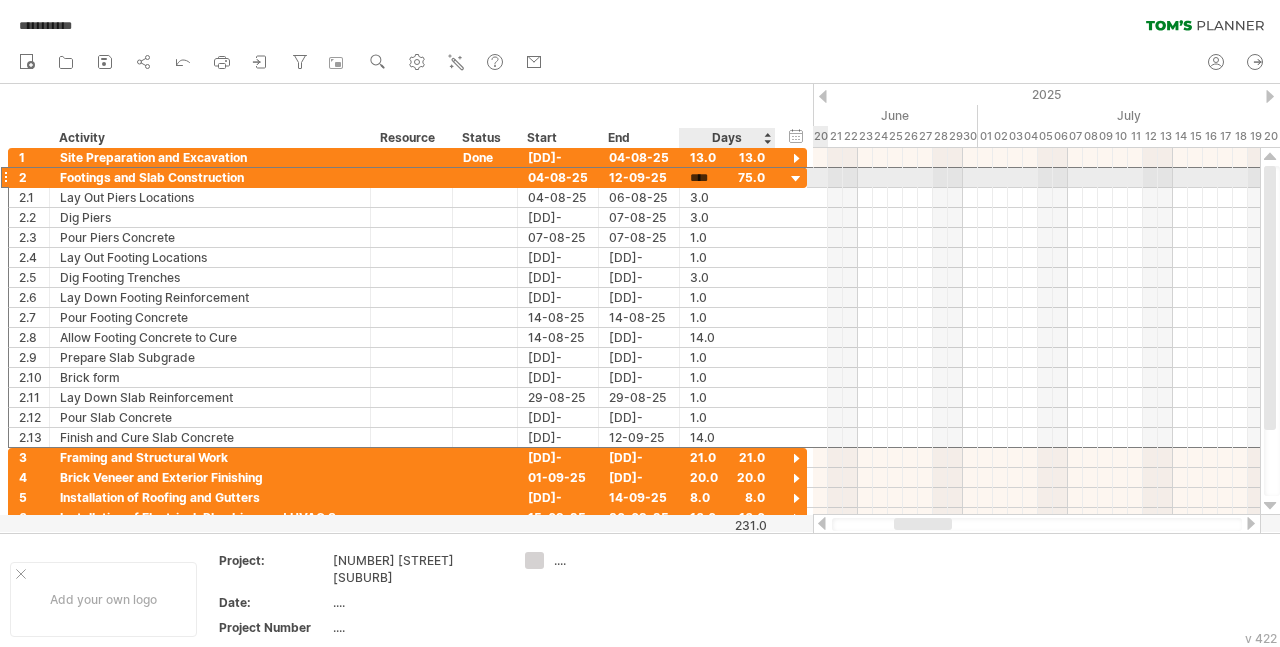 click on "****" at bounding box center [709, 178] 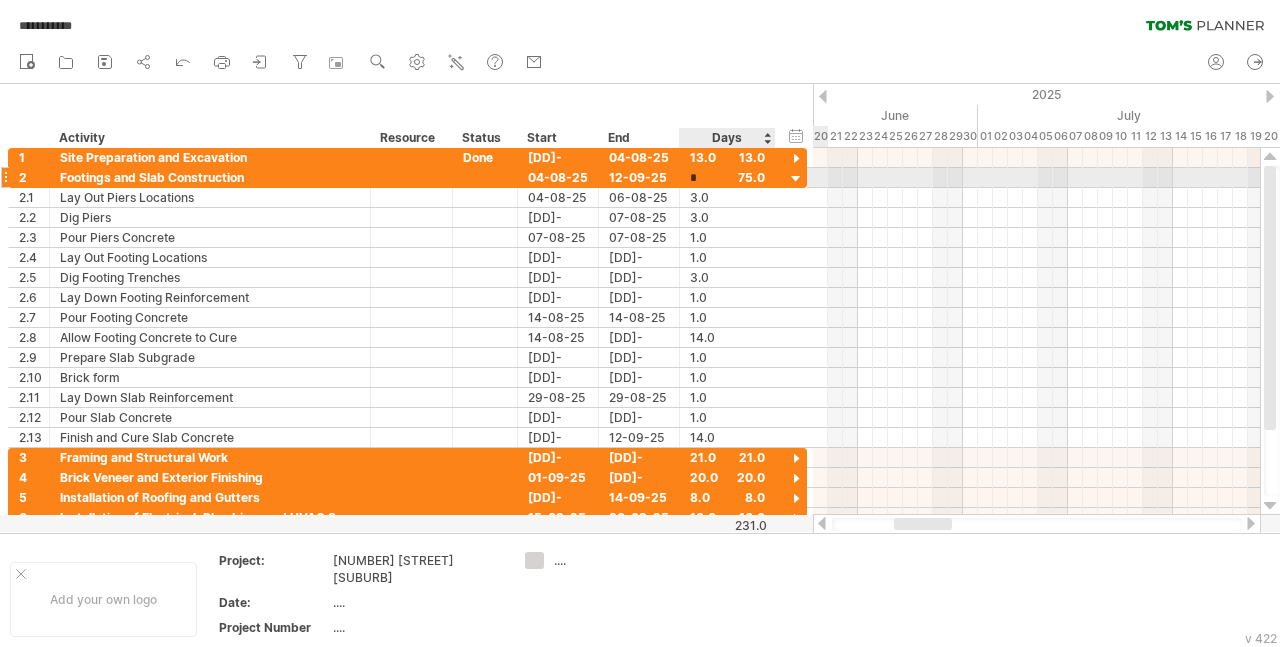type on "**" 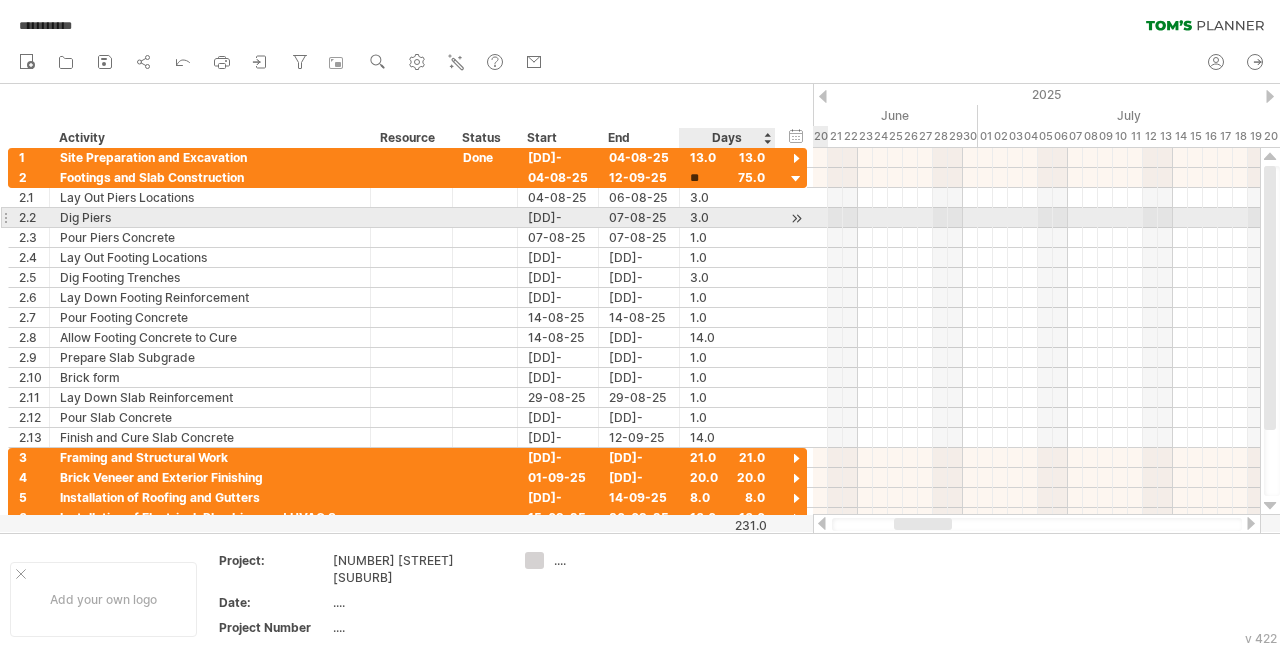 click on "3.0" at bounding box center (727, 217) 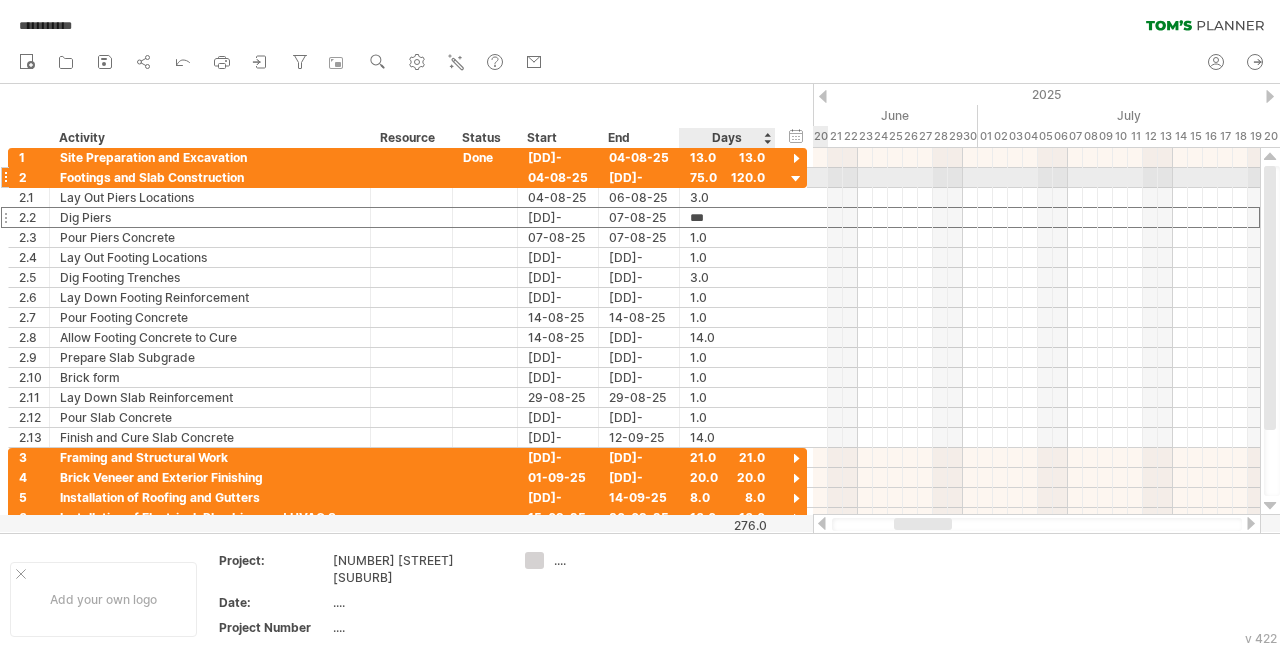 click on "75.0" at bounding box center [727, 177] 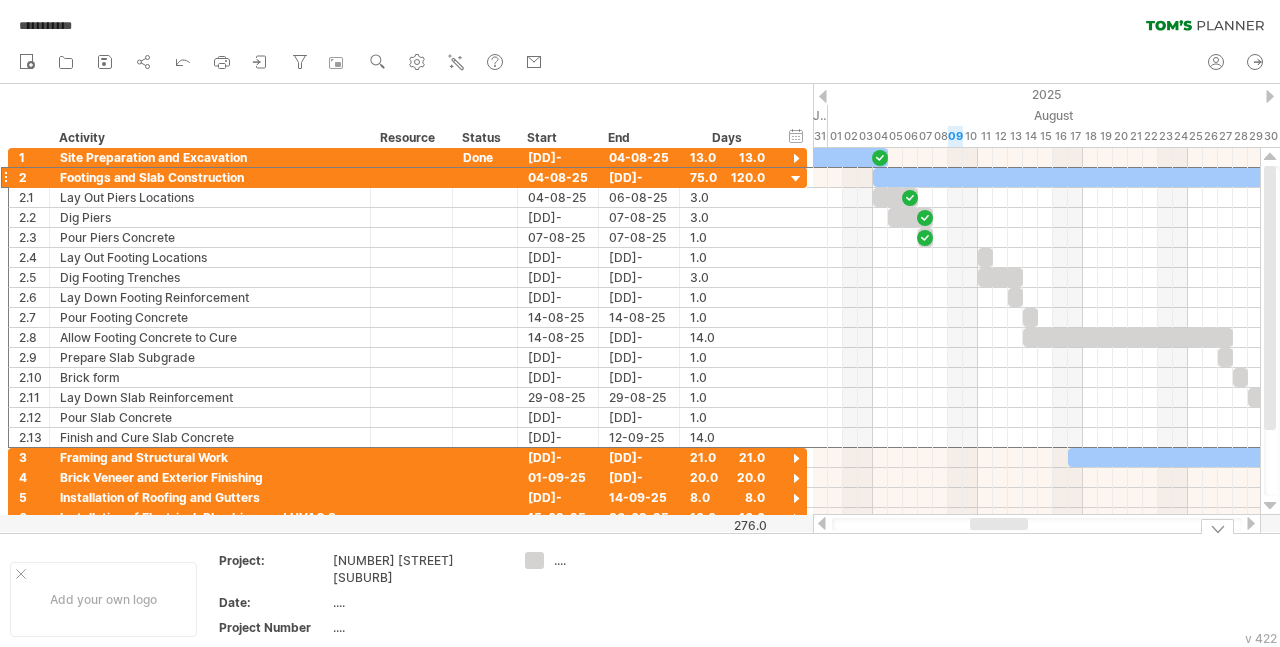 drag, startPoint x: 914, startPoint y: 520, endPoint x: 990, endPoint y: 545, distance: 80.00625 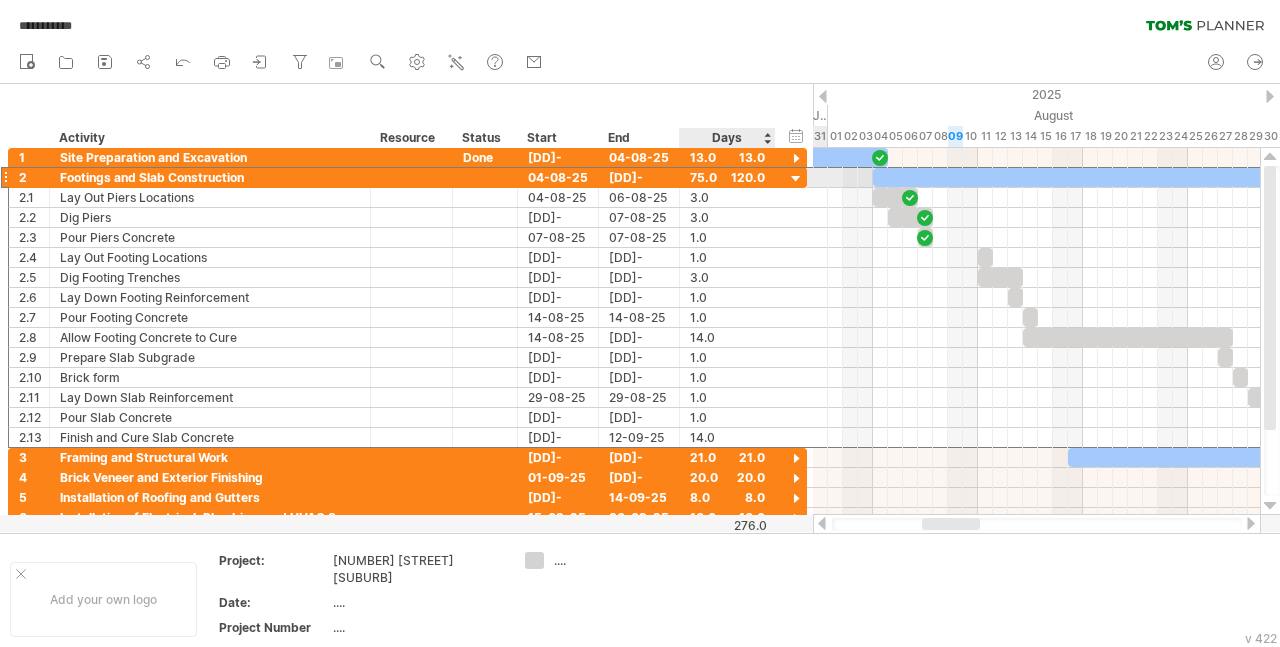 click on "75.0" at bounding box center (727, 177) 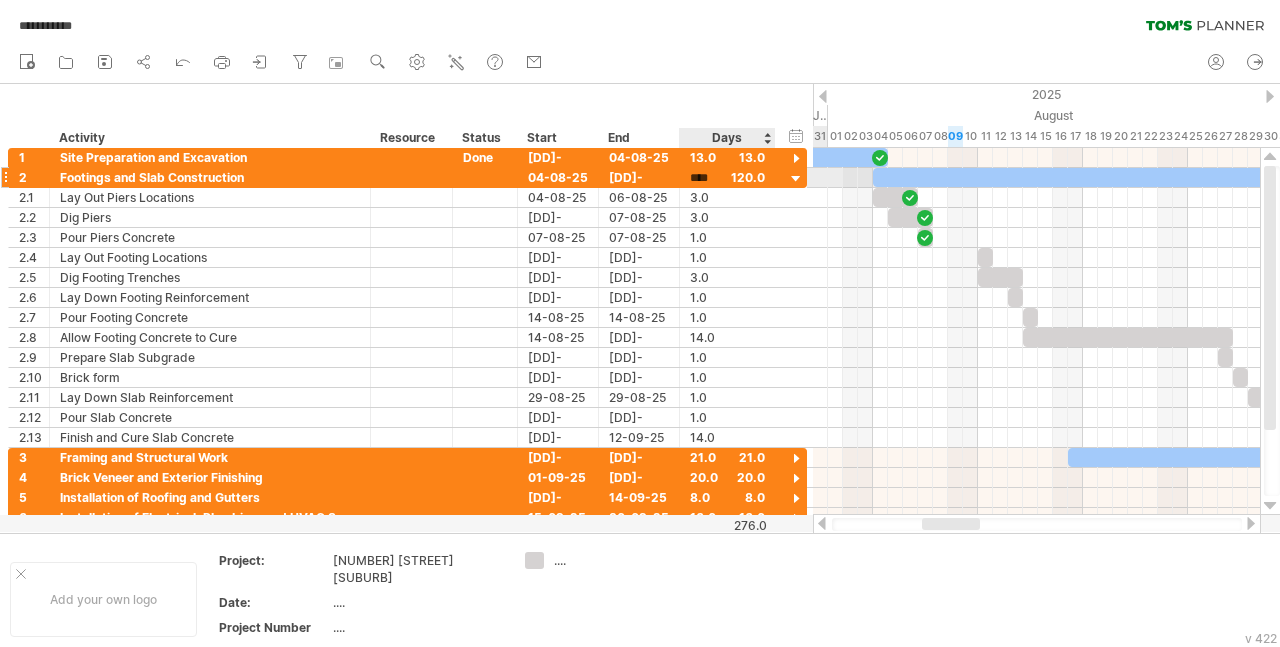 click on "****" at bounding box center [727, 177] 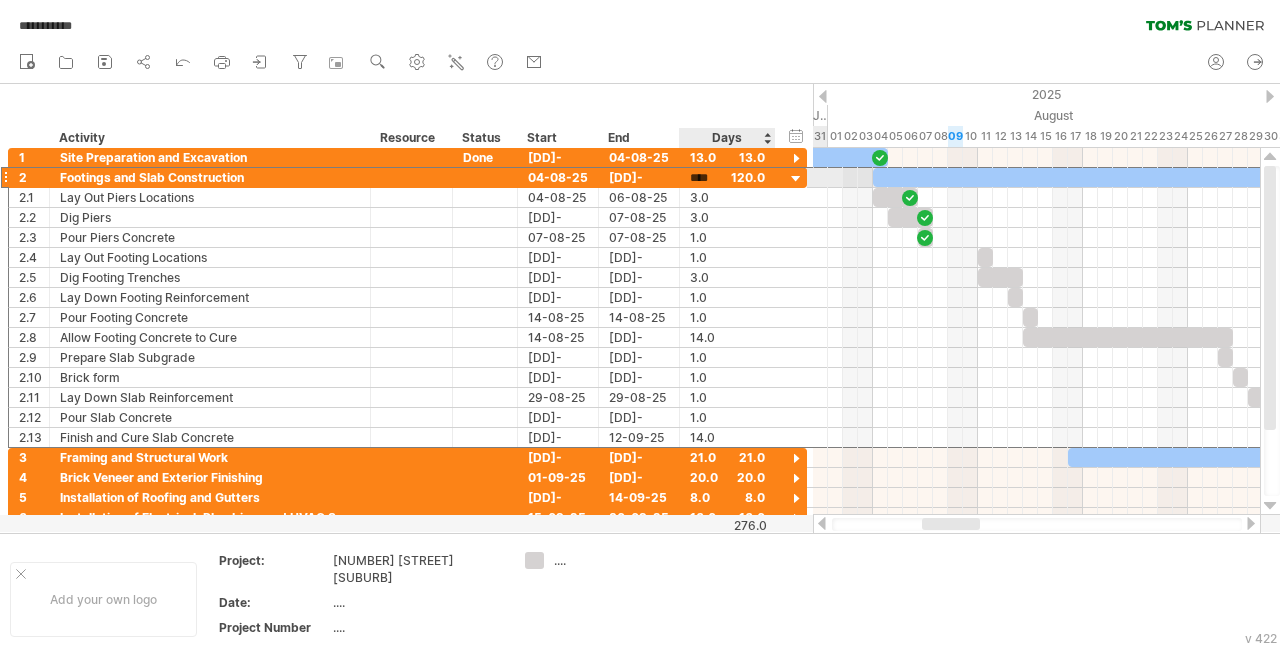 click on "****" at bounding box center (727, 177) 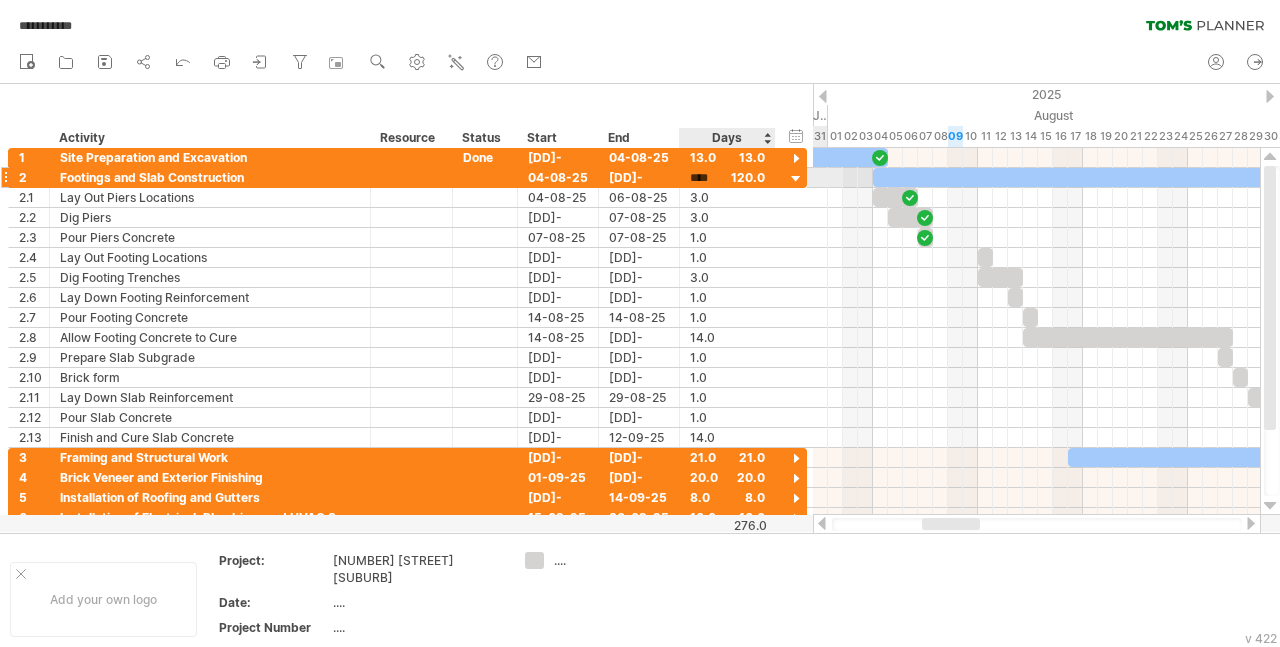 click on "****" at bounding box center [727, 177] 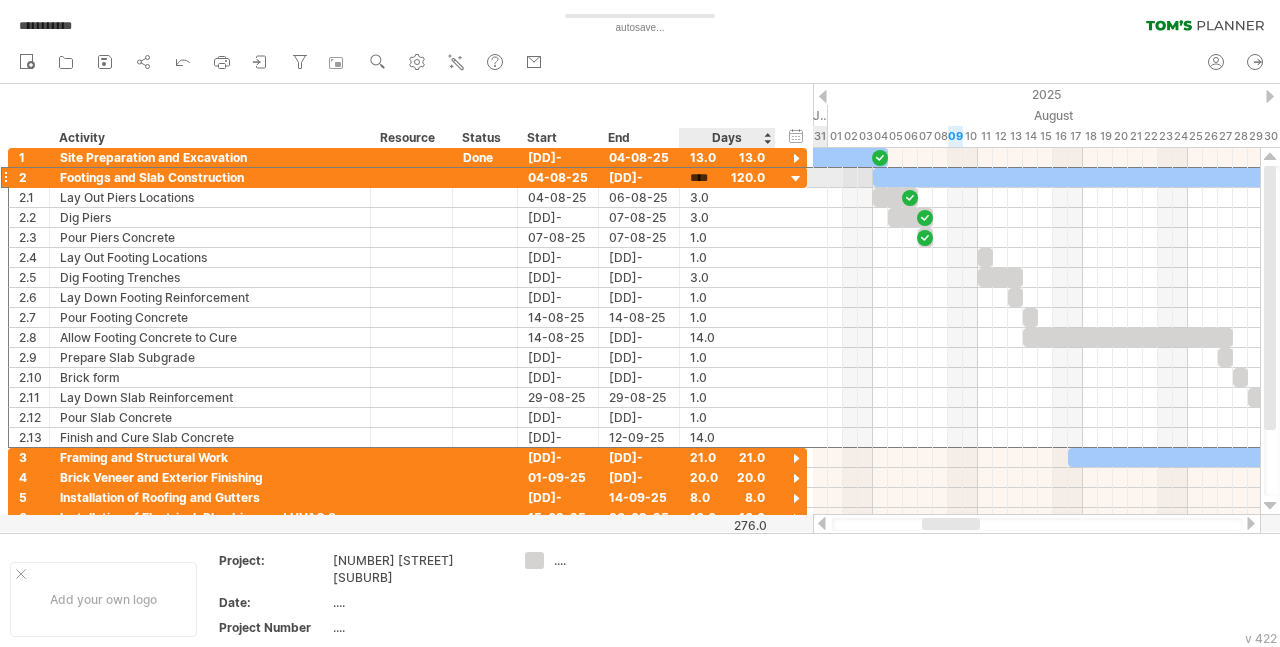click on "****" at bounding box center (727, 177) 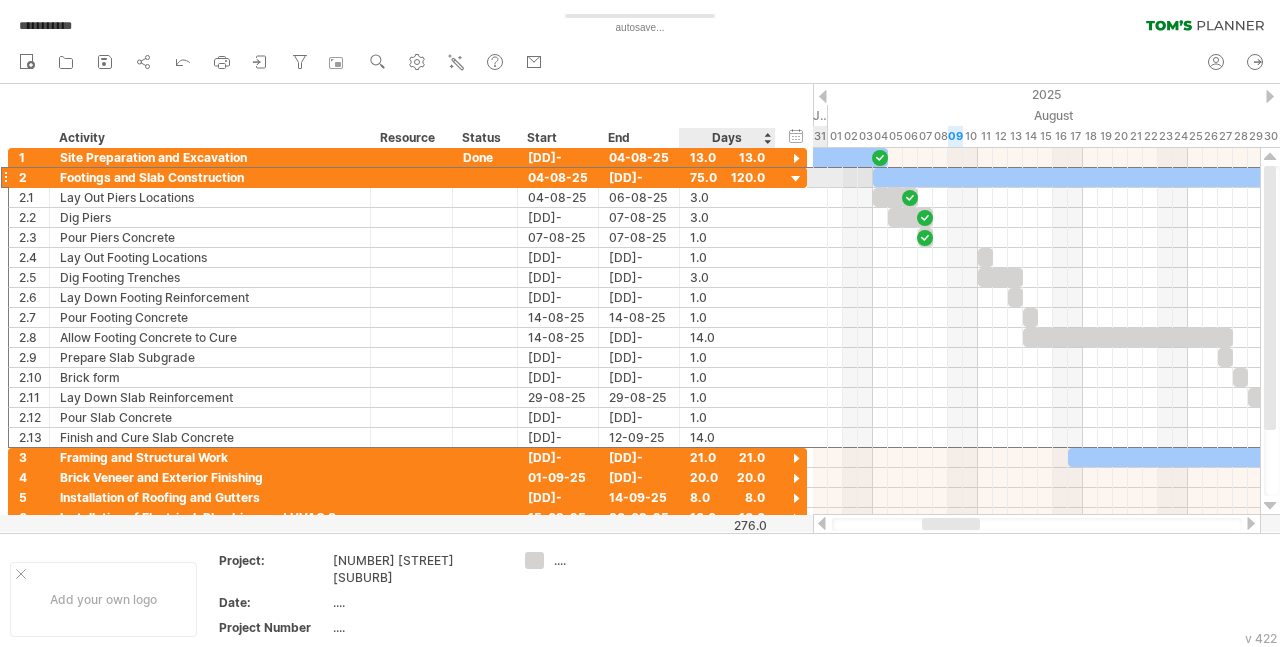 click on "75.0" at bounding box center (727, 177) 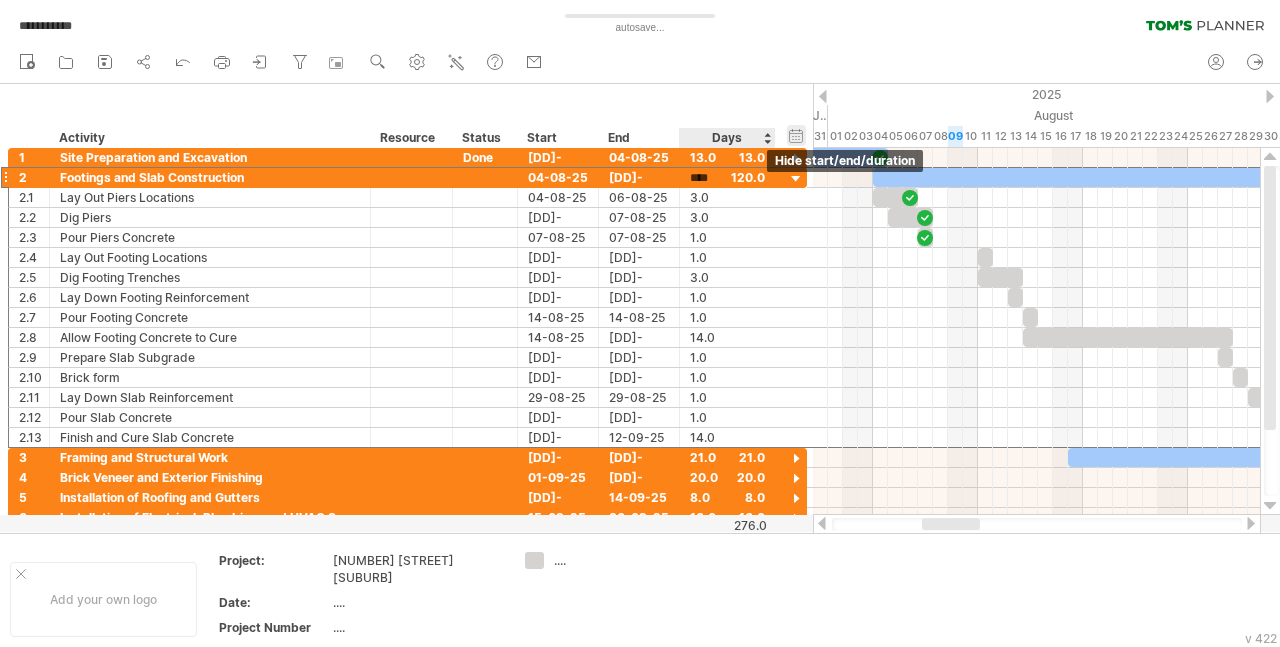 click on "hide start/end/duration show start/end/duration" at bounding box center (796, 135) 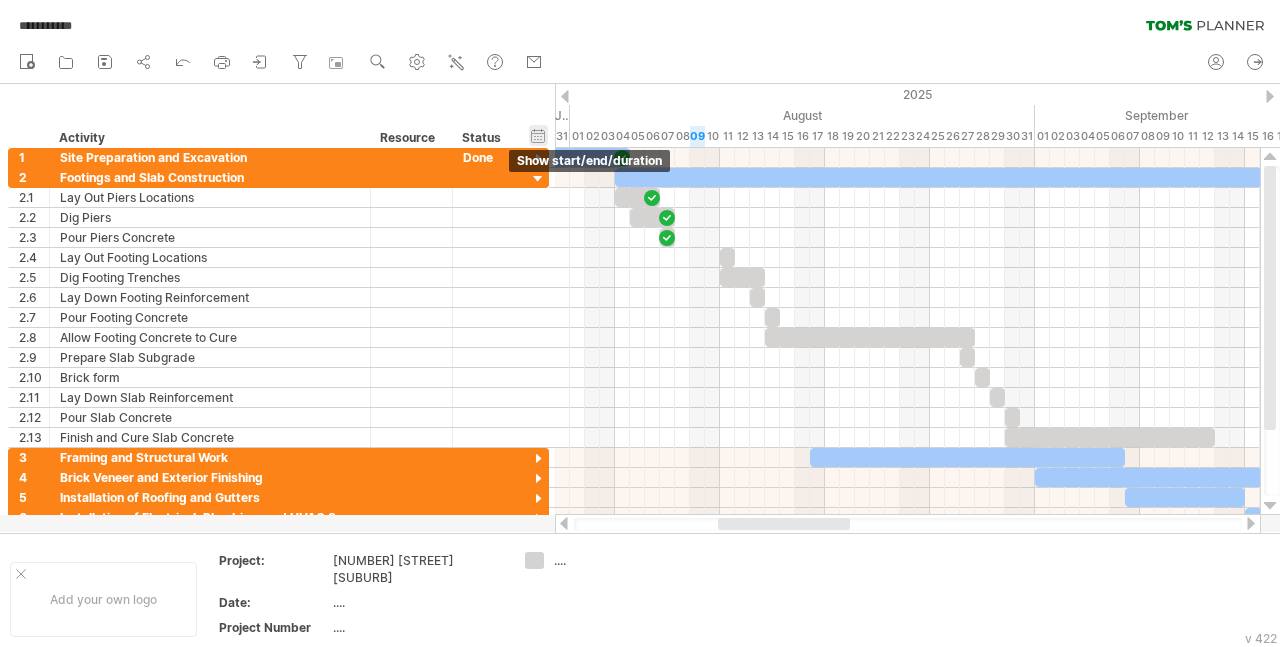 click on "hide start/end/duration show start/end/duration" at bounding box center (538, 135) 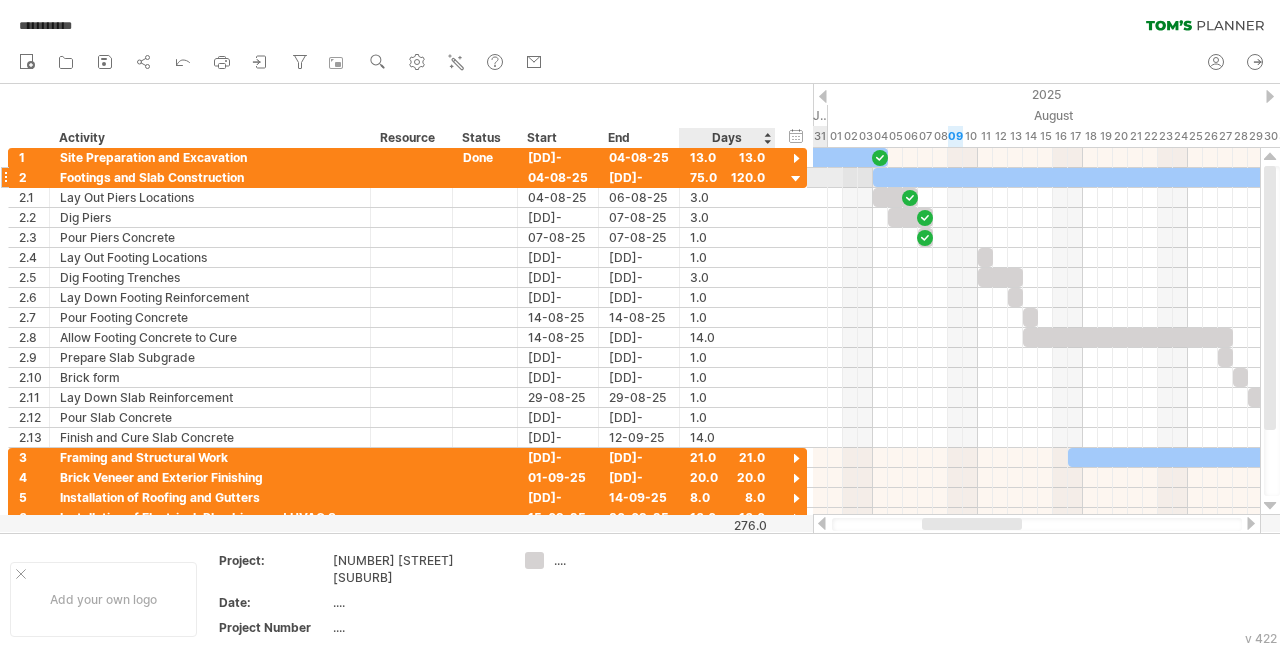 click on "75.0" at bounding box center [727, 177] 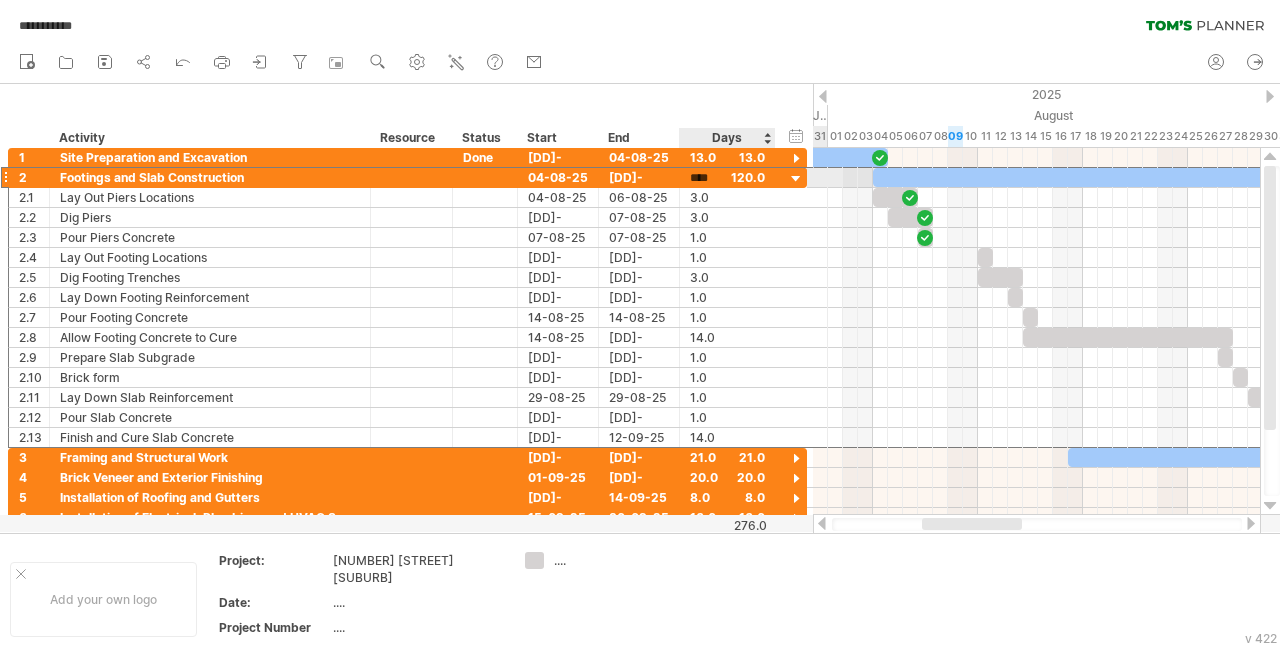 click on "****" at bounding box center (709, 178) 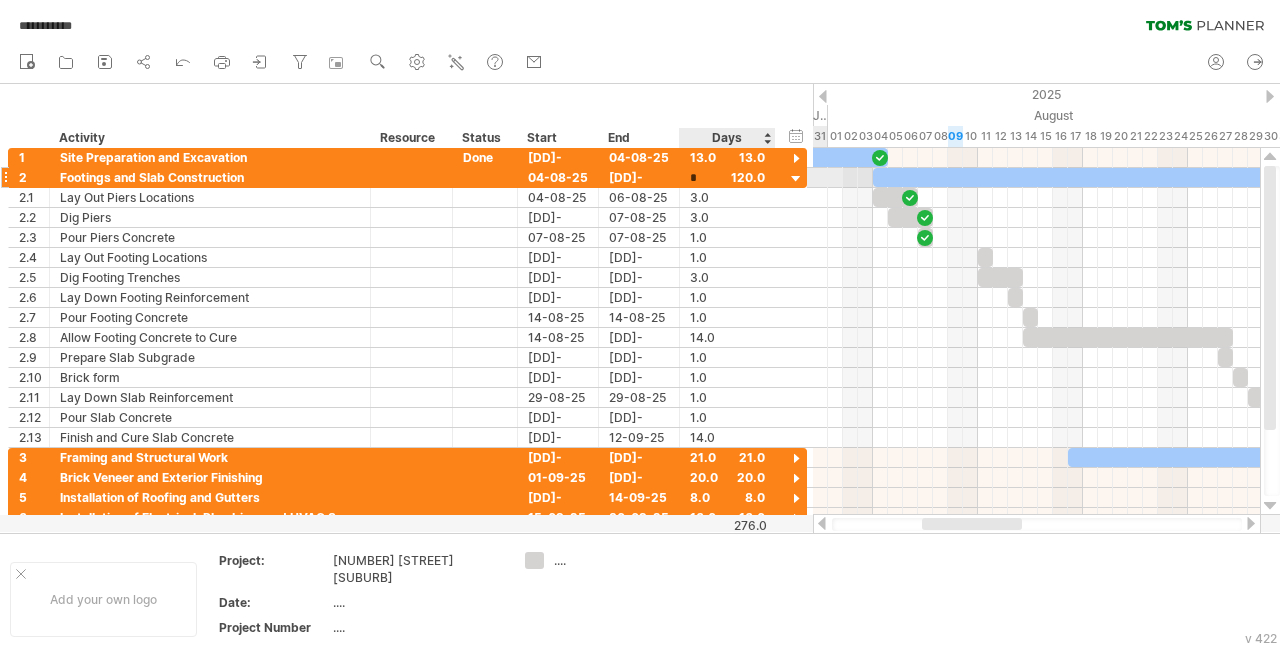 type on "**" 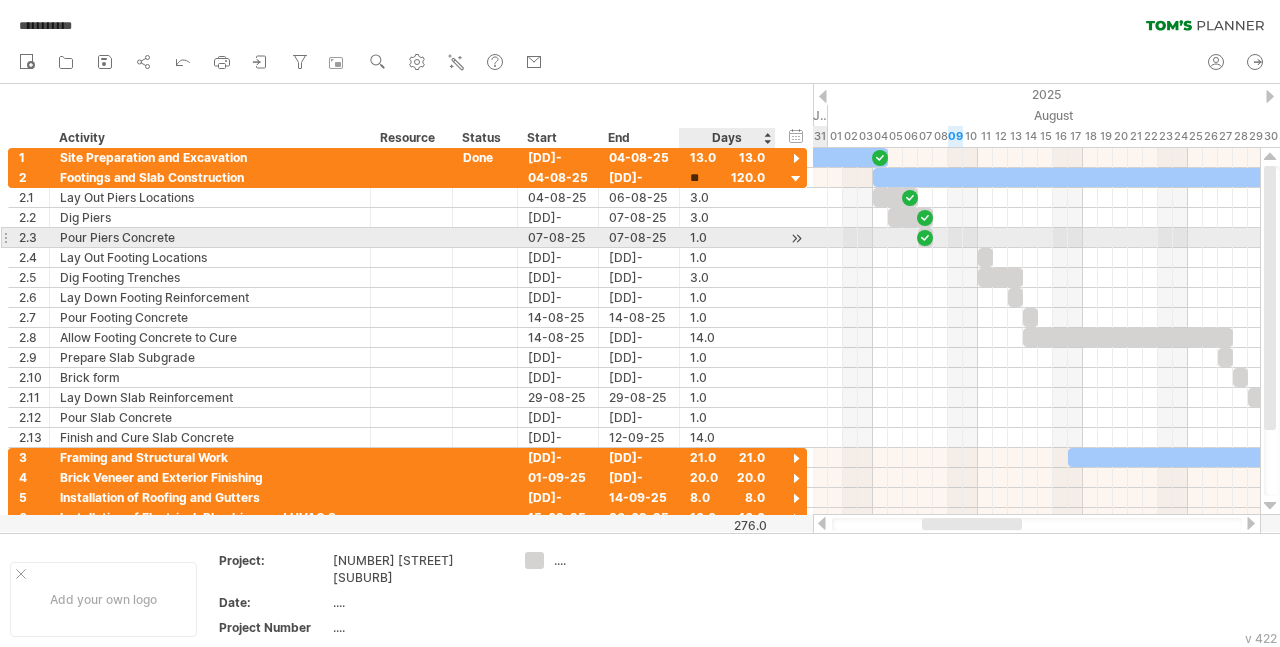 scroll, scrollTop: 0, scrollLeft: 0, axis: both 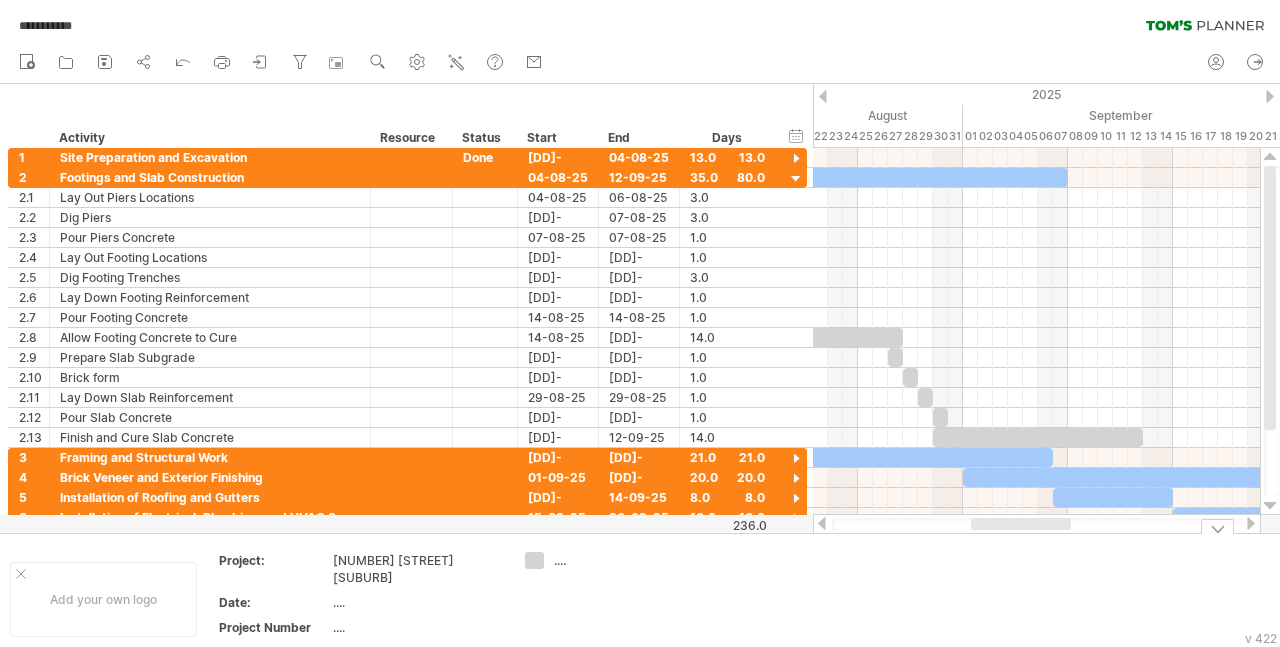 drag, startPoint x: 933, startPoint y: 525, endPoint x: 982, endPoint y: 533, distance: 49.648766 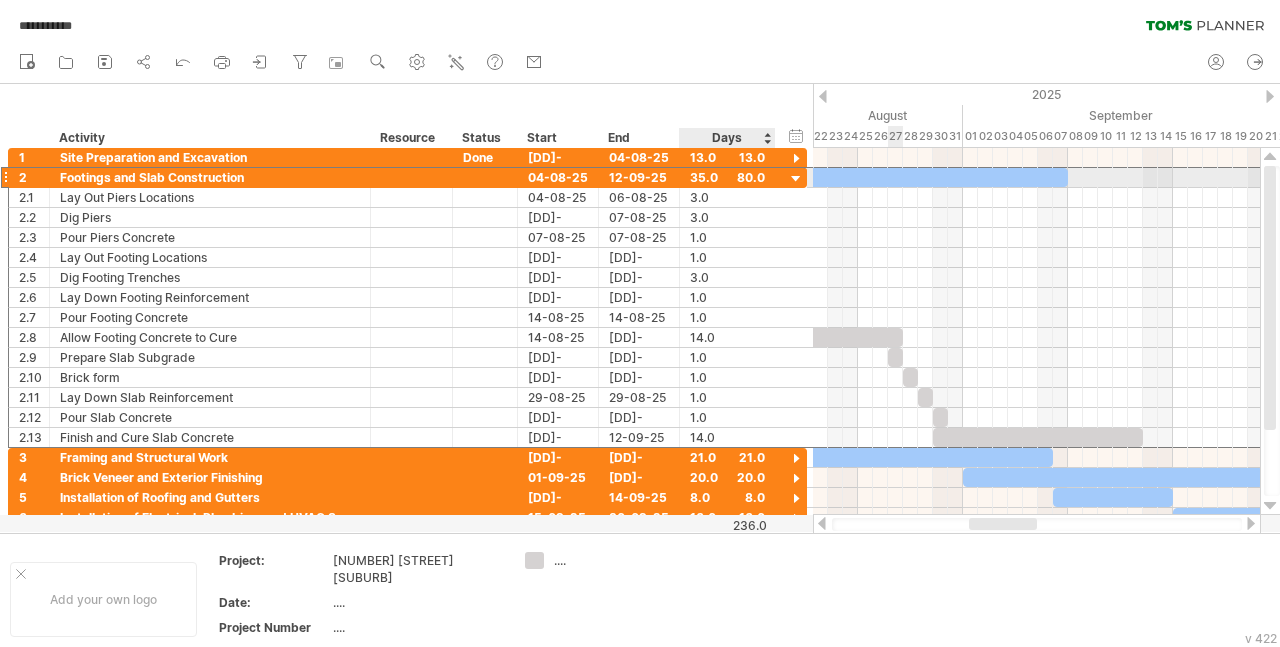 click on "35.0" at bounding box center [727, 177] 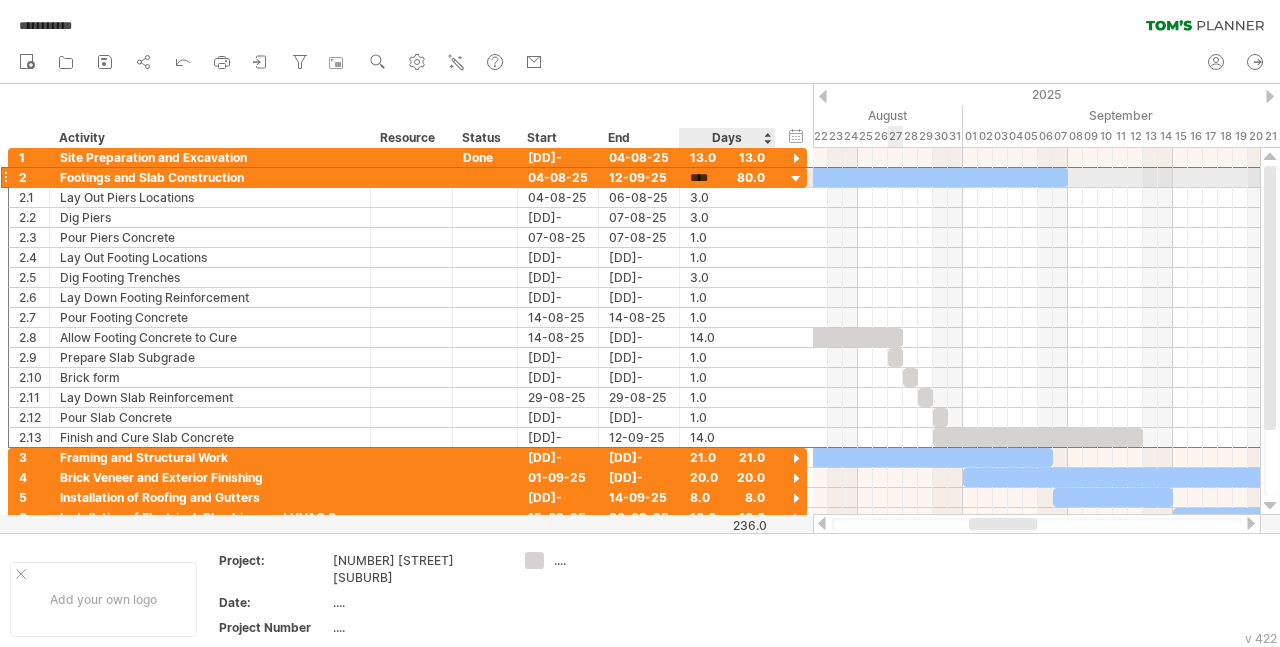 click on "****" at bounding box center [709, 178] 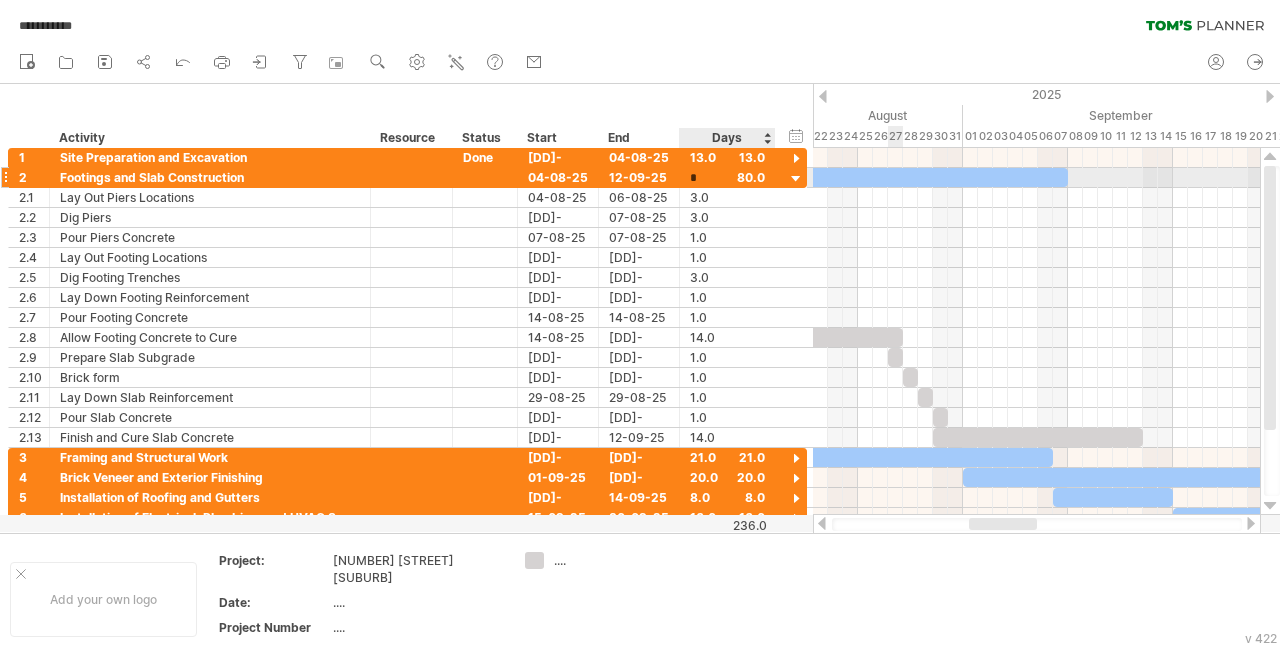 type on "**" 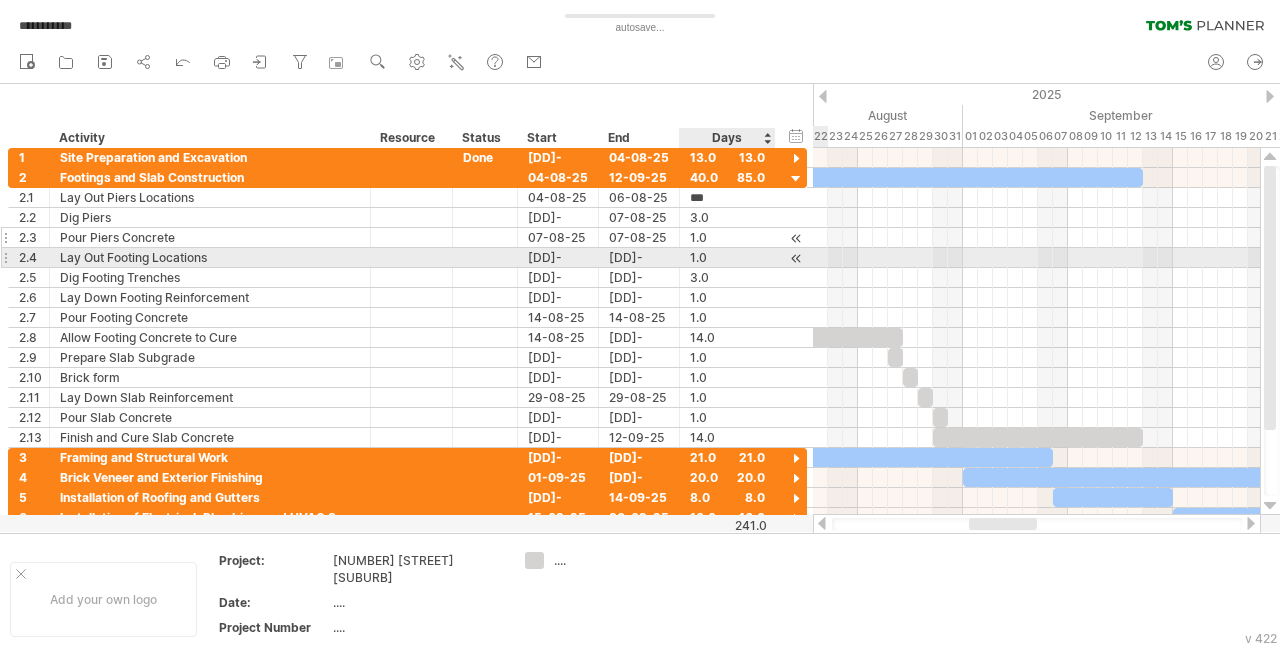 click on "1.0" at bounding box center [727, 237] 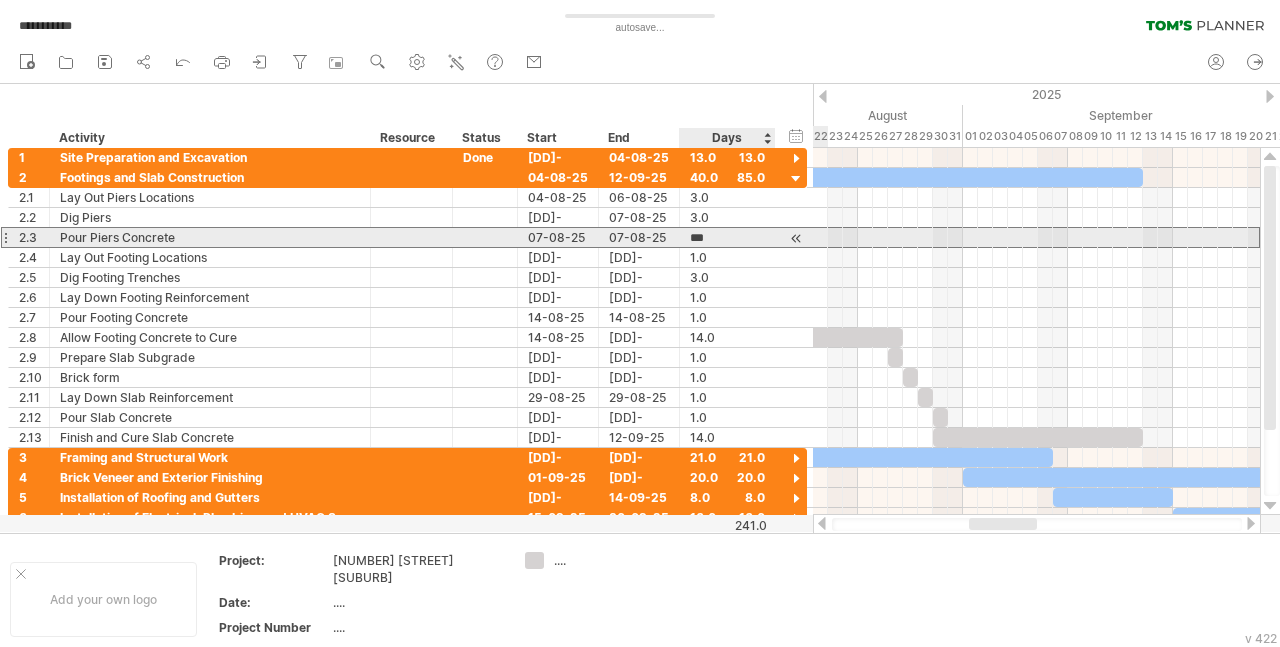 scroll, scrollTop: 0, scrollLeft: 0, axis: both 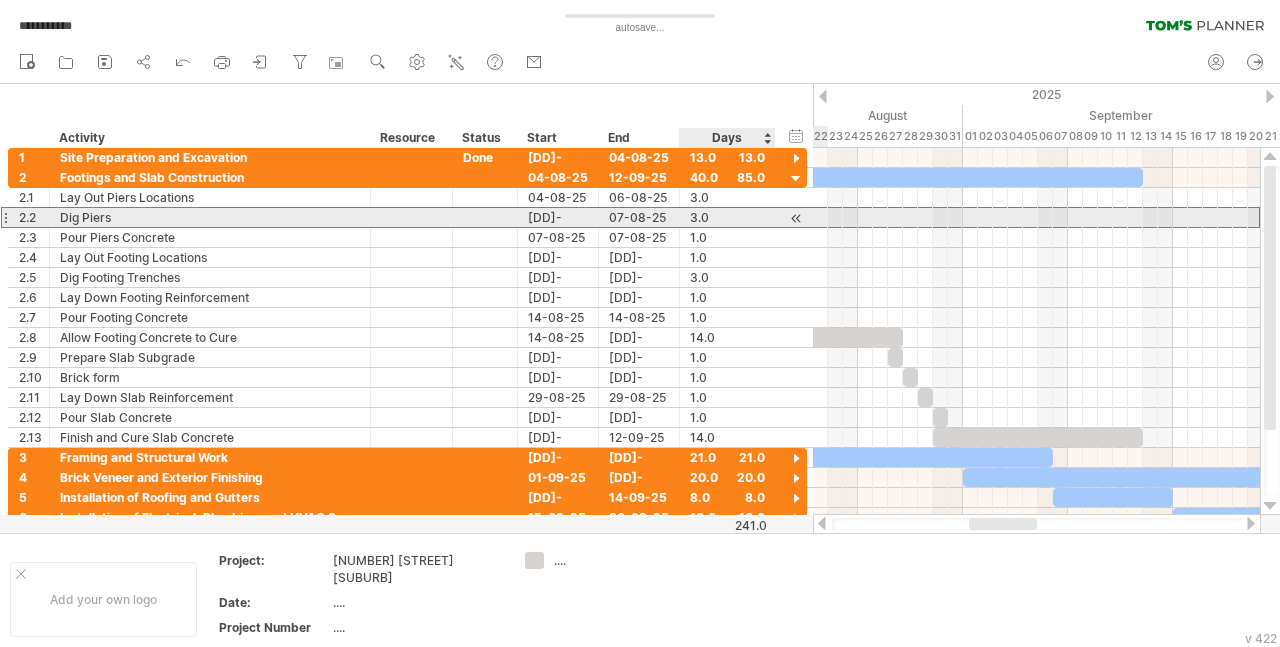 click on "3.0" at bounding box center [727, 217] 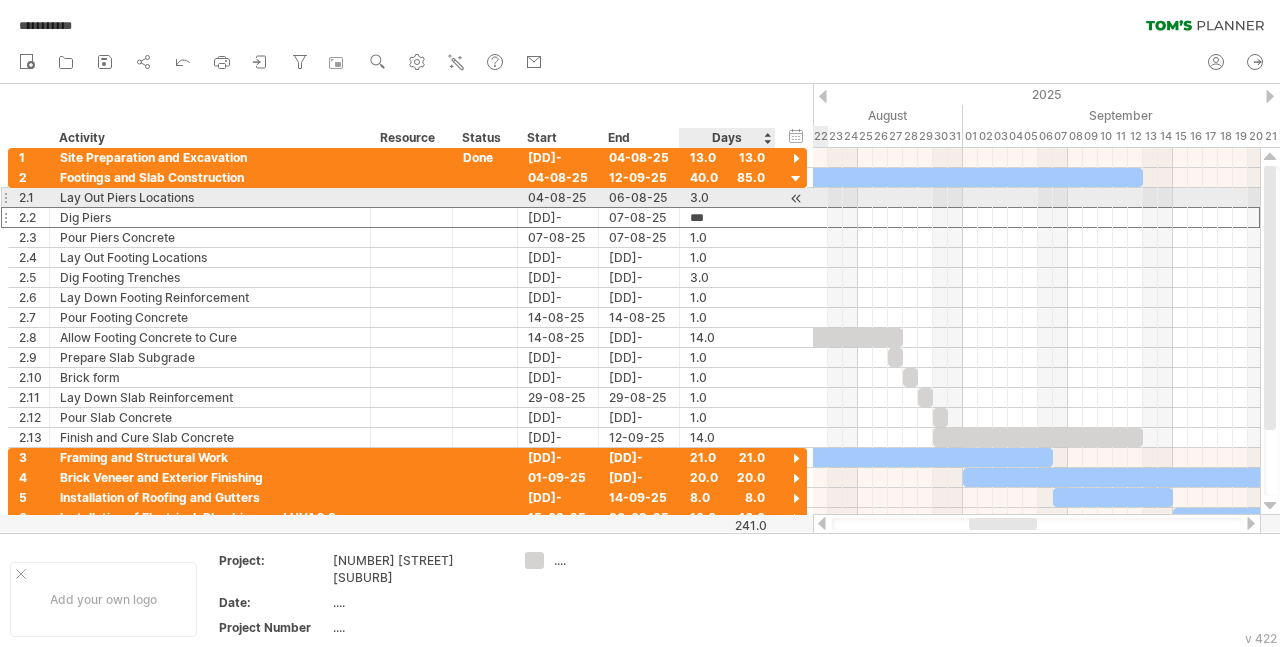 click on "3.0" at bounding box center (727, 197) 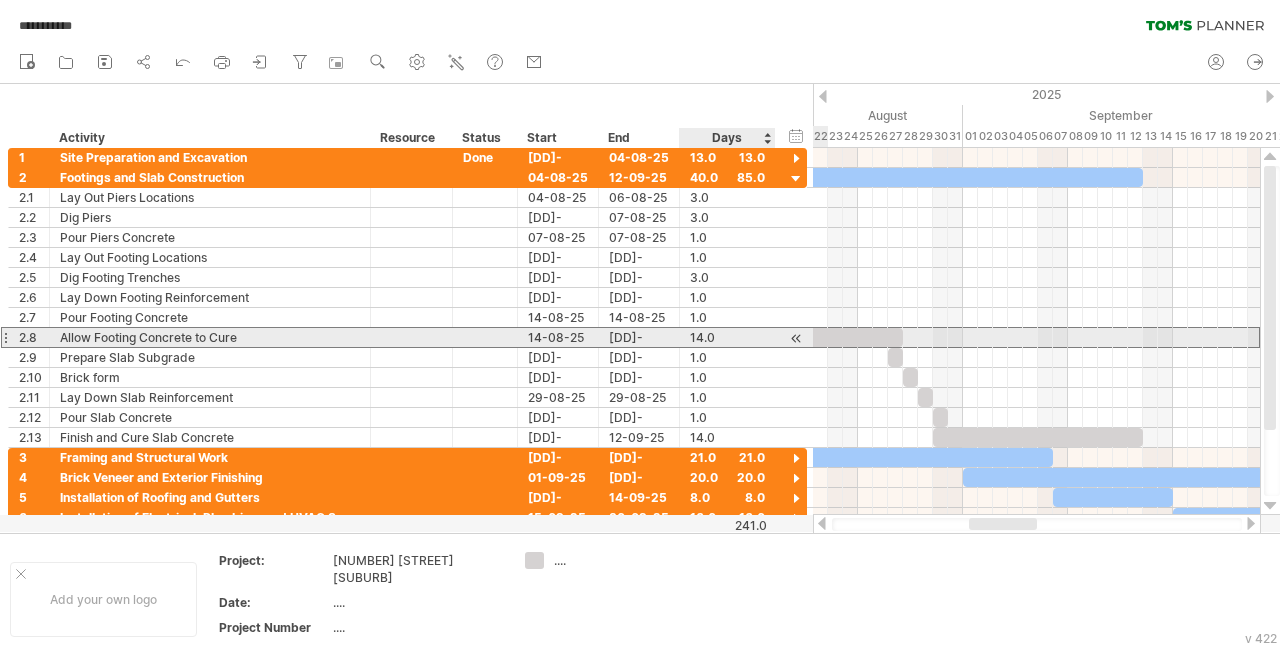 click on "14.0" at bounding box center (727, 337) 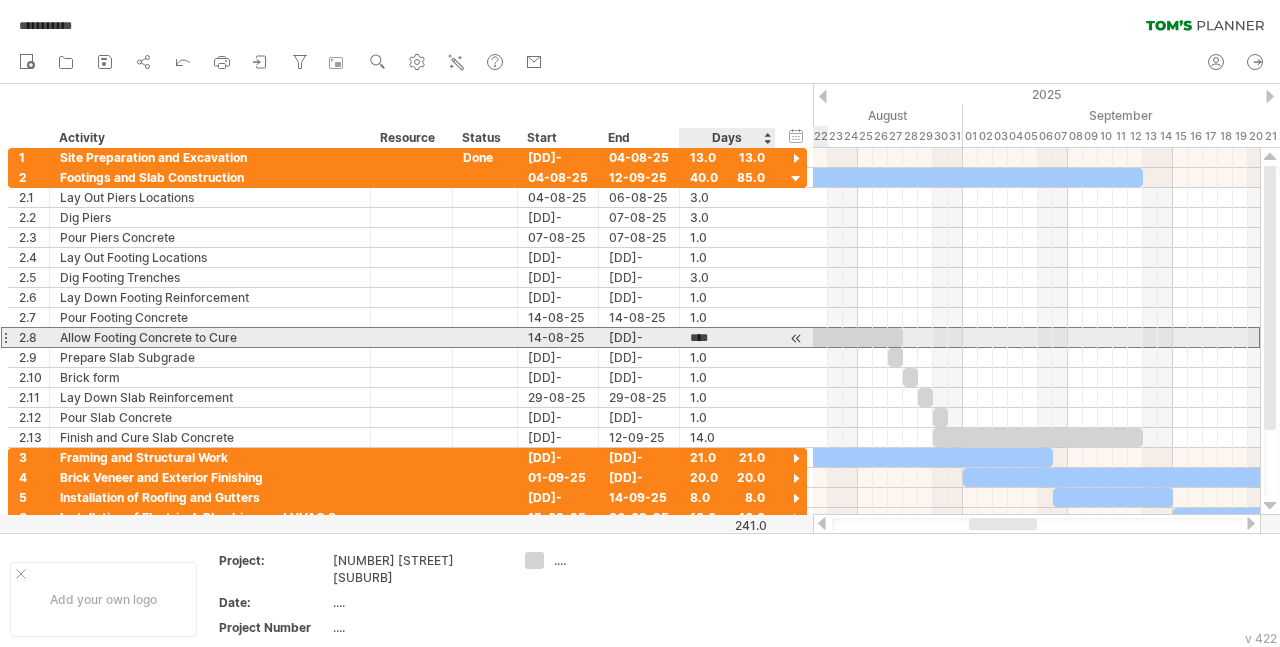 click on "****" at bounding box center (709, 338) 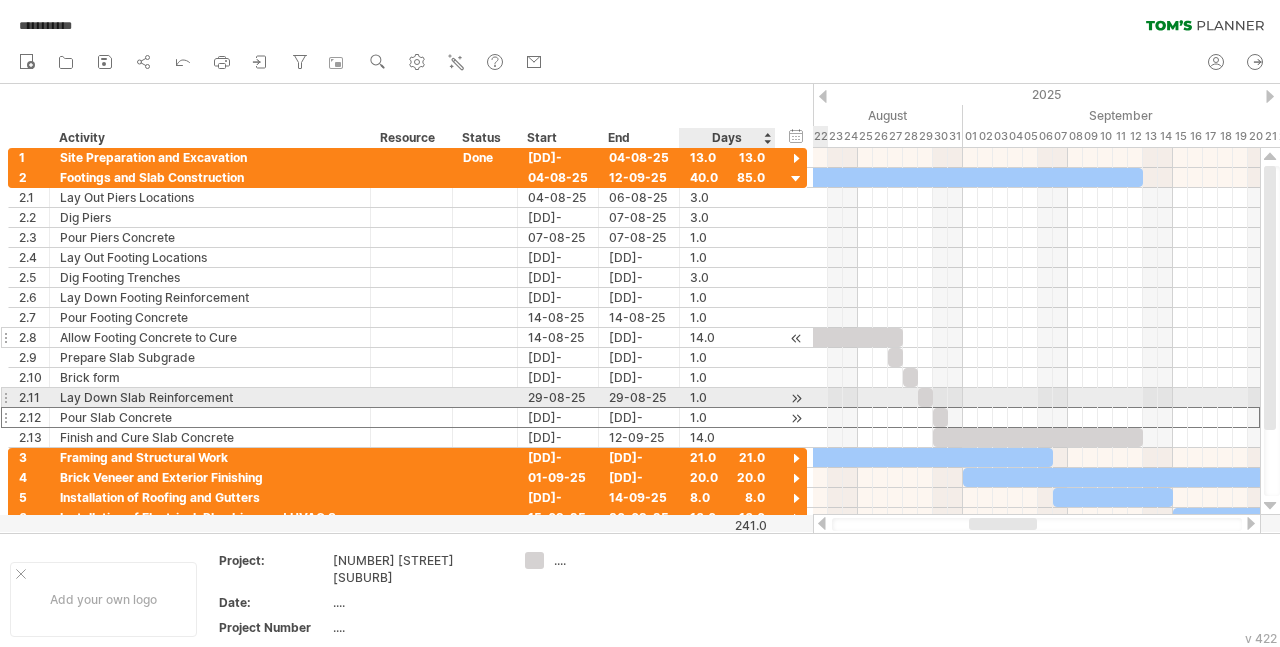 click on "1.0" at bounding box center (727, 417) 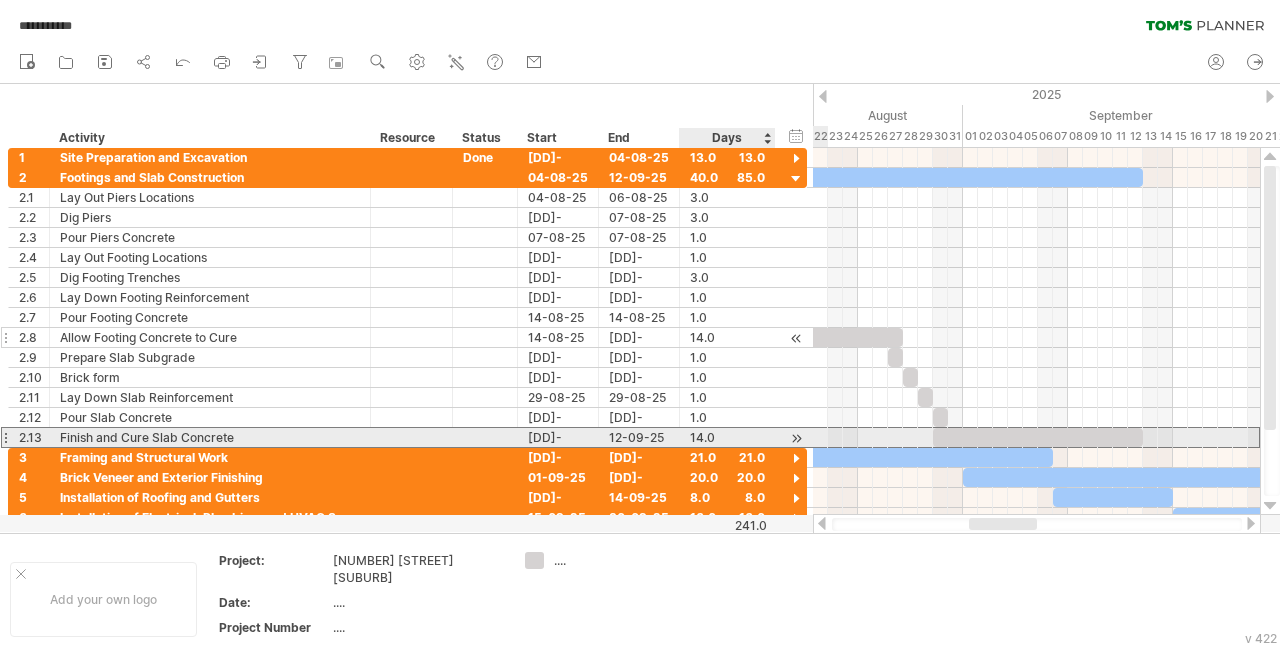 click on "14.0" at bounding box center (727, 437) 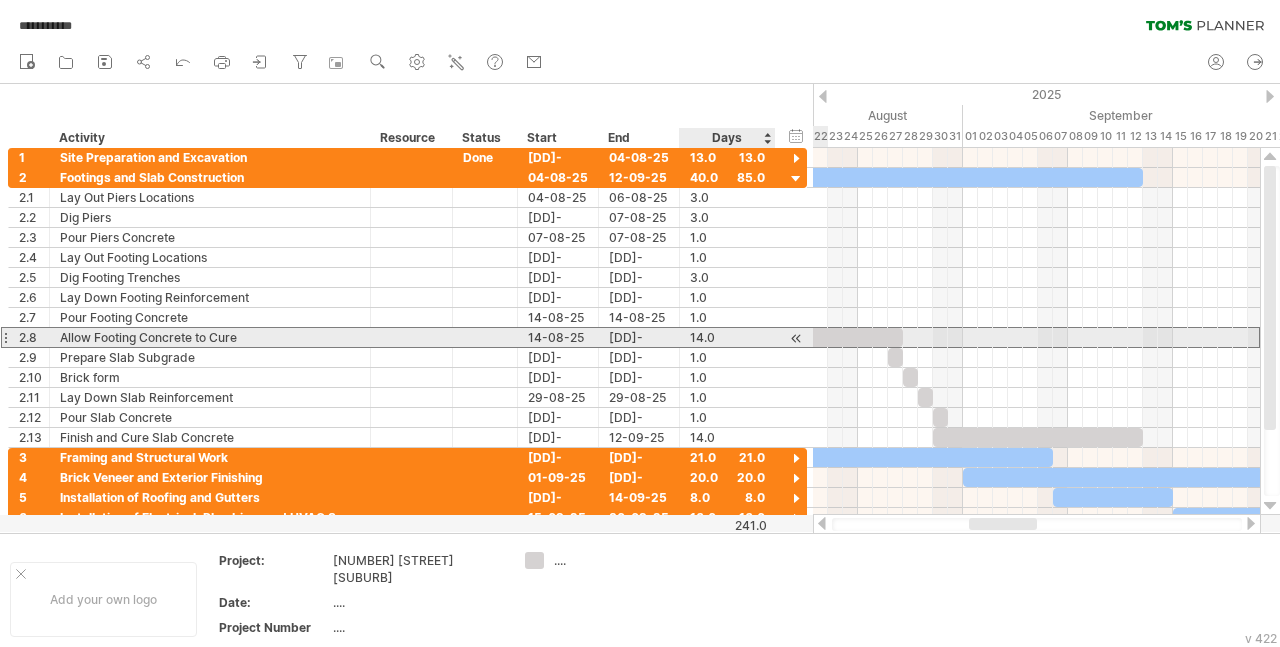 click on "14.0" at bounding box center [727, 337] 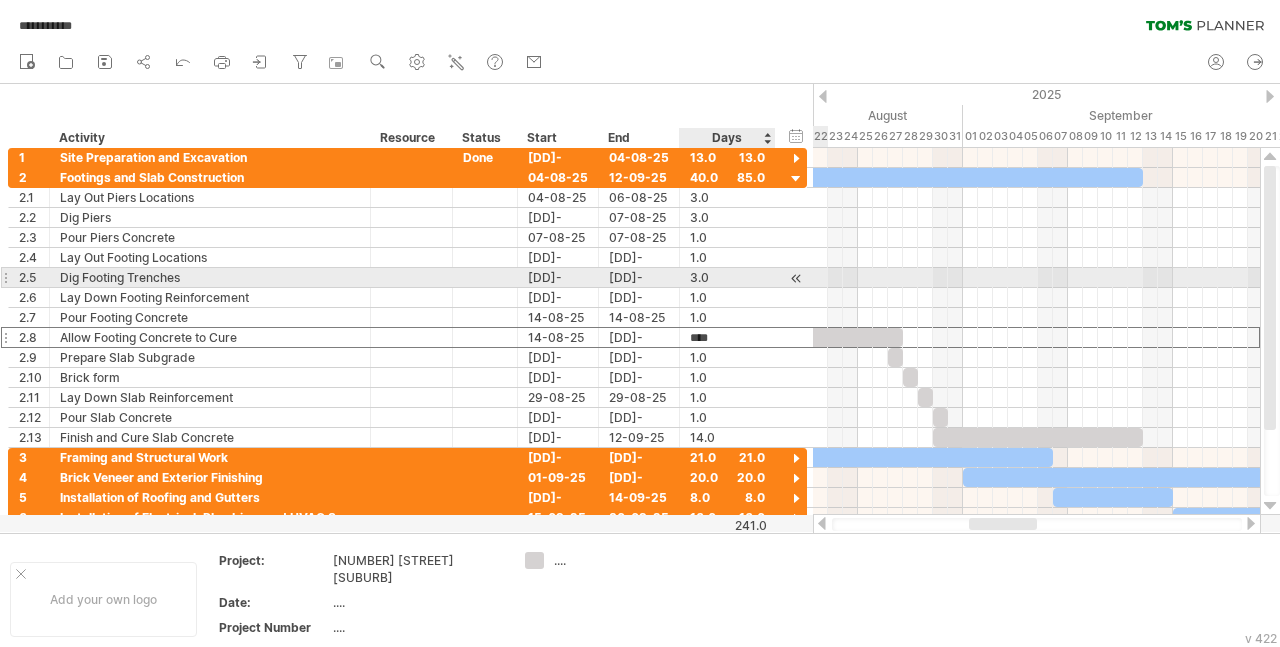 click on "3.0" at bounding box center [727, 277] 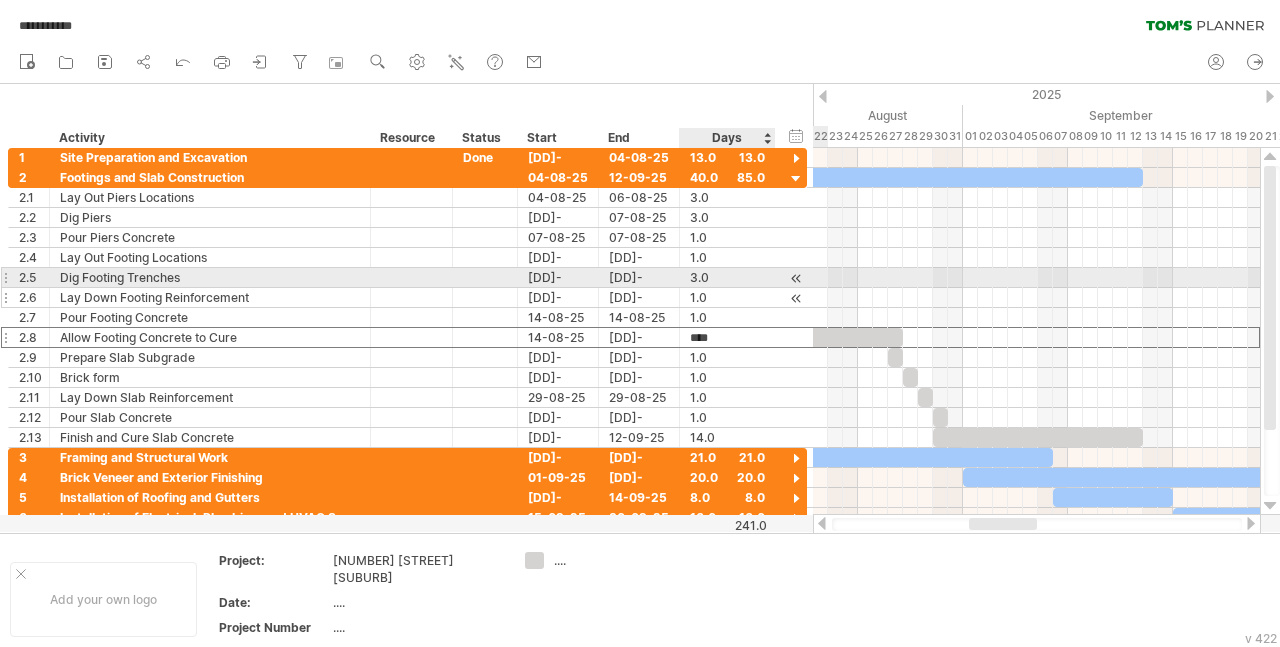 scroll, scrollTop: 0, scrollLeft: 0, axis: both 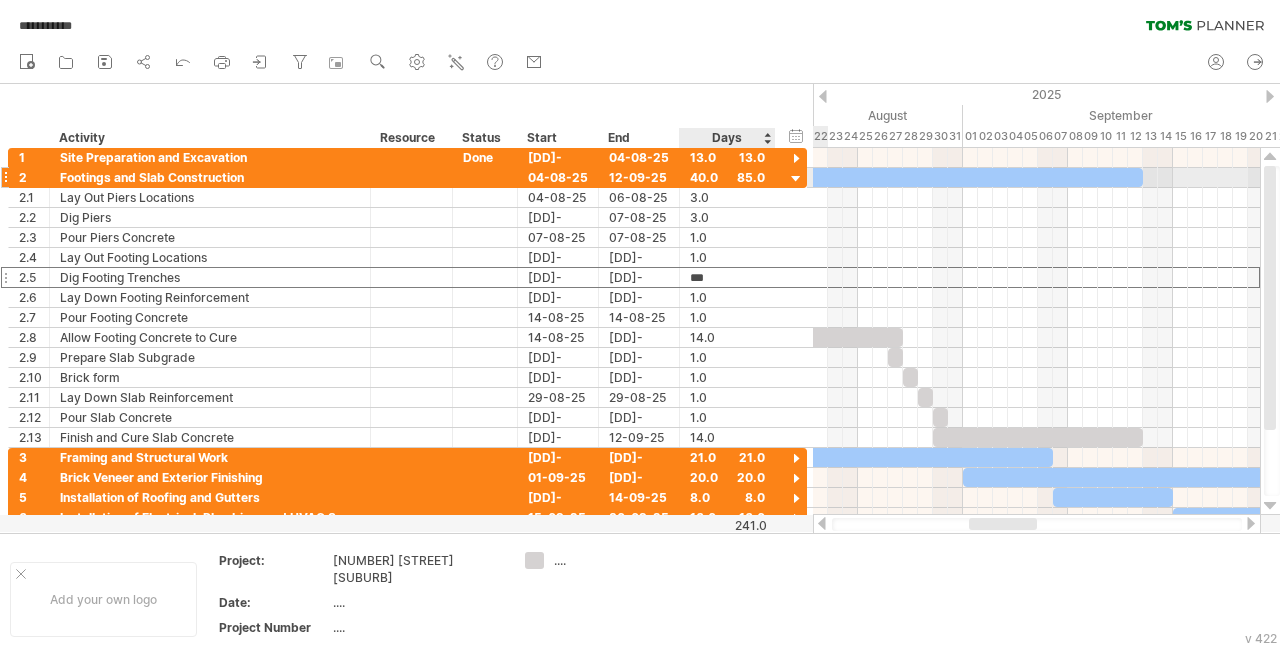 click at bounding box center (796, 179) 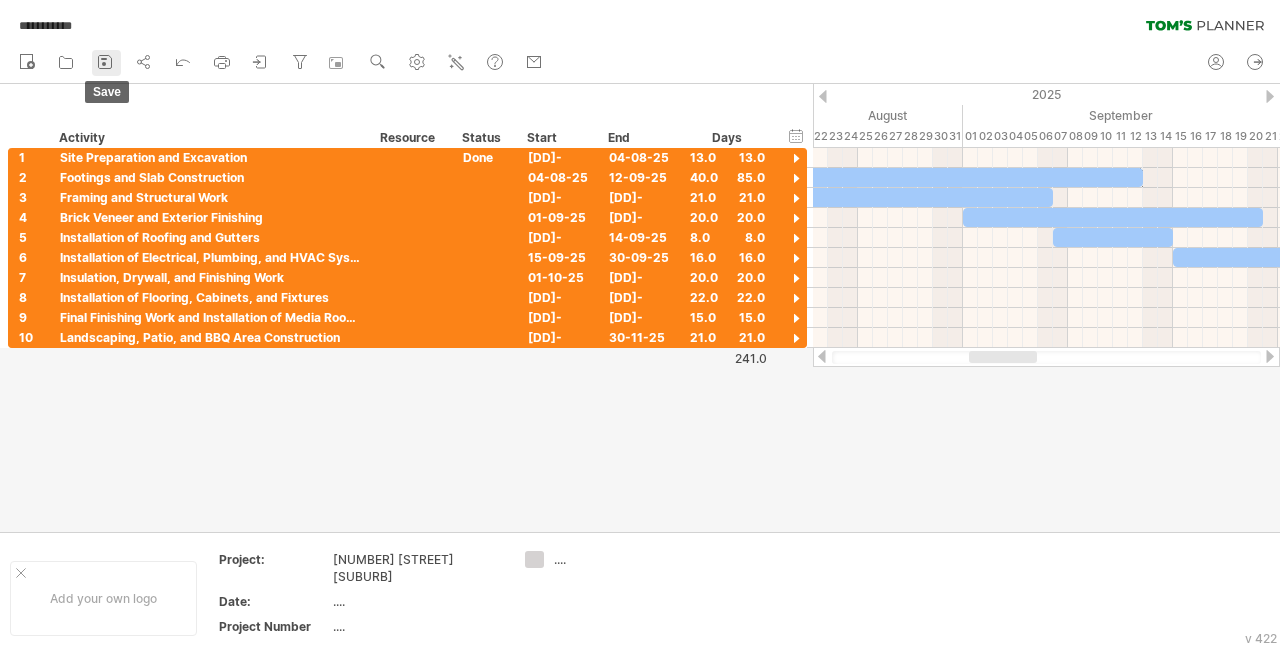 click 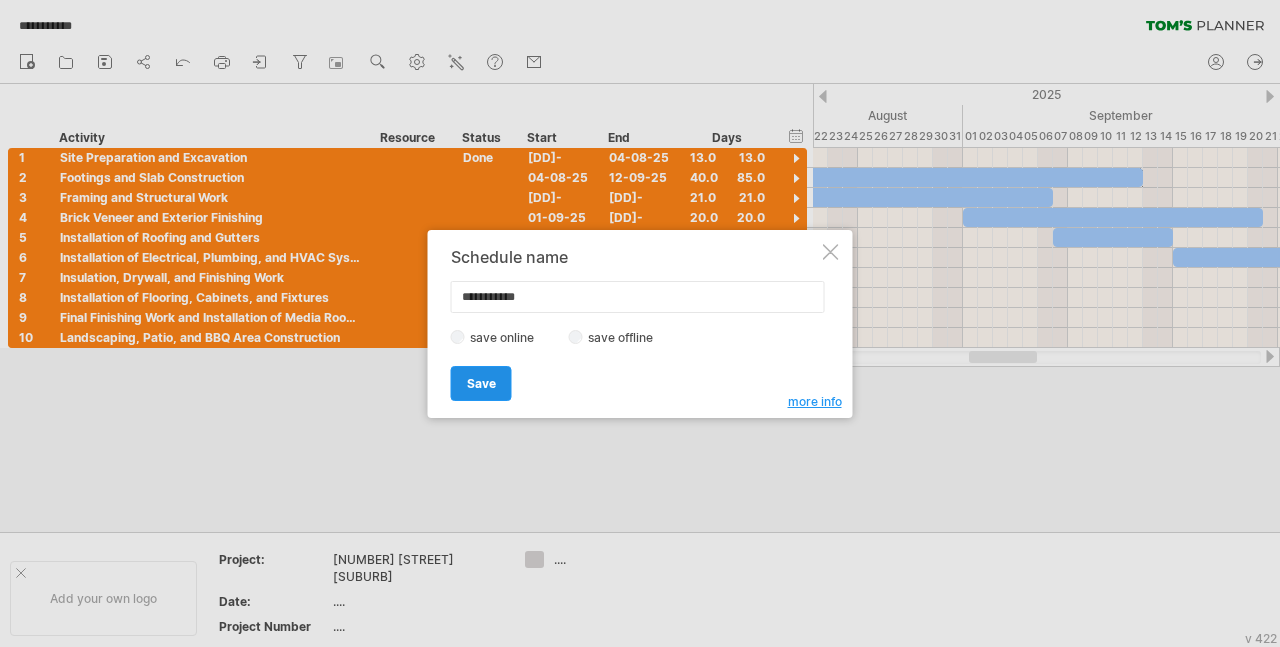 click on "Save" at bounding box center (481, 383) 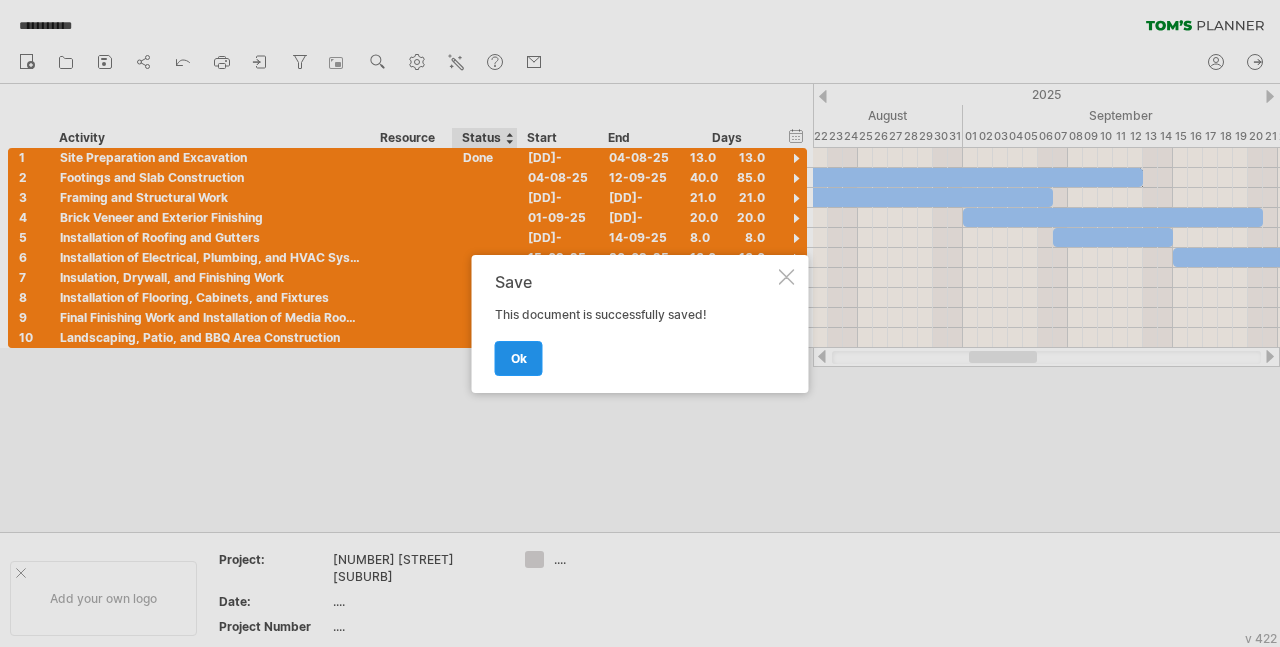 click on "ok" at bounding box center (519, 358) 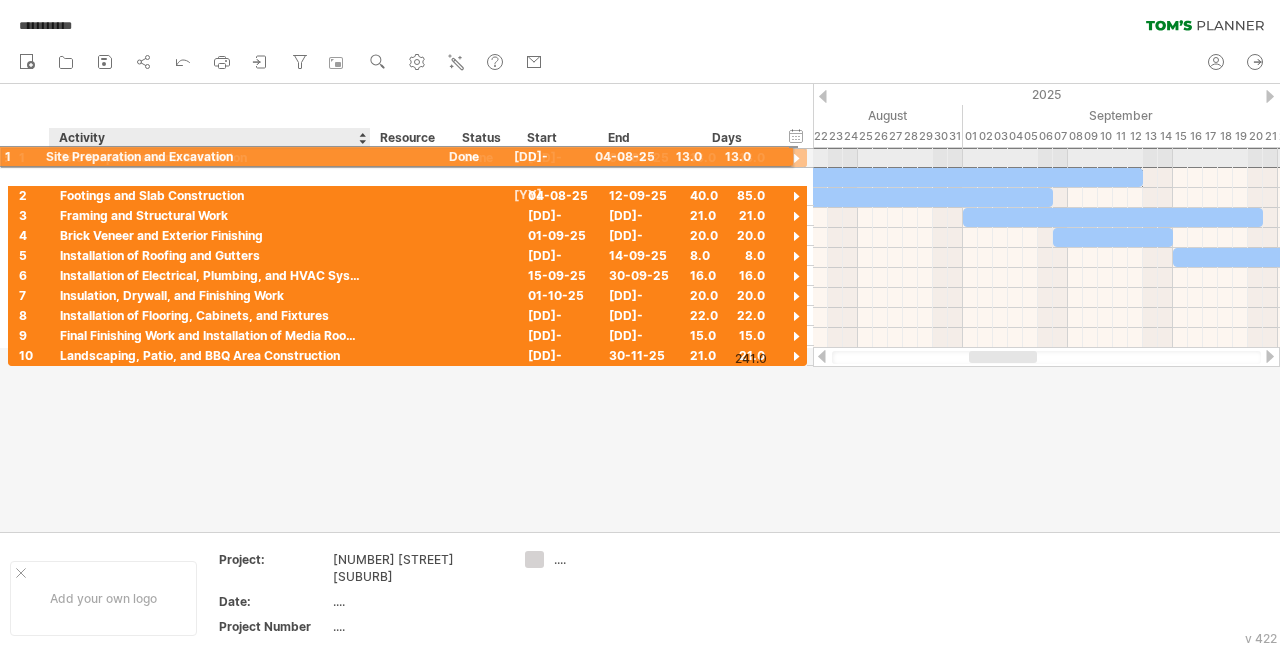 click on "Site Preparation and Excavation" at bounding box center (210, 157) 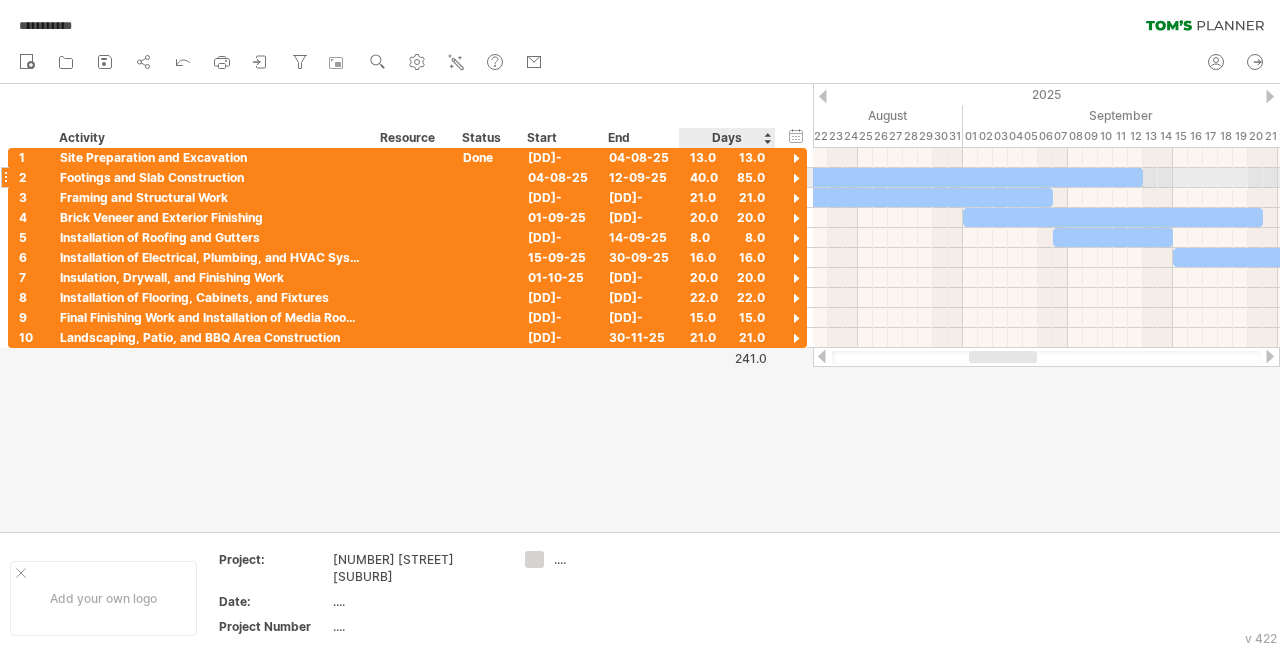 click at bounding box center [796, 179] 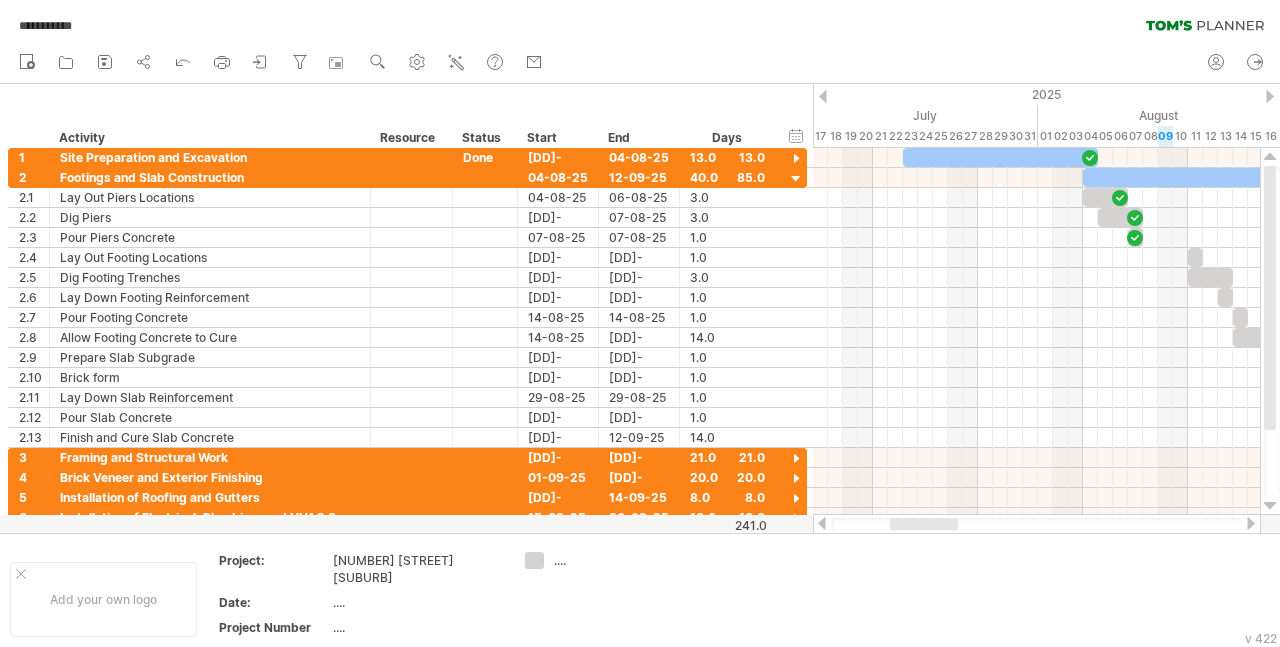 drag, startPoint x: 1005, startPoint y: 521, endPoint x: 926, endPoint y: 524, distance: 79.05694 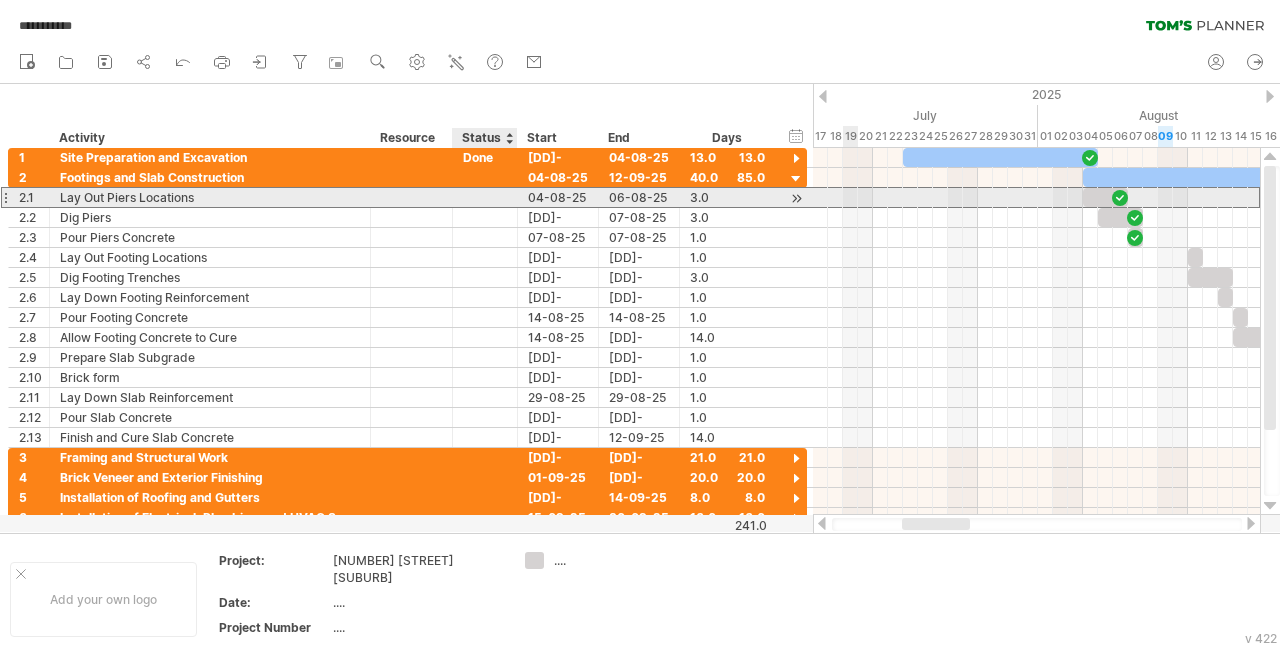 click at bounding box center (485, 197) 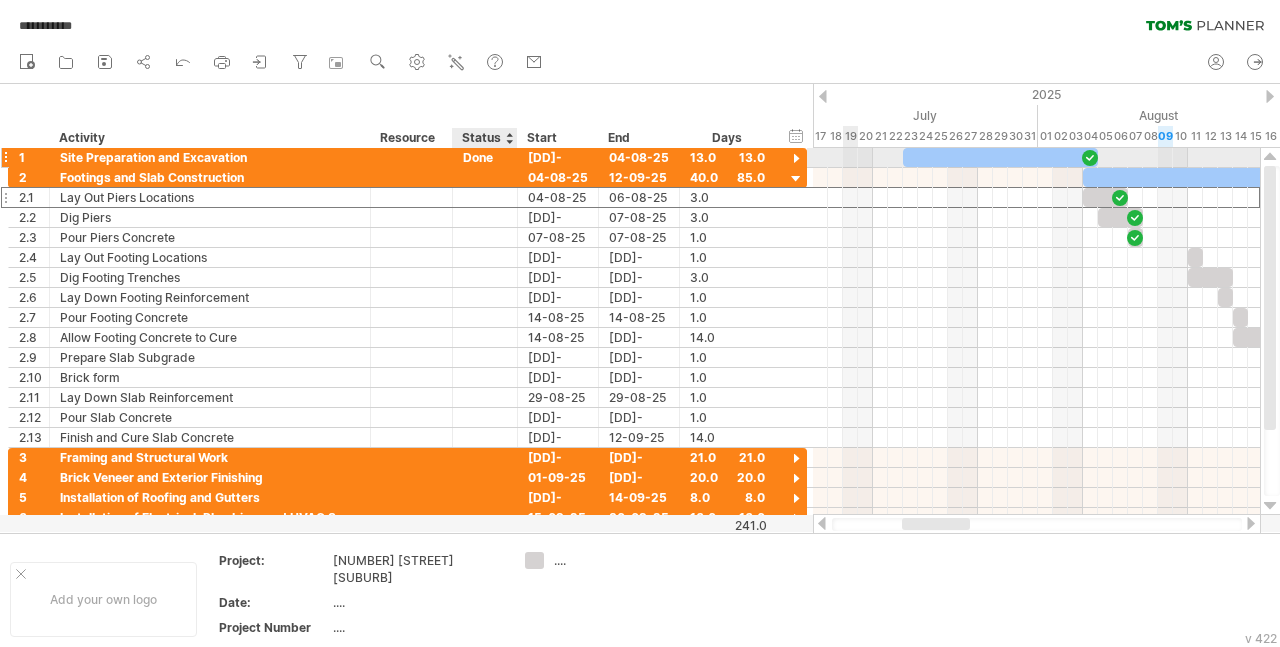 click on "Done" at bounding box center (485, 157) 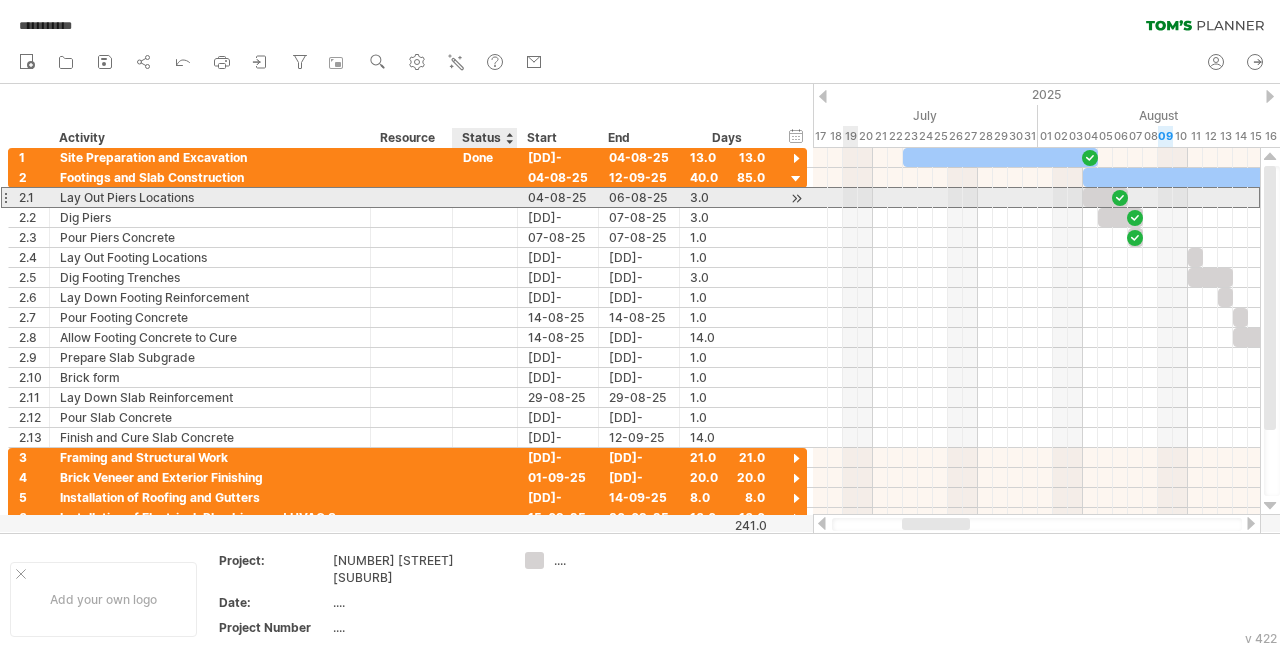 click at bounding box center (485, 197) 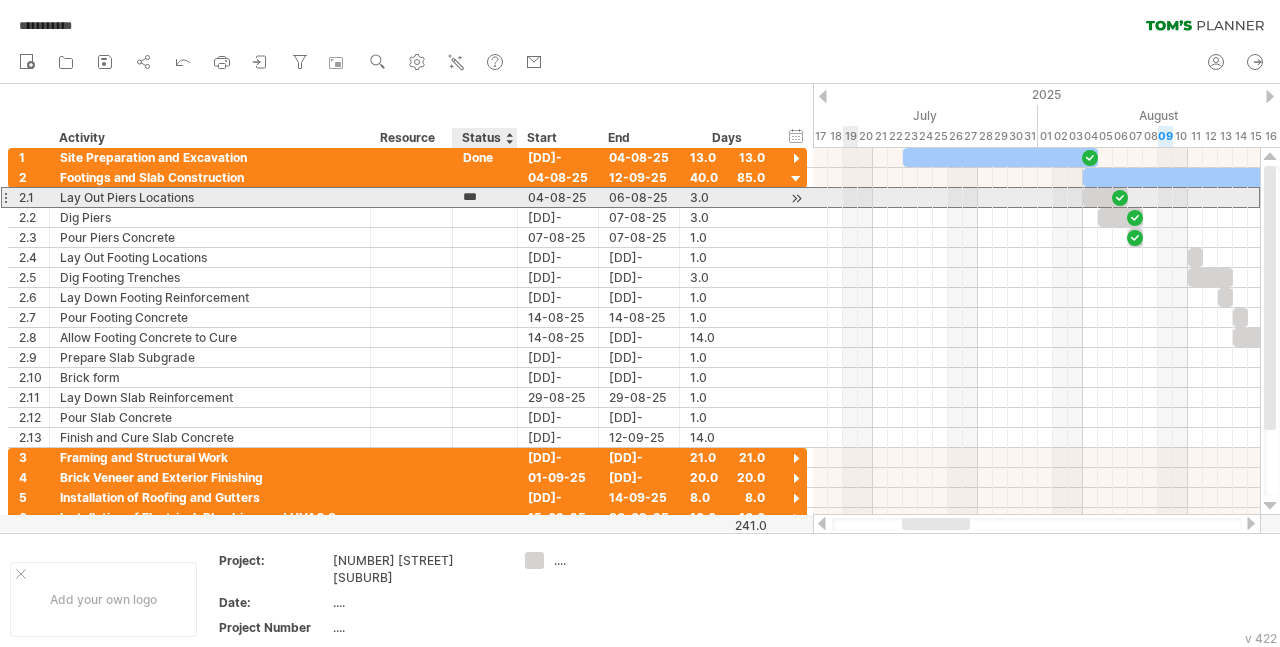 type on "****" 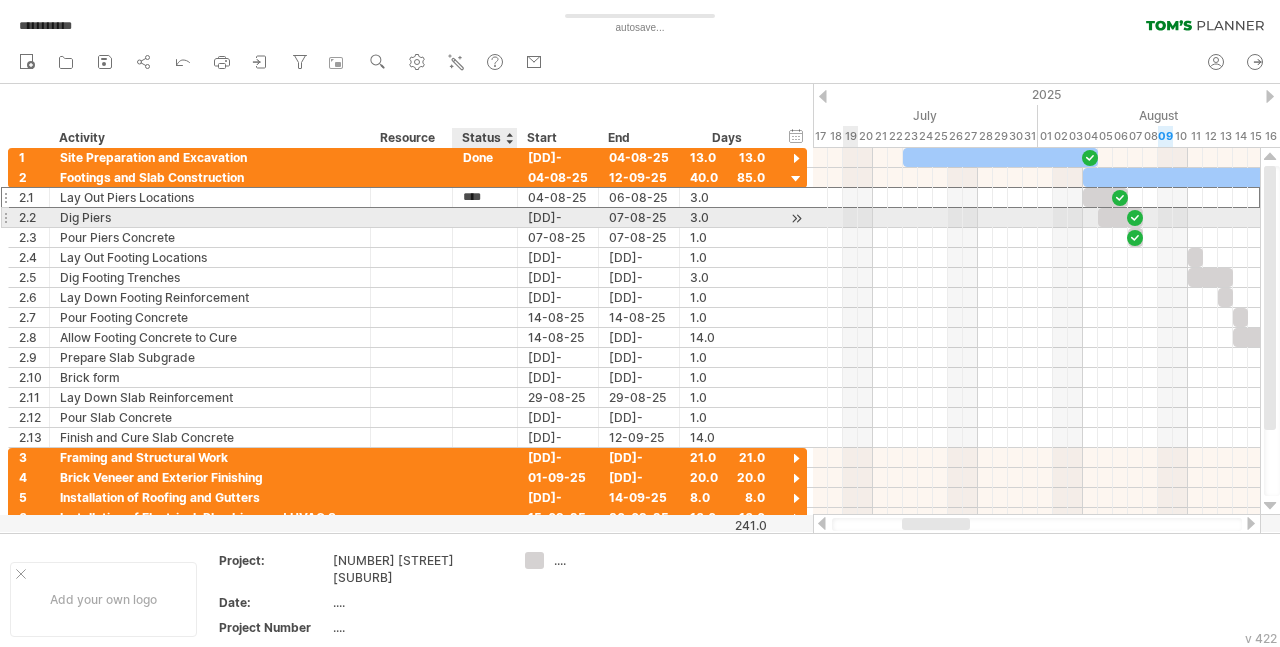 click at bounding box center (485, 217) 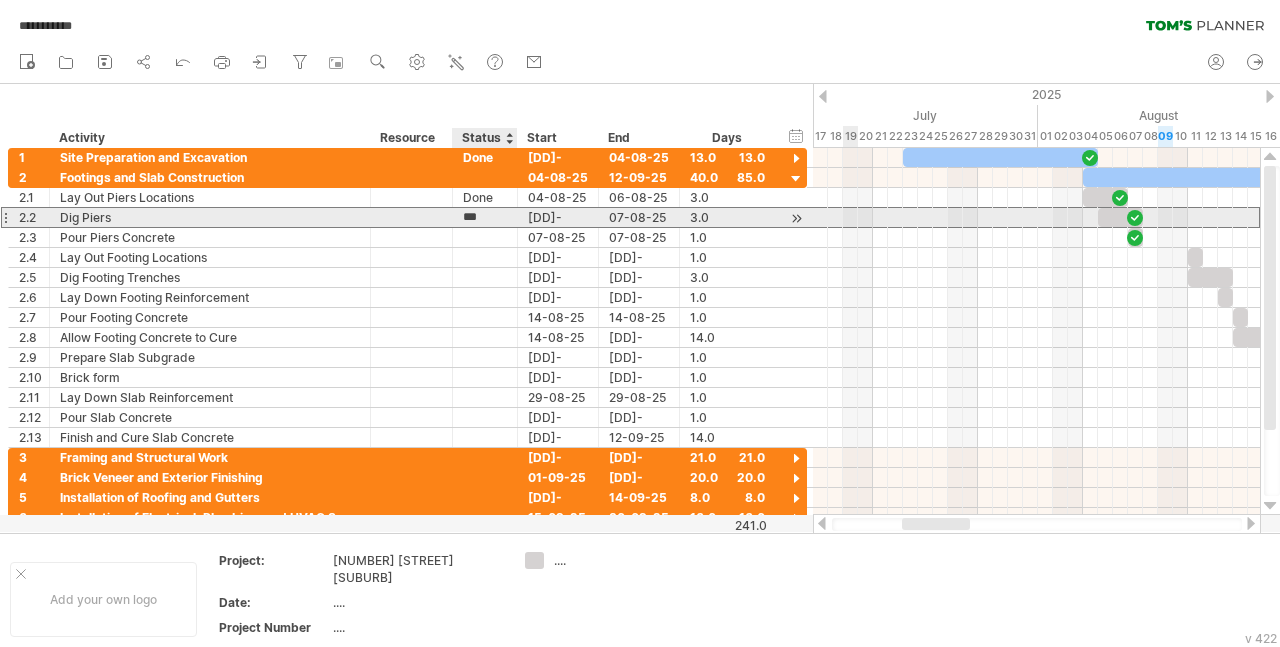 type on "****" 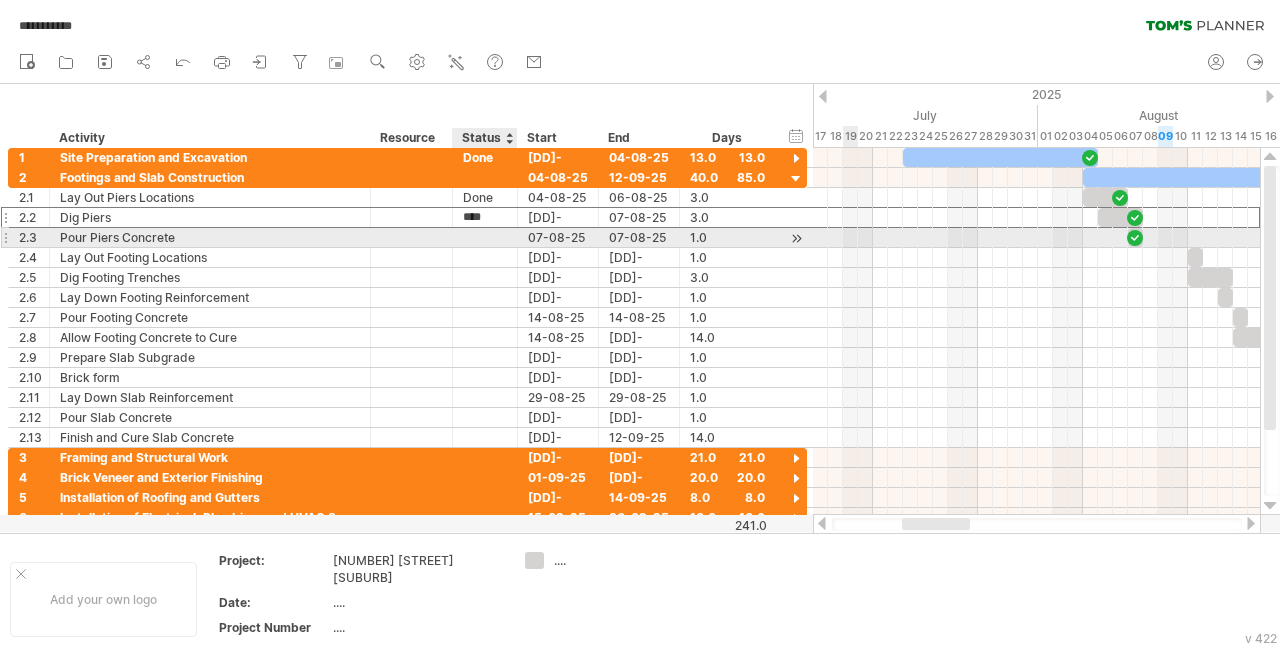 click at bounding box center [485, 237] 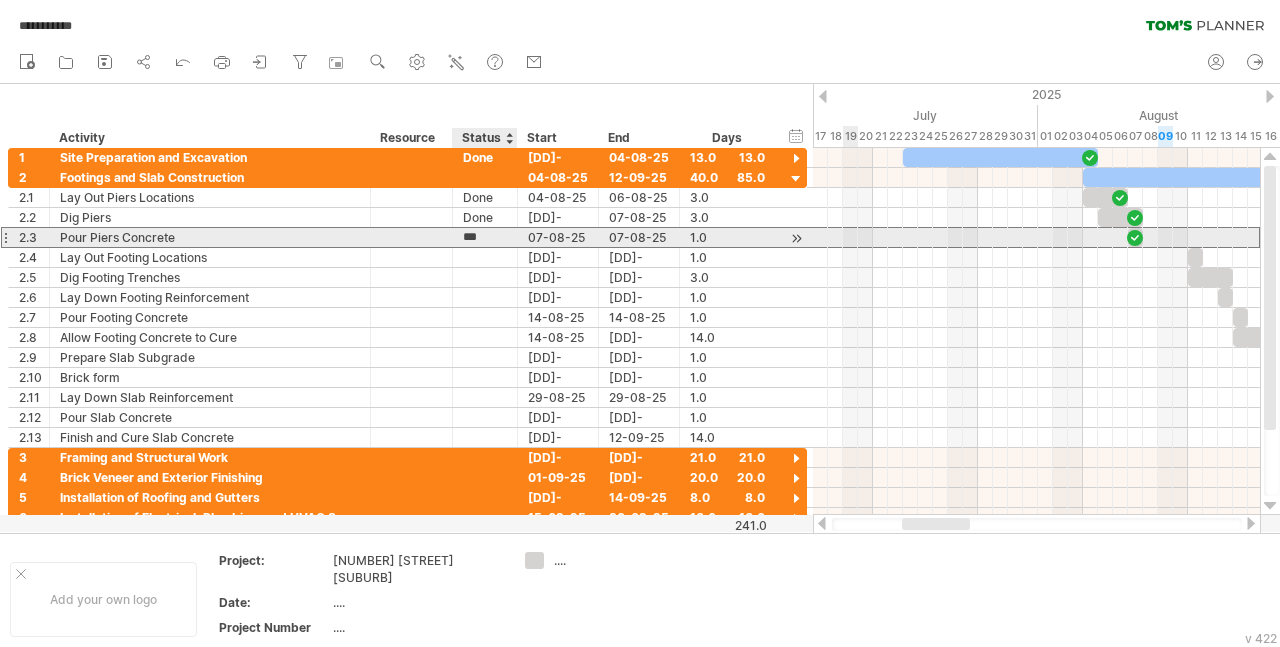 type on "****" 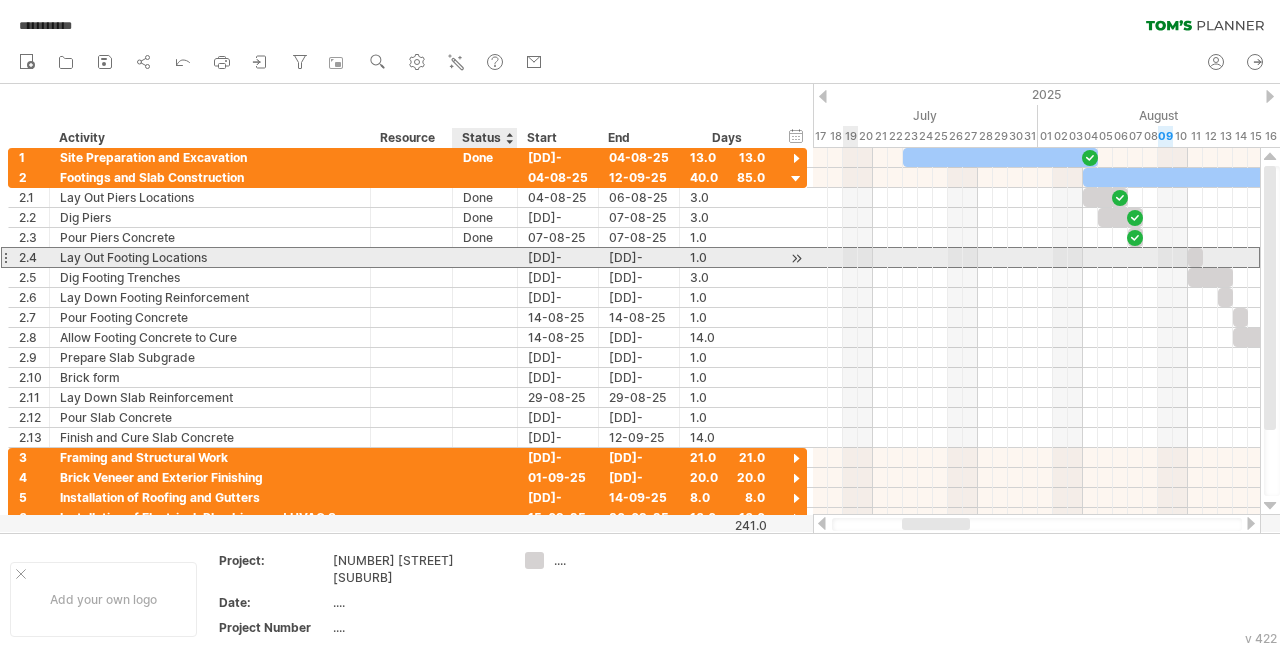 click at bounding box center (485, 257) 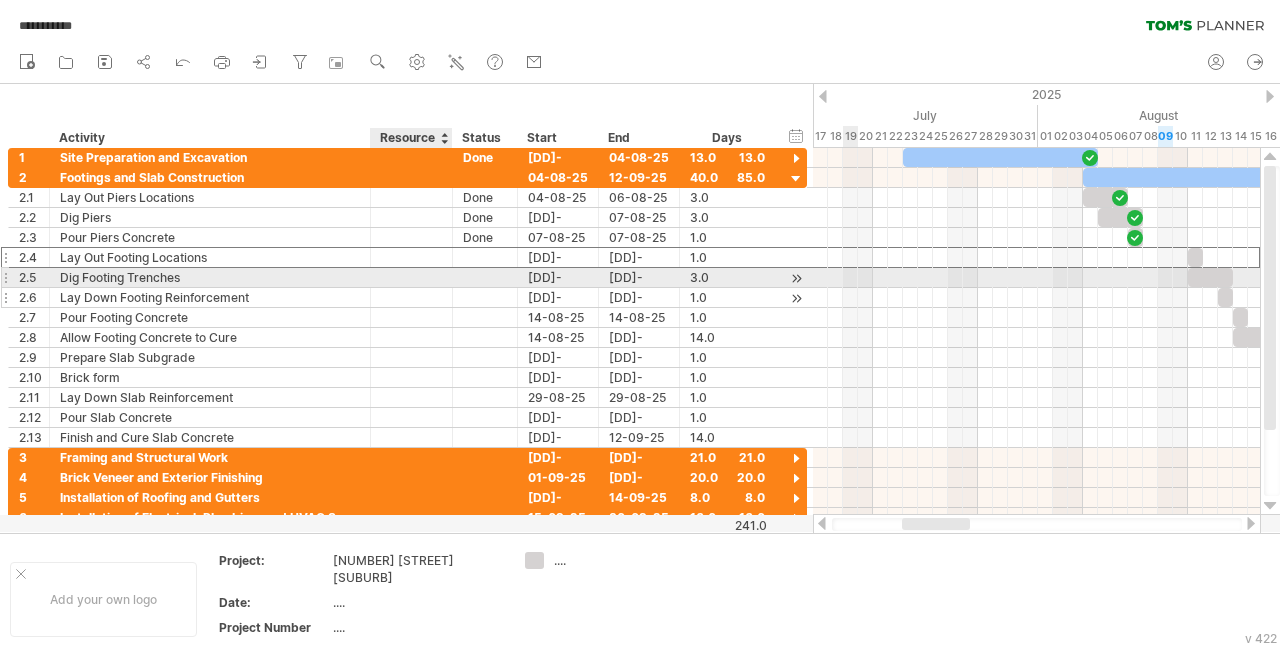 click at bounding box center [485, 297] 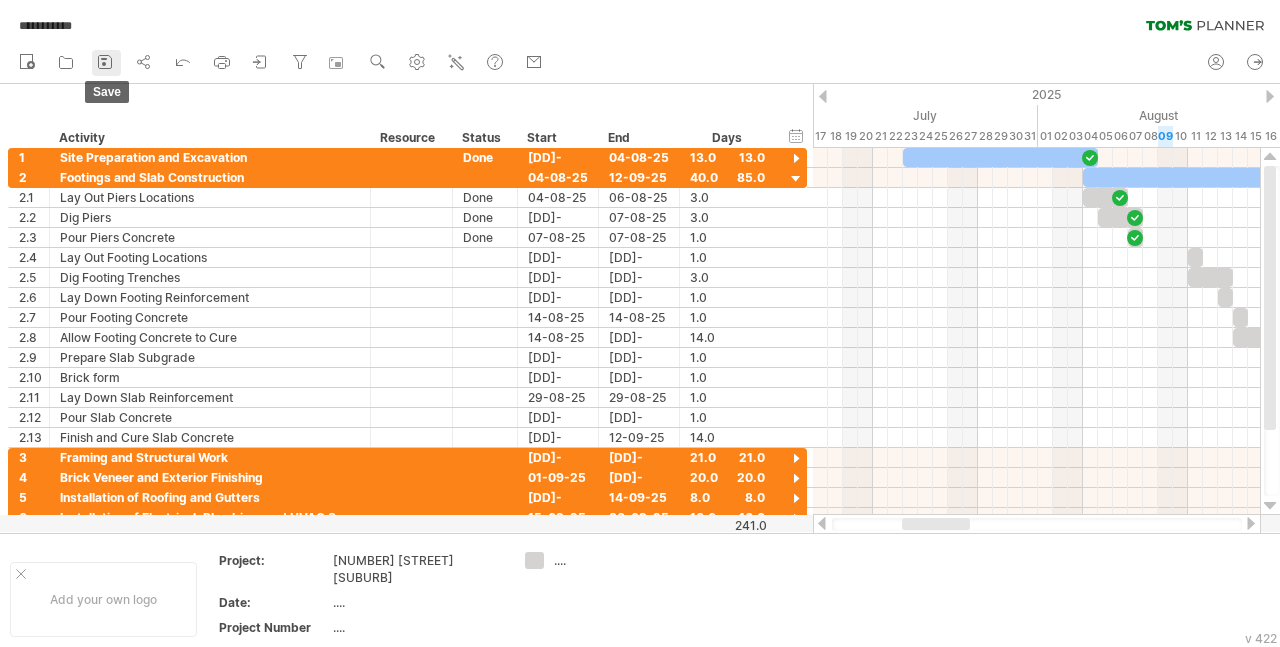 click 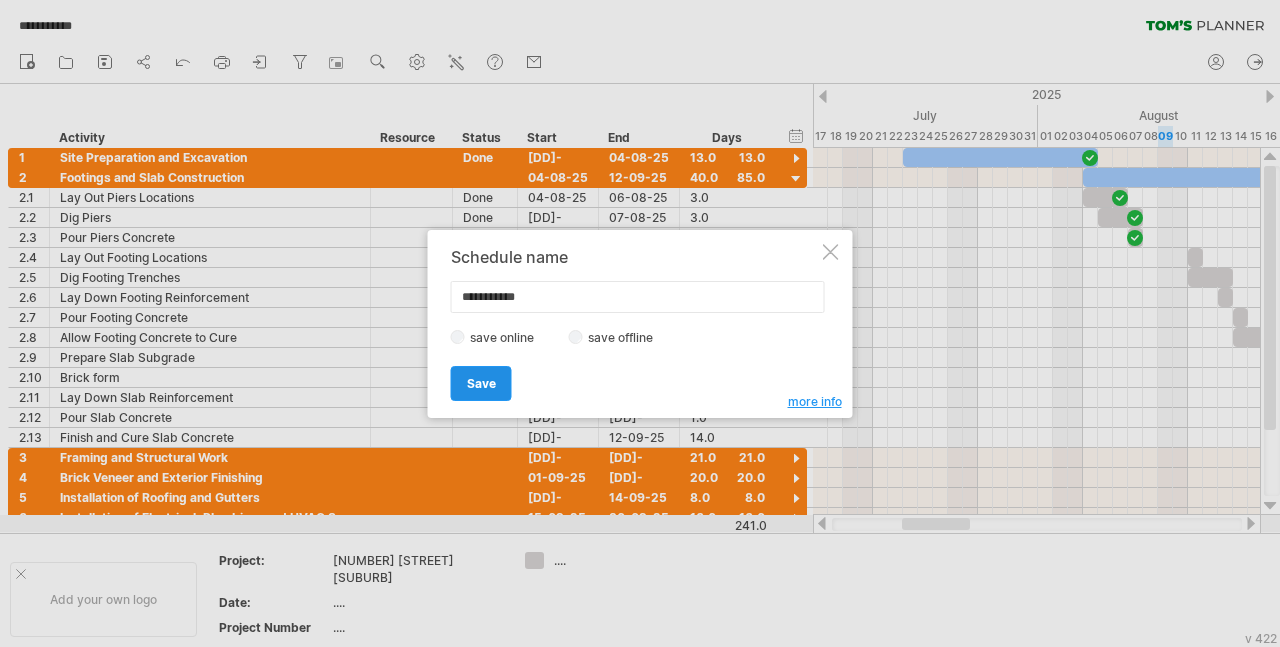 click on "Save" at bounding box center (481, 383) 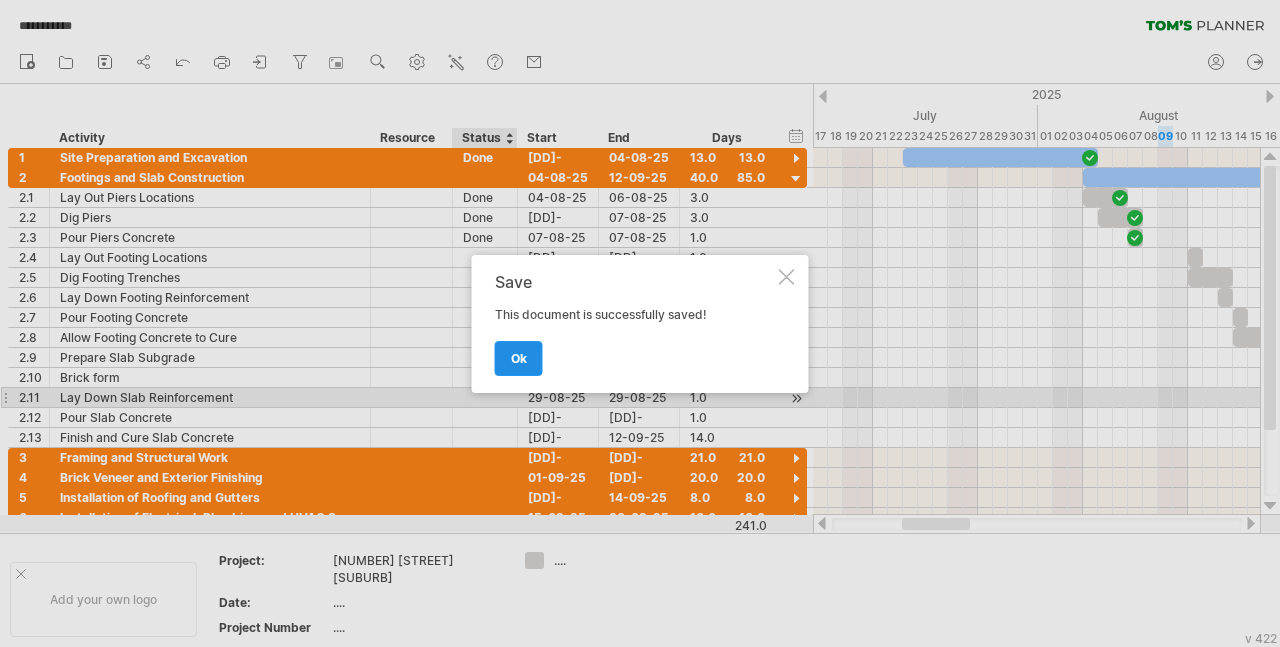 click on "ok" at bounding box center (519, 358) 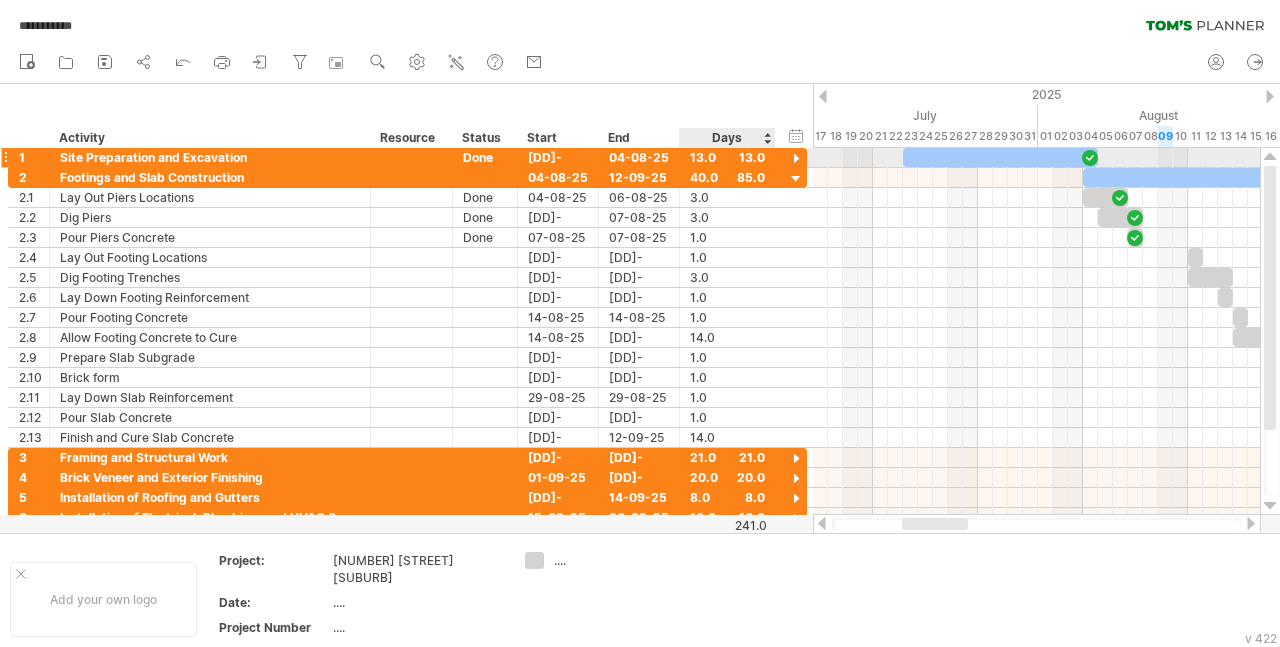 click at bounding box center [796, 159] 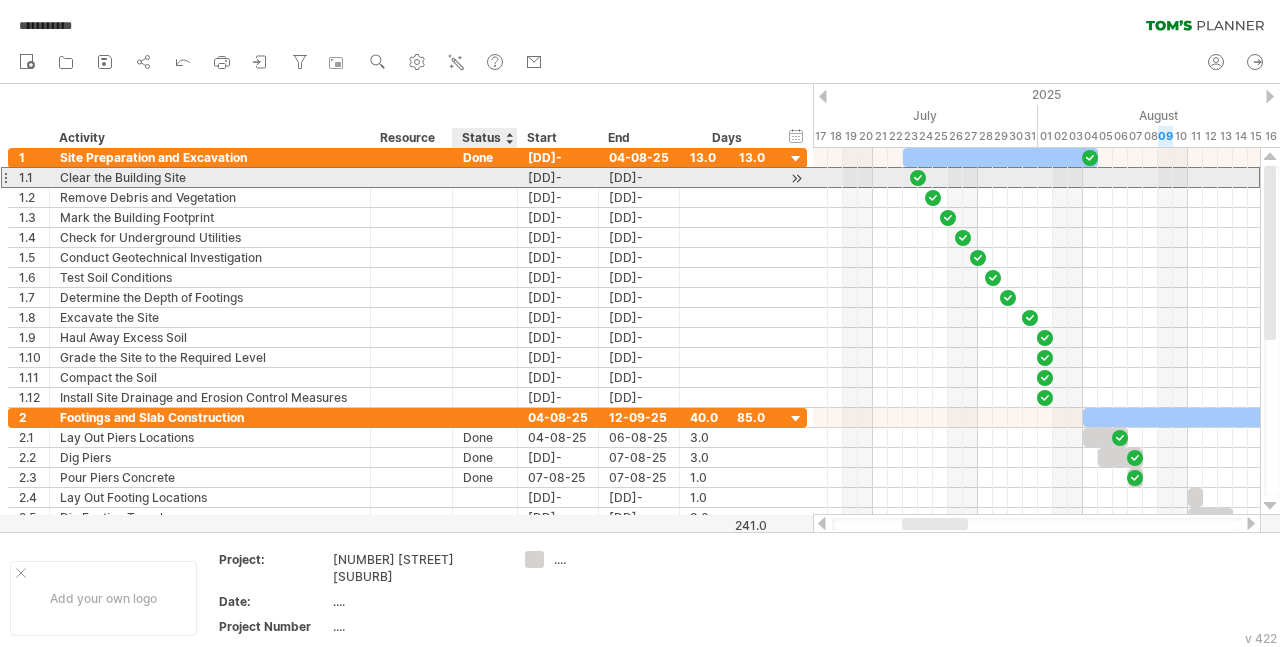 click at bounding box center [485, 177] 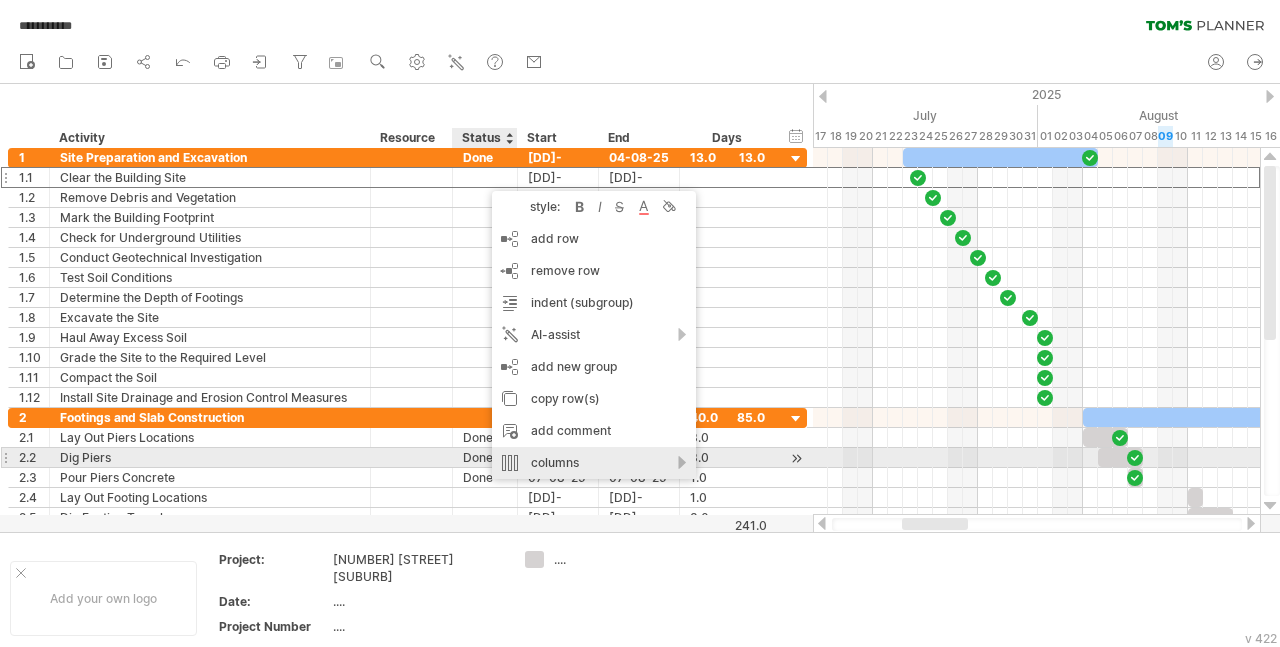 click on "columns" at bounding box center [594, 463] 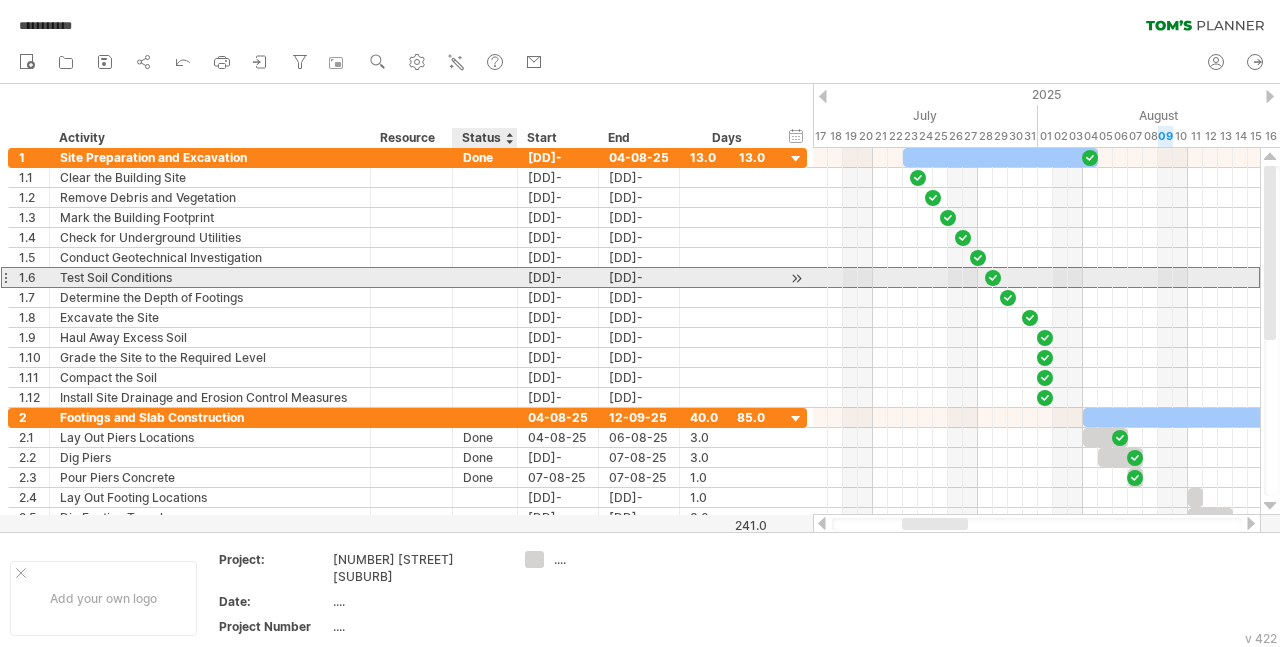 click at bounding box center [411, 277] 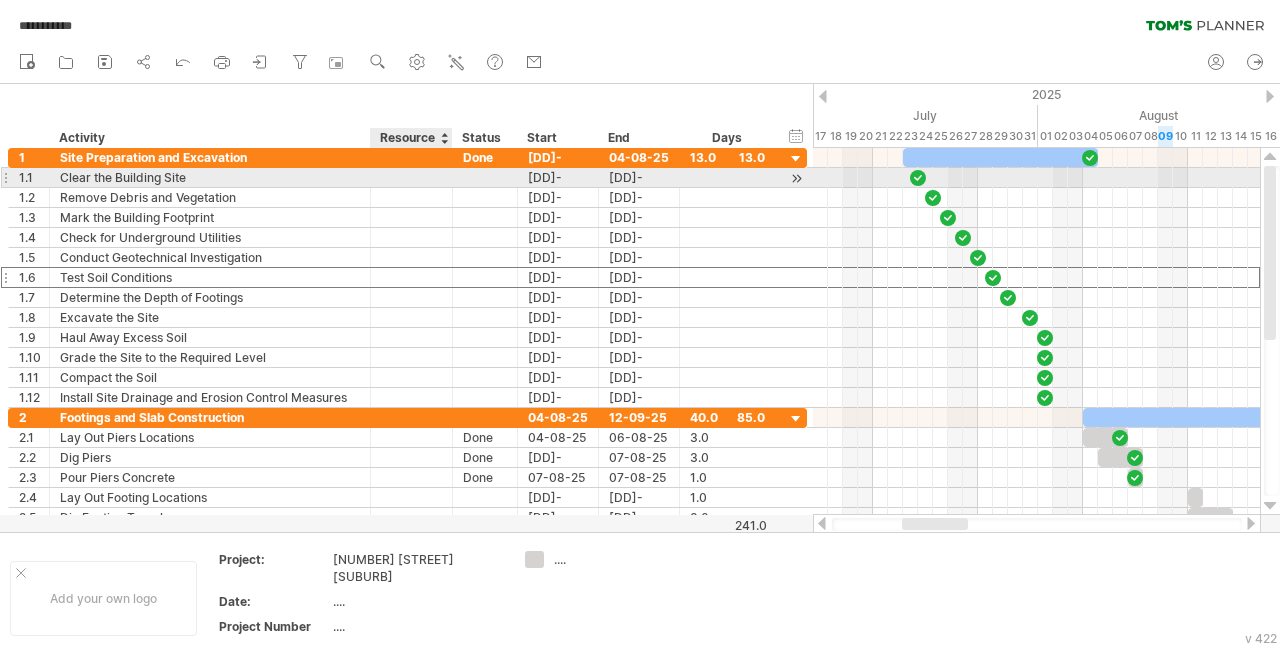 click at bounding box center (411, 177) 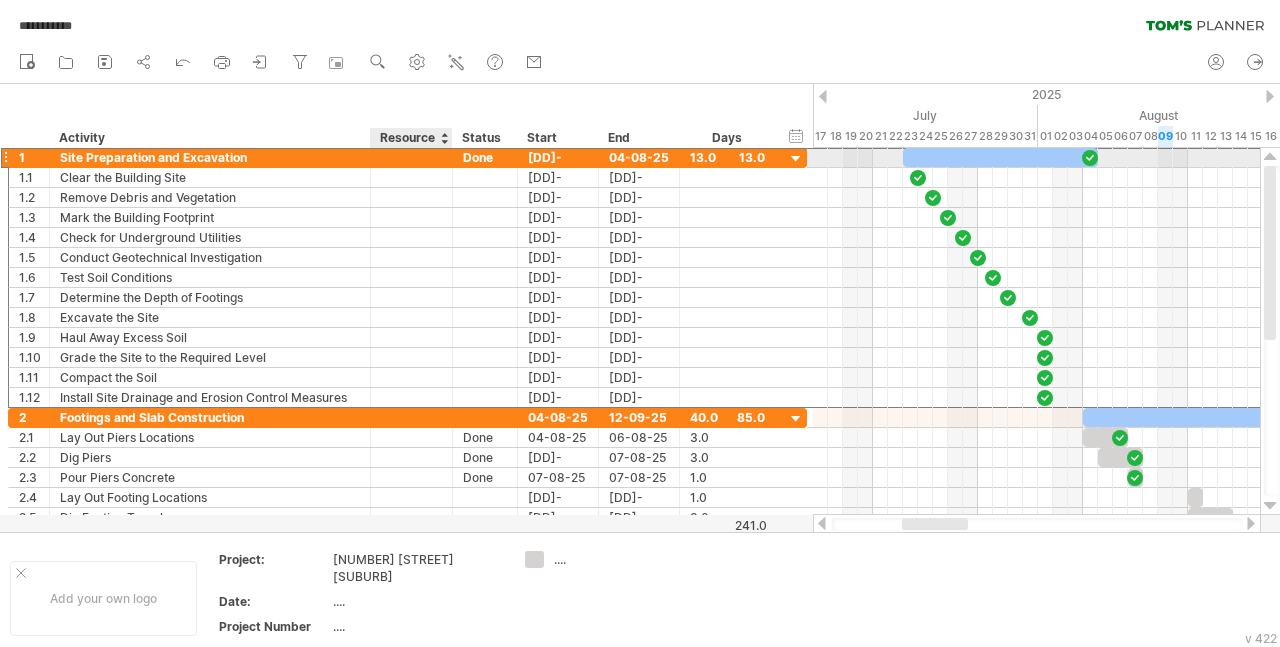 click at bounding box center [411, 157] 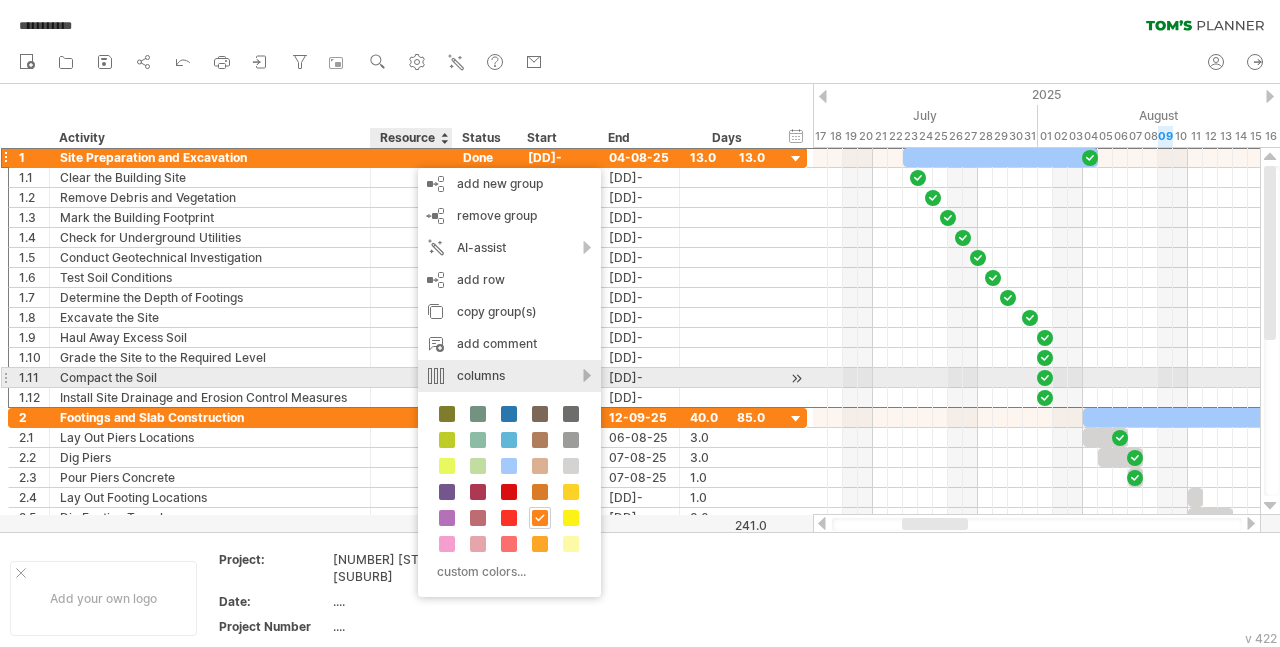 click on "columns" at bounding box center [509, 376] 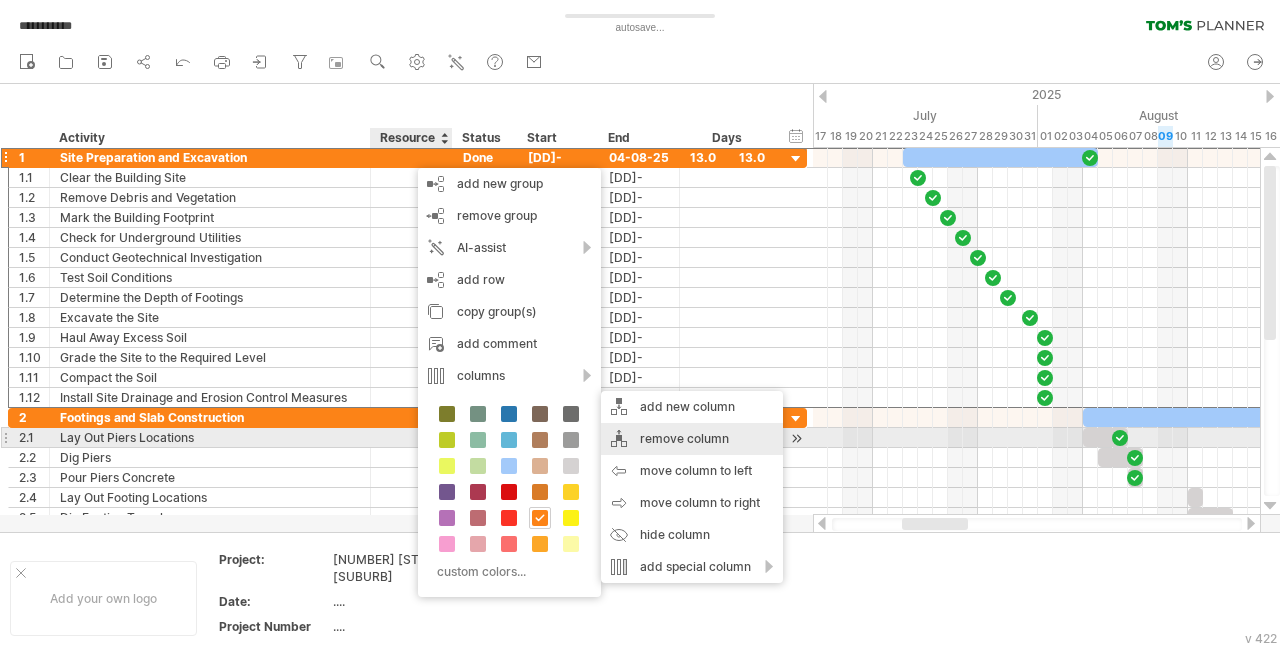 click on "remove column" at bounding box center [692, 439] 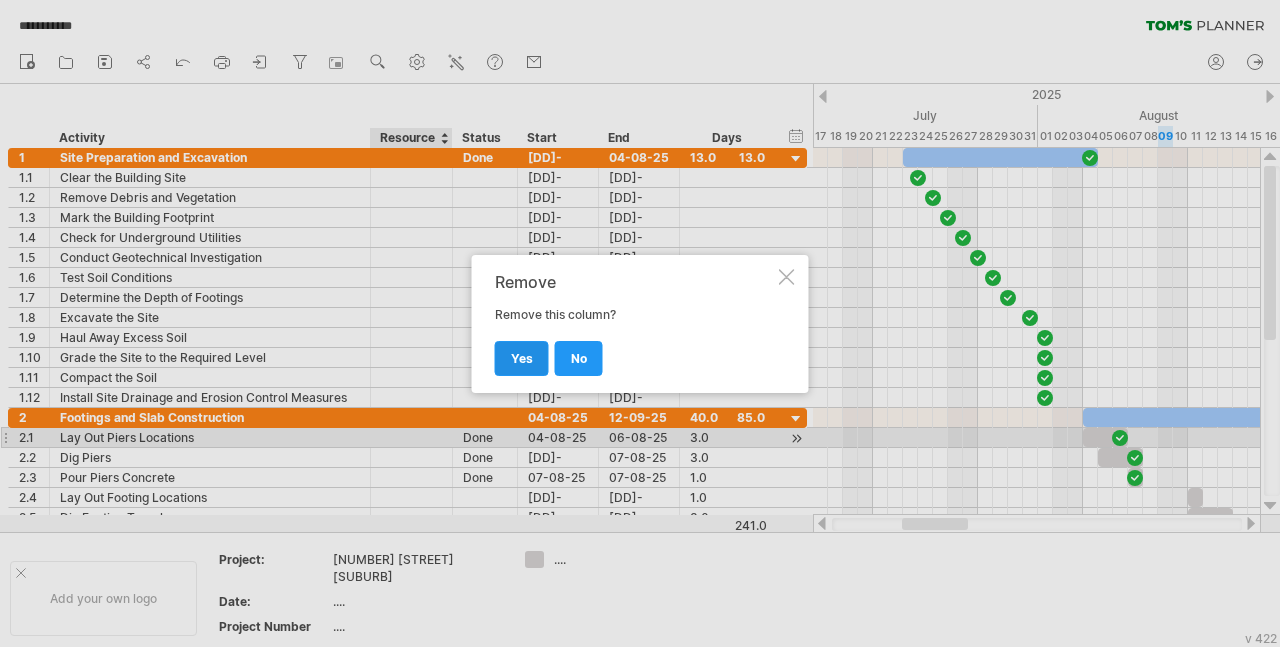 click on "yes" at bounding box center (522, 358) 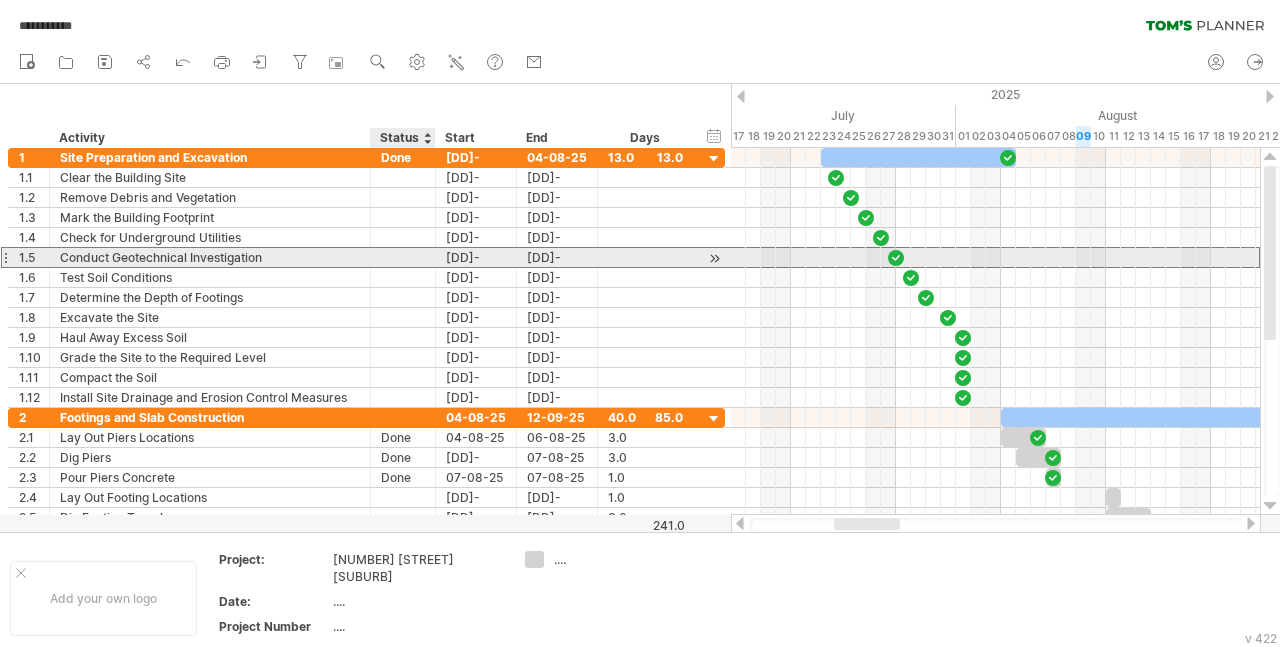 click at bounding box center (403, 257) 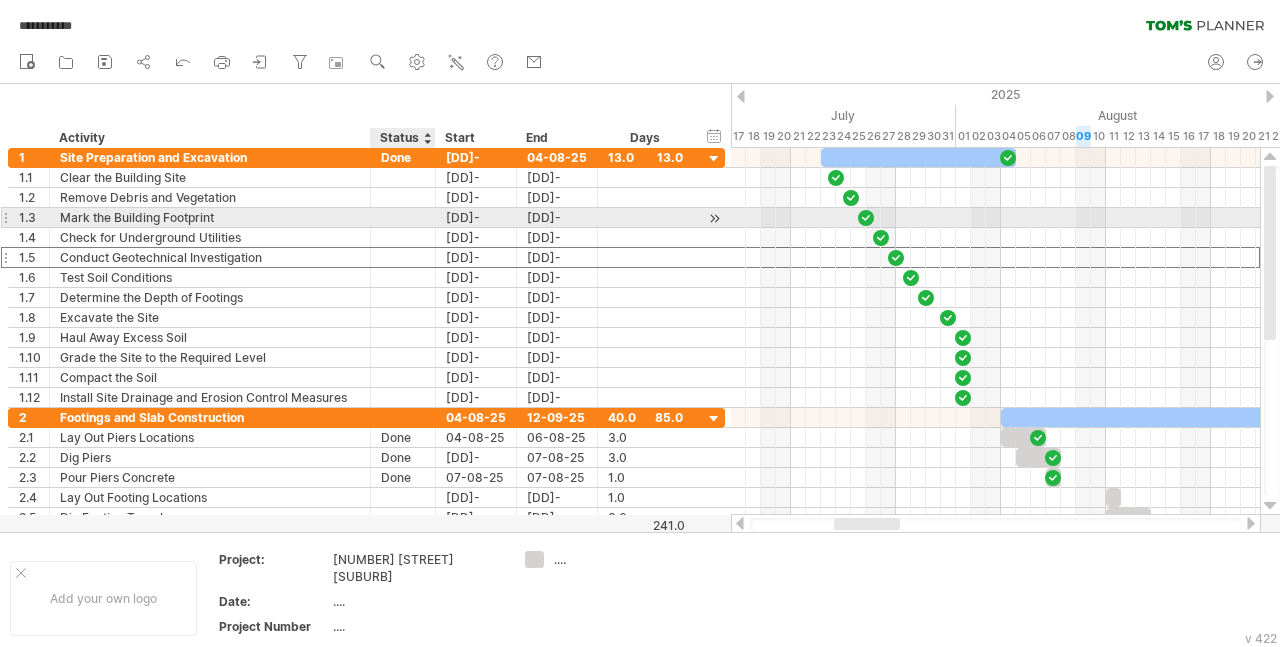 click at bounding box center [403, 217] 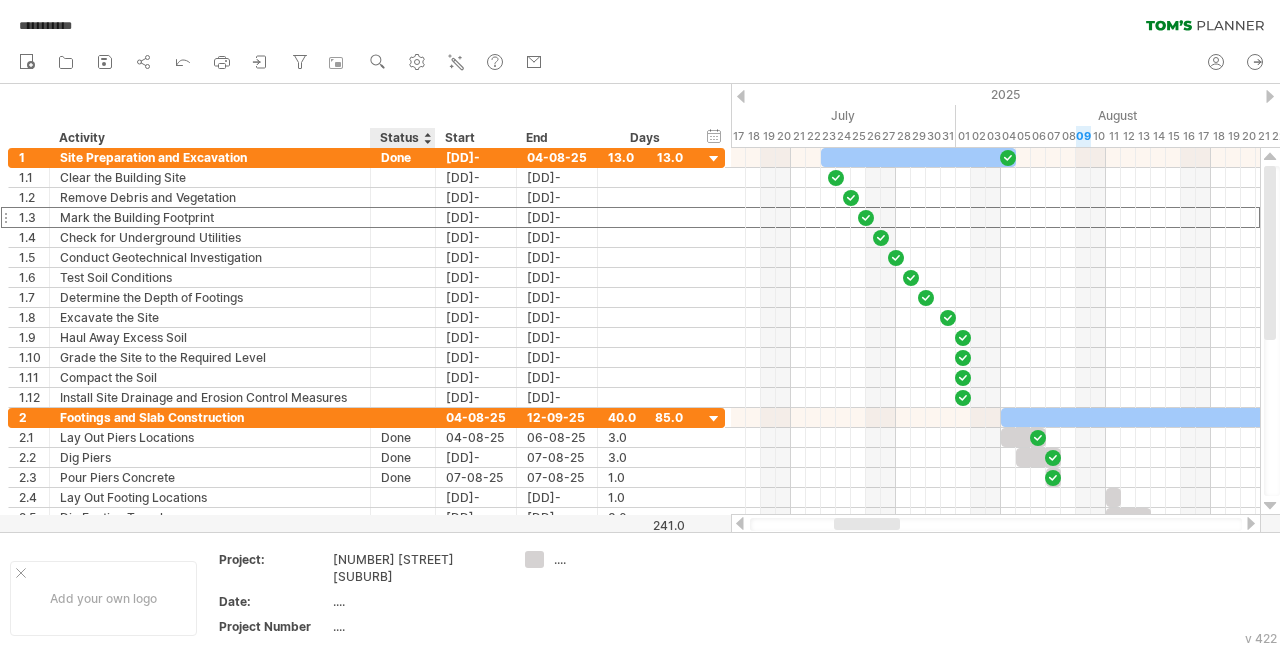 click on "Status" at bounding box center (402, 138) 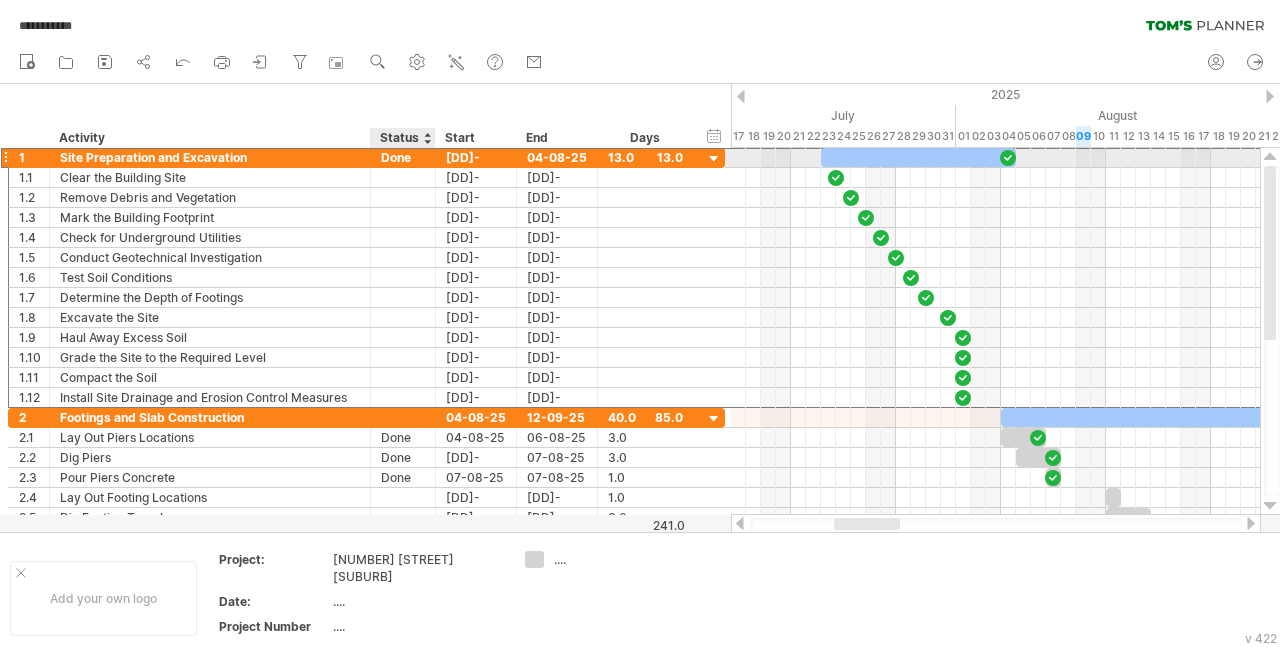 click on "Done" at bounding box center (403, 157) 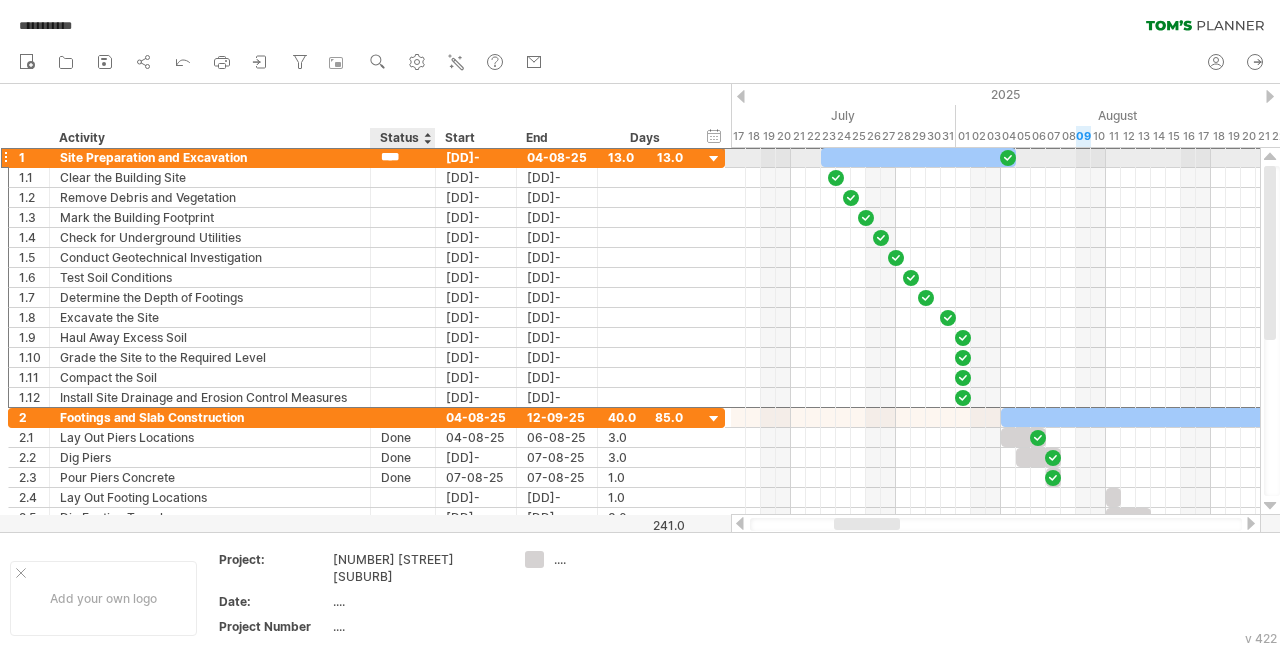 click on "****" at bounding box center [403, 157] 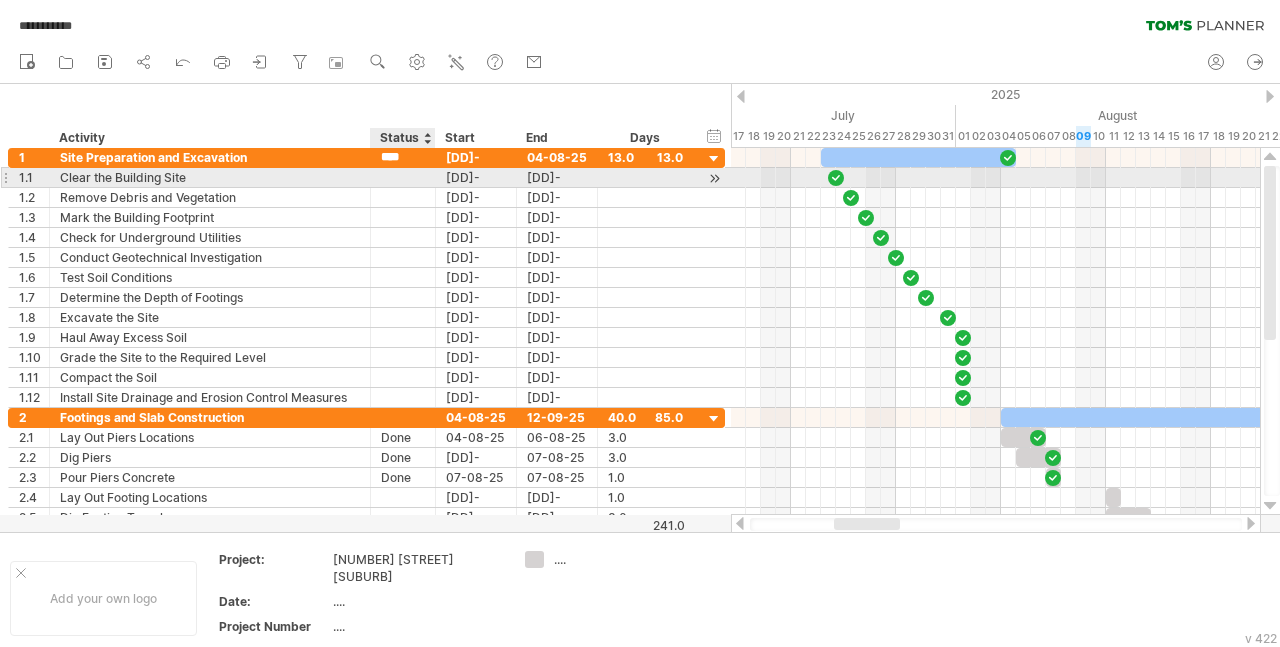 click at bounding box center [403, 177] 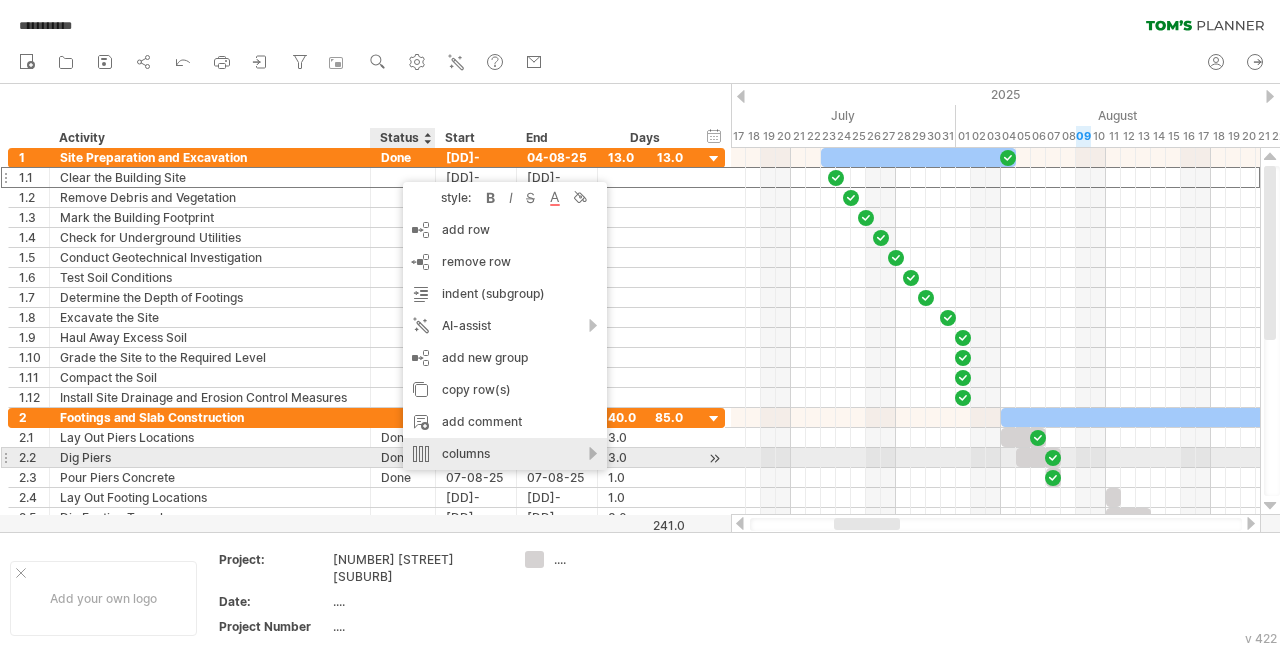 click on "columns" at bounding box center (505, 454) 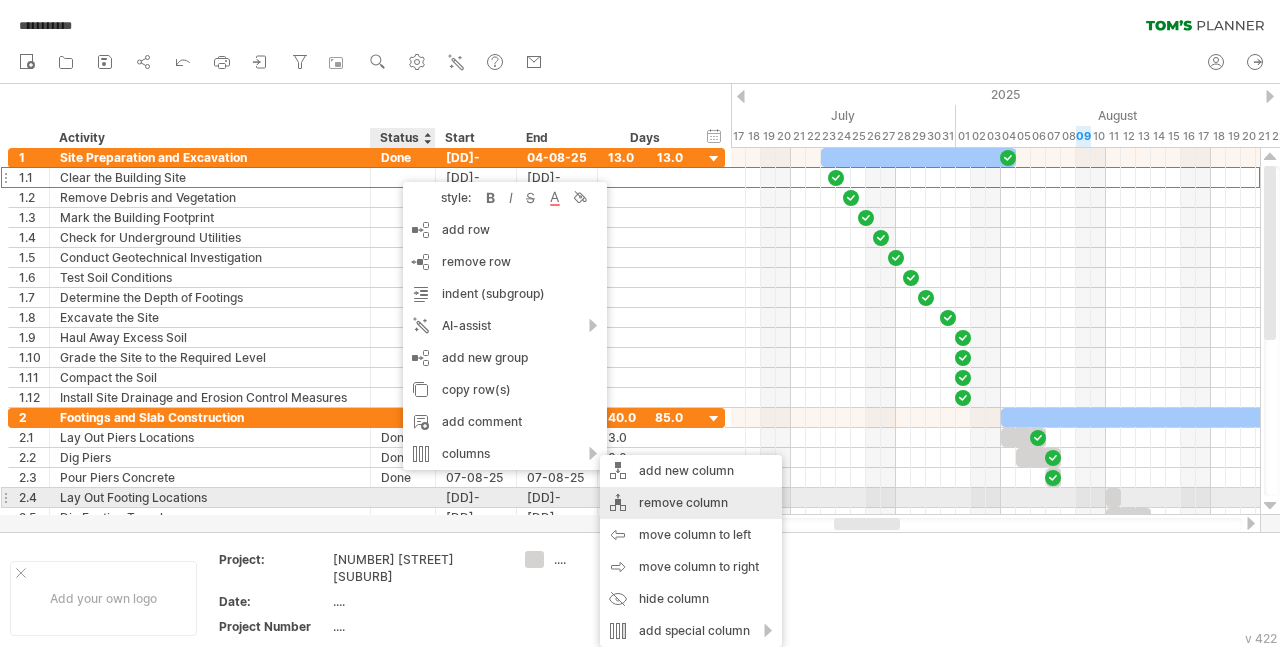 click on "remove column" at bounding box center (691, 503) 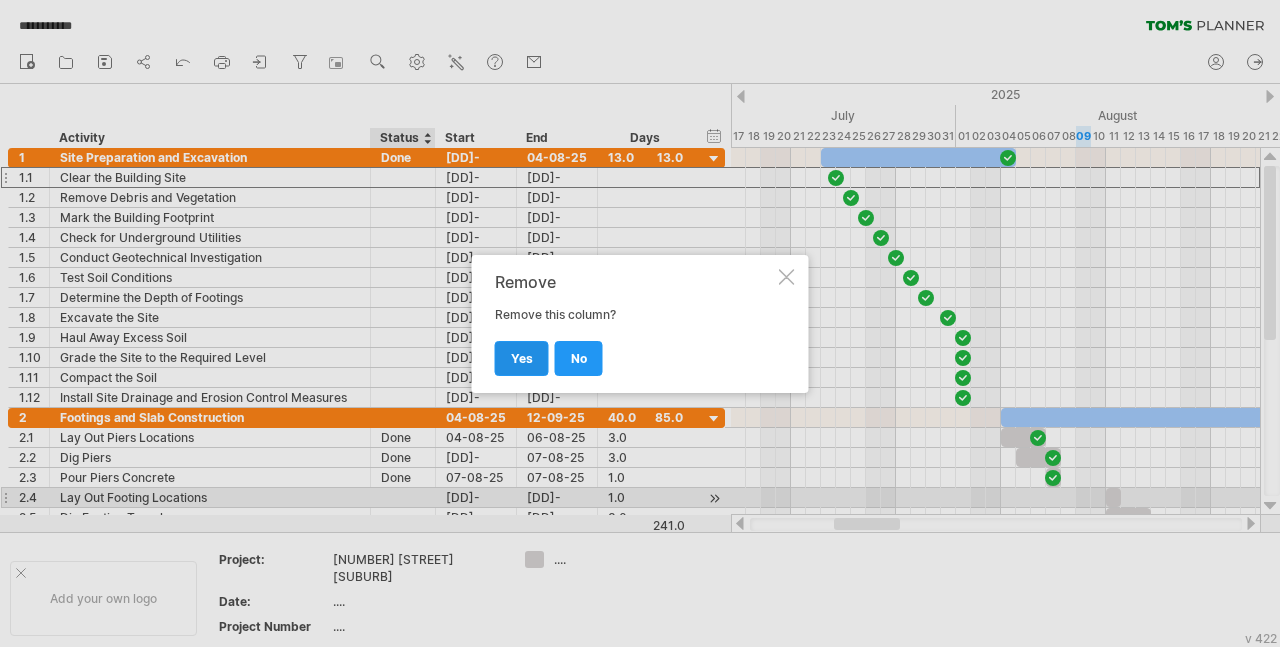 click on "yes" at bounding box center (522, 358) 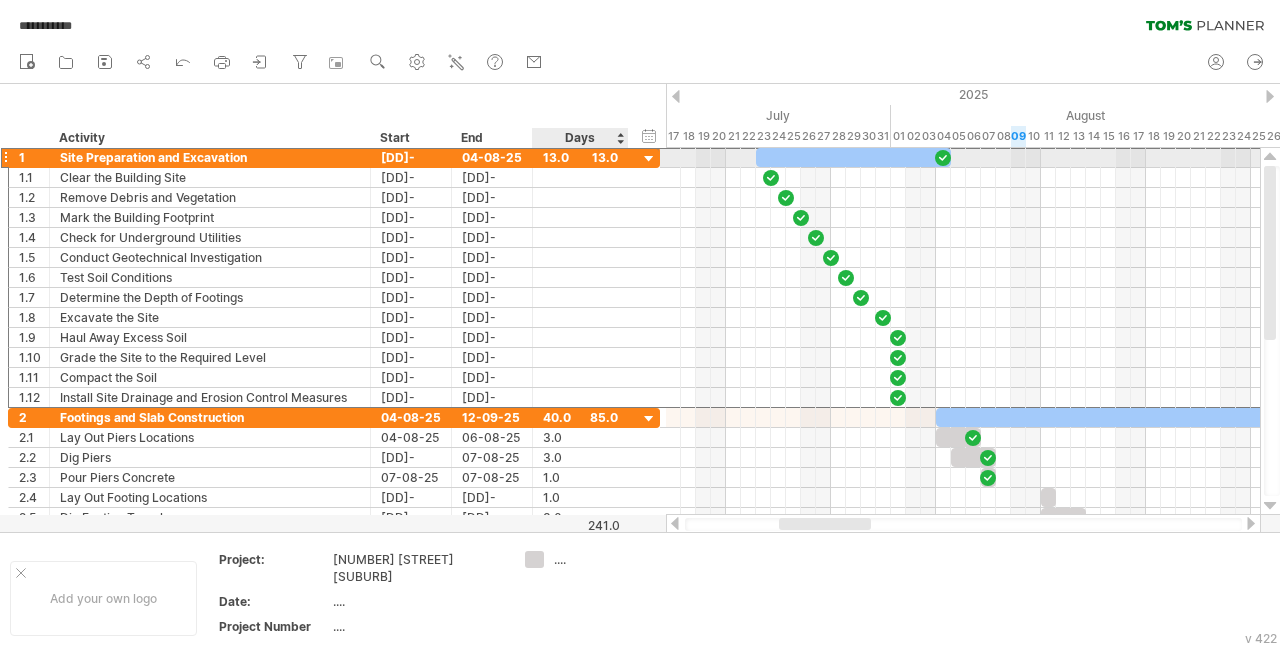 click on "13.0" at bounding box center (580, 157) 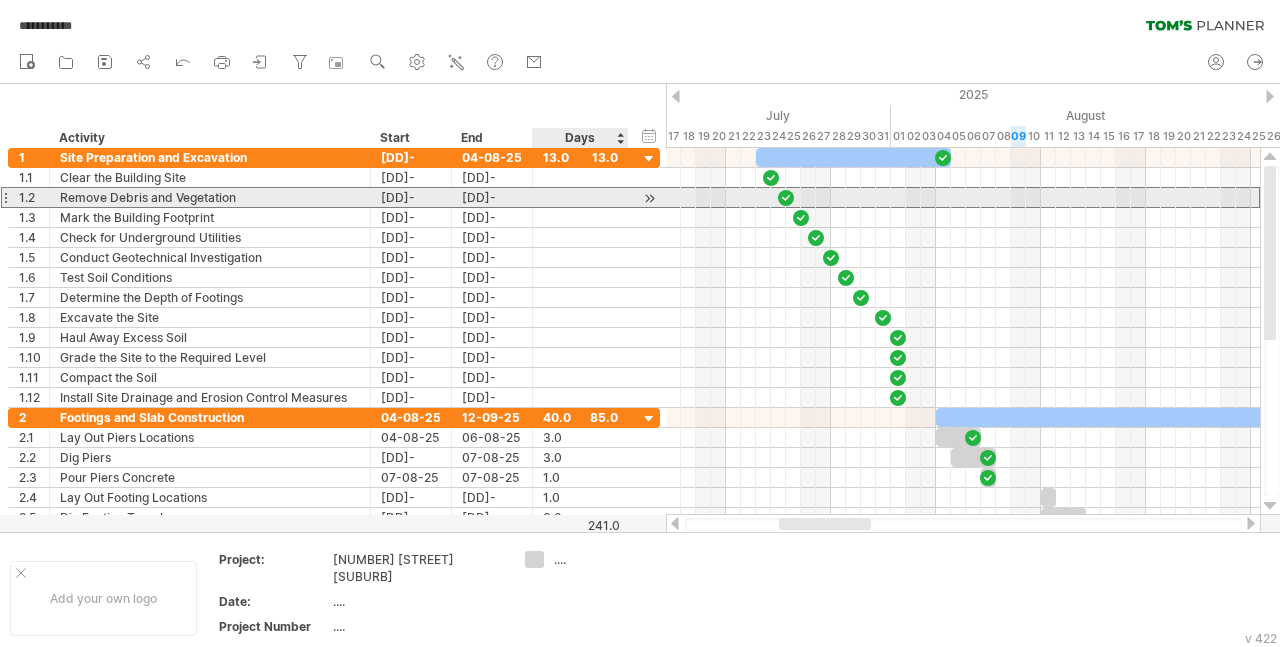click at bounding box center (580, 197) 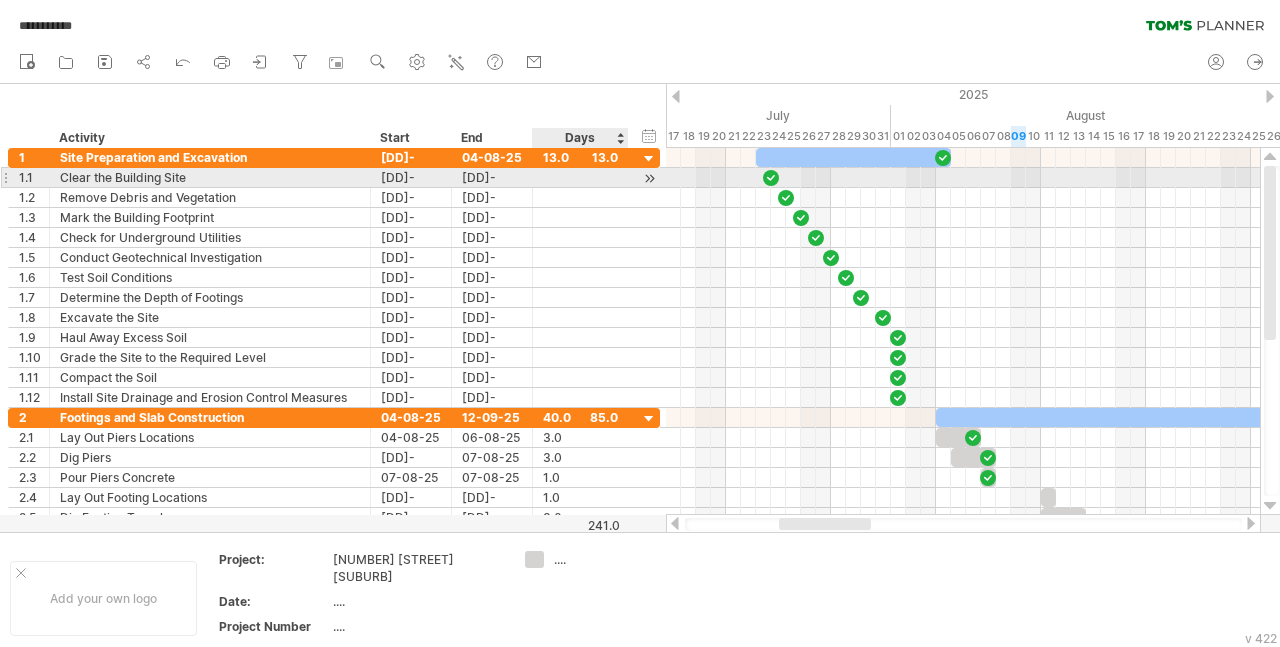 click at bounding box center (580, 177) 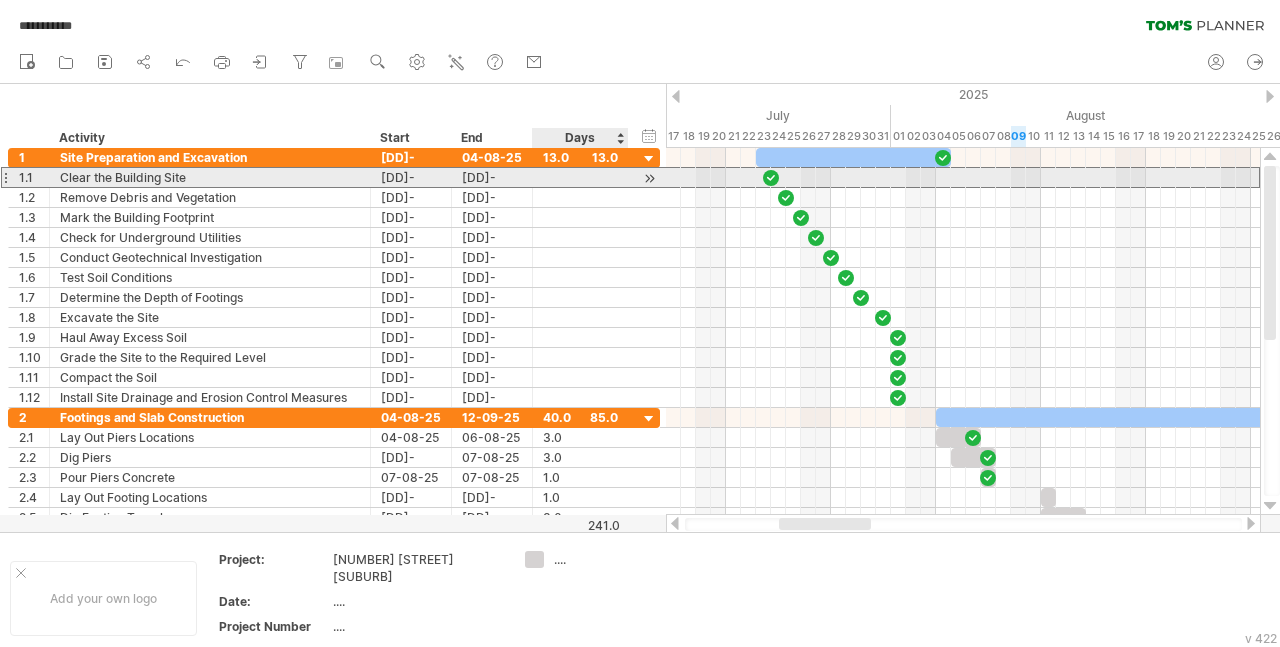 click at bounding box center [580, 177] 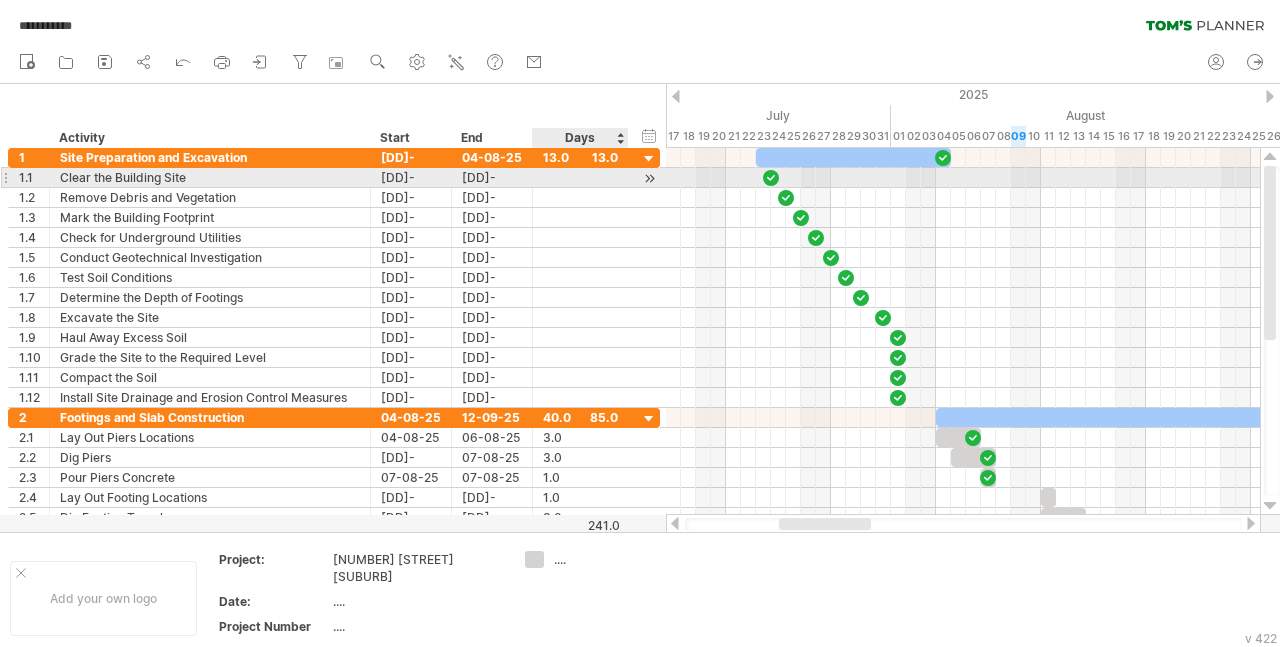 click at bounding box center [562, 178] 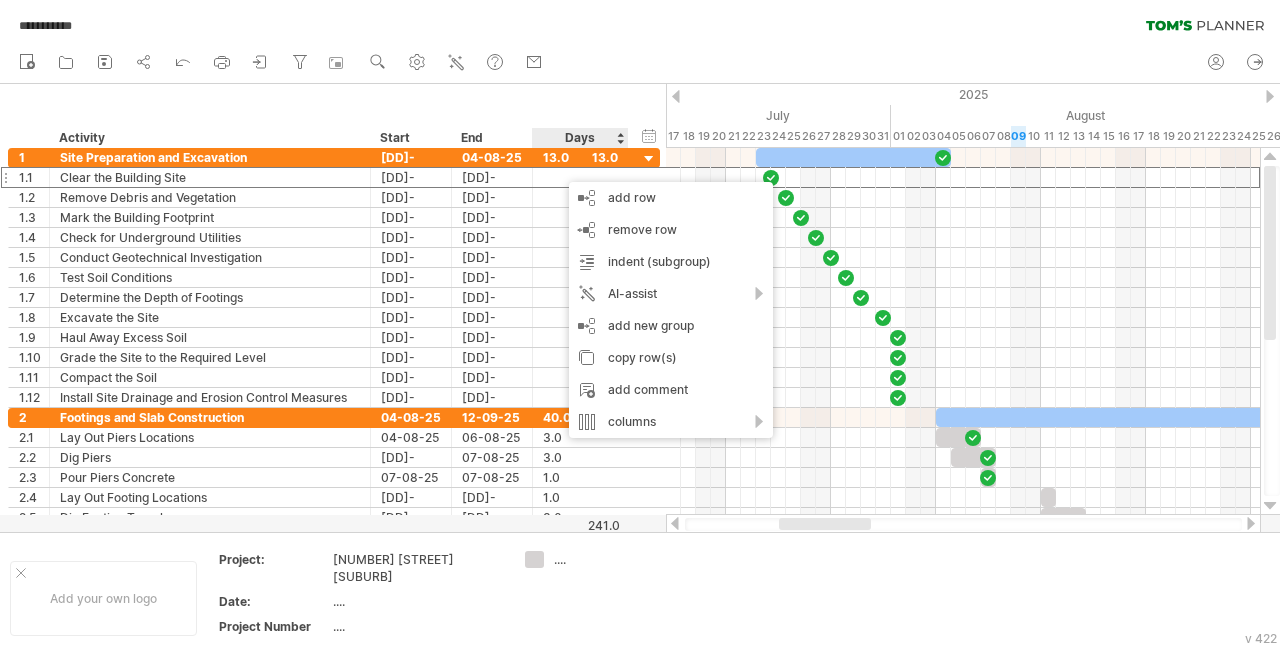 scroll, scrollTop: 0, scrollLeft: 0, axis: both 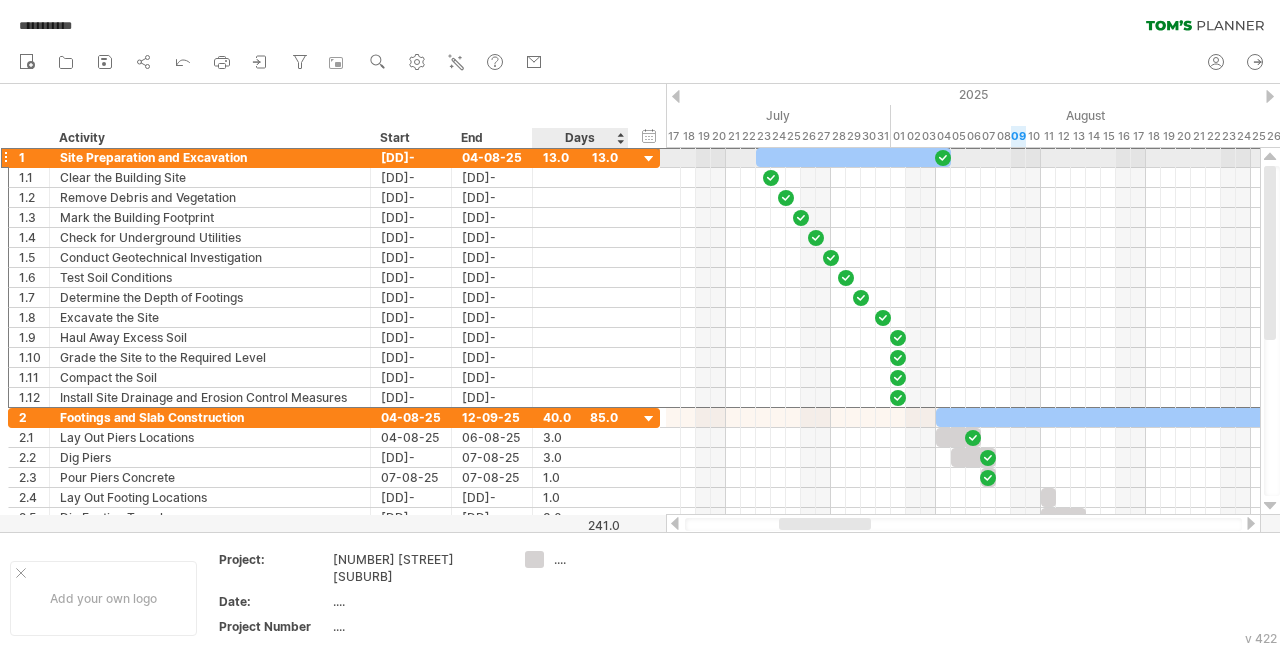 click on "13.0" at bounding box center (580, 157) 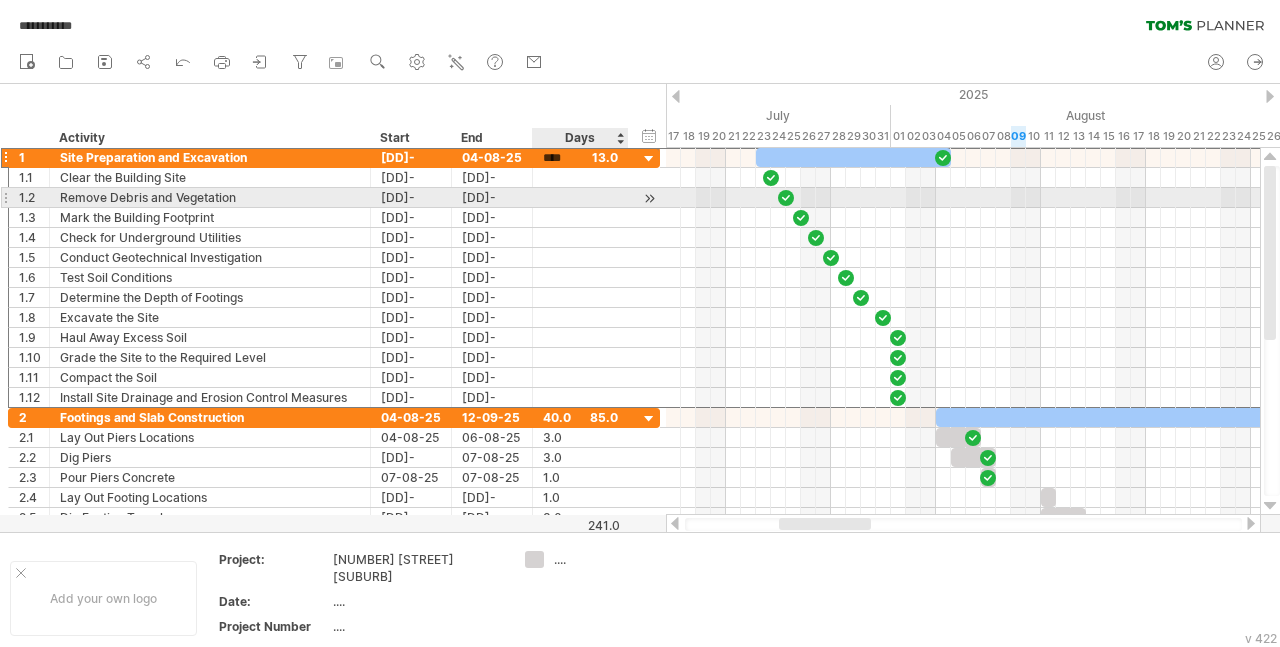 click at bounding box center [580, 197] 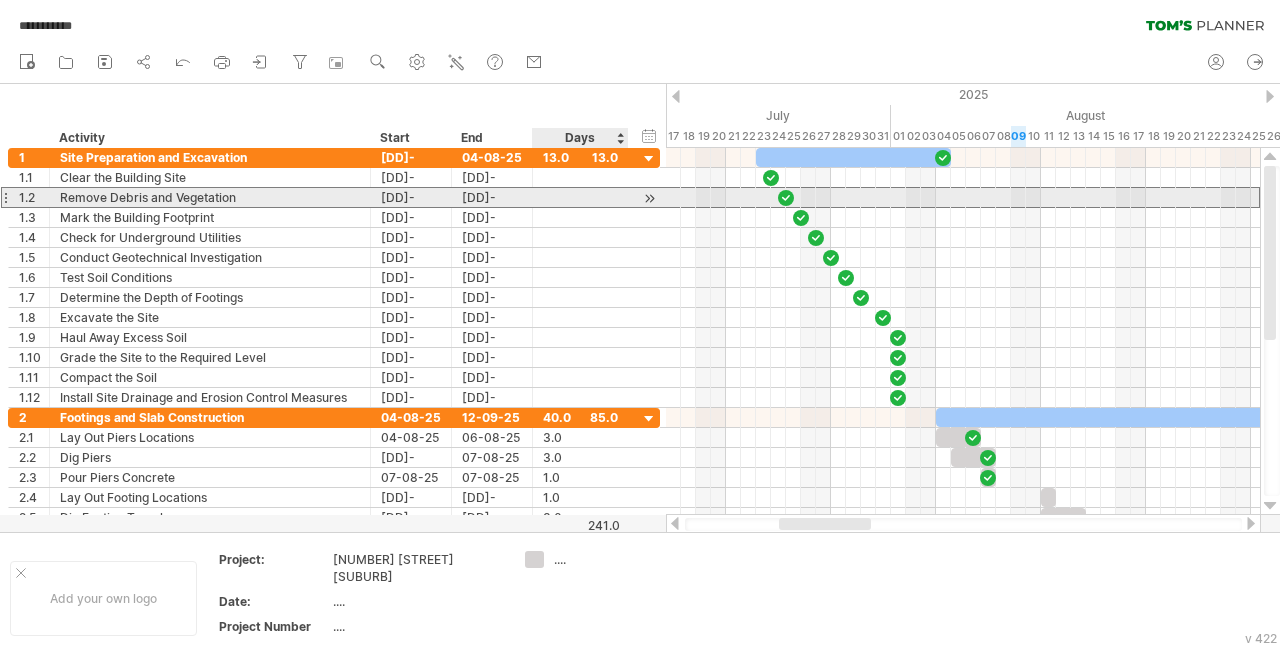 scroll, scrollTop: 0, scrollLeft: 0, axis: both 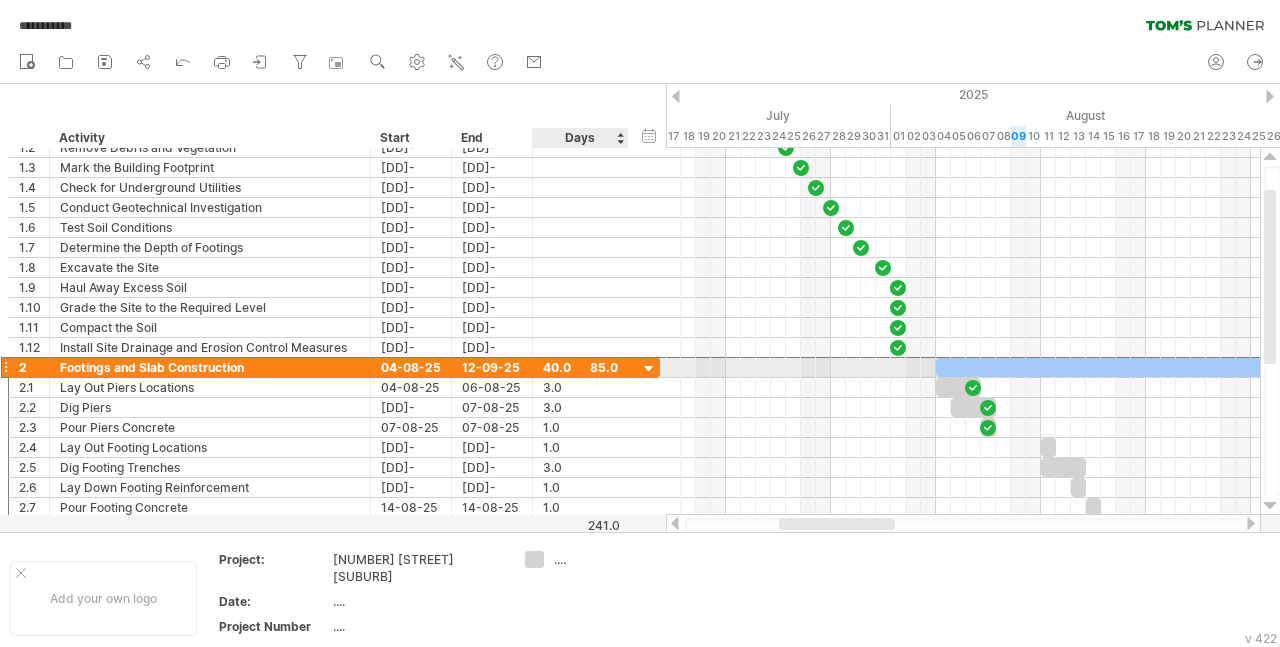 click on "40.0" at bounding box center (580, 367) 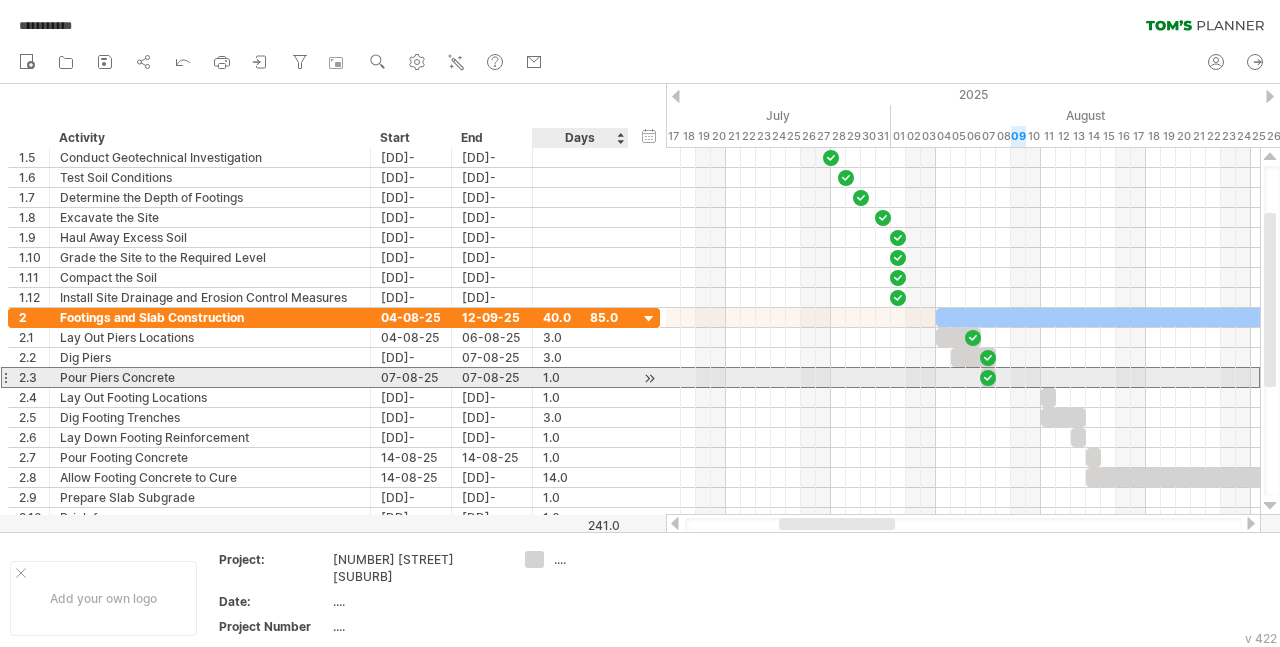 click on "1.0" at bounding box center [580, 377] 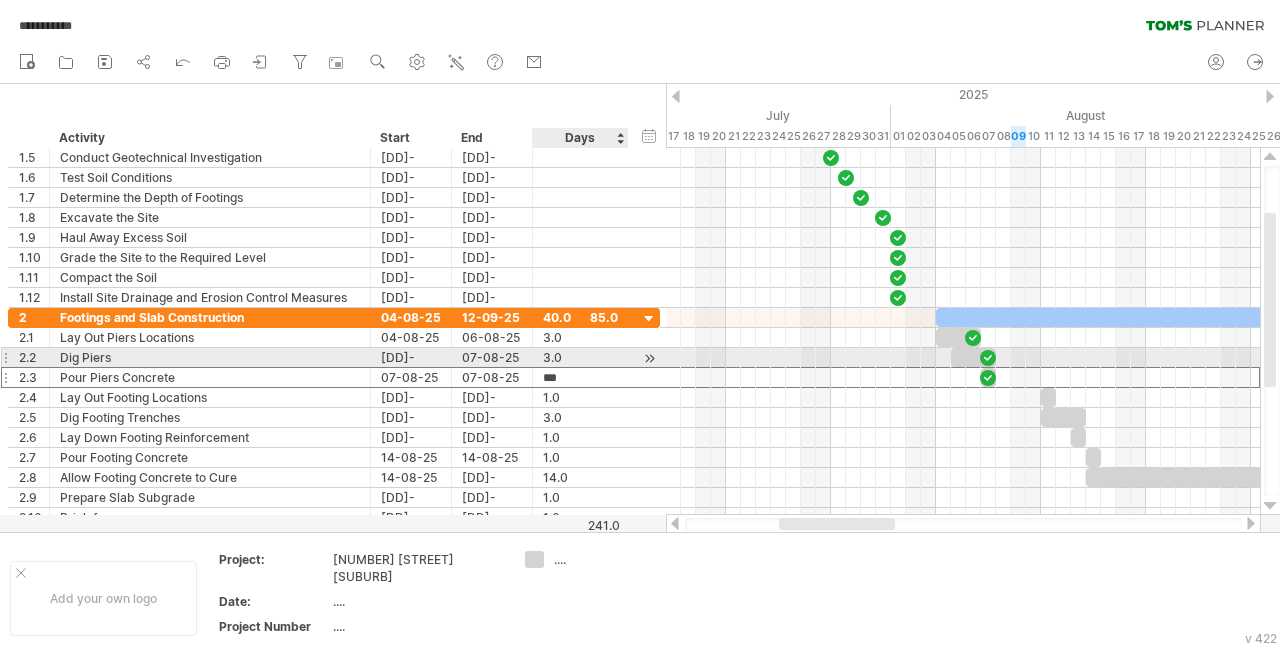 click at bounding box center [626, 358] 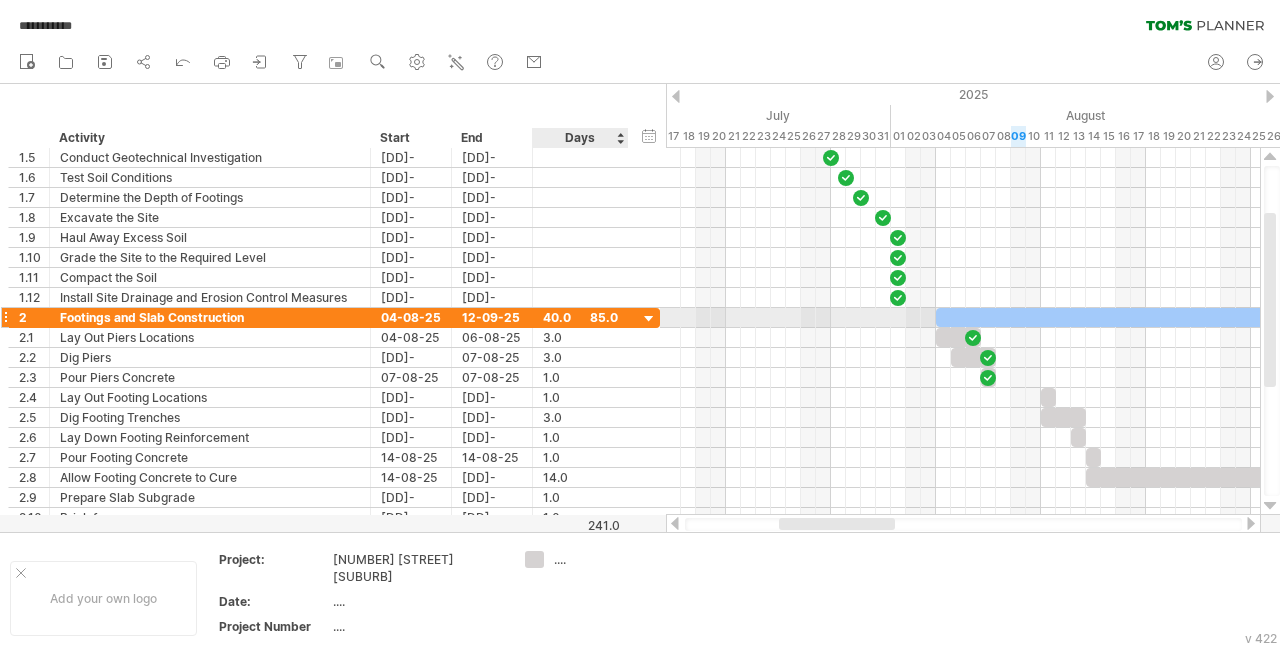 click at bounding box center [649, 319] 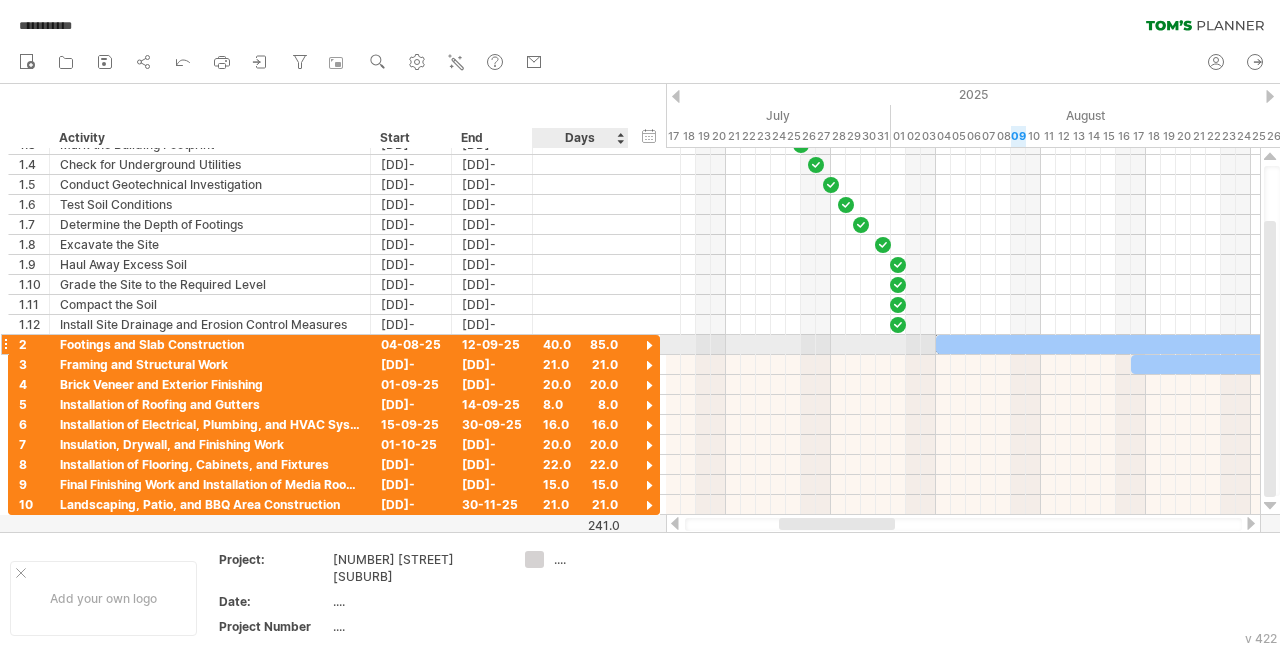 click on "40.0 85.0" at bounding box center (581, 344) 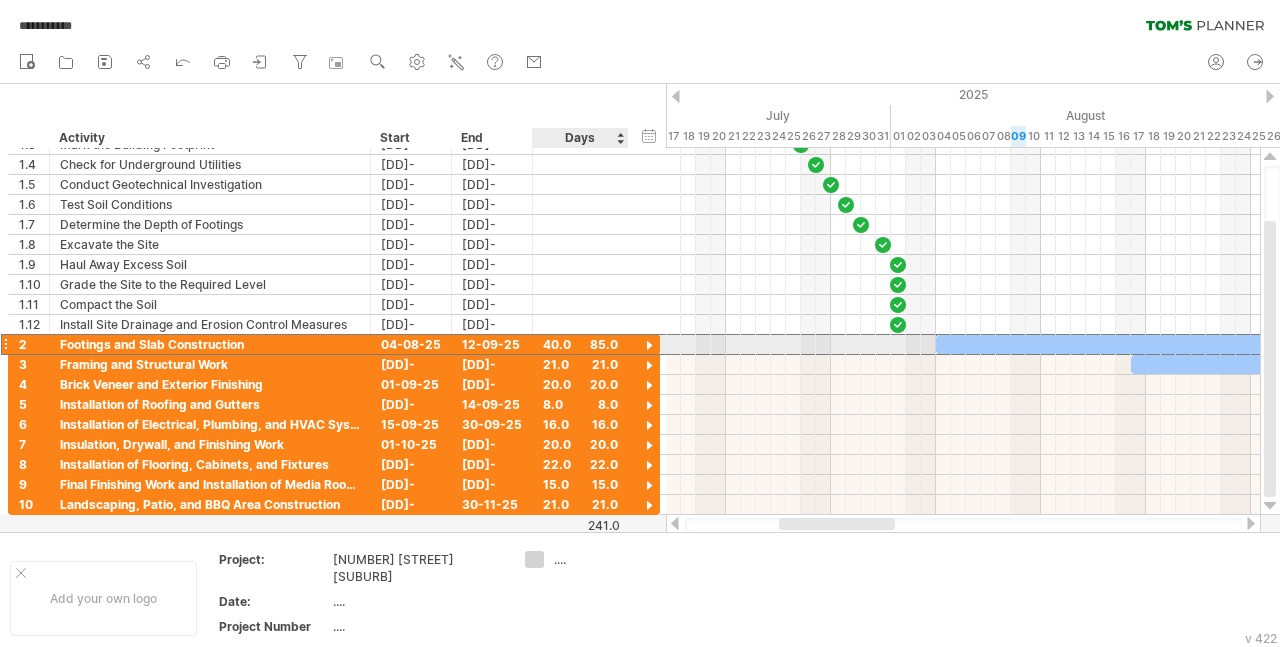 click on "40.0" at bounding box center (580, 344) 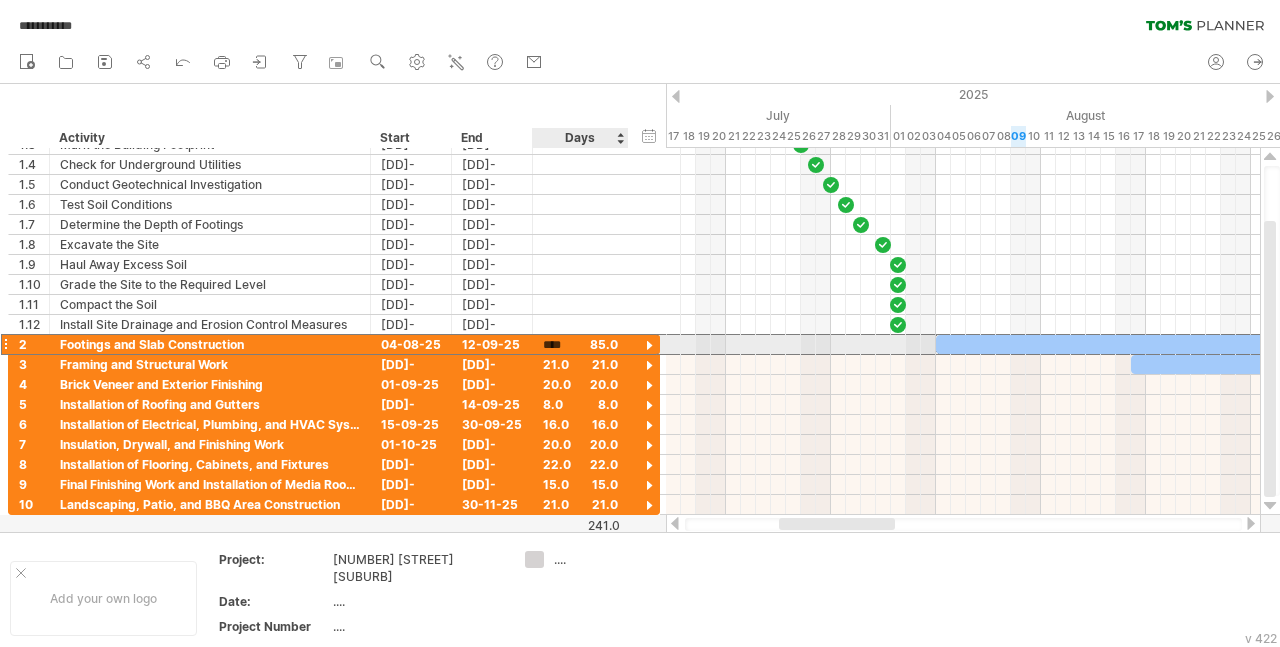 click on "****" at bounding box center (580, 344) 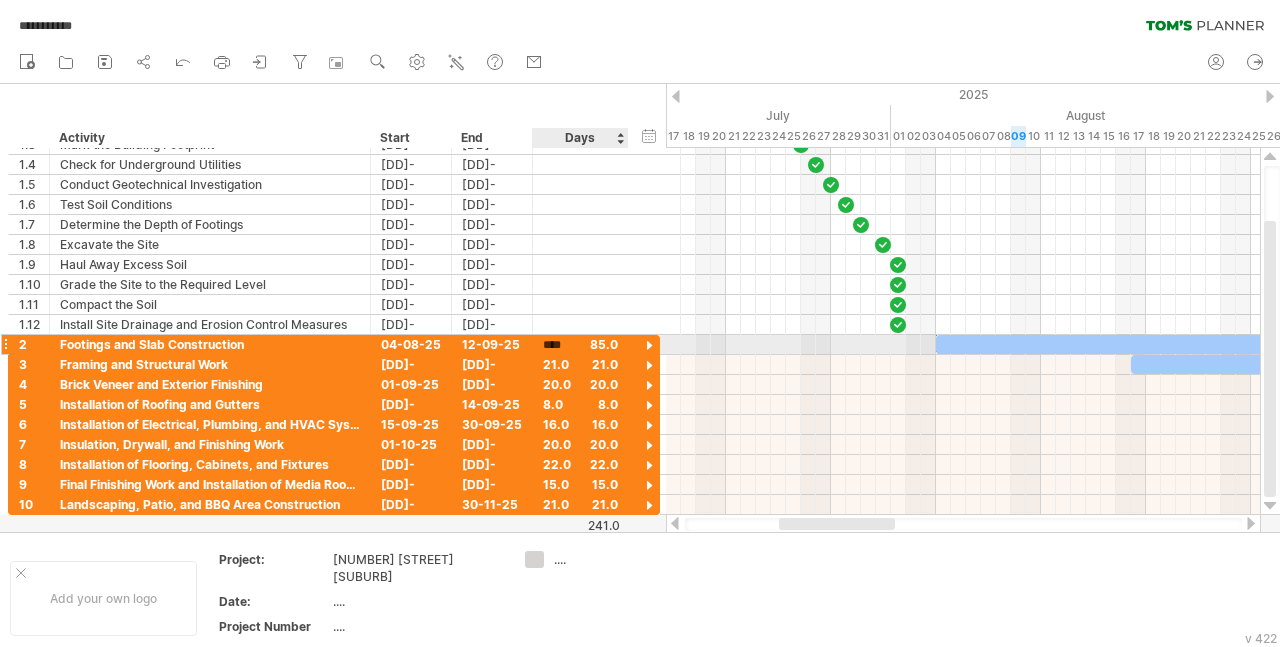 click on "****" at bounding box center (580, 344) 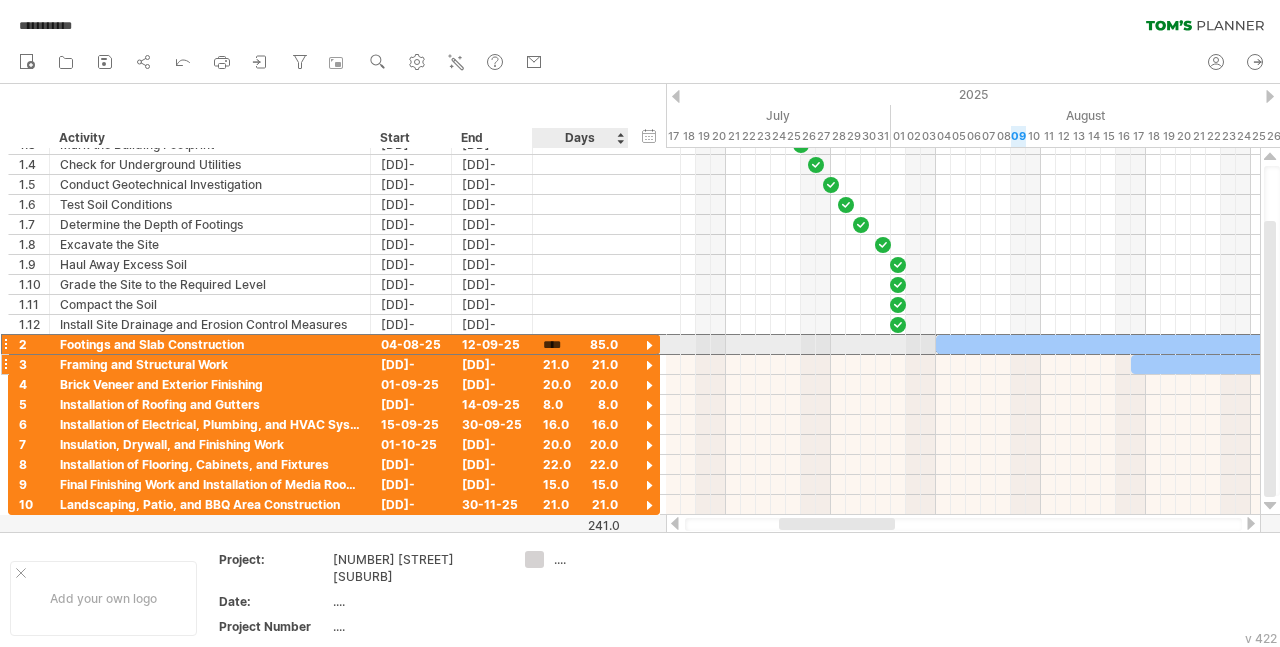 click on "21.0" at bounding box center (580, 364) 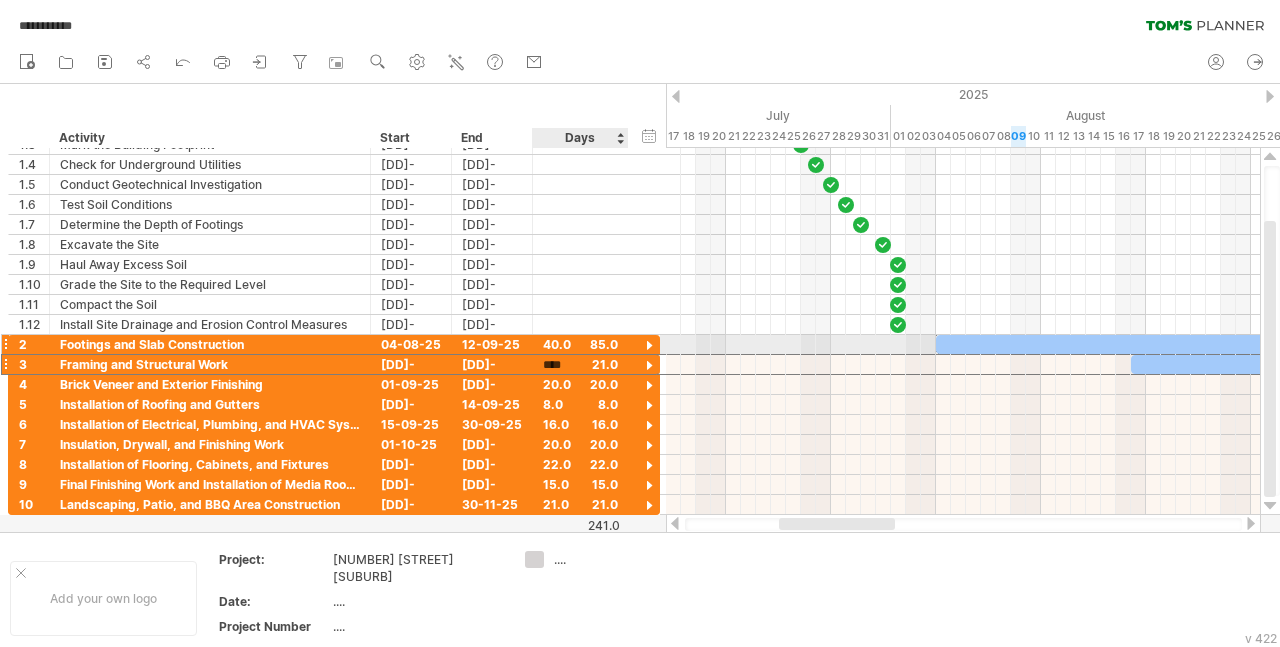 scroll, scrollTop: 0, scrollLeft: 0, axis: both 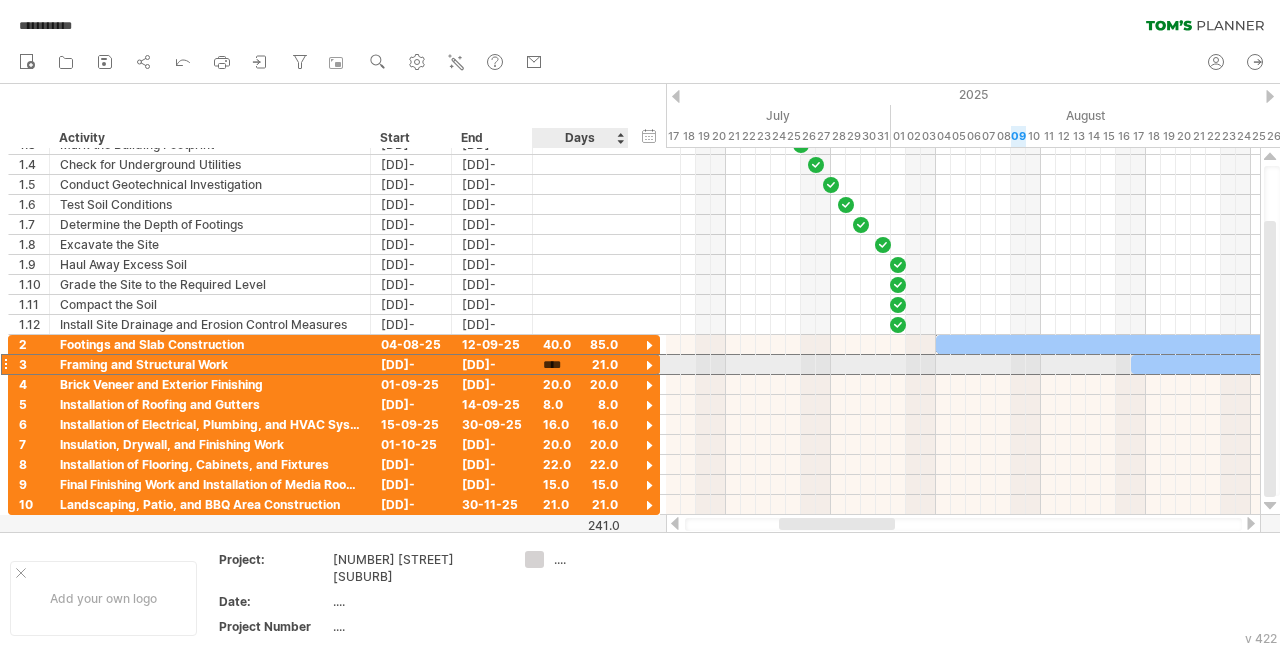 click on "****" at bounding box center (562, 365) 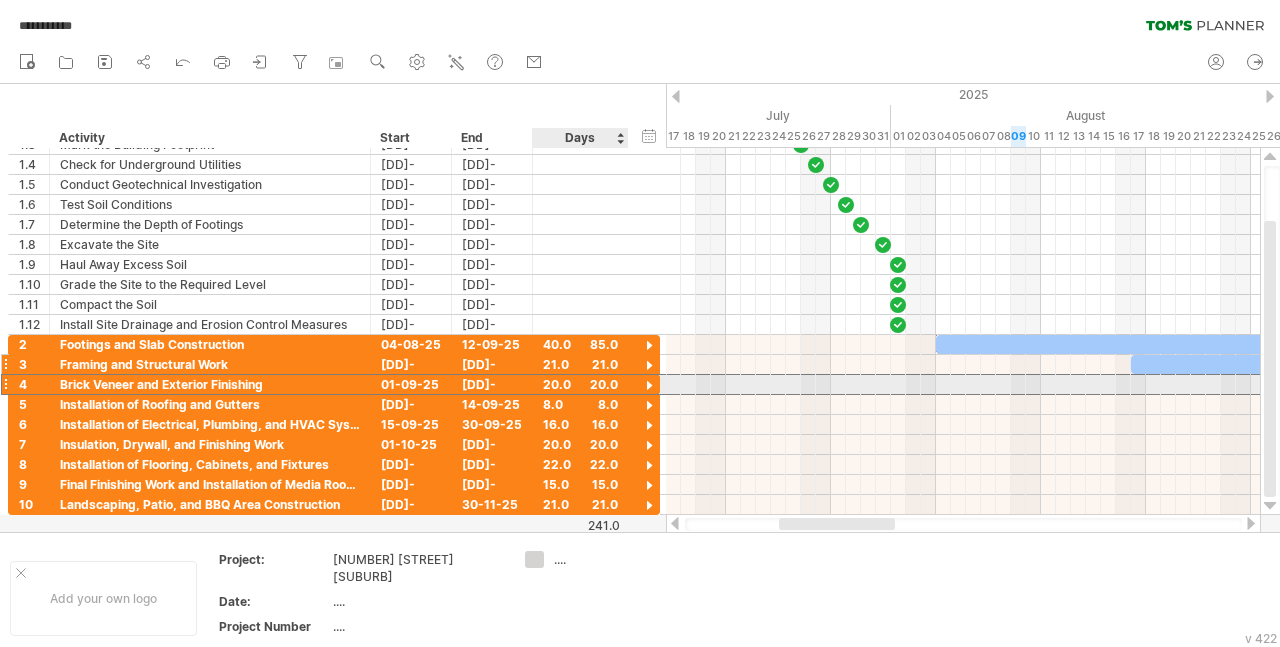 click on "20.0" at bounding box center [580, 384] 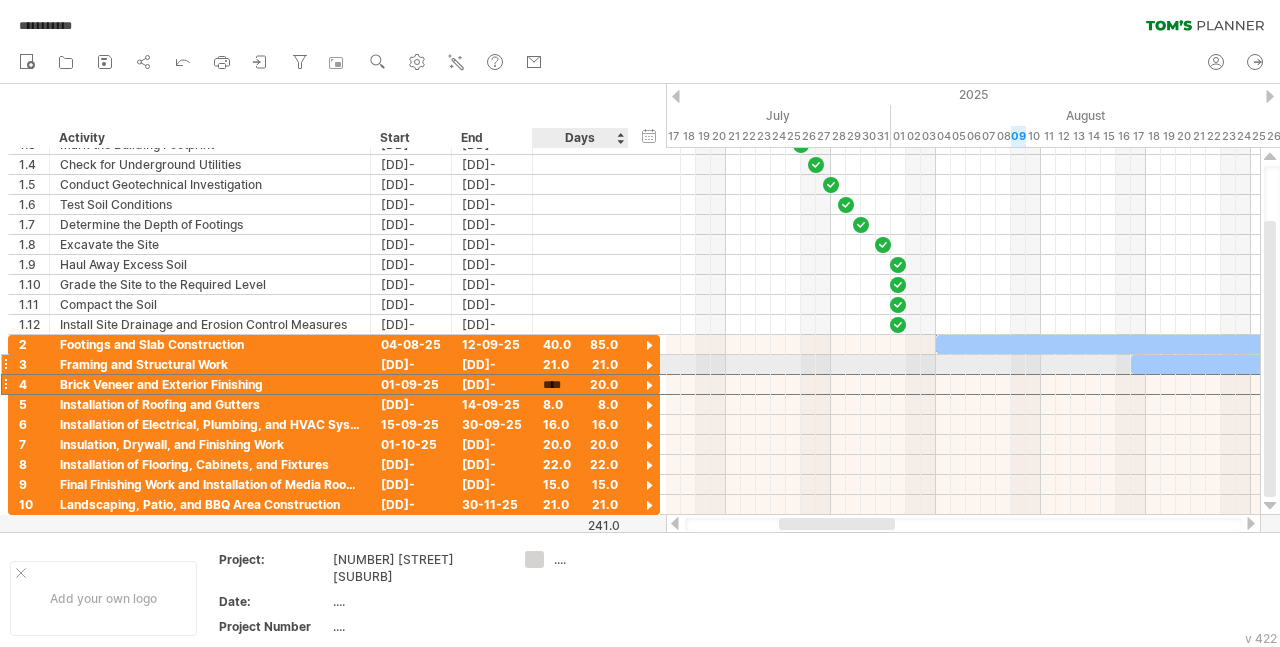 click on "21.0" at bounding box center (580, 364) 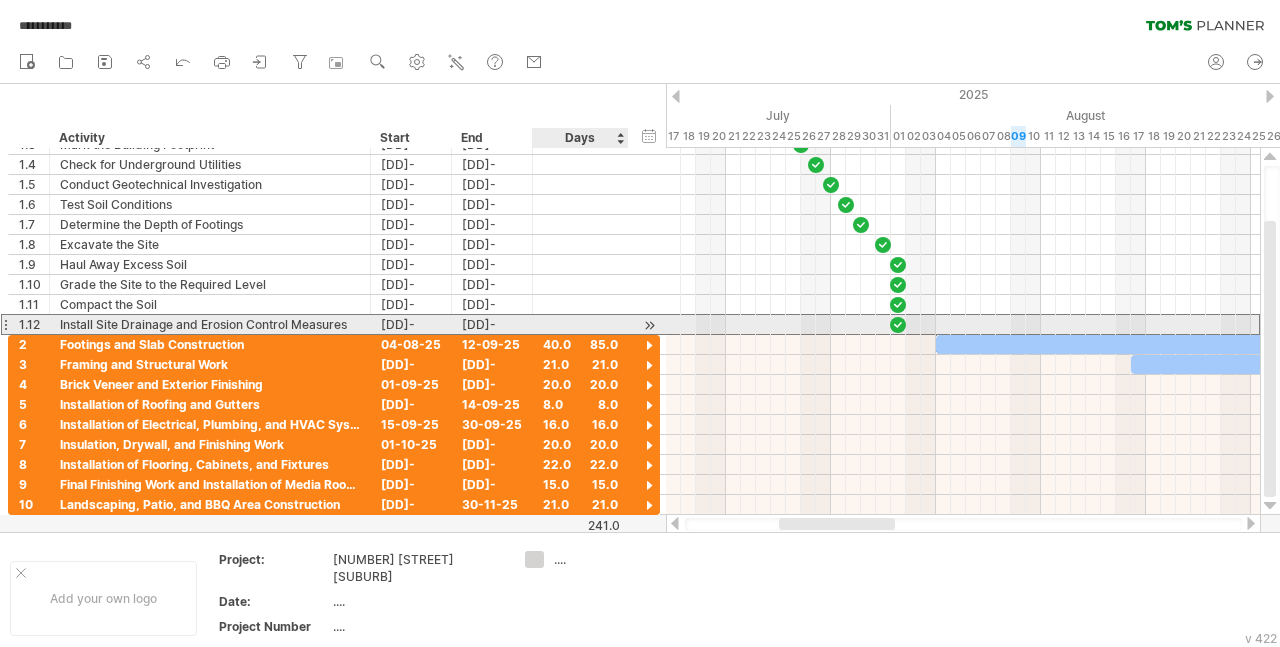 click at bounding box center [580, 324] 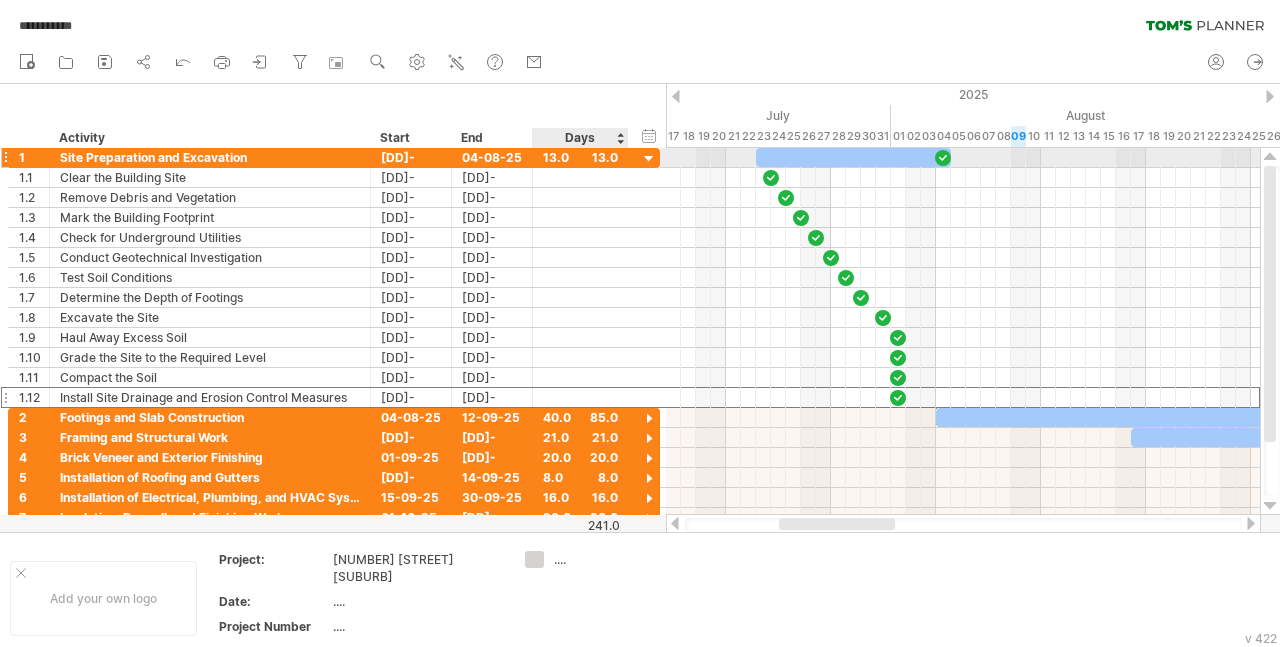 click at bounding box center [649, 159] 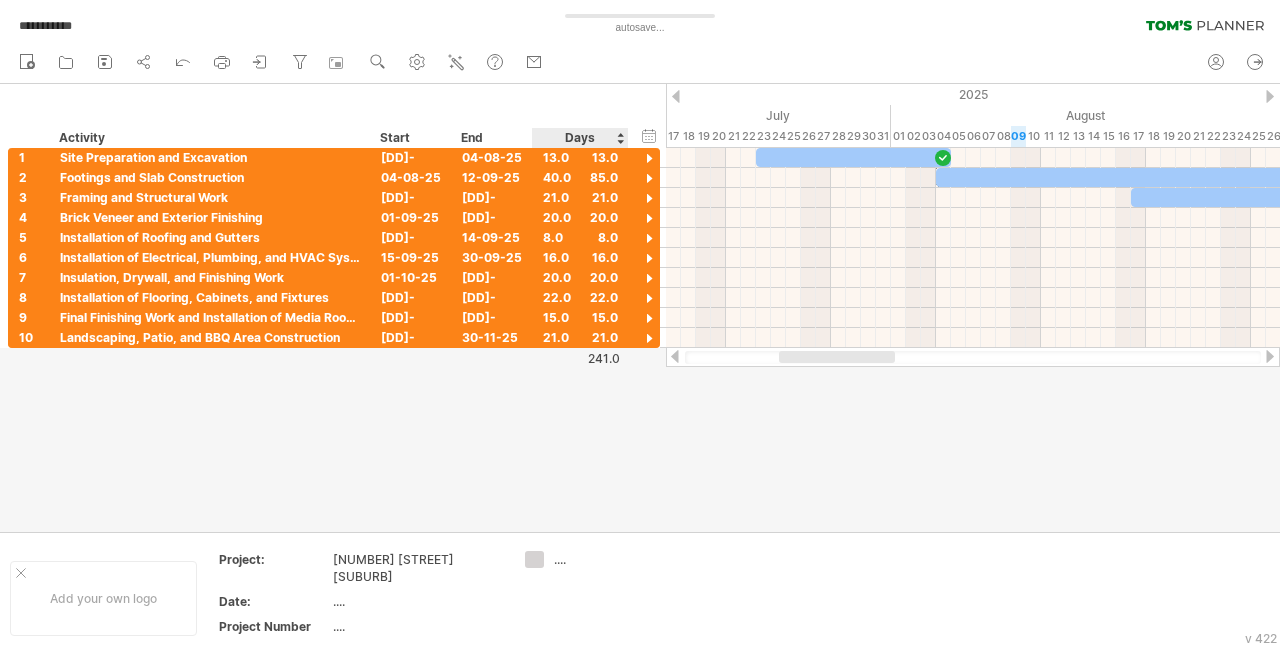 click on "241.0" at bounding box center (577, 358) 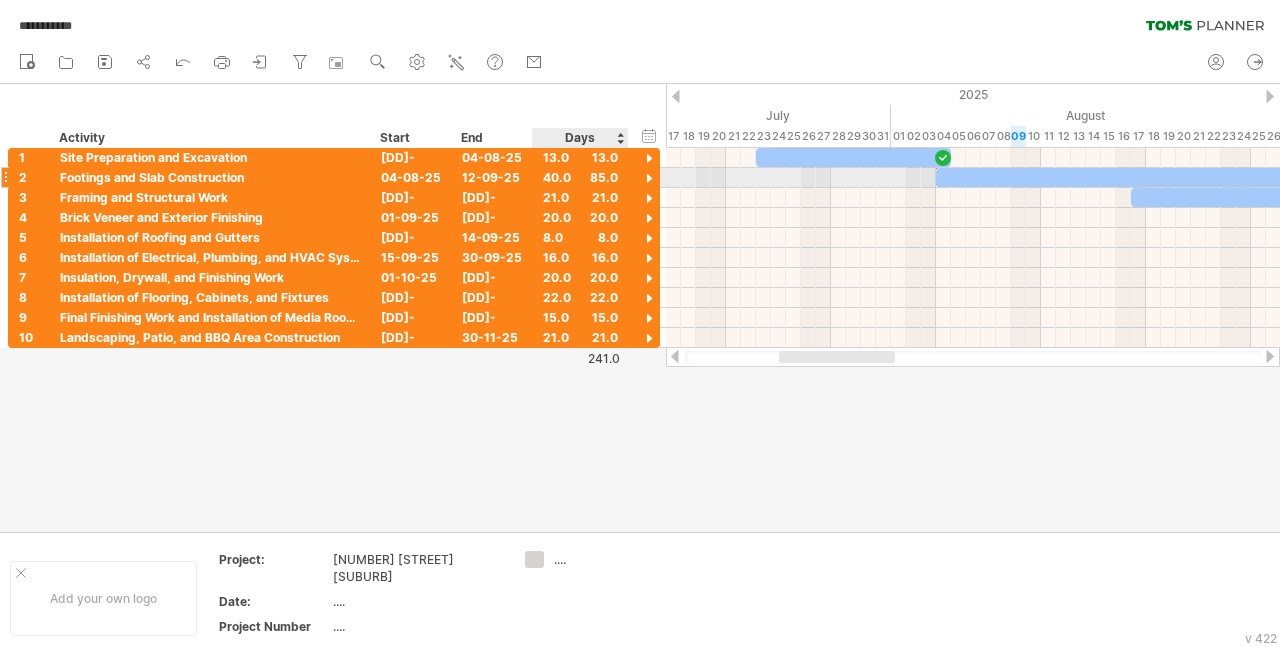 click at bounding box center [649, 179] 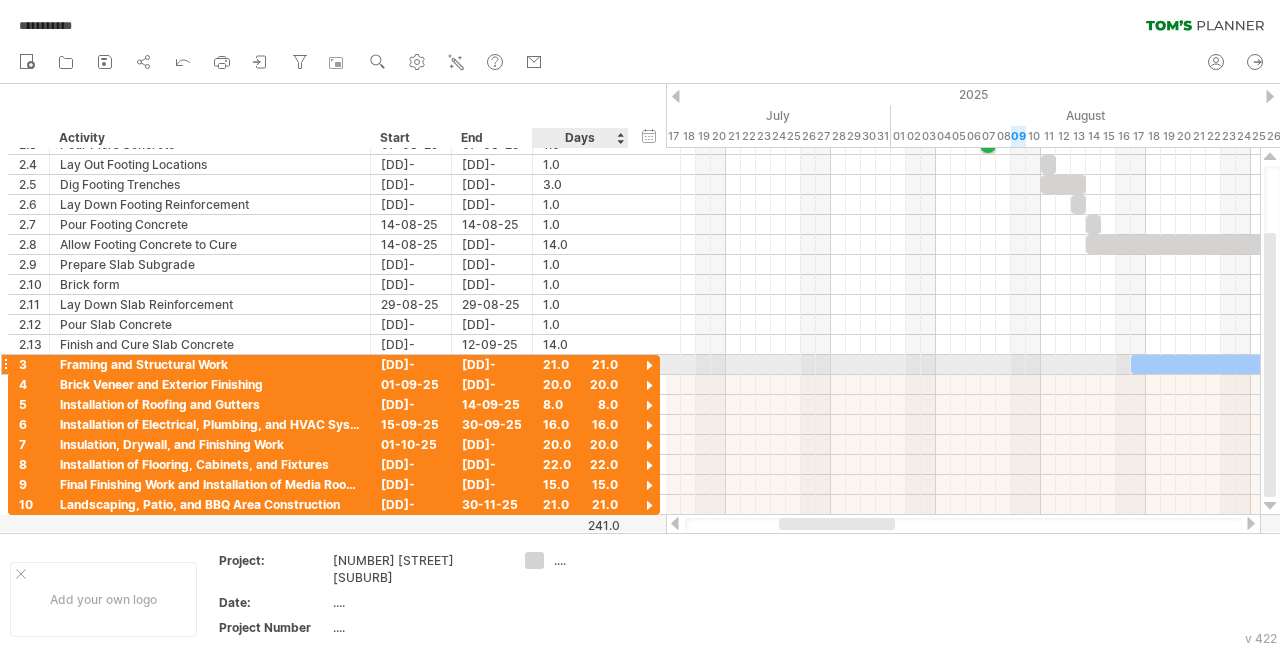 click at bounding box center [649, 366] 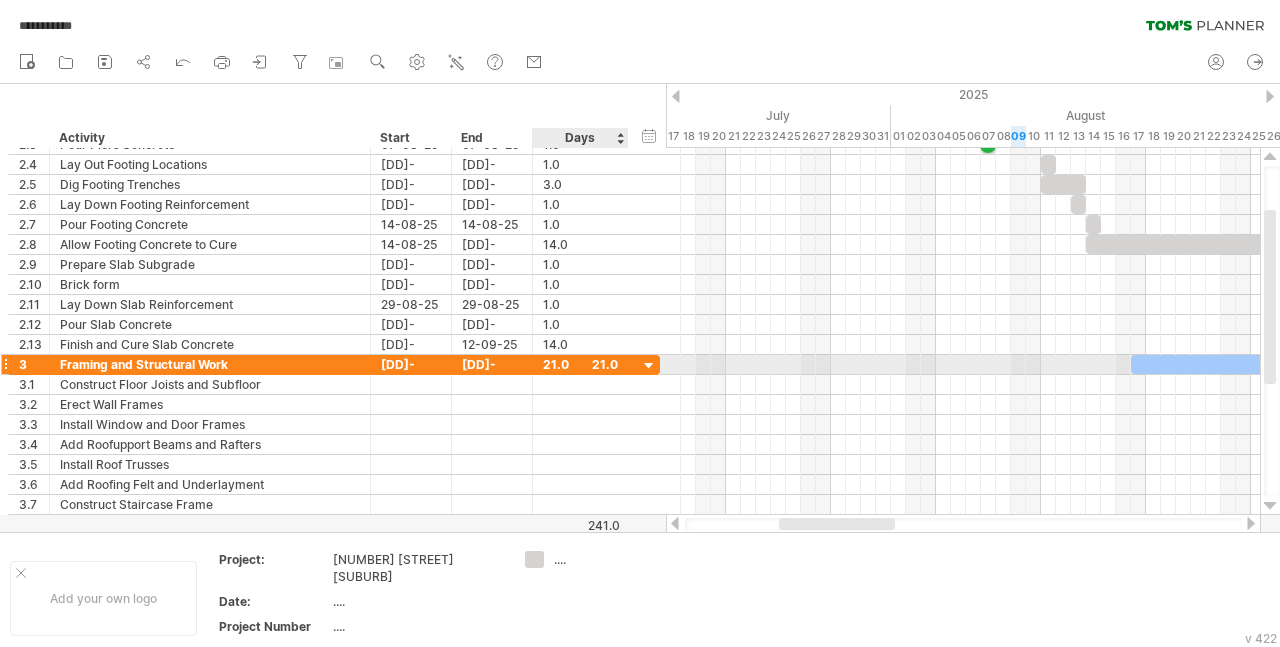 click at bounding box center (649, 366) 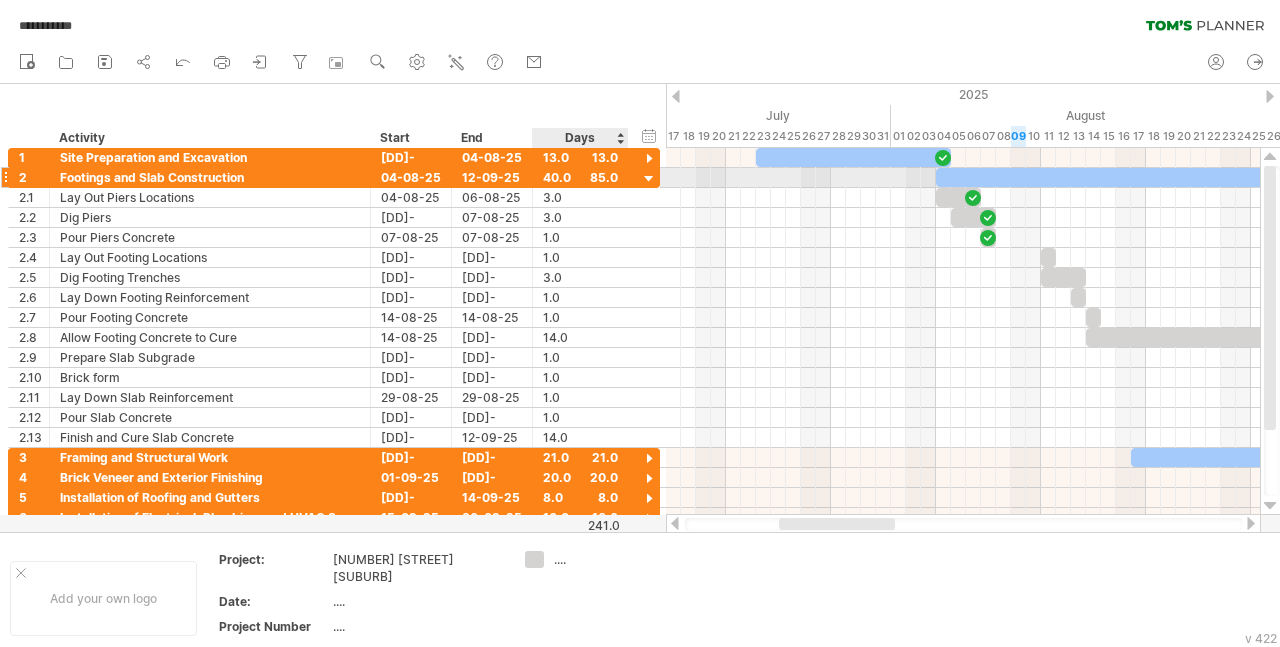 click at bounding box center (649, 179) 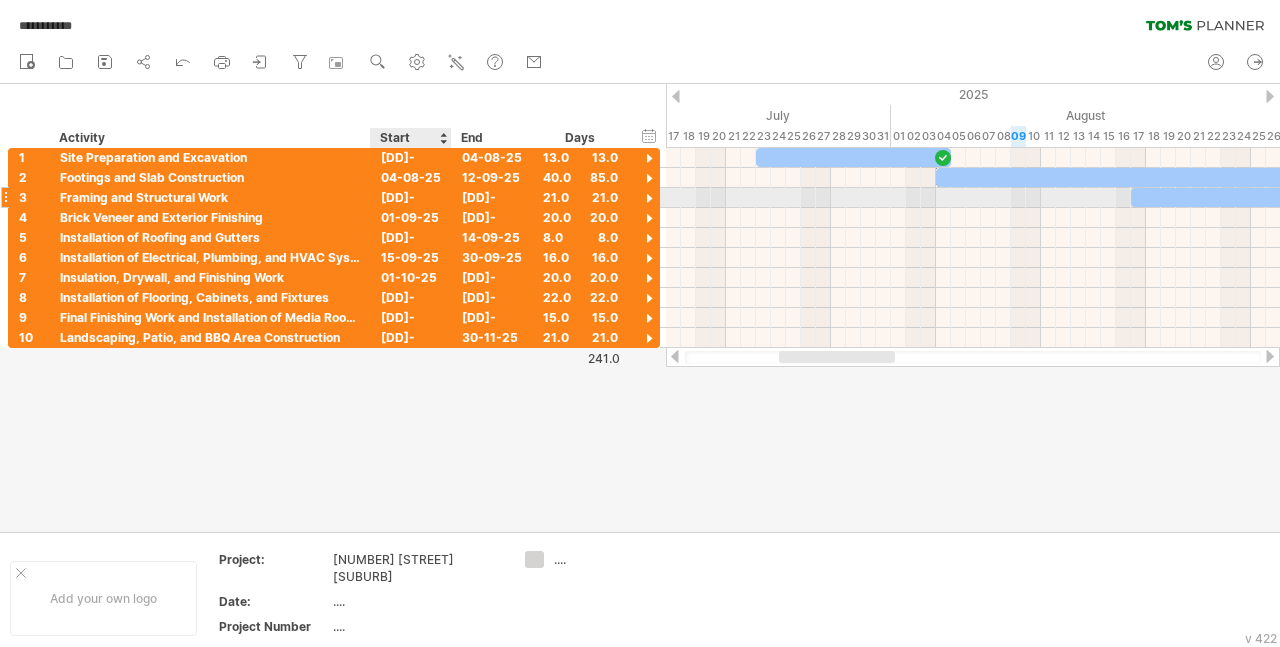 click on "17-08-25" at bounding box center [411, 197] 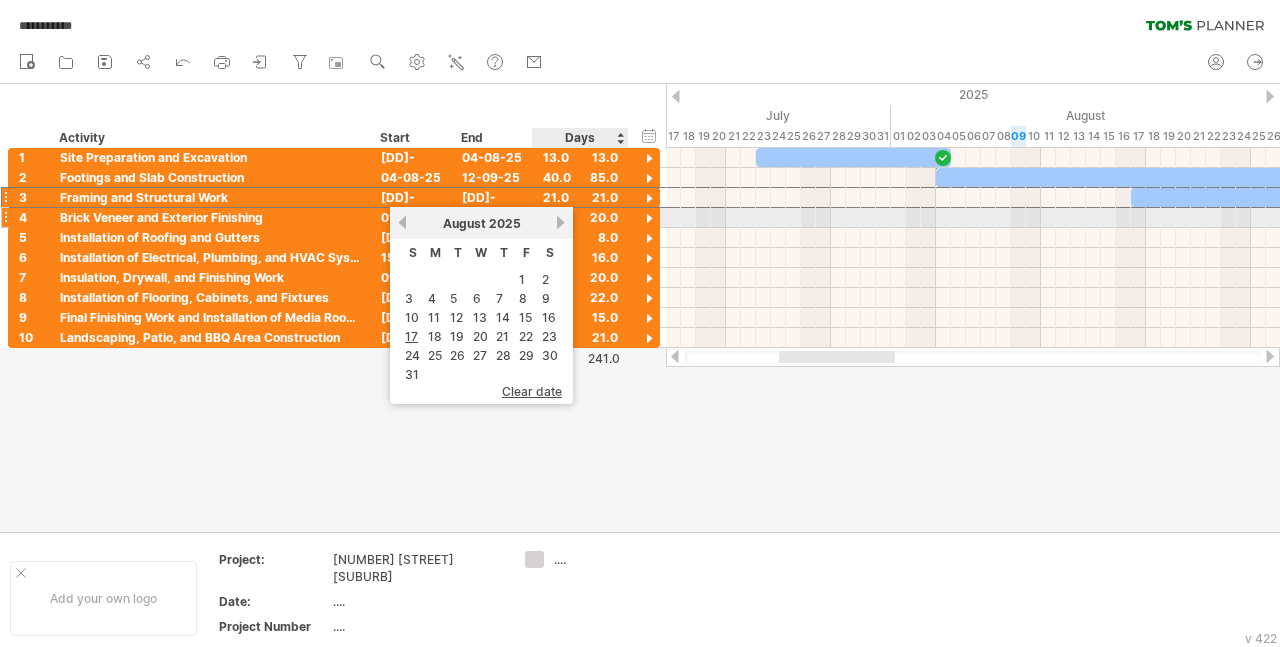 click on "next" at bounding box center (560, 222) 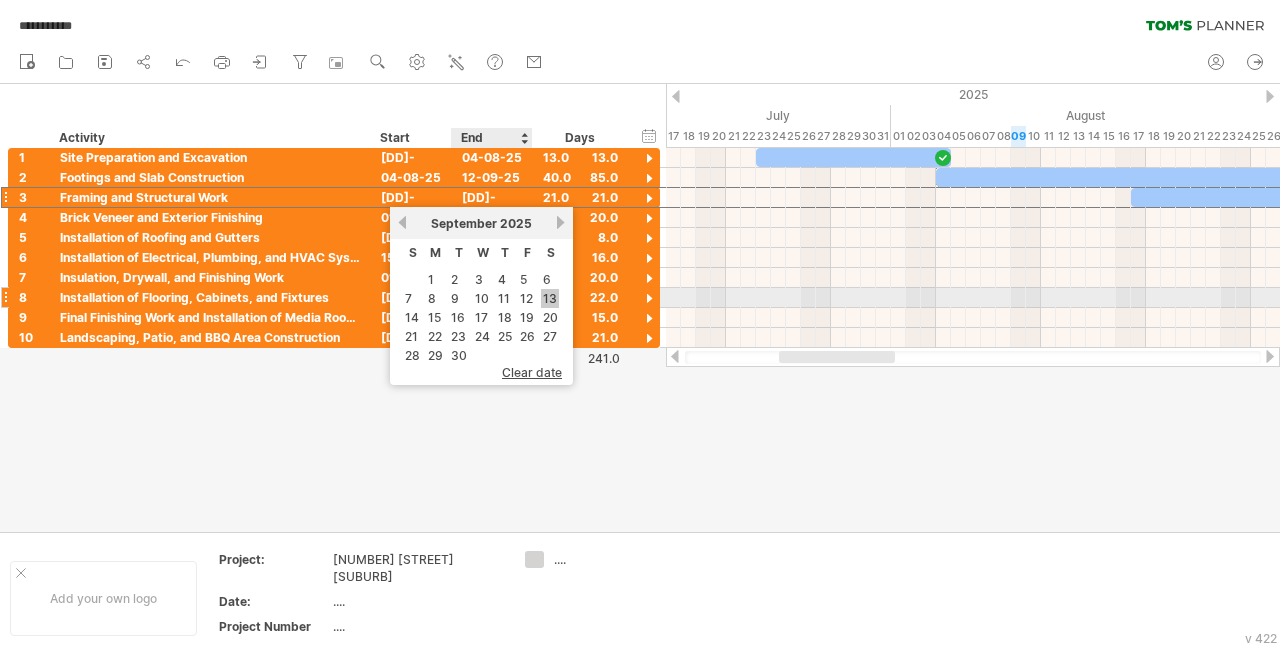 click on "13" at bounding box center [550, 298] 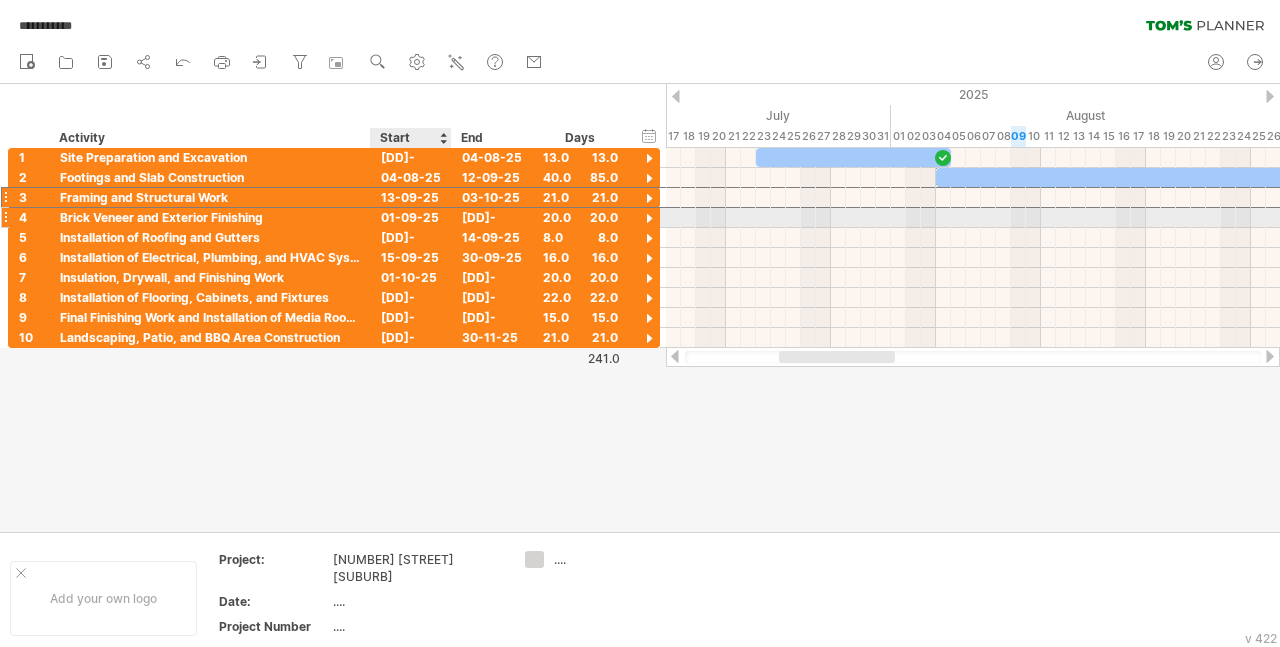 click on "01-09-25" at bounding box center (411, 217) 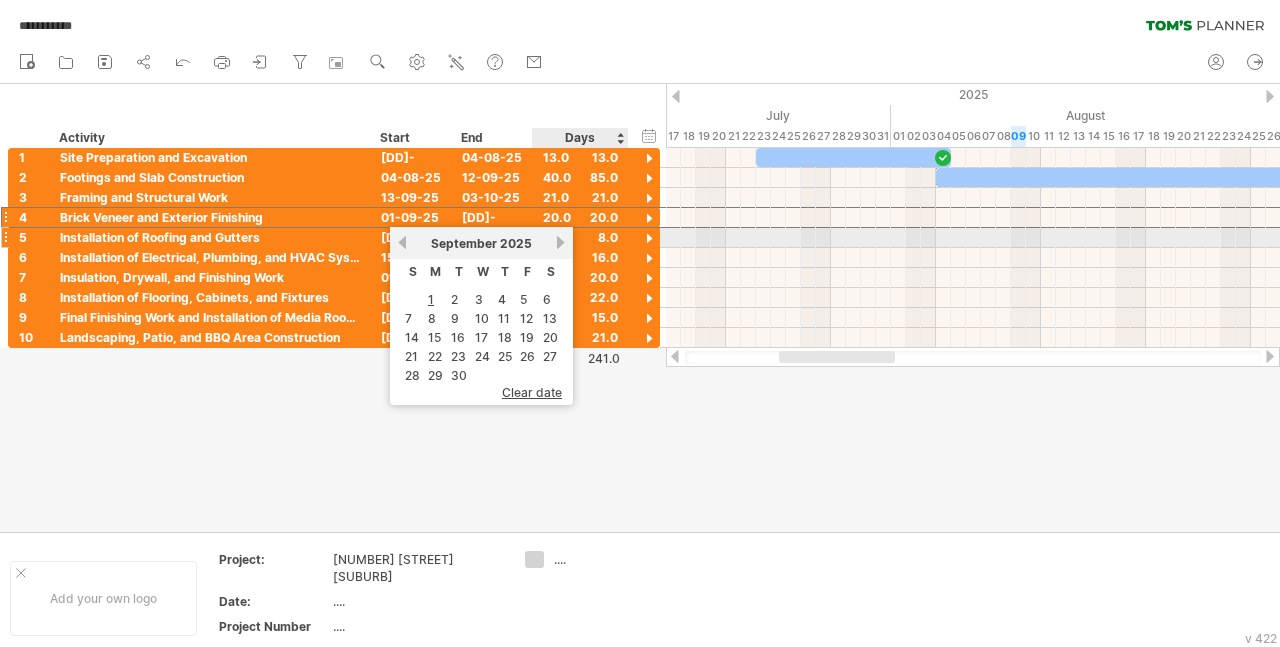 click on "next" at bounding box center [560, 242] 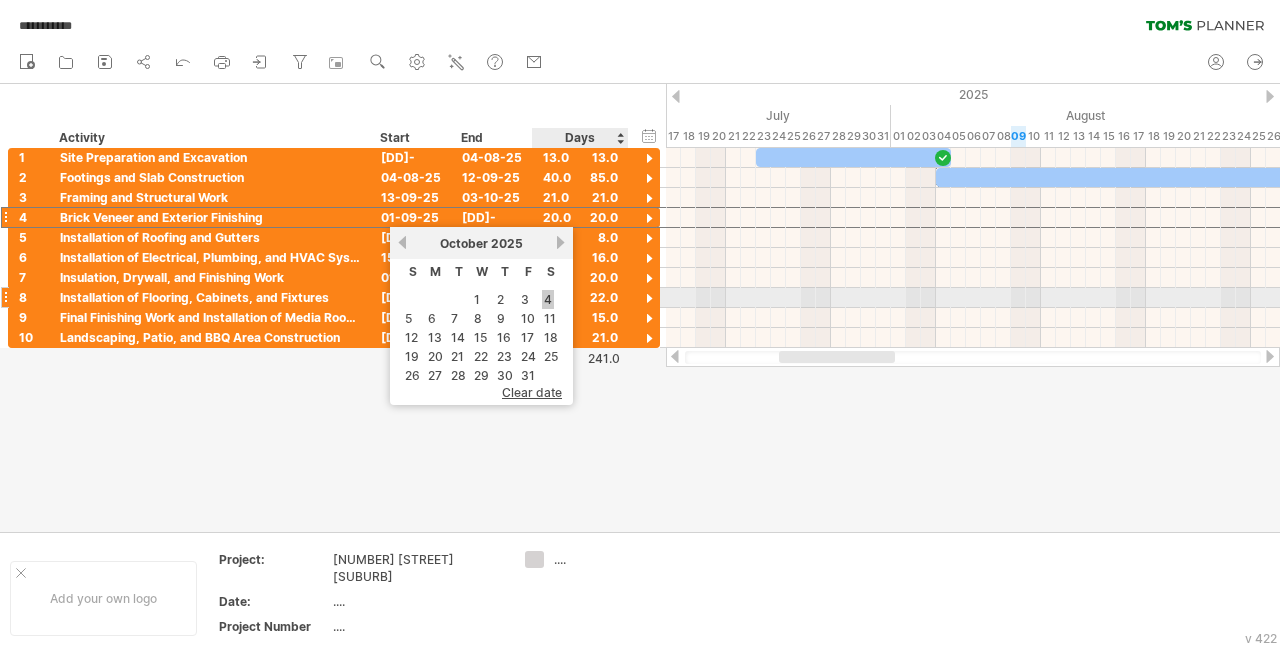 click on "4" at bounding box center (548, 299) 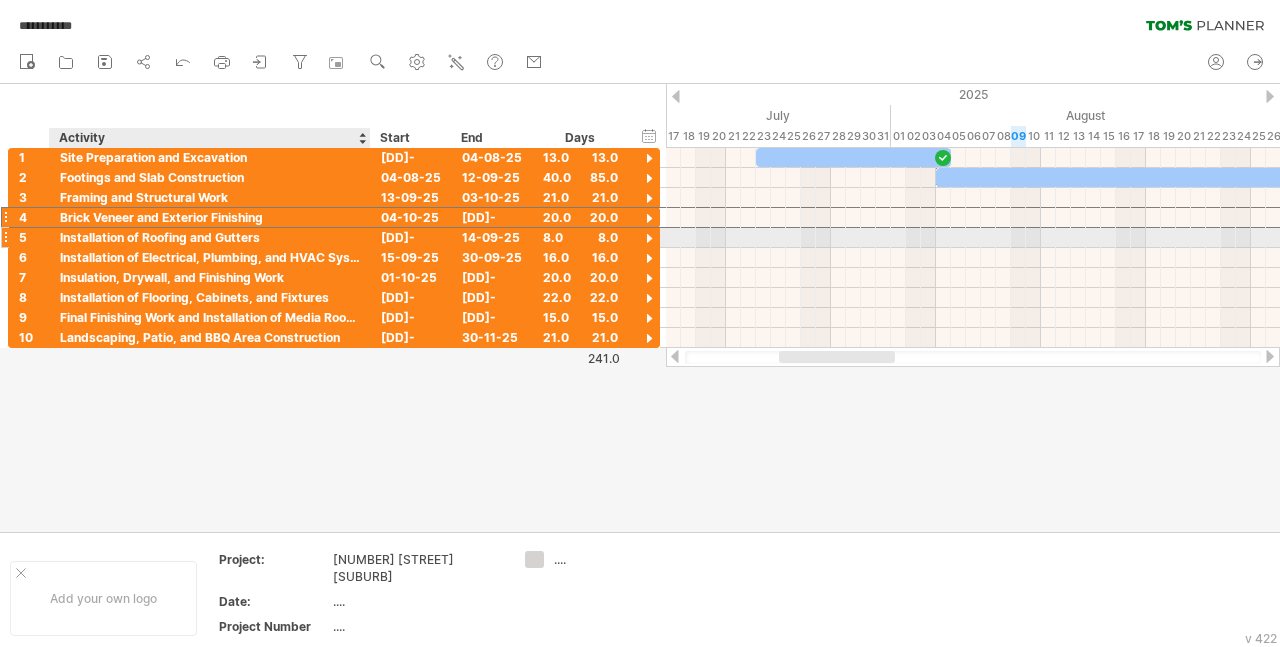 click on "Installation of Roofing and Gutters" at bounding box center (210, 237) 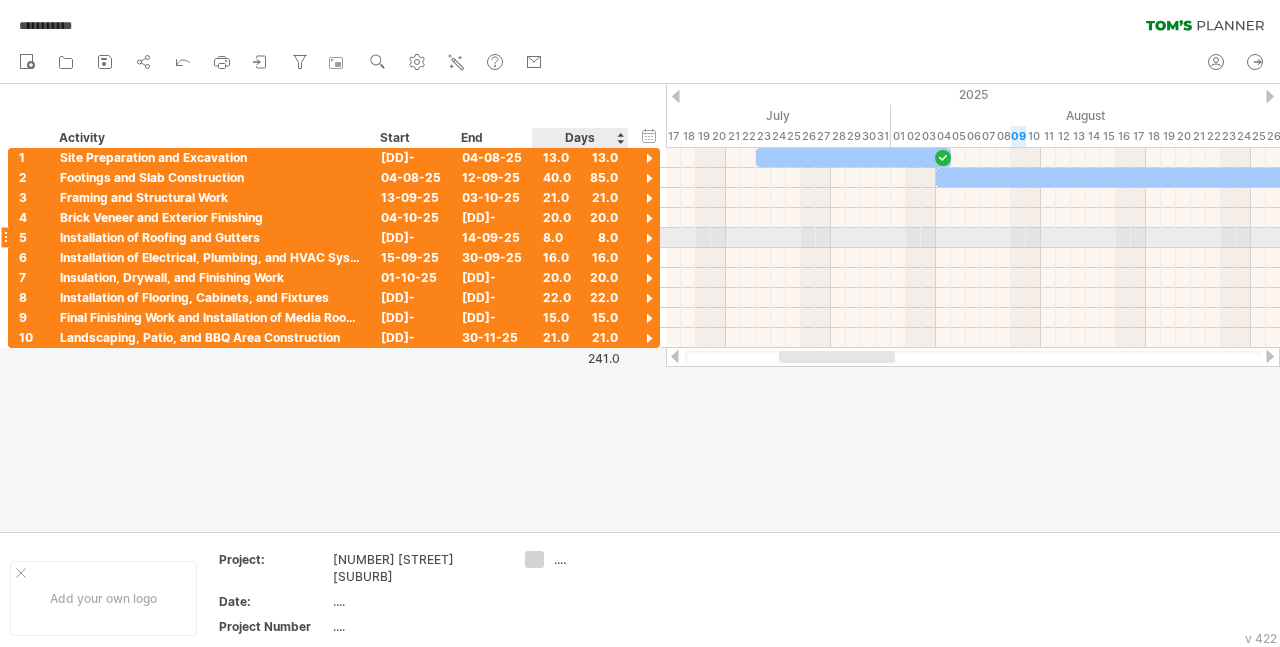 click at bounding box center (649, 239) 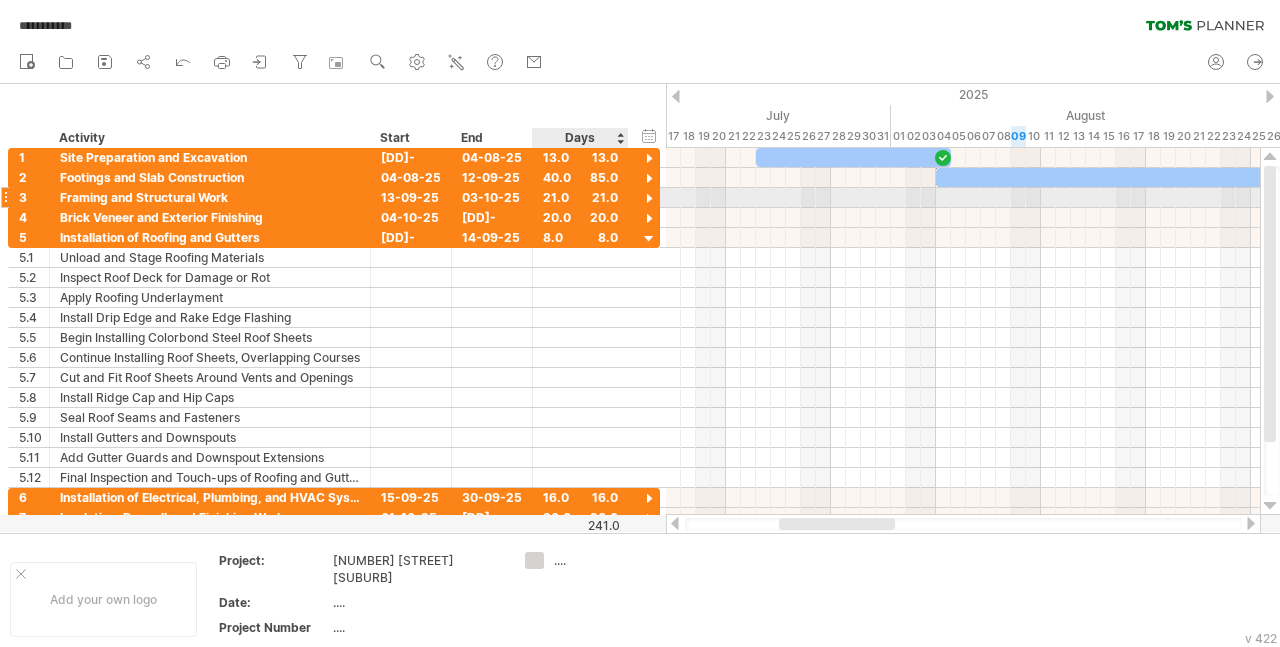 click at bounding box center (649, 199) 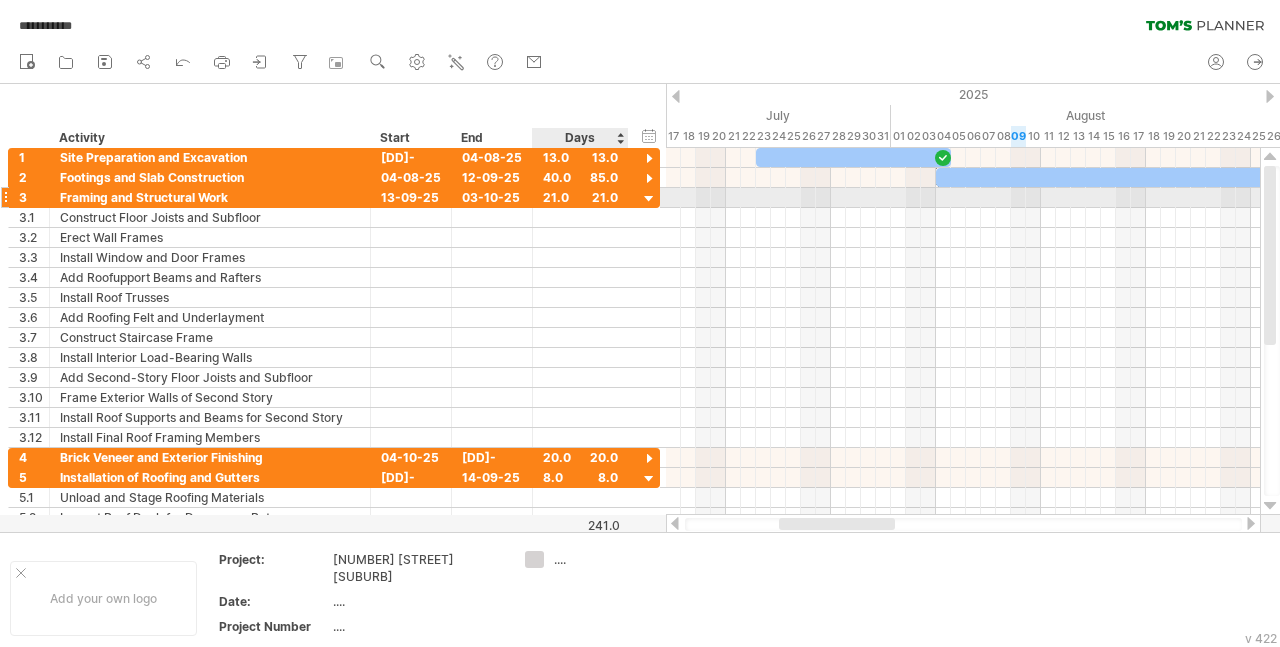 click at bounding box center [649, 199] 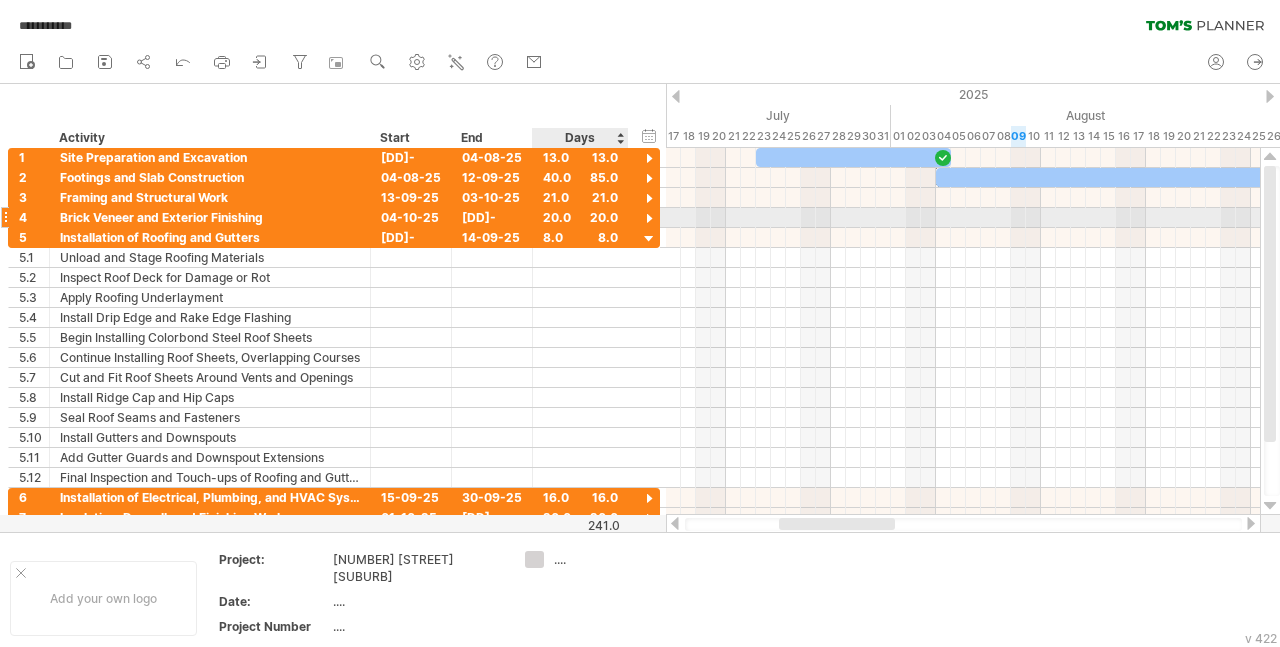 click at bounding box center [649, 219] 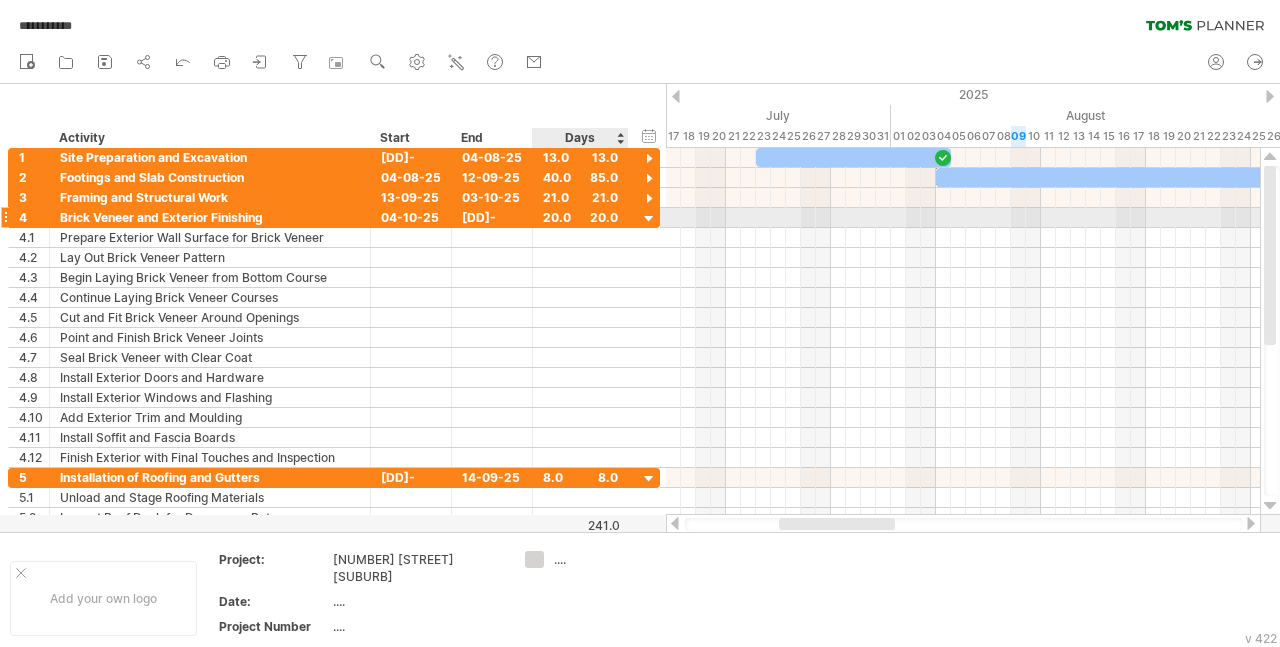 click at bounding box center [649, 219] 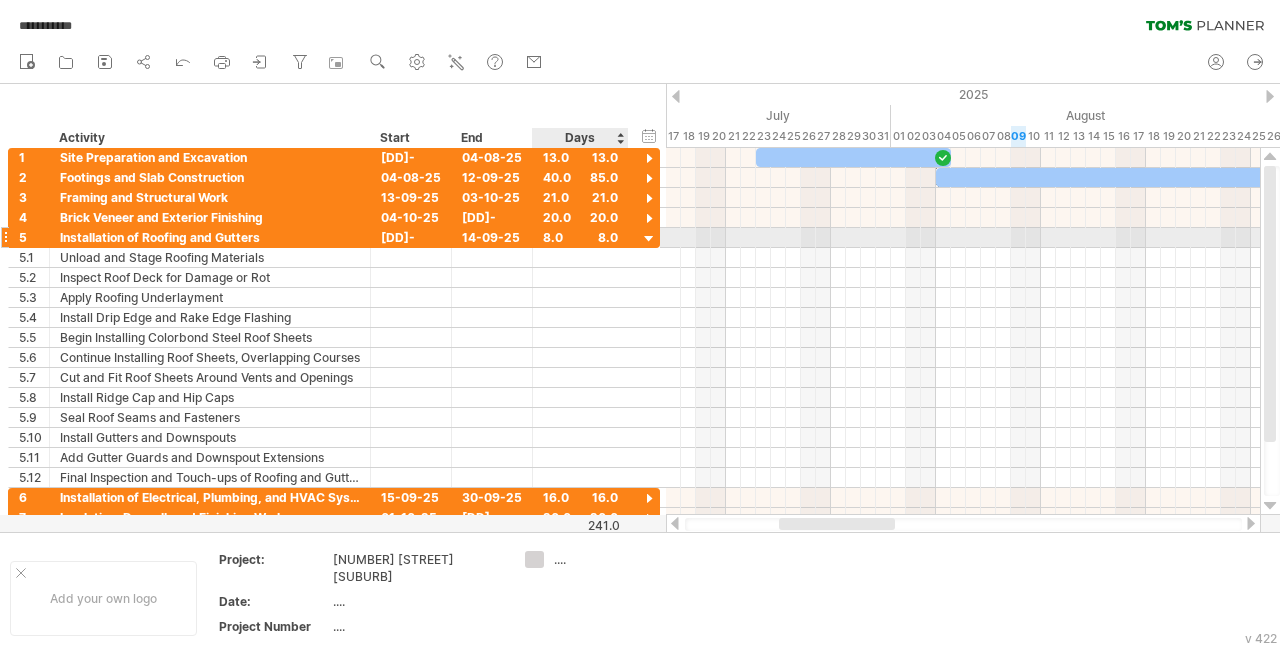 click at bounding box center [649, 239] 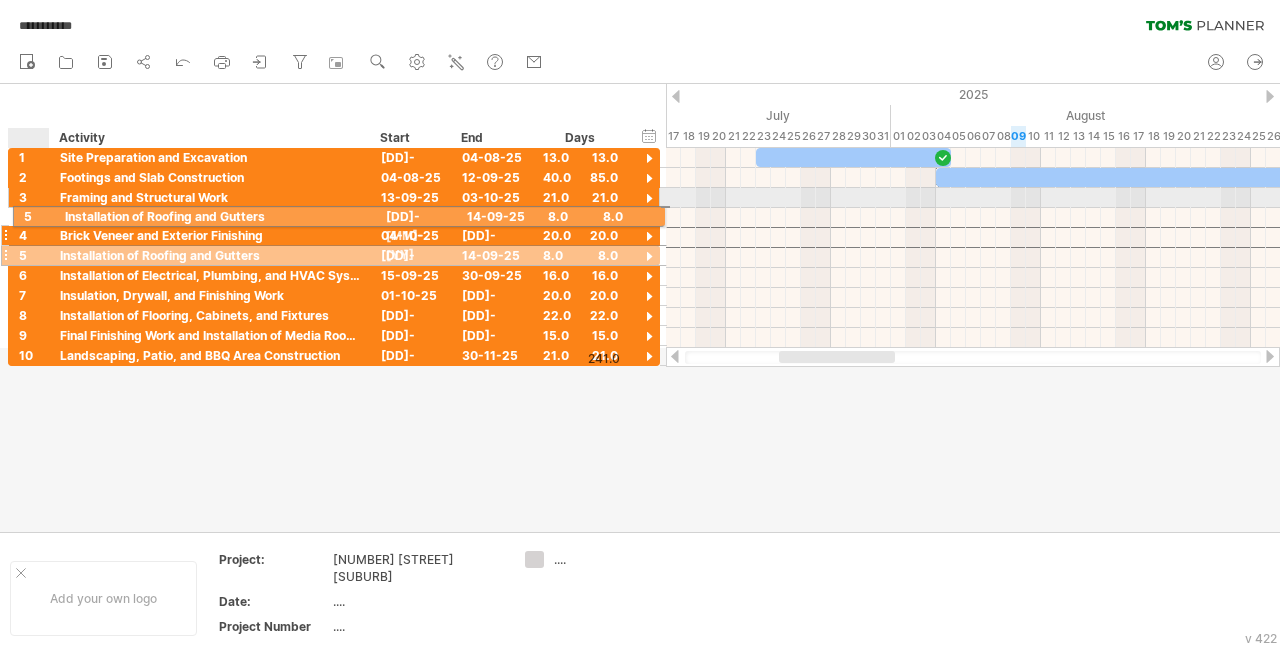 drag, startPoint x: 24, startPoint y: 236, endPoint x: 22, endPoint y: 213, distance: 23.086792 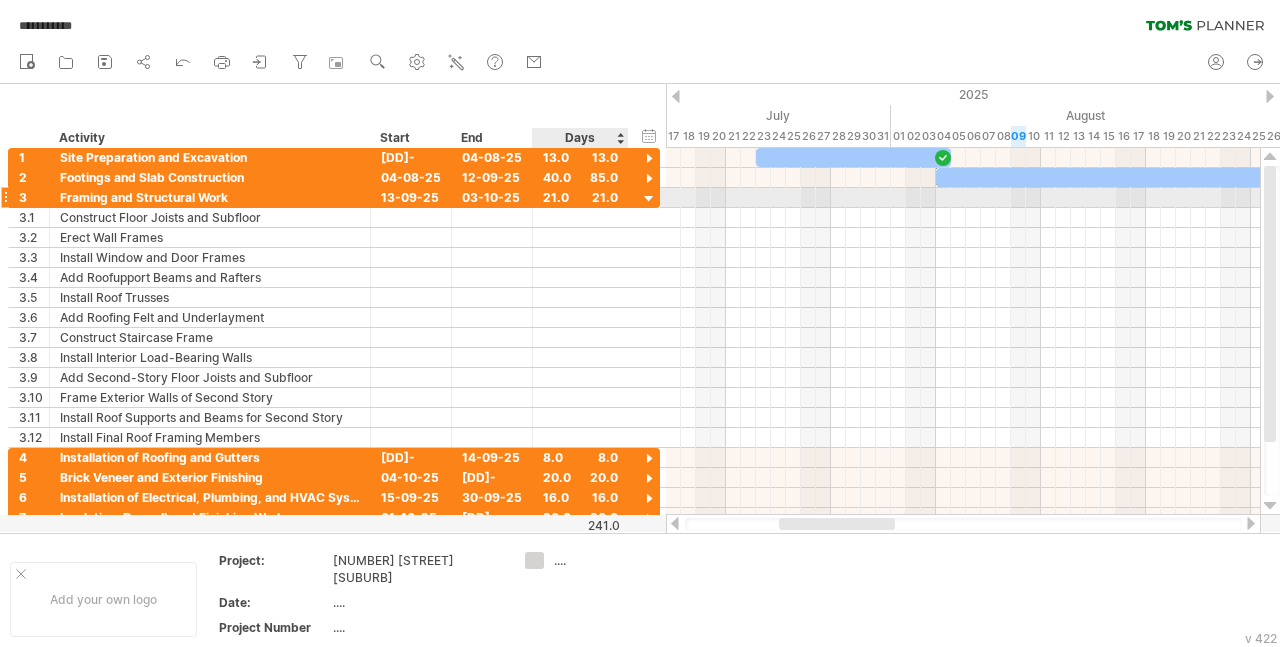 click at bounding box center (649, 199) 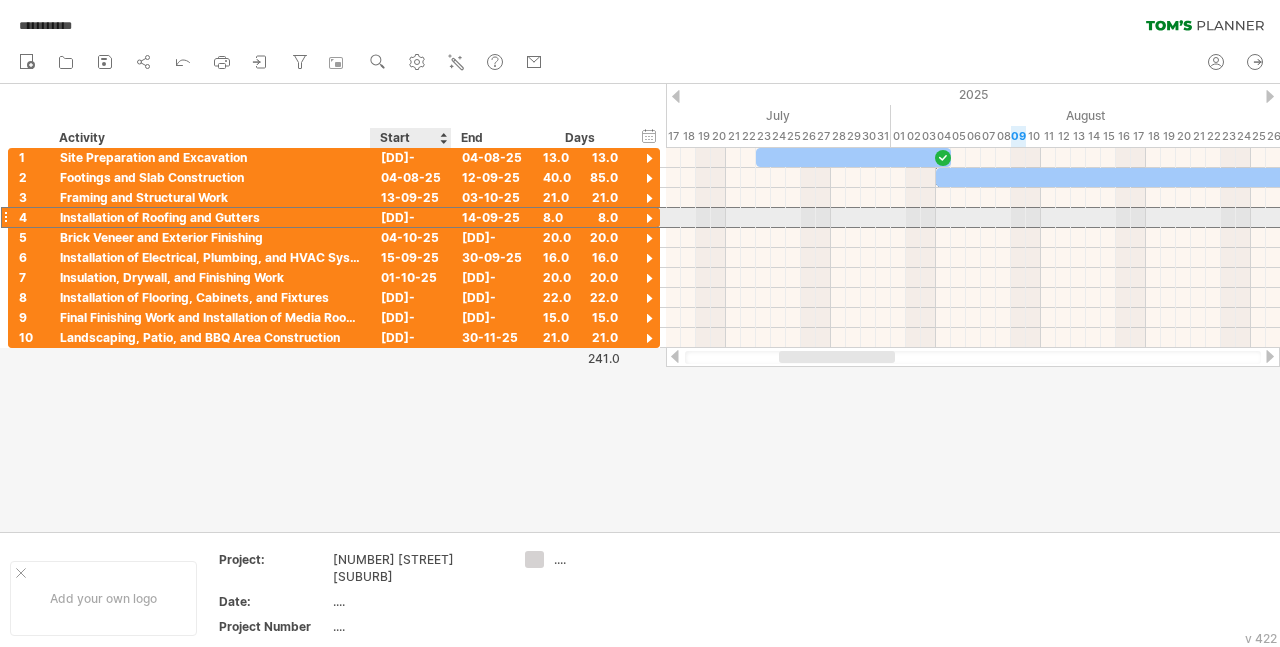 click on "[DATE]" at bounding box center [411, 217] 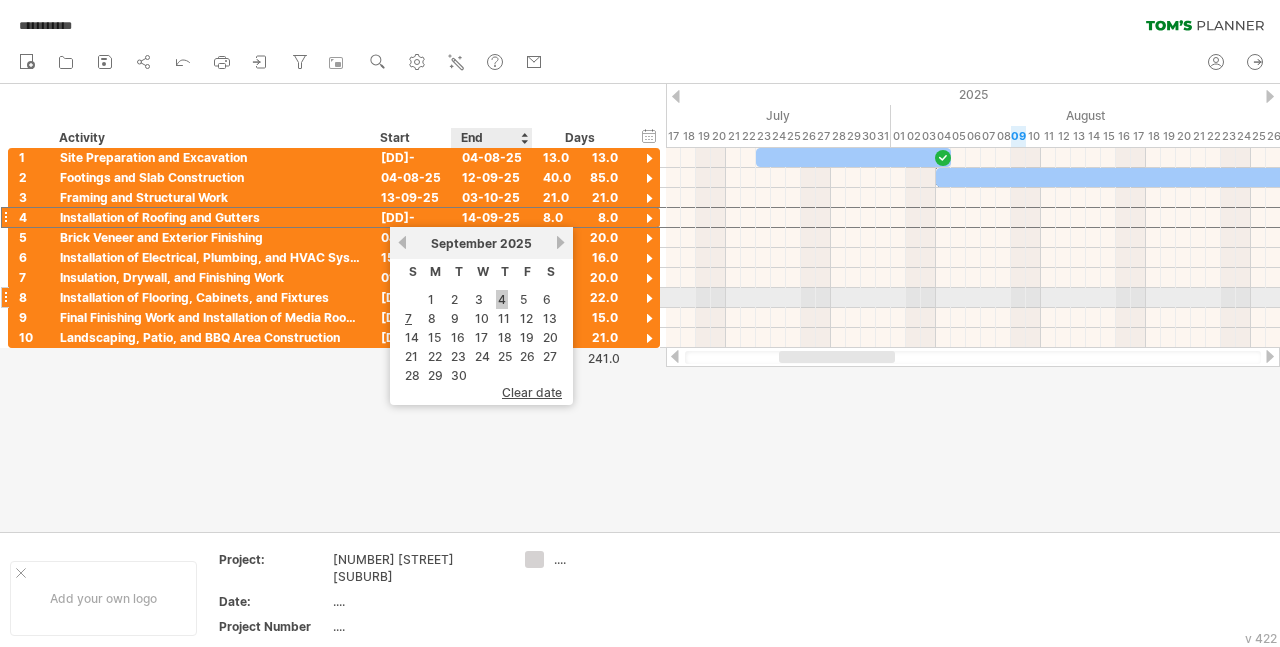 click on "4" at bounding box center [502, 299] 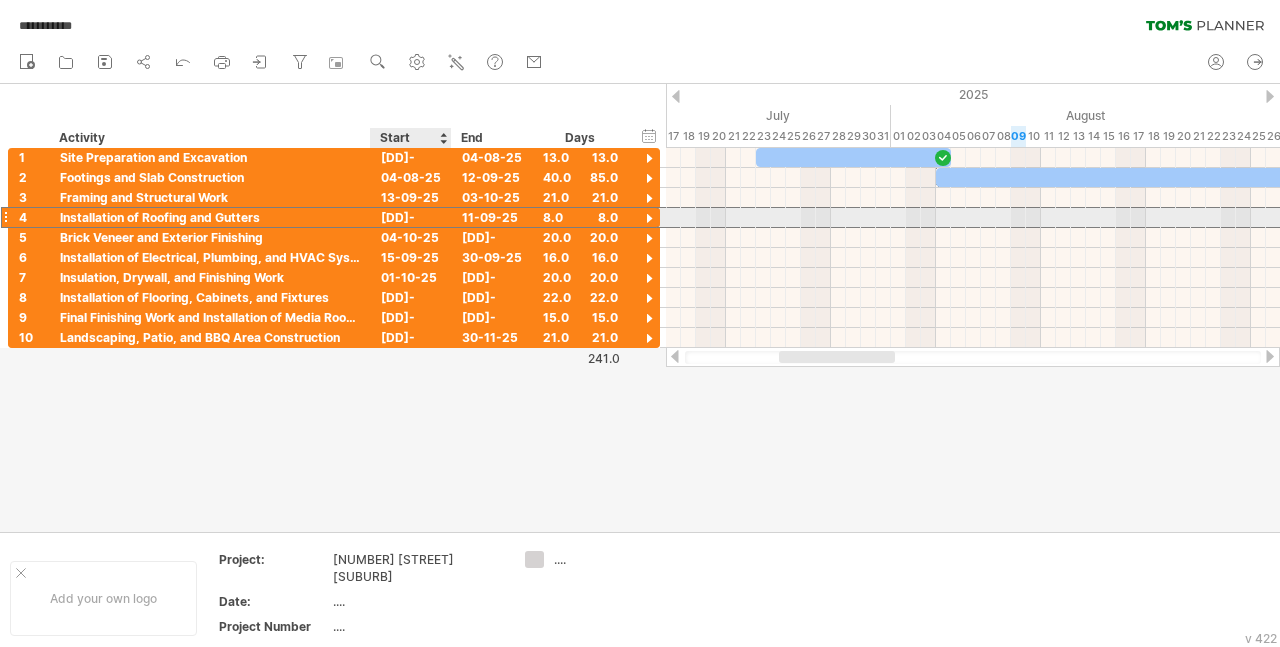 click on "04-09-25" at bounding box center (411, 217) 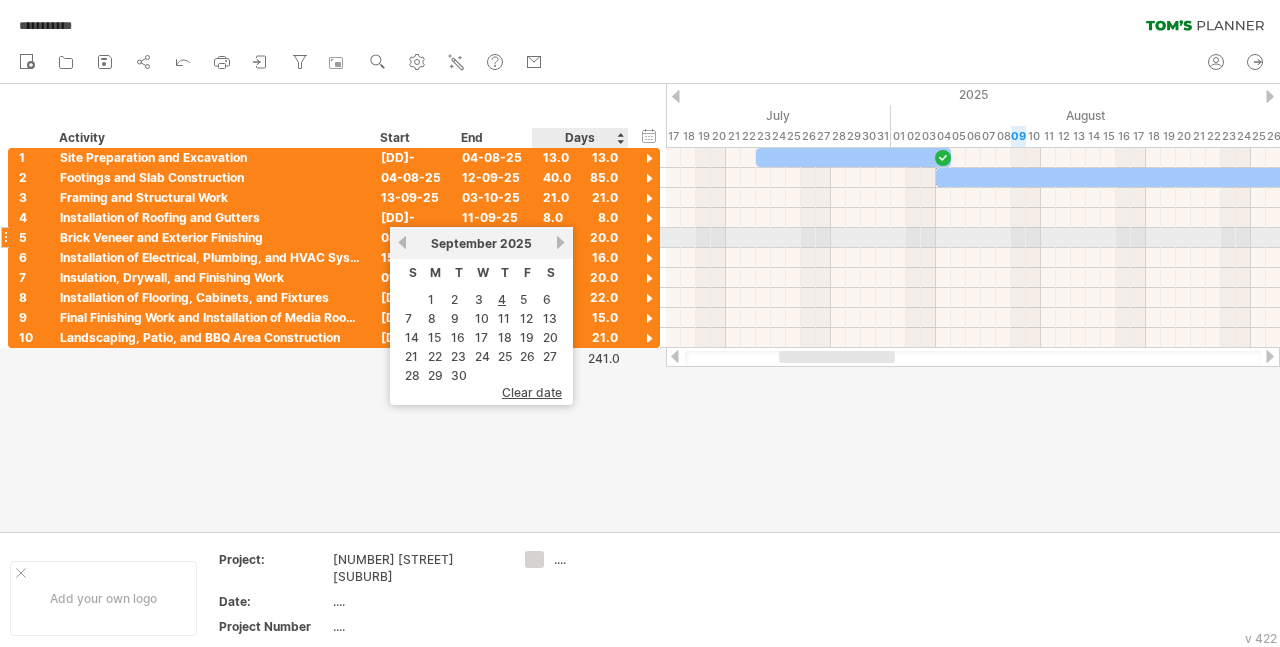 click on "next" at bounding box center [560, 242] 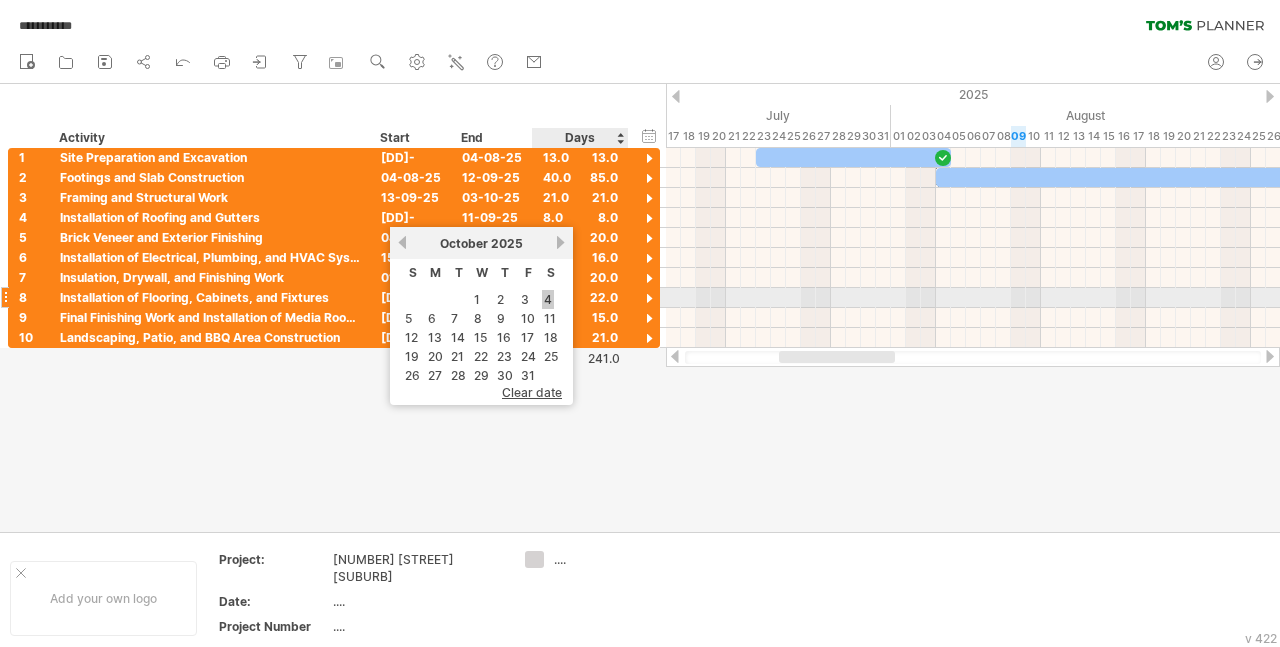 click on "4" at bounding box center (548, 299) 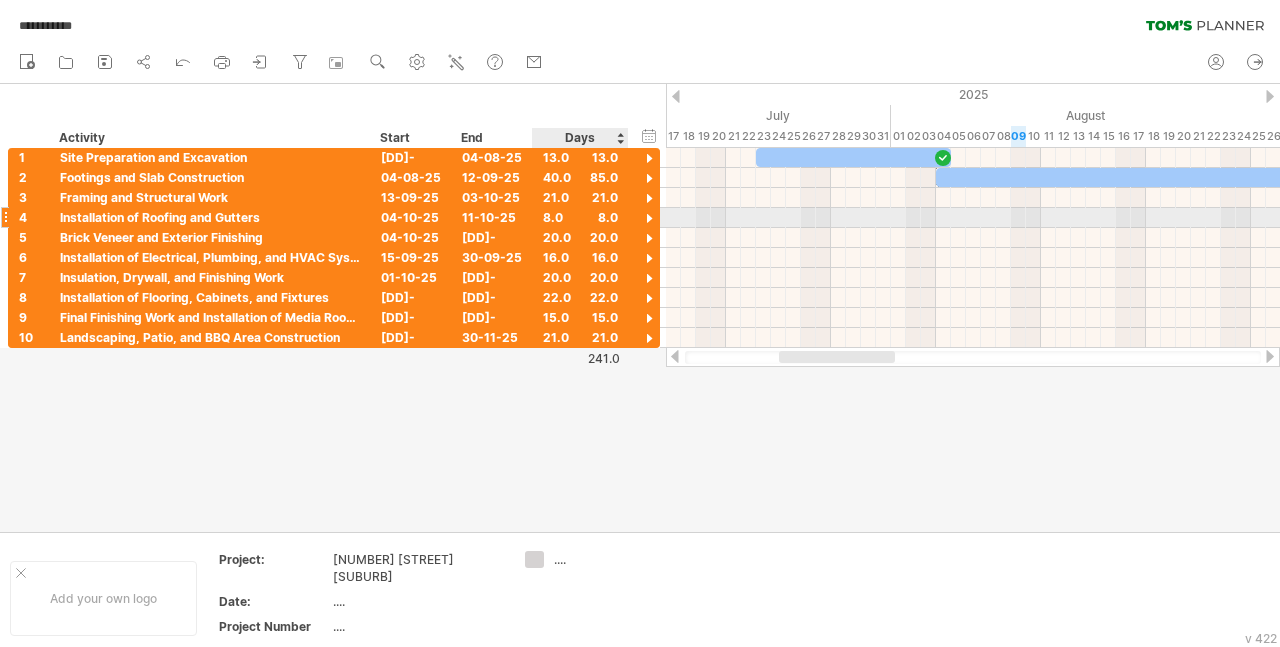 click at bounding box center [649, 219] 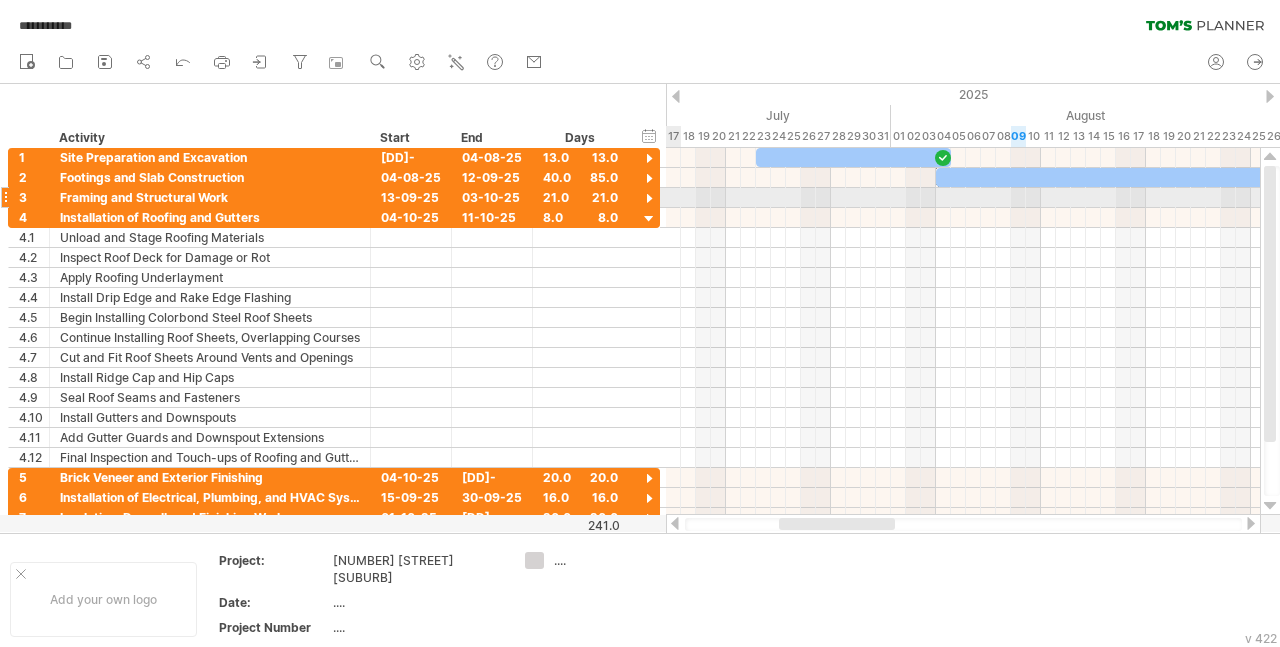 click at bounding box center [649, 199] 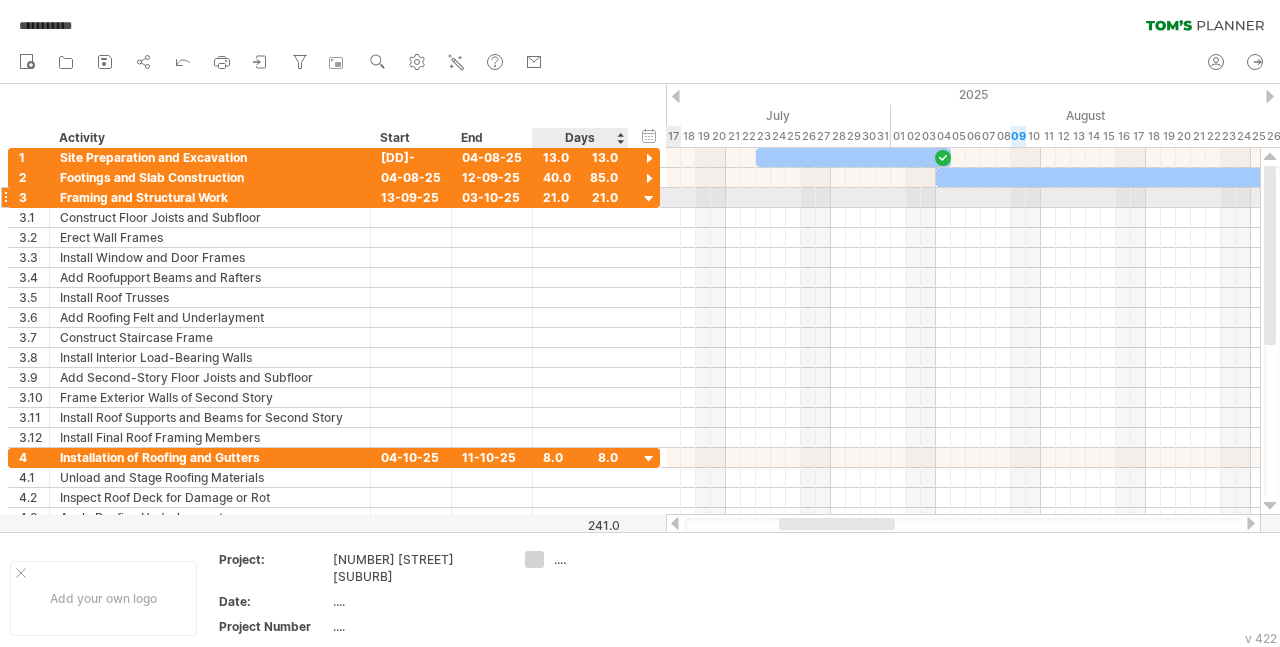 click at bounding box center [649, 199] 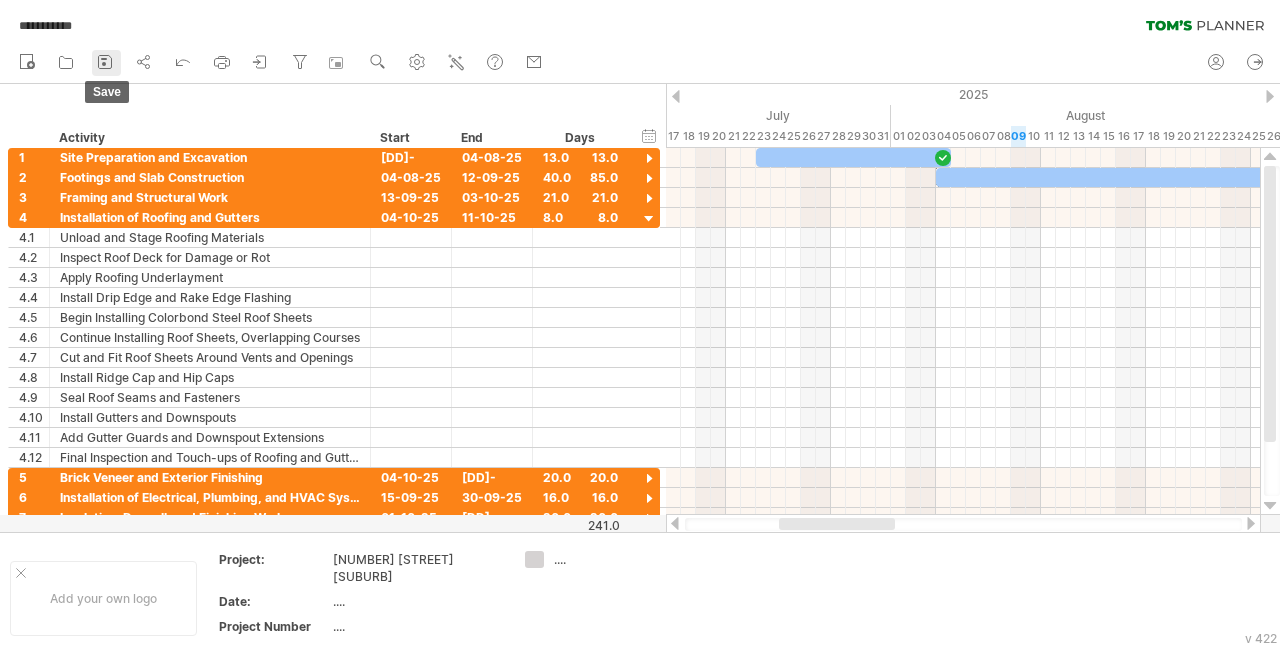 click 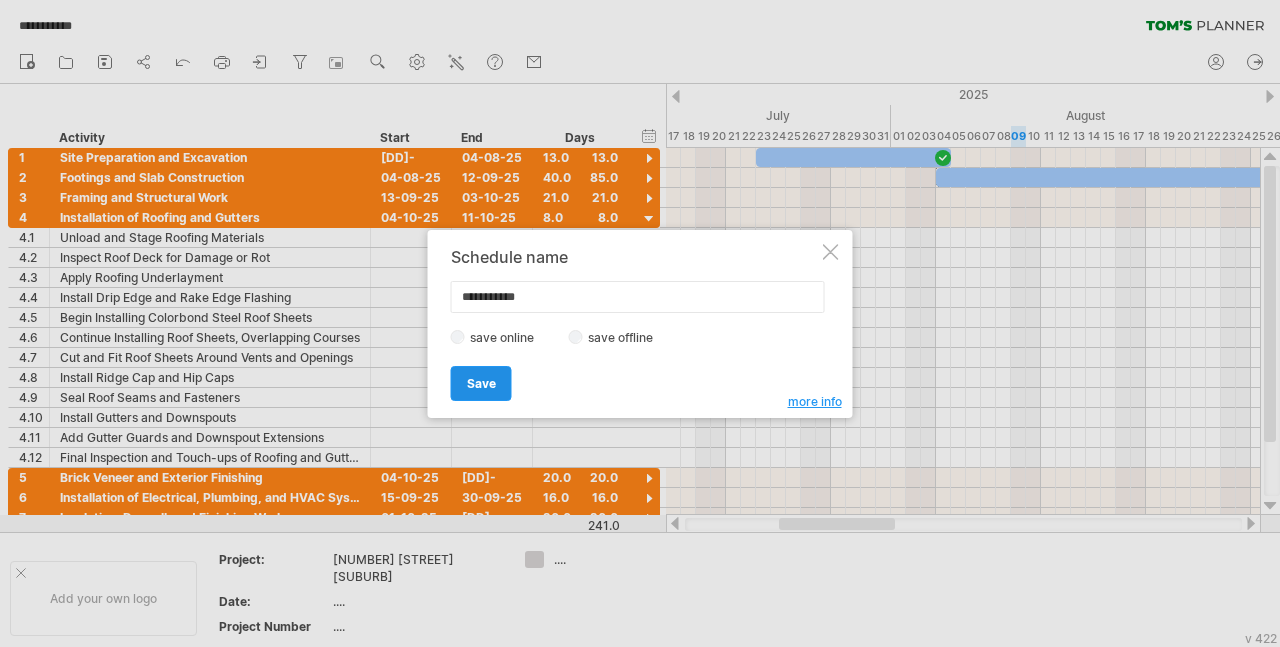 click on "Save" at bounding box center (481, 383) 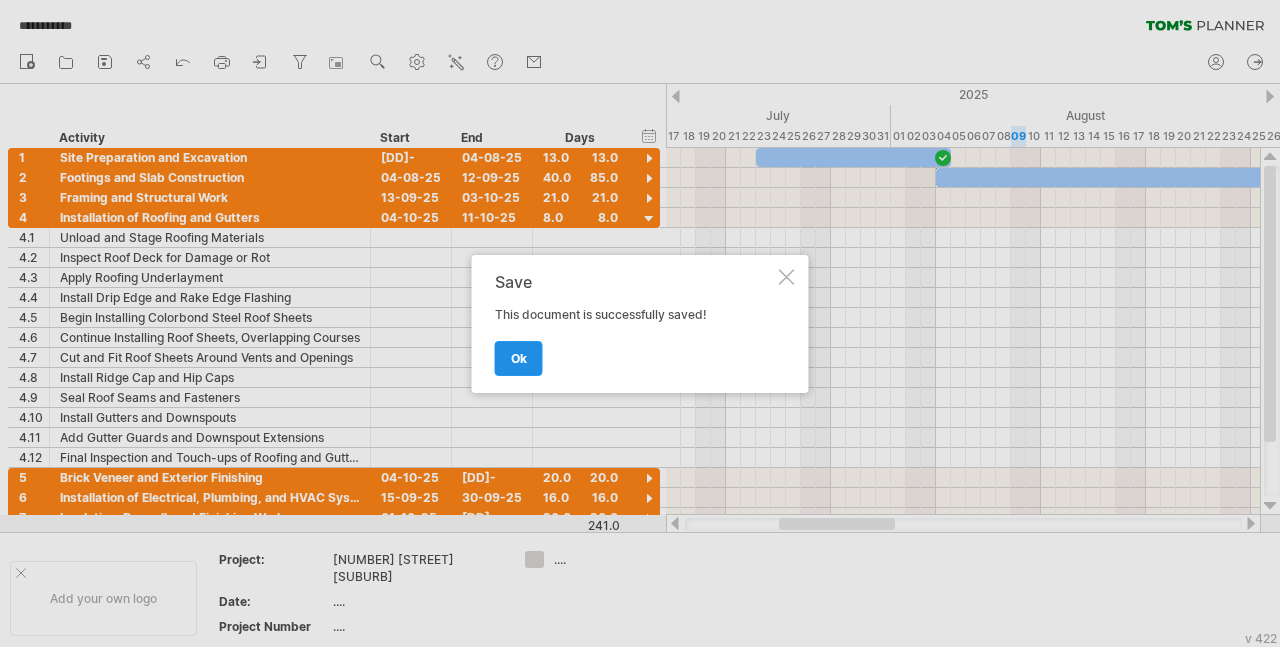 click on "ok" at bounding box center (519, 358) 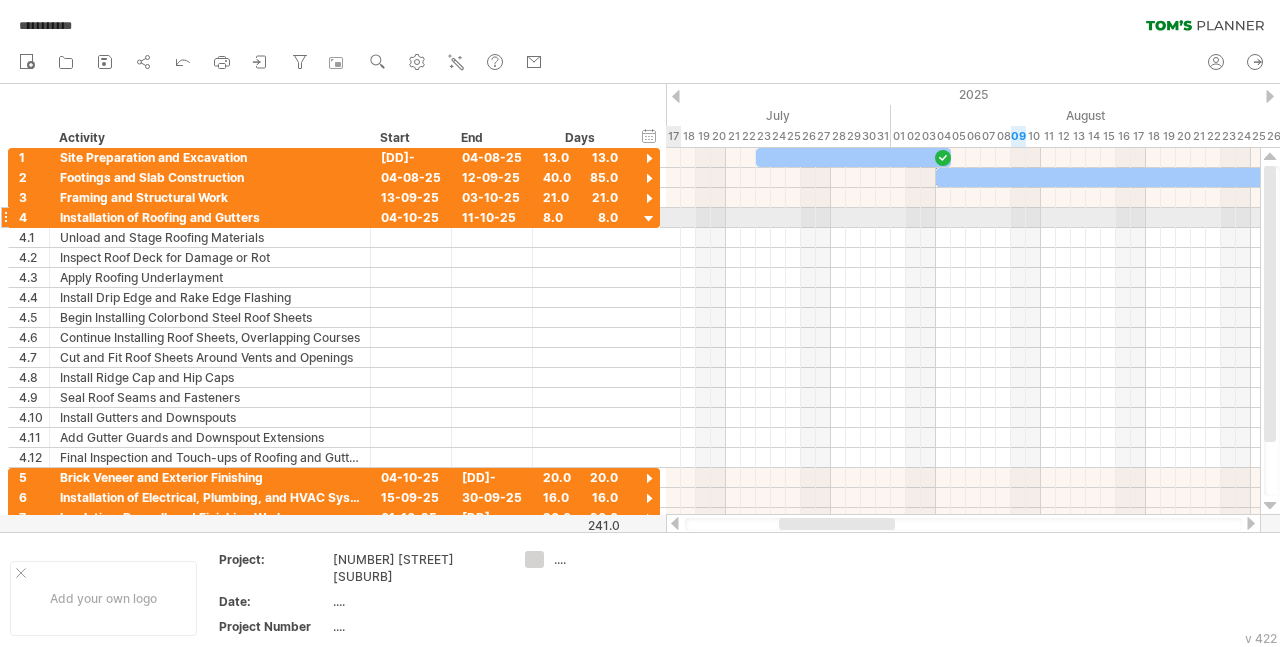 click at bounding box center [649, 219] 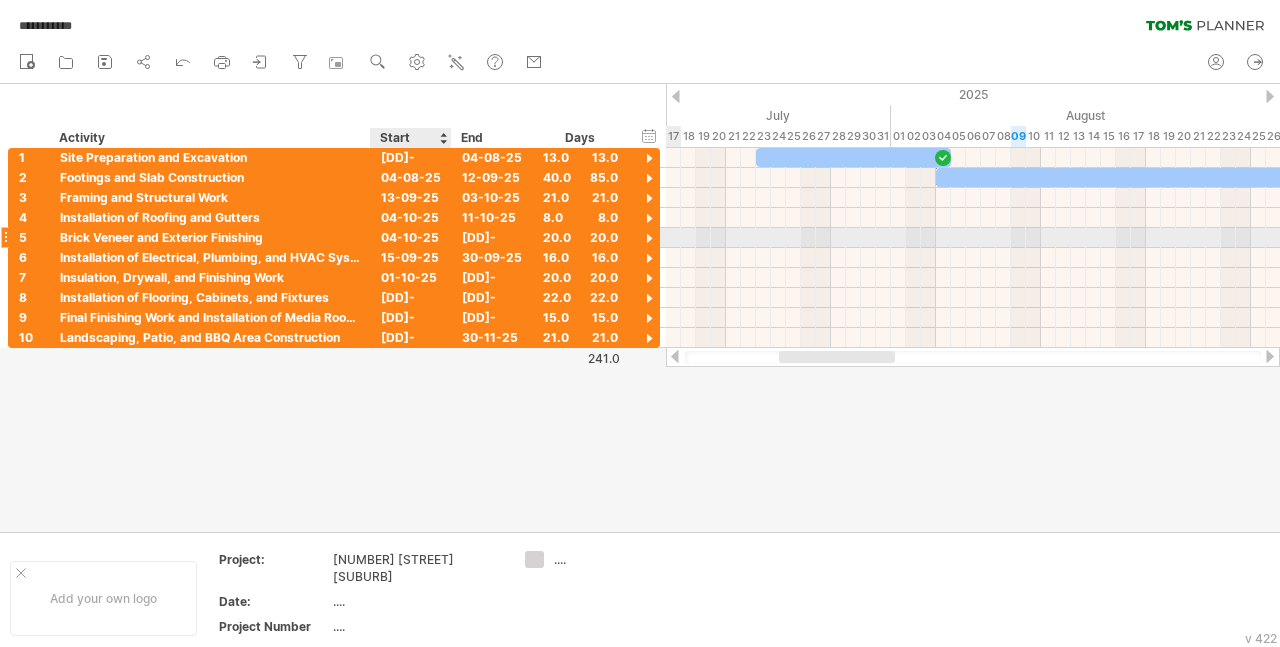 click on "04-10-25" at bounding box center (411, 237) 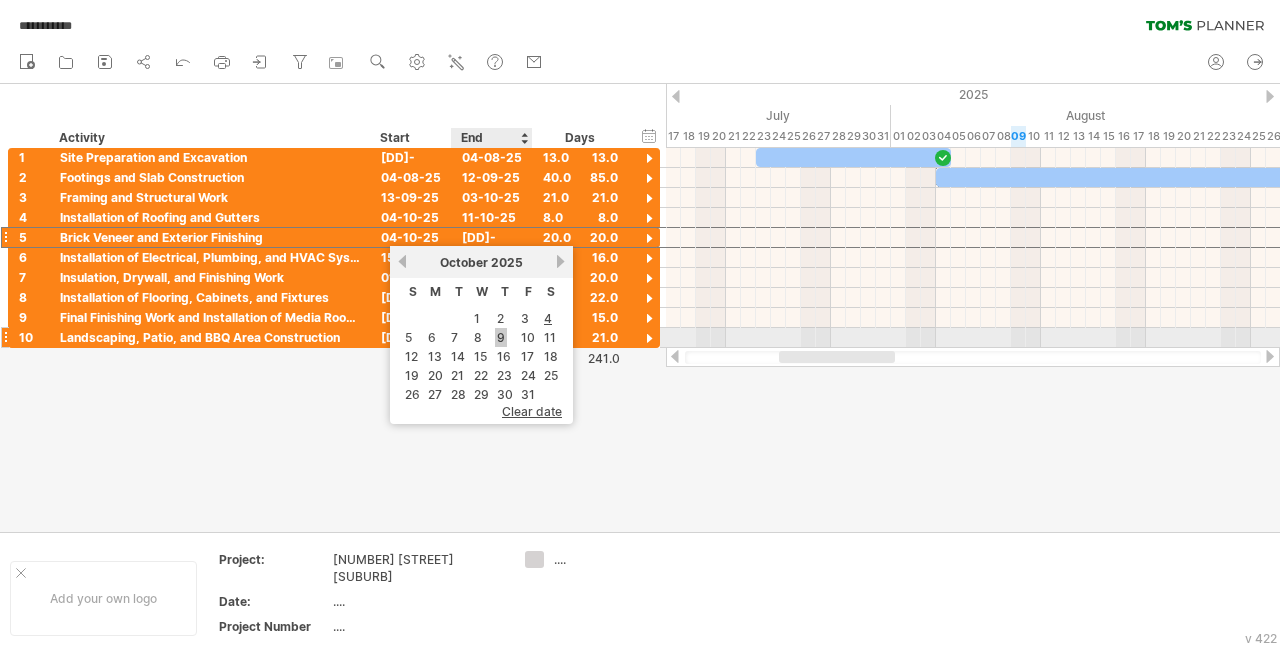 click on "9" at bounding box center (501, 337) 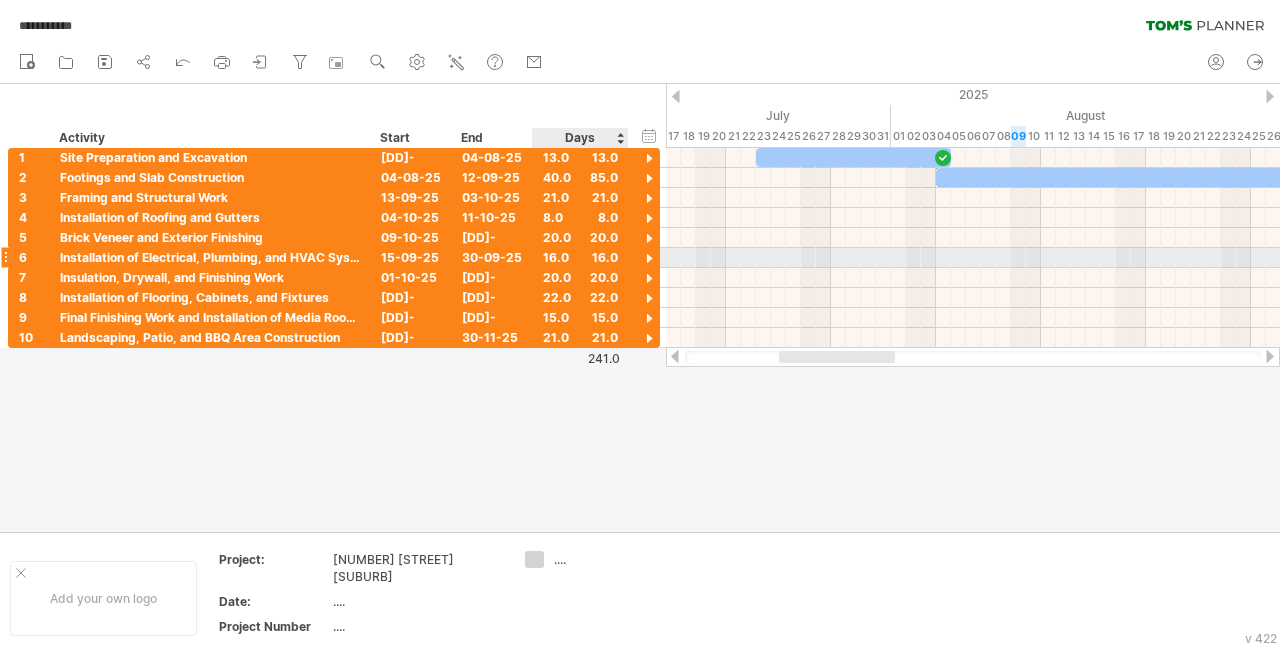 click at bounding box center [649, 259] 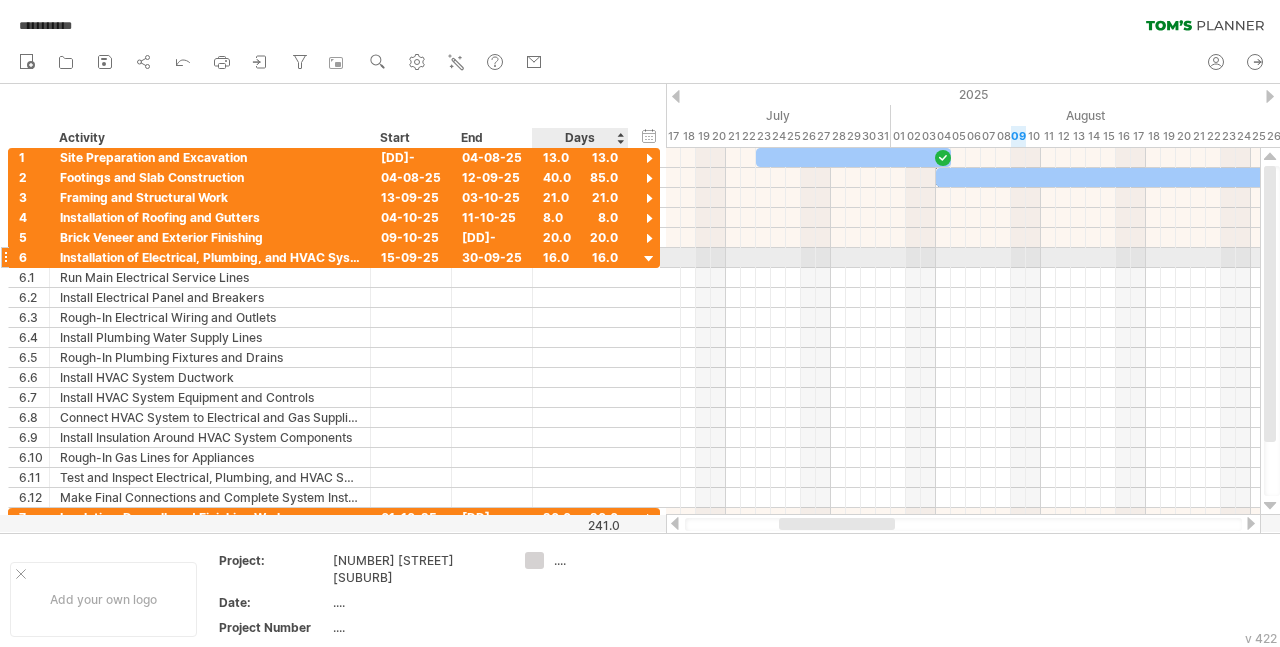click at bounding box center [649, 259] 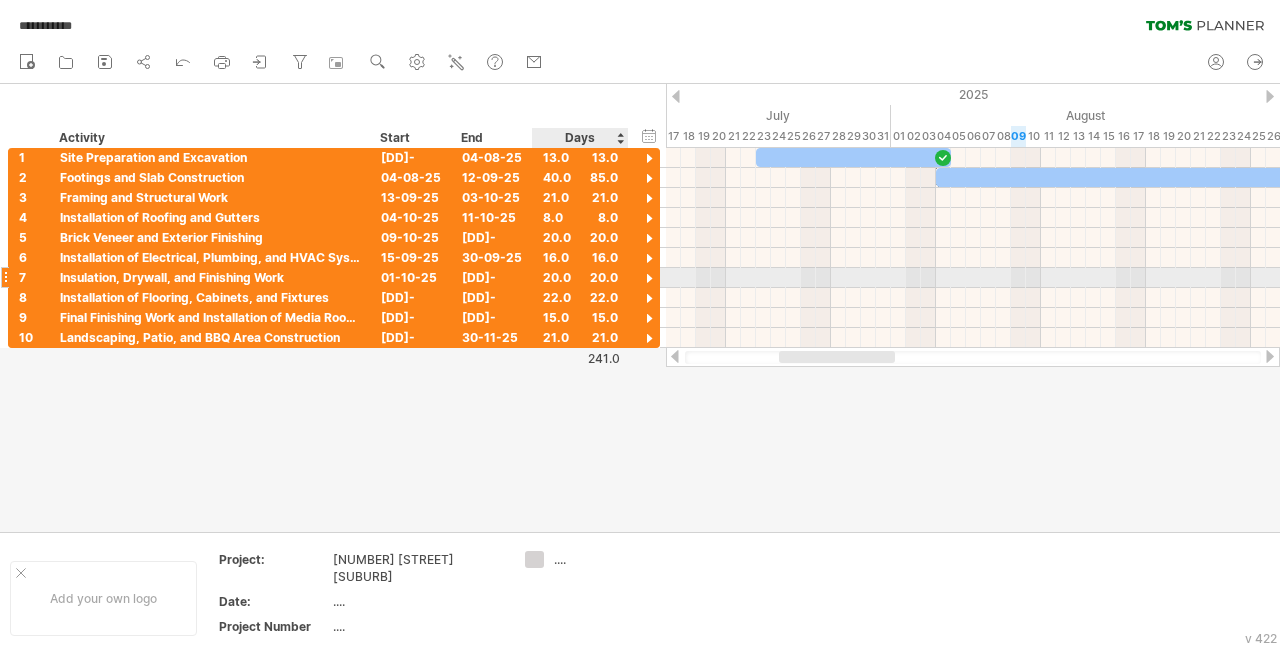 click at bounding box center (649, 279) 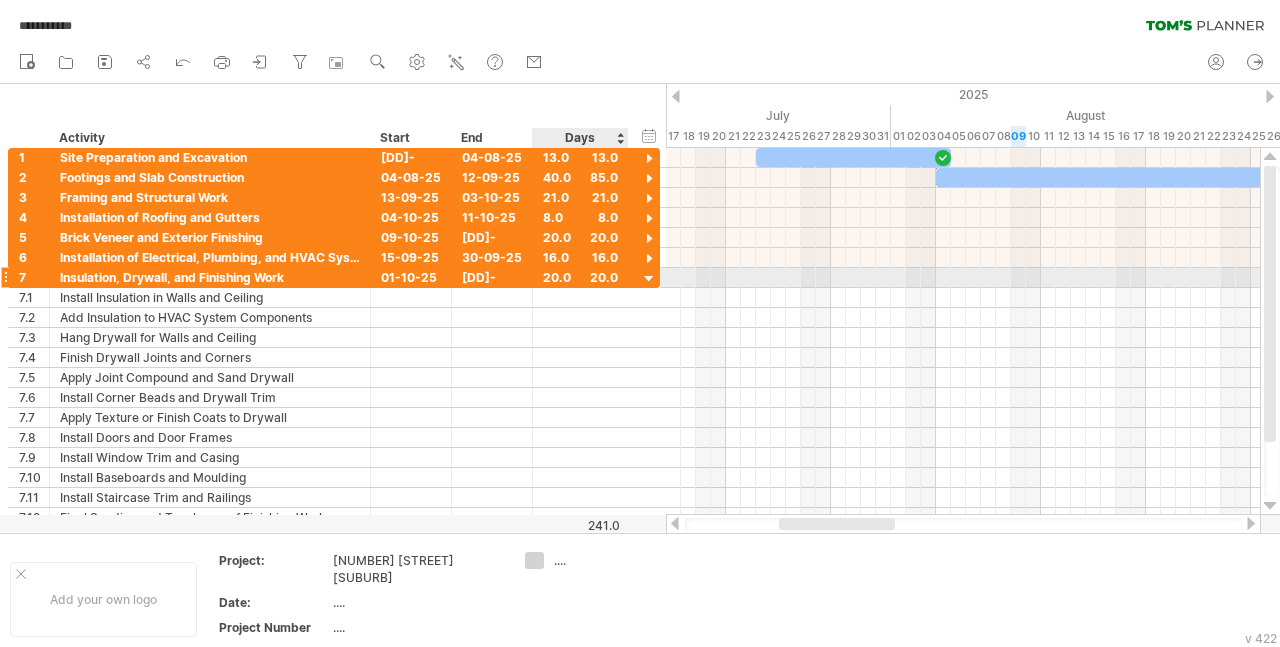 click at bounding box center [649, 279] 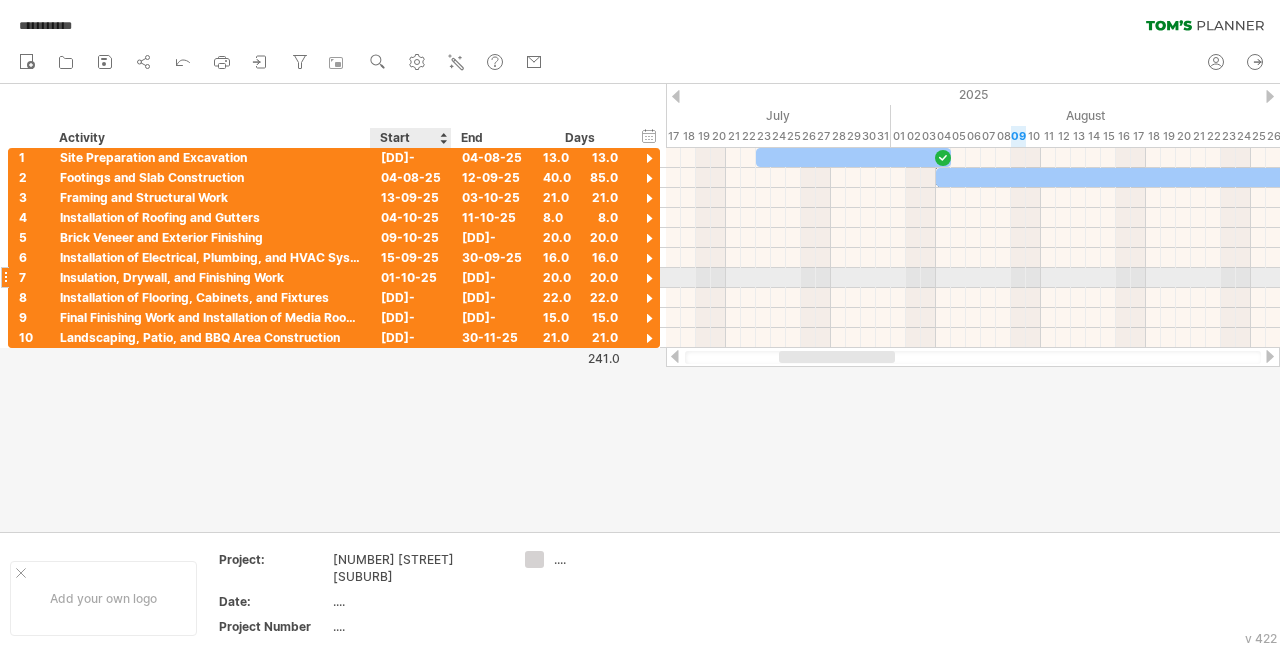 click on "01-10-25" at bounding box center (411, 277) 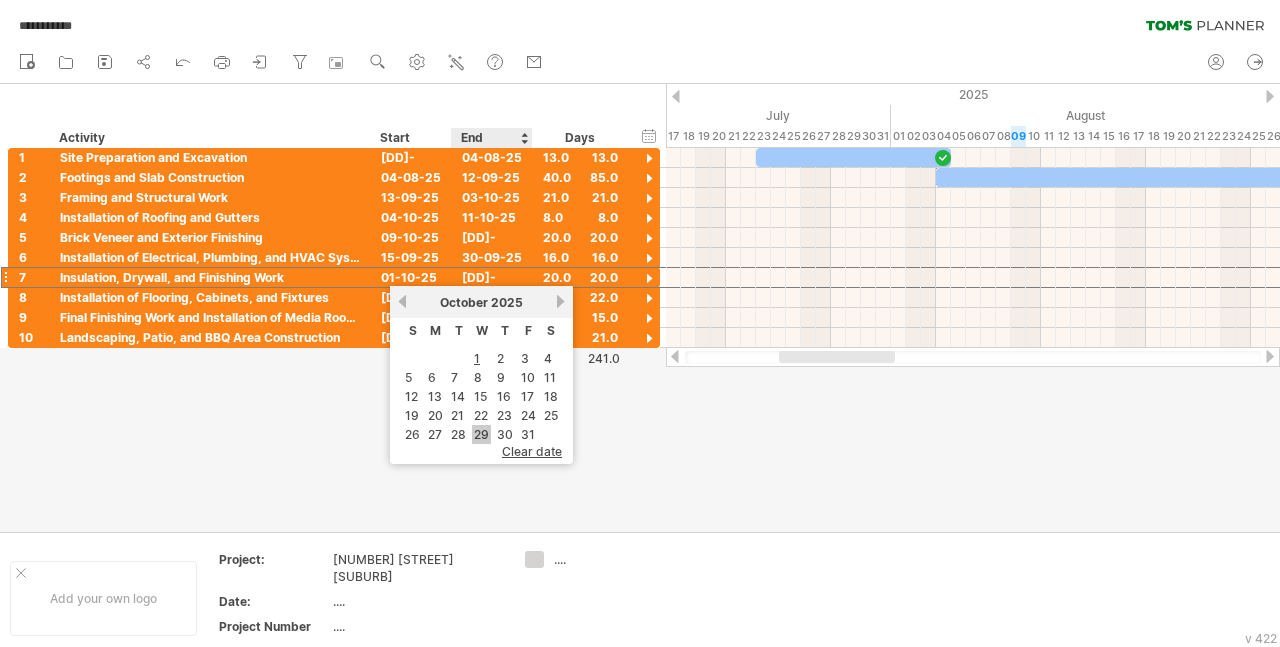 click on "29" at bounding box center (481, 434) 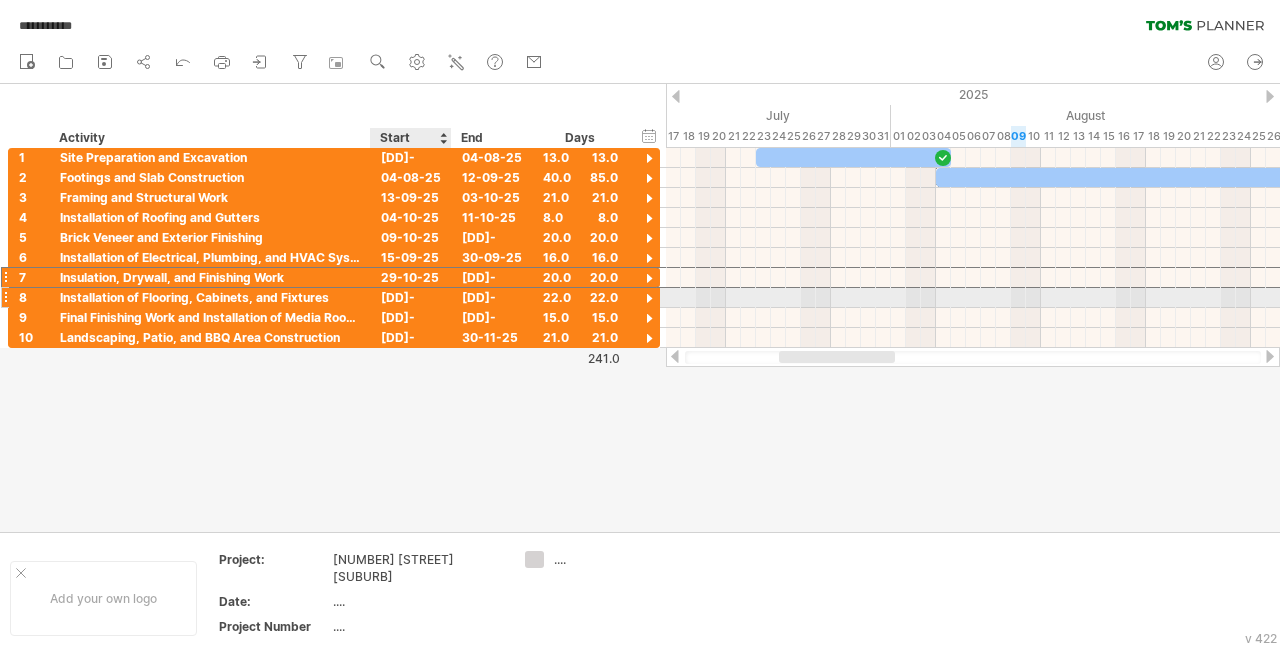 click on "15-10-25" at bounding box center (411, 297) 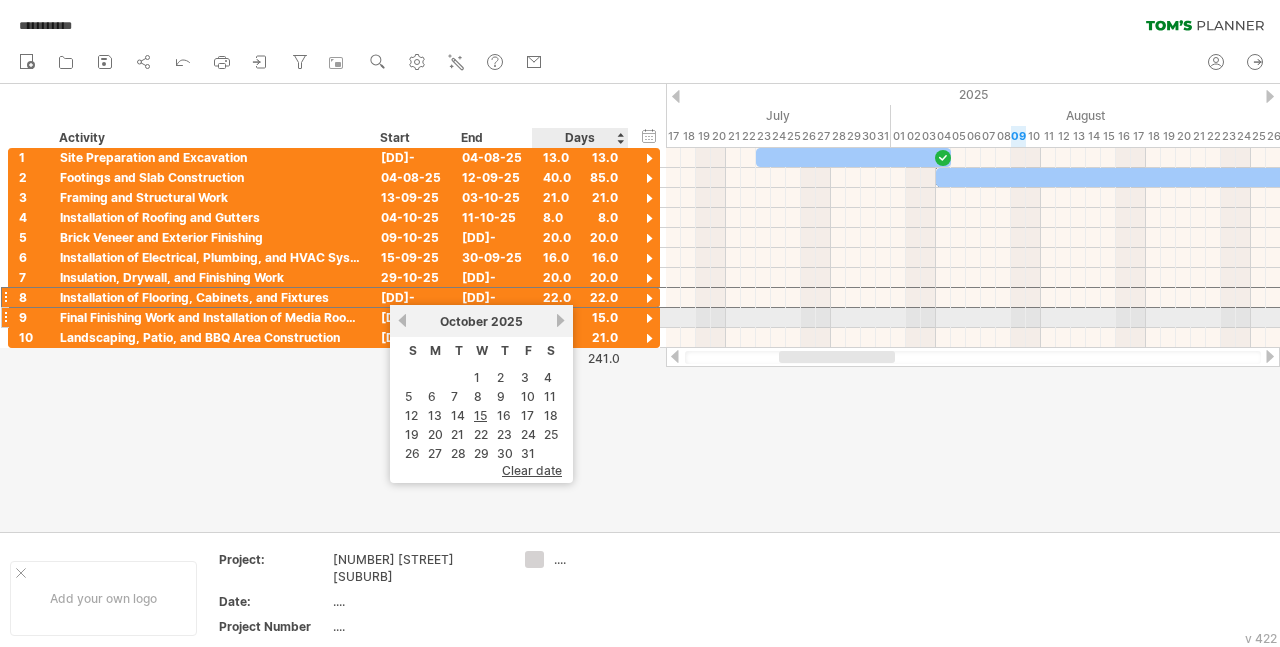 click on "next" at bounding box center [560, 320] 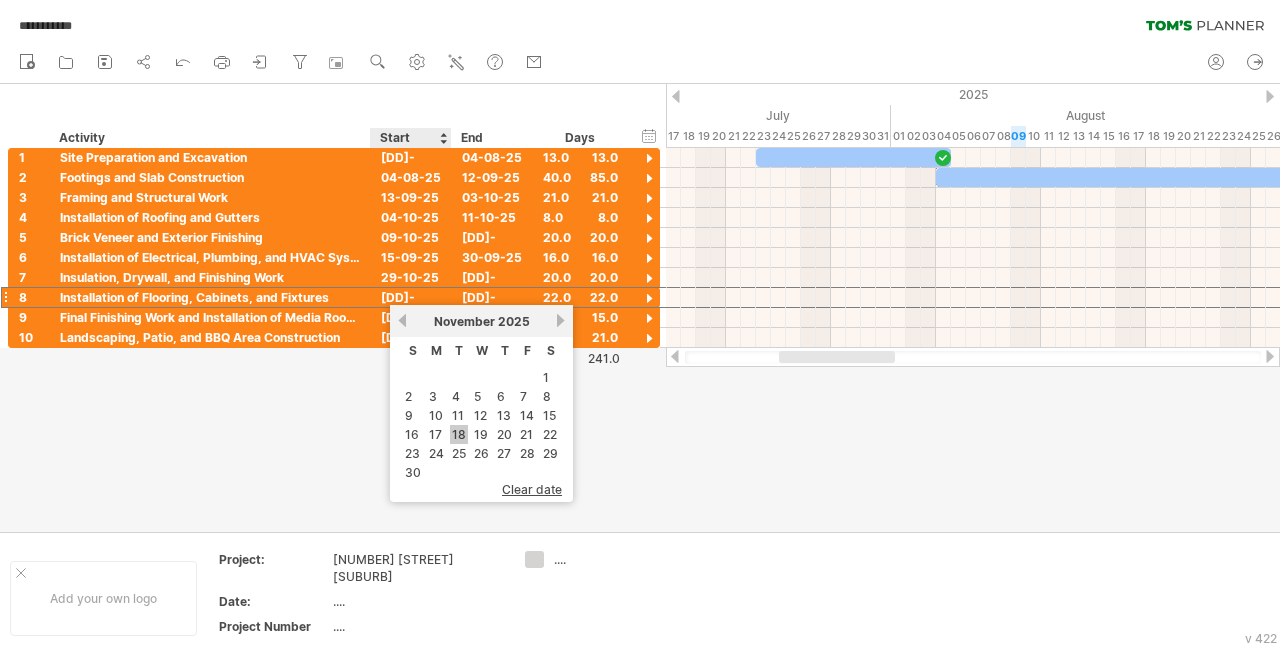 click on "18" at bounding box center [459, 434] 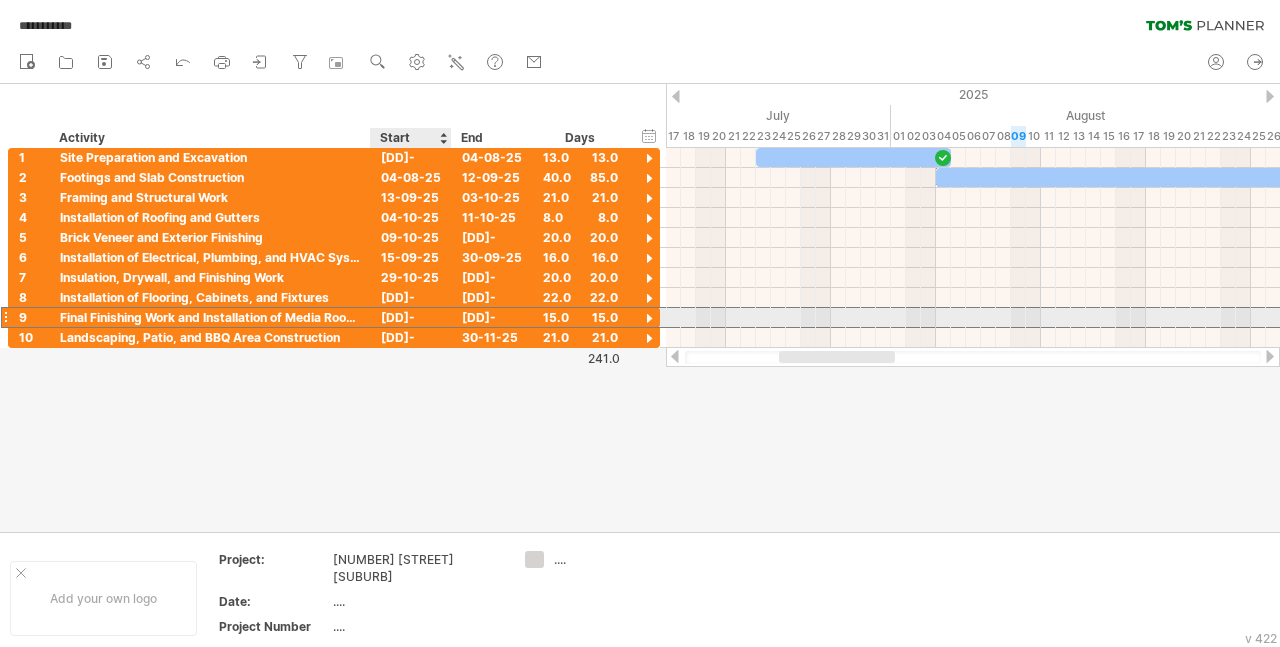 click on "01-11-25" at bounding box center [411, 317] 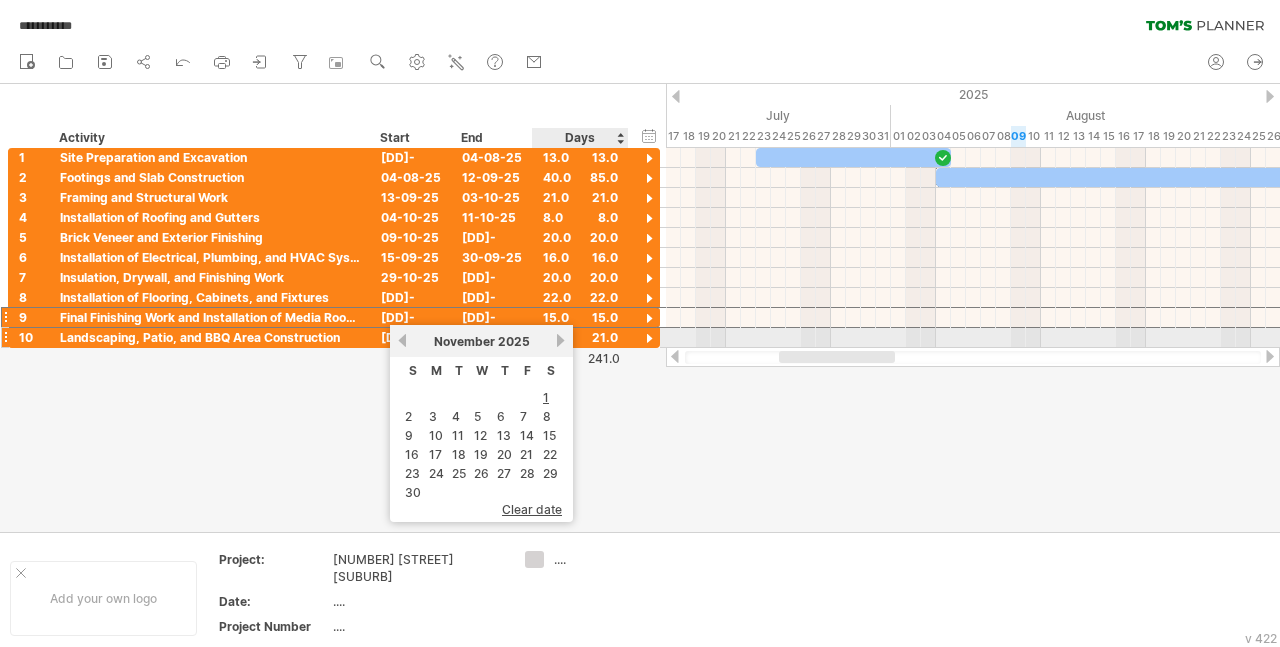 click on "next" at bounding box center [560, 340] 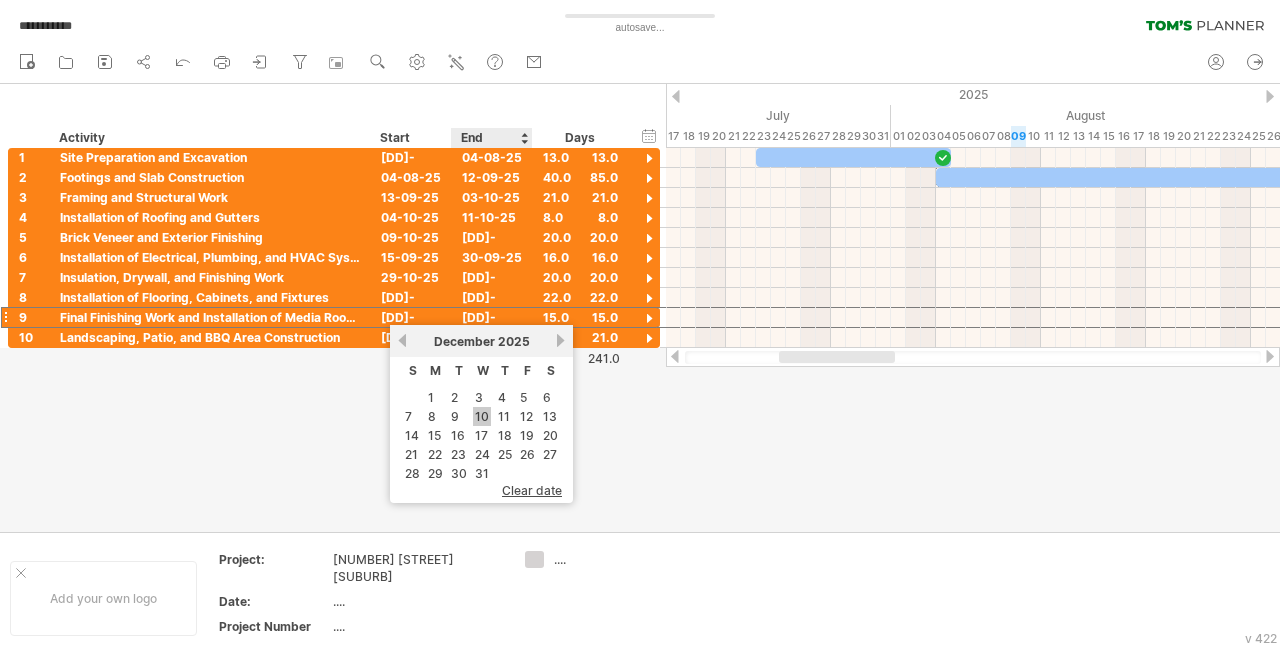 click on "10" at bounding box center (482, 416) 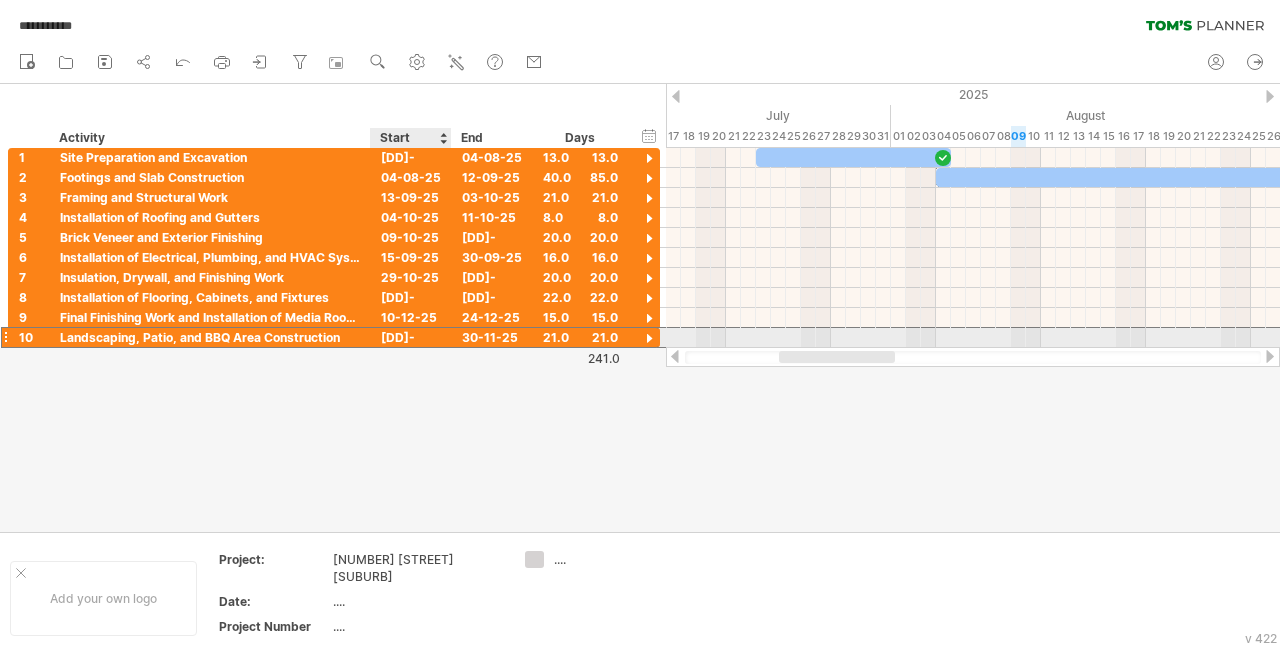 click on "10-11-25" at bounding box center [411, 337] 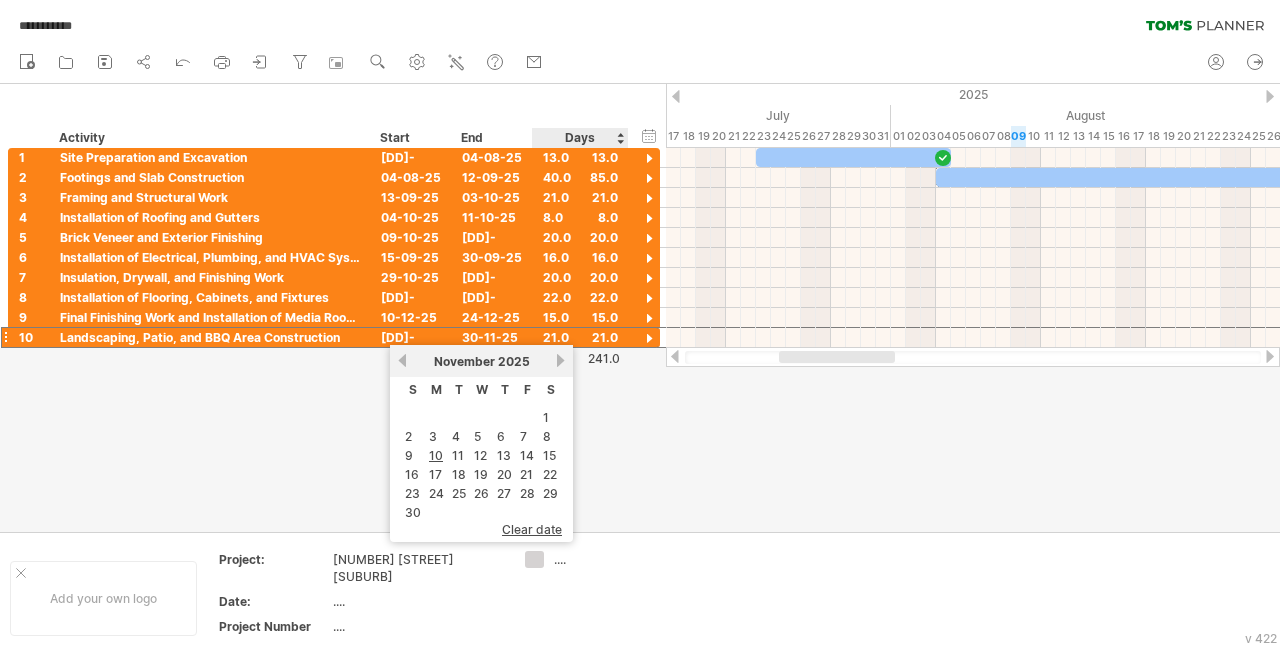 click on "next" at bounding box center [560, 360] 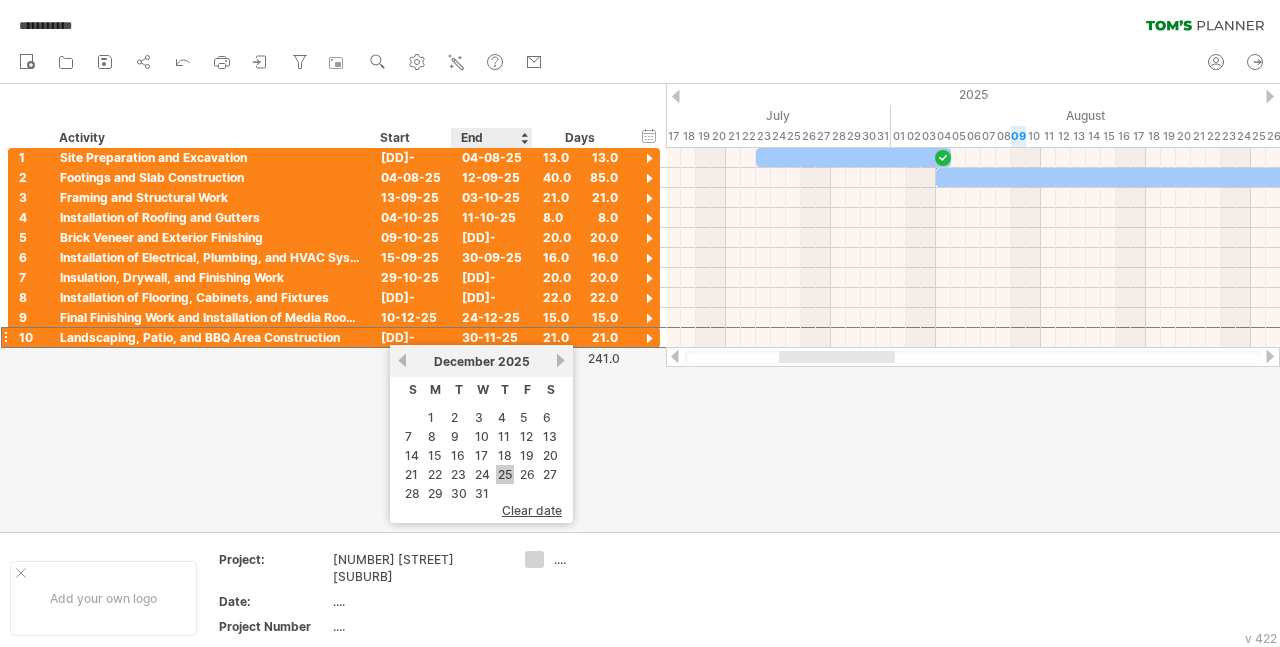 click on "25" at bounding box center (505, 474) 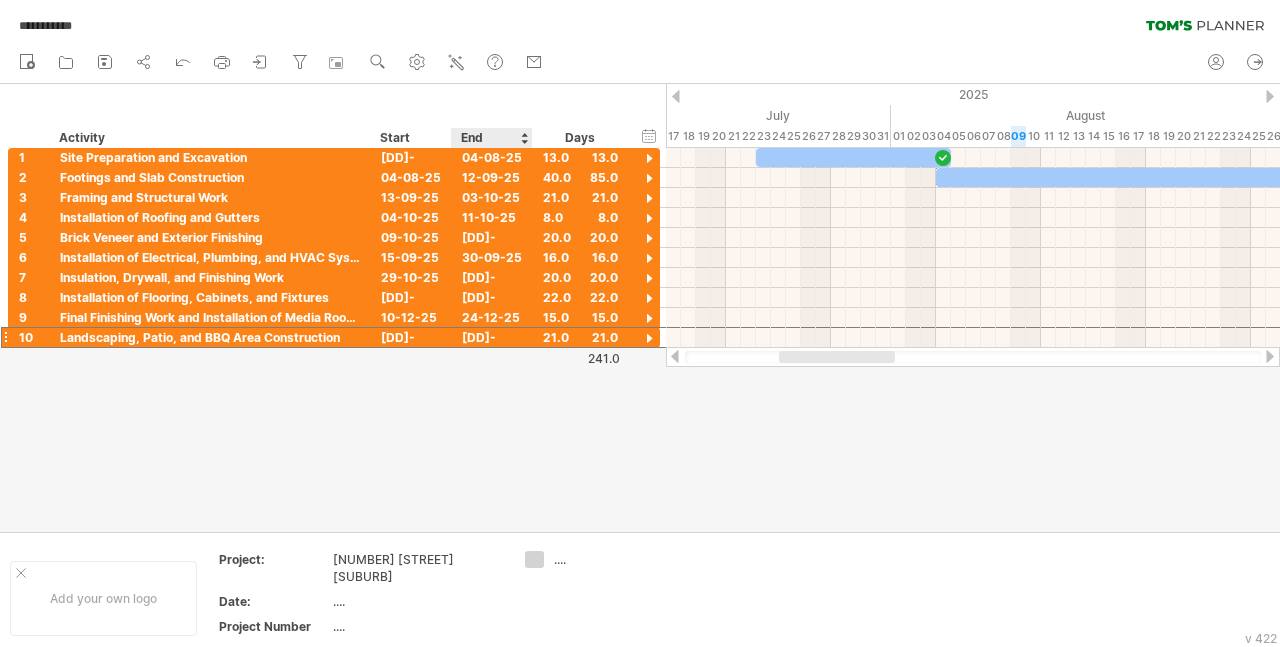 click at bounding box center [640, 308] 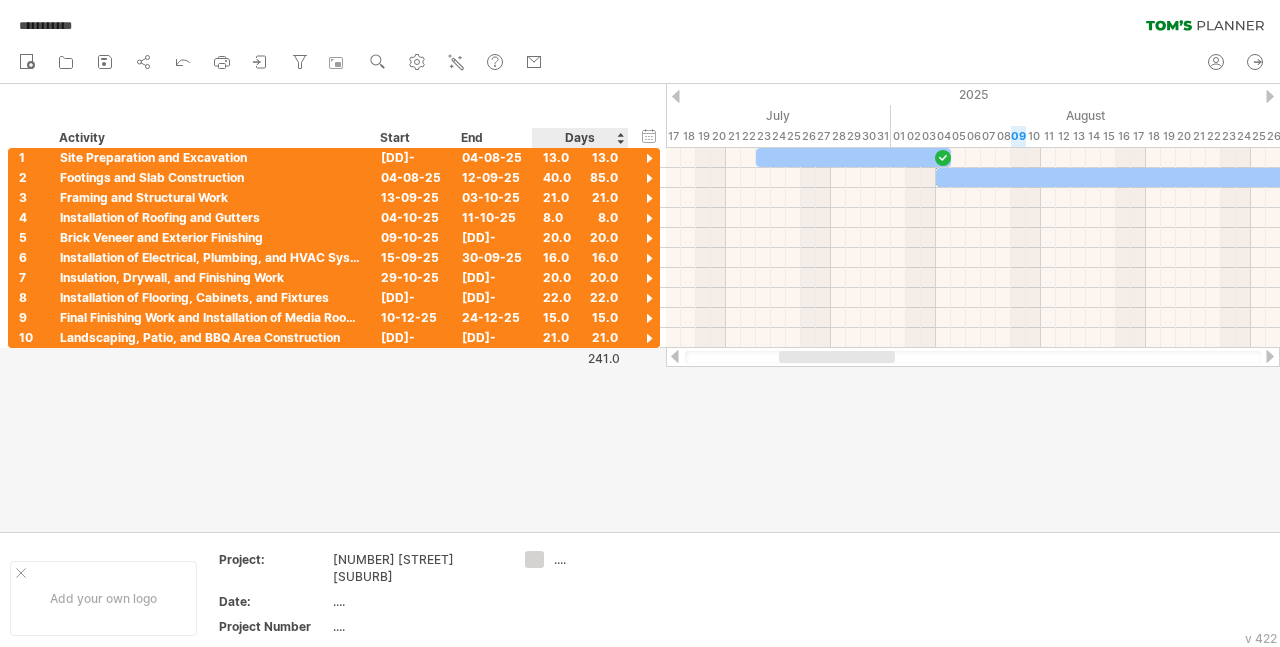 click at bounding box center (640, 308) 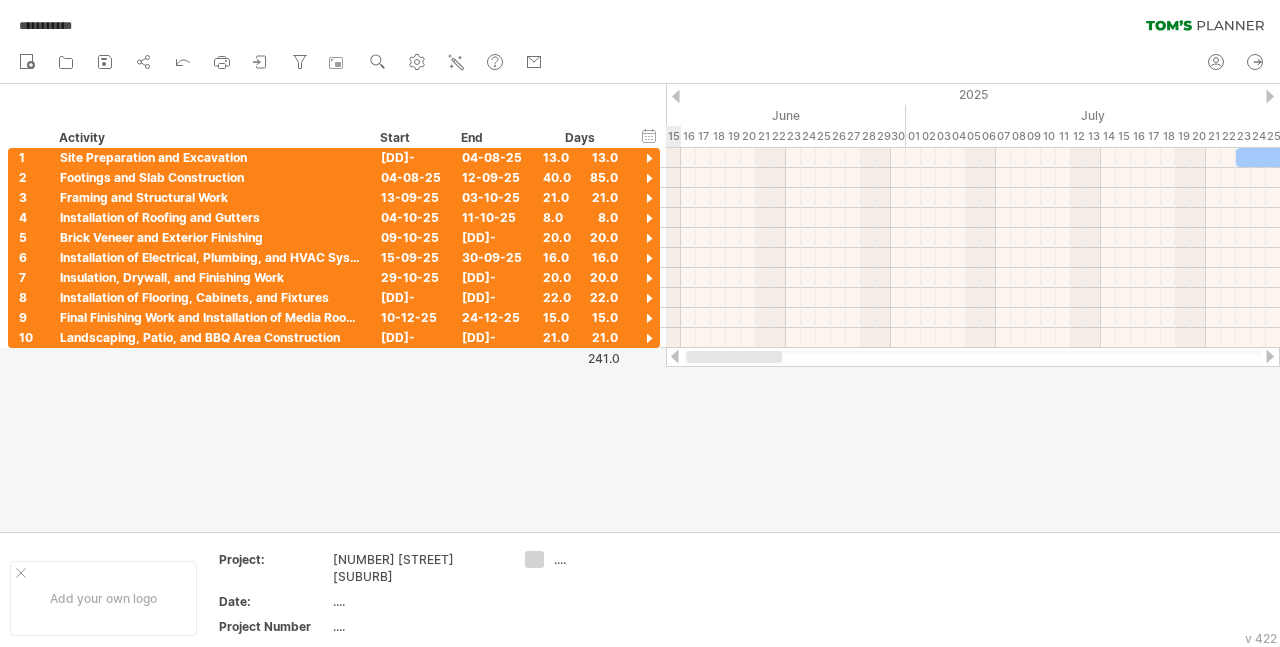 drag, startPoint x: 792, startPoint y: 363, endPoint x: 717, endPoint y: 363, distance: 75 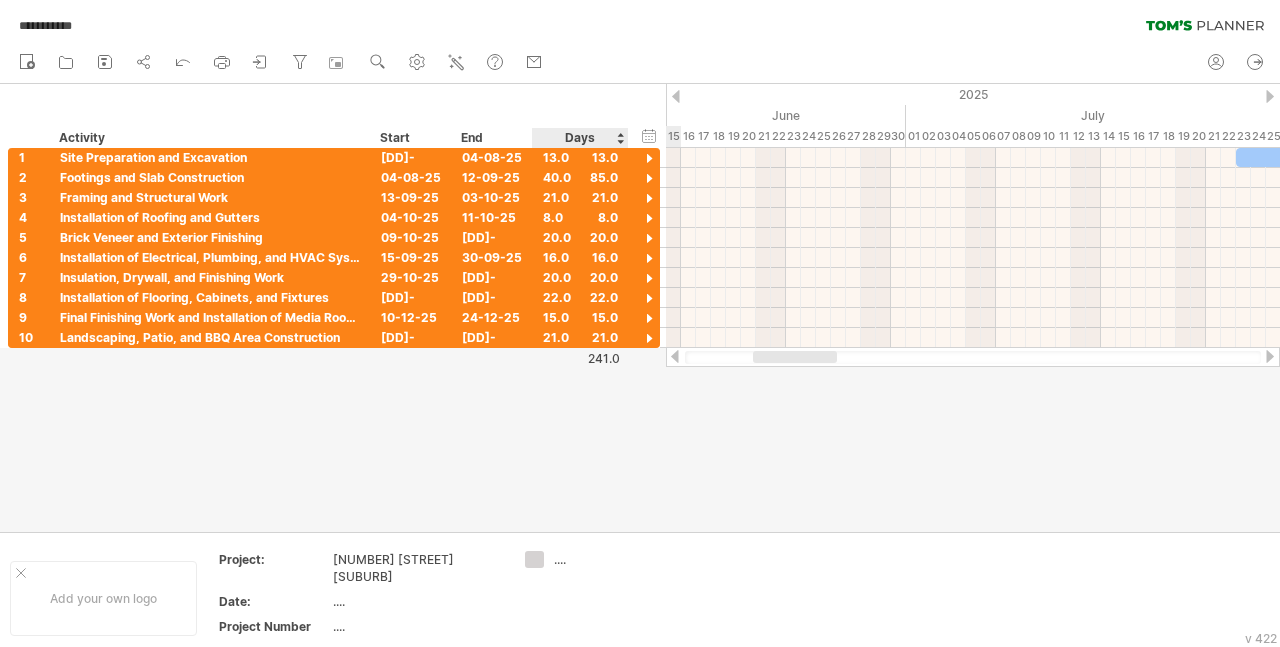 click at bounding box center [640, 308] 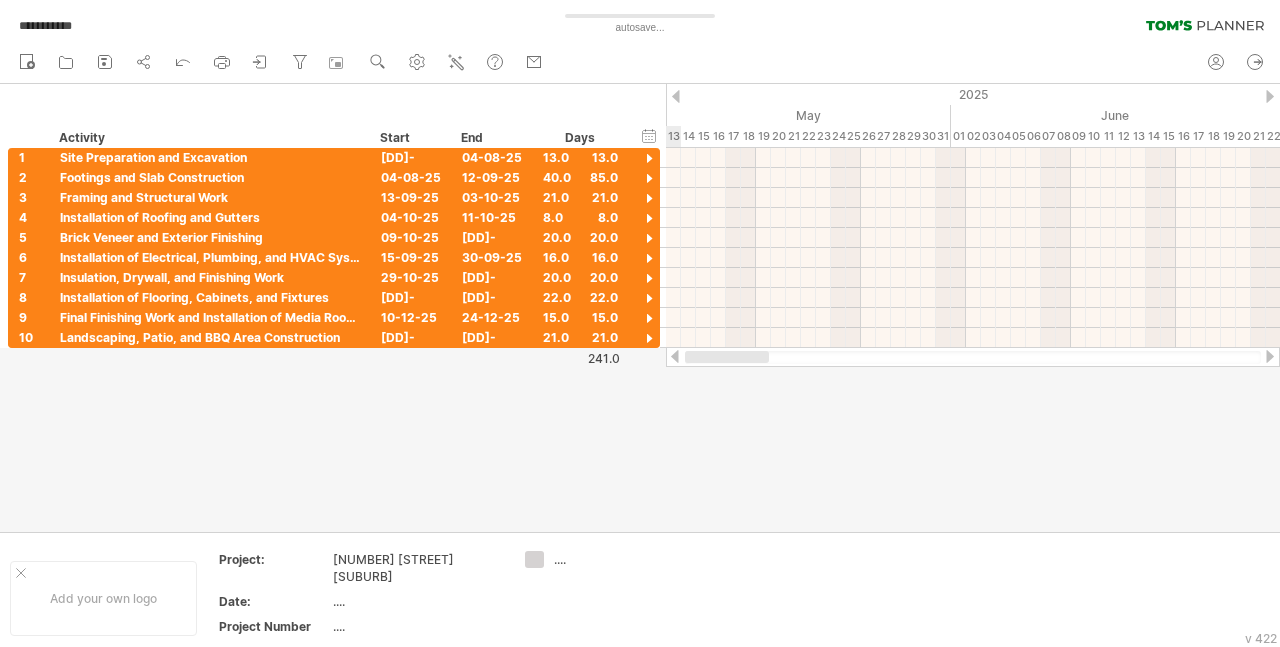 drag, startPoint x: 776, startPoint y: 361, endPoint x: 706, endPoint y: 350, distance: 70.85902 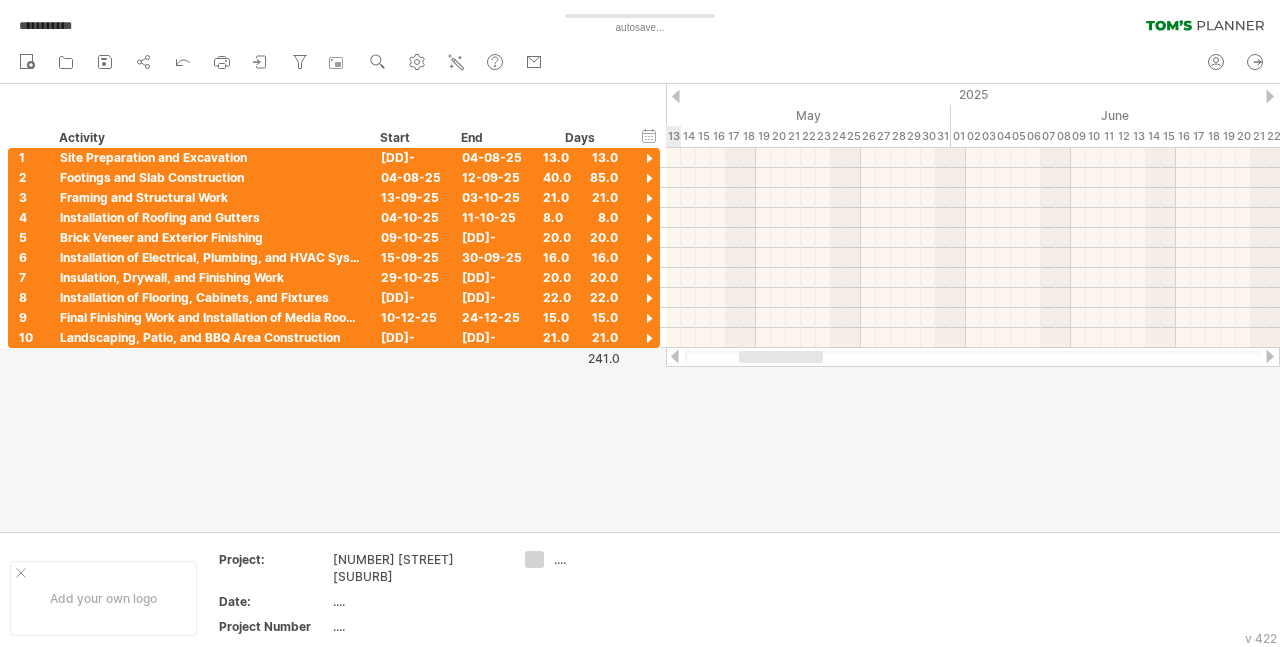 click at bounding box center [640, 308] 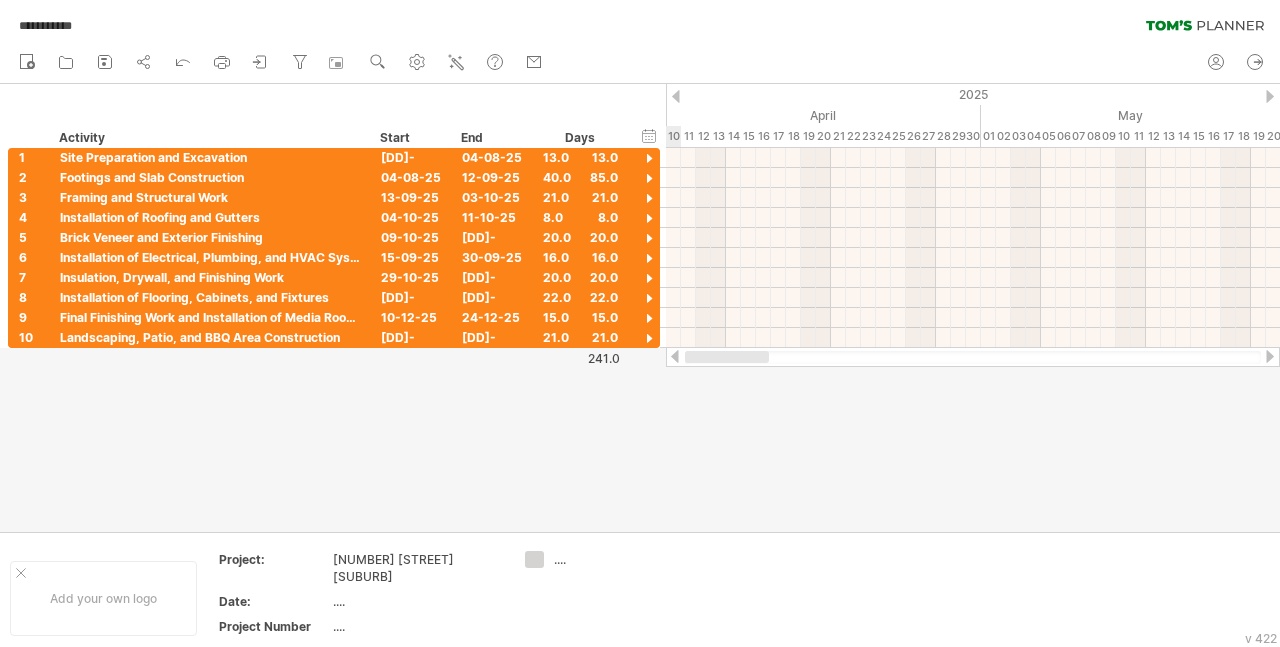 drag, startPoint x: 788, startPoint y: 363, endPoint x: 676, endPoint y: 376, distance: 112.75194 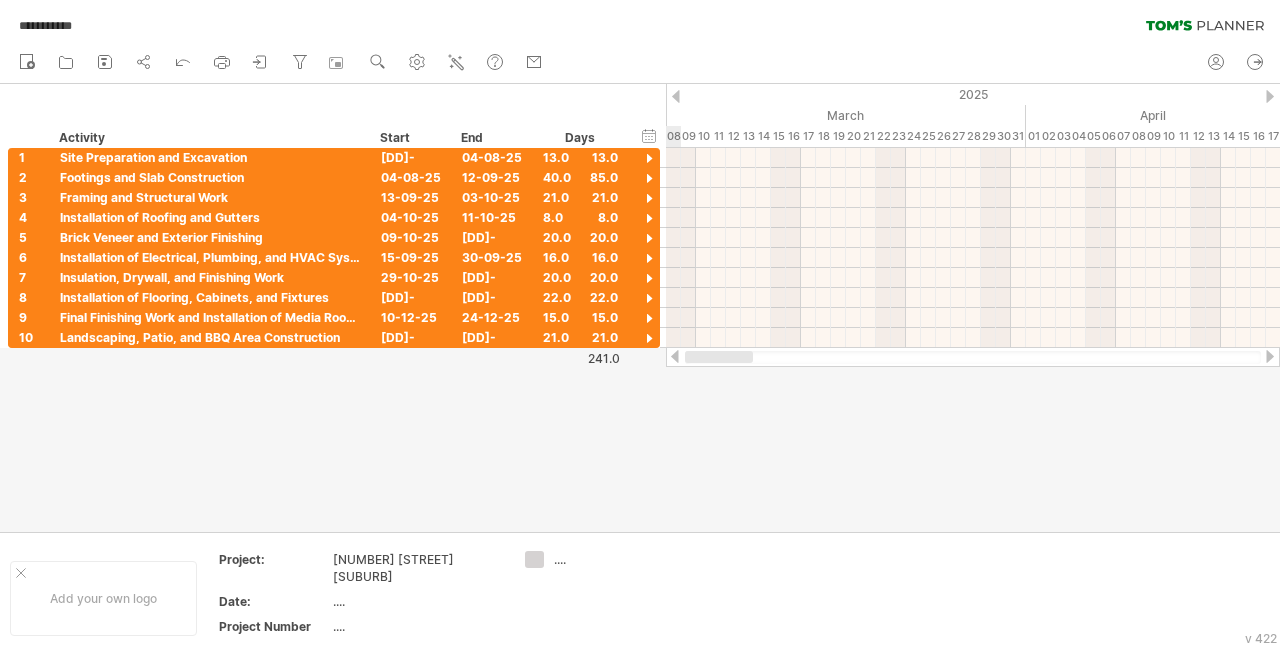 drag, startPoint x: 785, startPoint y: 359, endPoint x: 685, endPoint y: 357, distance: 100.02 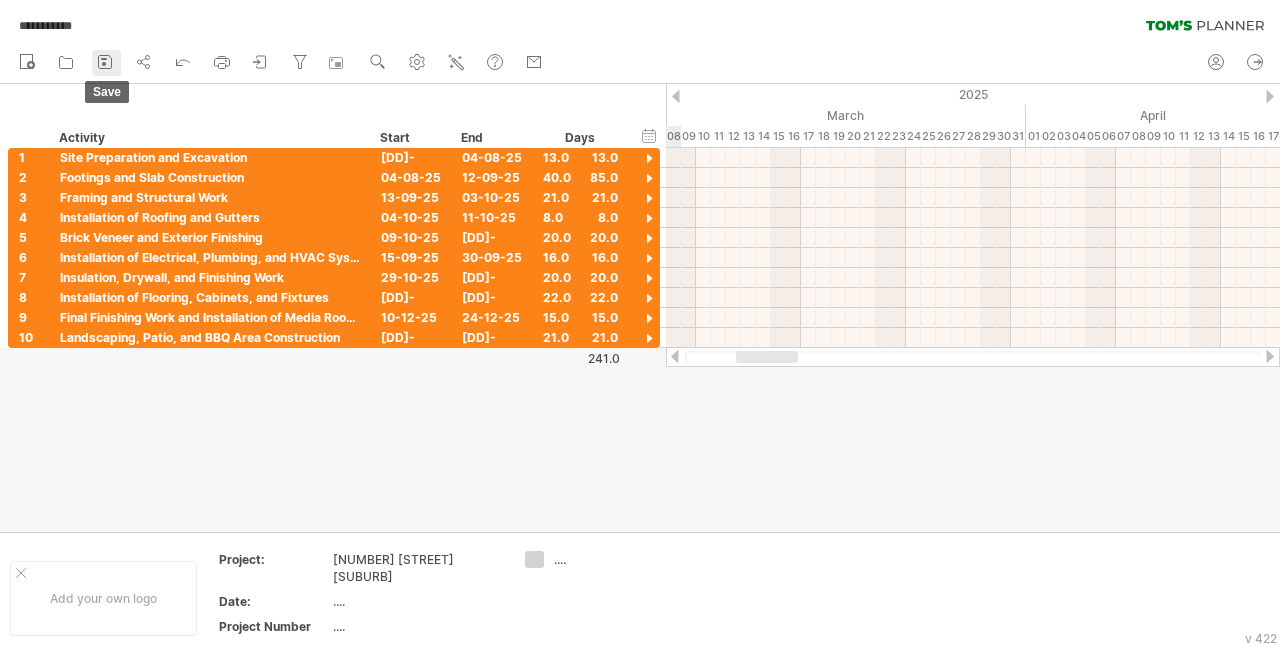 click 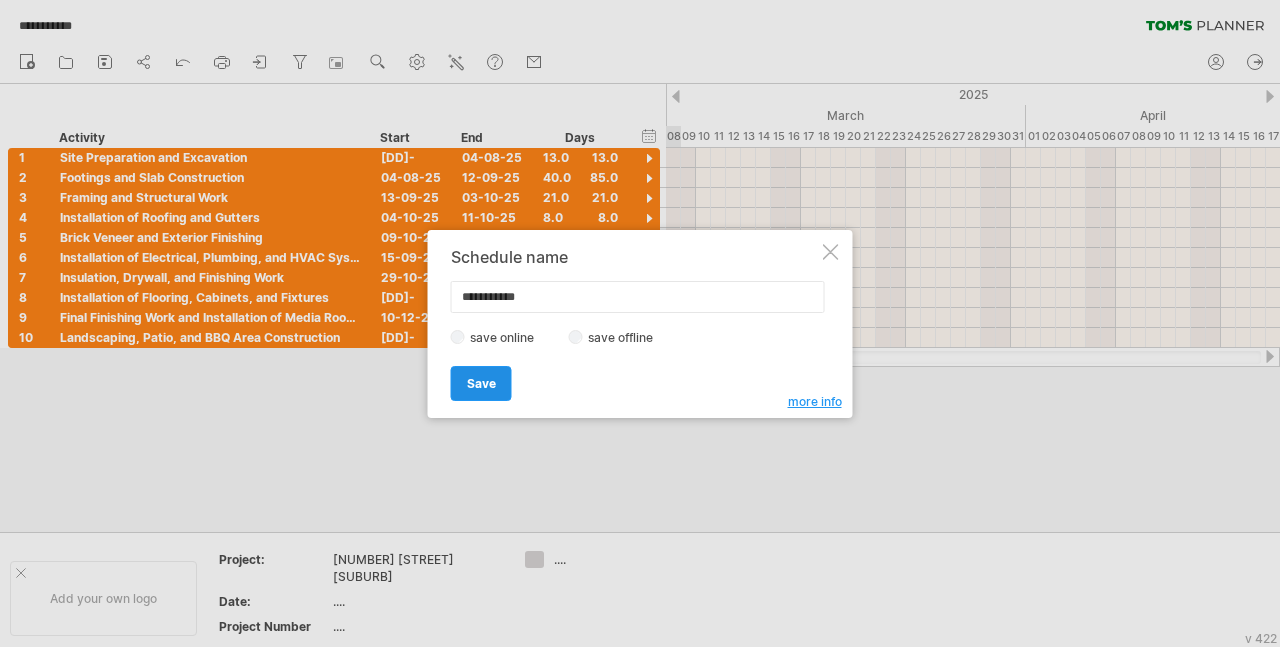 click on "Save" at bounding box center (481, 383) 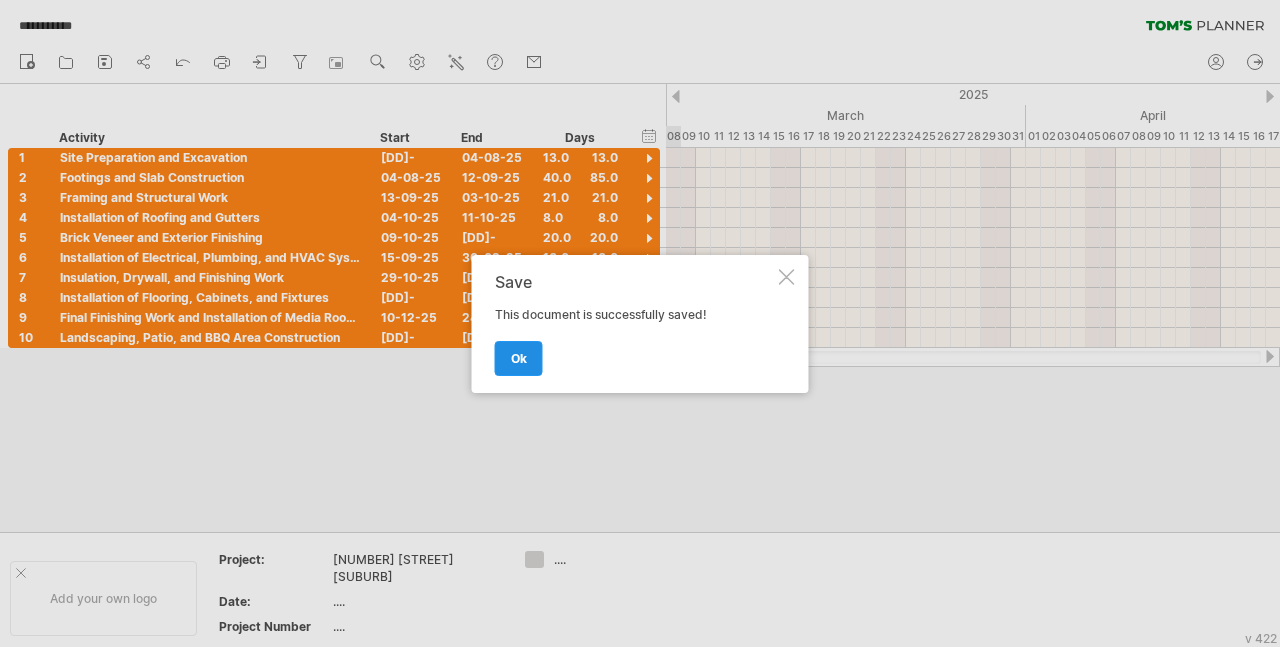 click on "ok" at bounding box center (519, 358) 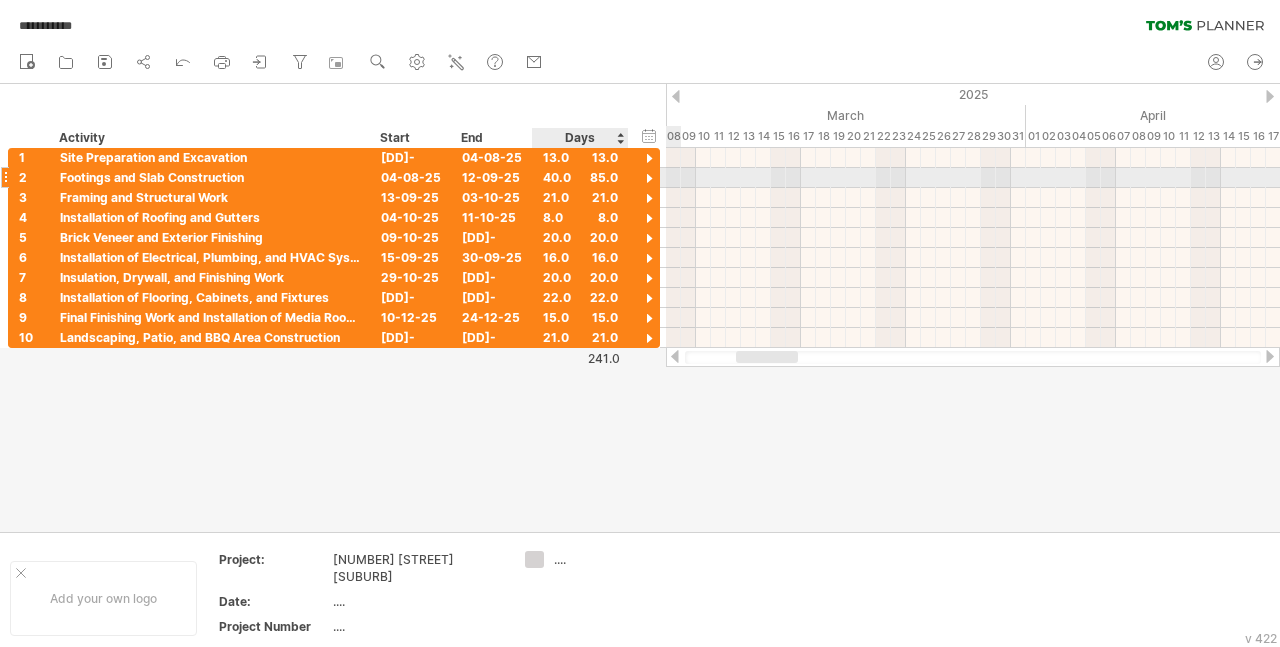 click at bounding box center (649, 179) 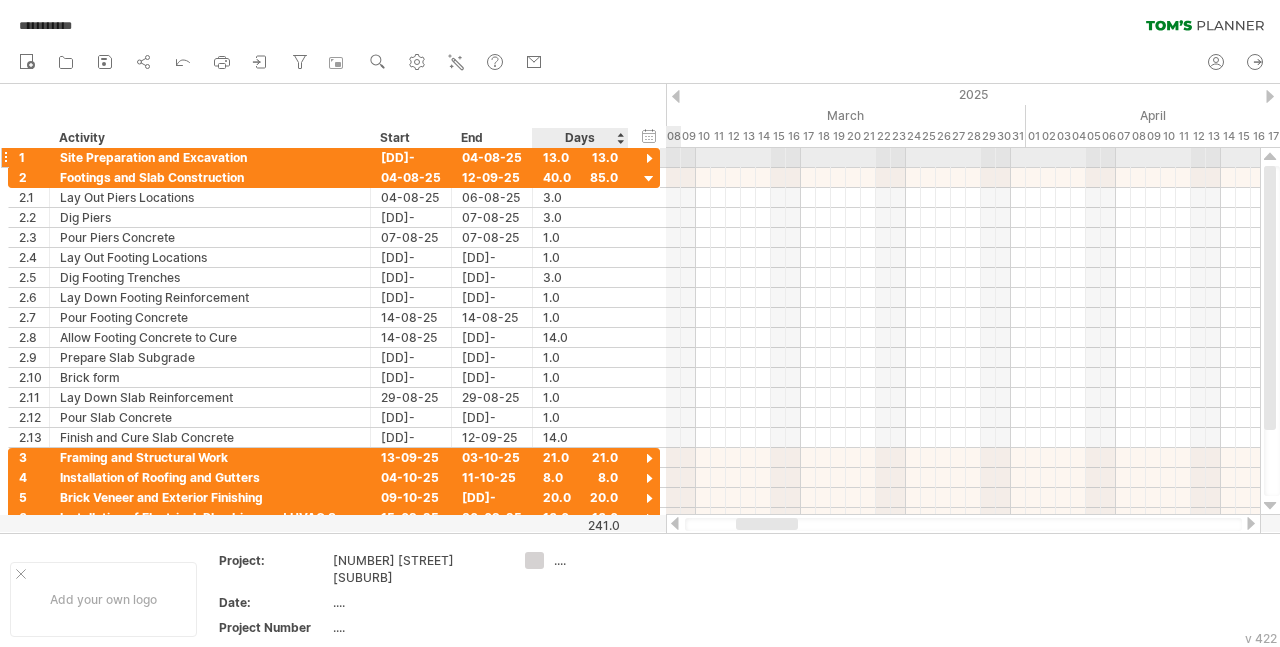 click at bounding box center (649, 159) 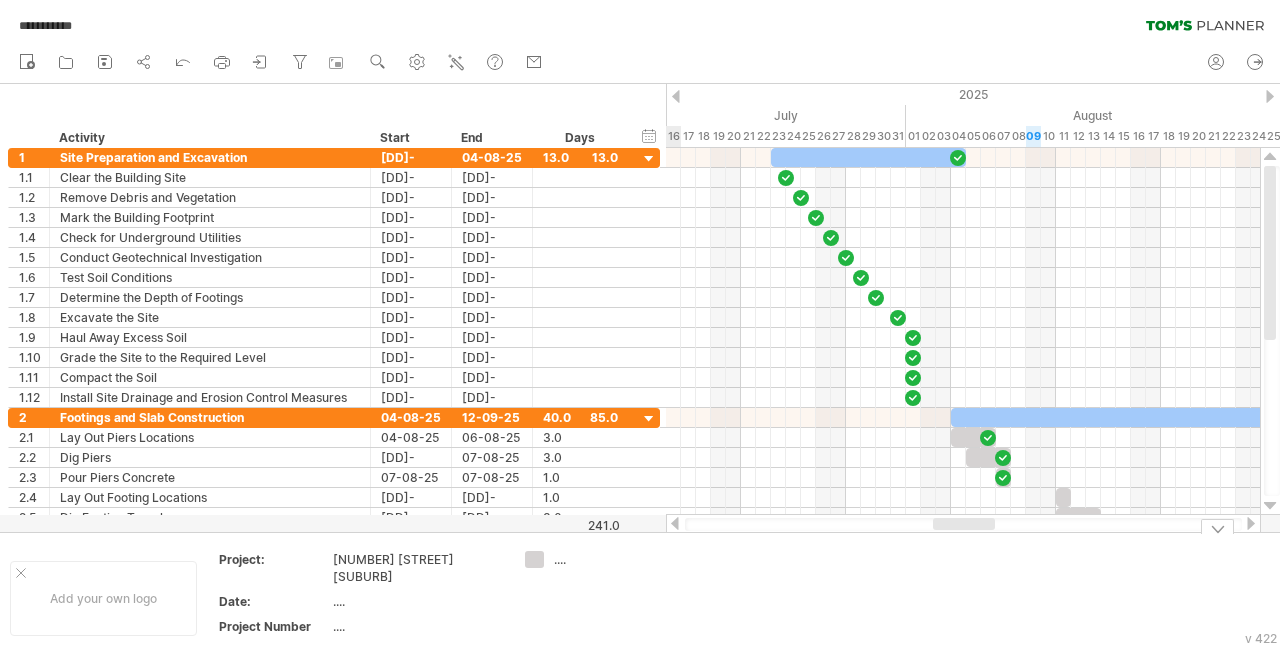 drag, startPoint x: 742, startPoint y: 525, endPoint x: 939, endPoint y: 543, distance: 197.82063 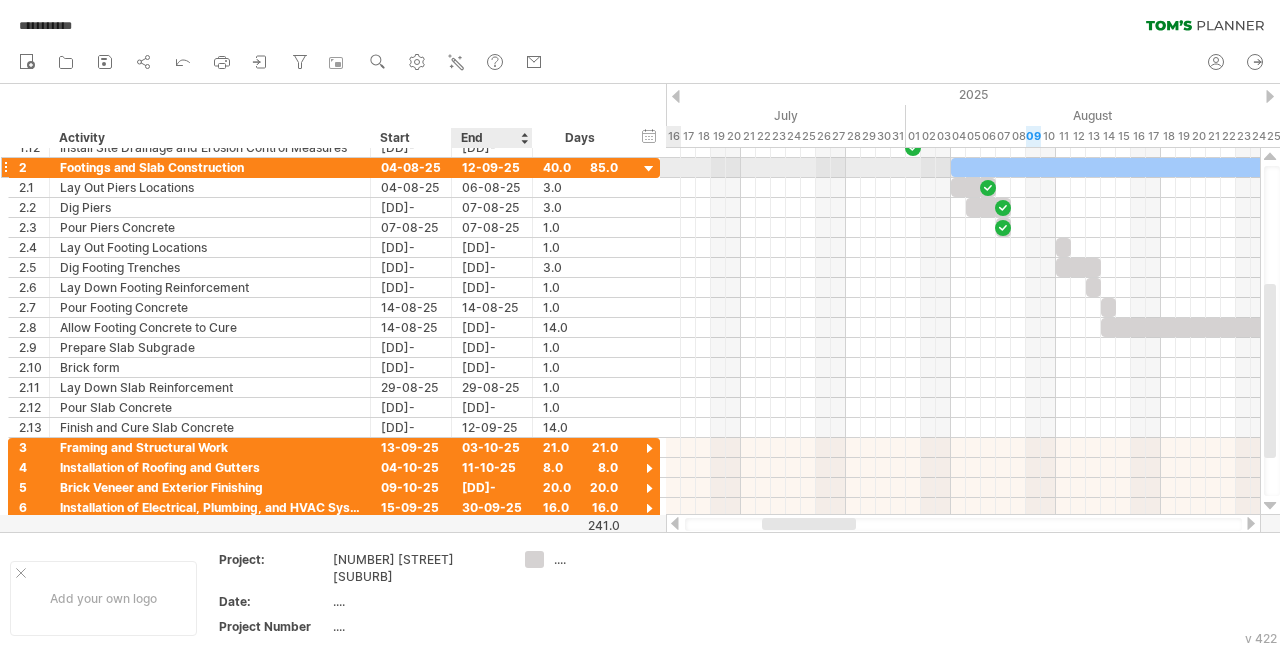 click on "12-09-25" at bounding box center (492, 167) 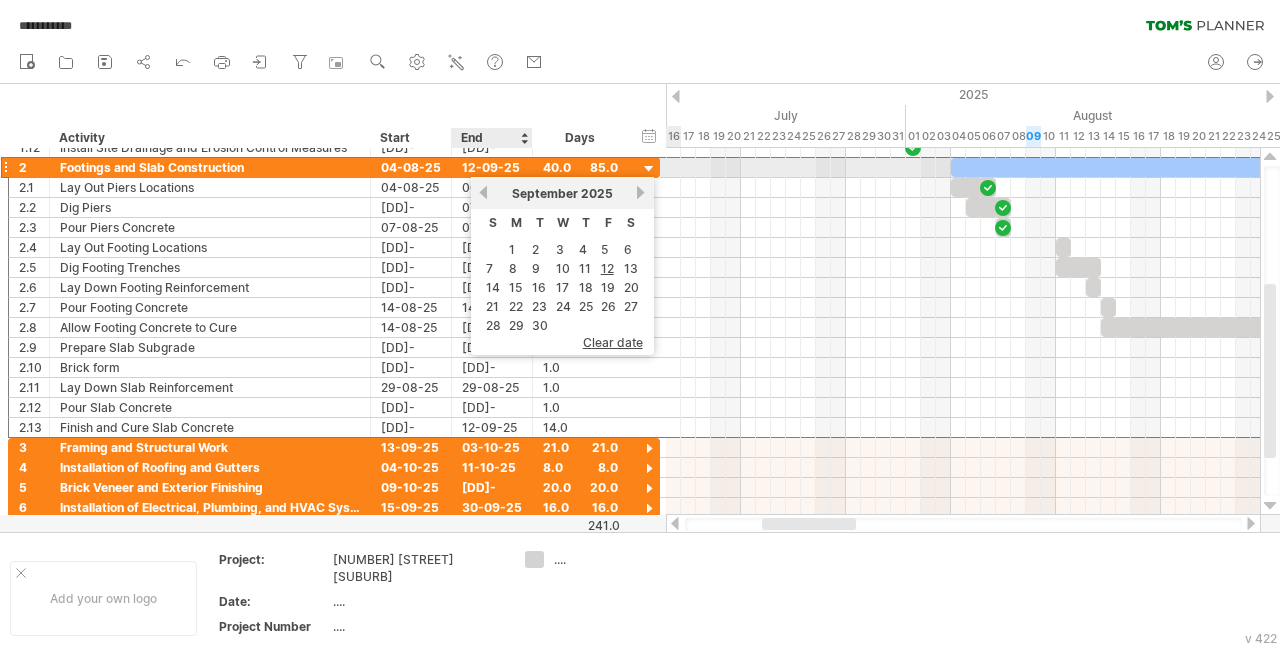 click on "12-09-25" at bounding box center [492, 167] 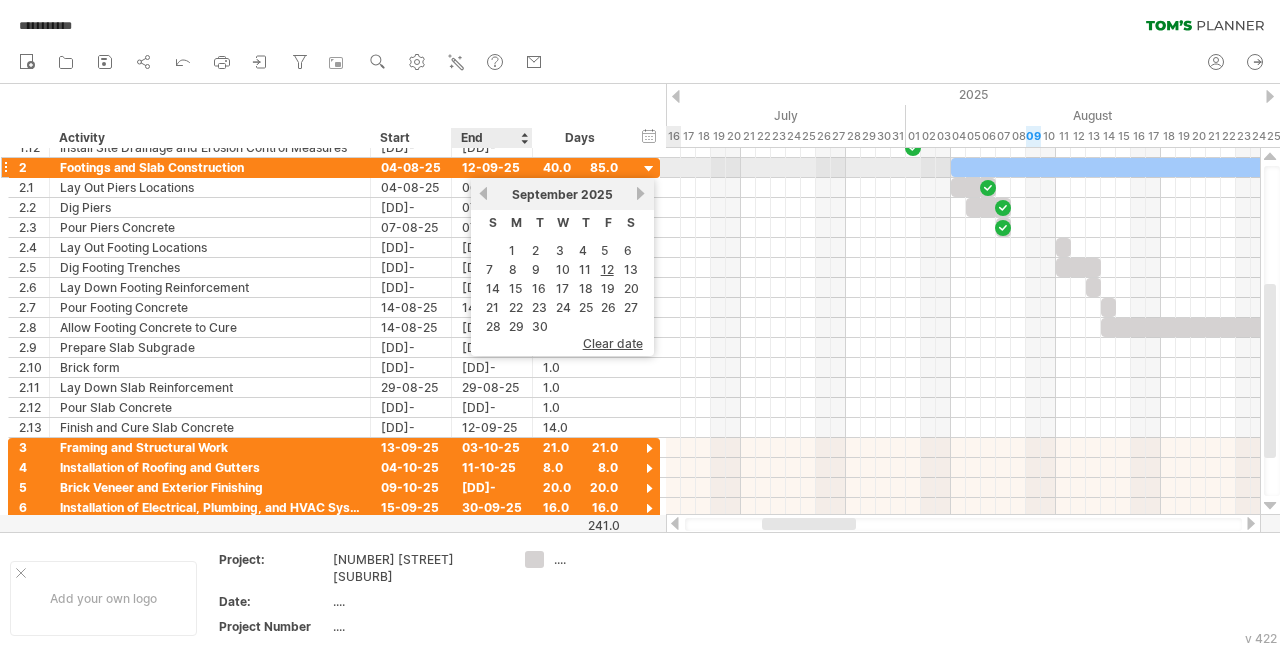 click on "12-09-25" at bounding box center [492, 167] 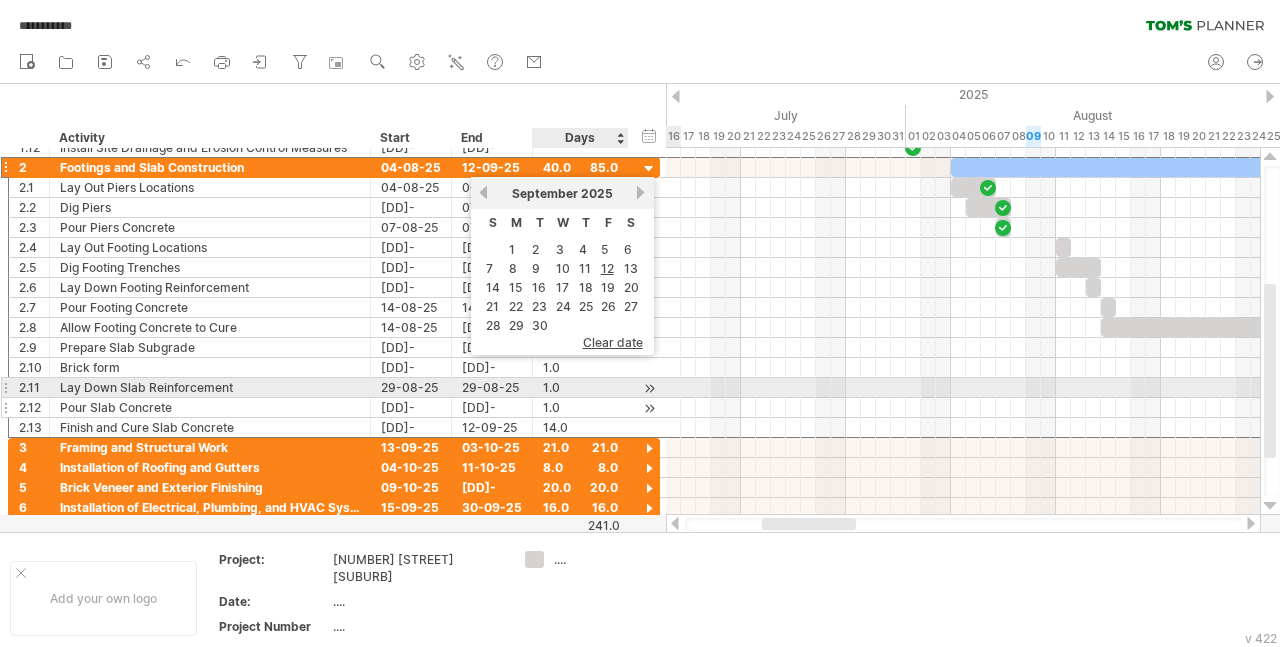 click on "1.0" at bounding box center [580, 407] 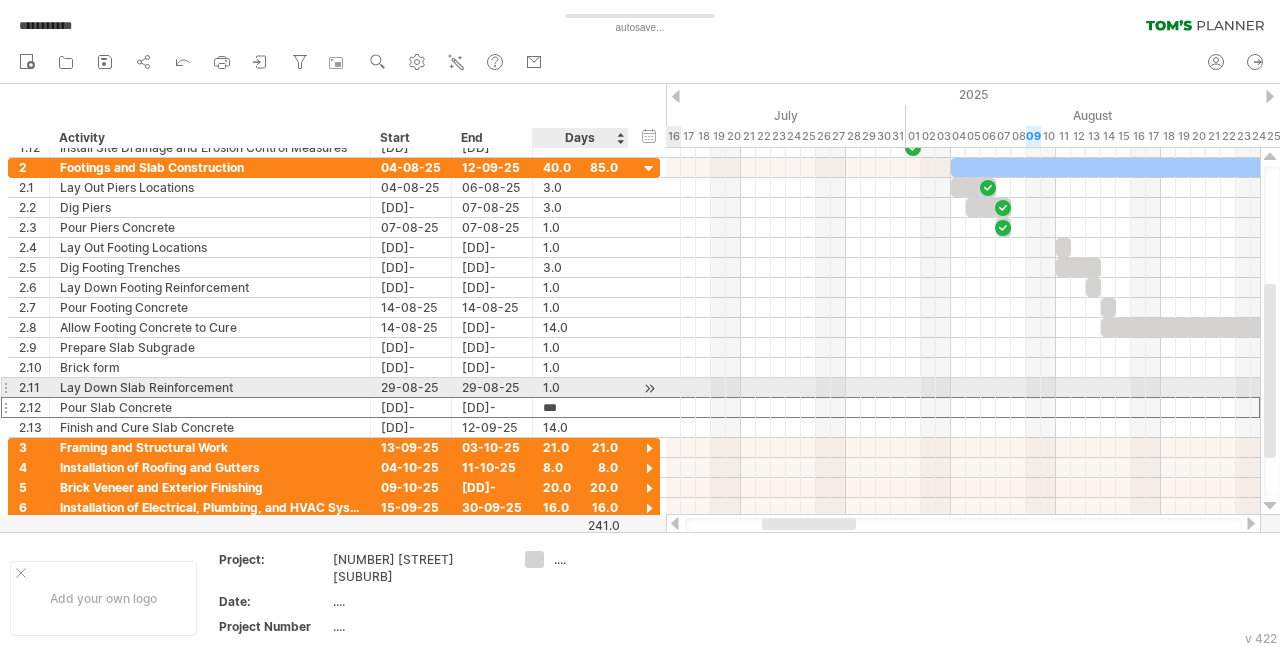 click on "1.0" at bounding box center (580, 387) 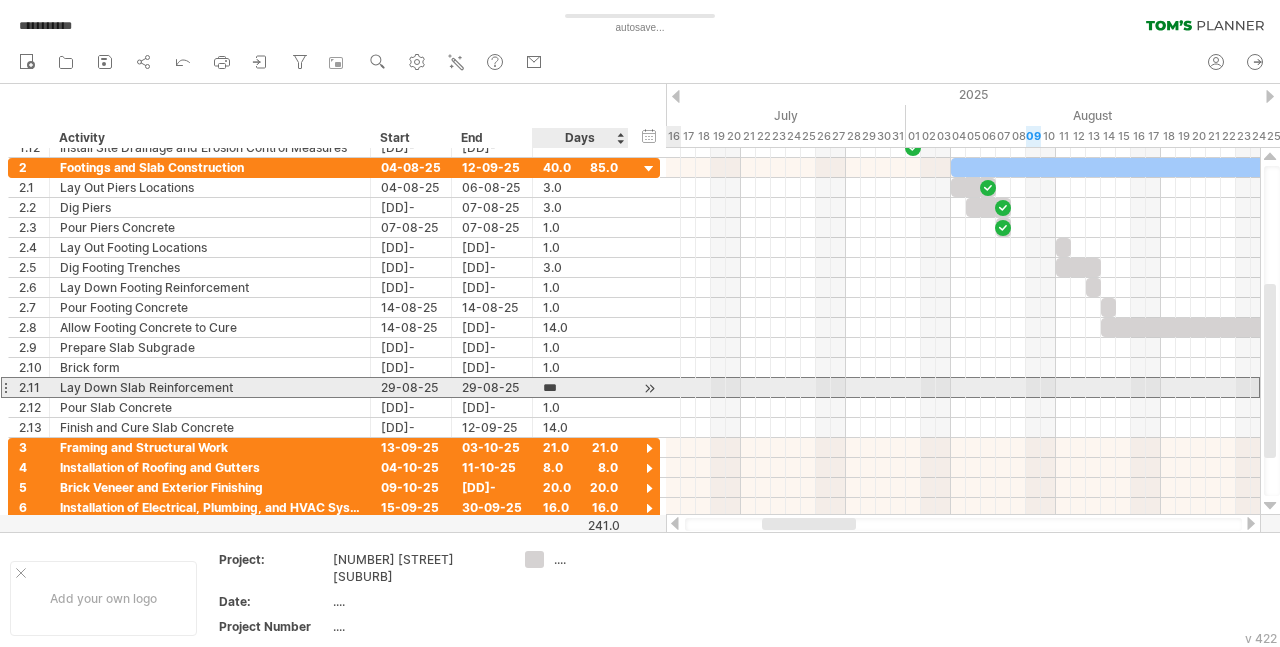 scroll, scrollTop: 0, scrollLeft: 0, axis: both 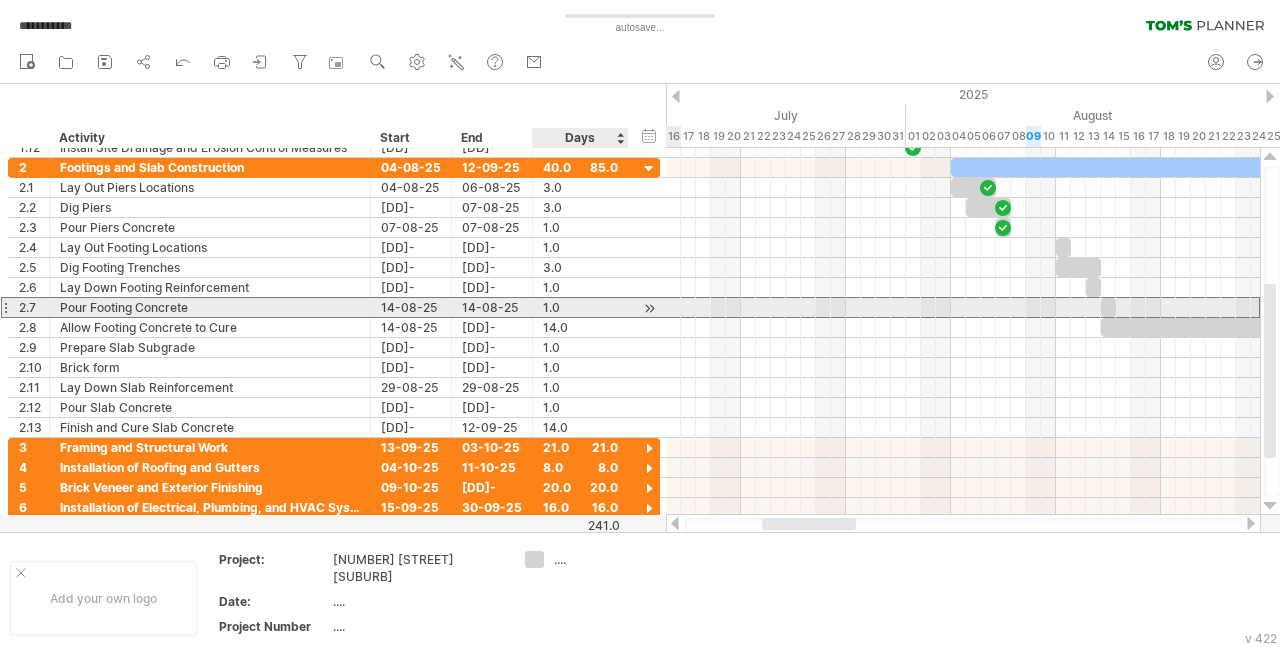 click on "1.0" at bounding box center [580, 307] 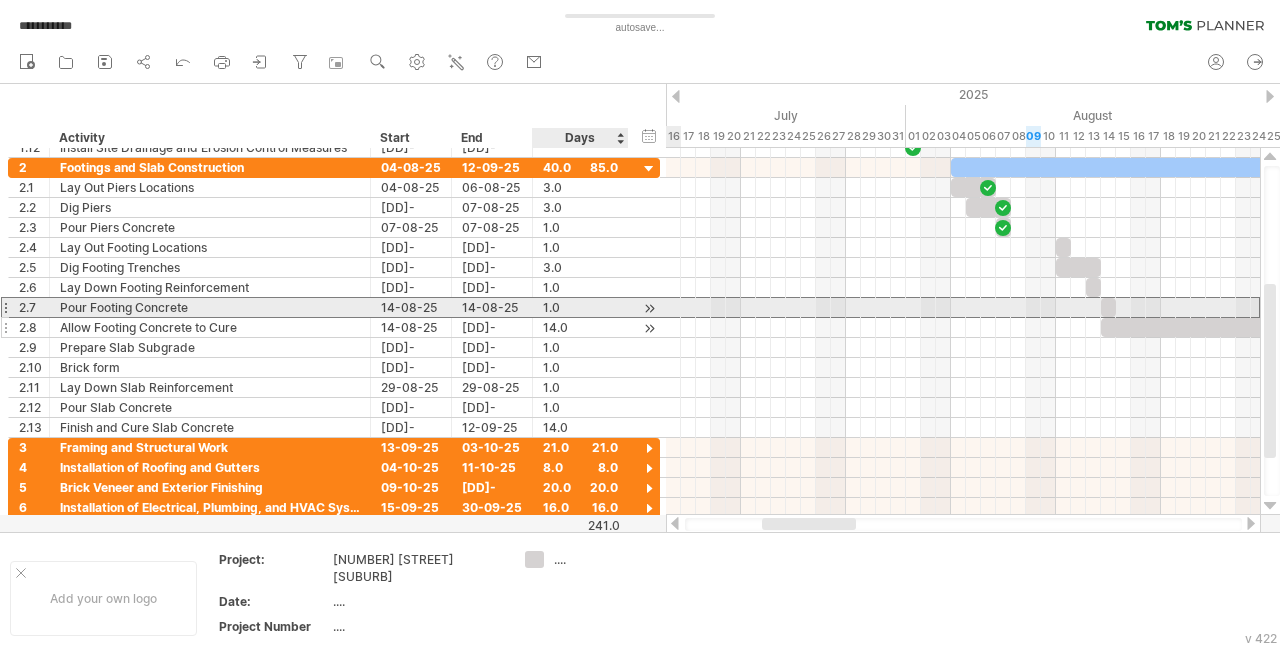 scroll, scrollTop: 0, scrollLeft: 0, axis: both 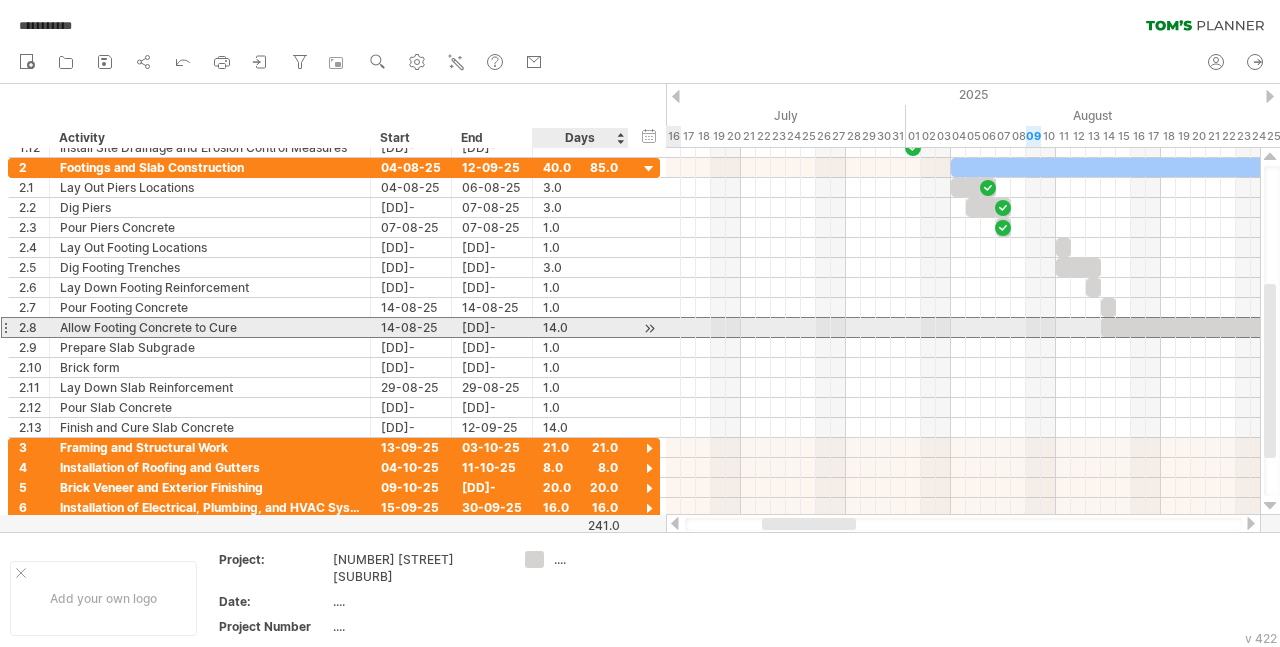 click on "14.0" at bounding box center (580, 327) 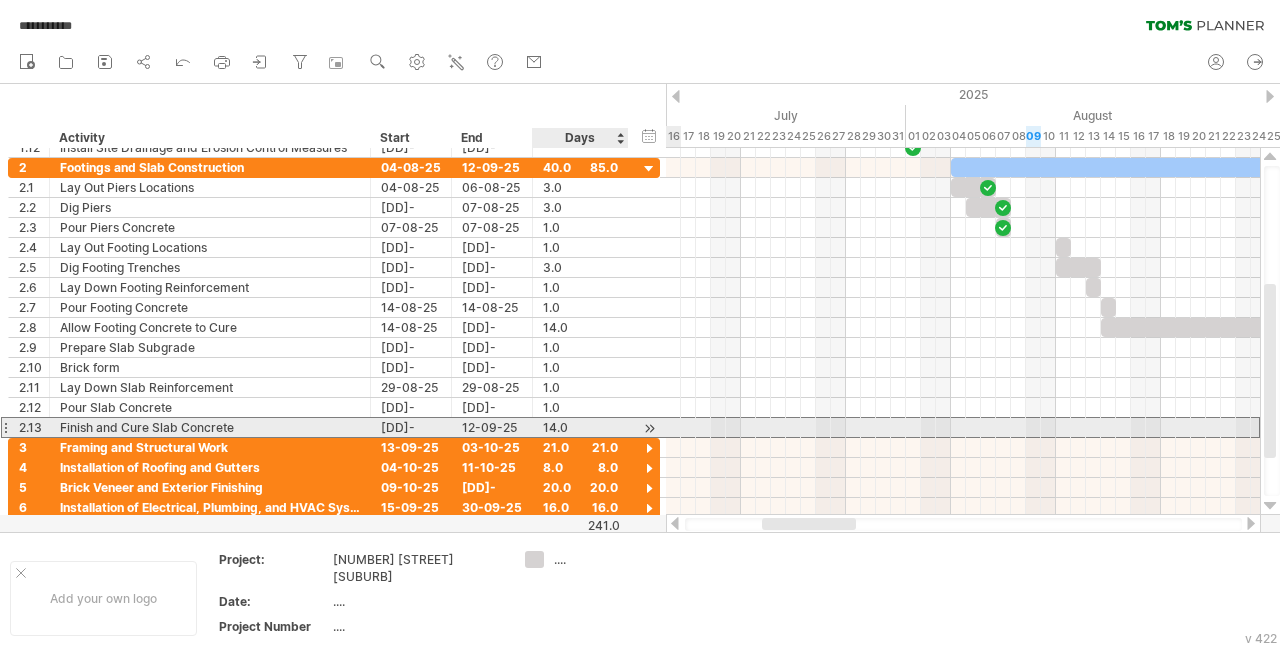 click on "14.0" at bounding box center [580, 427] 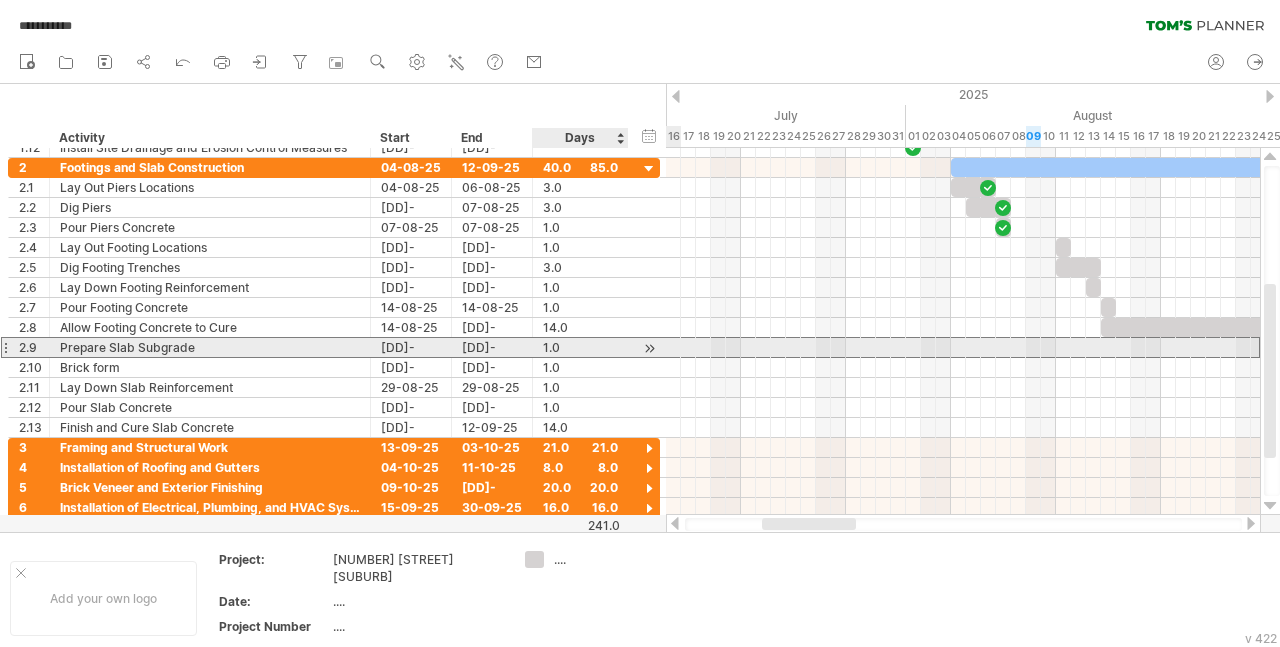 click on "1.0" at bounding box center (580, 347) 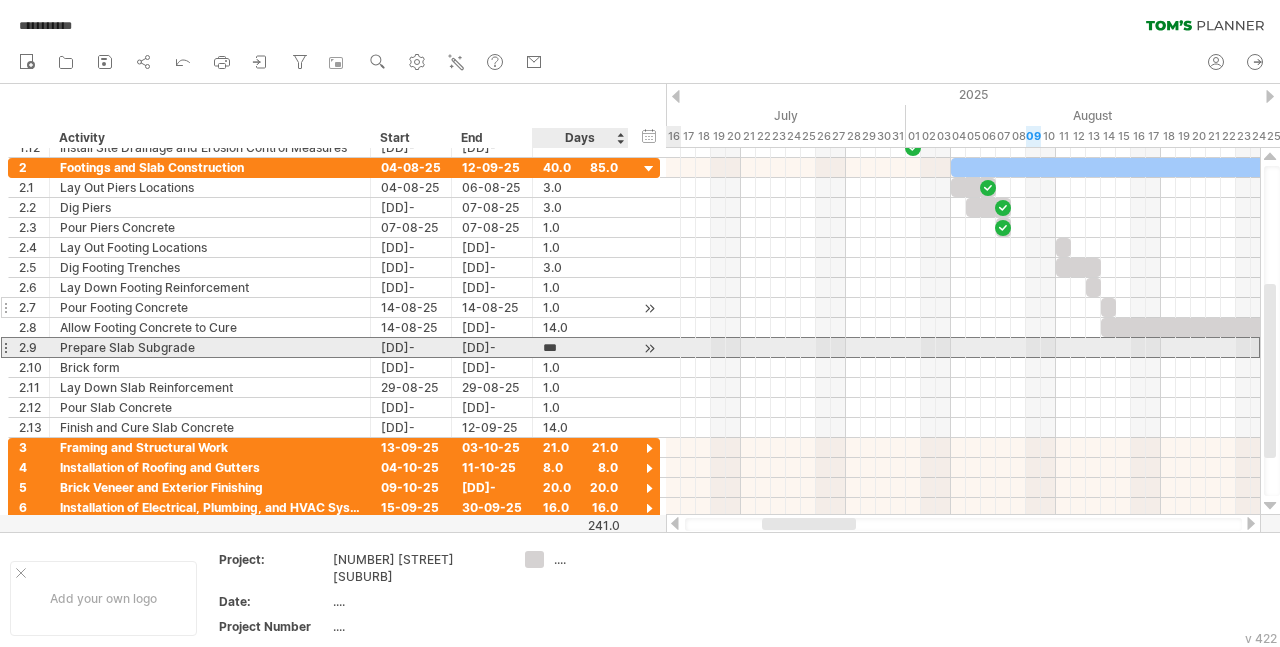 click on "1.0" at bounding box center [580, 307] 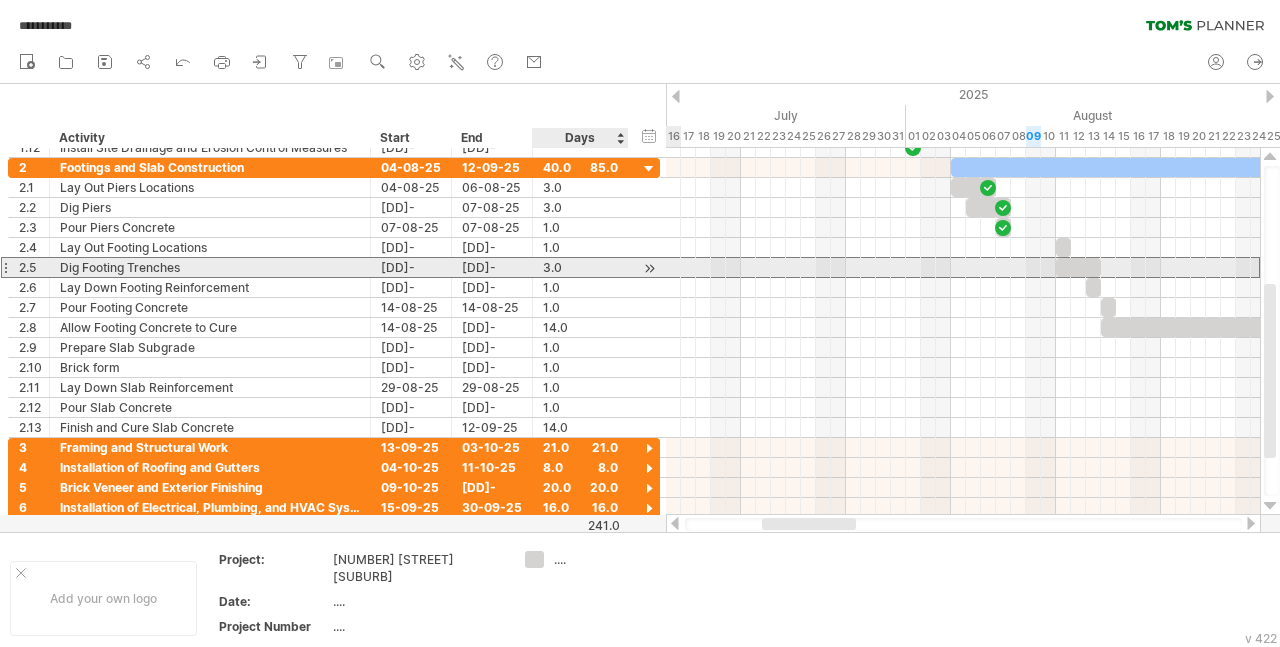 click on "3.0" at bounding box center (580, 267) 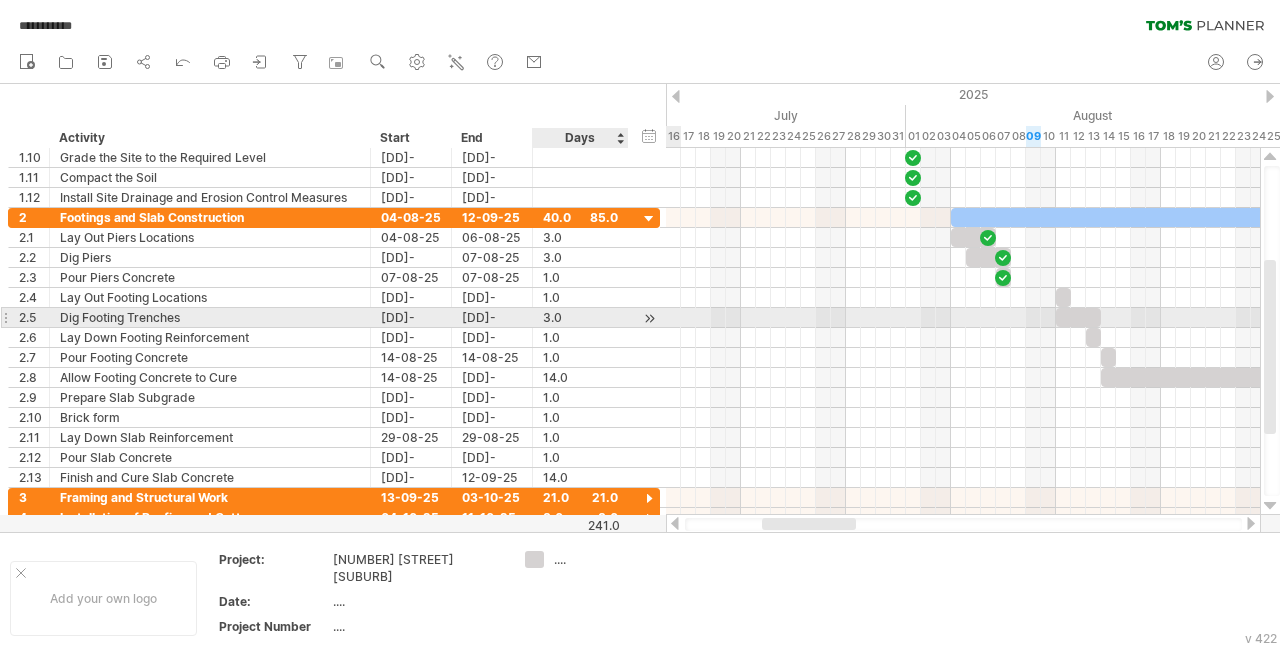 click at bounding box center [649, 318] 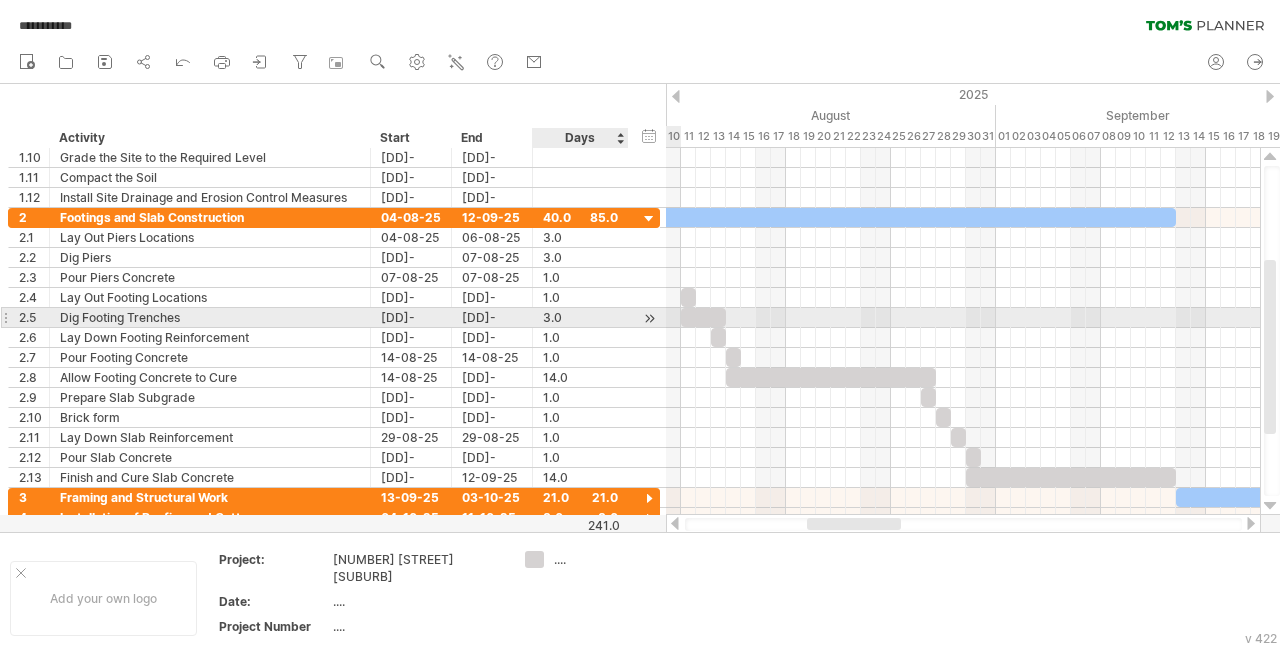 click at bounding box center [649, 318] 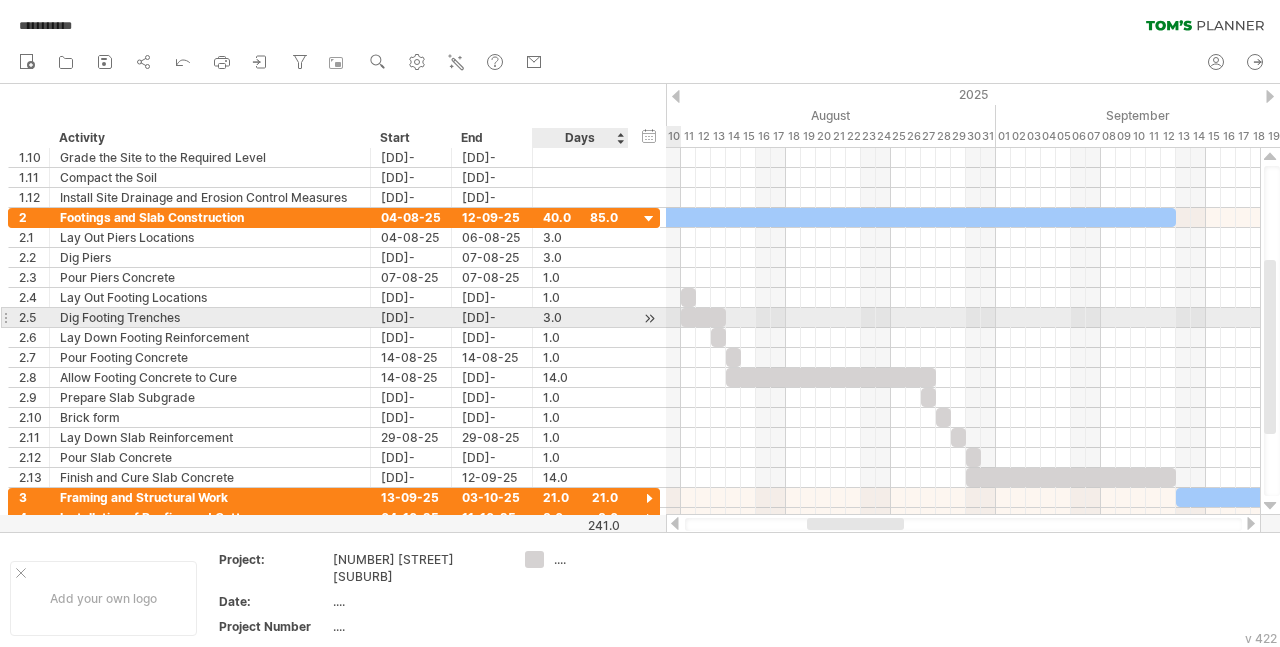 click at bounding box center [649, 318] 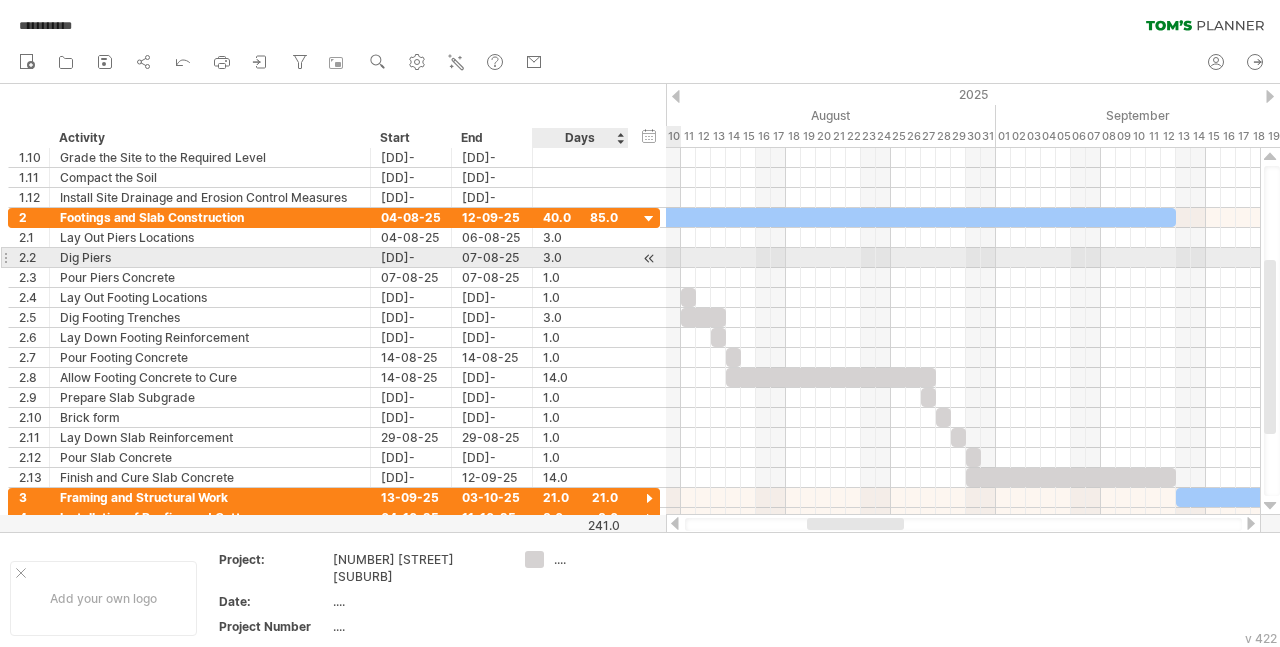 click at bounding box center [649, 258] 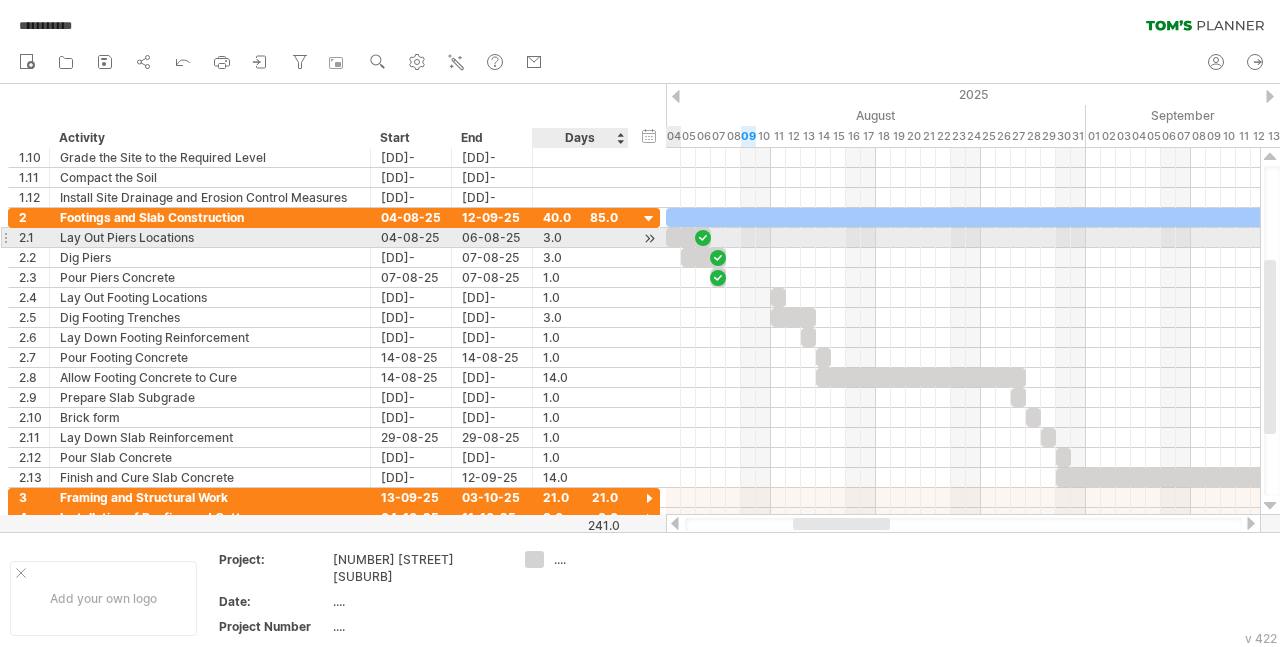 click at bounding box center (649, 238) 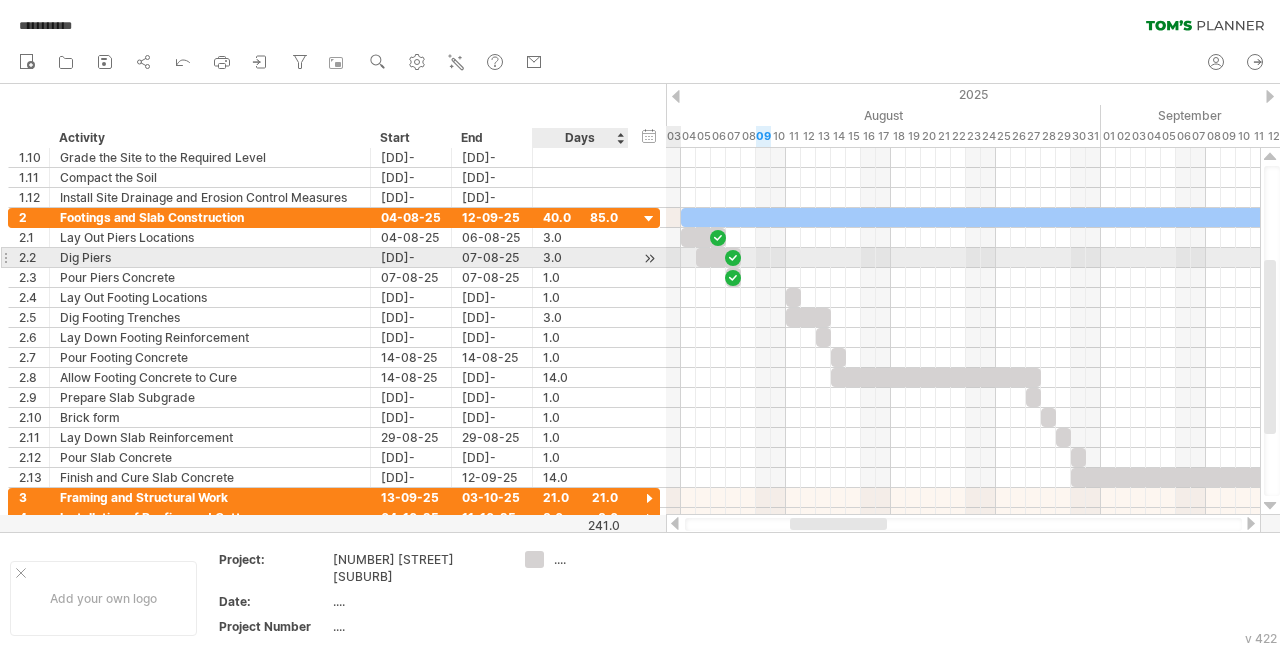 click at bounding box center [649, 258] 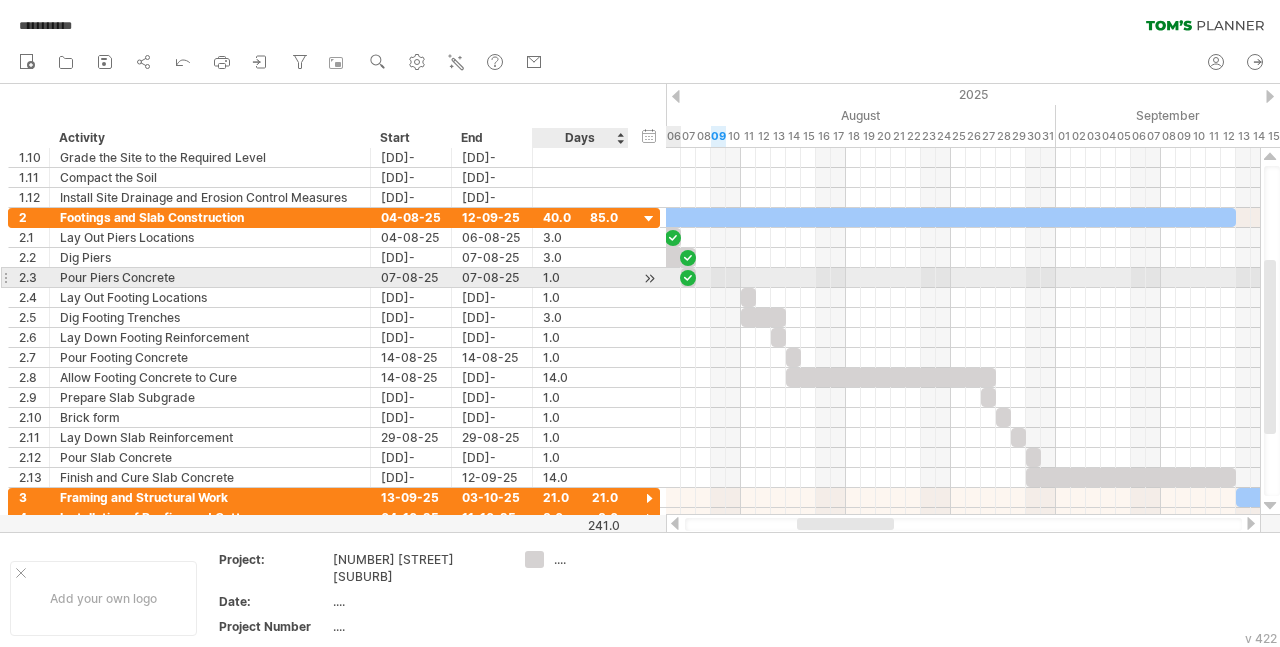 click at bounding box center (649, 278) 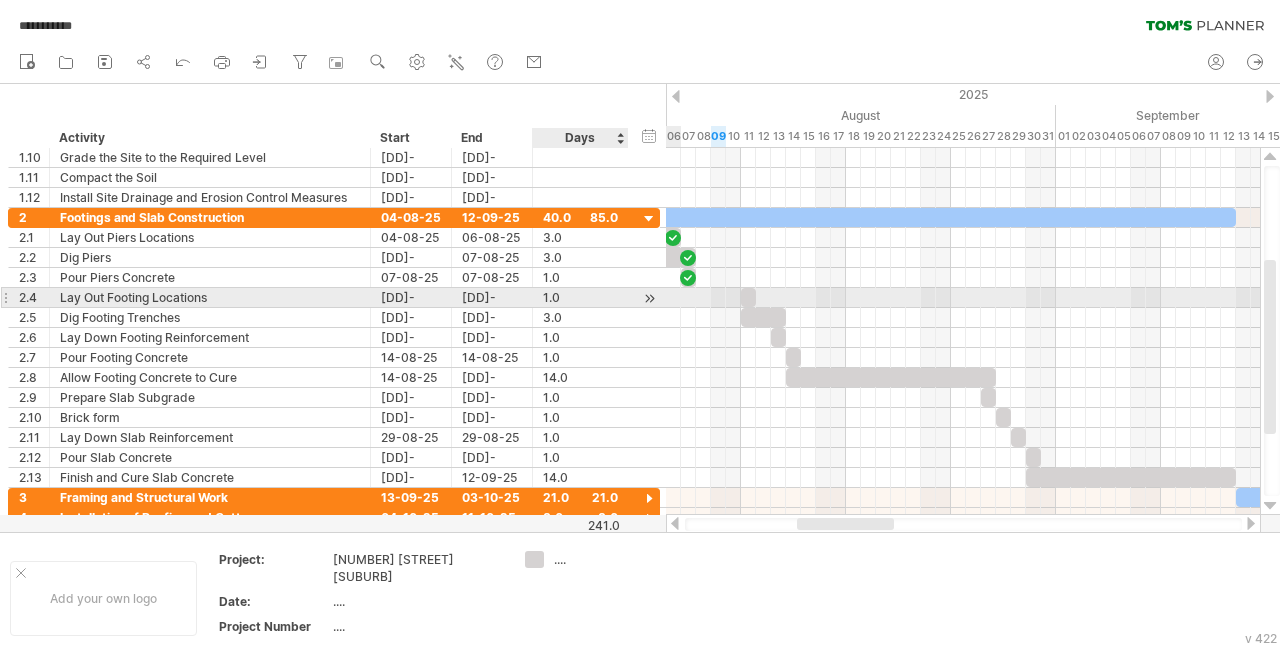 click at bounding box center (649, 298) 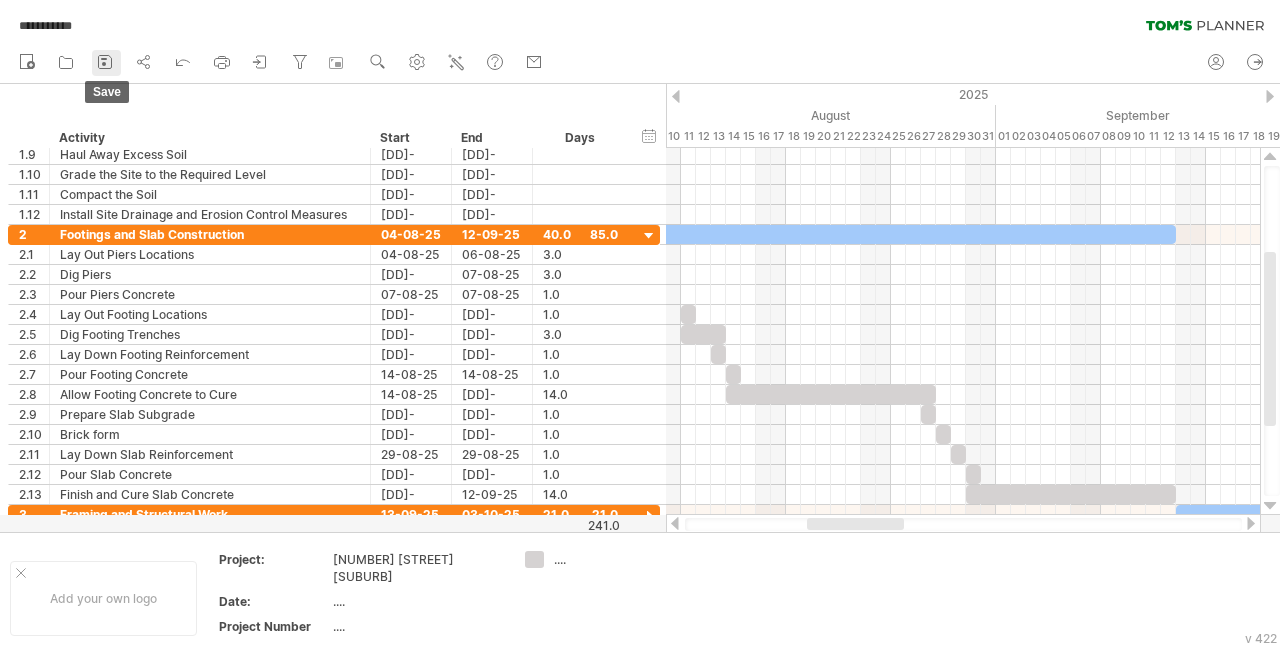 click 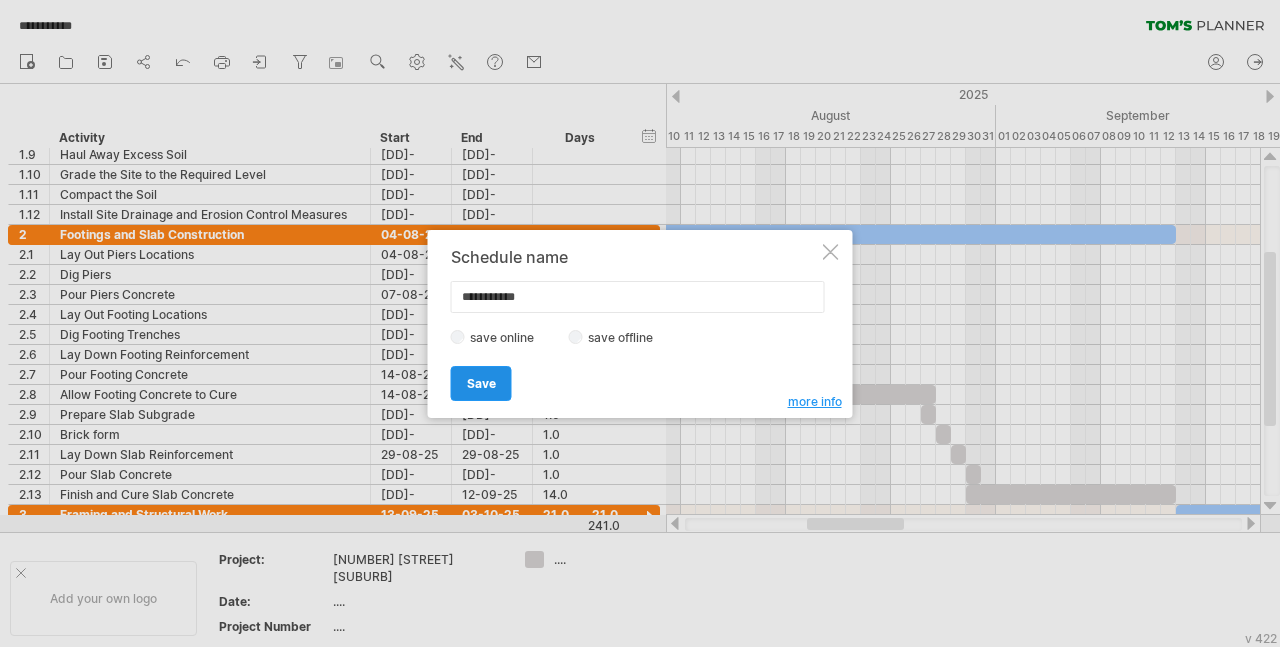 click on "Save" at bounding box center (481, 383) 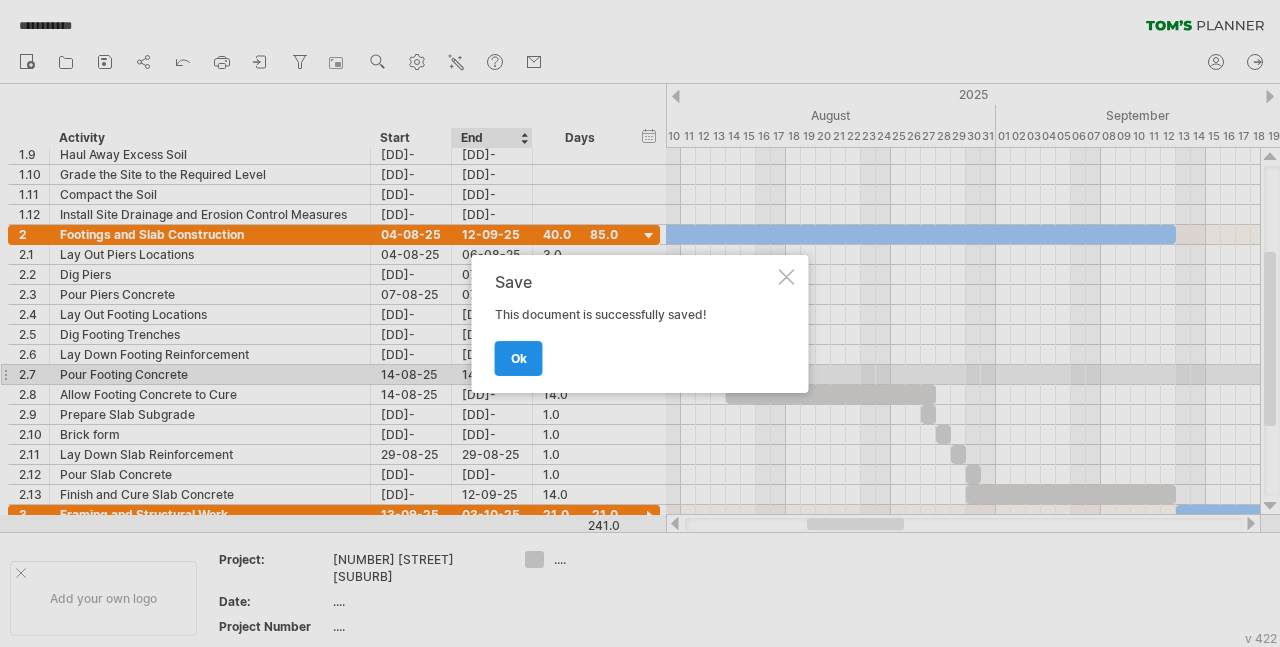 click on "ok" at bounding box center (519, 358) 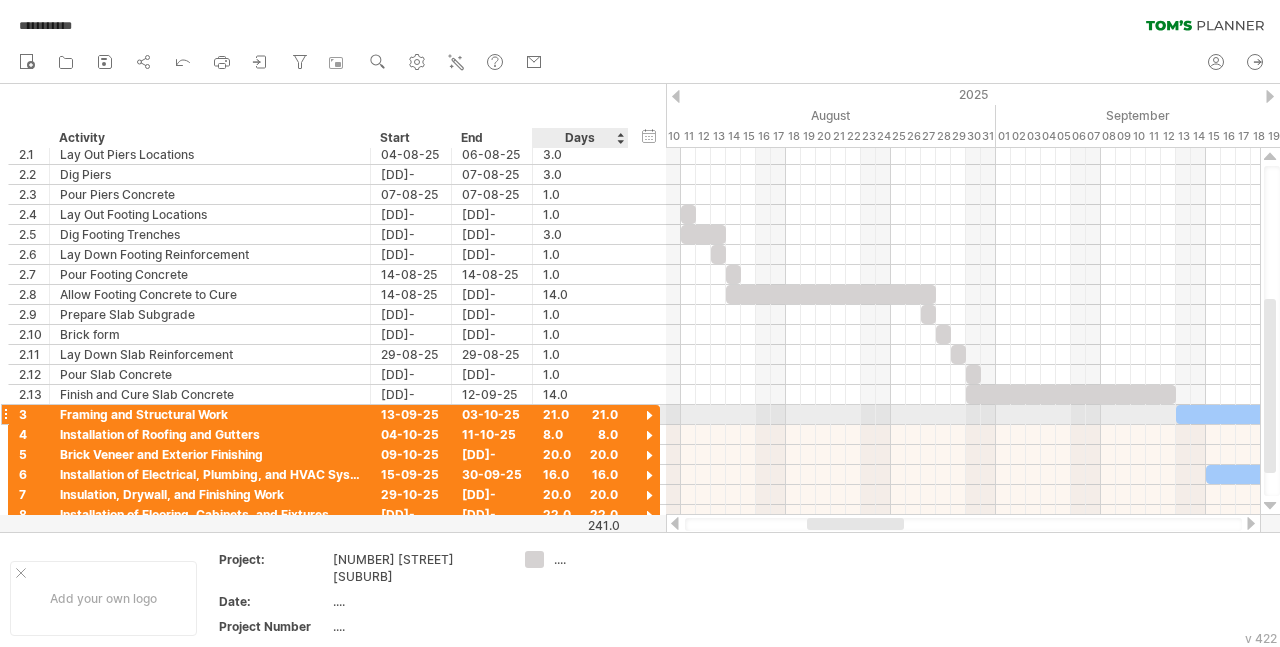 click on "**********" at bounding box center [334, 415] 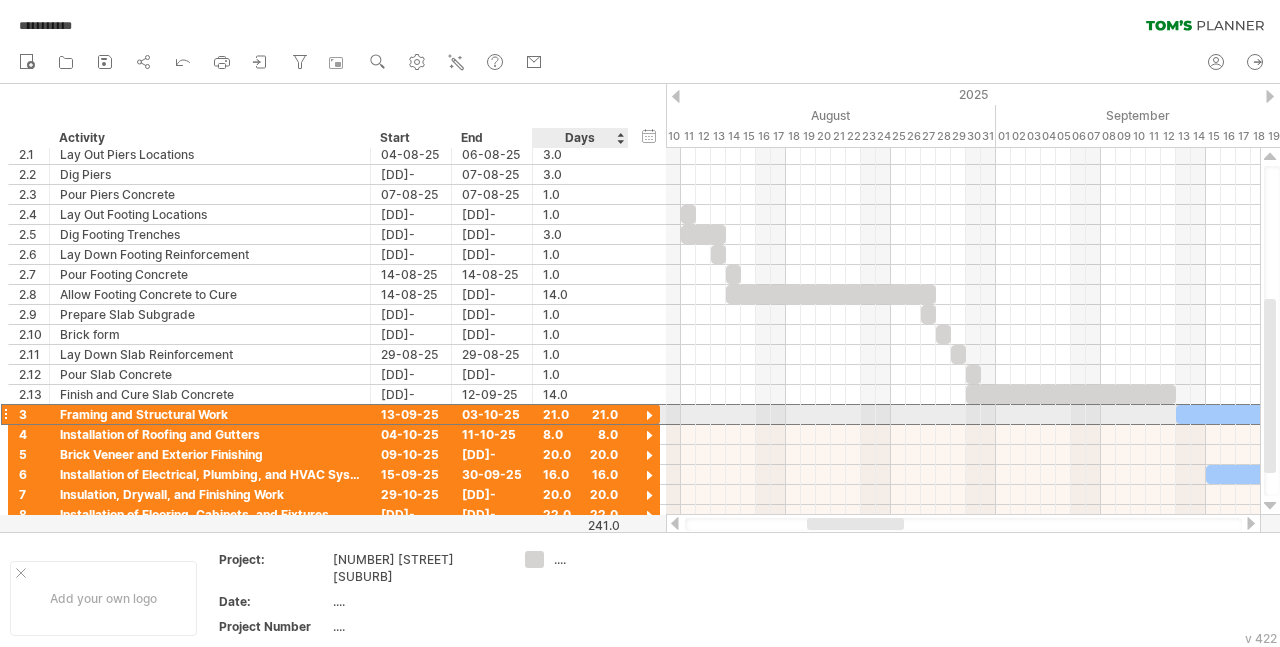 click at bounding box center [649, 416] 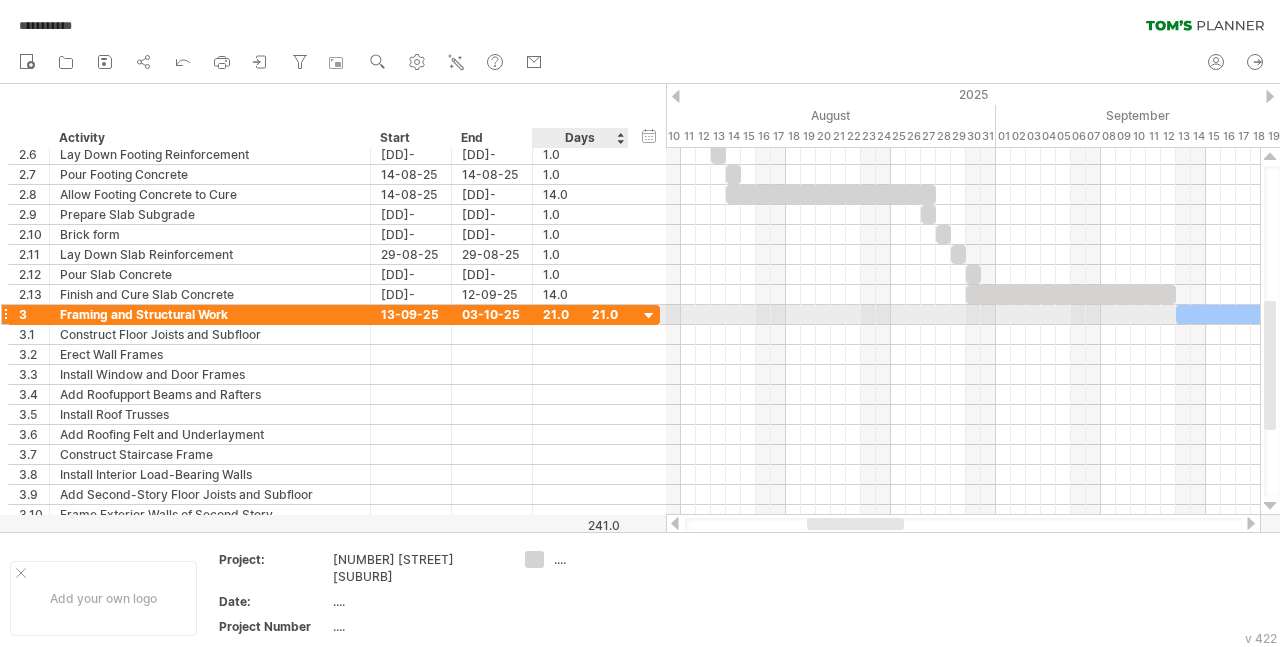 click at bounding box center [649, 316] 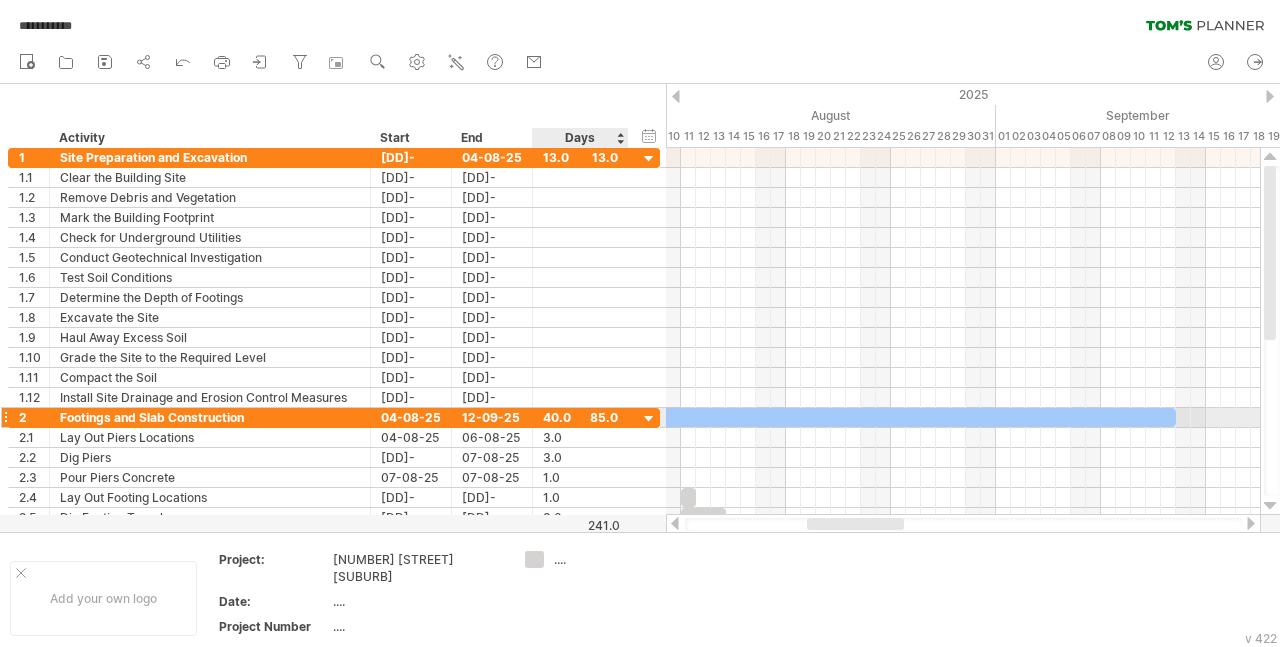 click at bounding box center (649, 419) 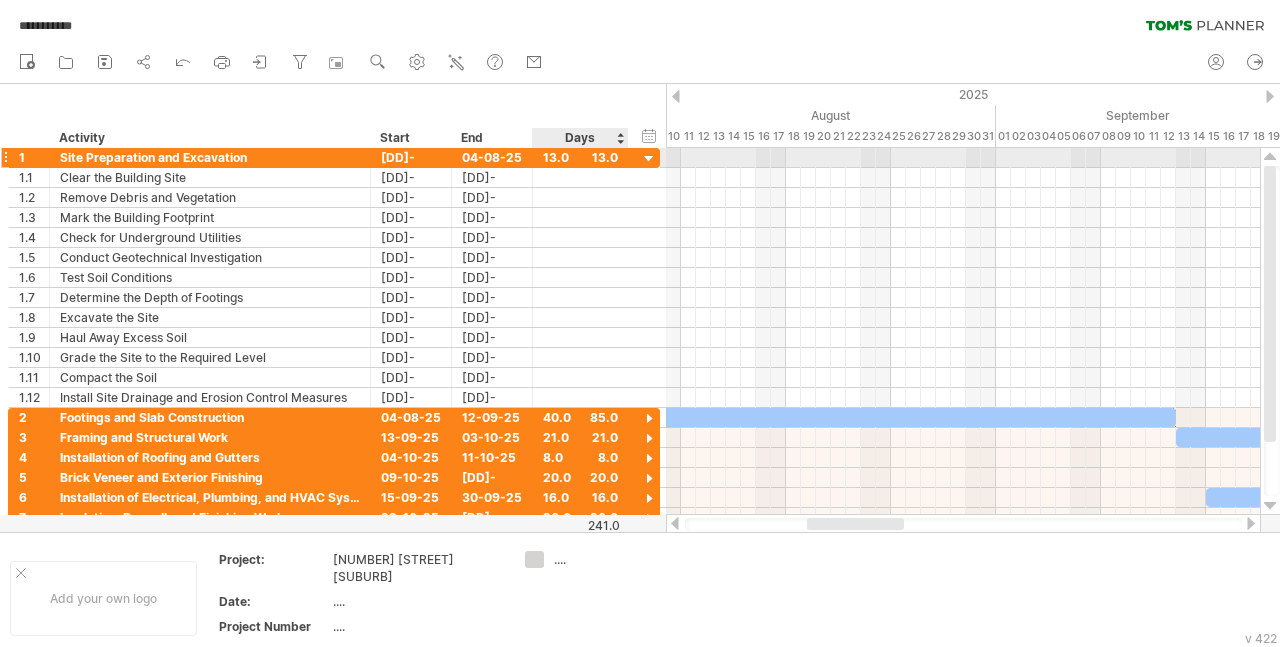 click at bounding box center [649, 159] 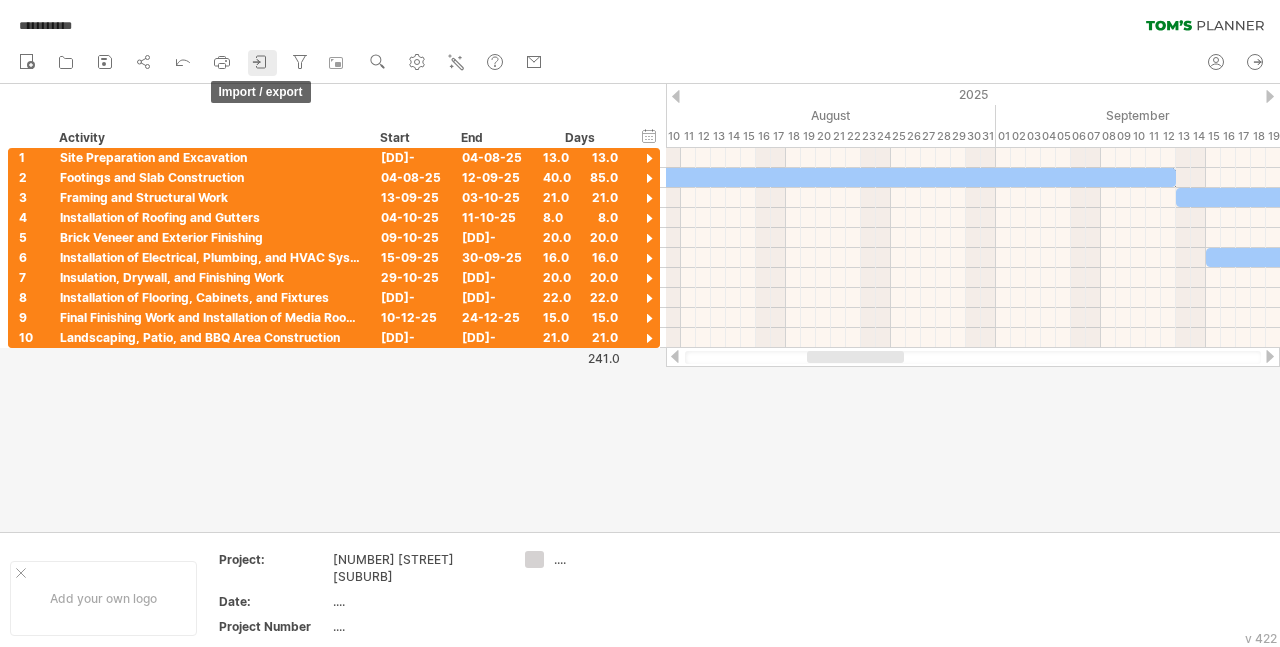 click 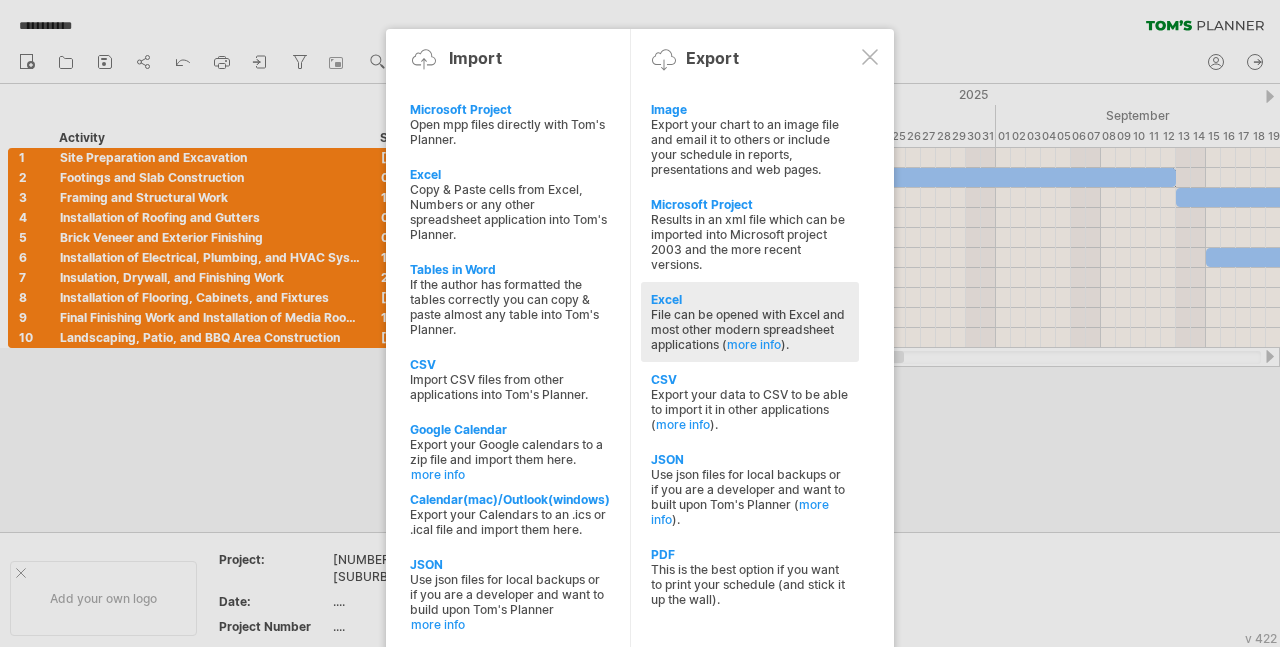 click on "File can be opened with Excel and most other modern spreadsheet applications
( more info )." at bounding box center (750, 329) 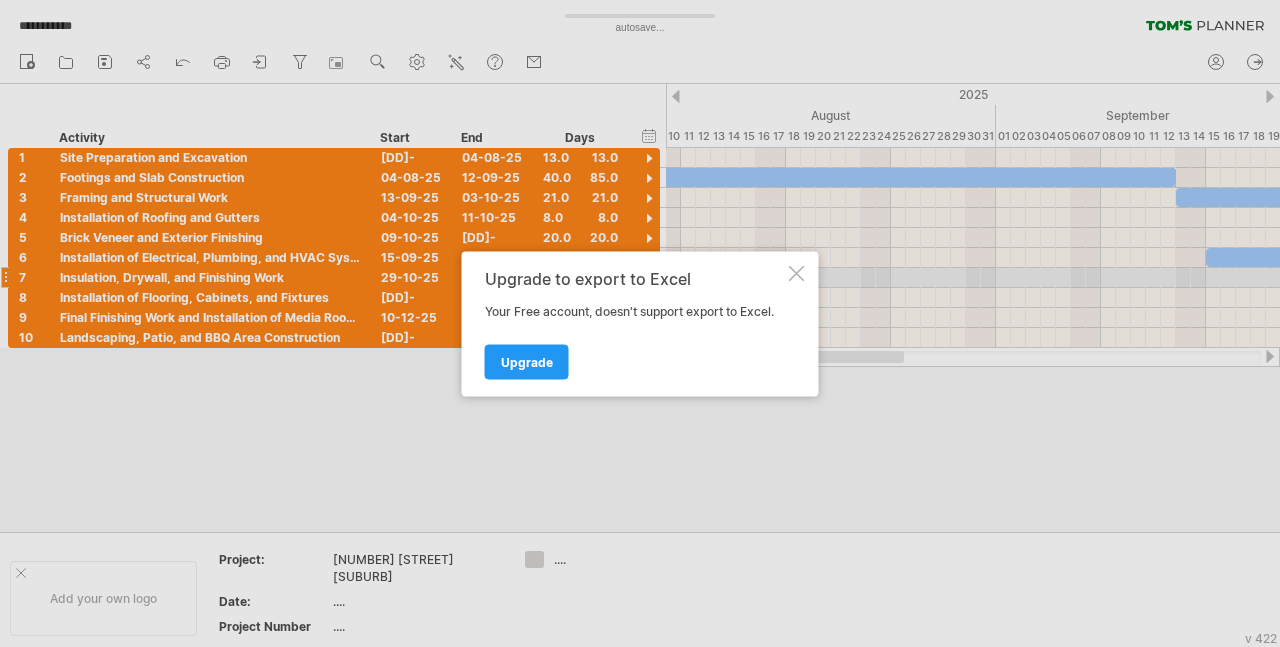 click on "Upgrade to export to Excel Your Free account, doesn't support export to Excel. Upgrade" at bounding box center (640, 323) 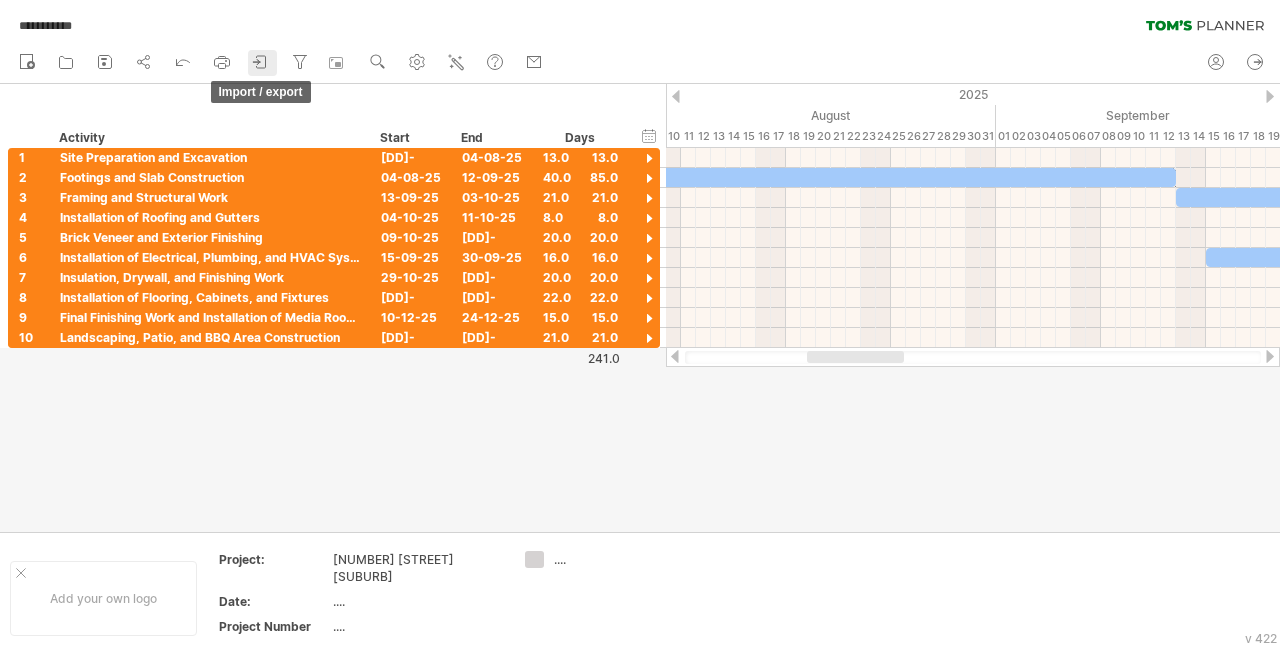 click 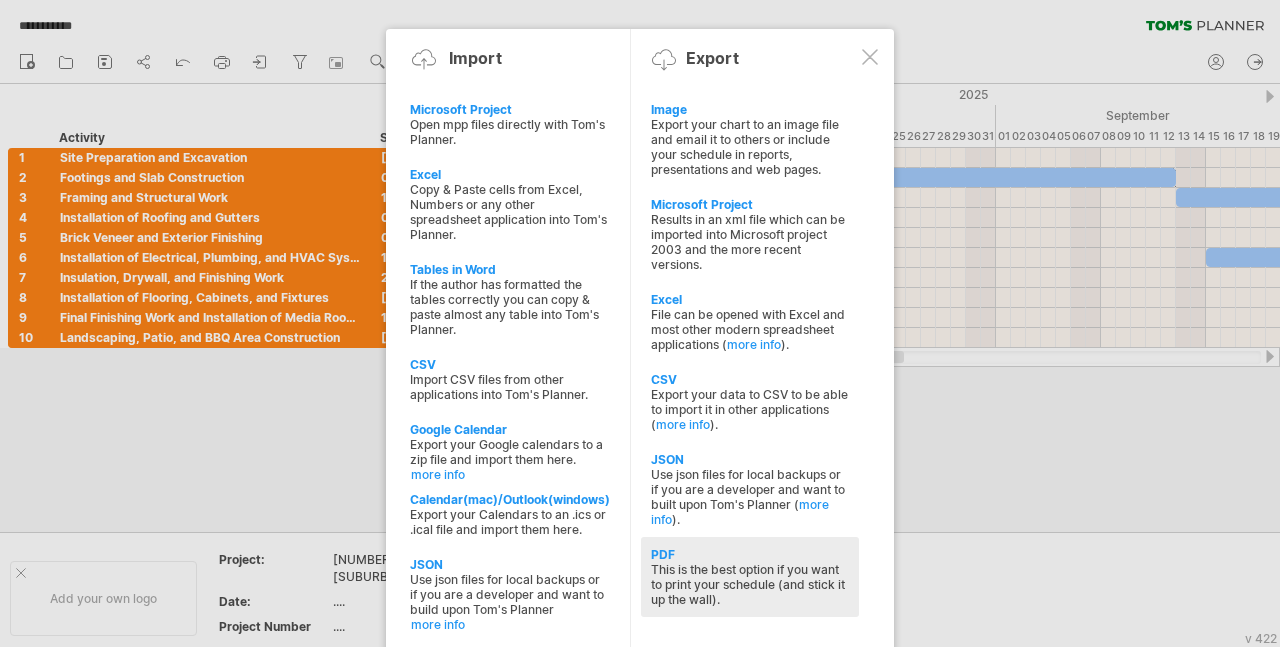 click on "PDF" at bounding box center [750, 554] 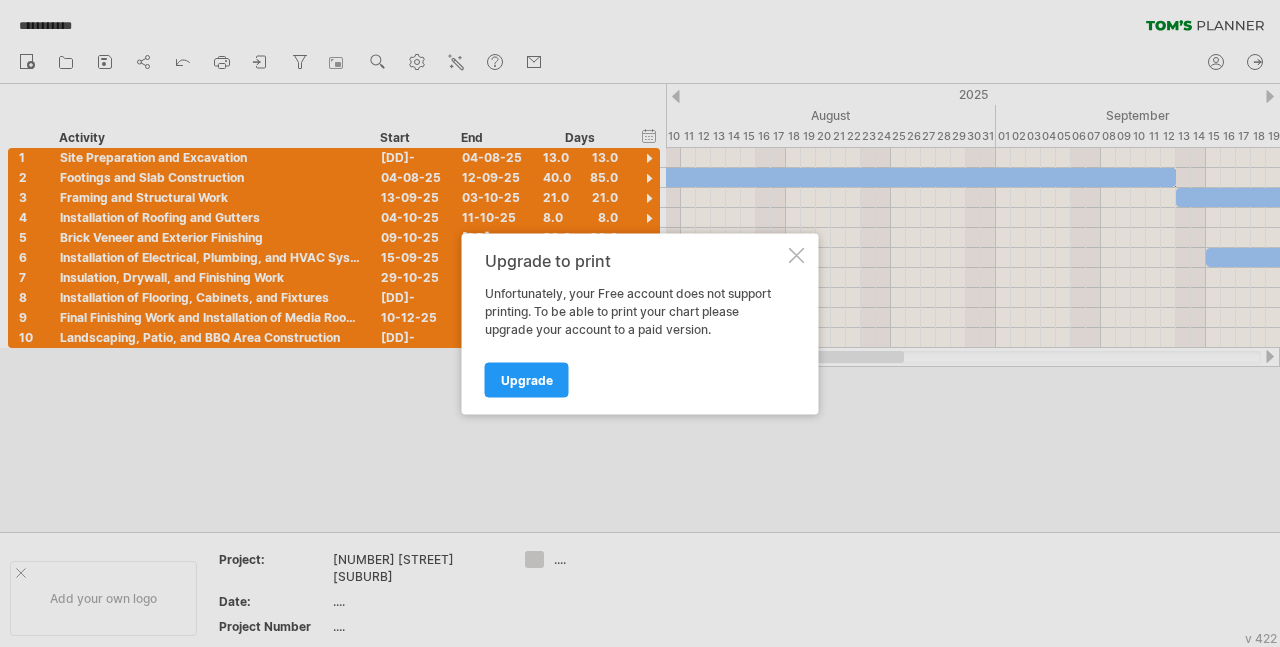 click on "Upgrade to print Unfortunately, your Free account does not support printing. To be able to print your chart please upgrade your account to a paid version. Upgrade" at bounding box center [640, 323] 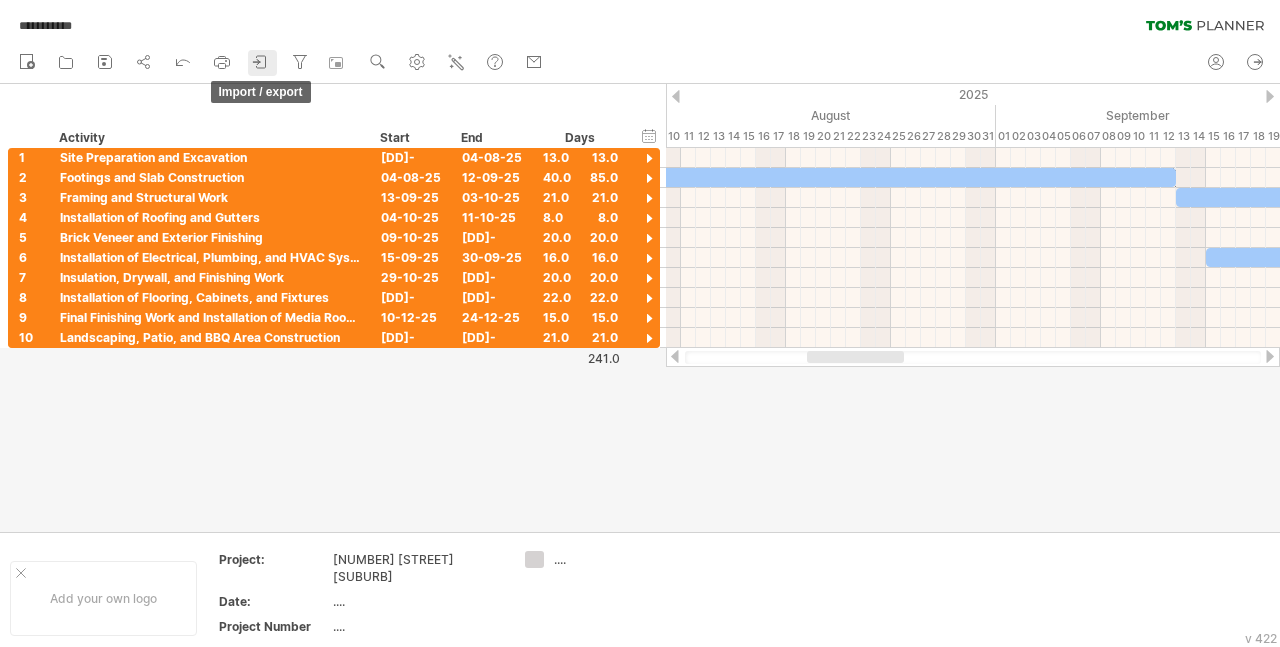 click 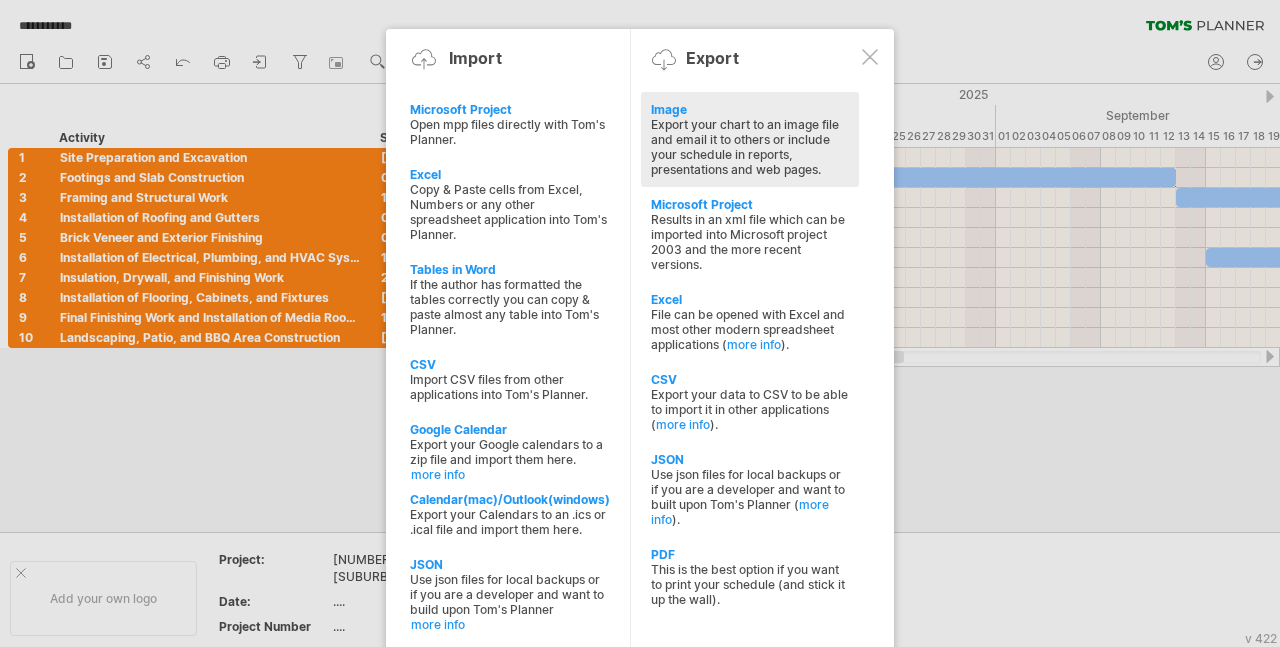 click on "Export your chart to an image file and email it to others or include your schedule in reports, presentations and web pages." at bounding box center (750, 147) 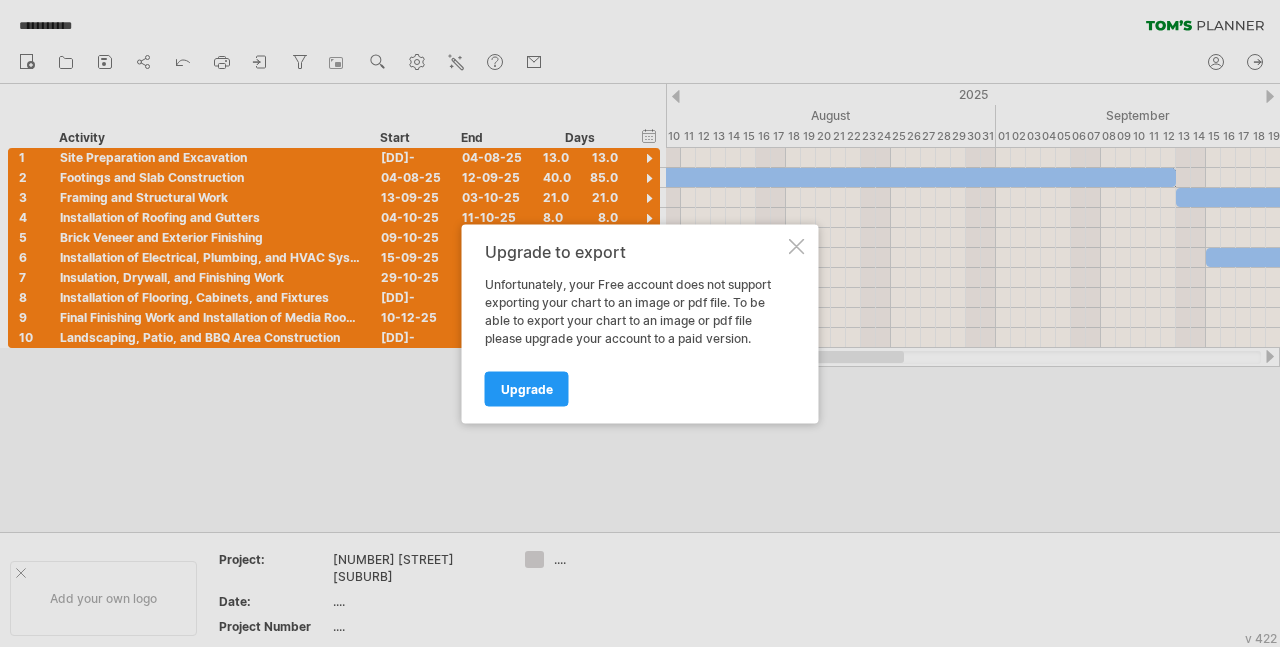 click at bounding box center (797, 246) 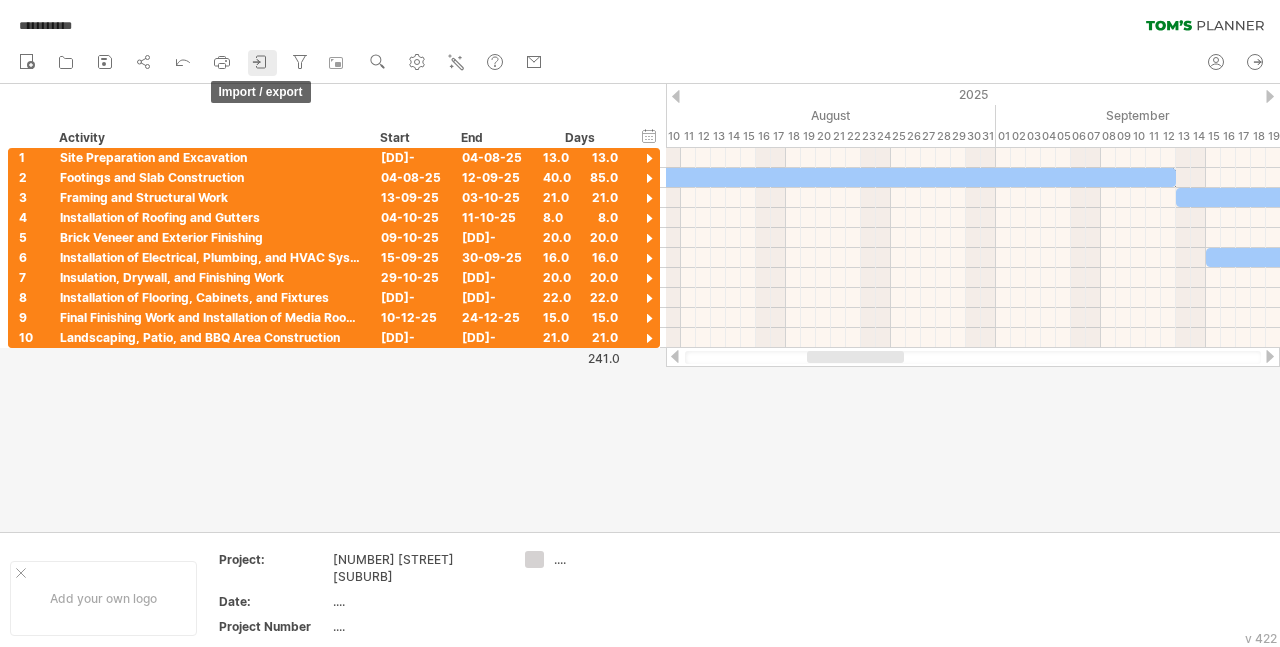 click 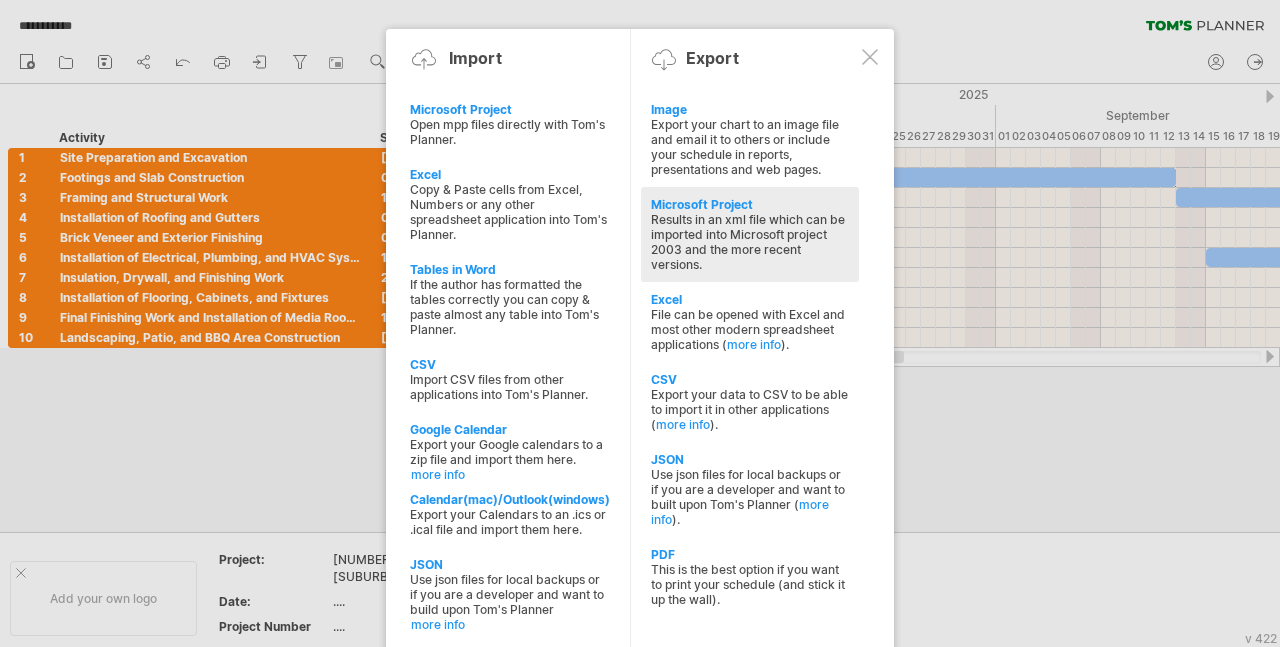 click on "Results in an xml file which can be imported into Microsoft project 2003 and the more recent versions." at bounding box center (750, 242) 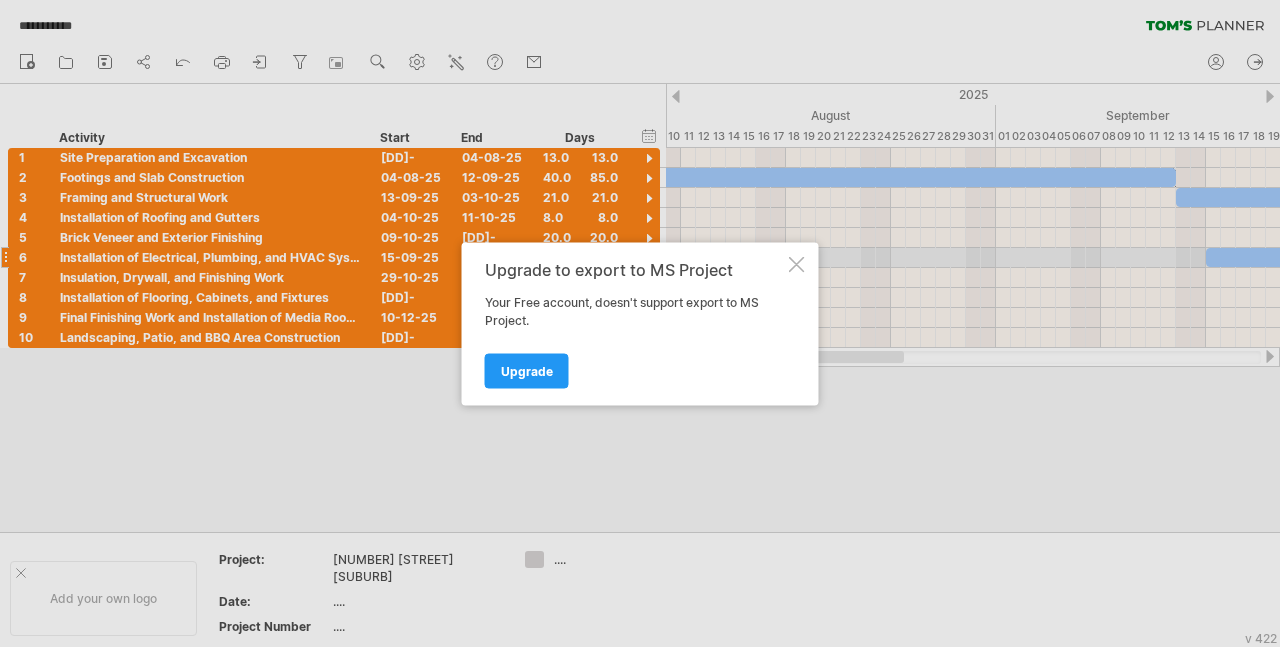 click on "Upgrade to export to MS Project Your Free account, doesn't support export to MS Project. Upgrade" at bounding box center [640, 323] 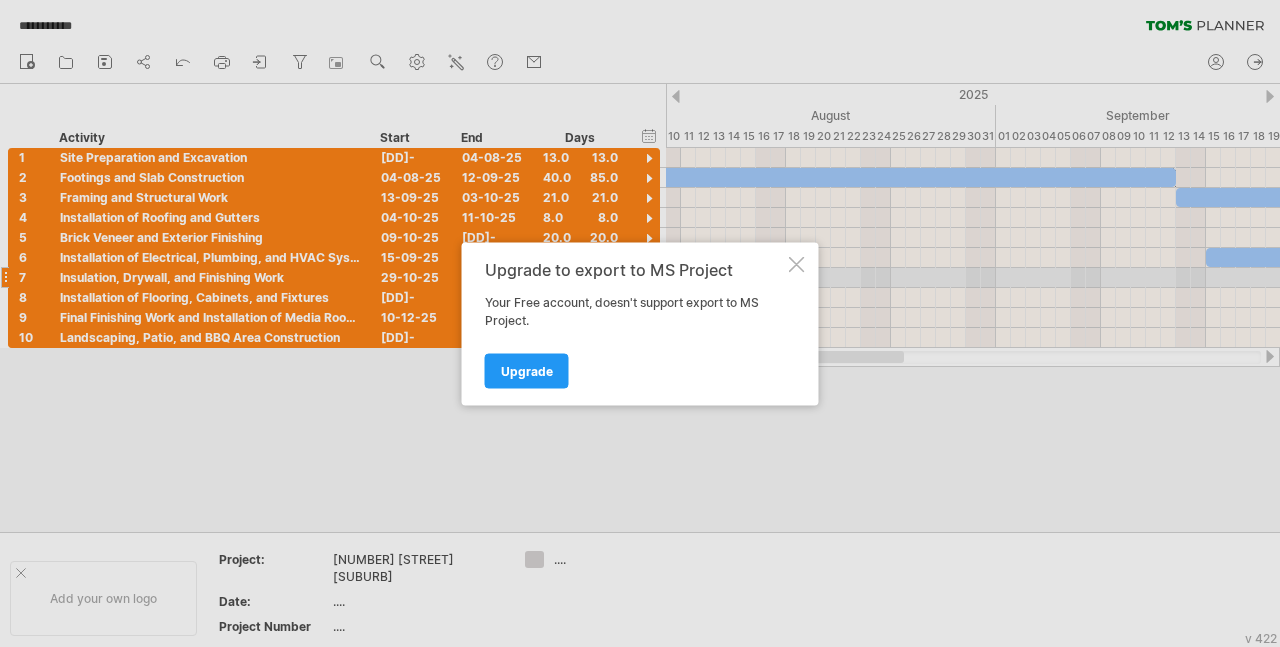 click on "Upgrade to export to MS Project Your Free account, doesn't support export to MS Project. Upgrade" at bounding box center (640, 323) 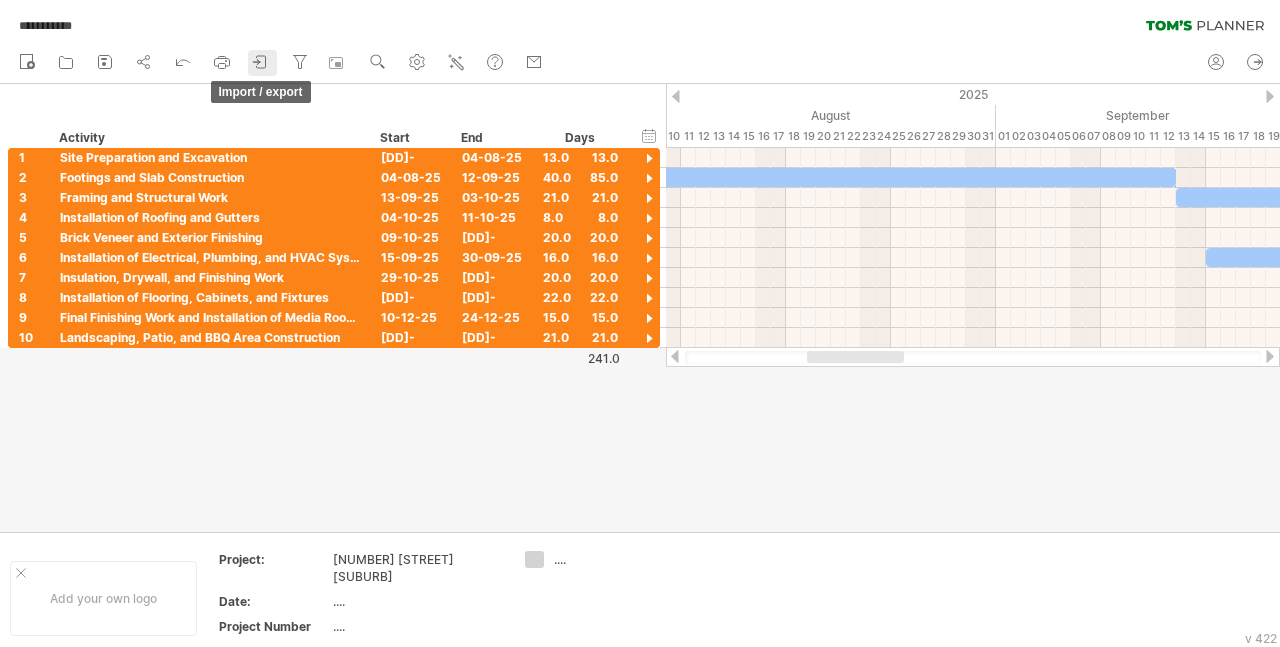 click 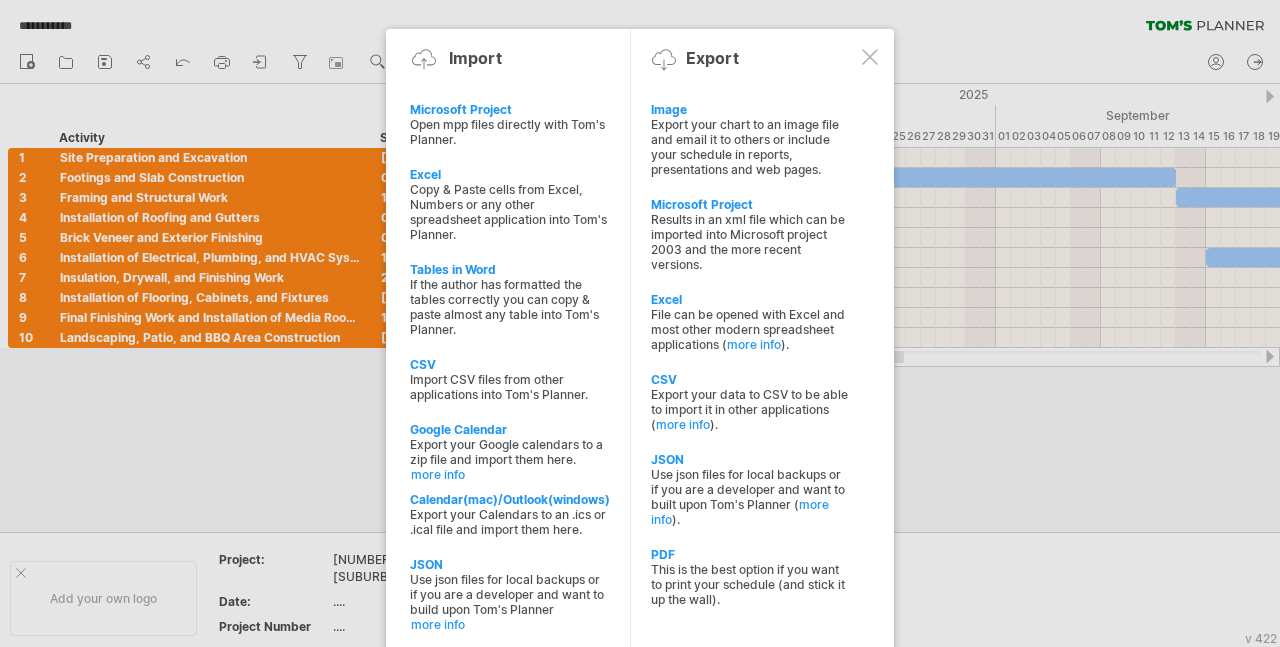click on "Excel" at bounding box center [509, 174] 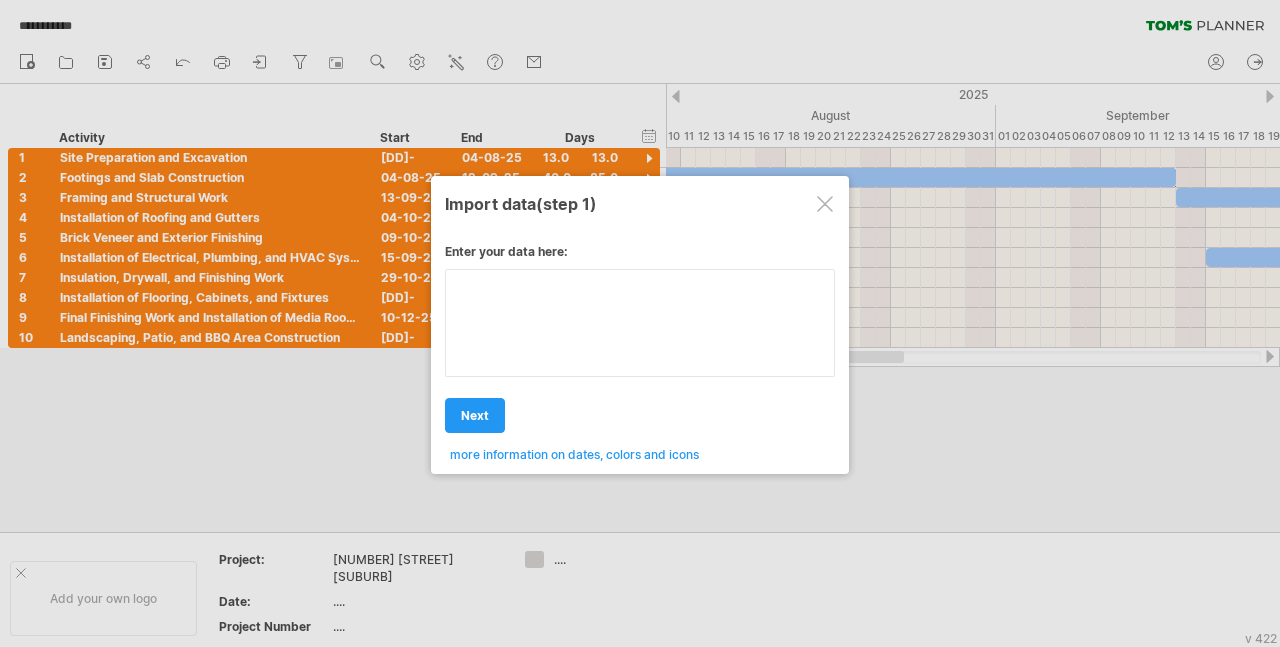 click at bounding box center (640, 323) 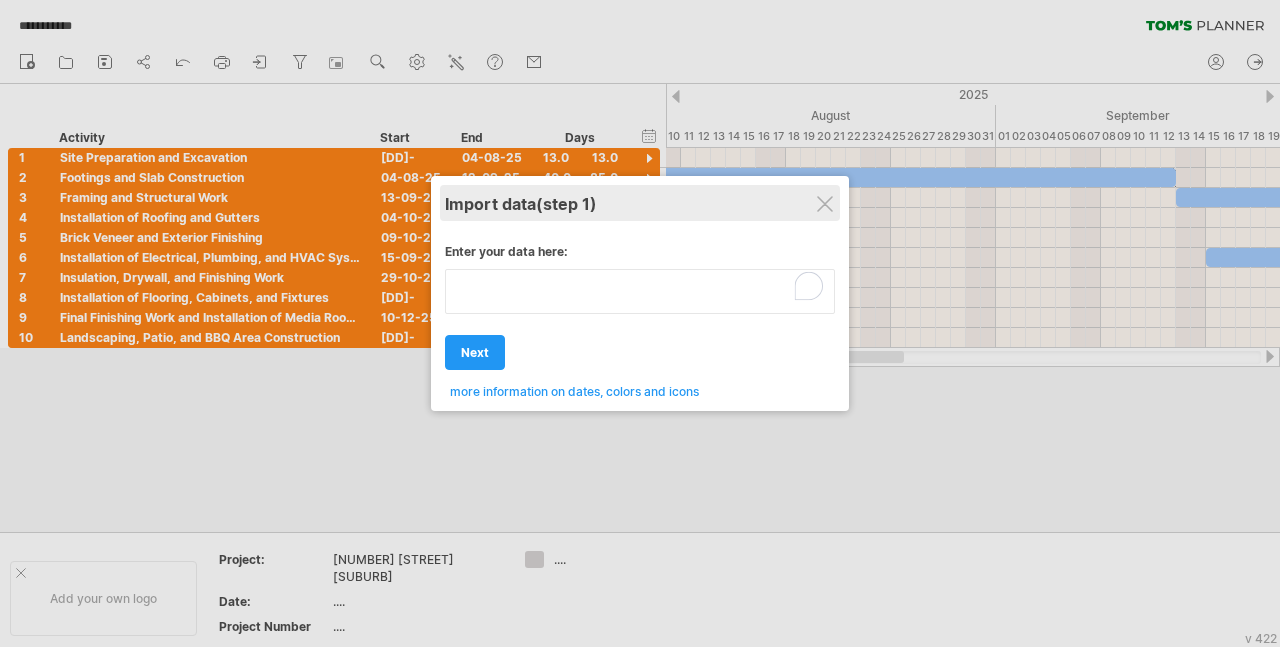 type on "**********" 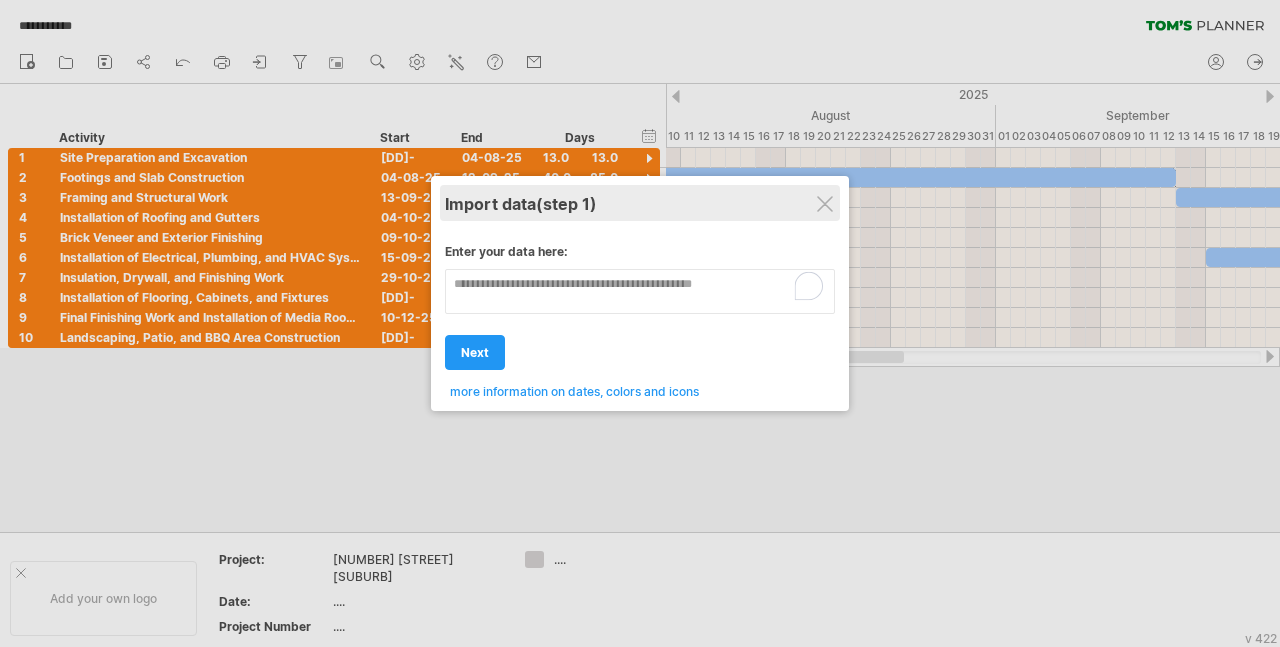 click on "Import data  (step 1)" at bounding box center (640, 203) 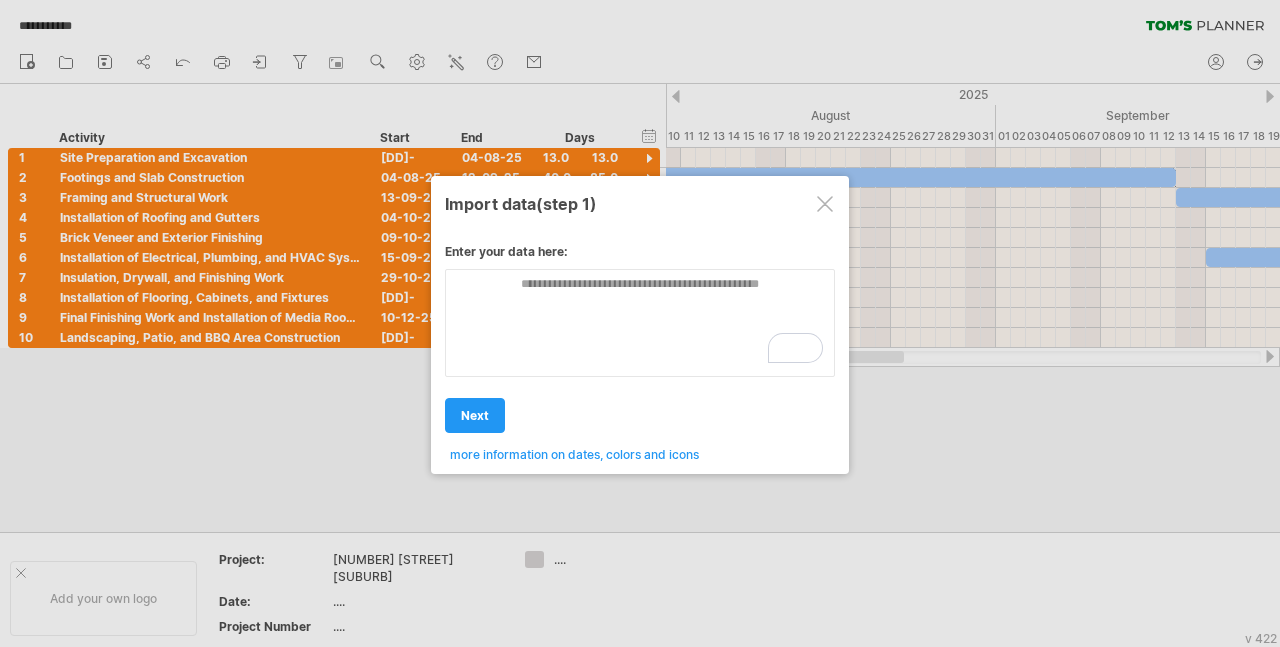 click at bounding box center [825, 204] 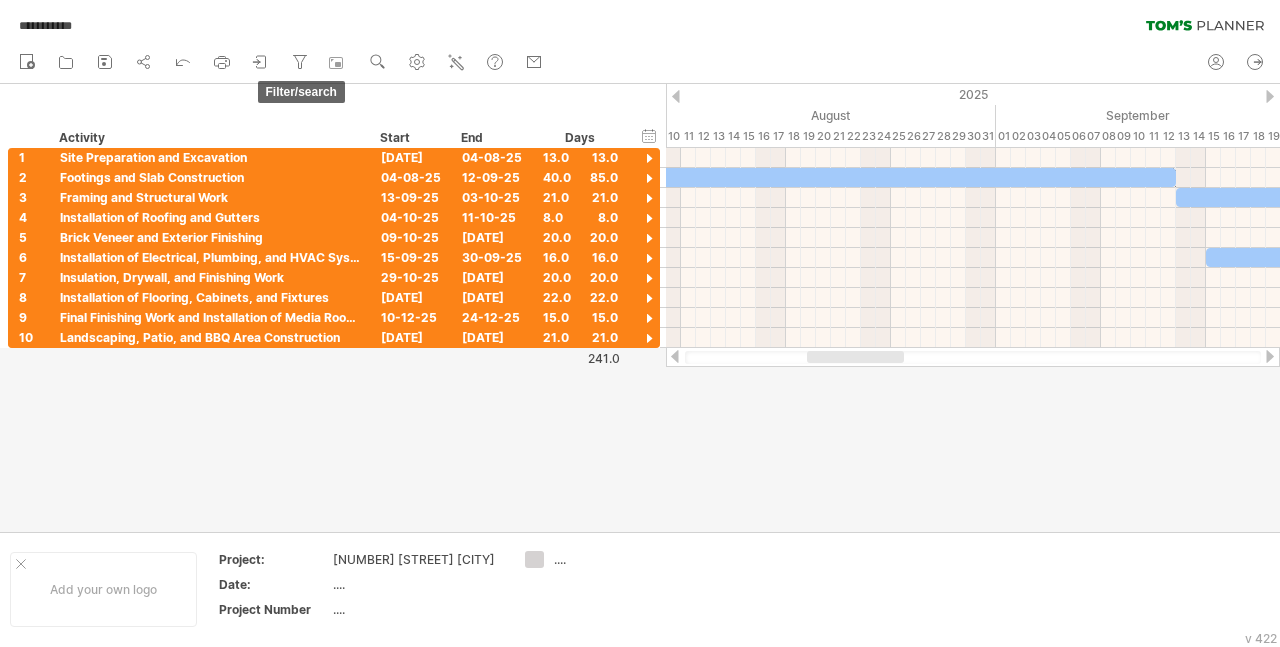 scroll, scrollTop: 0, scrollLeft: 0, axis: both 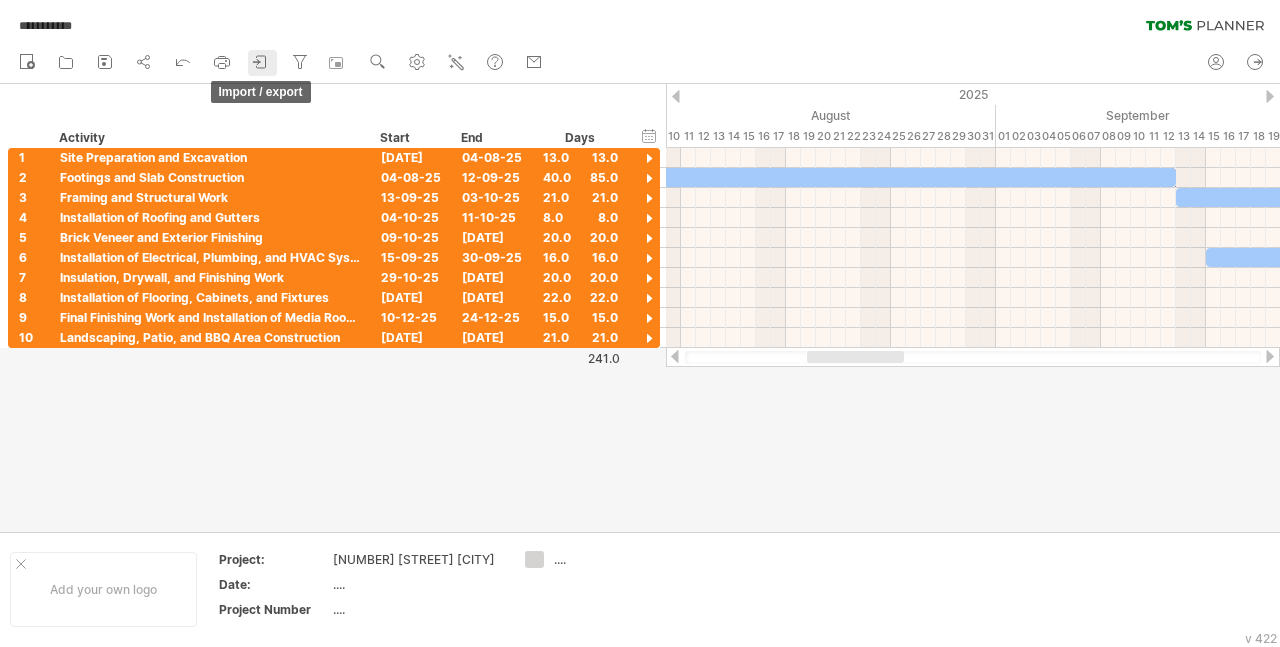 click 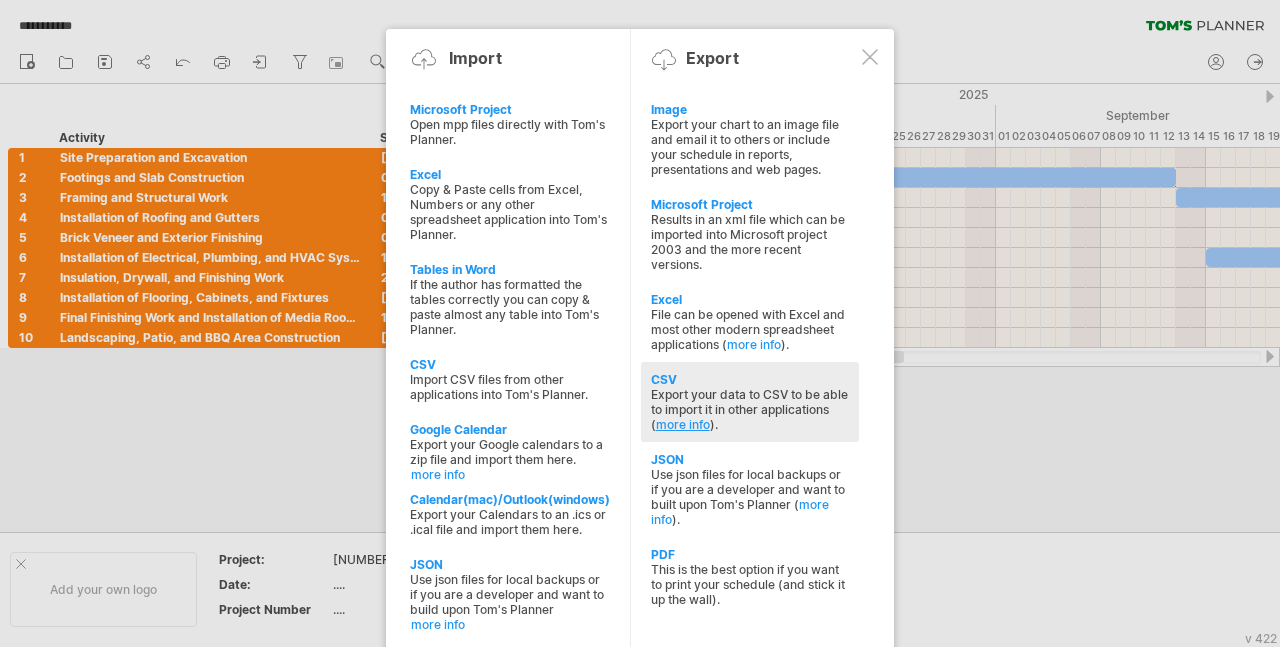 click on "more info" at bounding box center [683, 424] 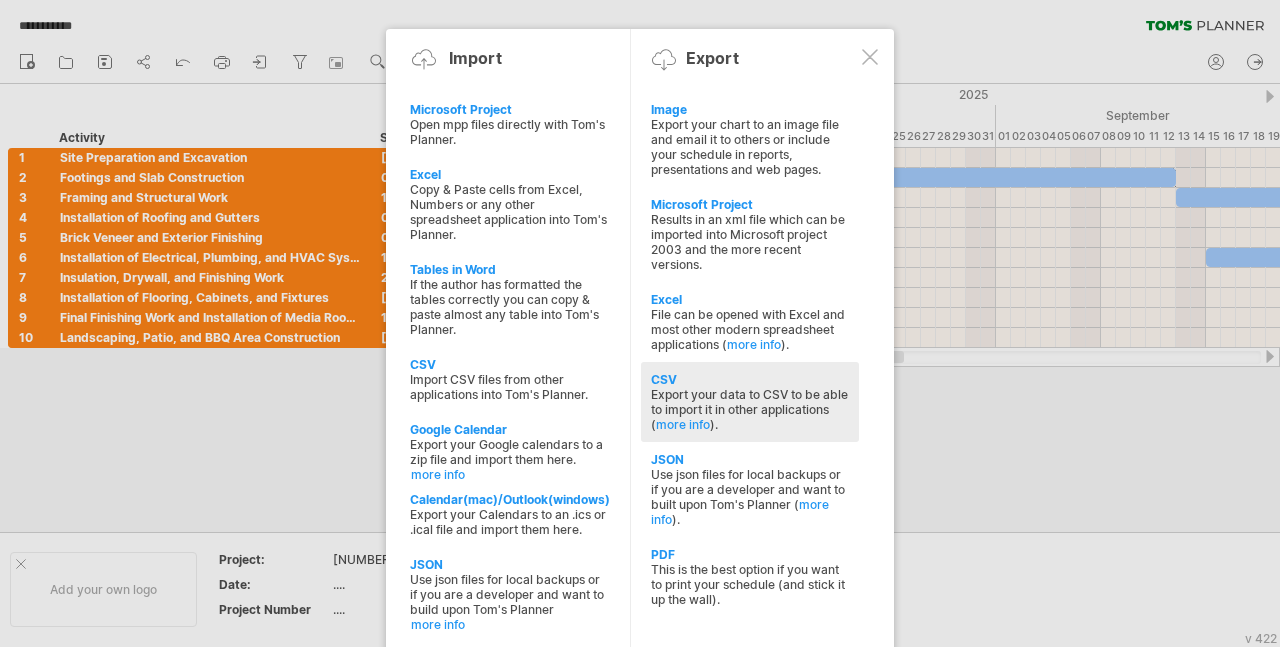 click on "Export your data to CSV to be able to import it in other applications
( more info )." at bounding box center [750, 409] 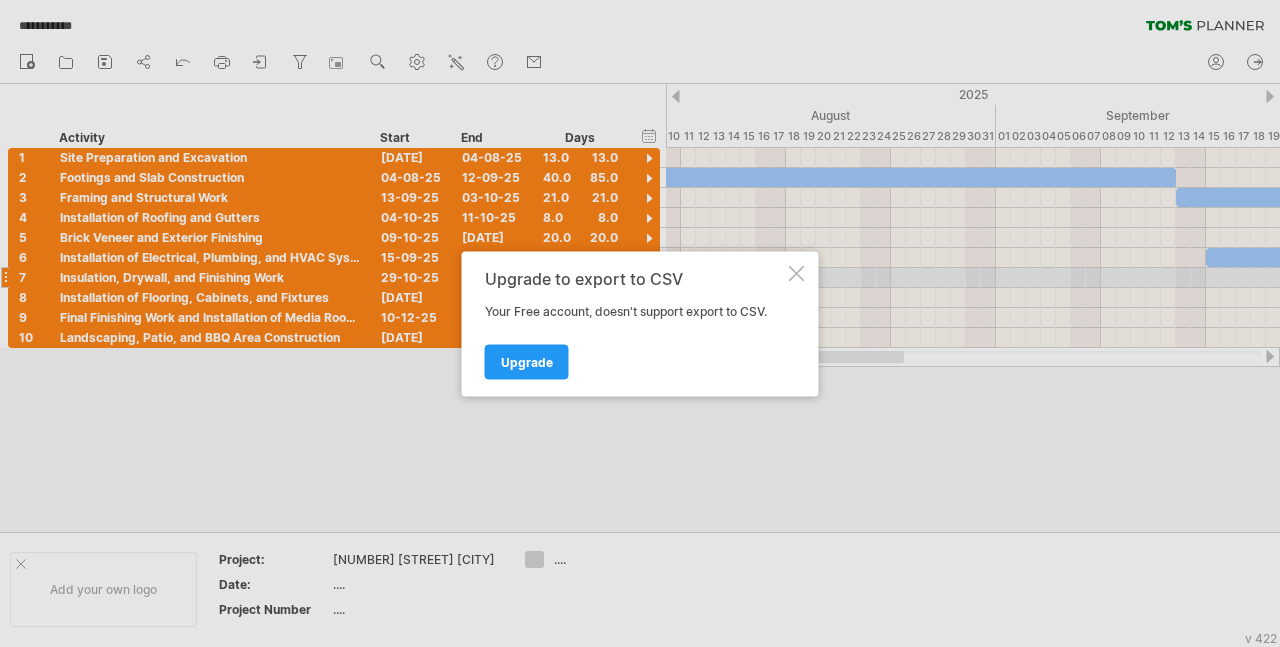 click at bounding box center (797, 273) 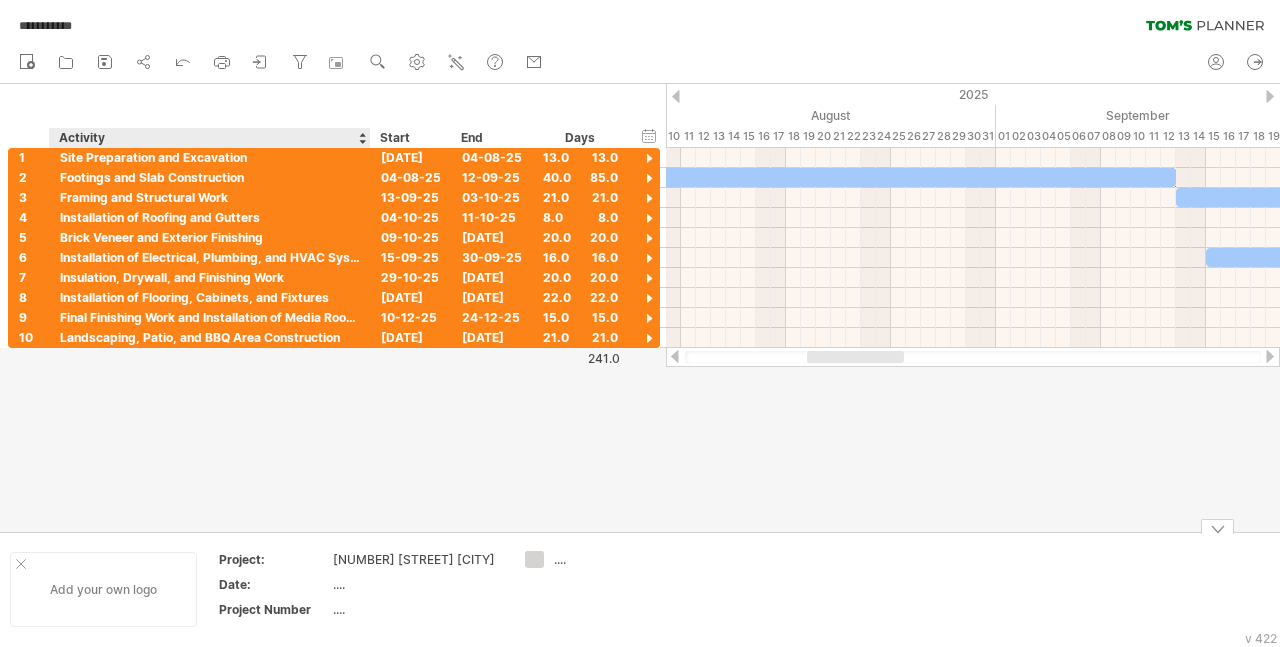 click on "Add your own logo" at bounding box center [103, 589] 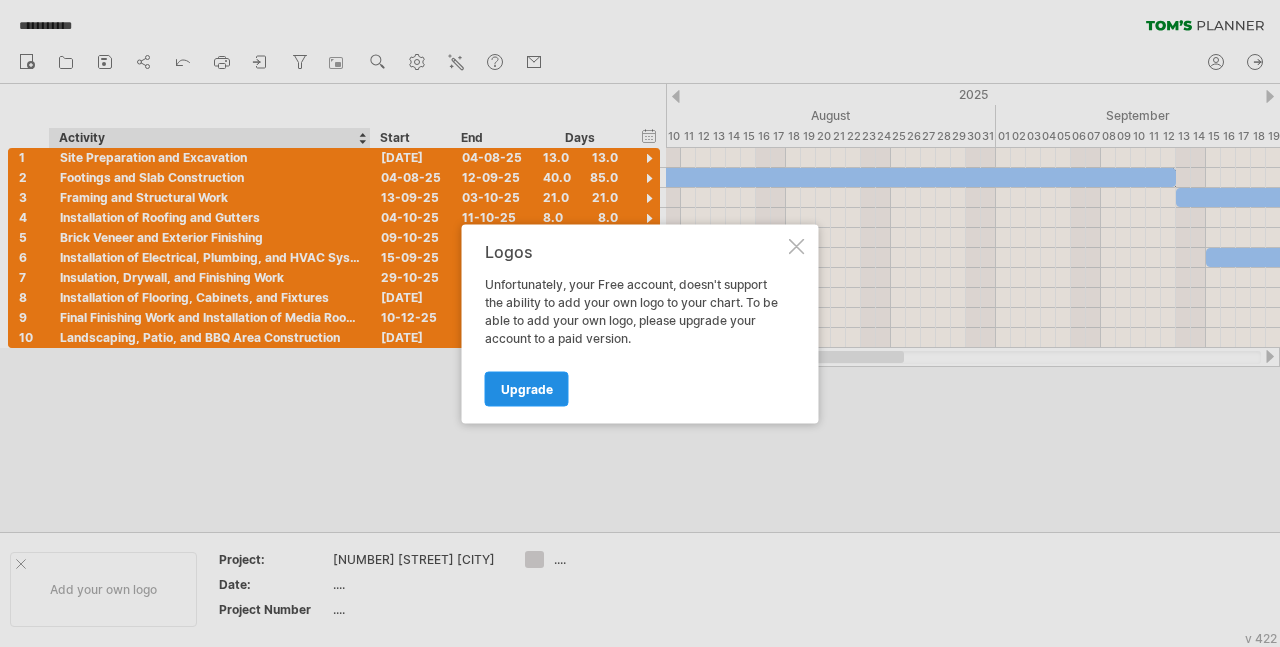 click on "Upgrade" at bounding box center (527, 388) 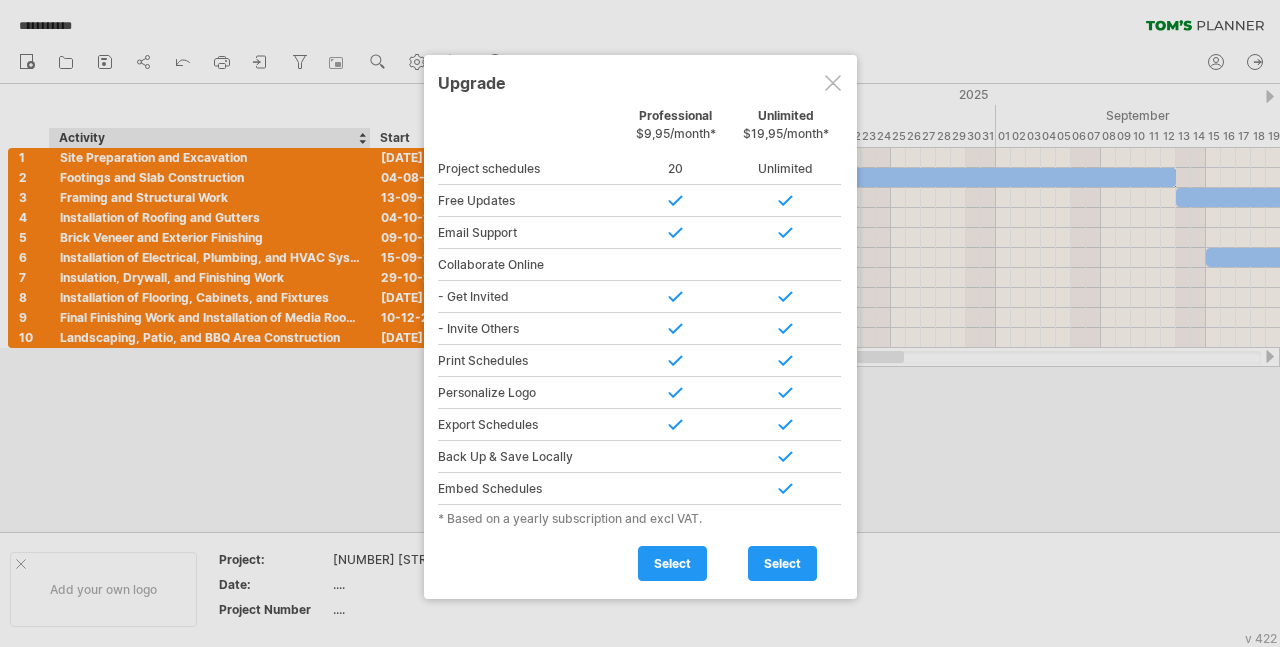 click at bounding box center [833, 83] 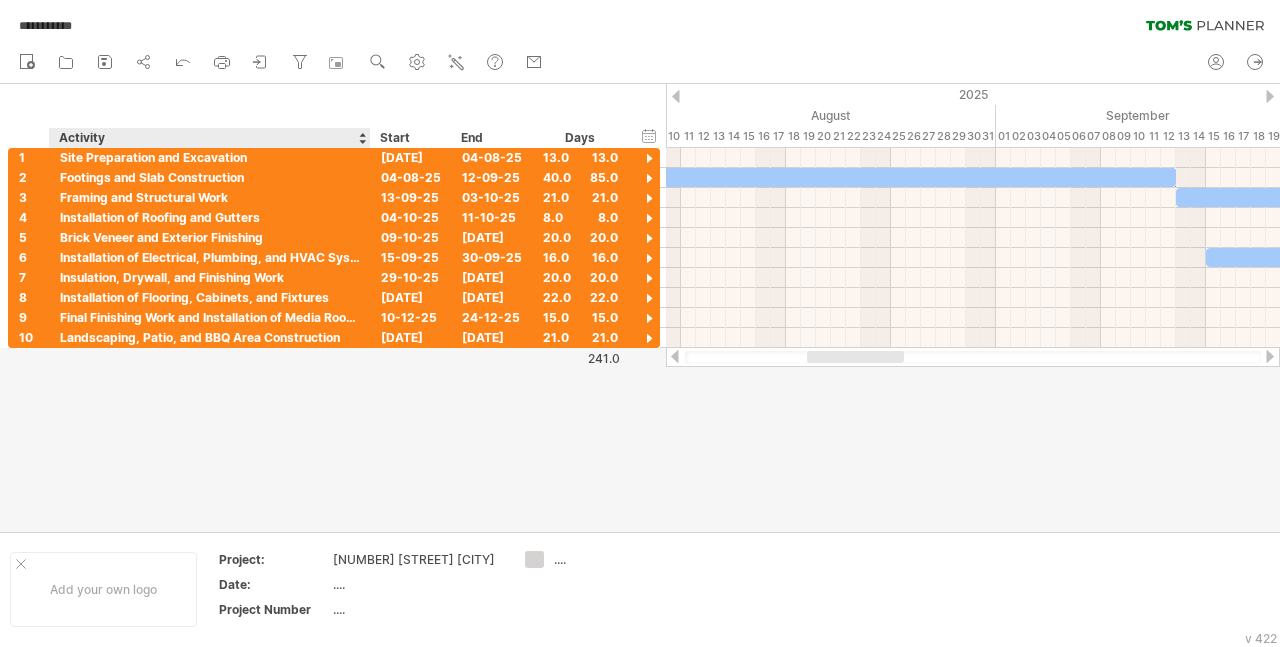 drag, startPoint x: 24, startPoint y: 139, endPoint x: 282, endPoint y: 431, distance: 389.65112 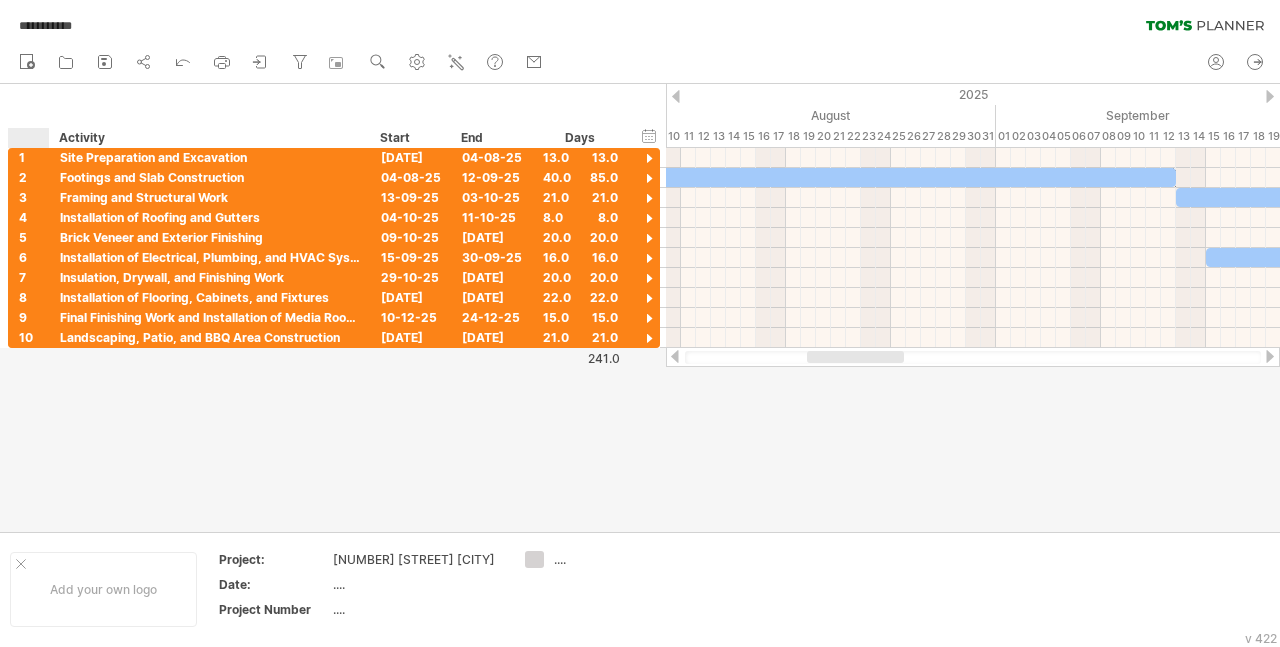click on "hide start/end/duration show start/end/duration
******** Activity Start   End   Days" at bounding box center [333, 116] 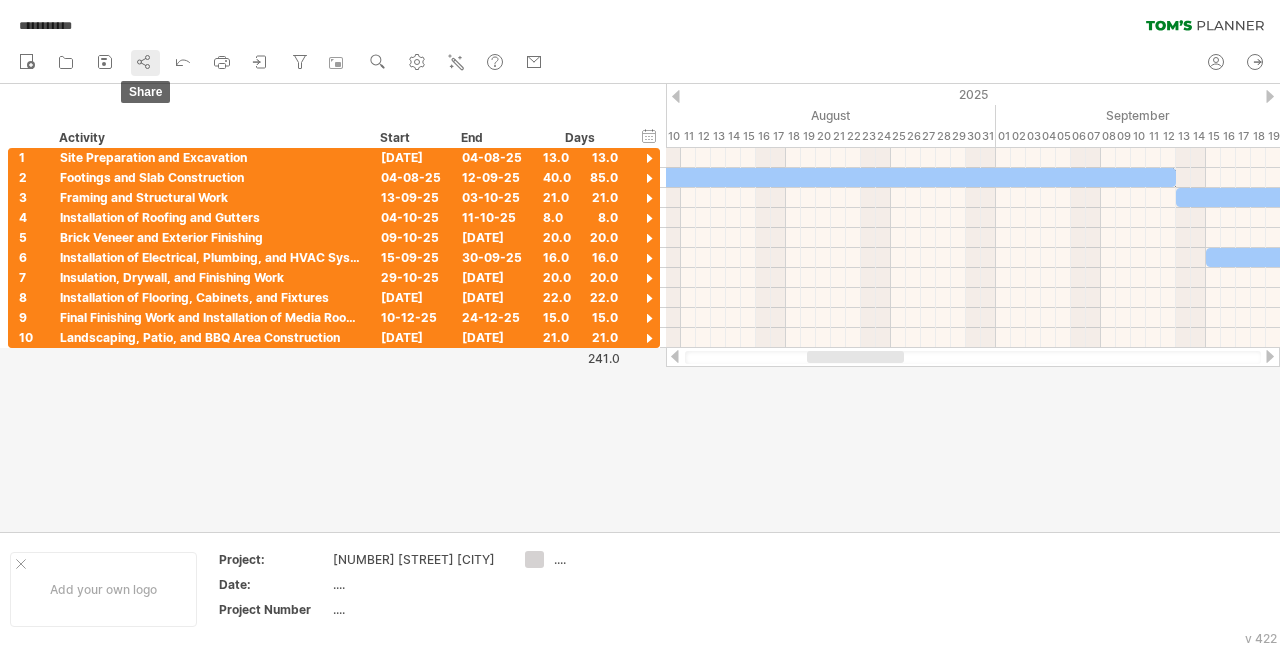 click on "share" at bounding box center [145, 63] 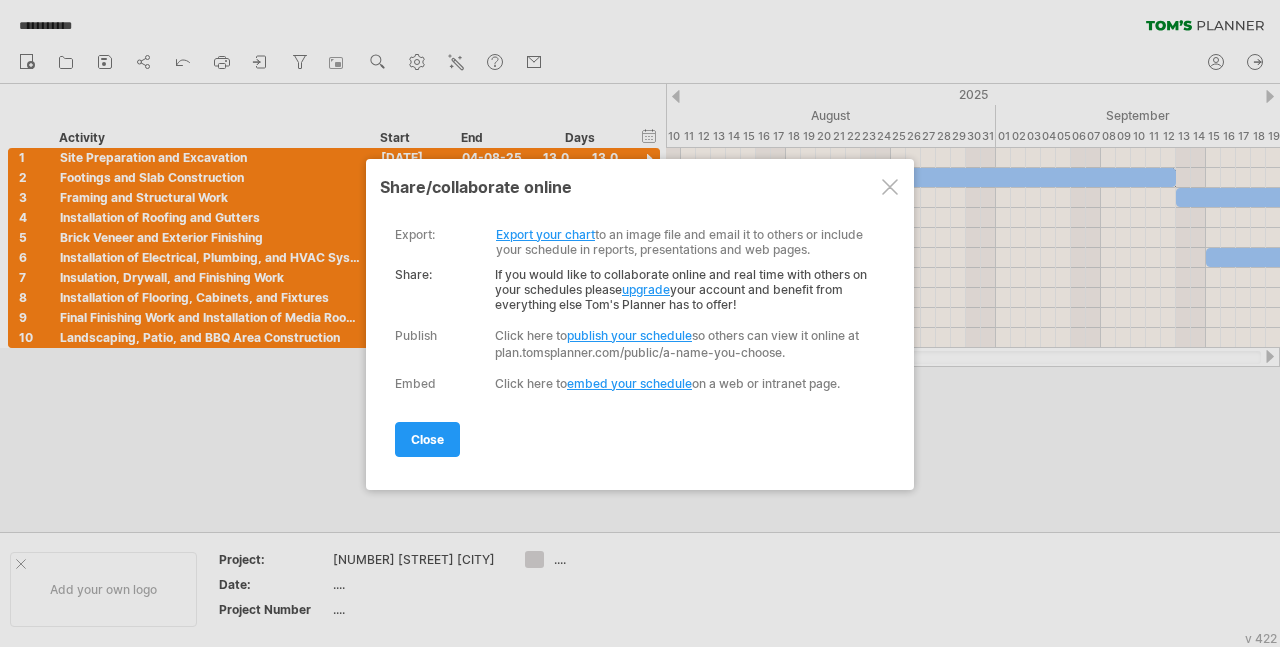 click on "Export your chart" at bounding box center (545, 234) 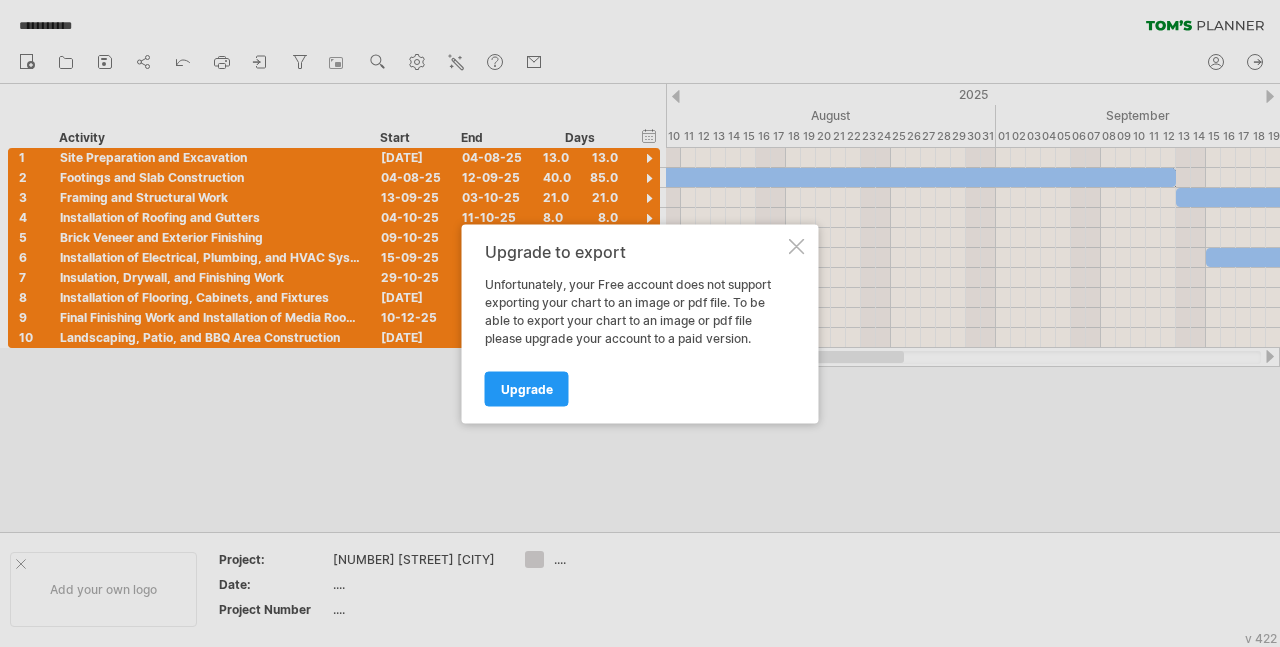 click on "Upgrade to export Unfortunately, your Free account does not support exporting your chart to an image or pdf file. To be able to export your chart to an image or pdf file please upgrade your account to a paid version. Upgrade" at bounding box center (640, 323) 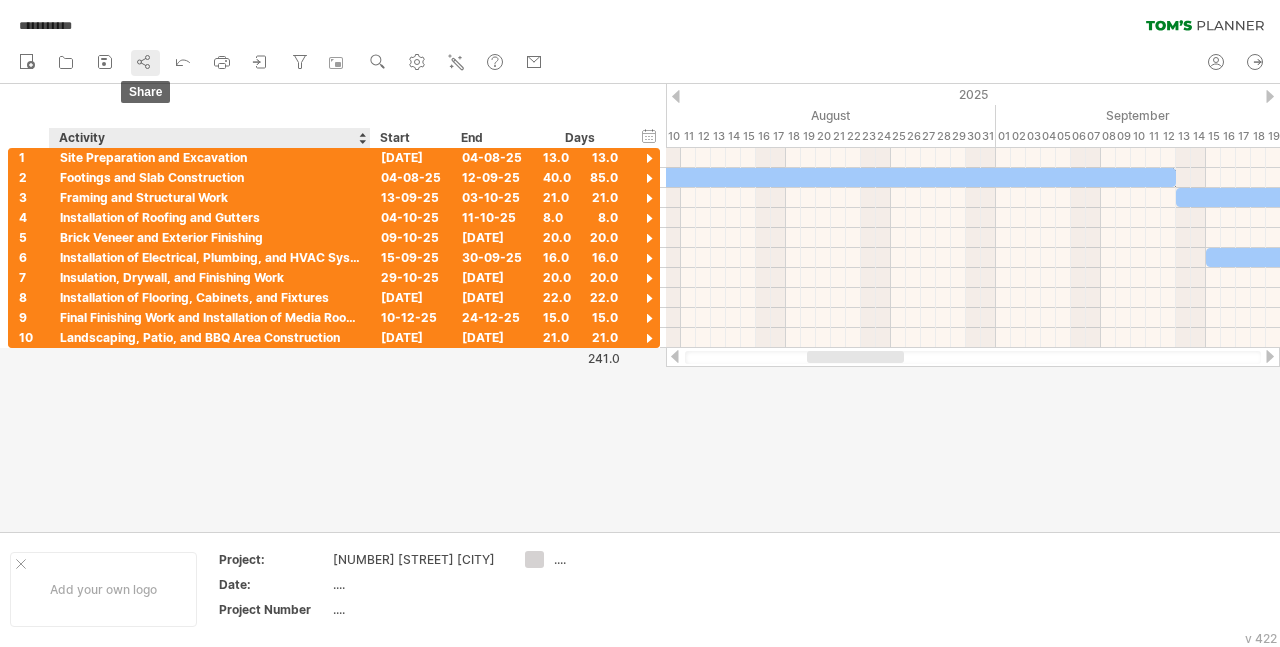 click 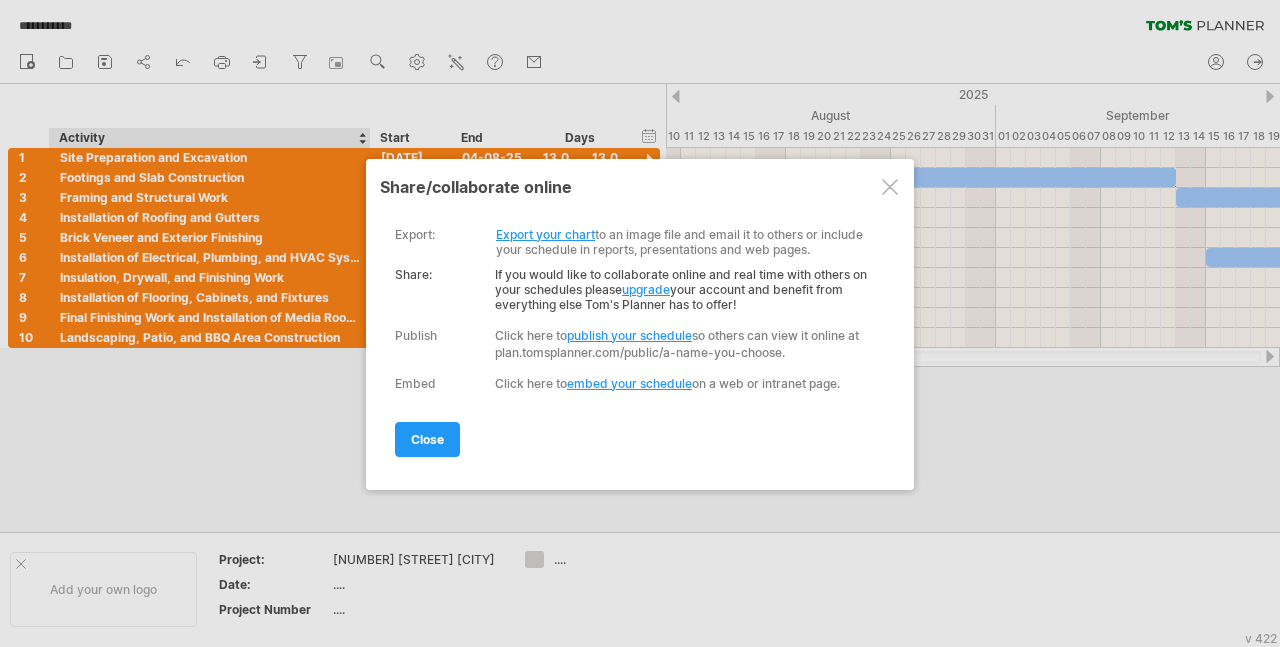 click at bounding box center (890, 187) 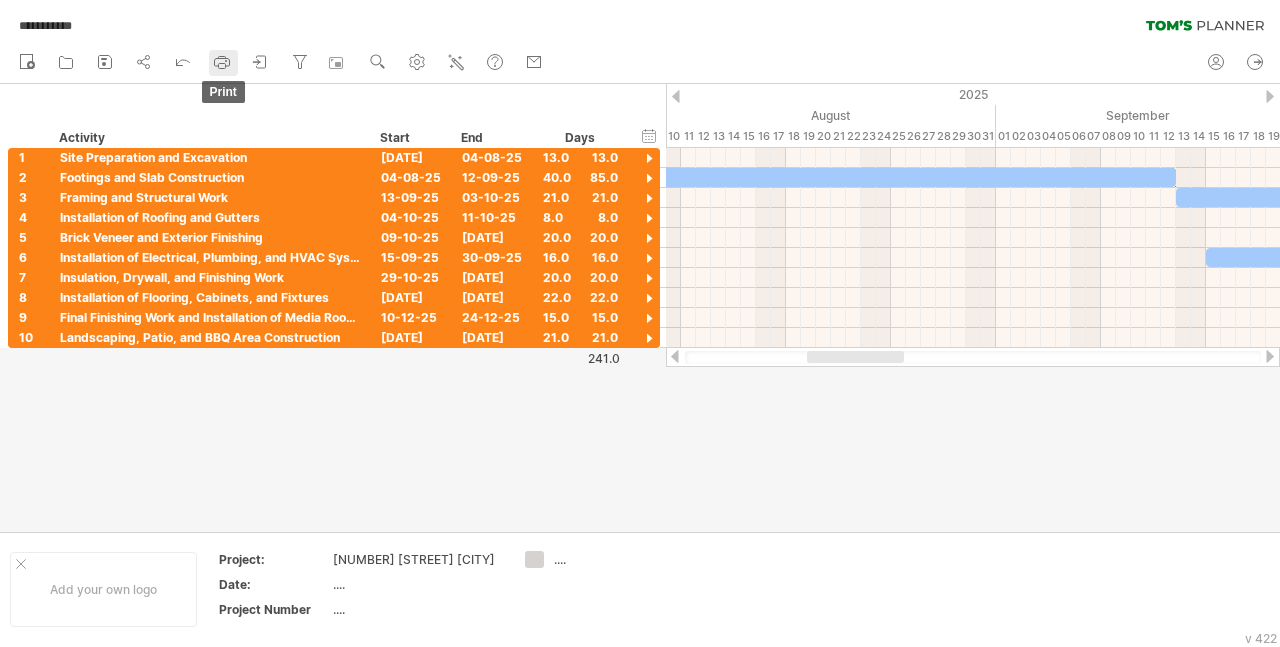 click on "print" at bounding box center (223, 63) 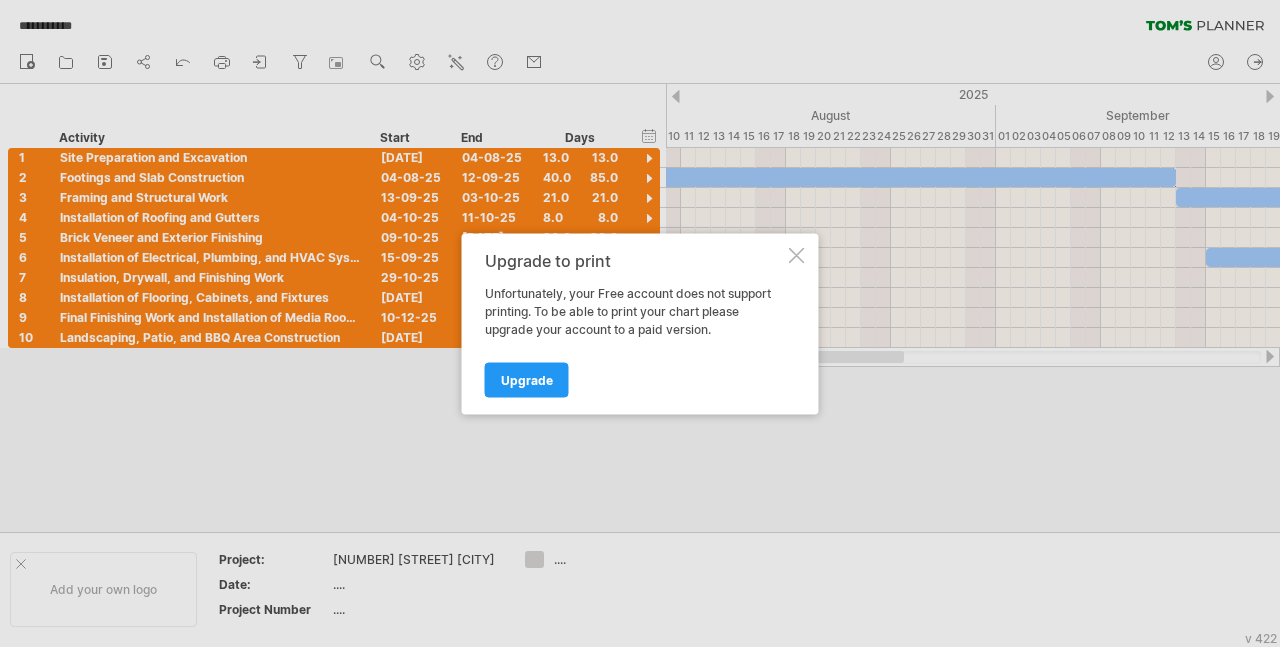 click at bounding box center (797, 255) 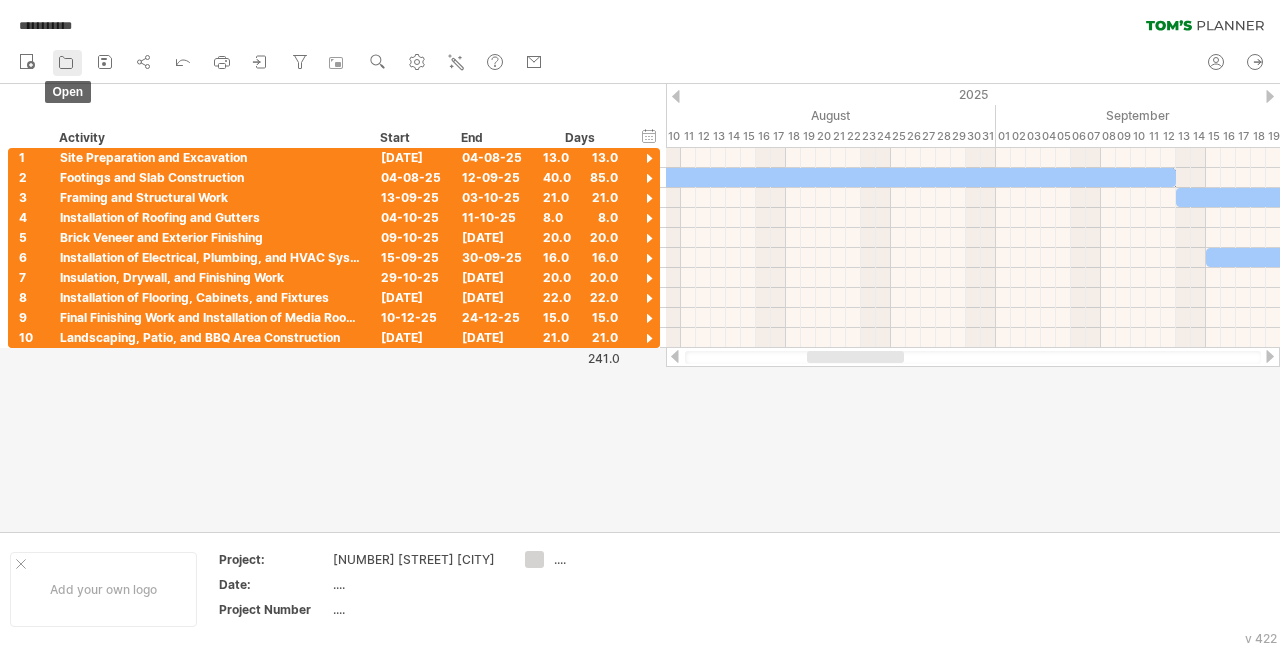 click 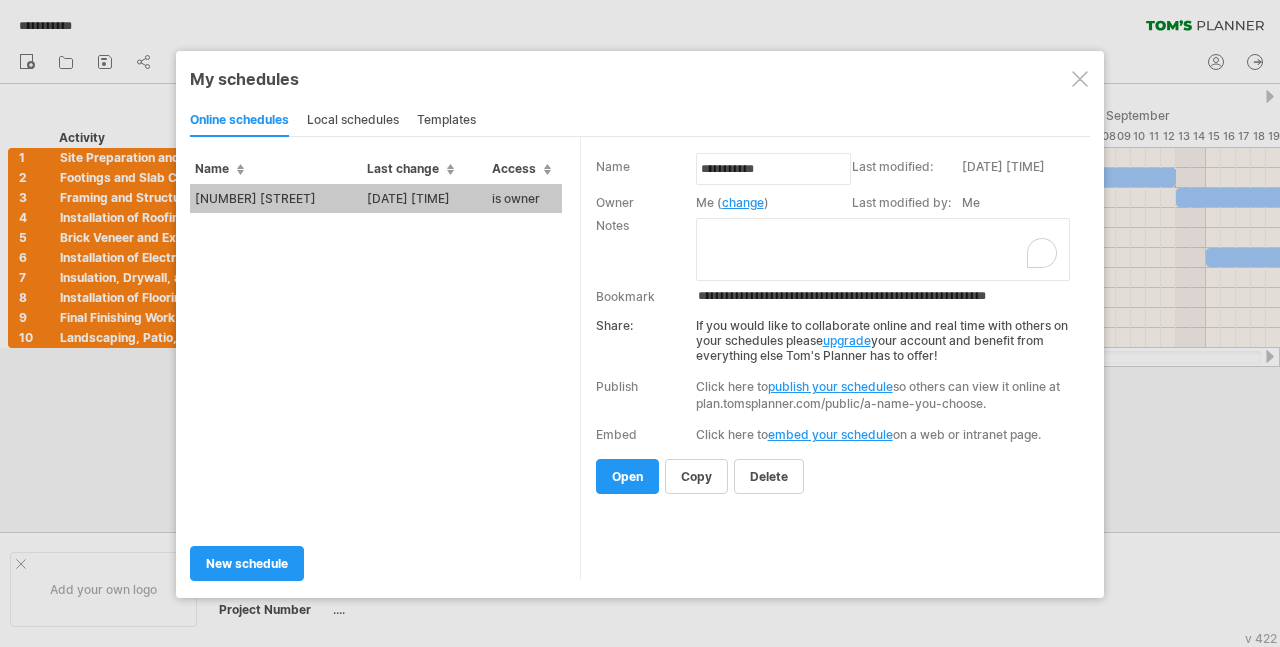 click at bounding box center (883, 249) 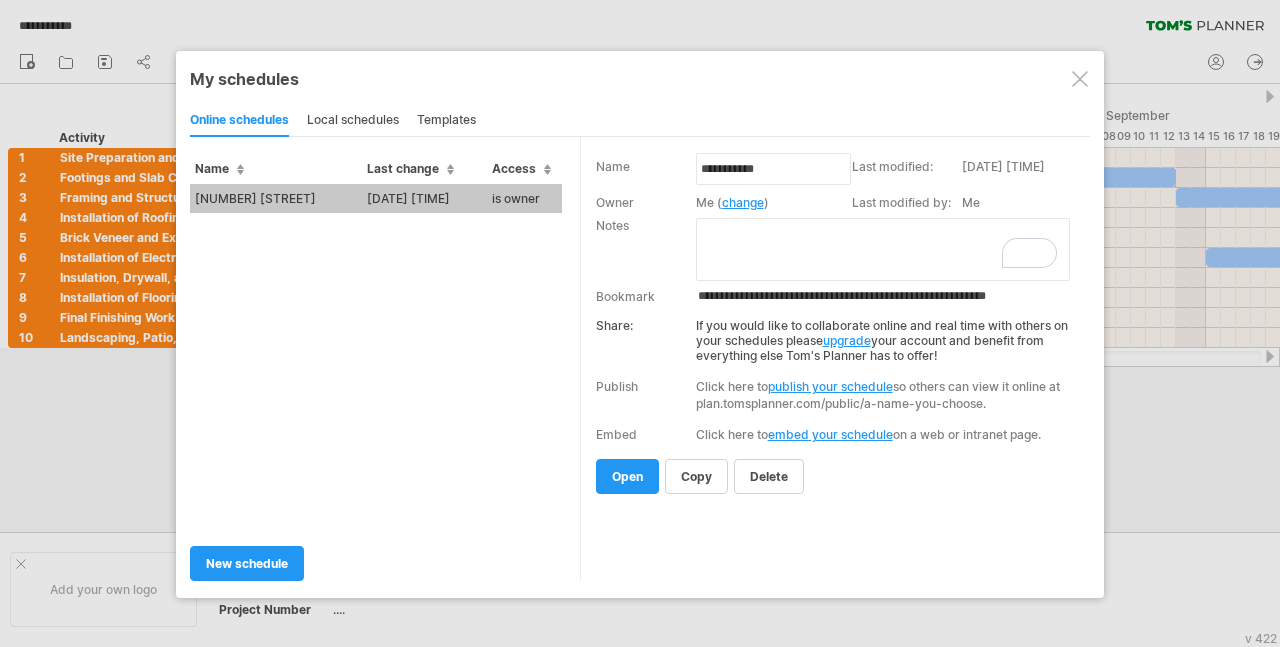 drag, startPoint x: 667, startPoint y: 320, endPoint x: 896, endPoint y: 382, distance: 237.2446 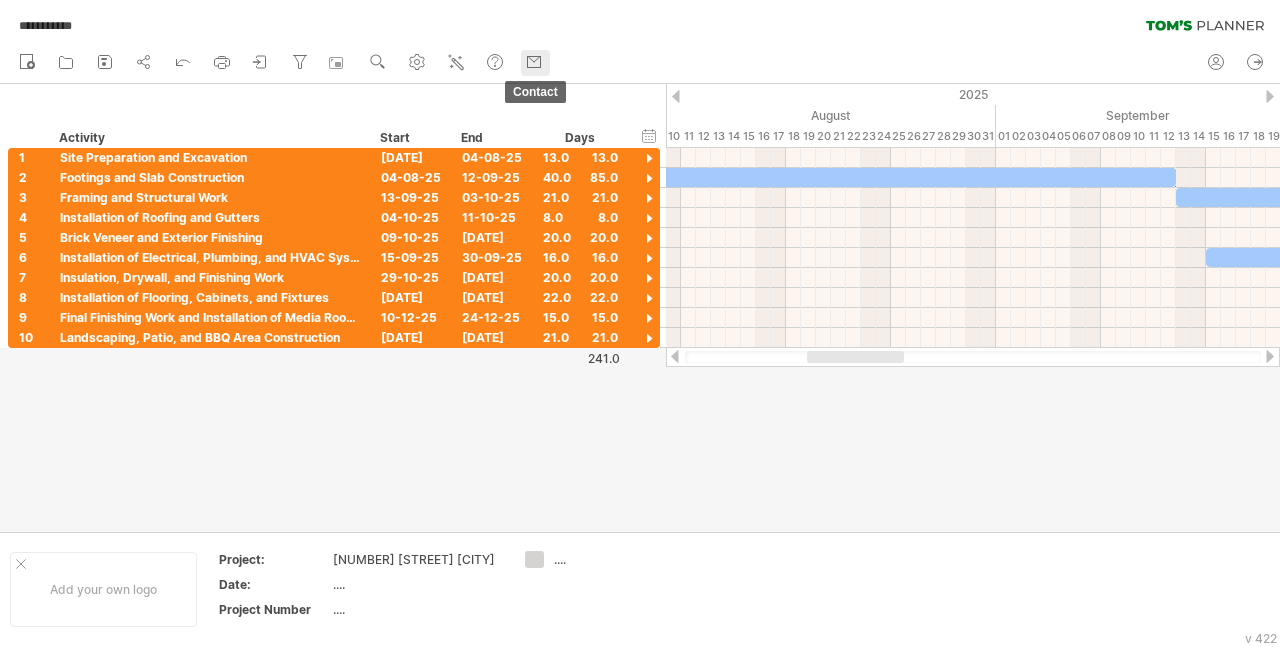 click 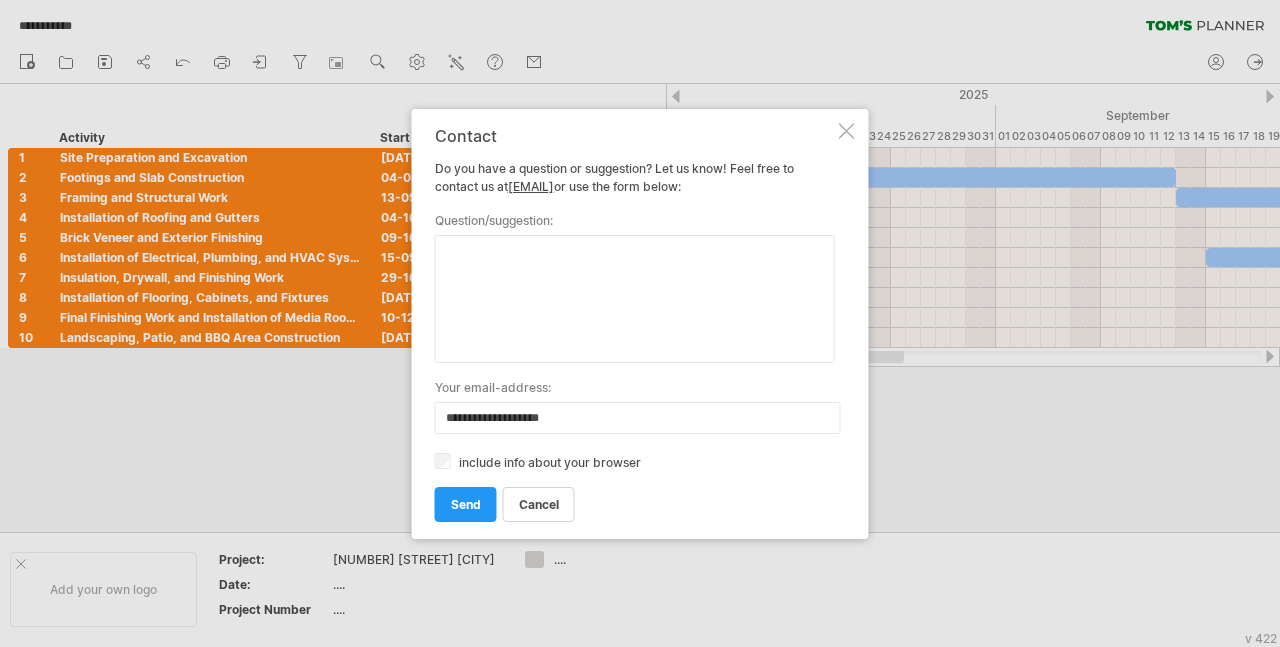 click at bounding box center (635, 299) 